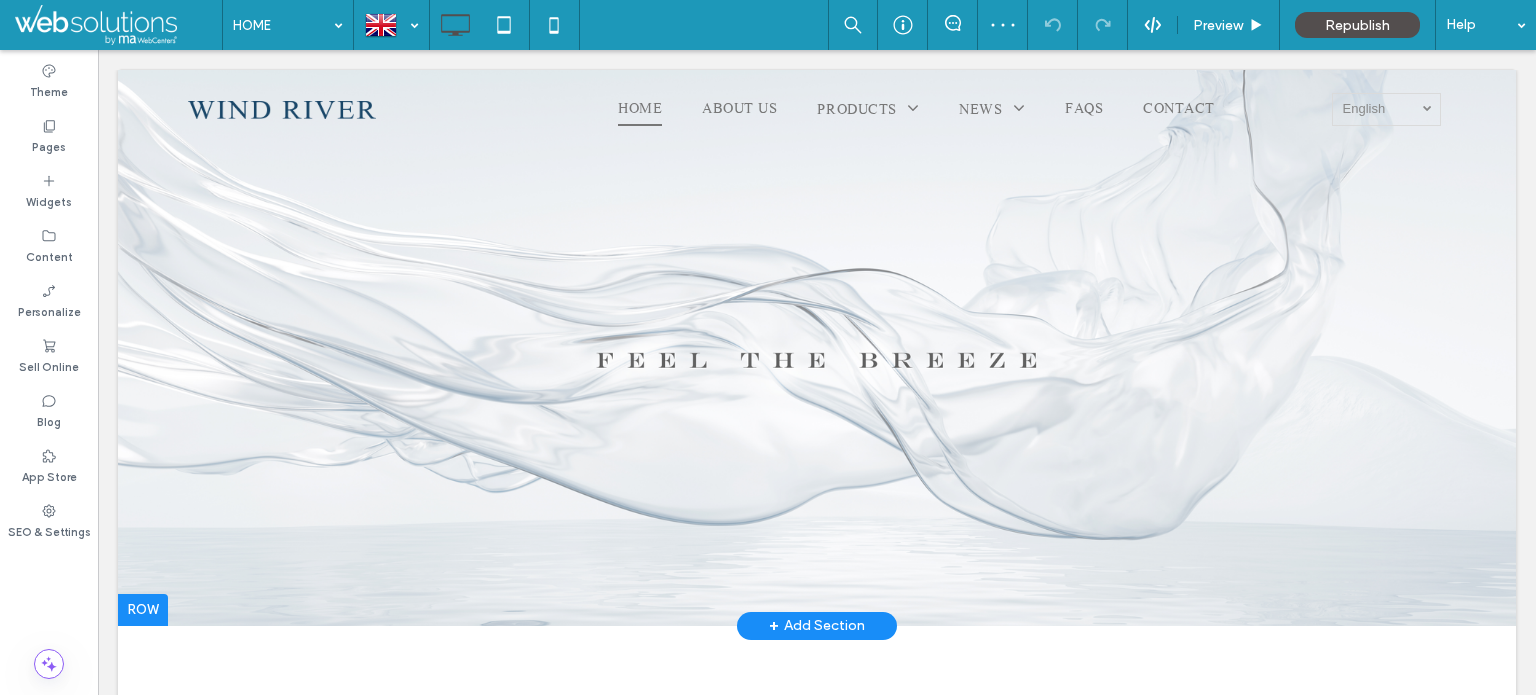 scroll, scrollTop: 0, scrollLeft: 0, axis: both 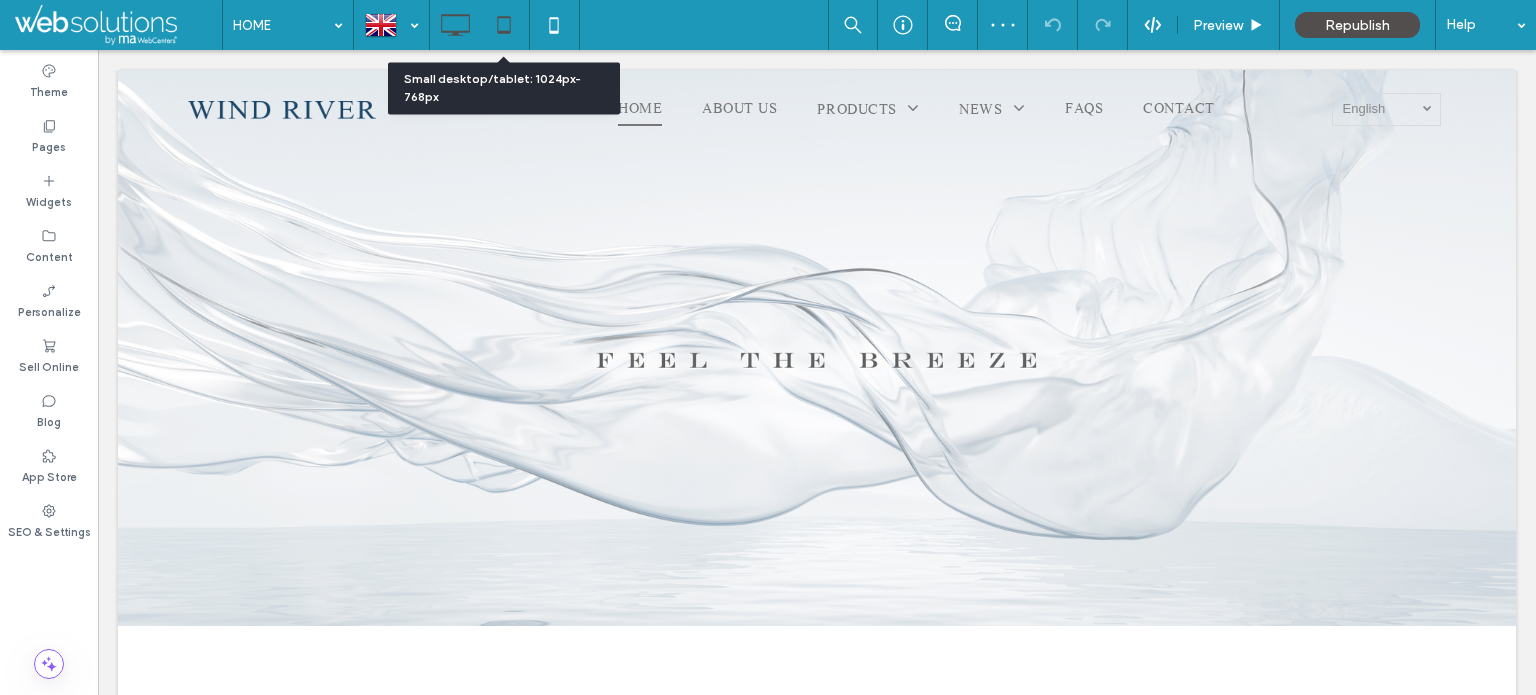 click 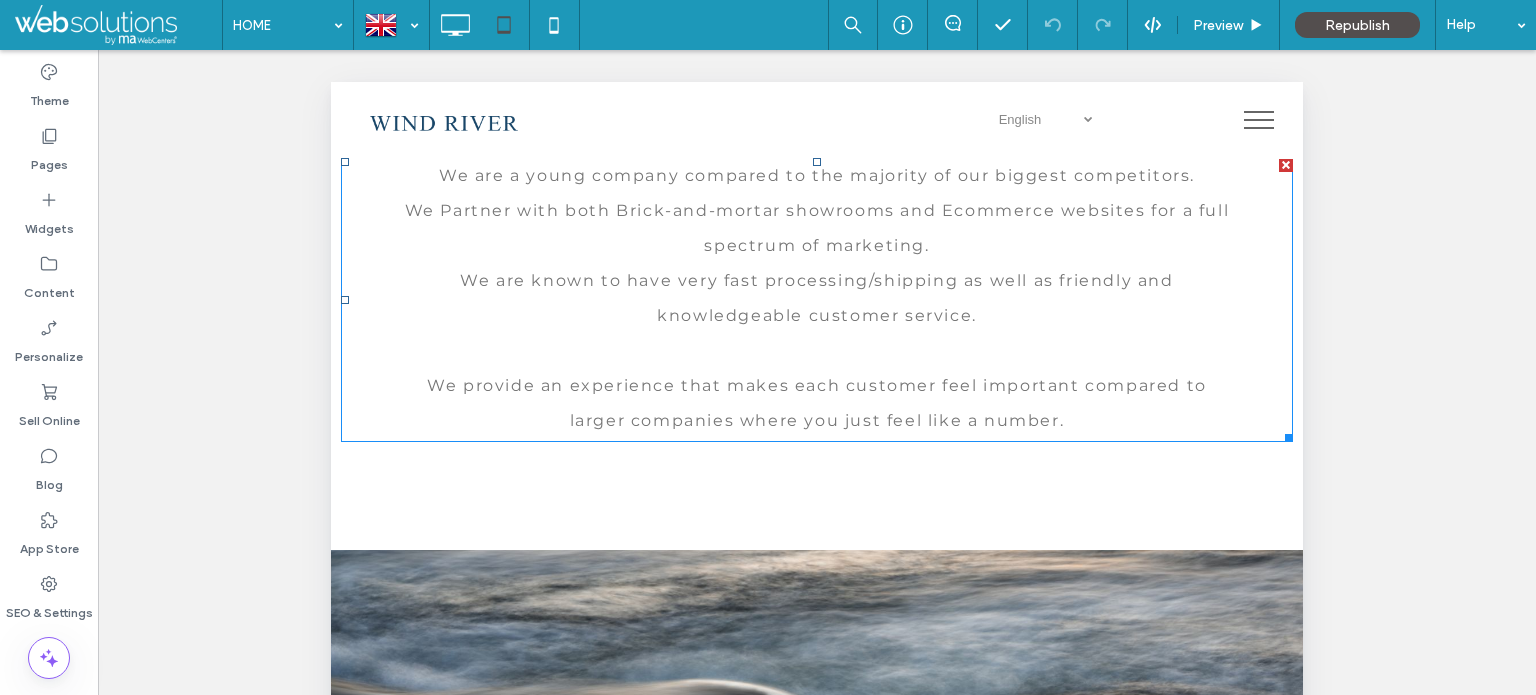 scroll, scrollTop: 2382, scrollLeft: 0, axis: vertical 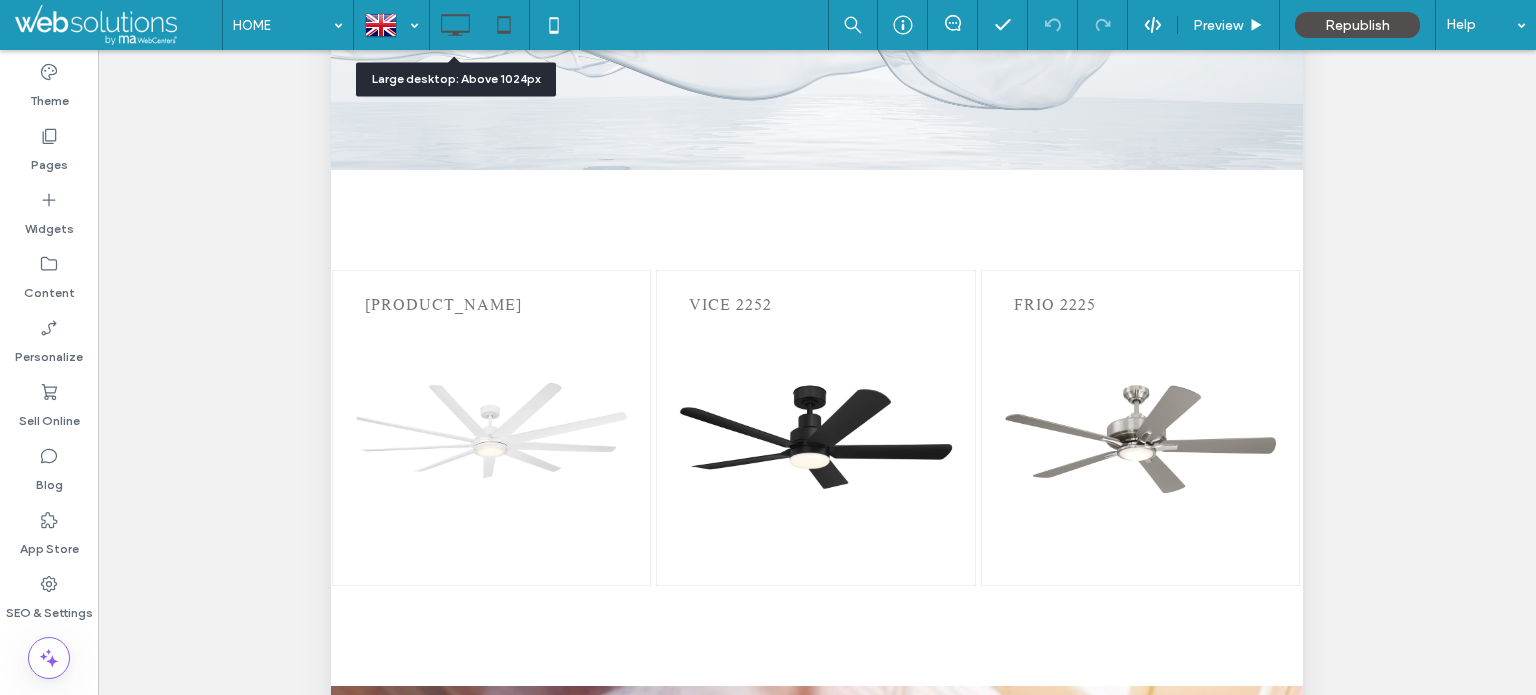 click 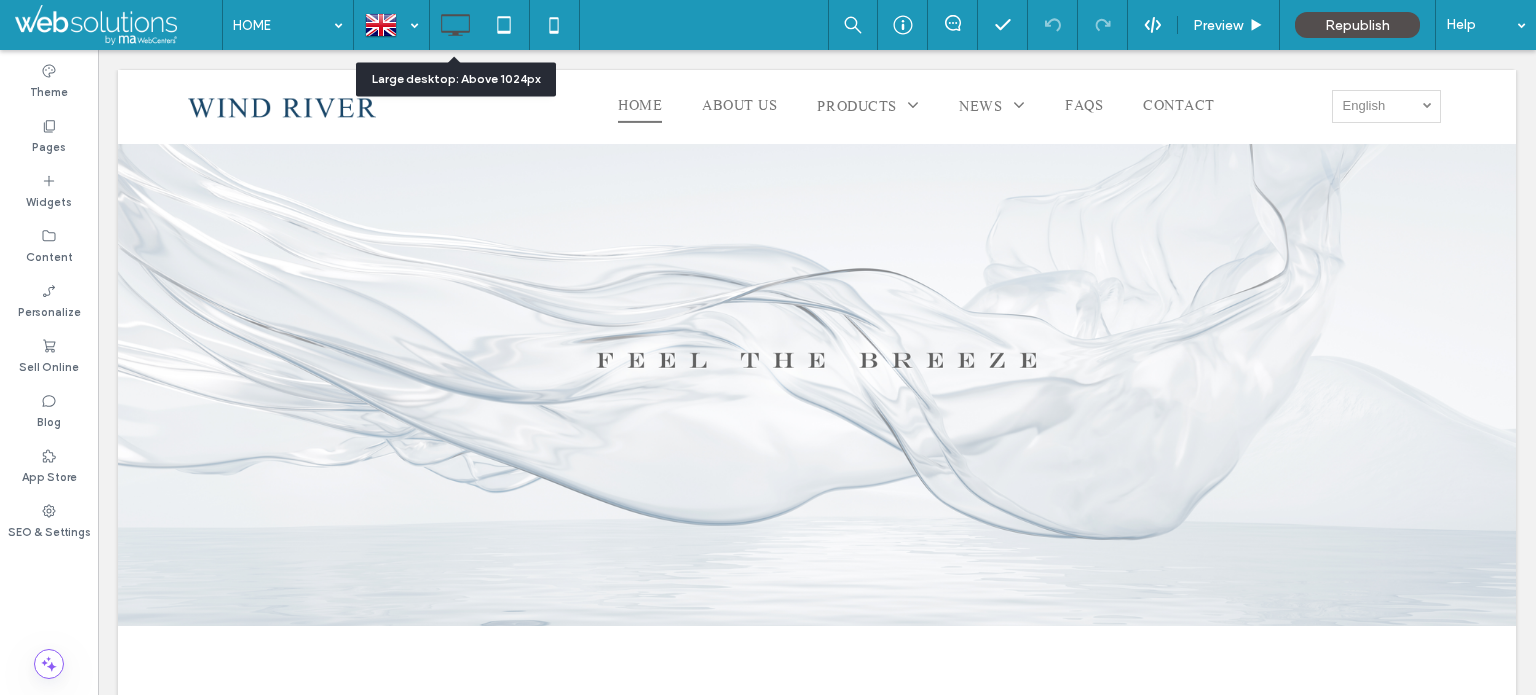 scroll, scrollTop: 0, scrollLeft: 0, axis: both 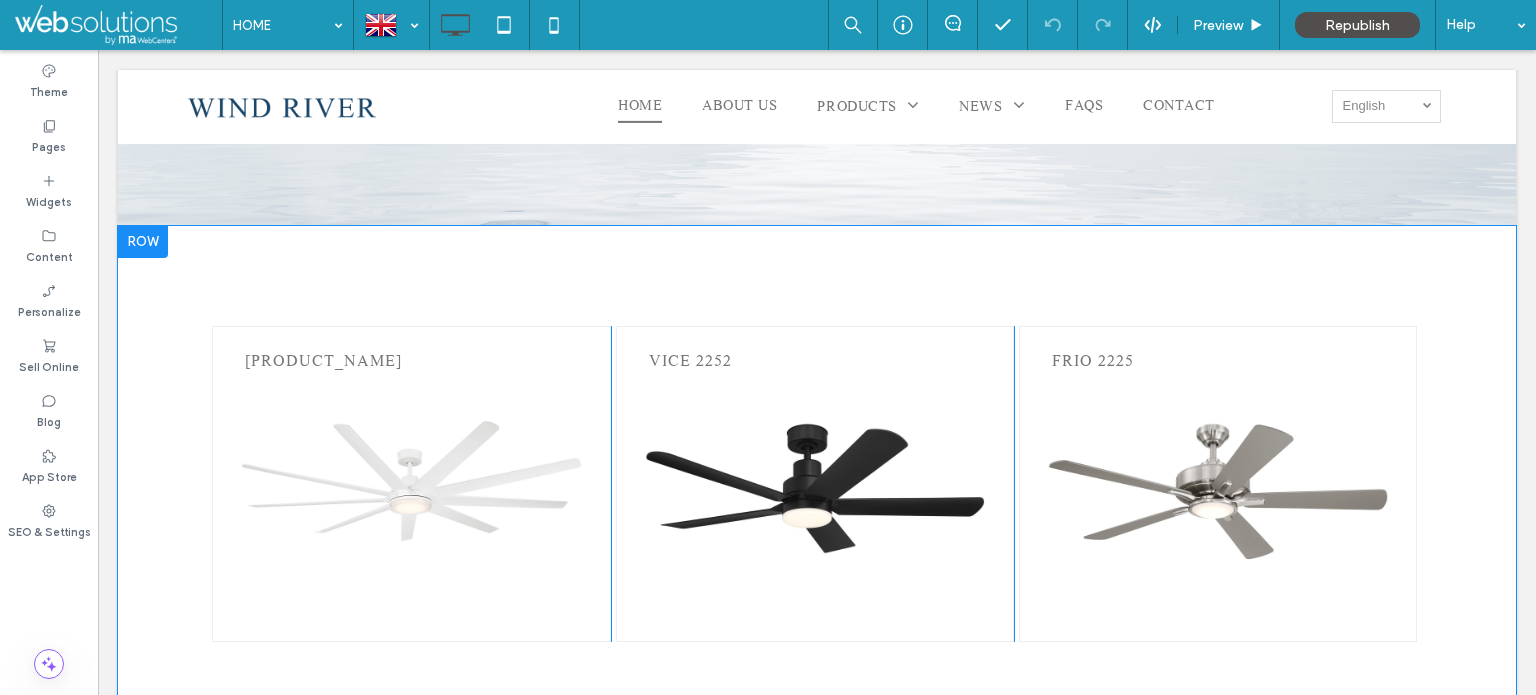 click on "ELLISON 2280
幻燈片標題
在這裡寫下您的標題
按鈕
幻燈片標題
在這裡寫下您的標題
按鈕
Click To Paste
VICE 2252
幻燈片標題
在這裡寫下您的標題
按鈕
幻燈片標題
在這裡寫下您的標題
按鈕
幻燈片標題
在這裡寫下您的標題
按鈕
幻燈片標題
在這裡寫下您的標題
按鈕
幻燈片標題
在這裡寫下您的標題
按鈕
幻燈片標題
在這裡寫下您的標題
按鈕
Click To Paste
FRIO 2225
slide title
在這裡寫下您的標題
button" at bounding box center (817, 484) 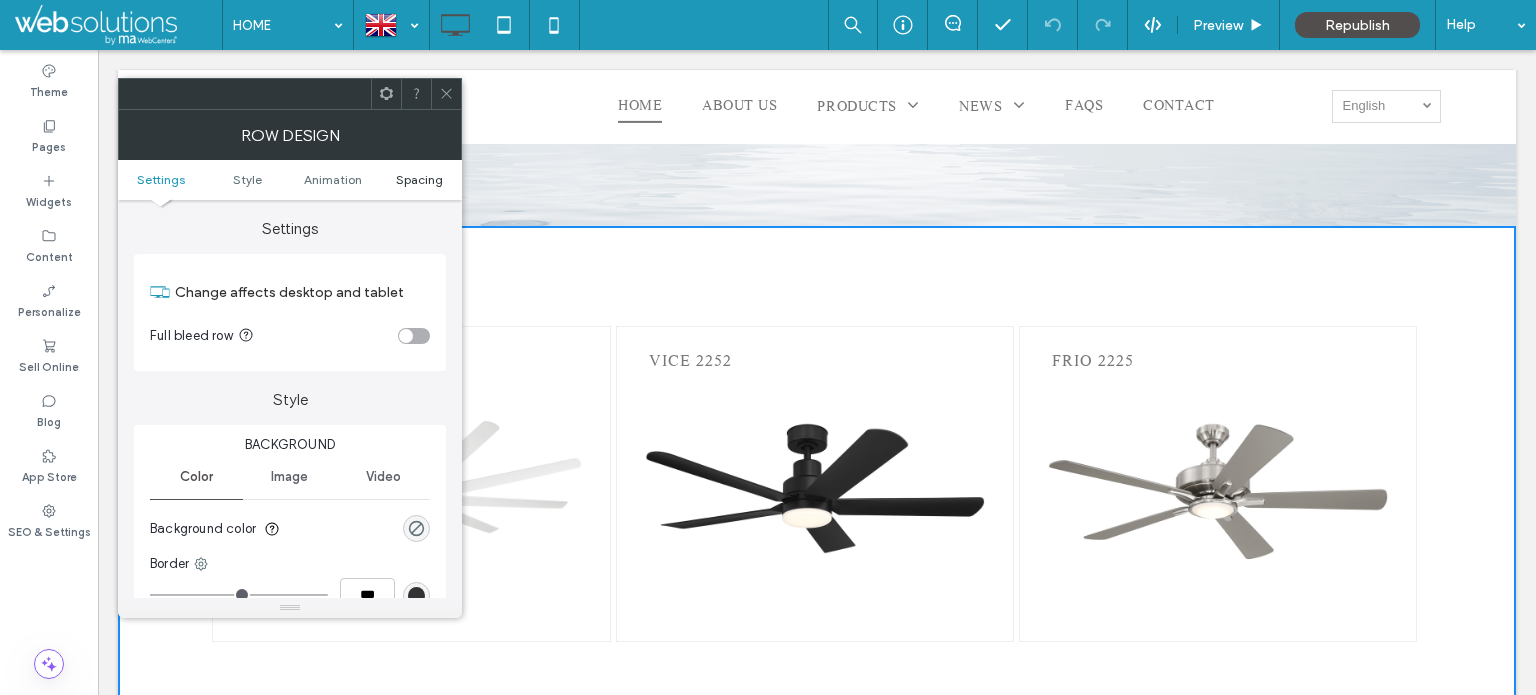click on "Spacing" at bounding box center [419, 179] 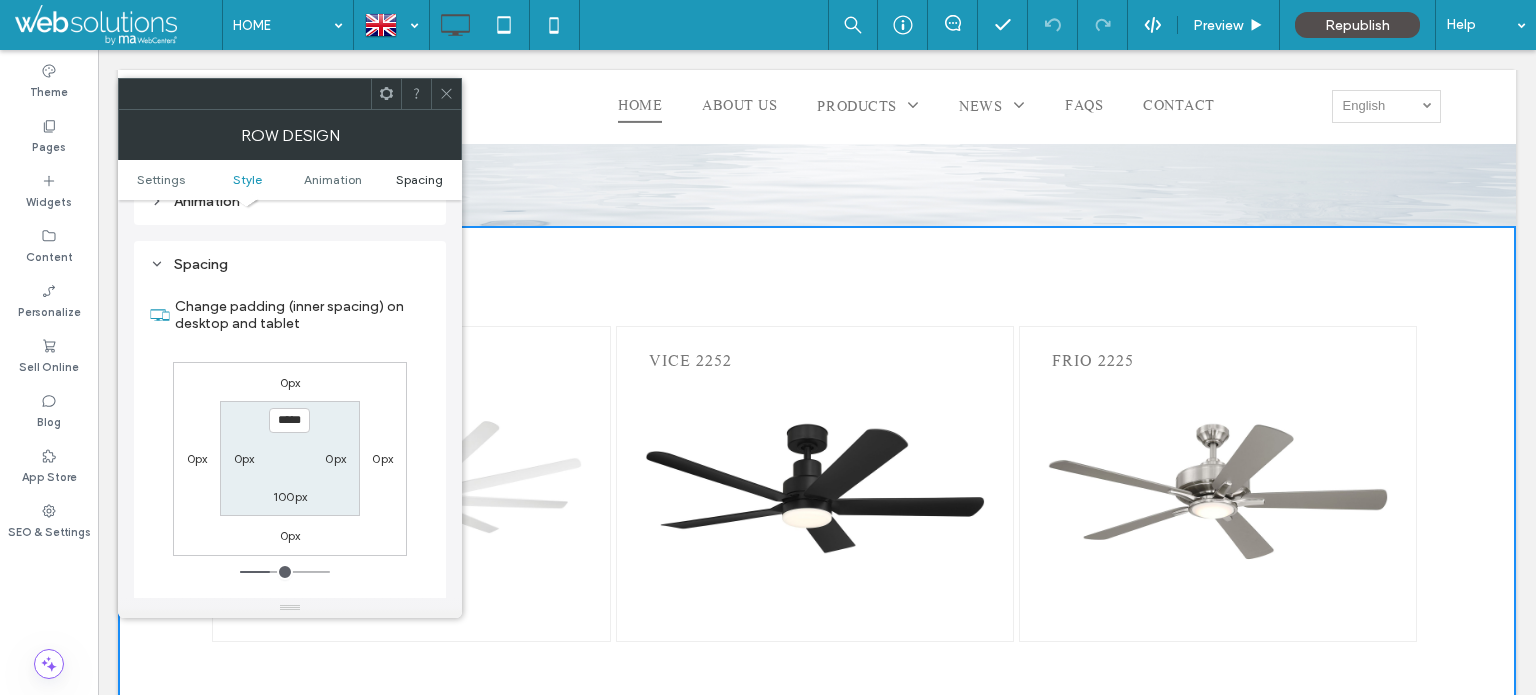 scroll, scrollTop: 564, scrollLeft: 0, axis: vertical 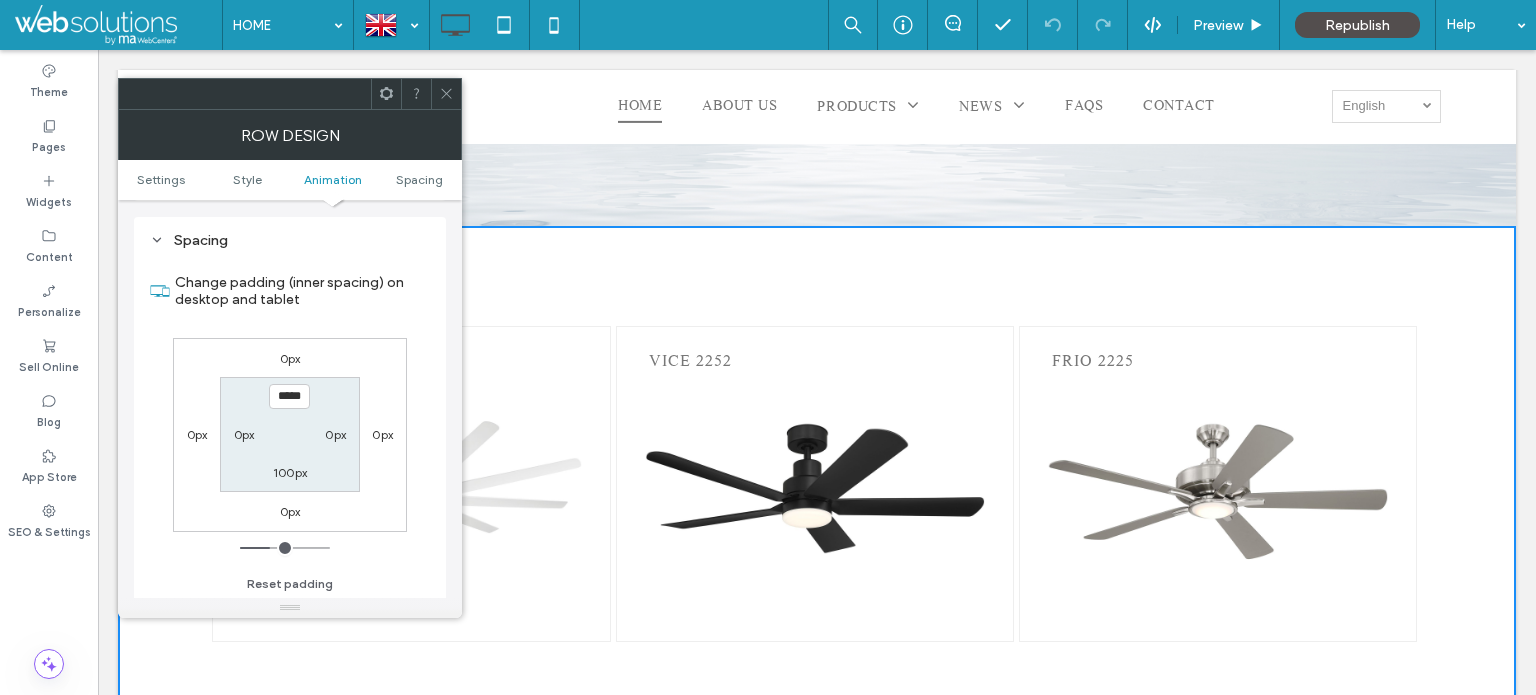 click on "0px" at bounding box center (244, 434) 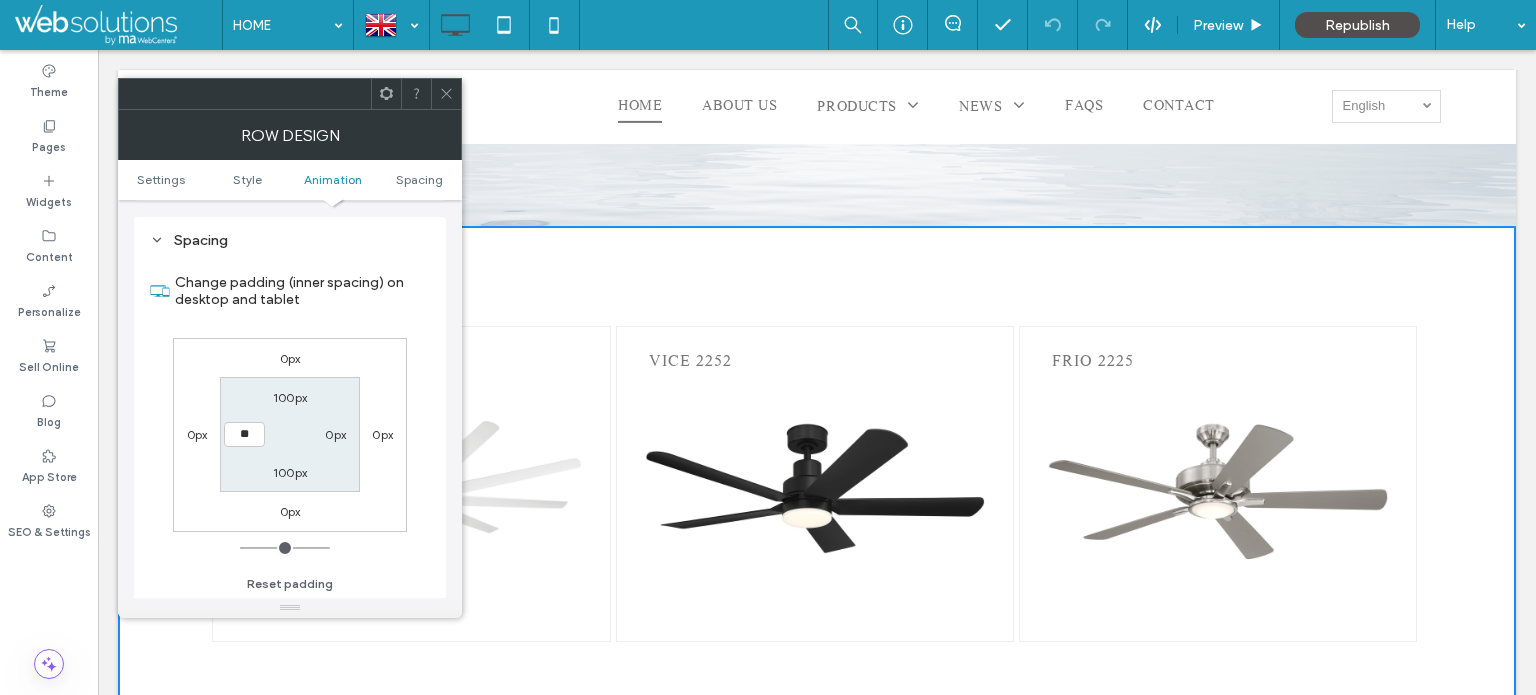 type on "**" 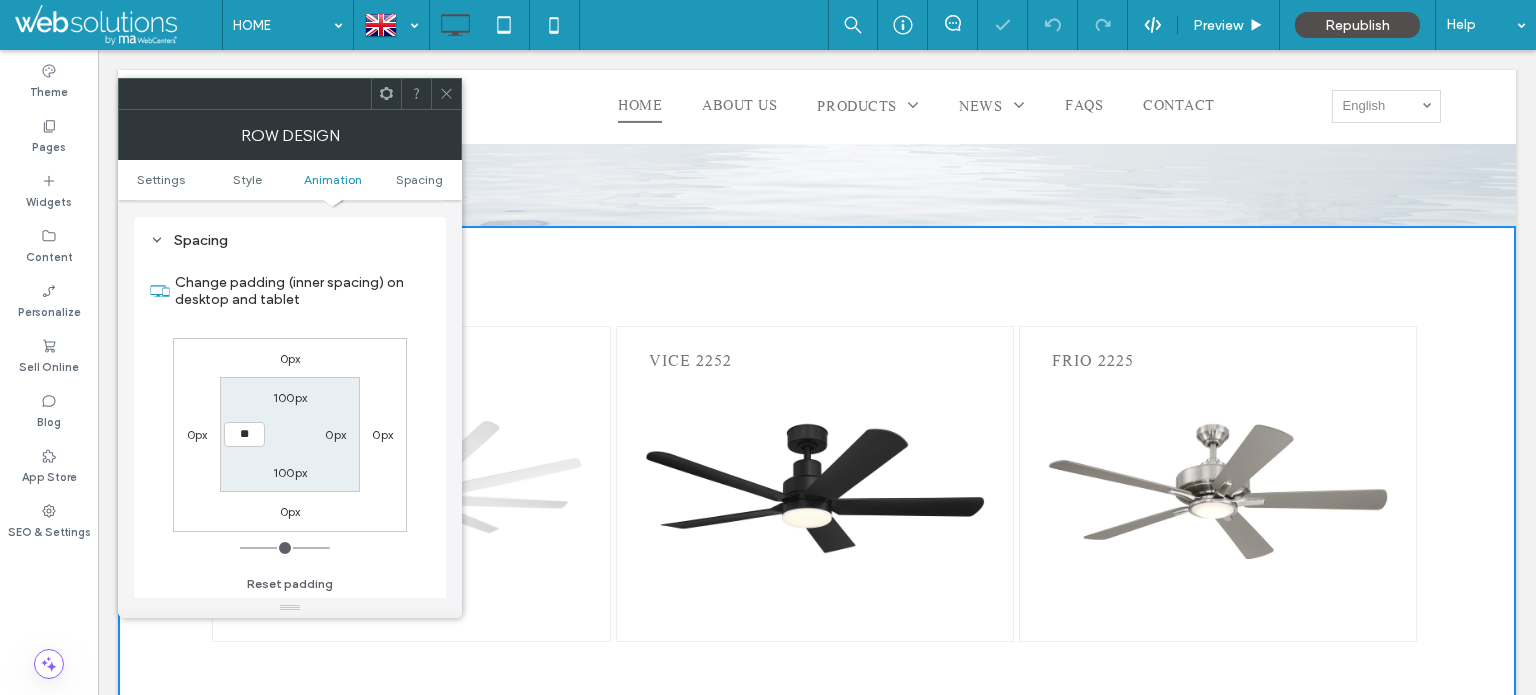 type on "**" 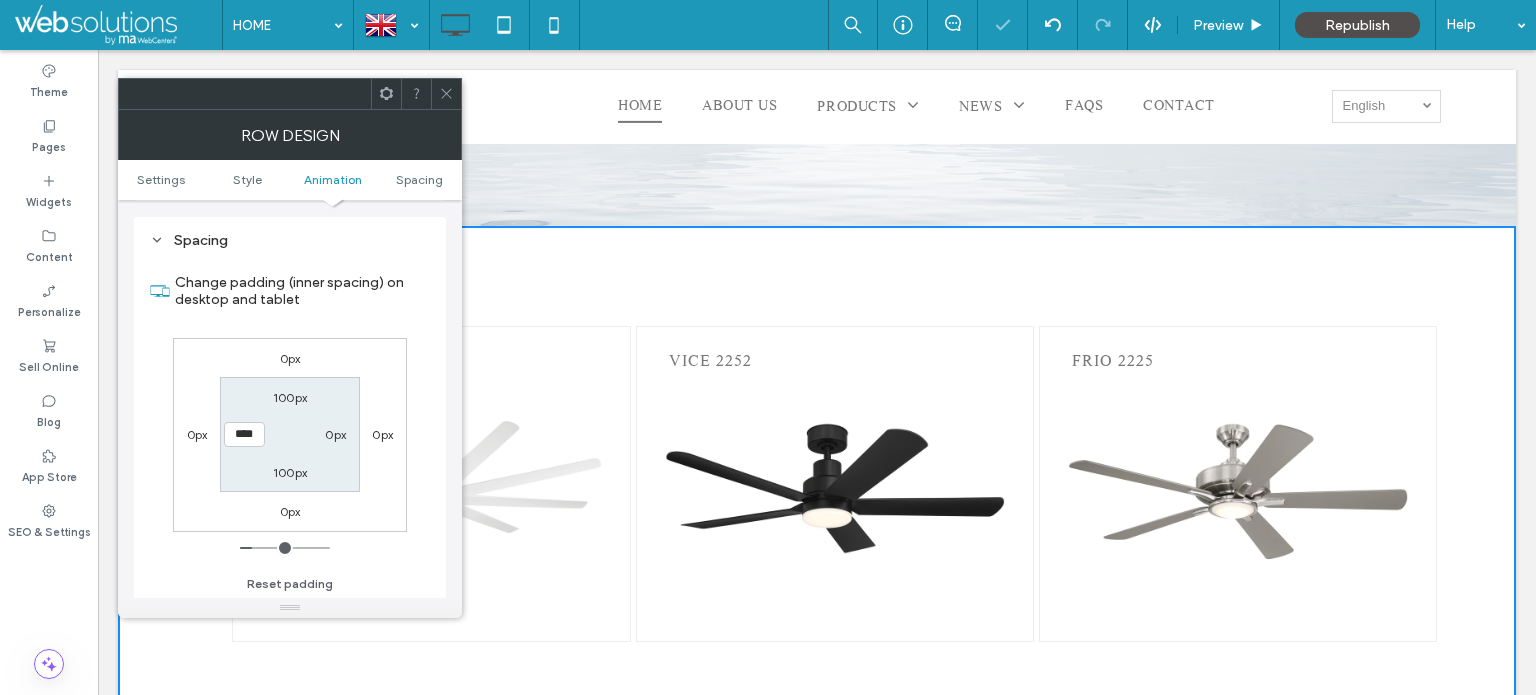 click on "[NUMBER]px [NUMBER]px [NUMBER]px ****" at bounding box center [289, 434] 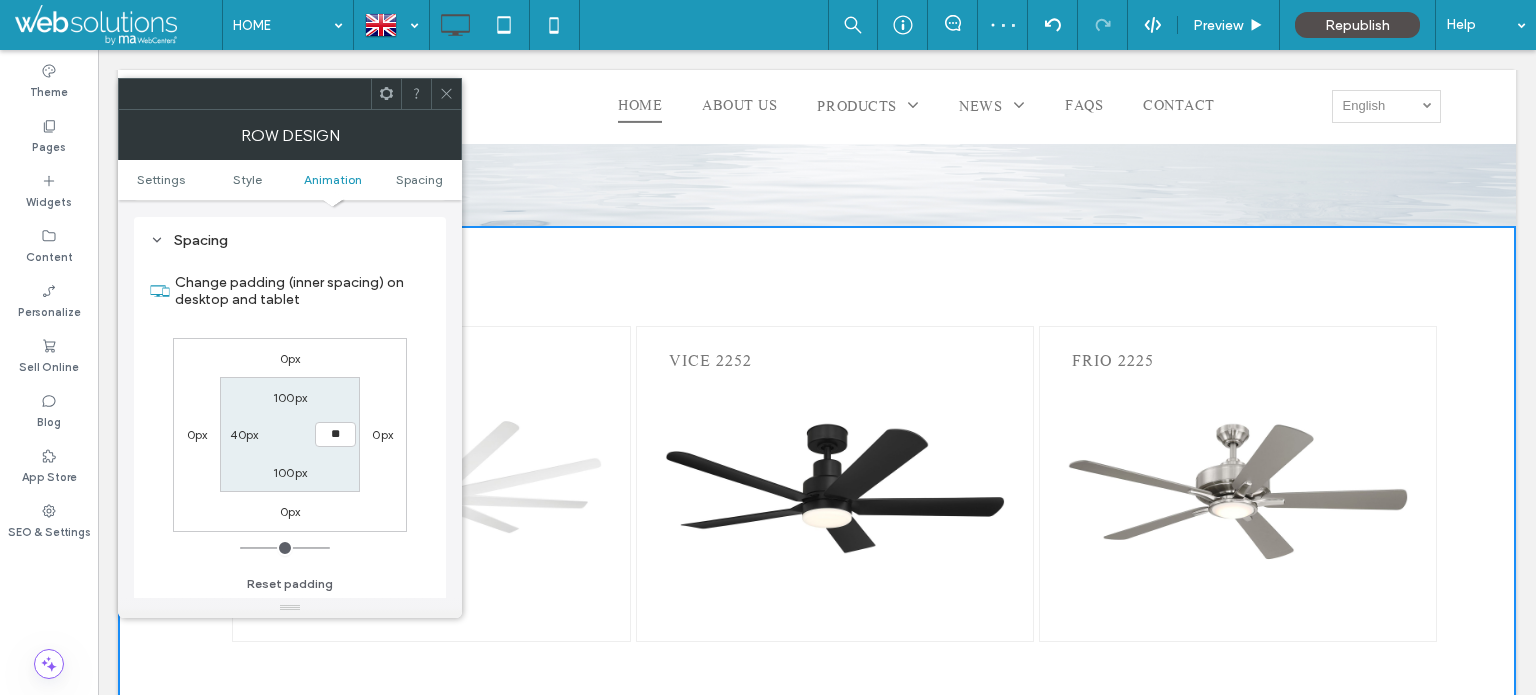type on "**" 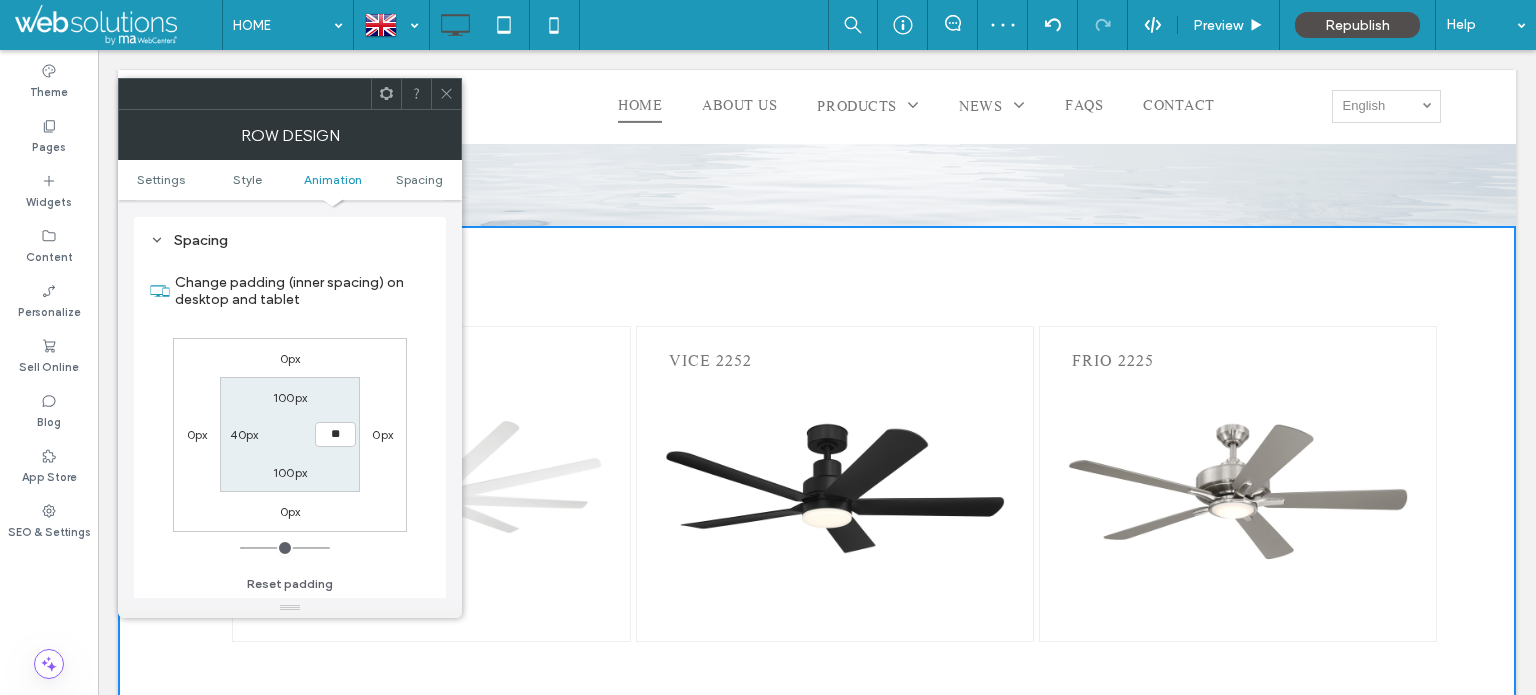type on "**" 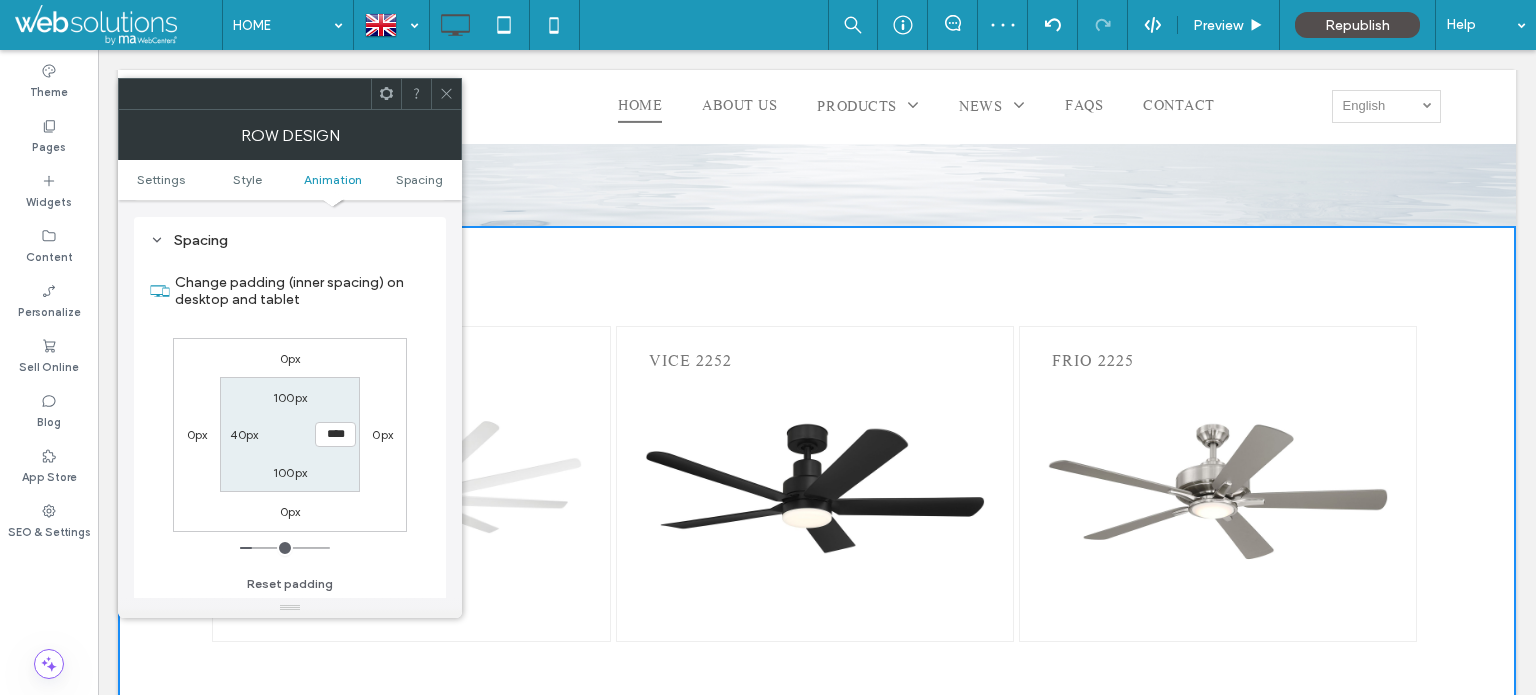 drag, startPoint x: 451, startPoint y: 87, endPoint x: 424, endPoint y: 95, distance: 28.160255 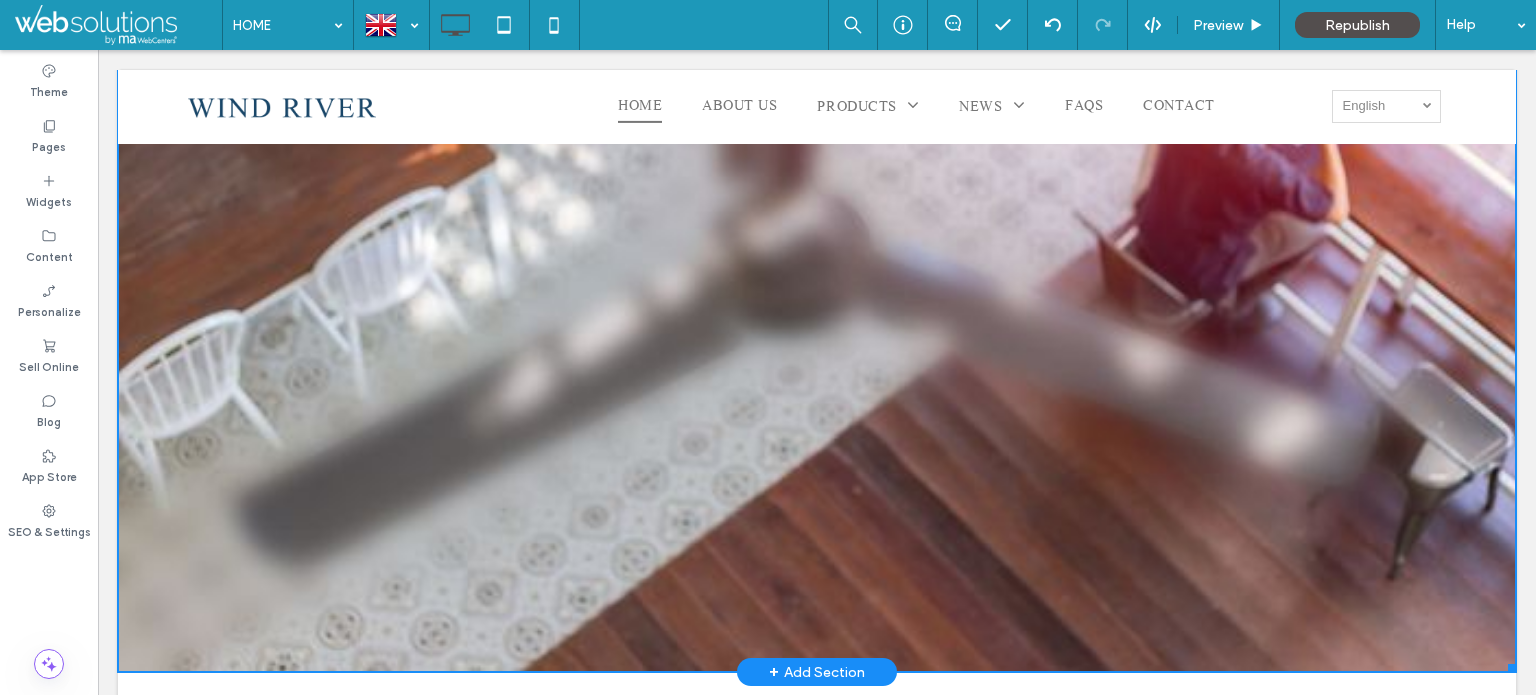 scroll, scrollTop: 1400, scrollLeft: 0, axis: vertical 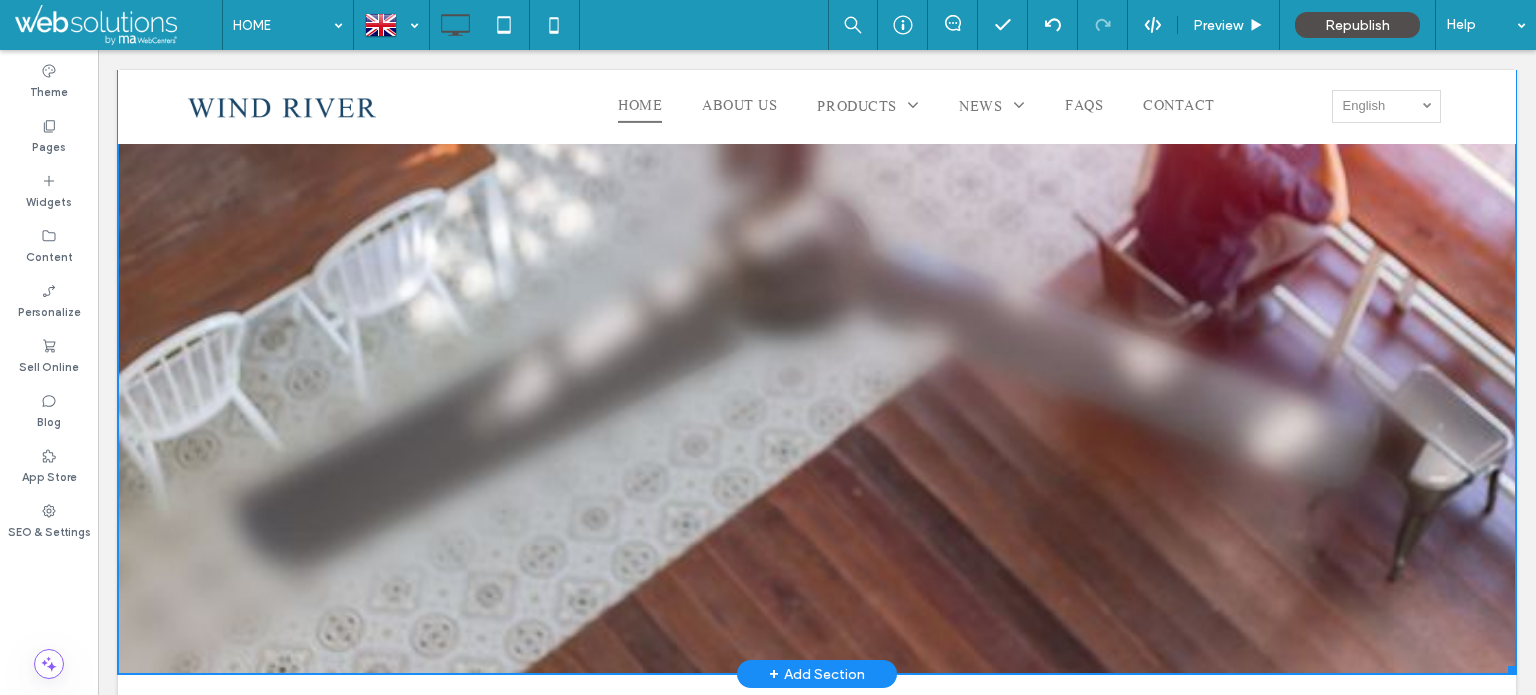 click at bounding box center (817, 208) 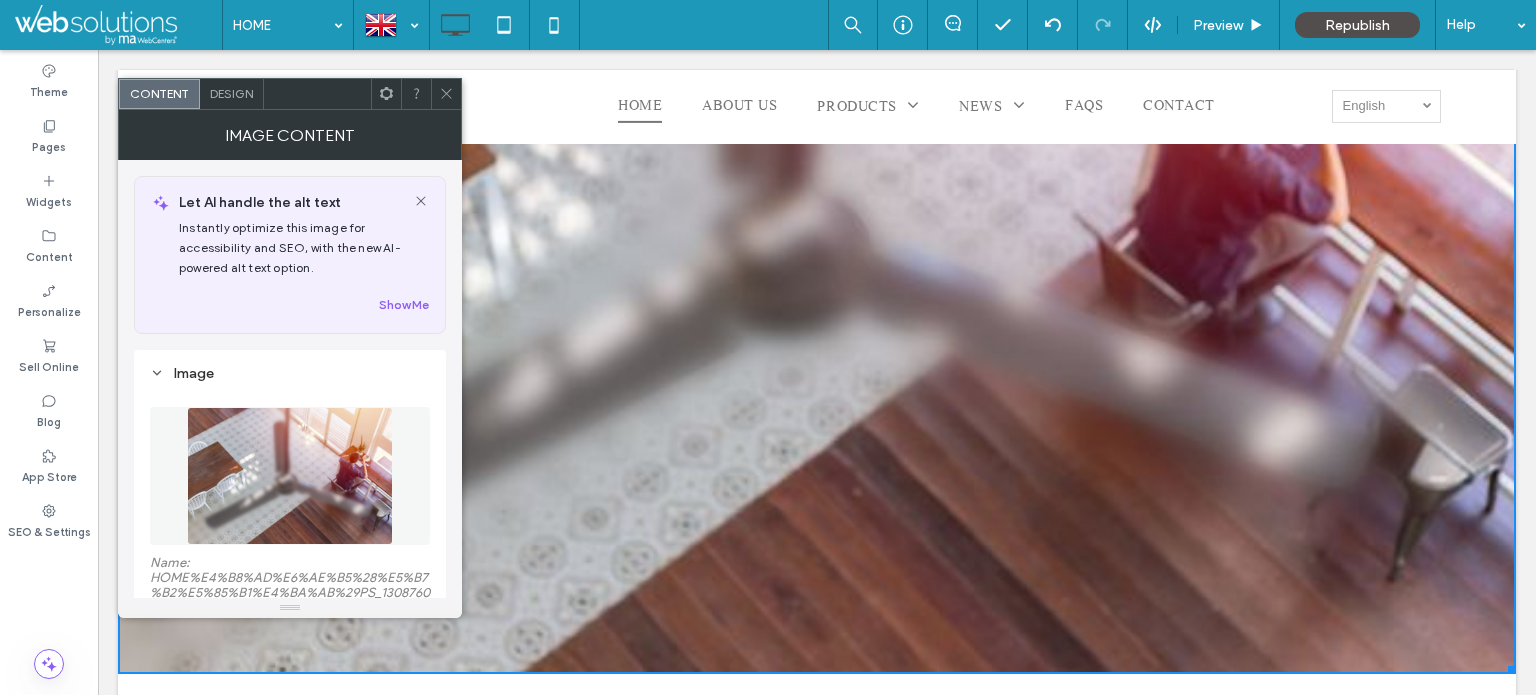click on "Design" at bounding box center (231, 93) 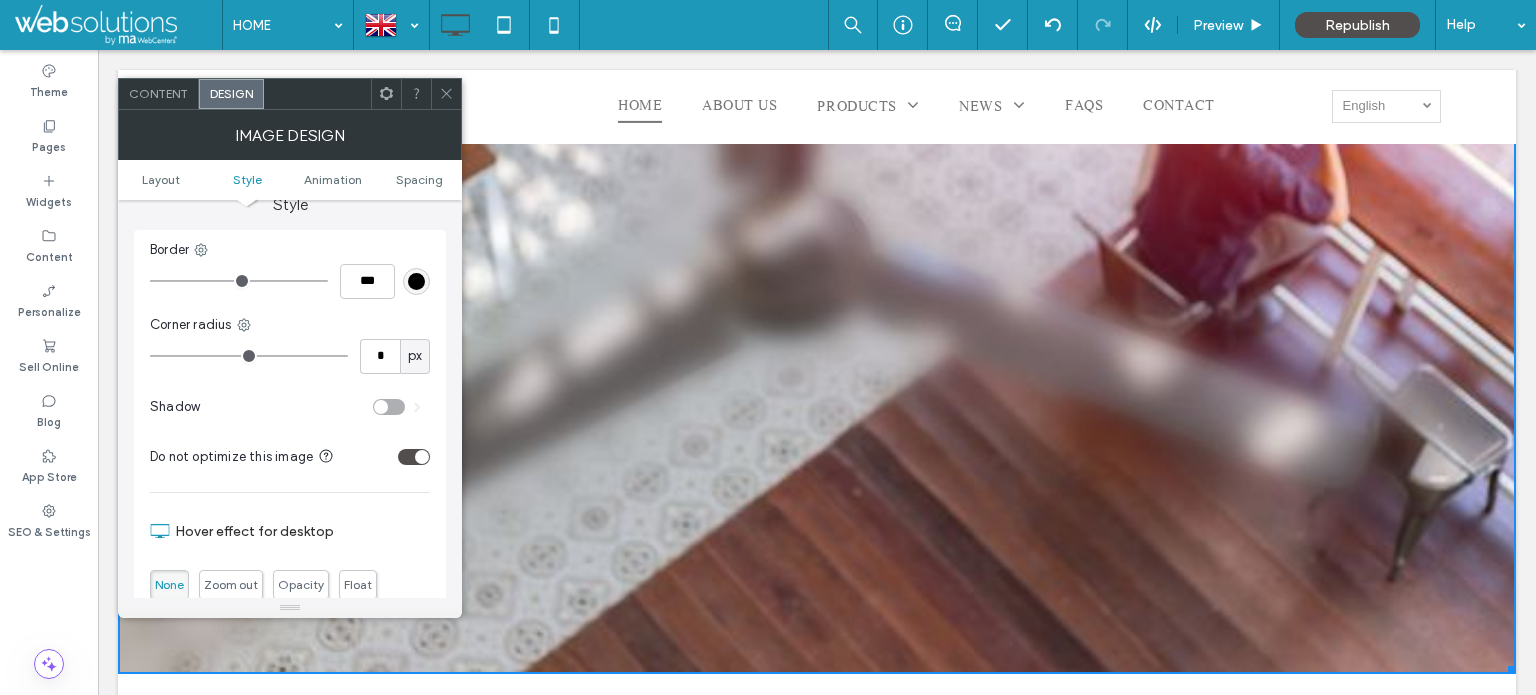 scroll, scrollTop: 400, scrollLeft: 0, axis: vertical 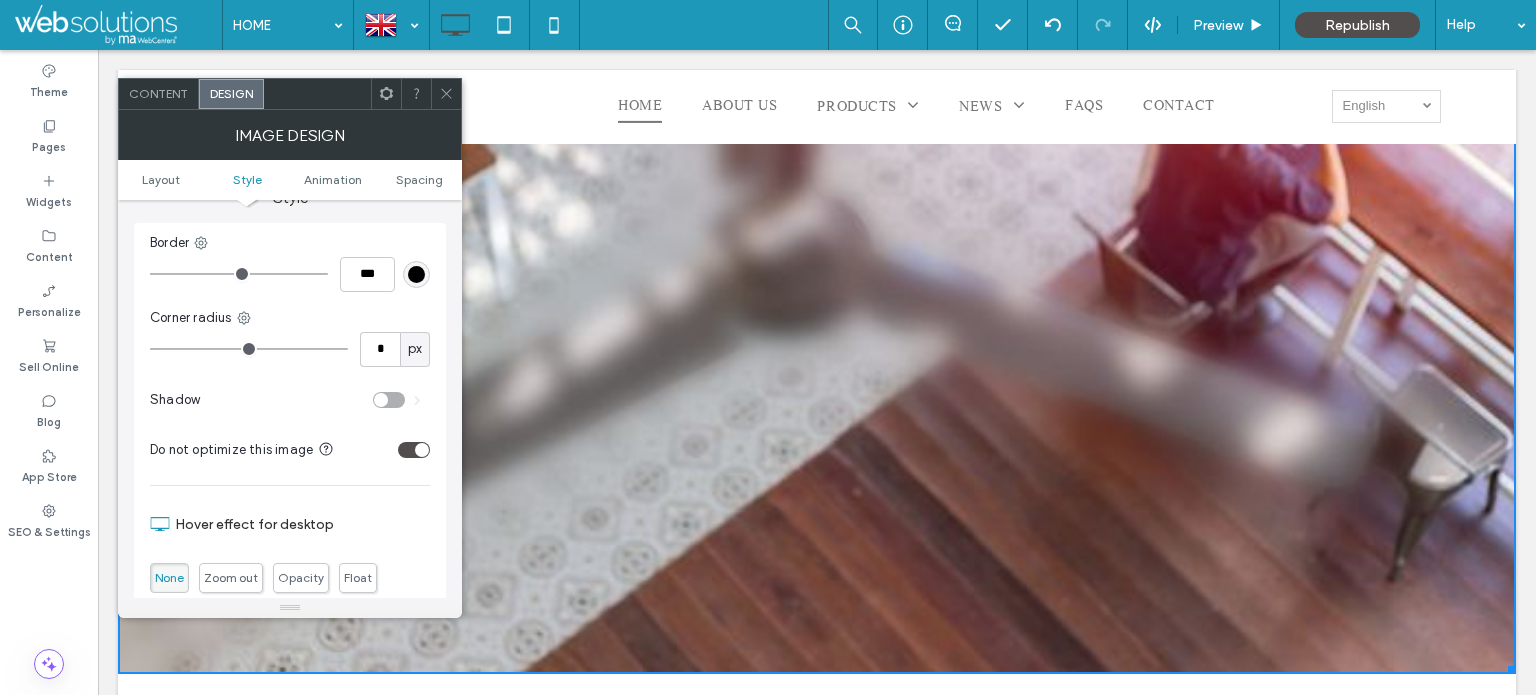 click on "Layout Style Animation Spacing" at bounding box center [290, 180] 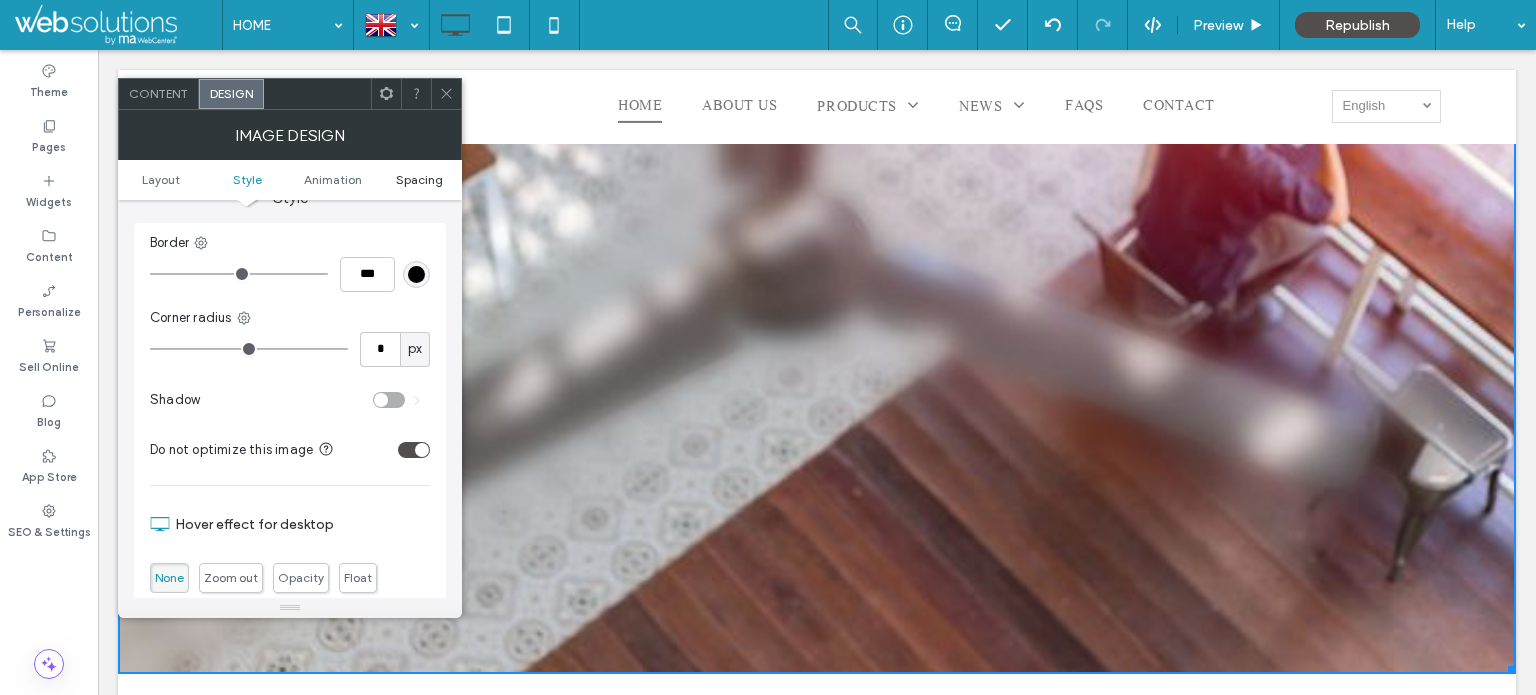click on "Spacing" at bounding box center [419, 179] 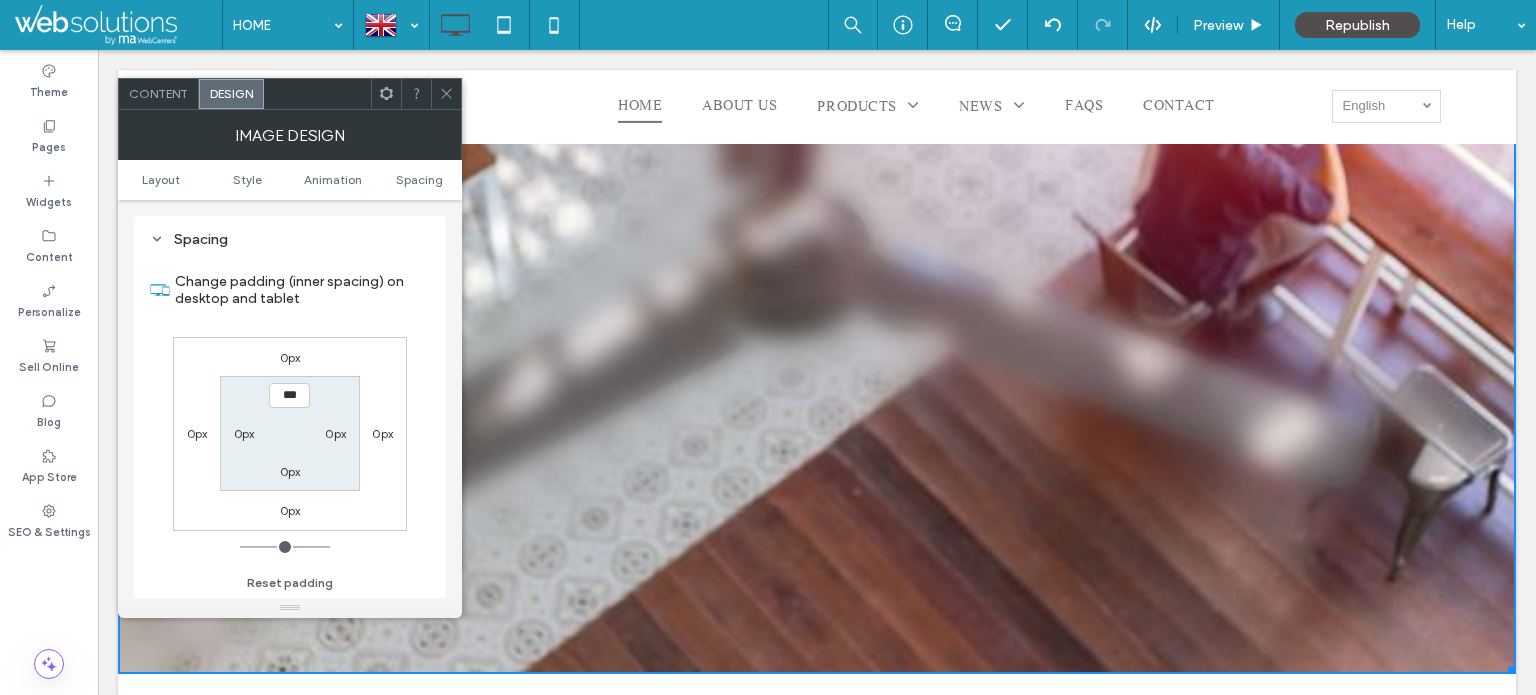 scroll, scrollTop: 956, scrollLeft: 0, axis: vertical 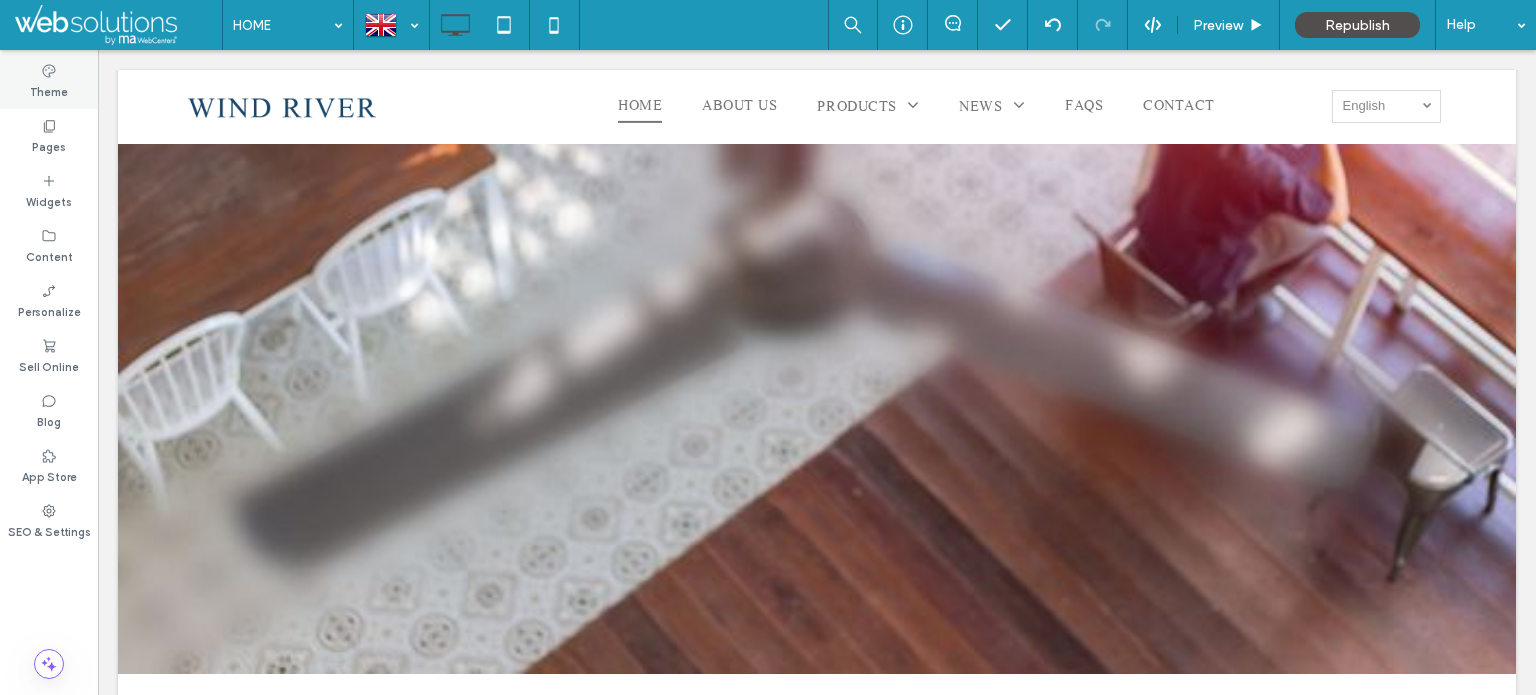 click on "Theme" at bounding box center [49, 81] 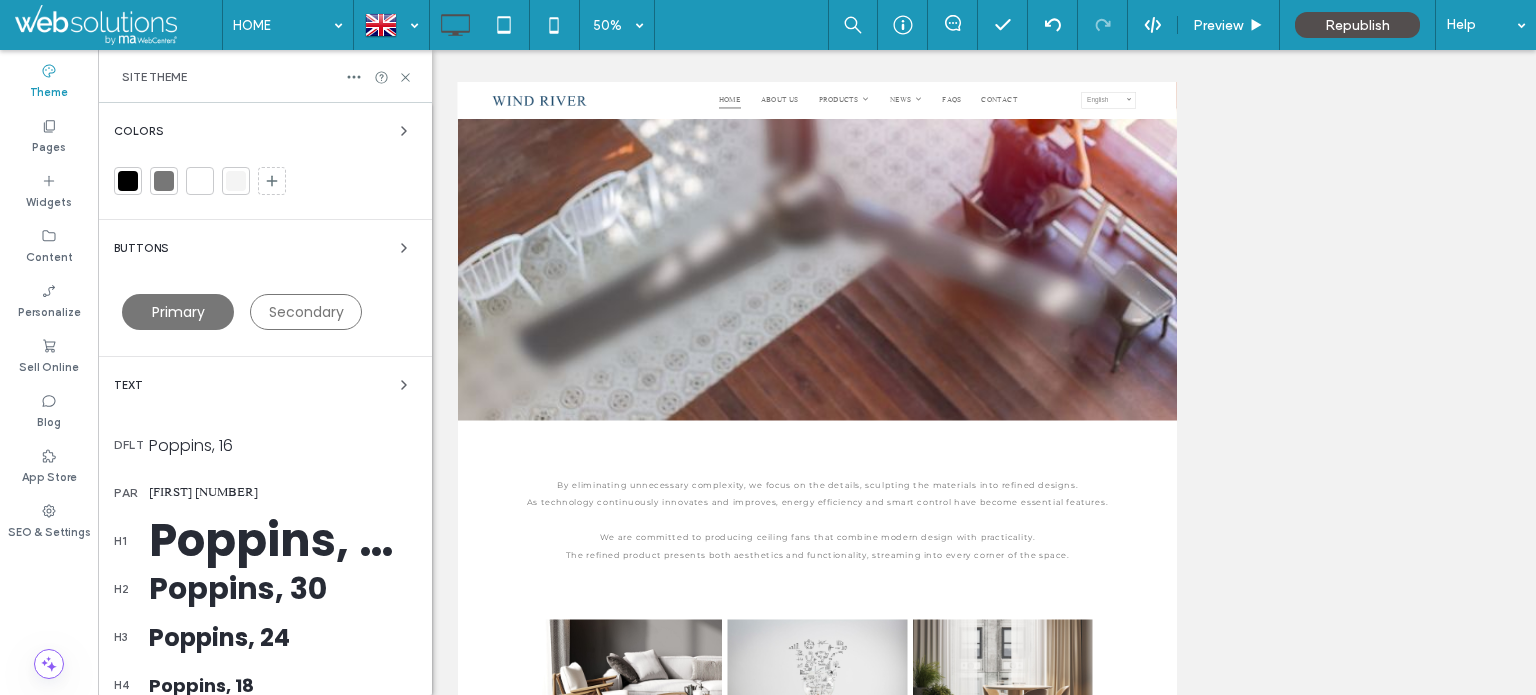 scroll, scrollTop: 1340, scrollLeft: 0, axis: vertical 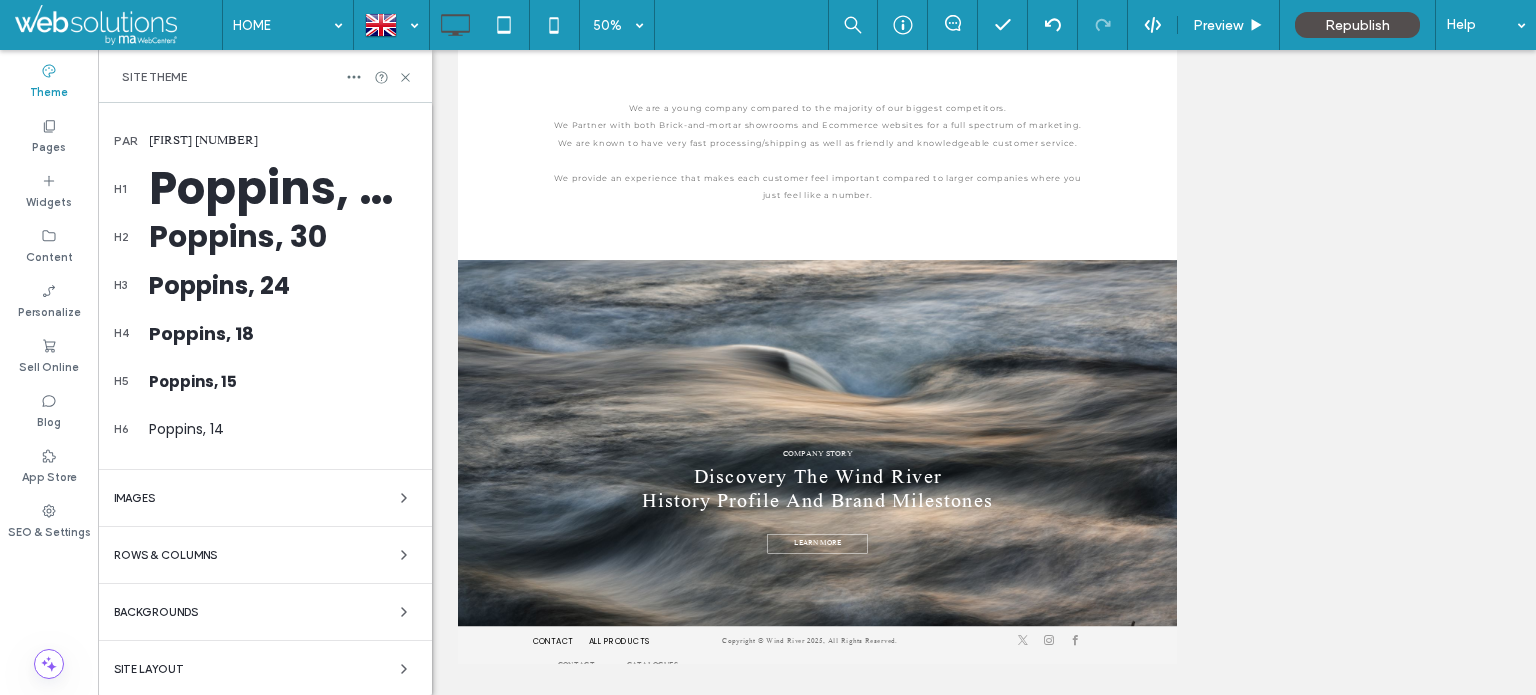 click on "Colors Buttons Primary Secondary Text dflt Poppins, [NUMBER] par [FIRST], [NUMBER] h1 Poppins, [NUMBER] h2 Poppins, [NUMBER] h3 Poppins, [NUMBER] h4 Poppins, [NUMBER] h5 Poppins, [NUMBER] h6 Poppins, [NUMBER] Images Rows & Columns Backgrounds Site Layout" at bounding box center [265, 224] 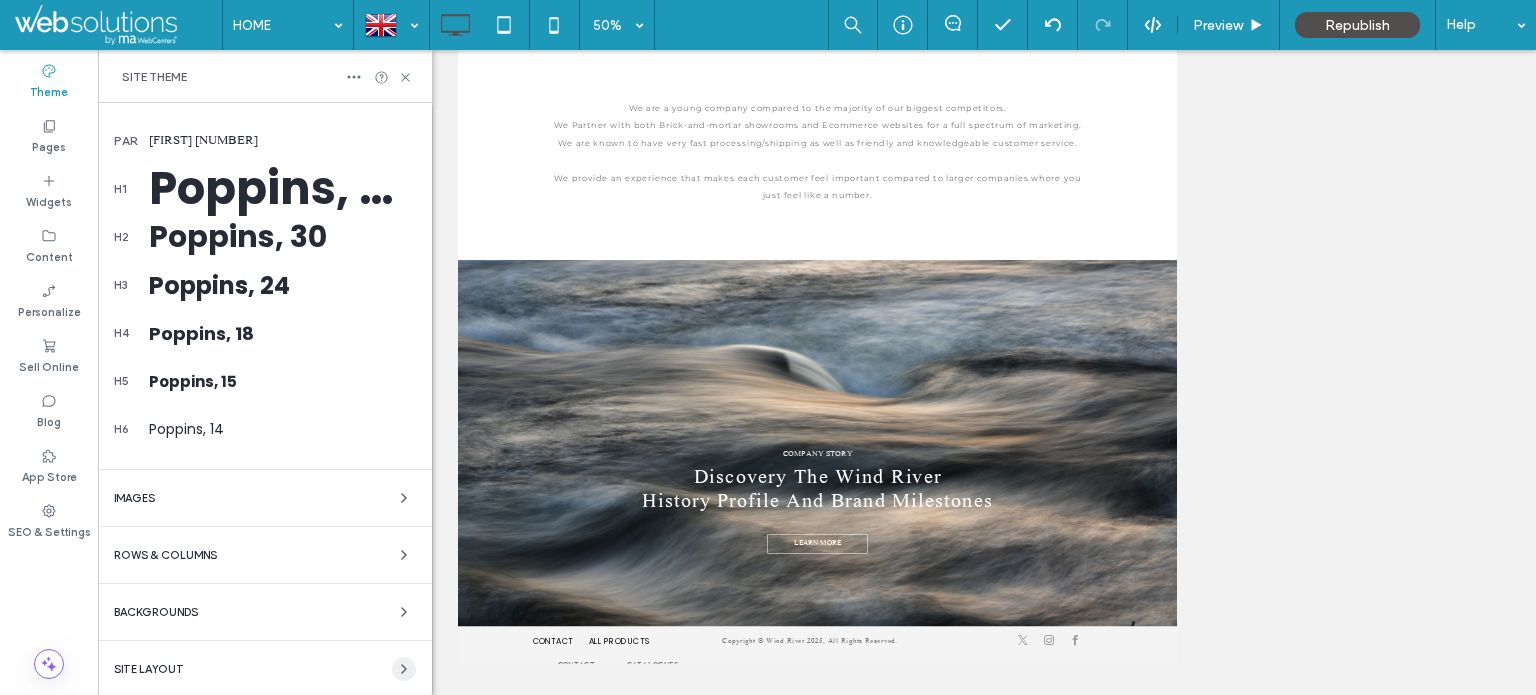 click 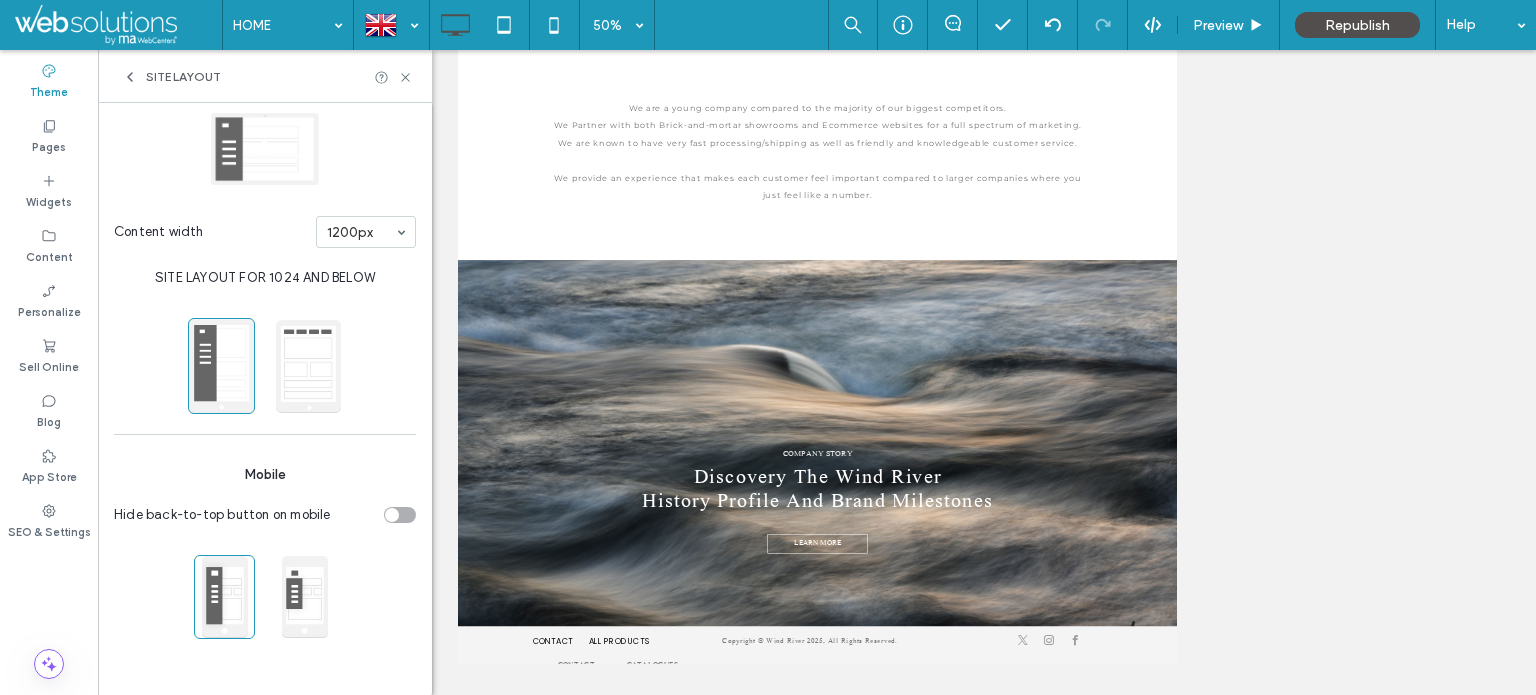 scroll, scrollTop: 274, scrollLeft: 0, axis: vertical 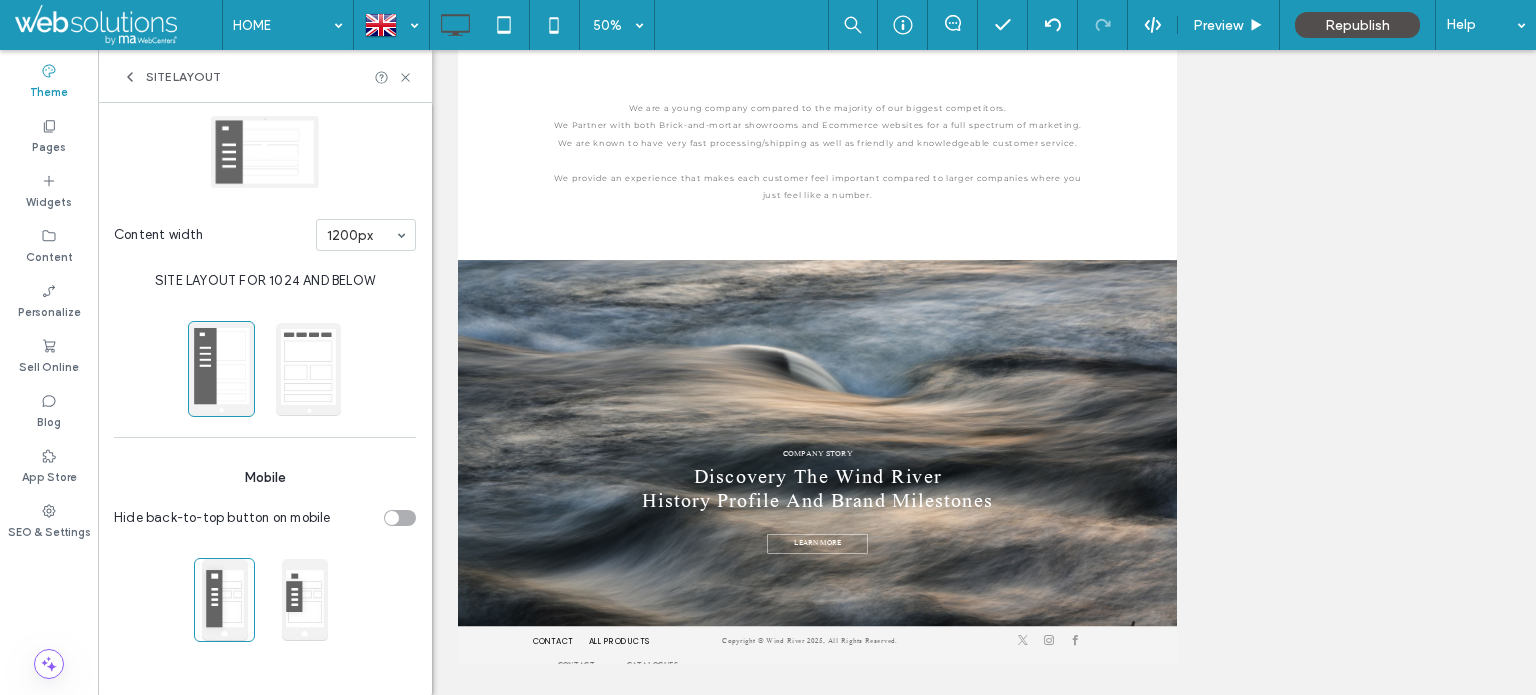click on "Site Layout" at bounding box center [171, 77] 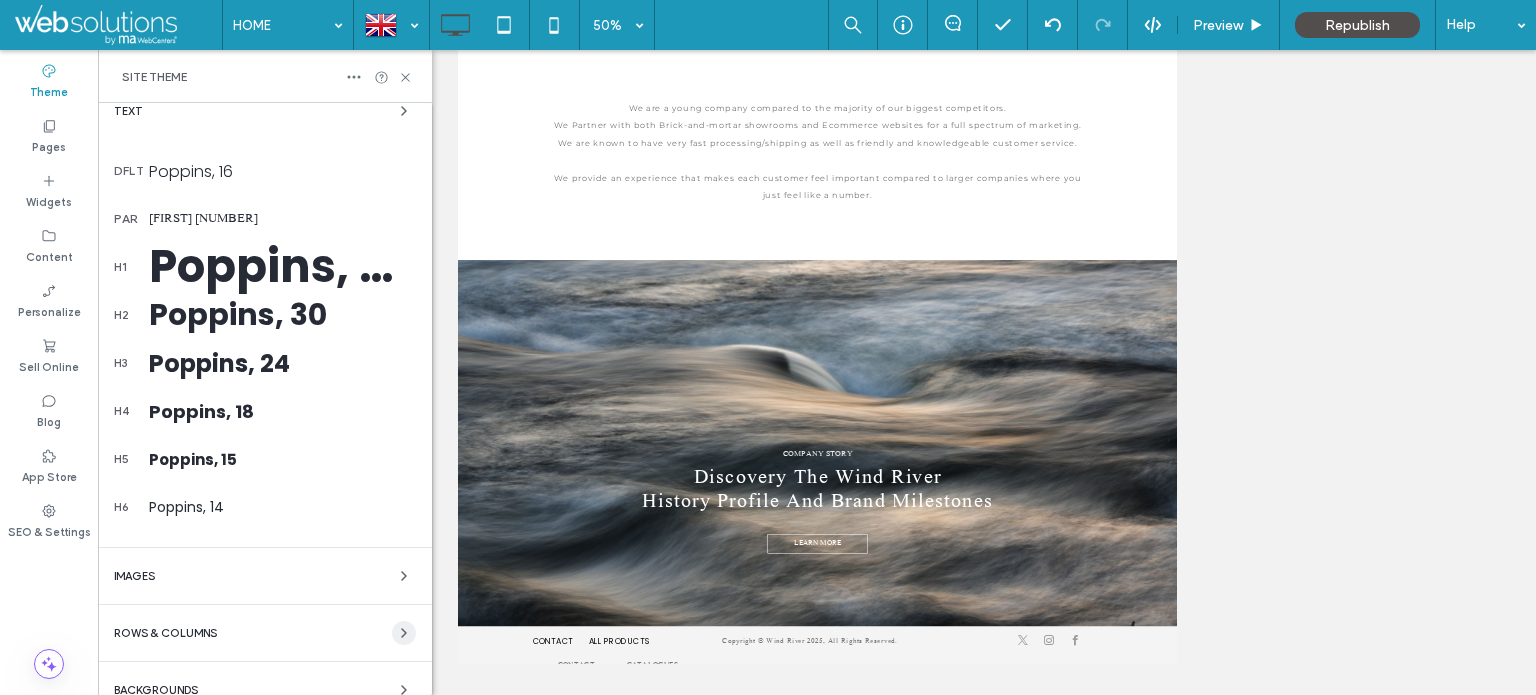 click at bounding box center (404, 633) 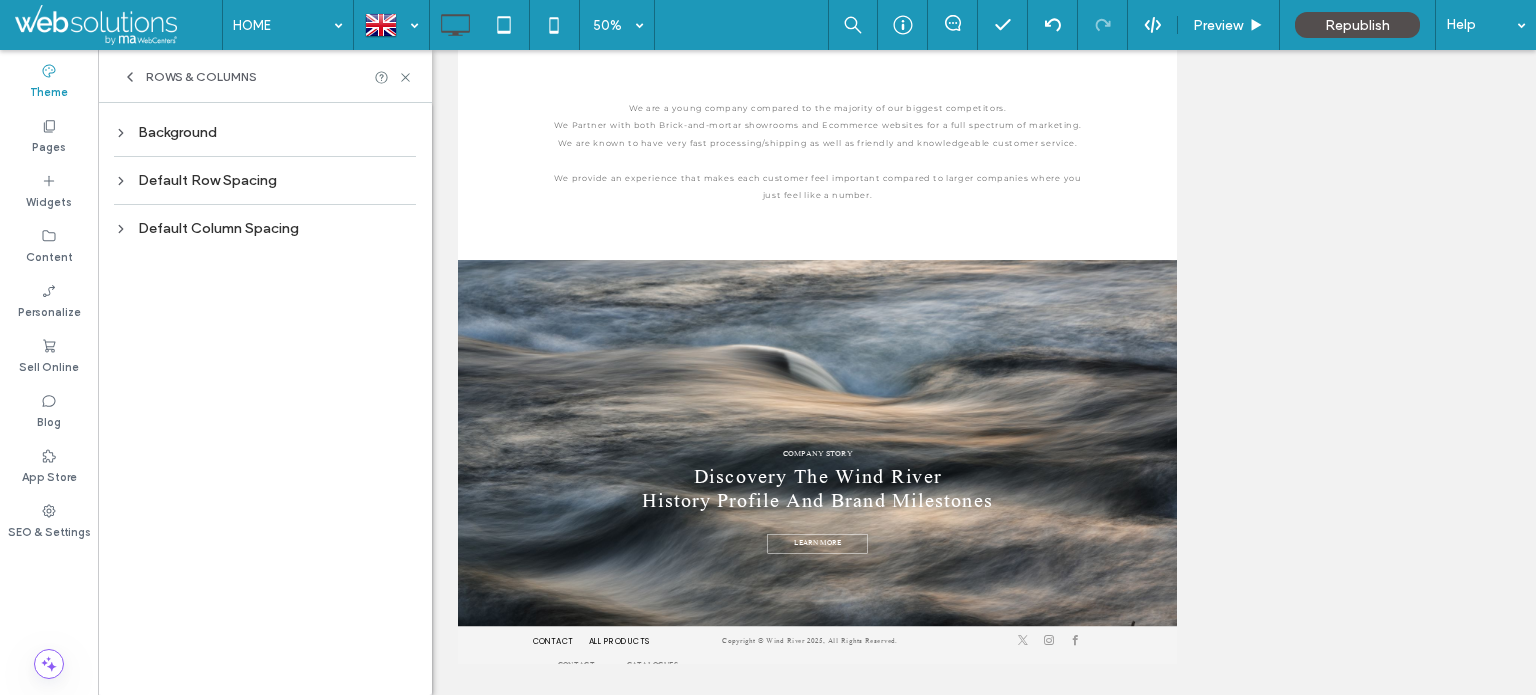 scroll, scrollTop: 0, scrollLeft: 0, axis: both 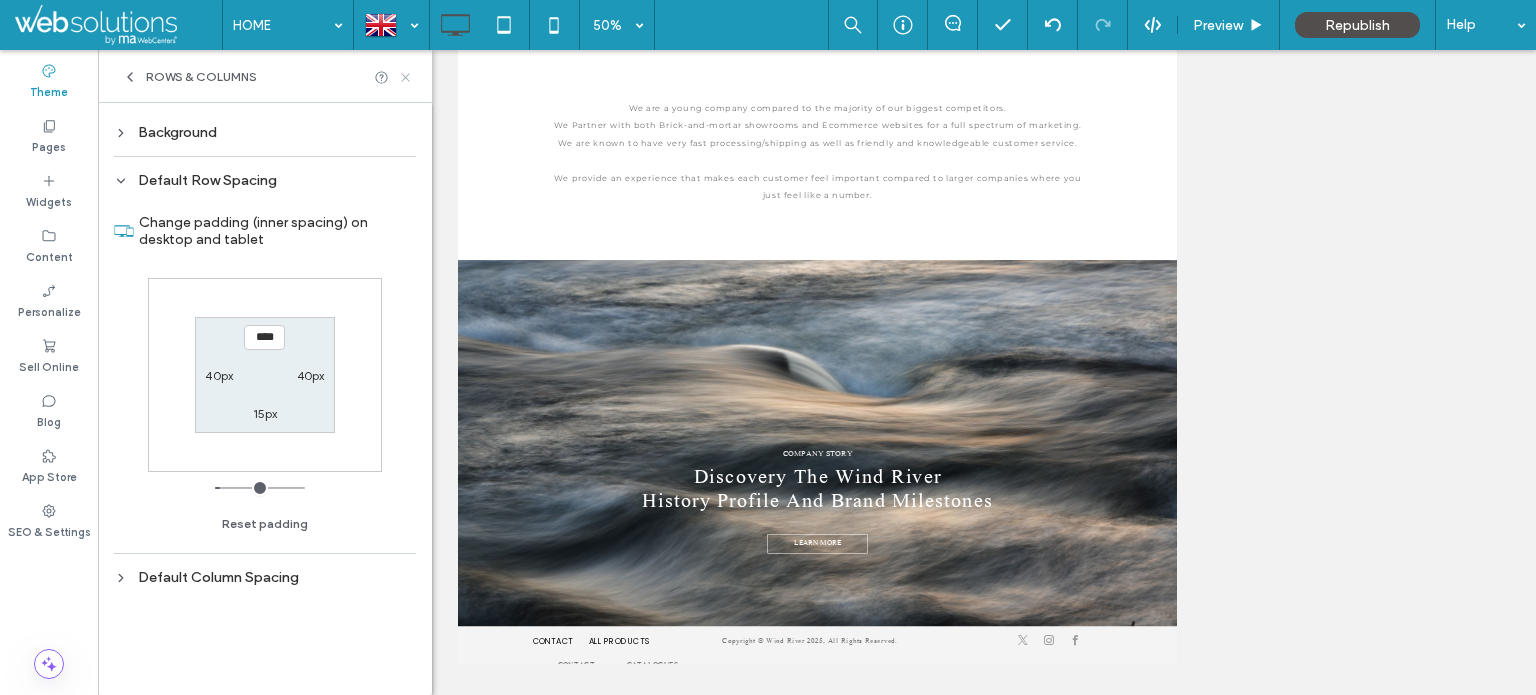 click 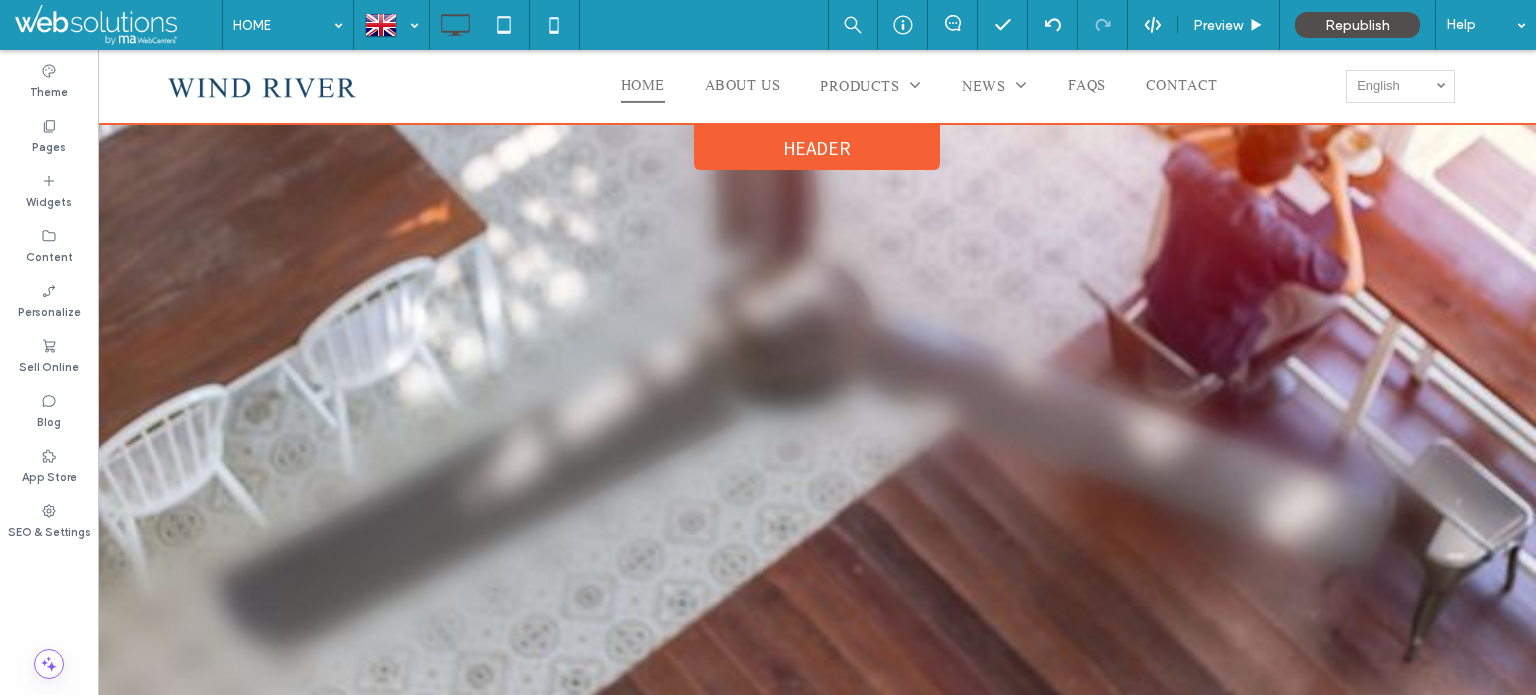 scroll, scrollTop: 0, scrollLeft: 0, axis: both 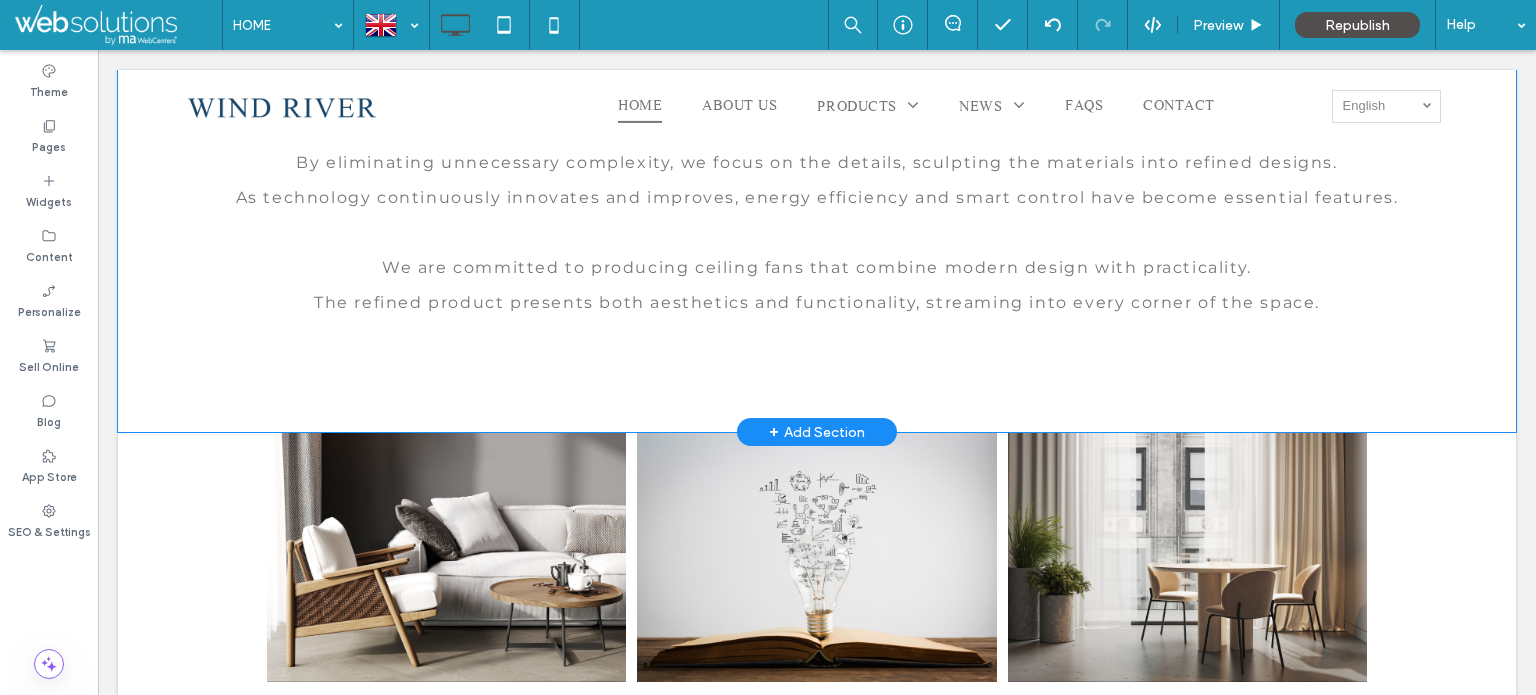 click on "By eliminating unnecessary complexity, we focus on the details, sculpting the materials into refined designs. As technology continuously innovates and improves, energy efficiency and smart control have become essential features. We are committed to producing ceiling fans that combine modern design with practicality. The refined product presents both aesthetics and functionality, streaming into every corner of the space.
Click To Paste
Row + Add Section" at bounding box center [817, 233] 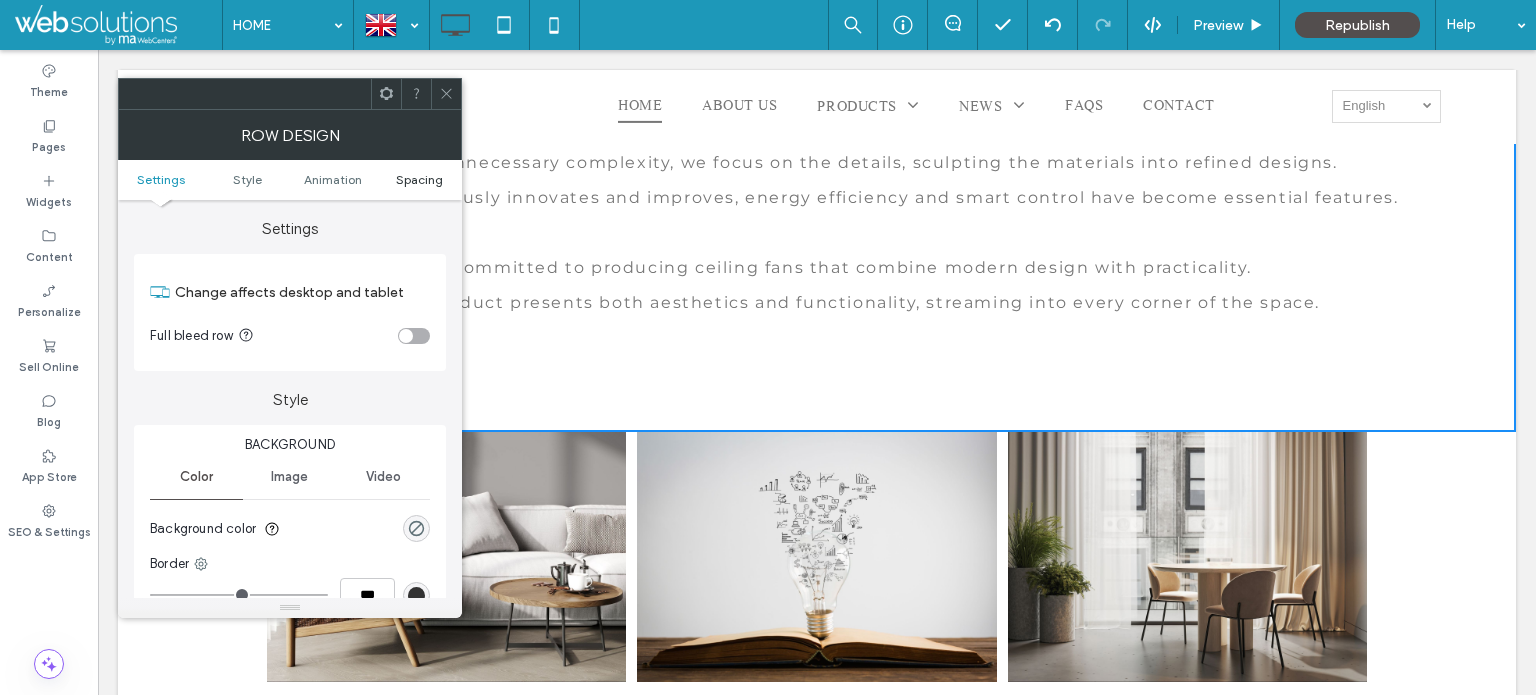 click on "Spacing" at bounding box center (419, 179) 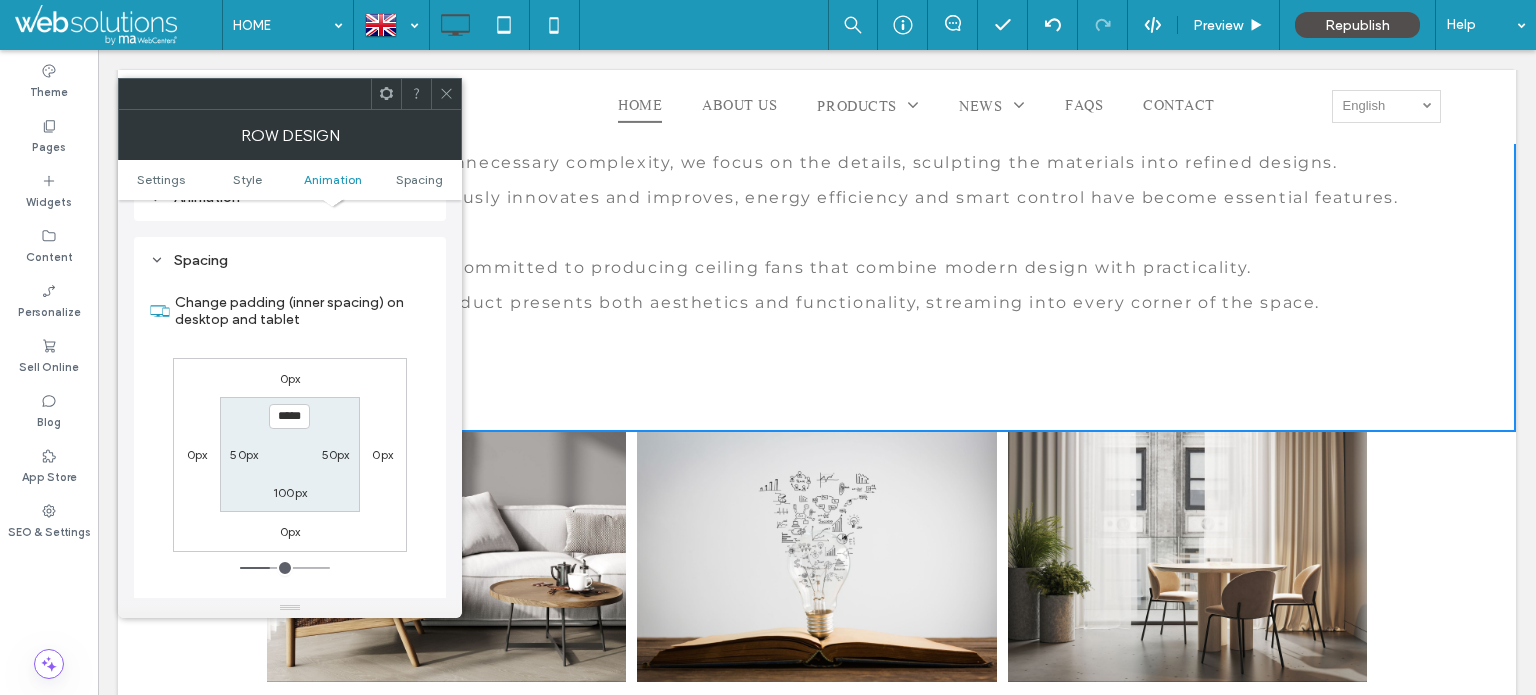 scroll, scrollTop: 564, scrollLeft: 0, axis: vertical 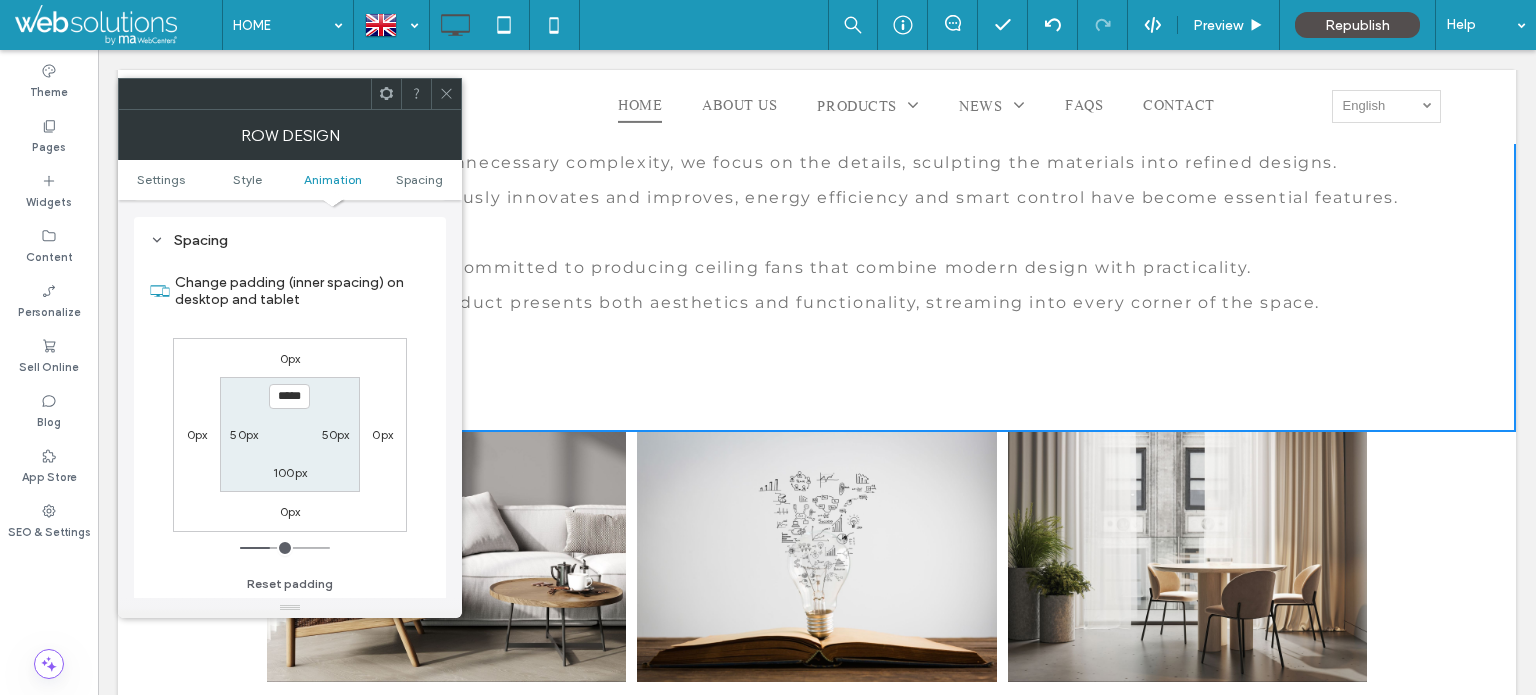 click on "50px" at bounding box center [244, 434] 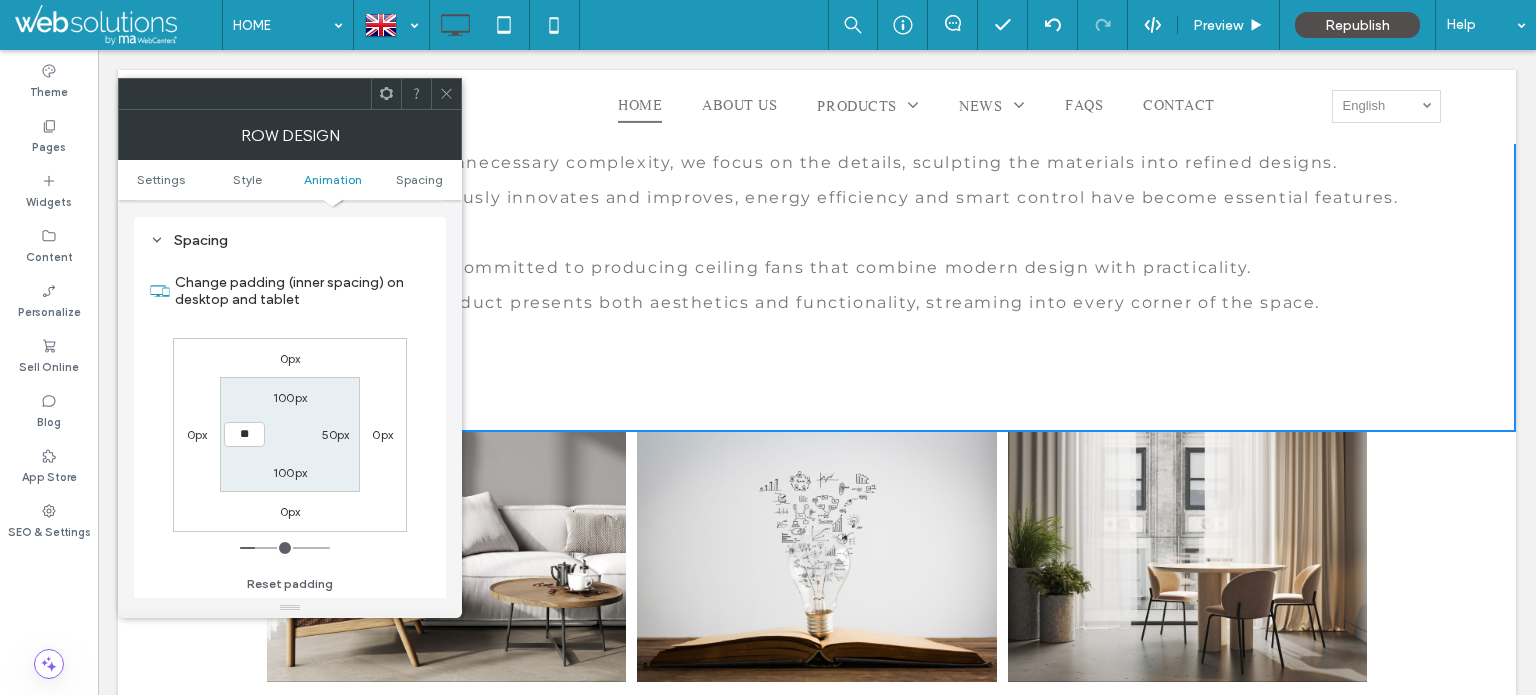 type on "**" 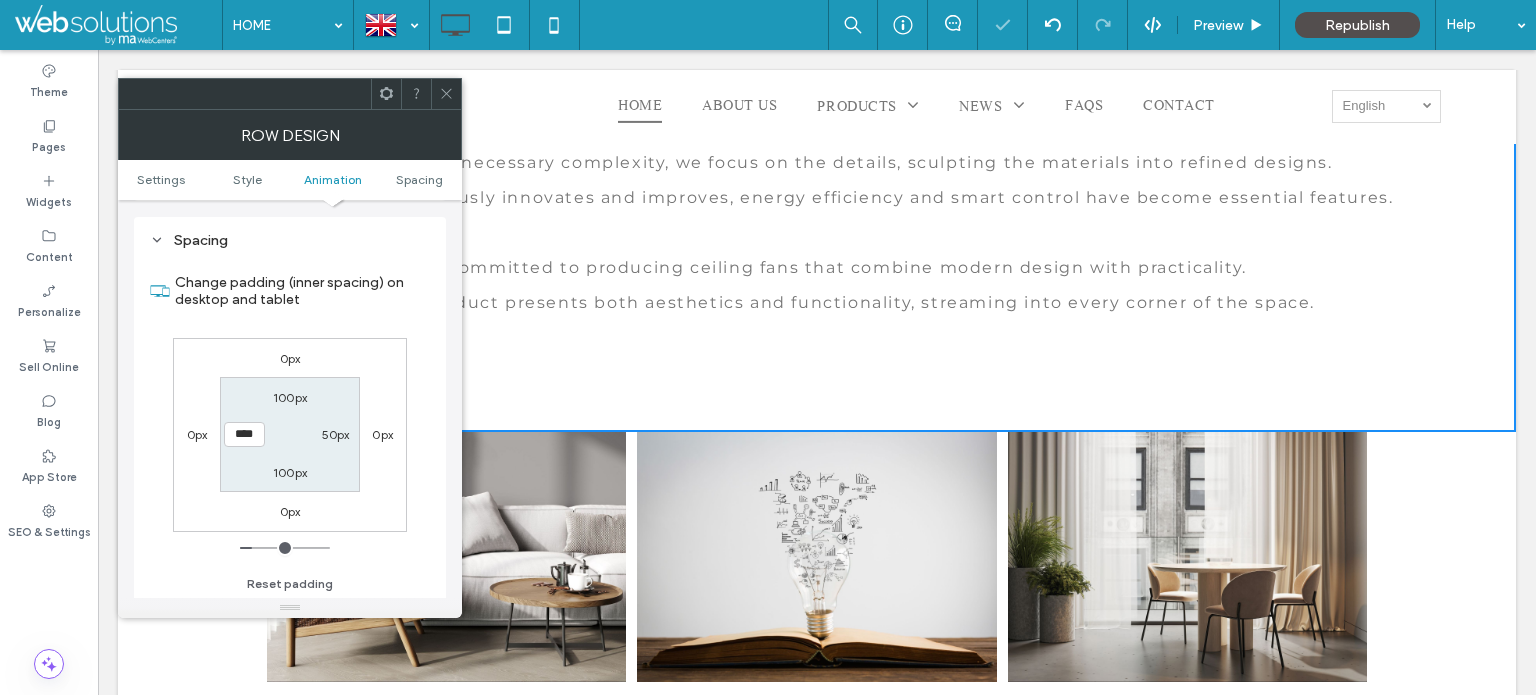 click on "50px" at bounding box center [336, 434] 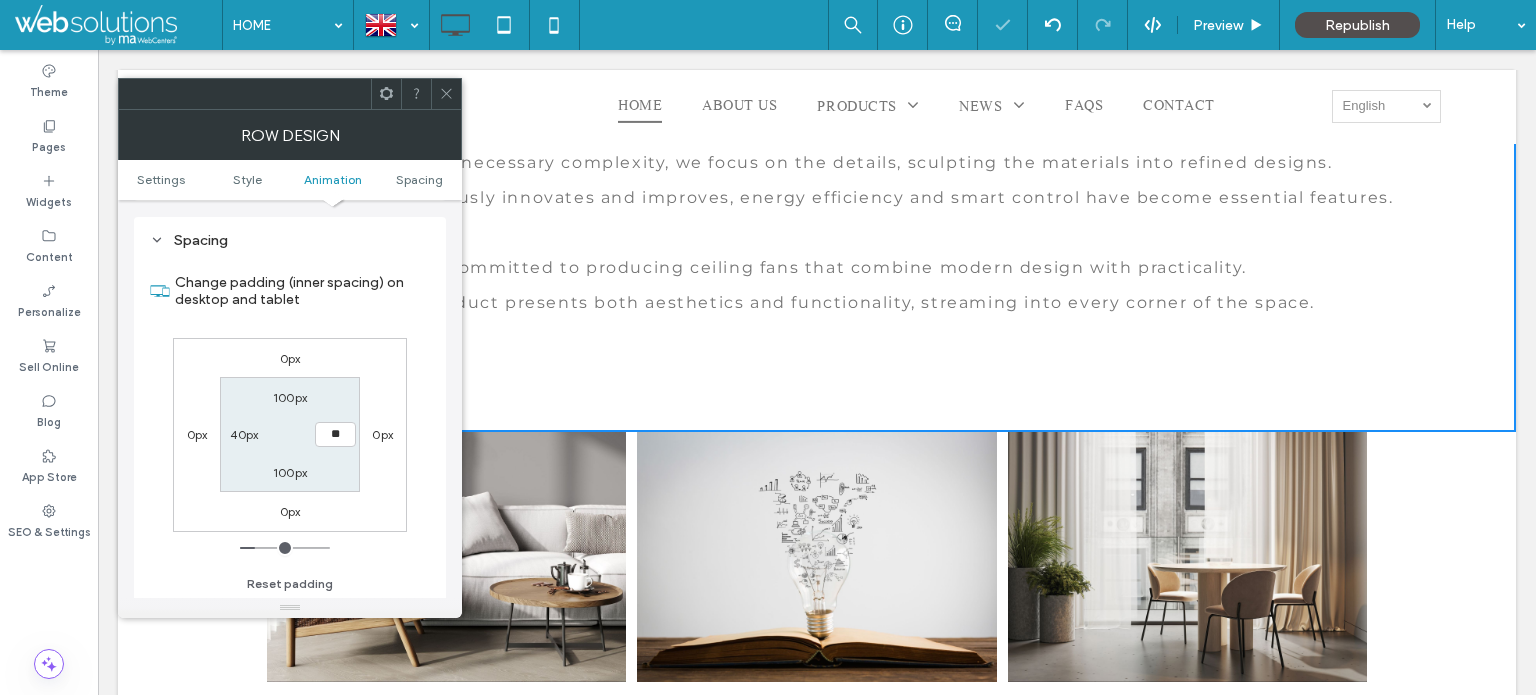 type on "**" 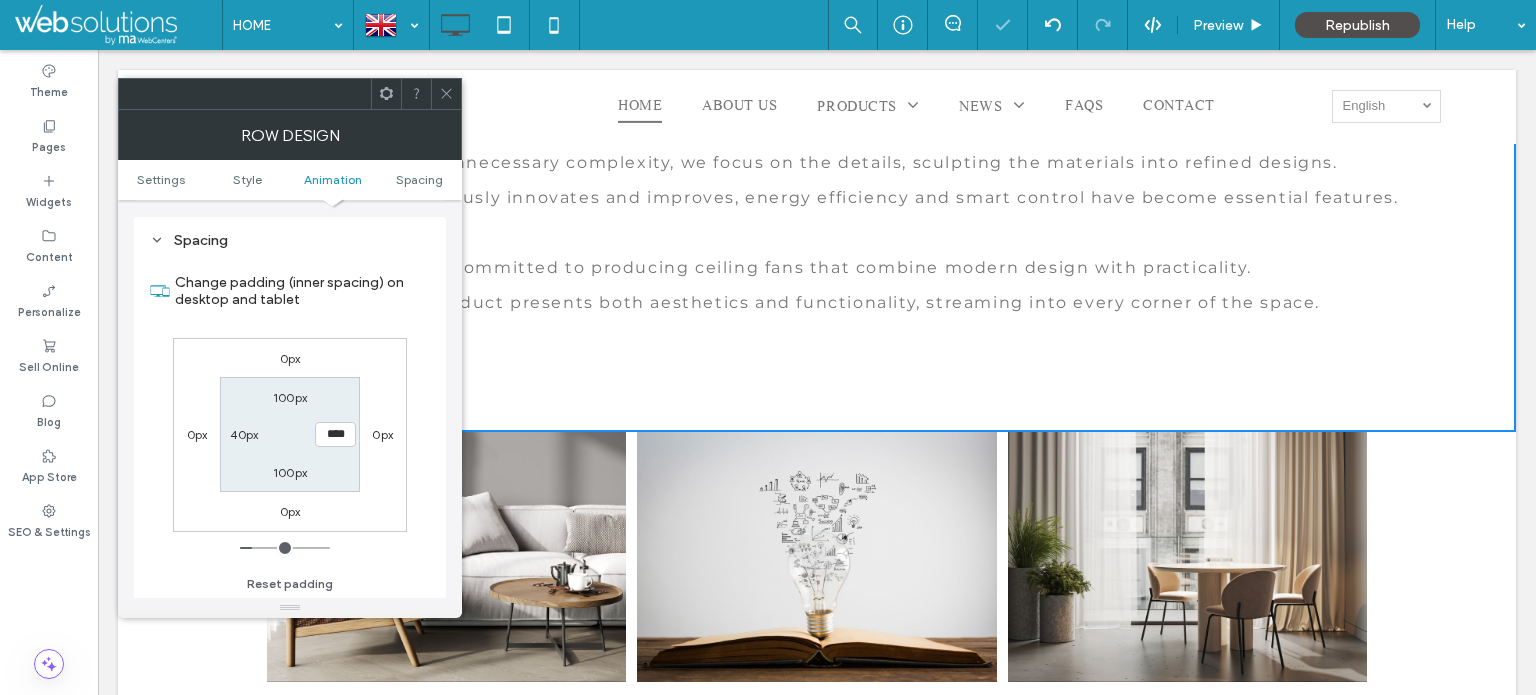 click at bounding box center [446, 94] 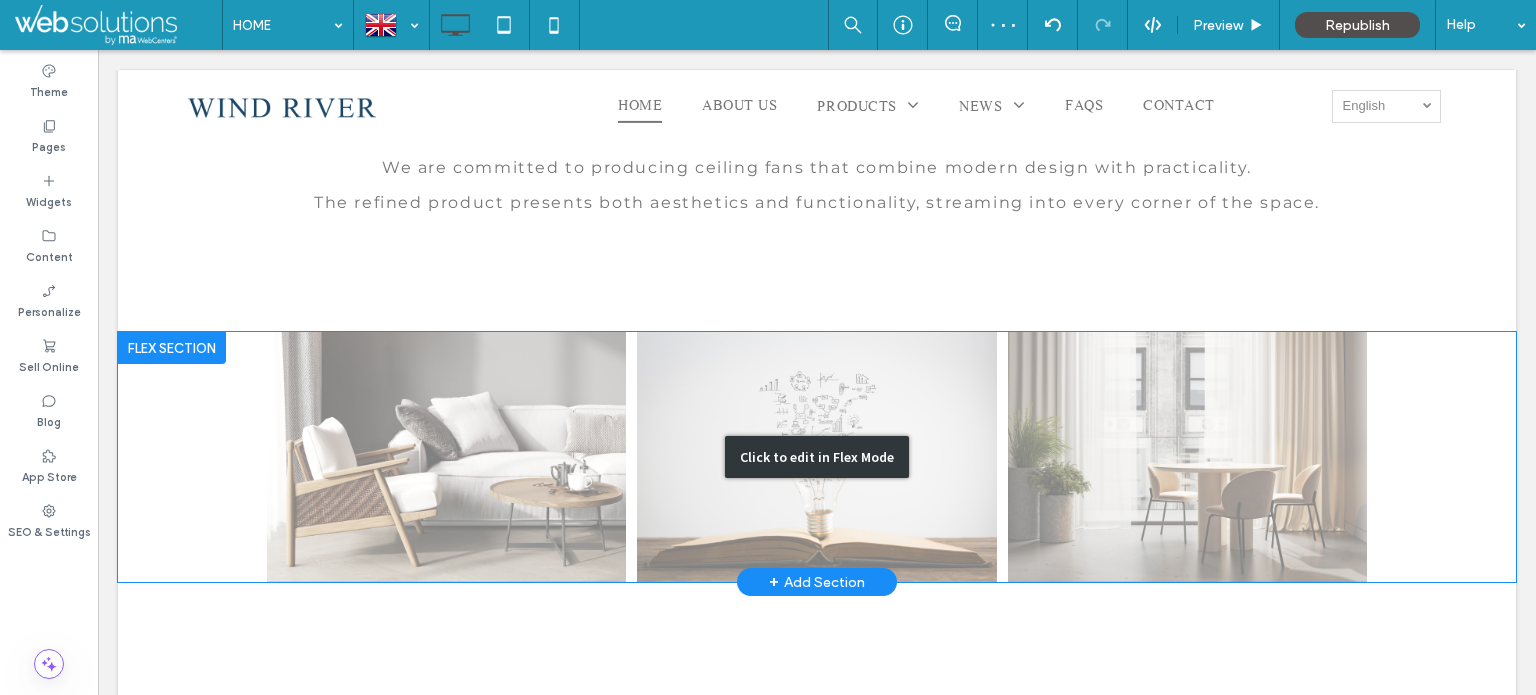 click on "Click to edit in Flex Mode" at bounding box center [817, 457] 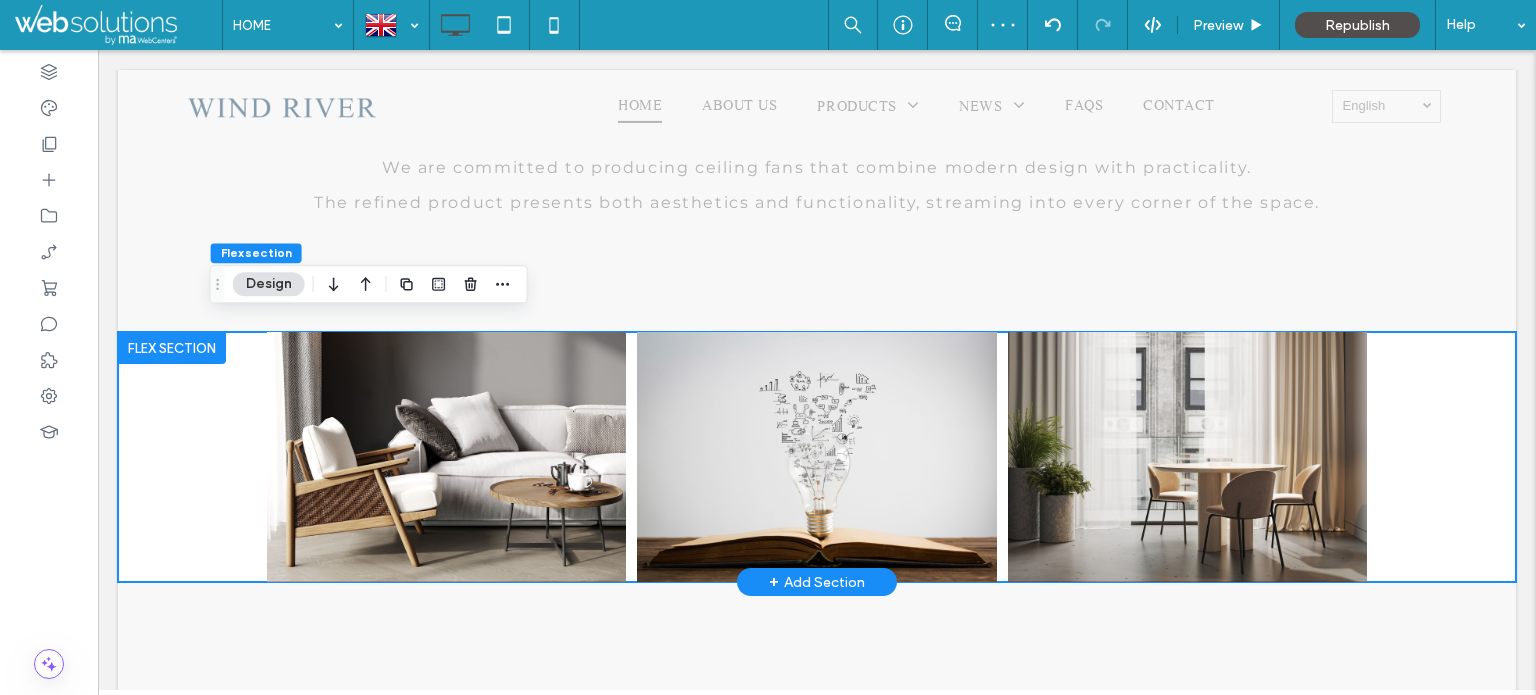 scroll, scrollTop: 2099, scrollLeft: 0, axis: vertical 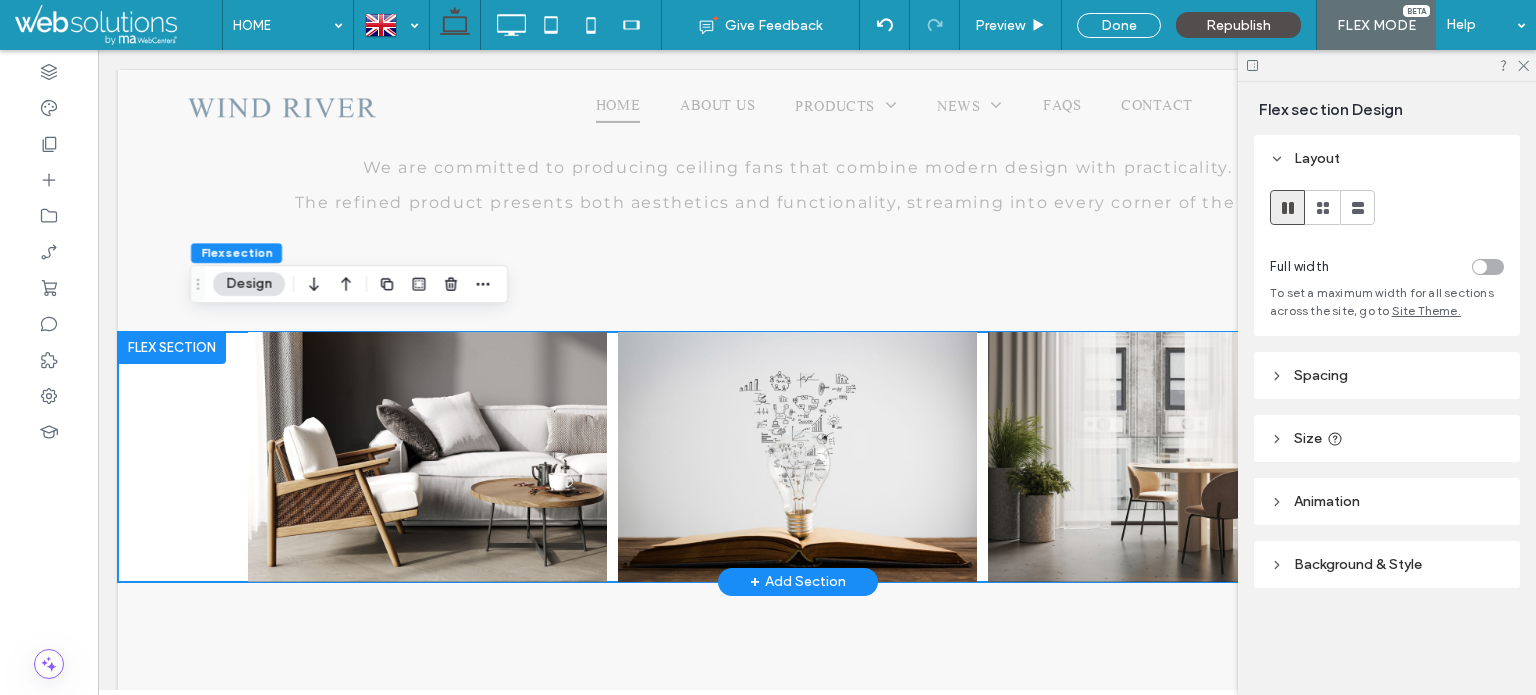 click at bounding box center (797, 457) 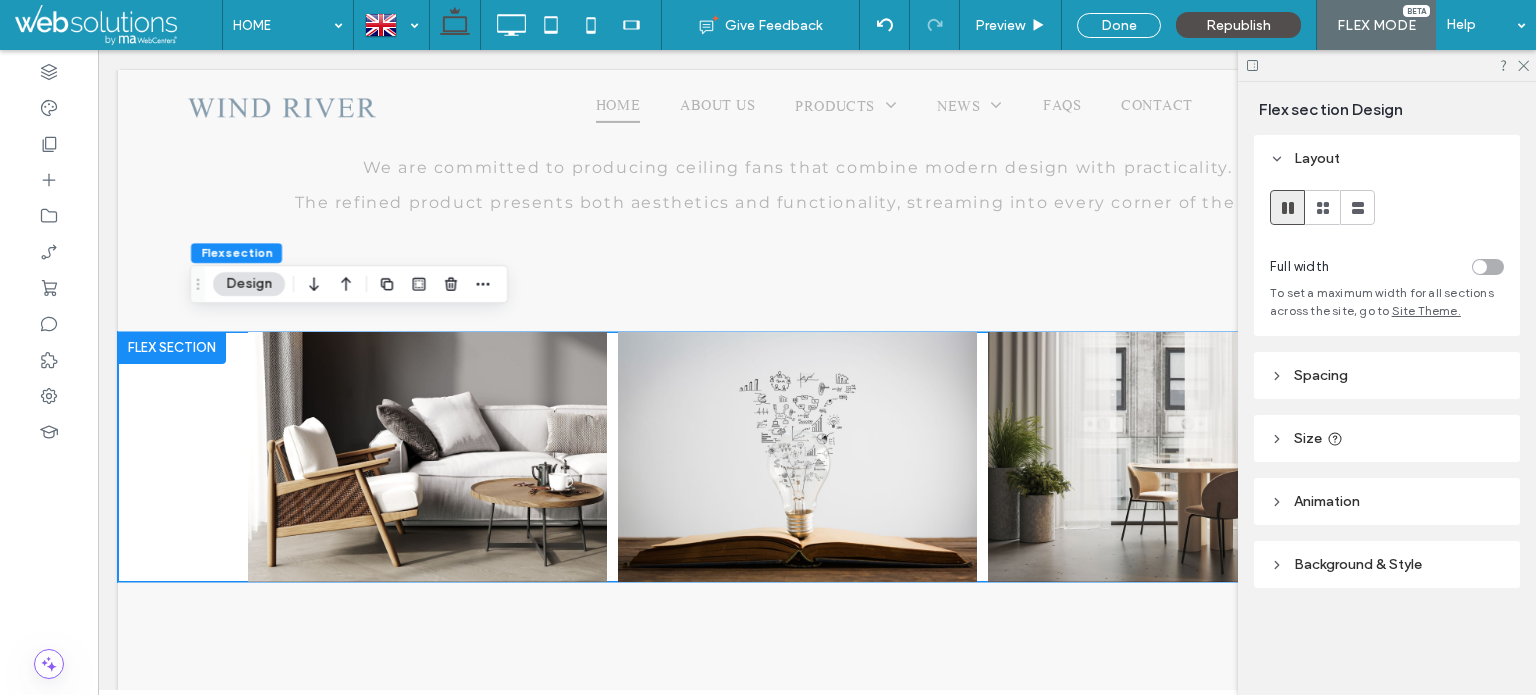 click on "Size" at bounding box center (1387, 438) 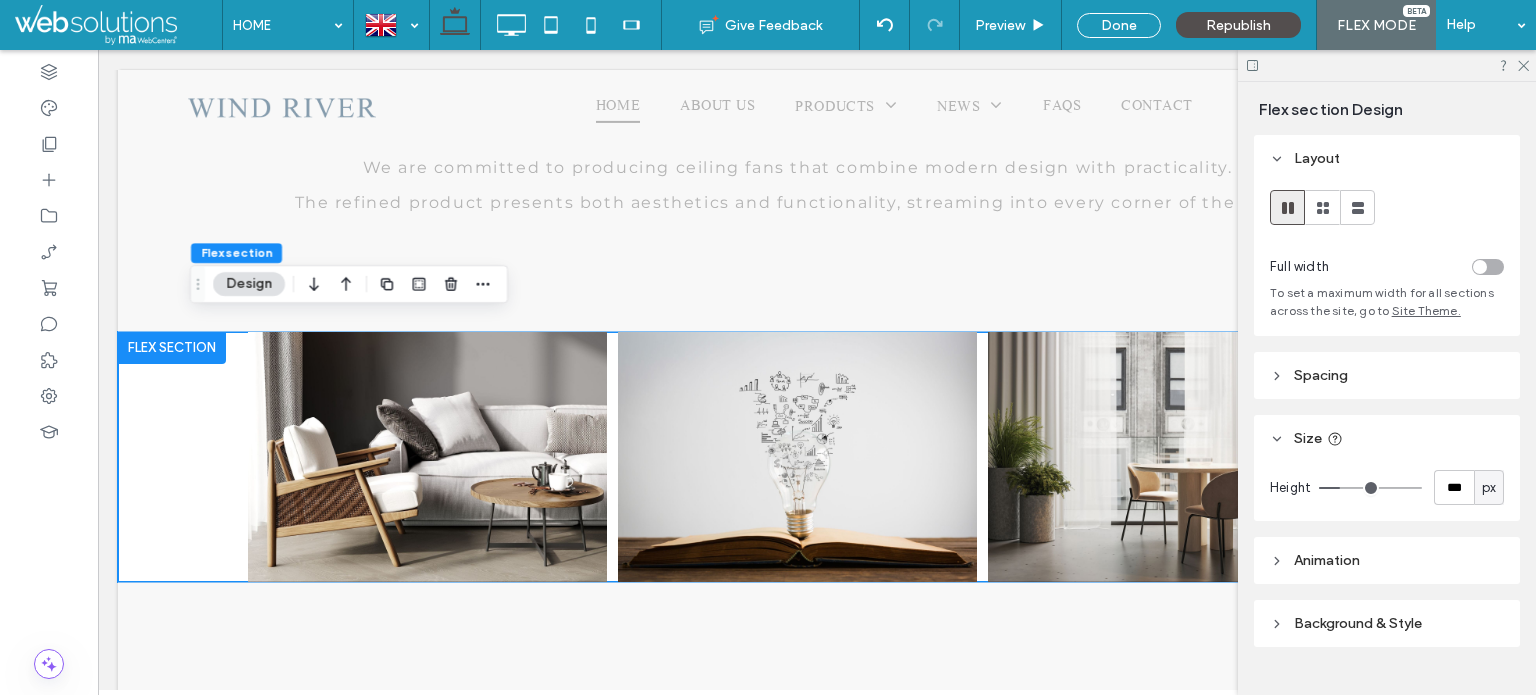 click on "Spacing" at bounding box center (1321, 375) 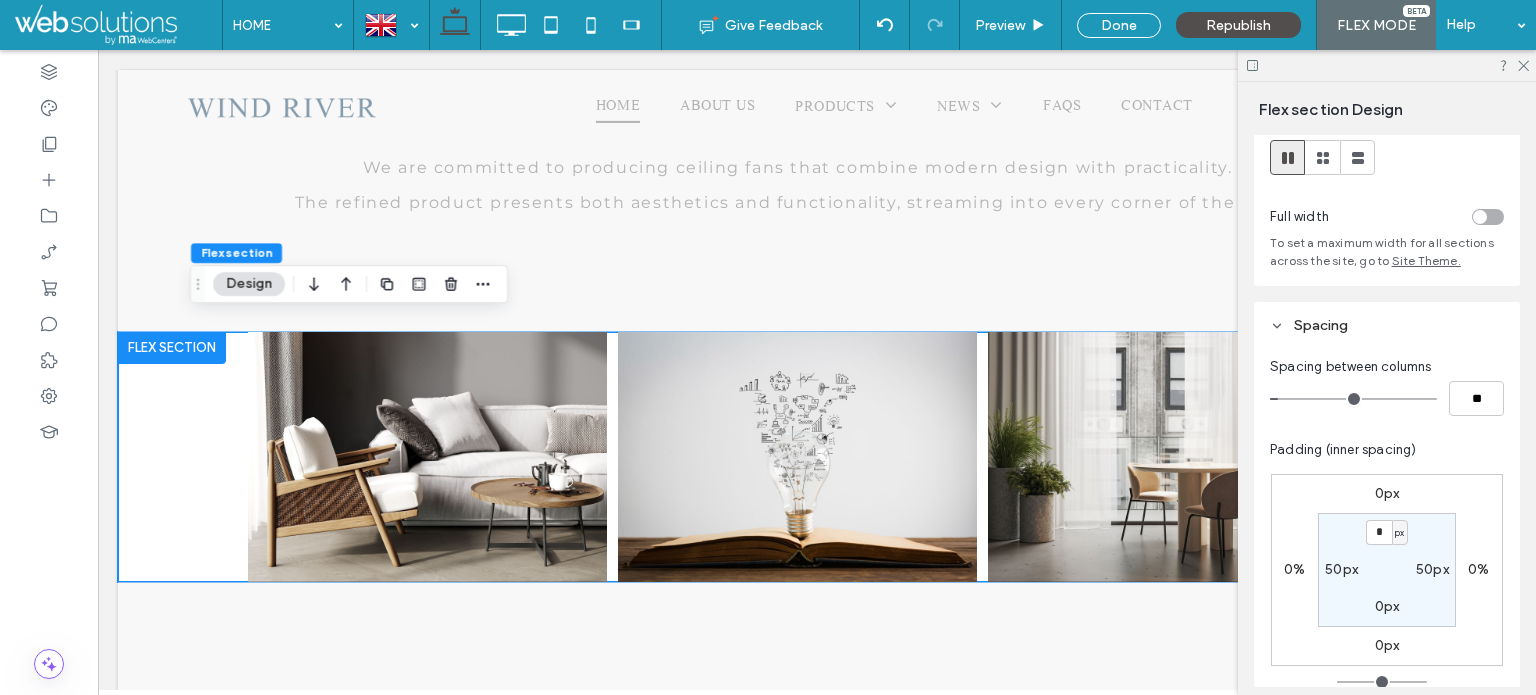 scroll, scrollTop: 100, scrollLeft: 0, axis: vertical 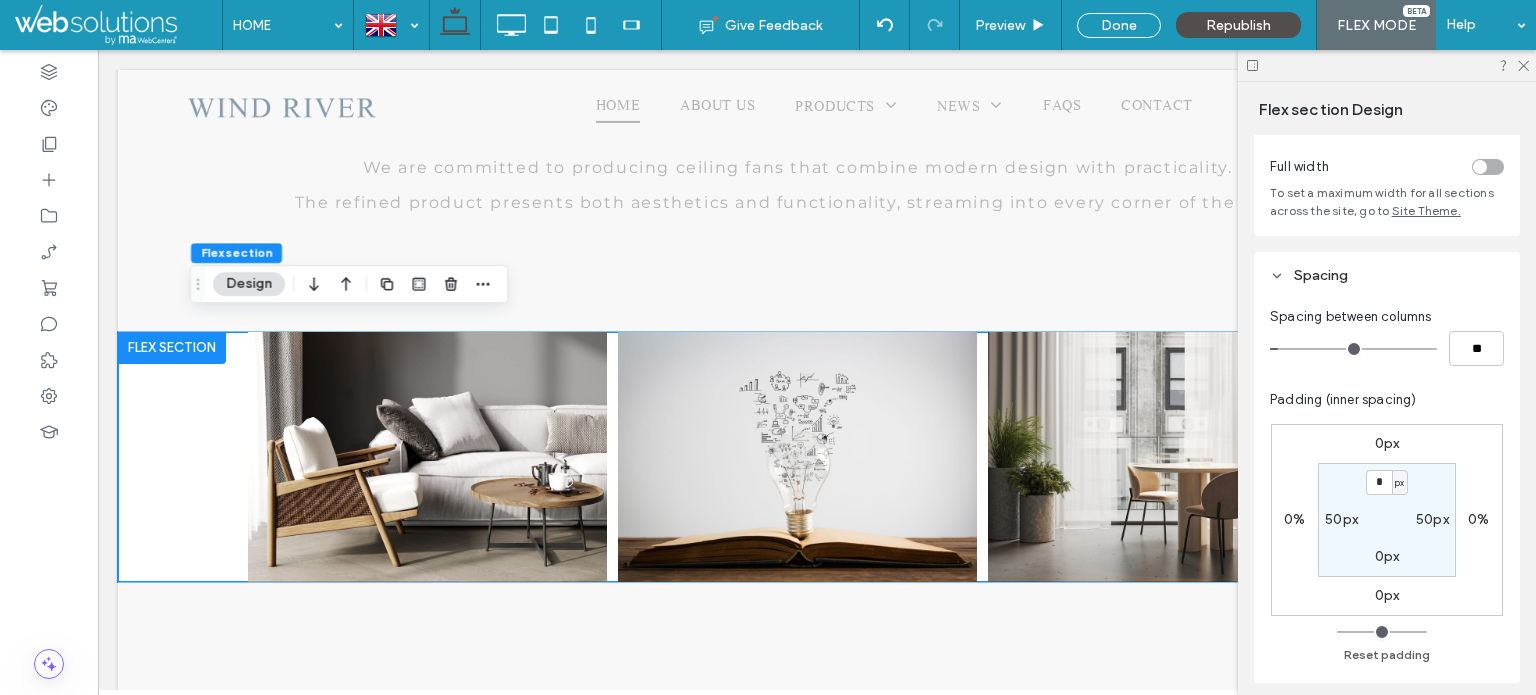 click on "50px" at bounding box center [1341, 519] 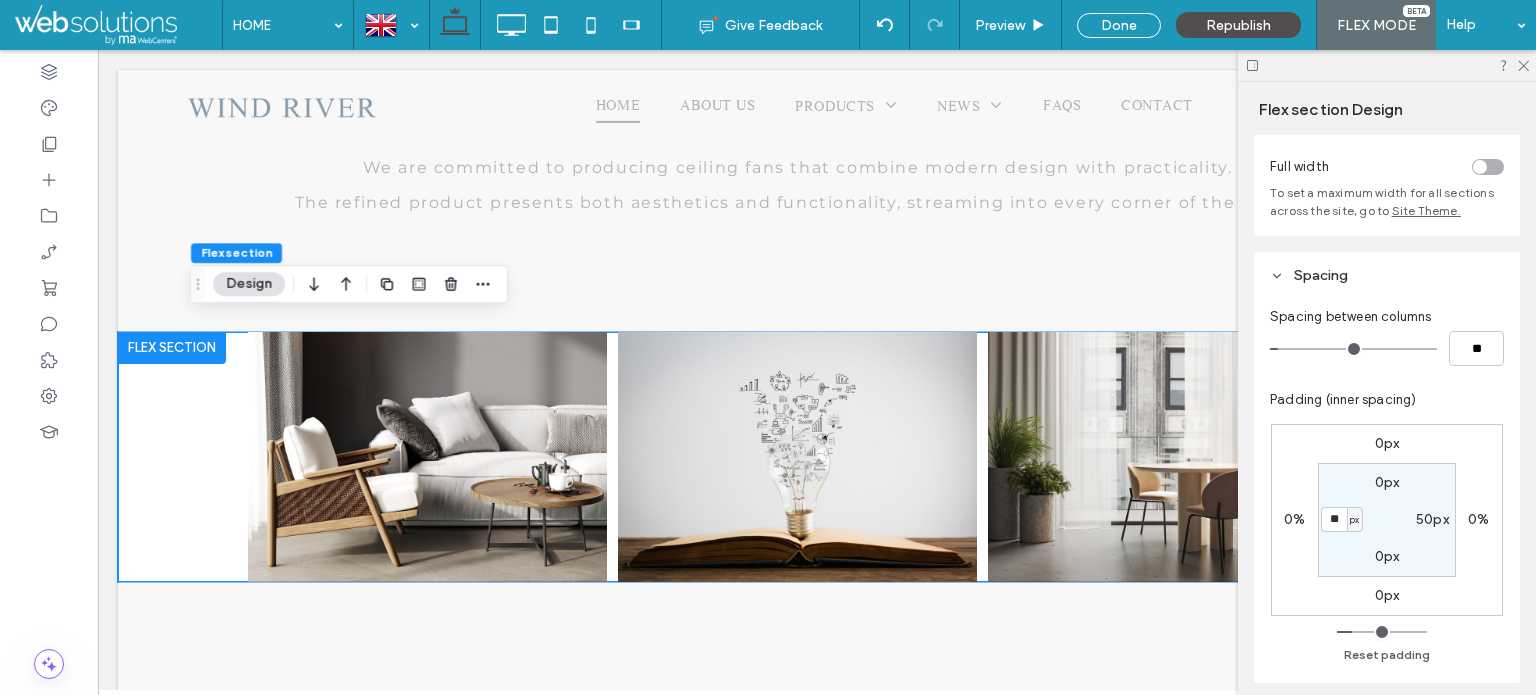 type on "**" 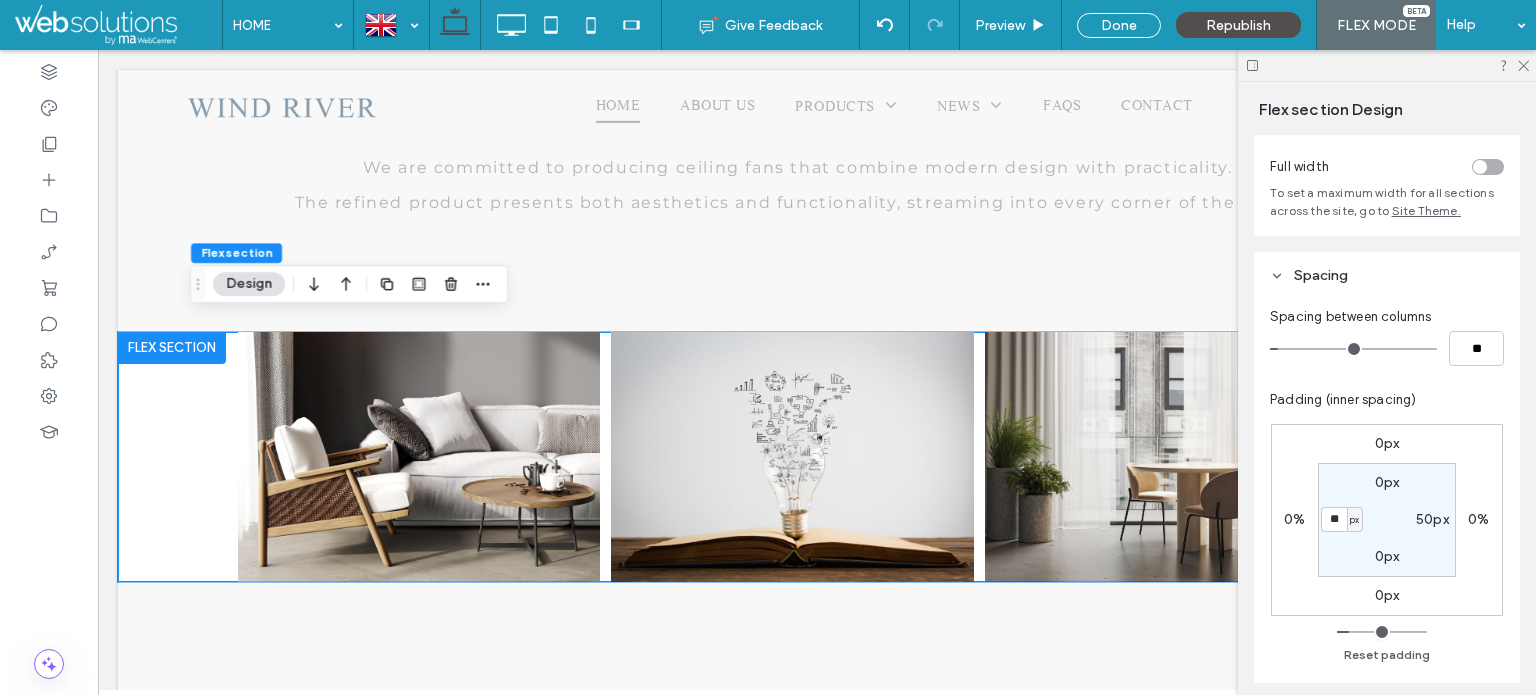 click on "50px" at bounding box center [1432, 519] 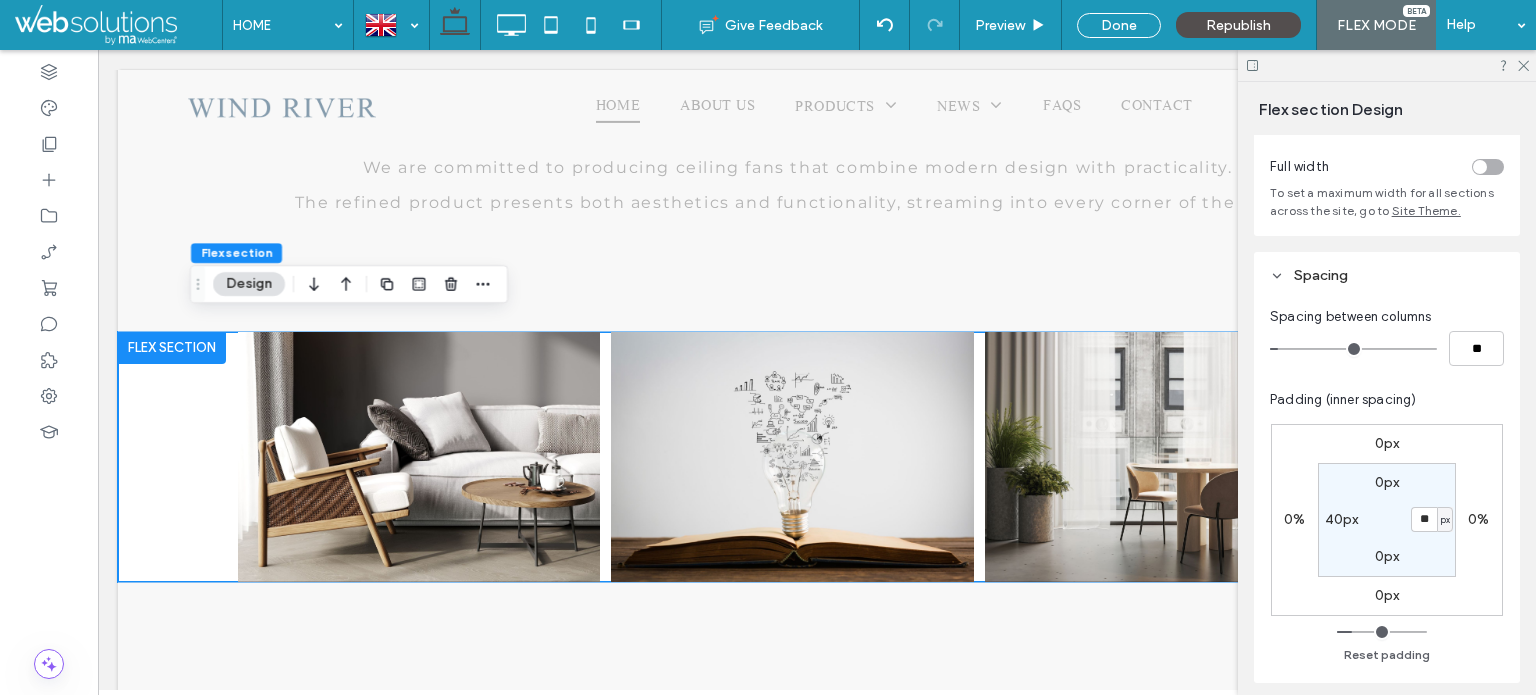 type on "**" 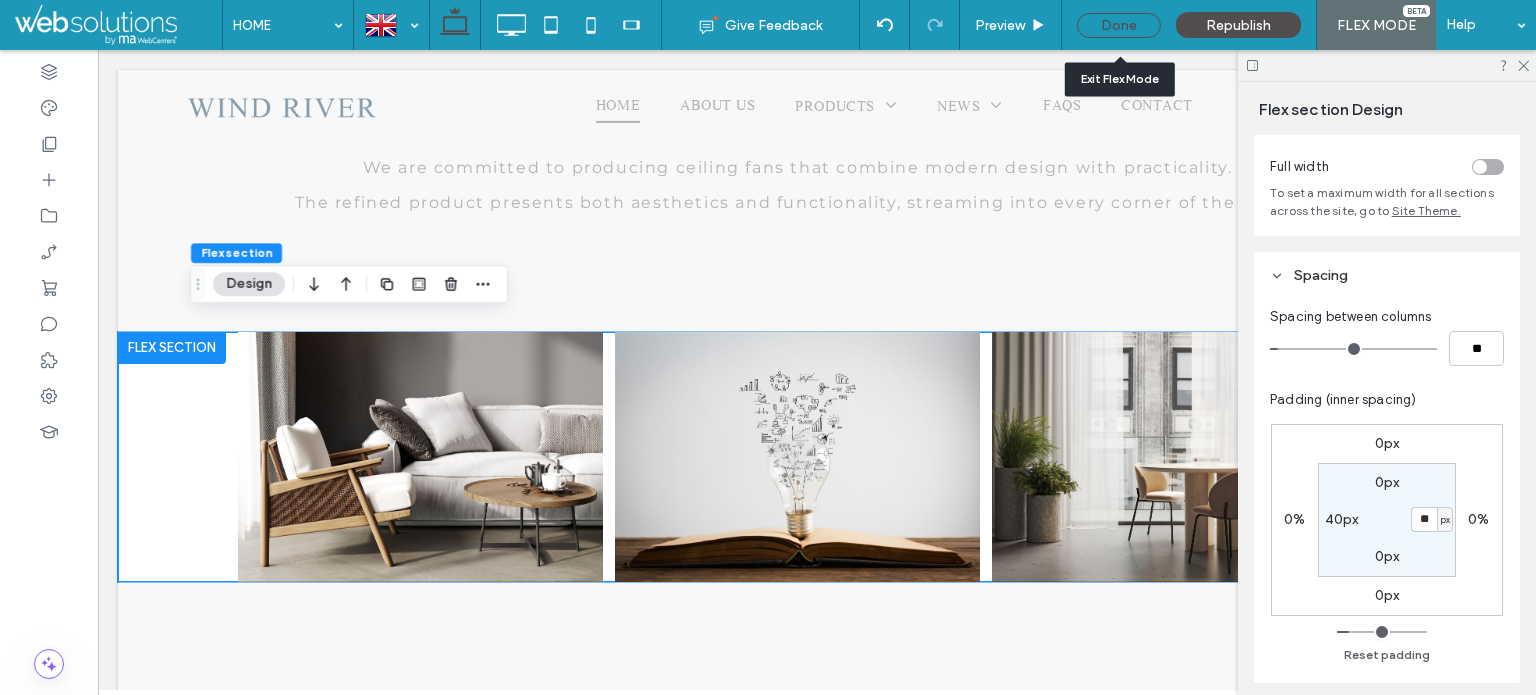 click on "Done" at bounding box center (1119, 25) 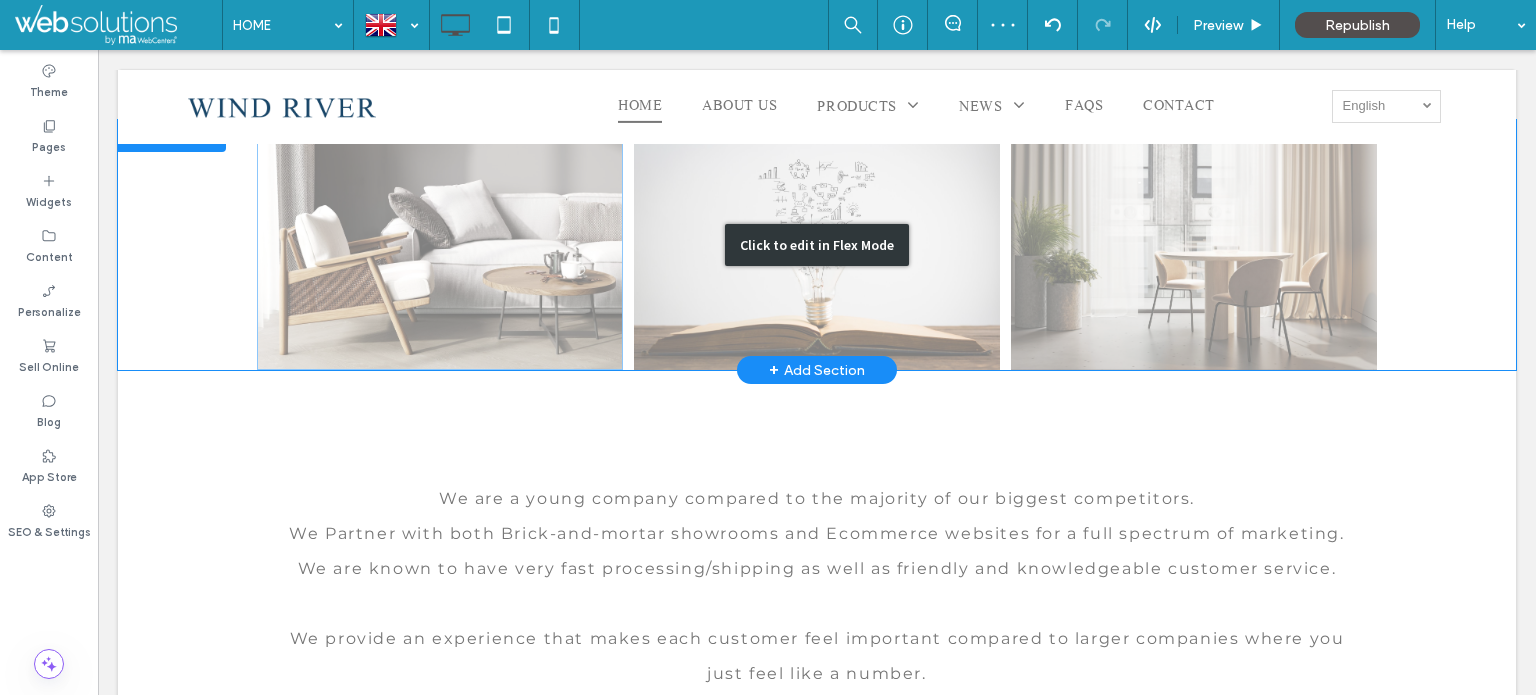 scroll, scrollTop: 2299, scrollLeft: 0, axis: vertical 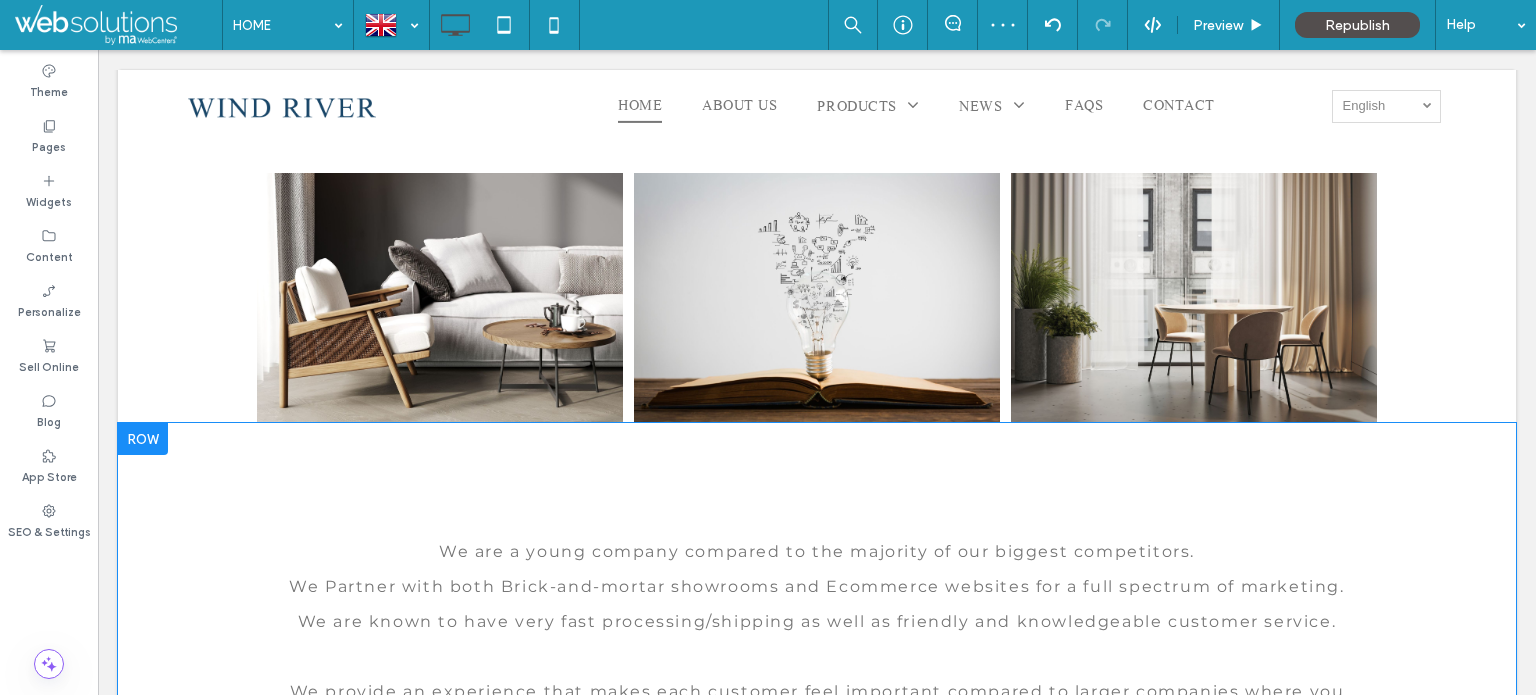 click on "We are a young company compared to the majority of our biggest competitors. We Partner with both Brick-and-mortar showrooms and Ecommerce websites for a full spectrum of marketing. We are known to have very fast processing/shipping as well as friendly and knowledgeable customer service.   We provide an experience that makes each customer feel important compared to larger companies where you just feel like a number.
Click To Paste     Click To Paste     Click To Paste
Row + Add Section" at bounding box center [817, 639] 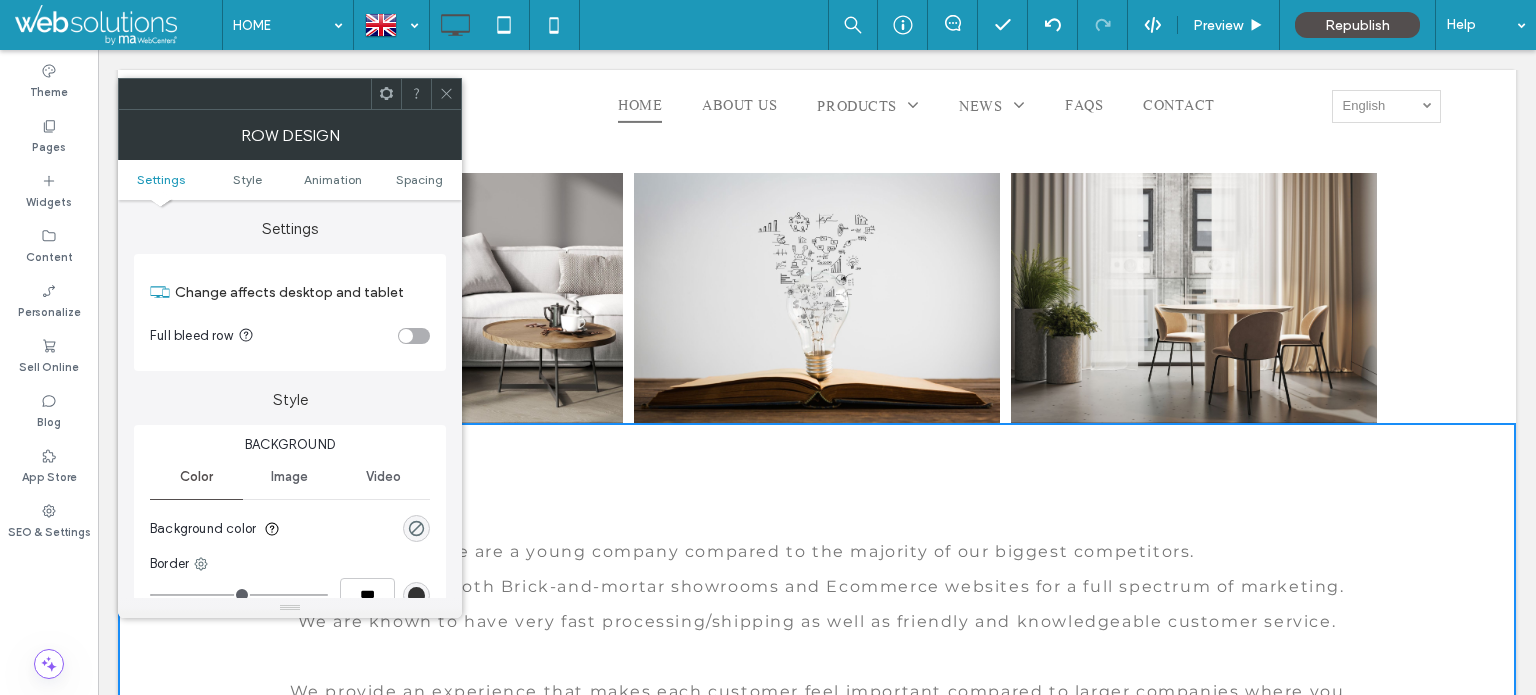click on "Settings Style Animation Spacing" at bounding box center (290, 180) 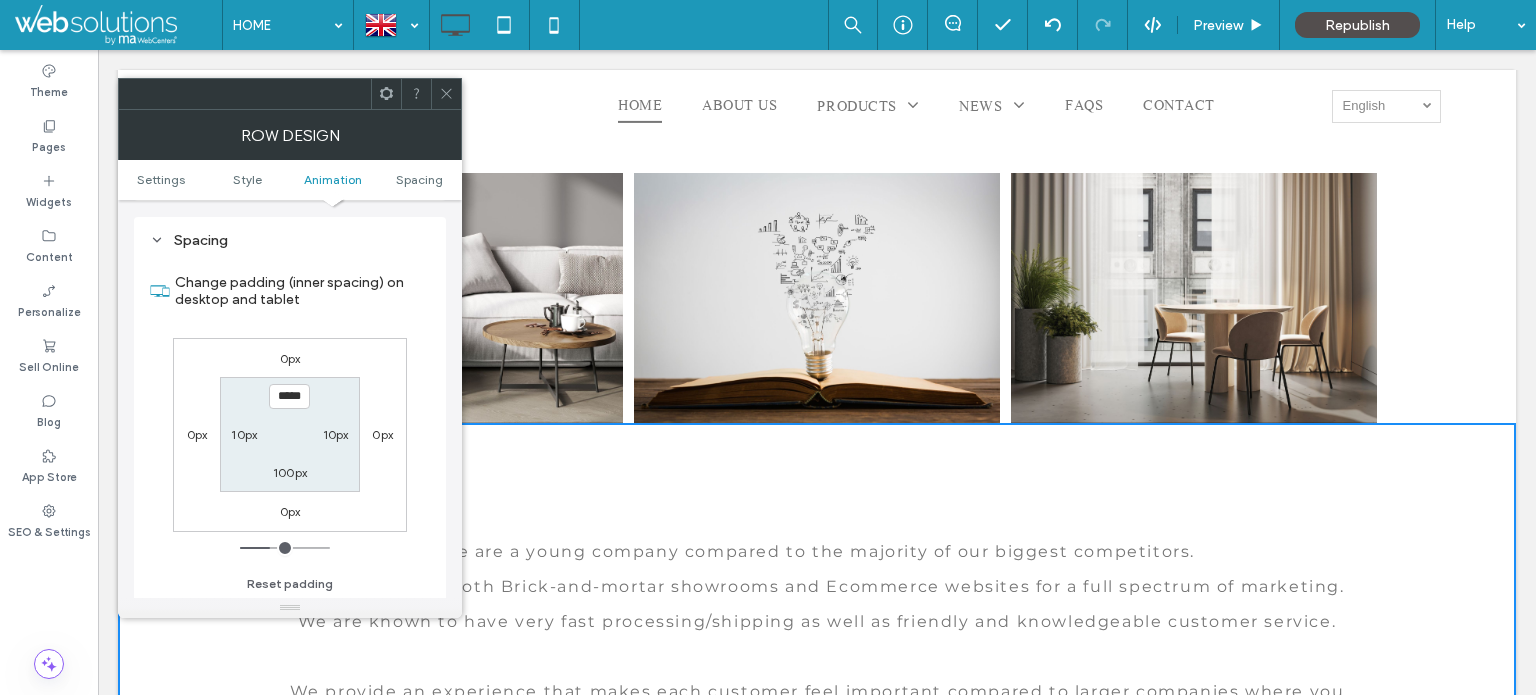 scroll, scrollTop: 564, scrollLeft: 0, axis: vertical 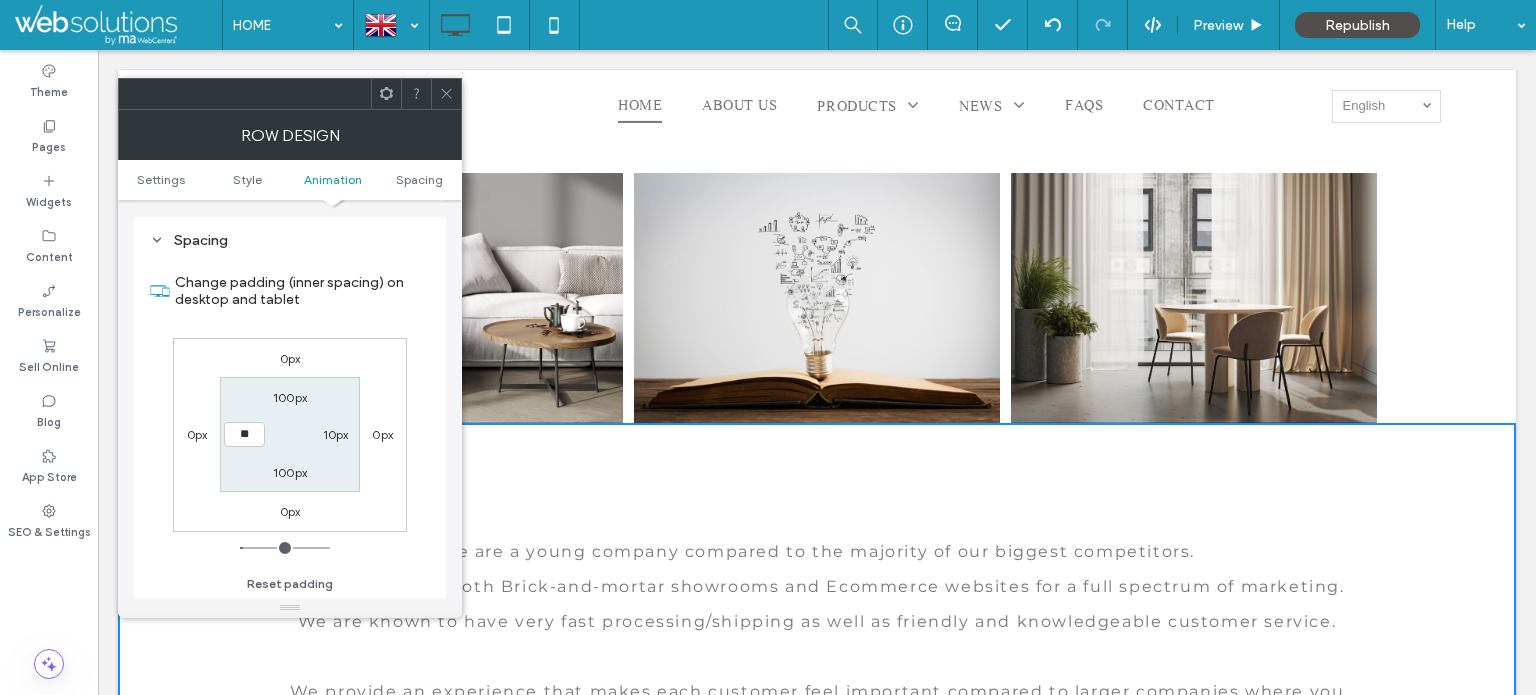 type on "**" 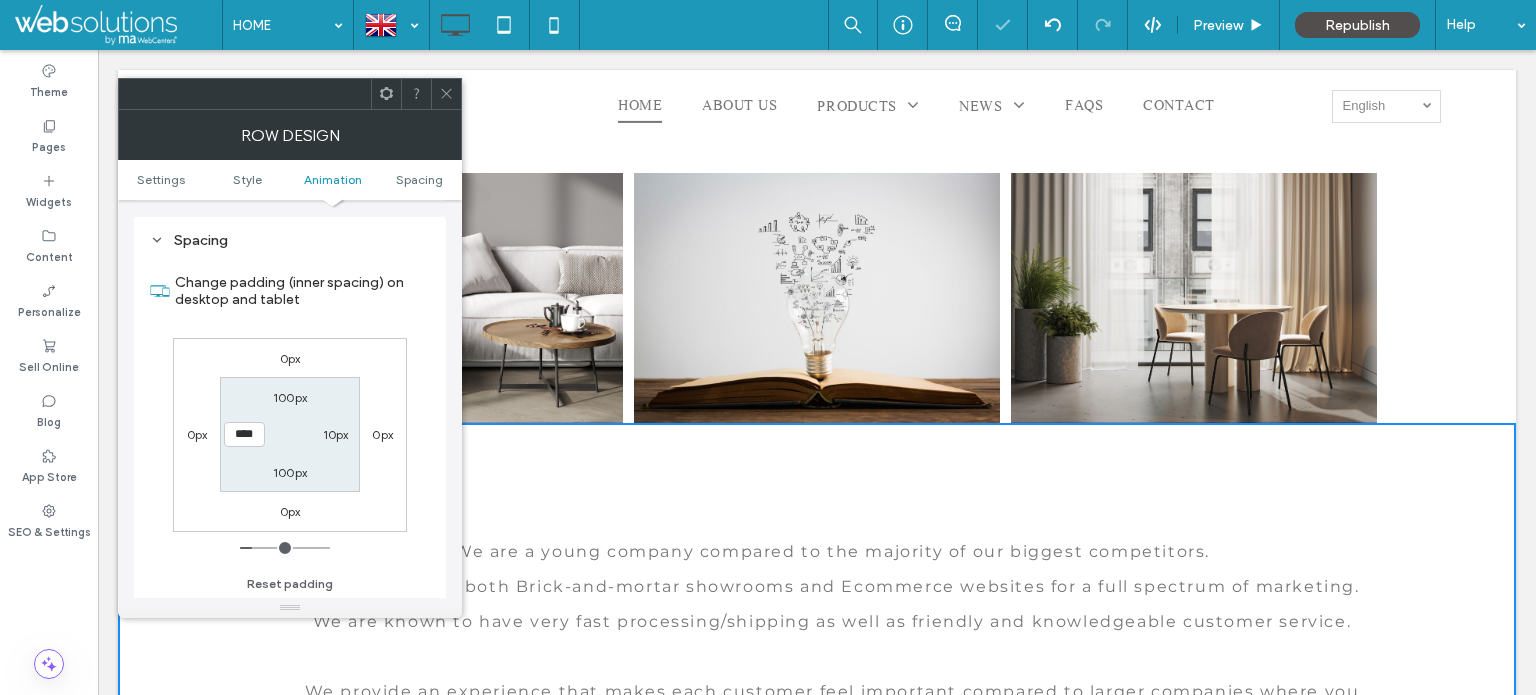 click on "10px" at bounding box center [336, 434] 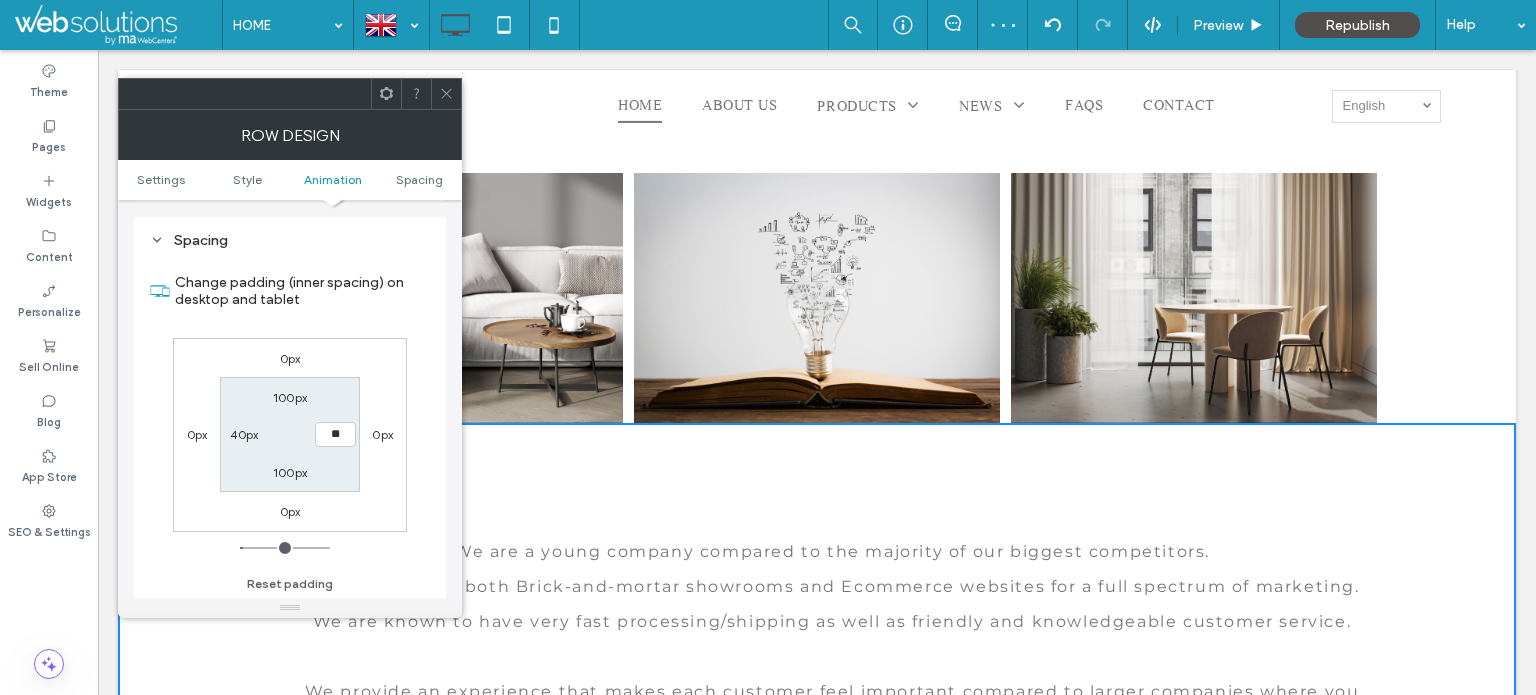 type on "**" 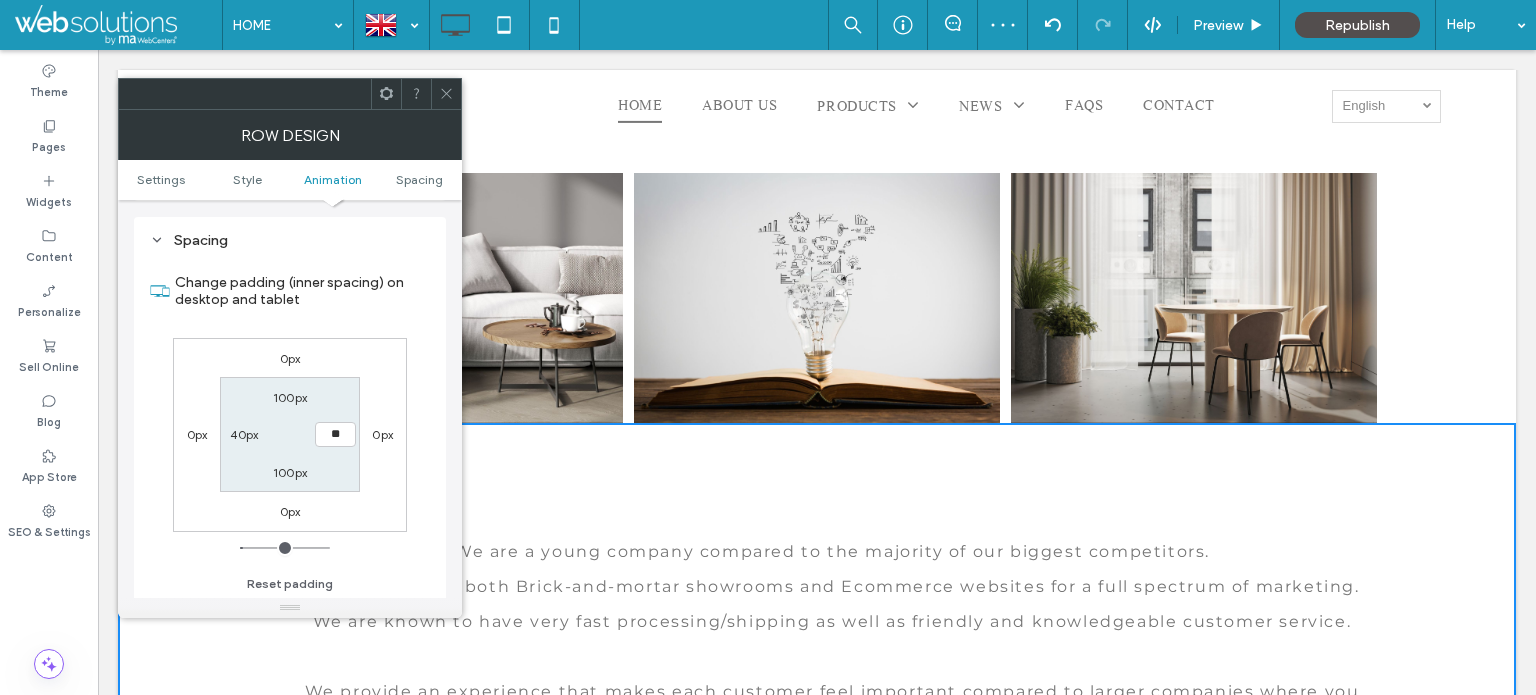 type on "**" 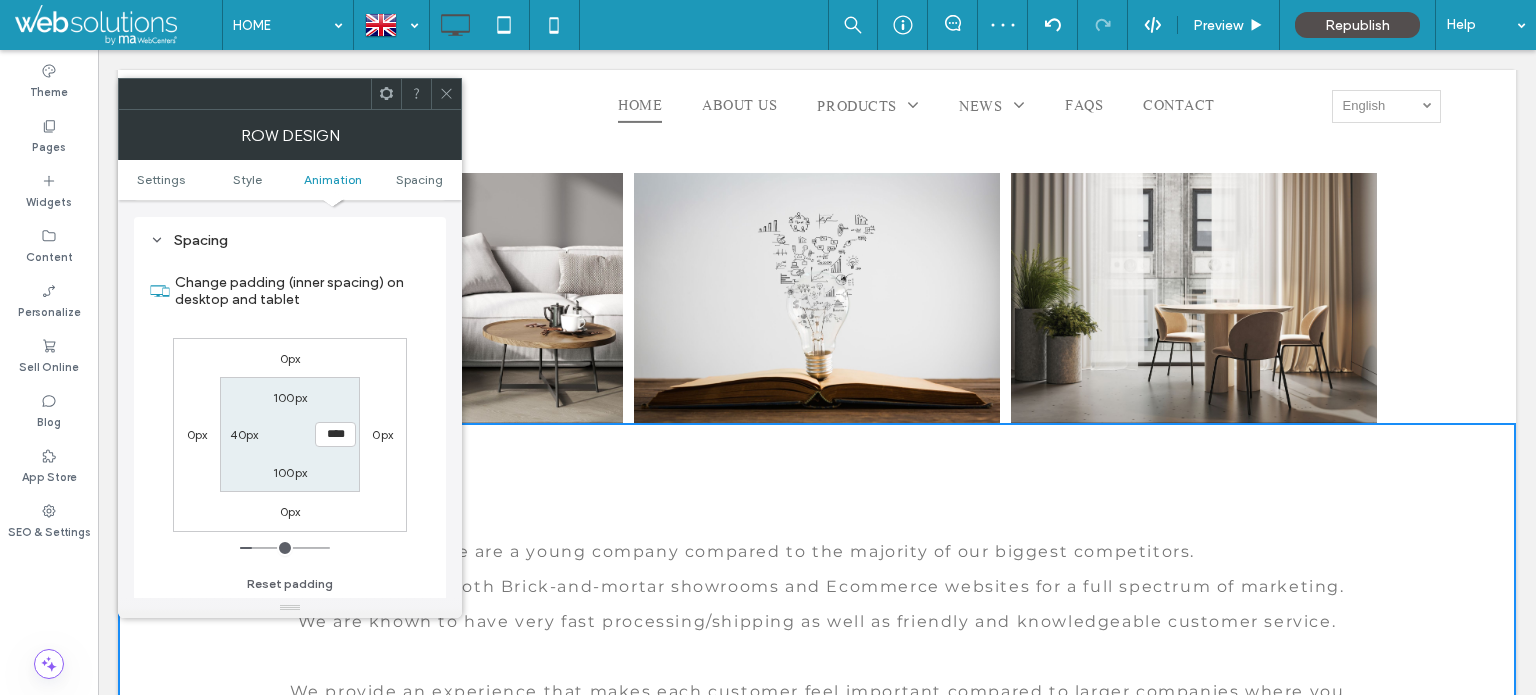 click 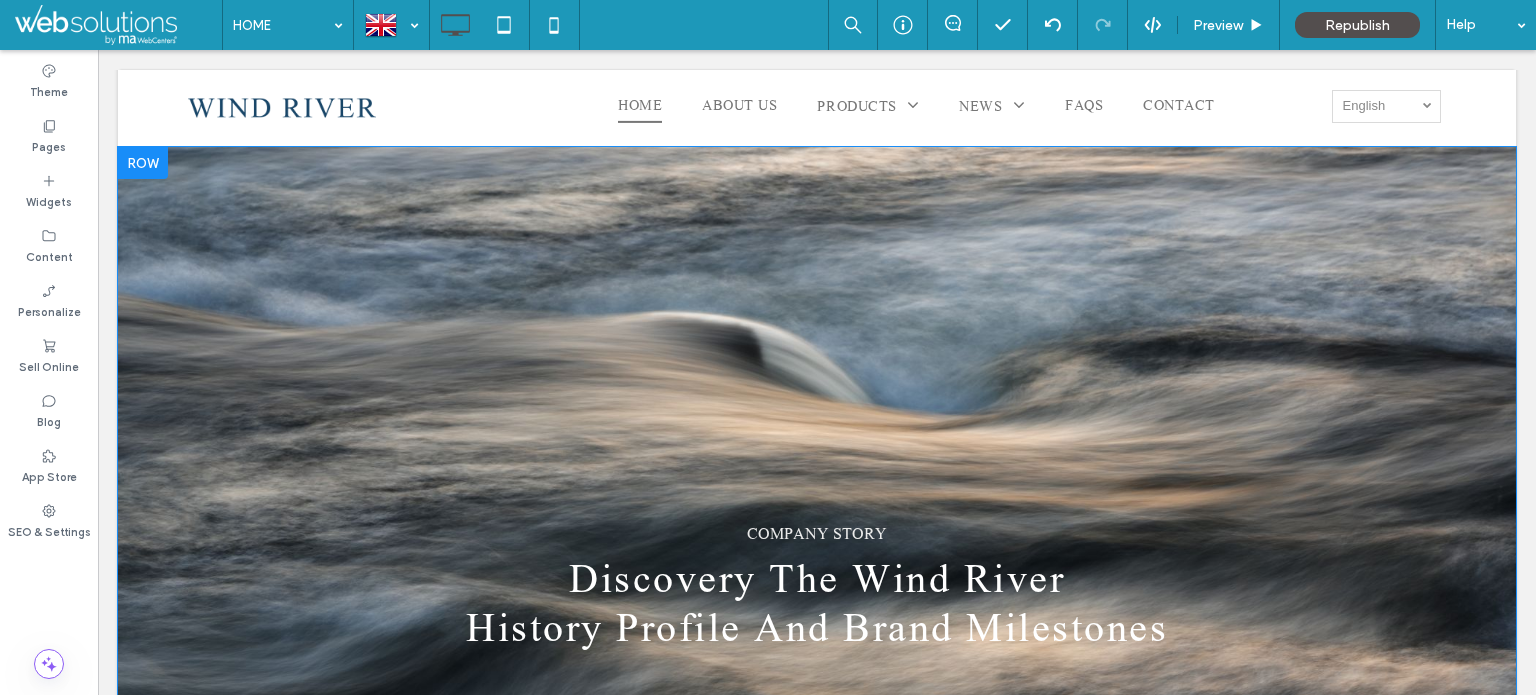 scroll, scrollTop: 2999, scrollLeft: 0, axis: vertical 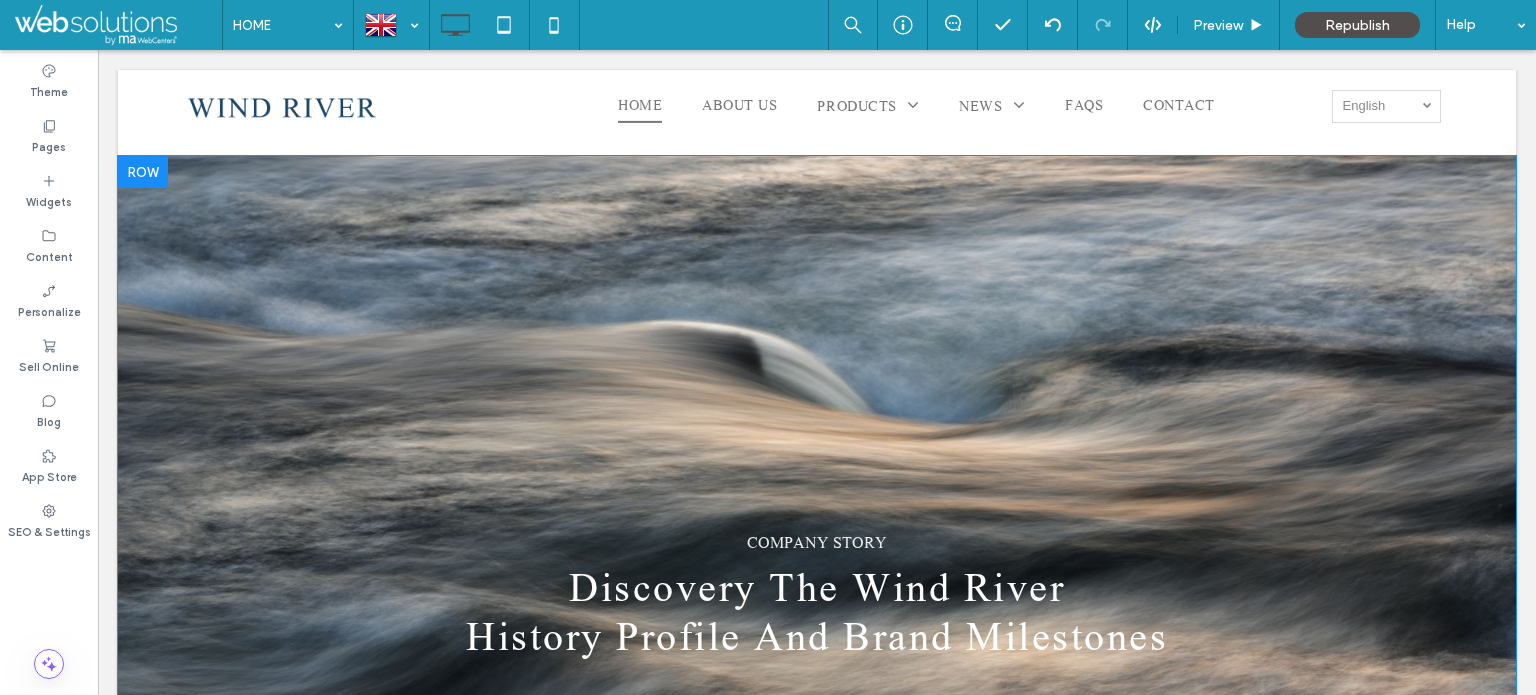 click on "COMPANY STORY
Discovery The Wind River   History Profile And Brand Milestones
LEARN MORE
Click To Paste     Click To Paste     Click To Paste
Row + Add Section" at bounding box center [817, 522] 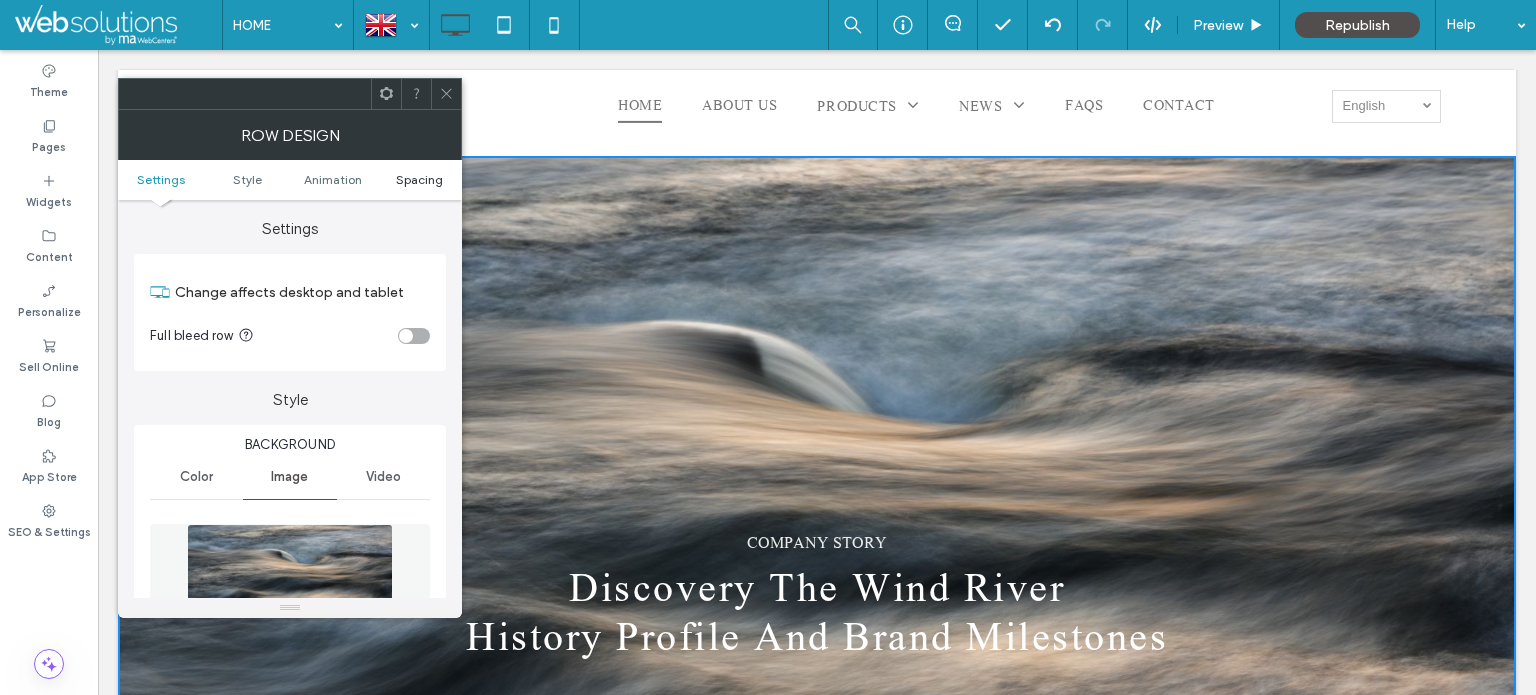 click on "Spacing" at bounding box center (419, 179) 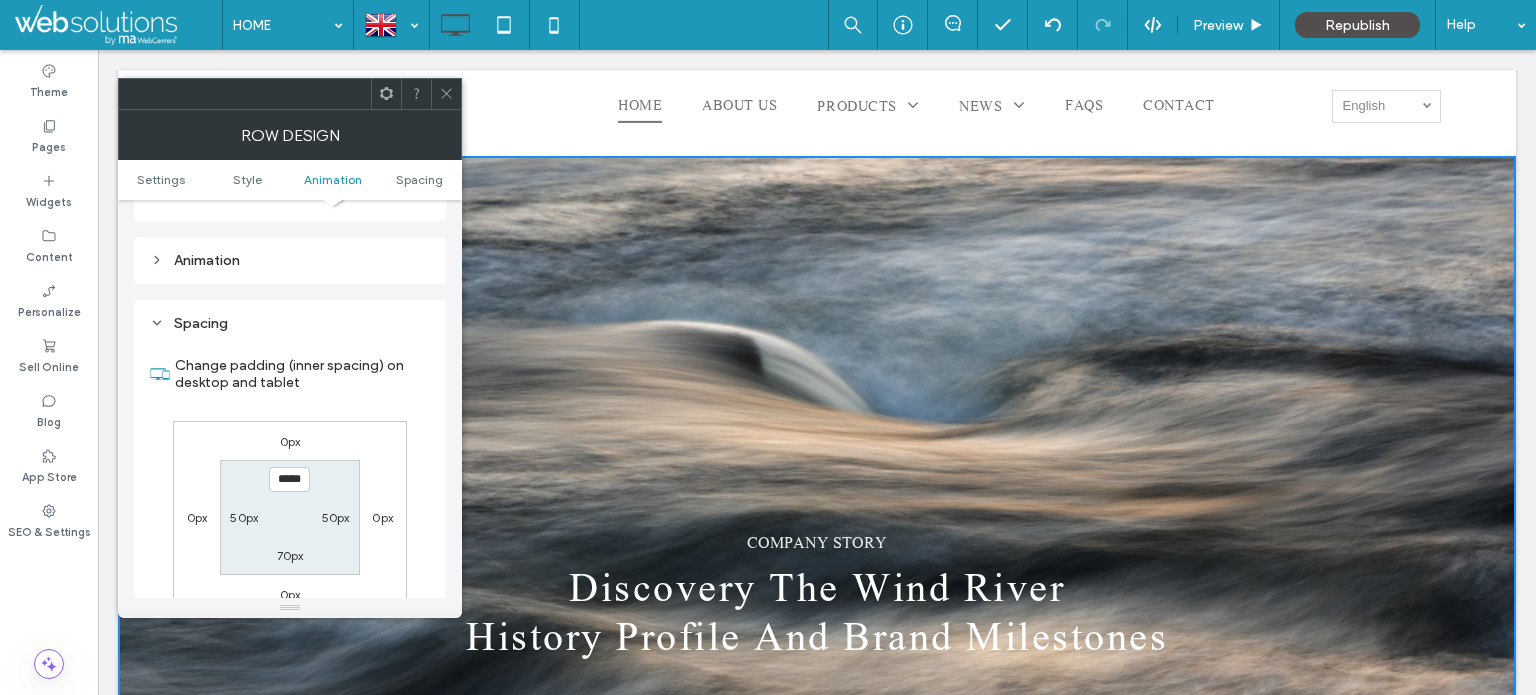 scroll, scrollTop: 1250, scrollLeft: 0, axis: vertical 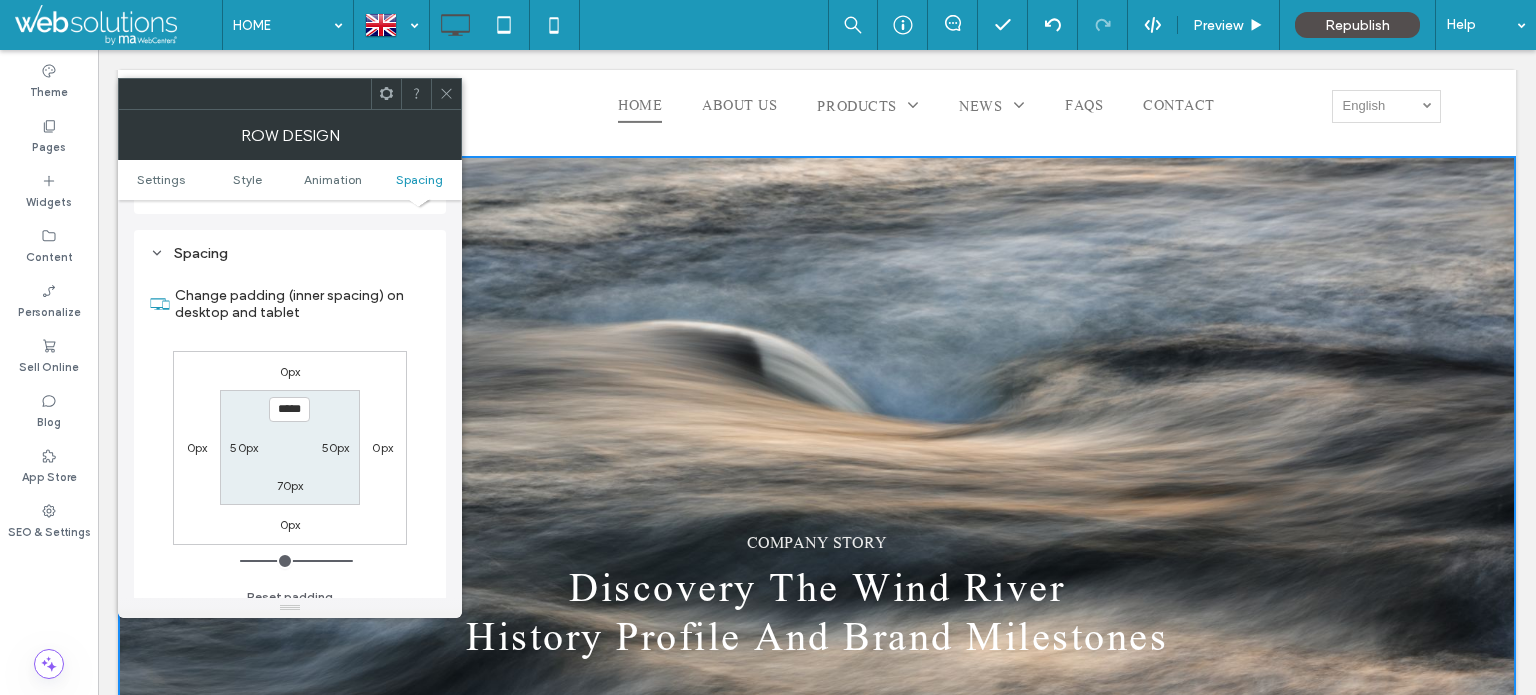 click on "50px" at bounding box center [244, 447] 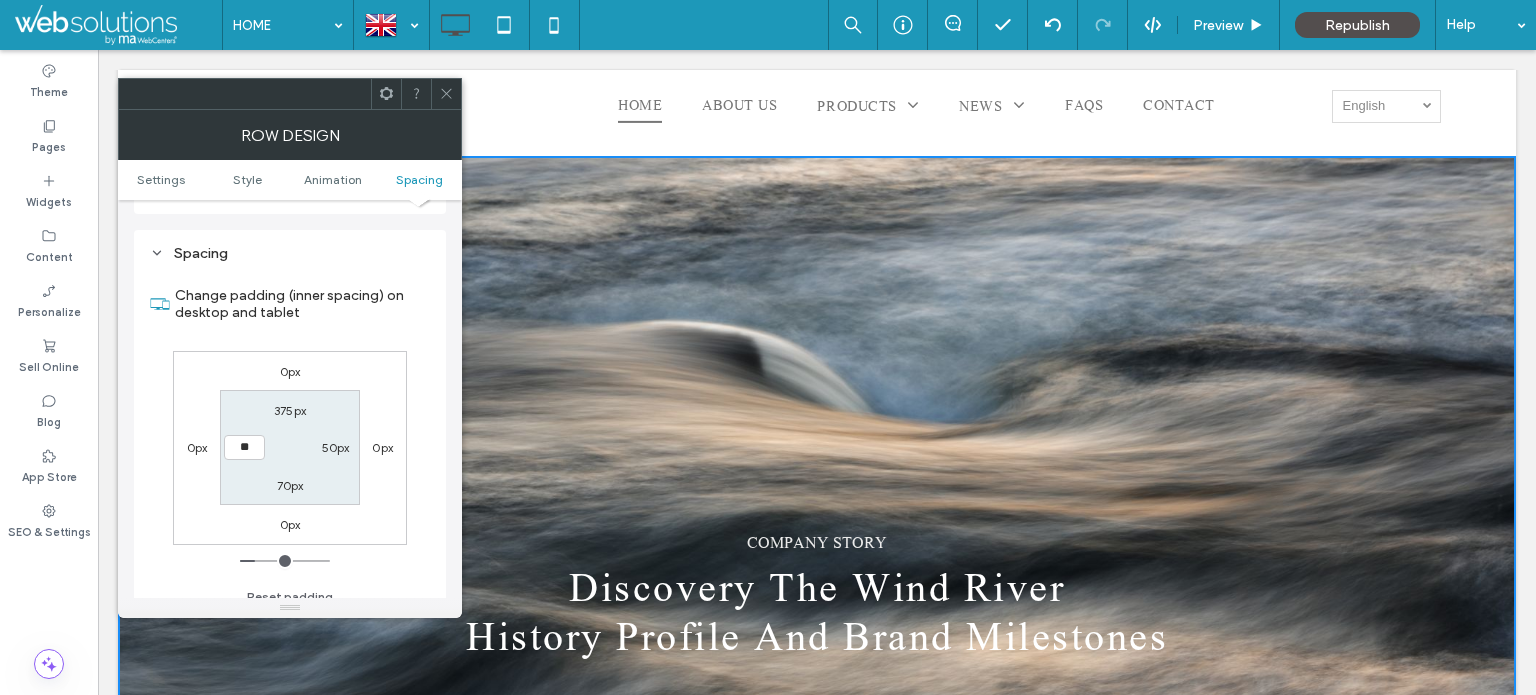 type on "**" 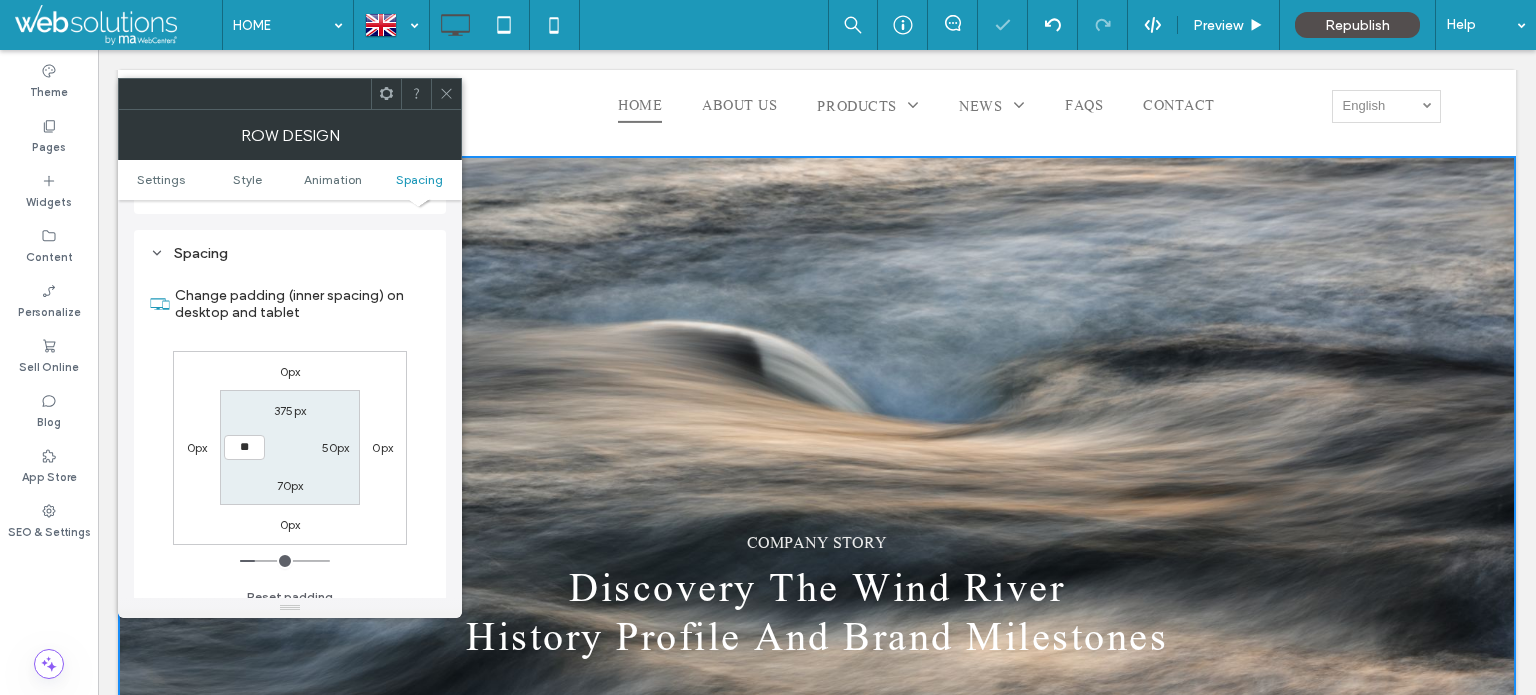 type on "**" 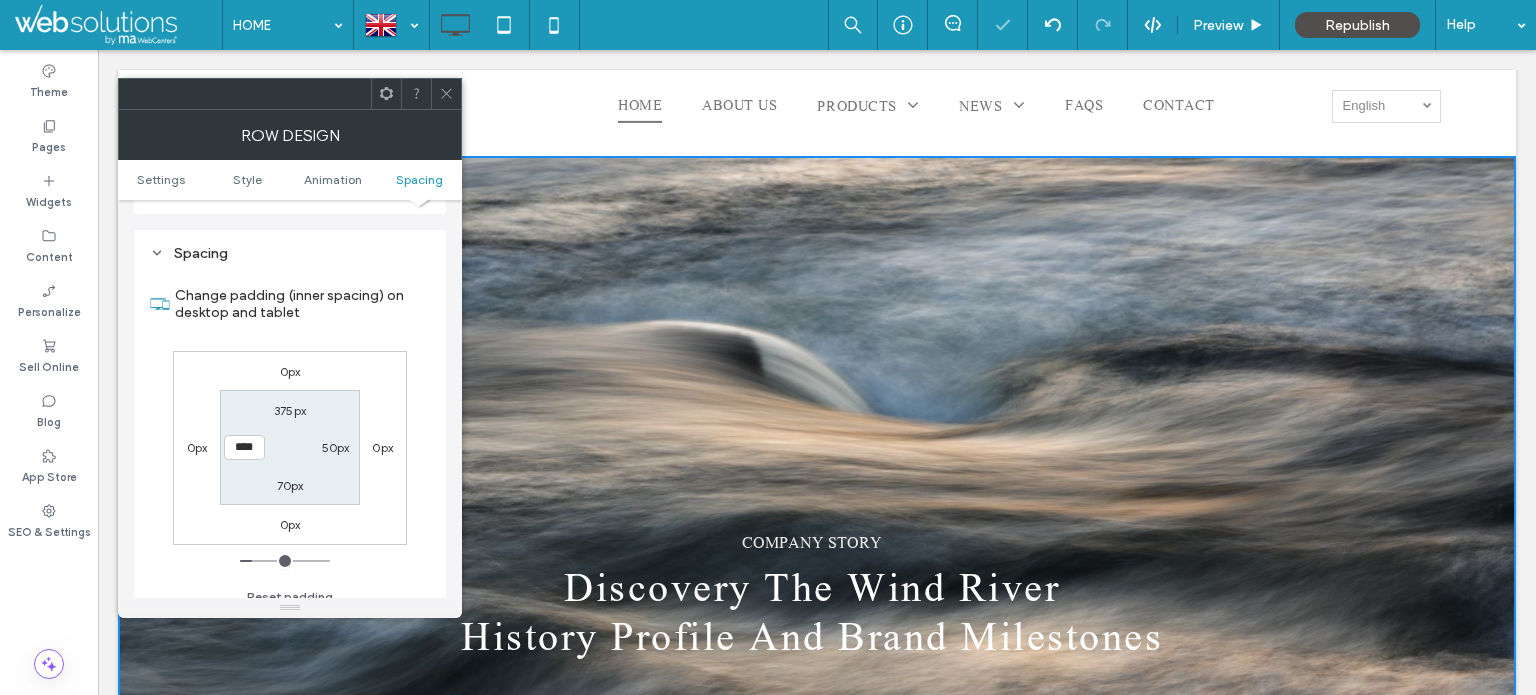 click on "50px" at bounding box center (336, 447) 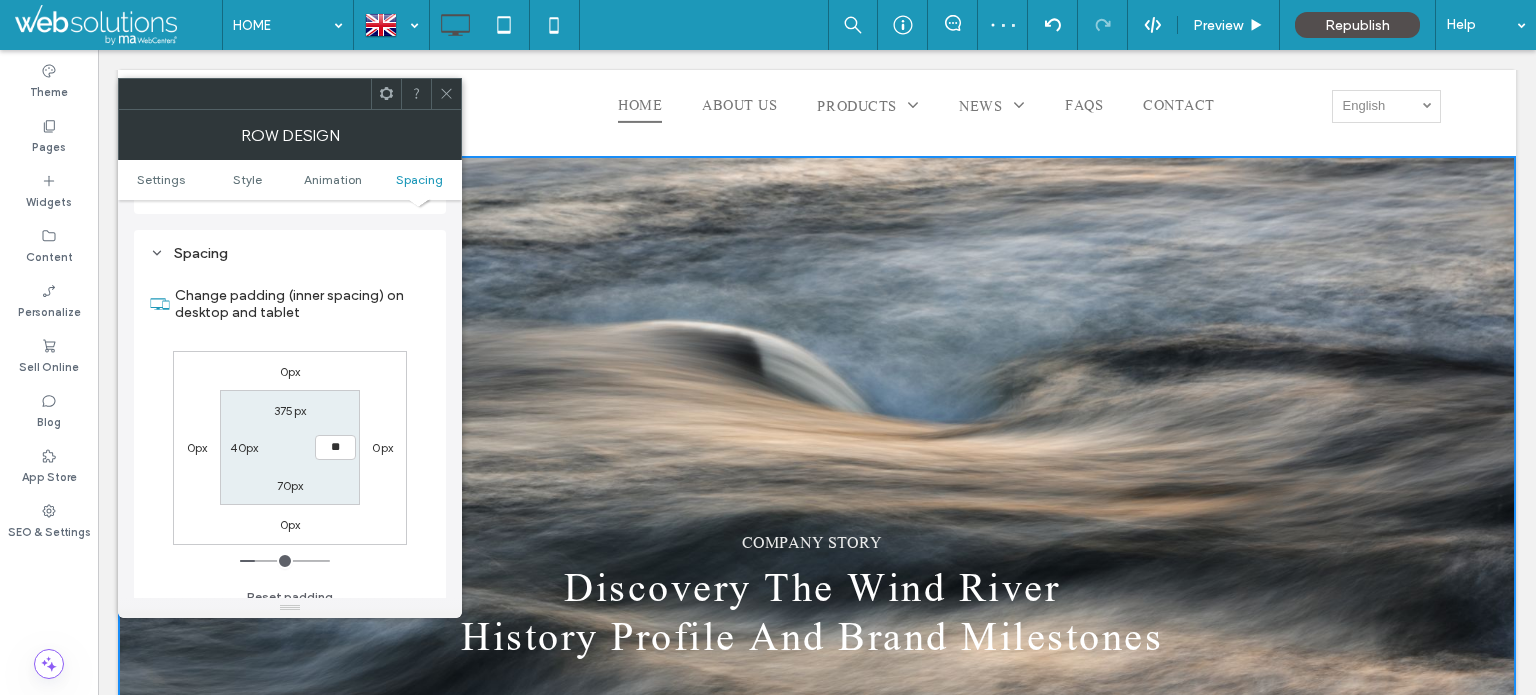 type on "**" 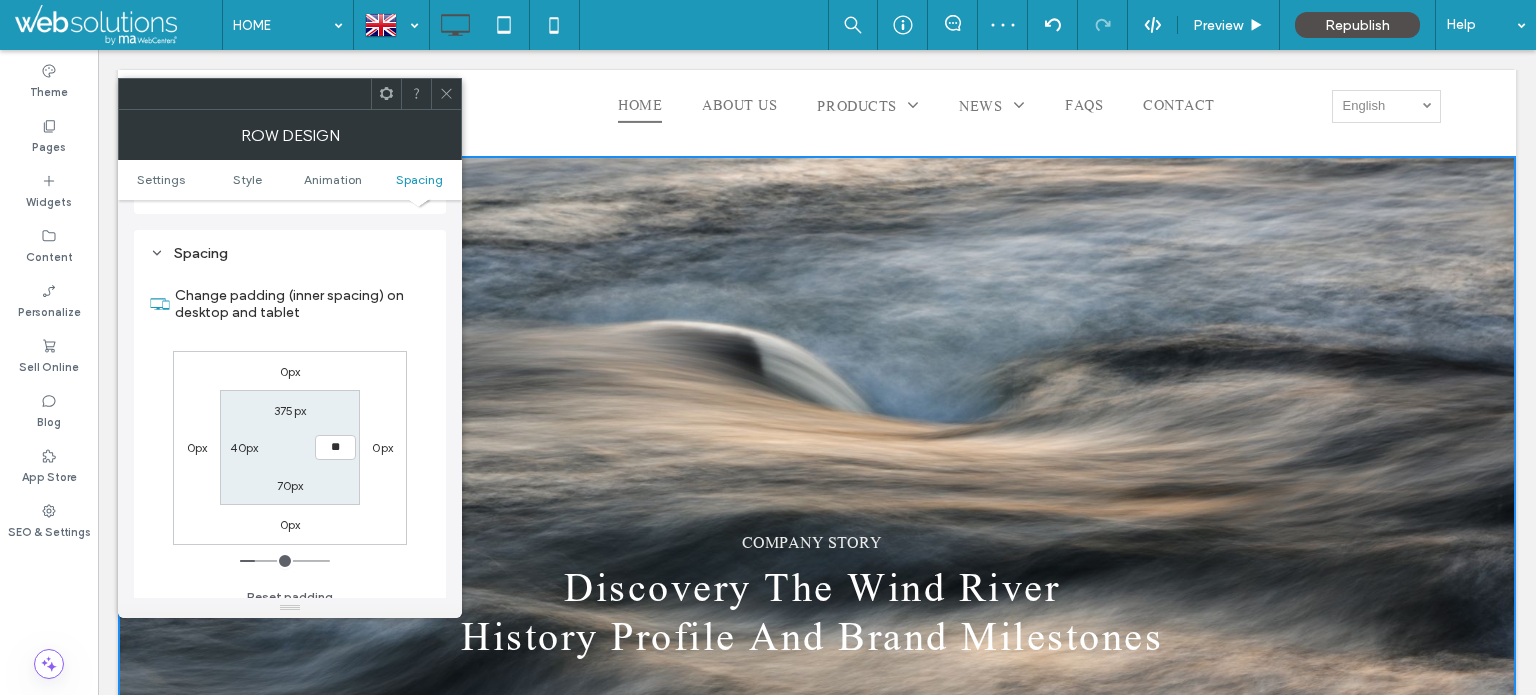 type on "**" 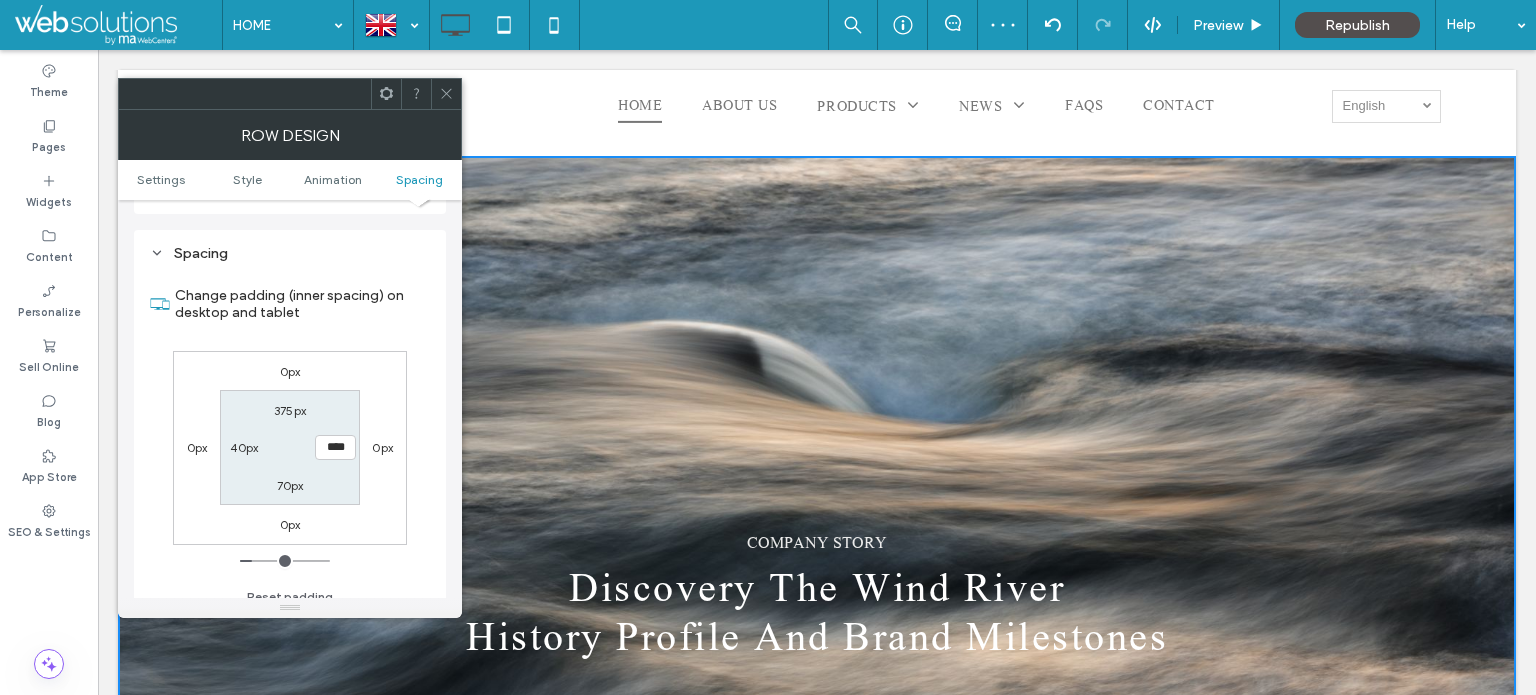 click on "375px" at bounding box center [290, 410] 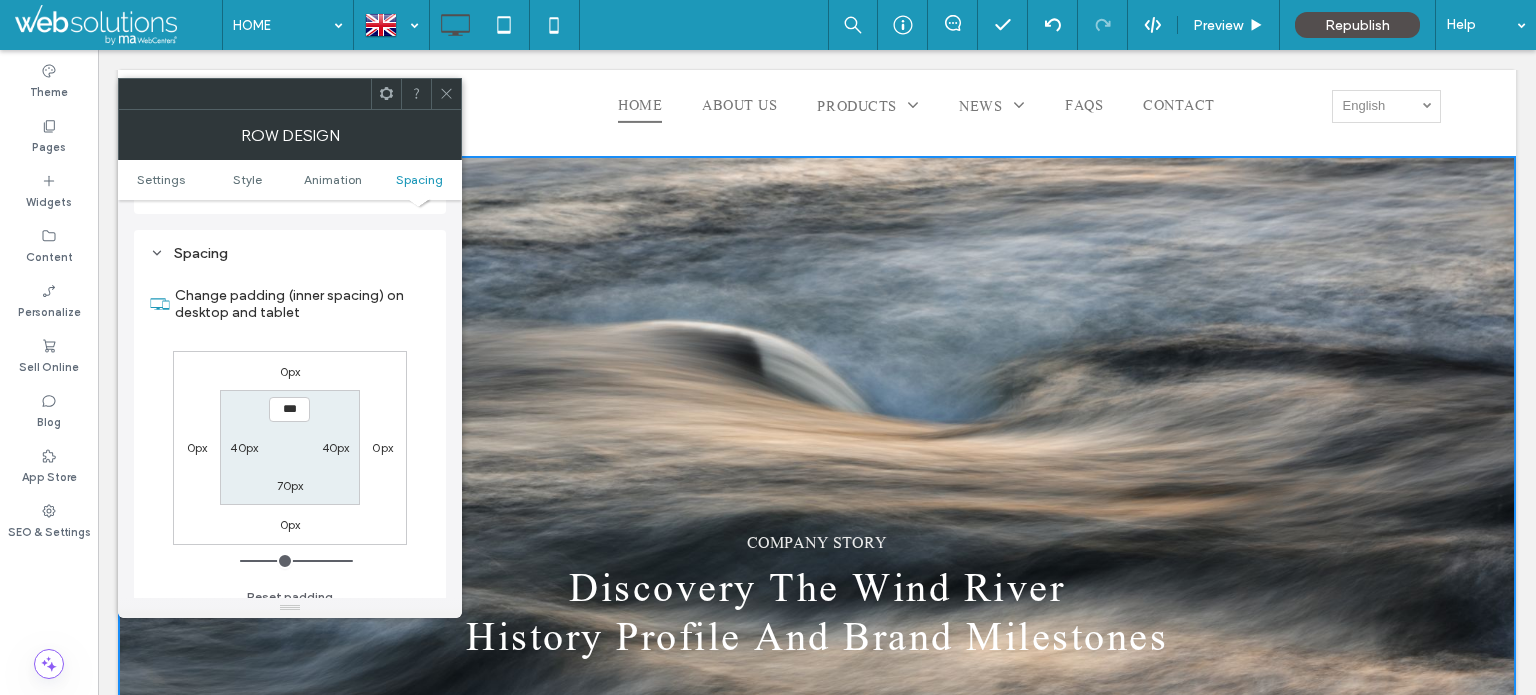 type on "***" 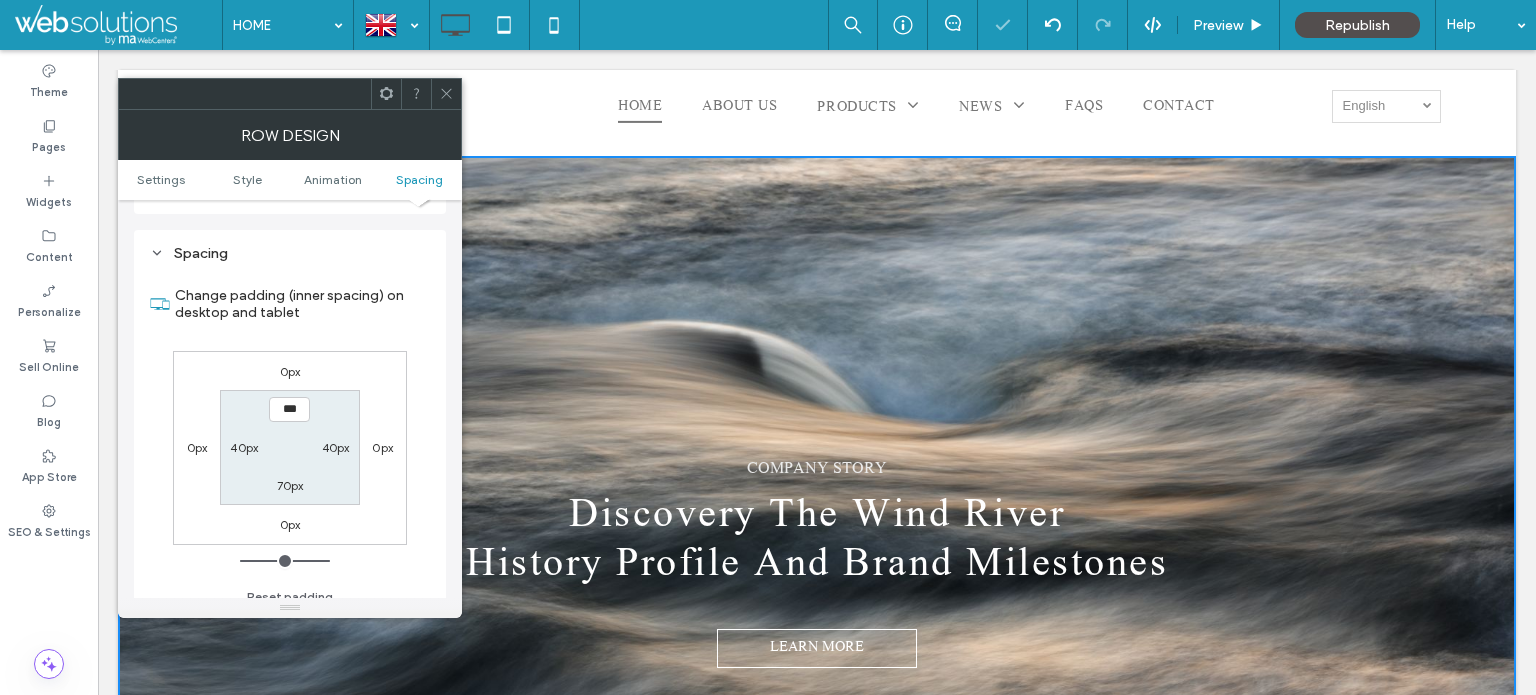 type on "***" 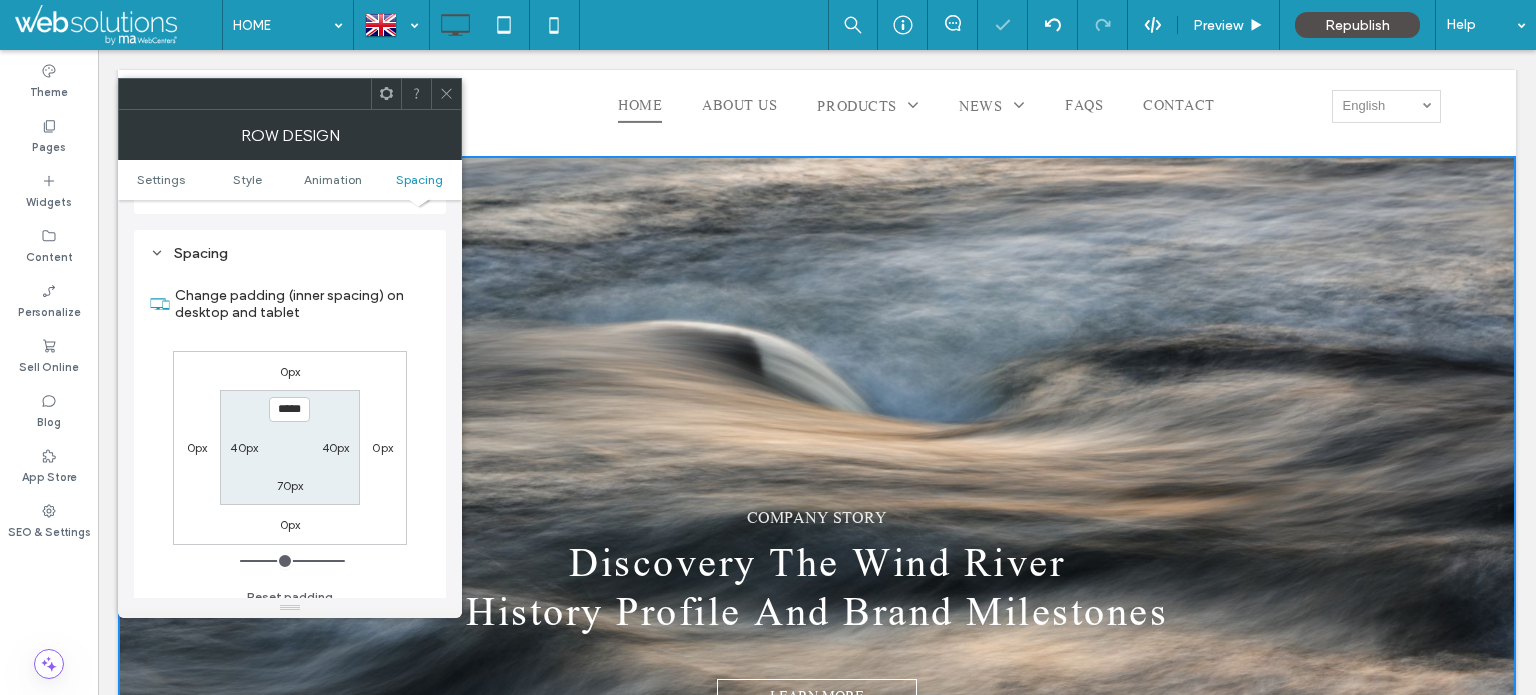 click at bounding box center (446, 94) 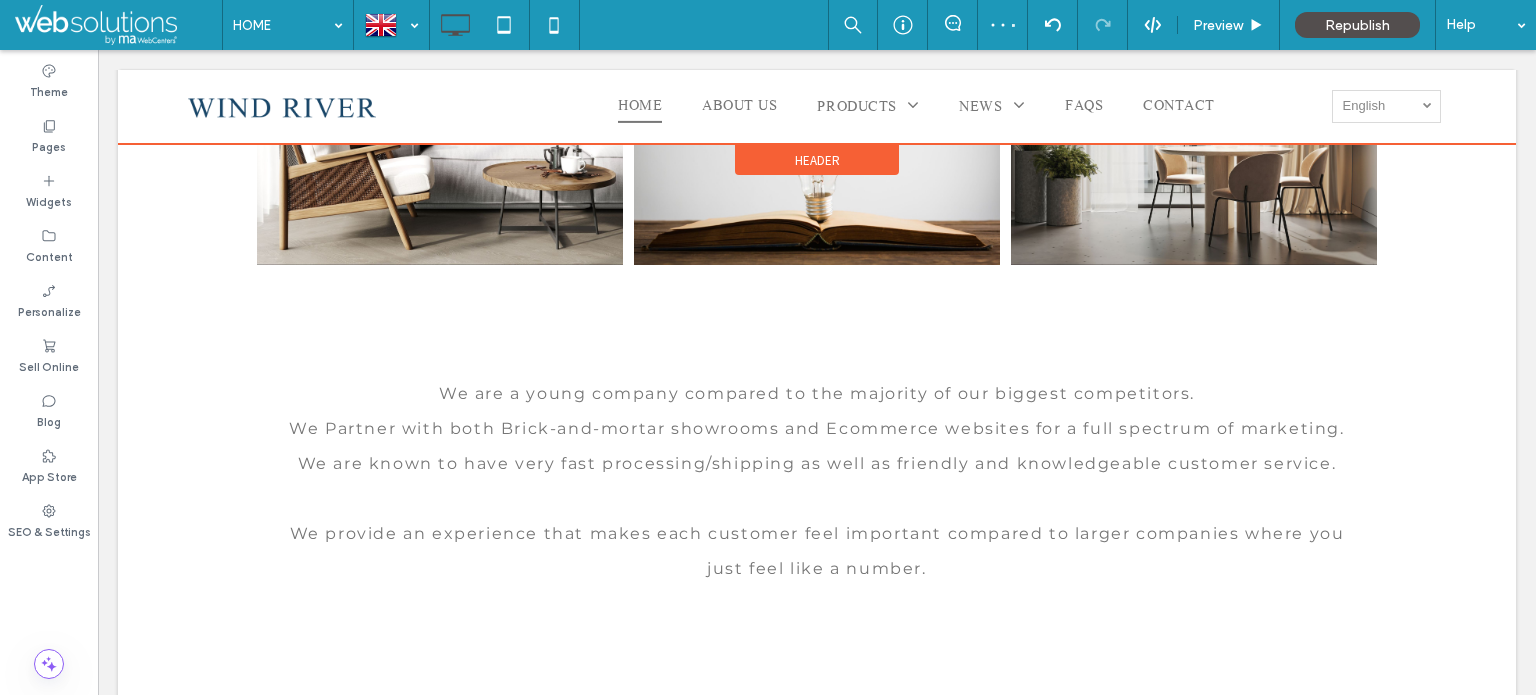 scroll, scrollTop: 2380, scrollLeft: 0, axis: vertical 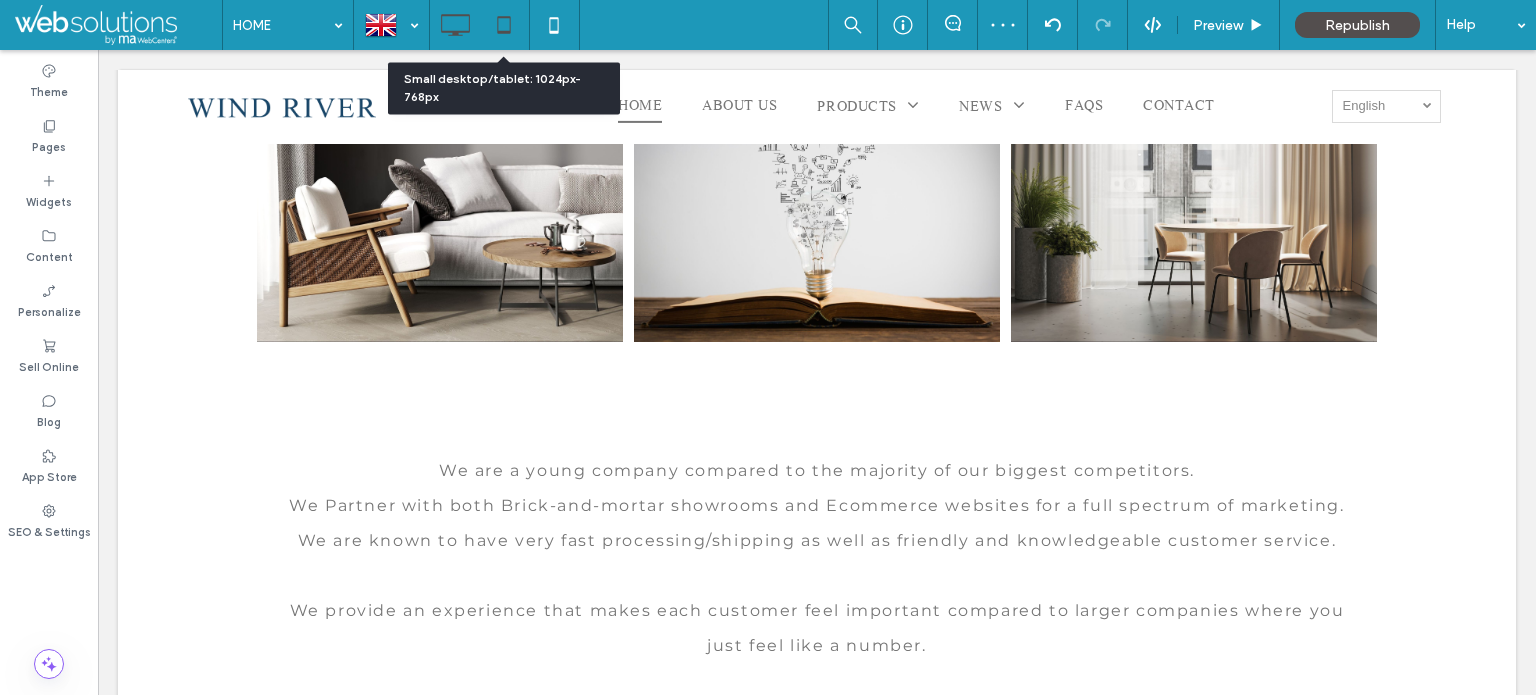 drag, startPoint x: 492, startPoint y: 17, endPoint x: 310, endPoint y: 118, distance: 208.14658 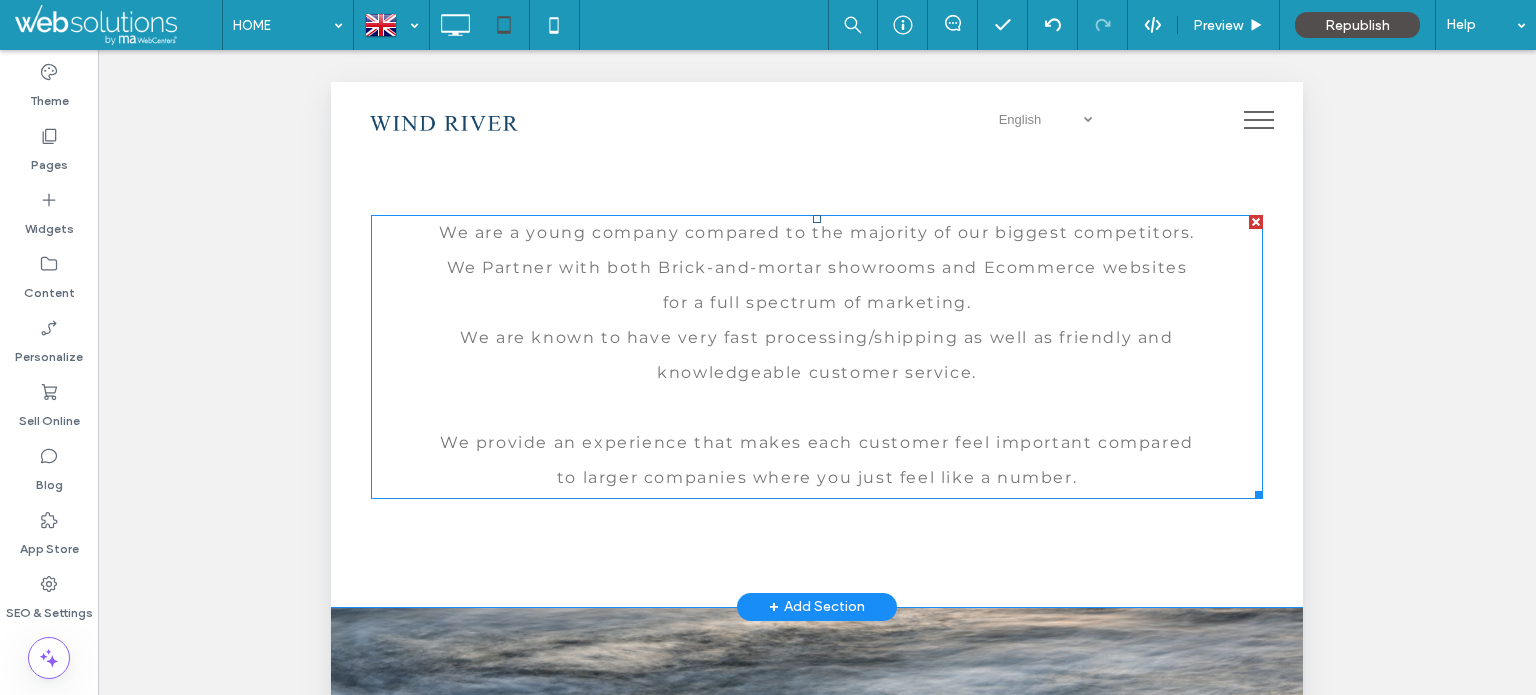 scroll, scrollTop: 2306, scrollLeft: 0, axis: vertical 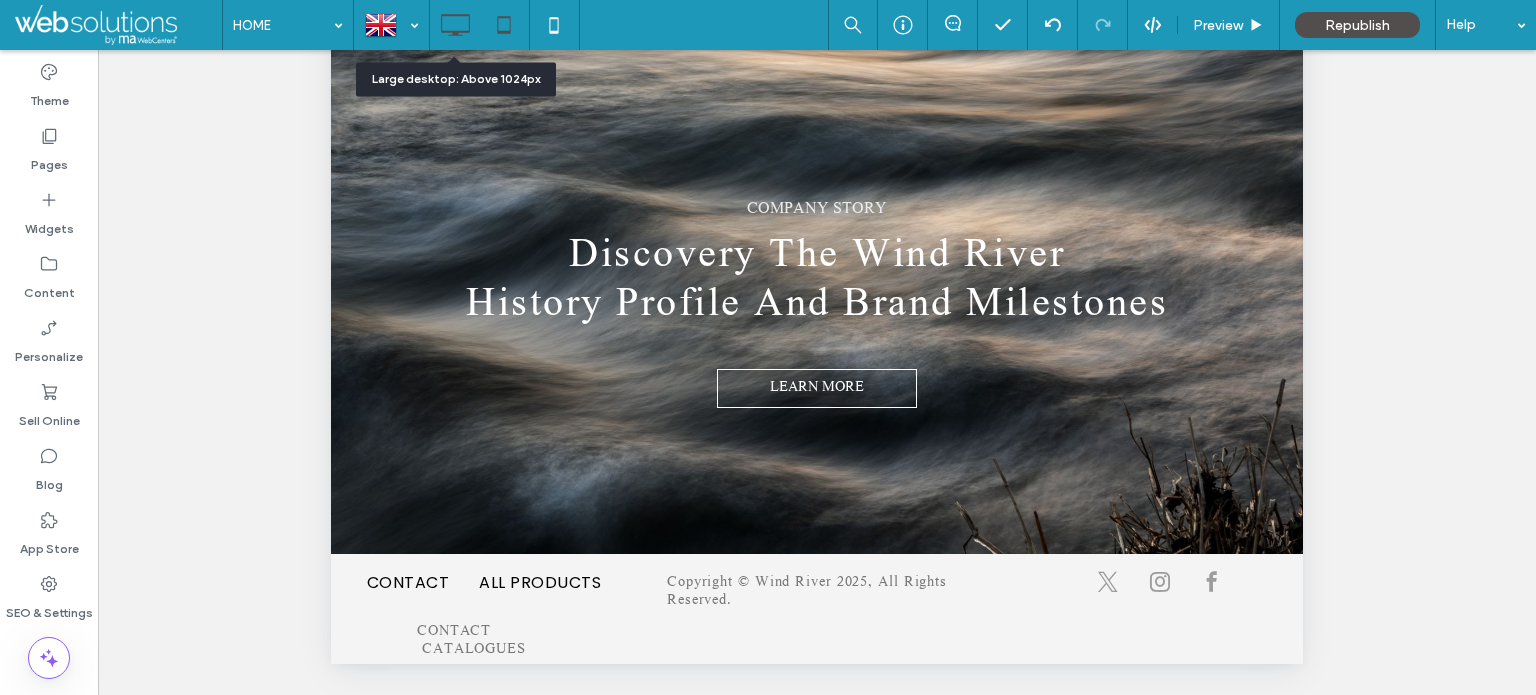 click 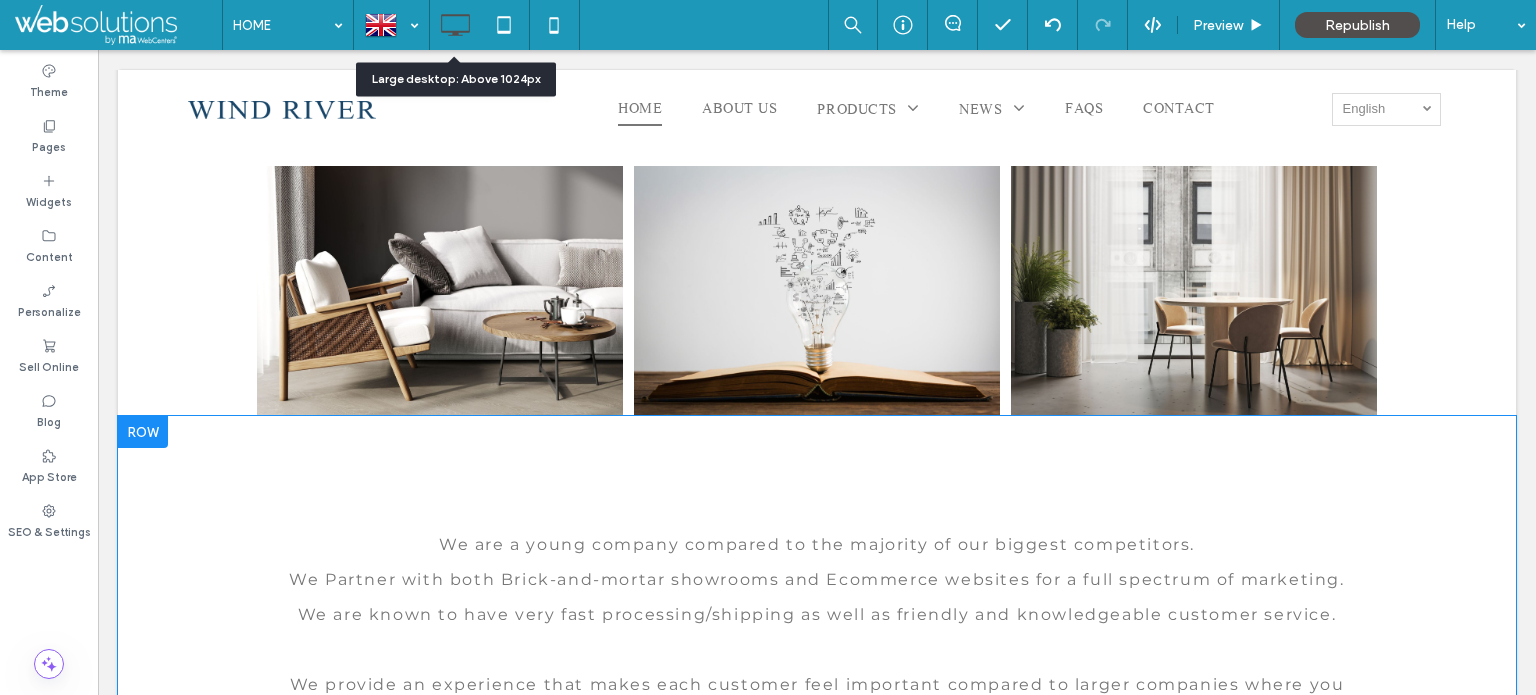 scroll, scrollTop: 0, scrollLeft: 0, axis: both 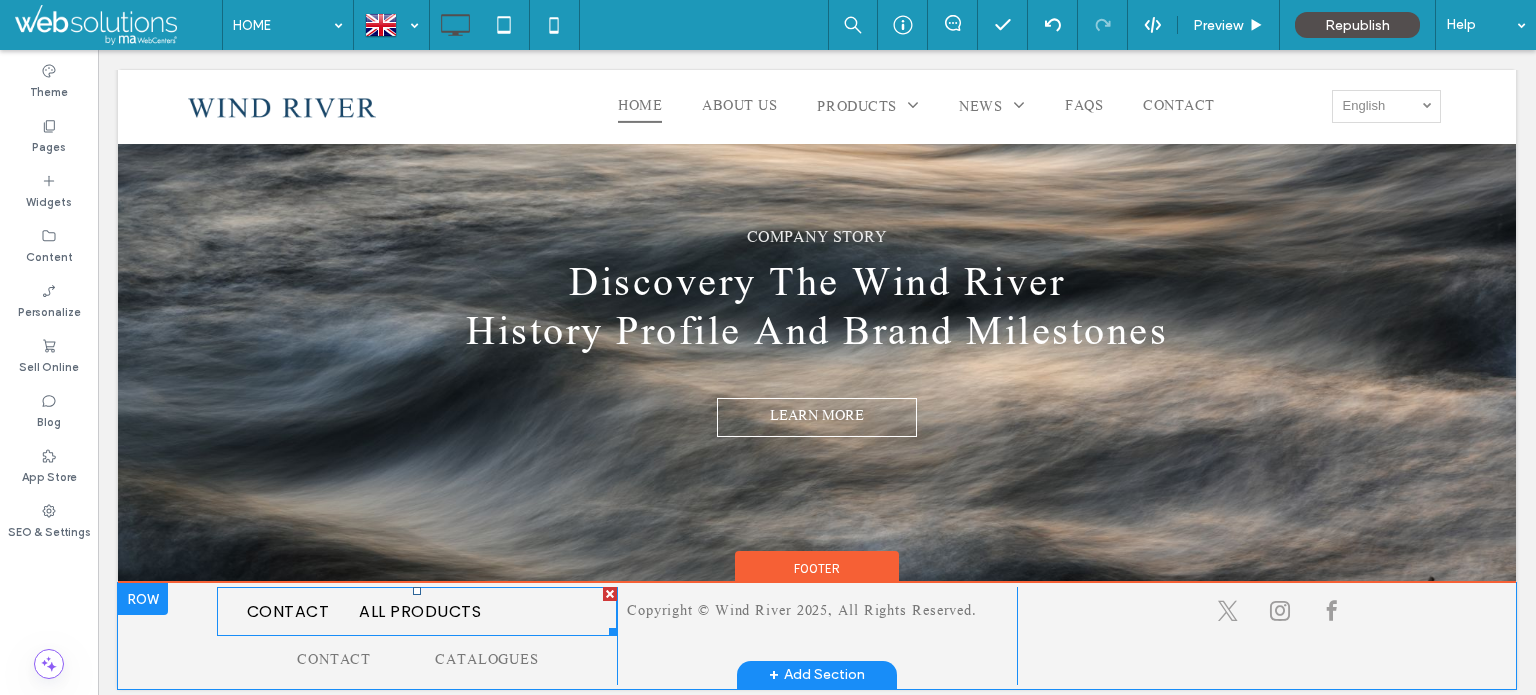 click at bounding box center (610, 594) 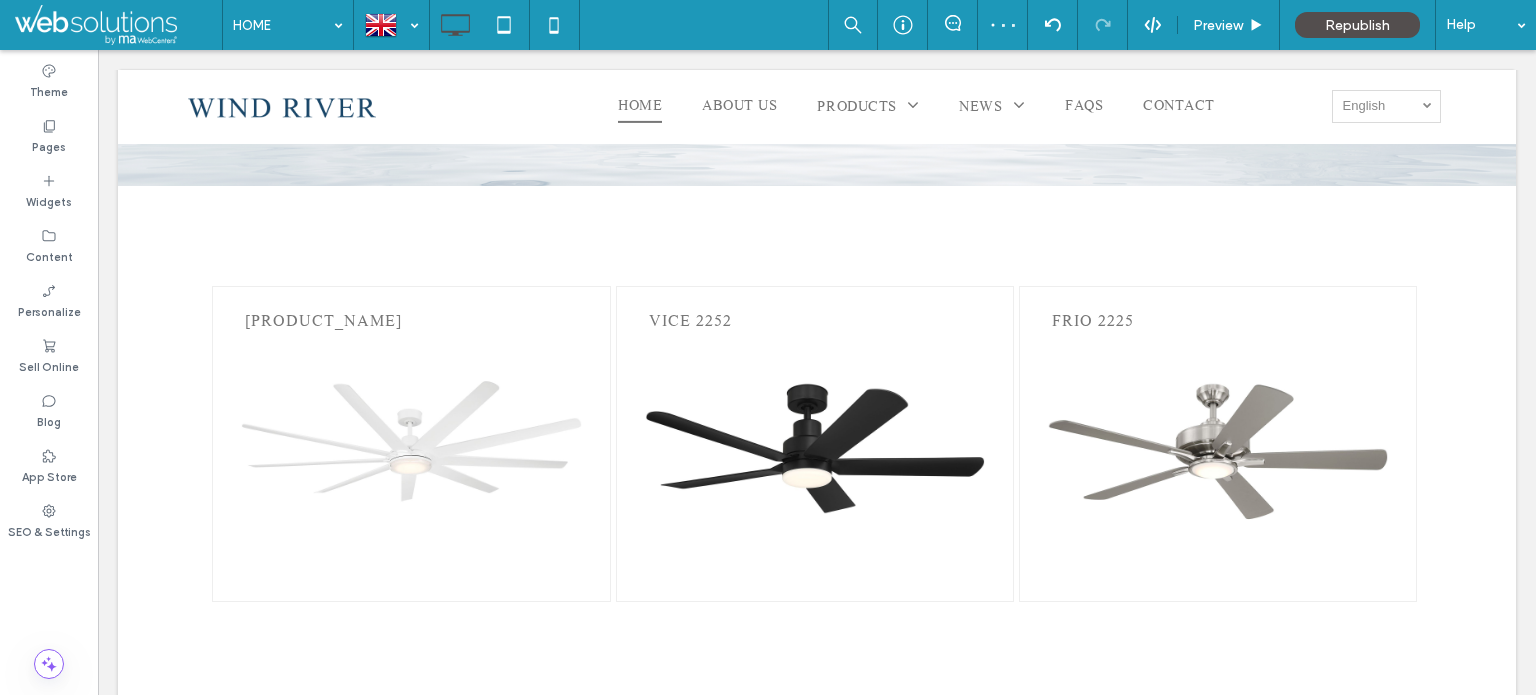 scroll, scrollTop: 11, scrollLeft: 0, axis: vertical 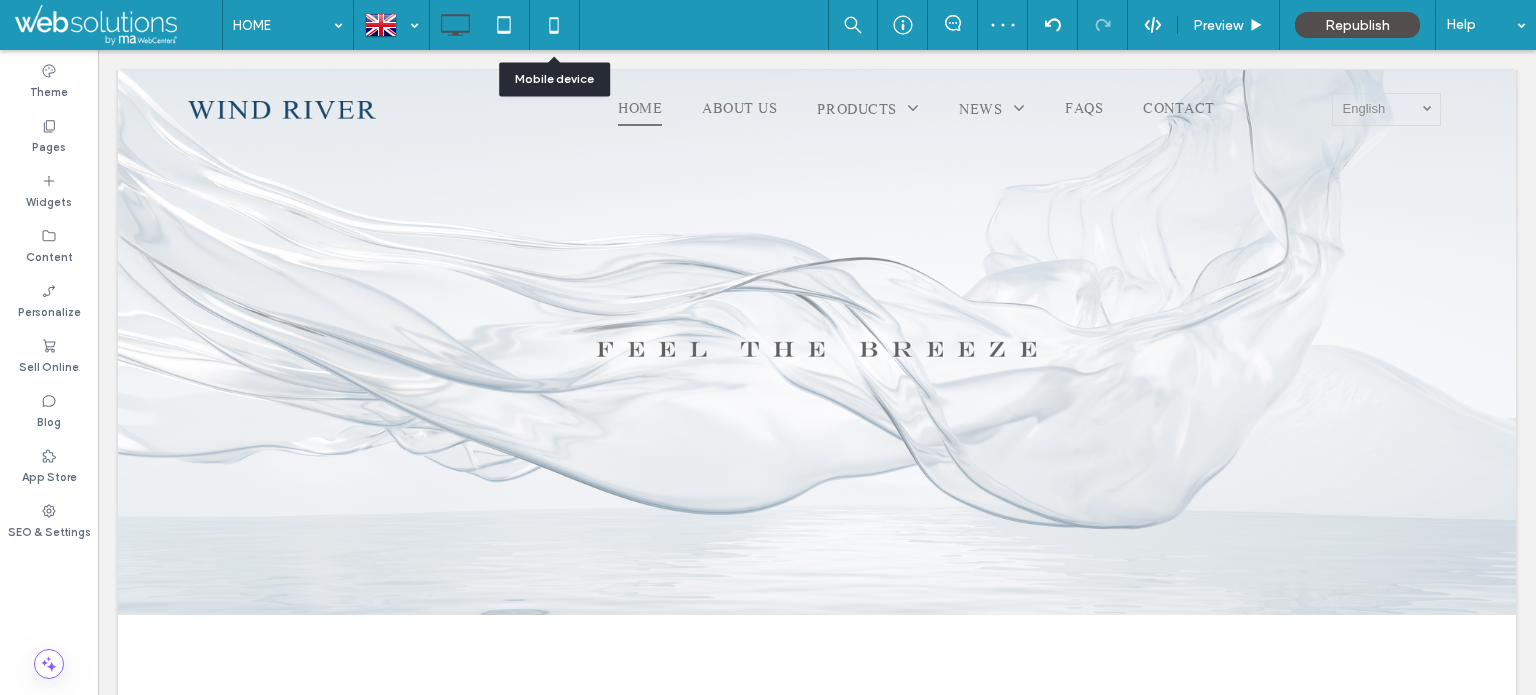 click at bounding box center (554, 25) 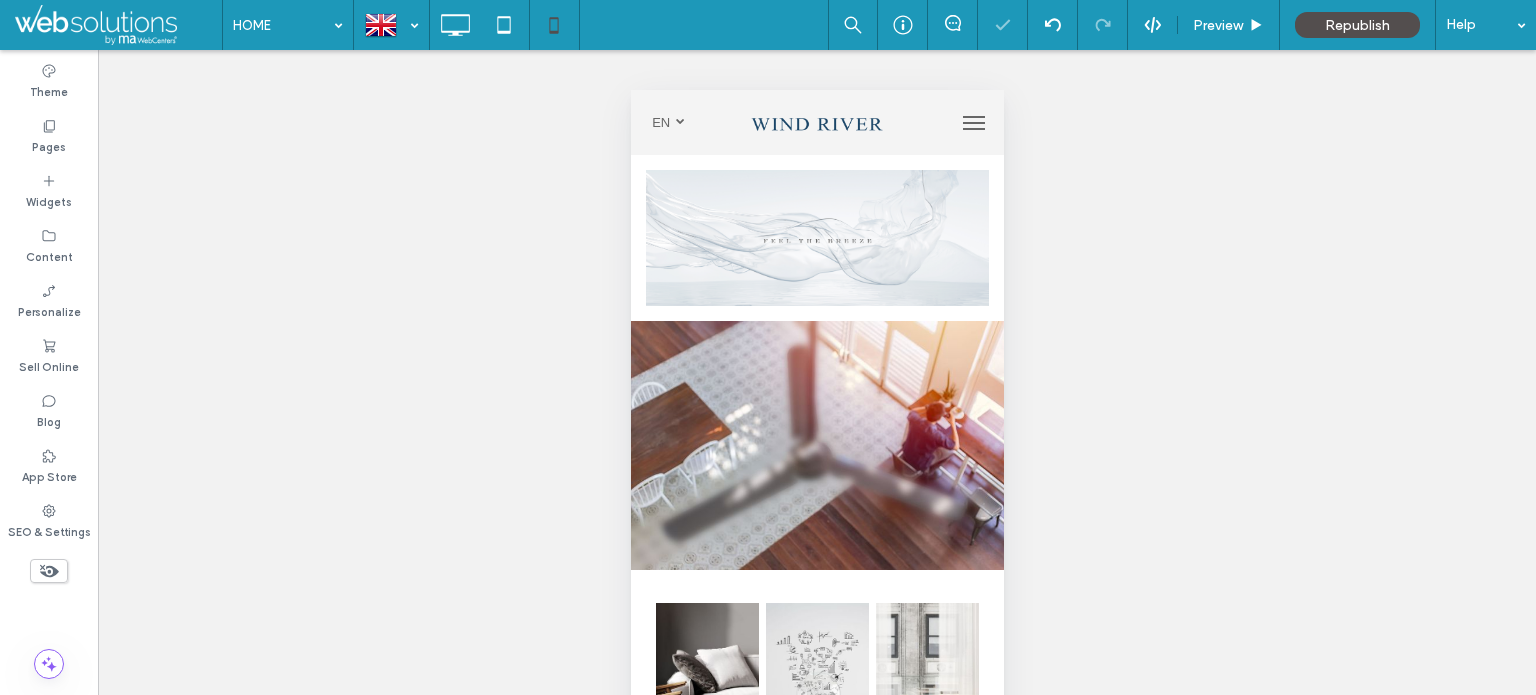 scroll, scrollTop: 0, scrollLeft: 0, axis: both 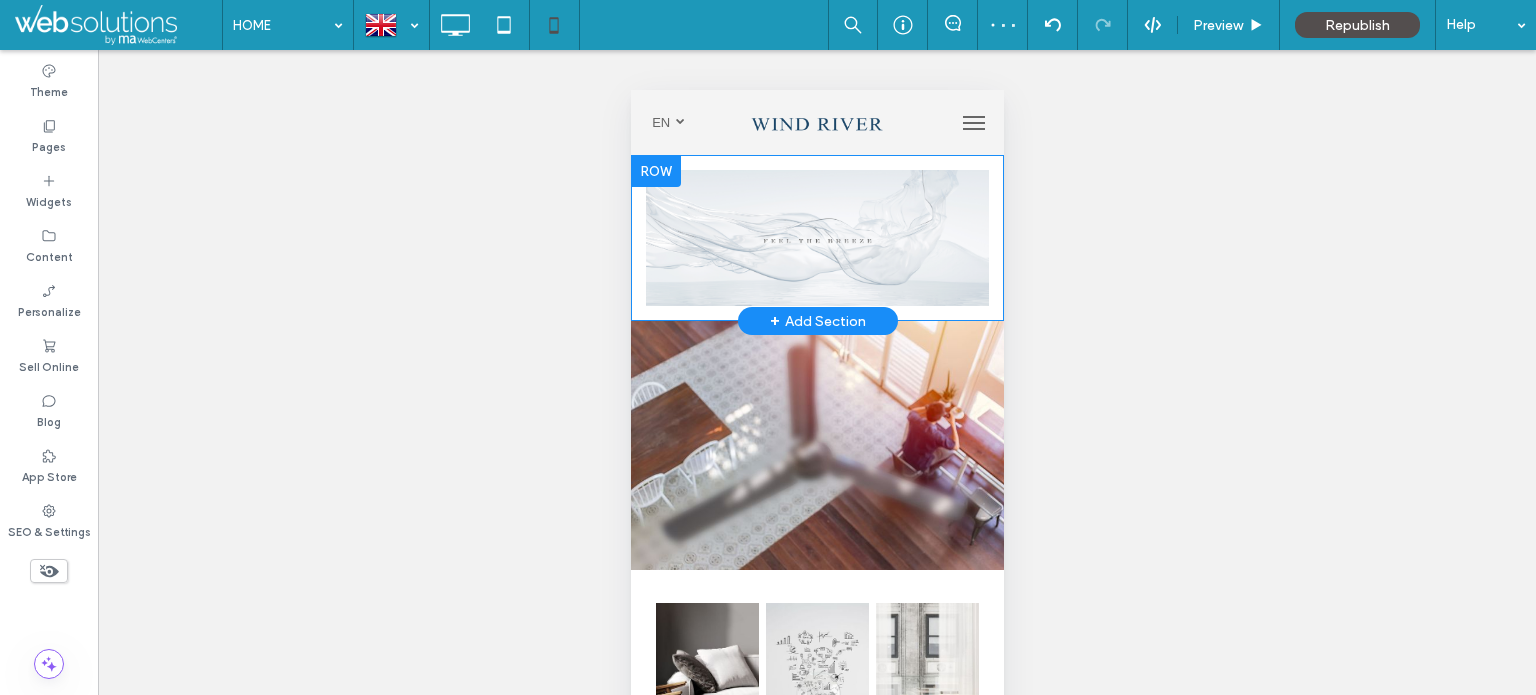 click at bounding box center [655, 171] 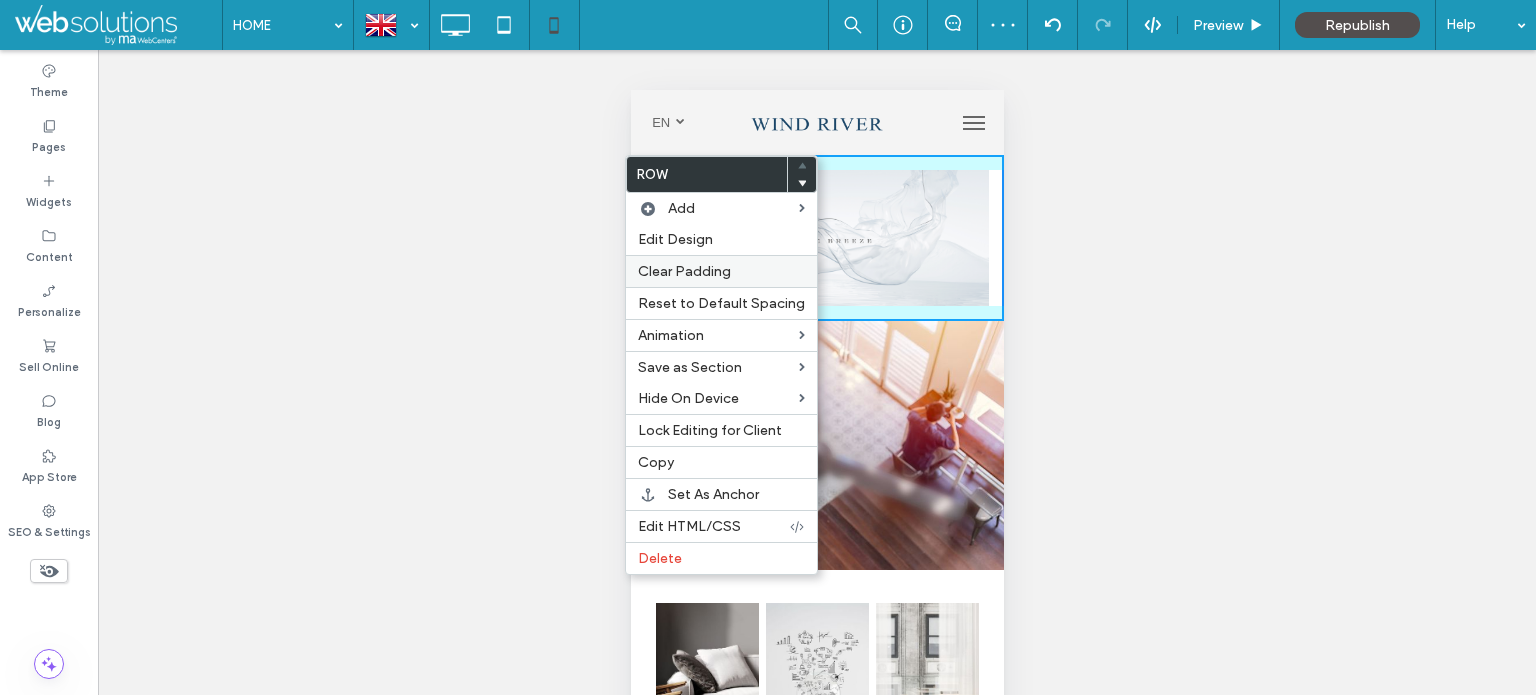 click on "Clear Padding" at bounding box center [684, 271] 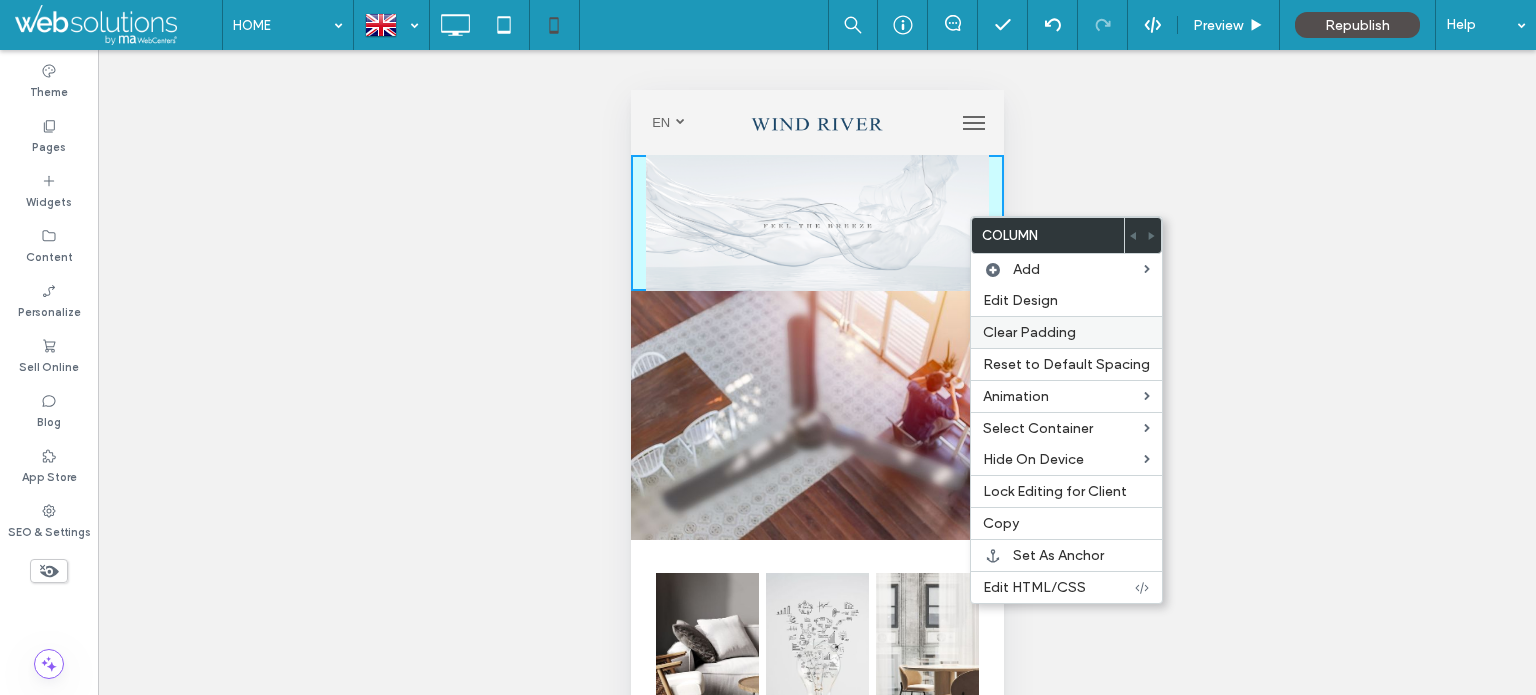 click on "Clear Padding" at bounding box center (1029, 332) 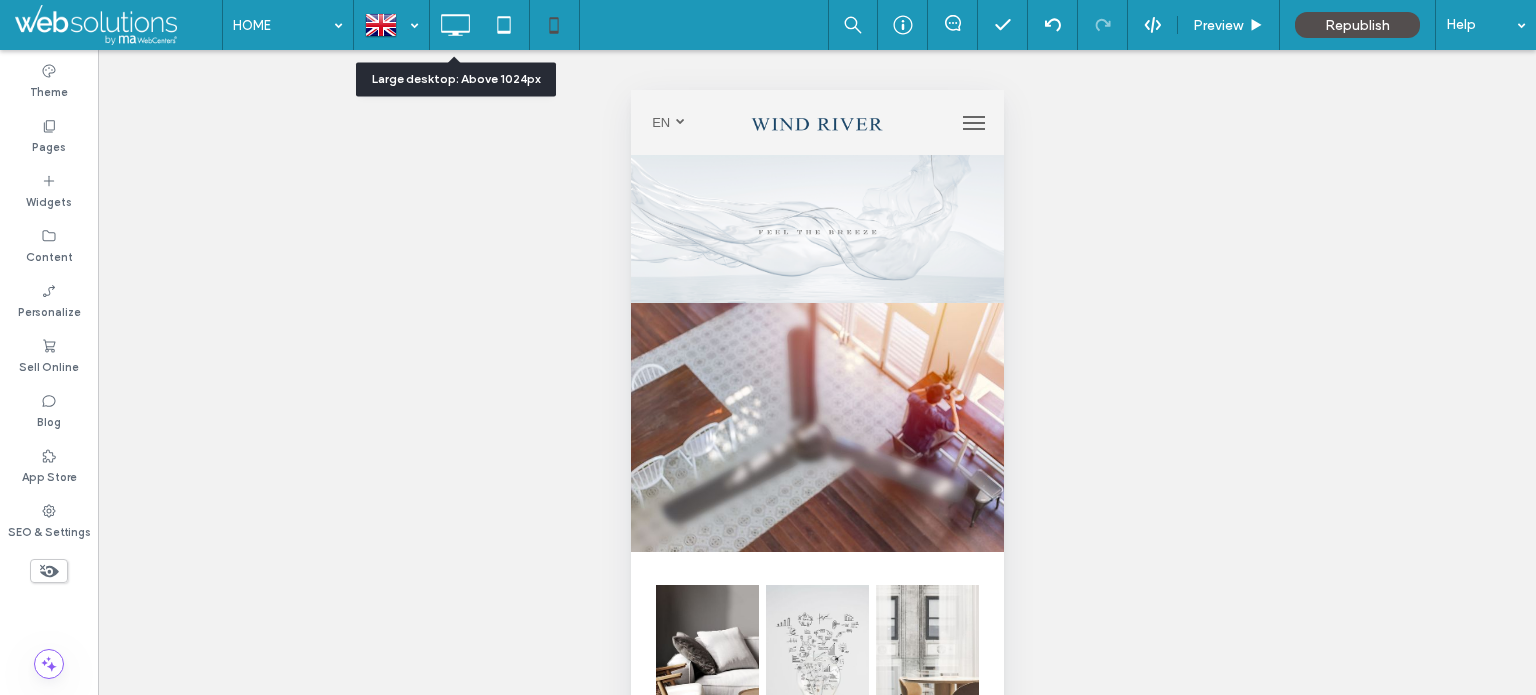 drag, startPoint x: 440, startPoint y: 28, endPoint x: 445, endPoint y: 55, distance: 27.45906 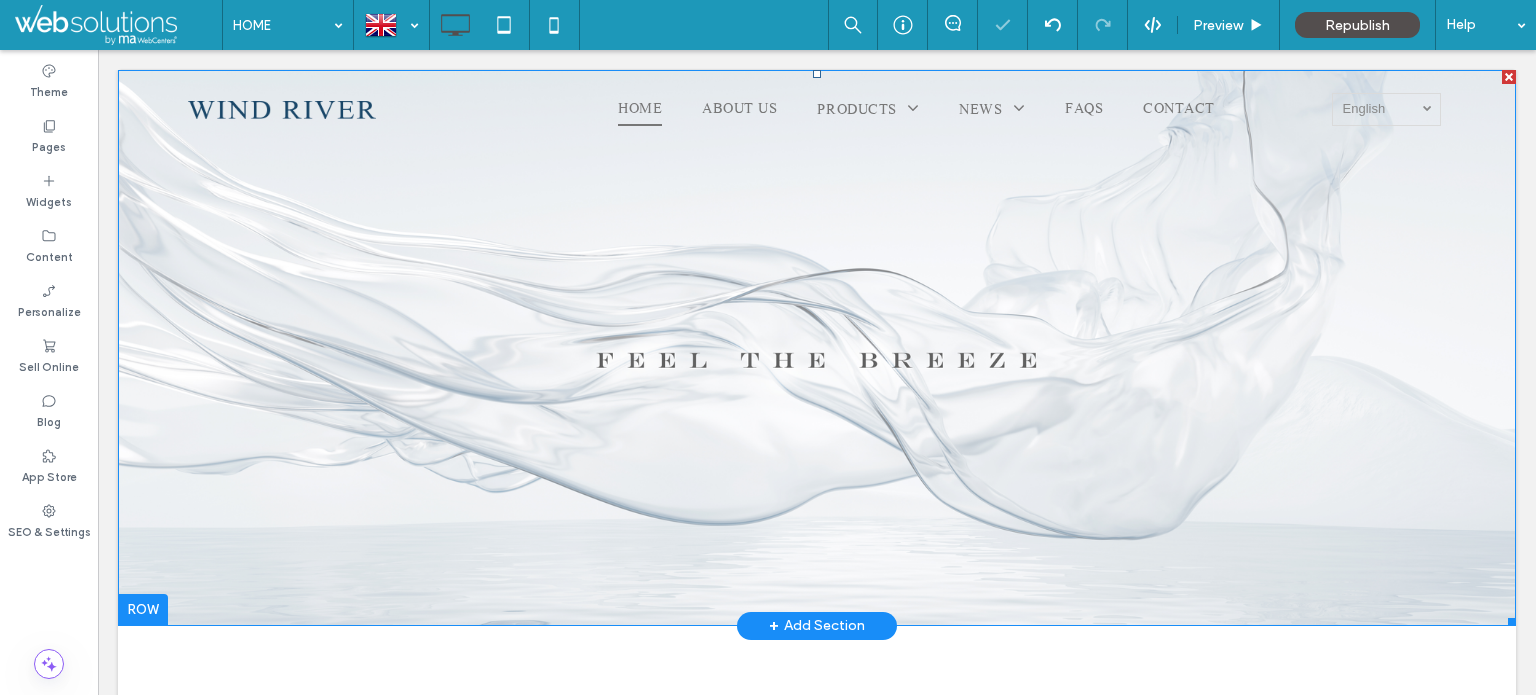 scroll, scrollTop: 0, scrollLeft: 0, axis: both 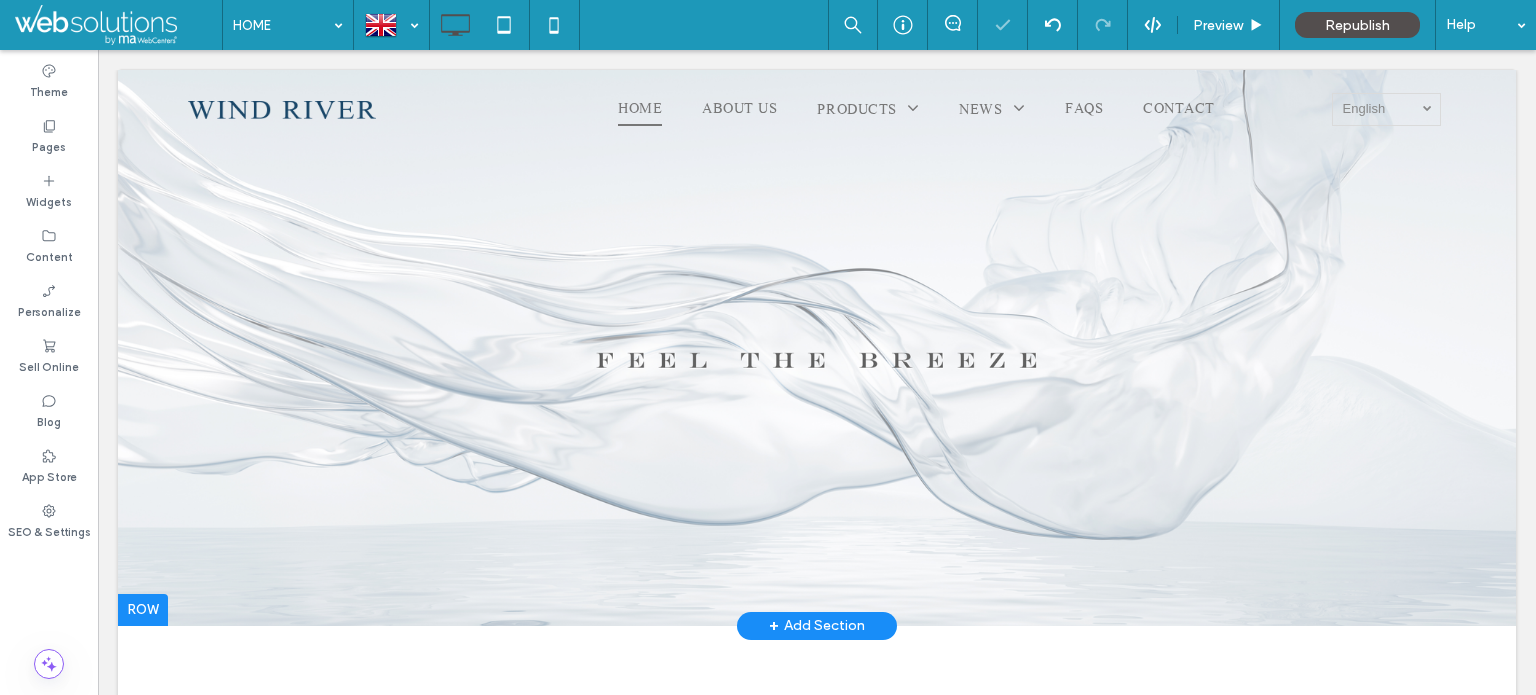 click at bounding box center (817, 348) 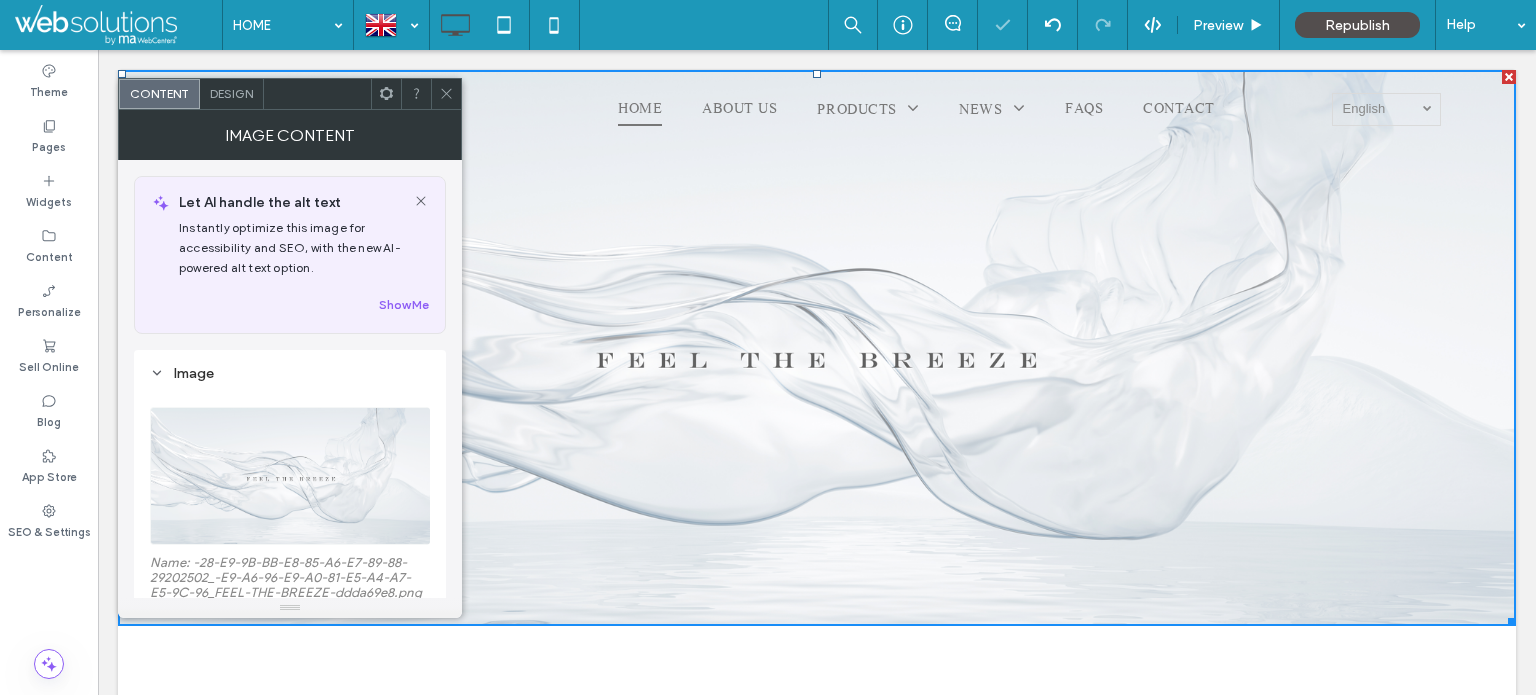click at bounding box center (291, 476) 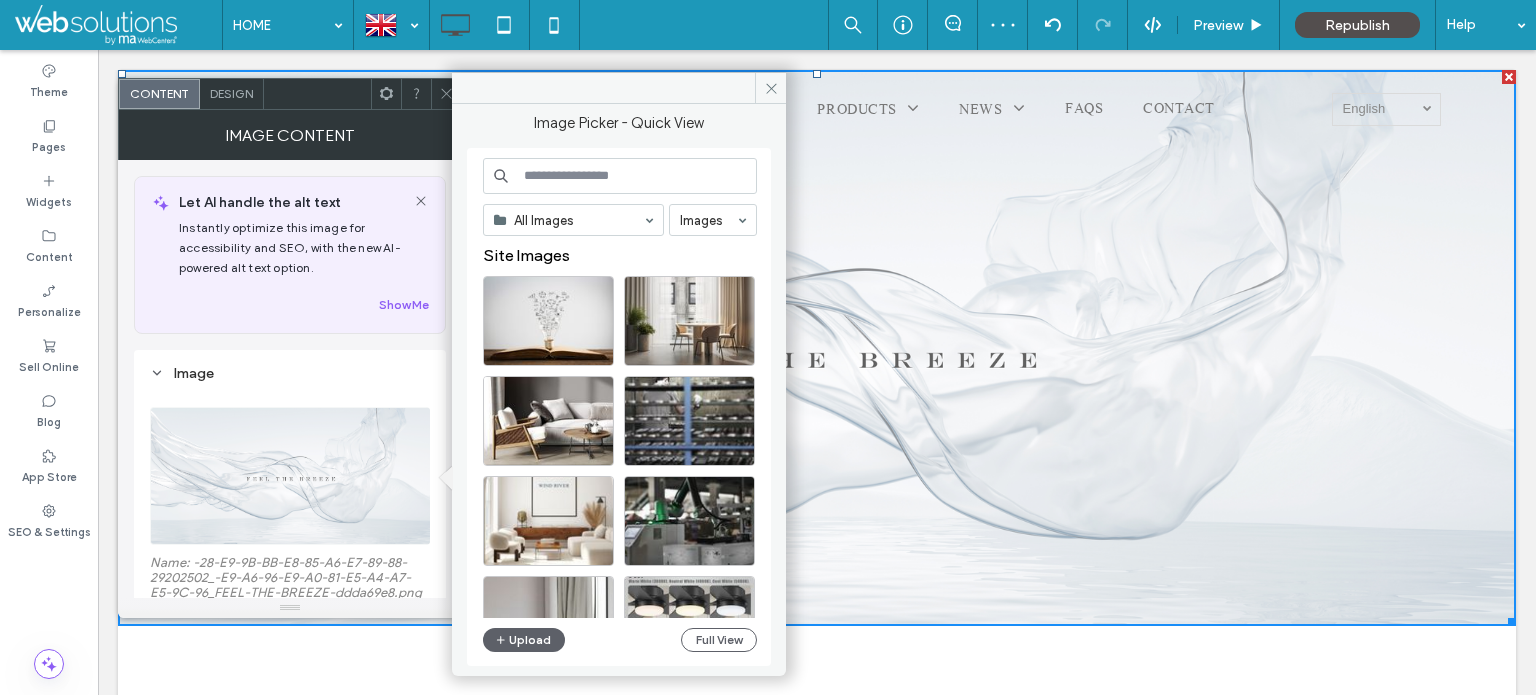 click at bounding box center (620, 176) 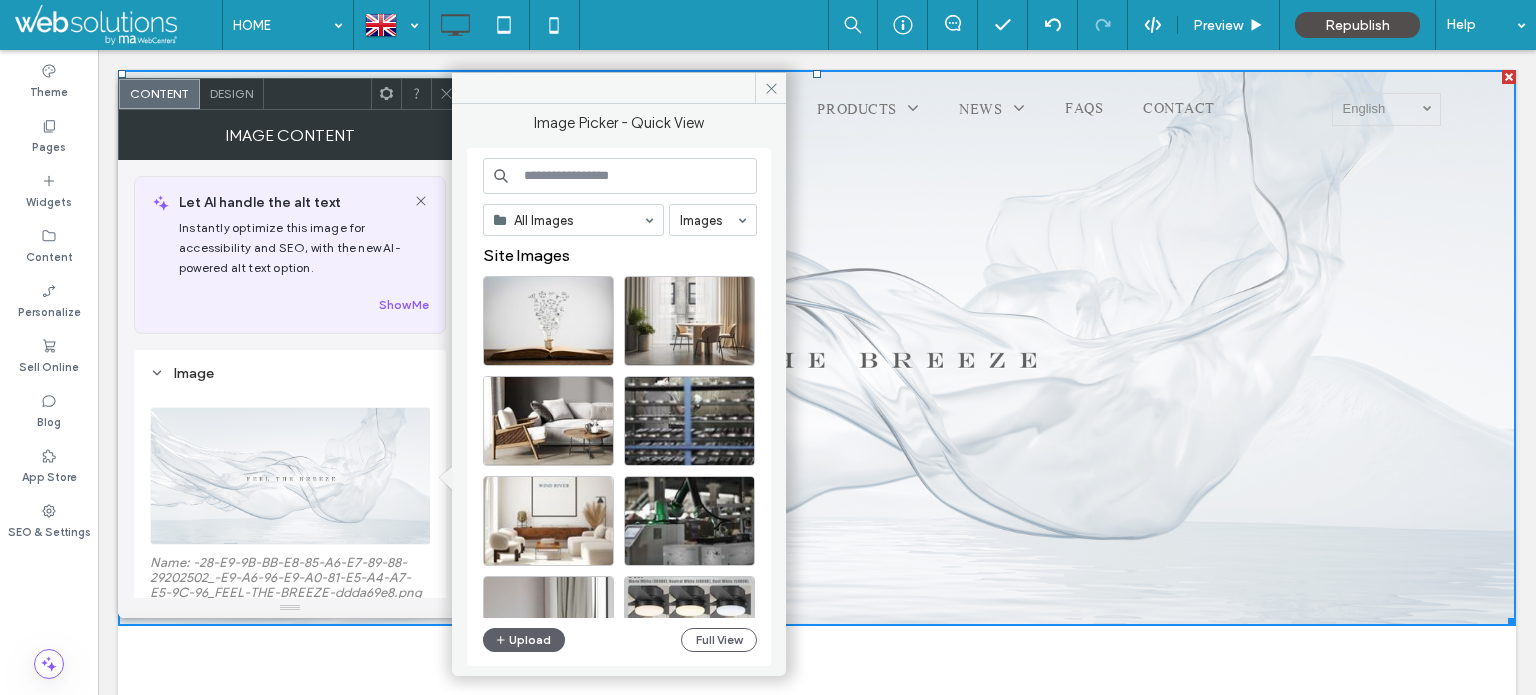type on "*" 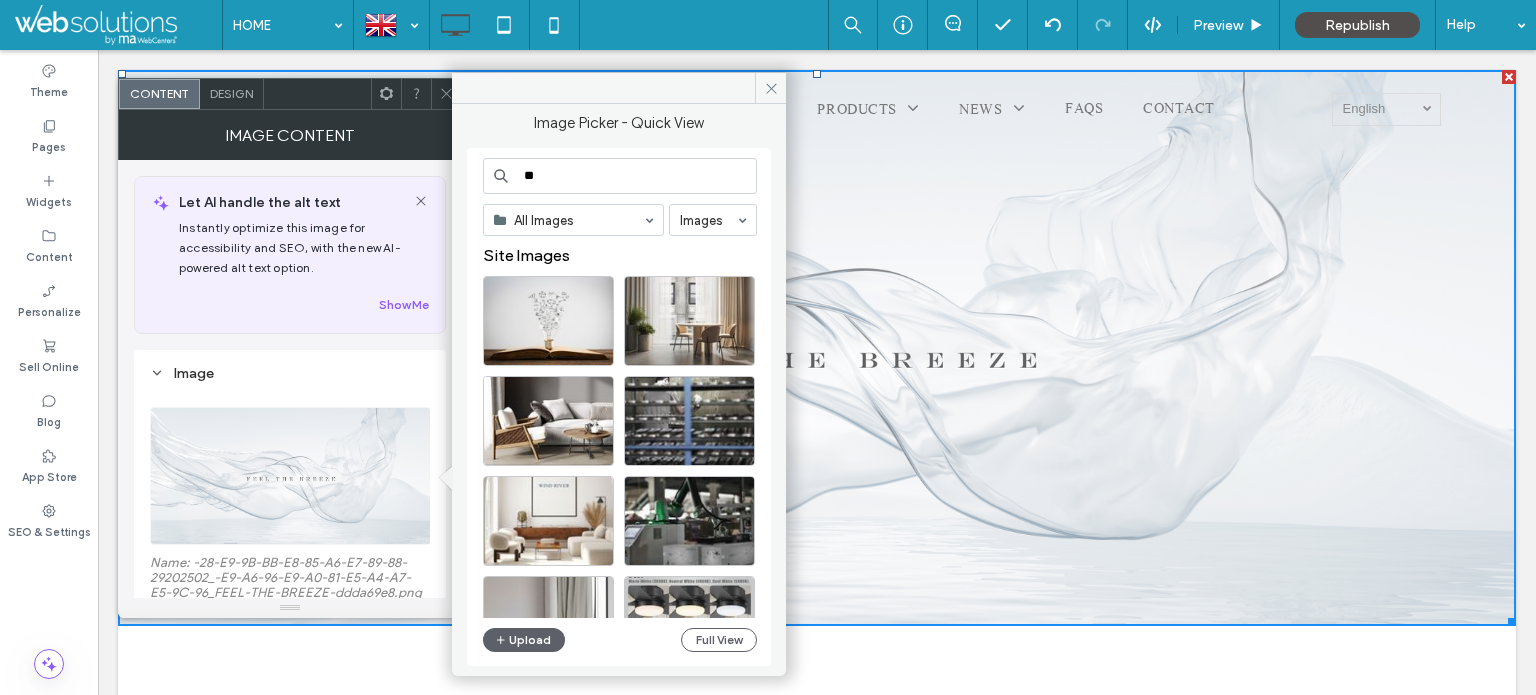 type on "***" 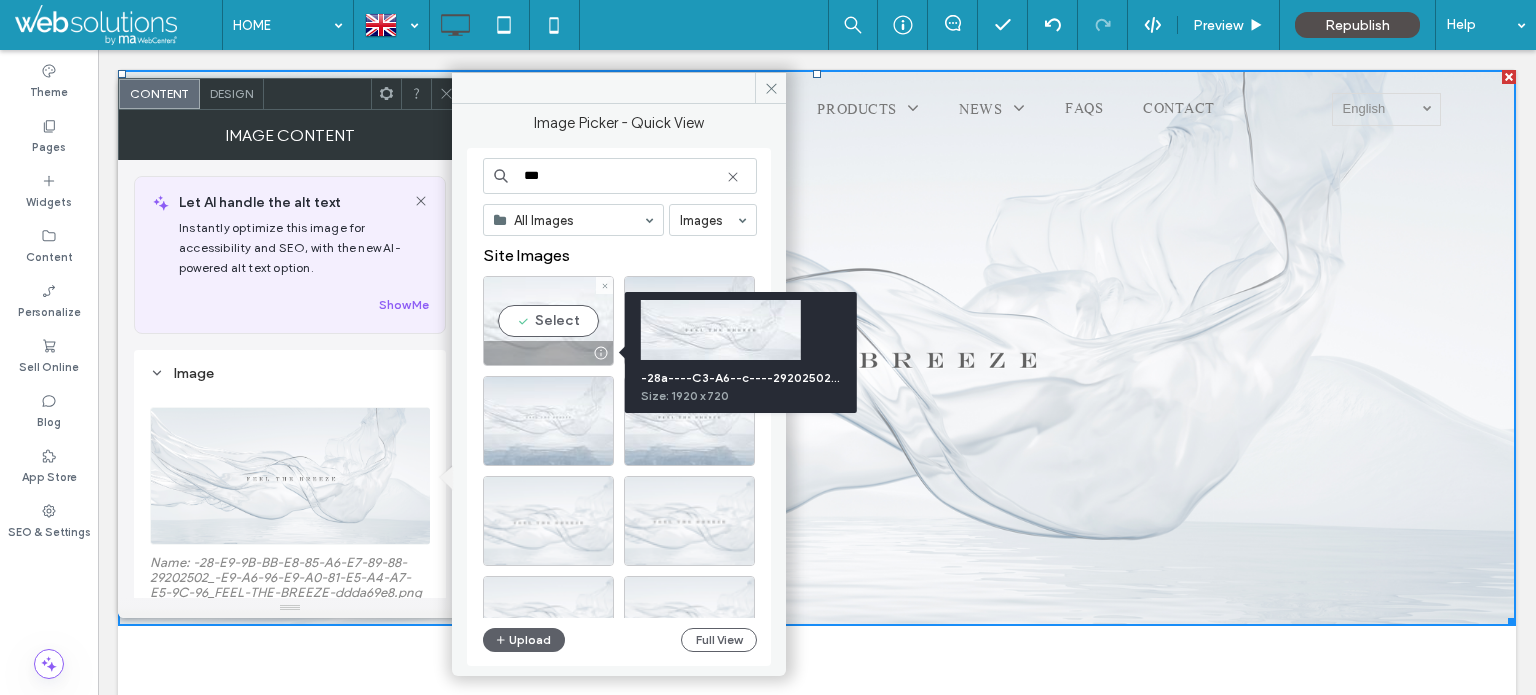 click on "Select" at bounding box center [548, 321] 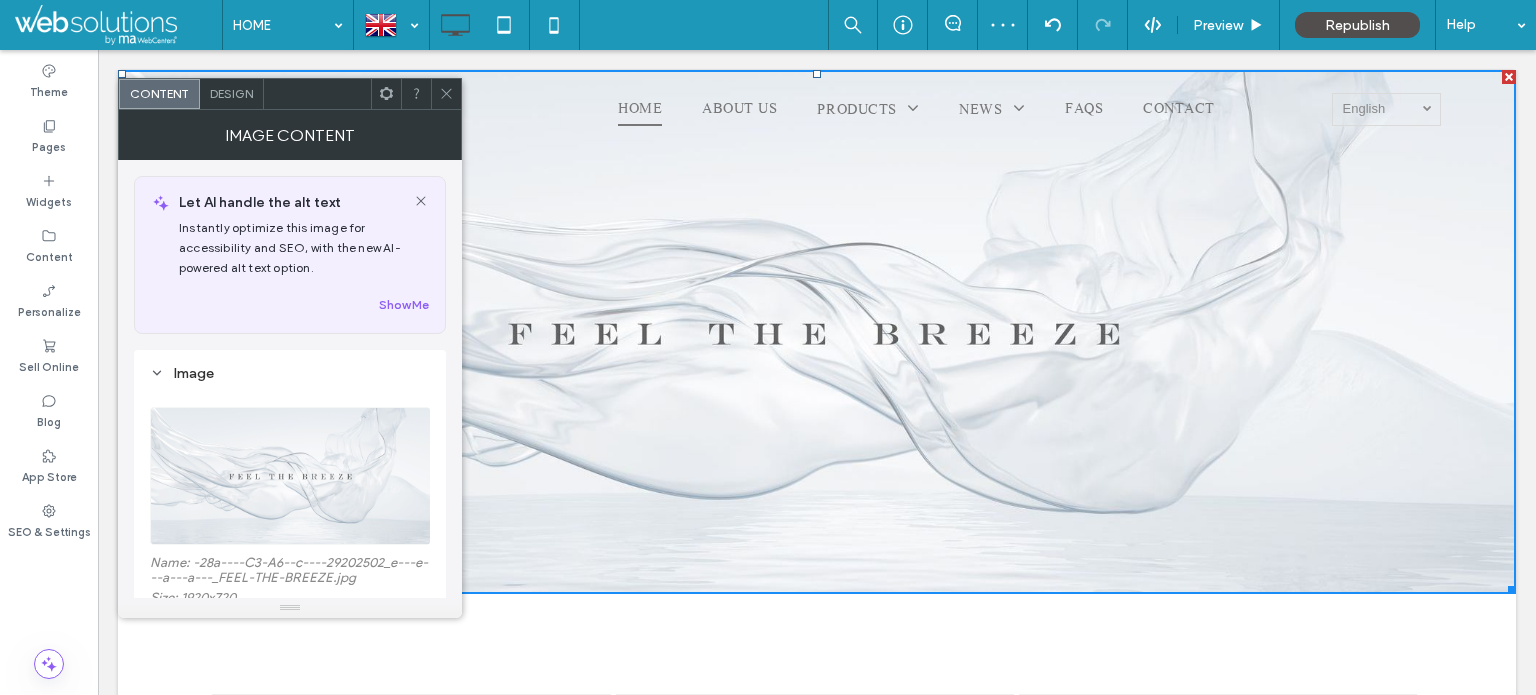click 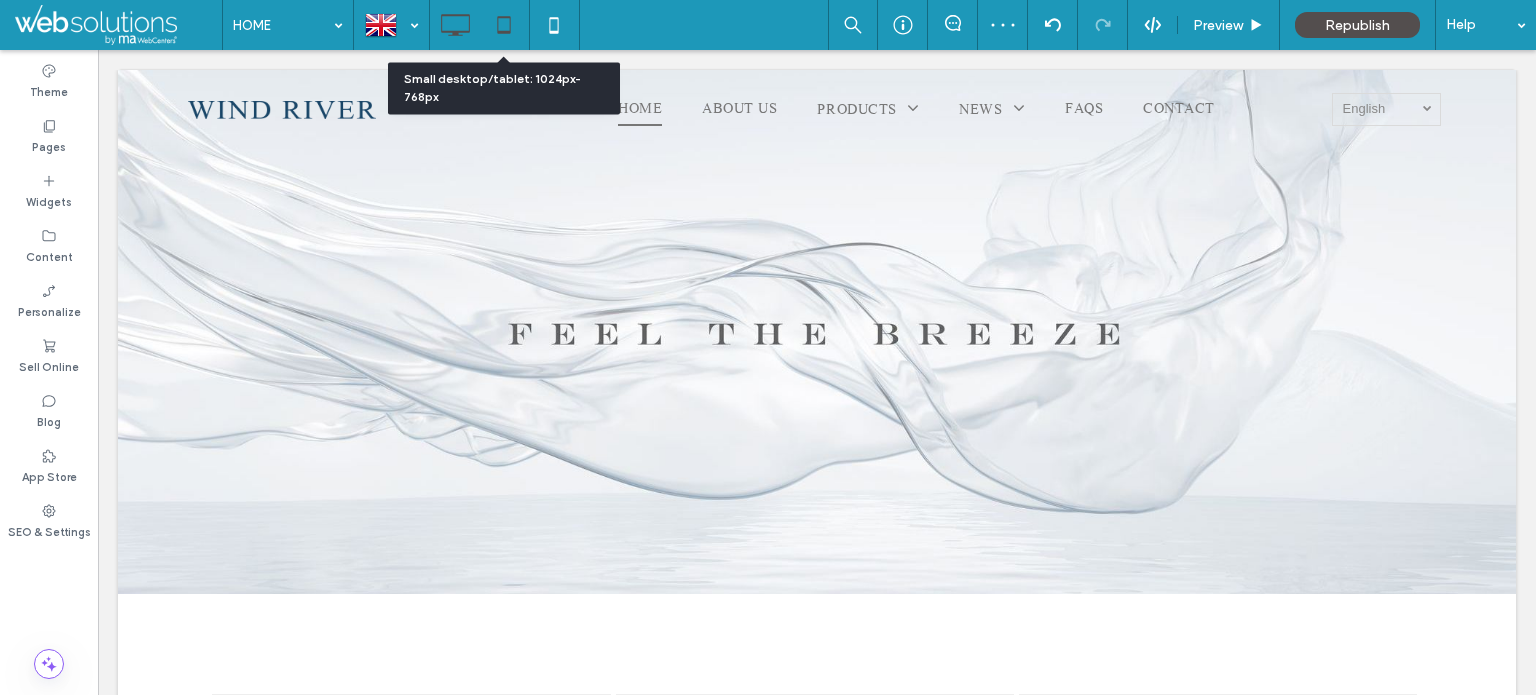 click 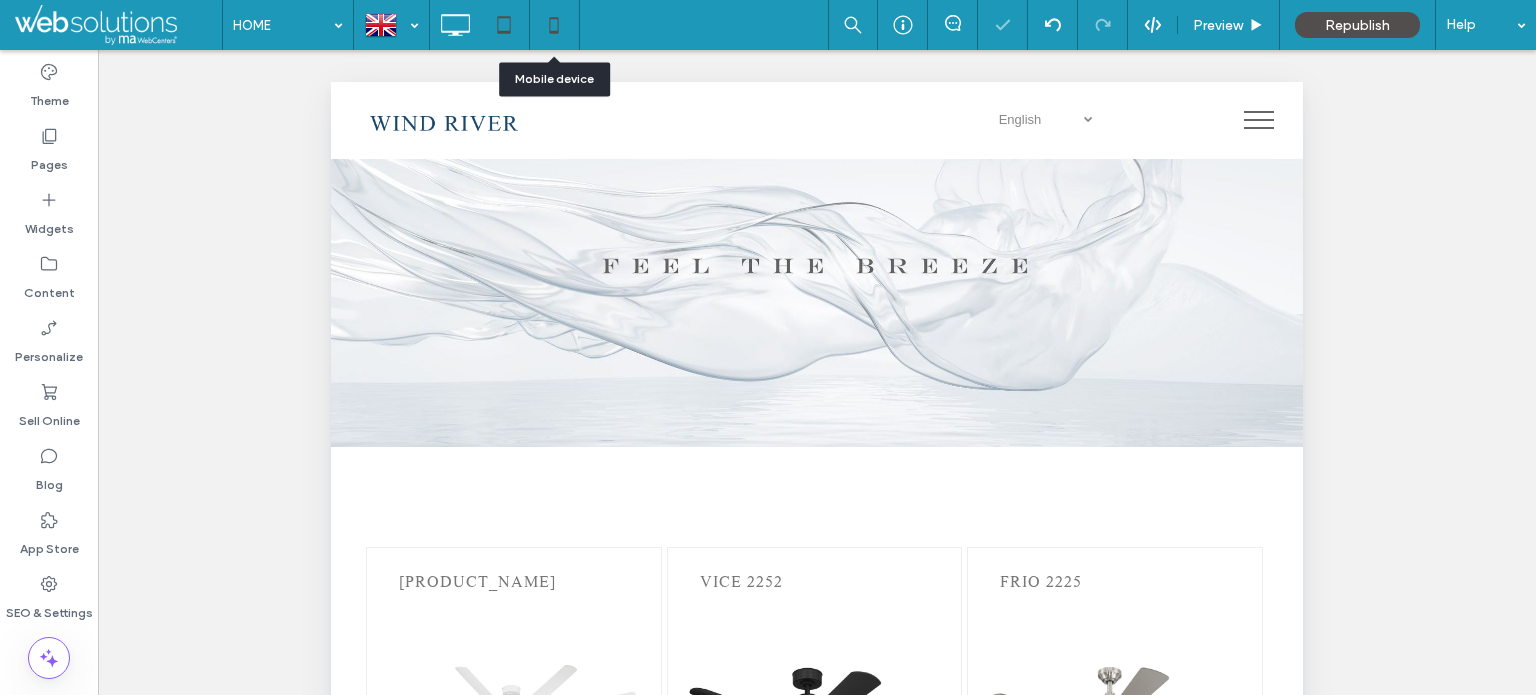 click 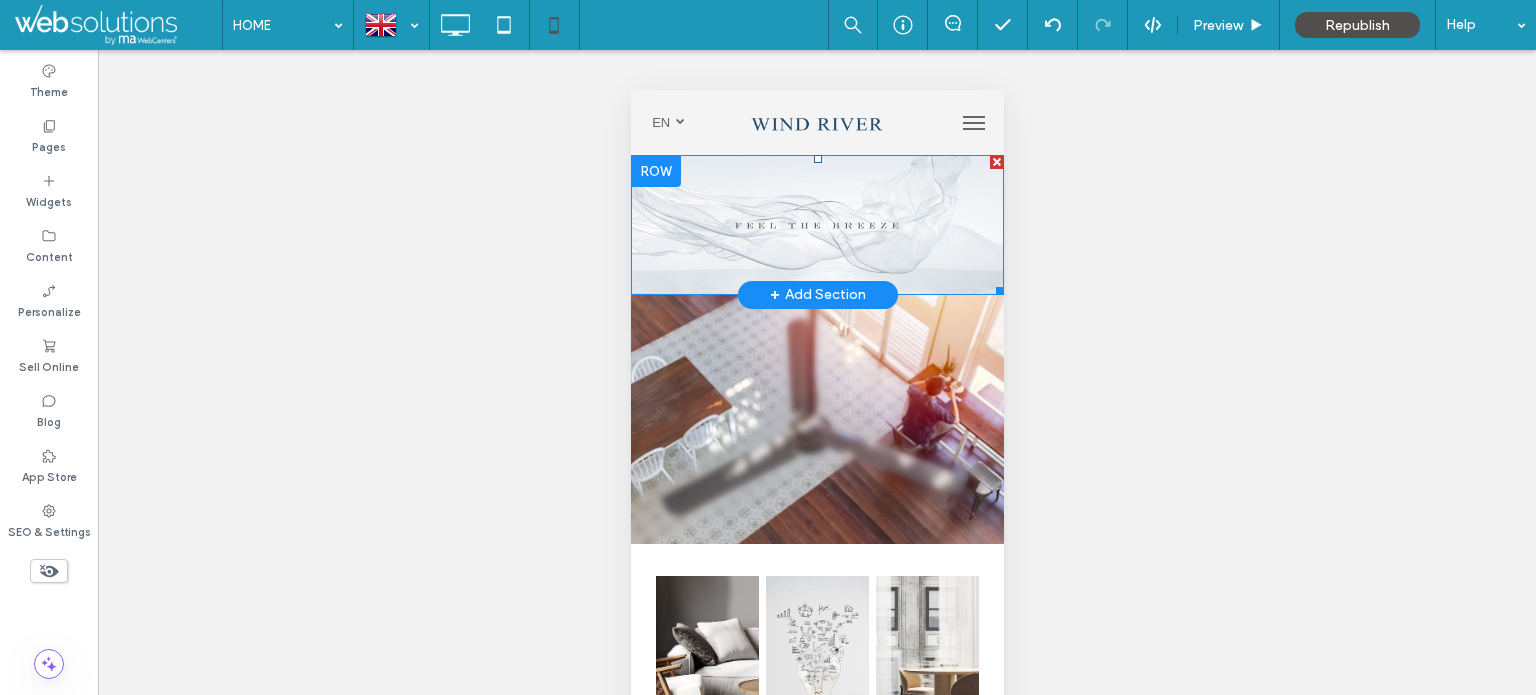 scroll, scrollTop: 0, scrollLeft: 0, axis: both 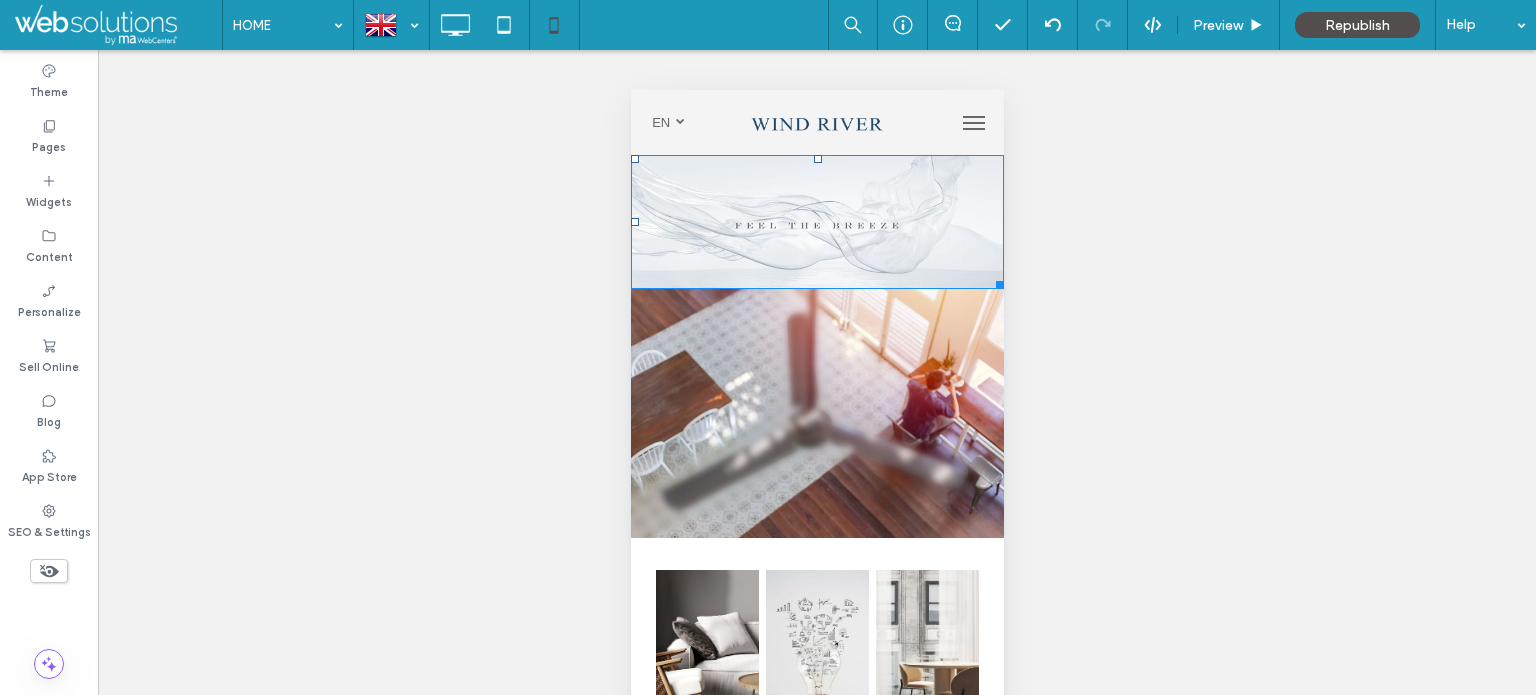 drag, startPoint x: 979, startPoint y: 283, endPoint x: 1007, endPoint y: 382, distance: 102.88343 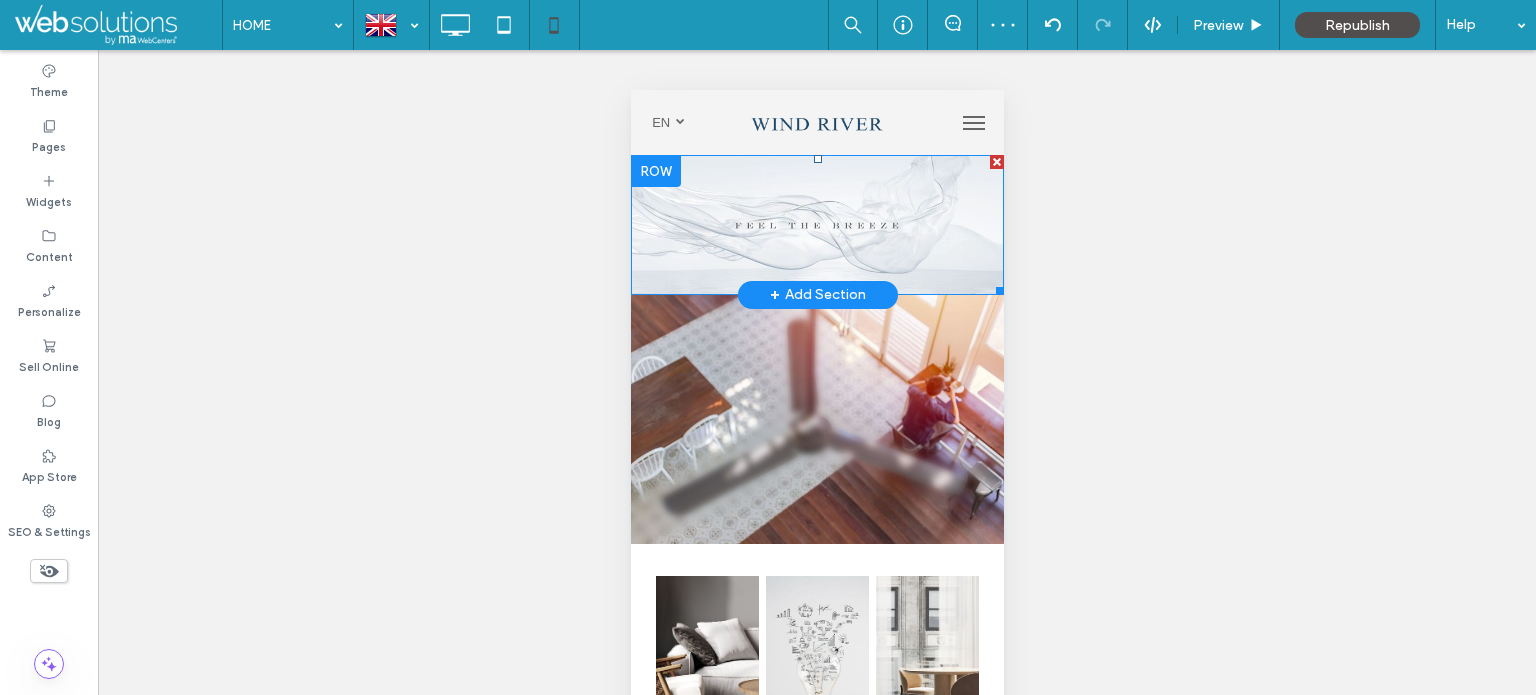 click at bounding box center [816, 225] 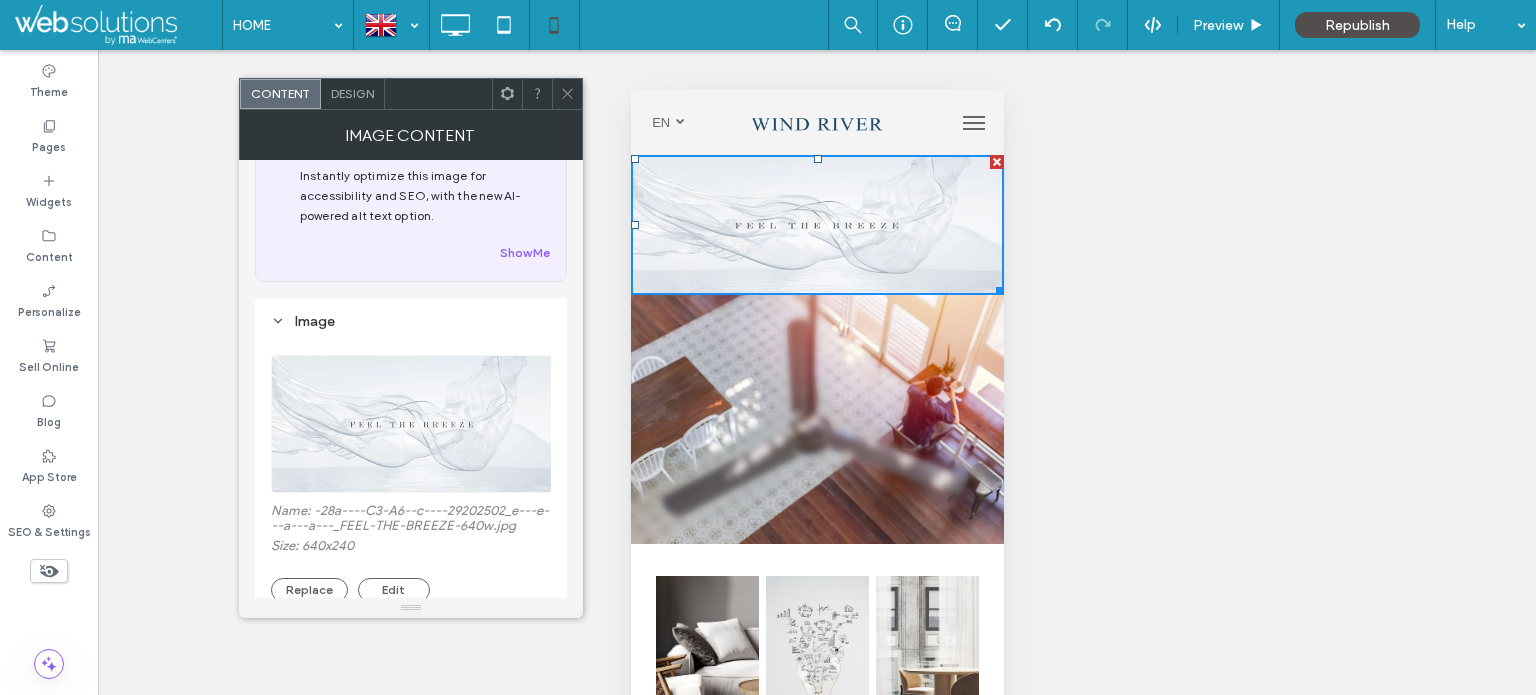 scroll, scrollTop: 0, scrollLeft: 0, axis: both 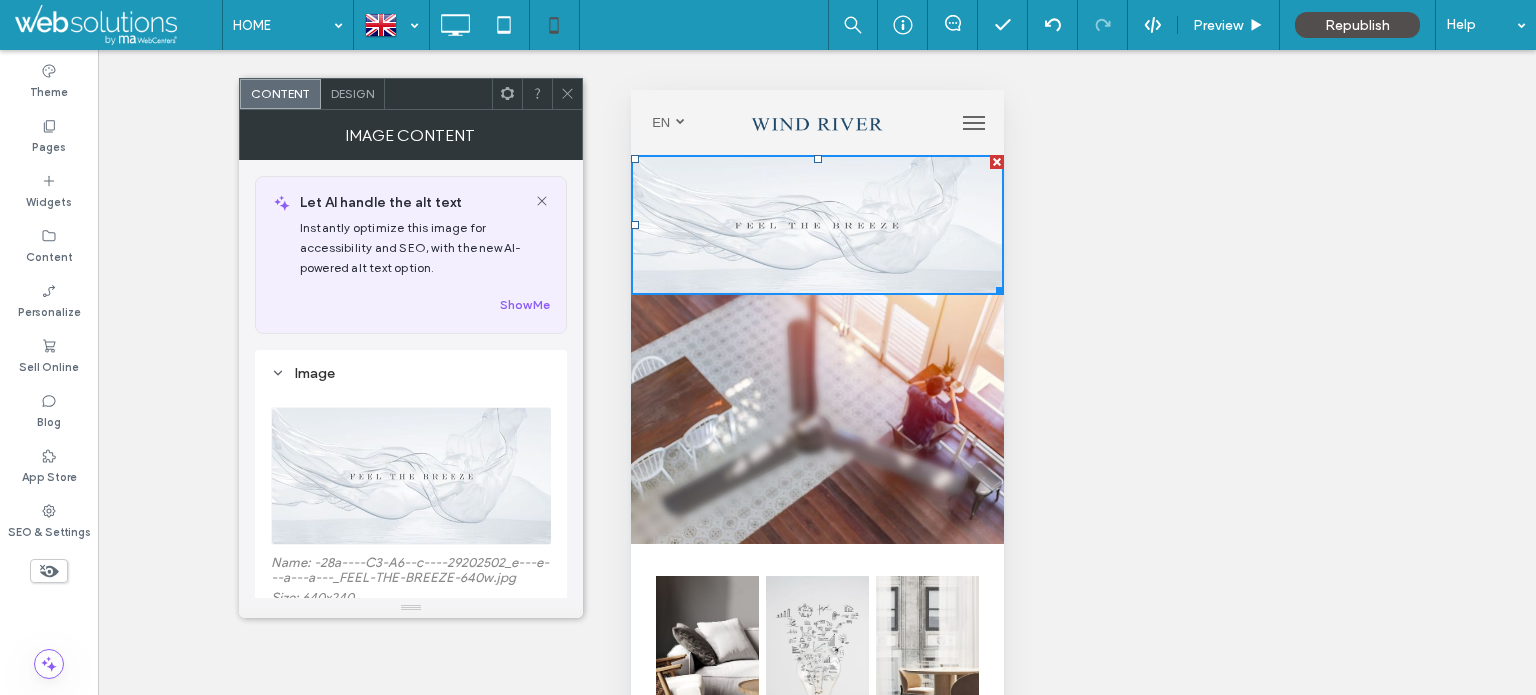 click 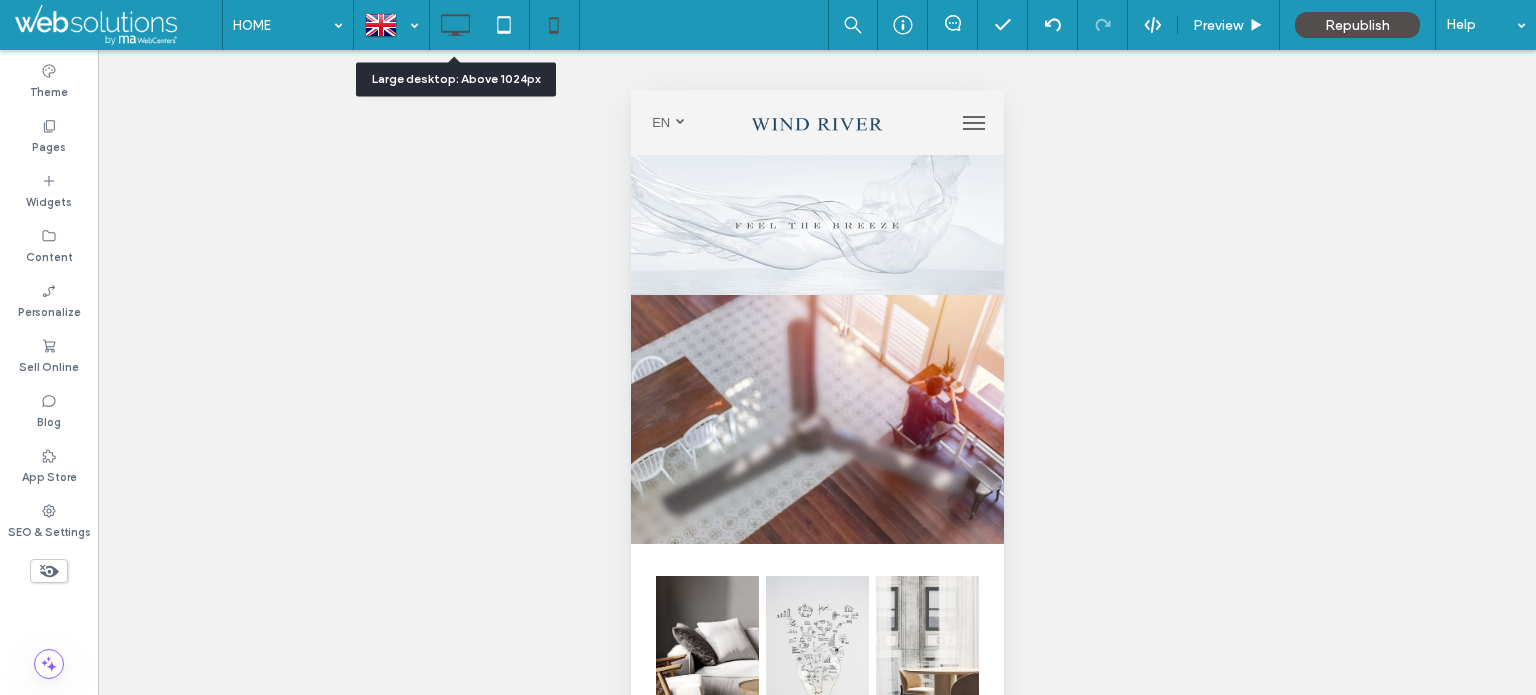 click 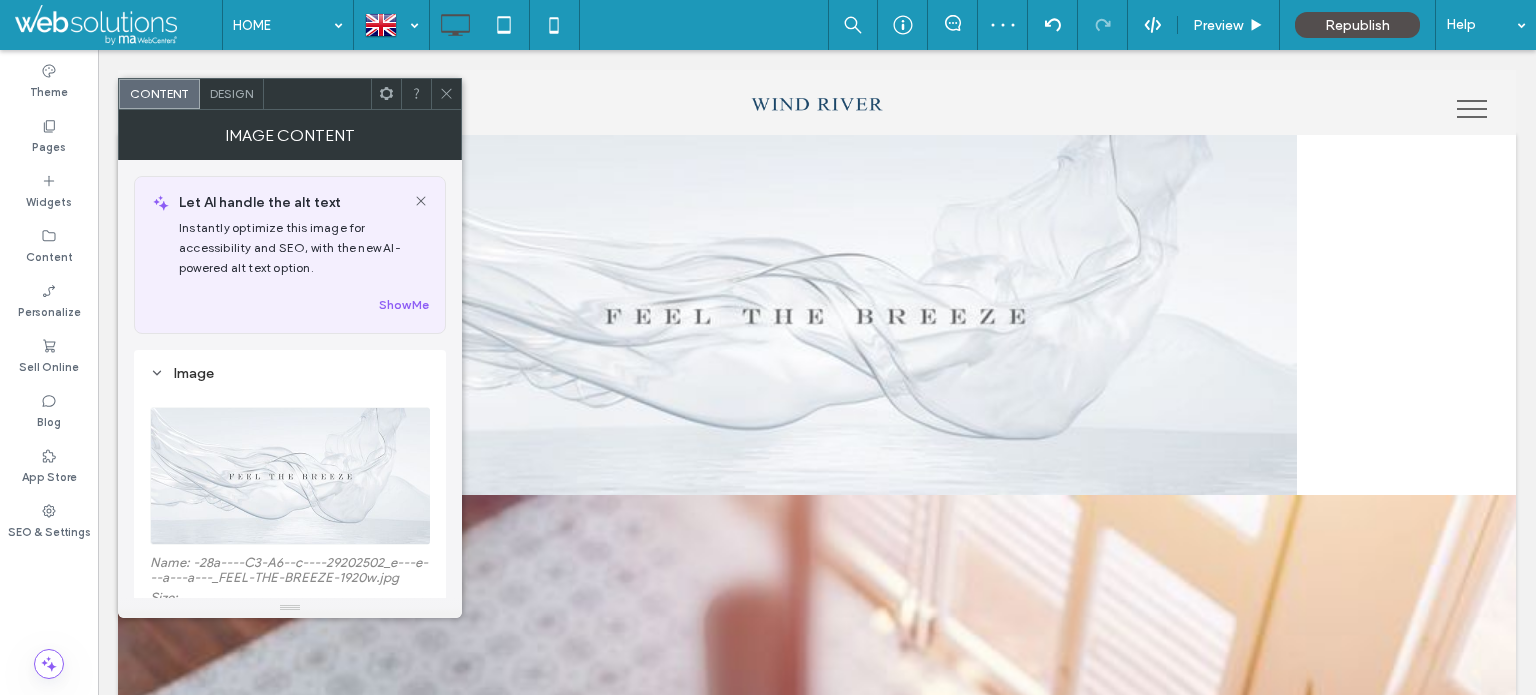 click 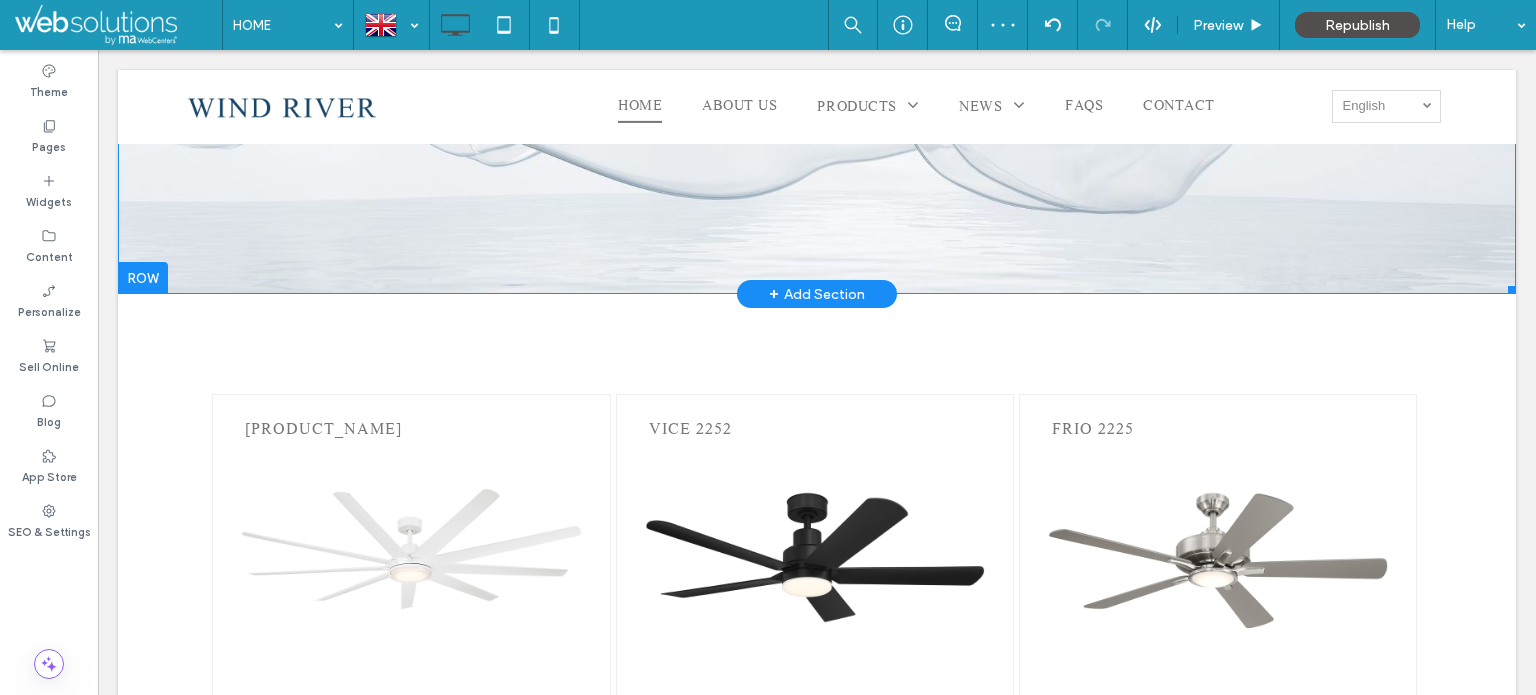 scroll, scrollTop: 0, scrollLeft: 0, axis: both 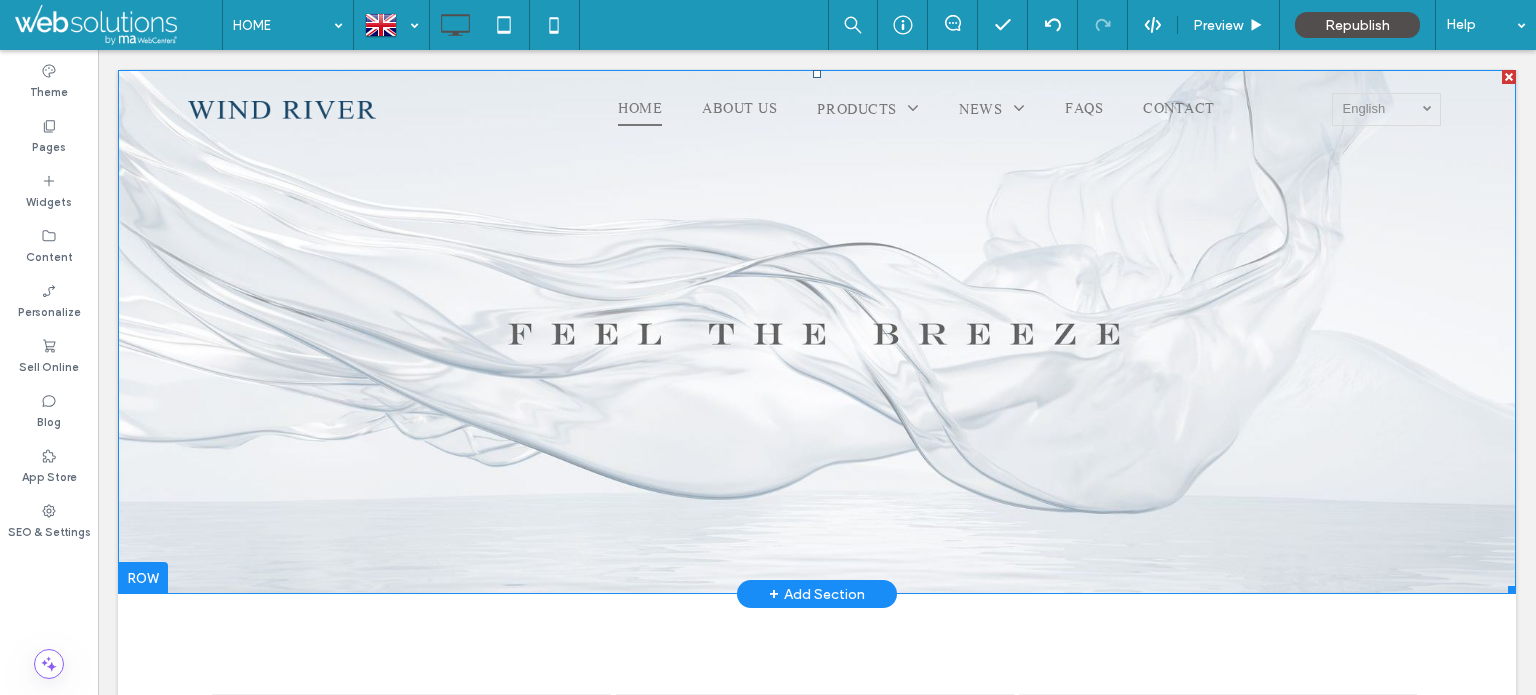 click at bounding box center [817, 332] 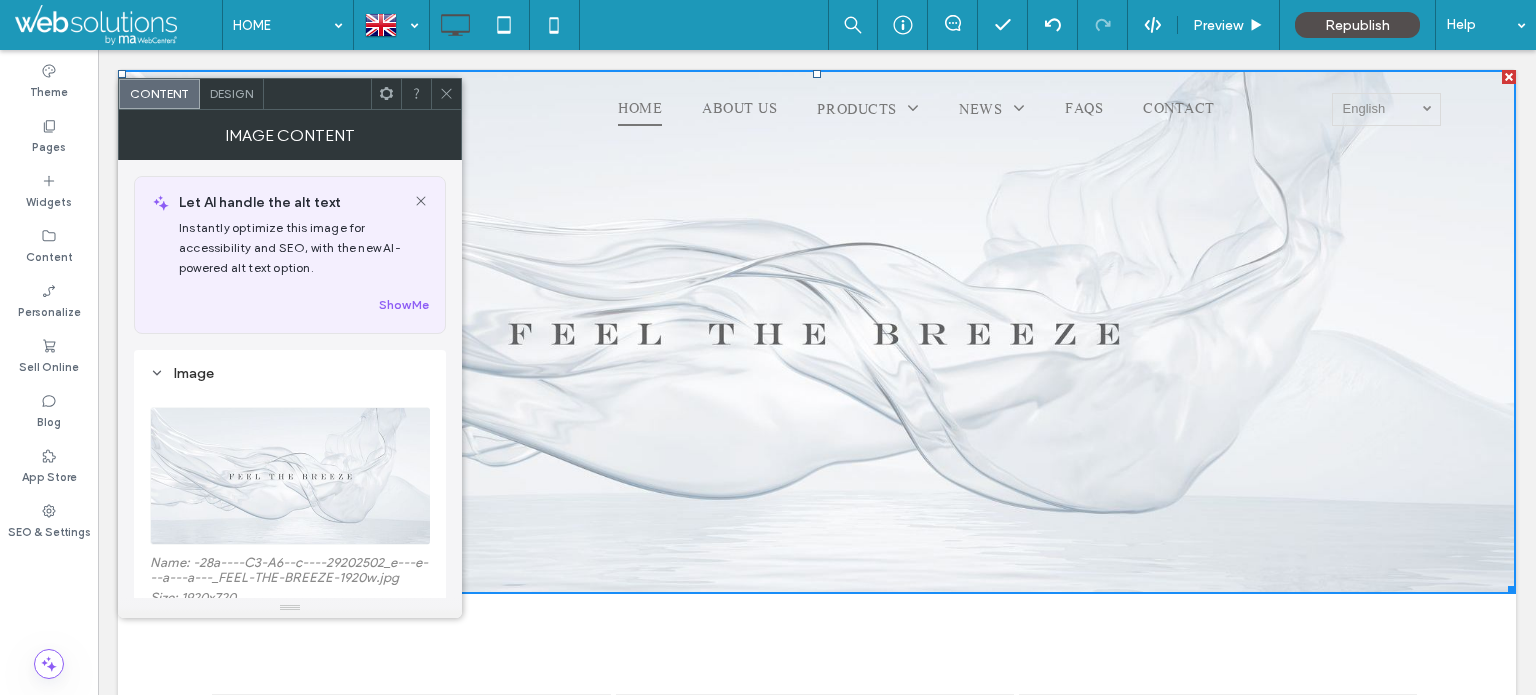 click at bounding box center (446, 94) 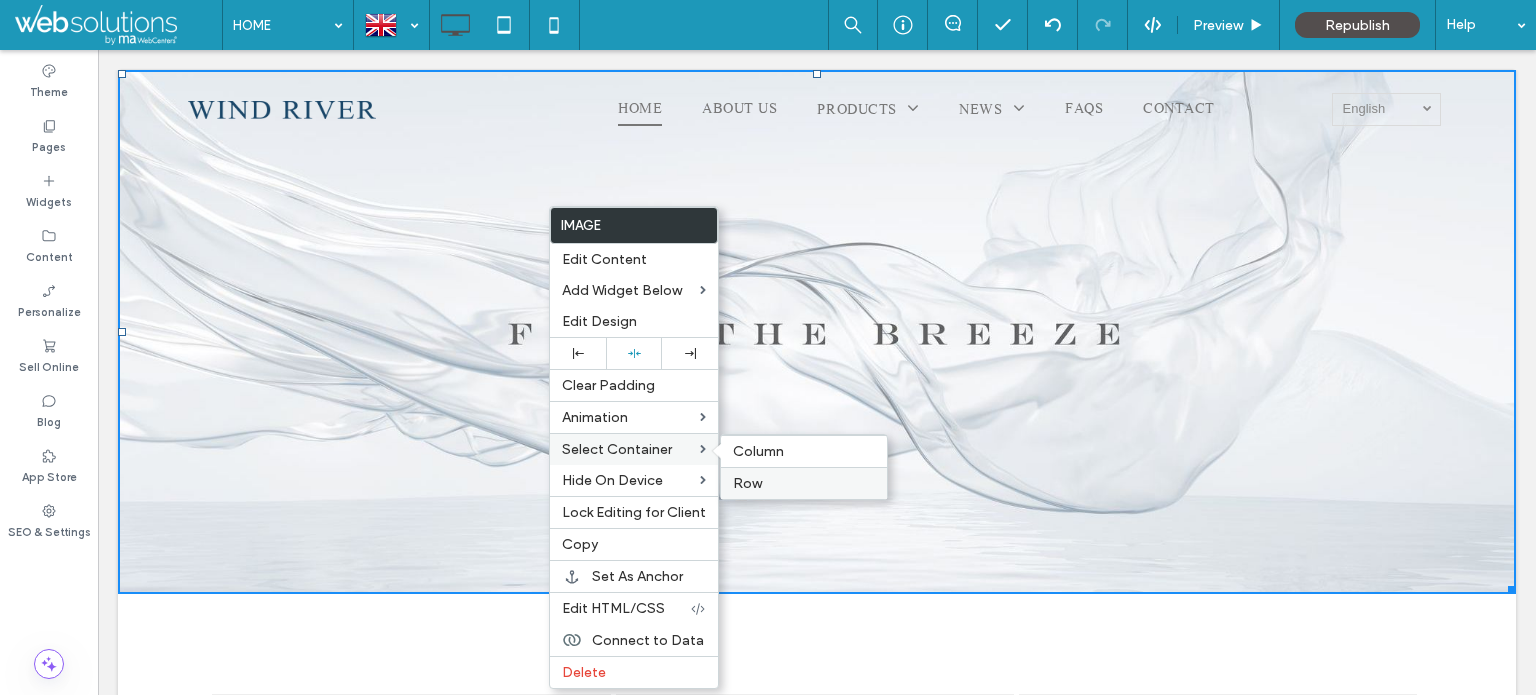 click on "Row" at bounding box center (804, 483) 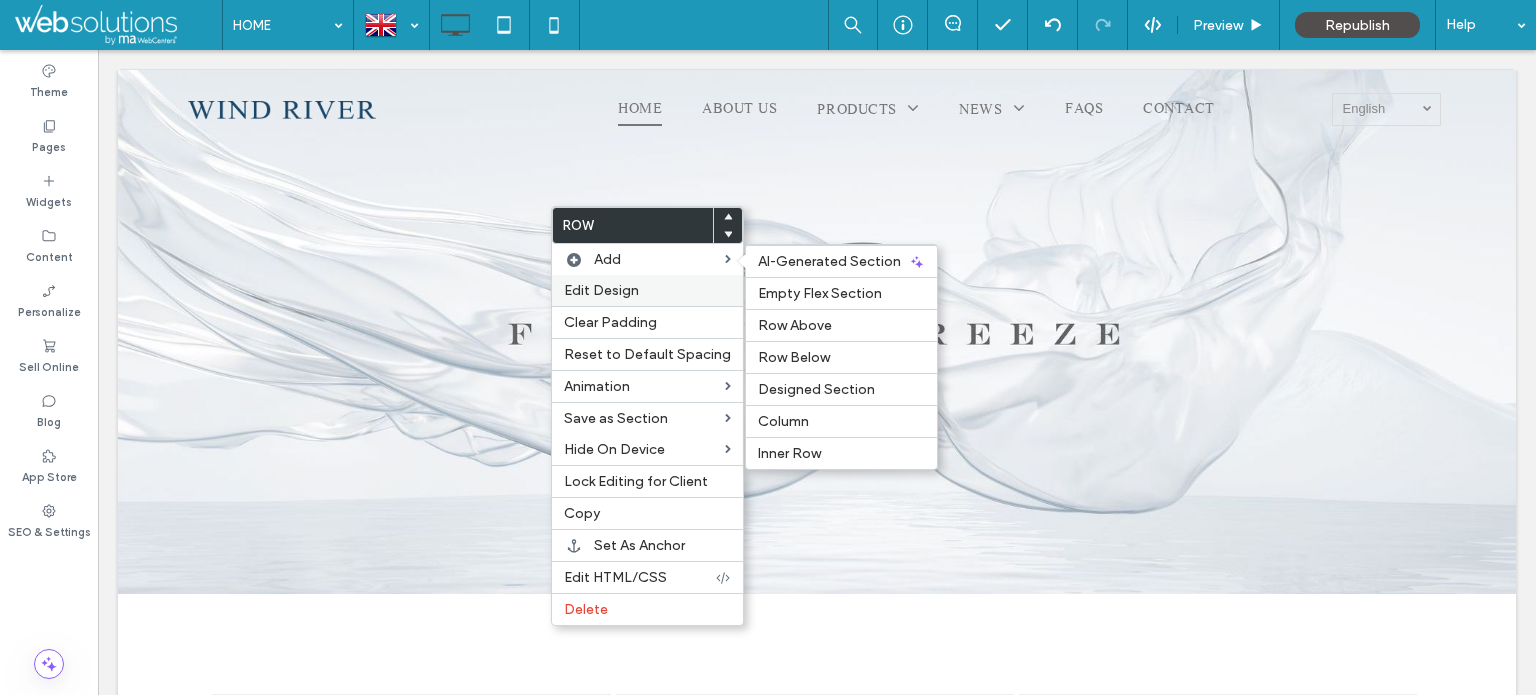 click on "Edit Design" at bounding box center [601, 290] 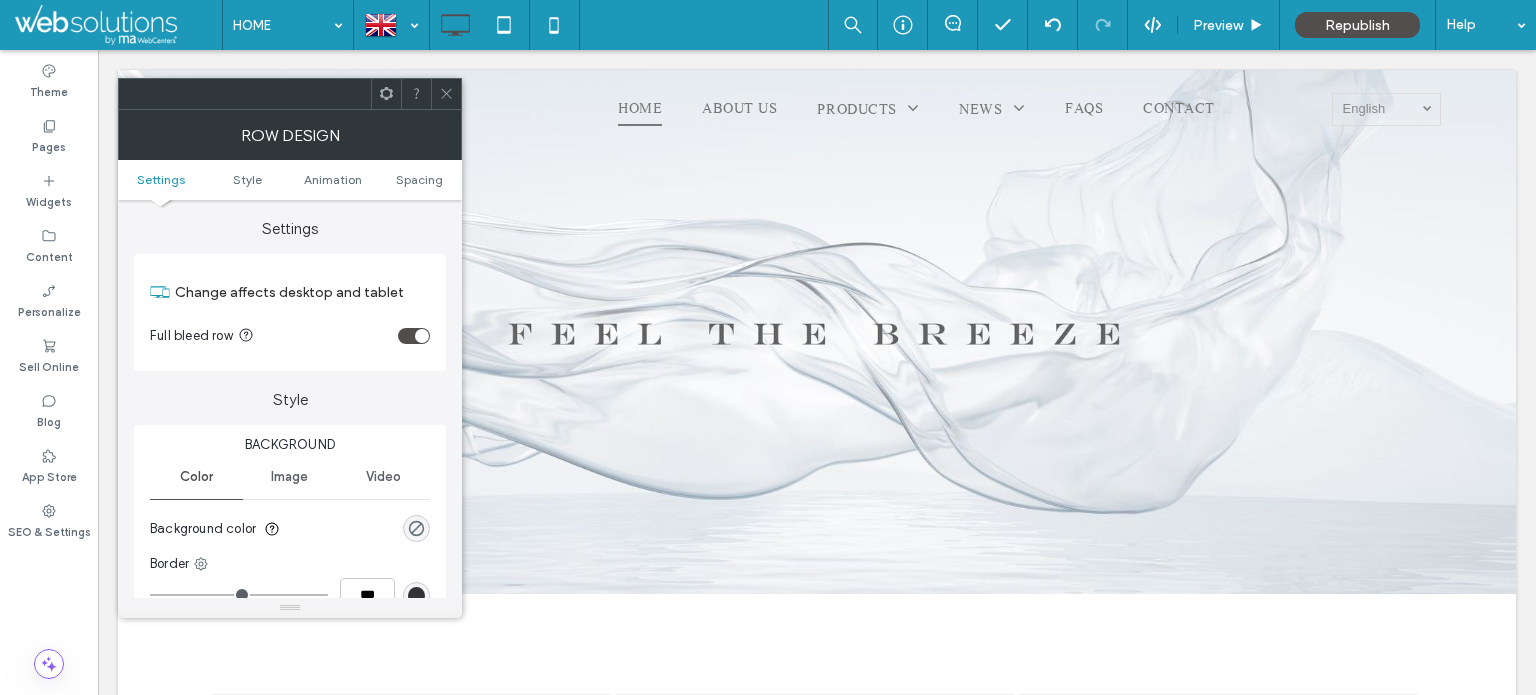 click on "Color Image Video Background color" at bounding box center (290, 504) 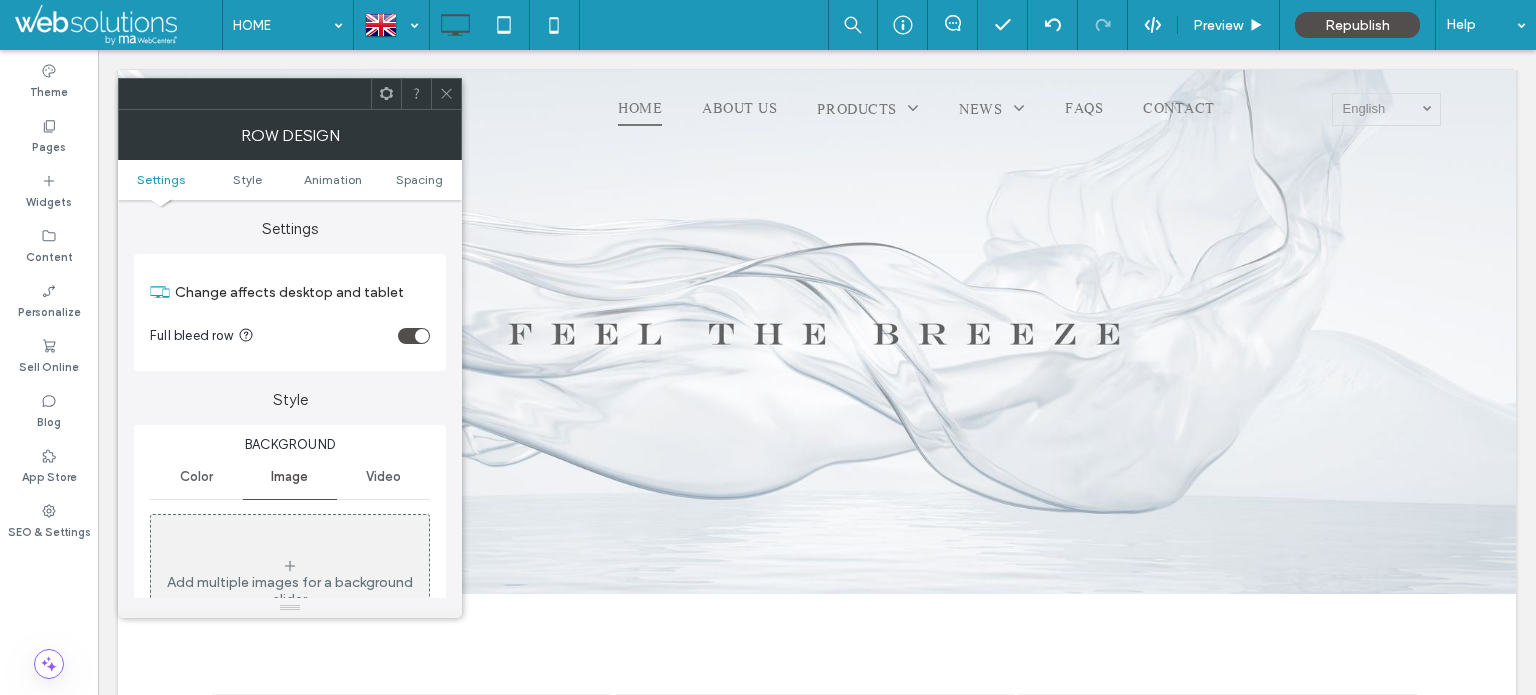 click on "Add multiple images for a background slider" at bounding box center [290, 583] 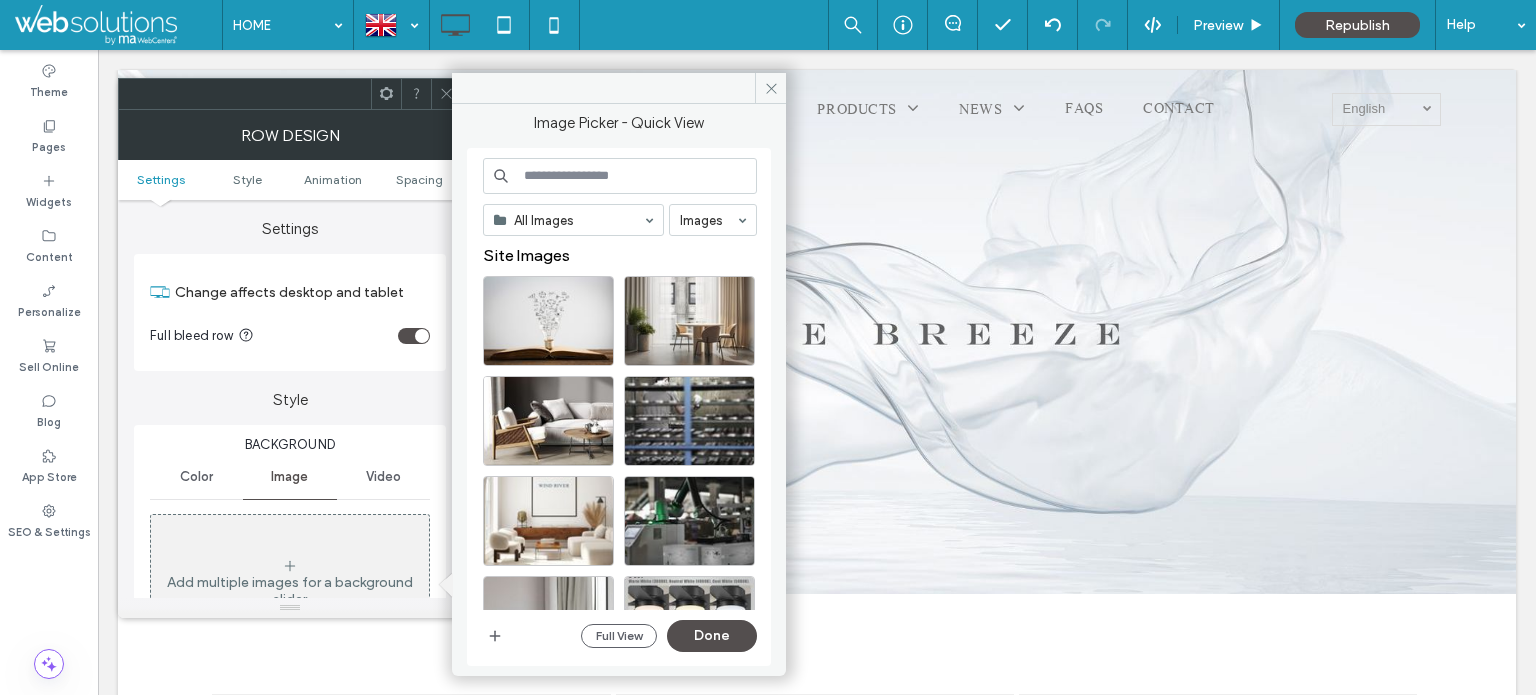click at bounding box center (620, 176) 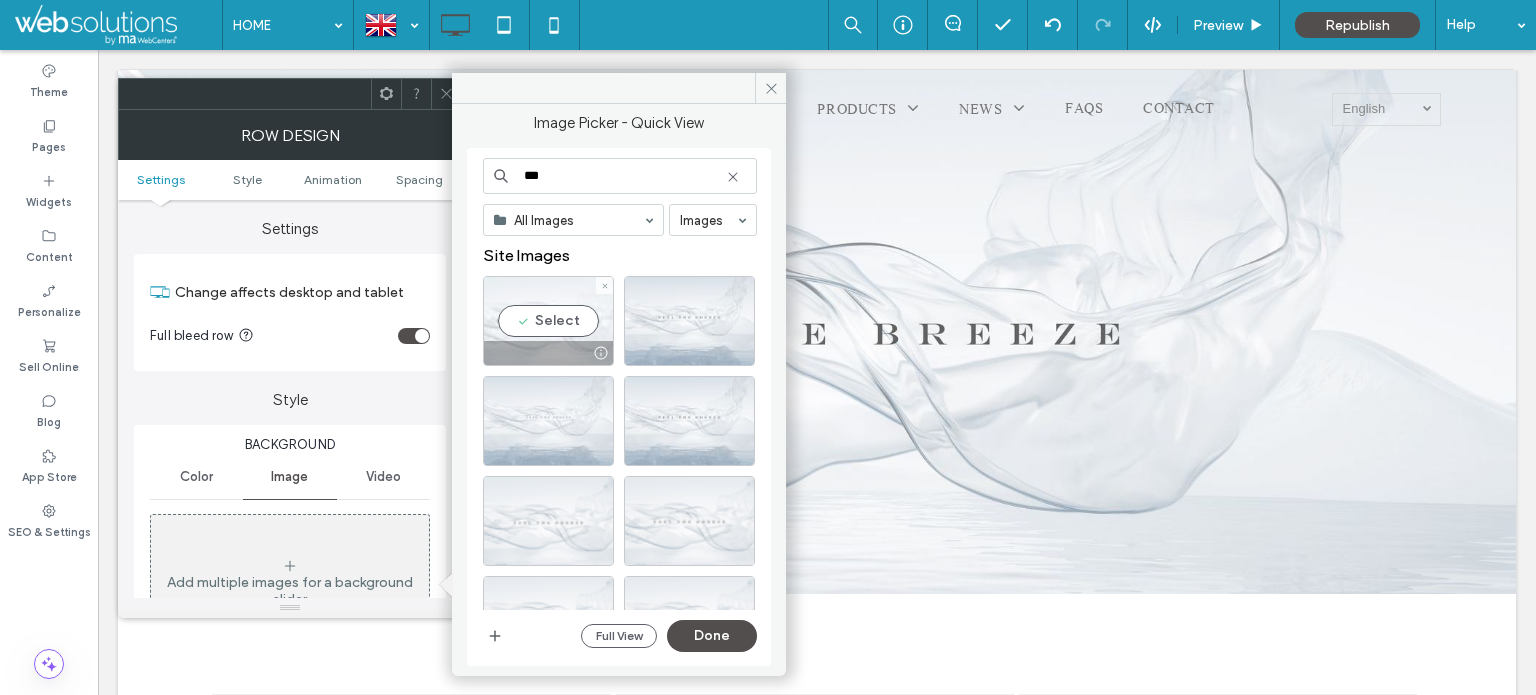 type on "***" 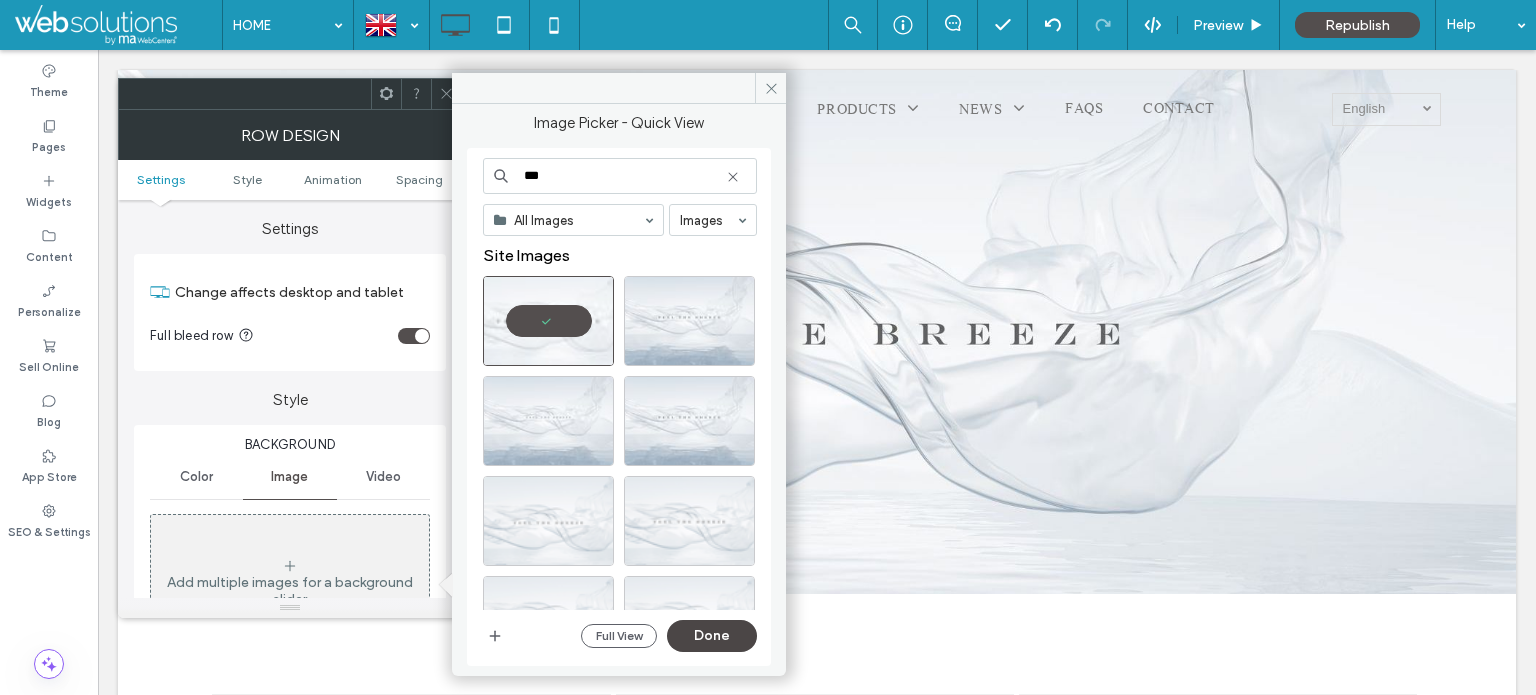 click on "Done" at bounding box center [712, 636] 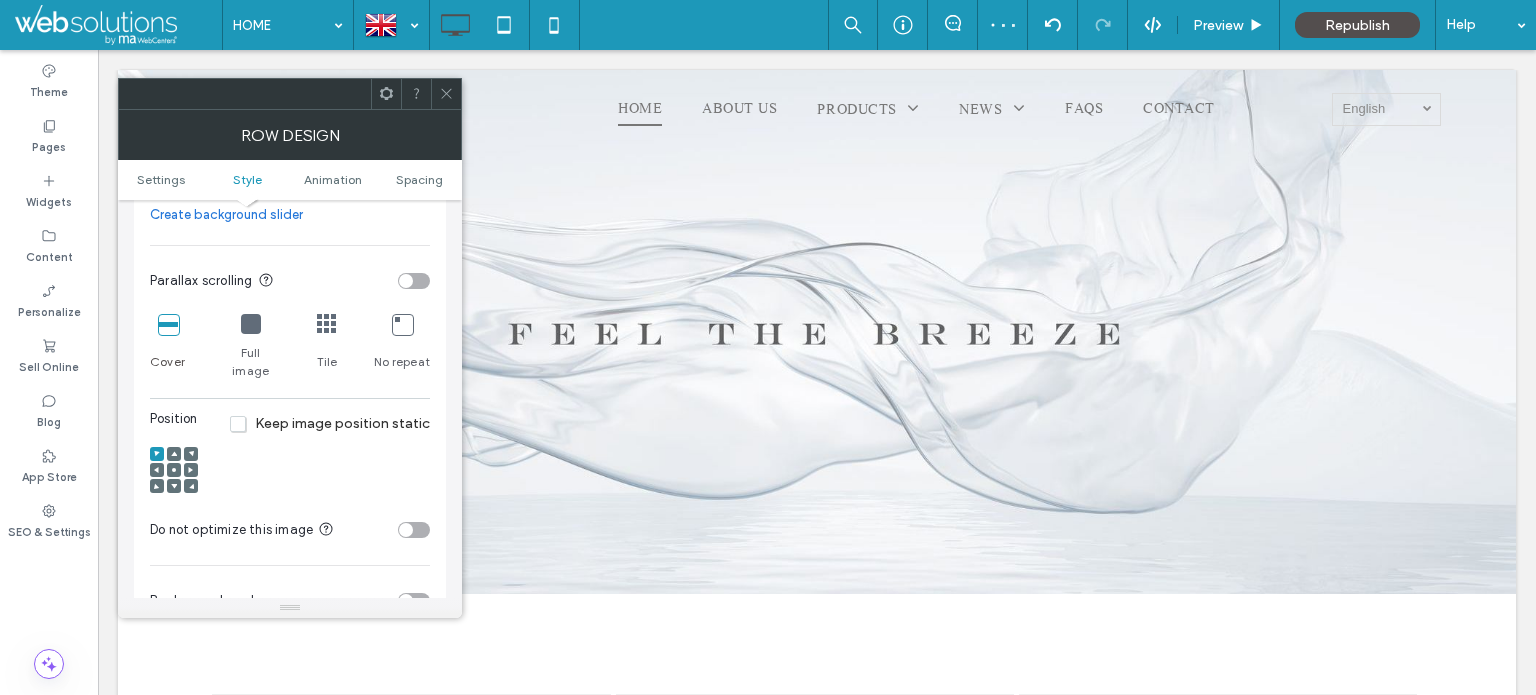 scroll, scrollTop: 700, scrollLeft: 0, axis: vertical 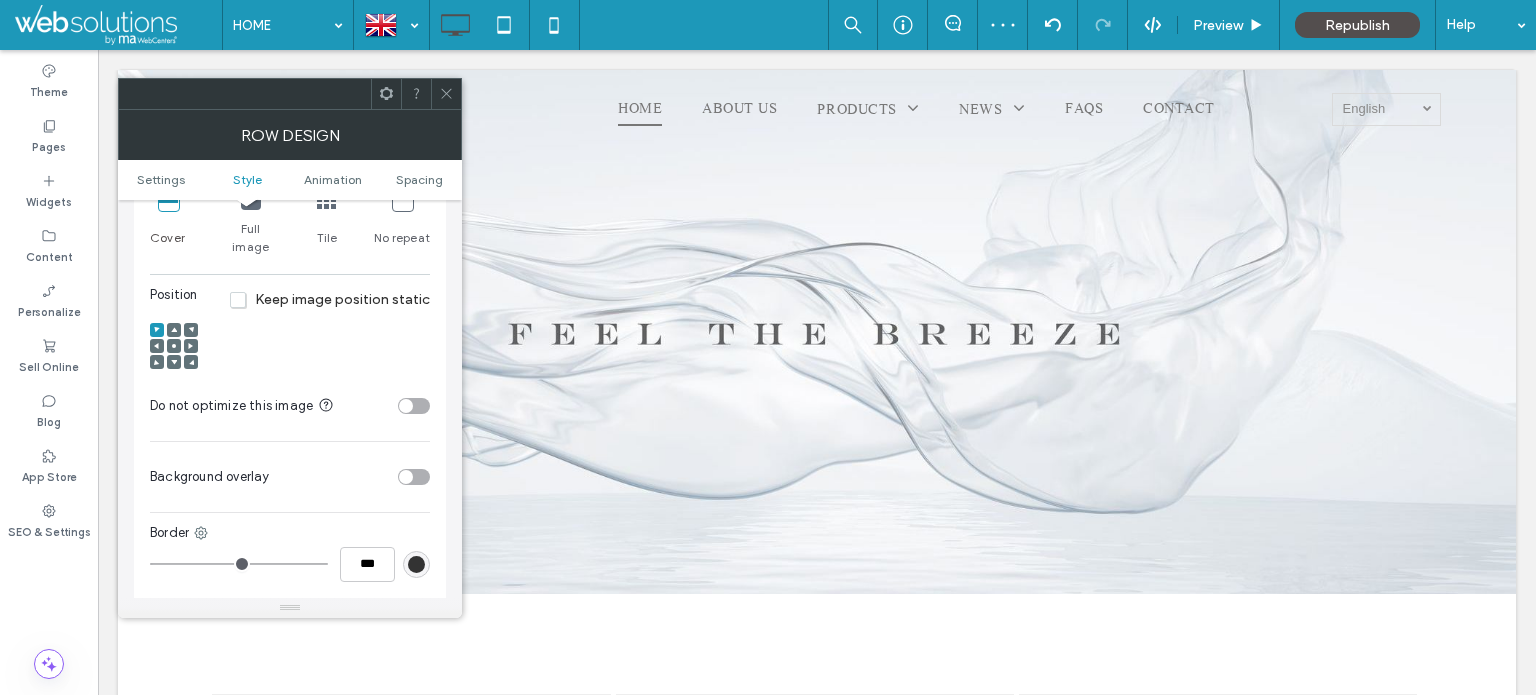 click 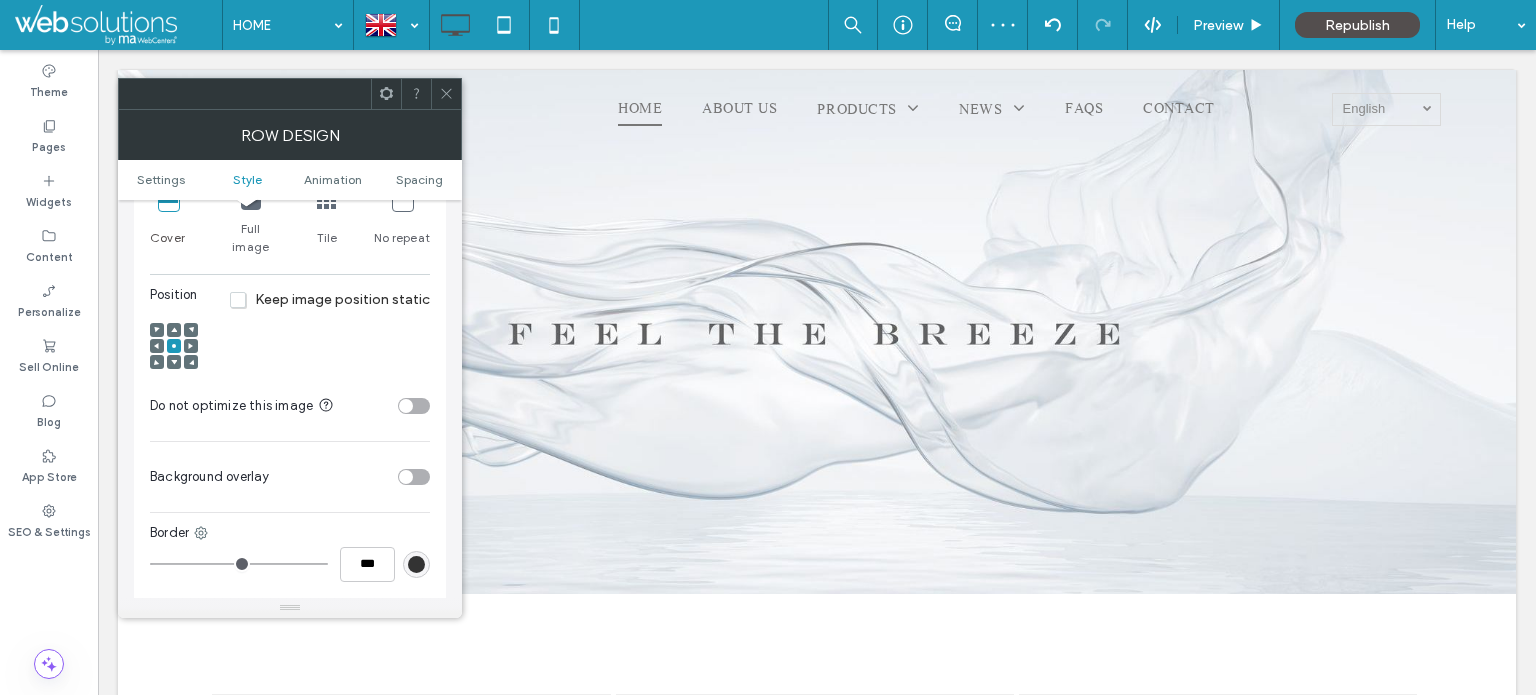 drag, startPoint x: 443, startPoint y: 82, endPoint x: 455, endPoint y: 195, distance: 113.63538 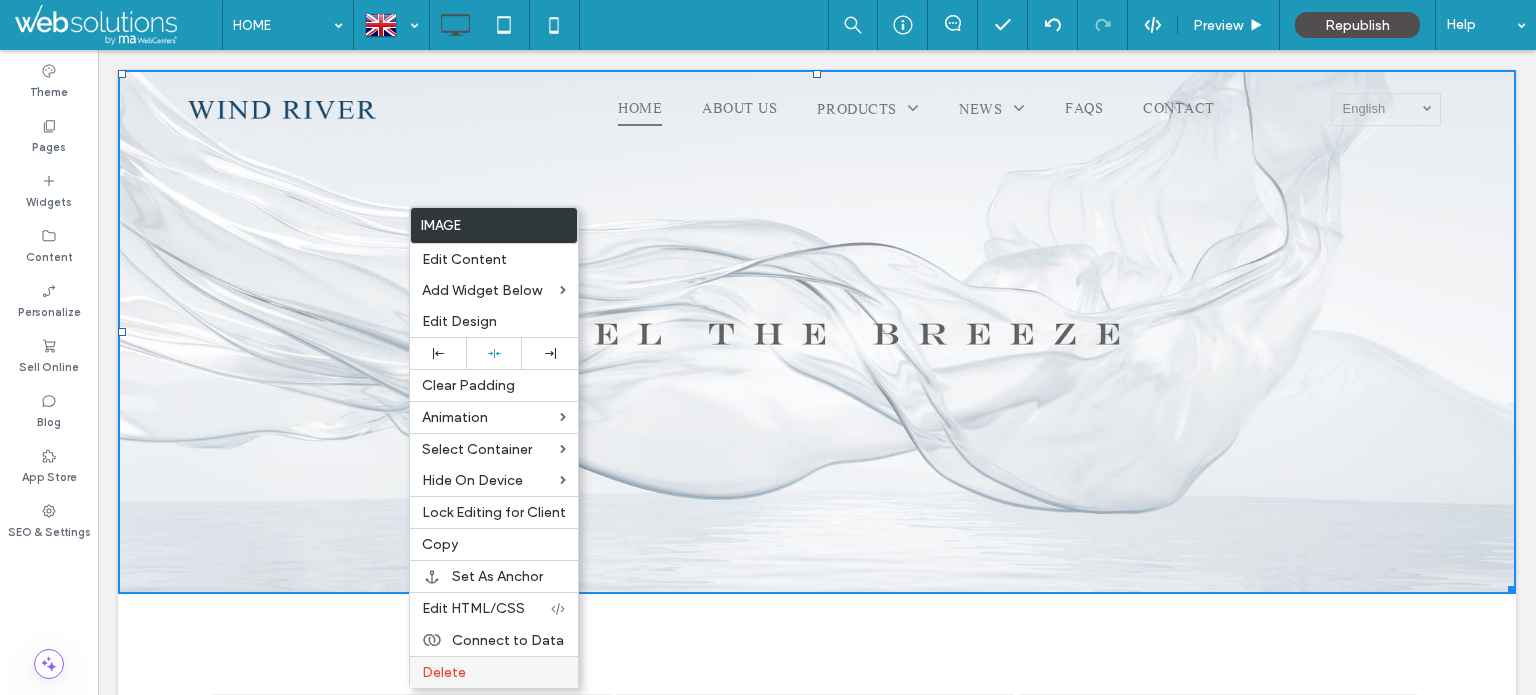 click on "Delete" at bounding box center (444, 672) 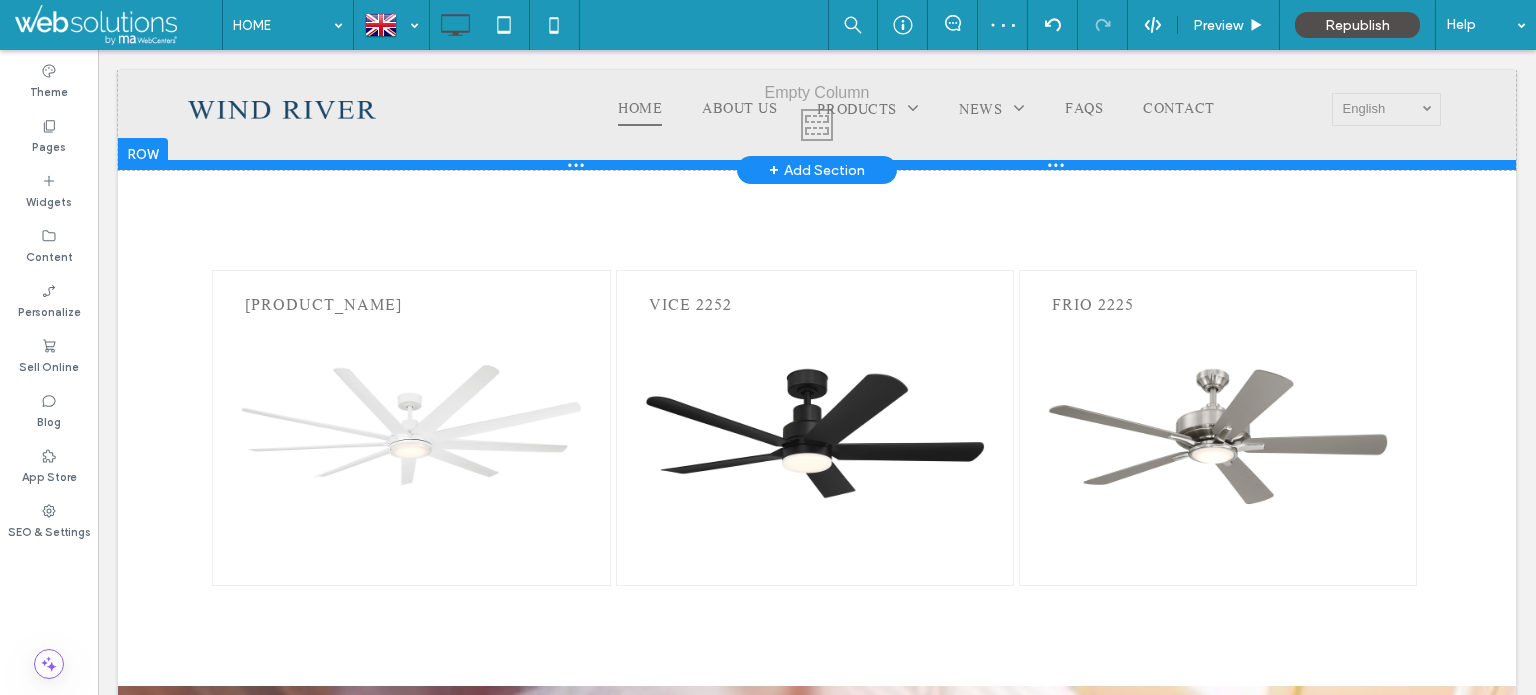 click at bounding box center [817, 165] 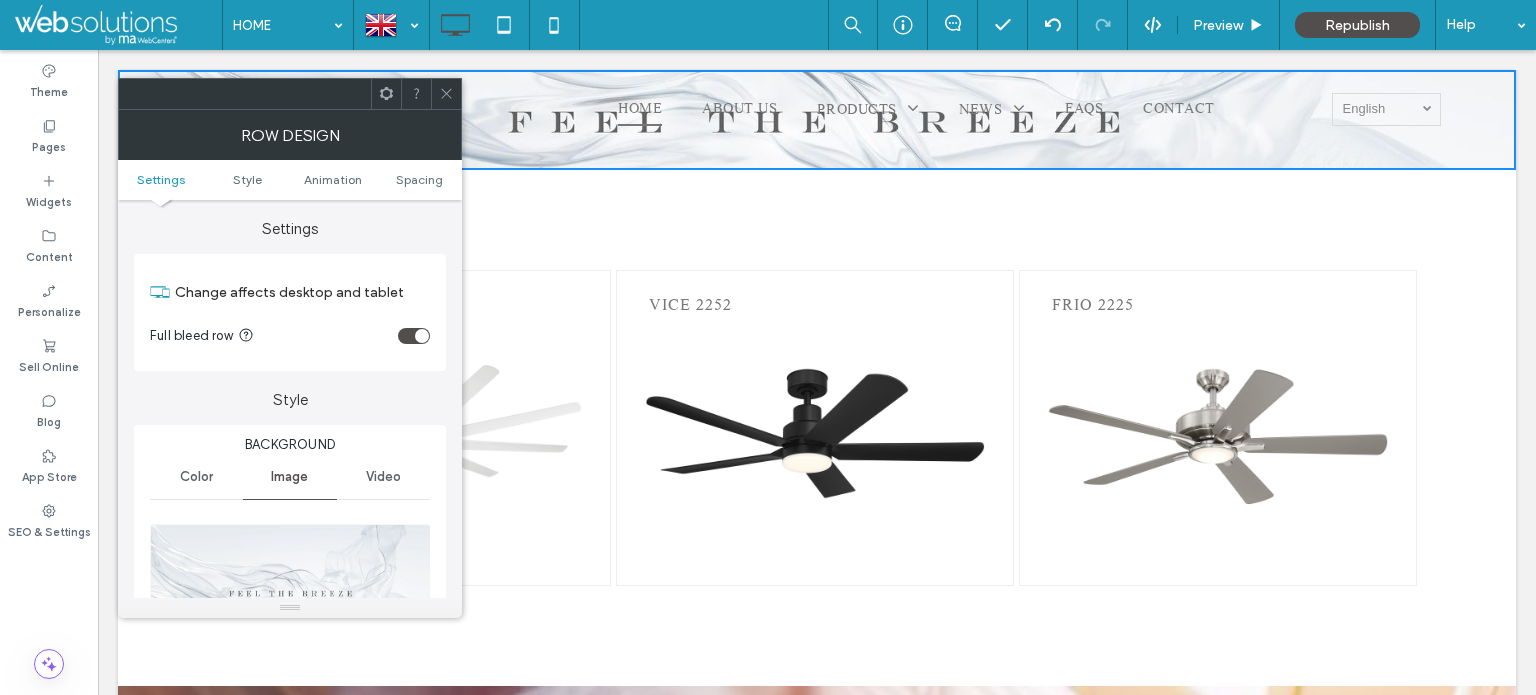 scroll, scrollTop: 400, scrollLeft: 0, axis: vertical 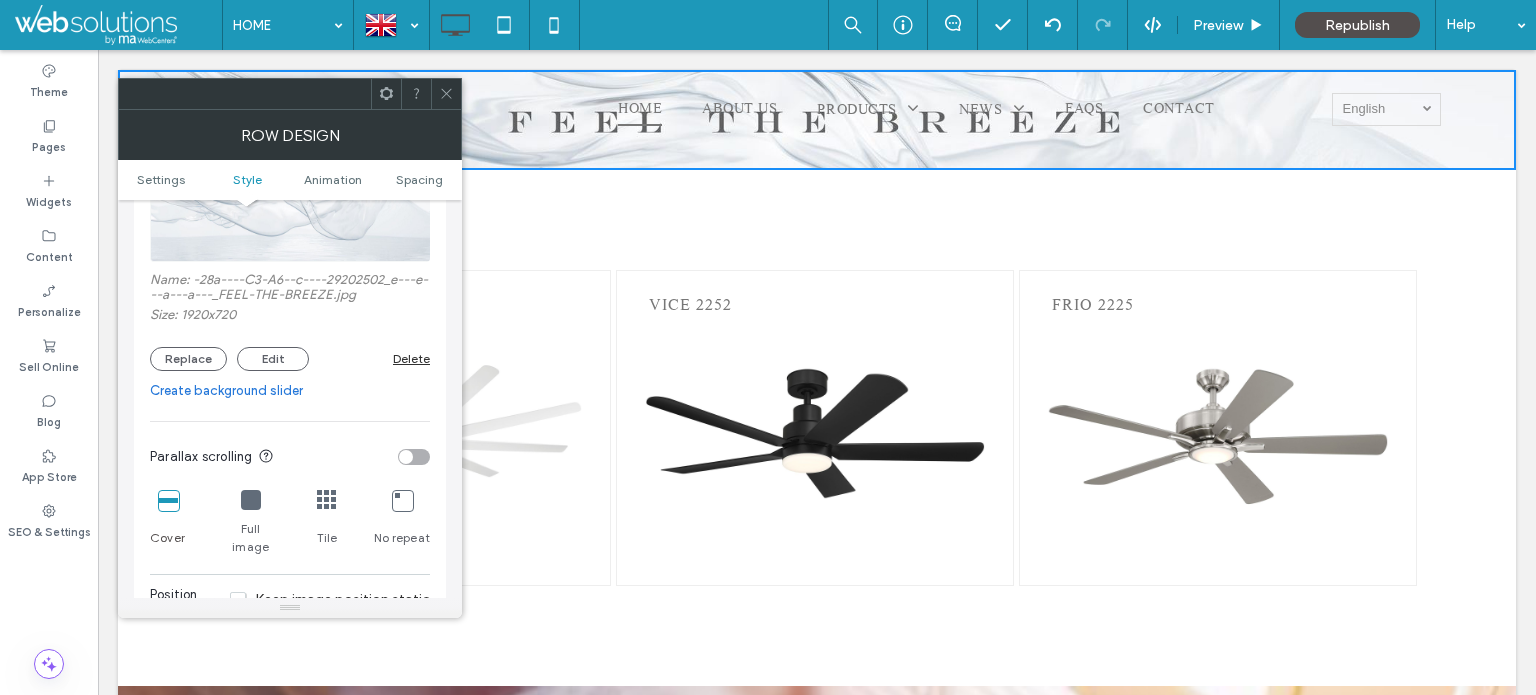 click on "Row Design" at bounding box center [290, 135] 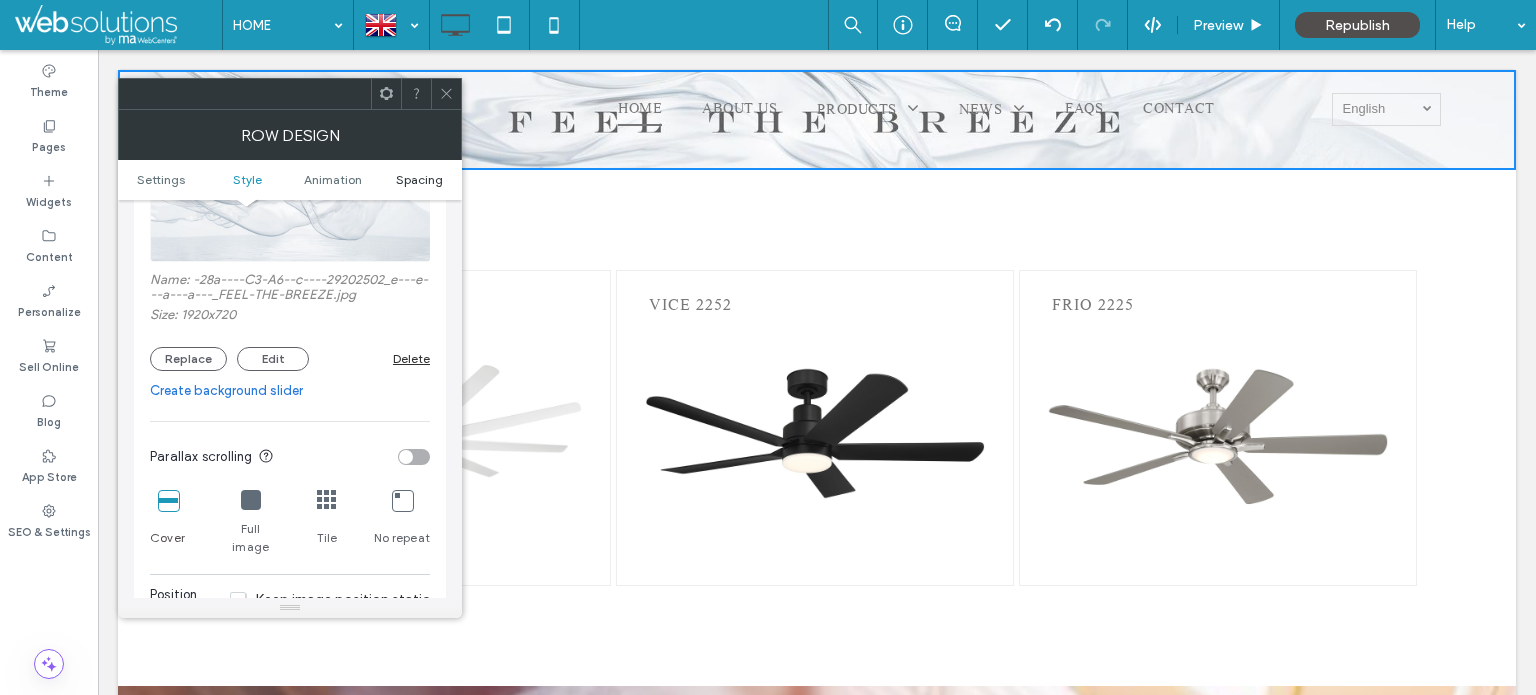 click on "Spacing" at bounding box center [419, 179] 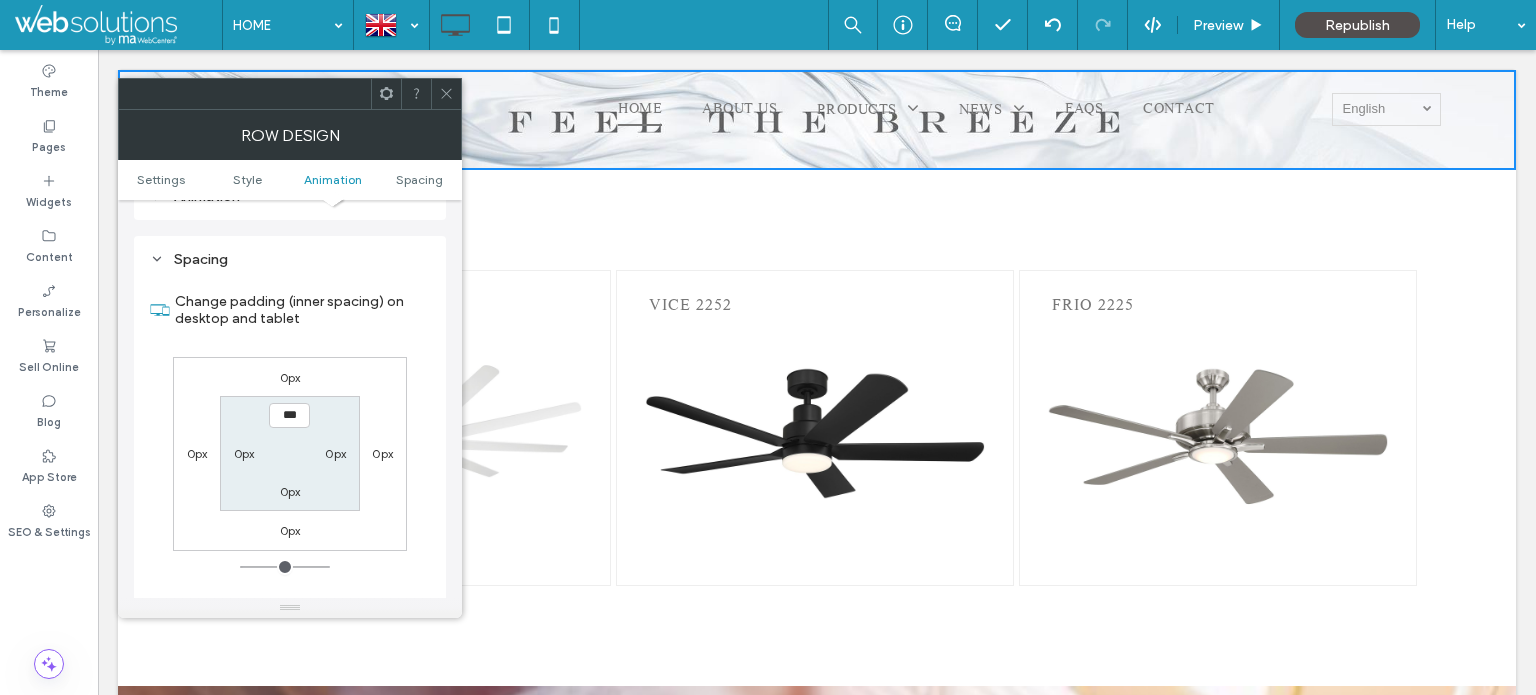 scroll, scrollTop: 1218, scrollLeft: 0, axis: vertical 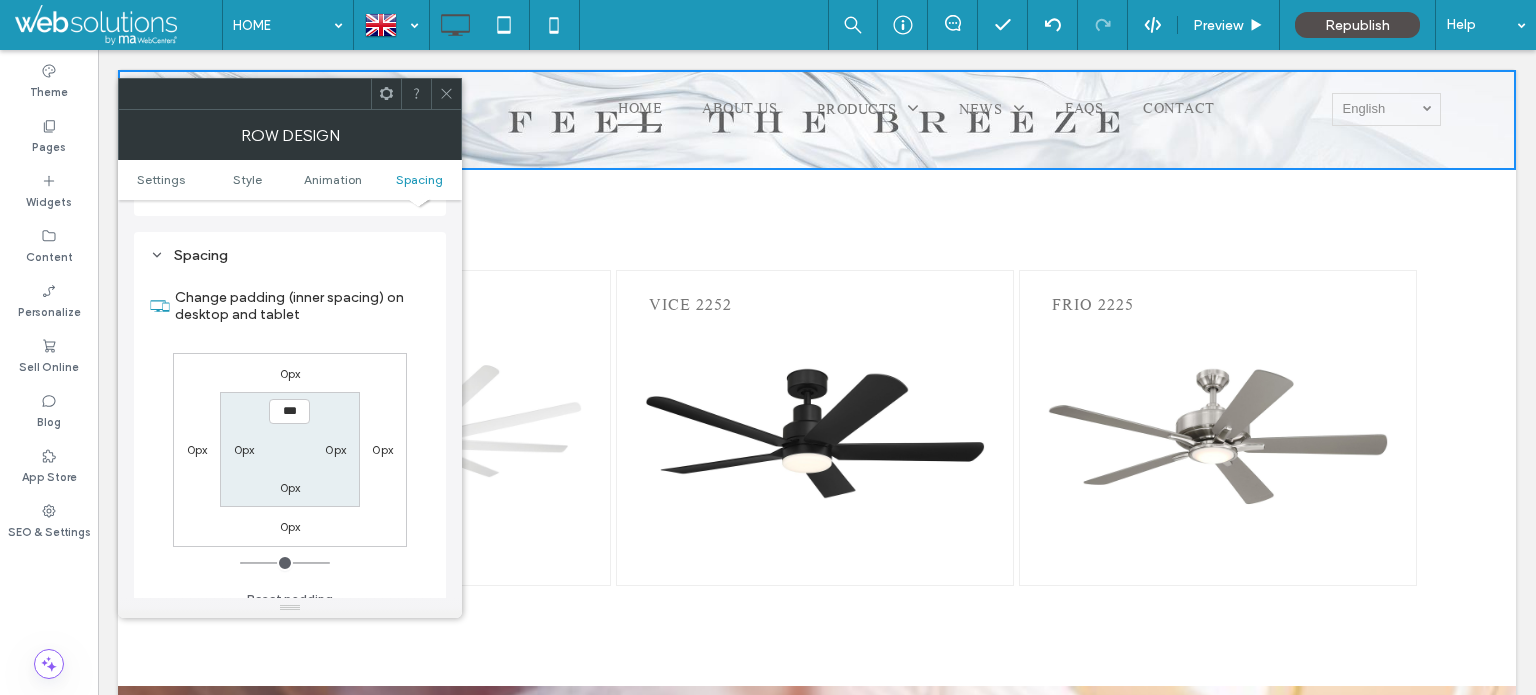 type on "*****" 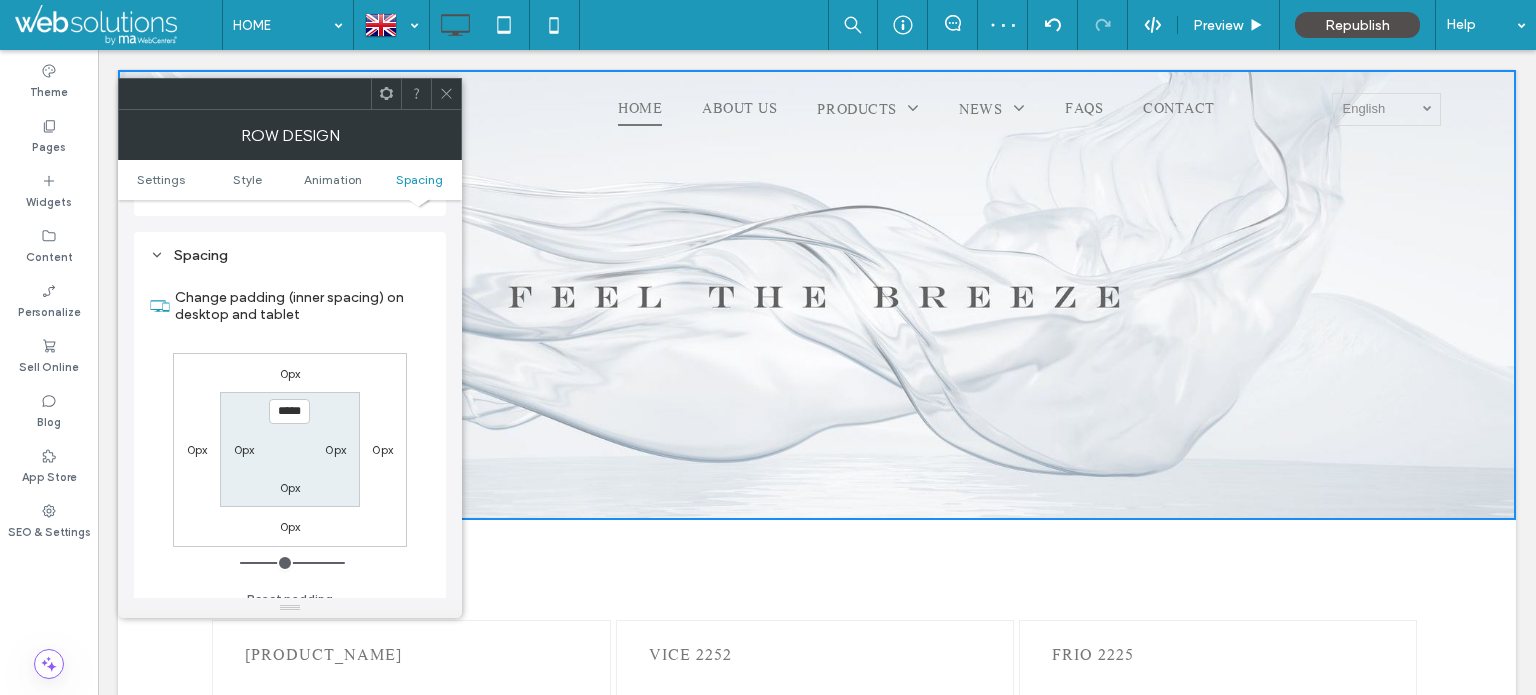 click on "0px" at bounding box center [290, 487] 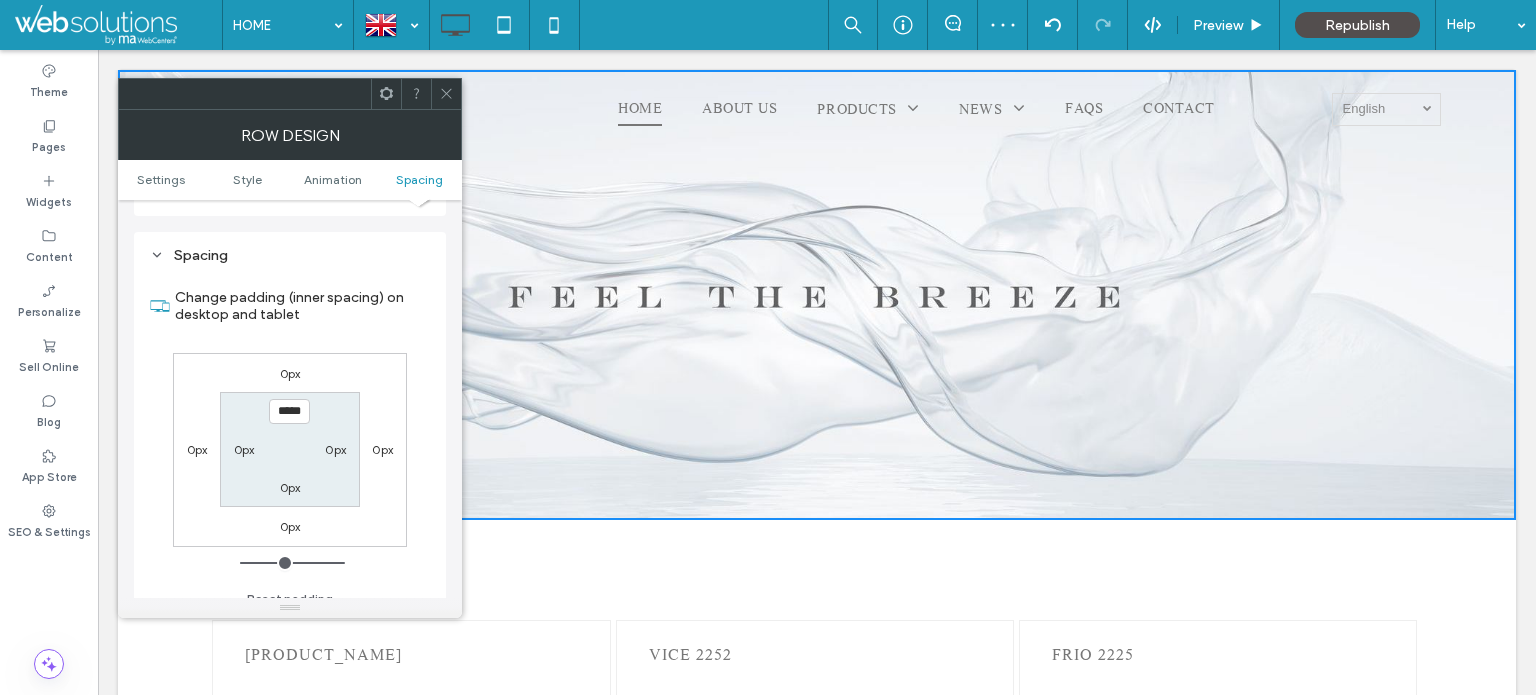 type on "*" 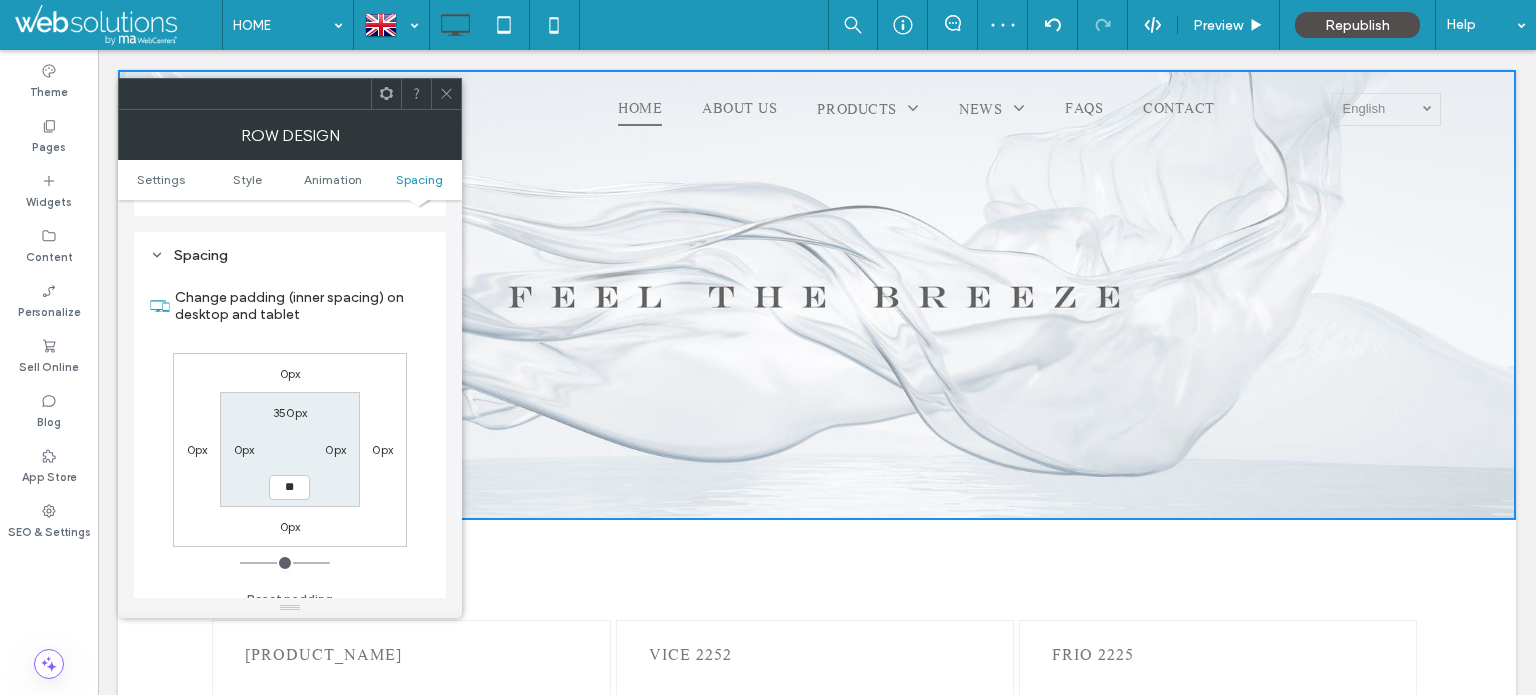 type on "**" 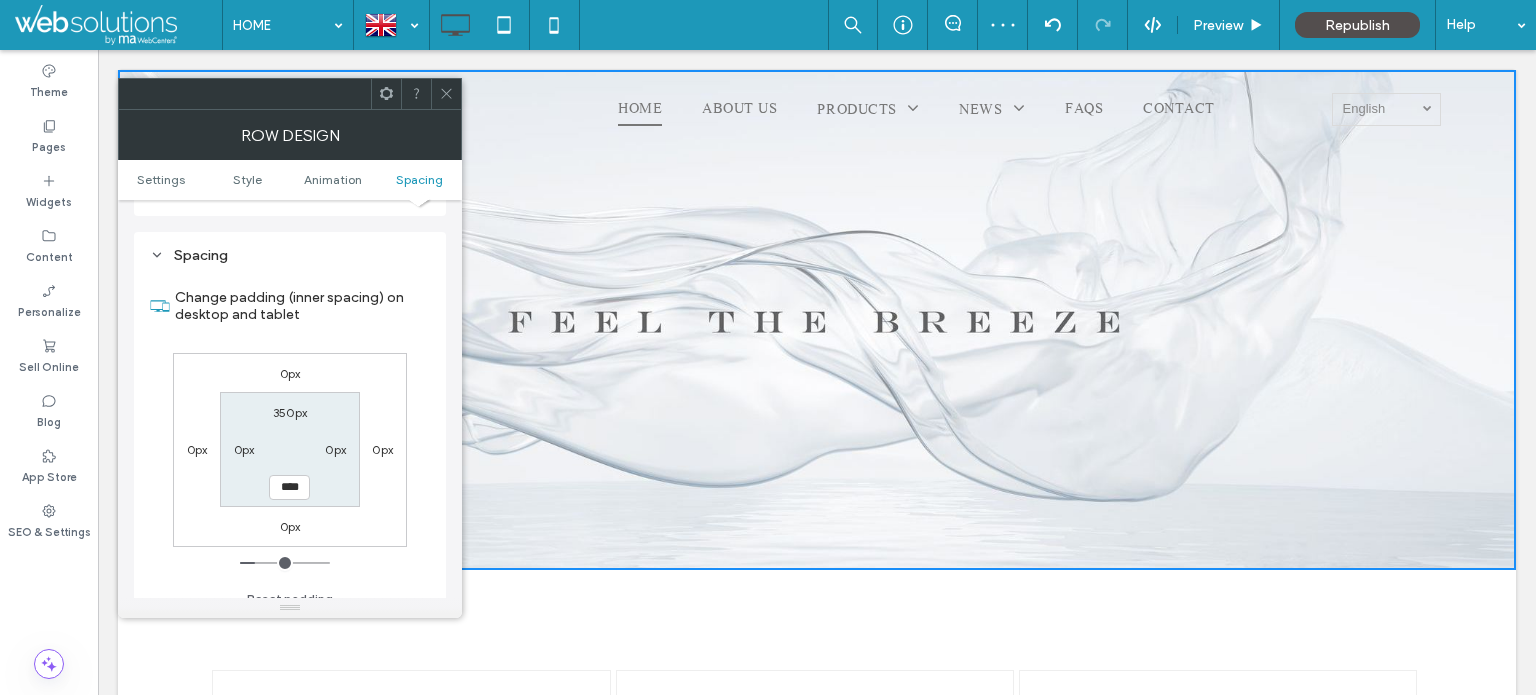click on "350px" at bounding box center (290, 412) 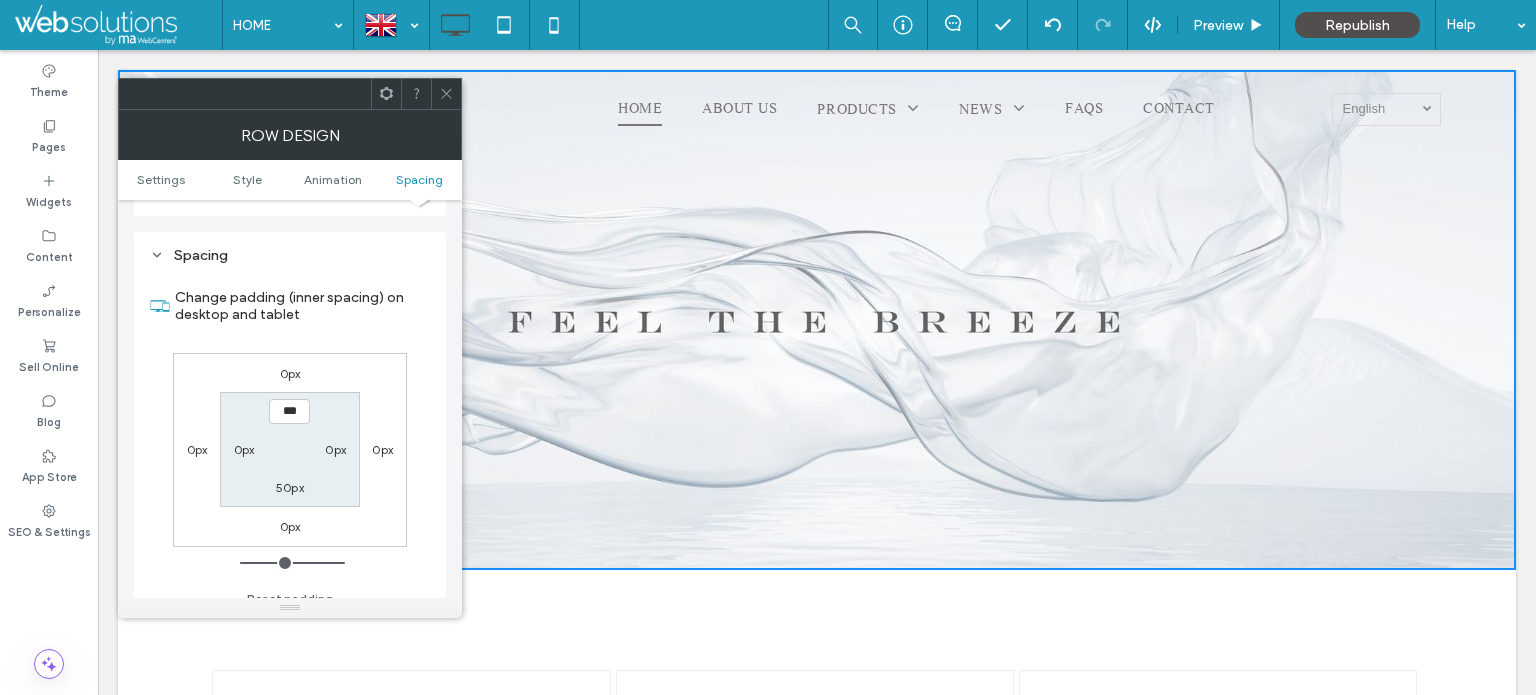 type on "***" 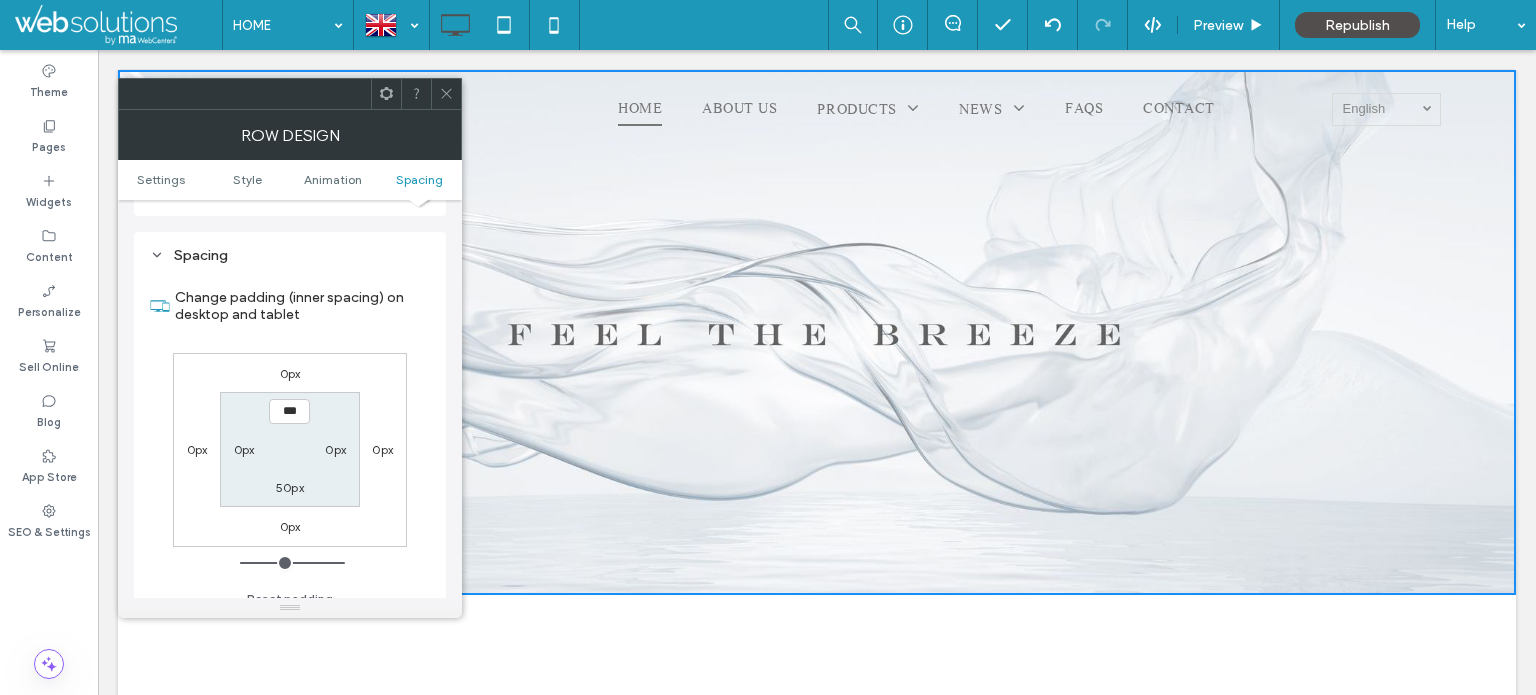 type on "***" 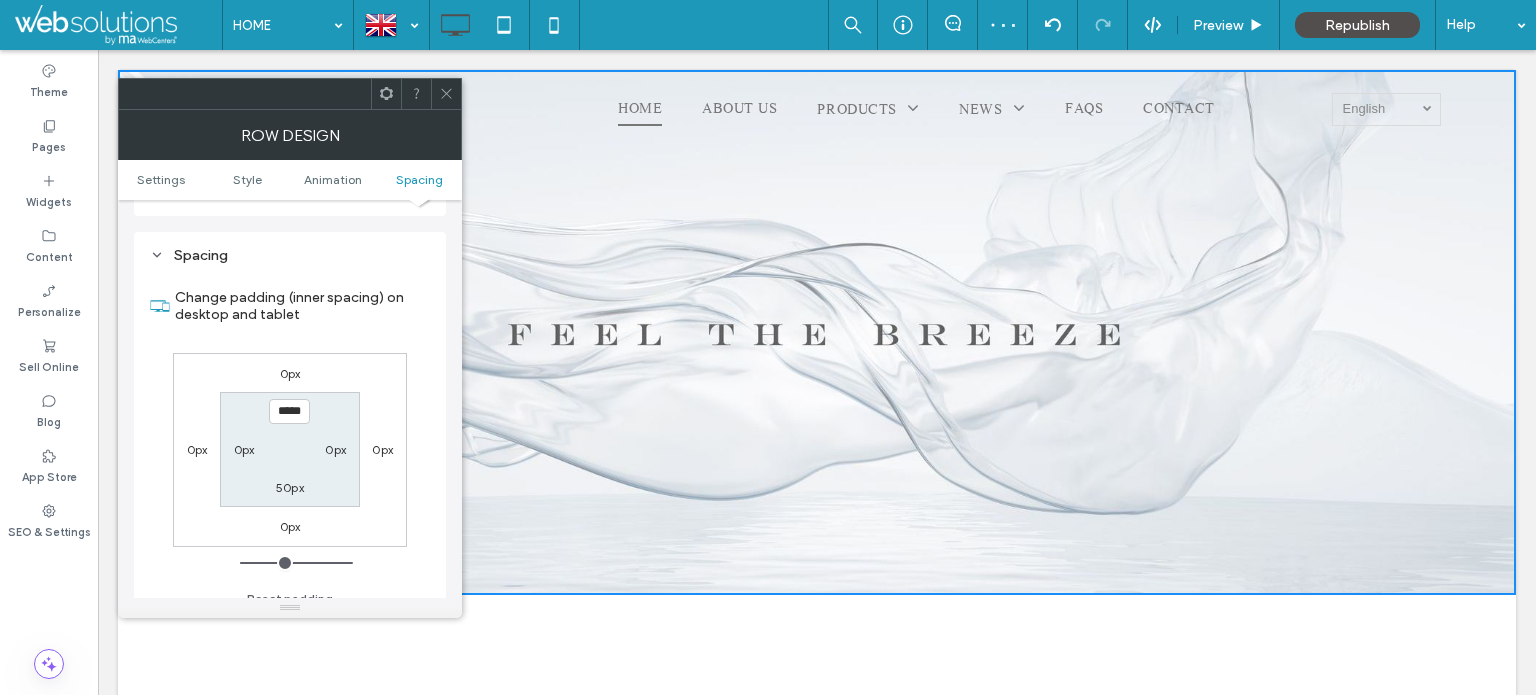 click on "50px" at bounding box center (290, 487) 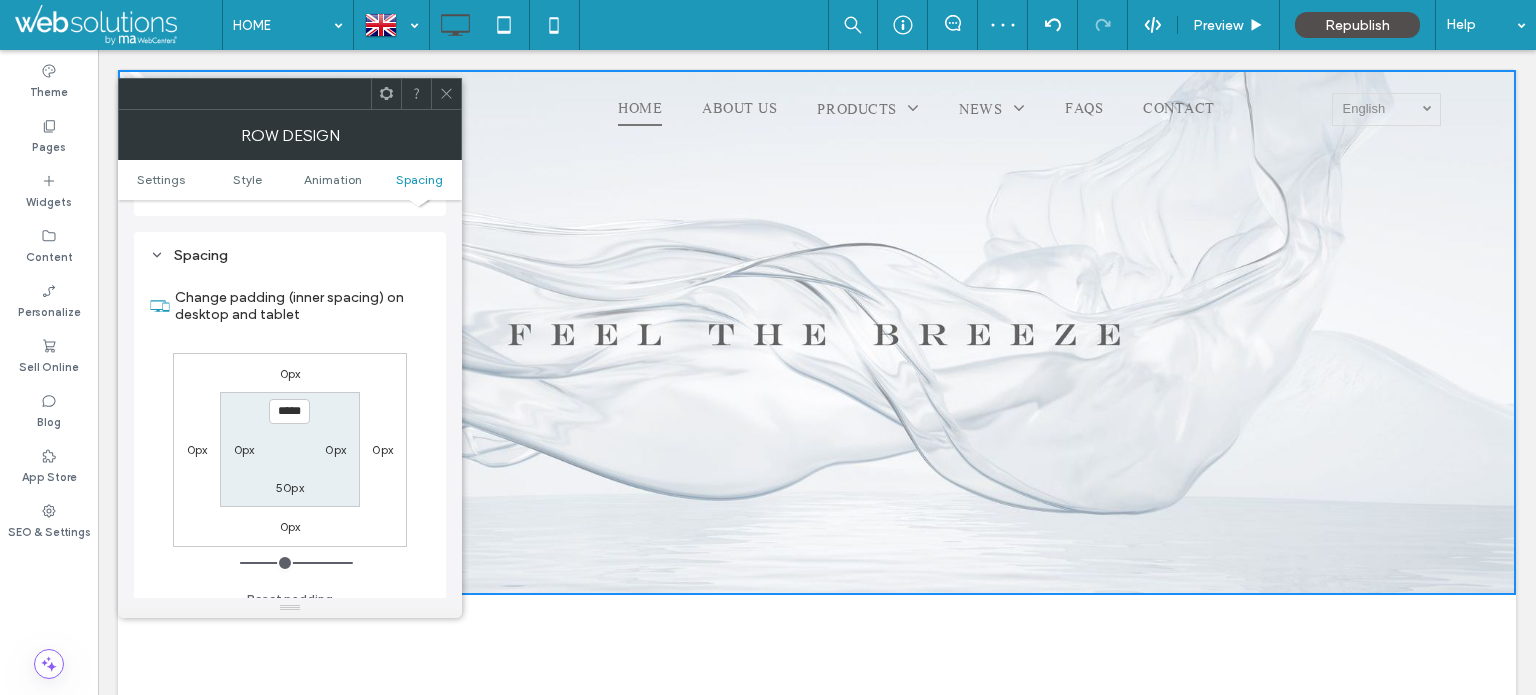 type on "**" 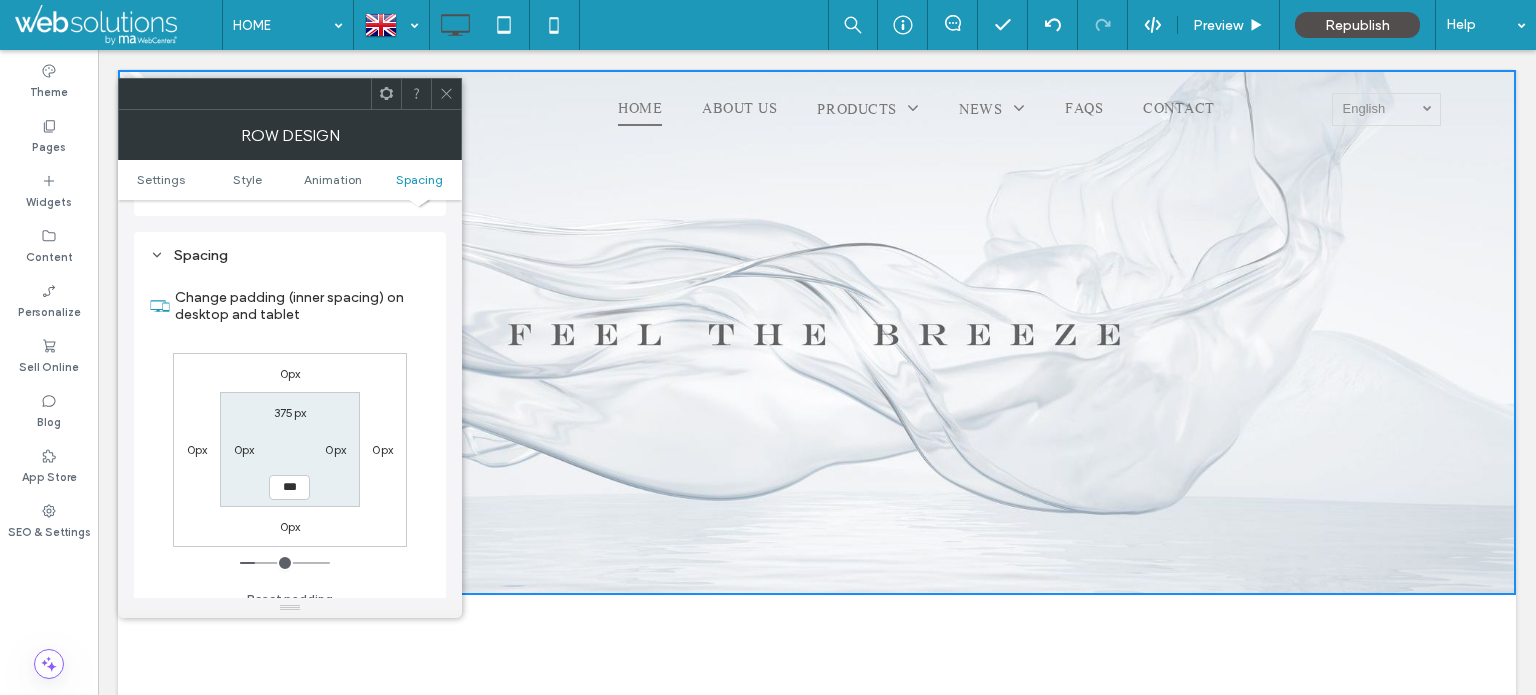 type on "***" 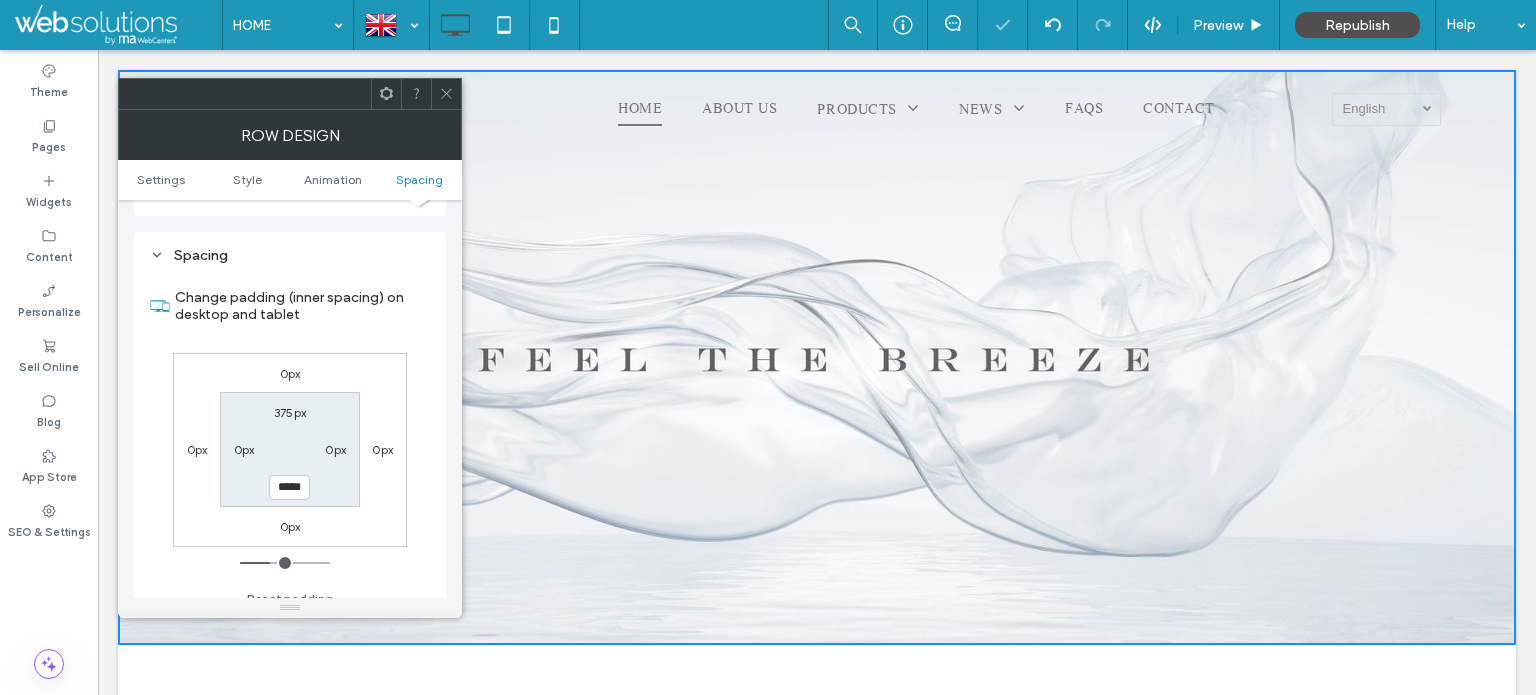 click 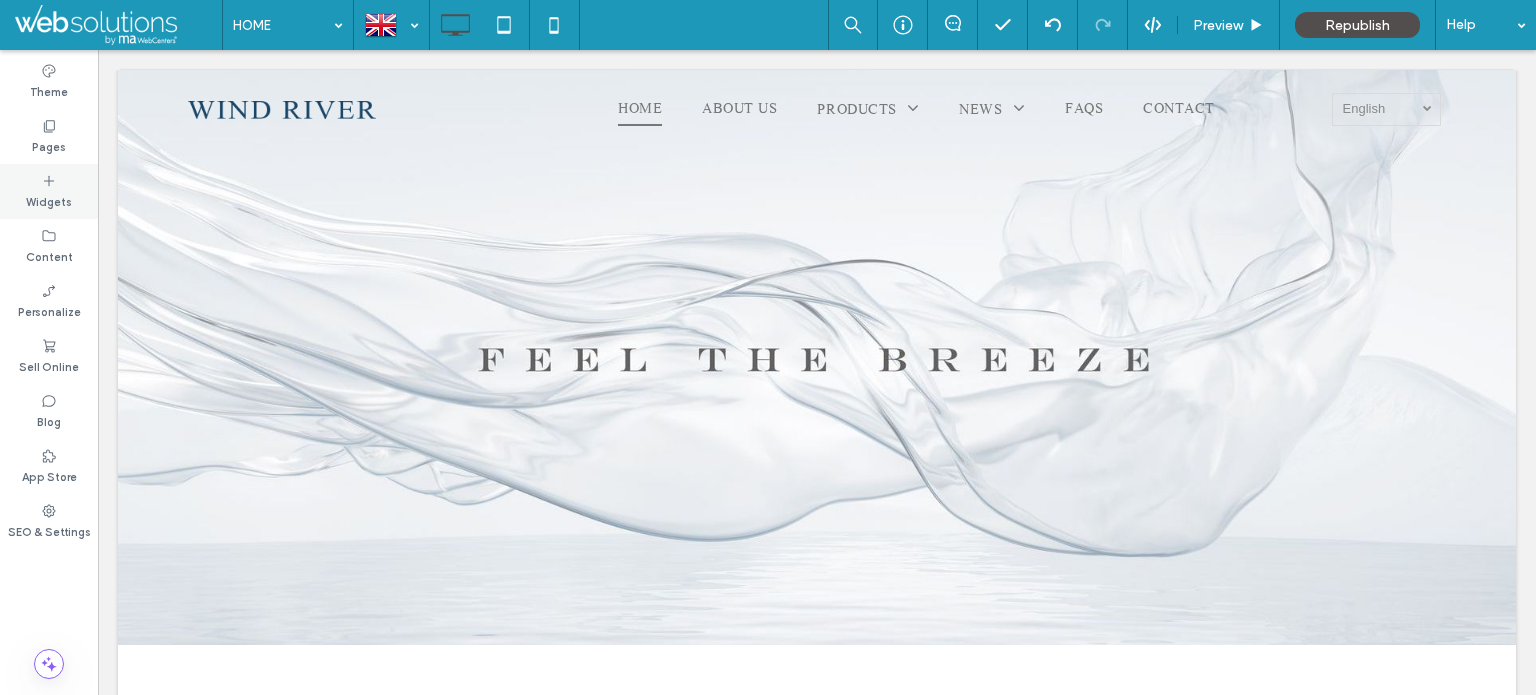 click on "Widgets" at bounding box center (49, 200) 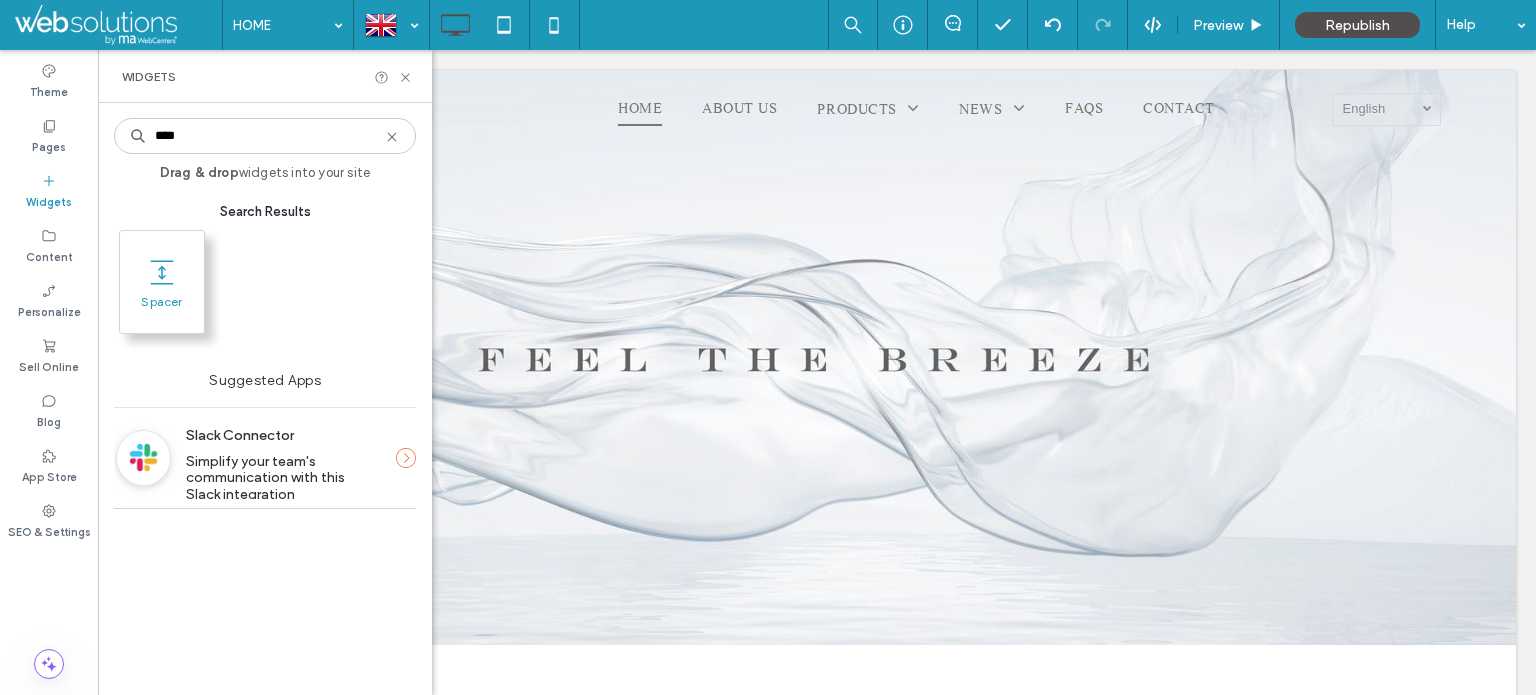 type on "****" 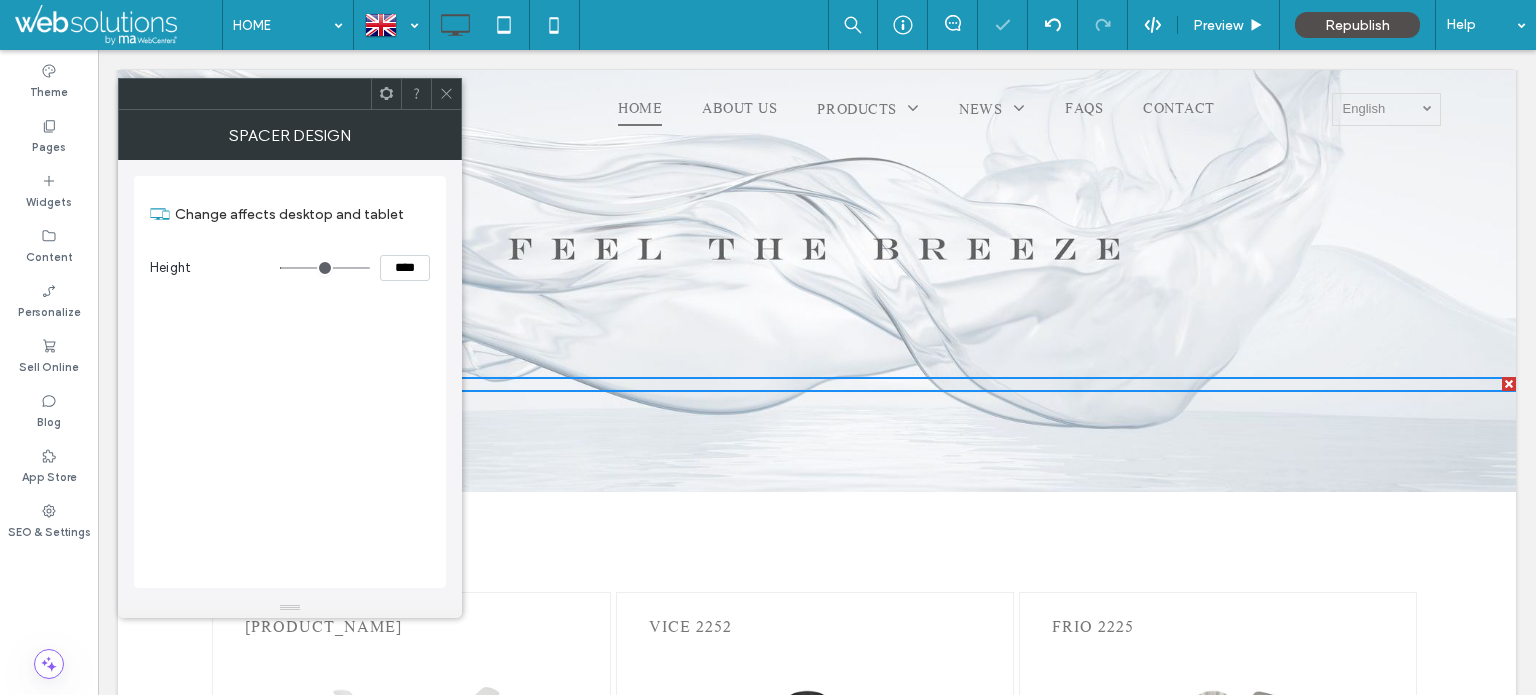 scroll, scrollTop: 0, scrollLeft: 0, axis: both 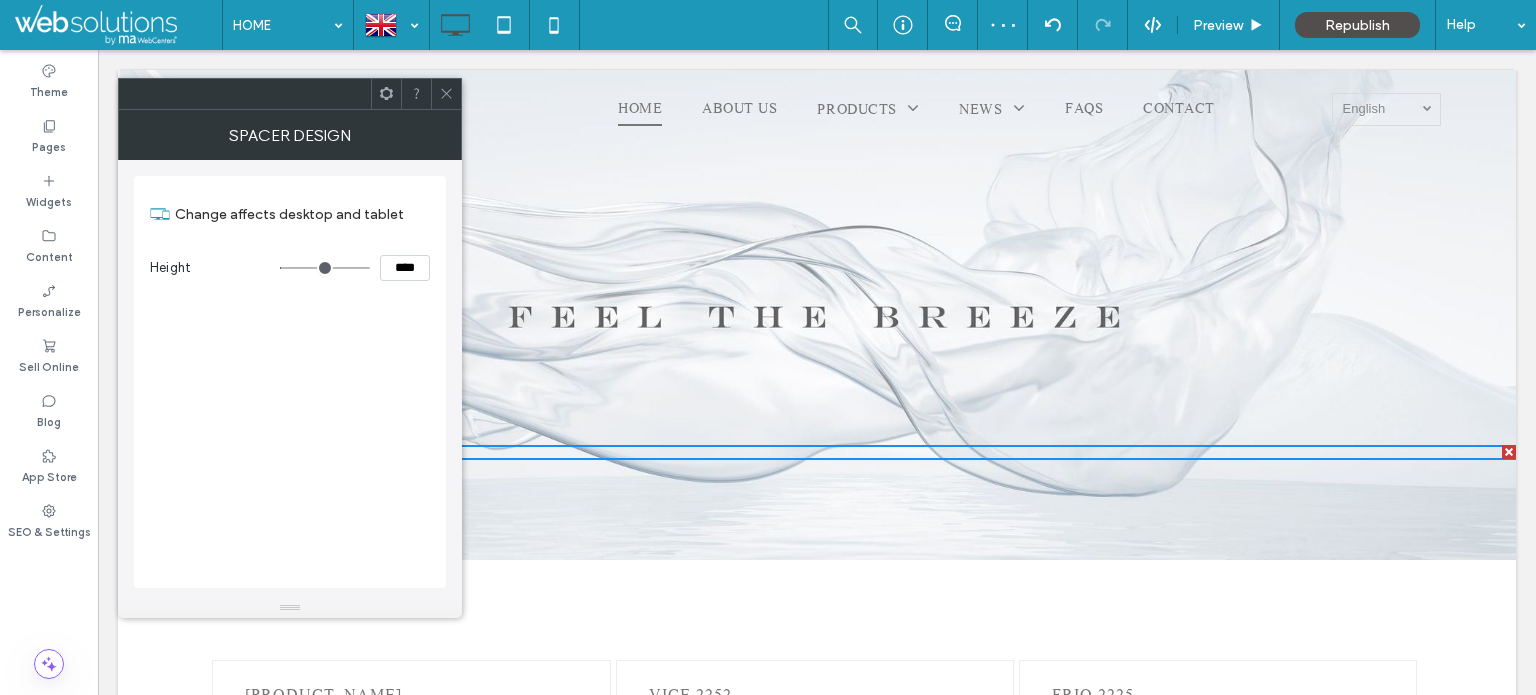 click 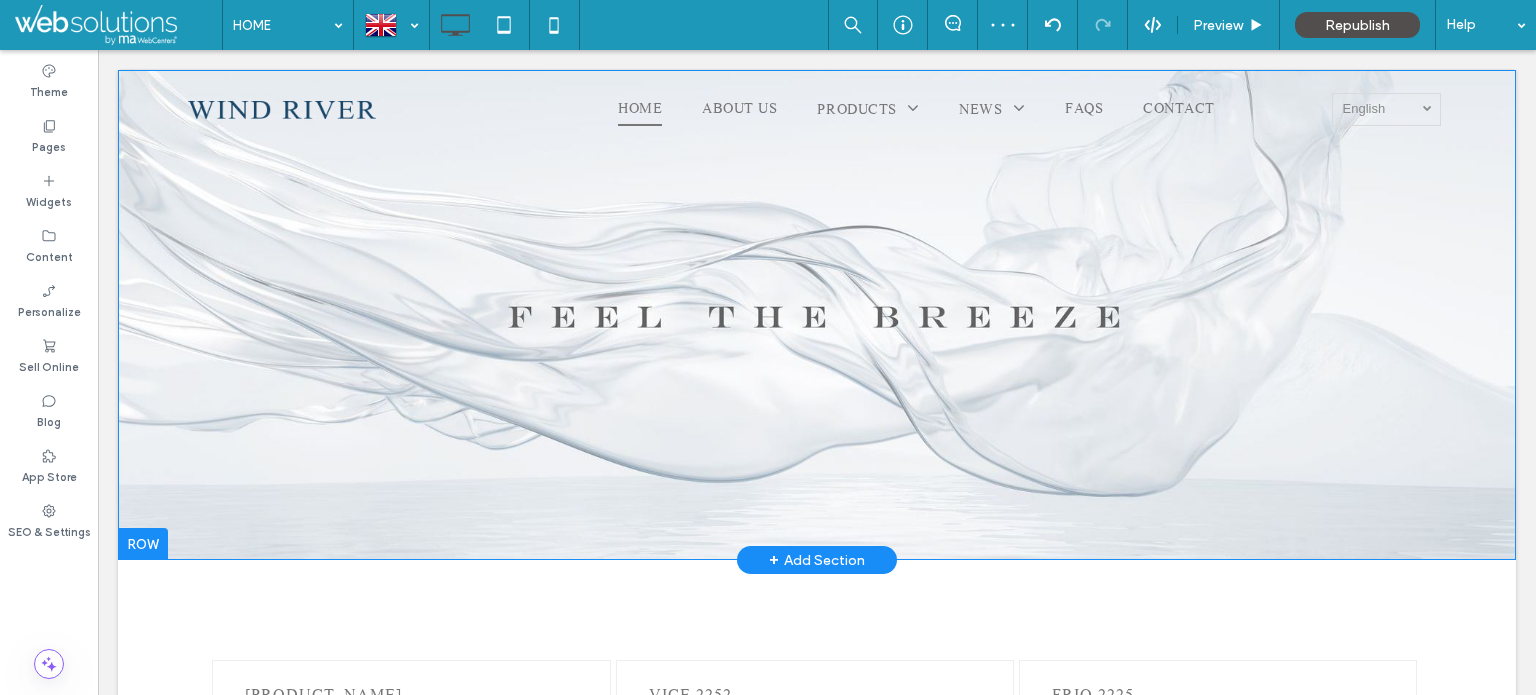click on "Click To Paste     Click To Paste
Row + Add Section" at bounding box center [817, 315] 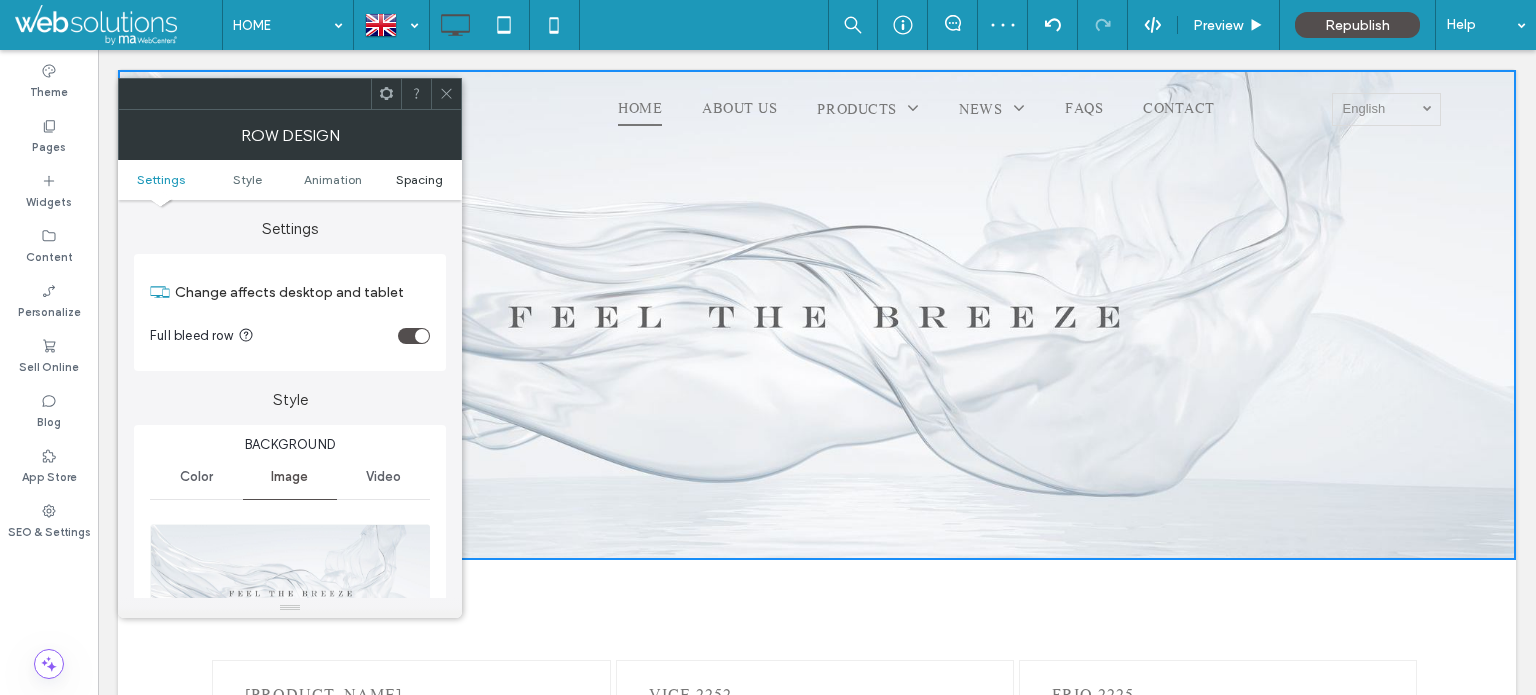 click on "Spacing" at bounding box center (419, 179) 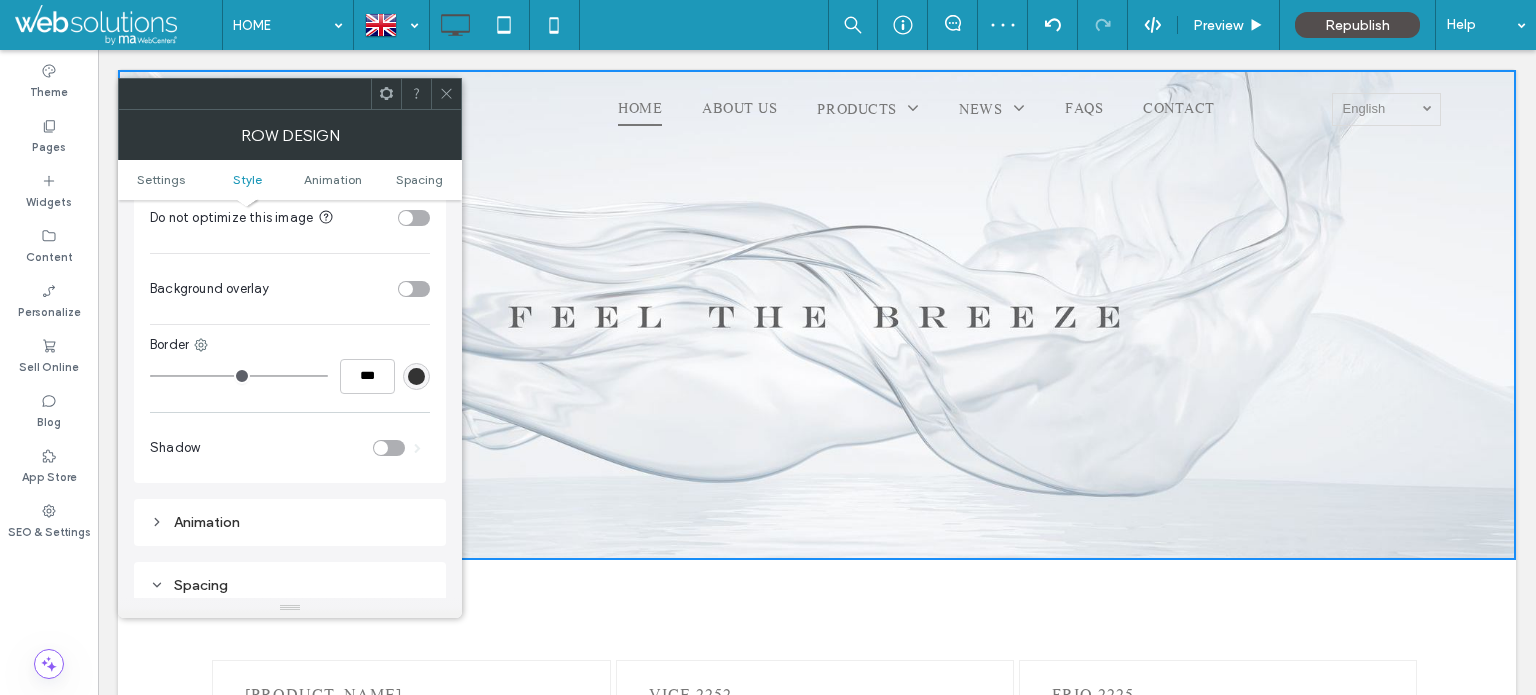 scroll, scrollTop: 1218, scrollLeft: 0, axis: vertical 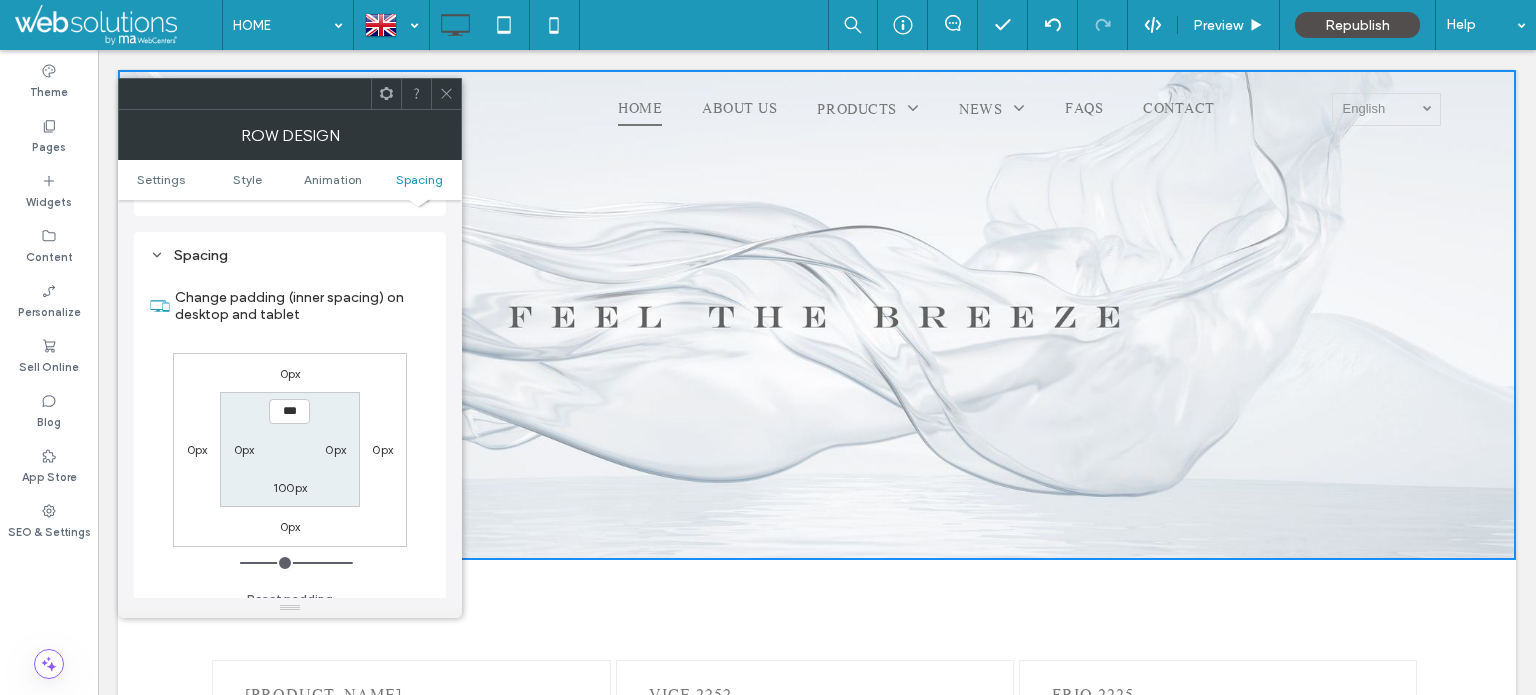 type on "*****" 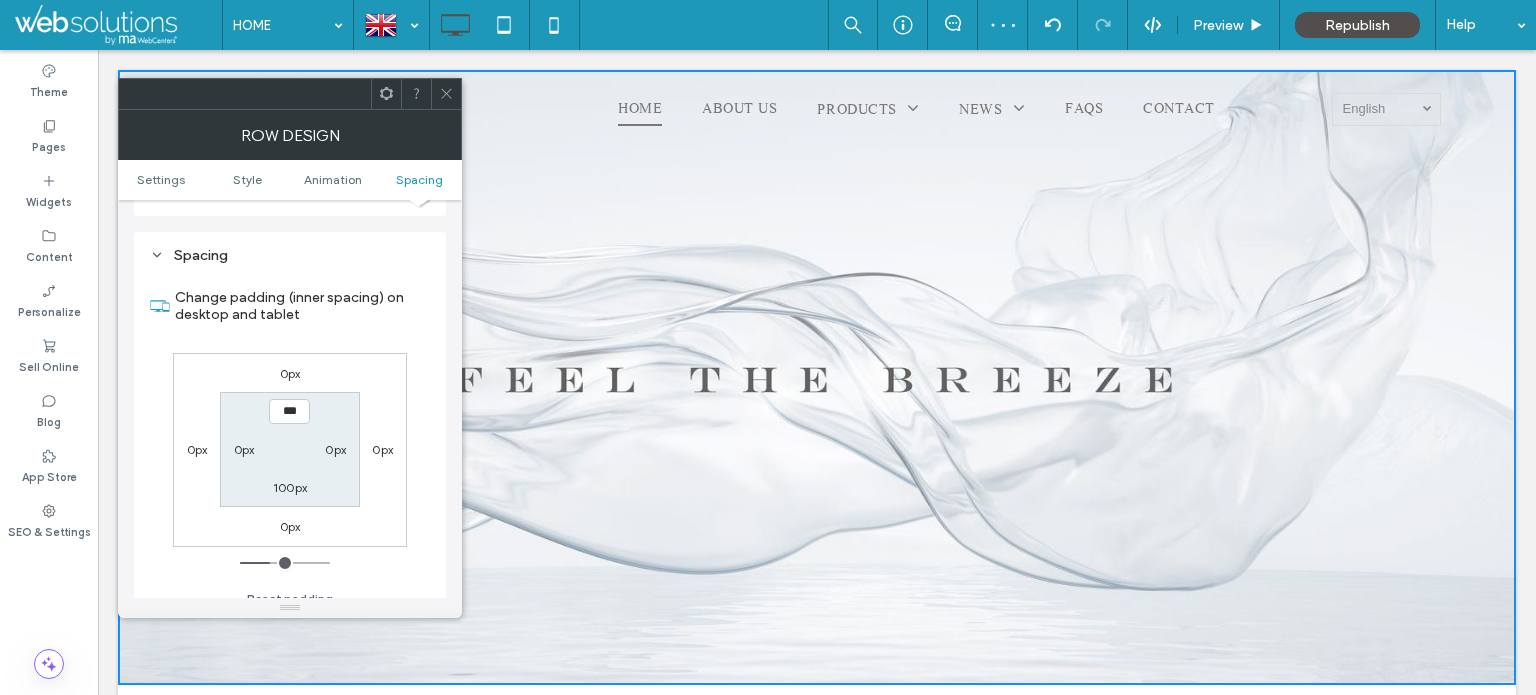 type on "*****" 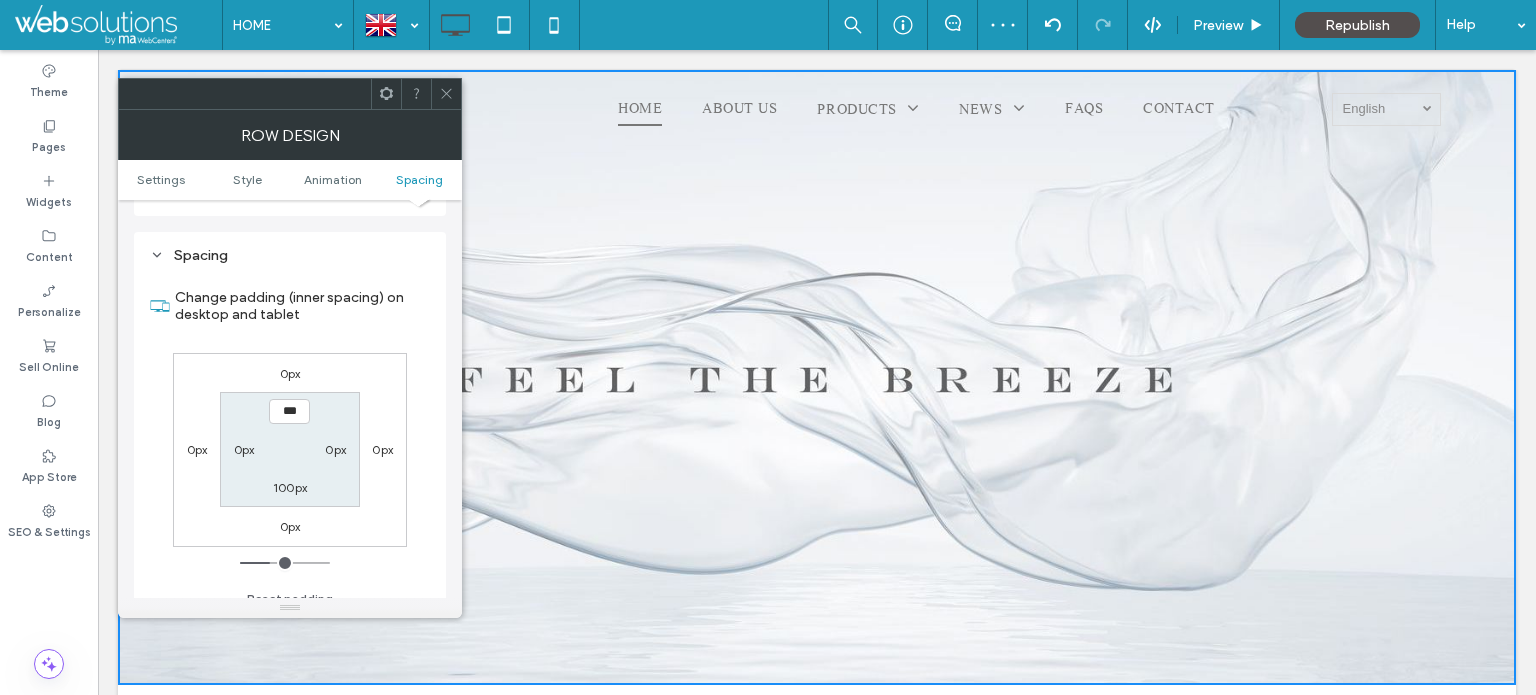 type on "***" 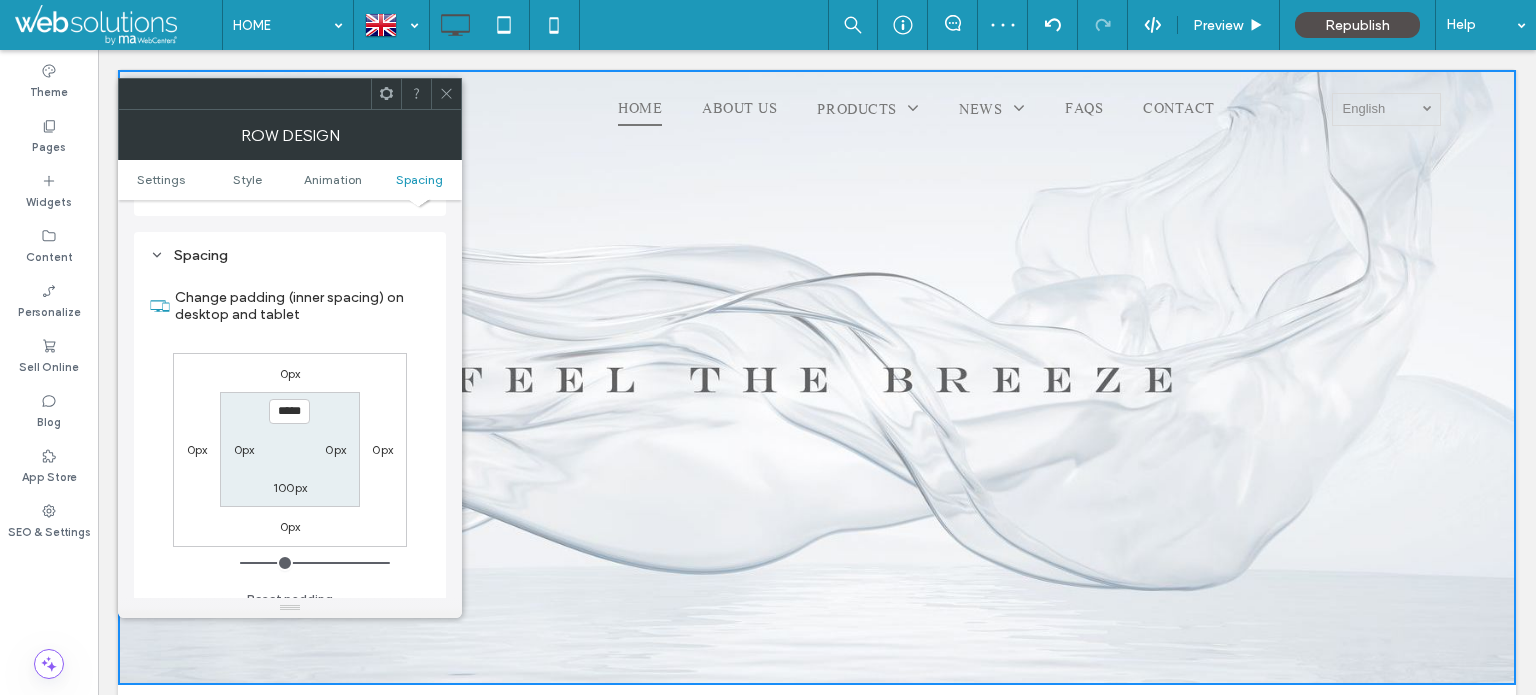 click 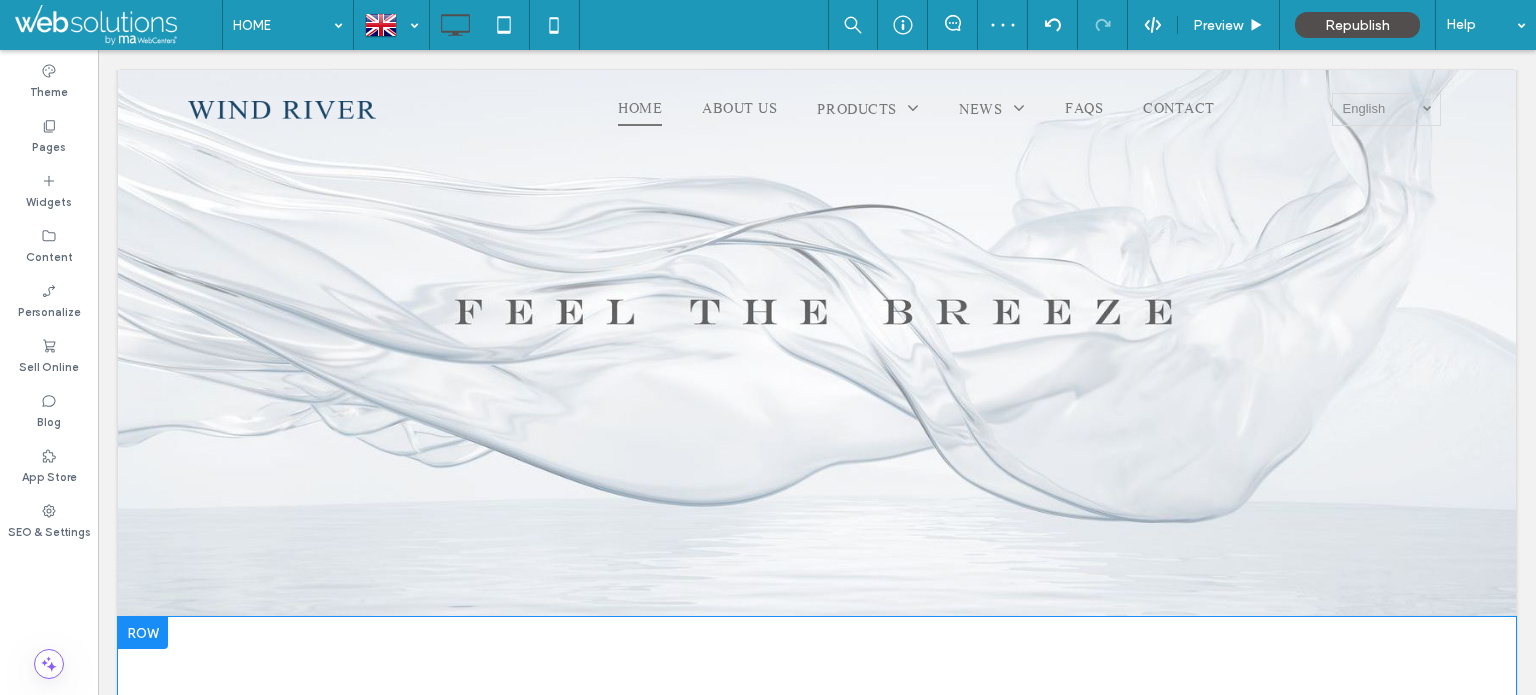 scroll, scrollTop: 200, scrollLeft: 0, axis: vertical 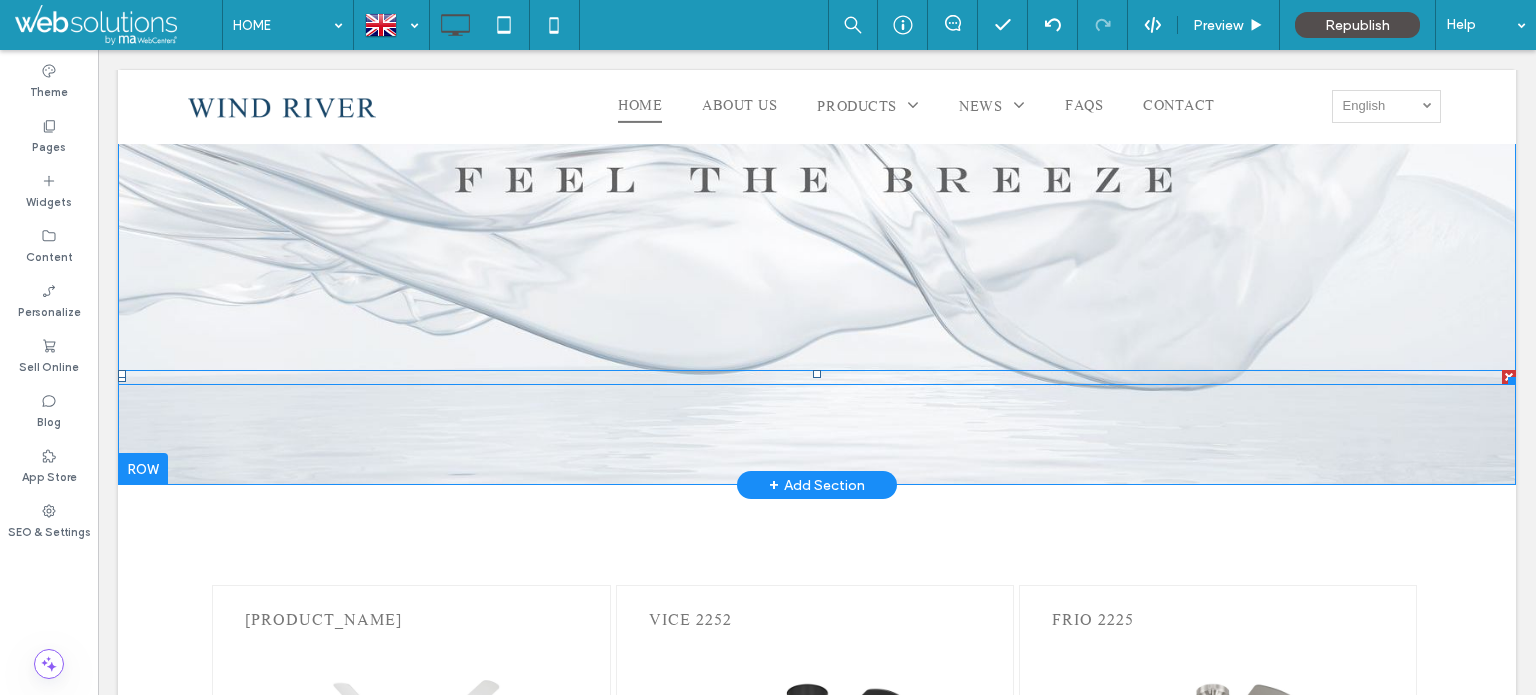 click at bounding box center [817, 377] 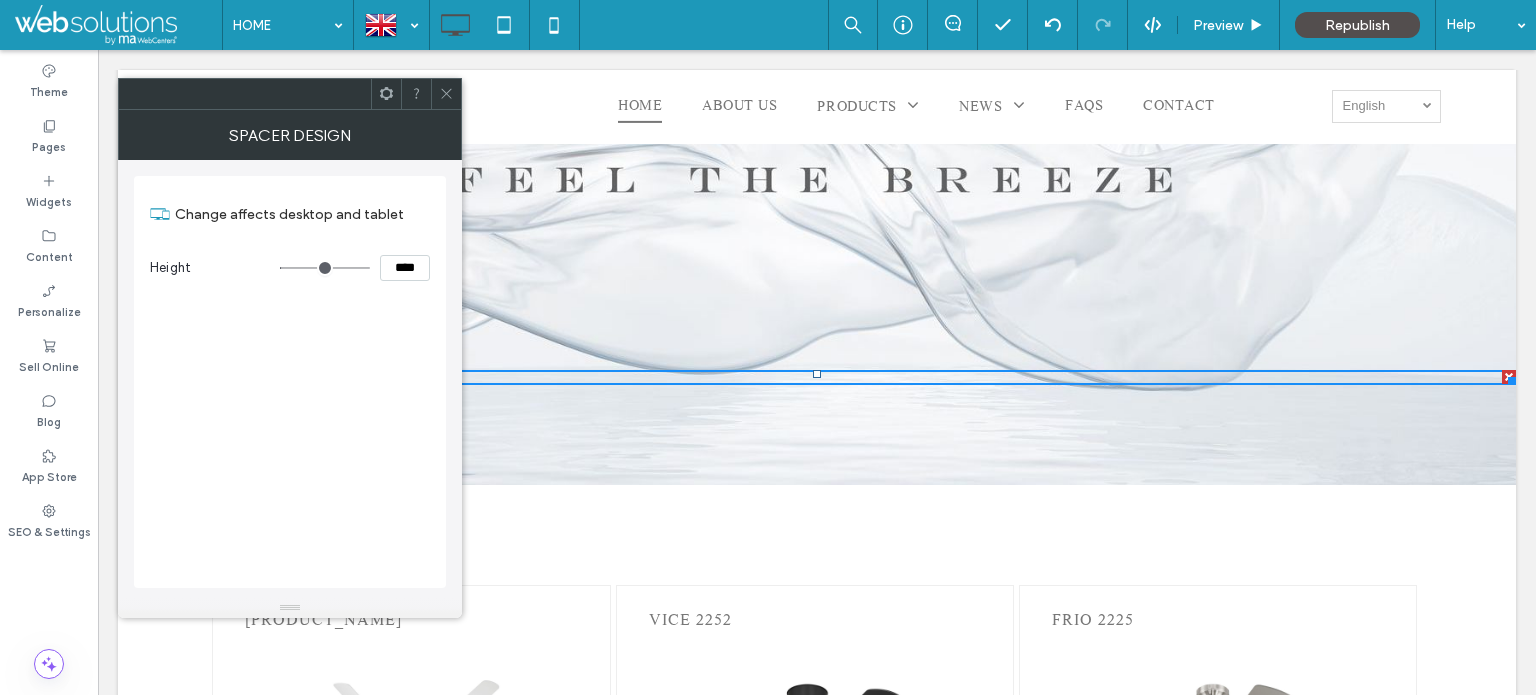 click on "****" at bounding box center [405, 268] 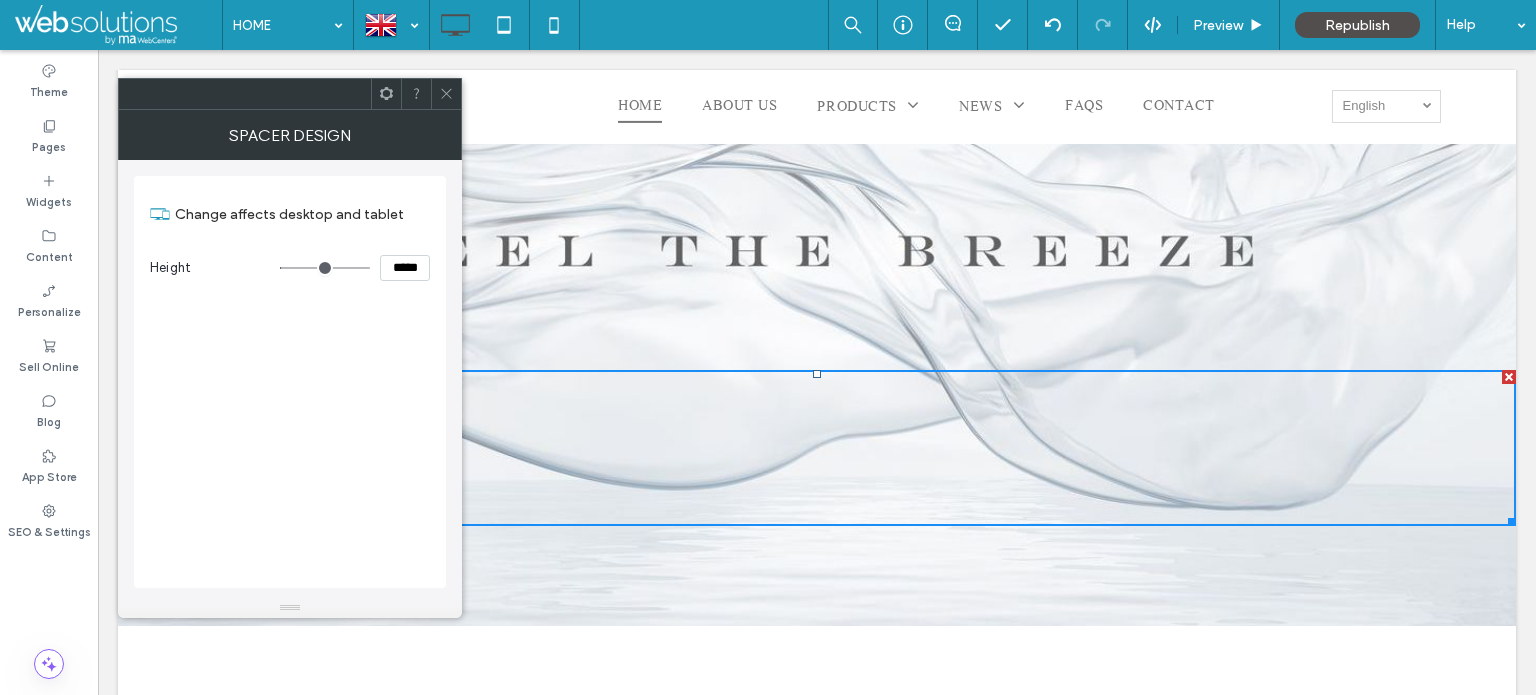 type on "***" 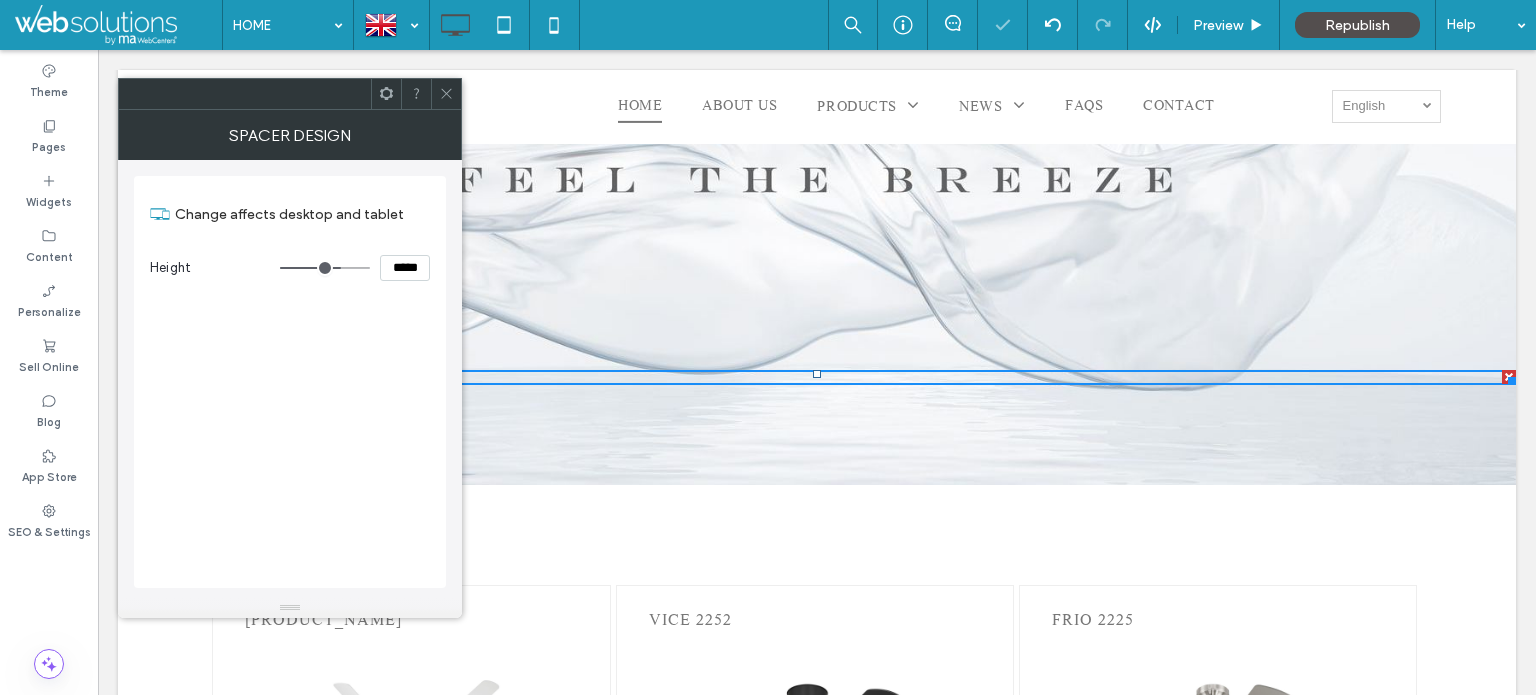drag, startPoint x: 291, startPoint y: 262, endPoint x: 338, endPoint y: 268, distance: 47.38143 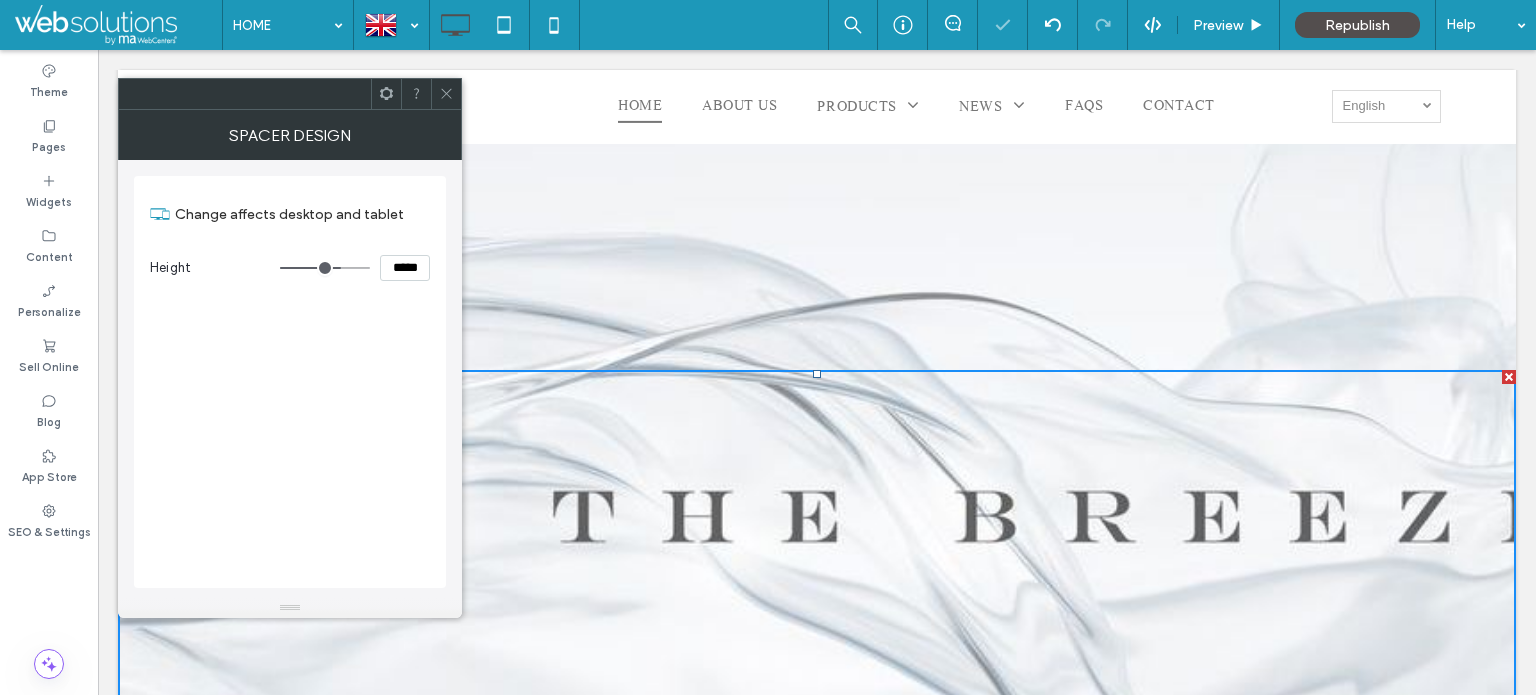 click on "*****" at bounding box center (405, 268) 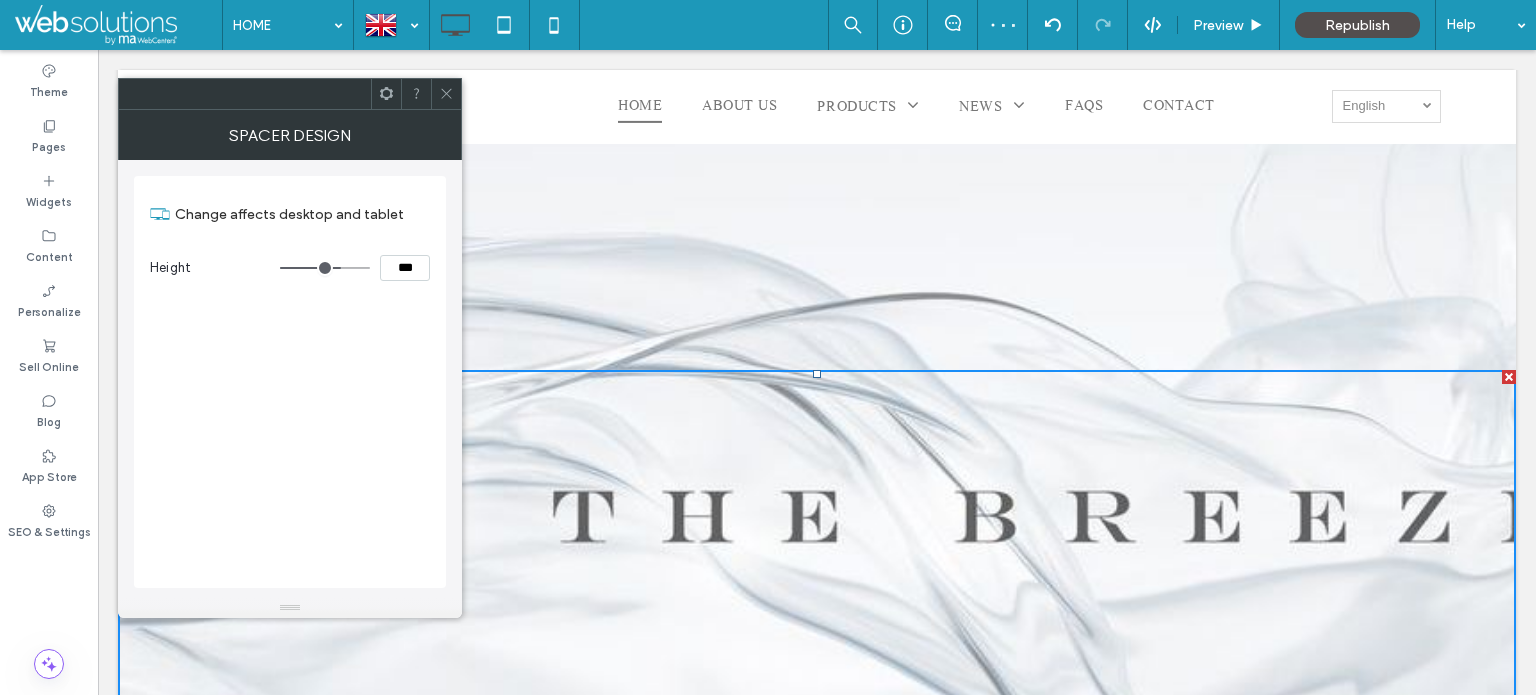 type on "*****" 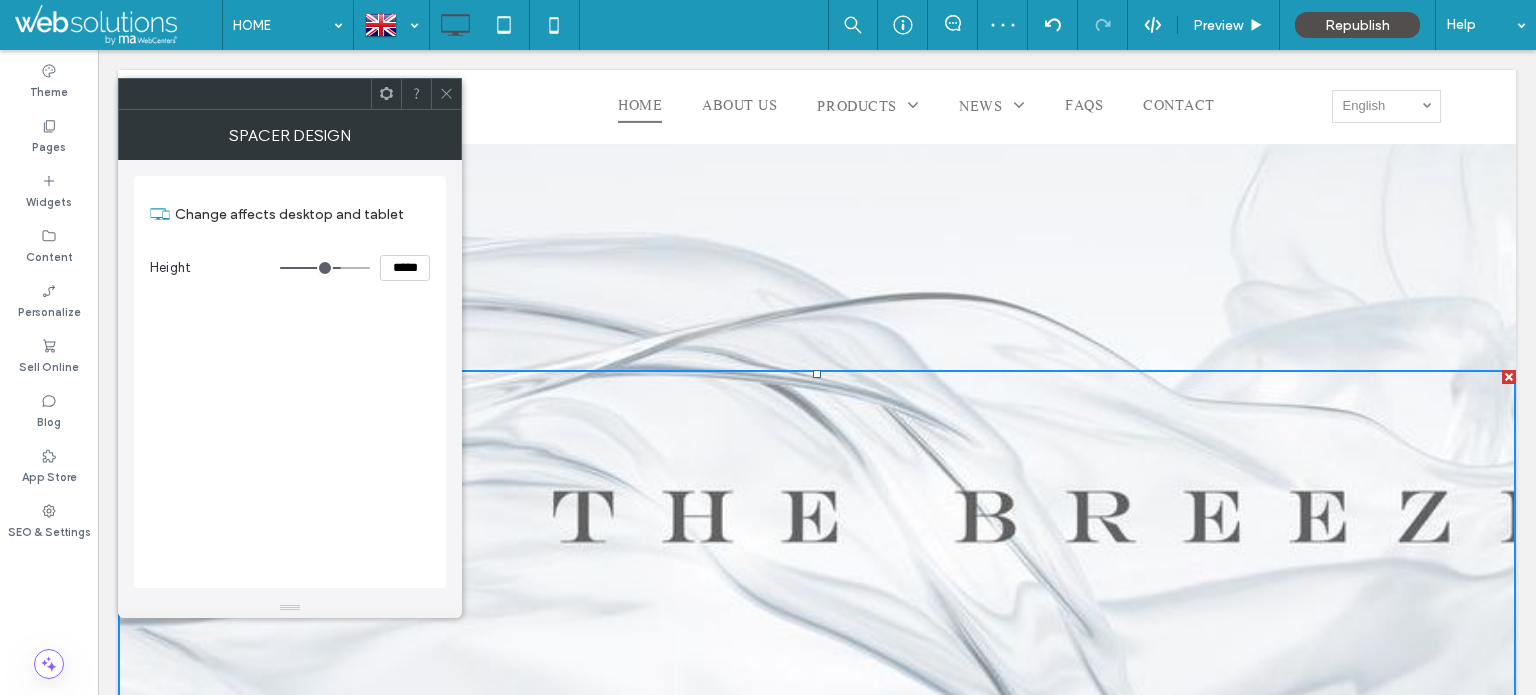 type on "***" 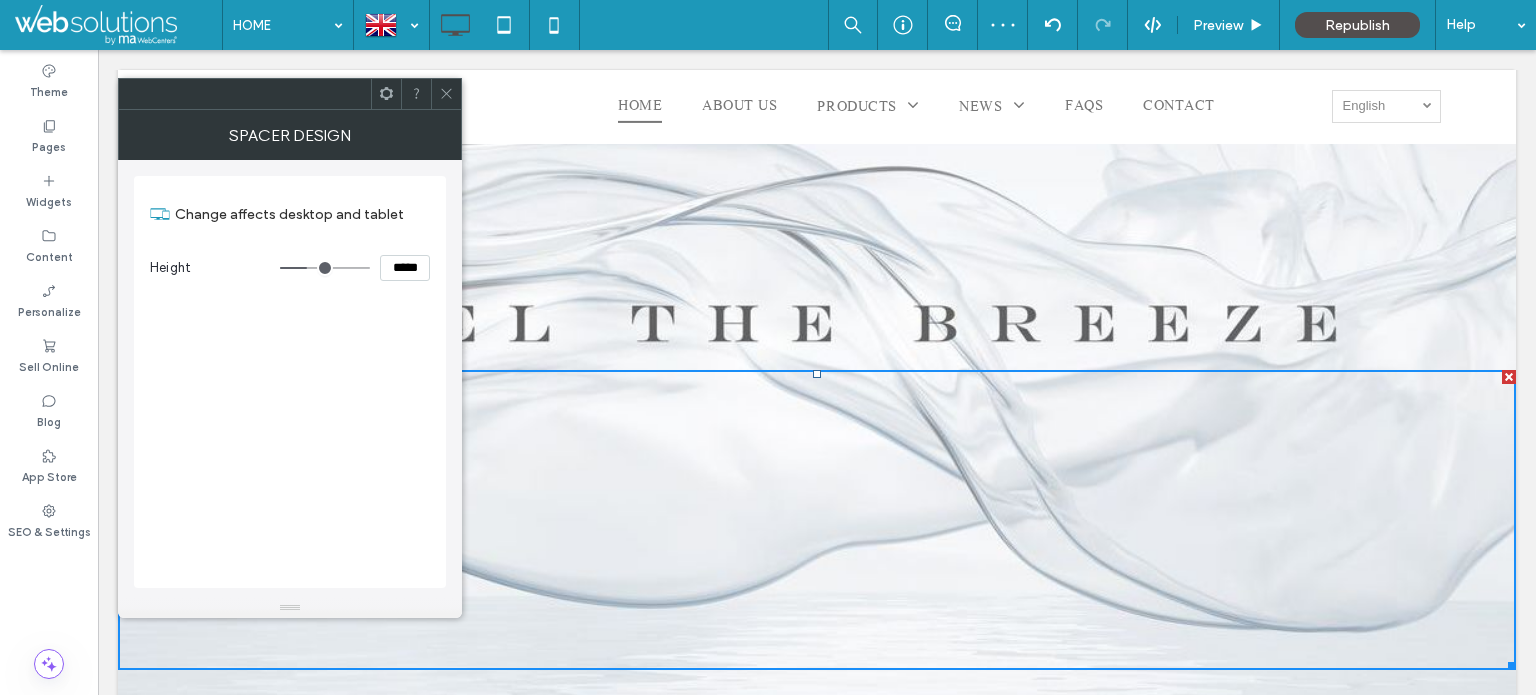 click 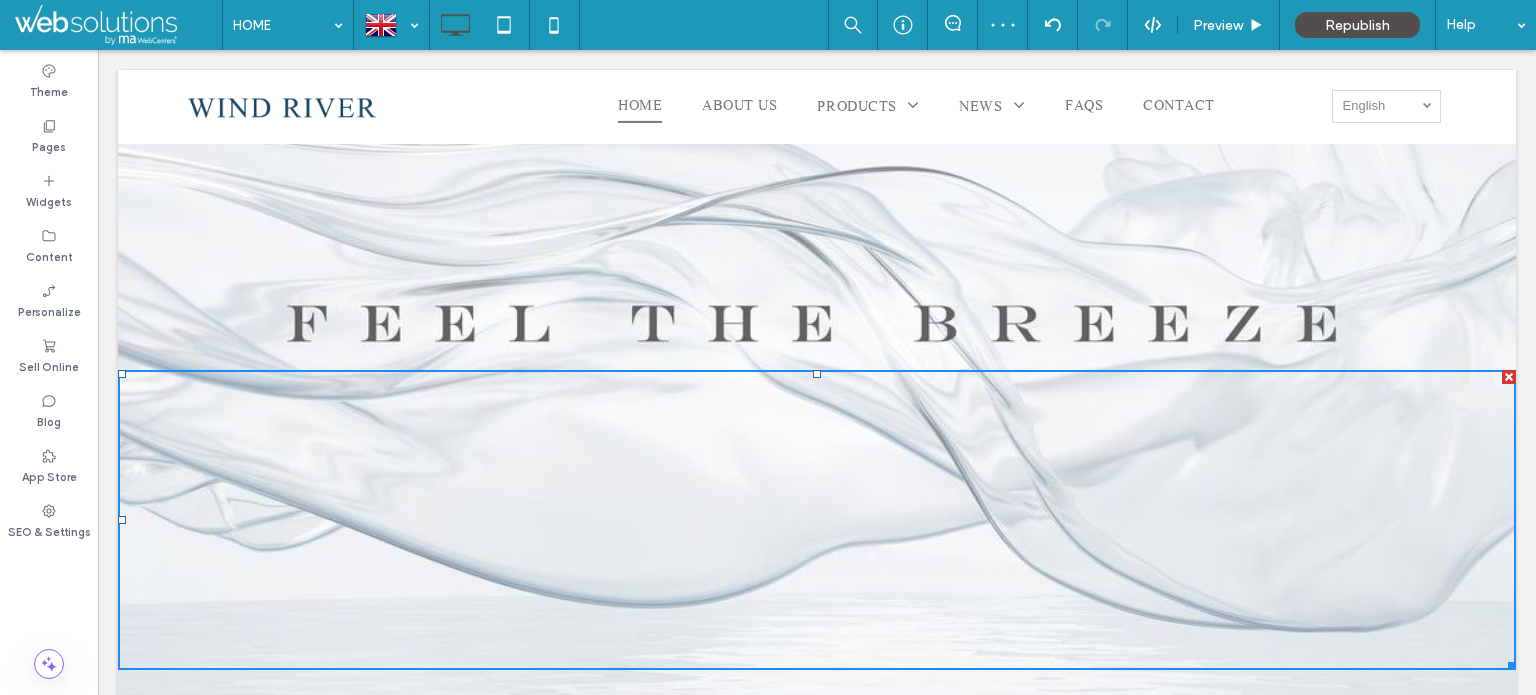 click on "Click To Paste     Click To Paste
Row + Add Section" at bounding box center (817, 320) 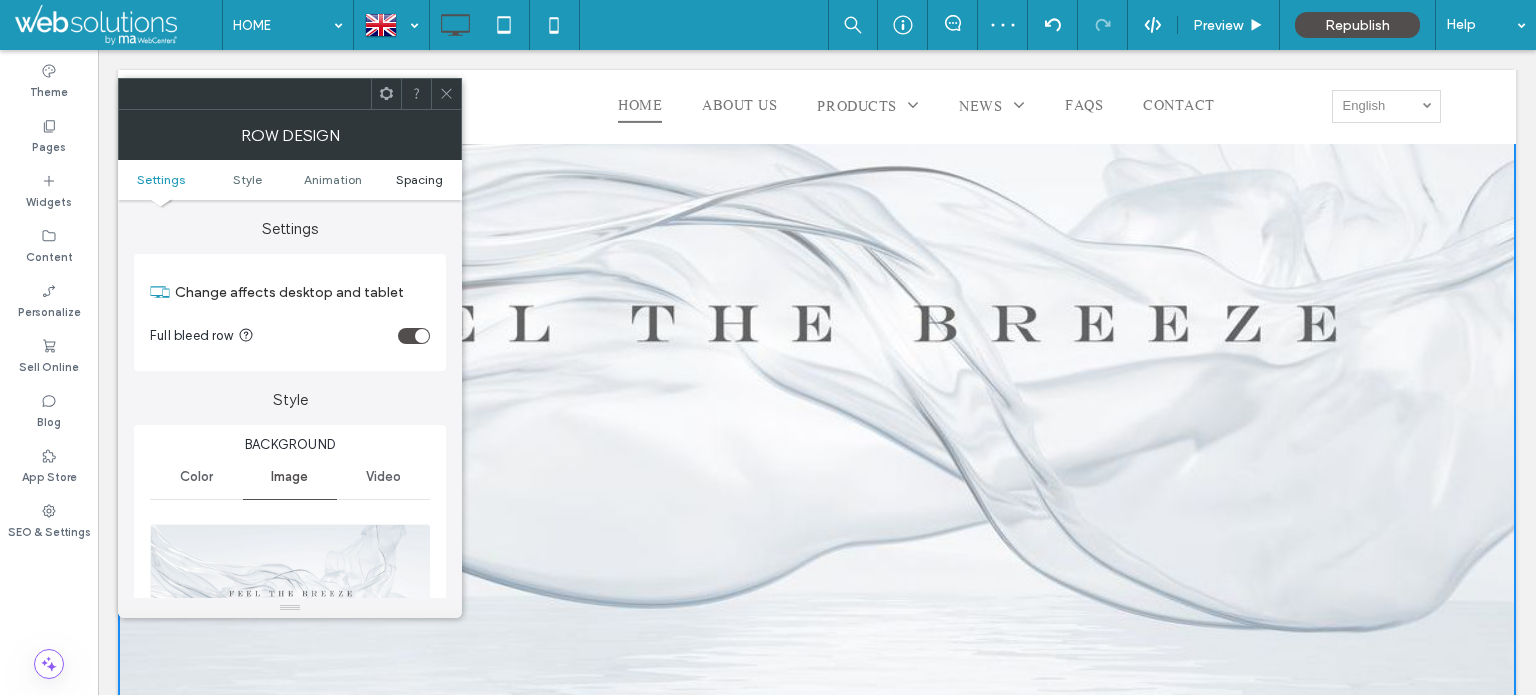 click on "Spacing" at bounding box center [419, 179] 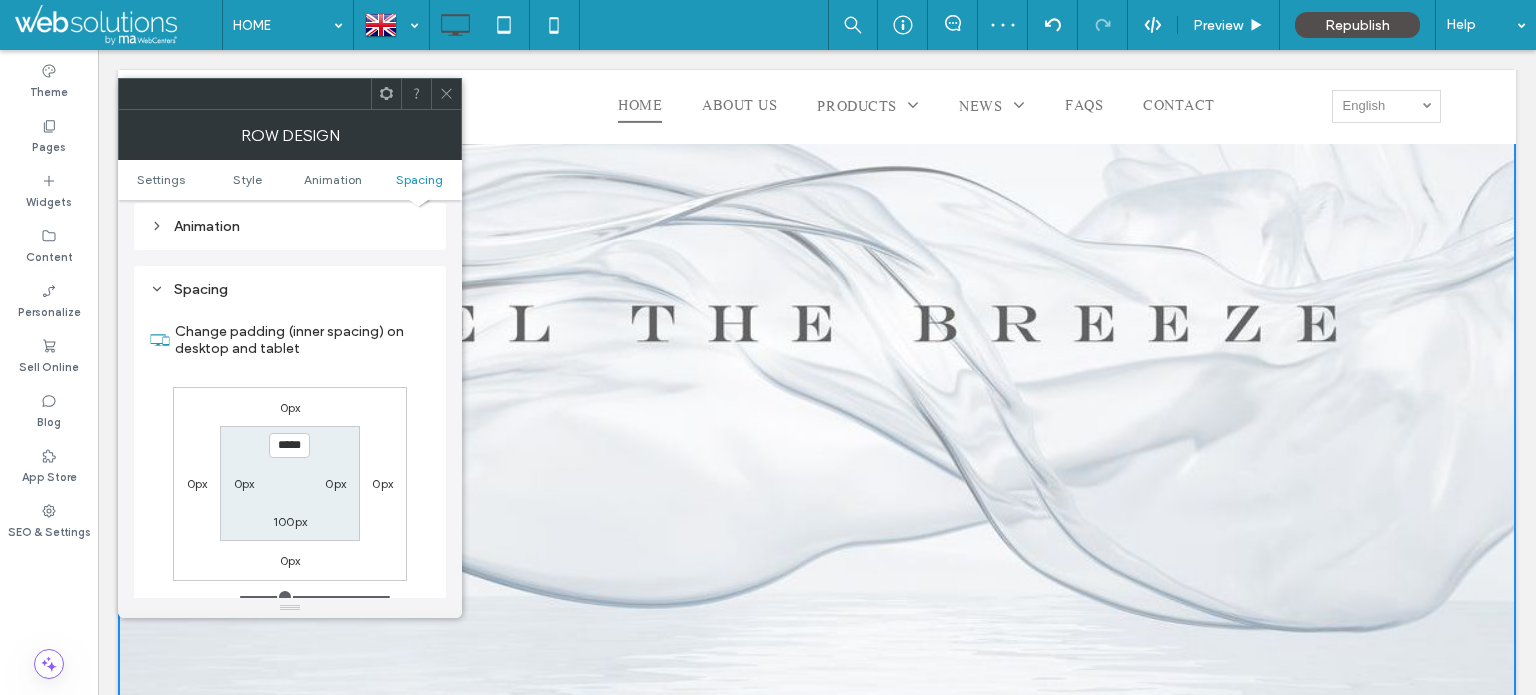scroll, scrollTop: 1218, scrollLeft: 0, axis: vertical 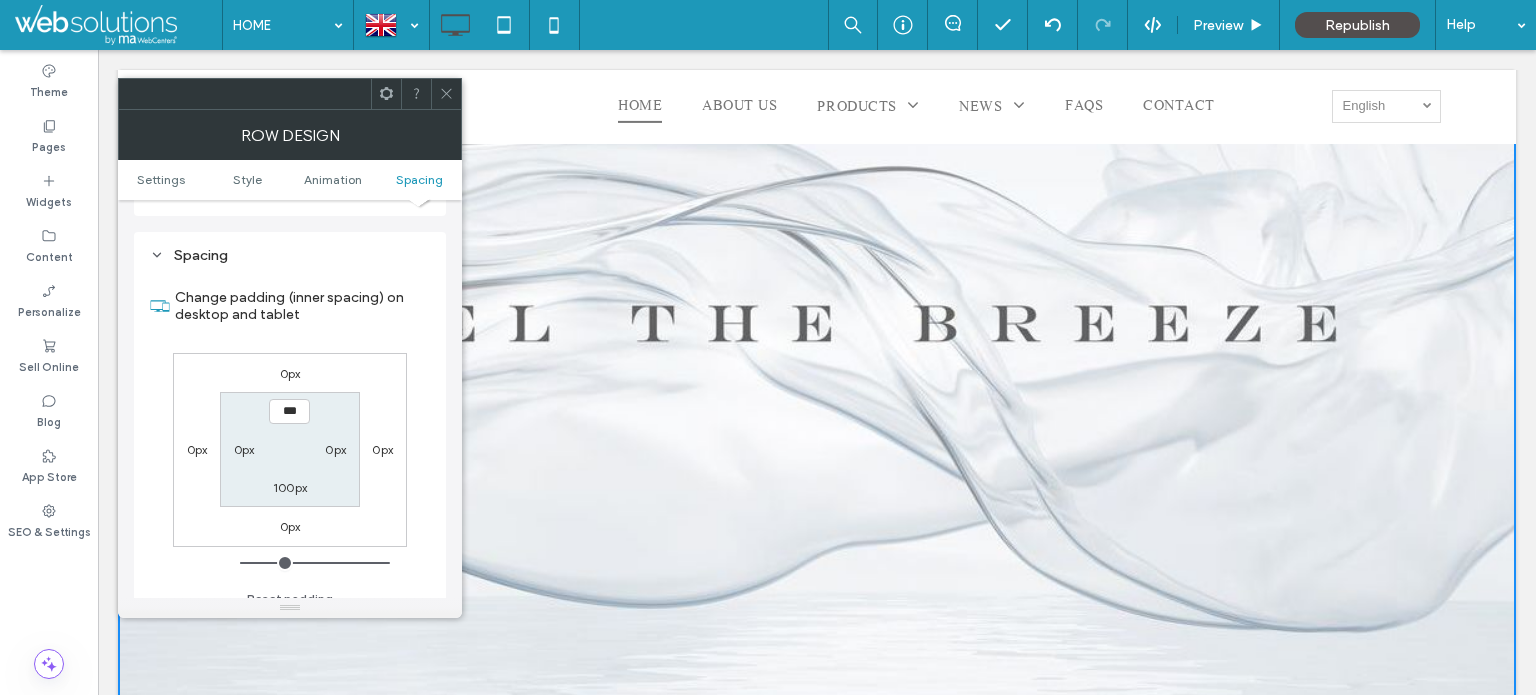 type on "*****" 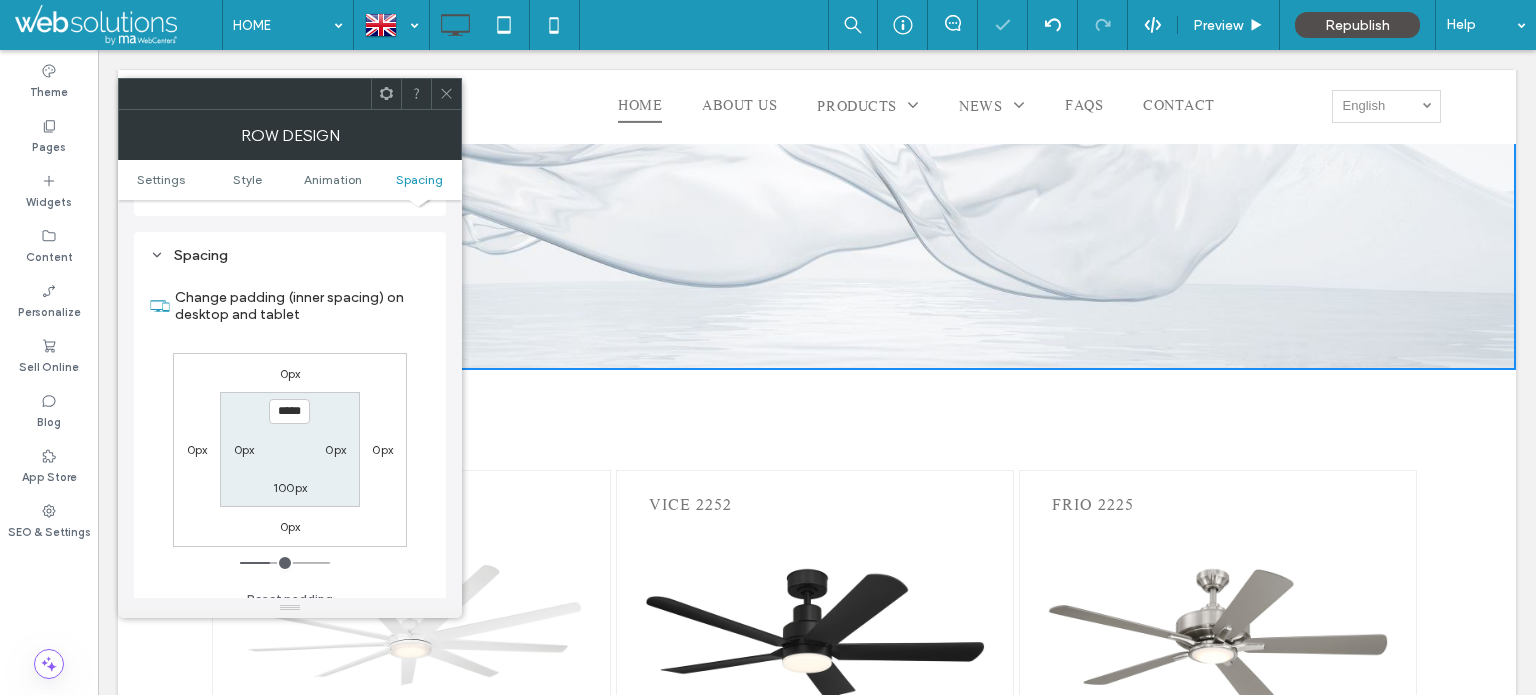 click at bounding box center (446, 94) 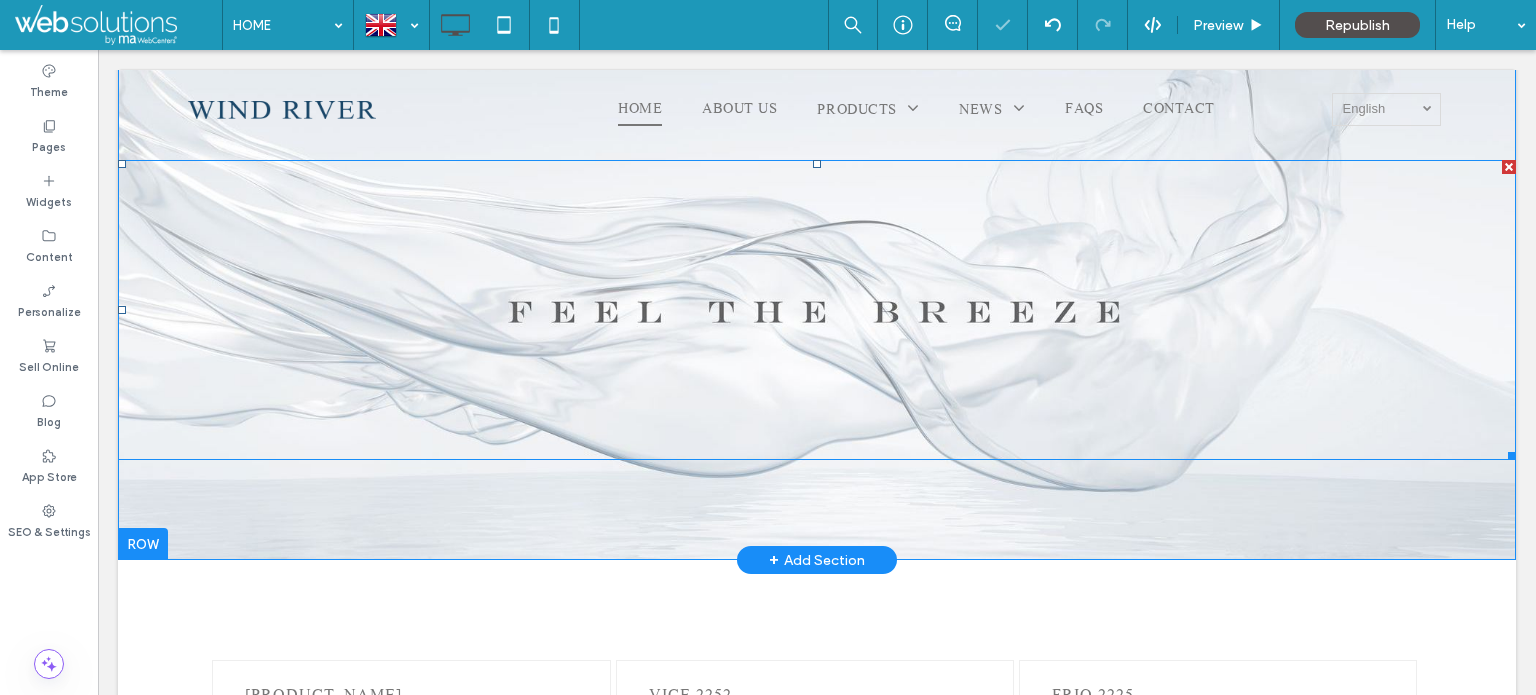 scroll, scrollTop: 0, scrollLeft: 0, axis: both 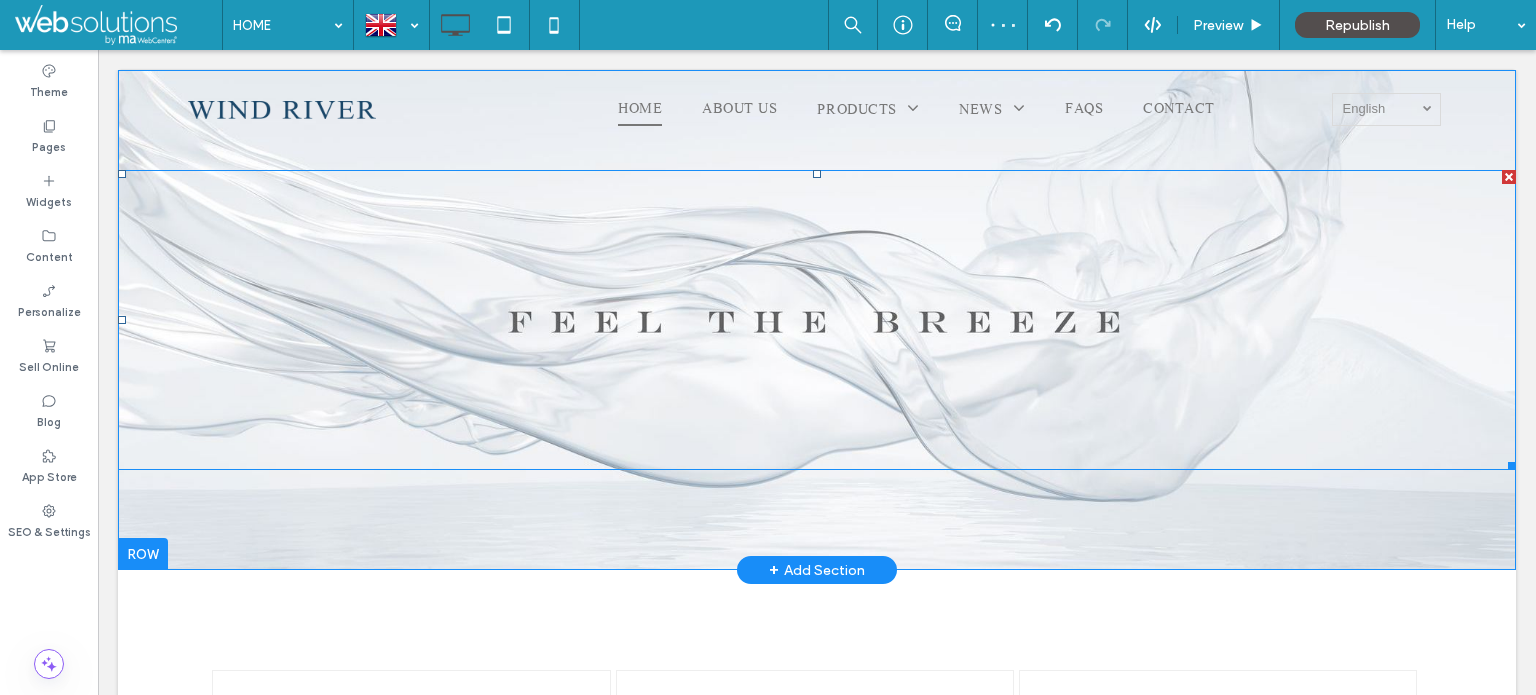 click at bounding box center (817, 320) 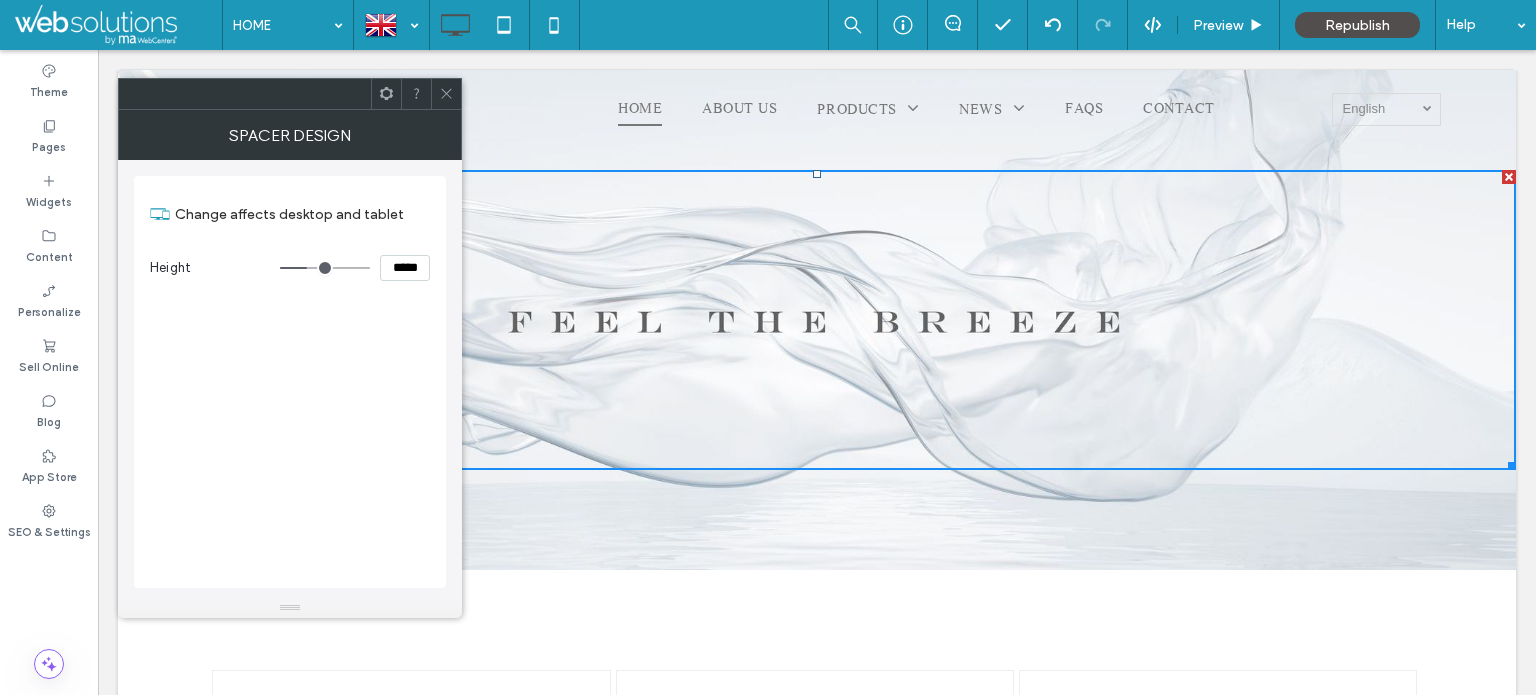 drag, startPoint x: 396, startPoint y: 263, endPoint x: 336, endPoint y: 259, distance: 60.133186 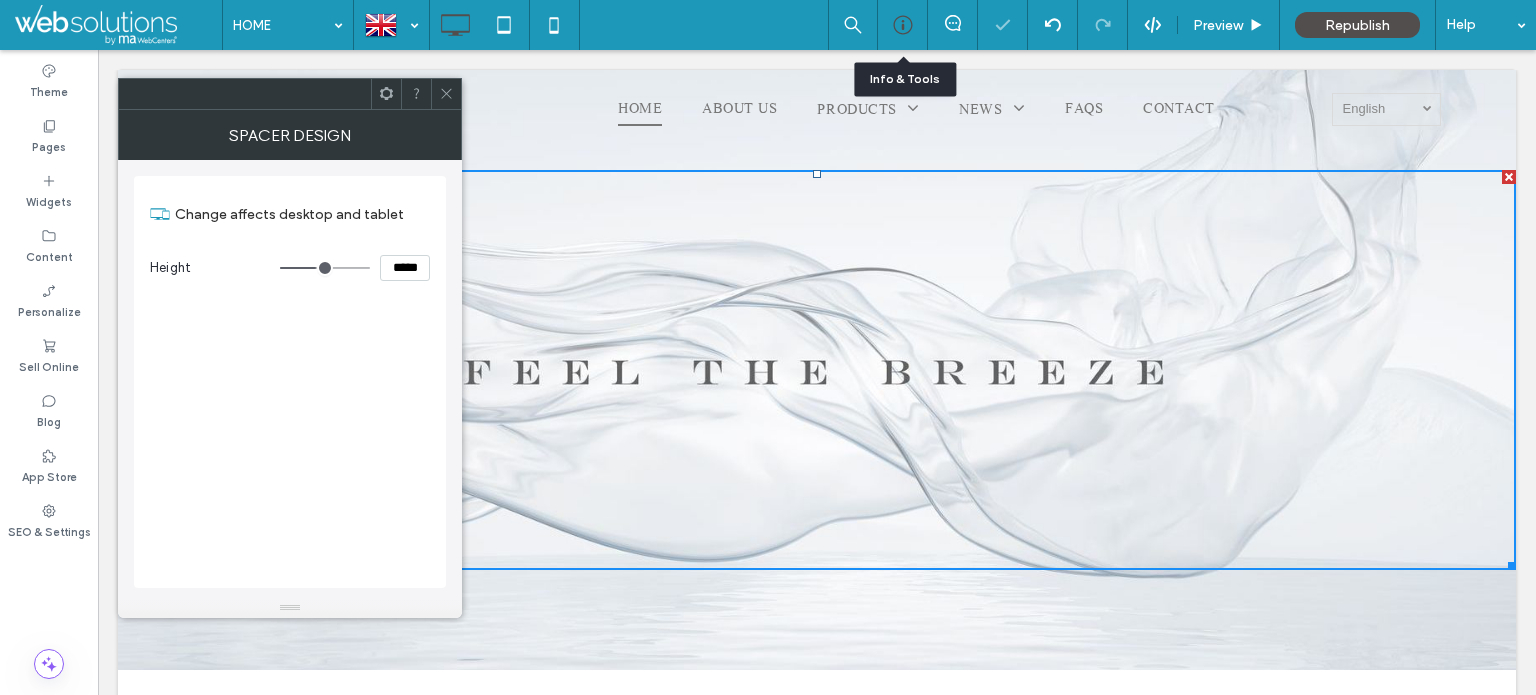 click at bounding box center (902, 25) 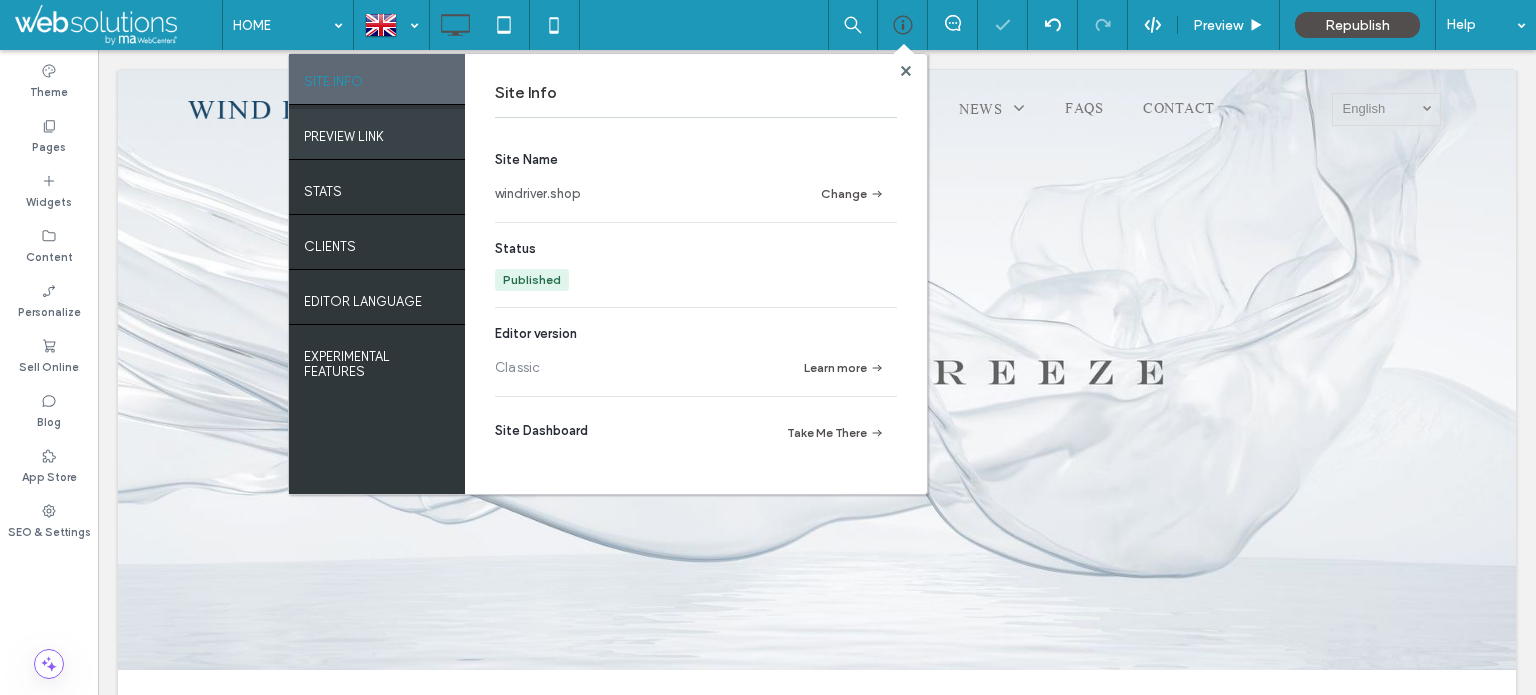 click on "PREVIEW LINK" at bounding box center (344, 131) 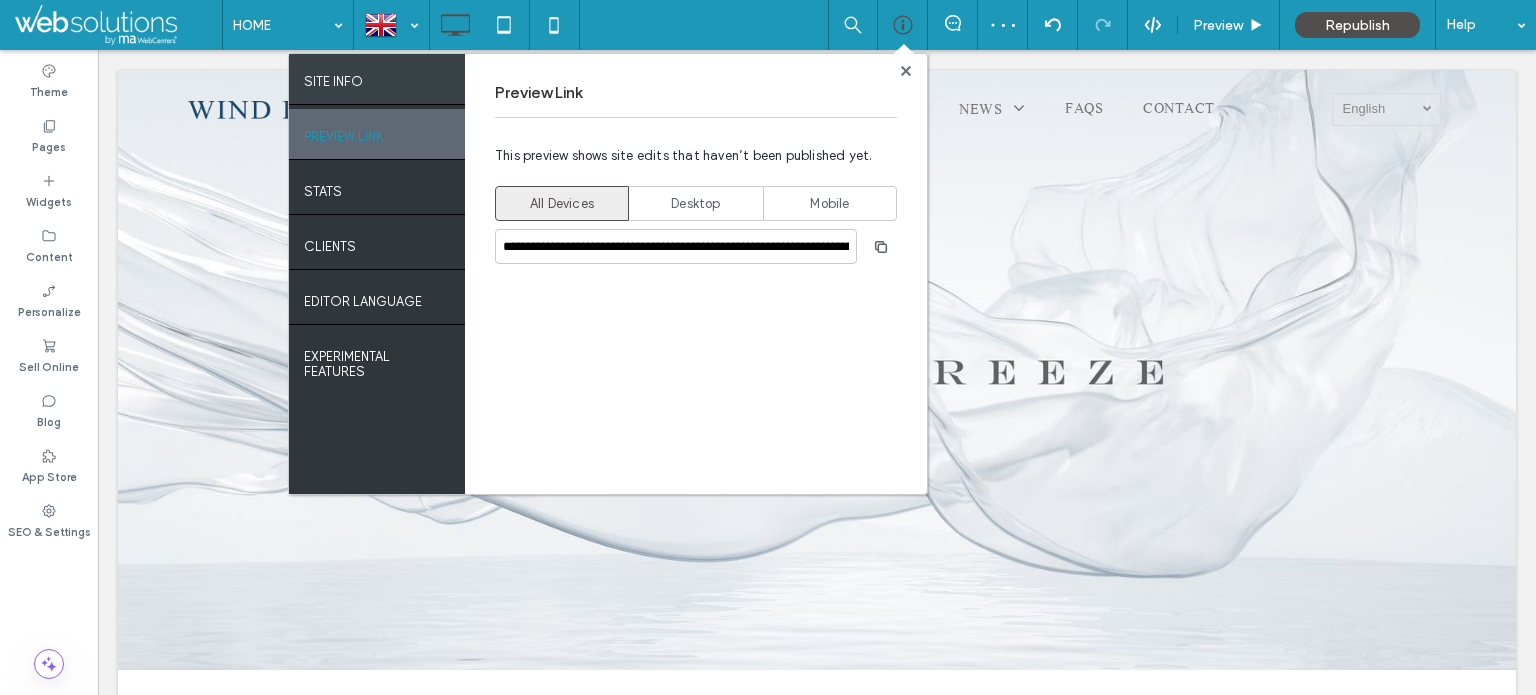 click on "SITE INFO" at bounding box center (377, 79) 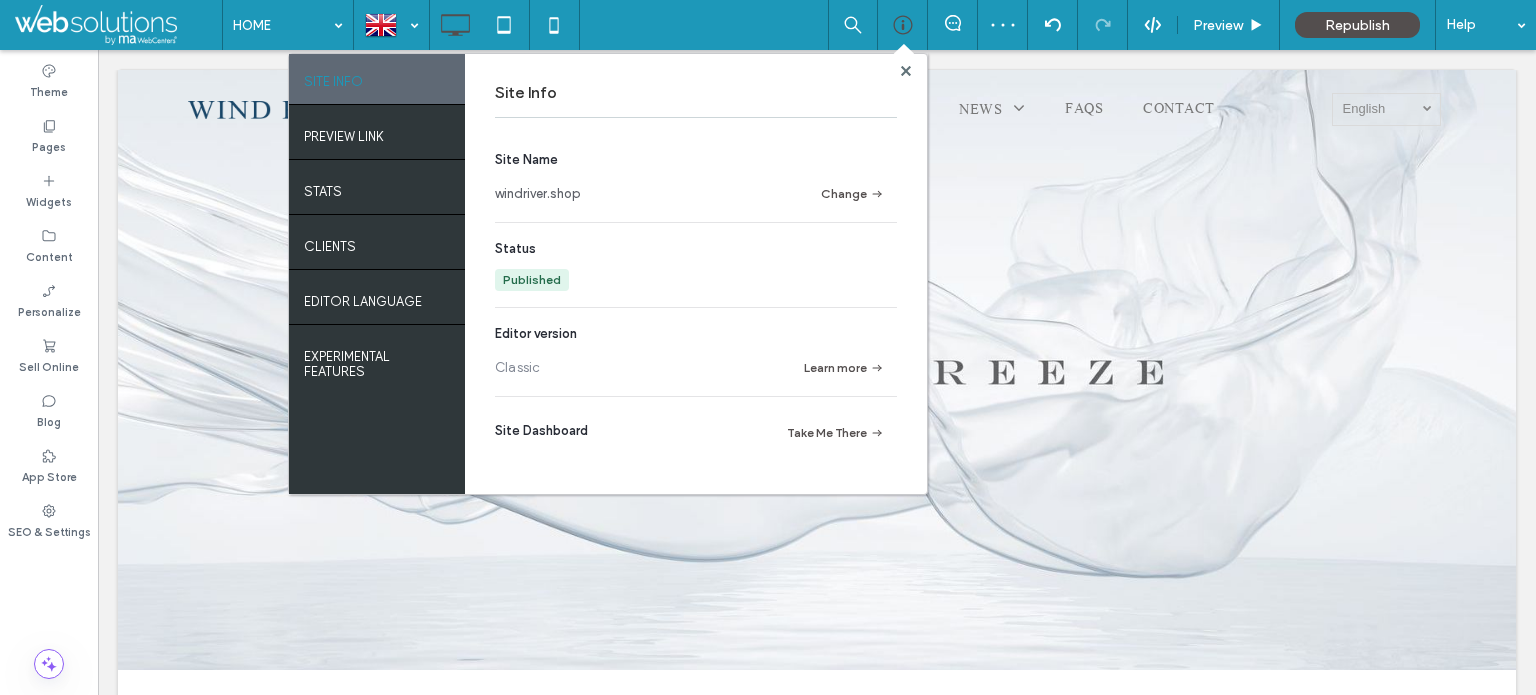 click on "windriver.shop" at bounding box center [538, 194] 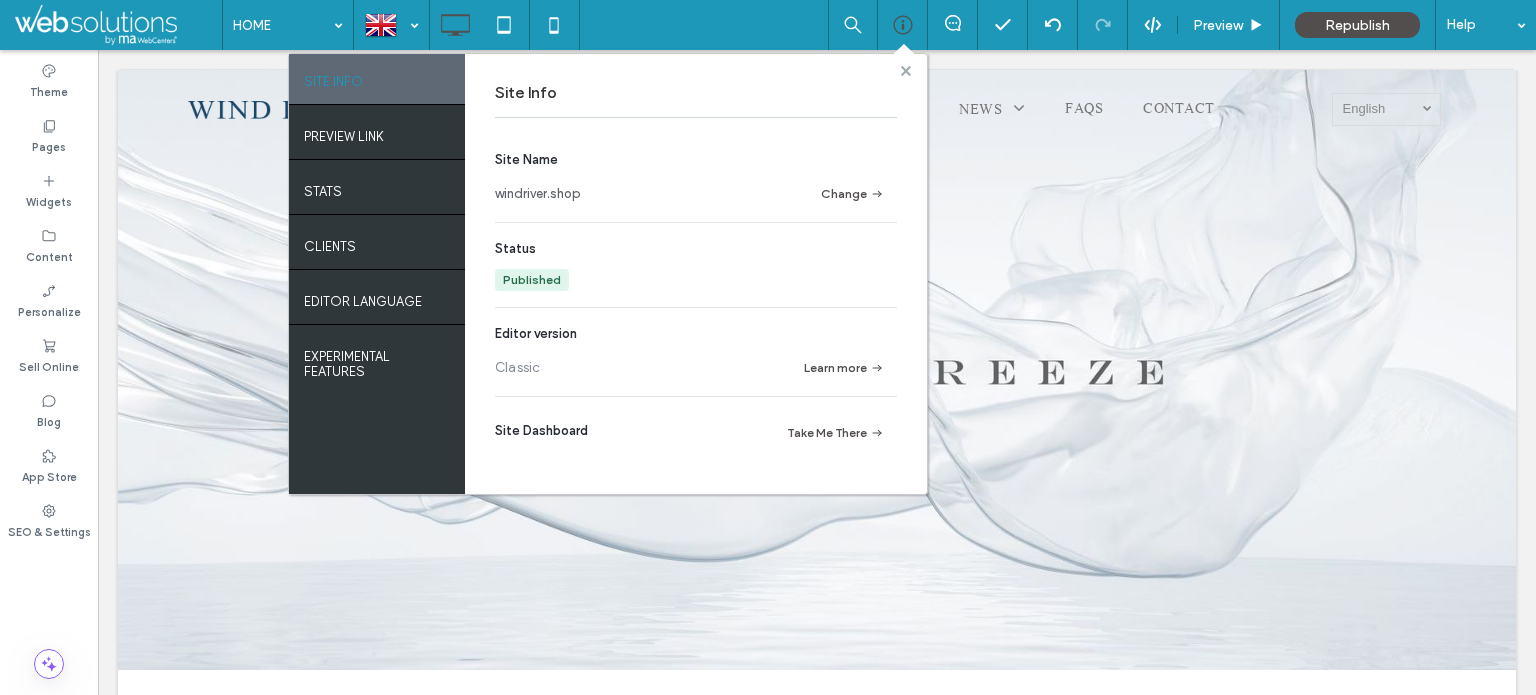 drag, startPoint x: 904, startPoint y: 74, endPoint x: 542, endPoint y: 113, distance: 364.09476 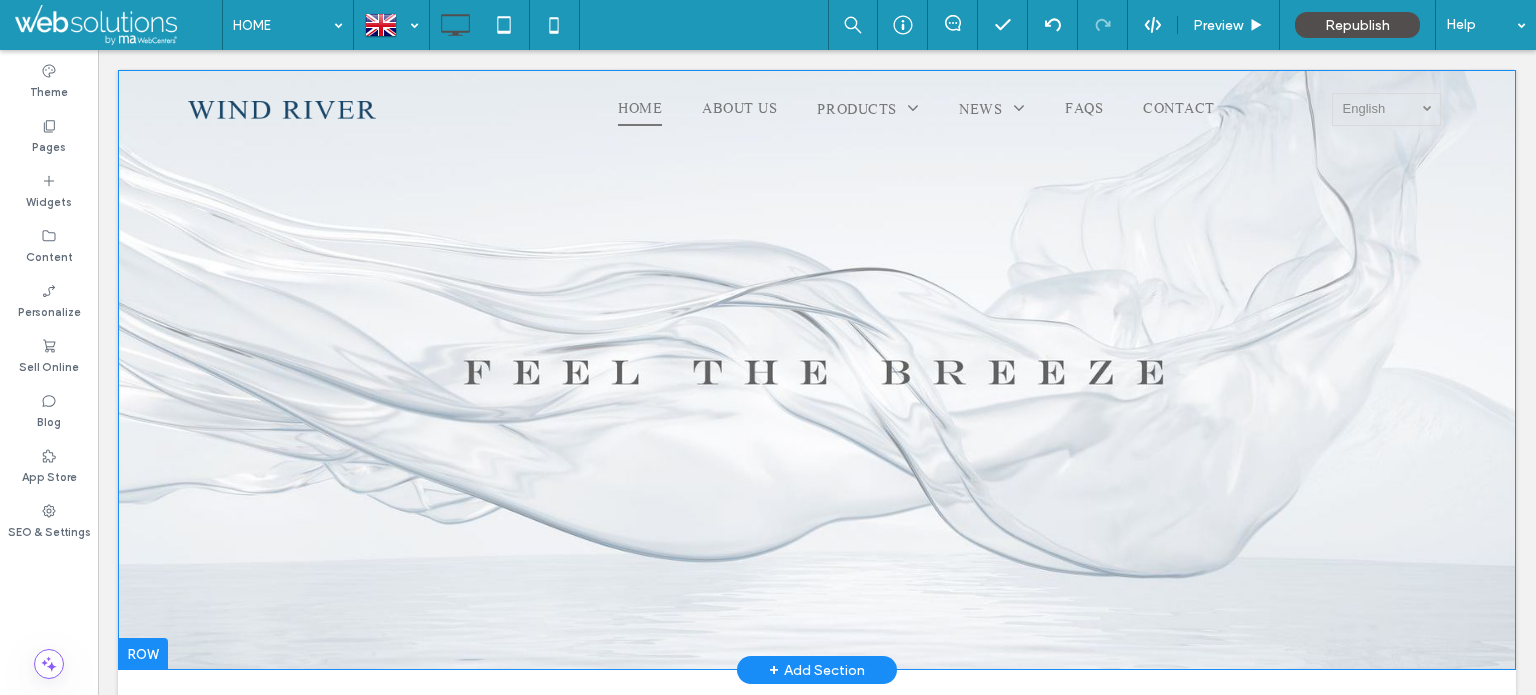 click on "Click To Paste     Click To Paste
Row + Add Section" at bounding box center [817, 370] 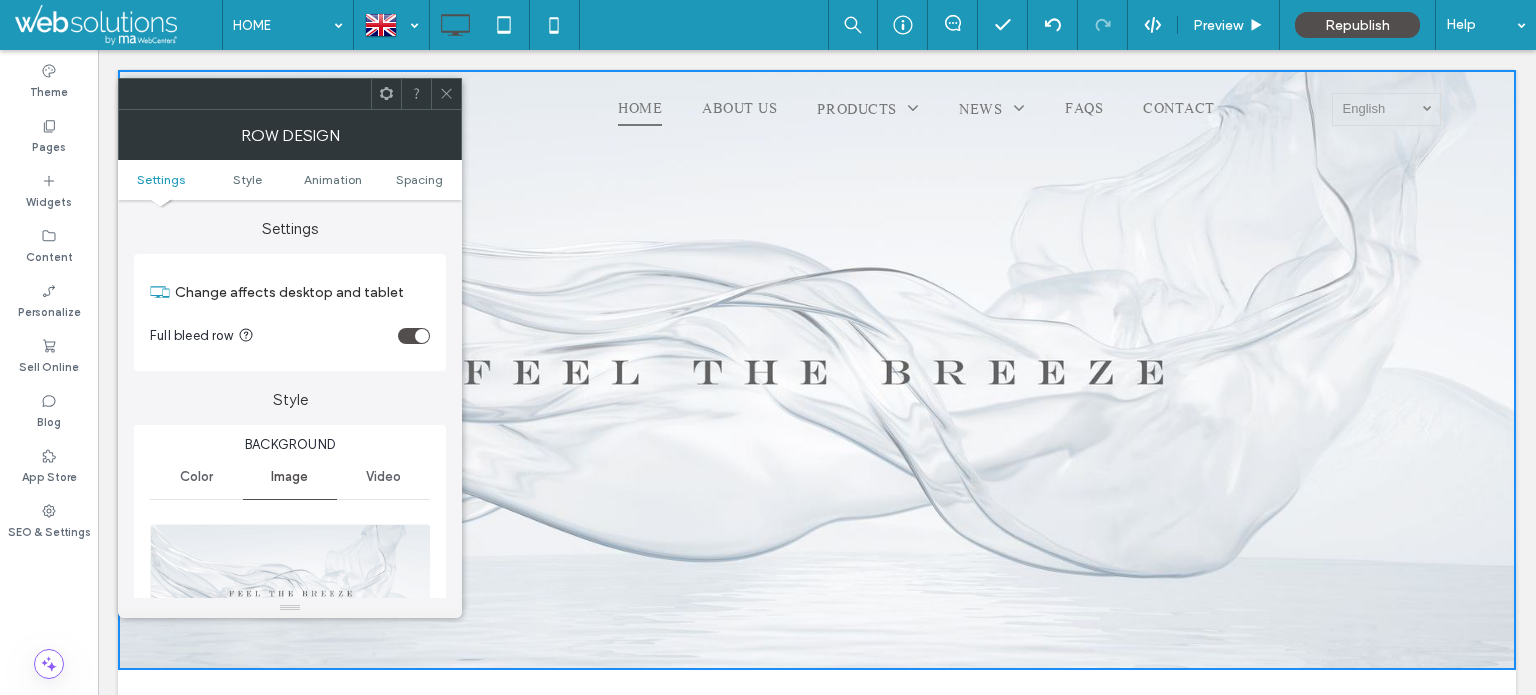 click at bounding box center (291, 593) 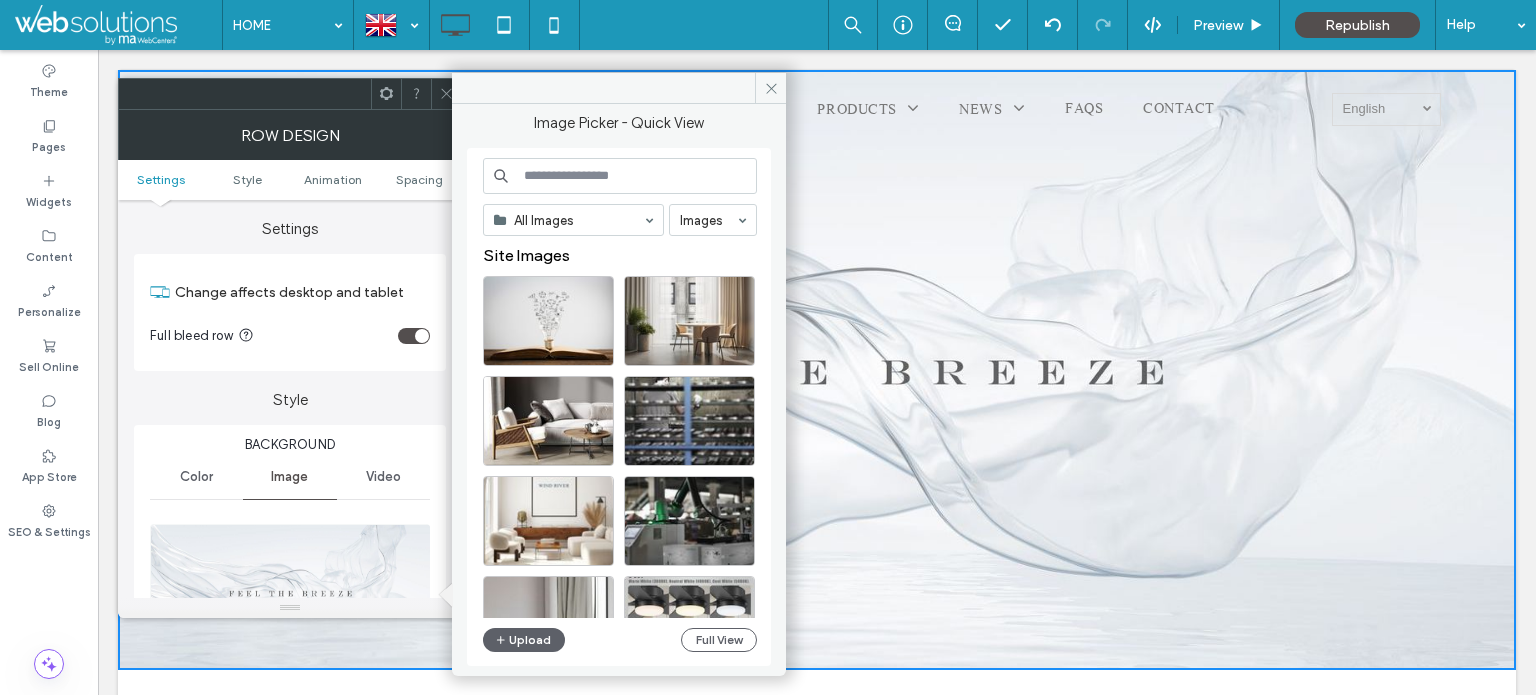 click at bounding box center [620, 176] 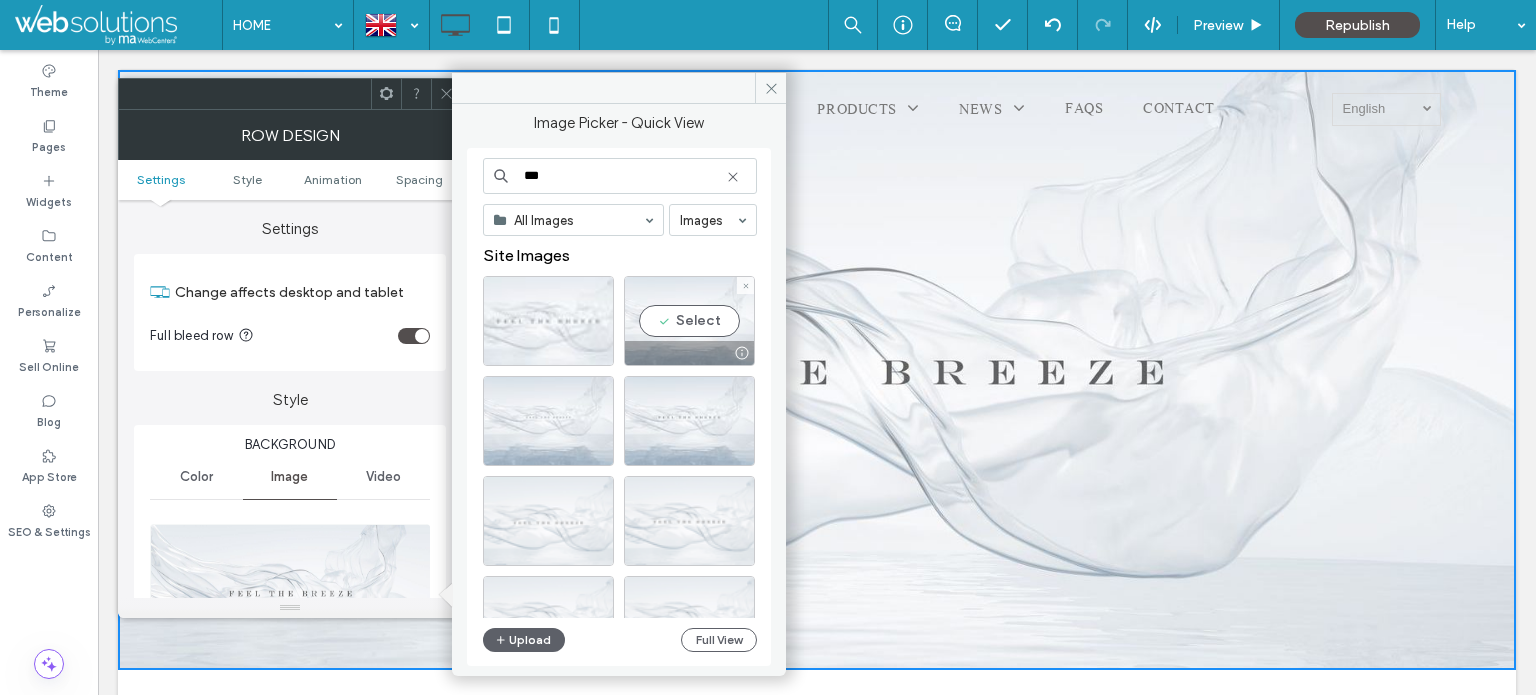 type on "***" 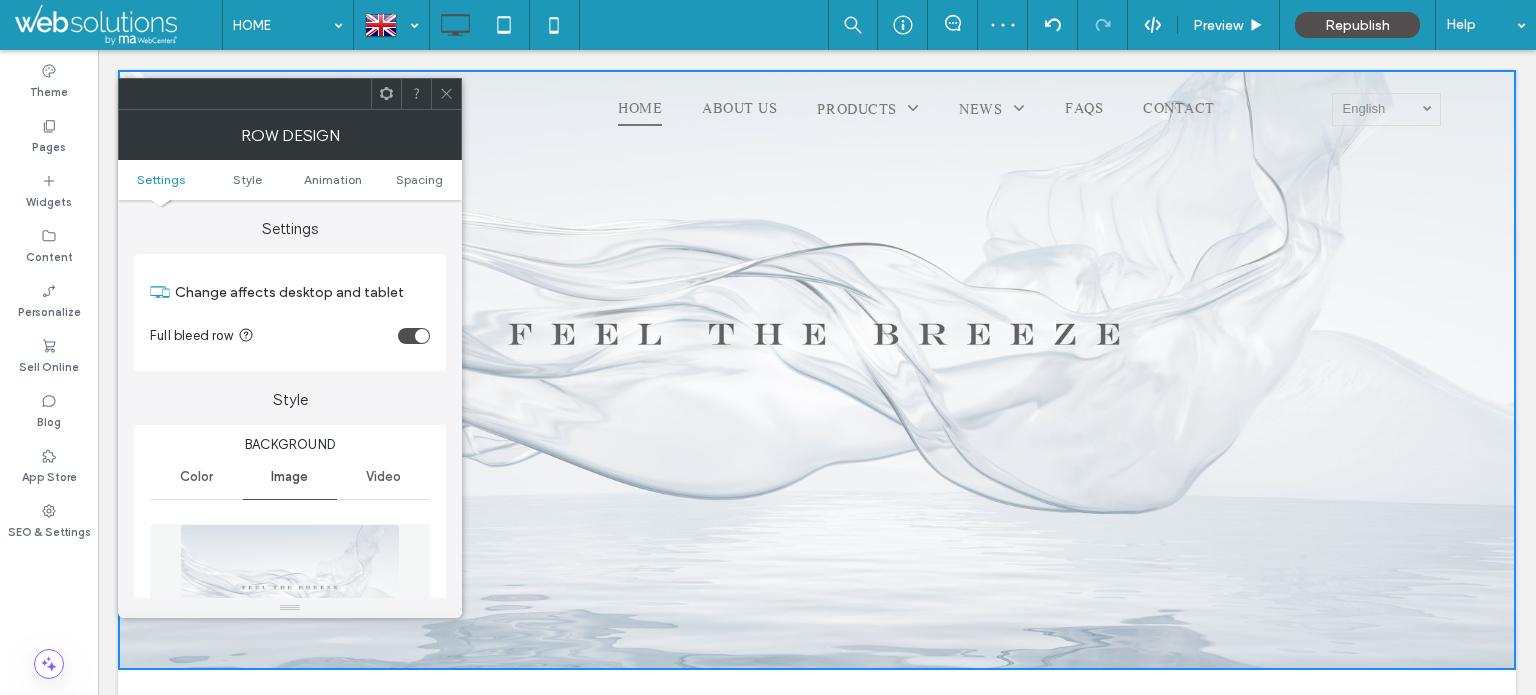 click at bounding box center [290, 593] 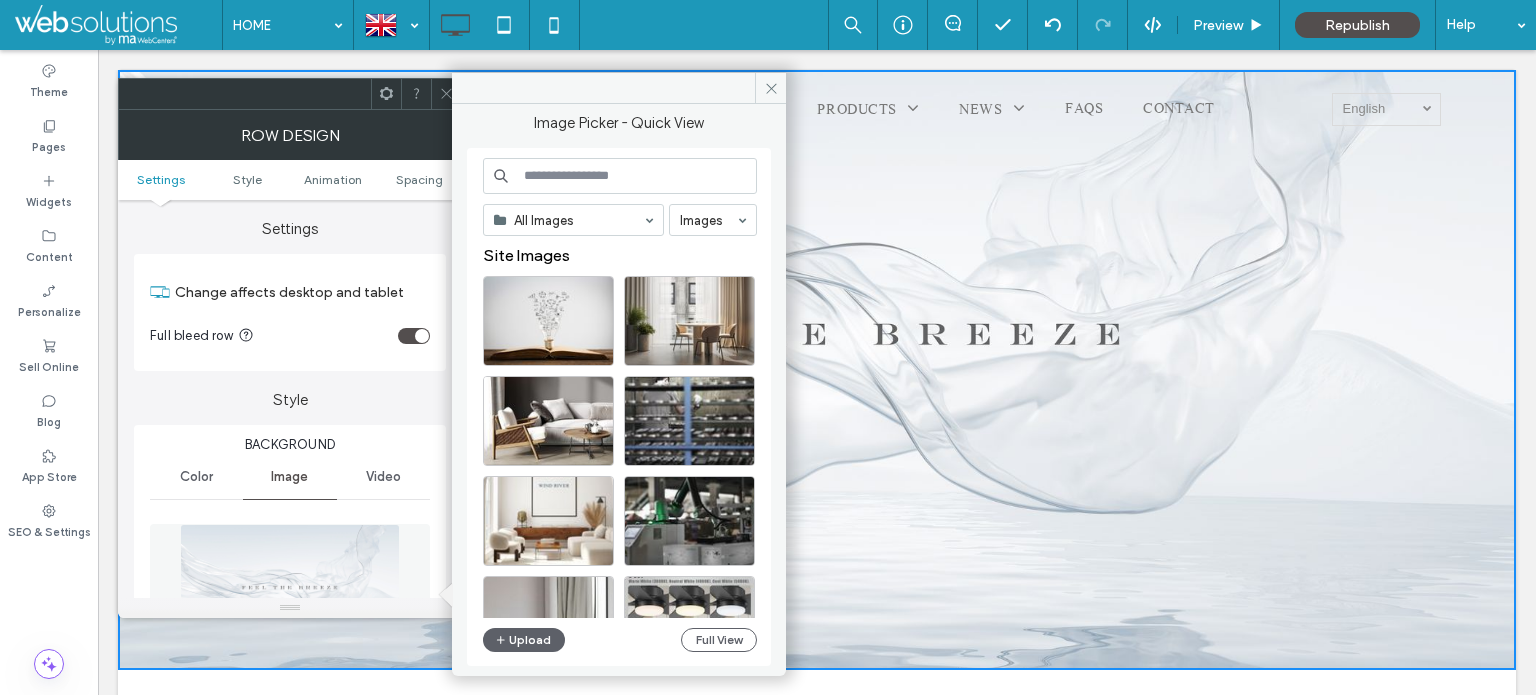 click at bounding box center (620, 176) 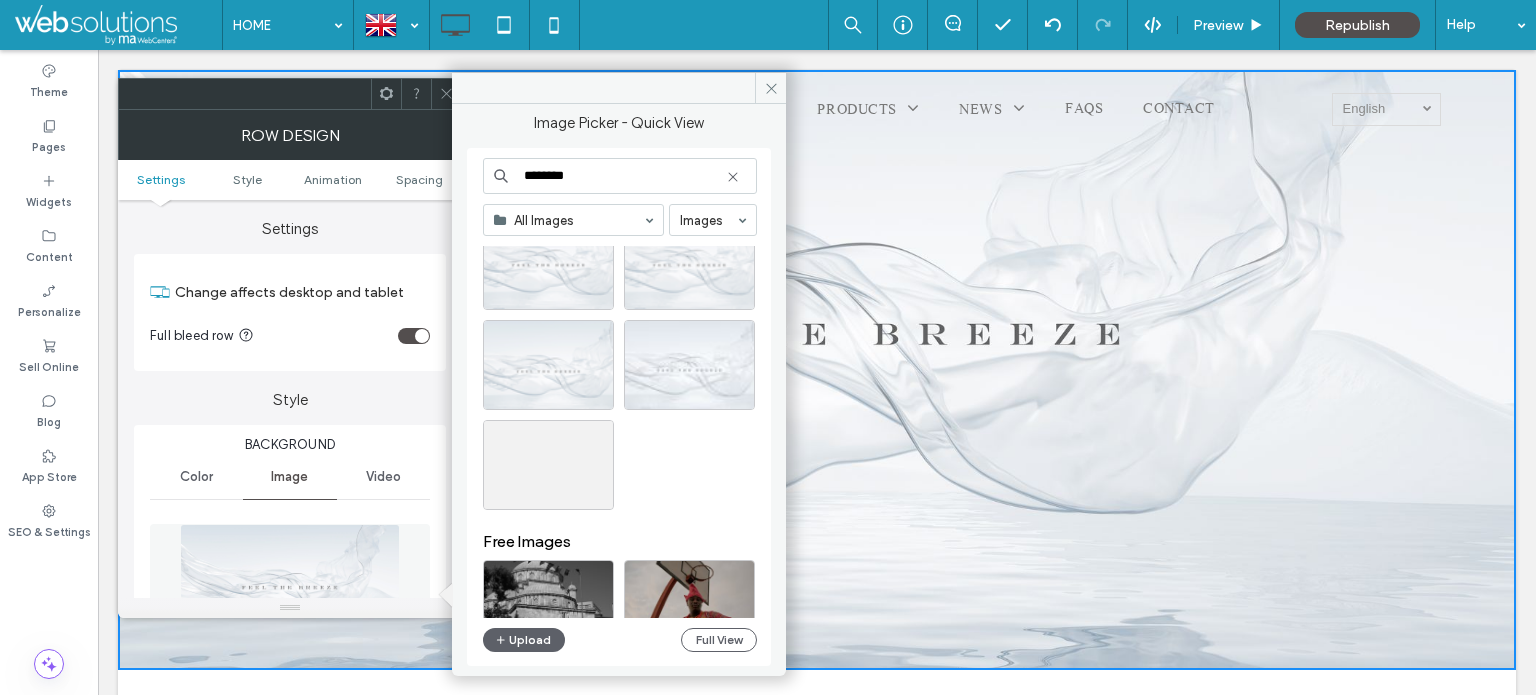 scroll, scrollTop: 100, scrollLeft: 0, axis: vertical 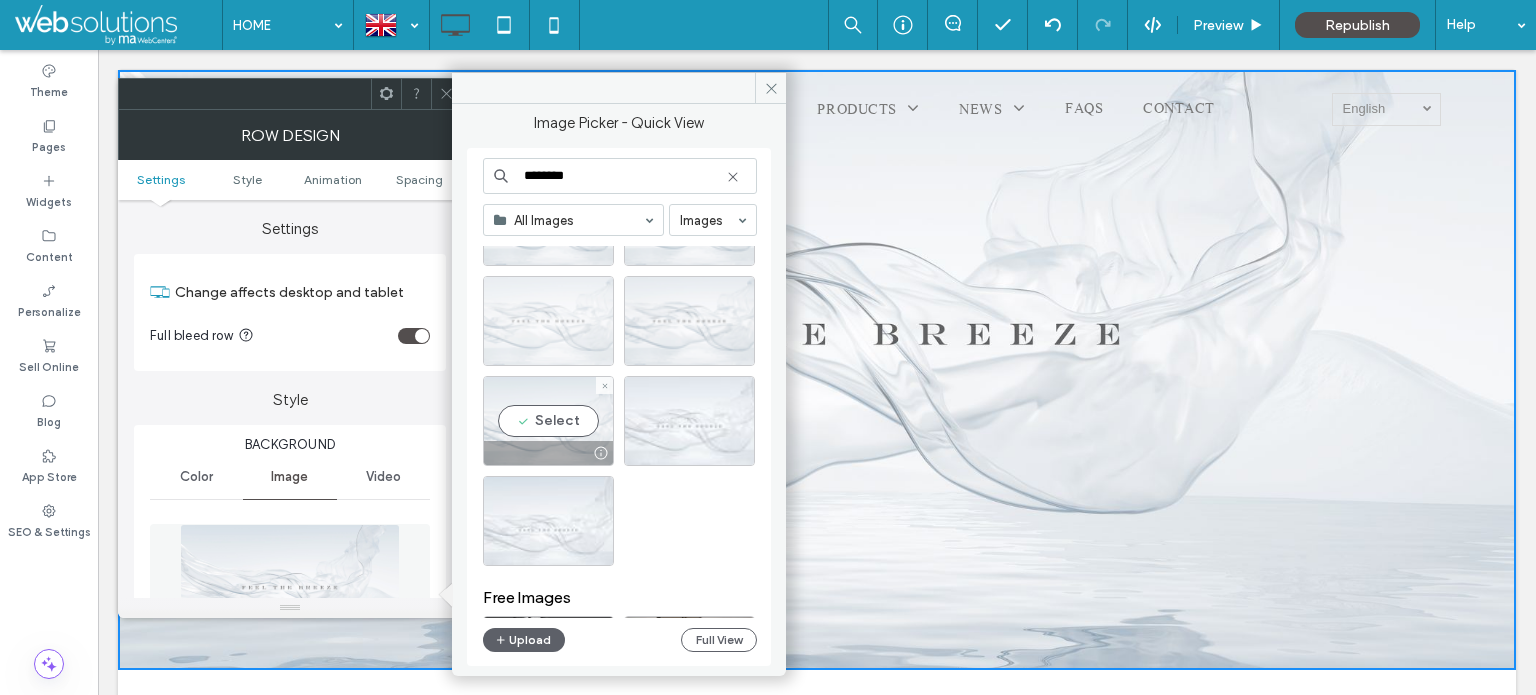 type on "********" 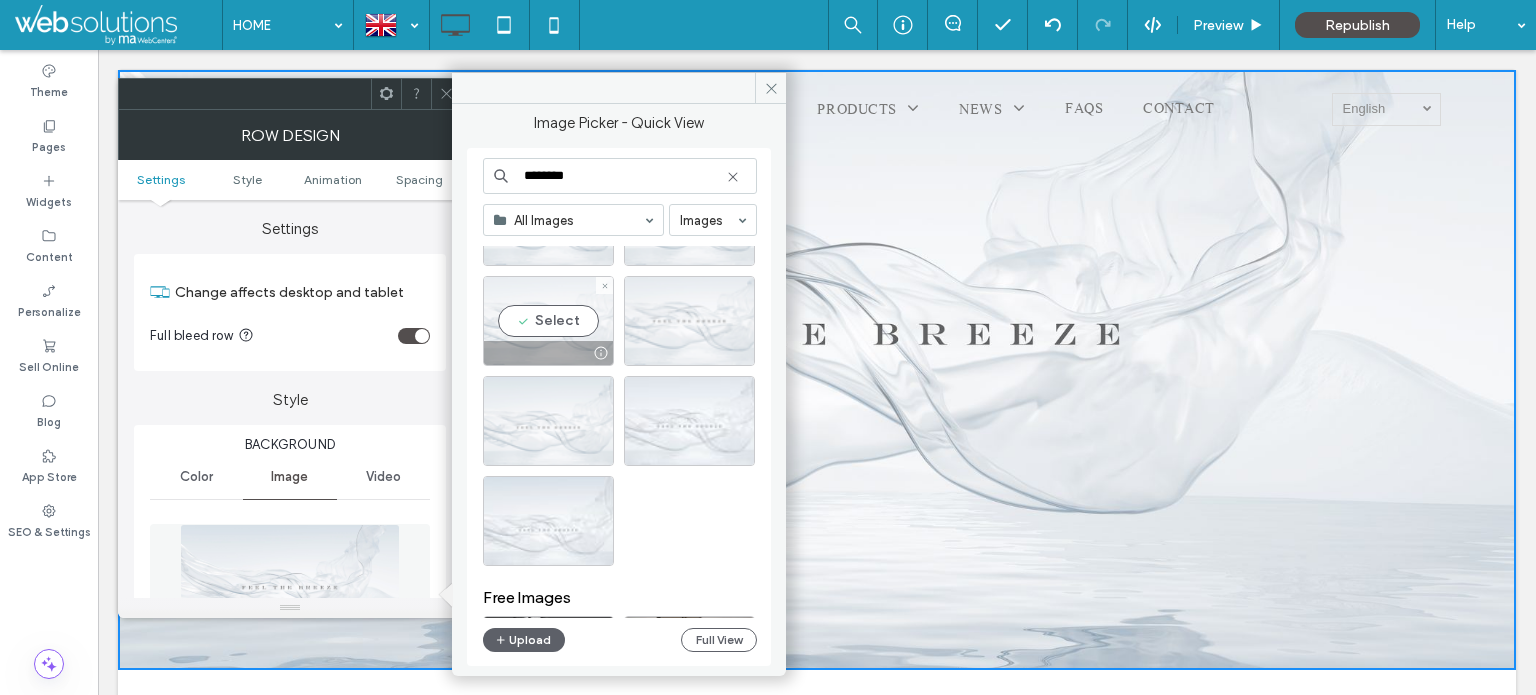 click on "Select" at bounding box center [548, 321] 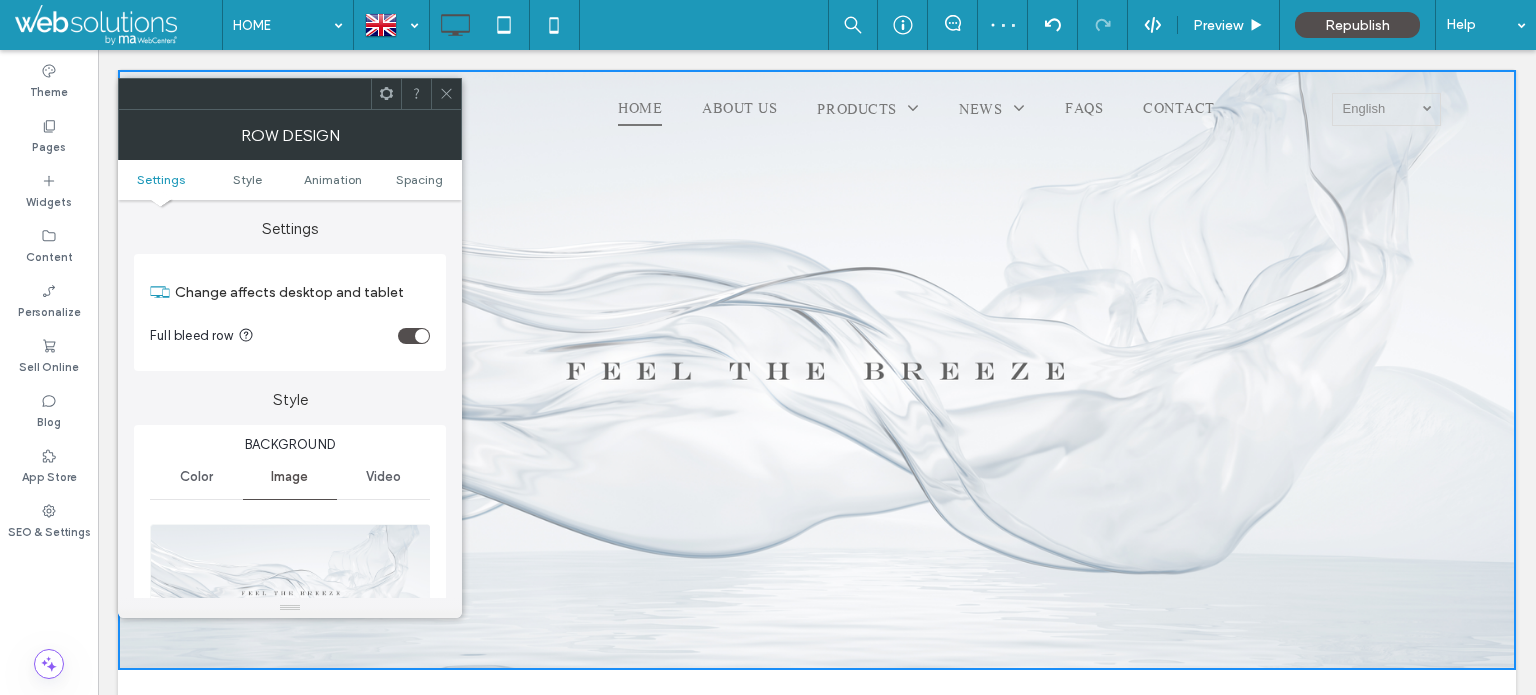 scroll, scrollTop: 200, scrollLeft: 0, axis: vertical 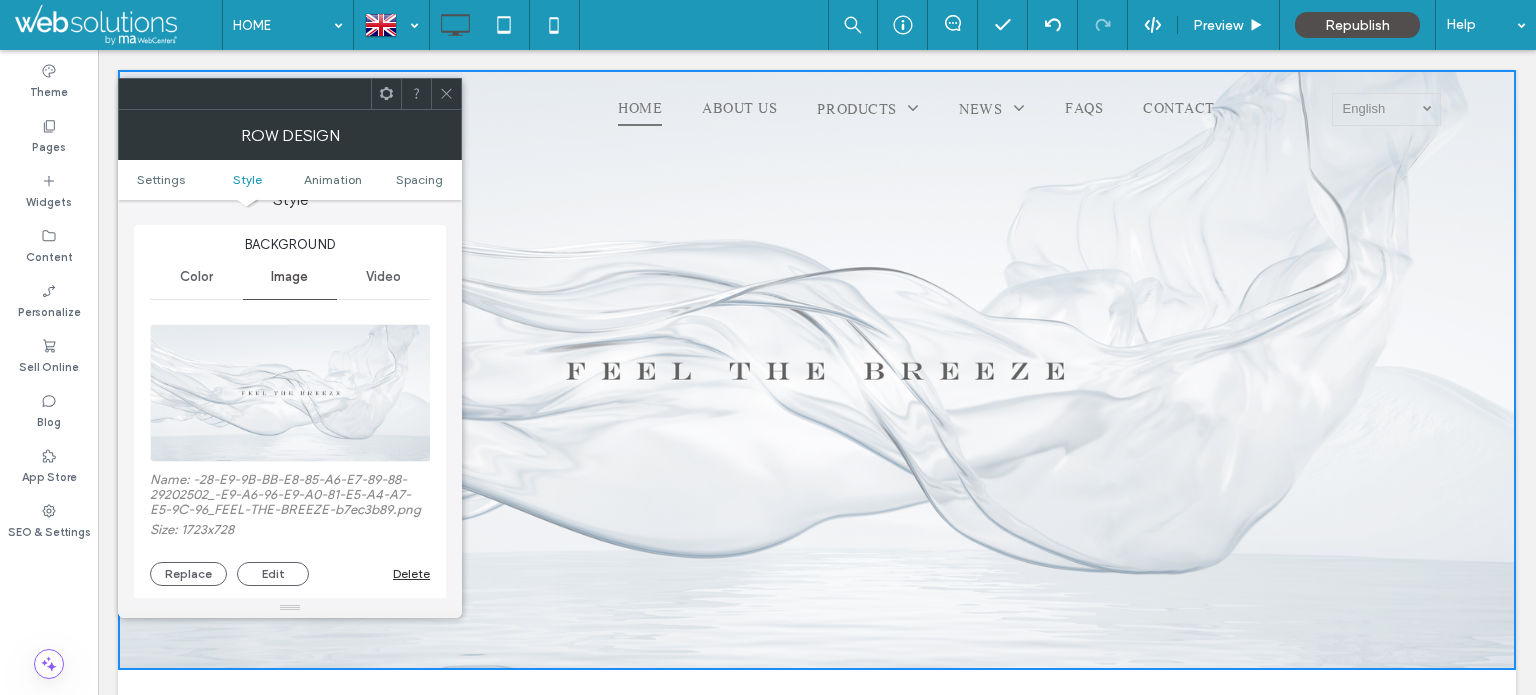 click at bounding box center (446, 94) 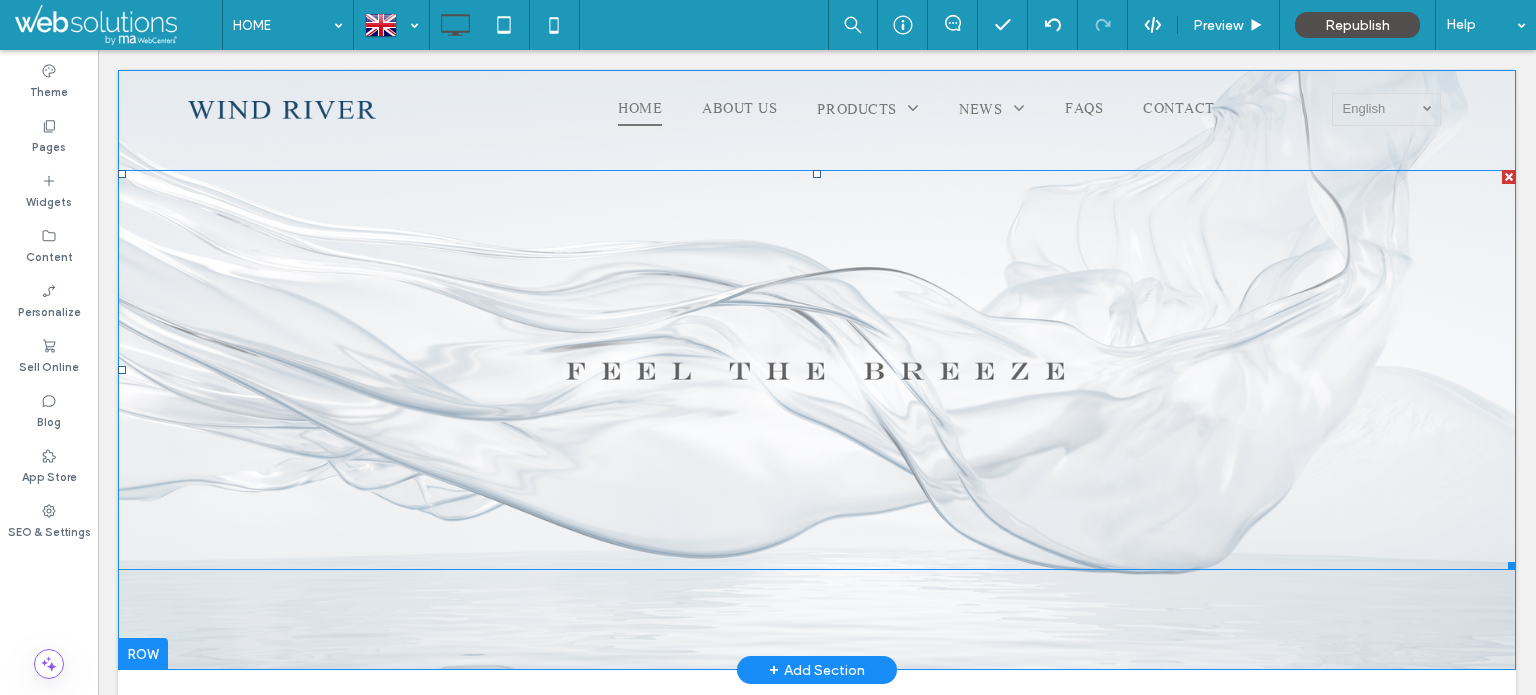 click at bounding box center [817, 370] 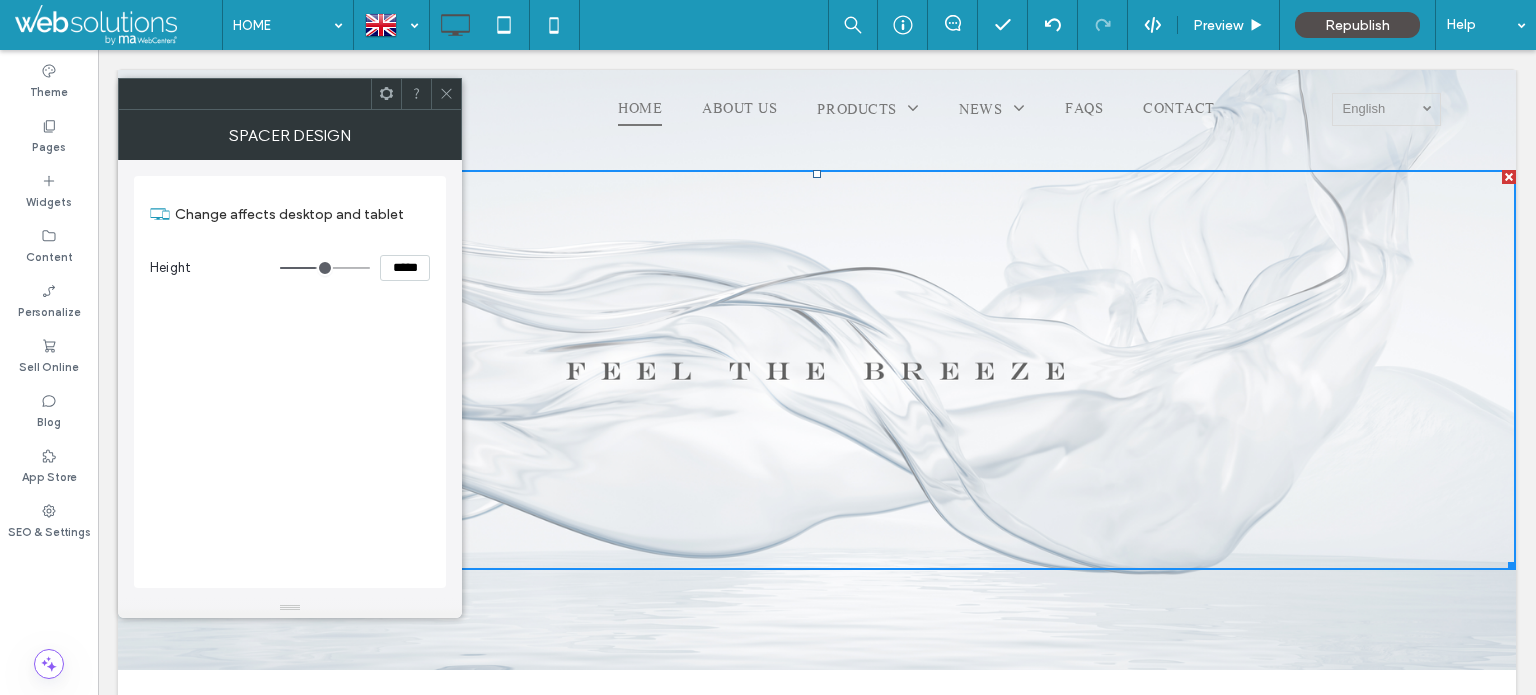 click on "*****" at bounding box center (405, 268) 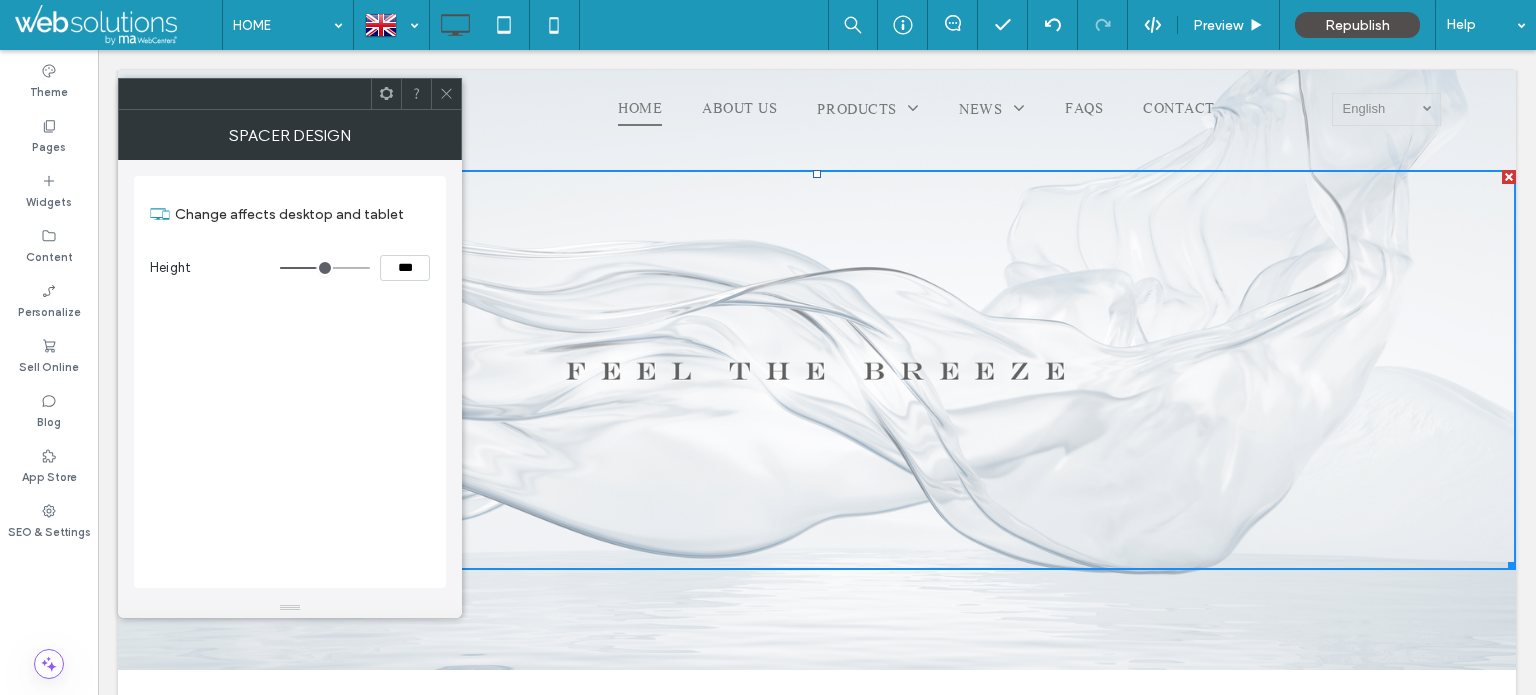 type on "*****" 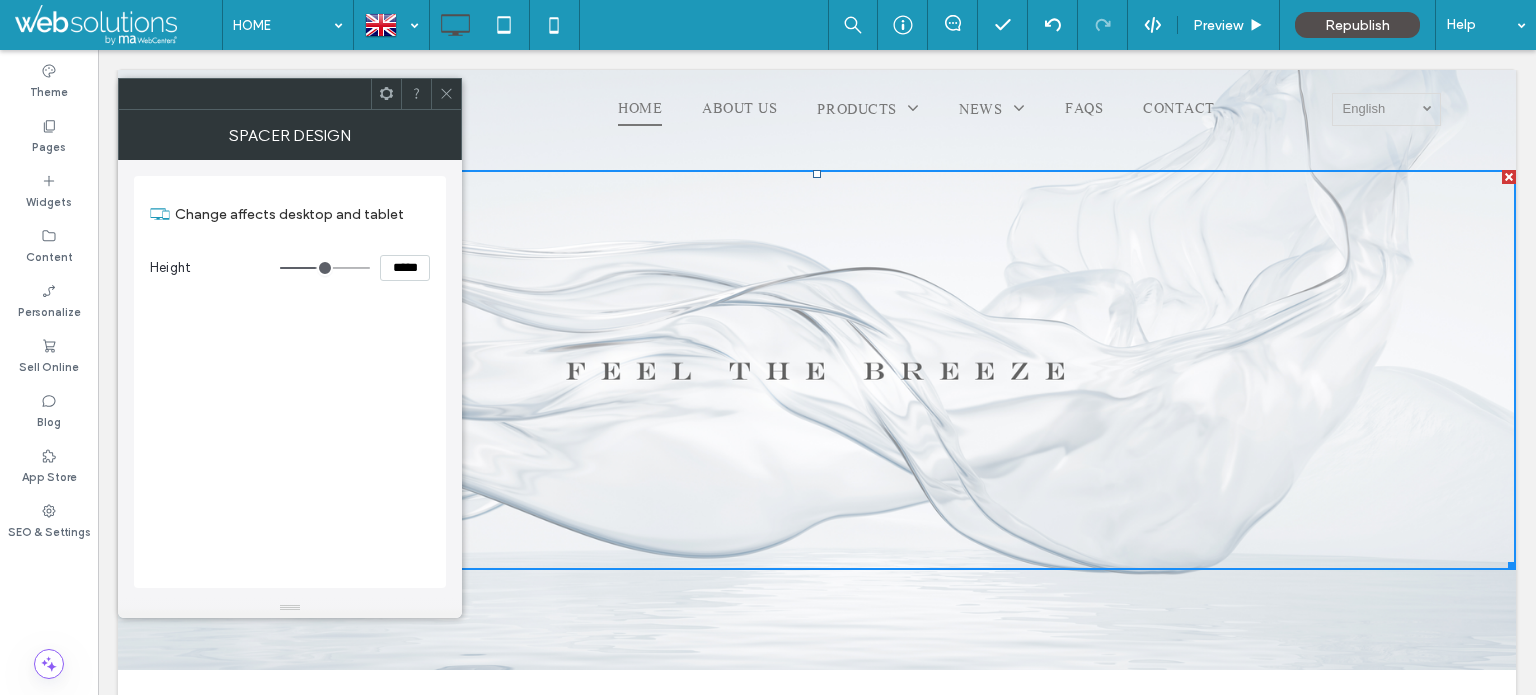 type on "***" 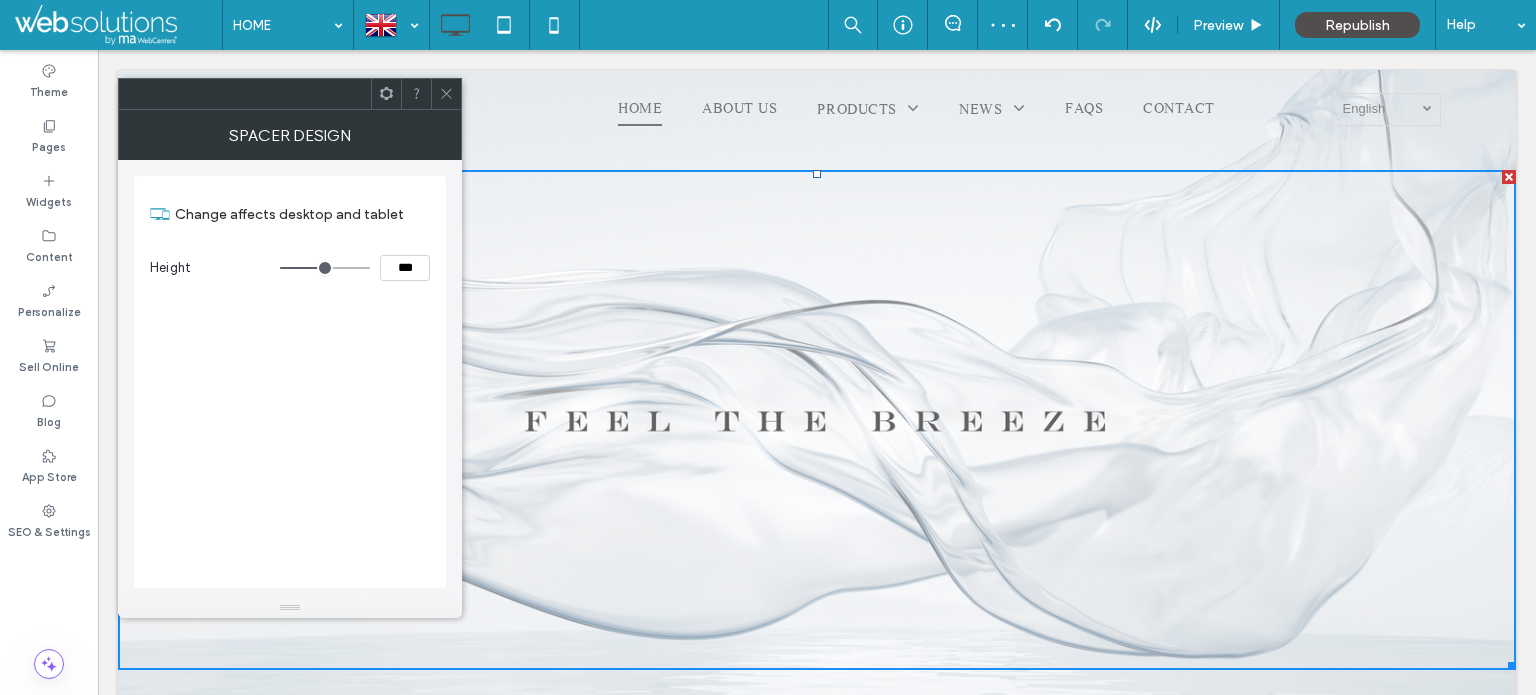 type on "*****" 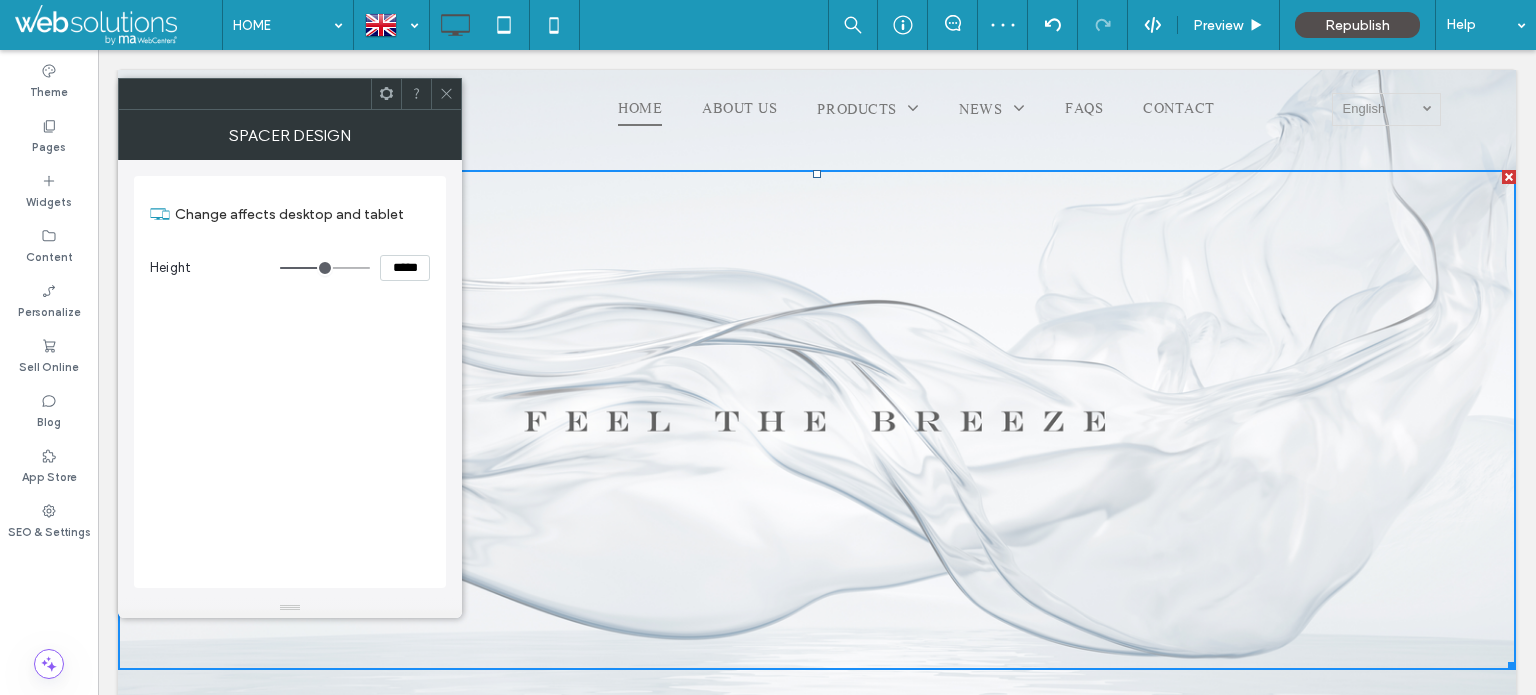 type on "***" 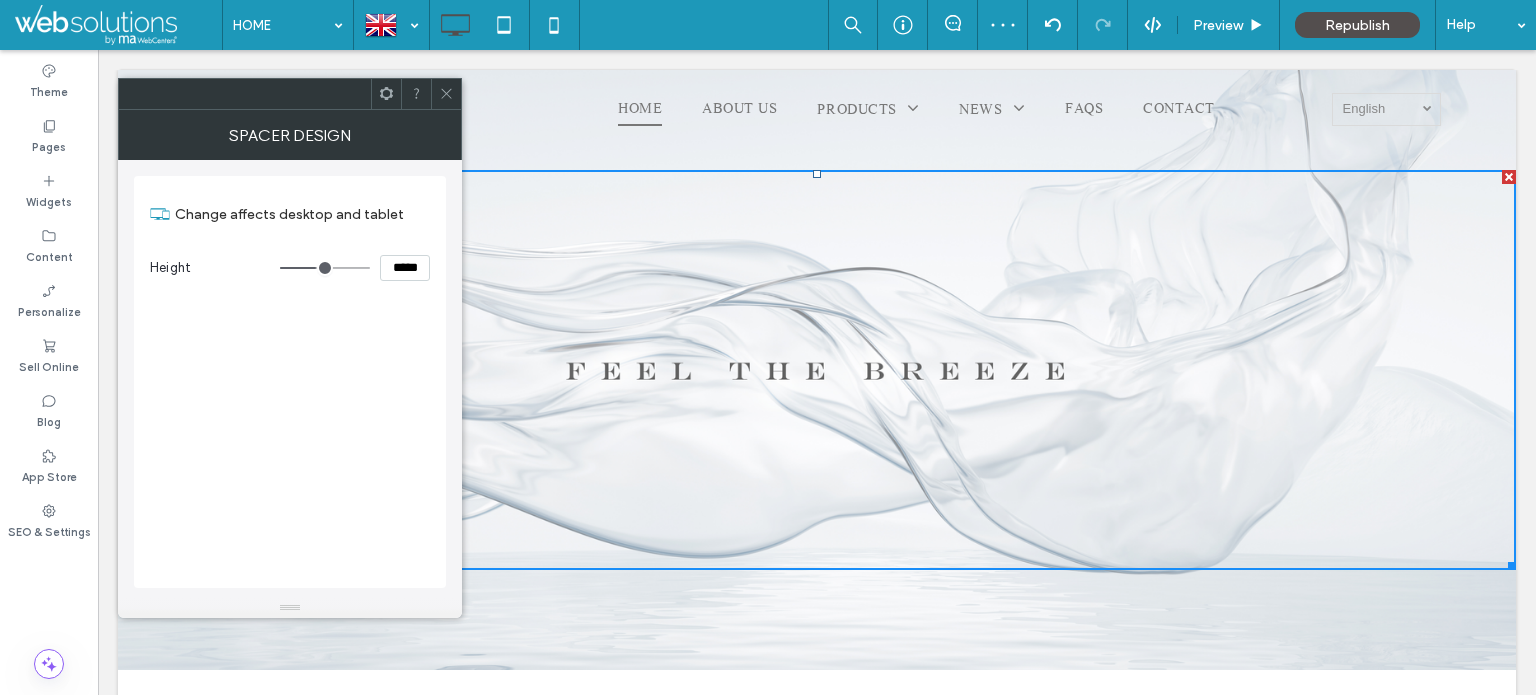 click 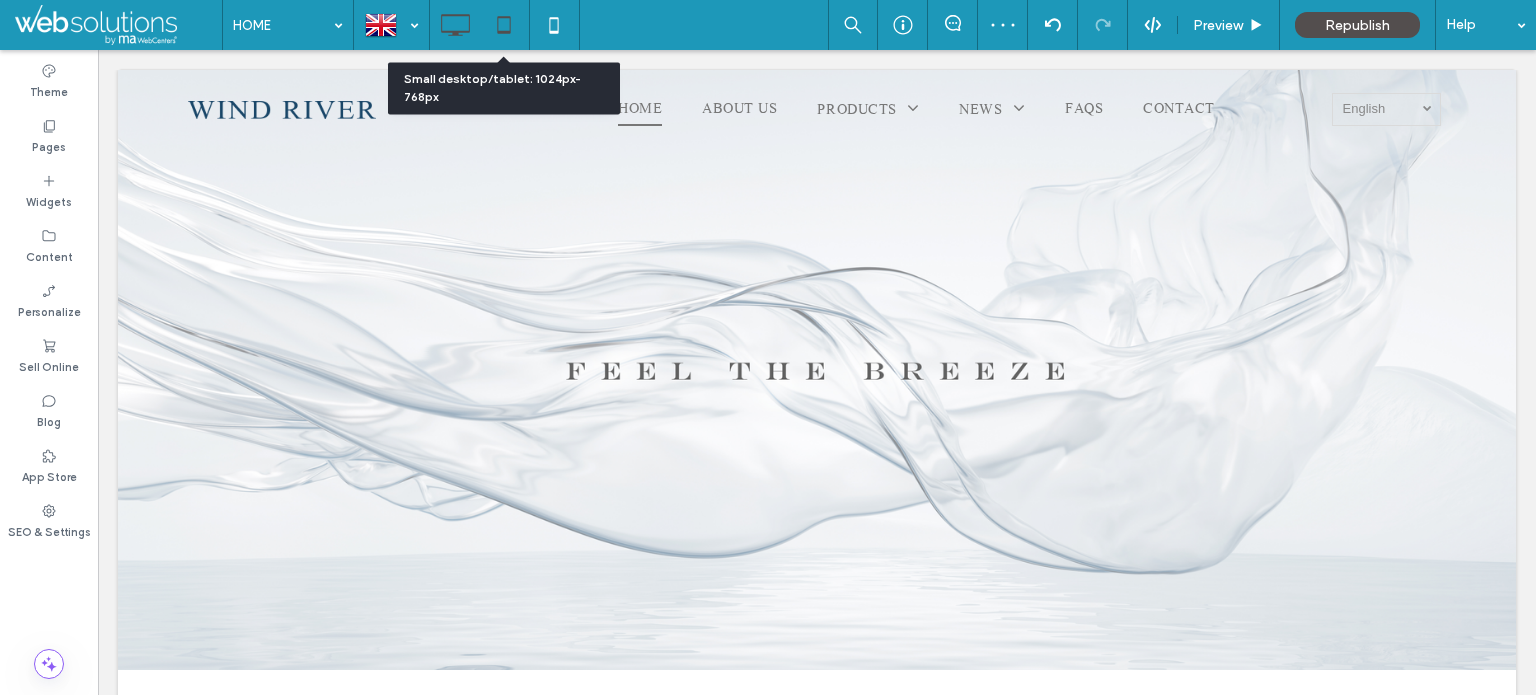 drag, startPoint x: 491, startPoint y: 13, endPoint x: 540, endPoint y: 108, distance: 106.89247 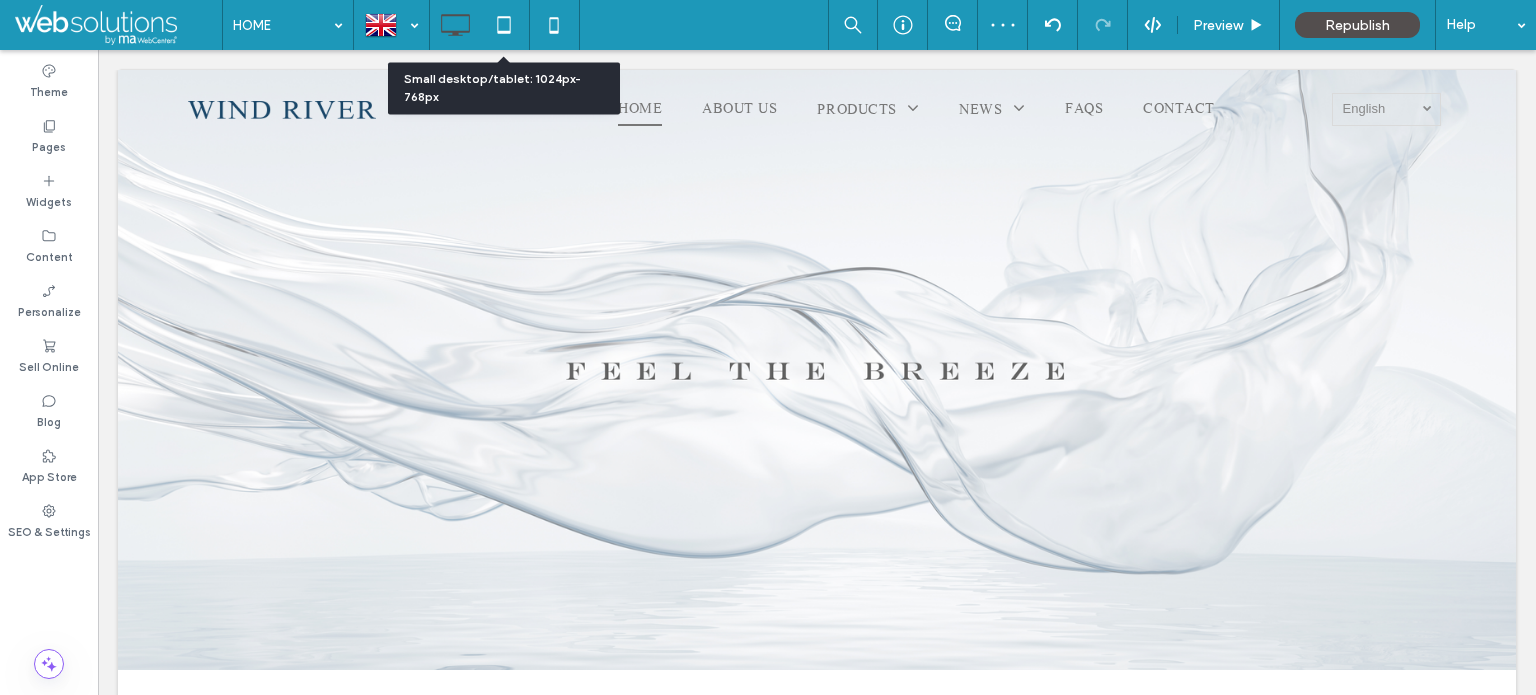 click 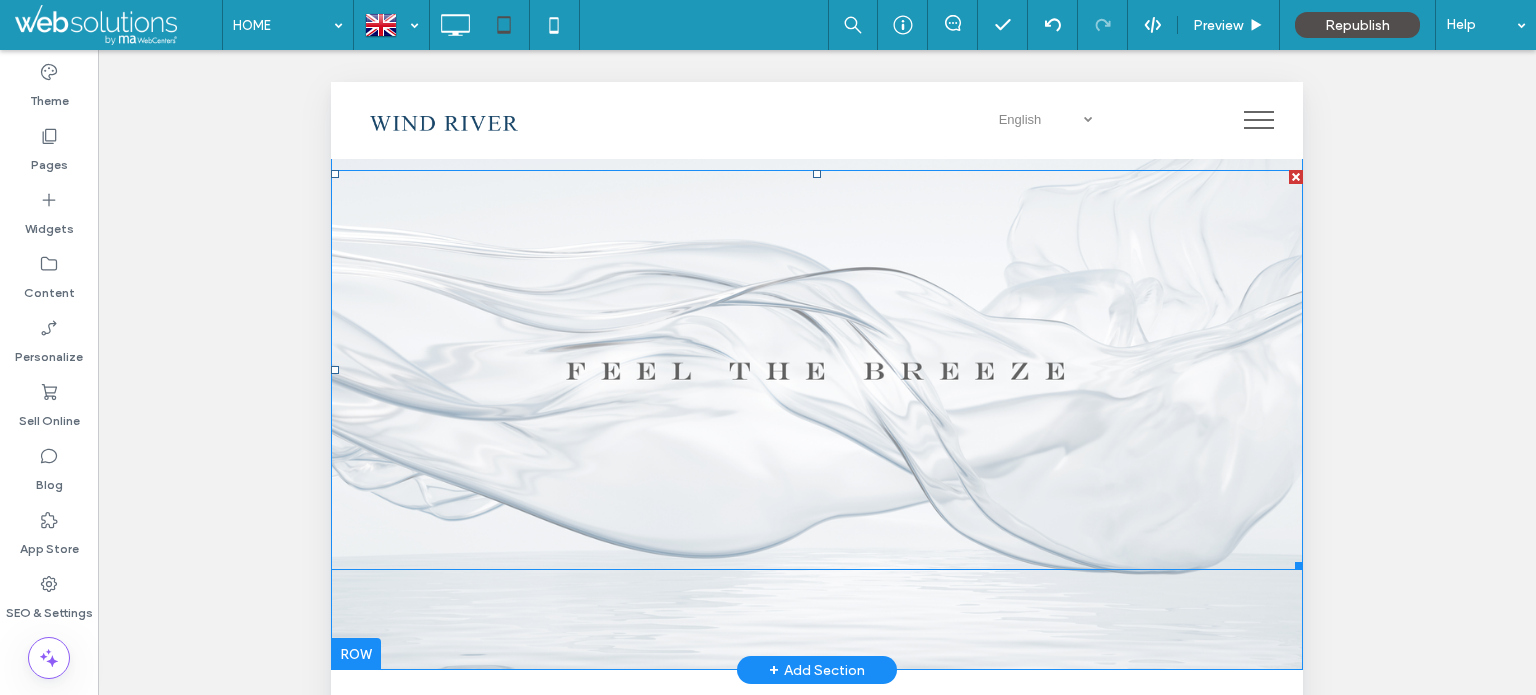 scroll, scrollTop: 0, scrollLeft: 0, axis: both 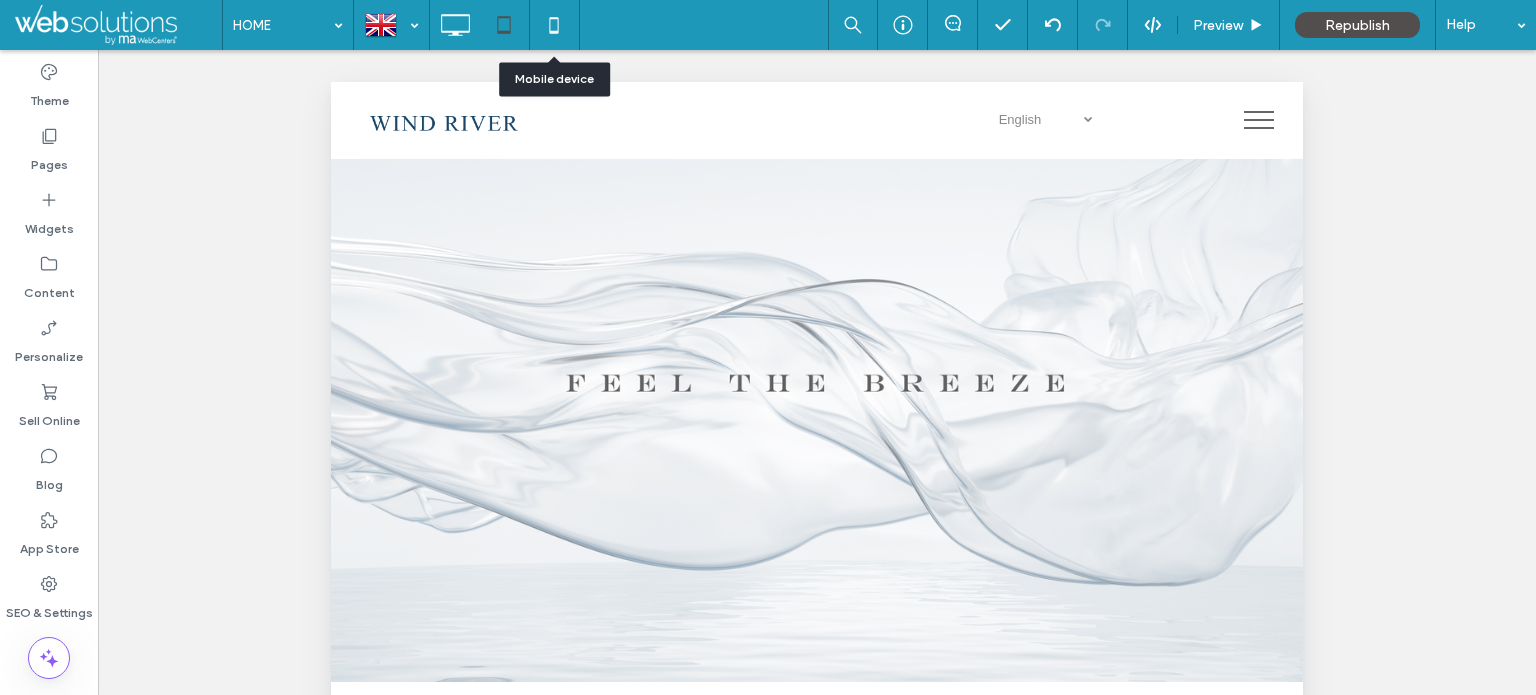click 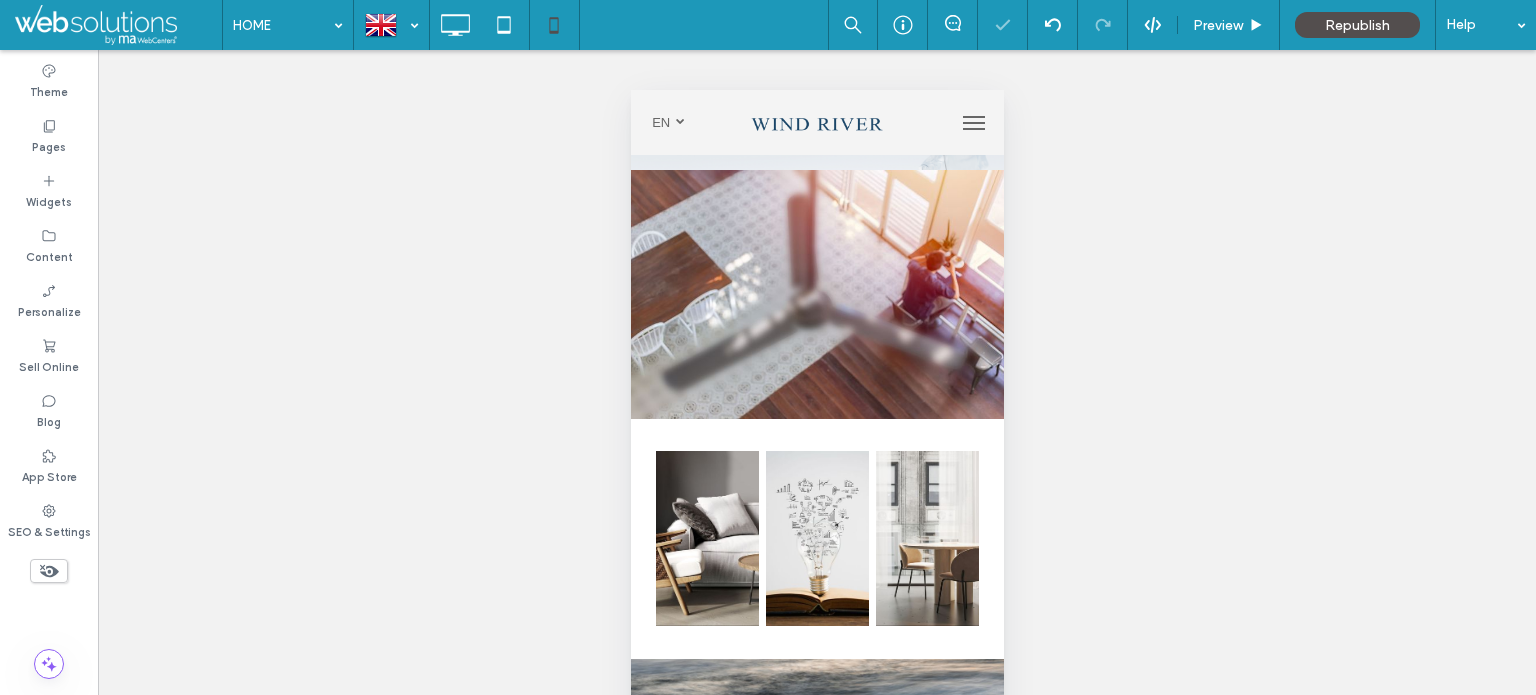 scroll, scrollTop: 0, scrollLeft: 0, axis: both 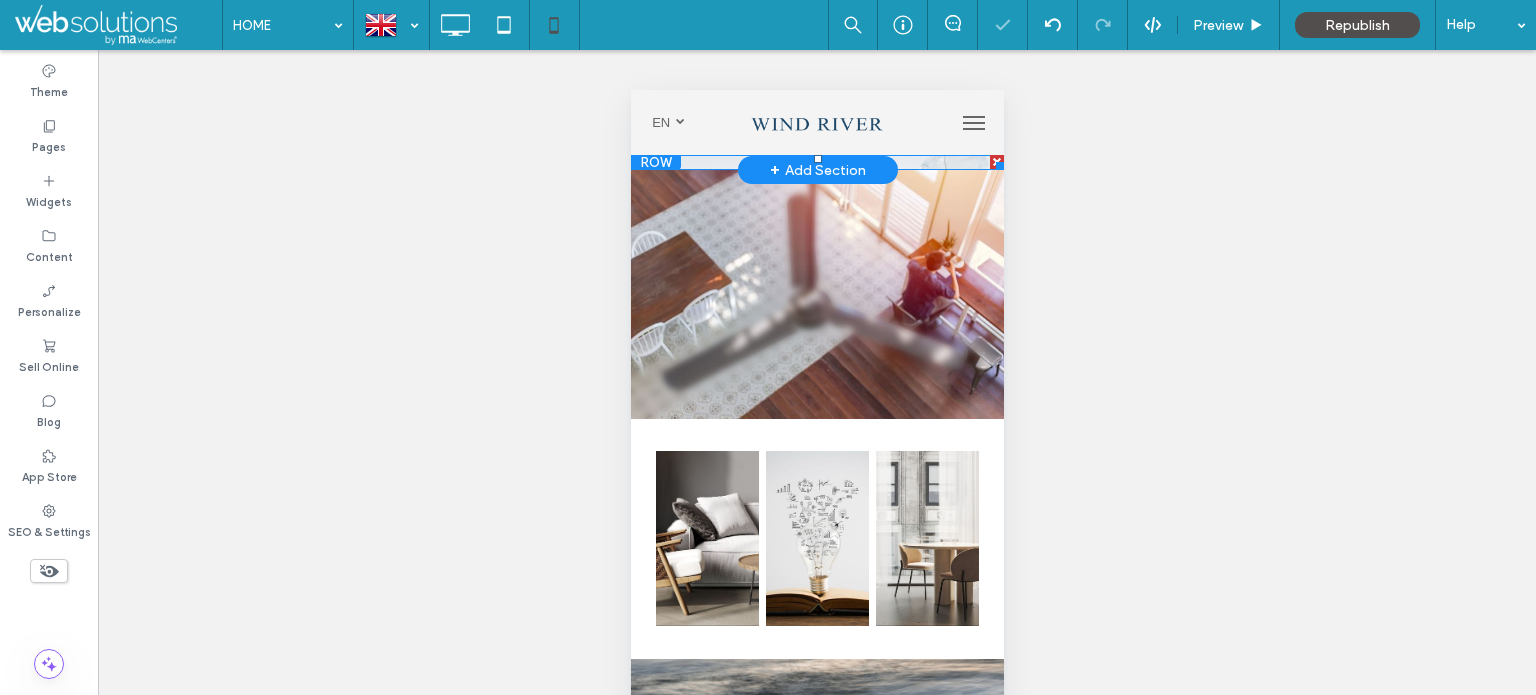 click at bounding box center [816, 162] 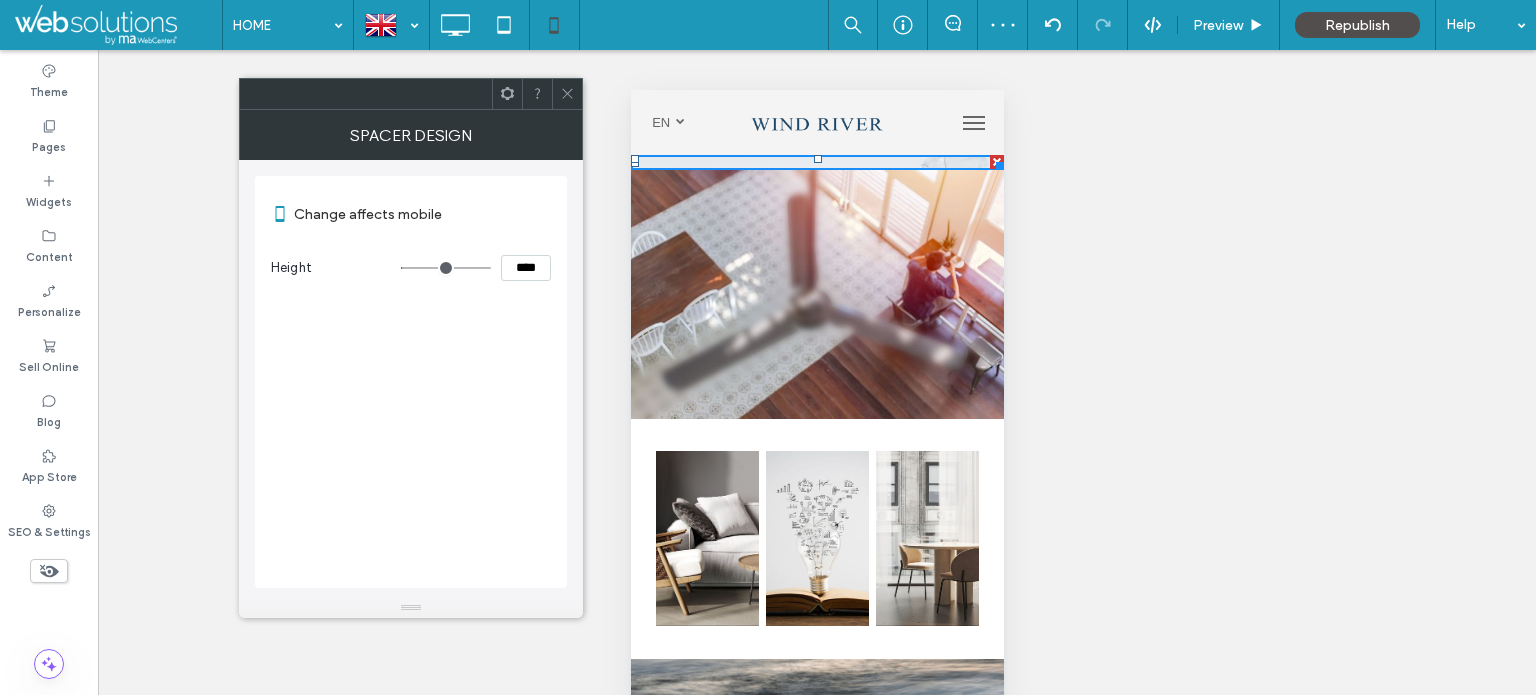 click on "****" at bounding box center (526, 268) 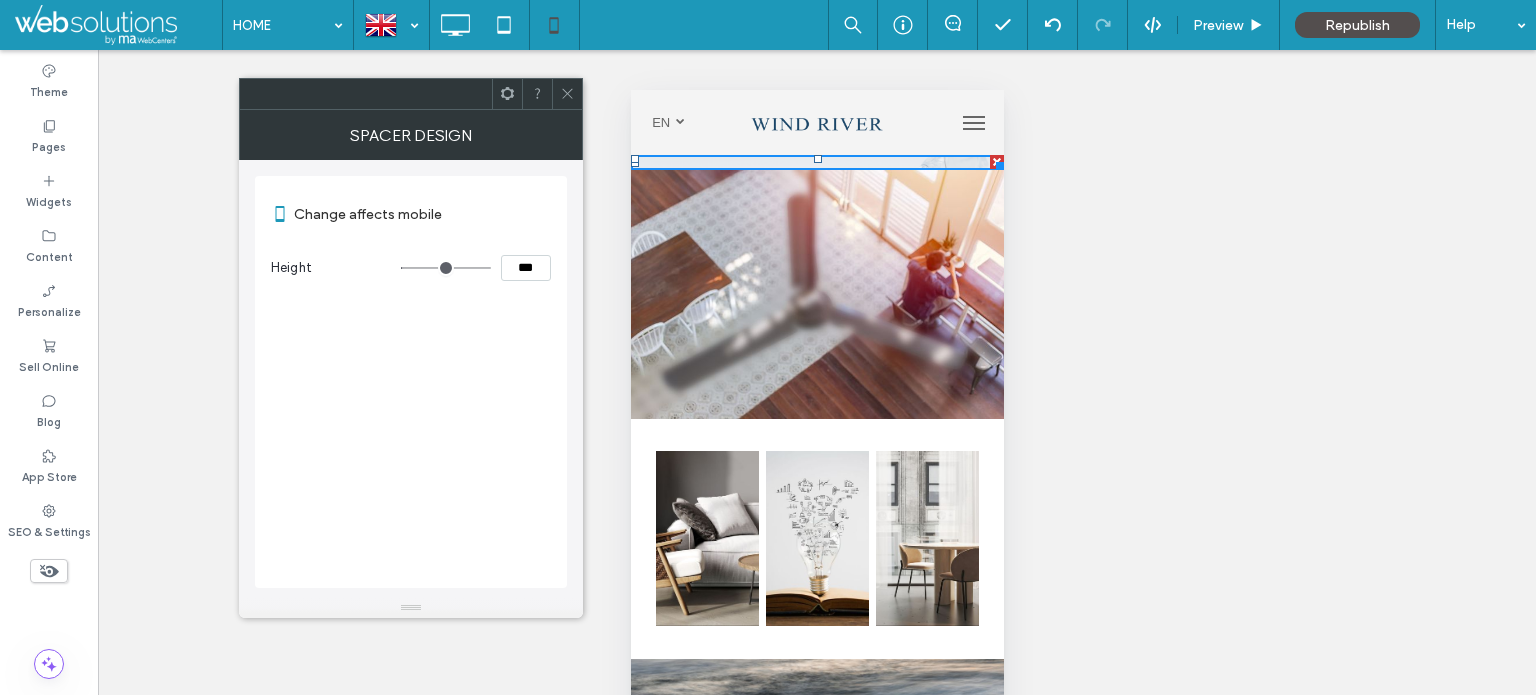 type on "*****" 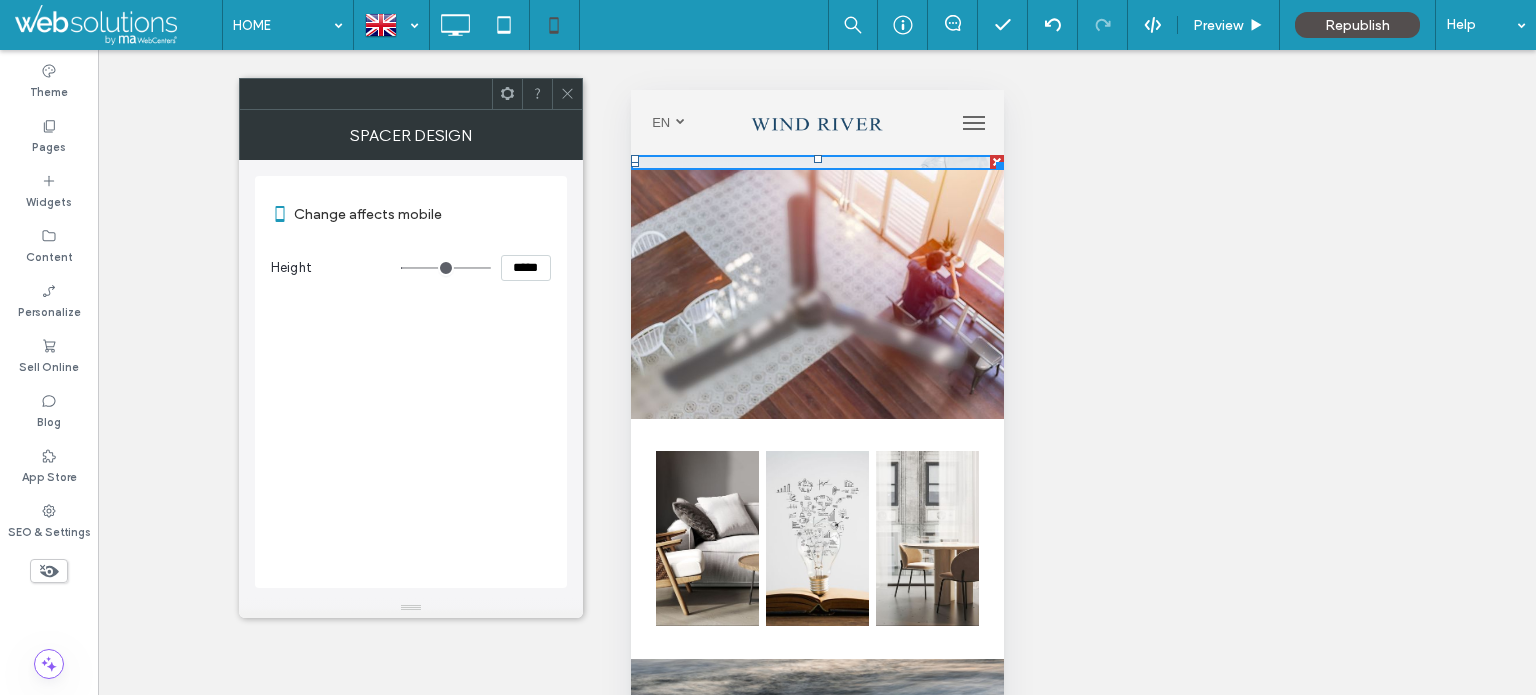 type on "***" 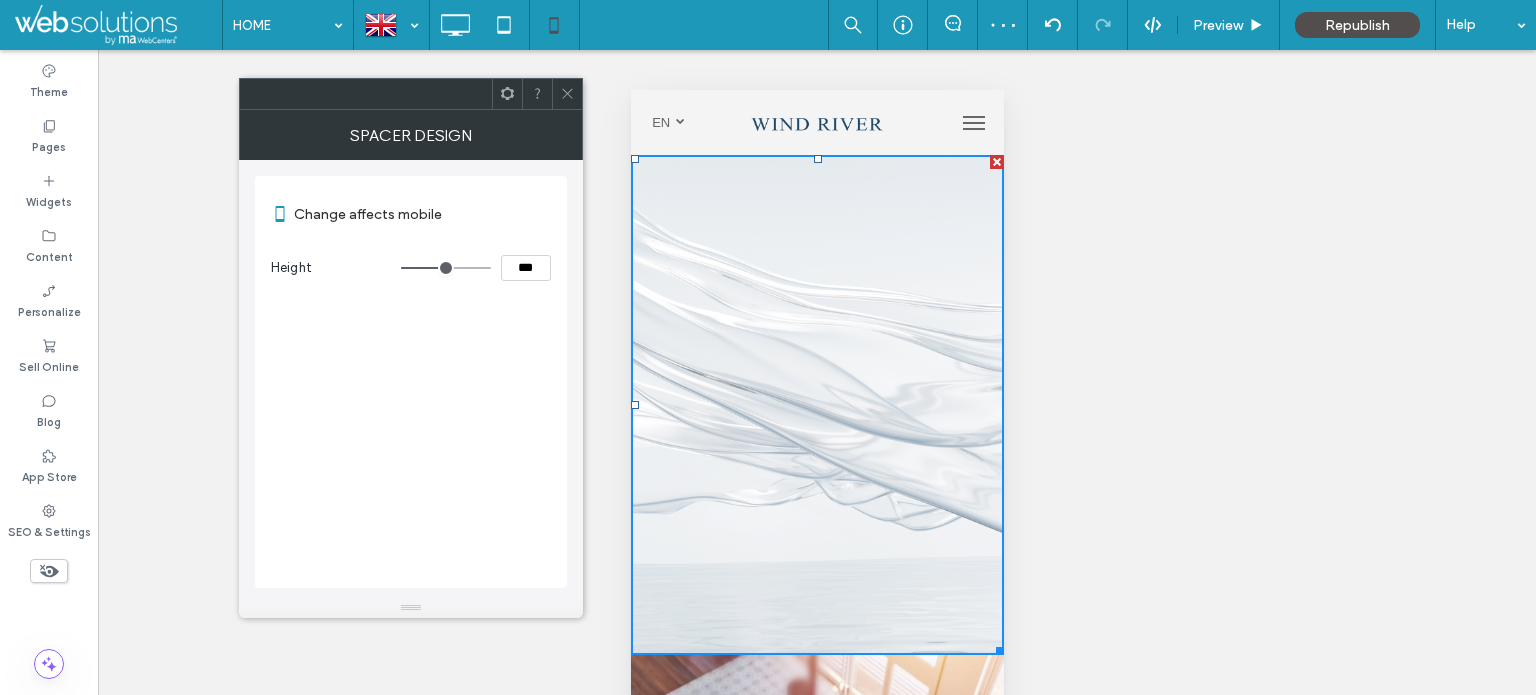 type on "*****" 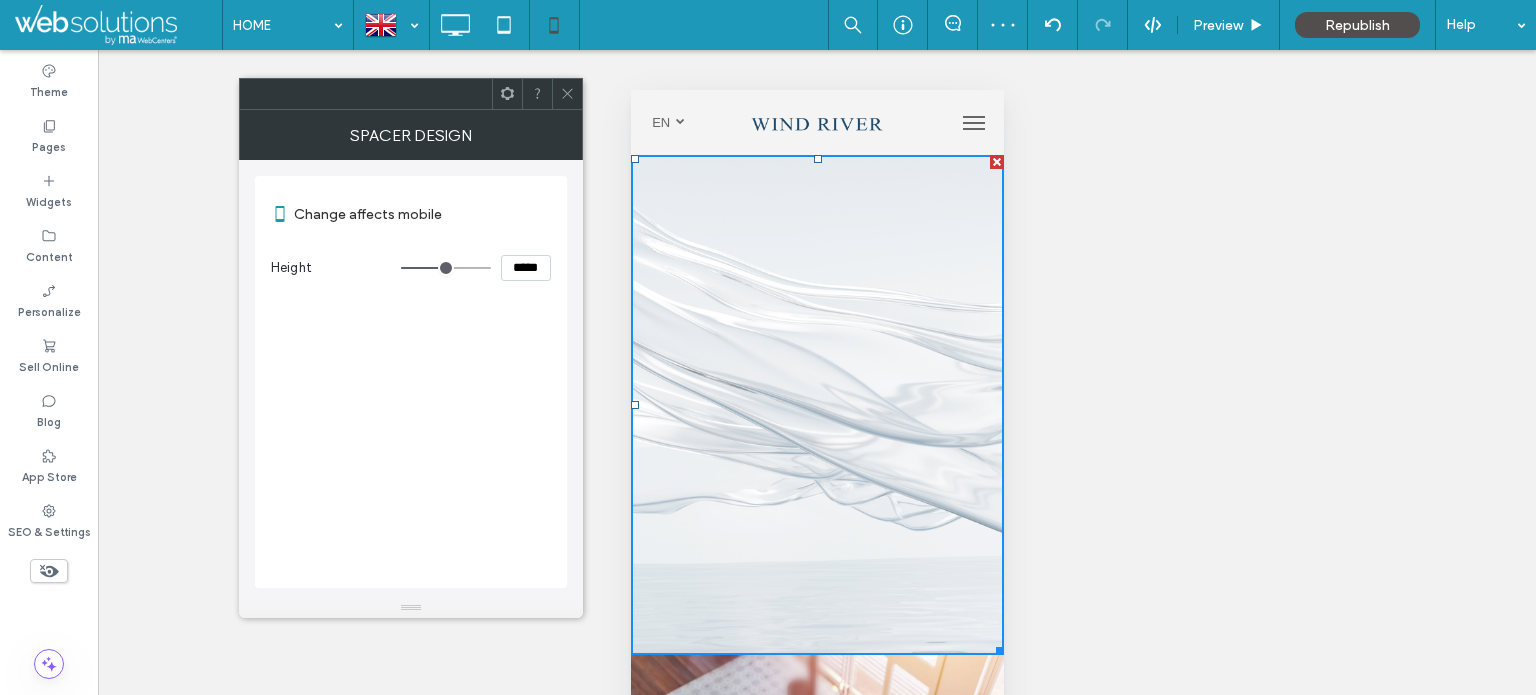 type on "***" 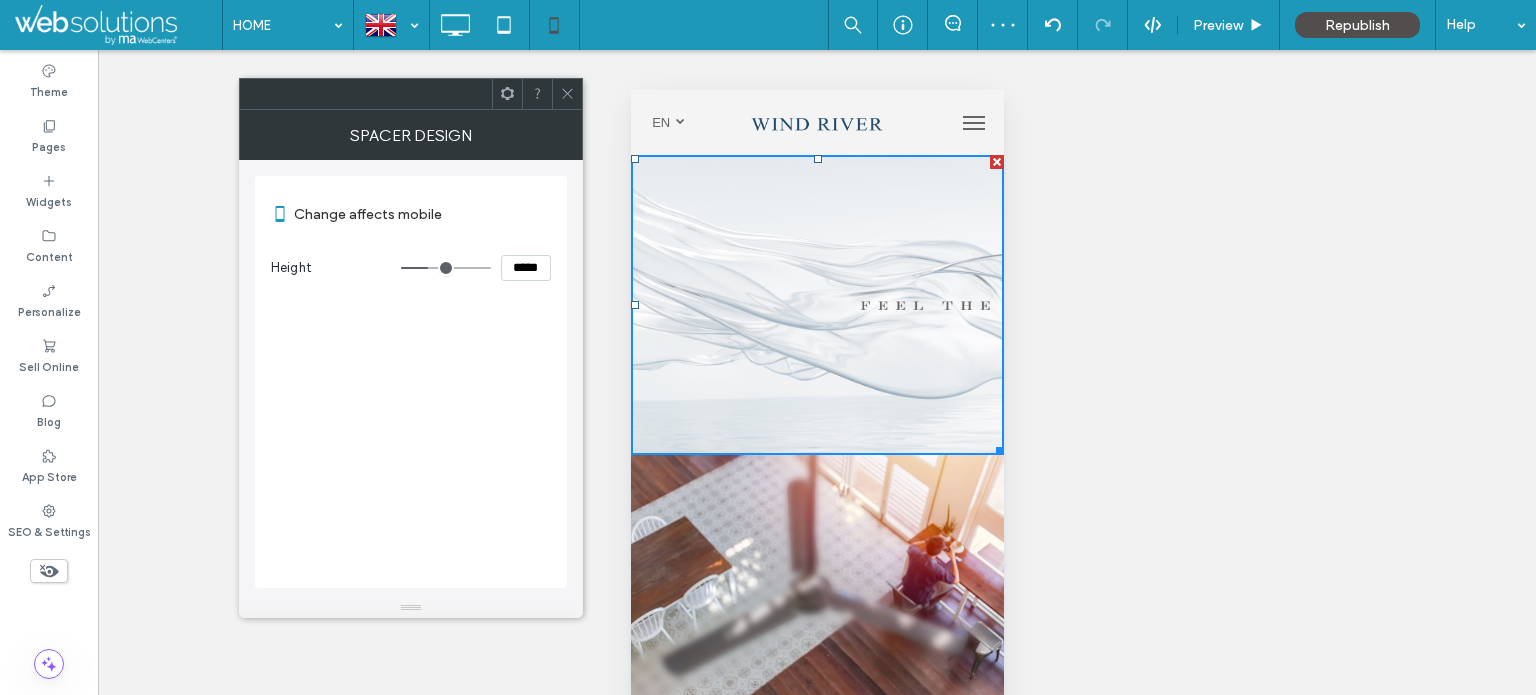 click 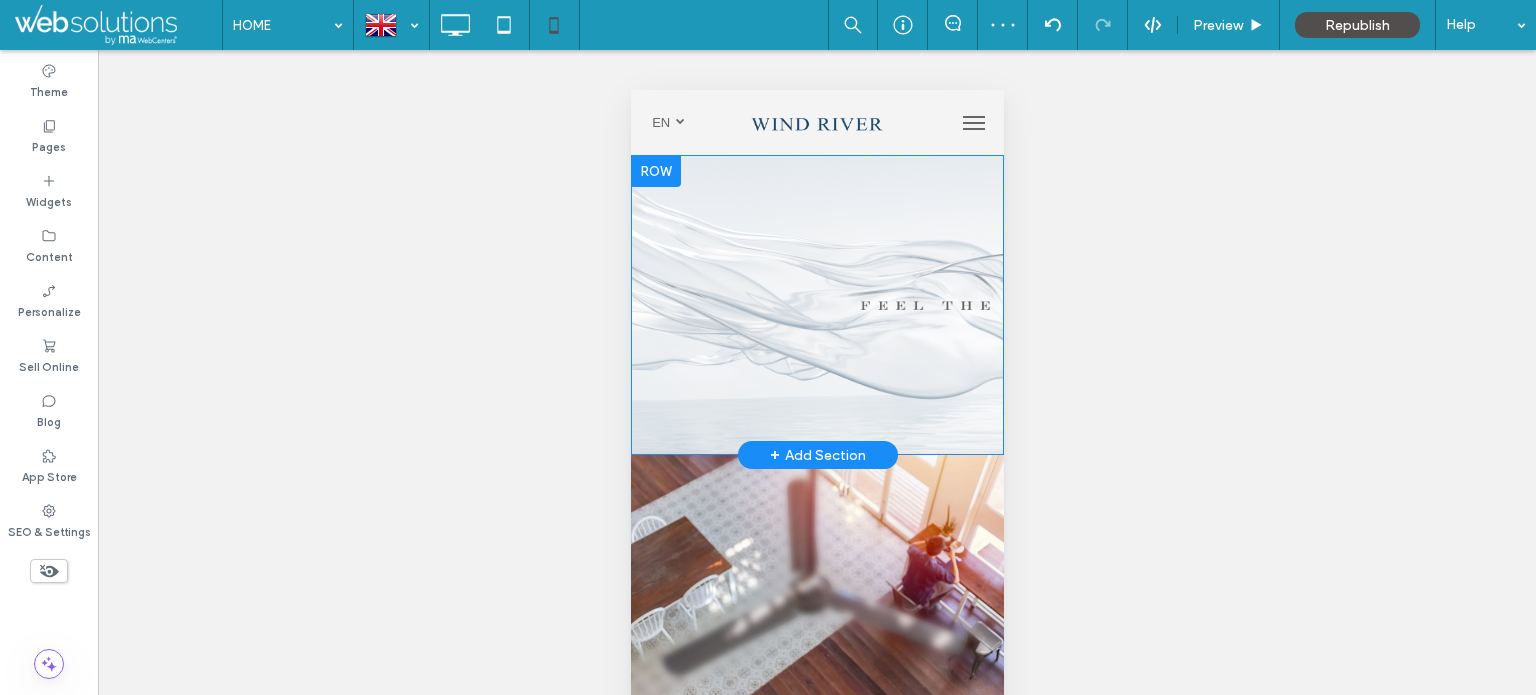 click at bounding box center [655, 171] 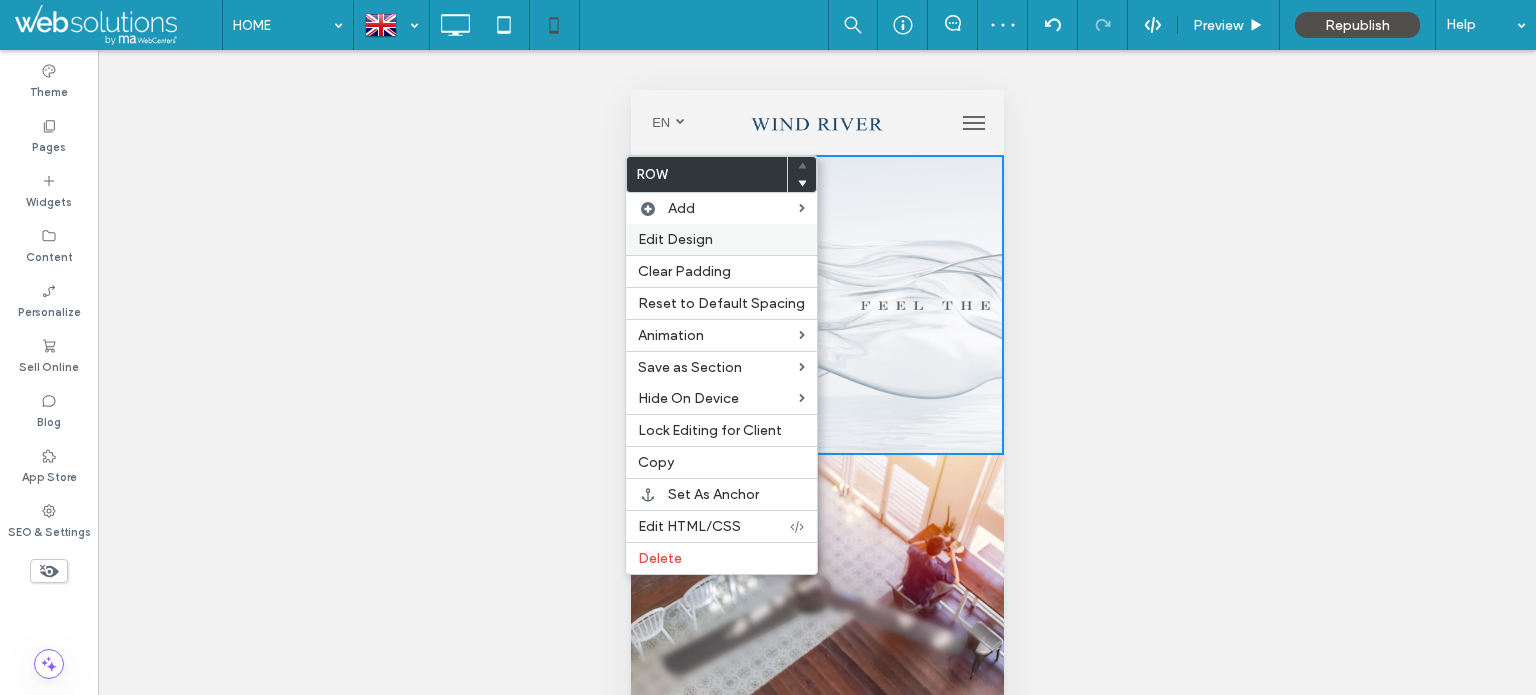 click on "Edit Design" at bounding box center (675, 239) 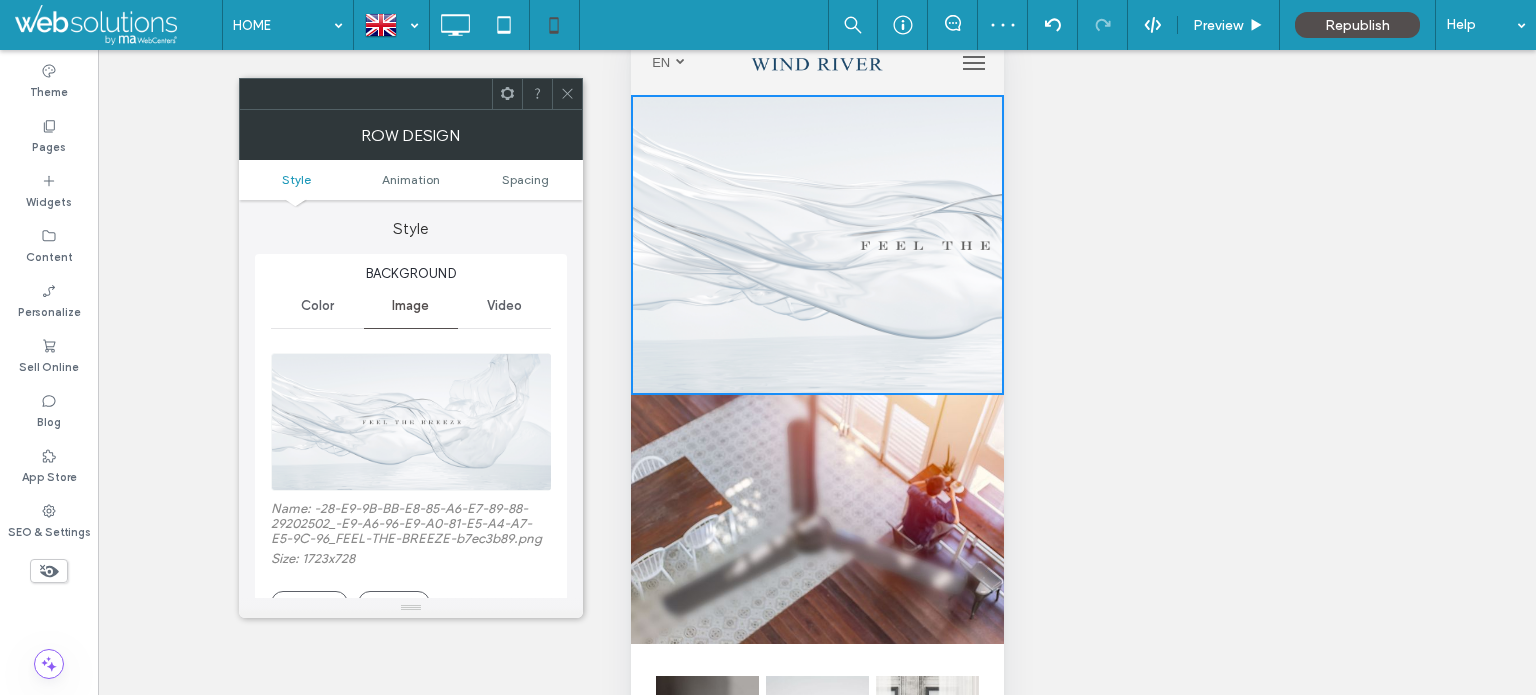 scroll, scrollTop: 131, scrollLeft: 0, axis: vertical 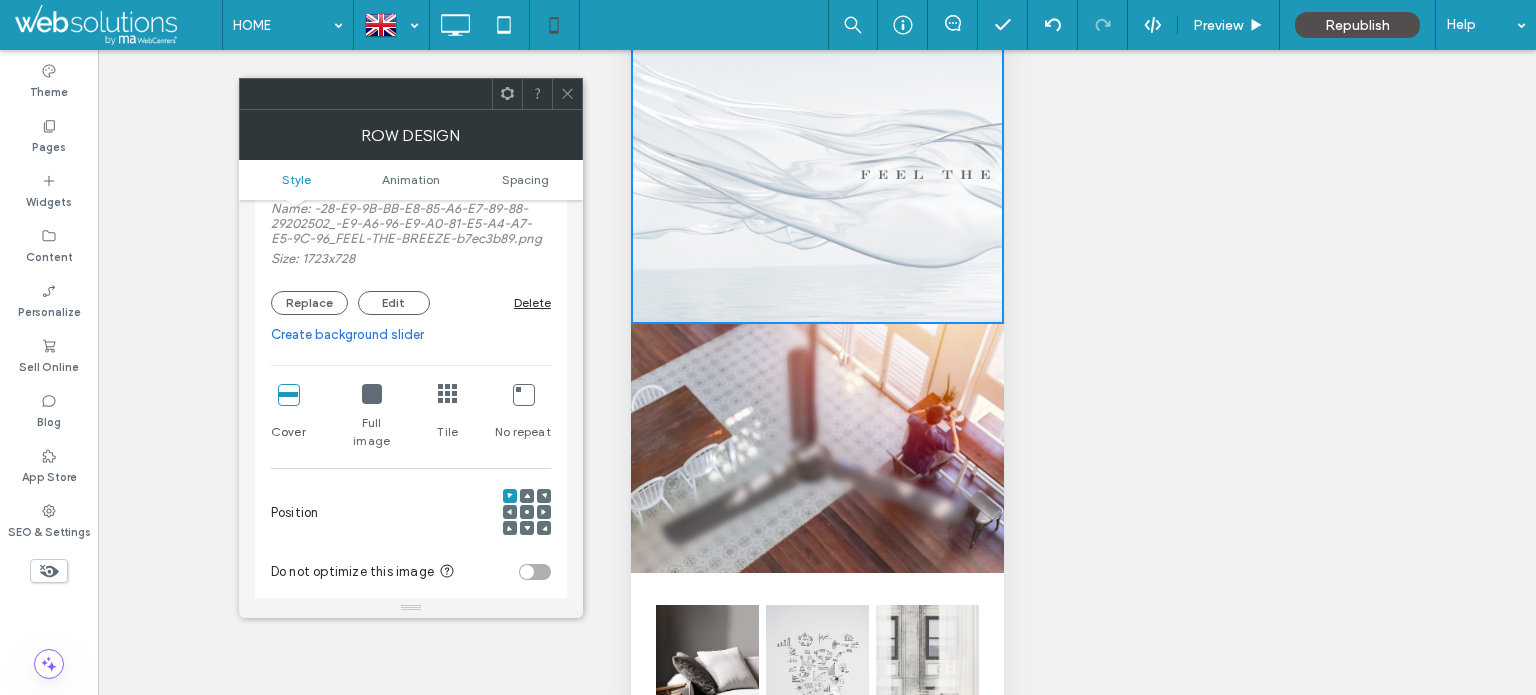click 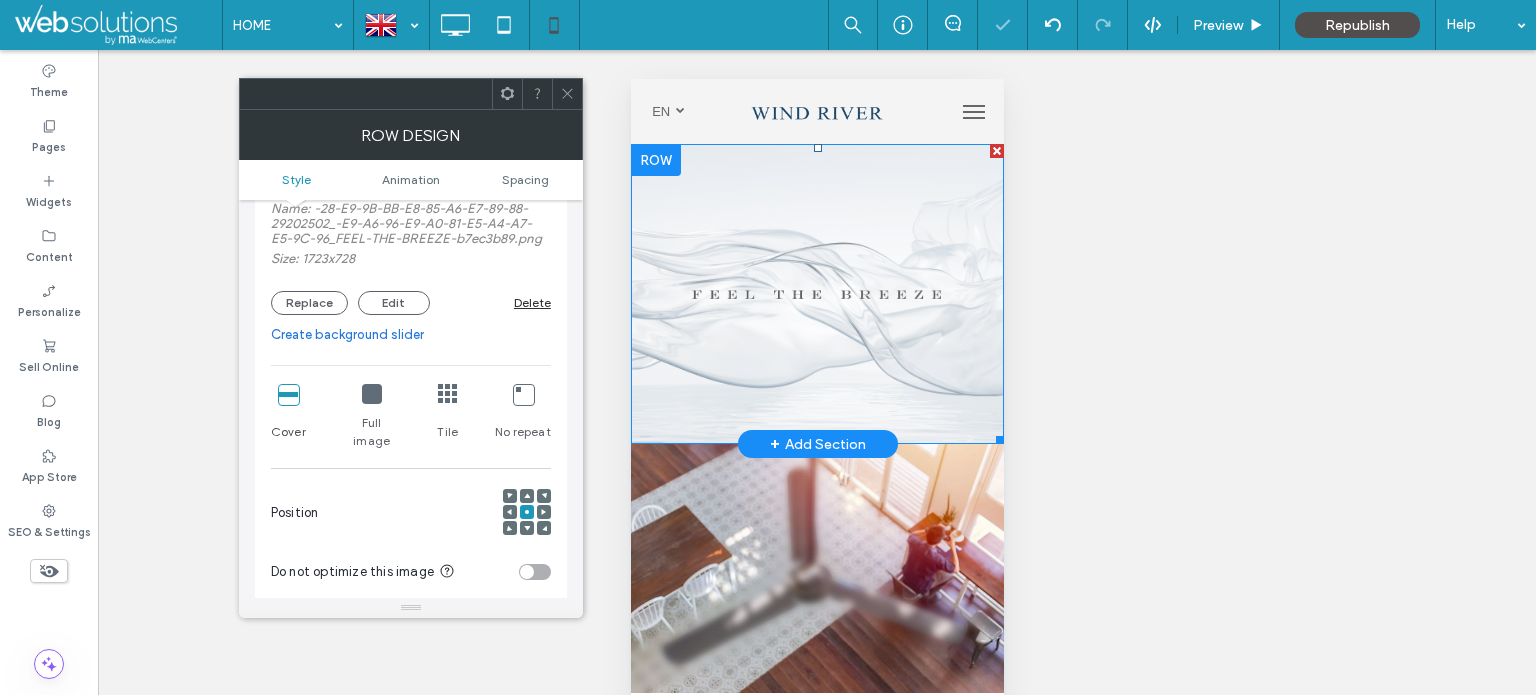 scroll, scrollTop: 0, scrollLeft: 0, axis: both 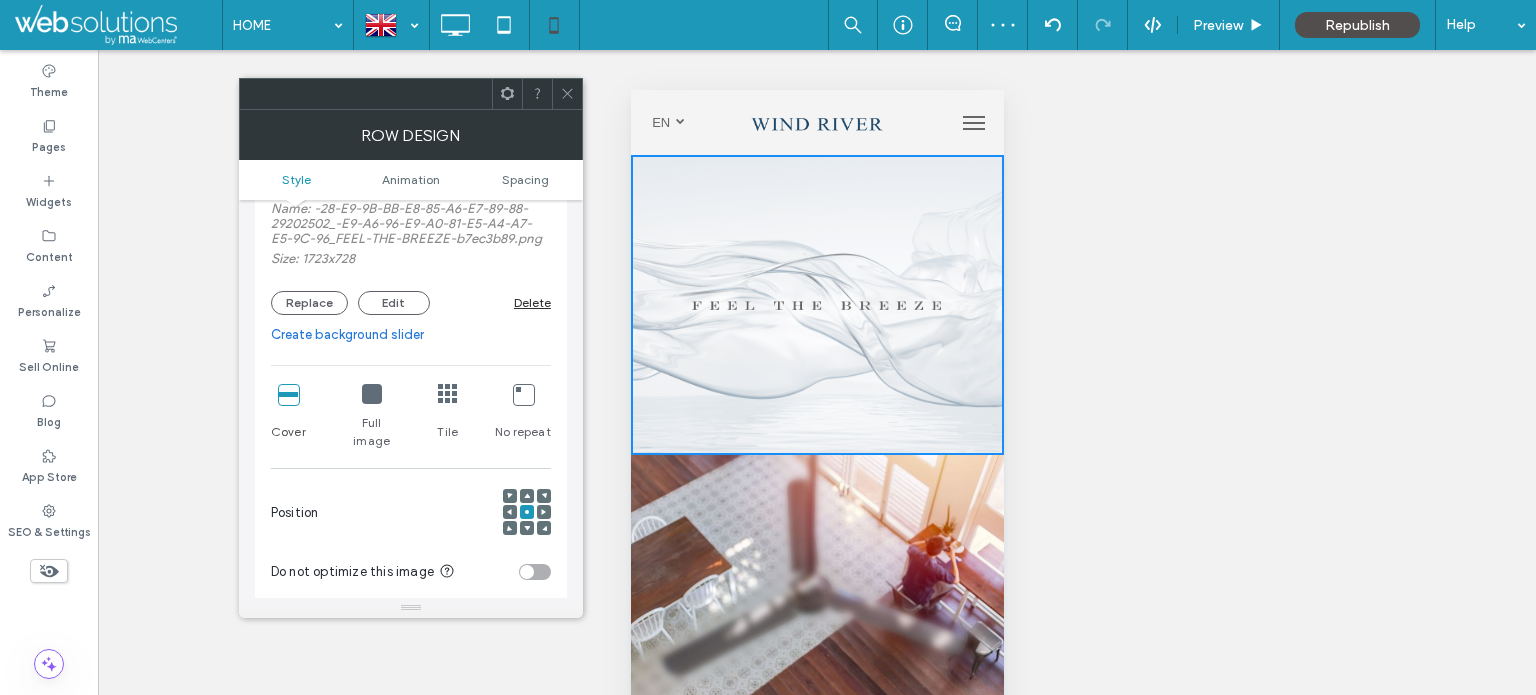 click at bounding box center (567, 94) 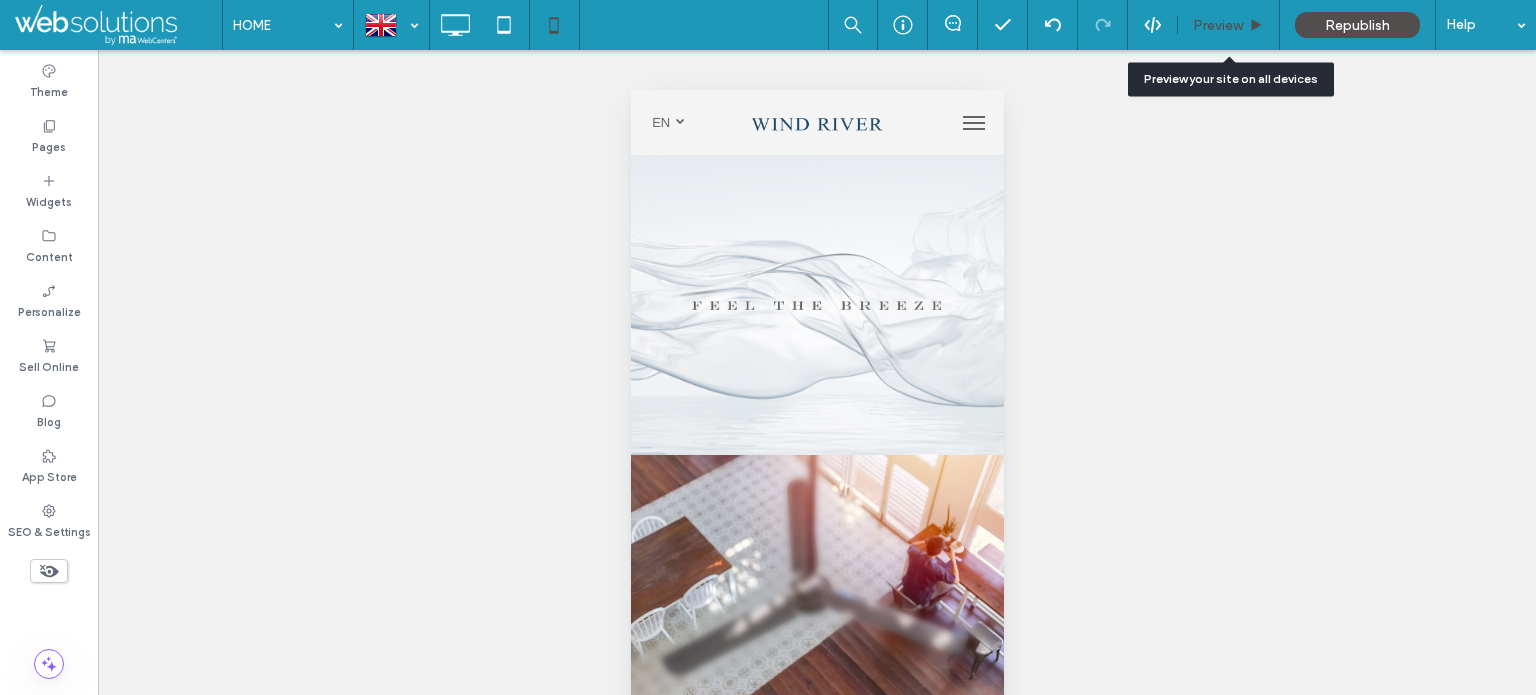 click on "Preview" at bounding box center (1229, 25) 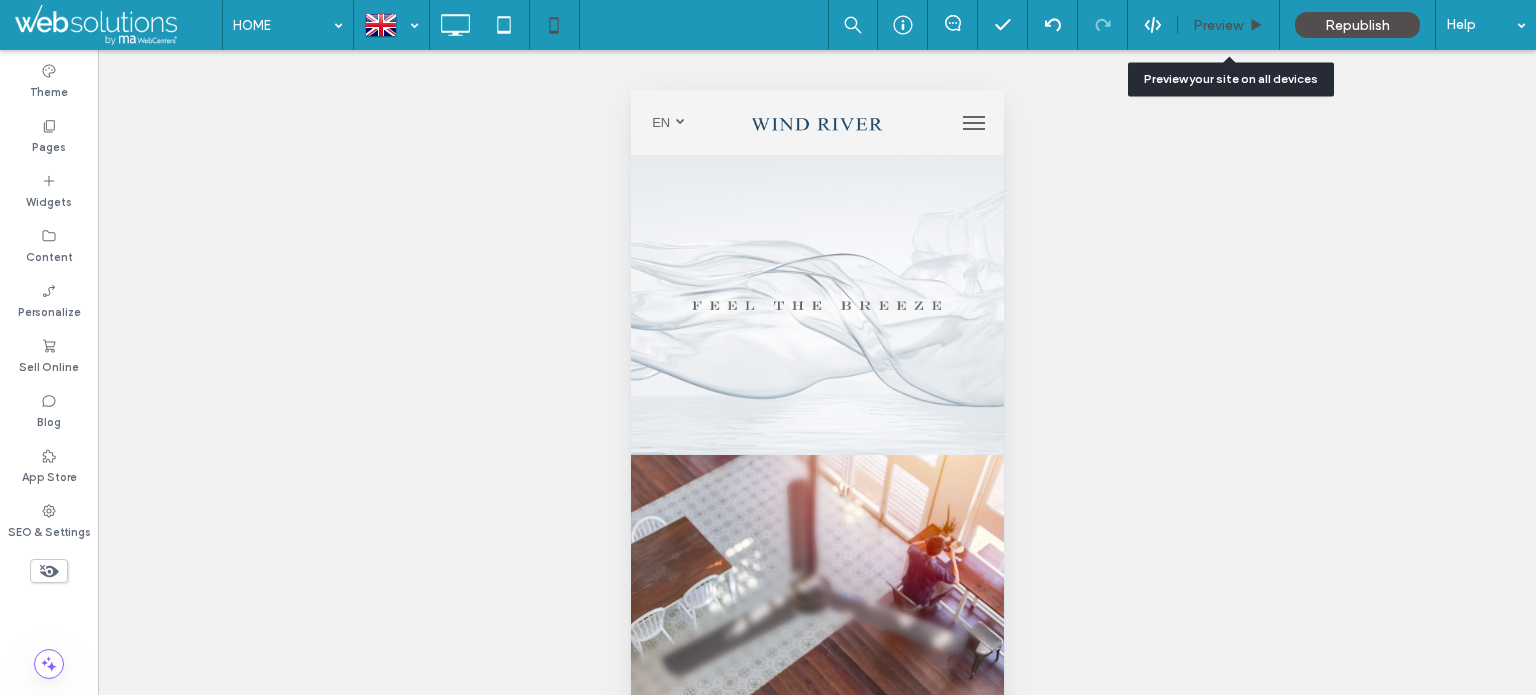 click on "Preview" at bounding box center [1228, 25] 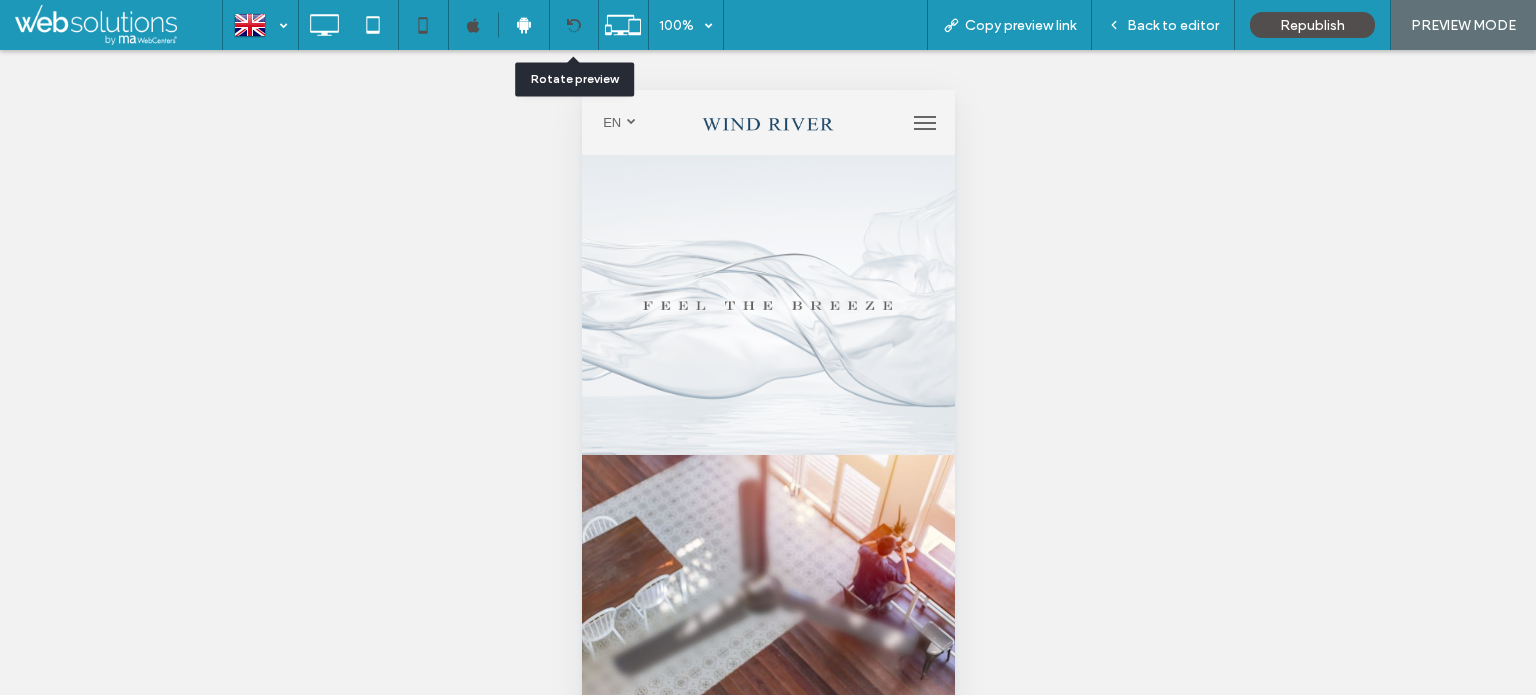 click at bounding box center (573, 25) 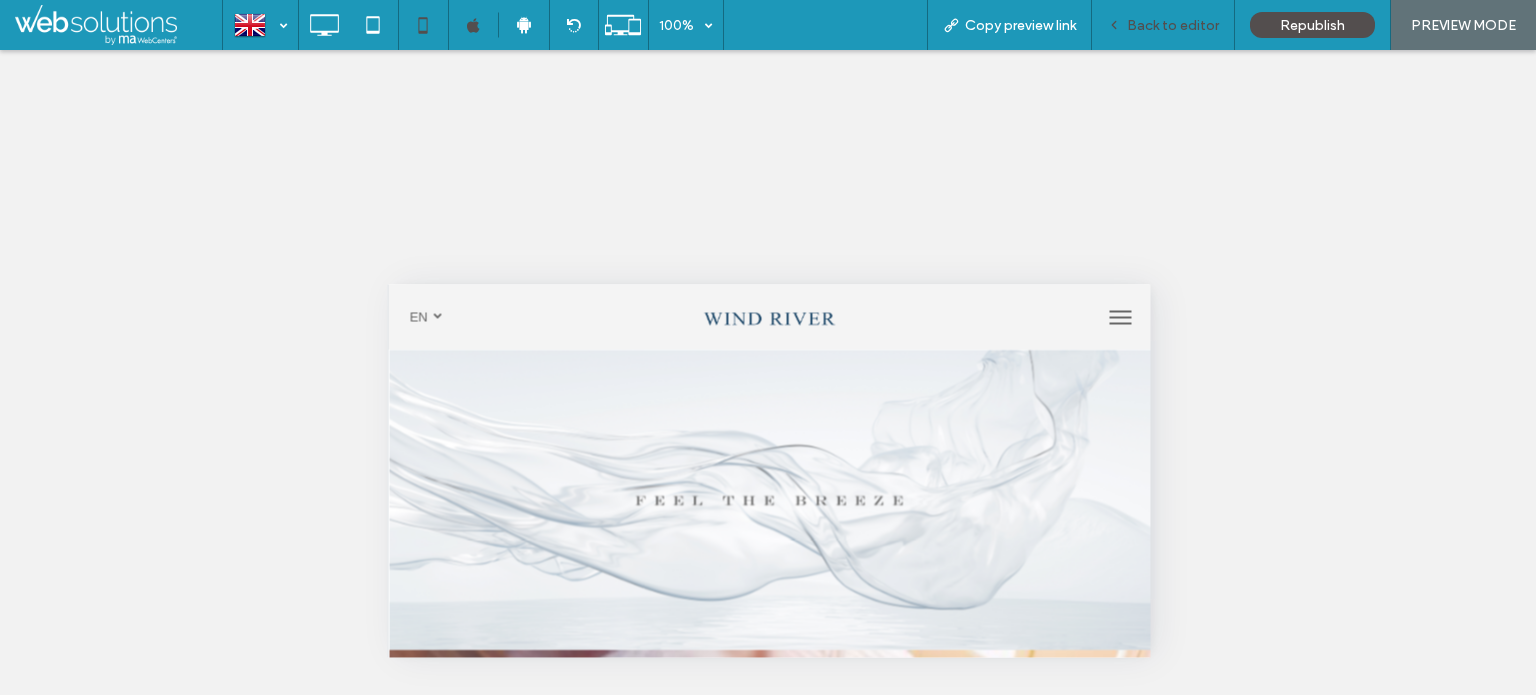drag, startPoint x: 1176, startPoint y: 22, endPoint x: 1100, endPoint y: 163, distance: 160.17802 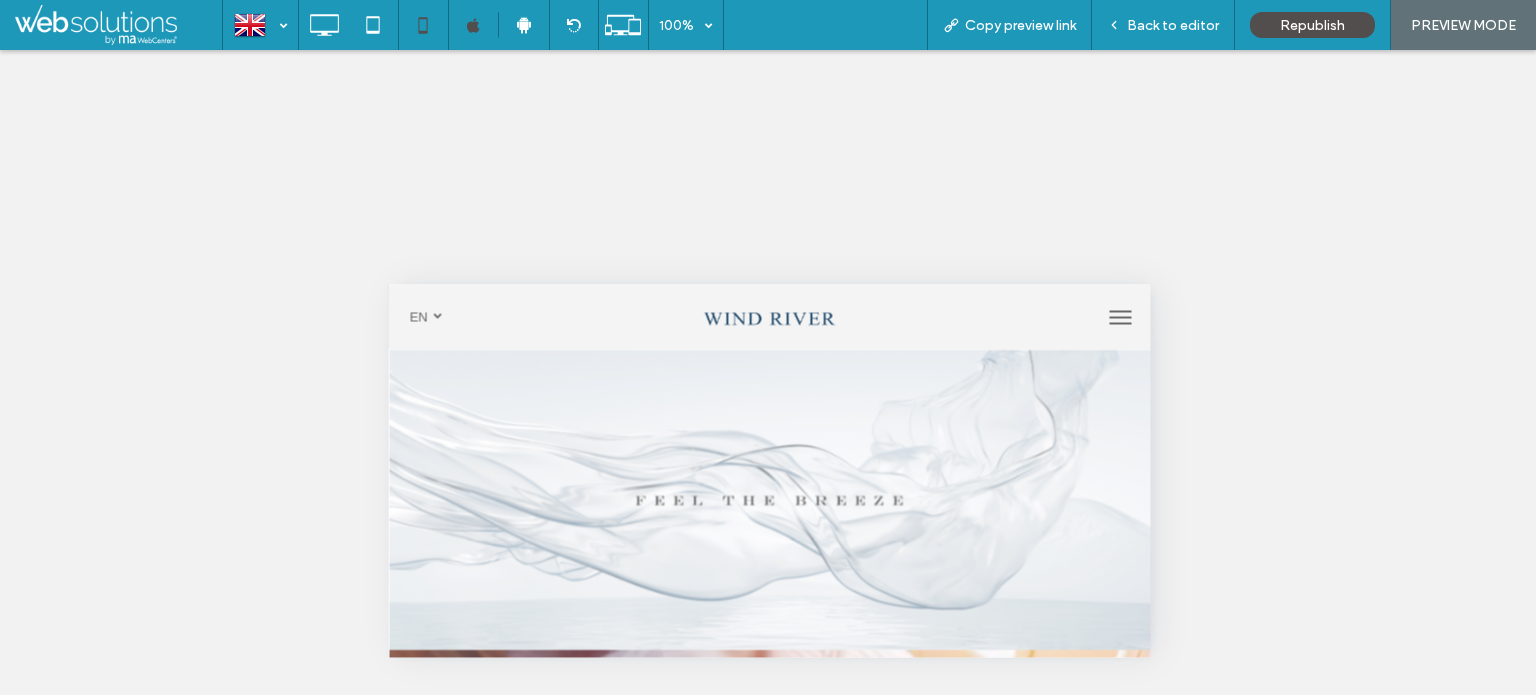 click on "Back to editor" at bounding box center [1173, 25] 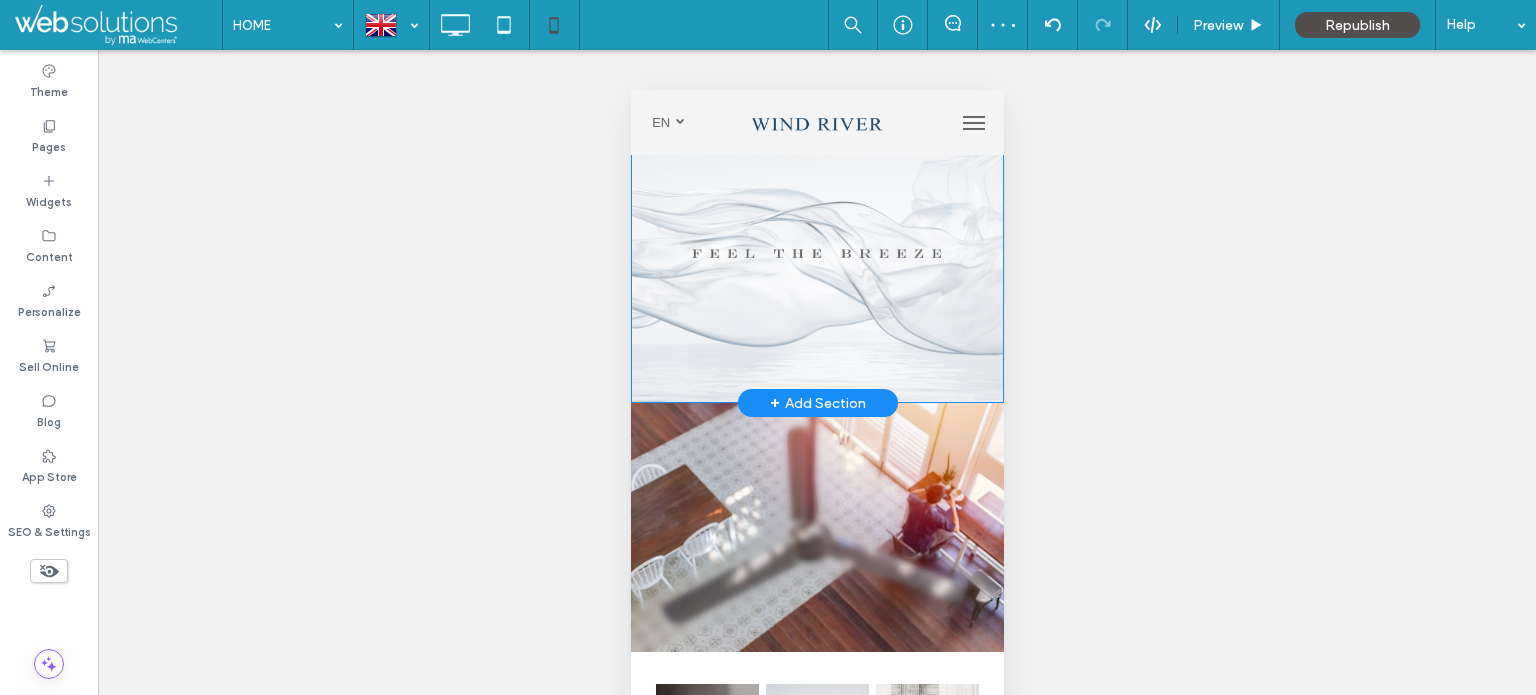 scroll, scrollTop: 0, scrollLeft: 0, axis: both 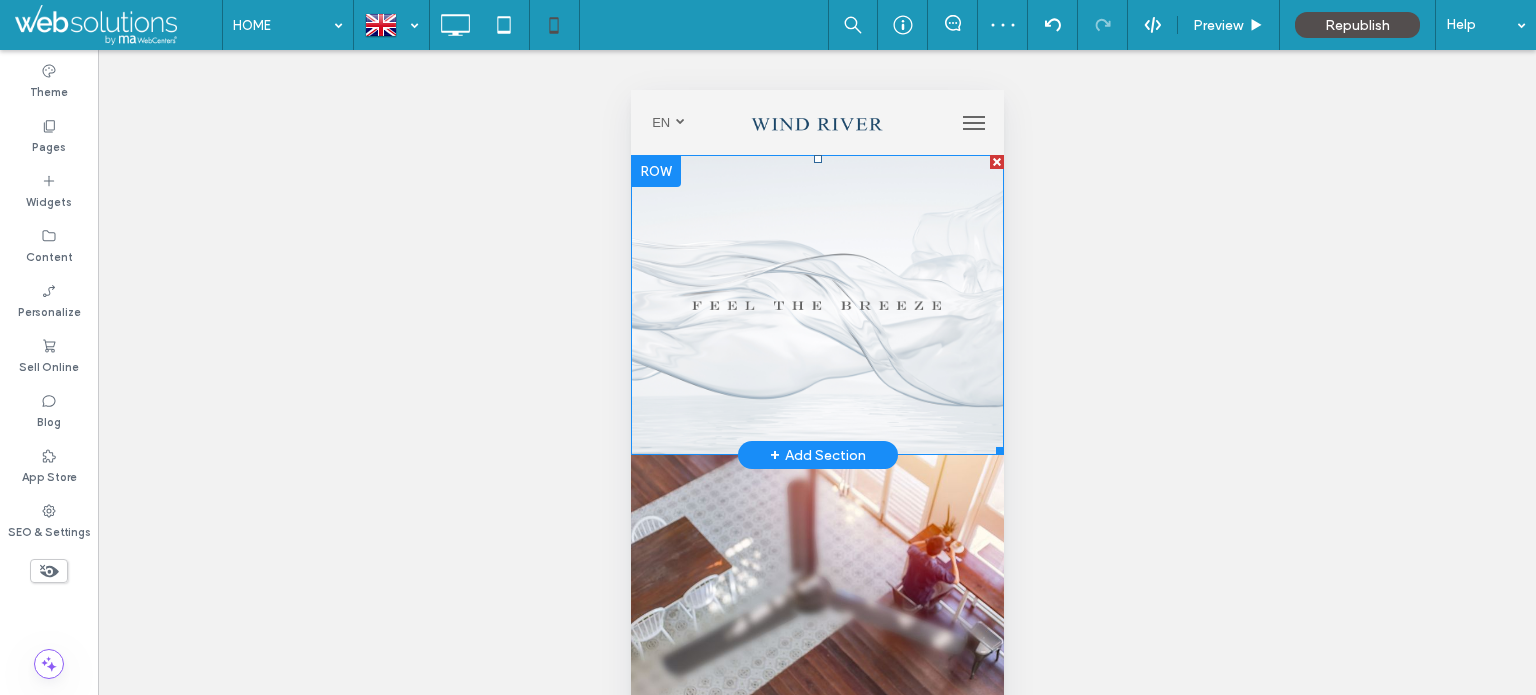 click at bounding box center [816, 305] 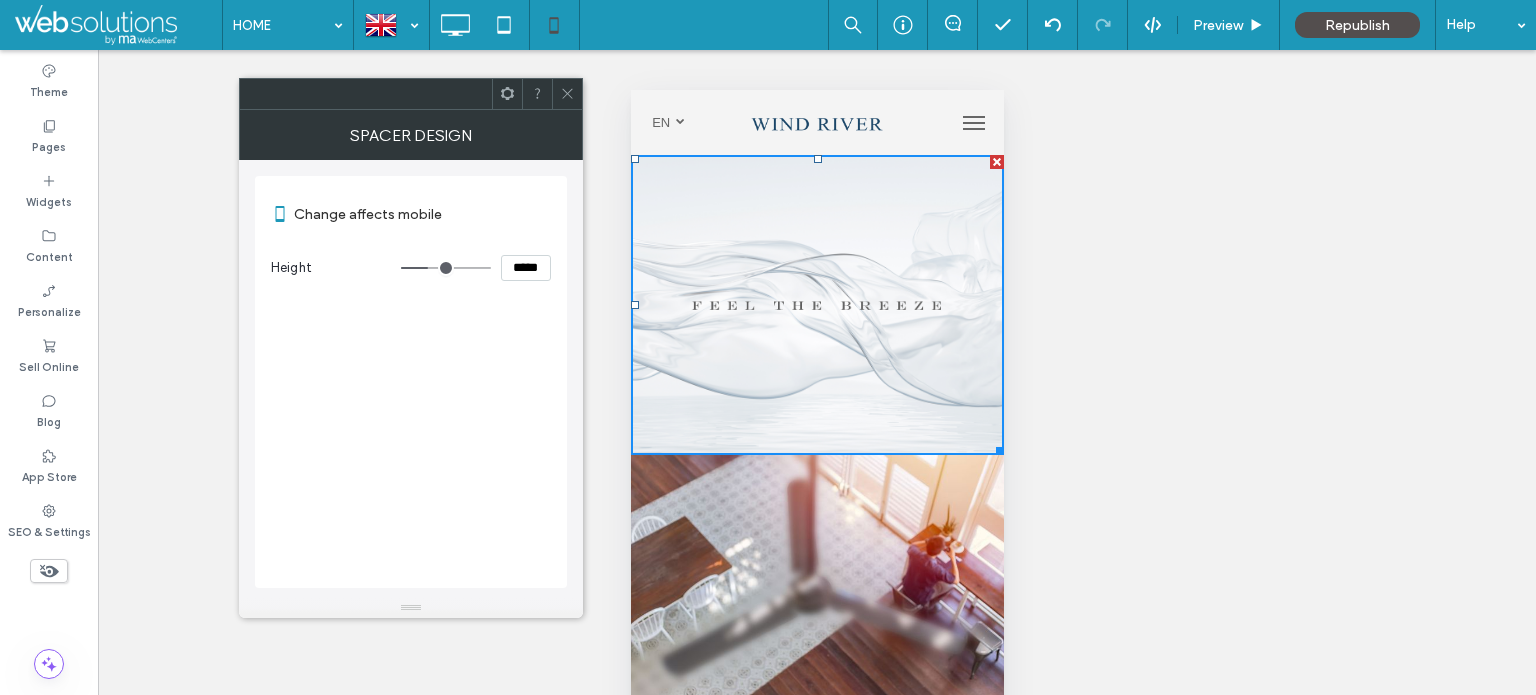 drag, startPoint x: 530, startPoint y: 264, endPoint x: 477, endPoint y: 259, distance: 53.235325 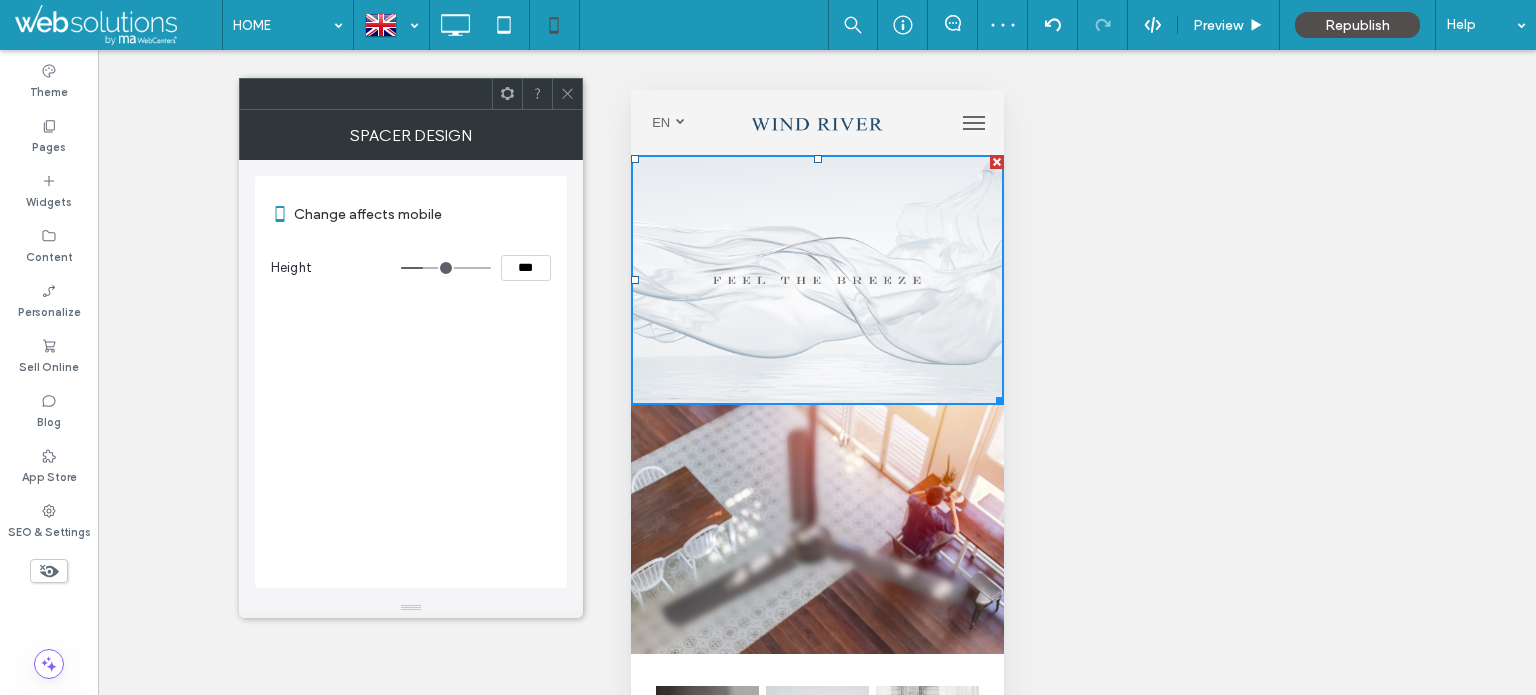 type on "*****" 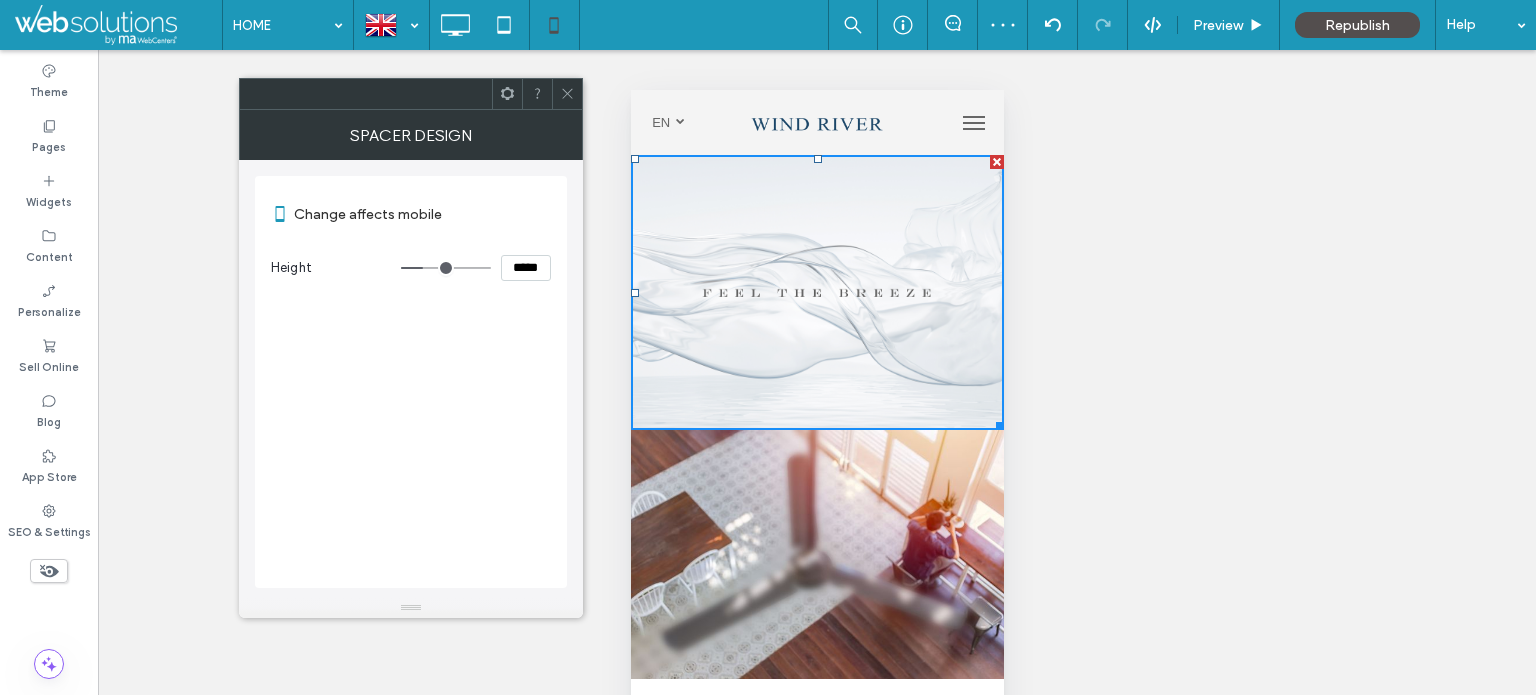 type on "***" 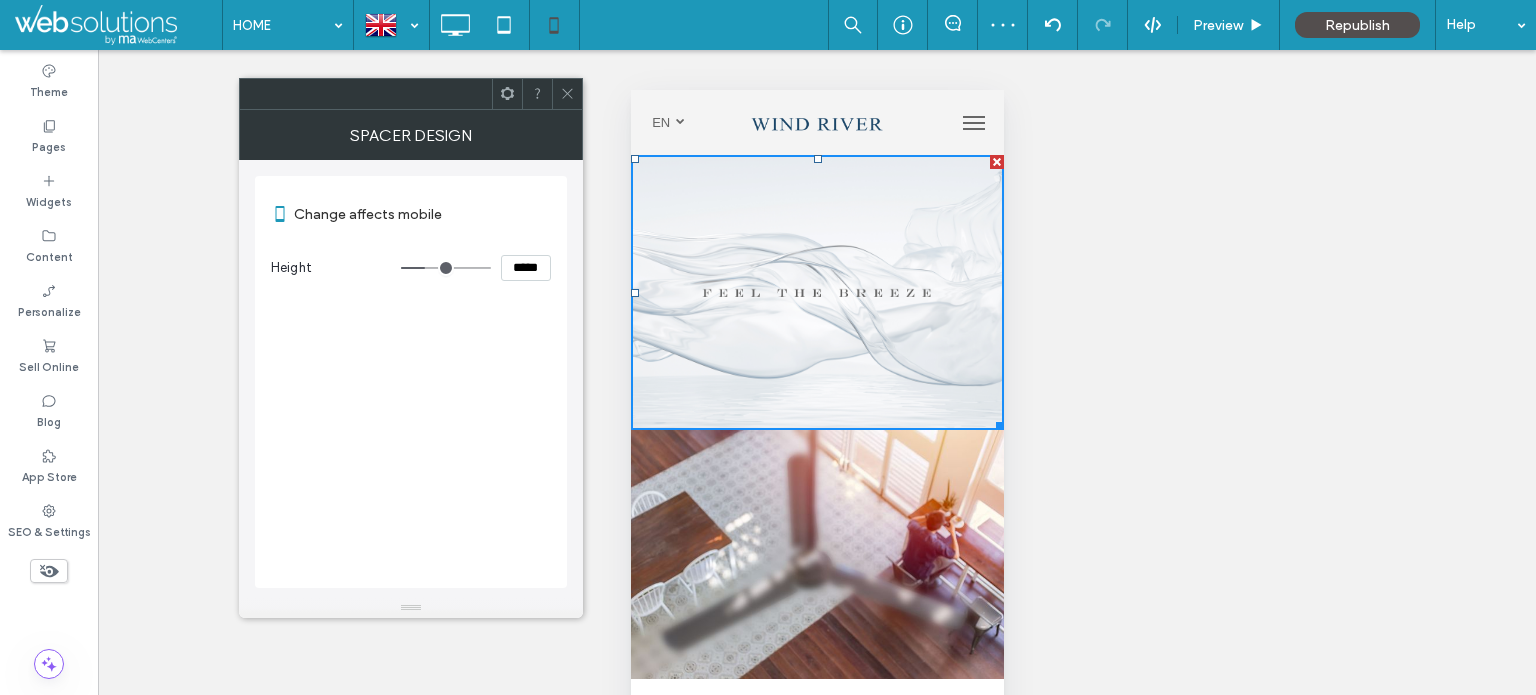drag, startPoint x: 558, startPoint y: 87, endPoint x: 620, endPoint y: 174, distance: 106.83164 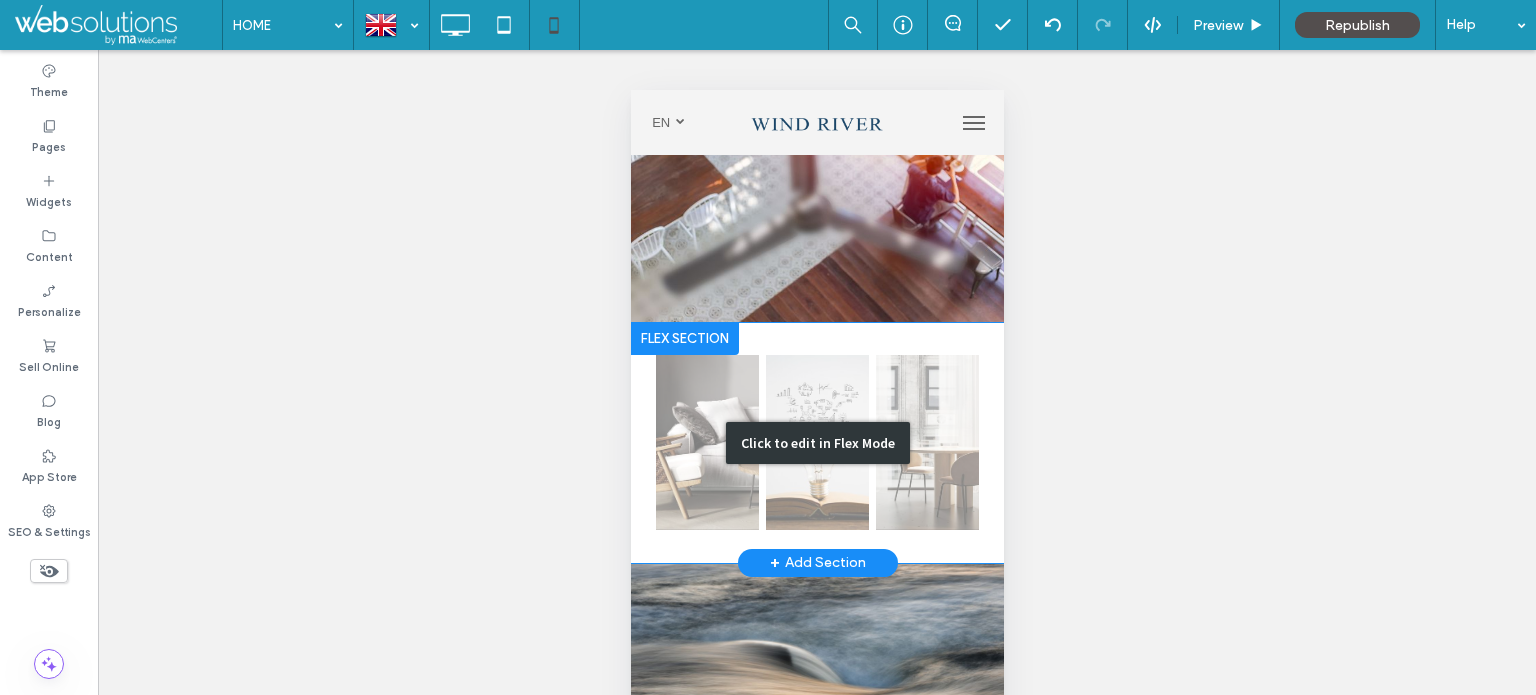 scroll, scrollTop: 500, scrollLeft: 0, axis: vertical 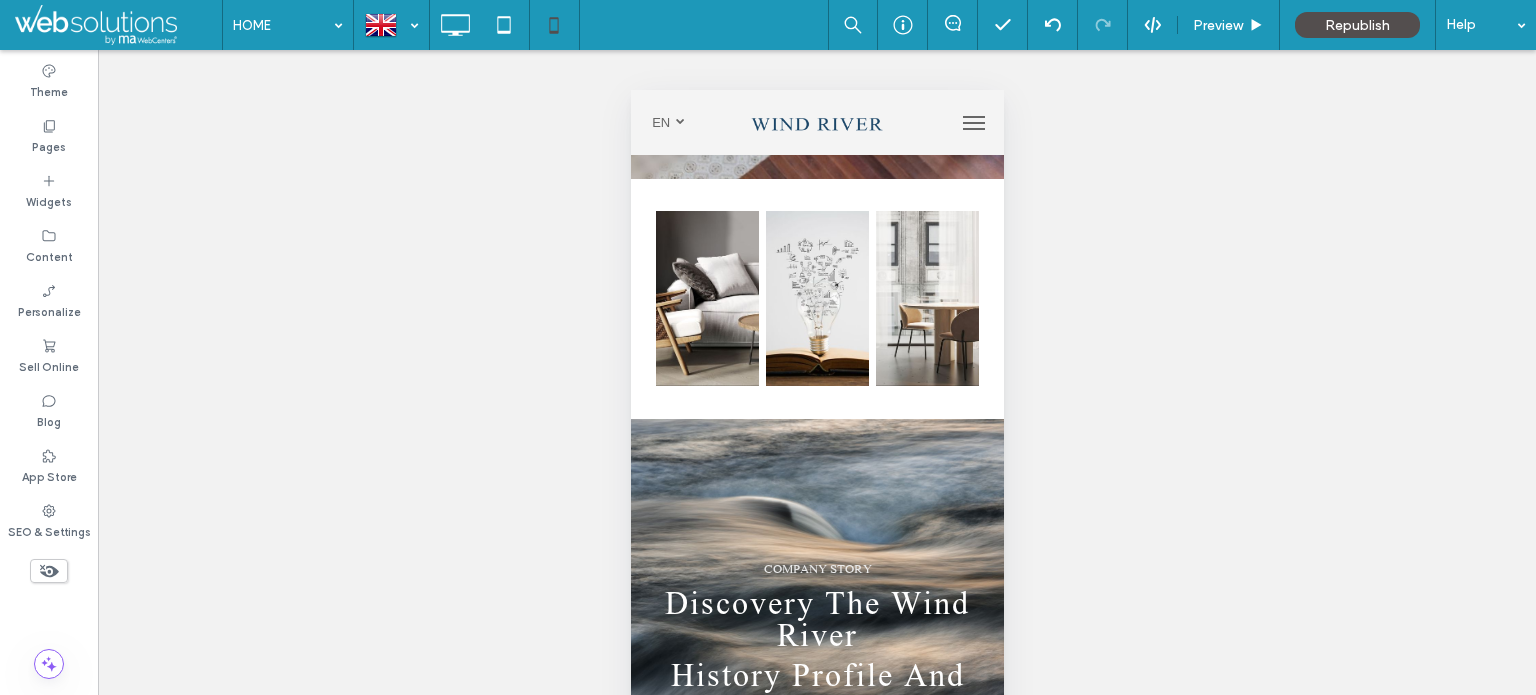 drag, startPoint x: 47, startPoint y: 575, endPoint x: 84, endPoint y: 575, distance: 37 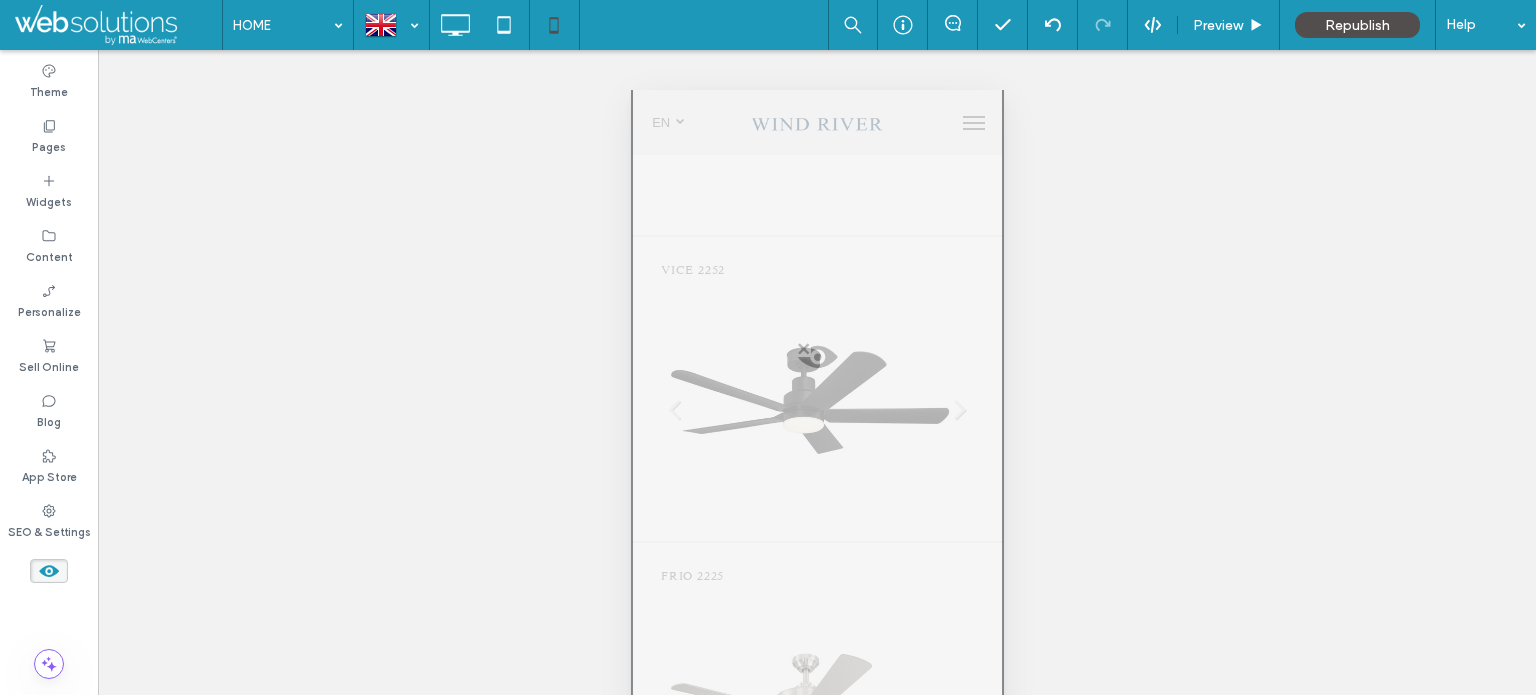 scroll, scrollTop: 1415, scrollLeft: 0, axis: vertical 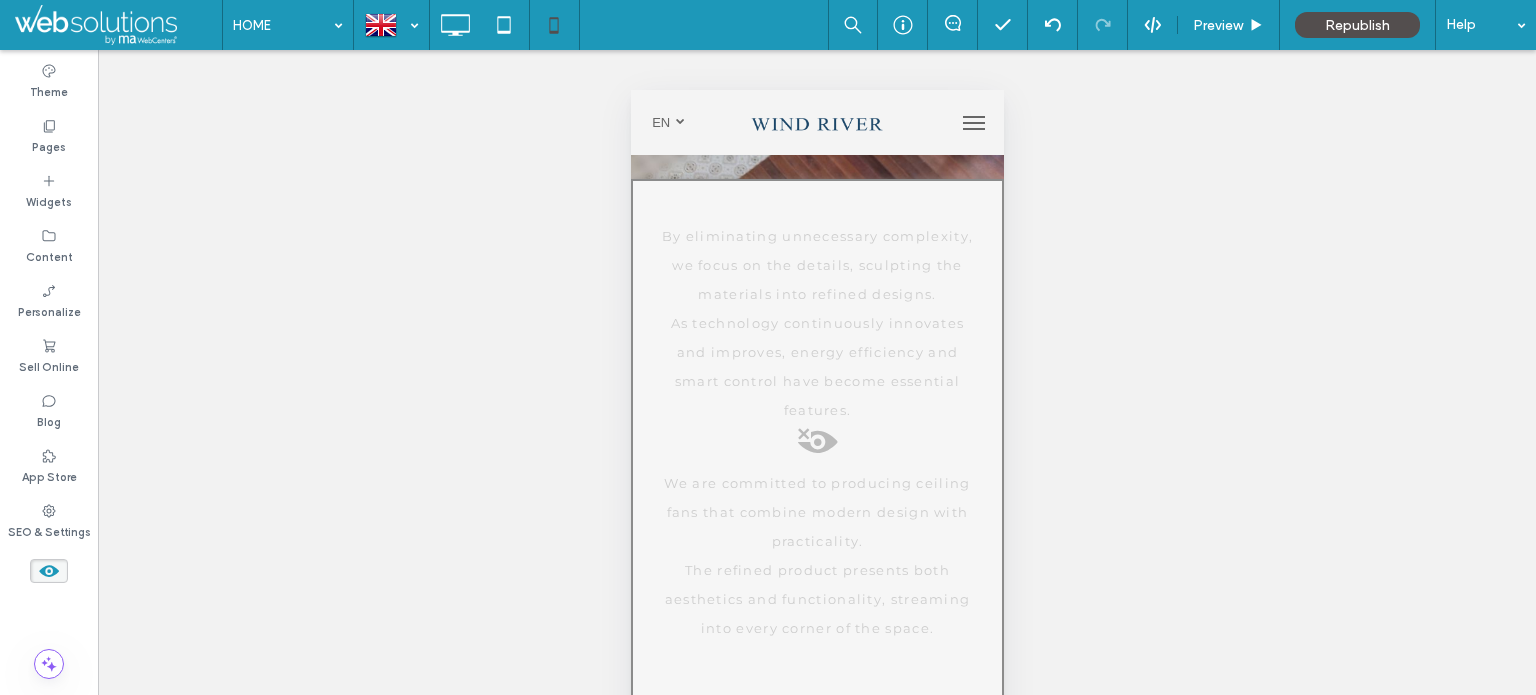 click at bounding box center (816, 447) 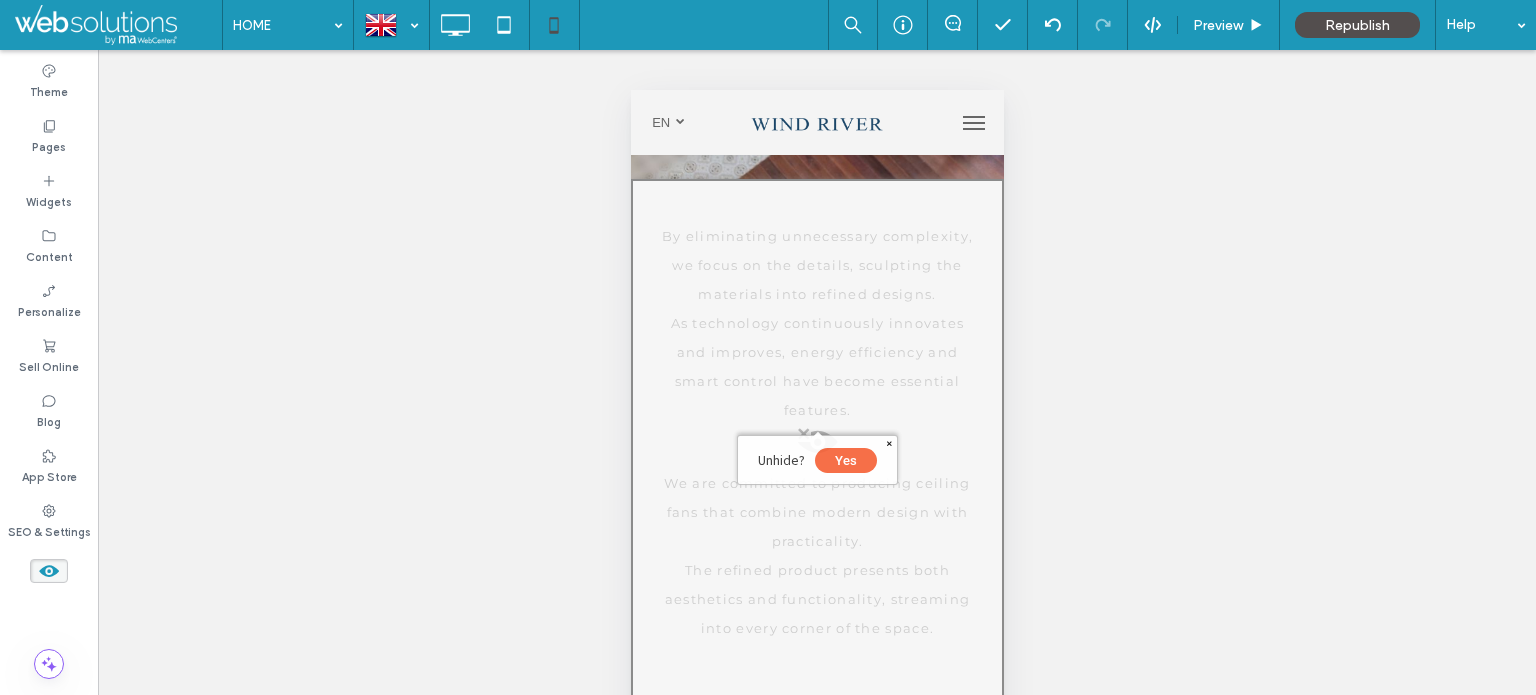 click on "Yes" at bounding box center (845, 460) 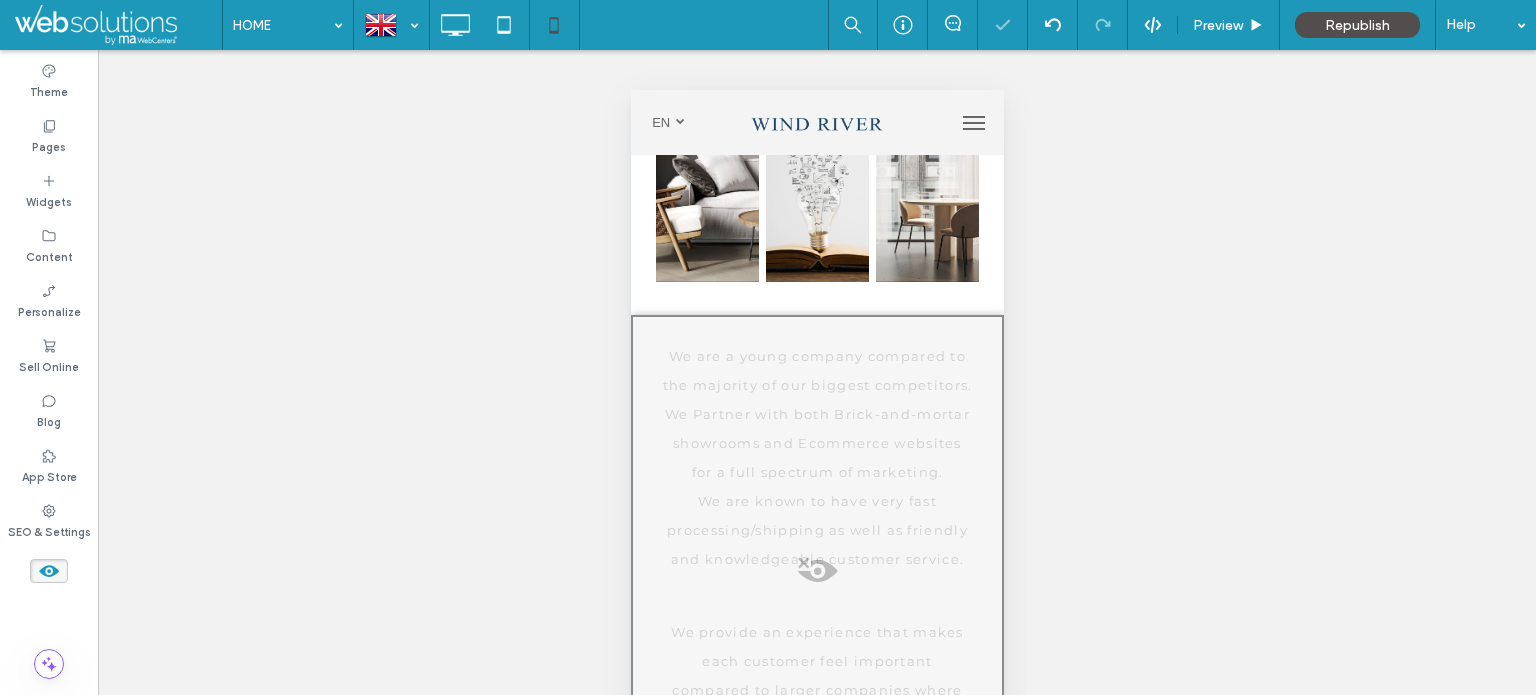 scroll, scrollTop: 2215, scrollLeft: 0, axis: vertical 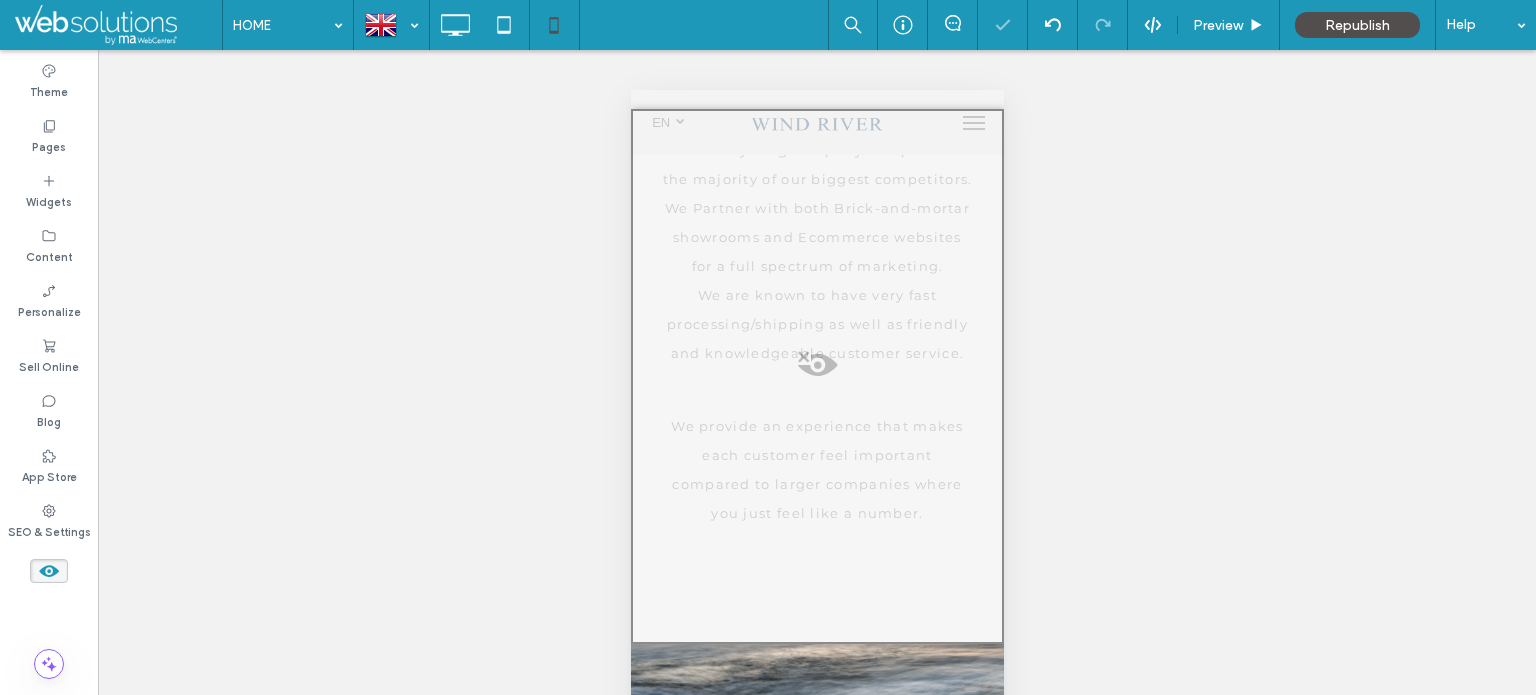 click at bounding box center [816, 370] 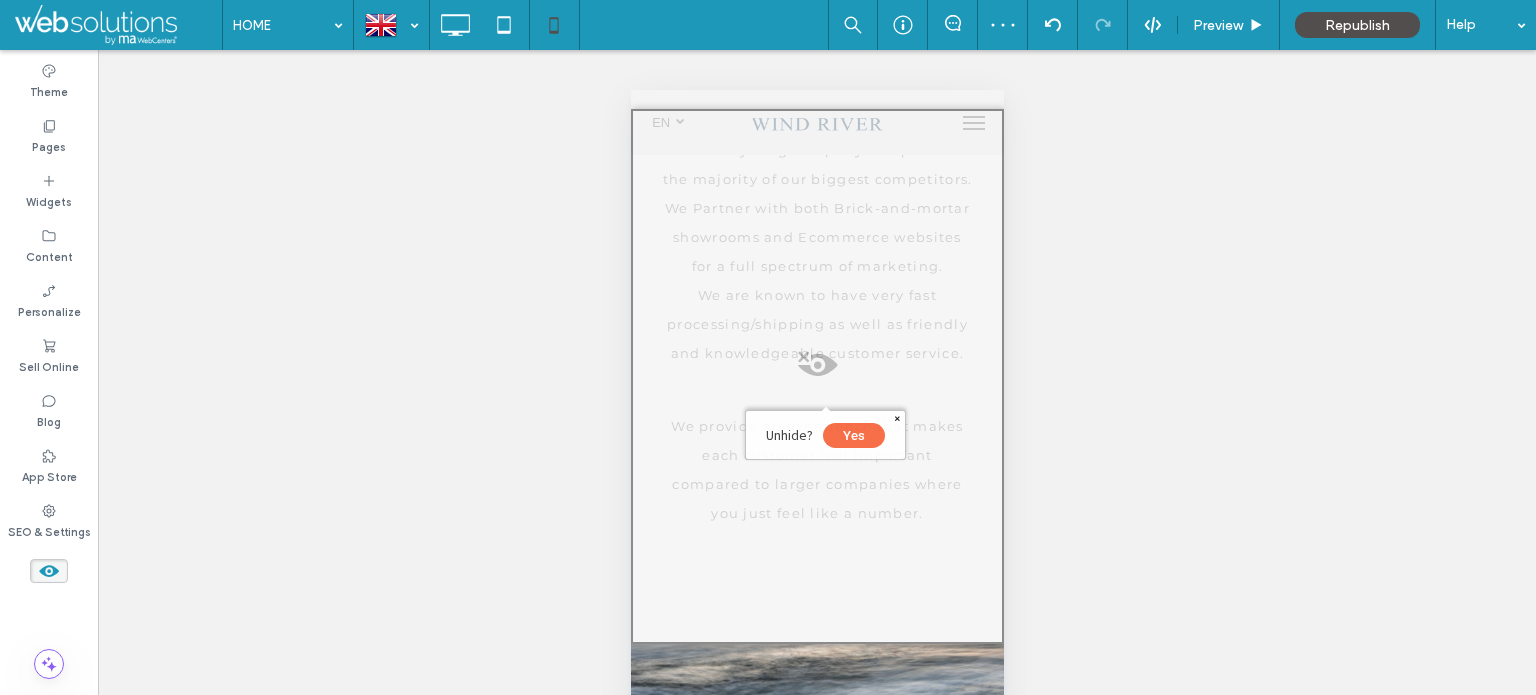 click on "Yes" at bounding box center (853, 435) 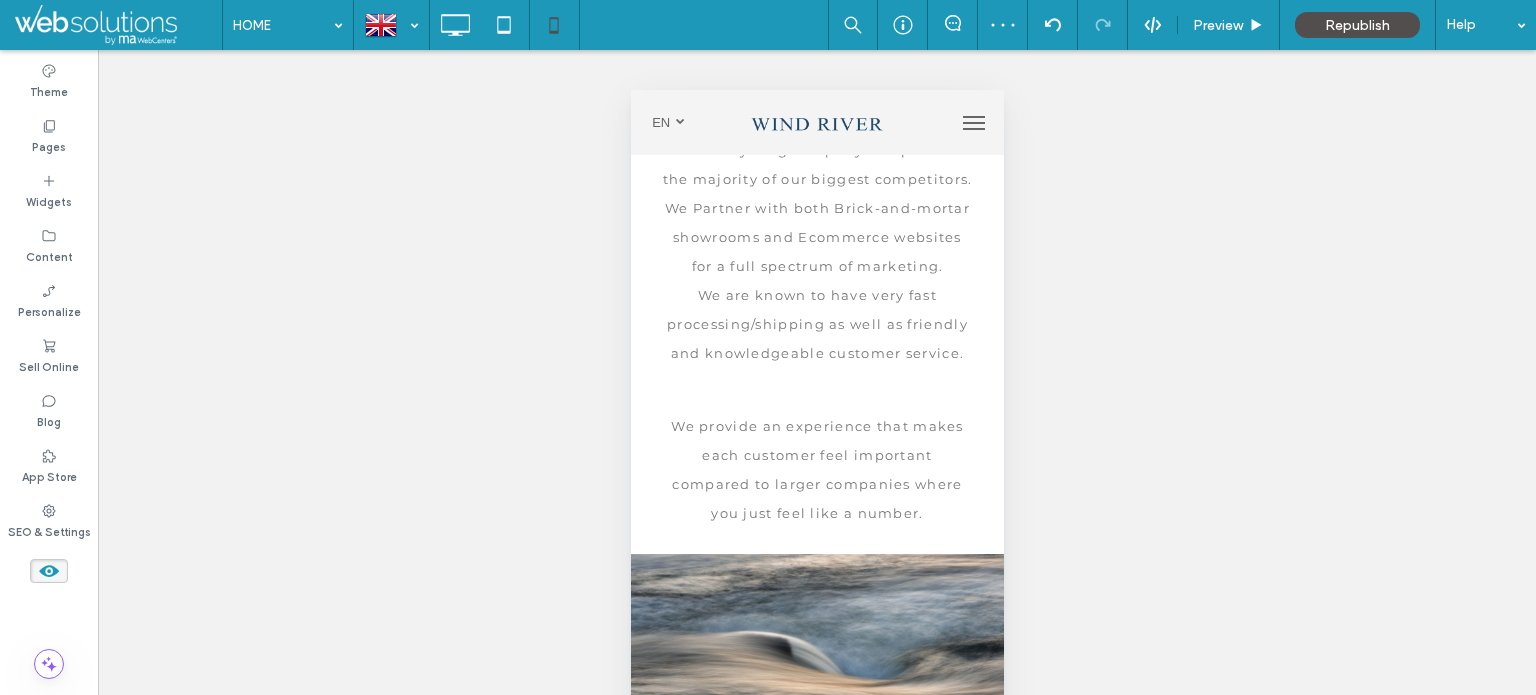 click 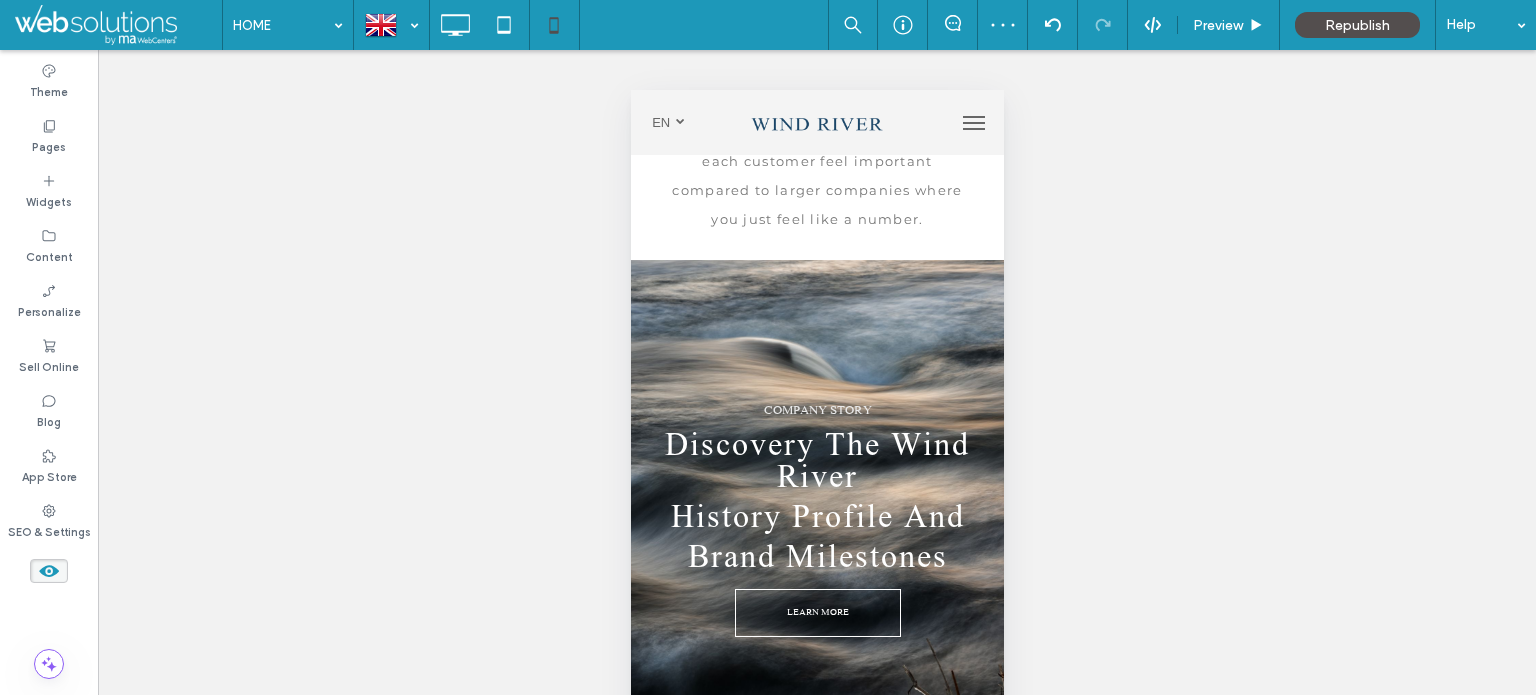 scroll, scrollTop: 1300, scrollLeft: 0, axis: vertical 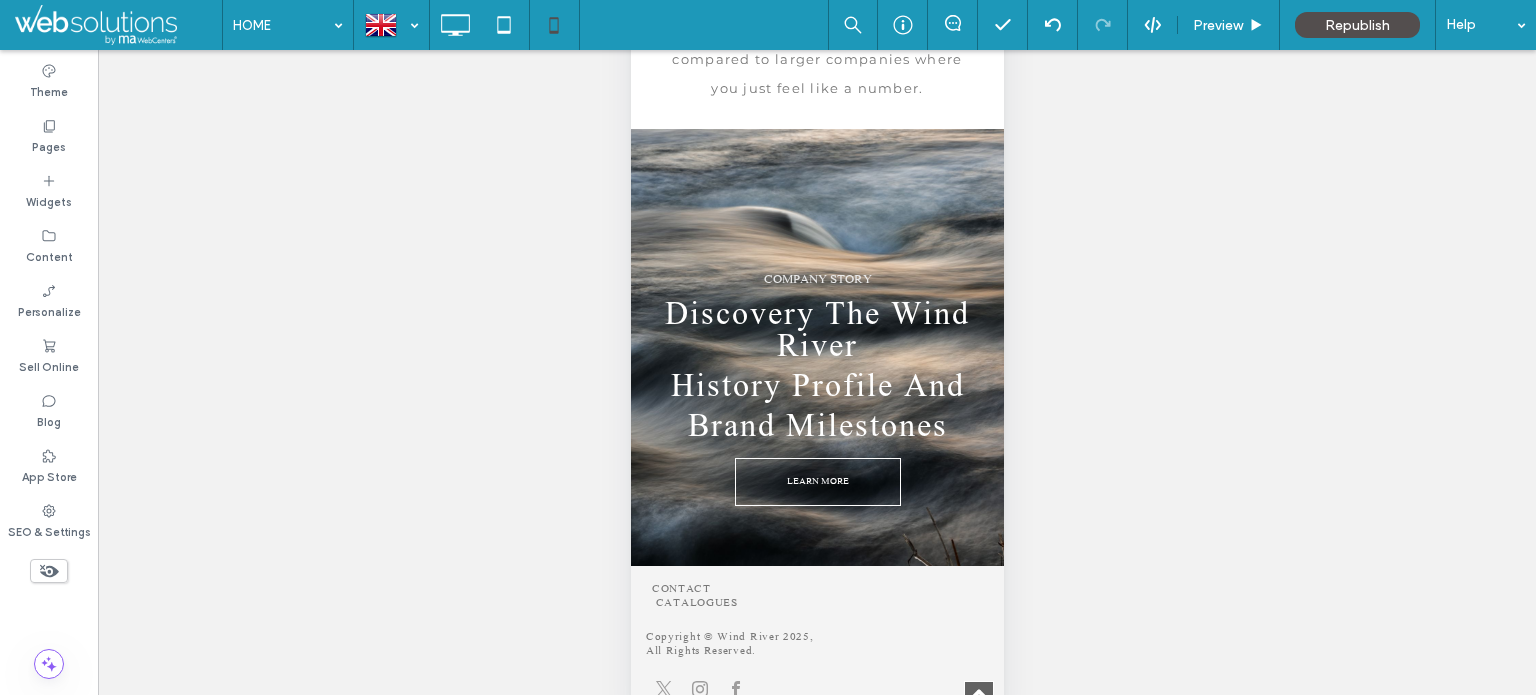 click 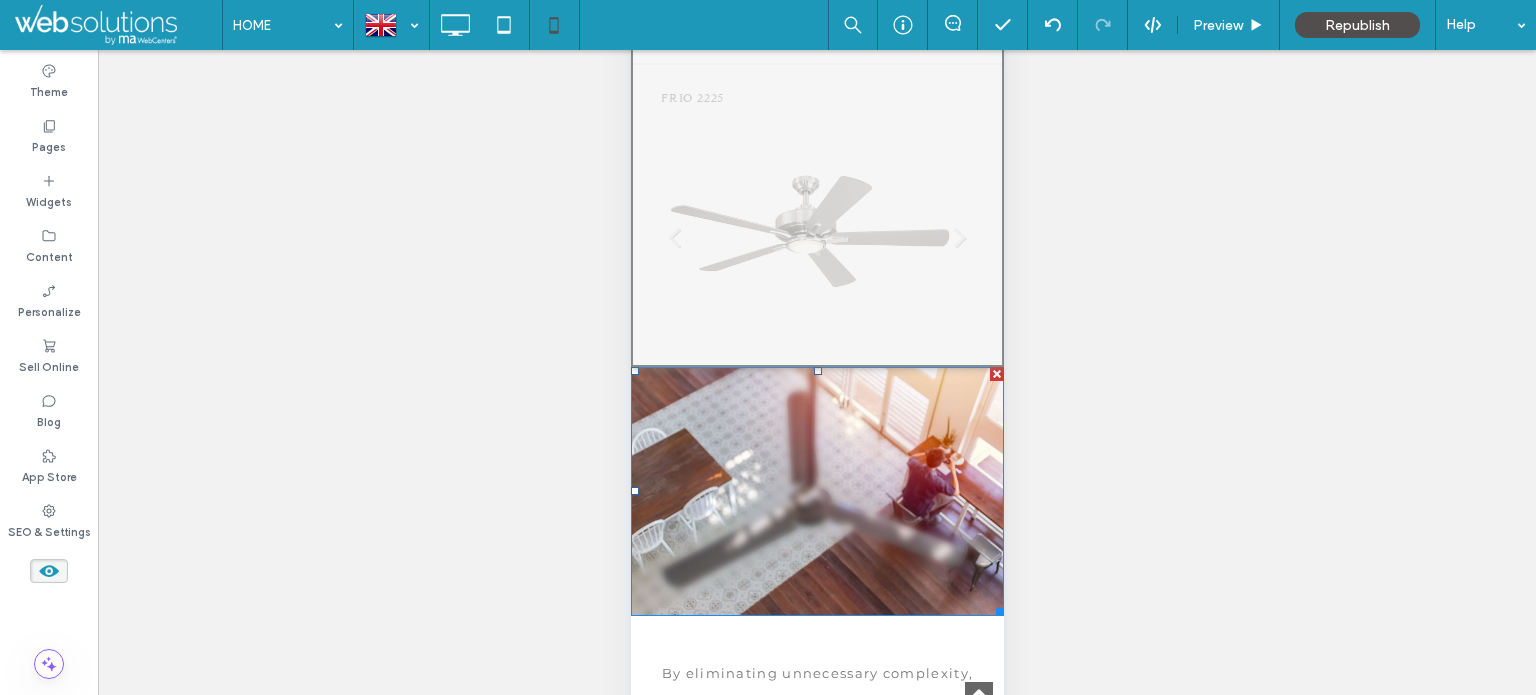 scroll, scrollTop: 347, scrollLeft: 0, axis: vertical 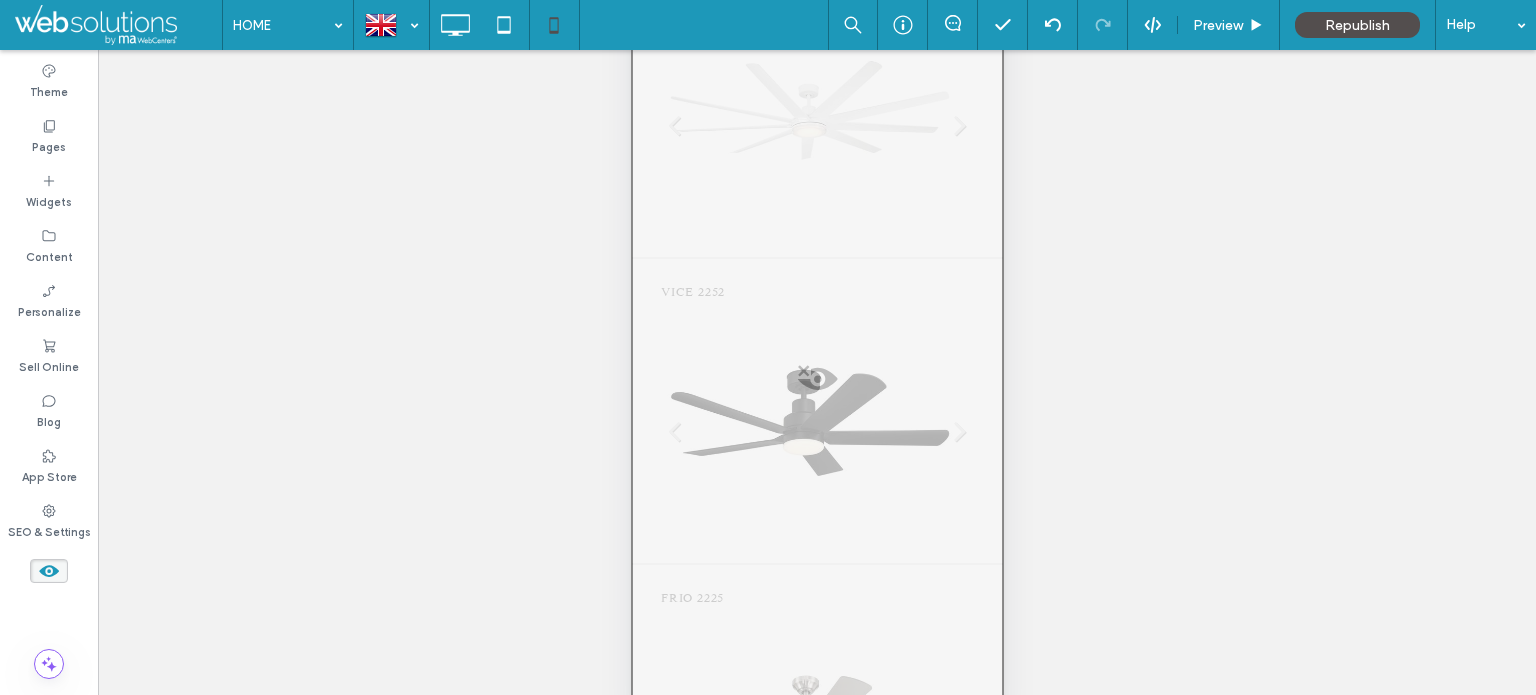 click at bounding box center [816, 384] 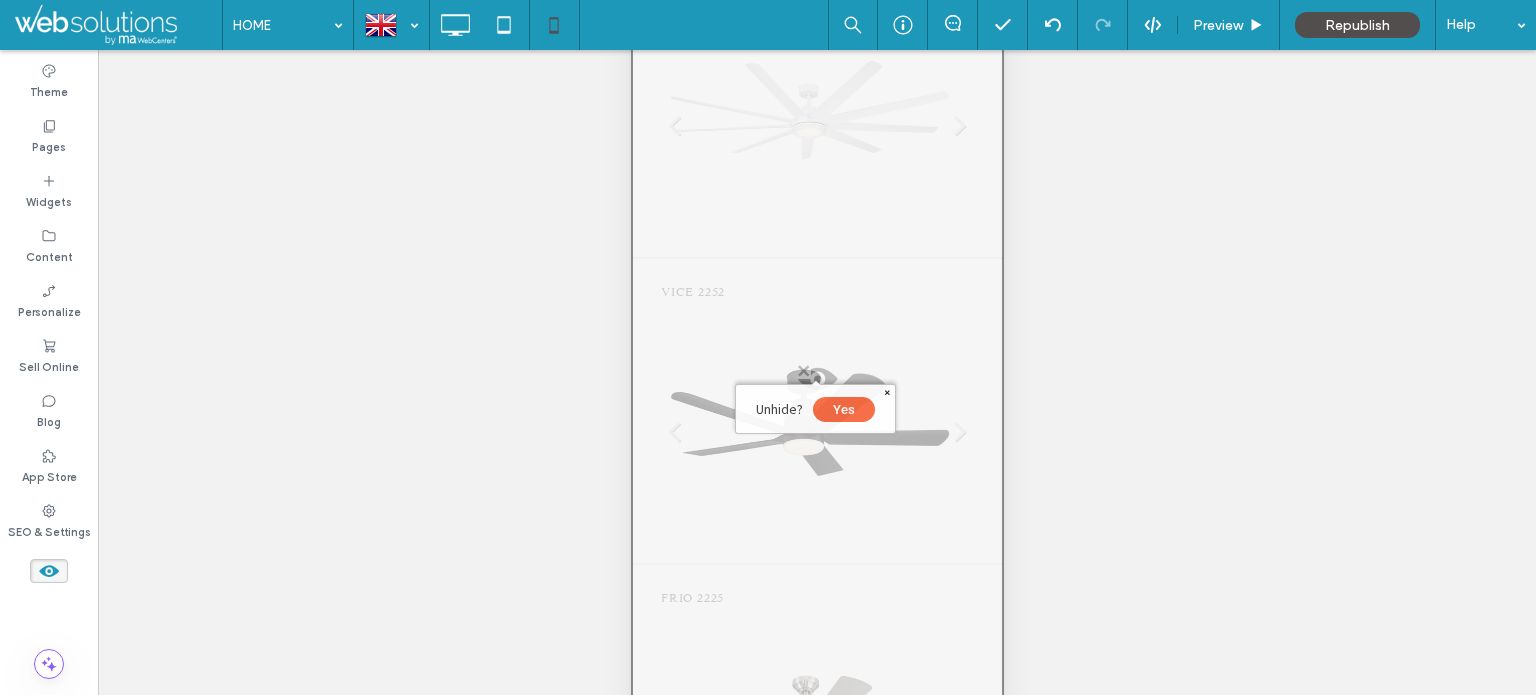 click on "Yes" at bounding box center (843, 409) 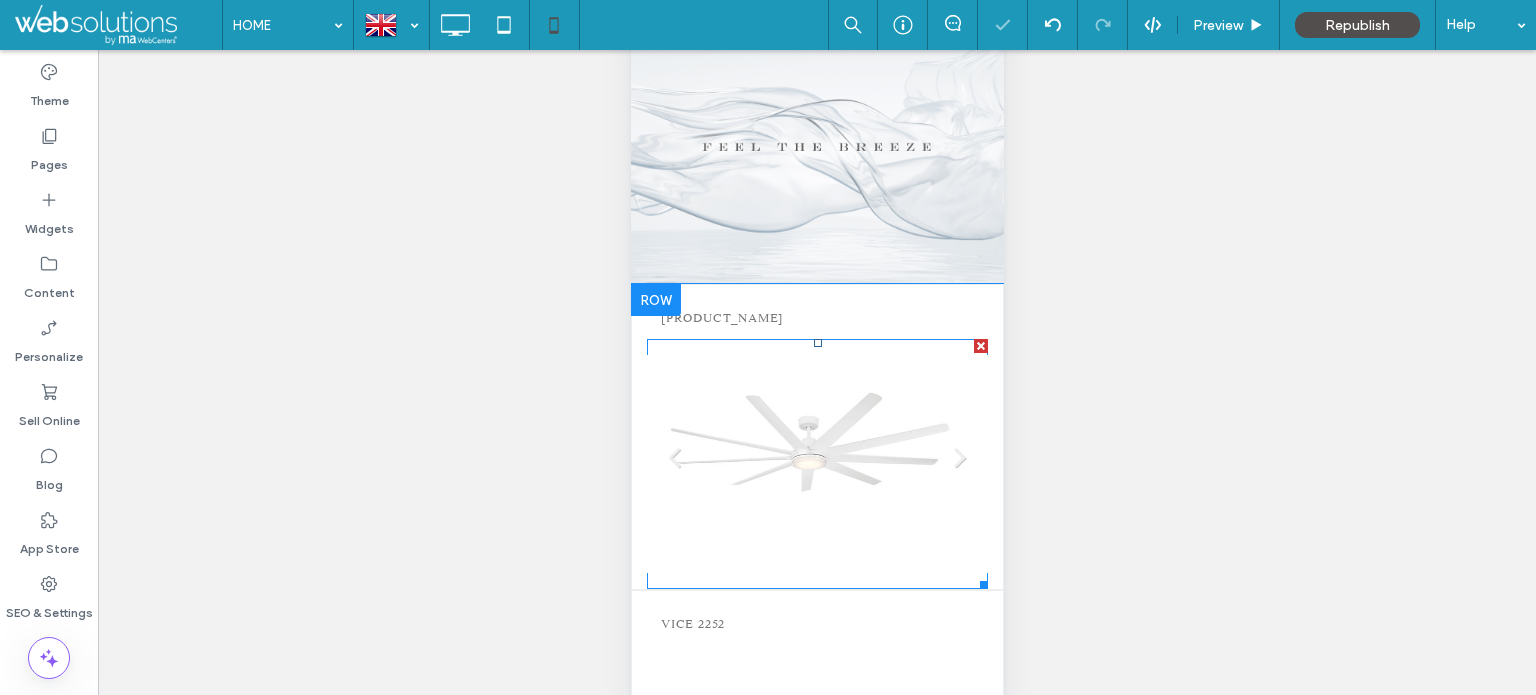 scroll, scrollTop: 0, scrollLeft: 0, axis: both 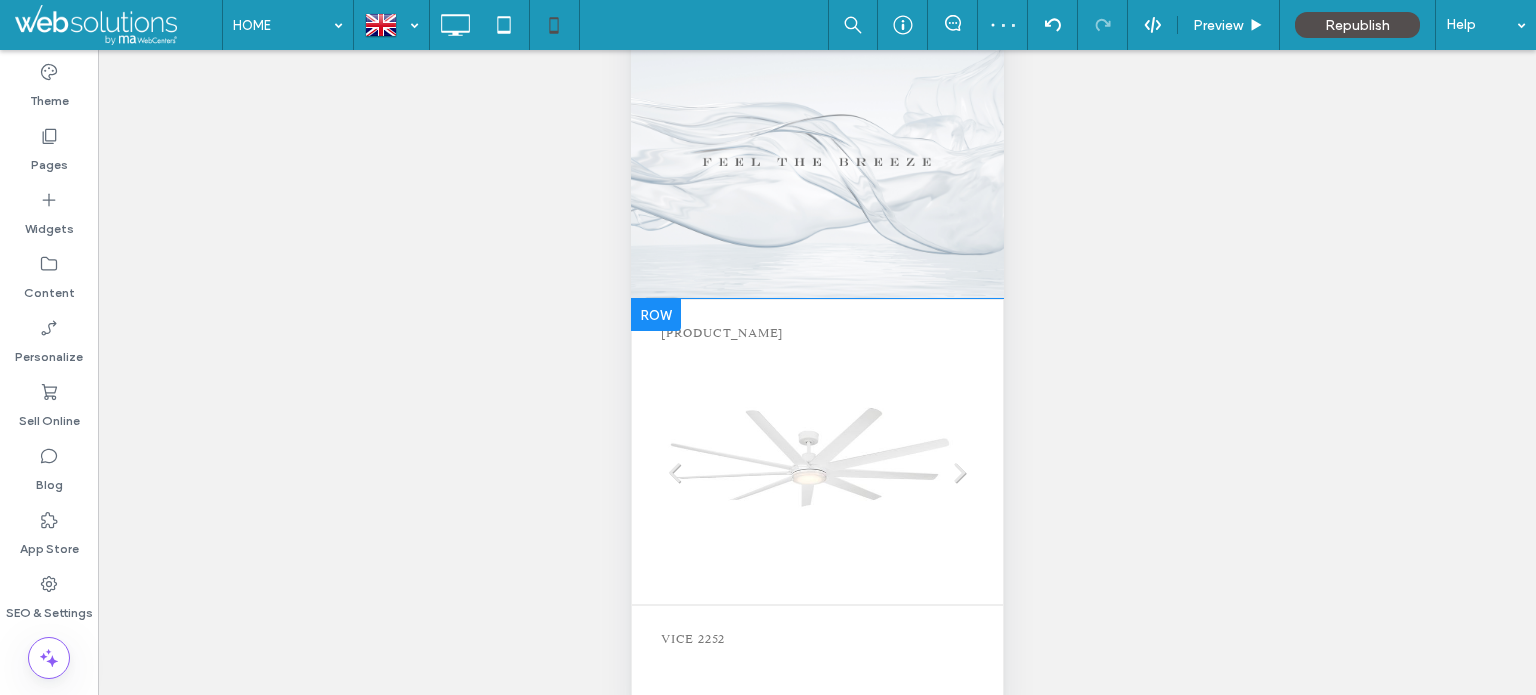 click at bounding box center (655, 315) 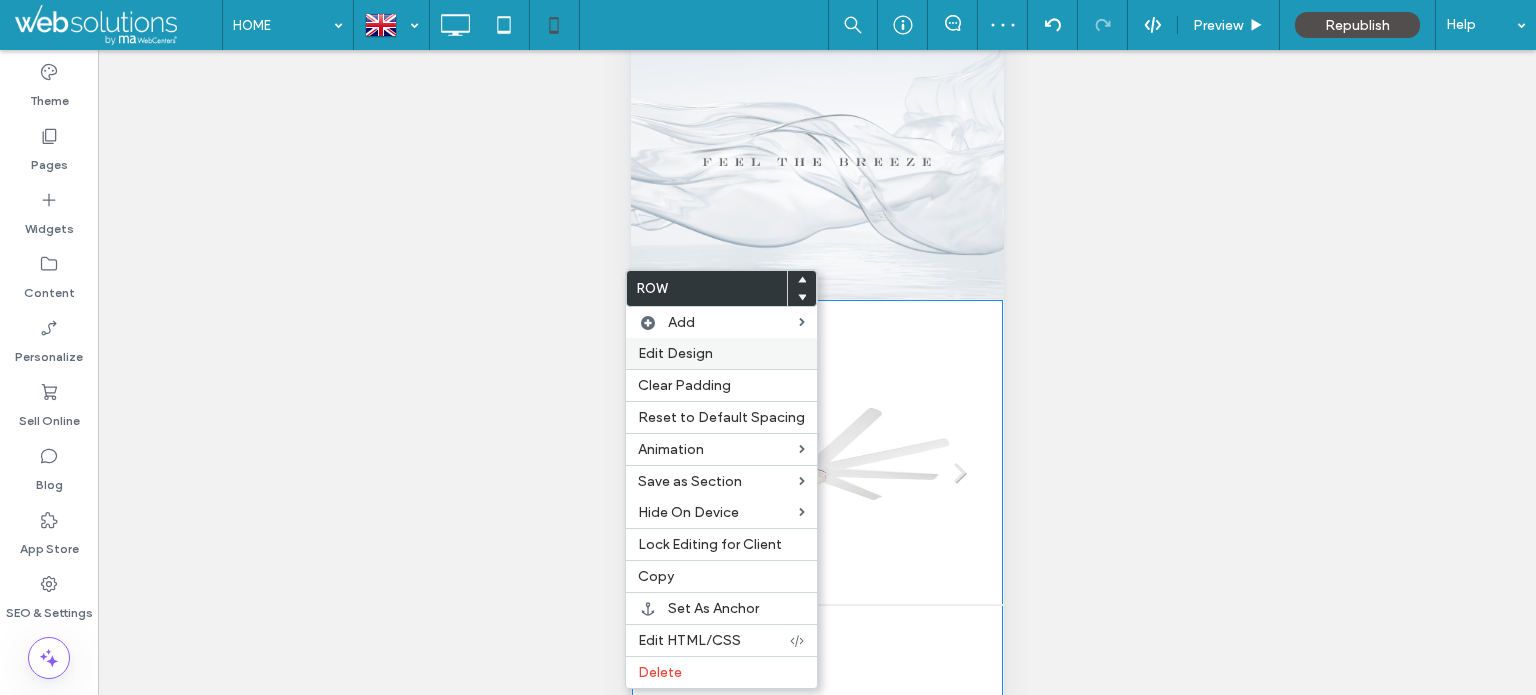 click on "Edit Design" at bounding box center (675, 353) 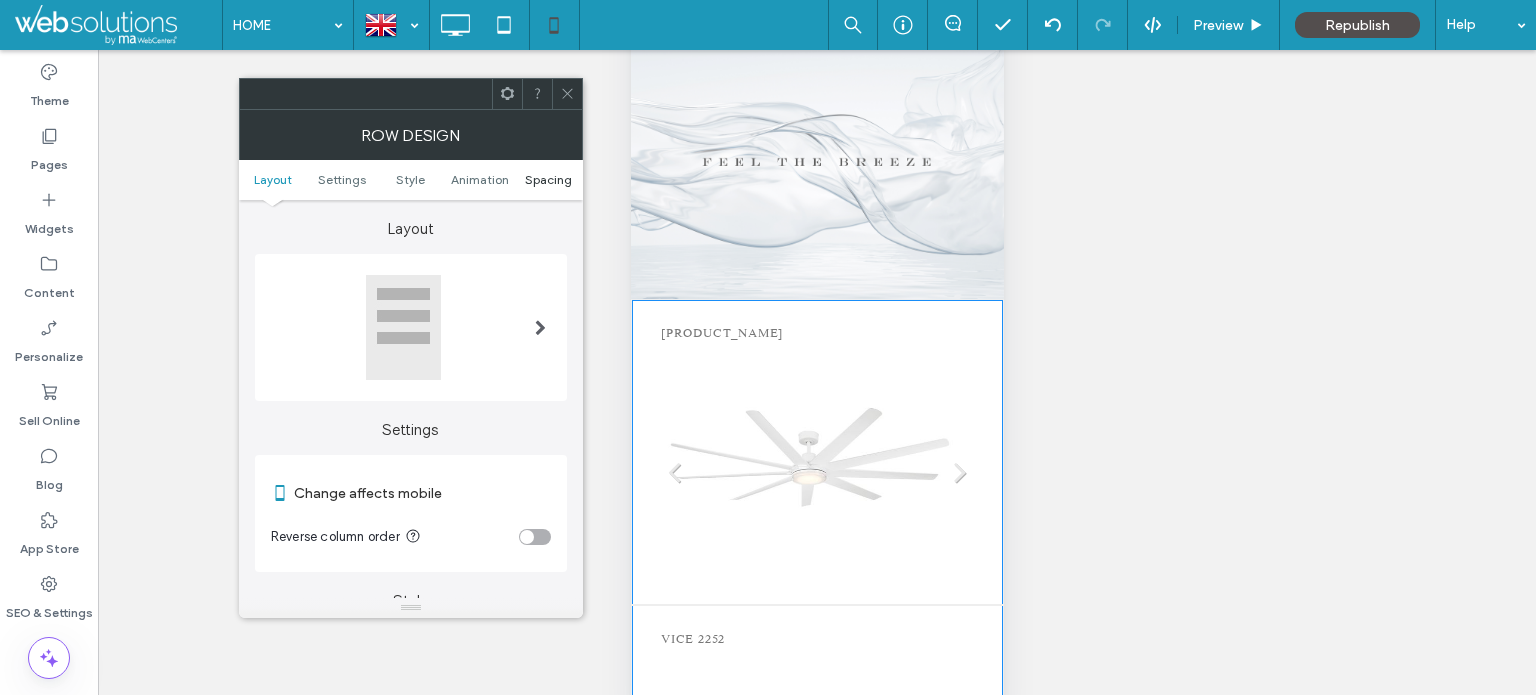 click on "Spacing" at bounding box center [548, 179] 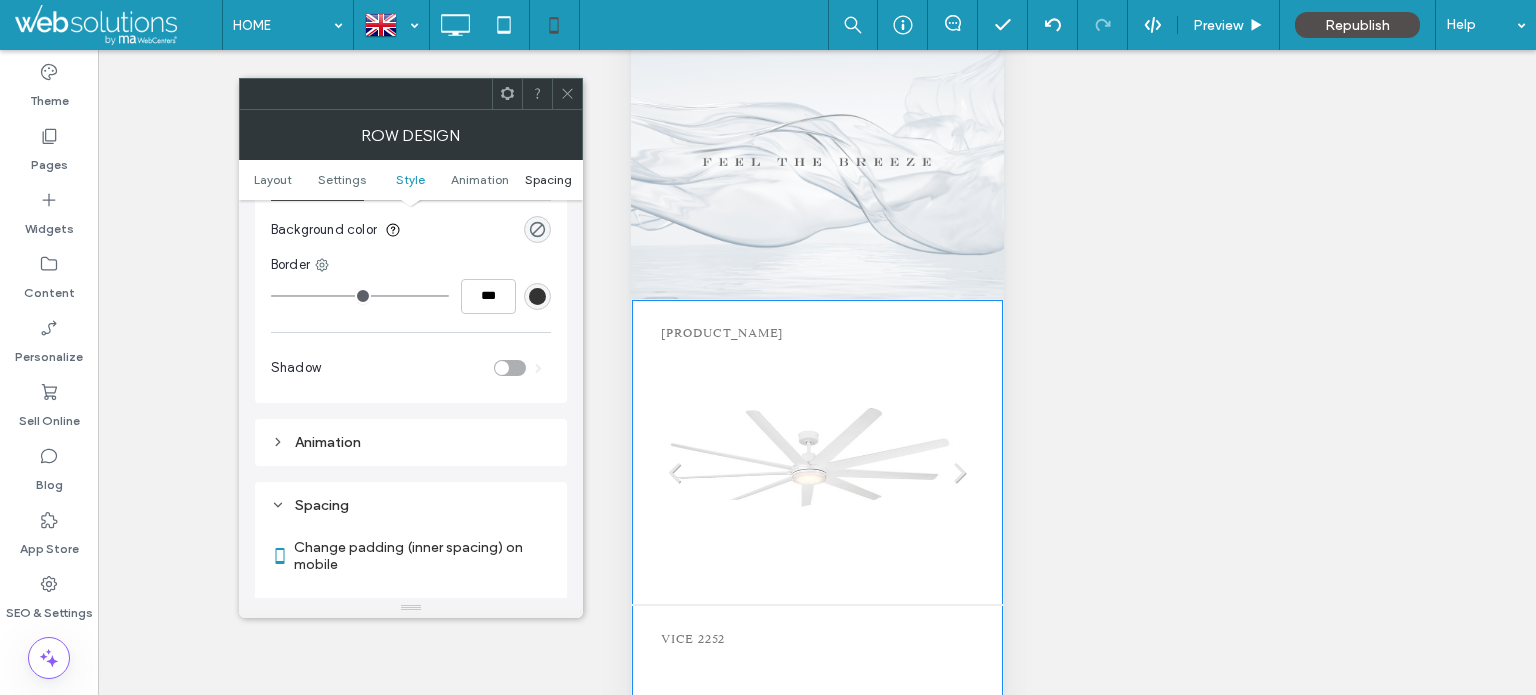 scroll, scrollTop: 766, scrollLeft: 0, axis: vertical 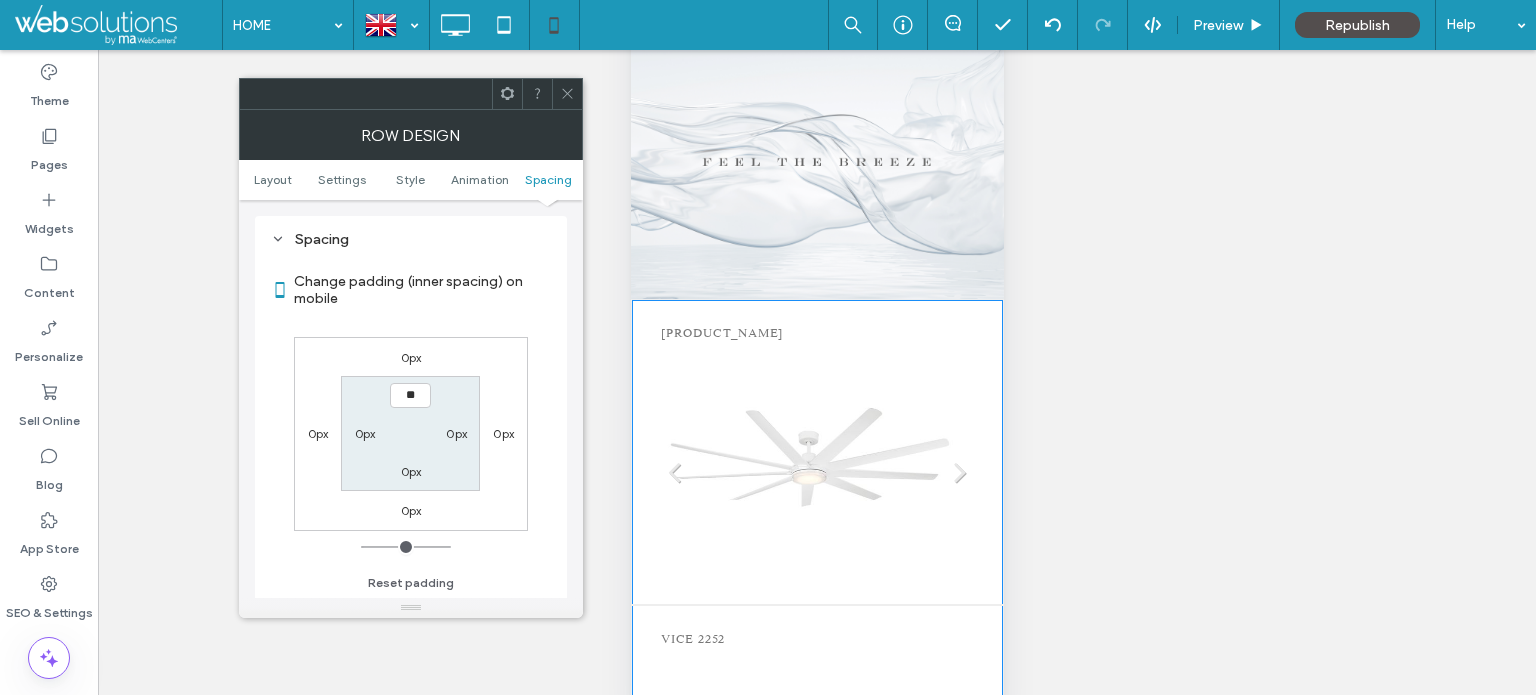 type on "****" 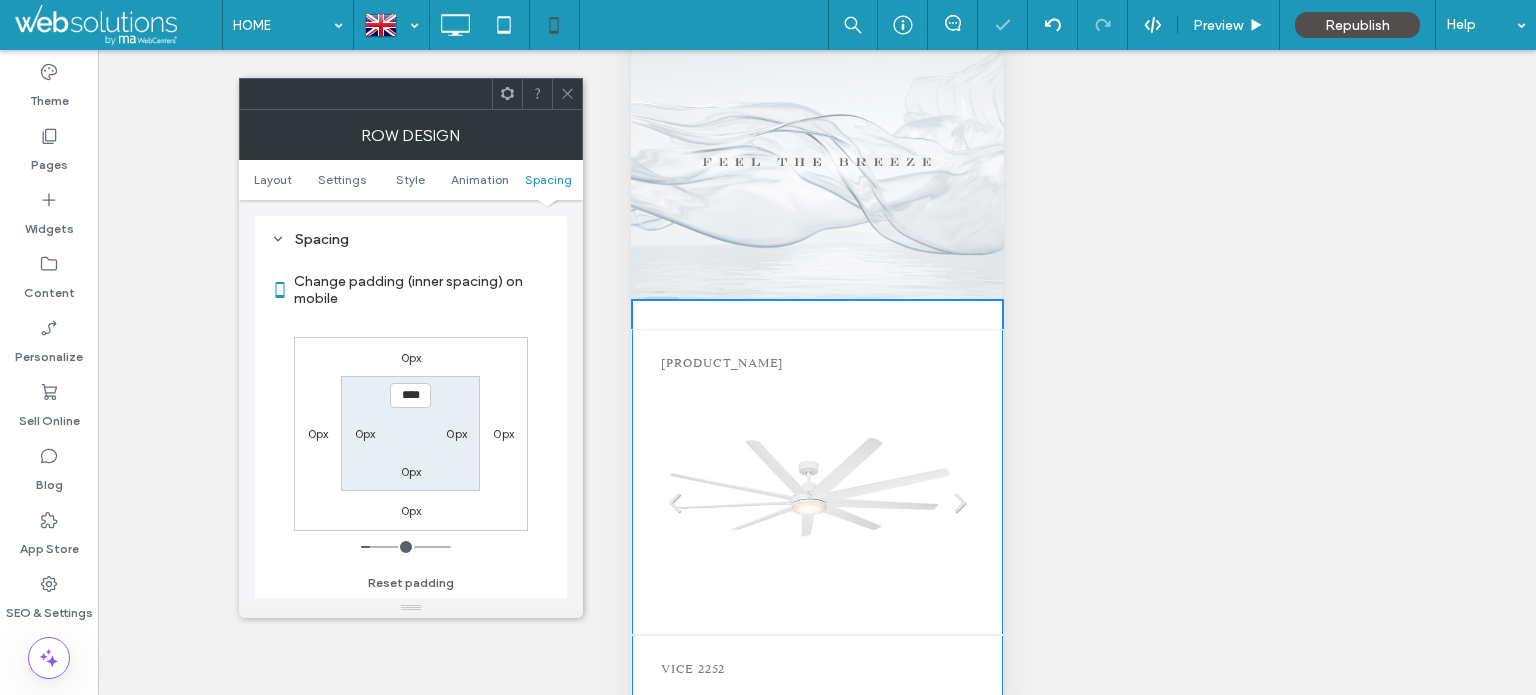 click on "0px" at bounding box center (411, 471) 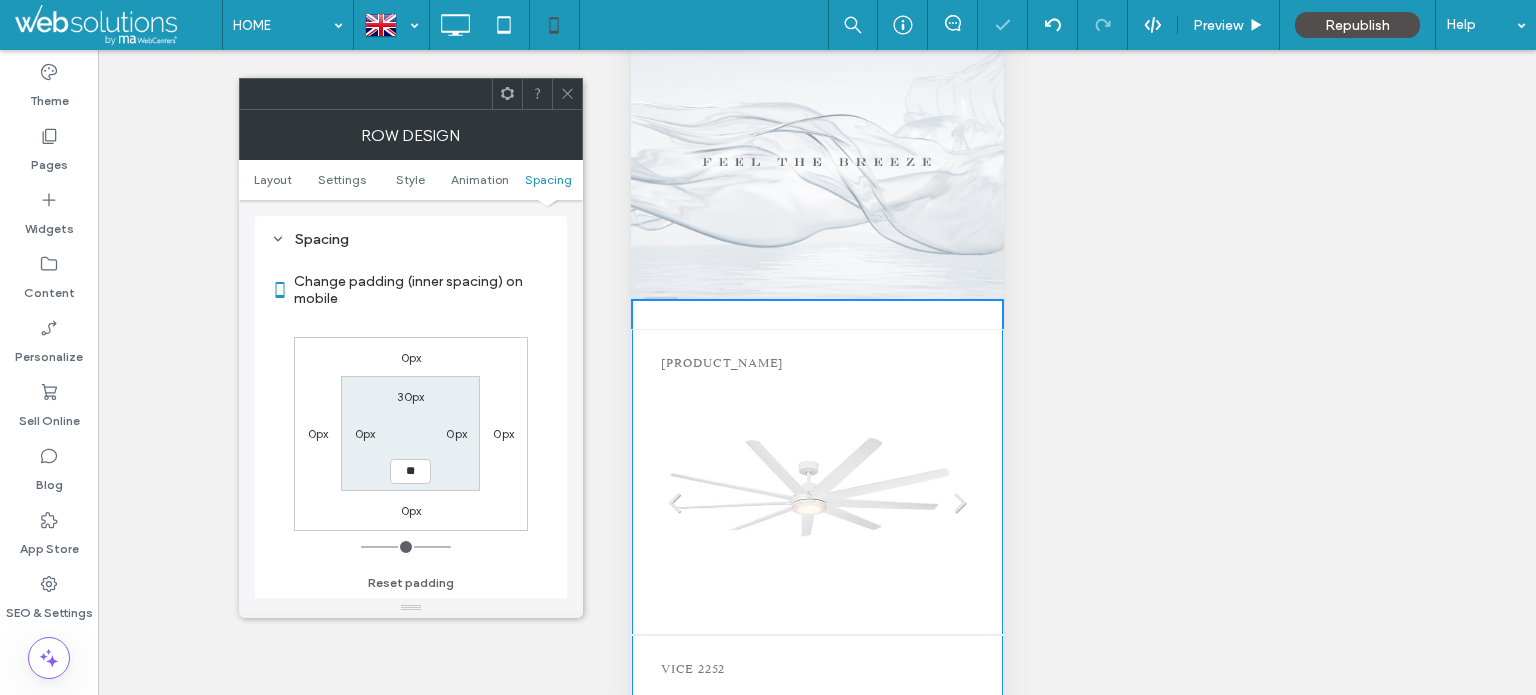 type on "**" 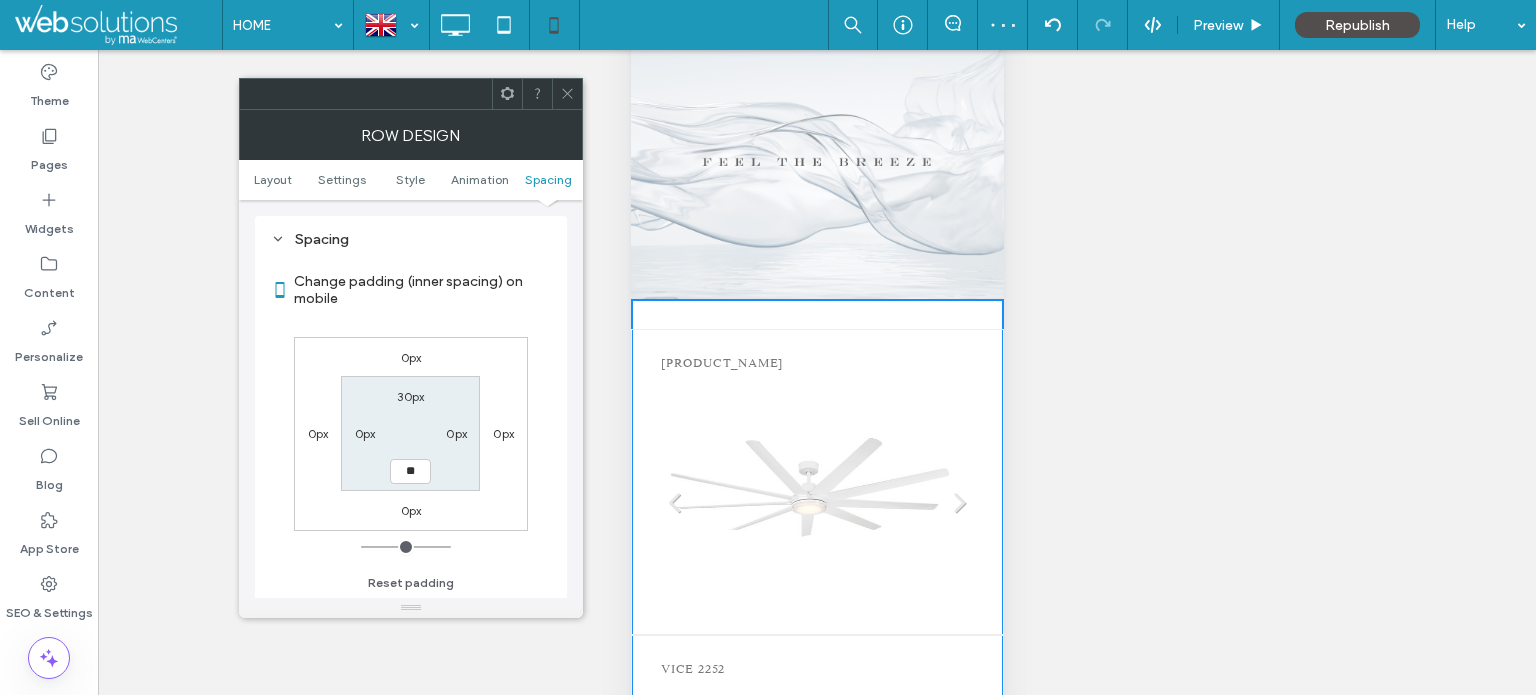 type on "**" 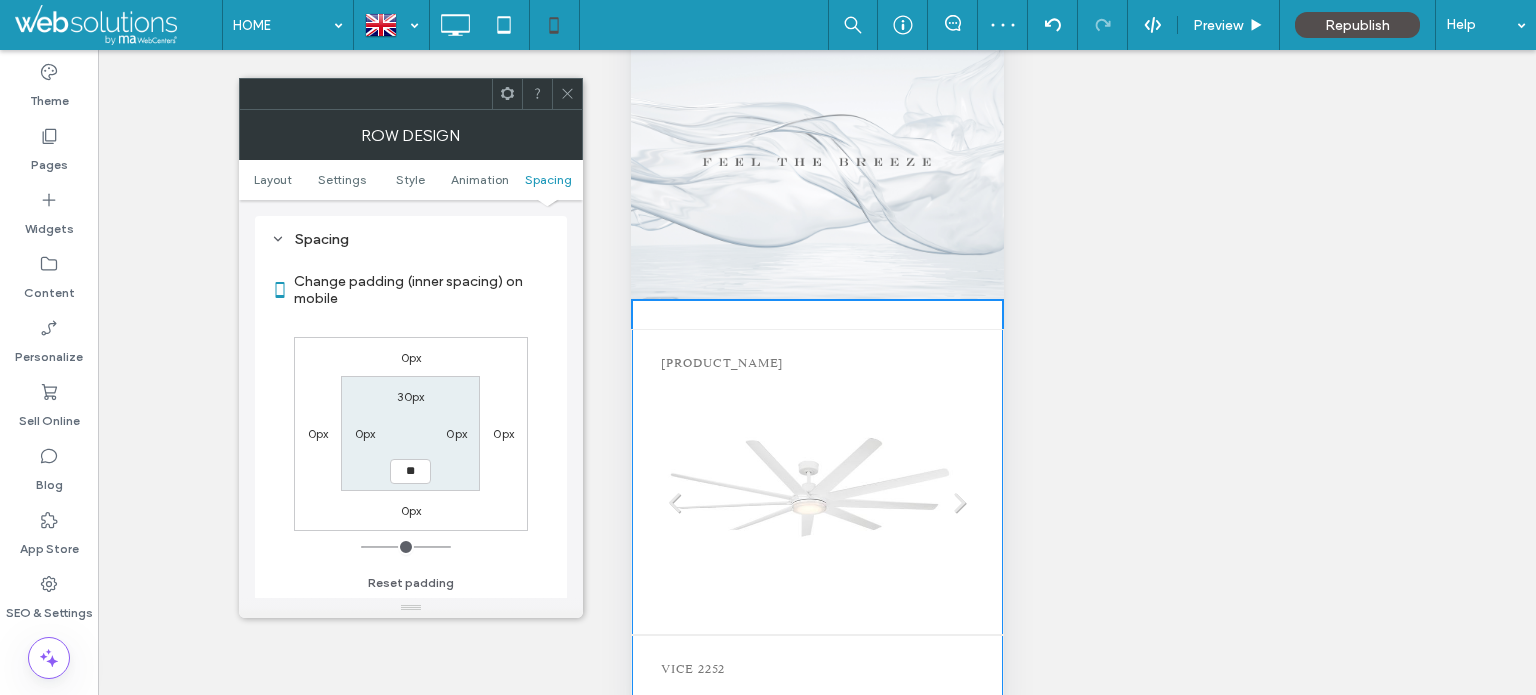 type on "****" 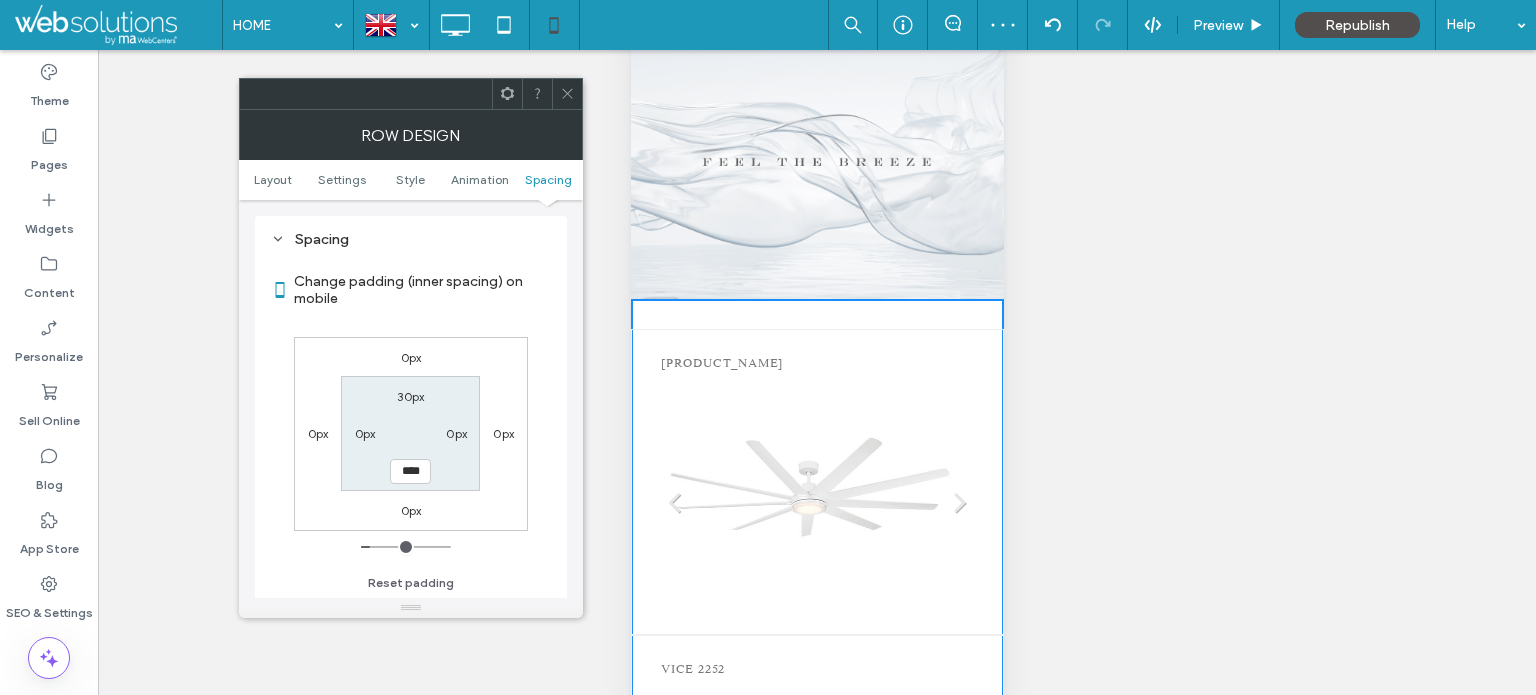 click on "0px" at bounding box center (365, 433) 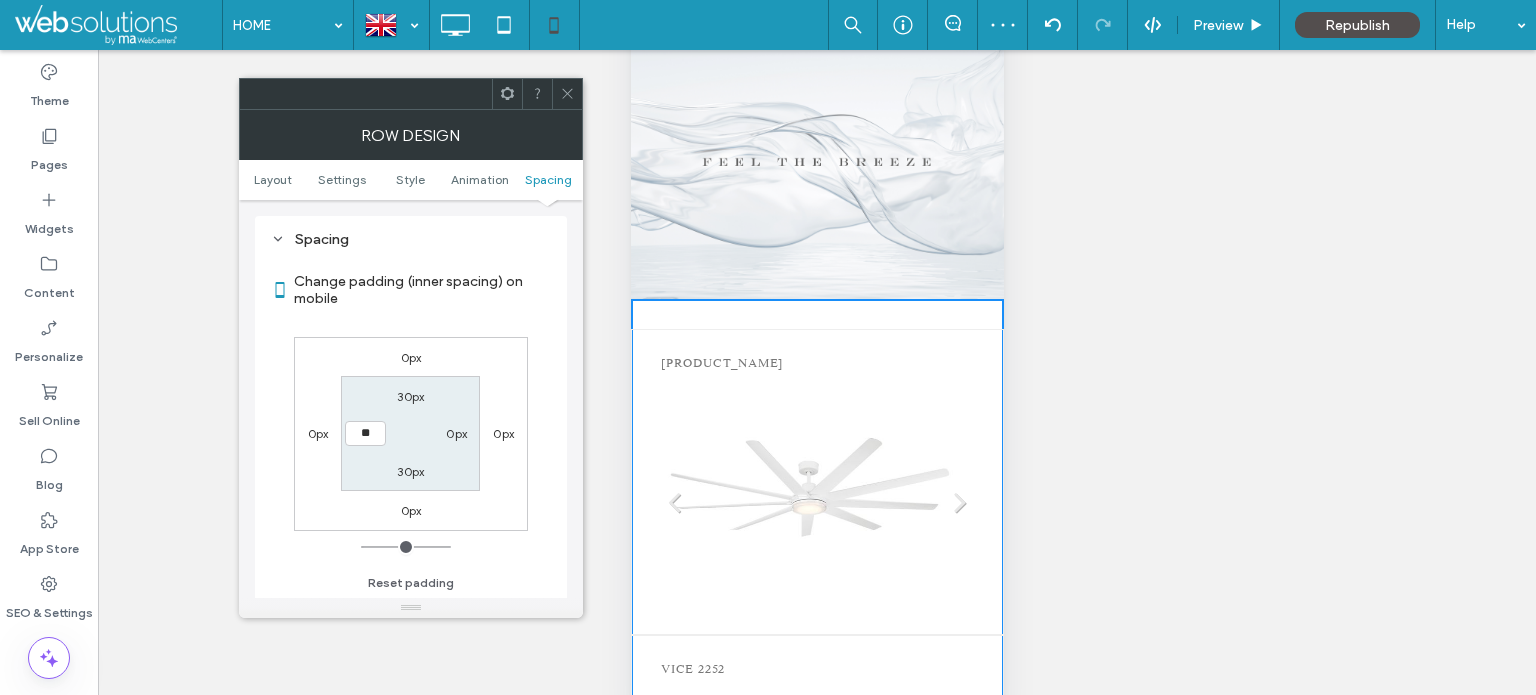 type on "**" 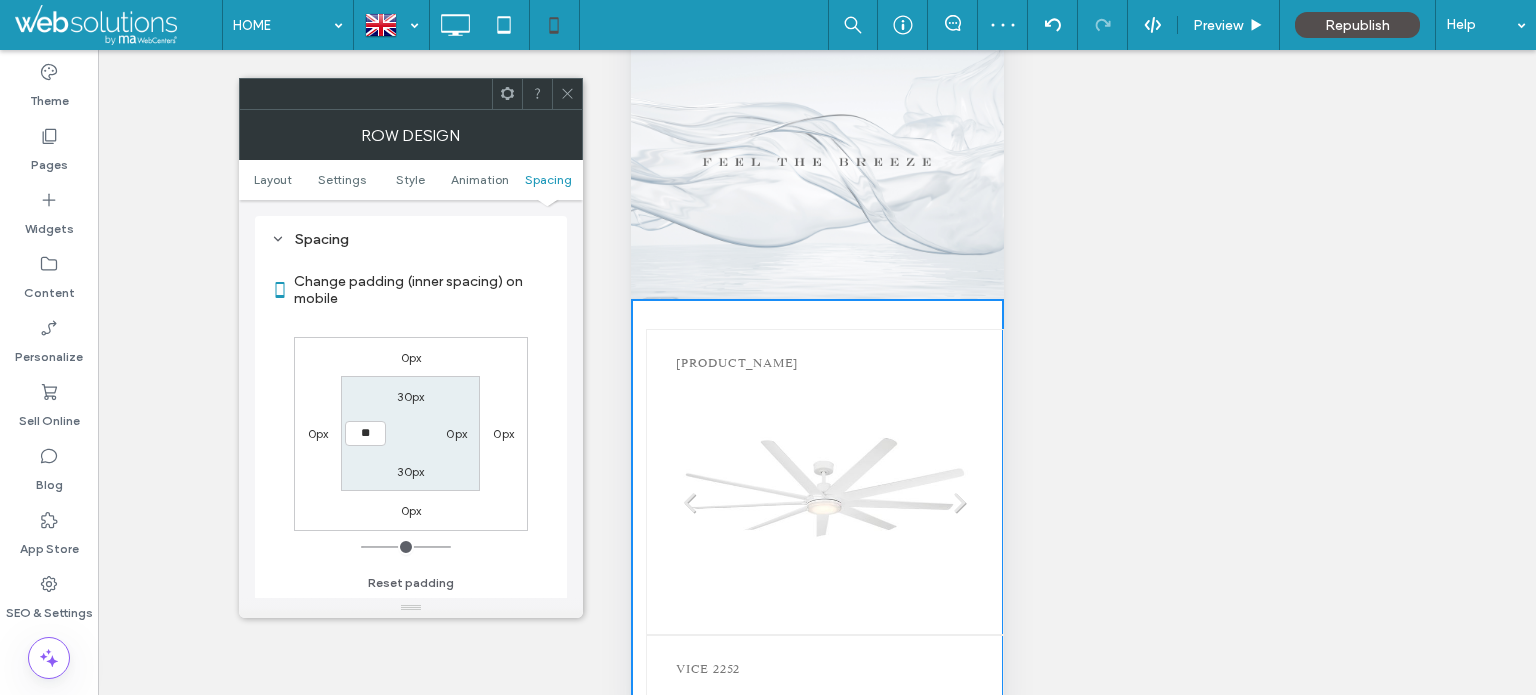 type on "**" 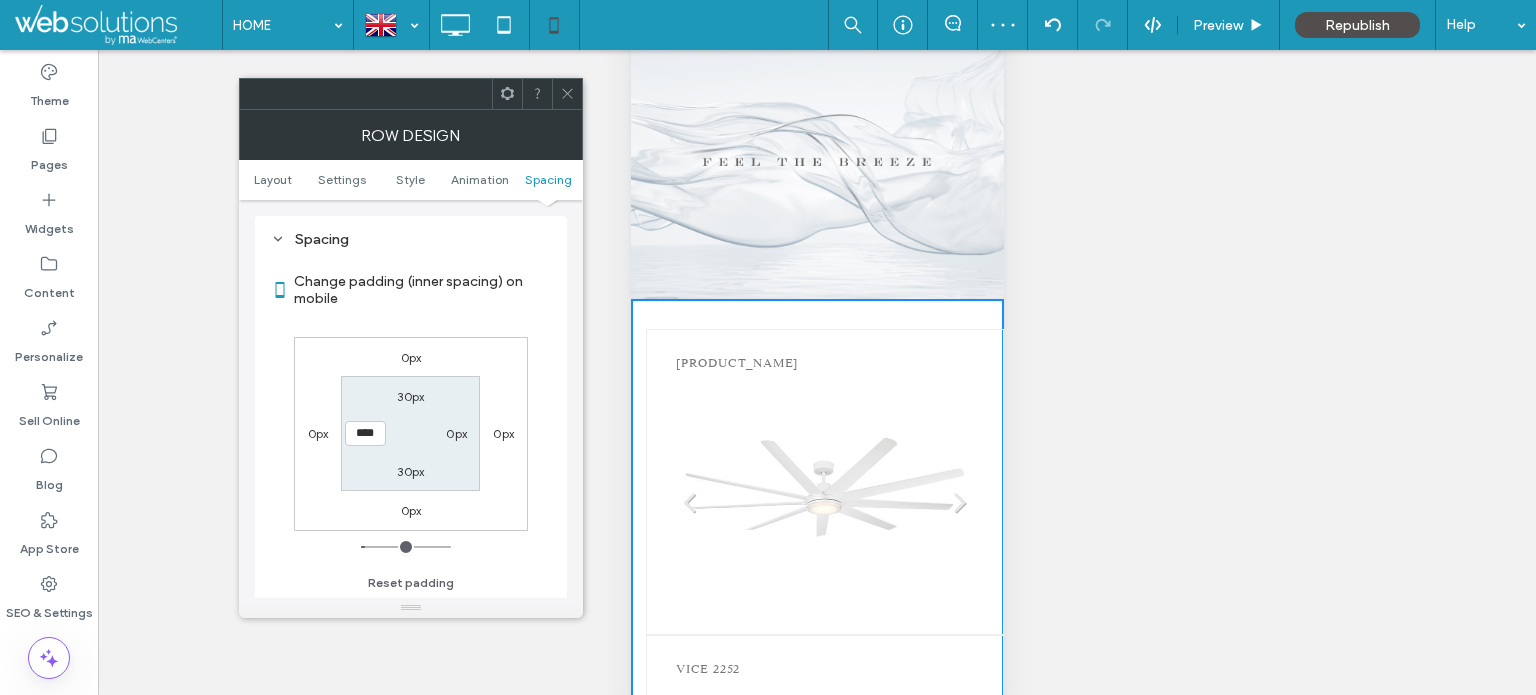click on "0px" at bounding box center (456, 433) 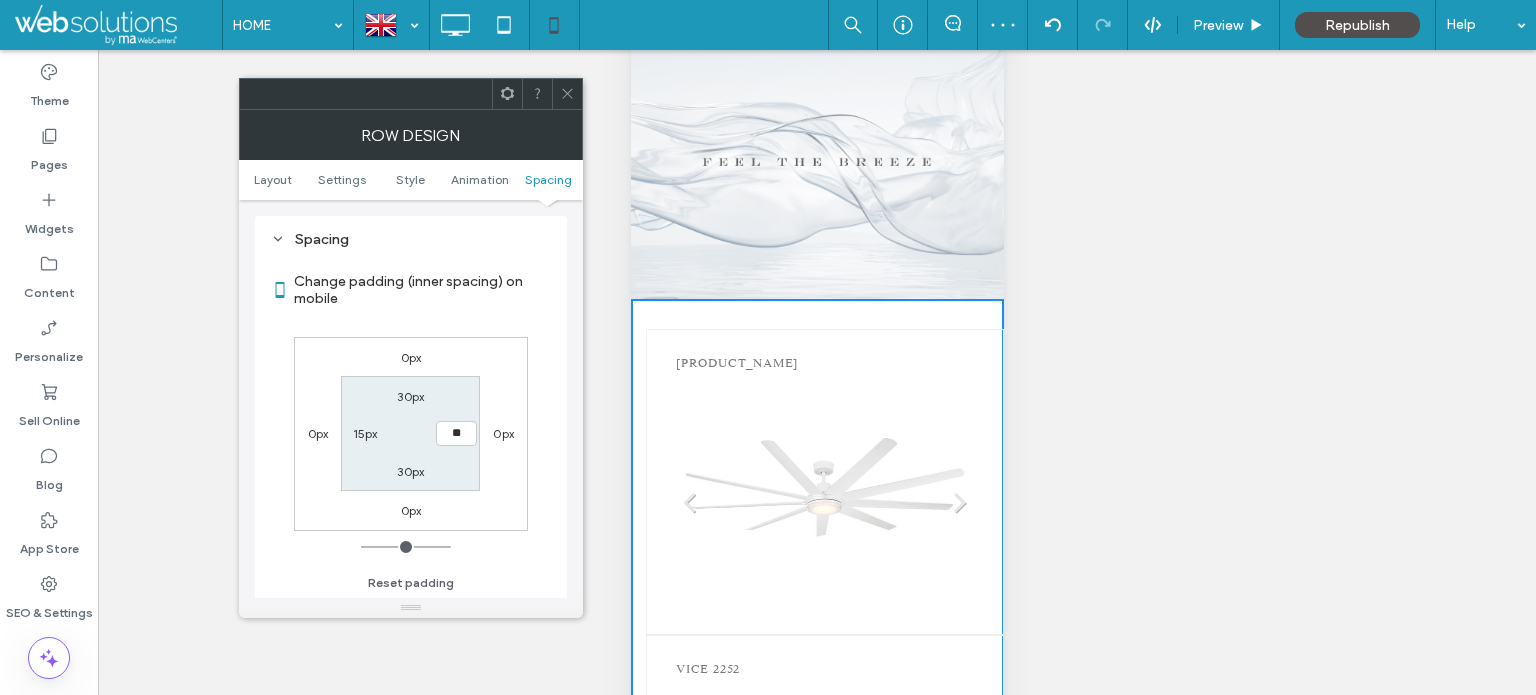 type on "**" 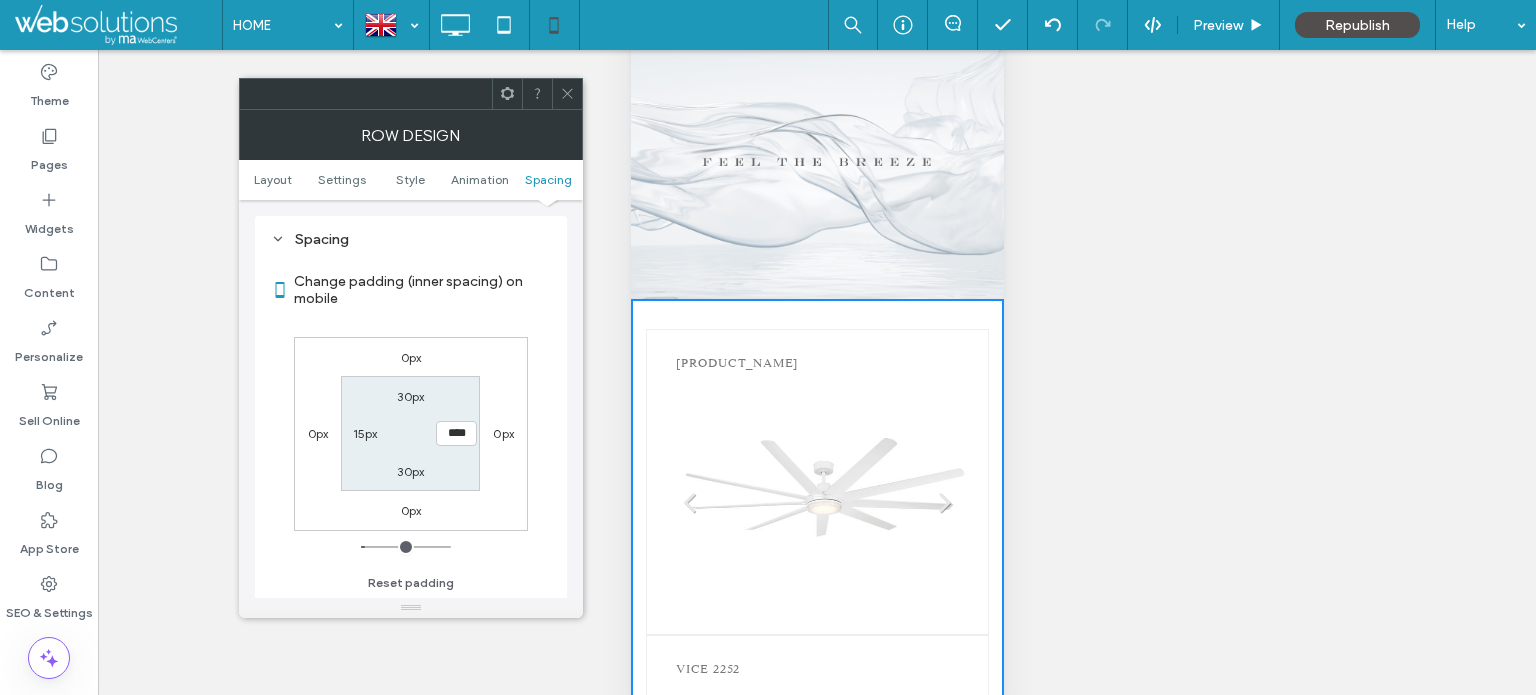 click at bounding box center (567, 94) 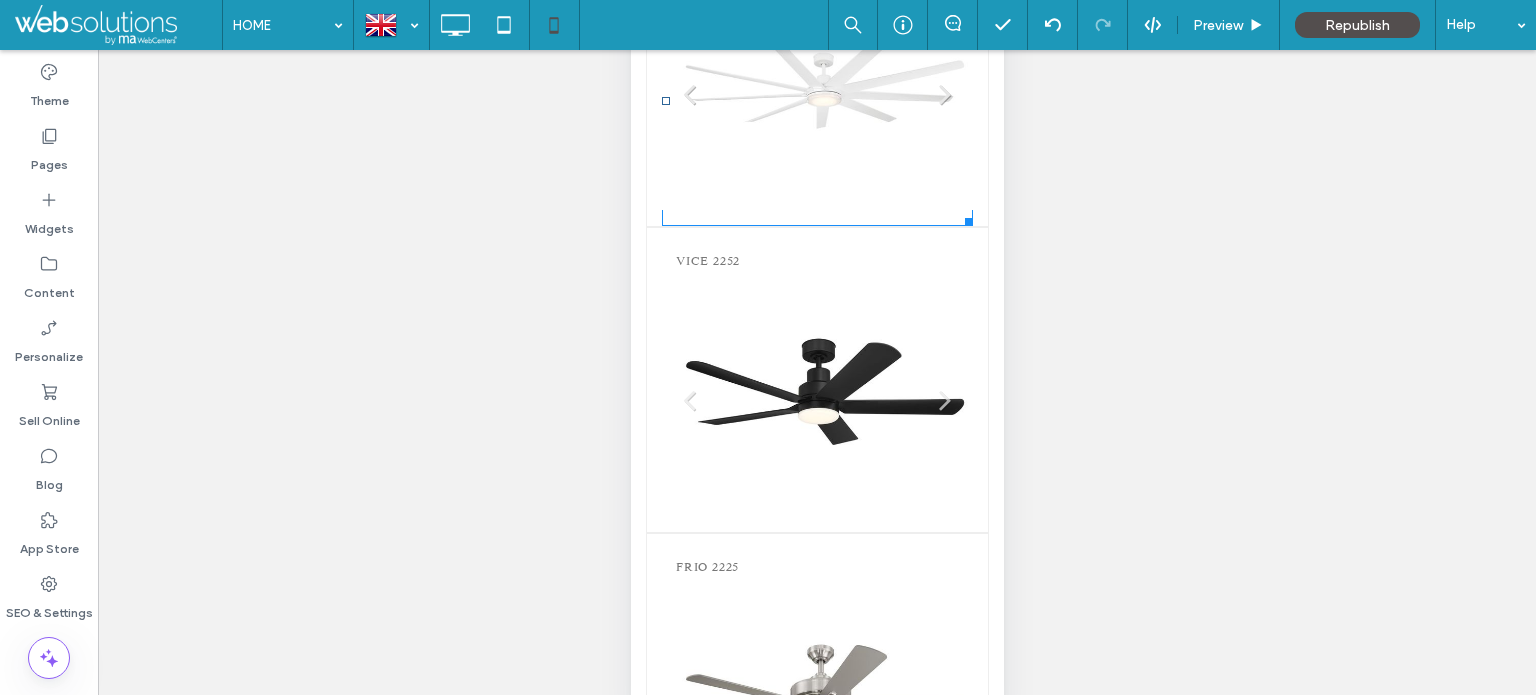scroll, scrollTop: 500, scrollLeft: 0, axis: vertical 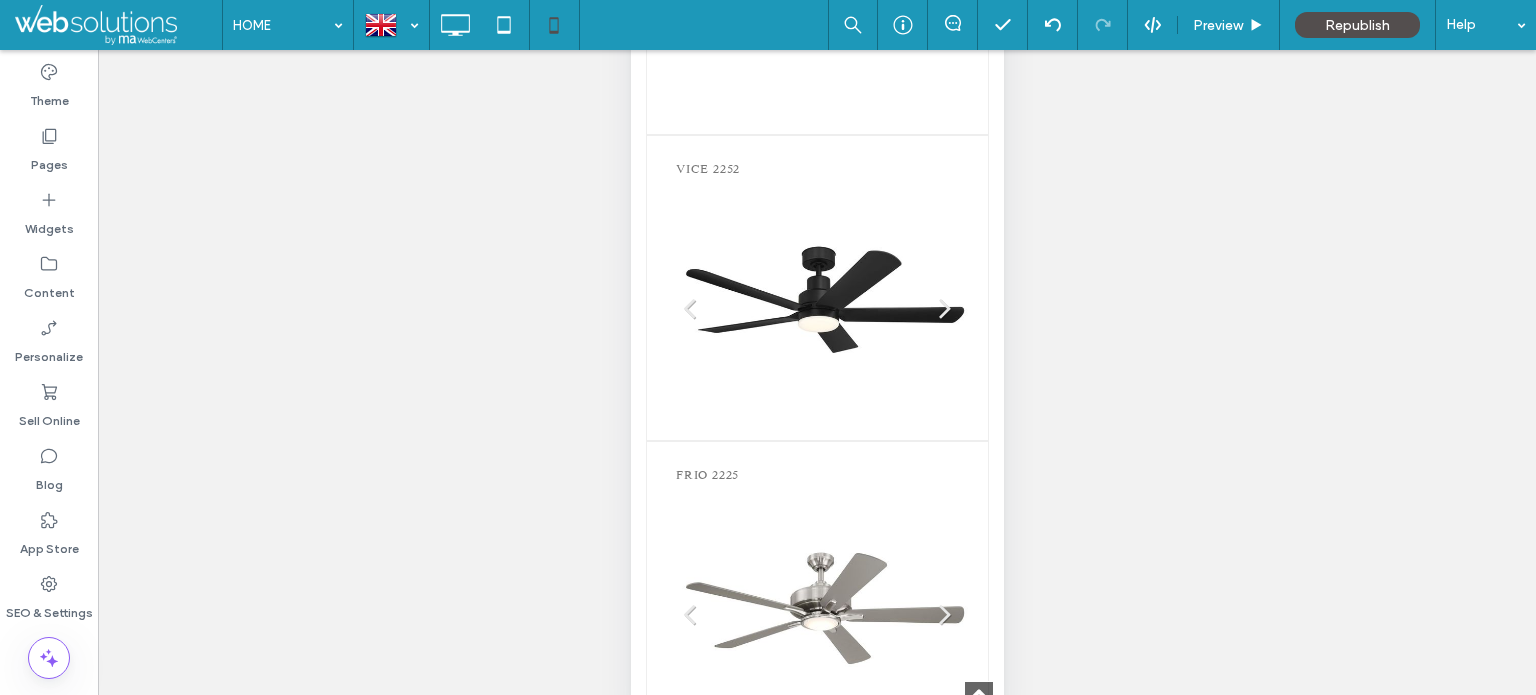 click on "VICE 2252
幻燈片標題
在這裡寫下您的標題
按鈕
幻燈片標題
在這裡寫下您的標題
按鈕
幻燈片標題
在這裡寫下您的標題
按鈕
幻燈片標題
在這裡寫下您的標題
按鈕
幻燈片標題
在這裡寫下您的標題
按鈕
幻燈片標題
在這裡寫下您的標題
按鈕
Click To Paste     Click To Paste" at bounding box center (816, 288) 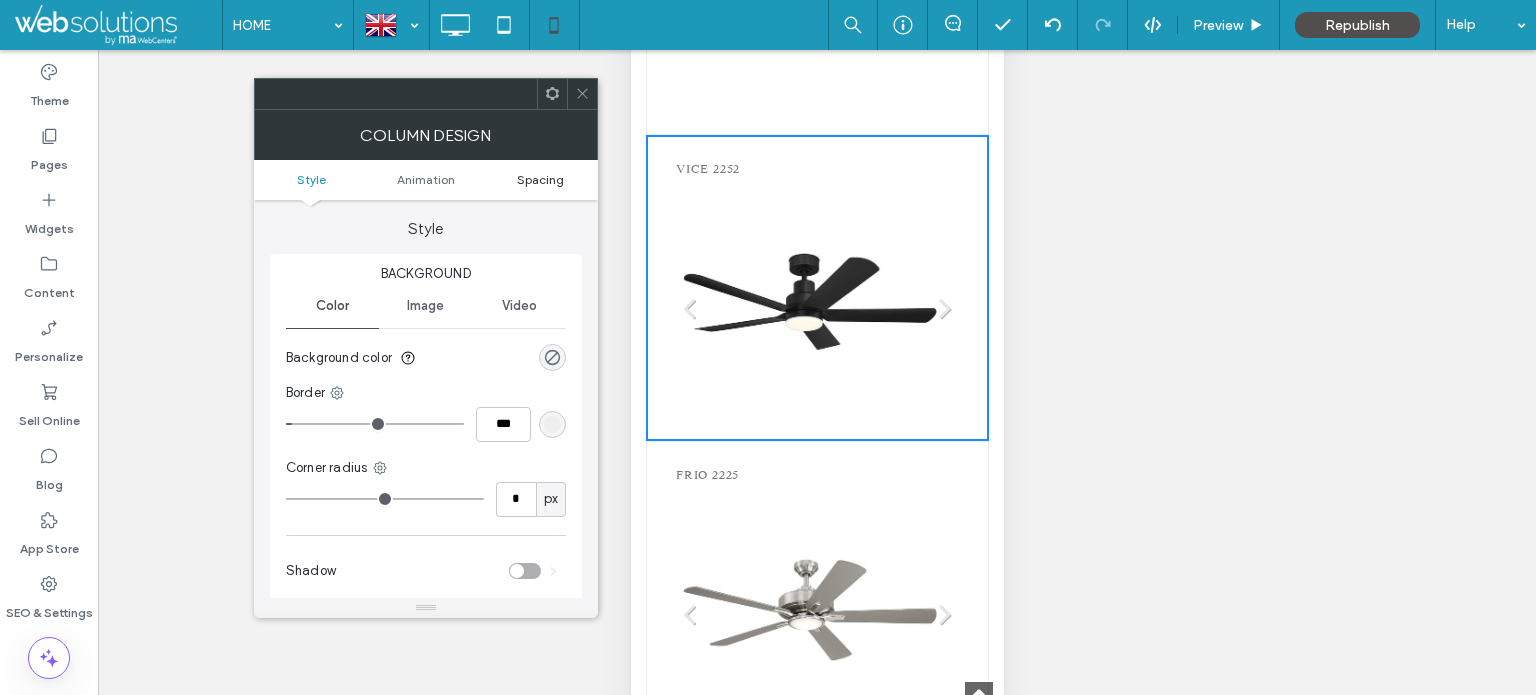 click on "Spacing" at bounding box center (540, 179) 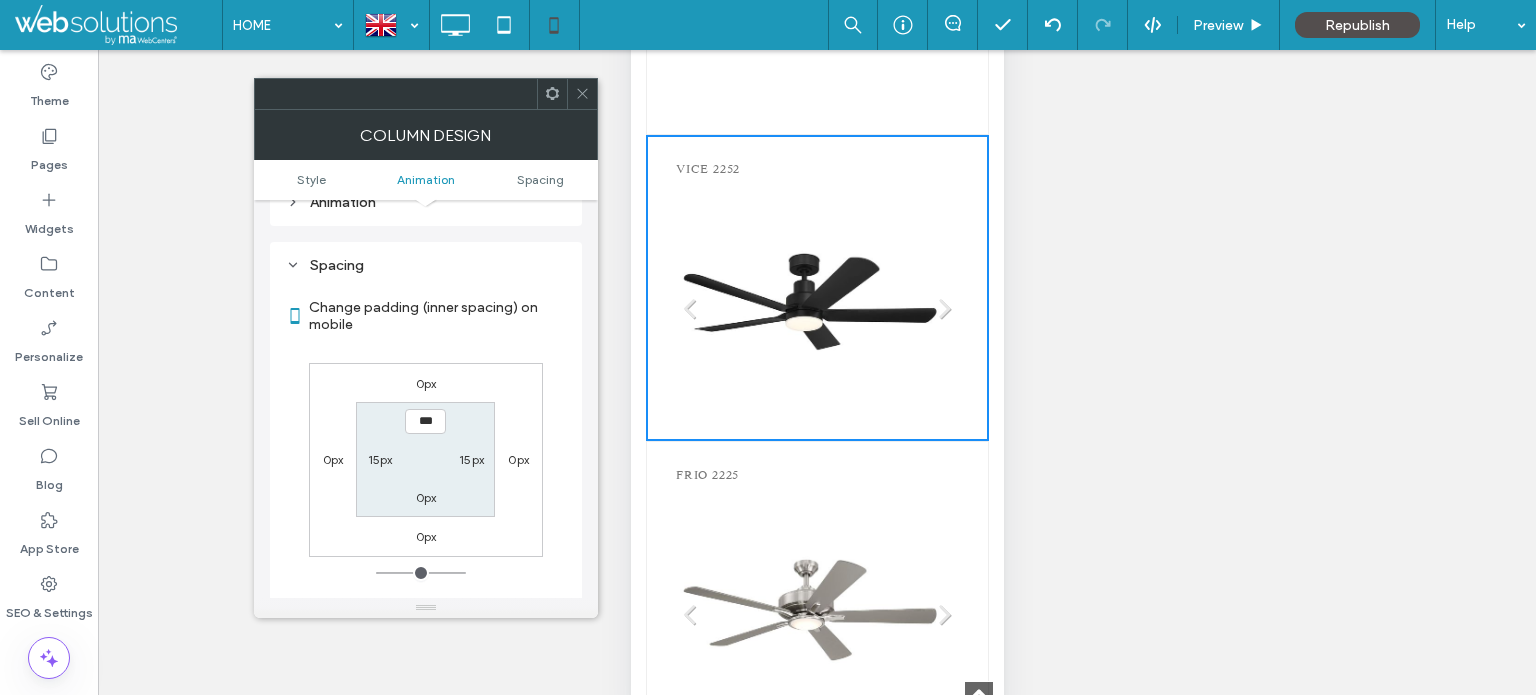 scroll, scrollTop: 468, scrollLeft: 0, axis: vertical 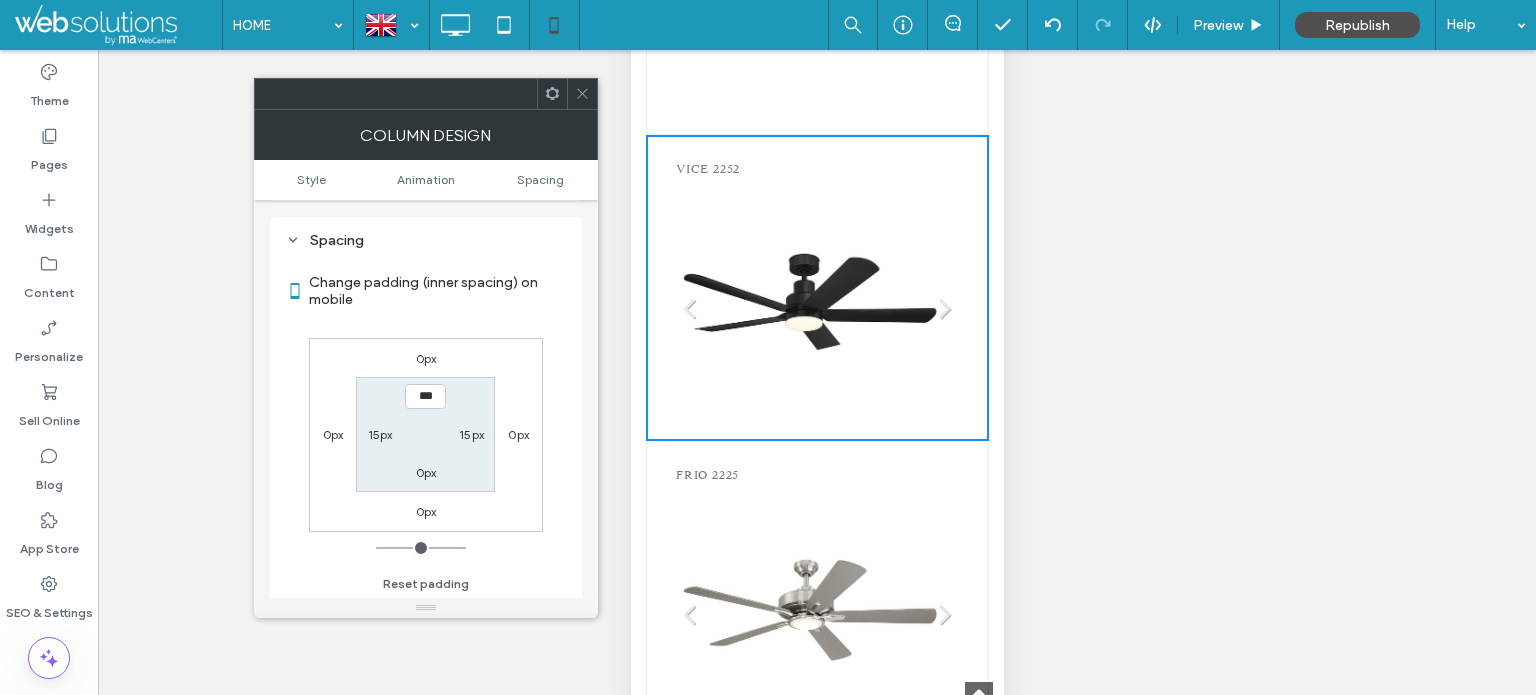 click on "0px" at bounding box center [426, 358] 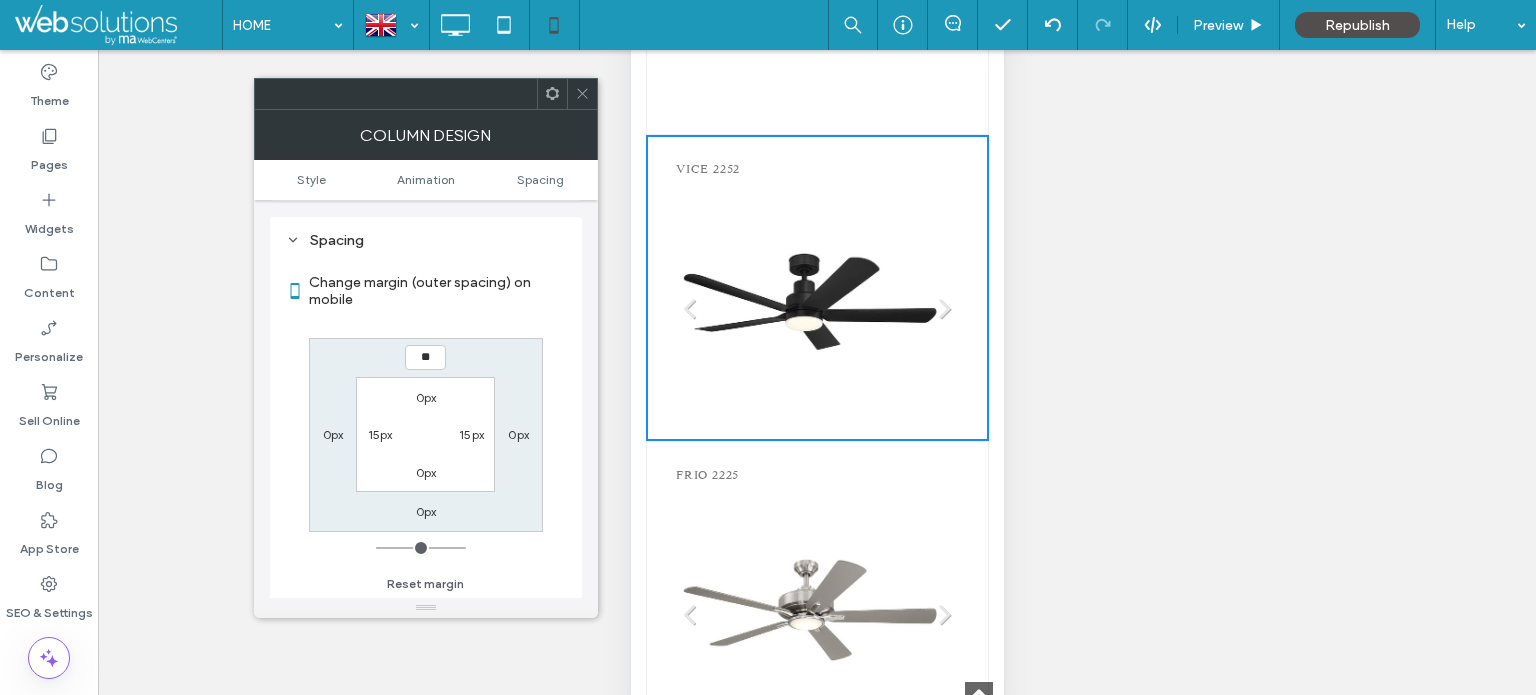 type on "**" 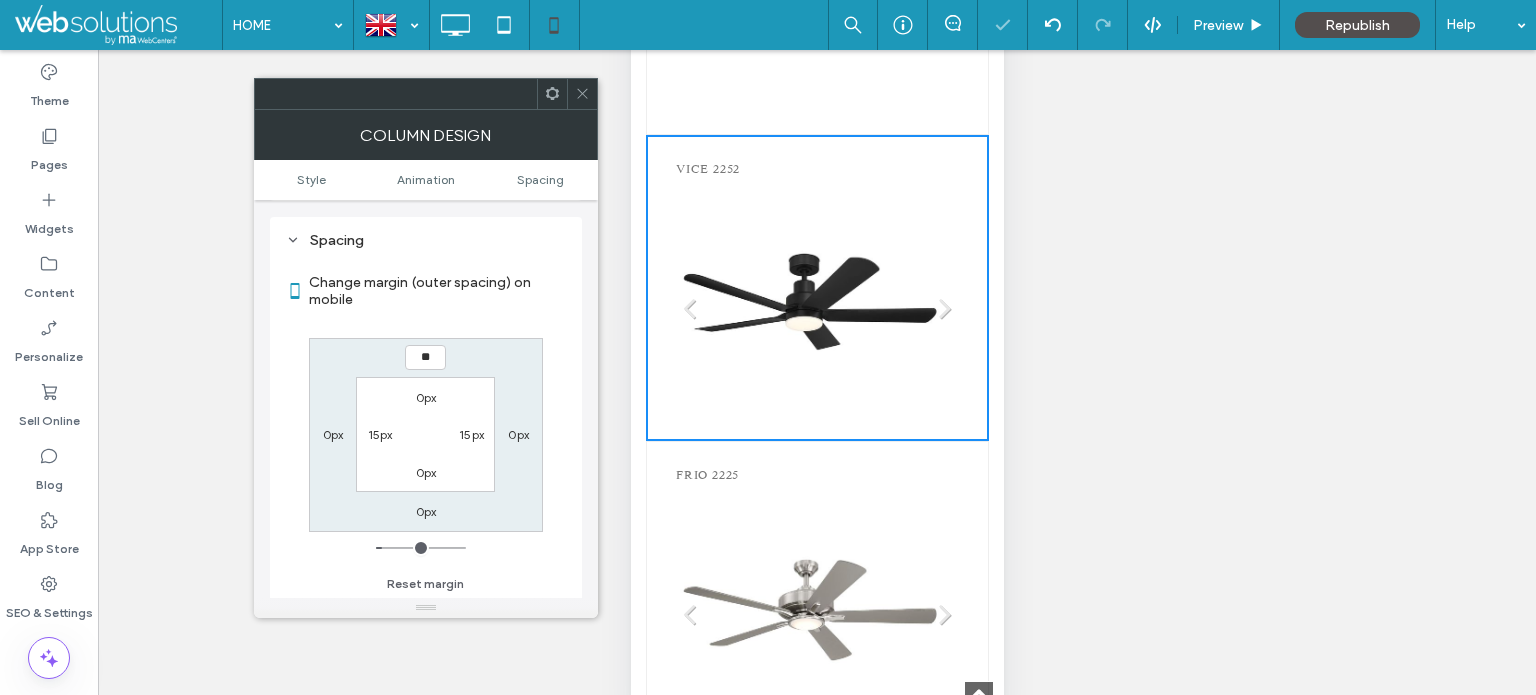 type on "**" 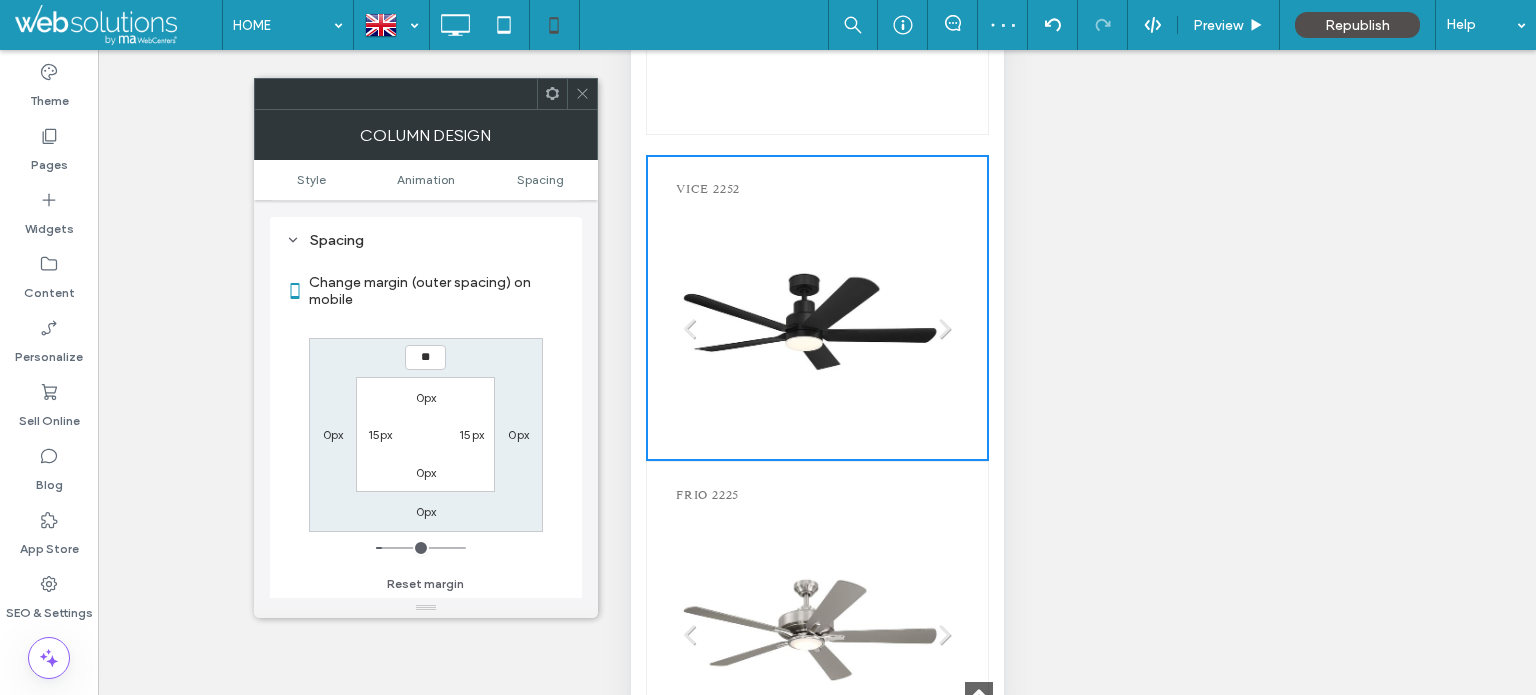 type on "**" 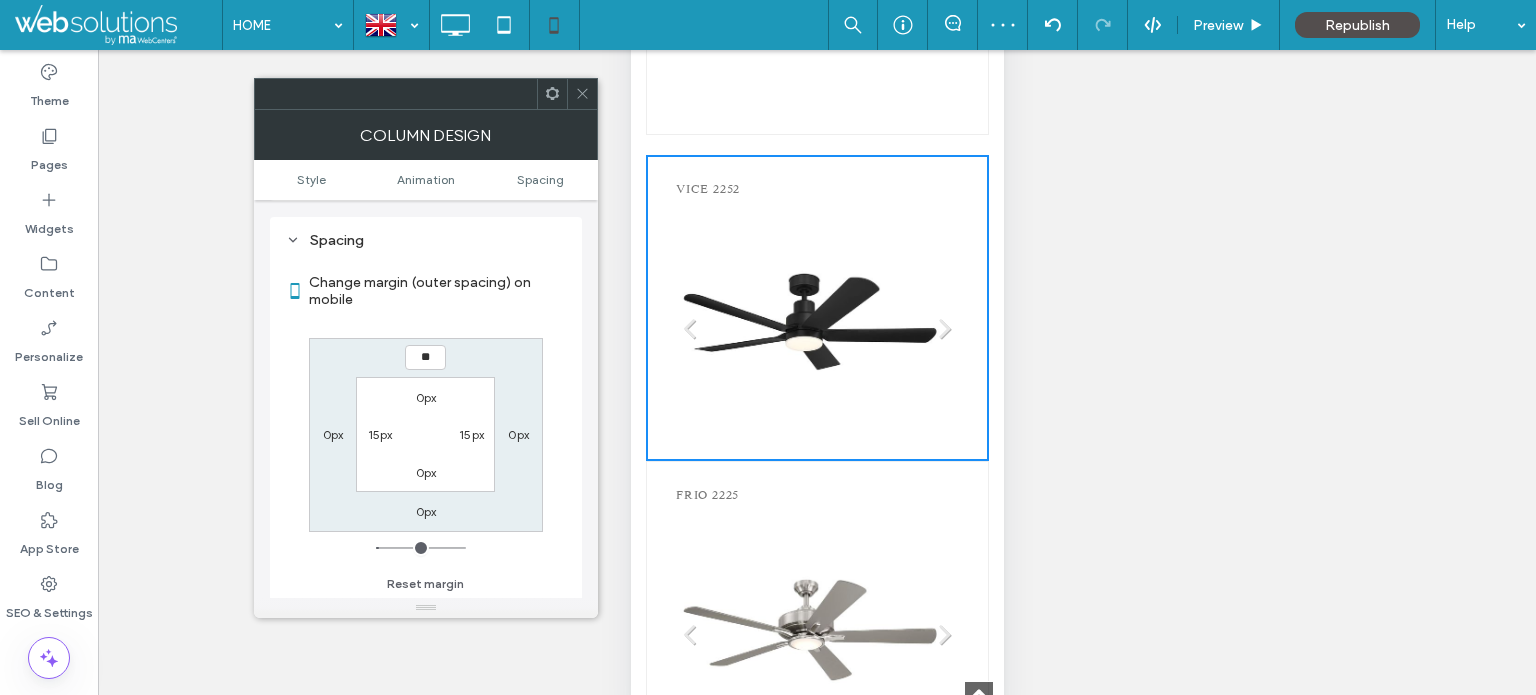 type on "**" 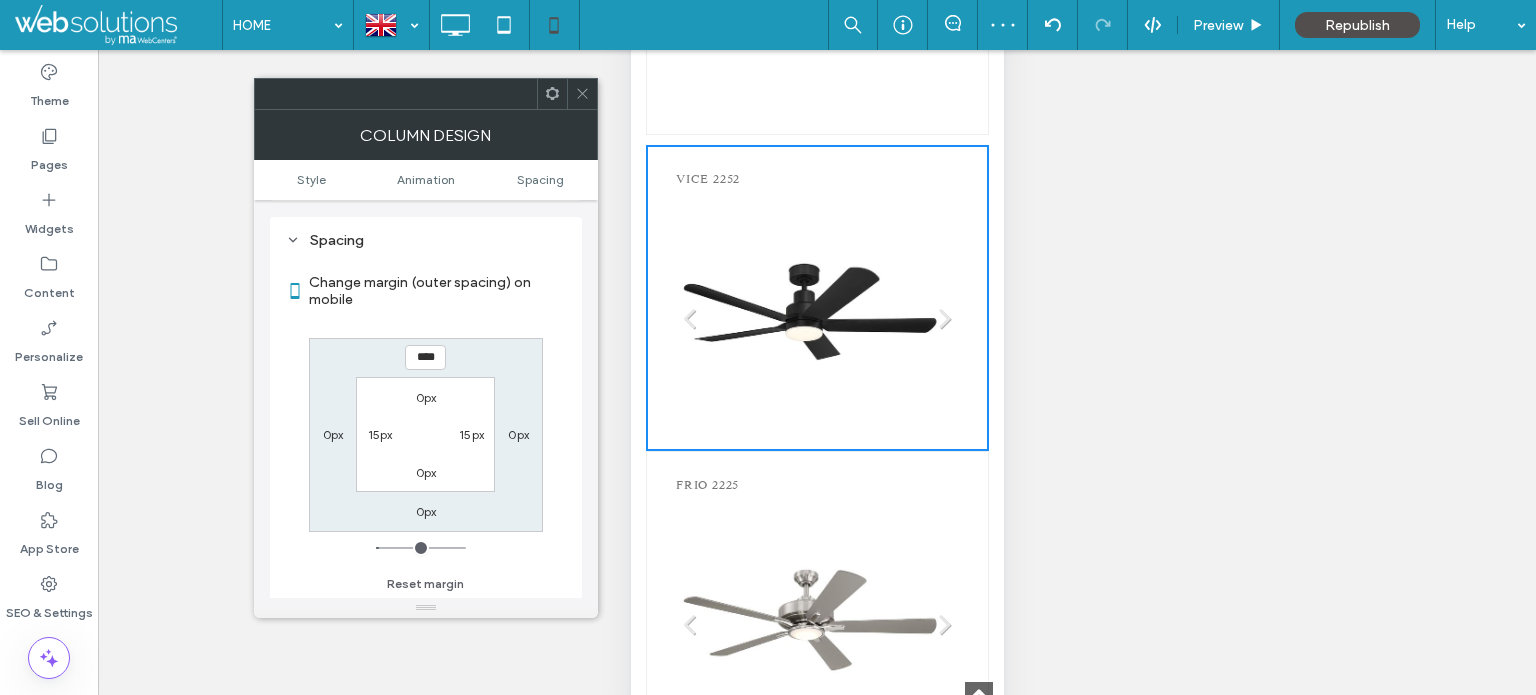 click on "0px" at bounding box center [426, 511] 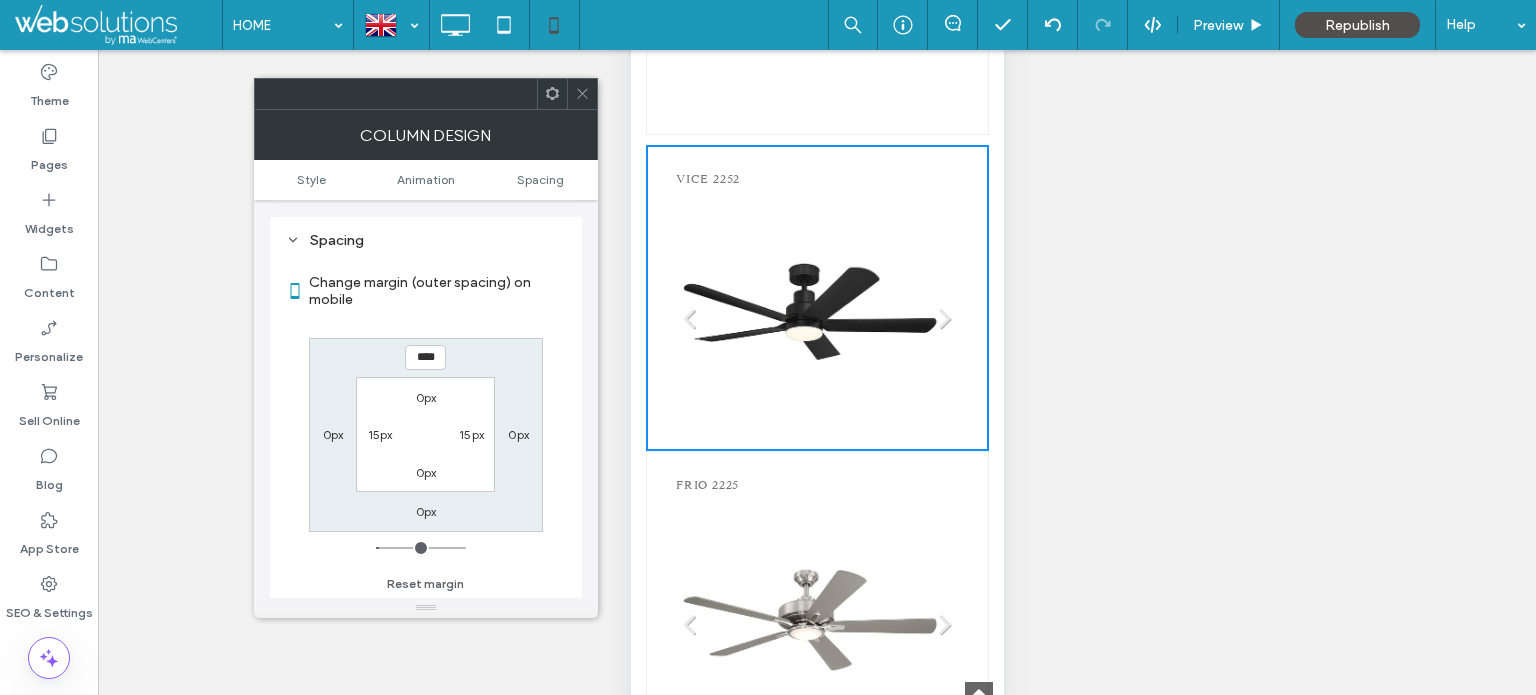 click on "0px" at bounding box center (426, 511) 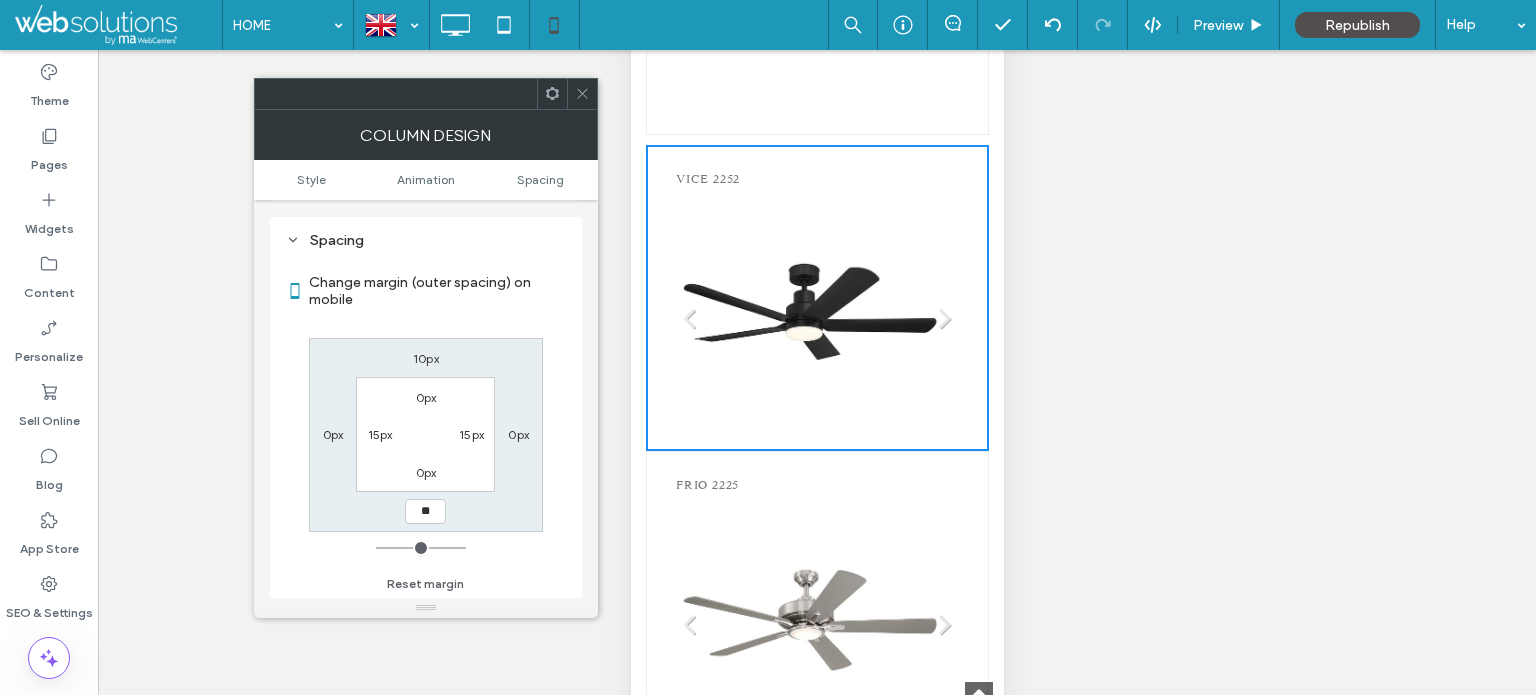 type on "**" 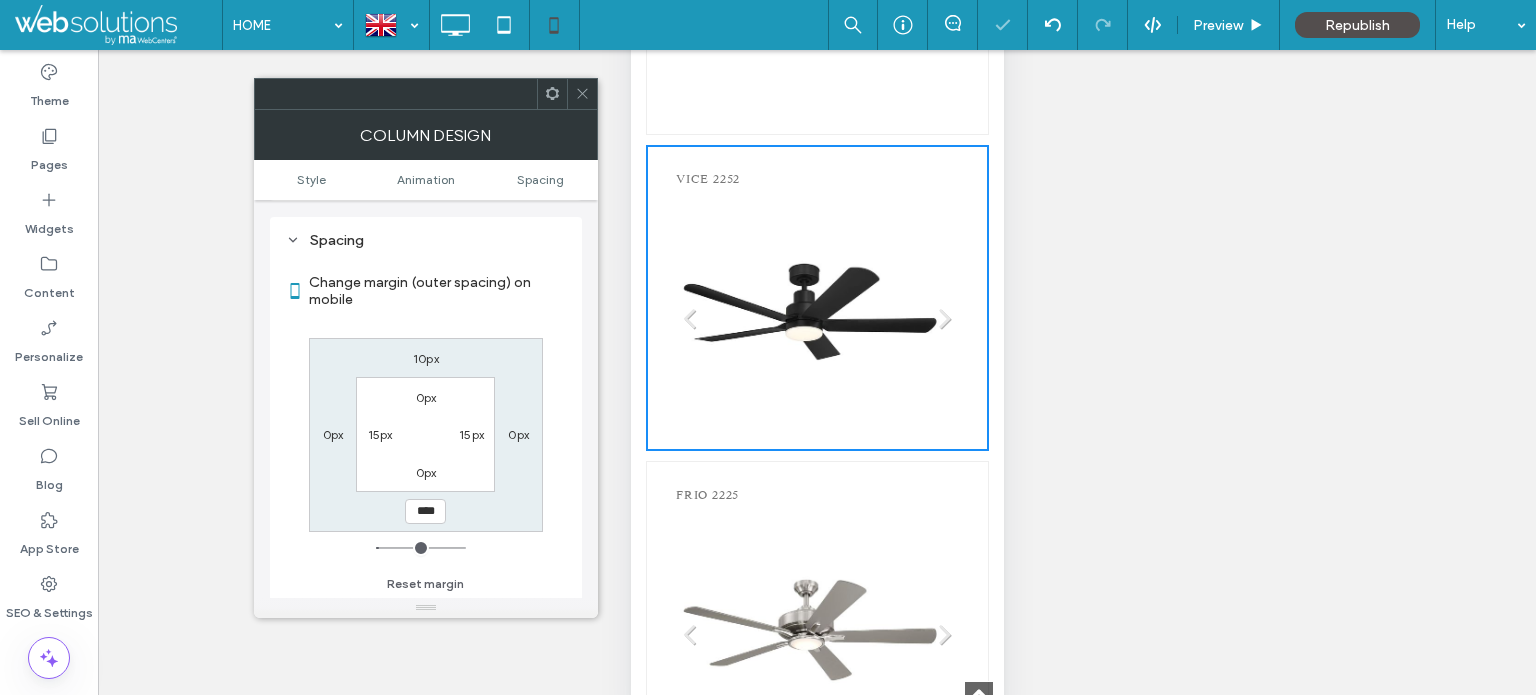 click 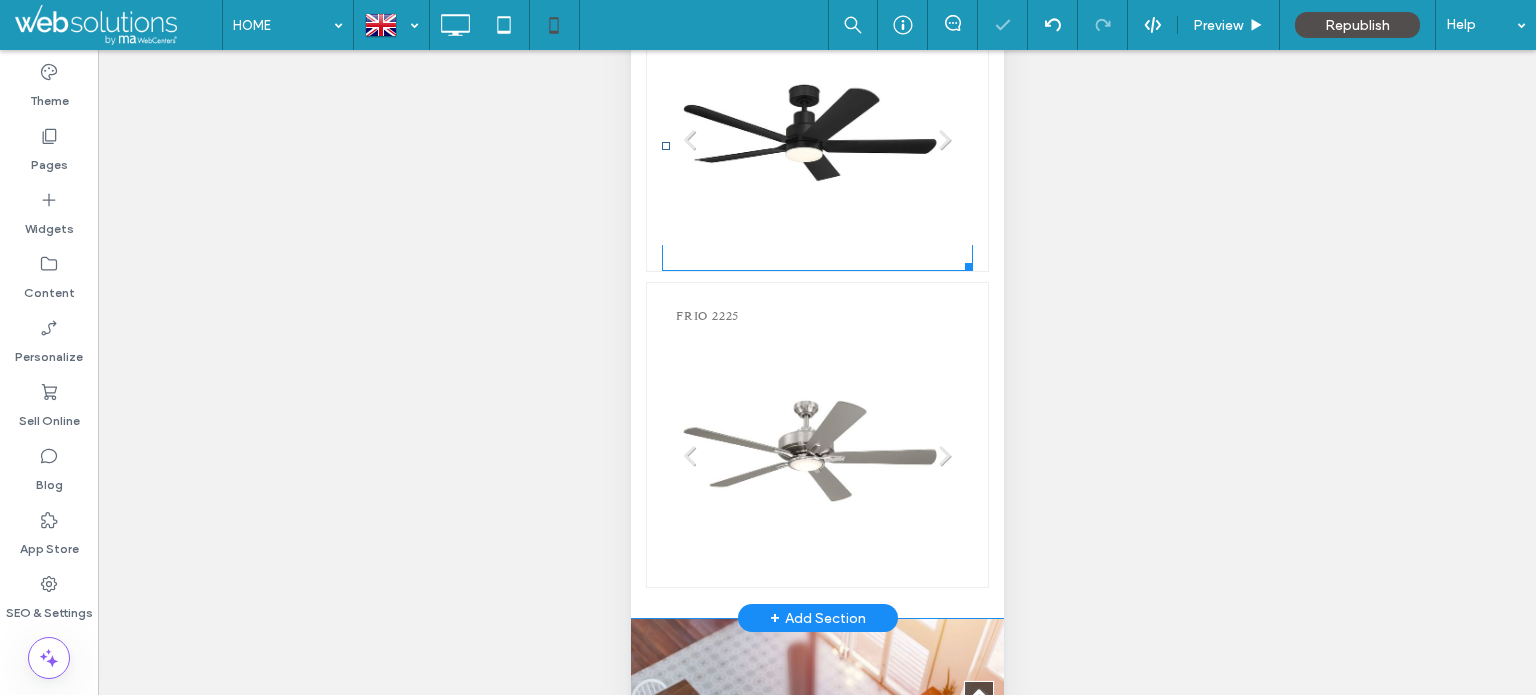 scroll, scrollTop: 800, scrollLeft: 0, axis: vertical 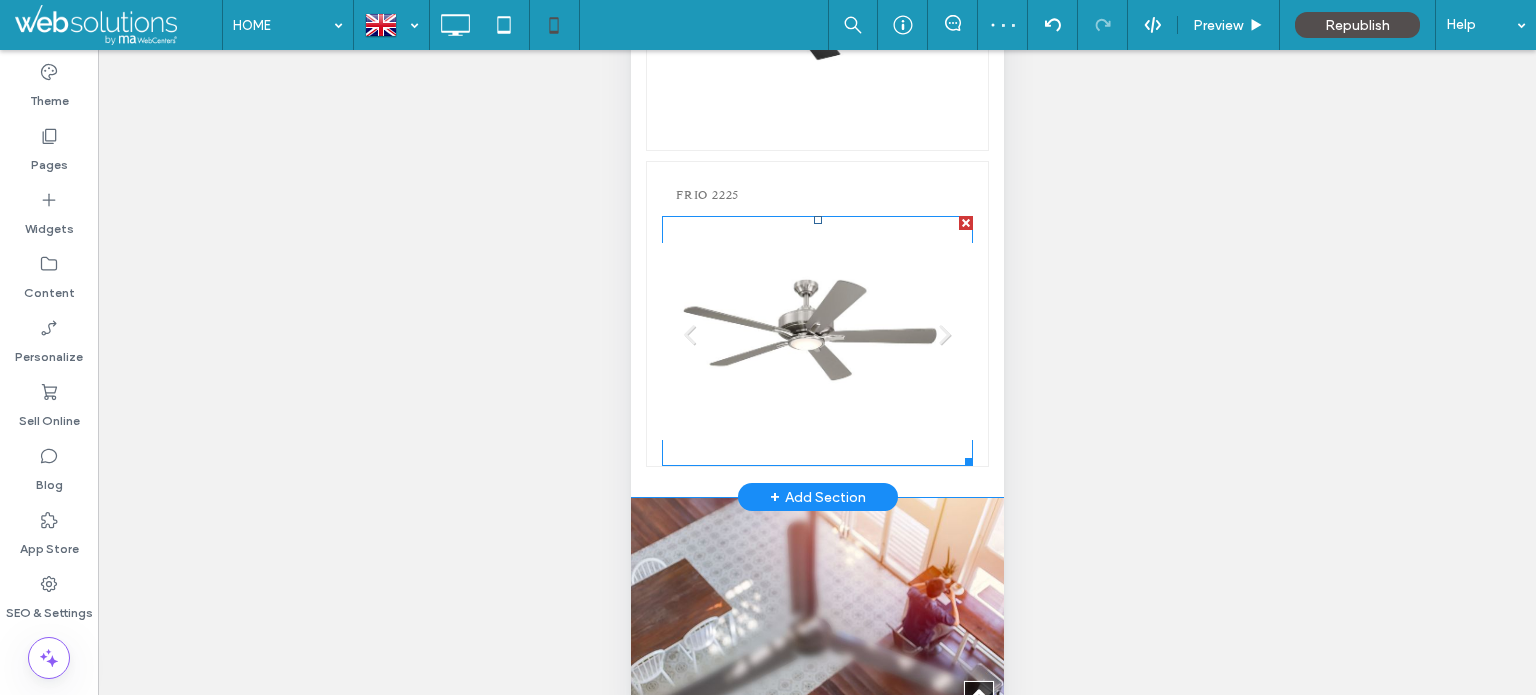 click at bounding box center [809, 341] 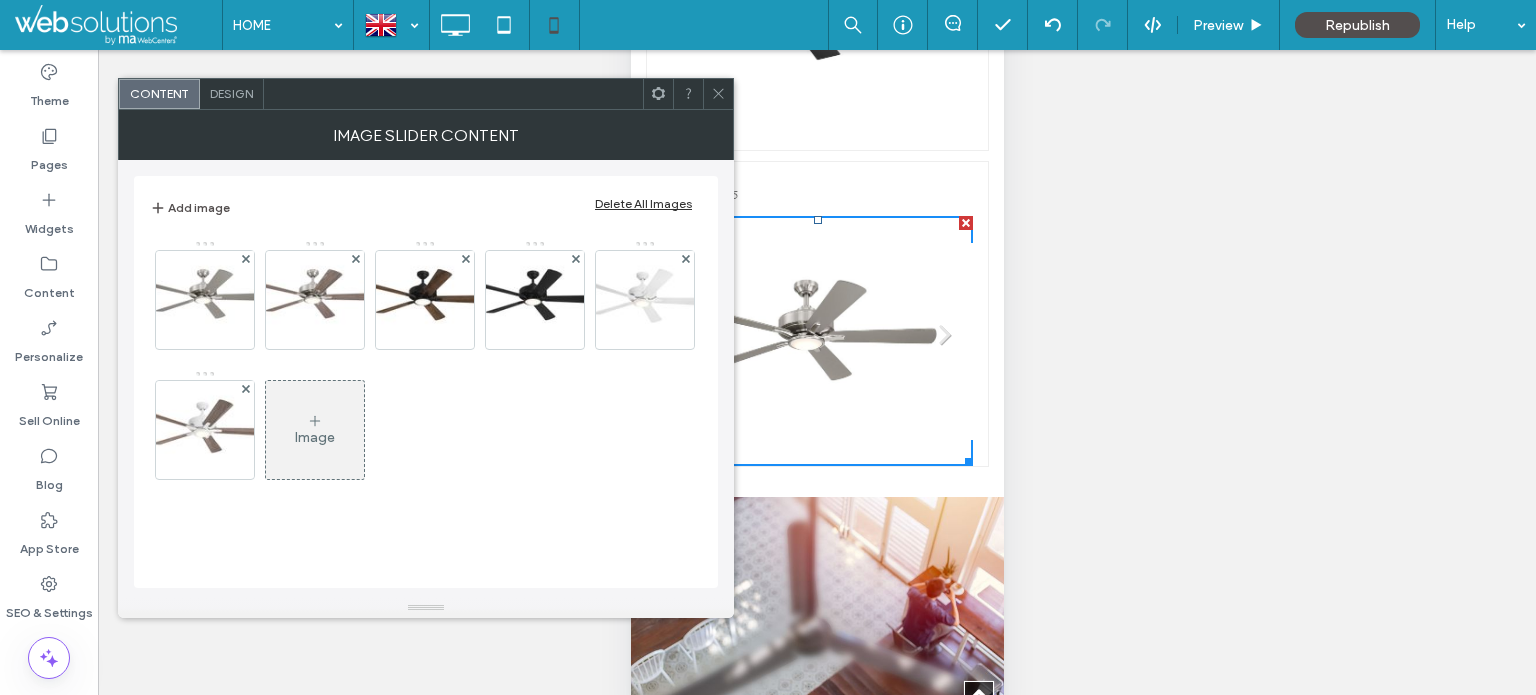 click on "Design" at bounding box center [232, 94] 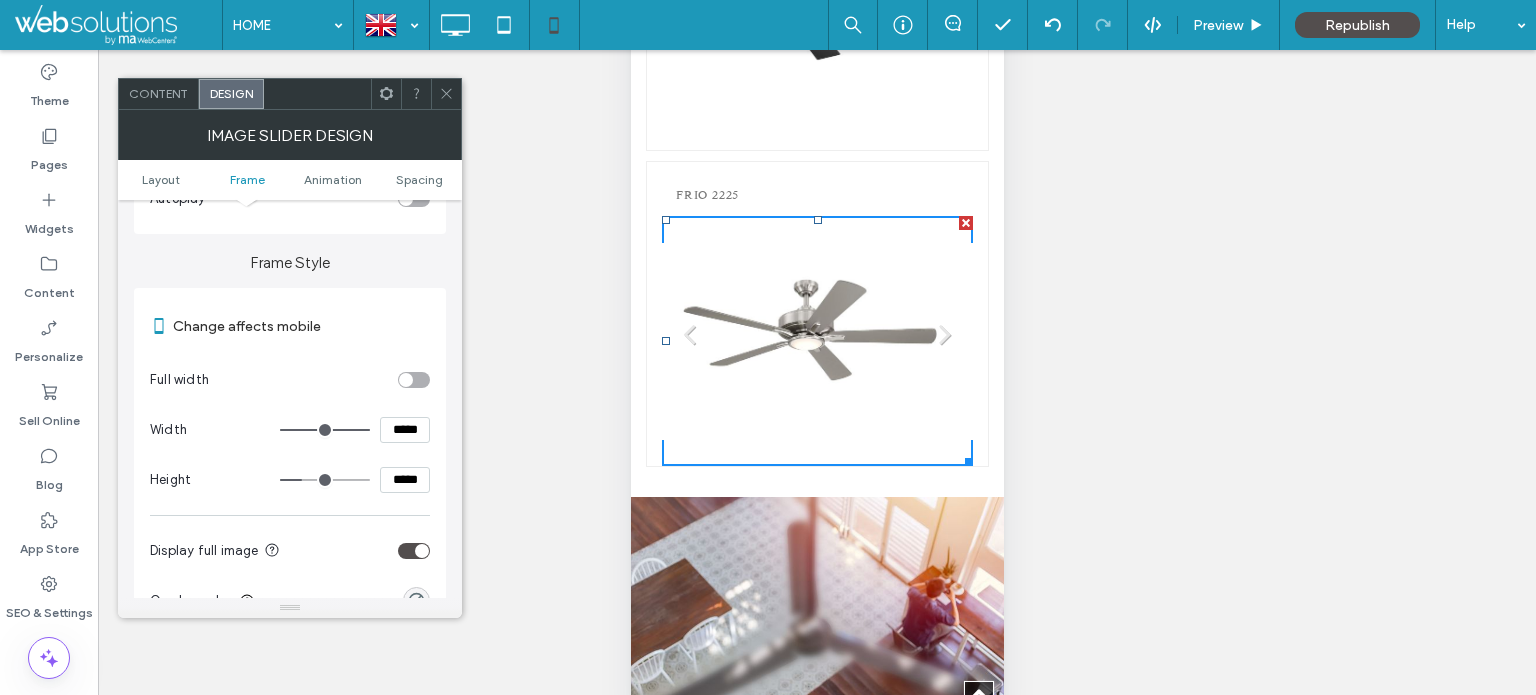 scroll, scrollTop: 300, scrollLeft: 0, axis: vertical 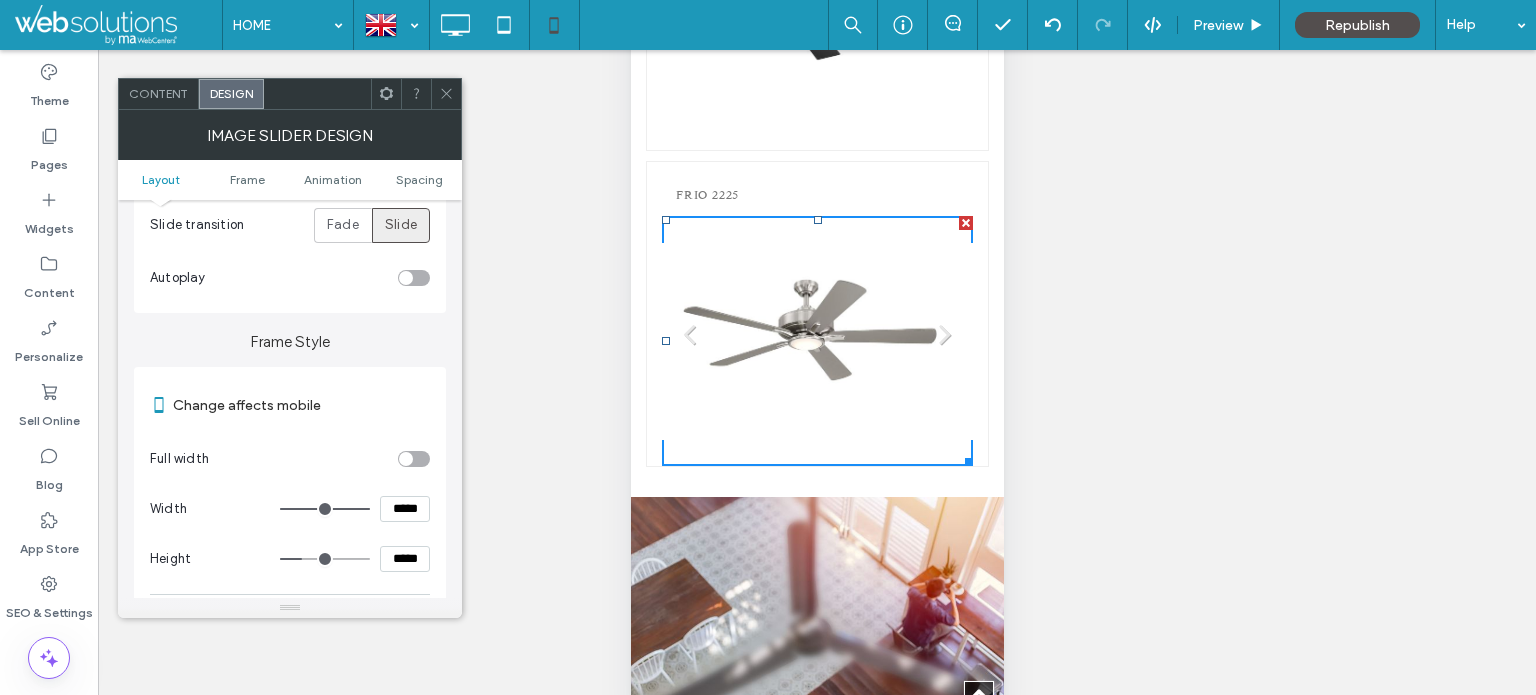 click at bounding box center (414, 459) 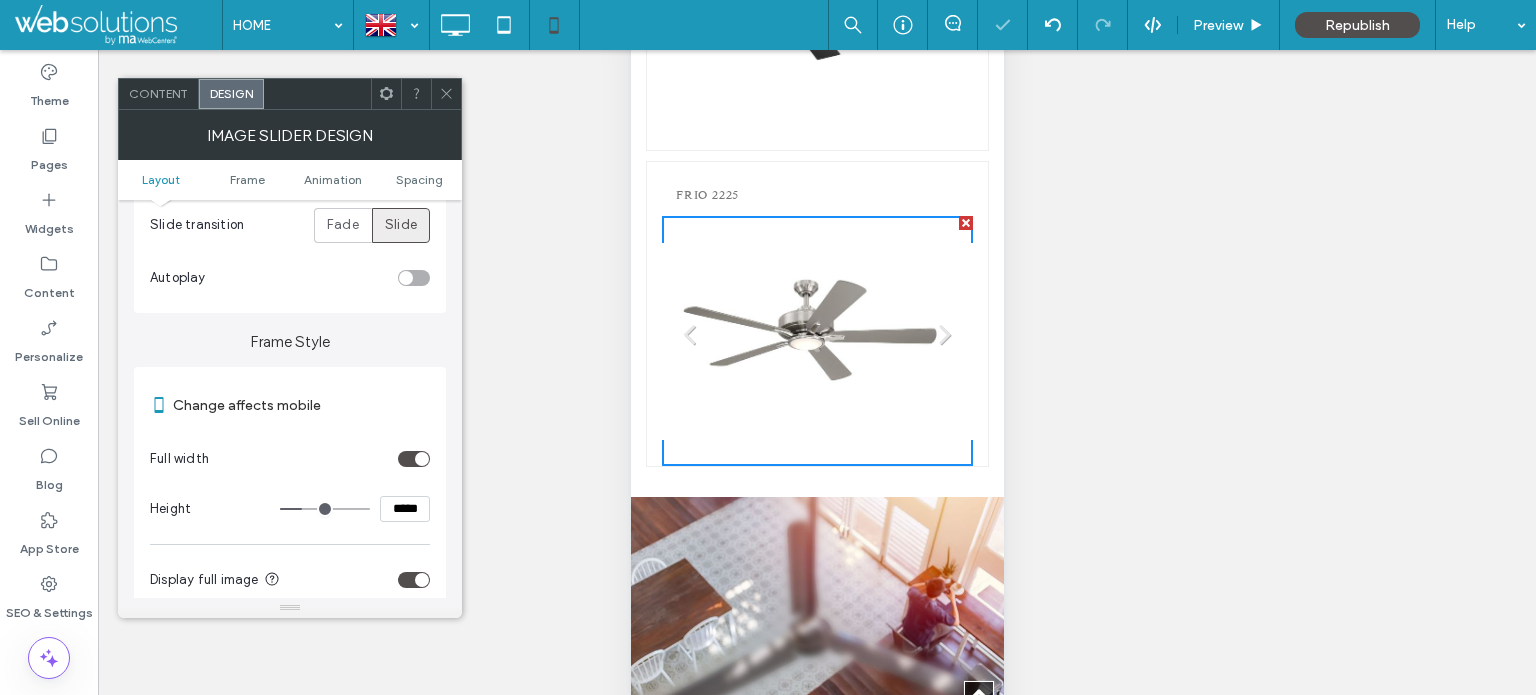 click on "*****" at bounding box center (405, 509) 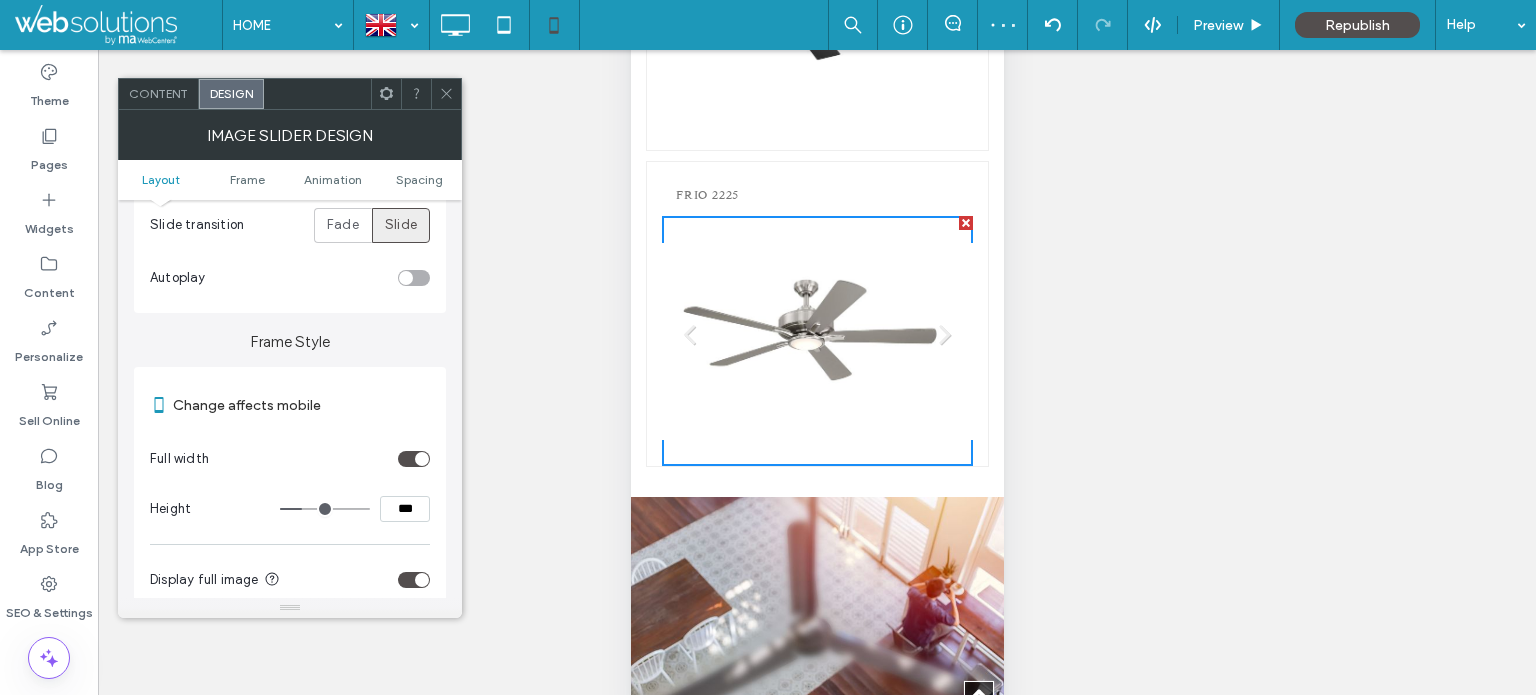 type on "*****" 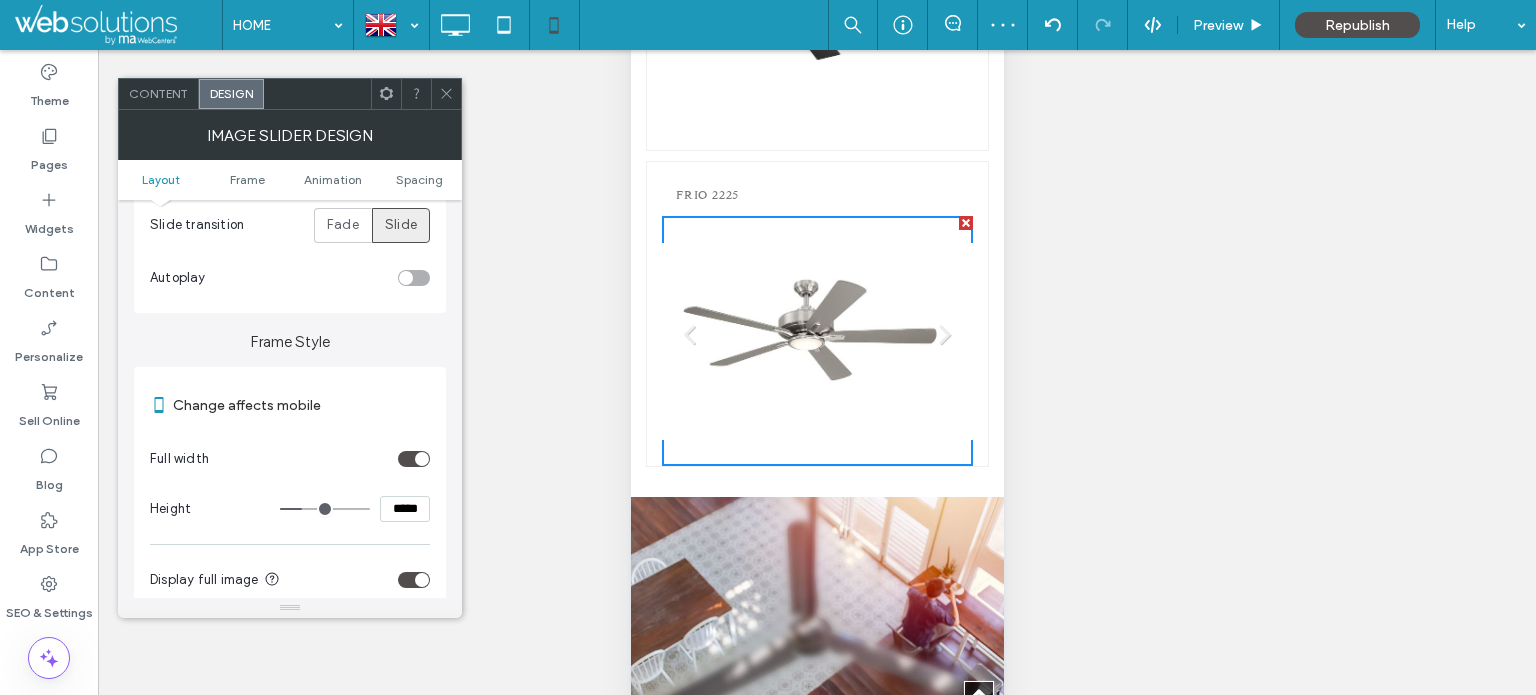 type on "***" 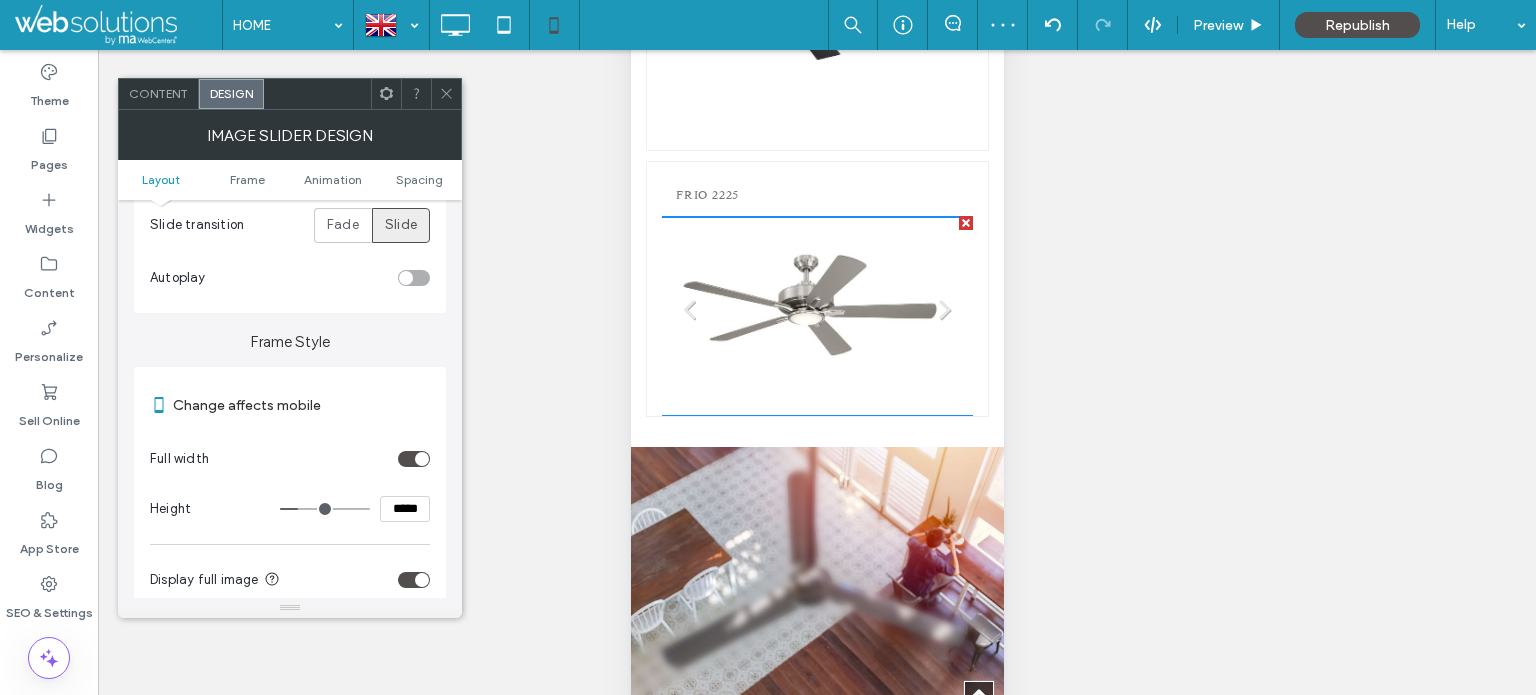click 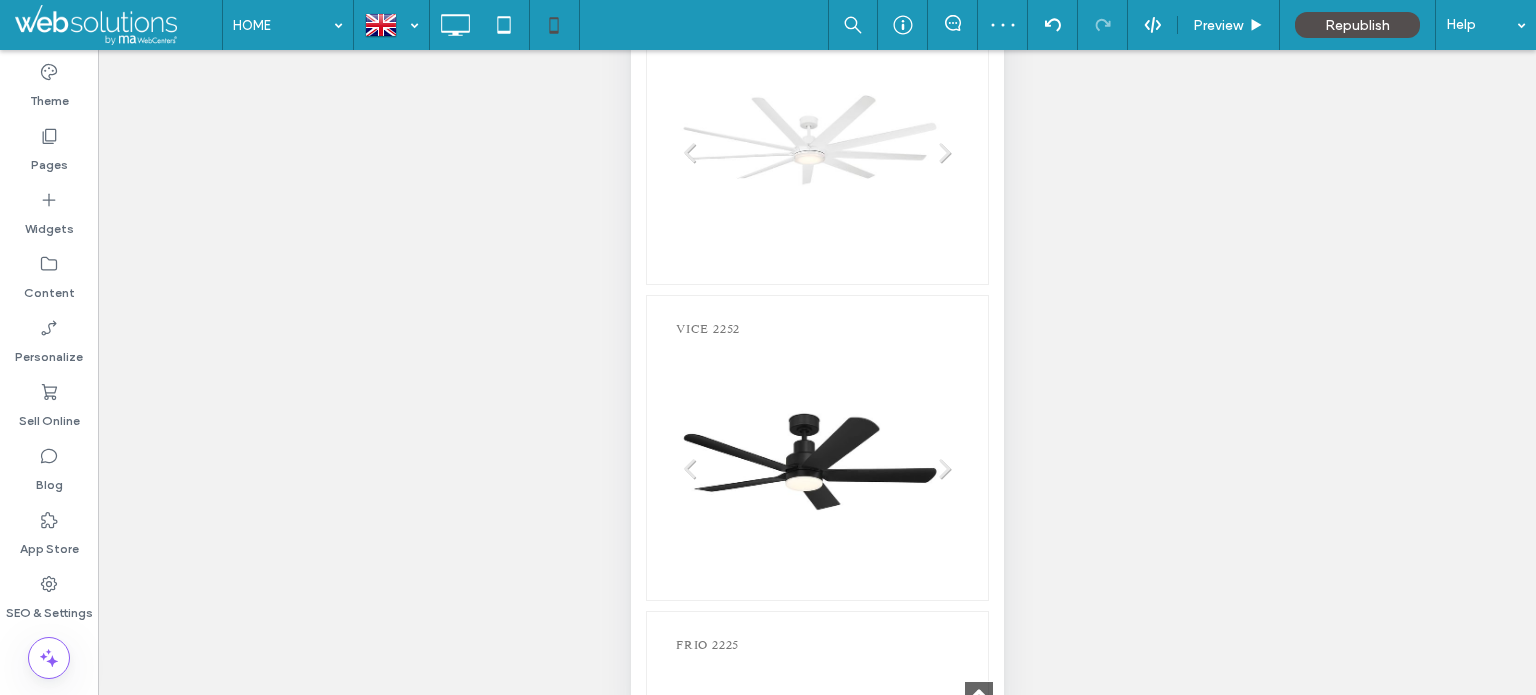 scroll, scrollTop: 300, scrollLeft: 0, axis: vertical 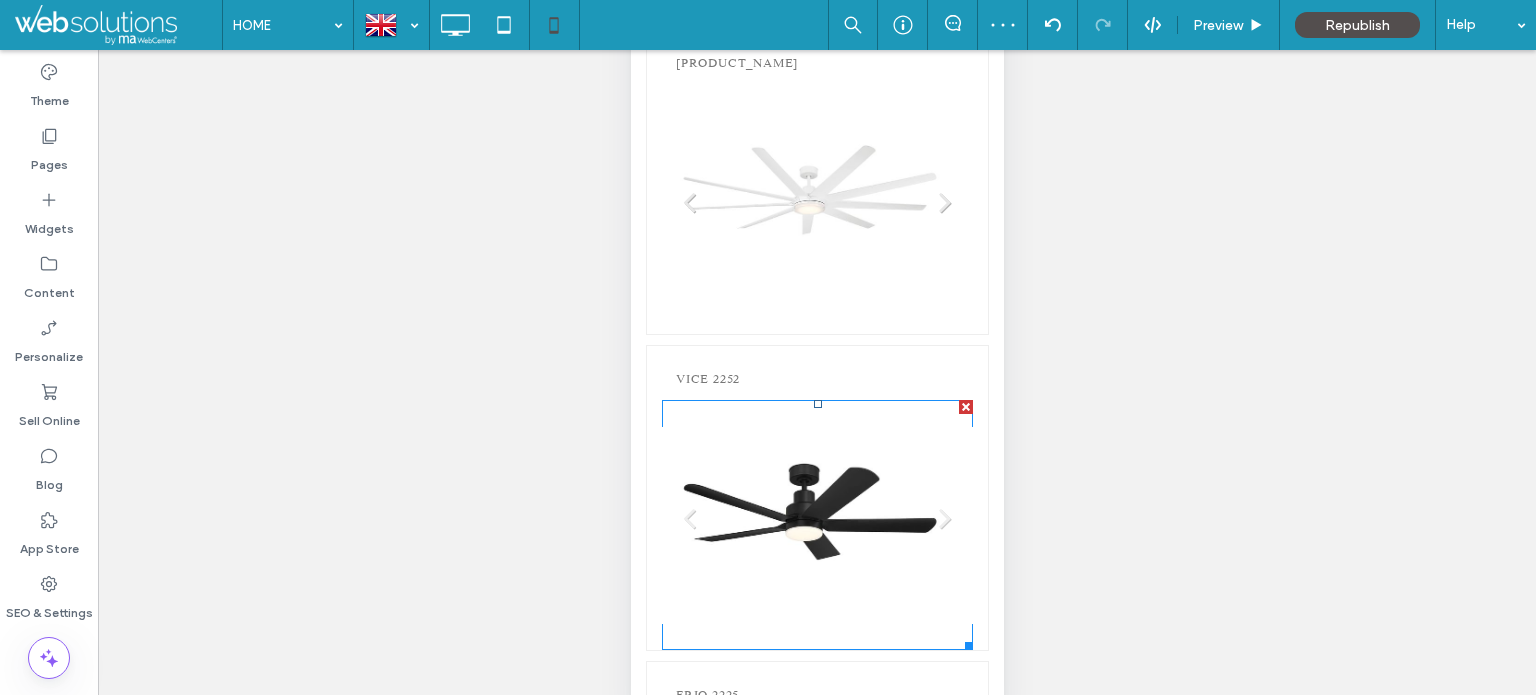 click at bounding box center (809, 525) 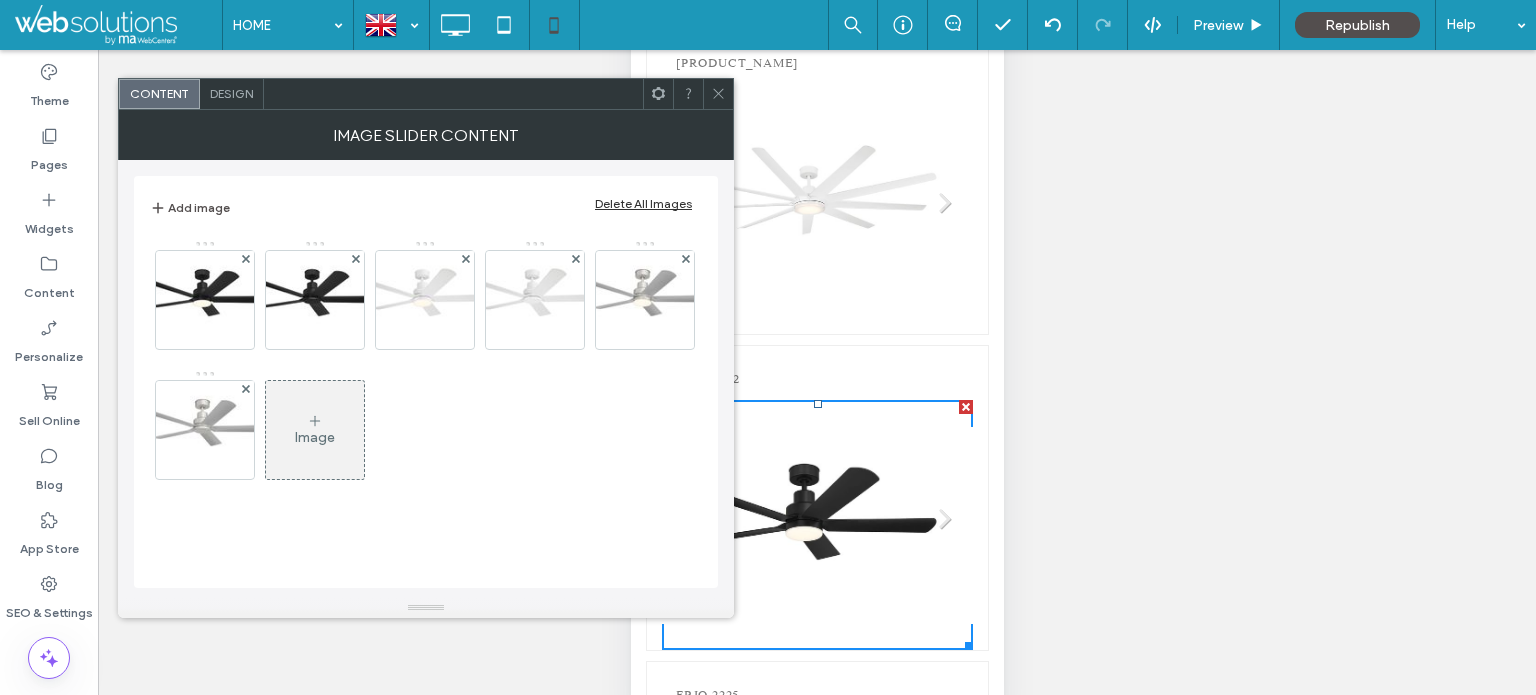 click on "Design" at bounding box center (231, 93) 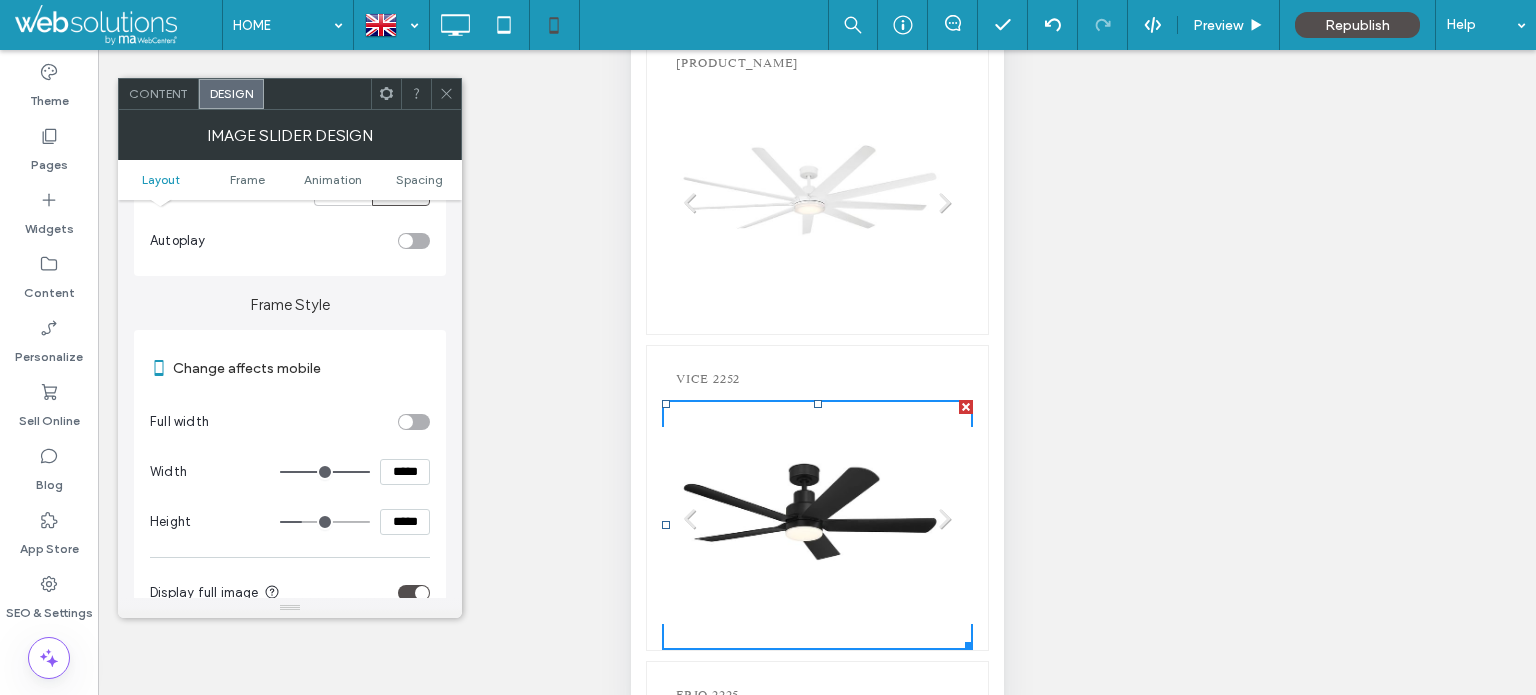 scroll, scrollTop: 400, scrollLeft: 0, axis: vertical 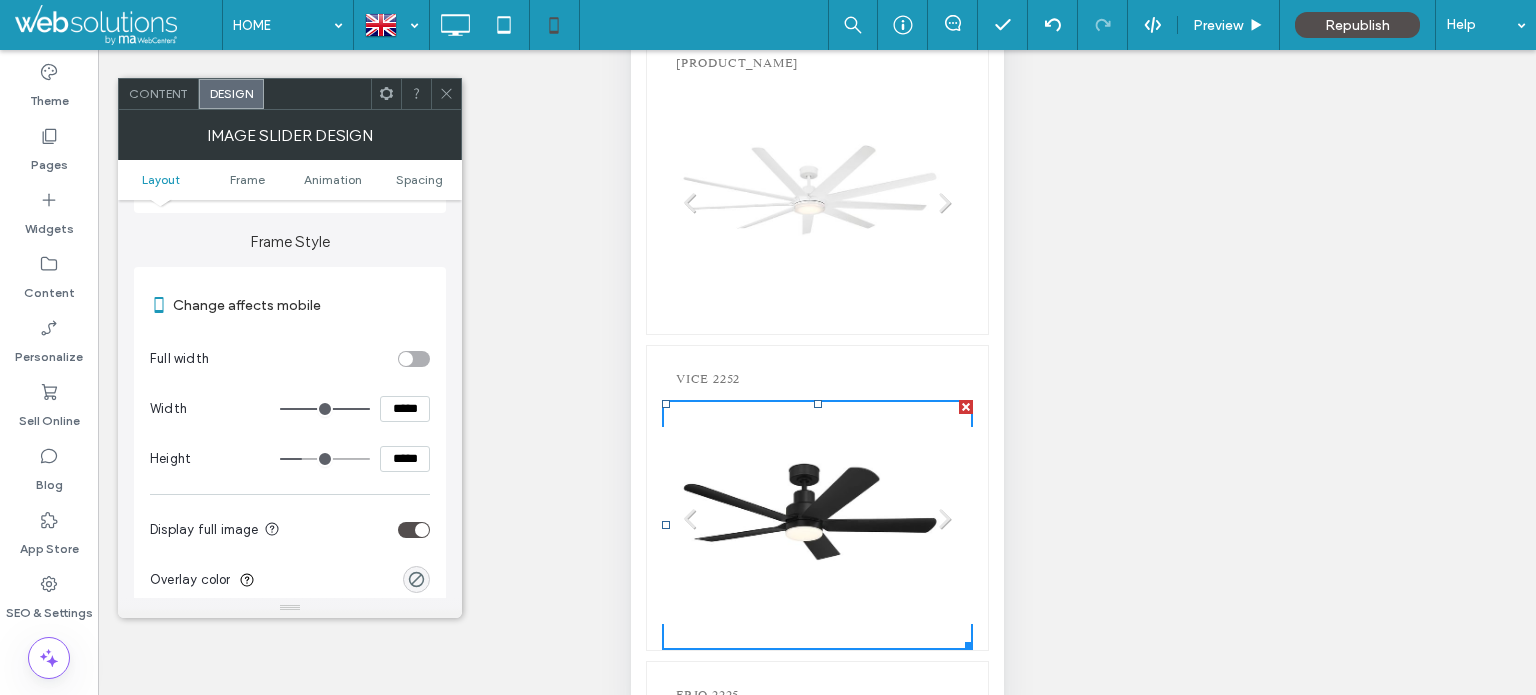 click on "*****" at bounding box center (405, 459) 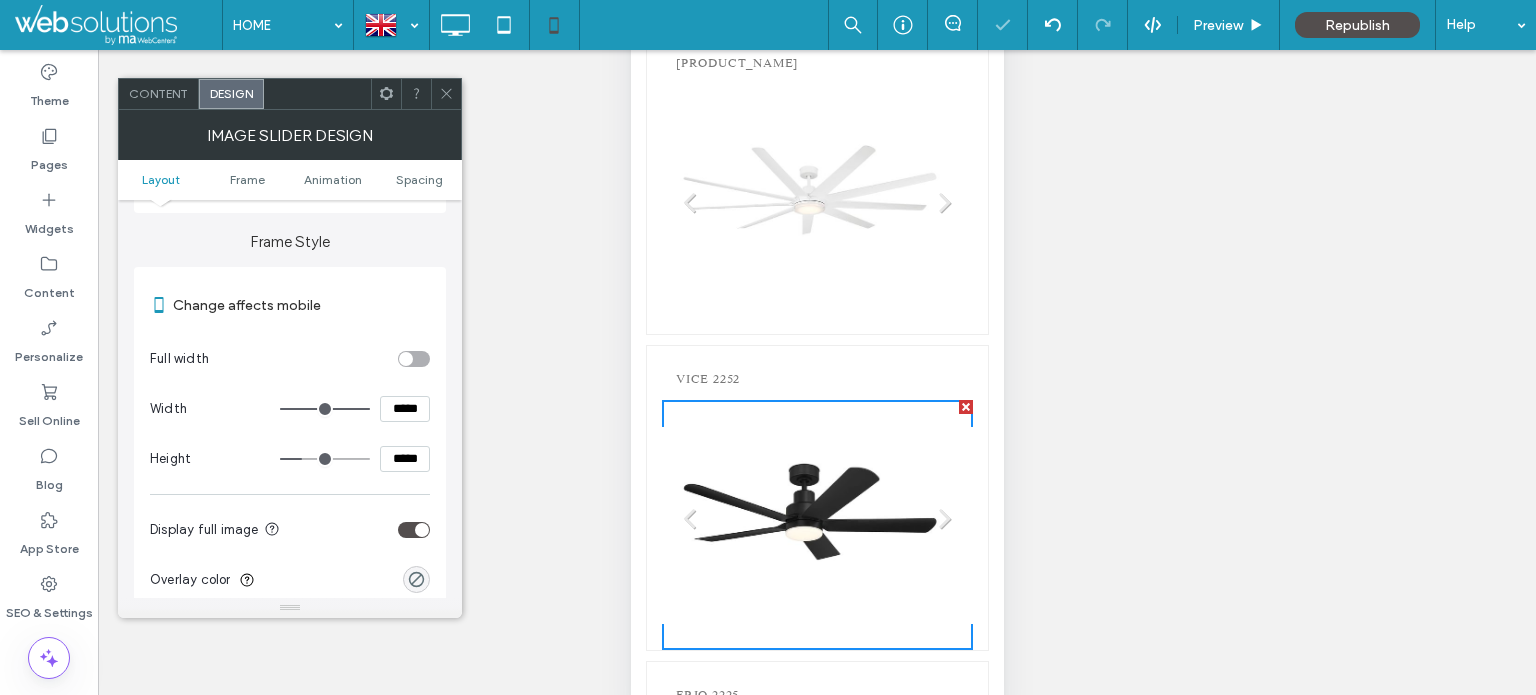 click at bounding box center (414, 359) 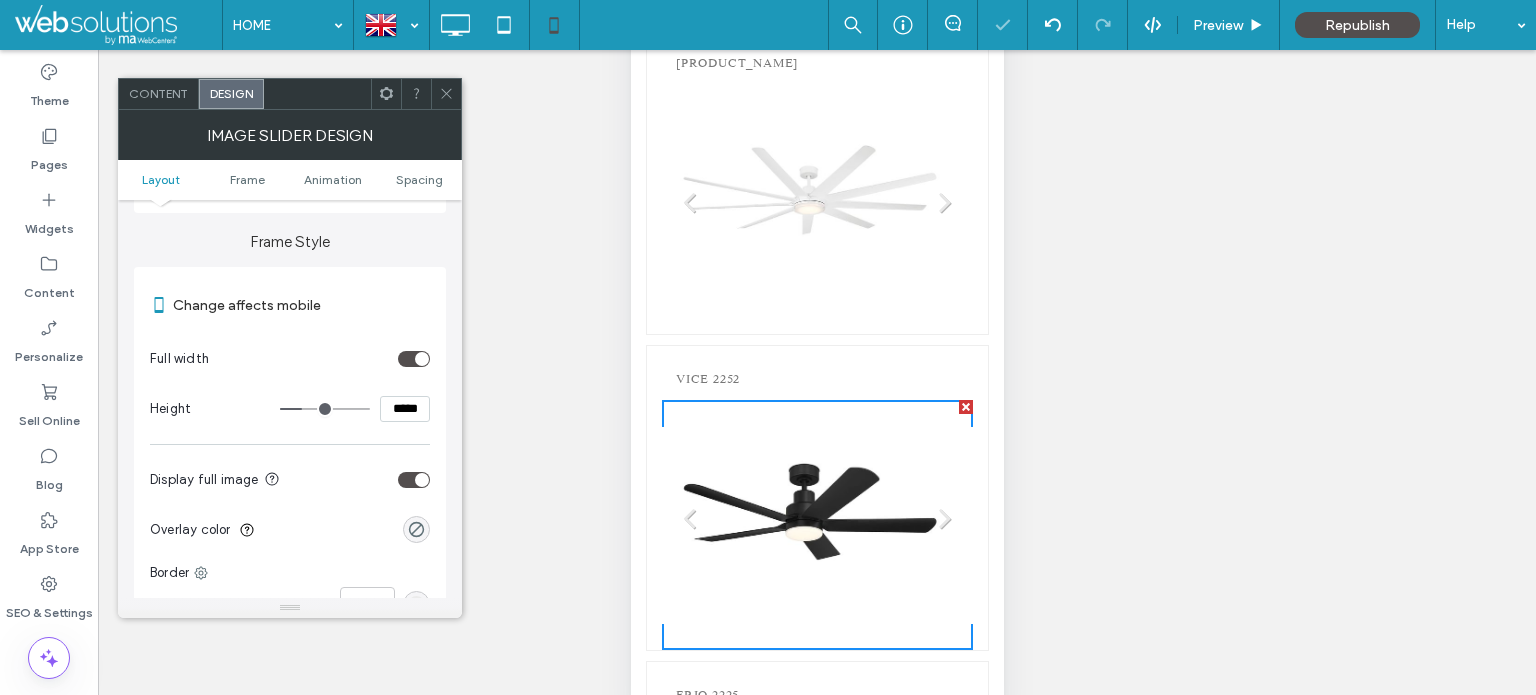 click on "*****" at bounding box center [405, 409] 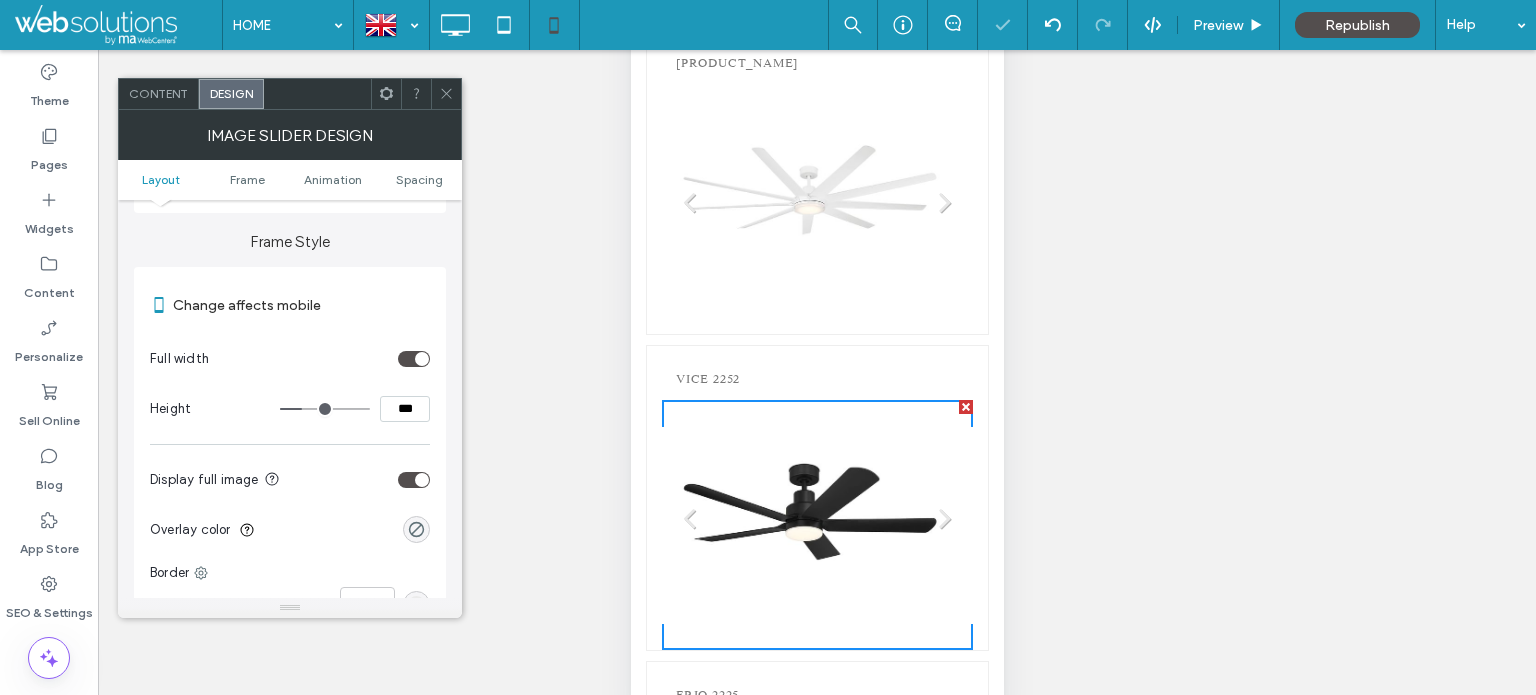 type on "*****" 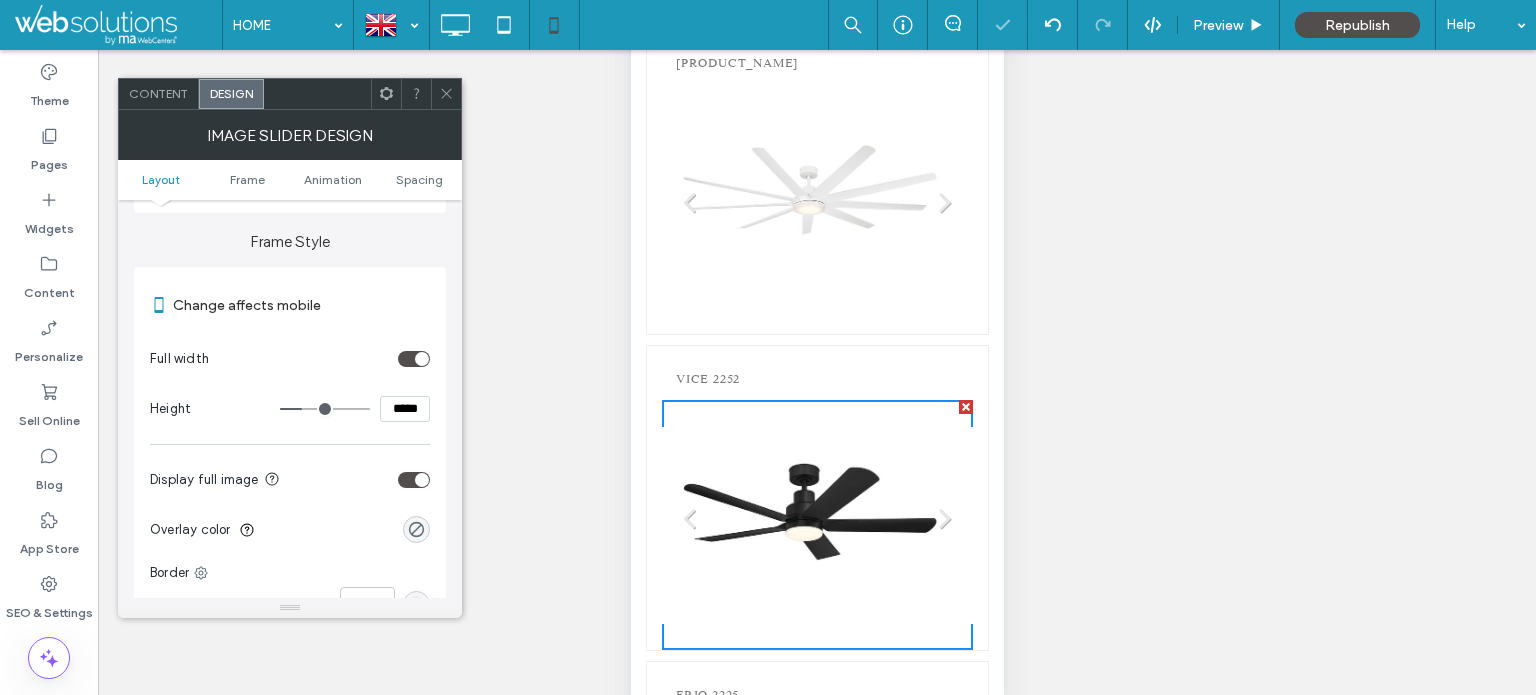 type on "***" 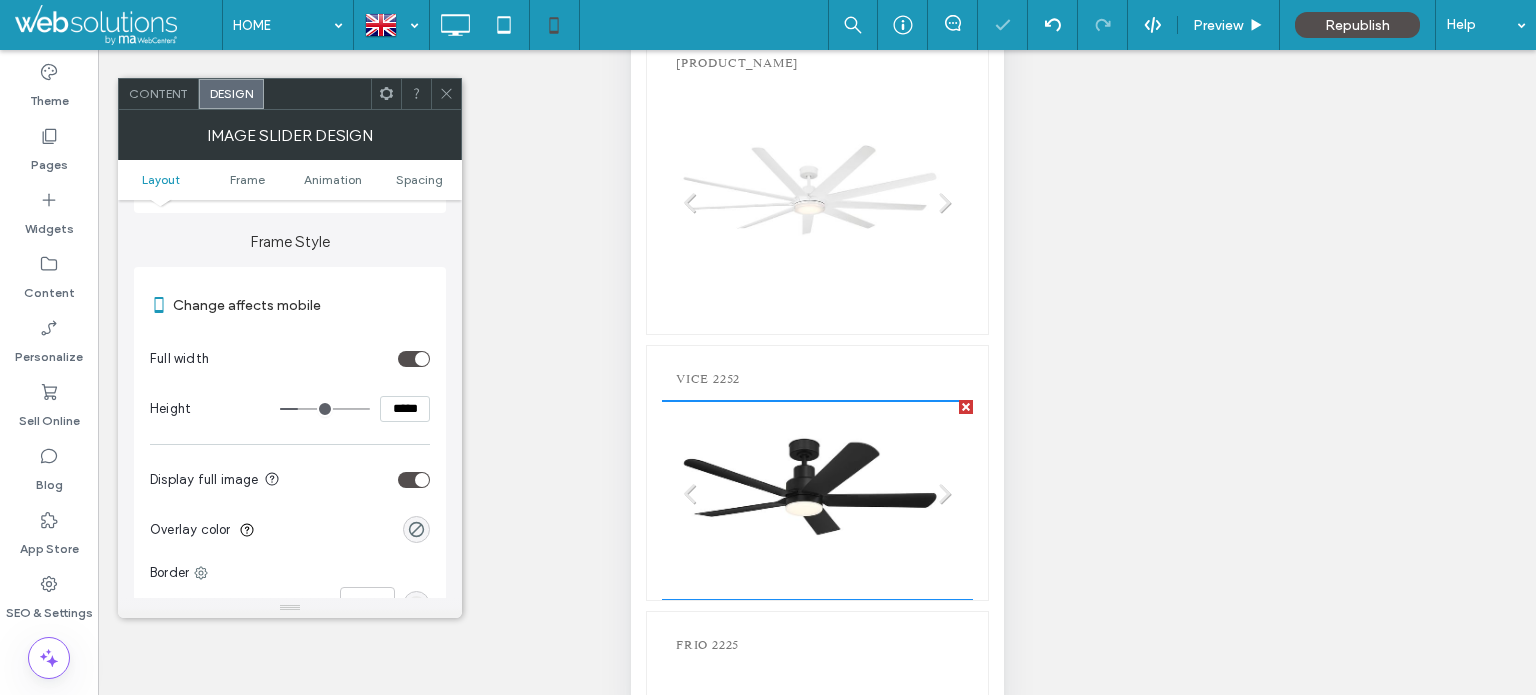 drag, startPoint x: 449, startPoint y: 96, endPoint x: 12, endPoint y: 173, distance: 443.7319 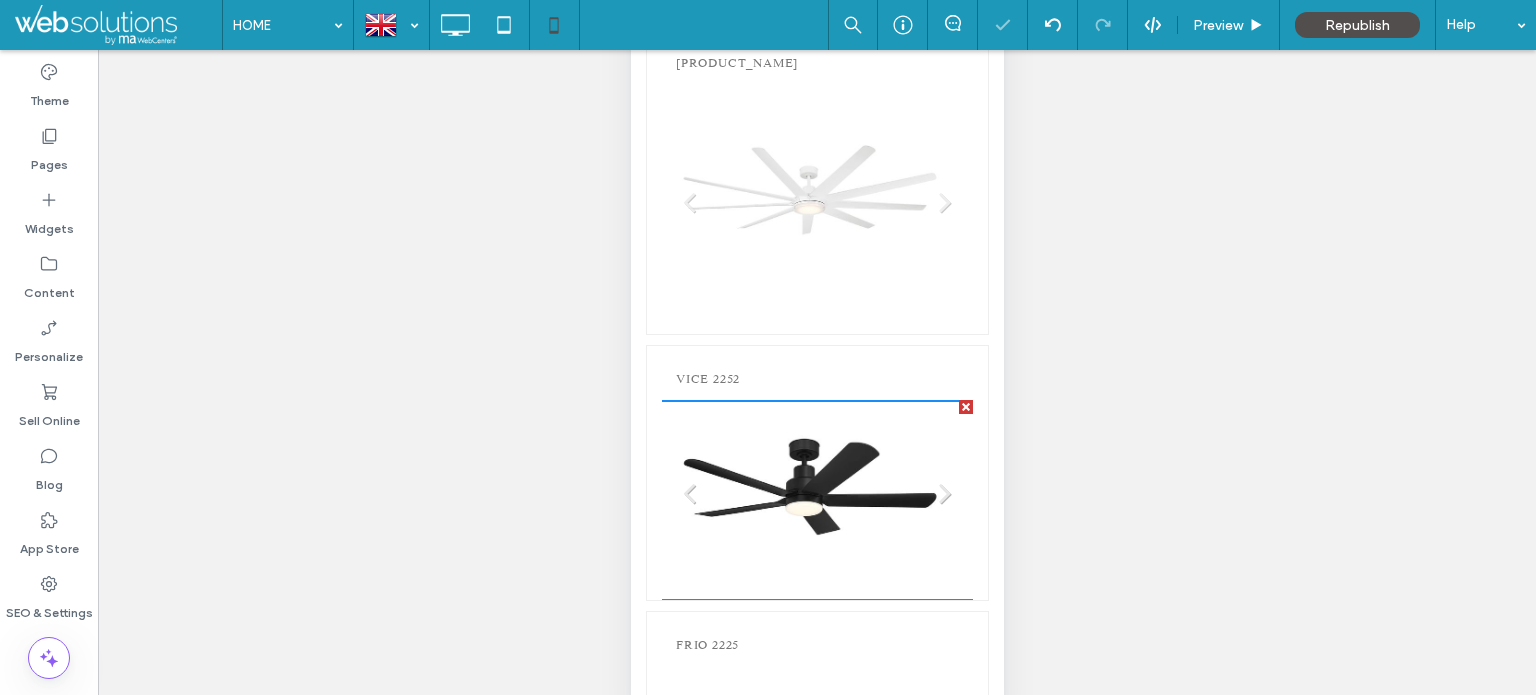 click at bounding box center (809, 209) 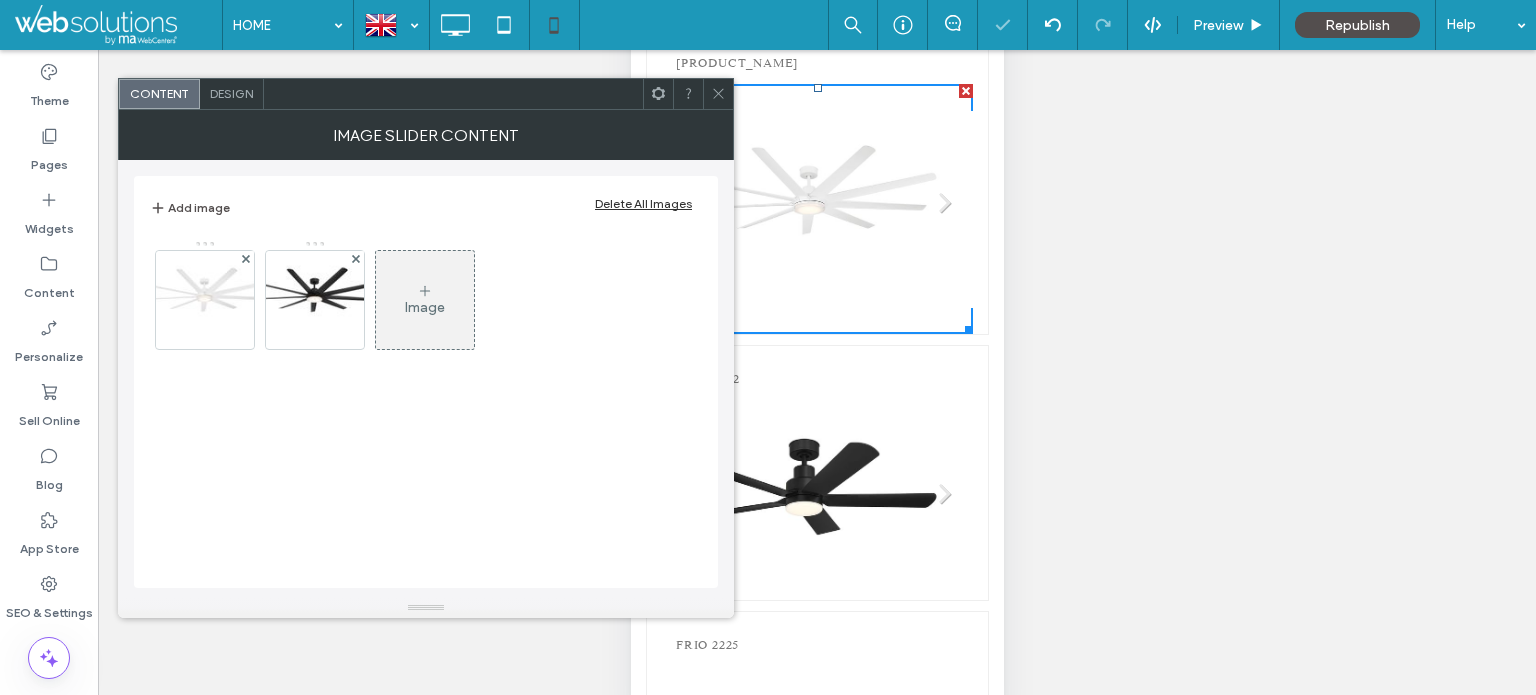 click on "Design" at bounding box center [231, 93] 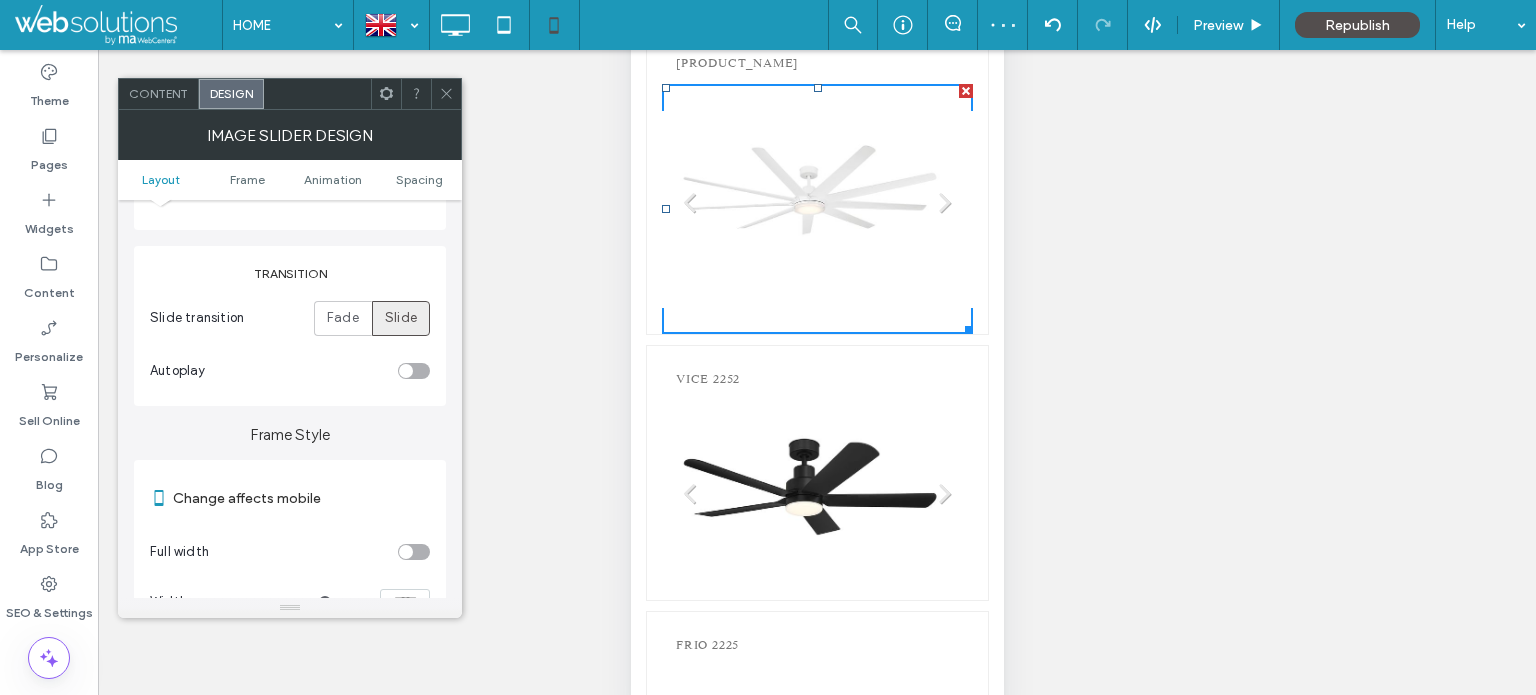scroll, scrollTop: 300, scrollLeft: 0, axis: vertical 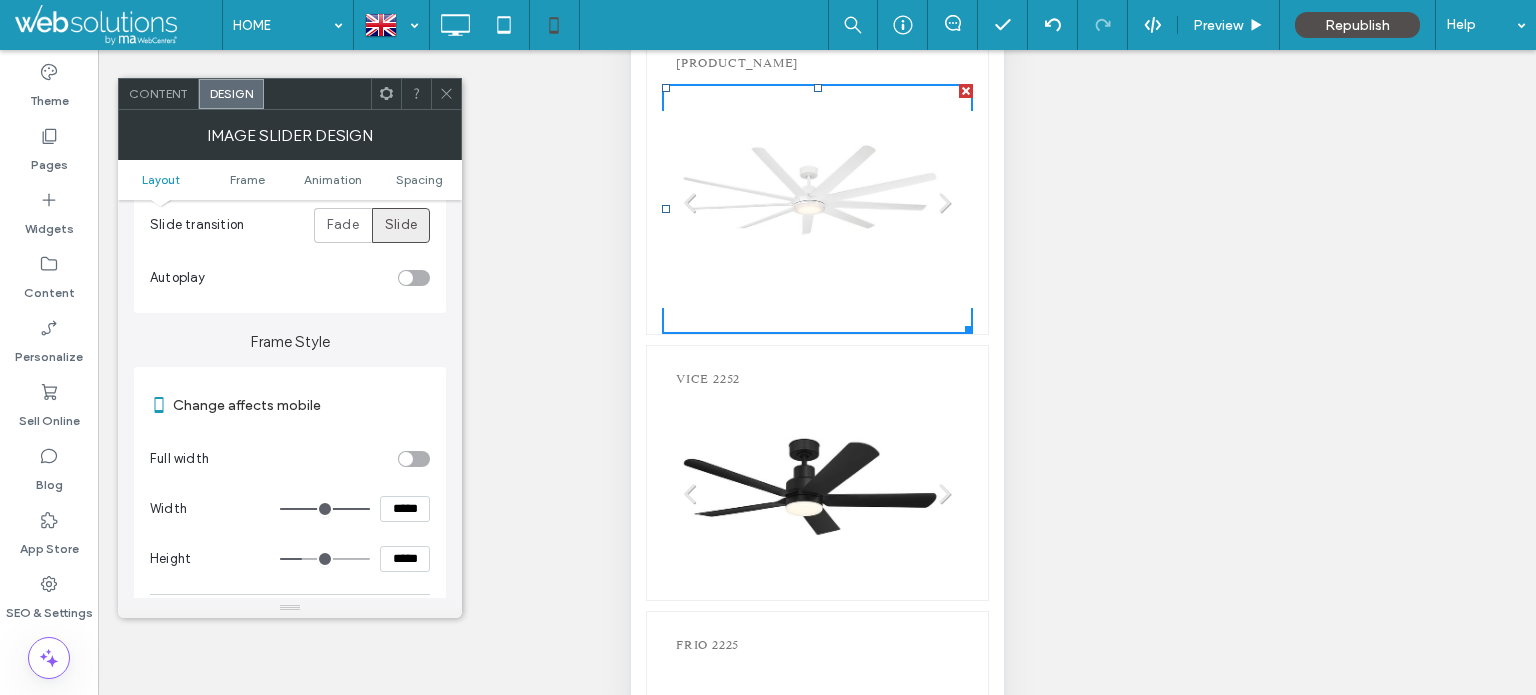 click at bounding box center [406, 459] 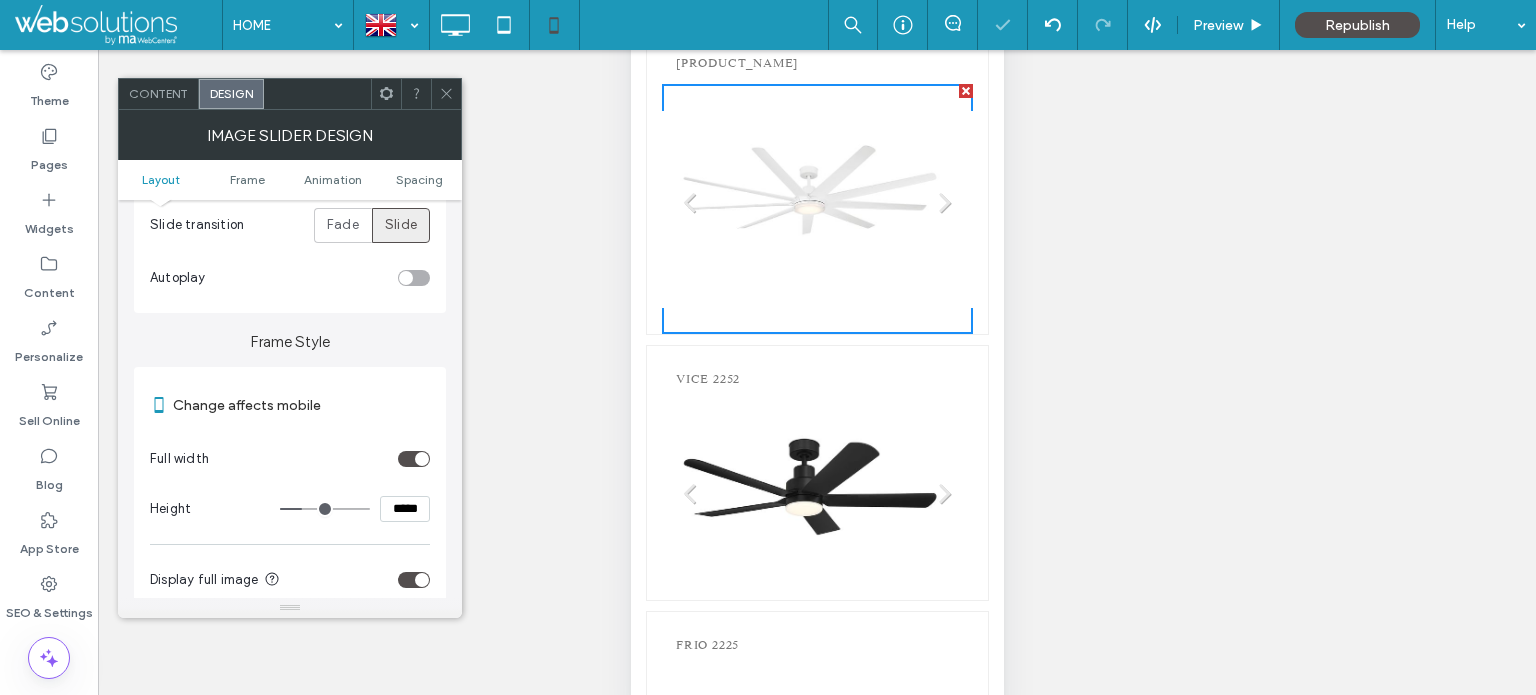 click on "*****" at bounding box center [405, 509] 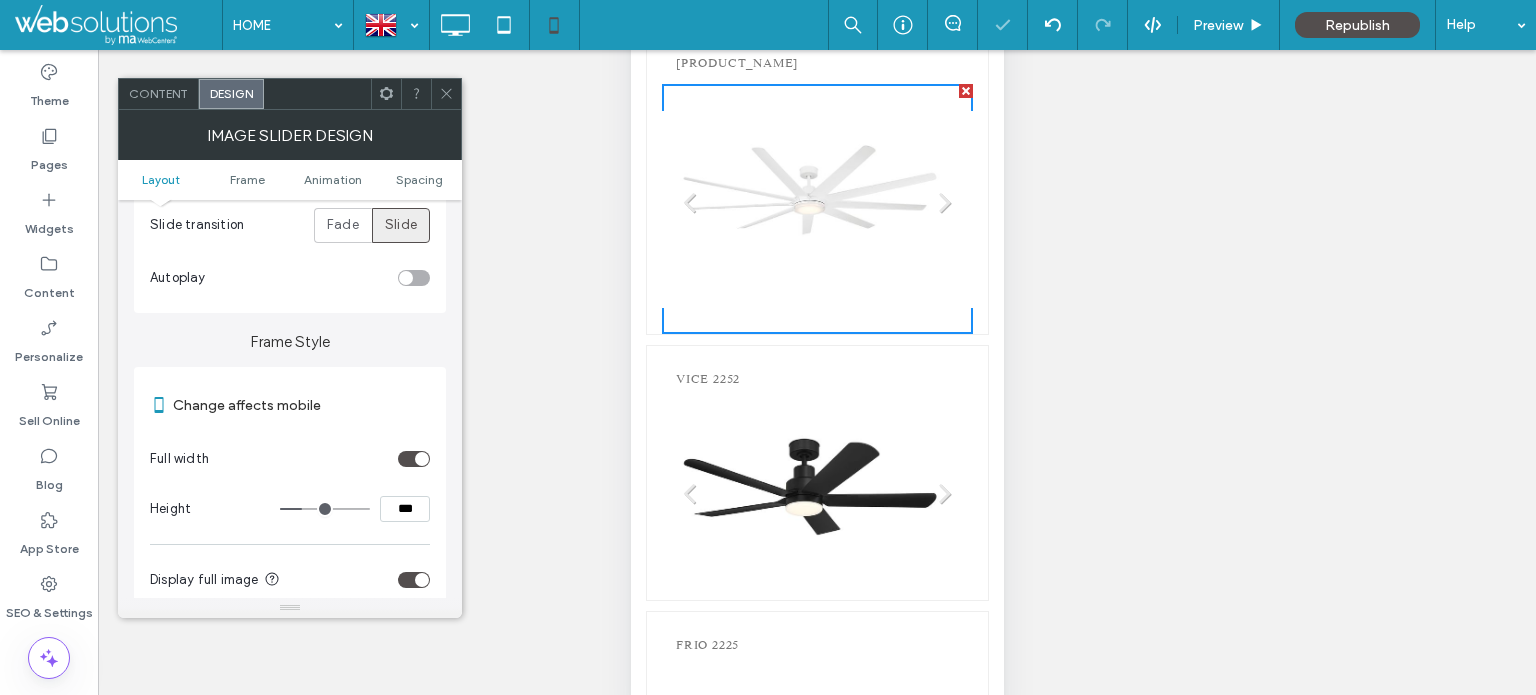 type on "*****" 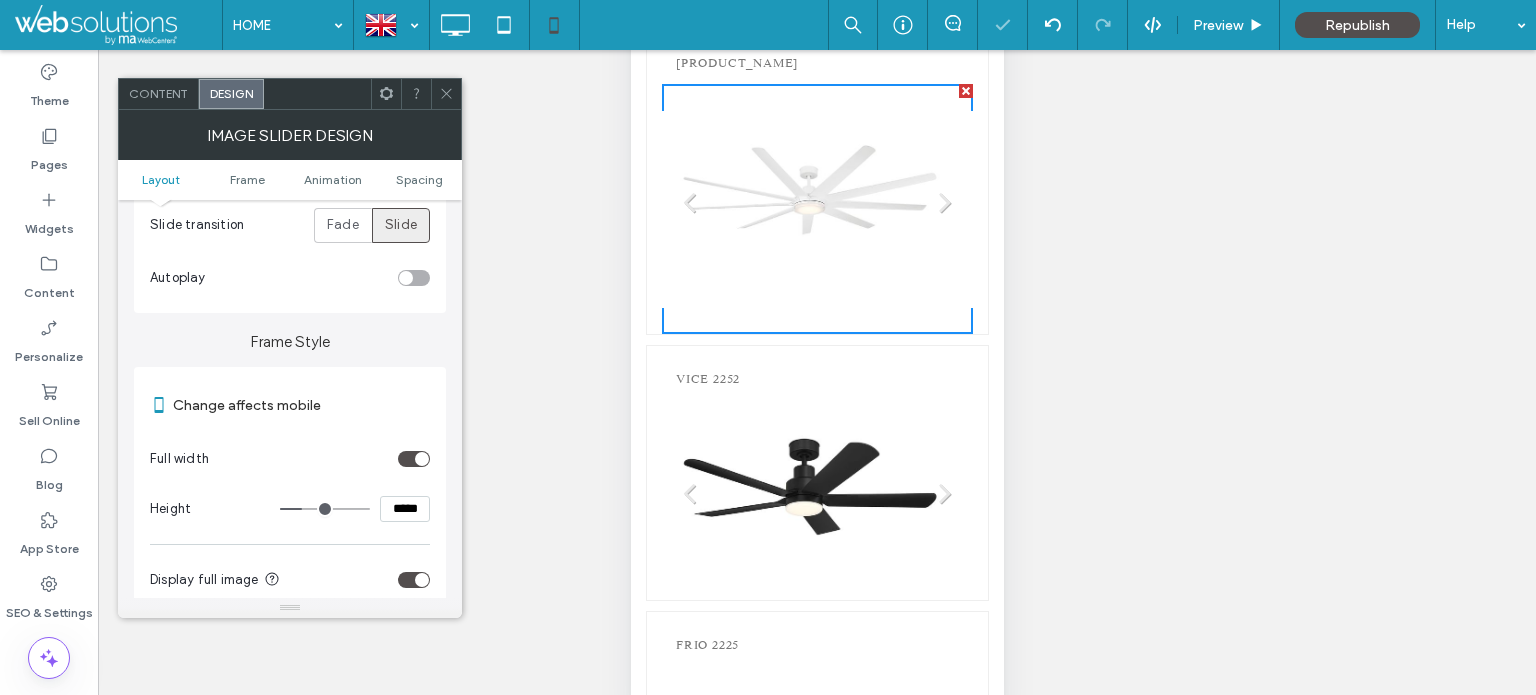 type on "***" 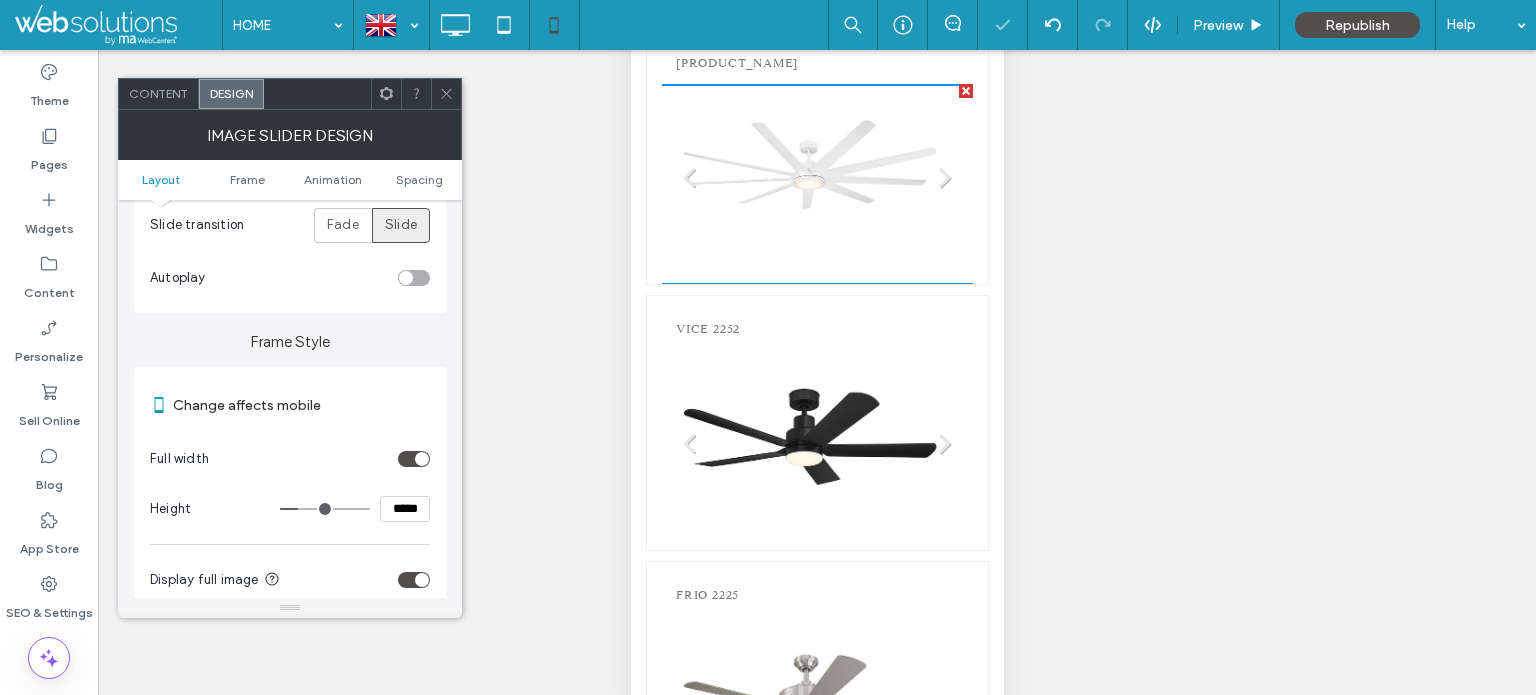 click 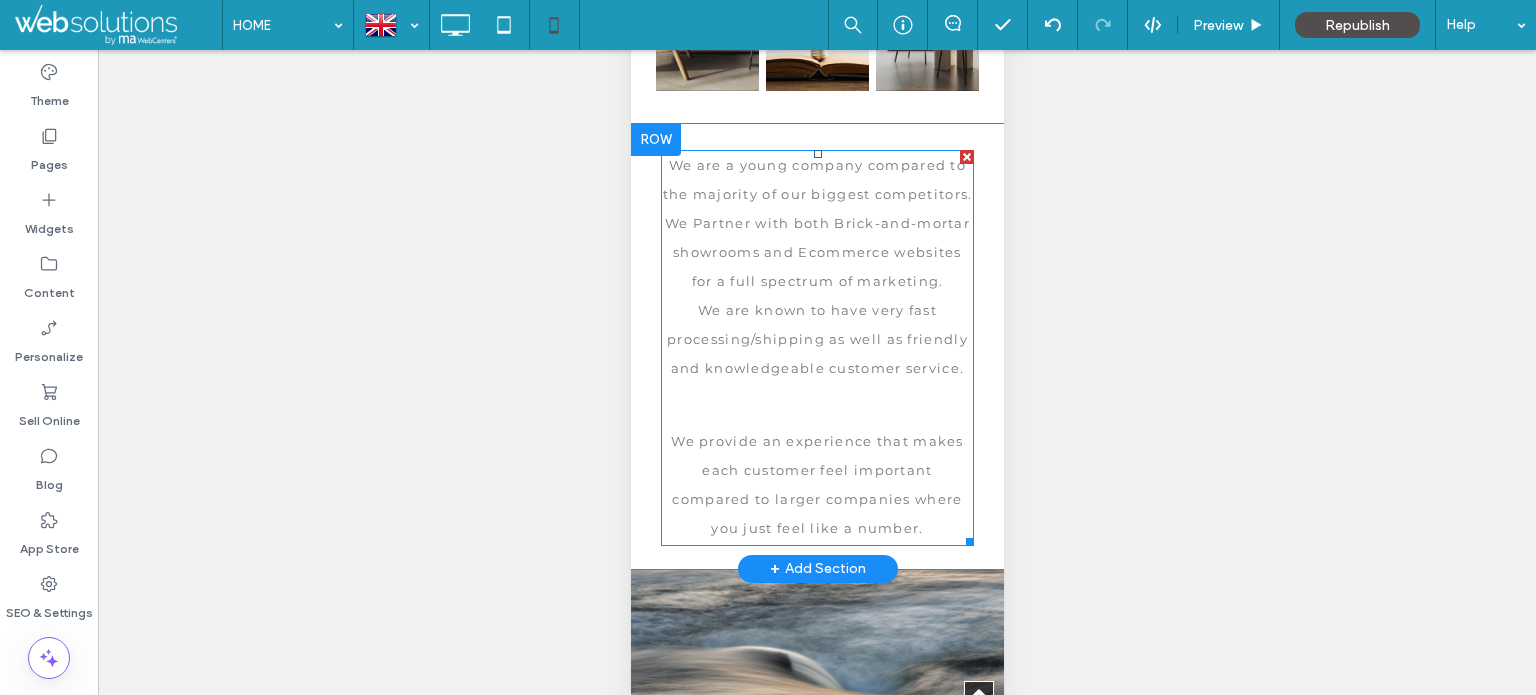 scroll, scrollTop: 2000, scrollLeft: 0, axis: vertical 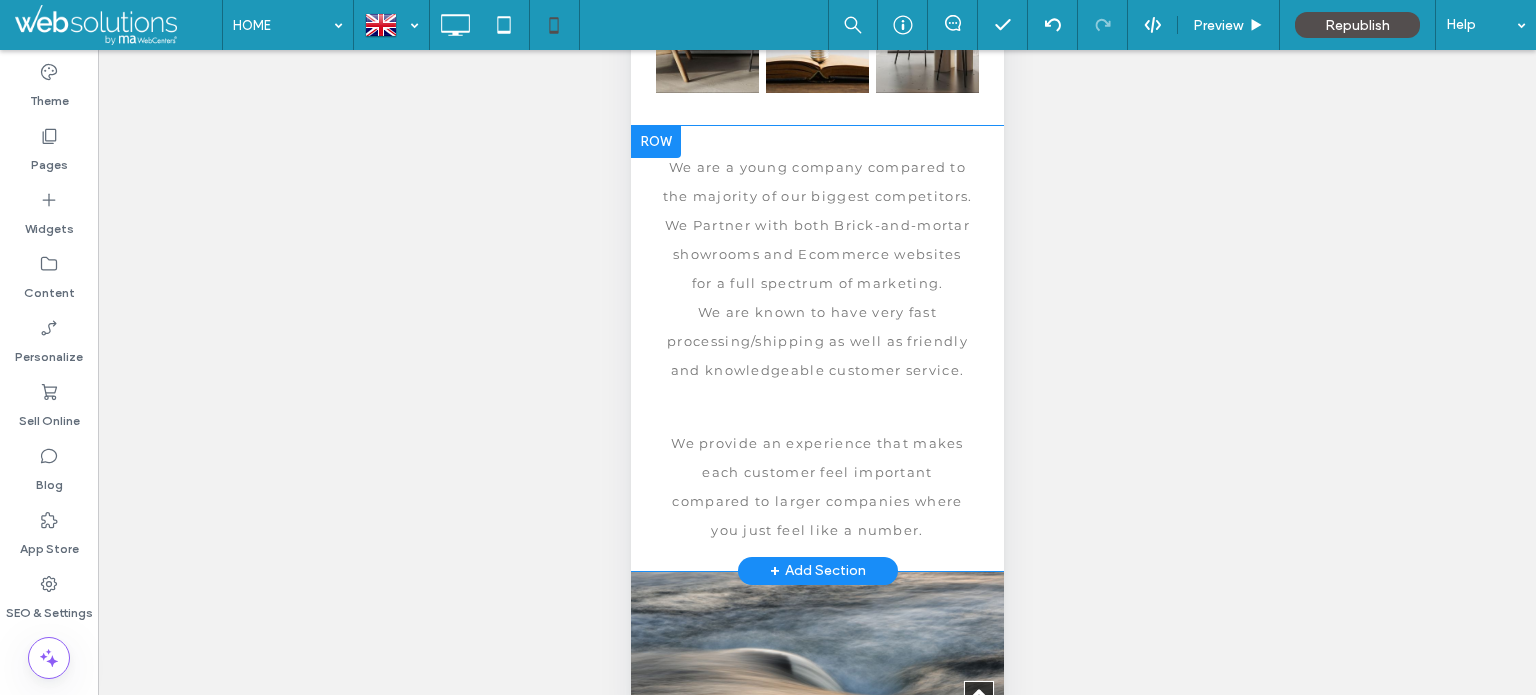 click on "We are a young company compared to the majority of our biggest competitors. We Partner with both Brick-and-mortar showrooms and Ecommerce websites for a full spectrum of marketing. We are known to have very fast processing/shipping as well as friendly and knowledgeable customer service.   We provide an experience that makes each customer feel important compared to larger companies where you just feel like a number.
Click To Paste     Click To Paste" at bounding box center (816, 348) 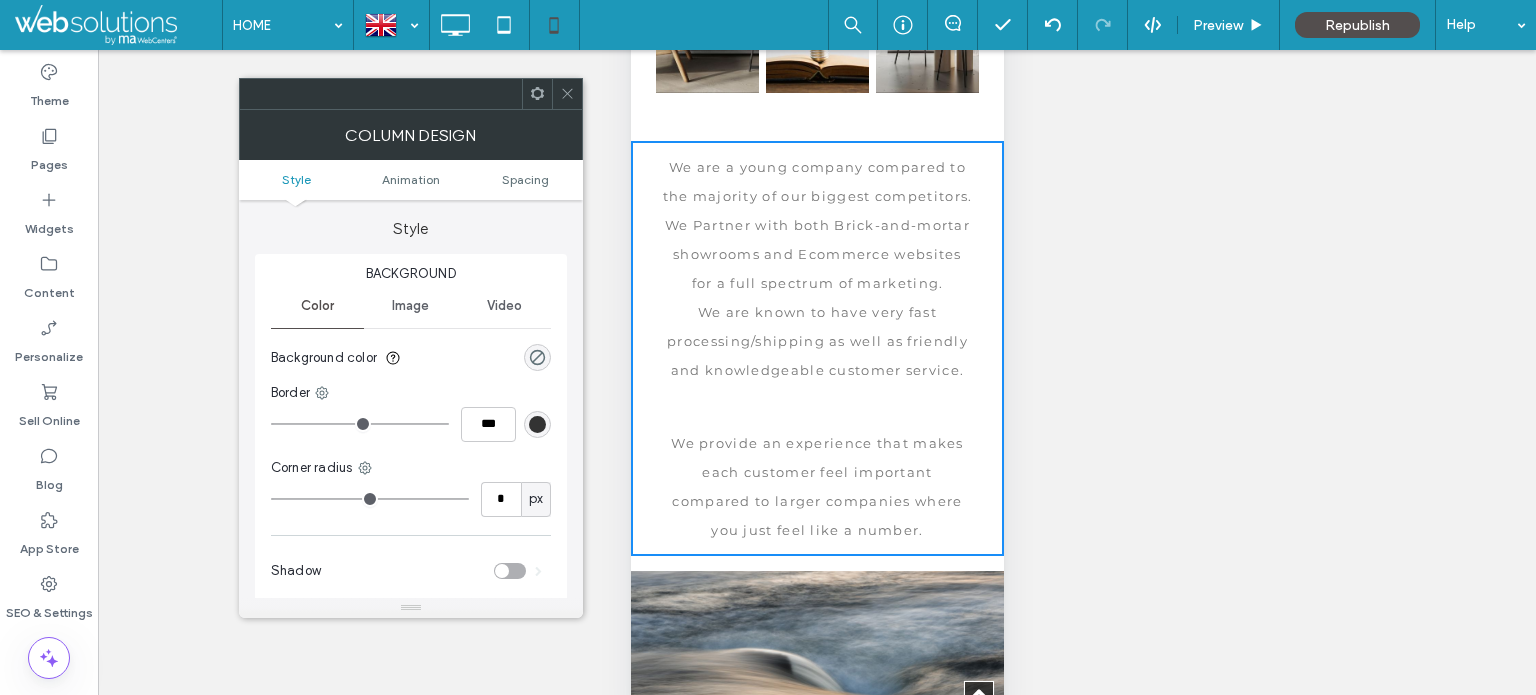 drag, startPoint x: 567, startPoint y: 94, endPoint x: 619, endPoint y: 169, distance: 91.26335 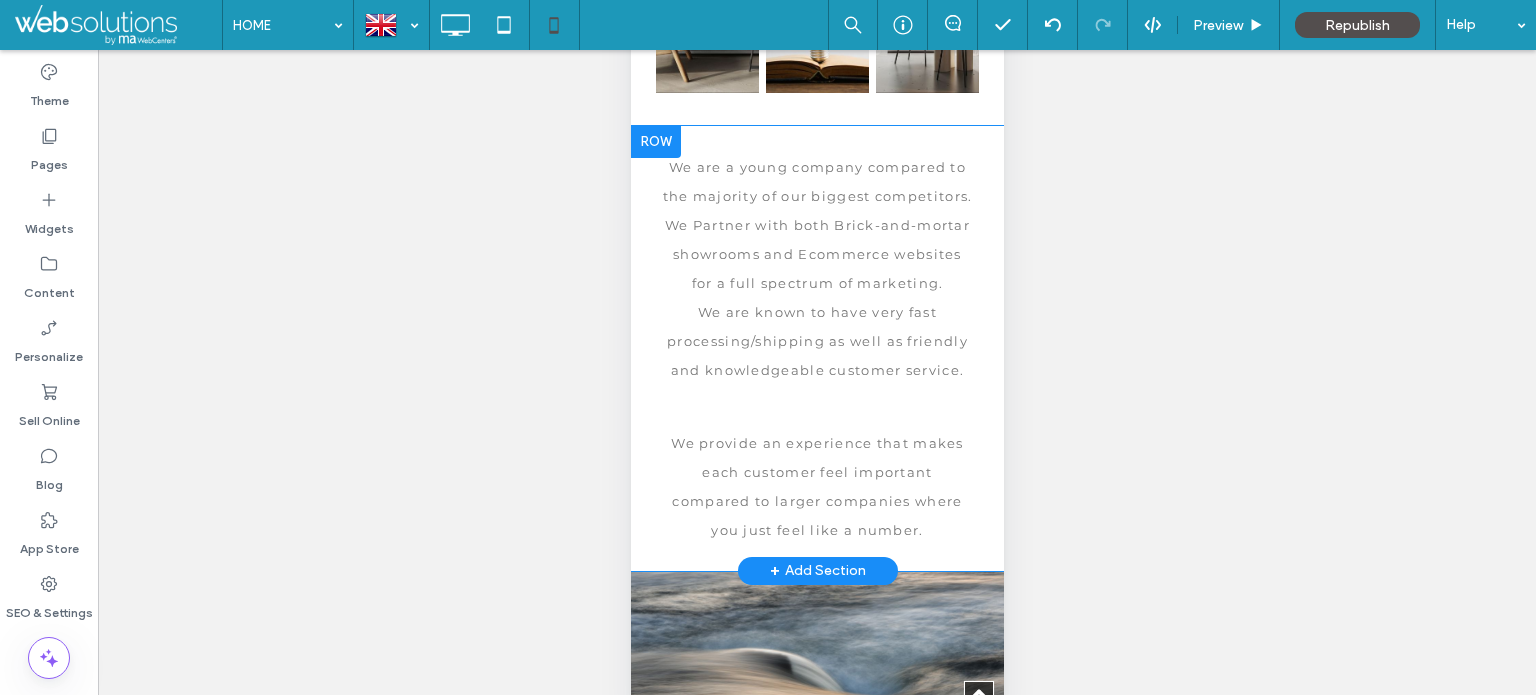 click at bounding box center [655, 142] 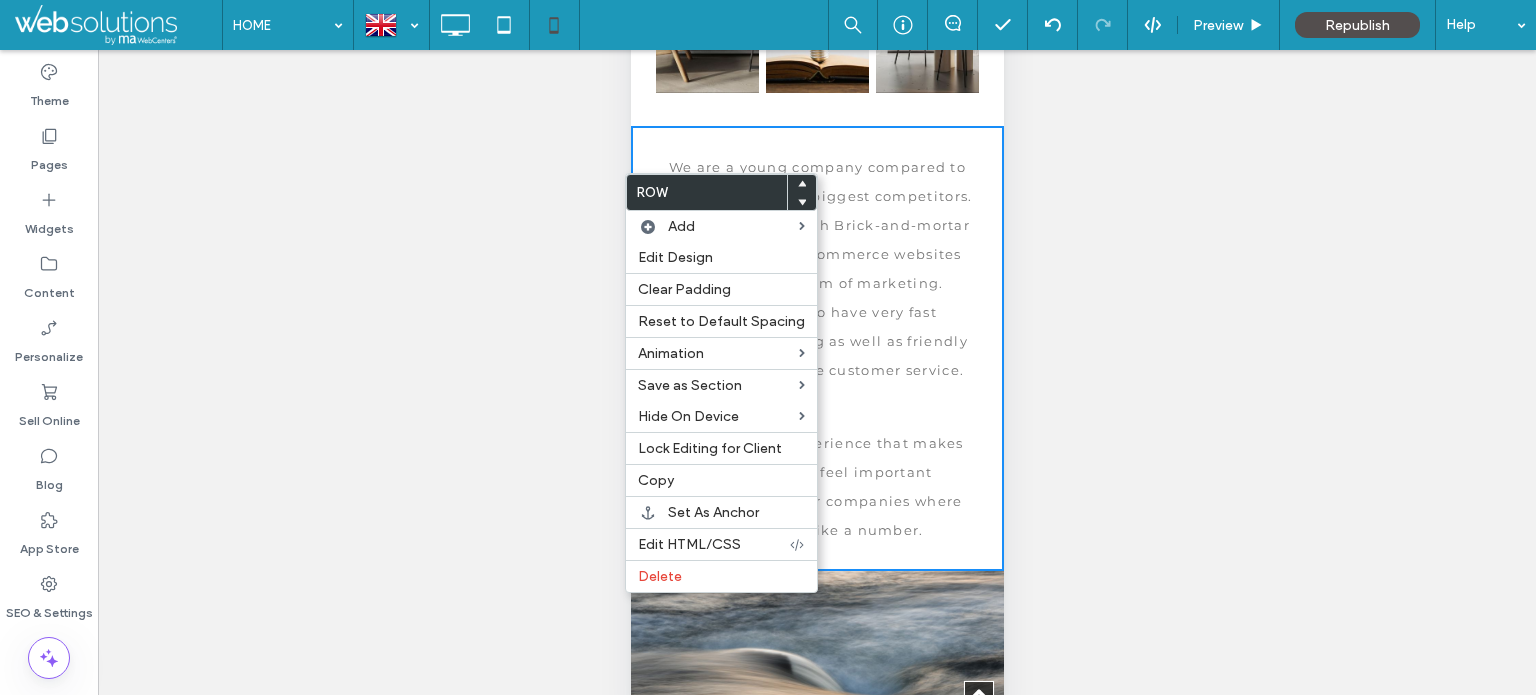 drag, startPoint x: 667, startPoint y: 255, endPoint x: 588, endPoint y: 248, distance: 79.30952 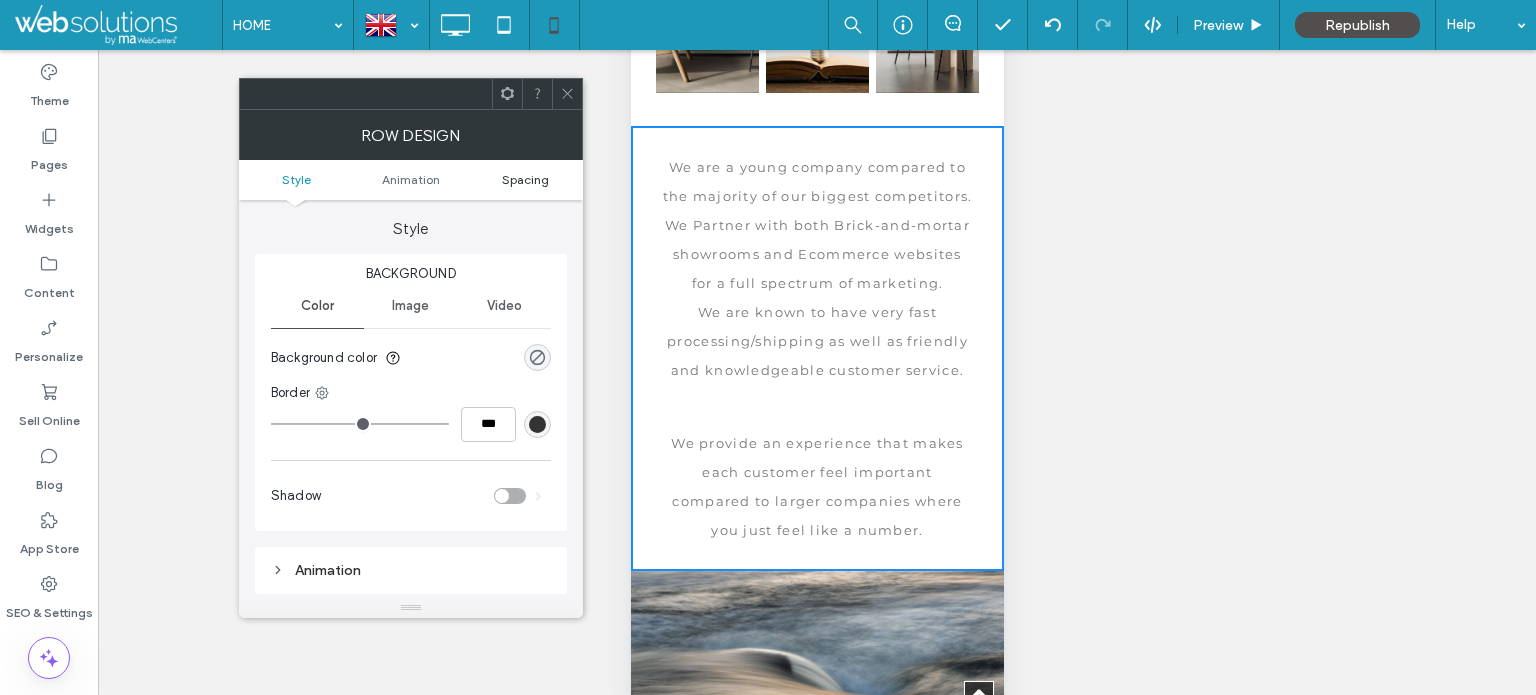 click on "Spacing" at bounding box center [525, 179] 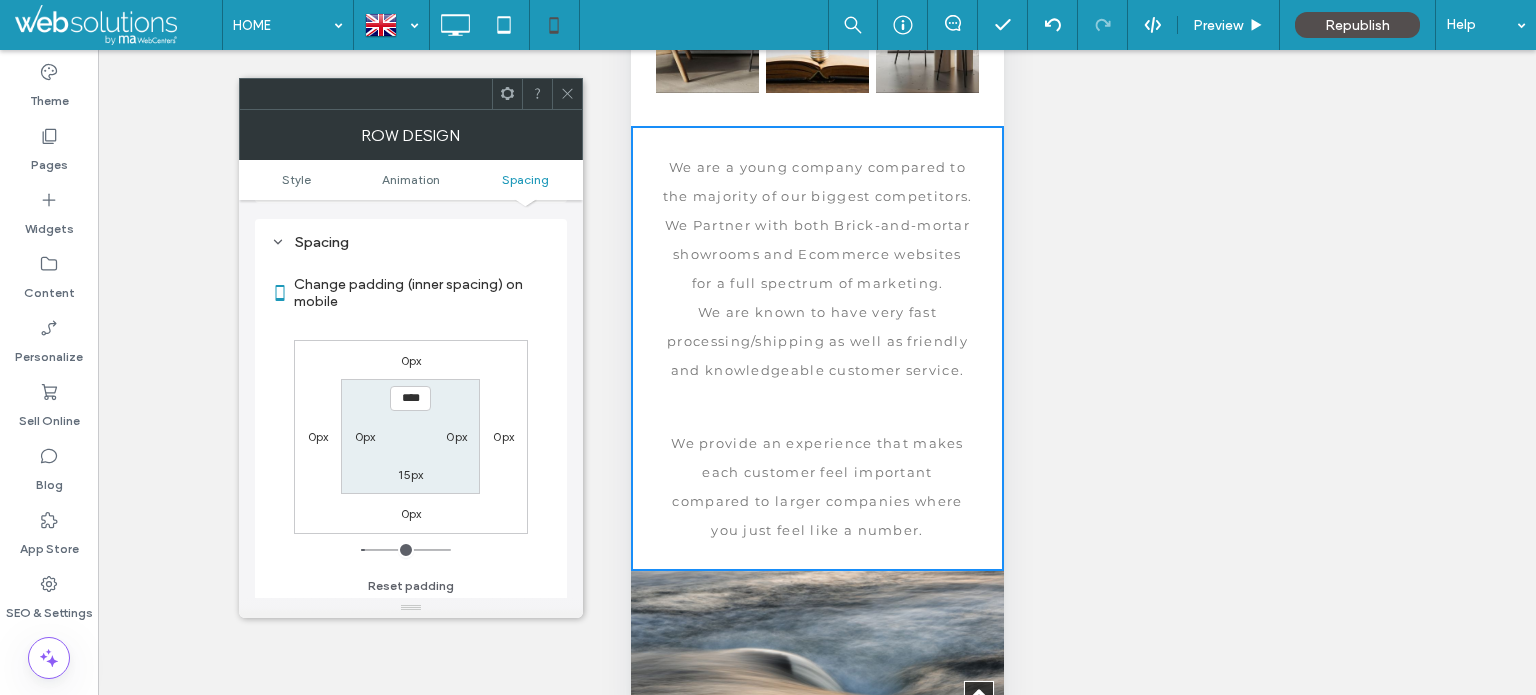scroll, scrollTop: 394, scrollLeft: 0, axis: vertical 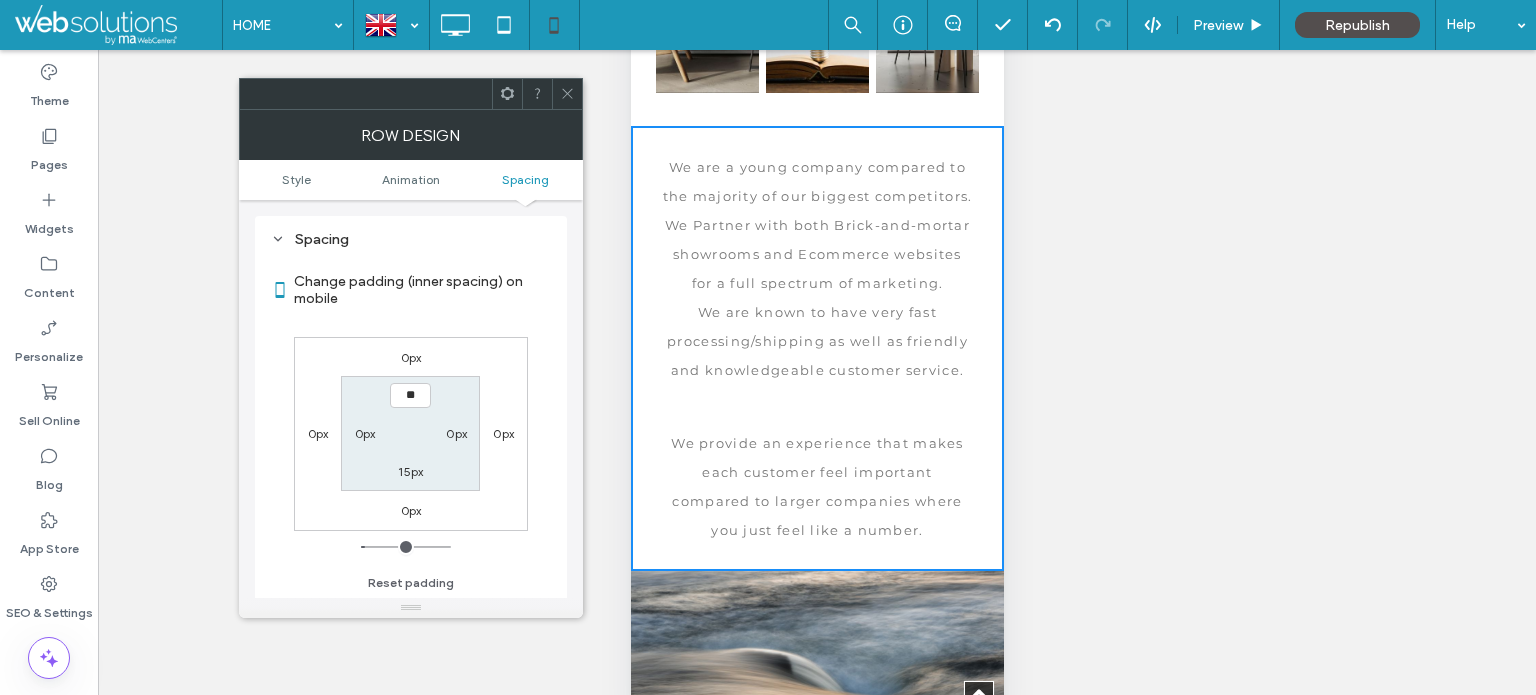 type on "****" 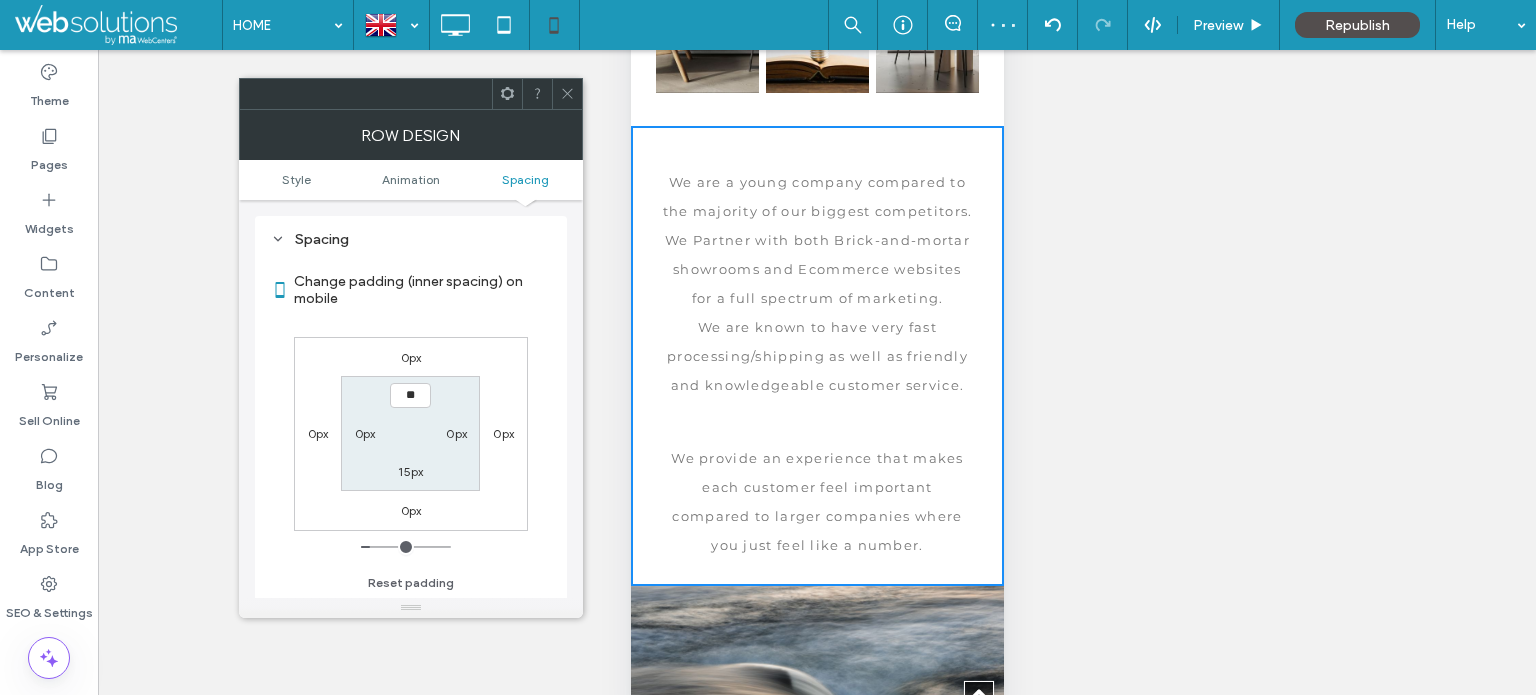 type on "****" 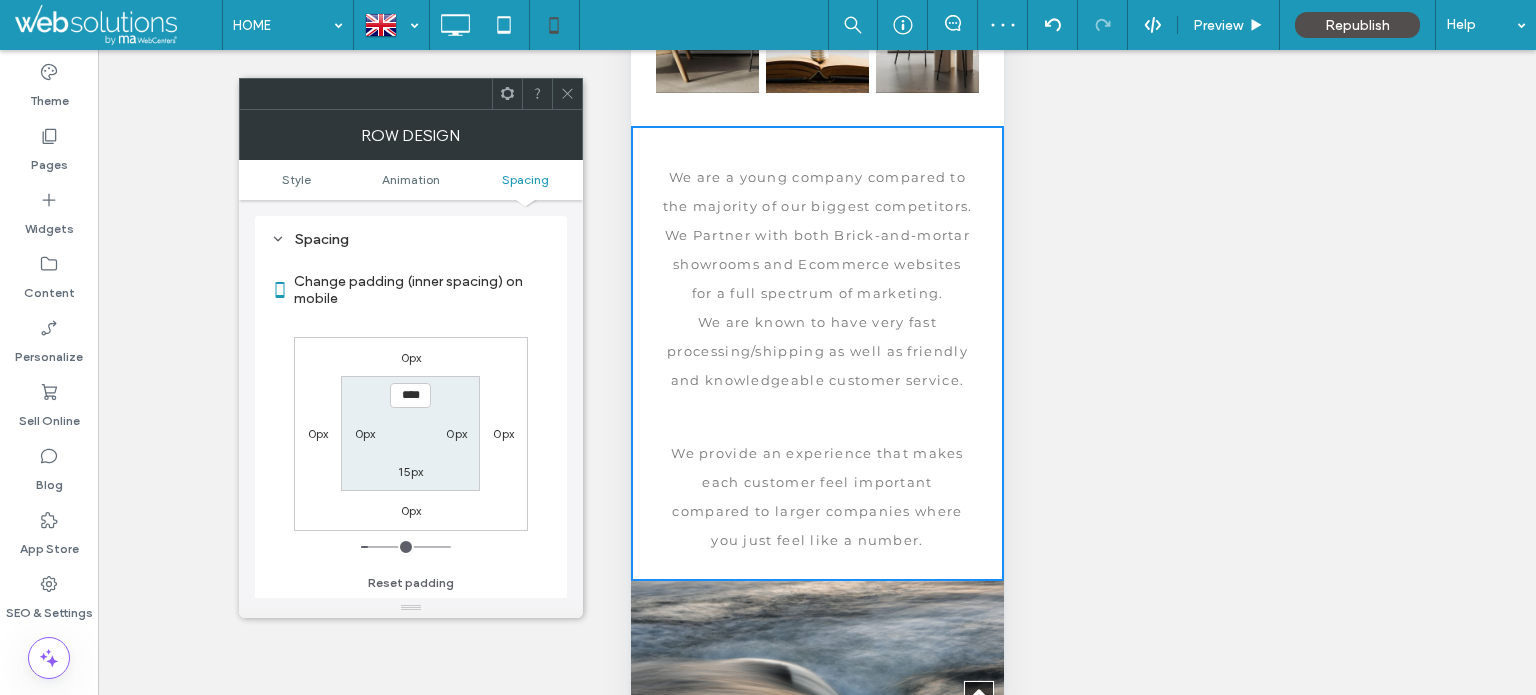 click on "15px" at bounding box center (410, 471) 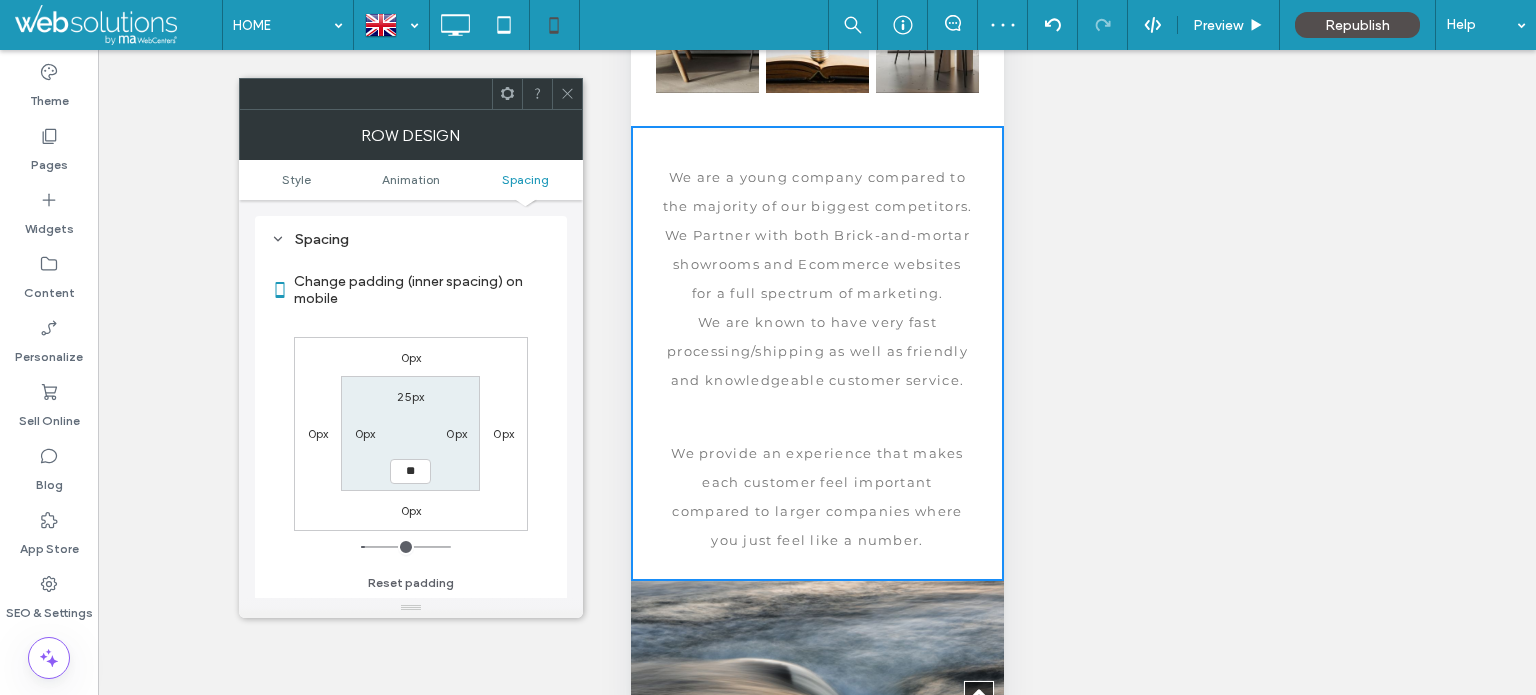 type on "**" 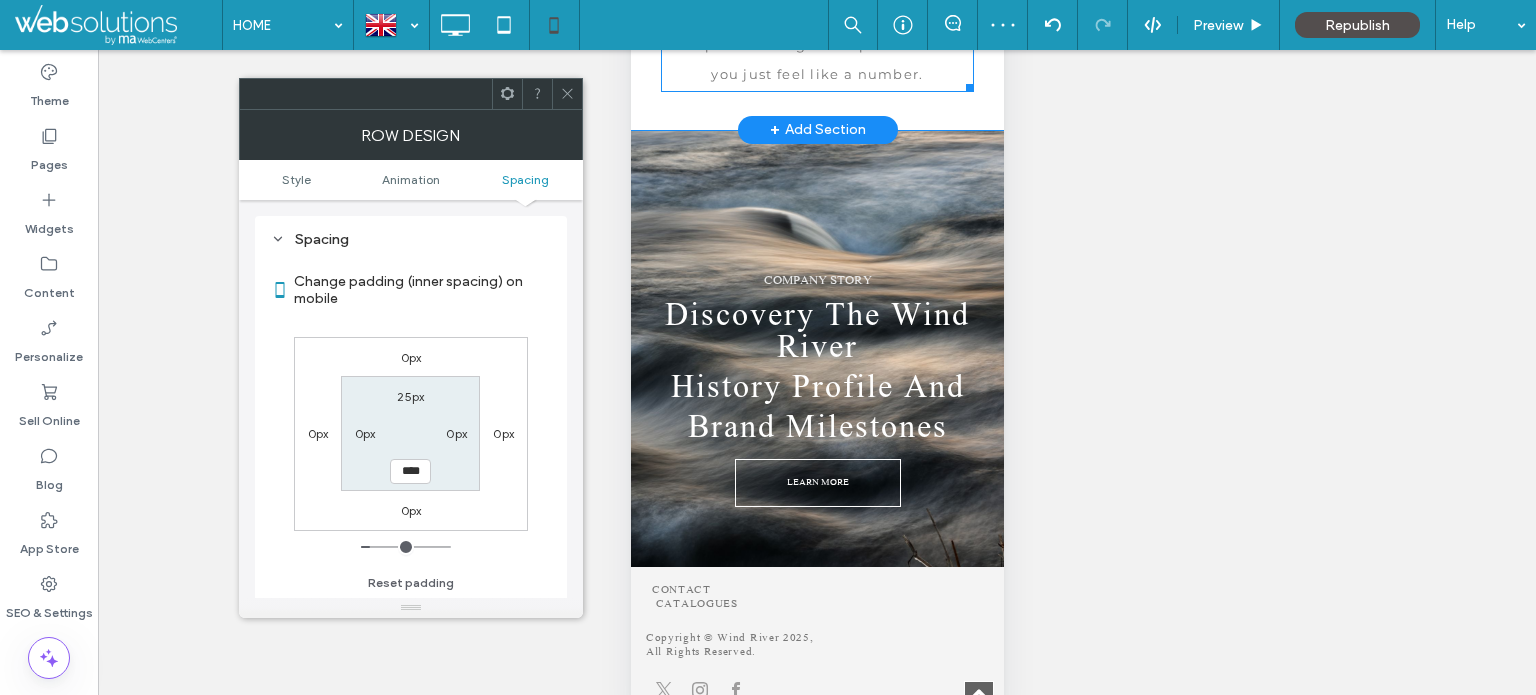scroll, scrollTop: 2500, scrollLeft: 0, axis: vertical 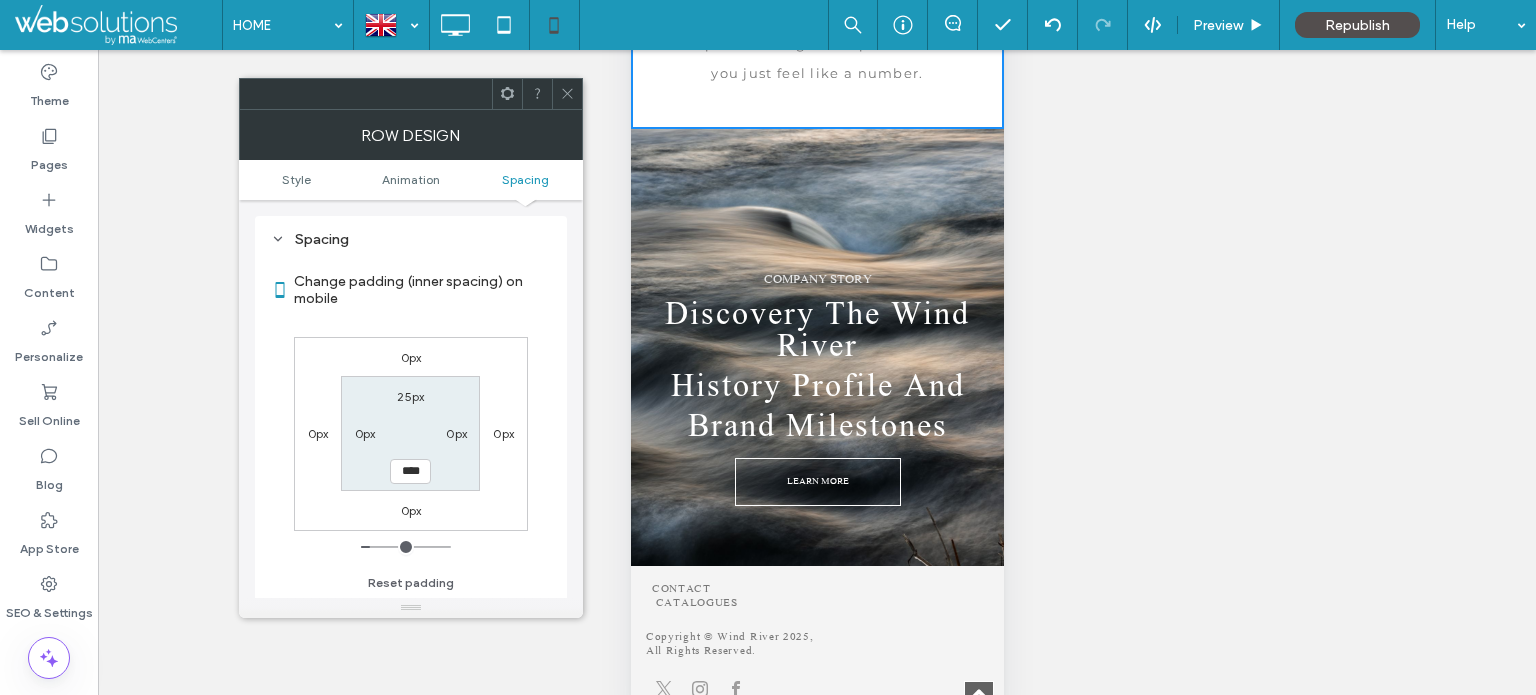 click 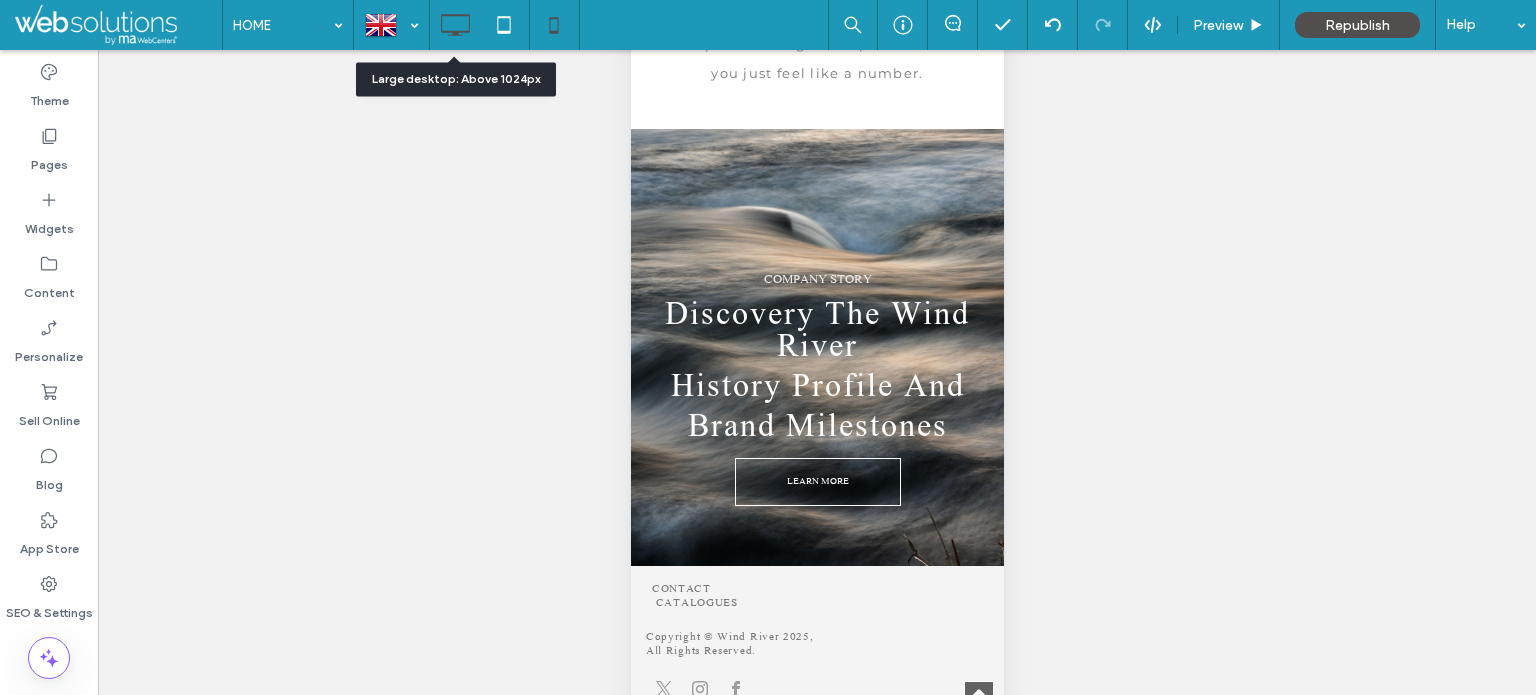 click 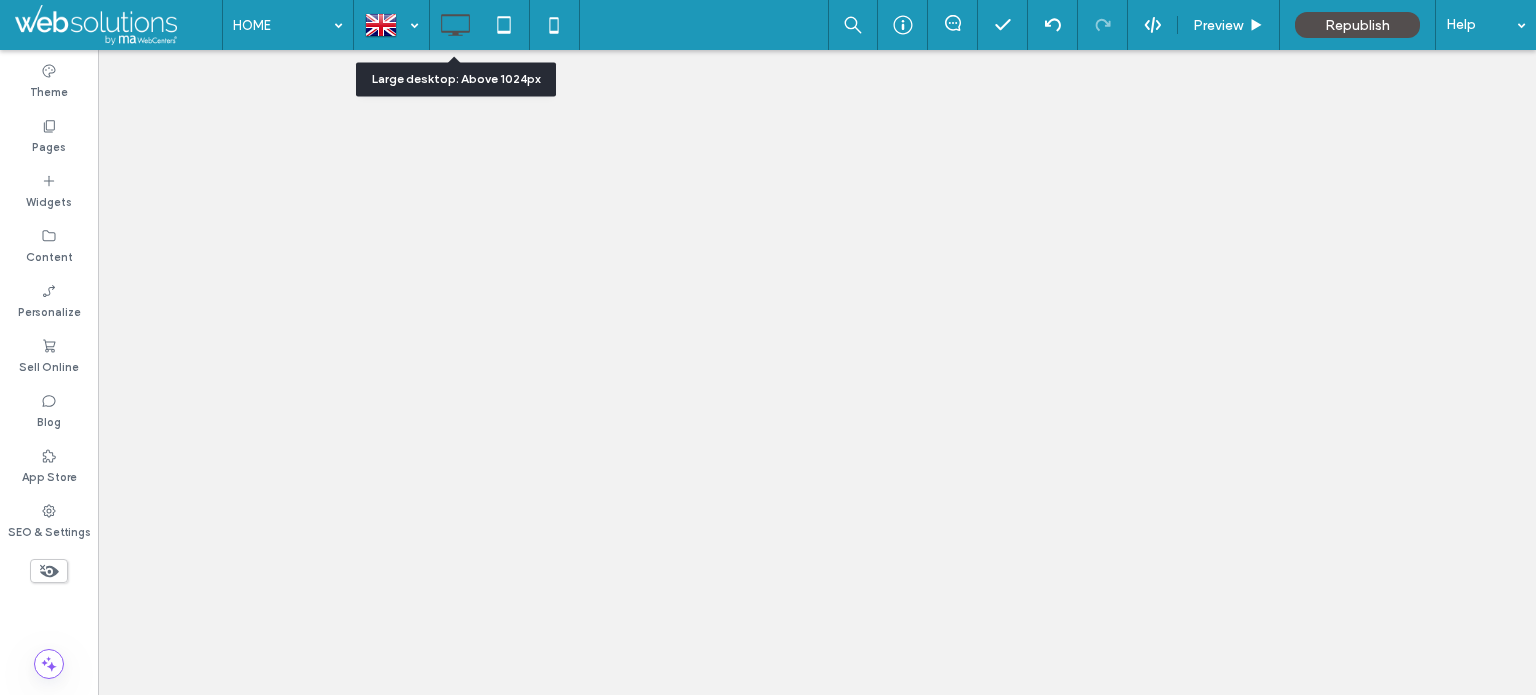 scroll, scrollTop: 0, scrollLeft: 0, axis: both 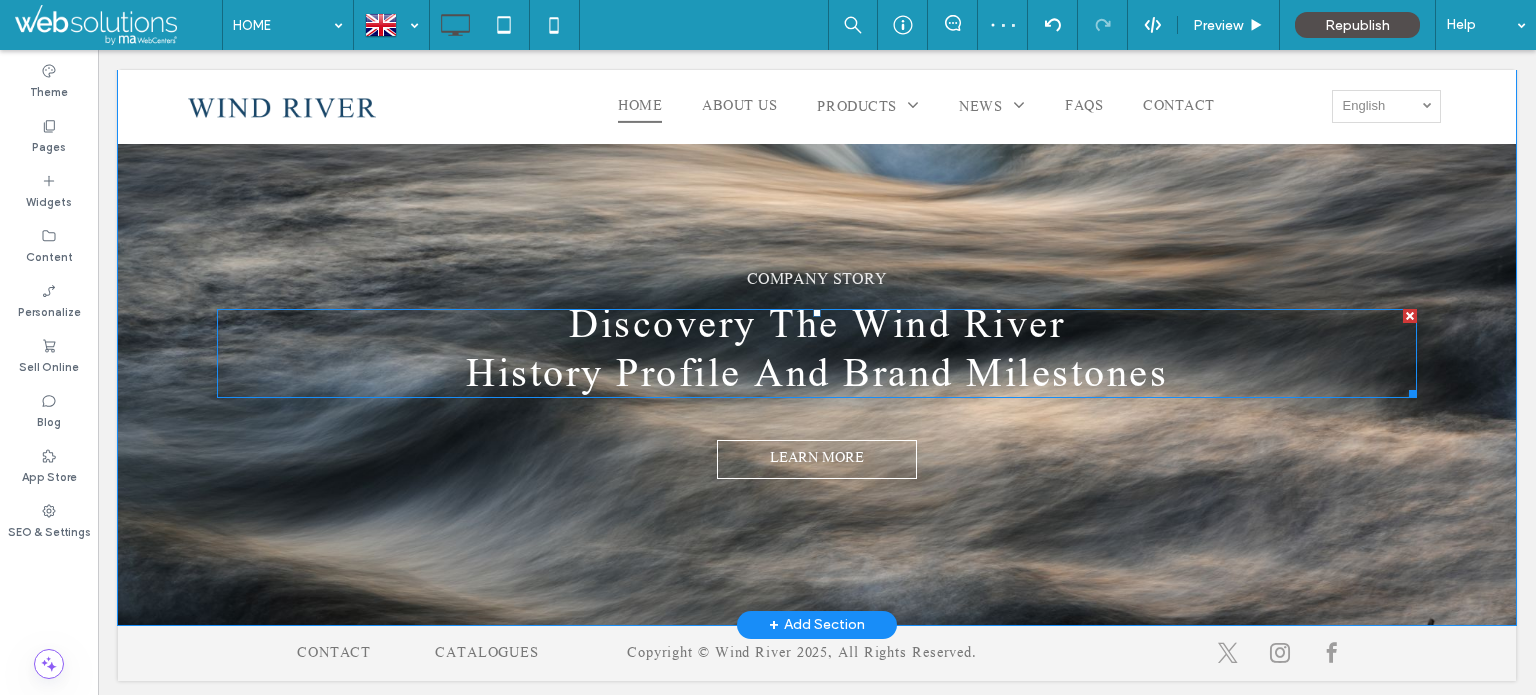 click on "History Profile And Brand Milestones" at bounding box center [817, 378] 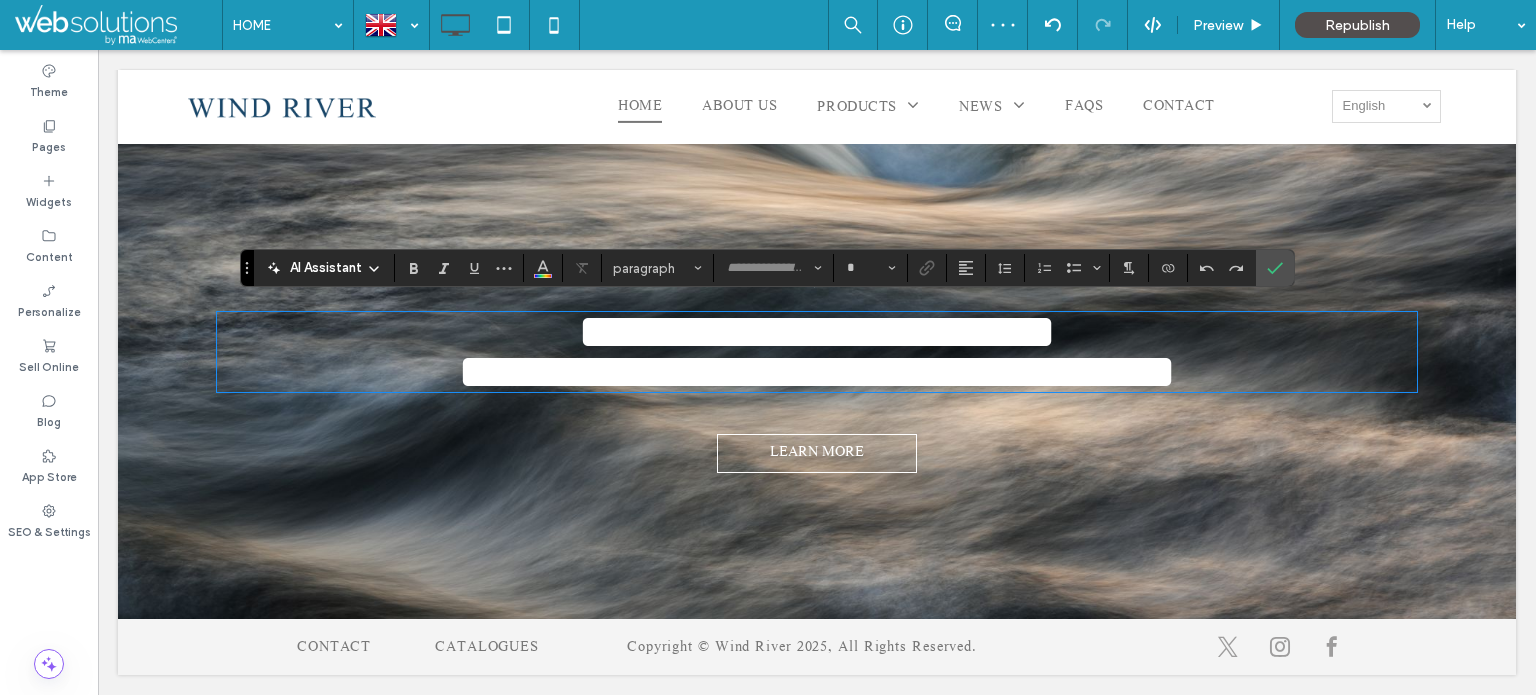 type on "******" 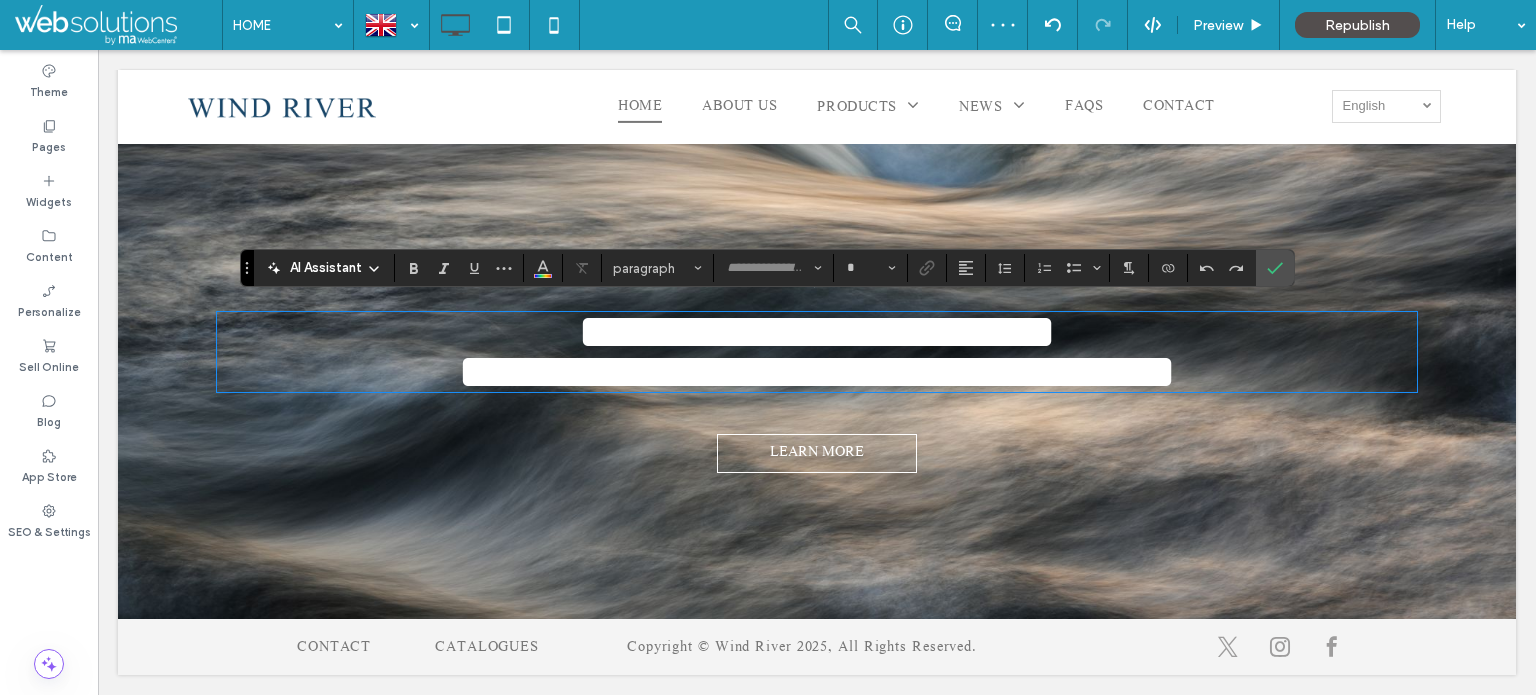 type on "**" 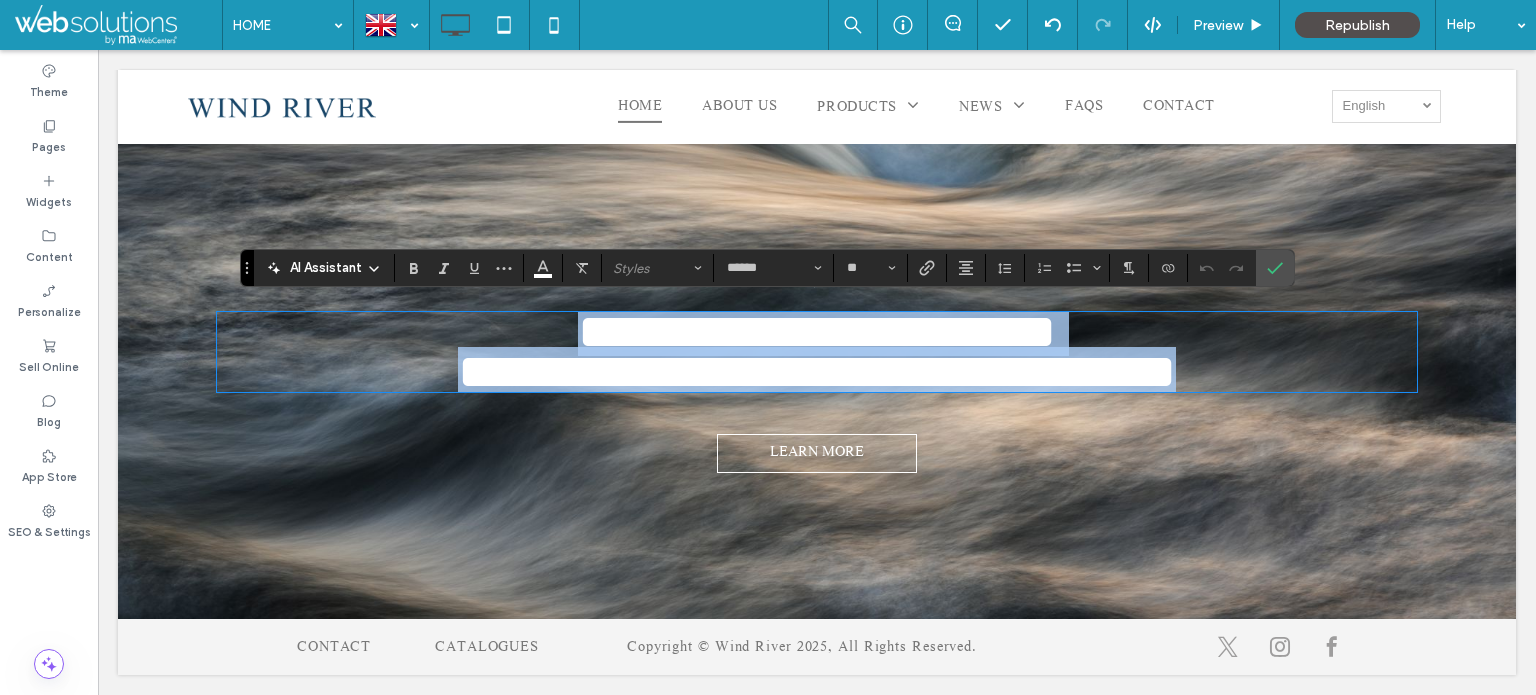 click on "**********" at bounding box center [817, 371] 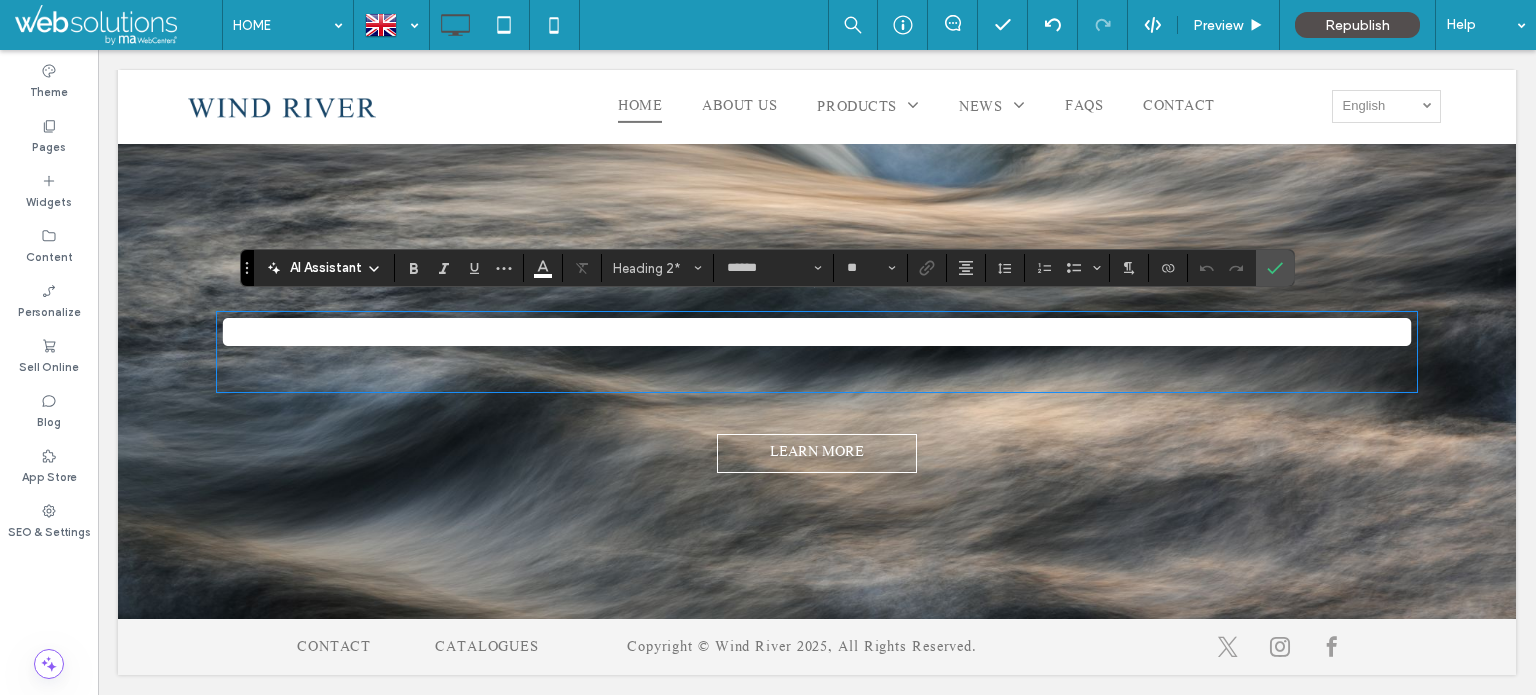 scroll, scrollTop: 0, scrollLeft: 0, axis: both 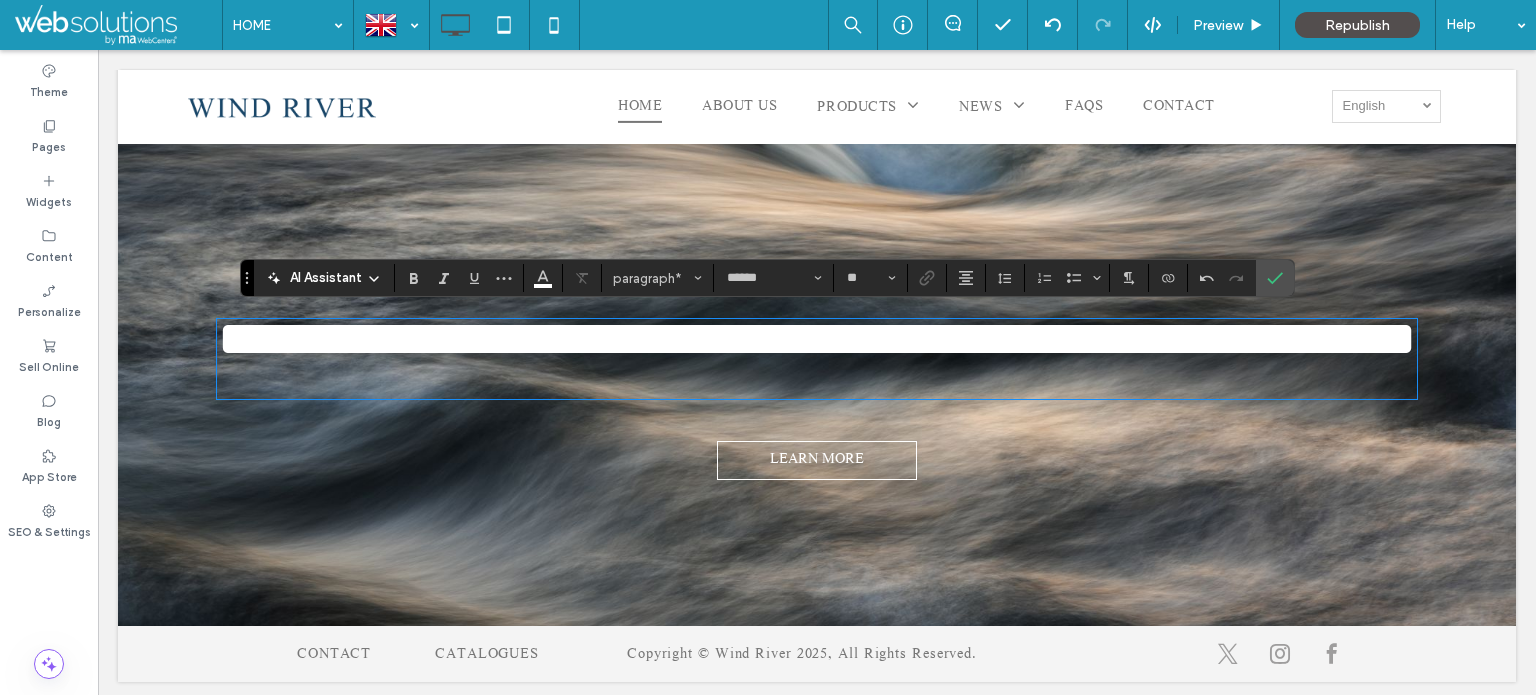 type 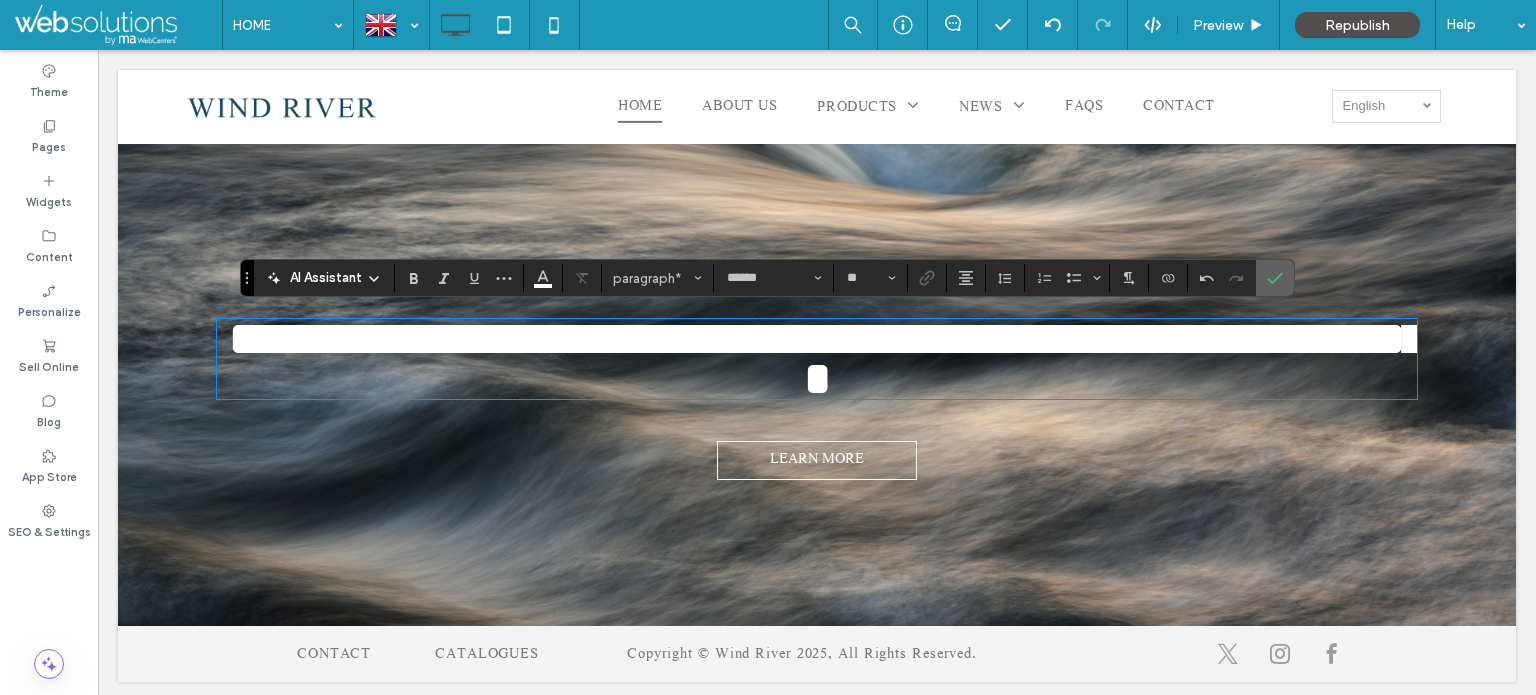 drag, startPoint x: 1272, startPoint y: 271, endPoint x: 1169, endPoint y: 221, distance: 114.494545 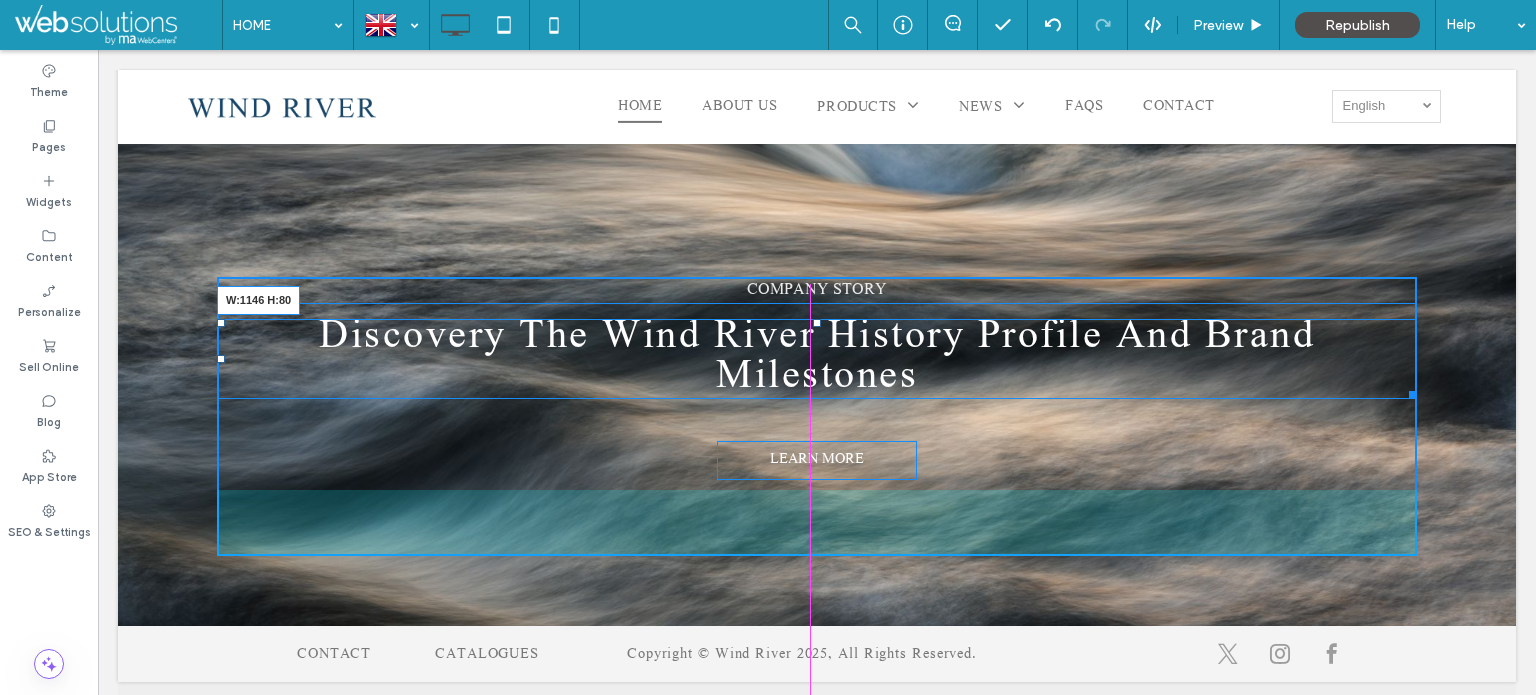 drag, startPoint x: 1405, startPoint y: 387, endPoint x: 942, endPoint y: 373, distance: 463.2116 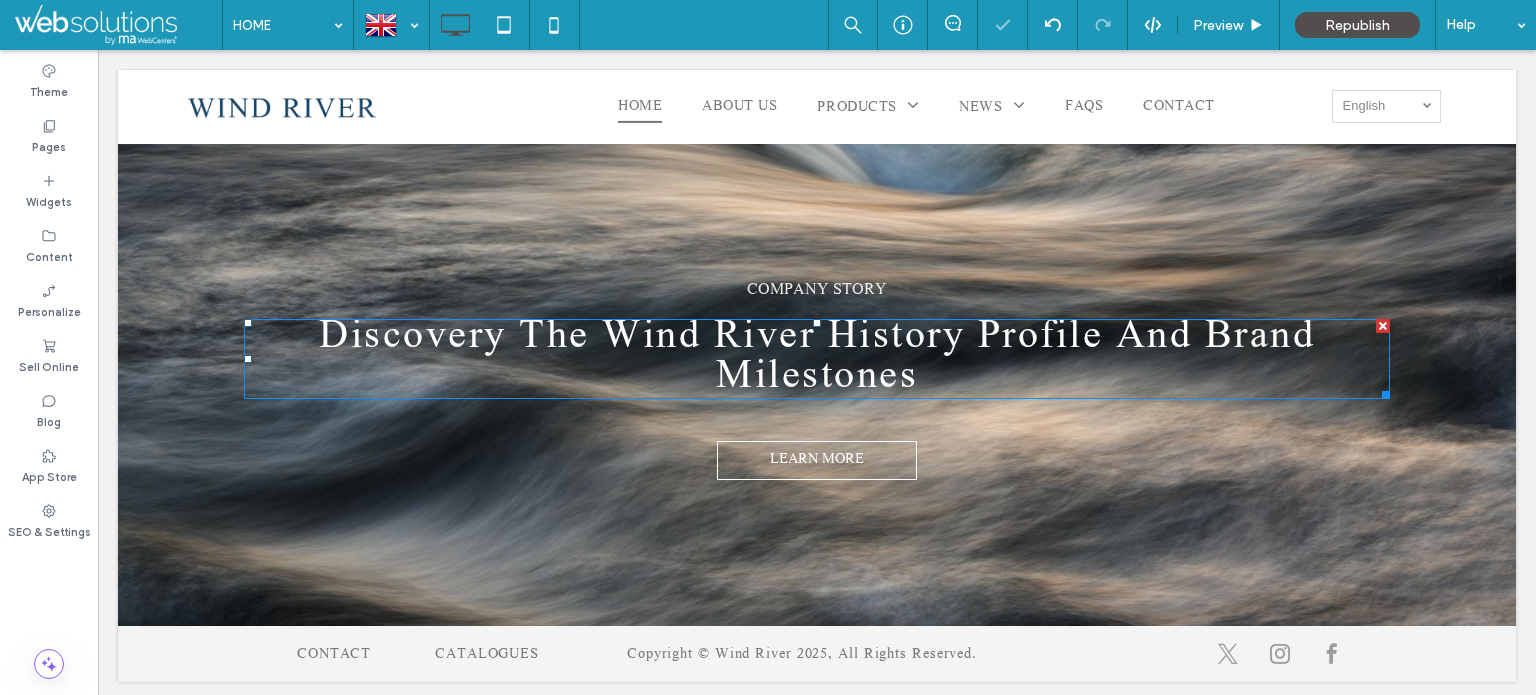 click on "Discovery The Wind River History Profile And Brand Milestones" at bounding box center (817, 359) 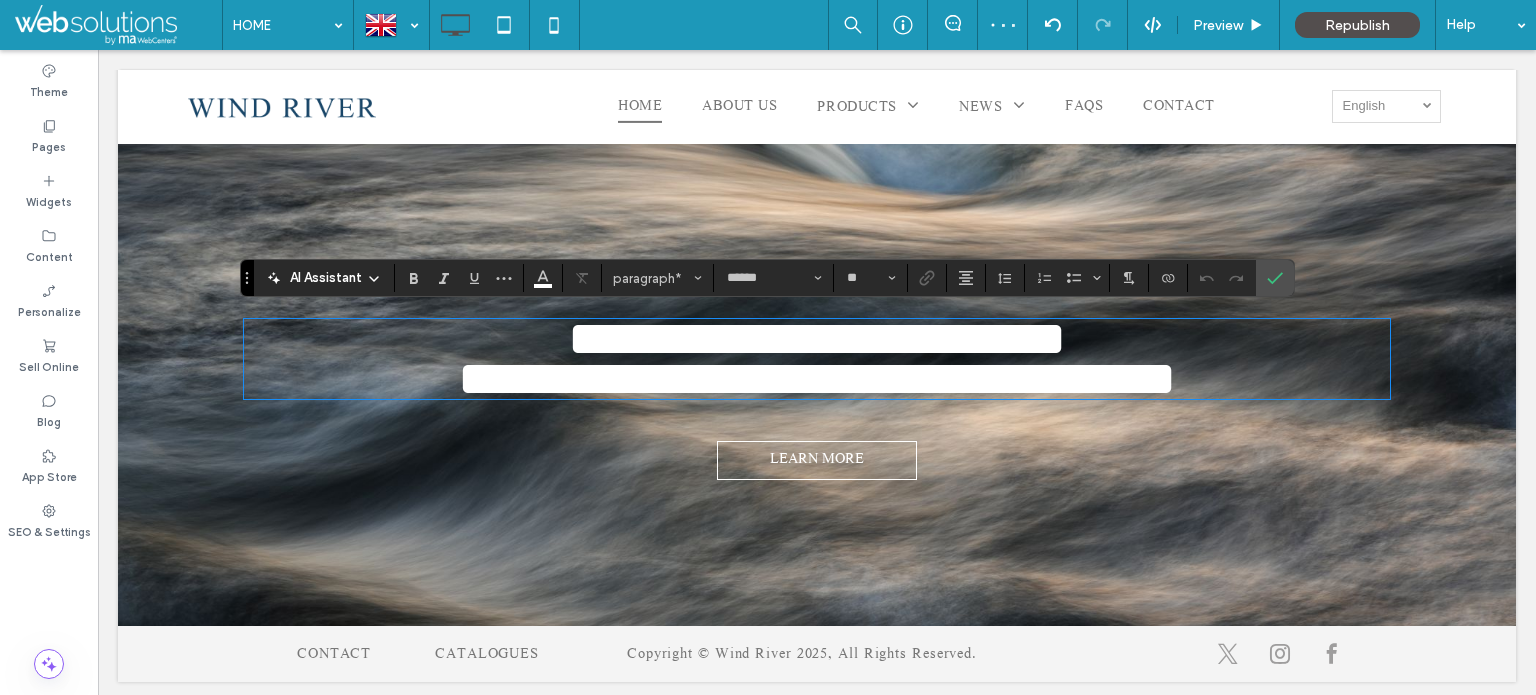 scroll, scrollTop: 9, scrollLeft: 0, axis: vertical 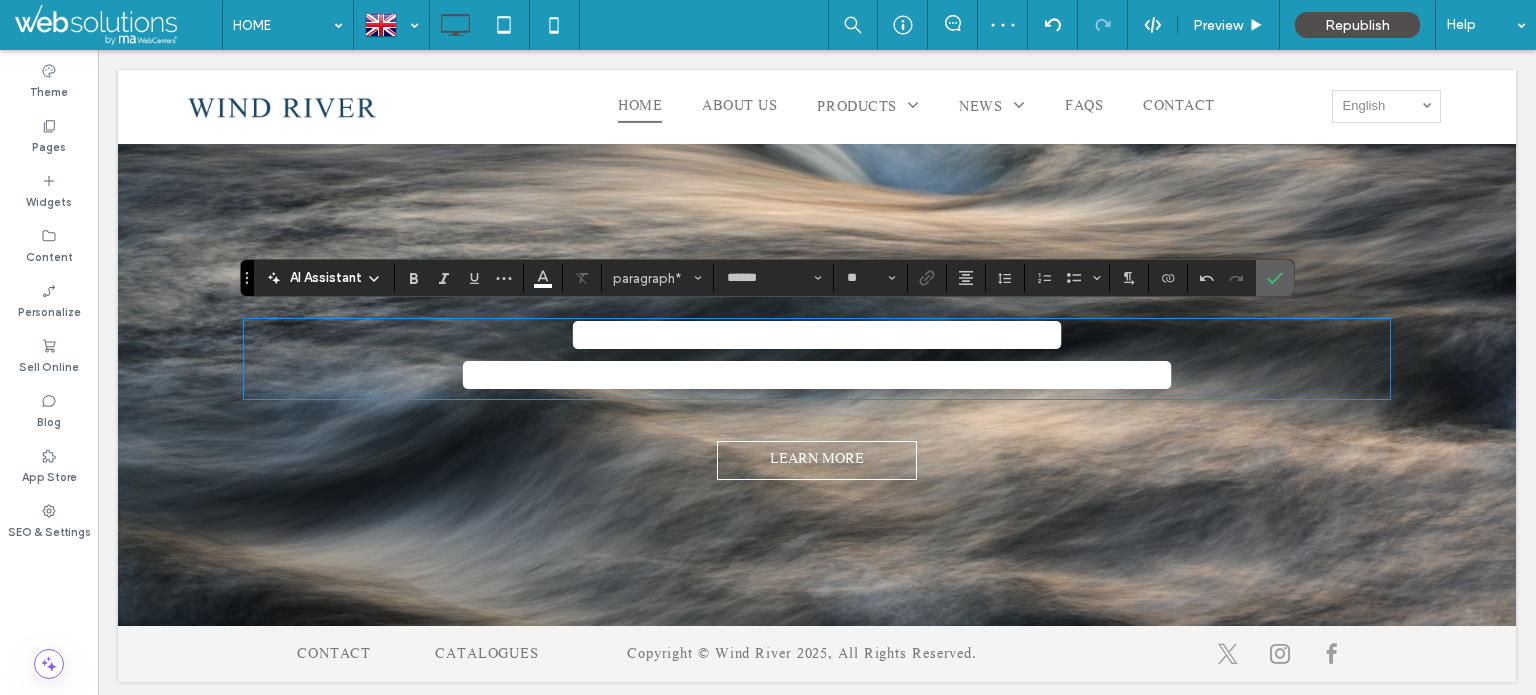click 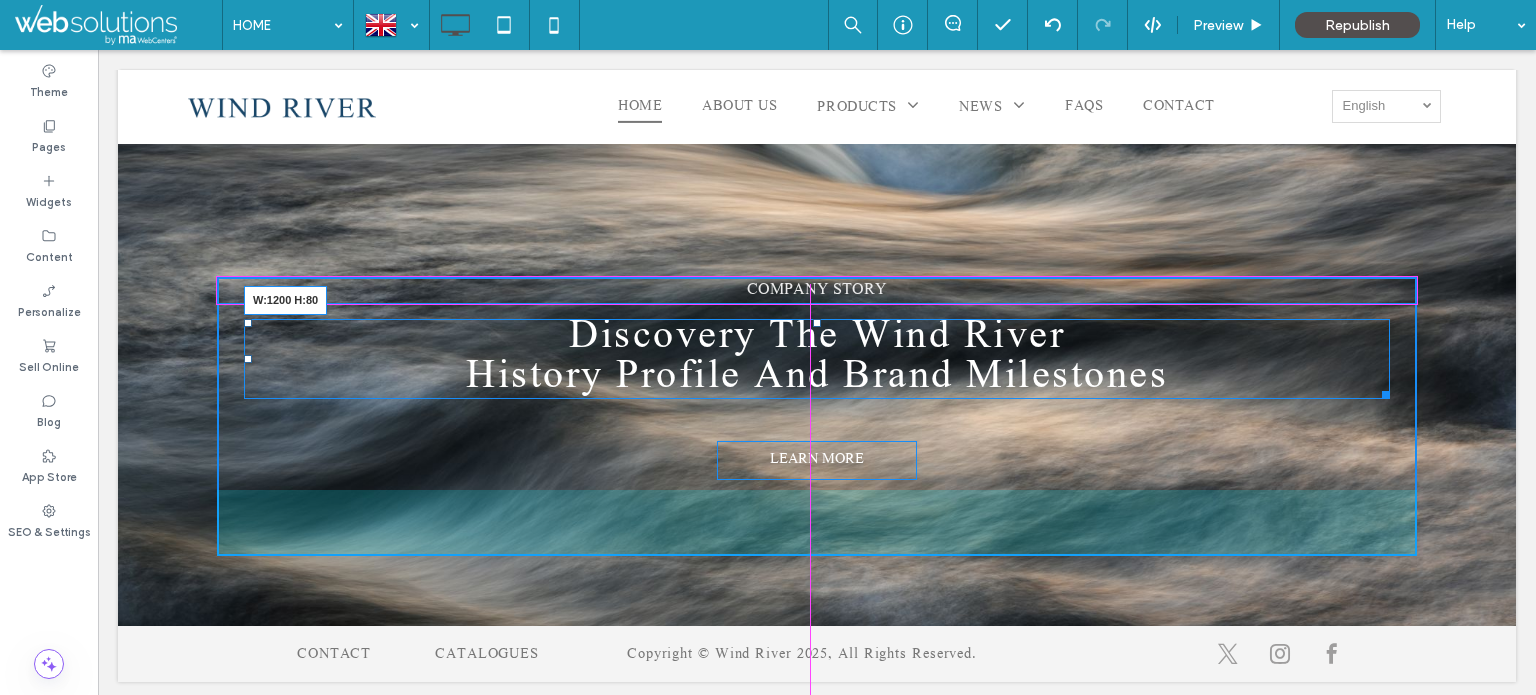 drag, startPoint x: 1381, startPoint y: 386, endPoint x: 1501, endPoint y: 397, distance: 120.50311 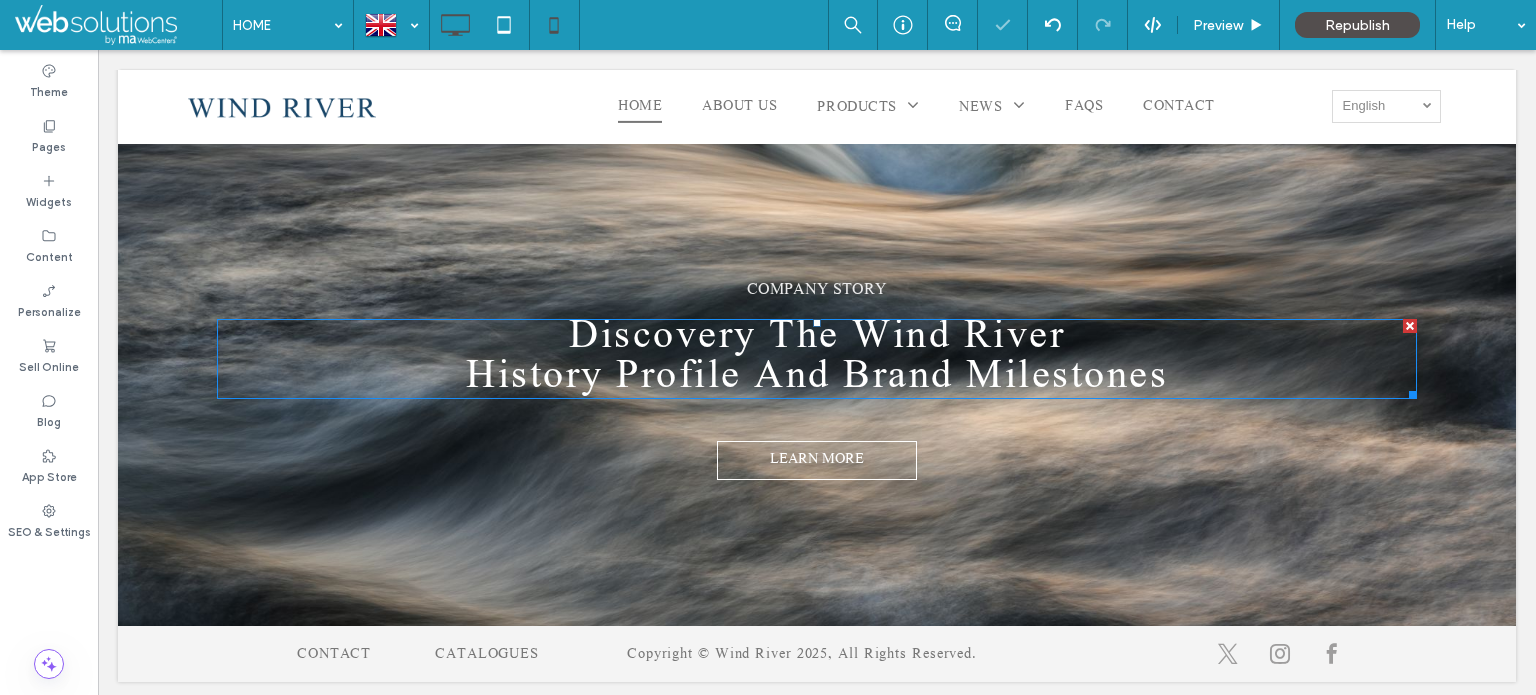 click 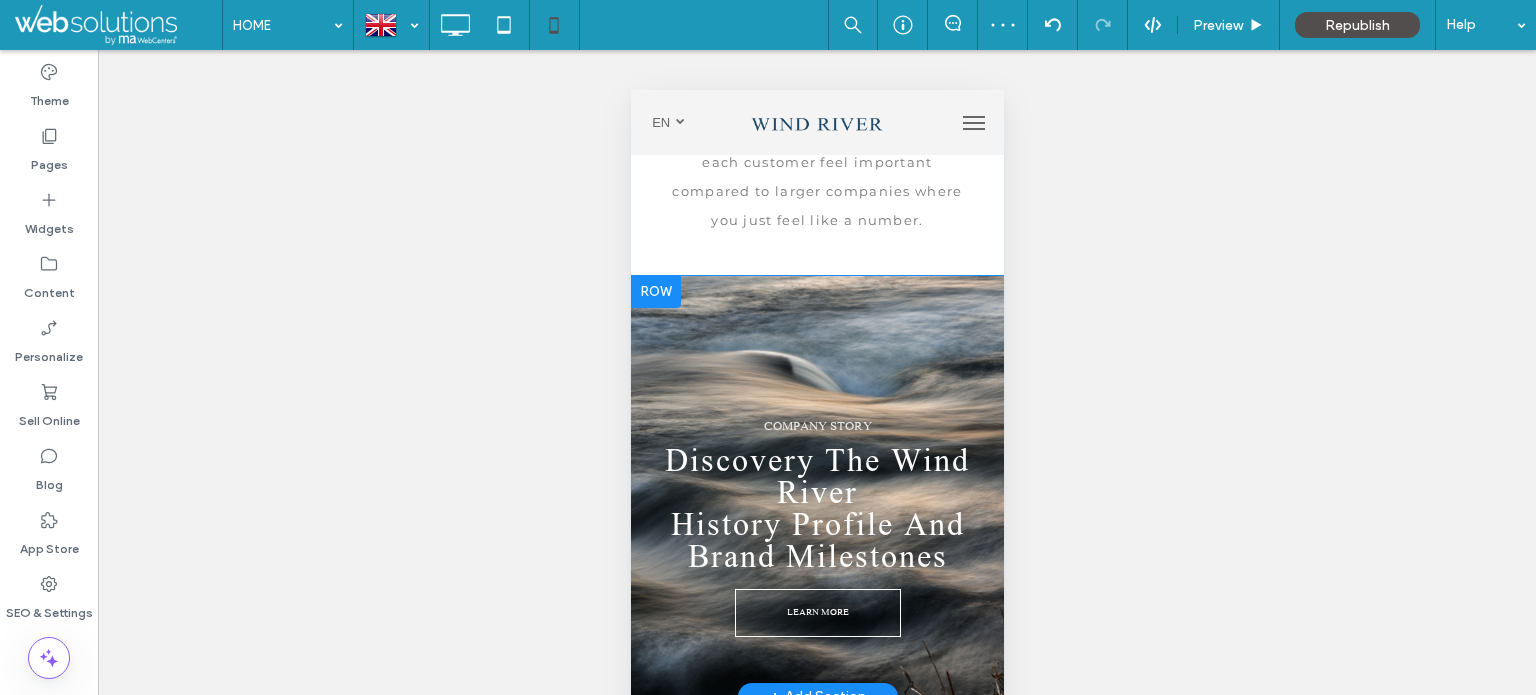 scroll, scrollTop: 2587, scrollLeft: 0, axis: vertical 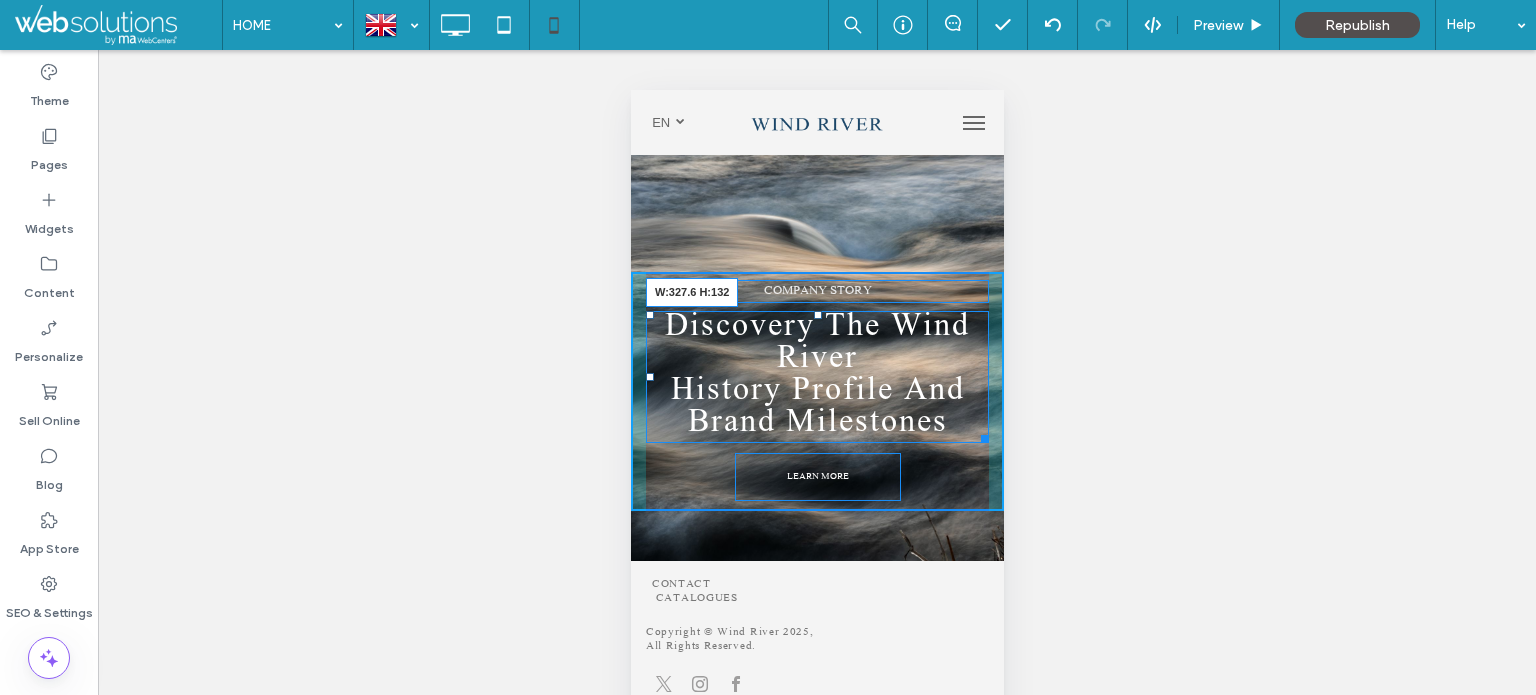 drag, startPoint x: 959, startPoint y: 567, endPoint x: 1043, endPoint y: 577, distance: 84.59315 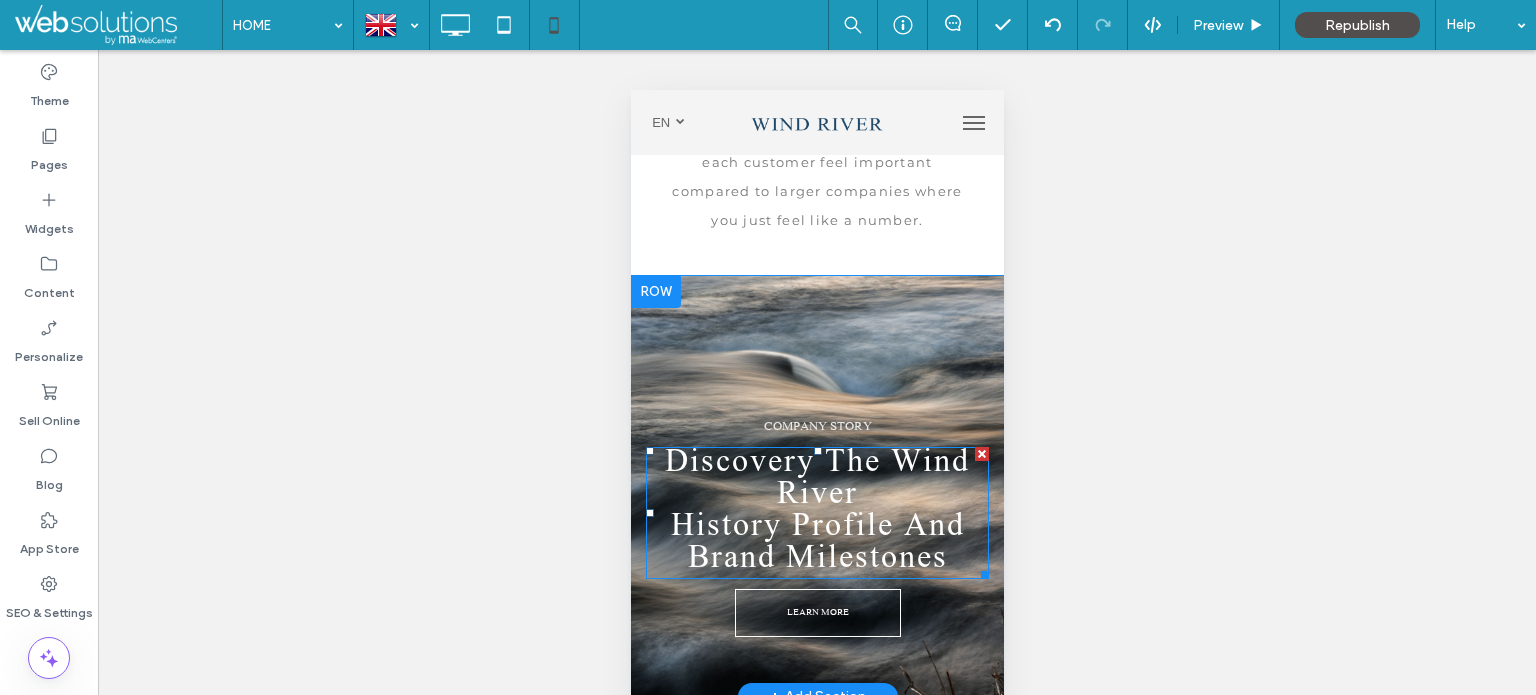 click on "Discovery The Wind River" at bounding box center (816, 480) 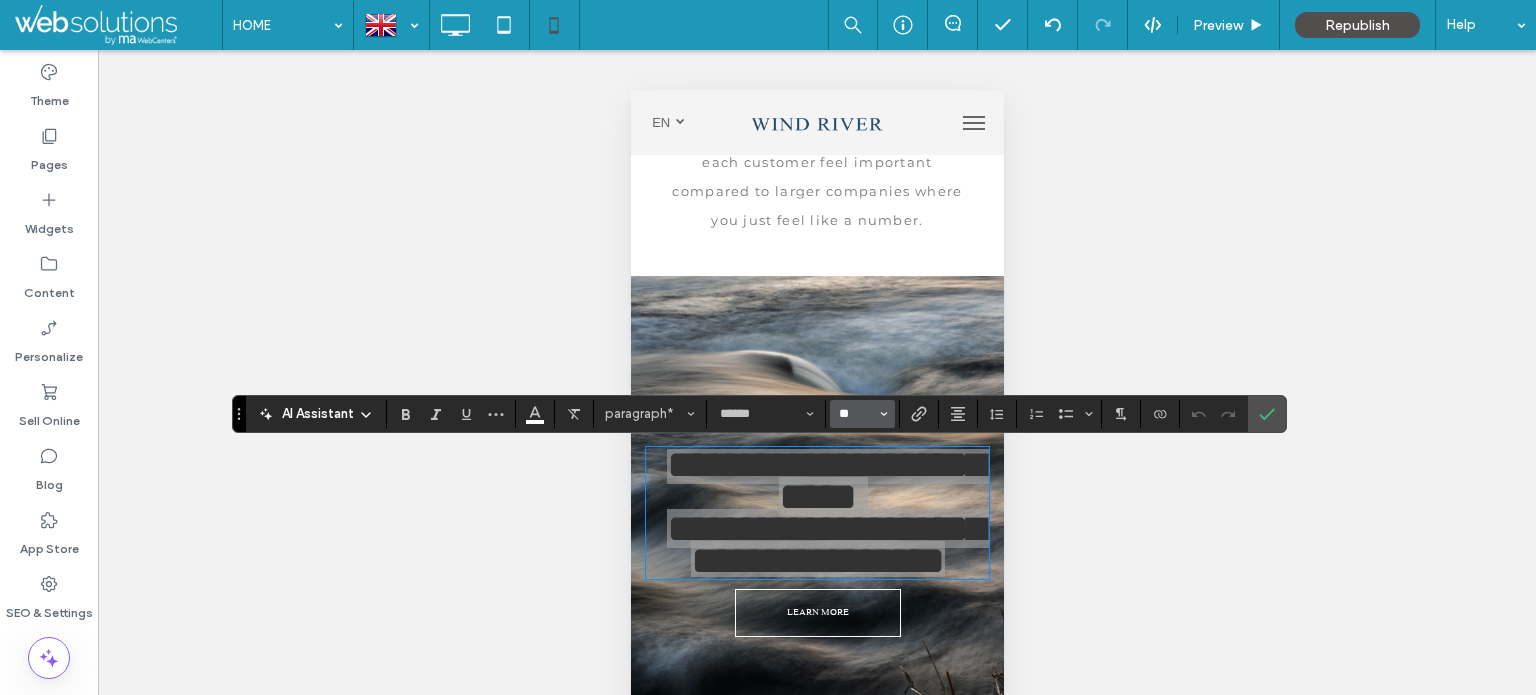 click on "**" at bounding box center (856, 414) 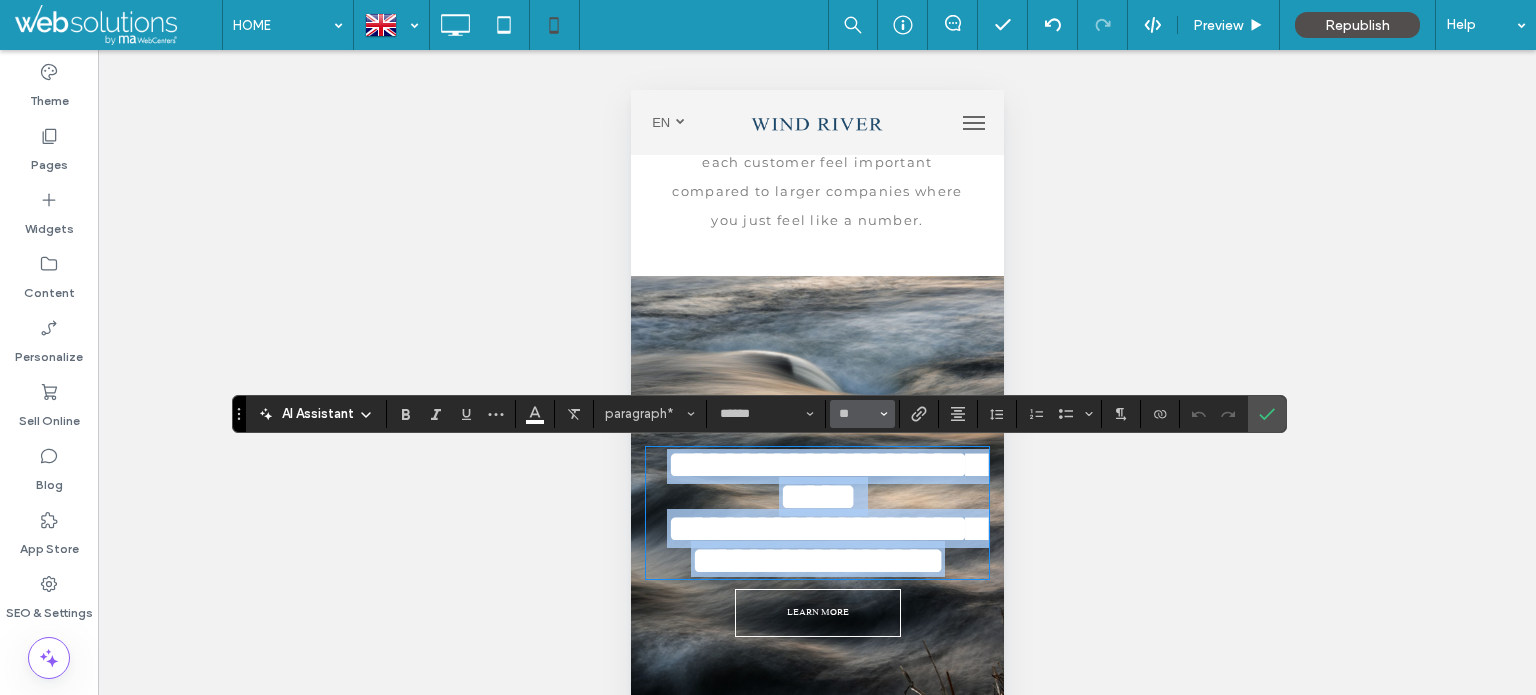 type on "**" 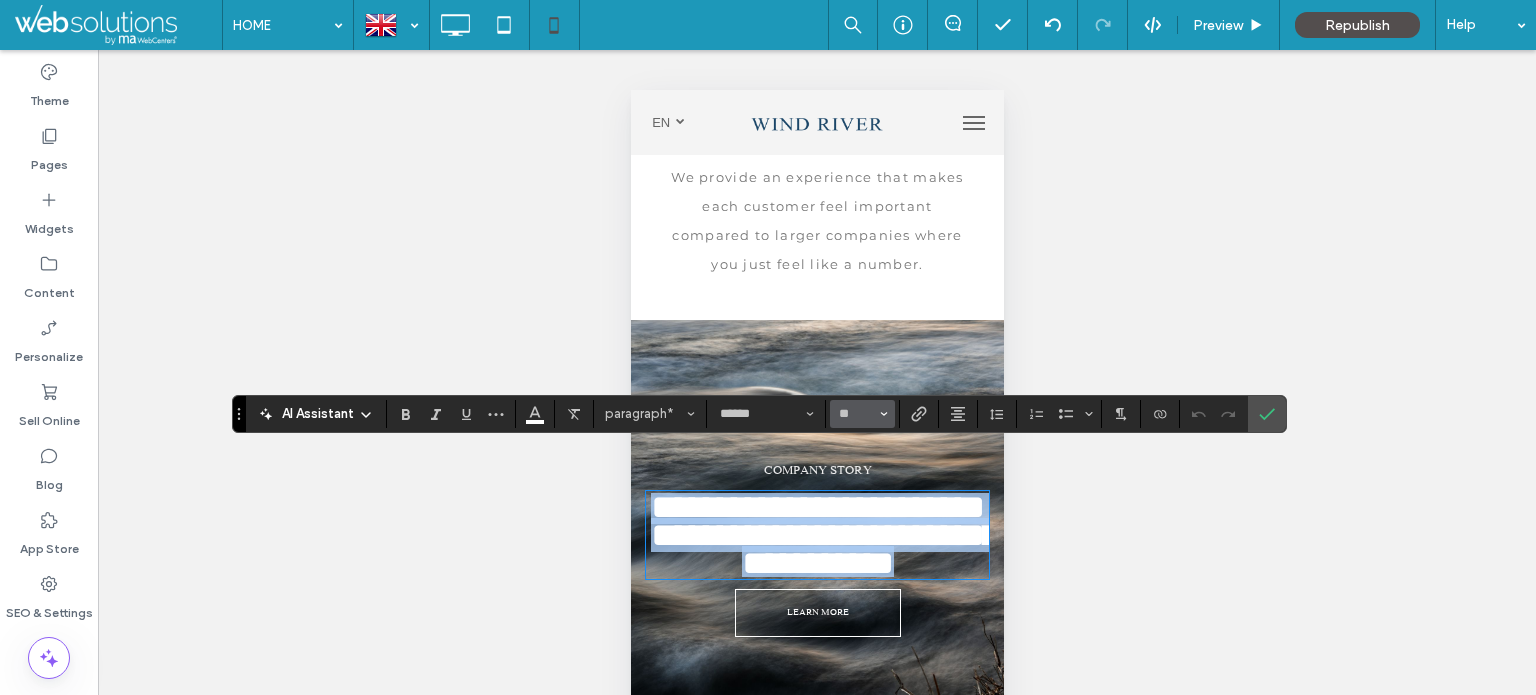 scroll, scrollTop: 2571, scrollLeft: 0, axis: vertical 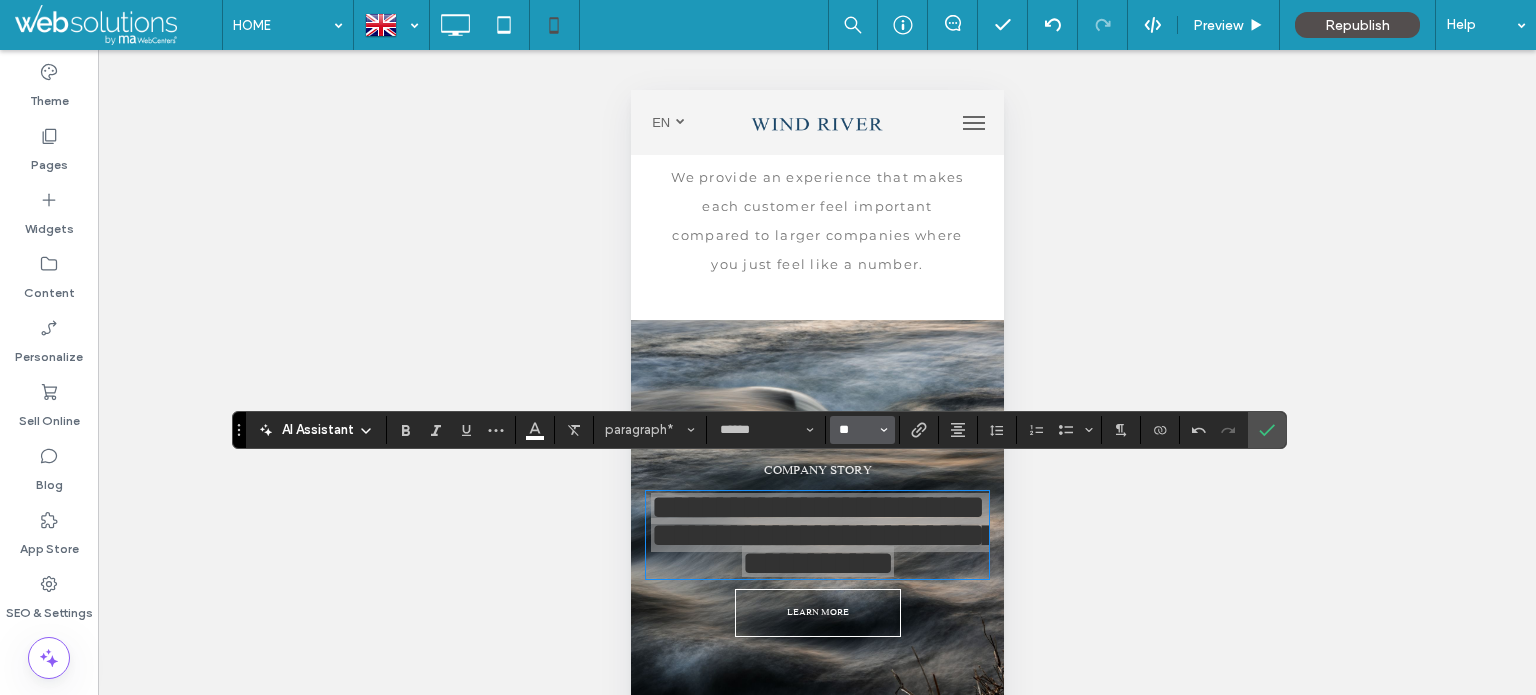 click on "**" at bounding box center (856, 430) 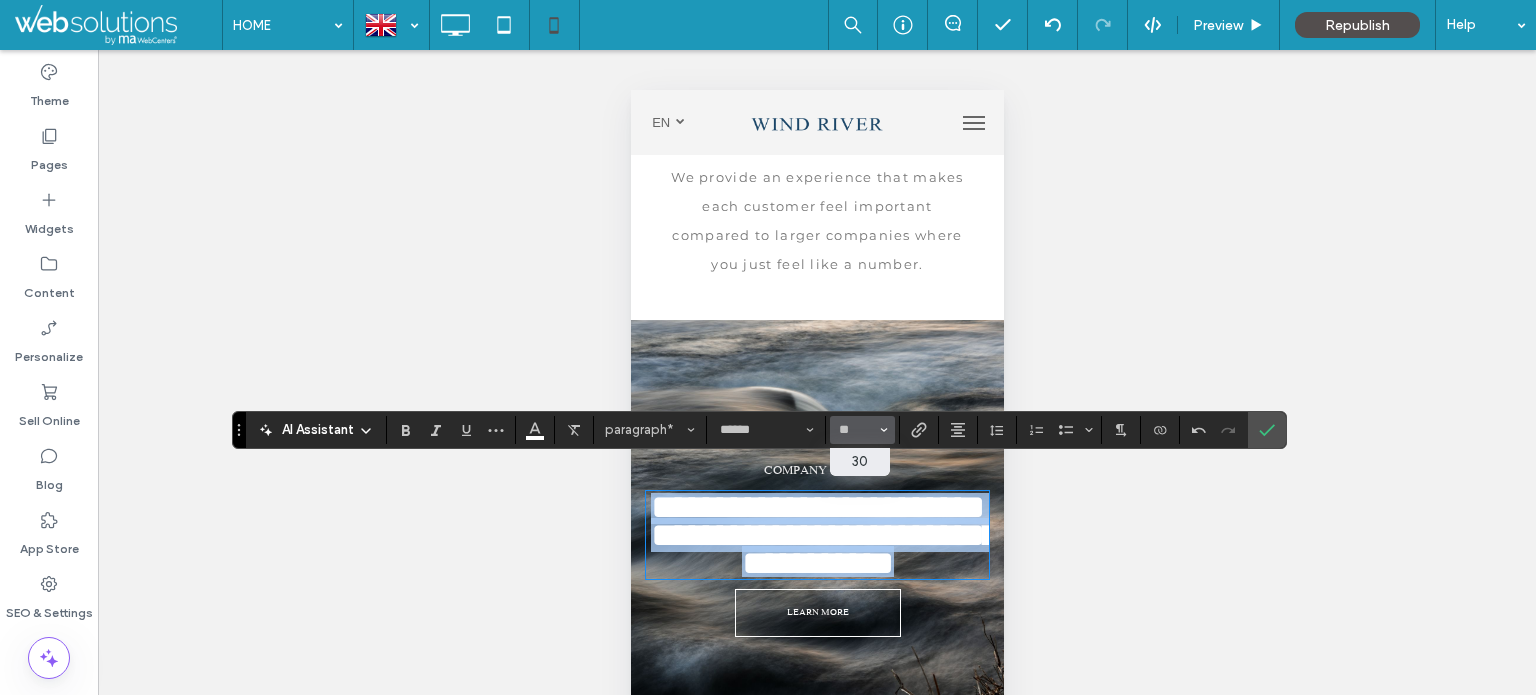 type on "**" 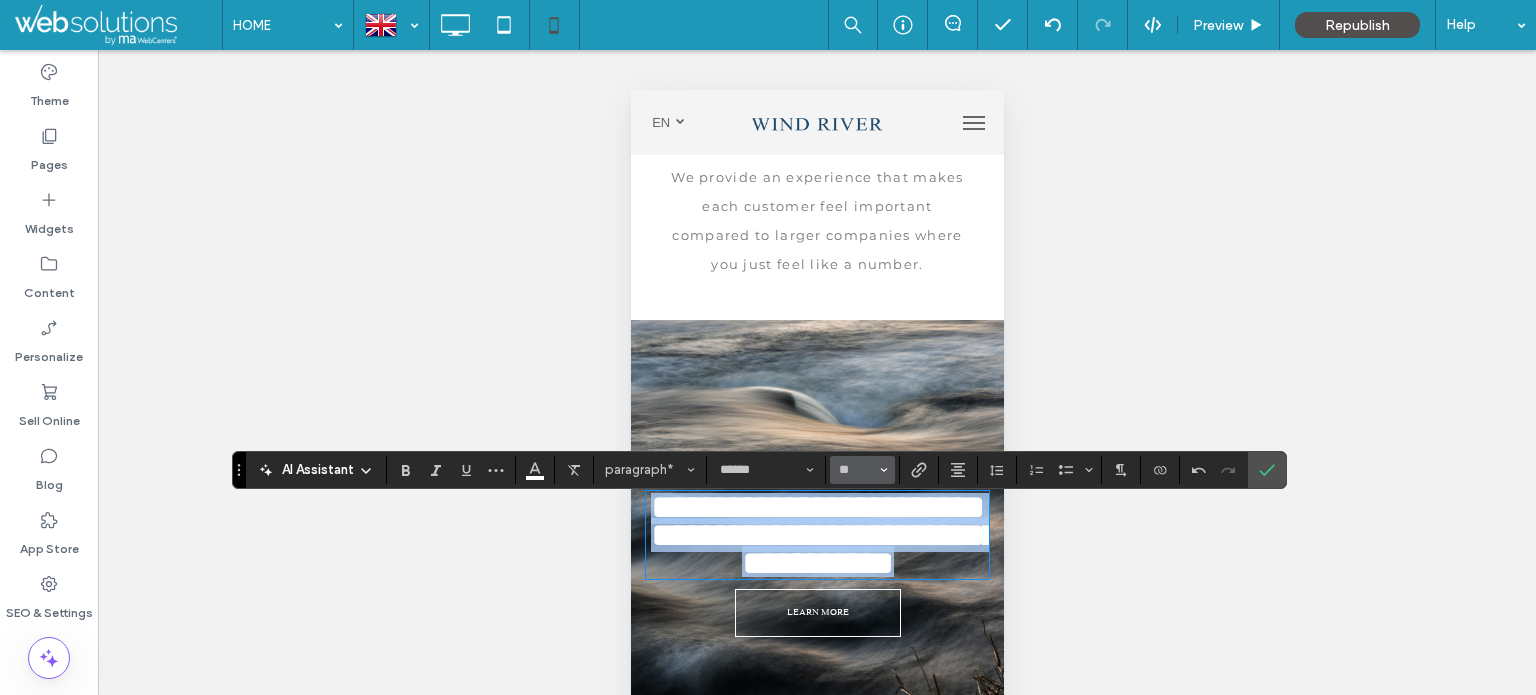 scroll, scrollTop: 2531, scrollLeft: 0, axis: vertical 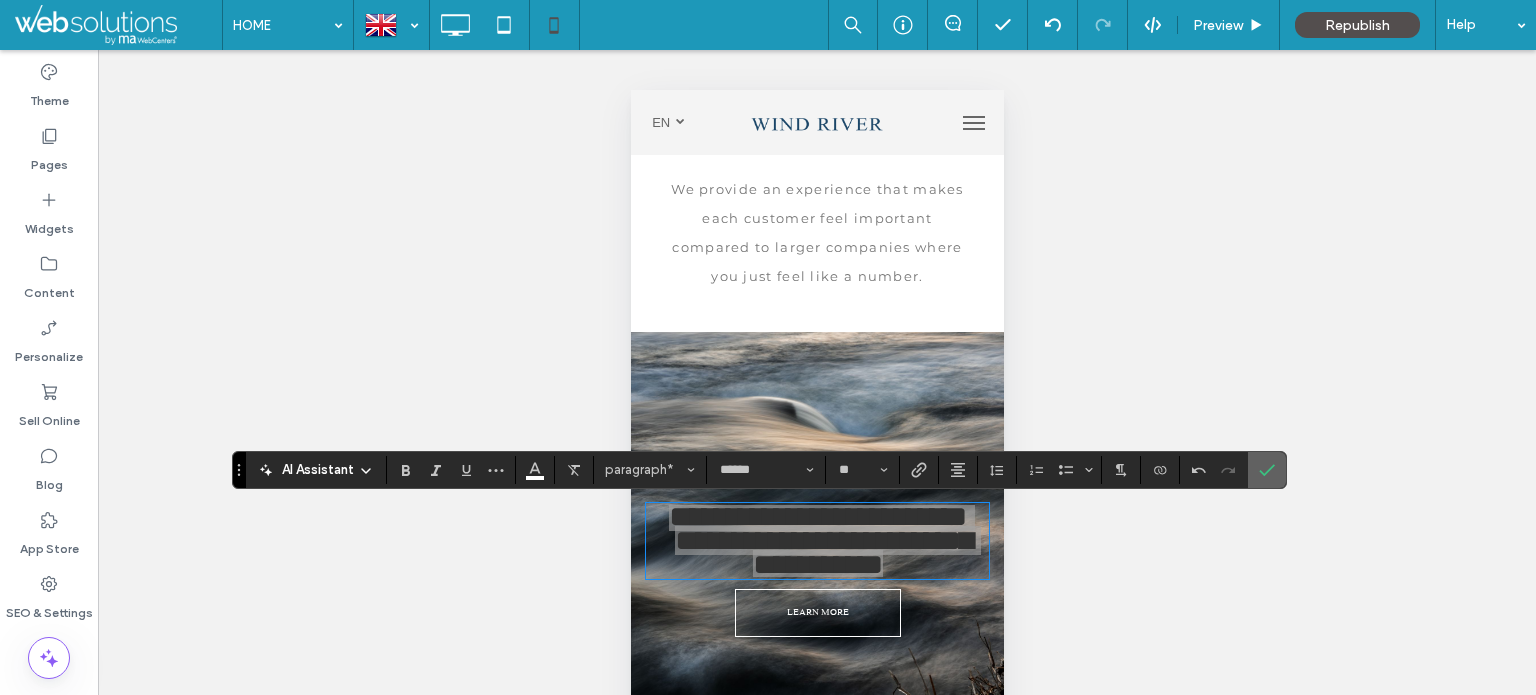 click at bounding box center (1267, 470) 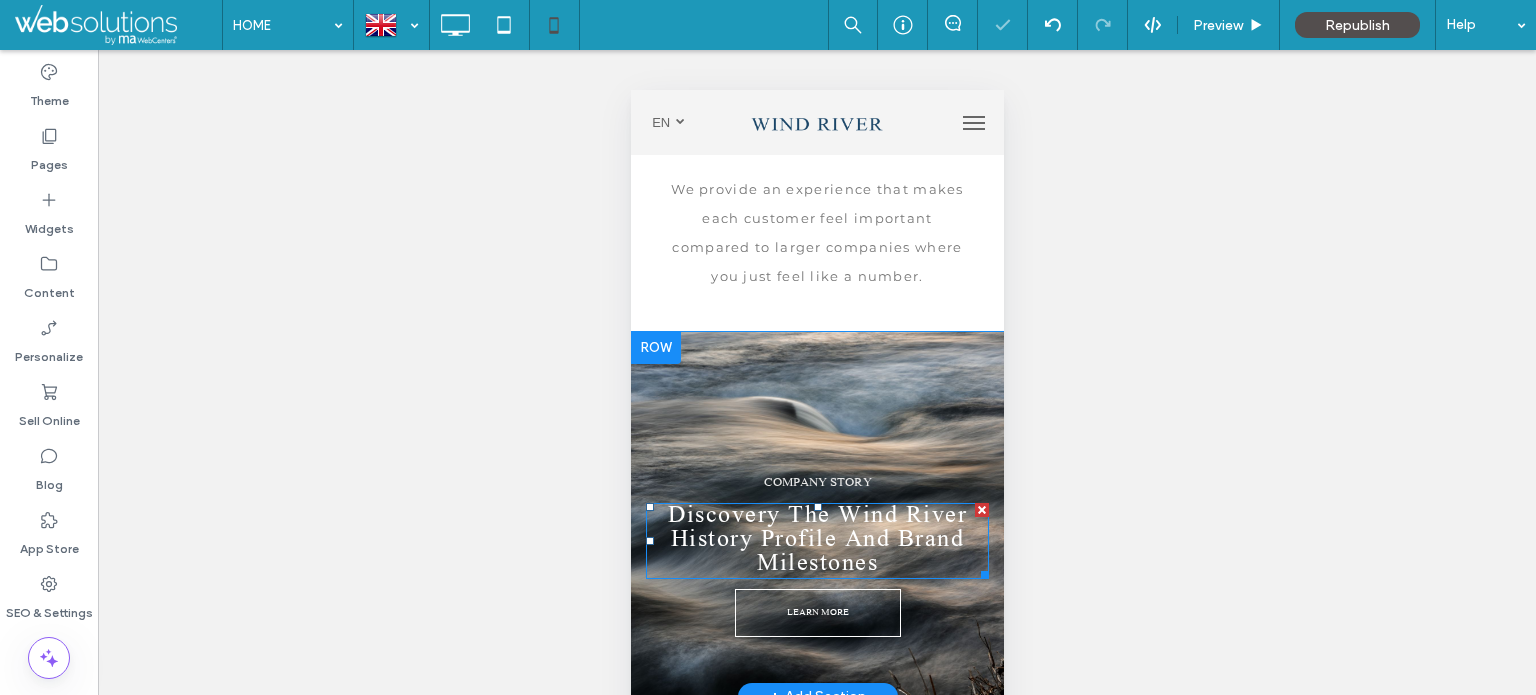 click on "History Profile And Brand Milestones" at bounding box center (817, 553) 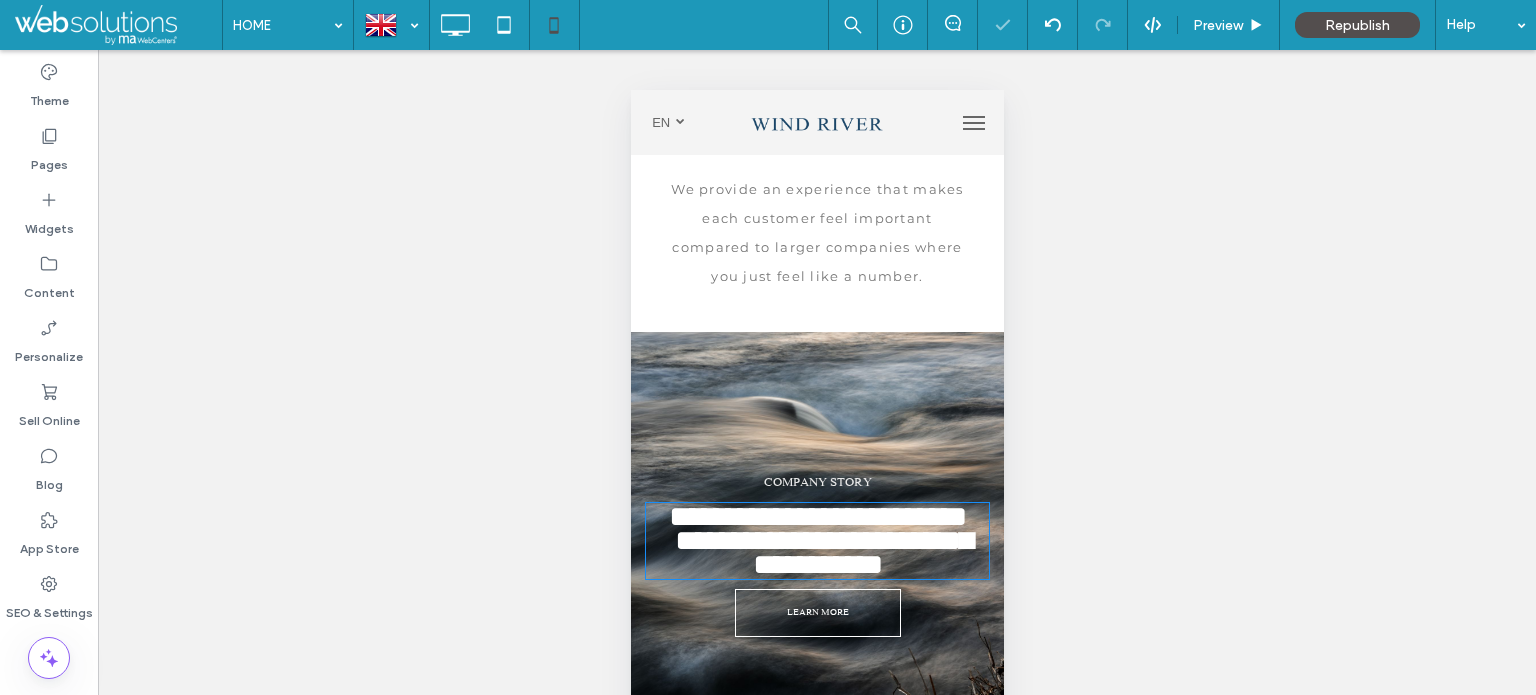type on "******" 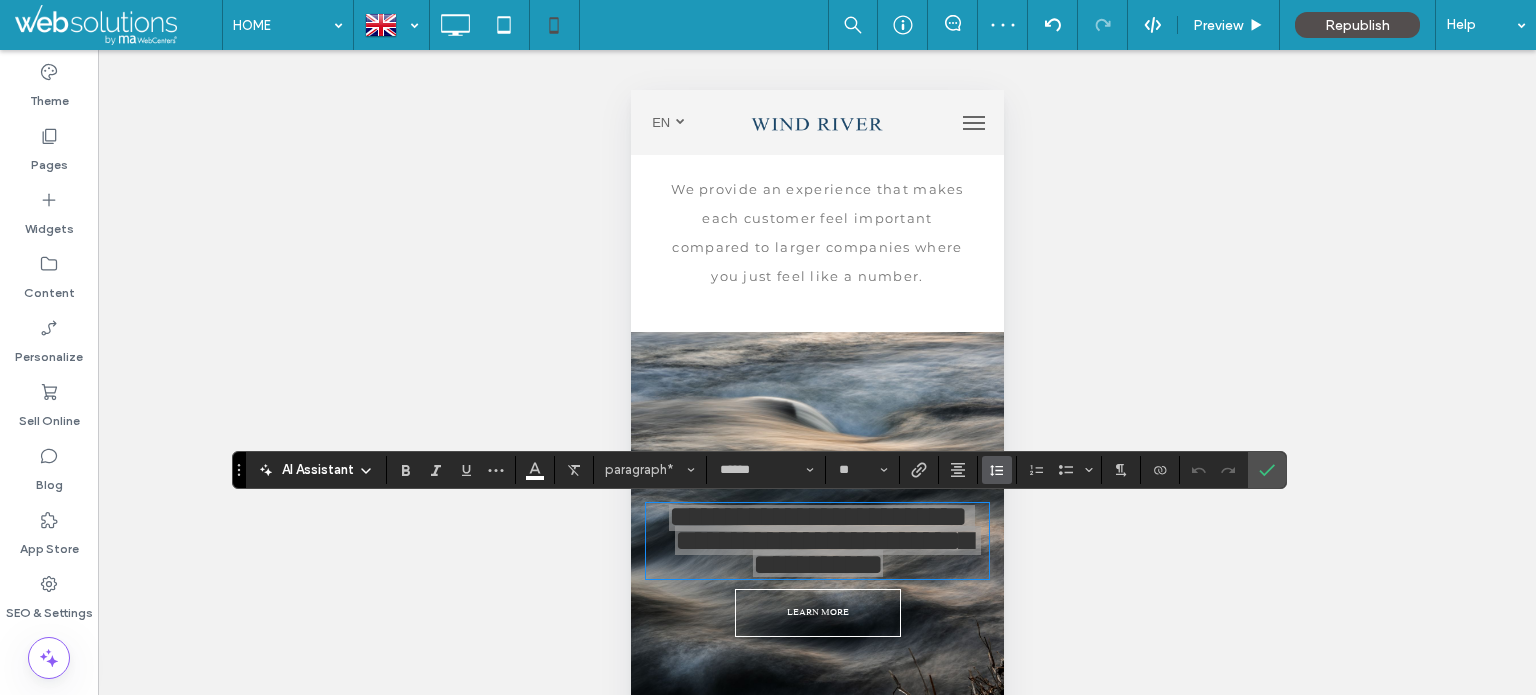 click 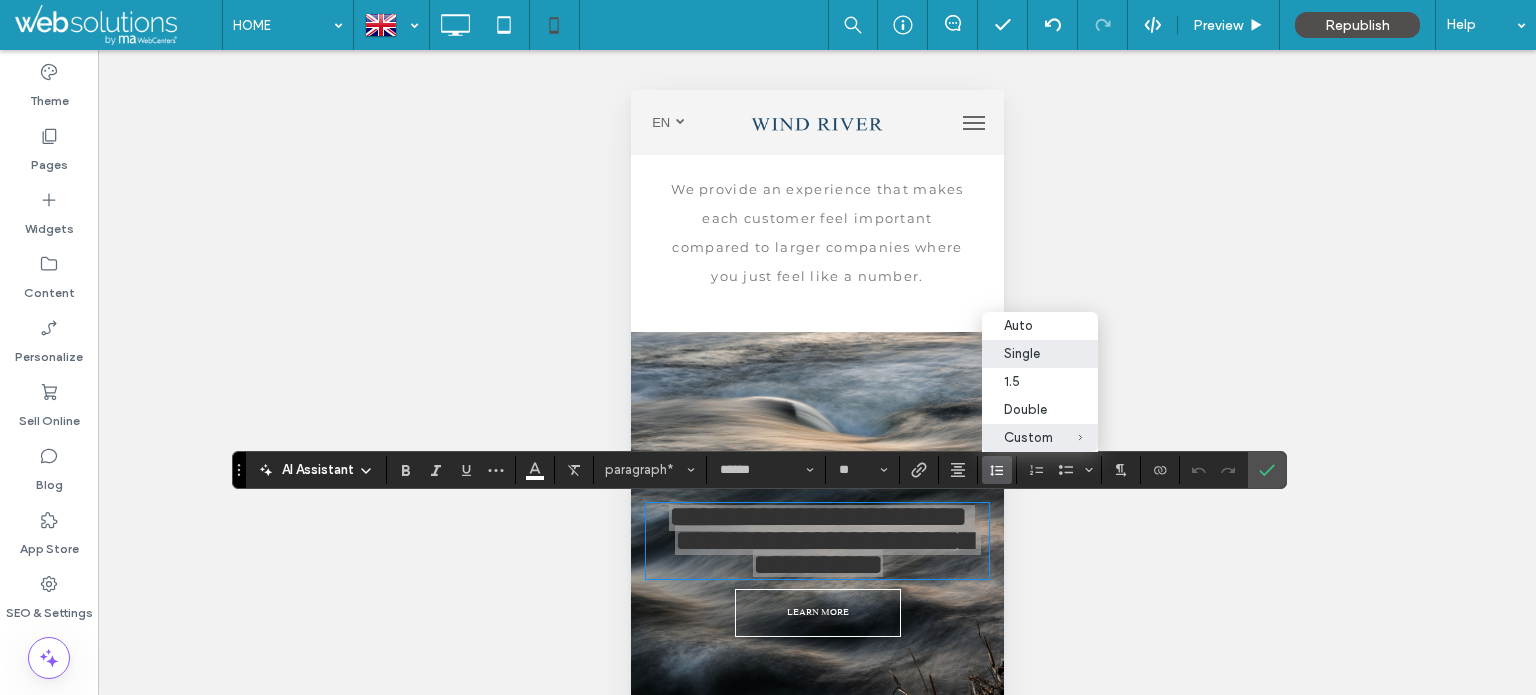 click on "Single" at bounding box center (1028, 353) 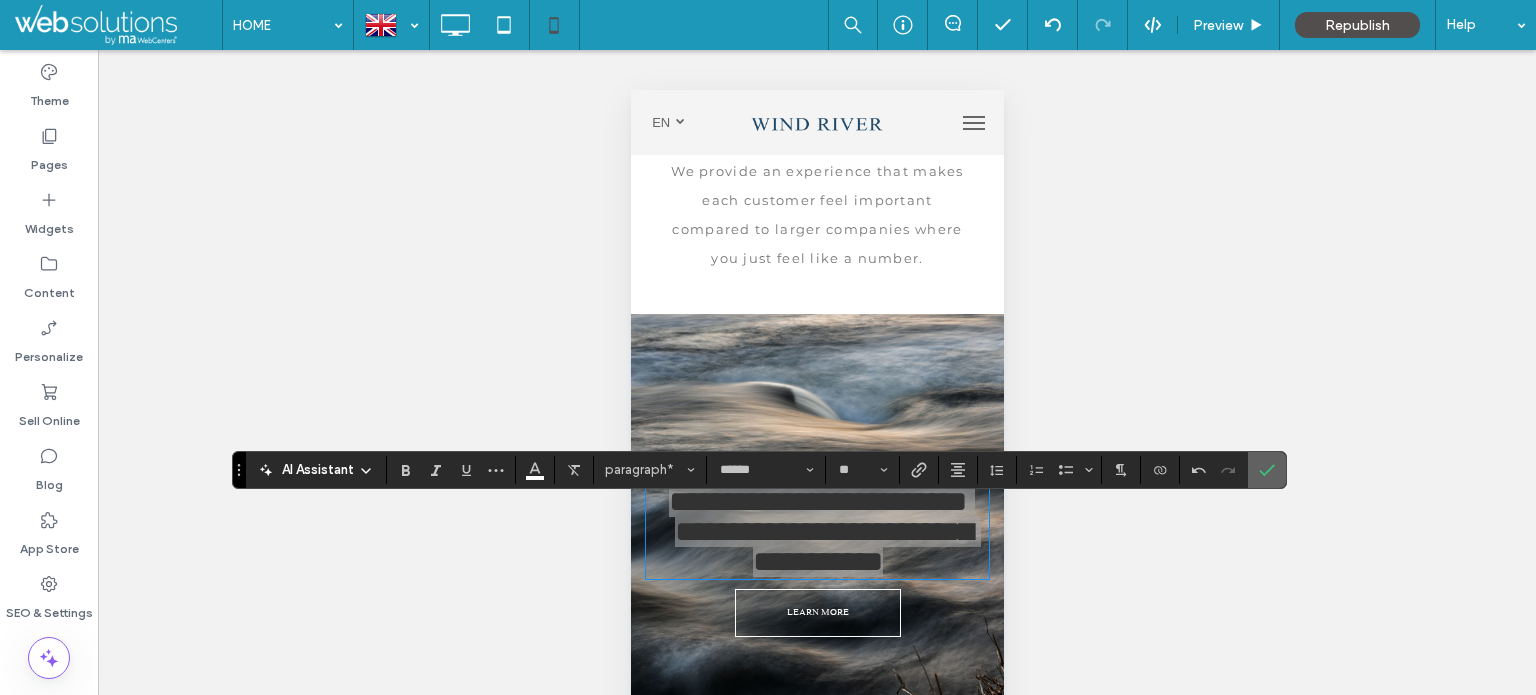 click 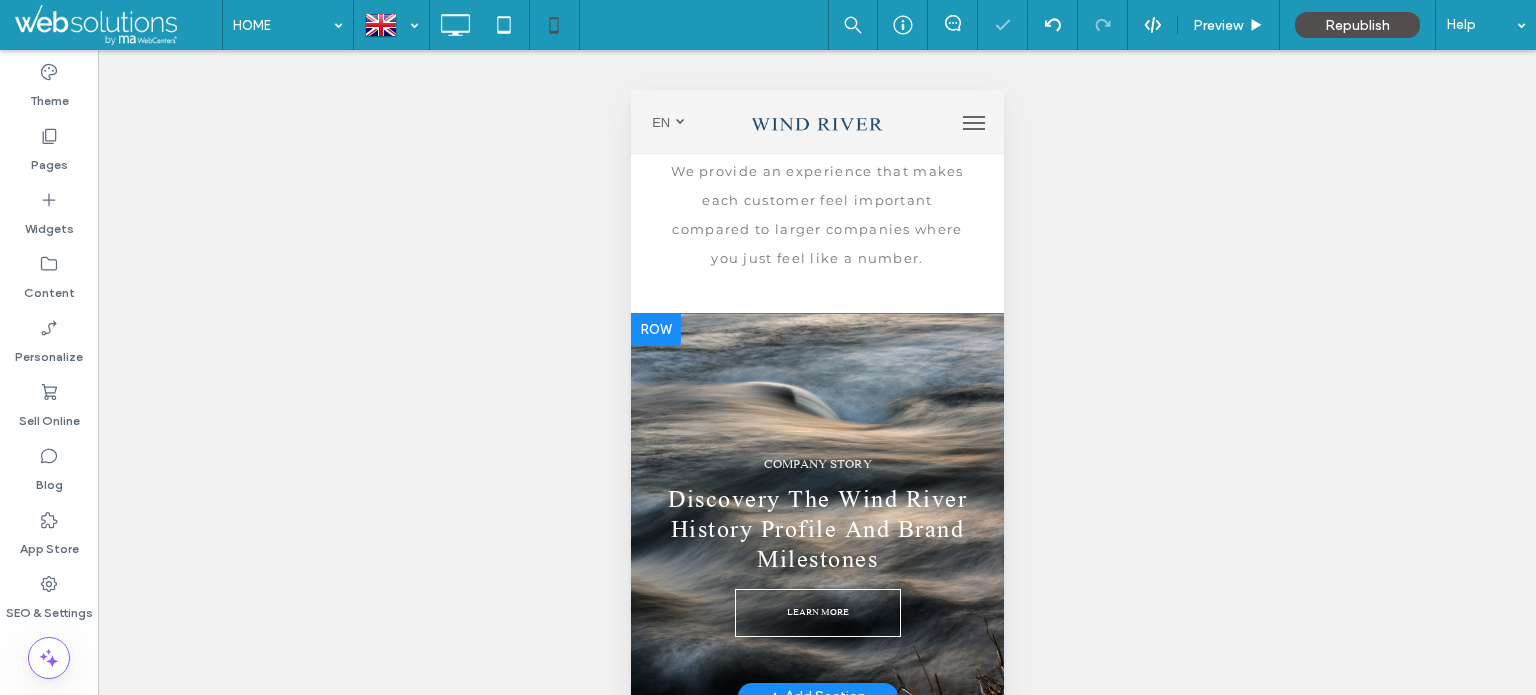 scroll, scrollTop: 2549, scrollLeft: 0, axis: vertical 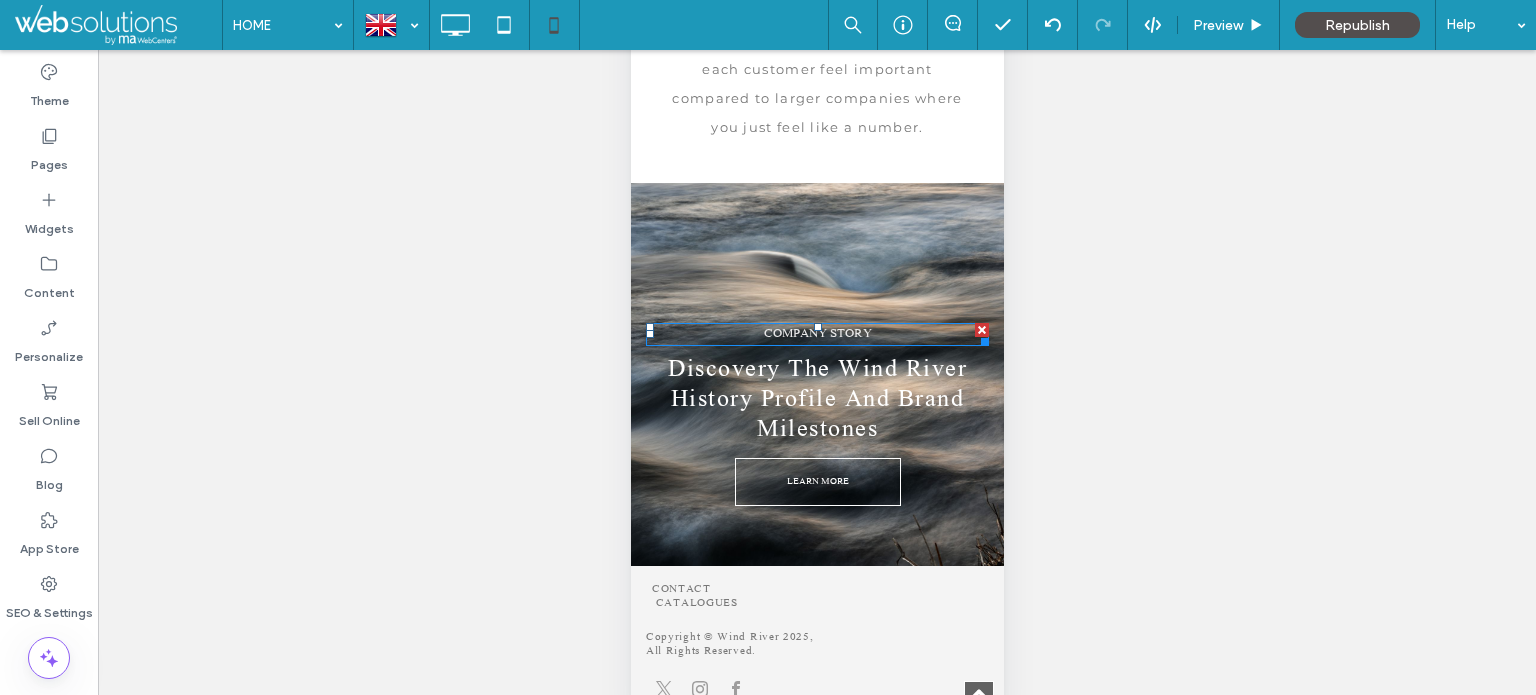click on "COMPANY STORY" at bounding box center [817, 334] 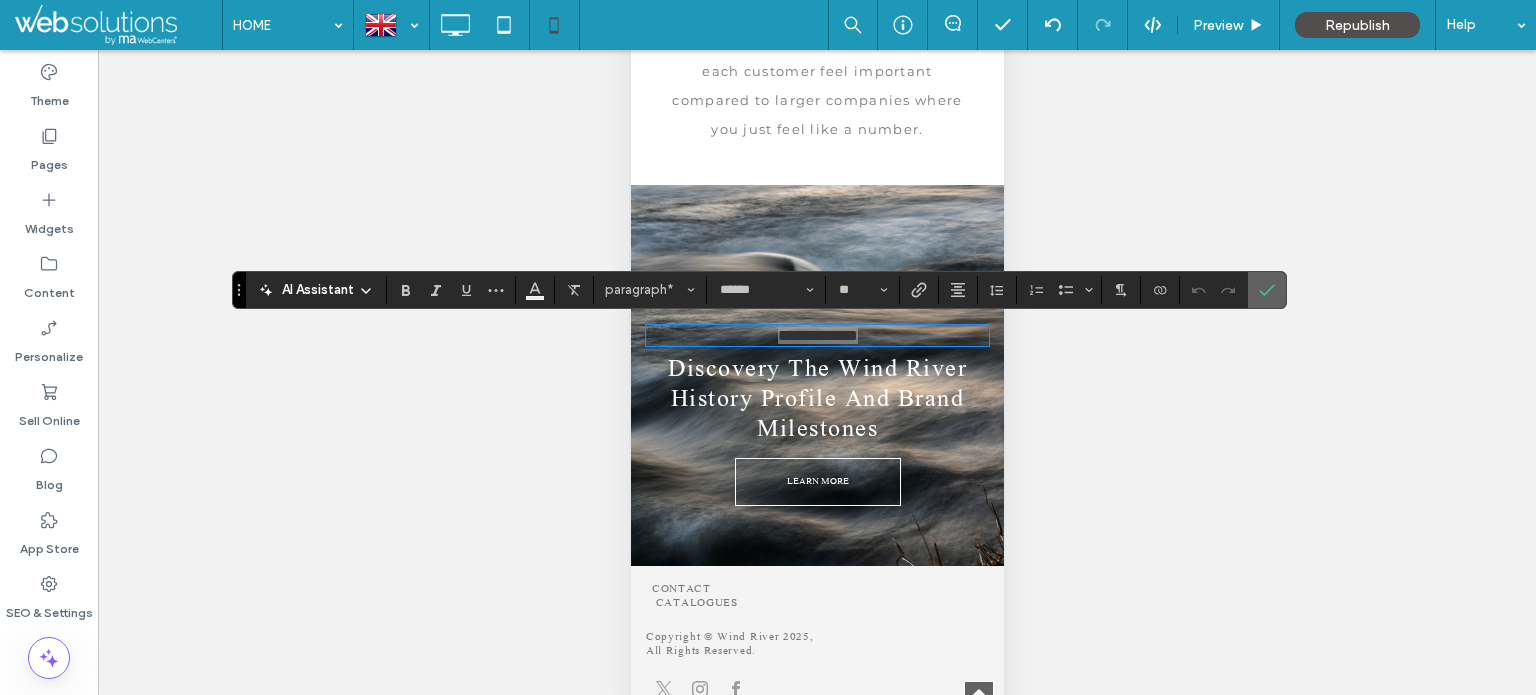 click at bounding box center (1267, 290) 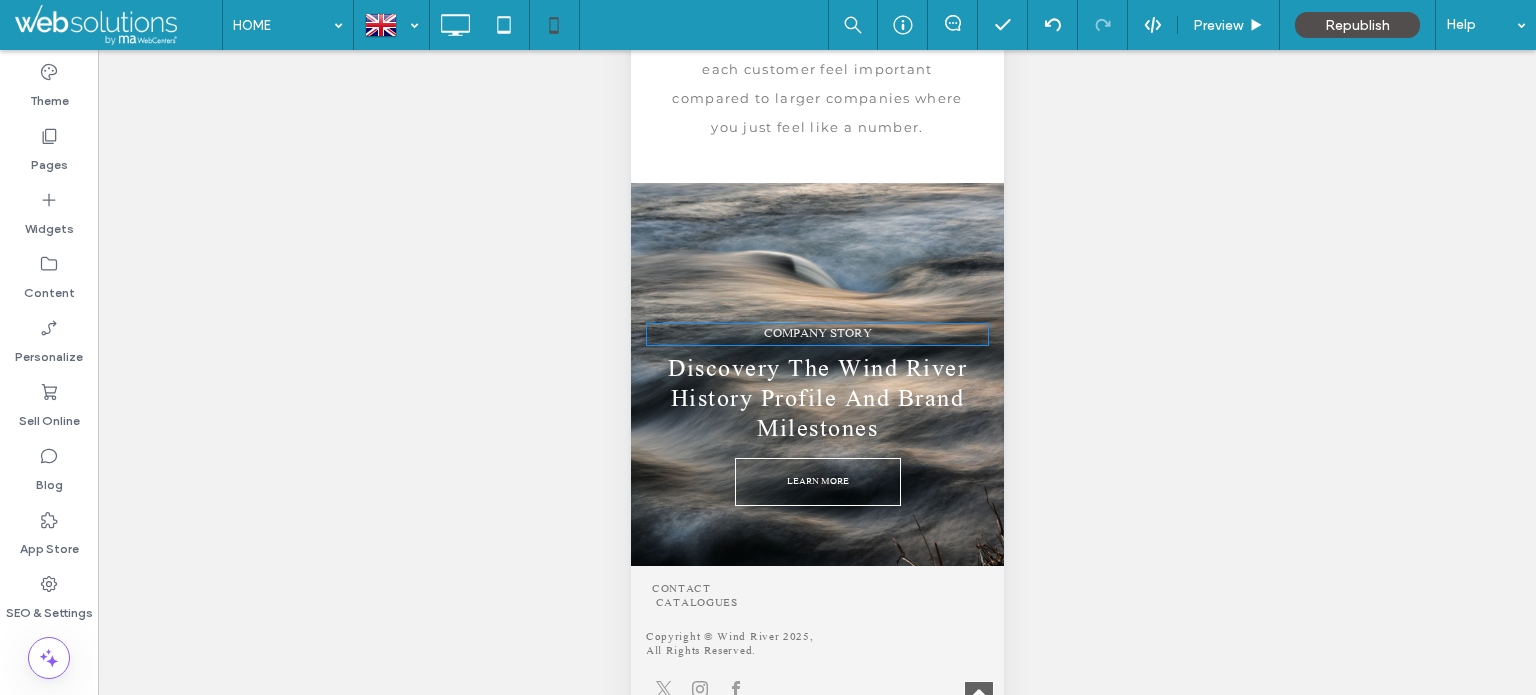click on "COMPANY STORY" at bounding box center (816, 334) 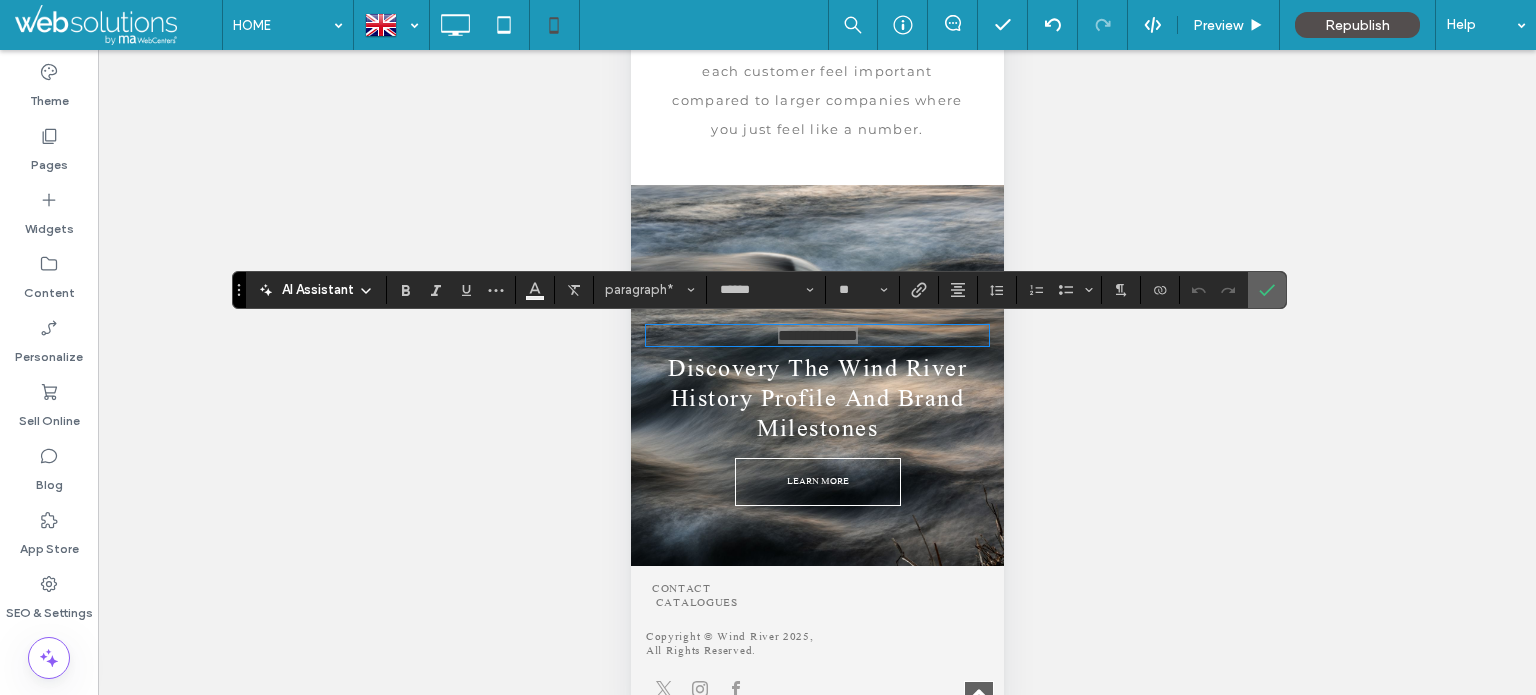 drag, startPoint x: 1268, startPoint y: 289, endPoint x: 1154, endPoint y: 310, distance: 115.918076 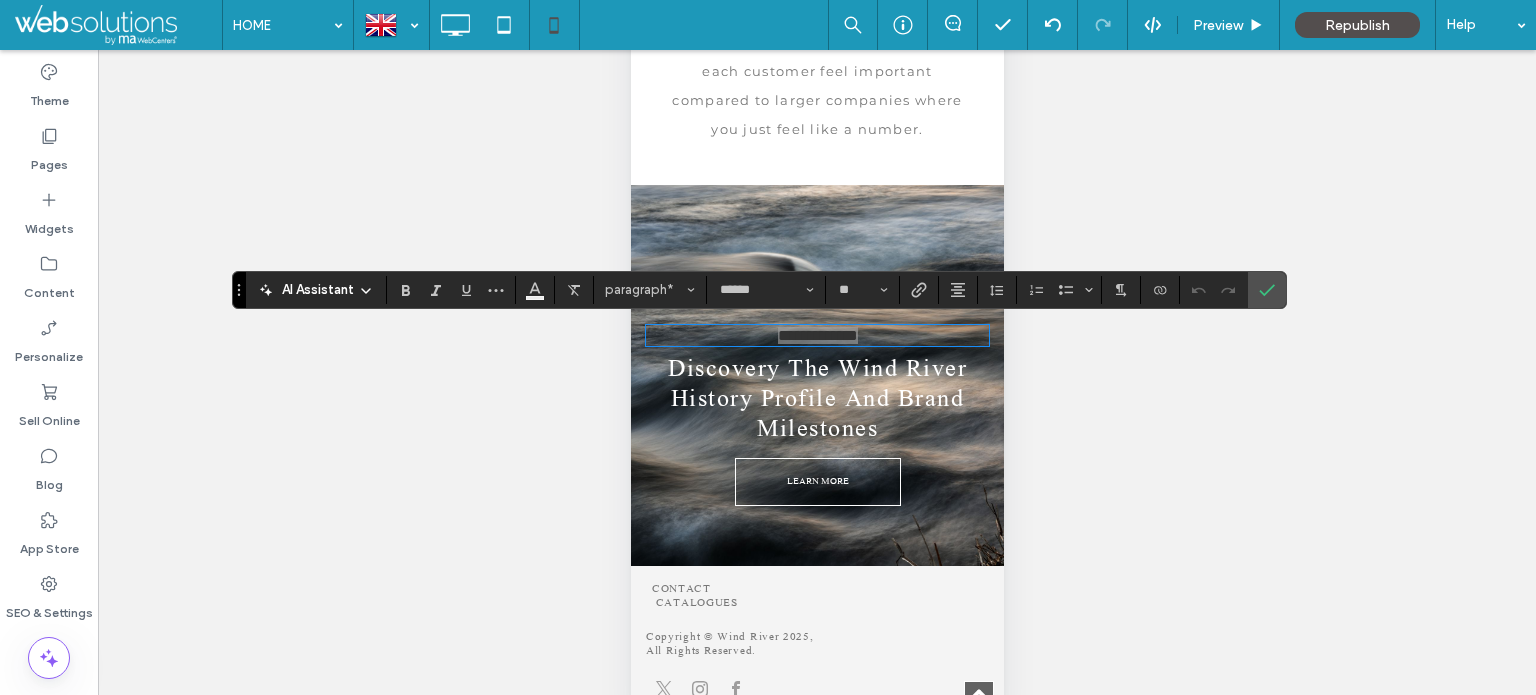 click 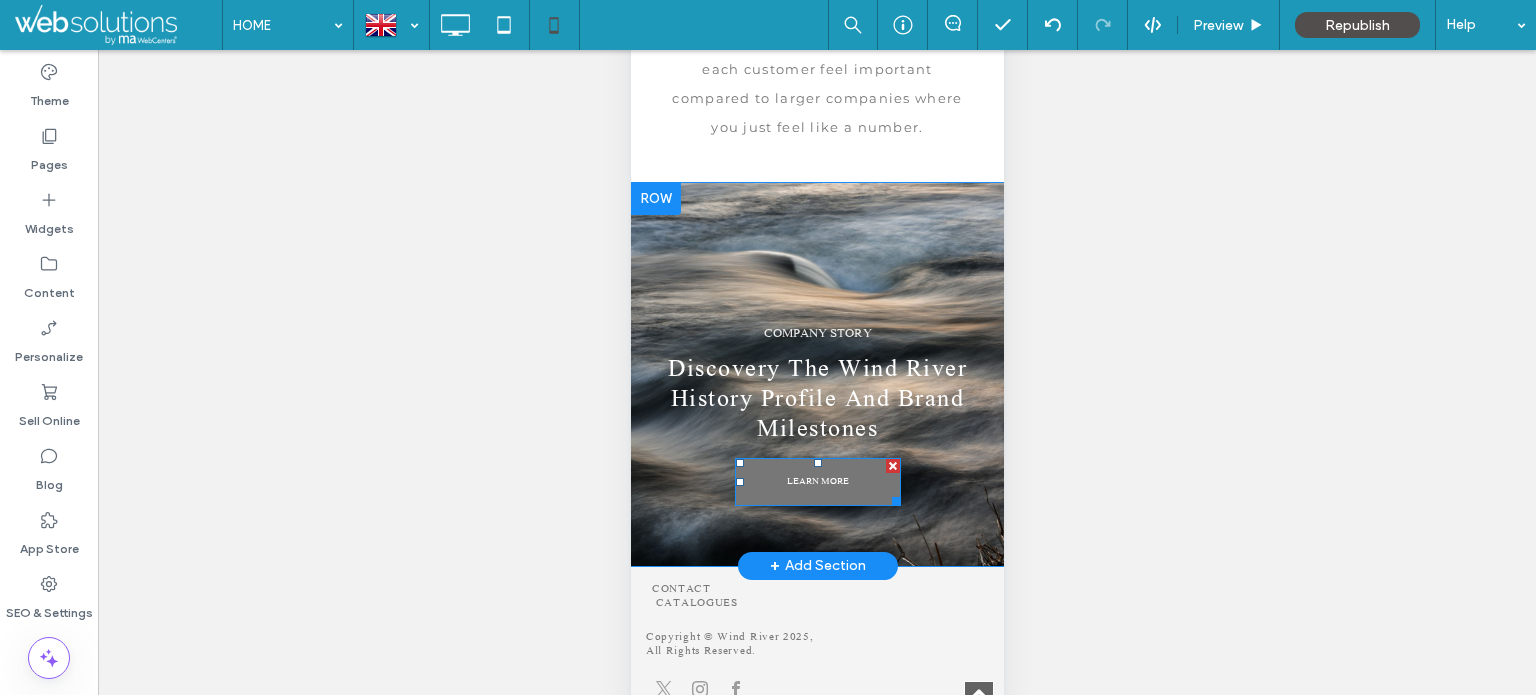 click on "LEARN MORE" at bounding box center [817, 482] 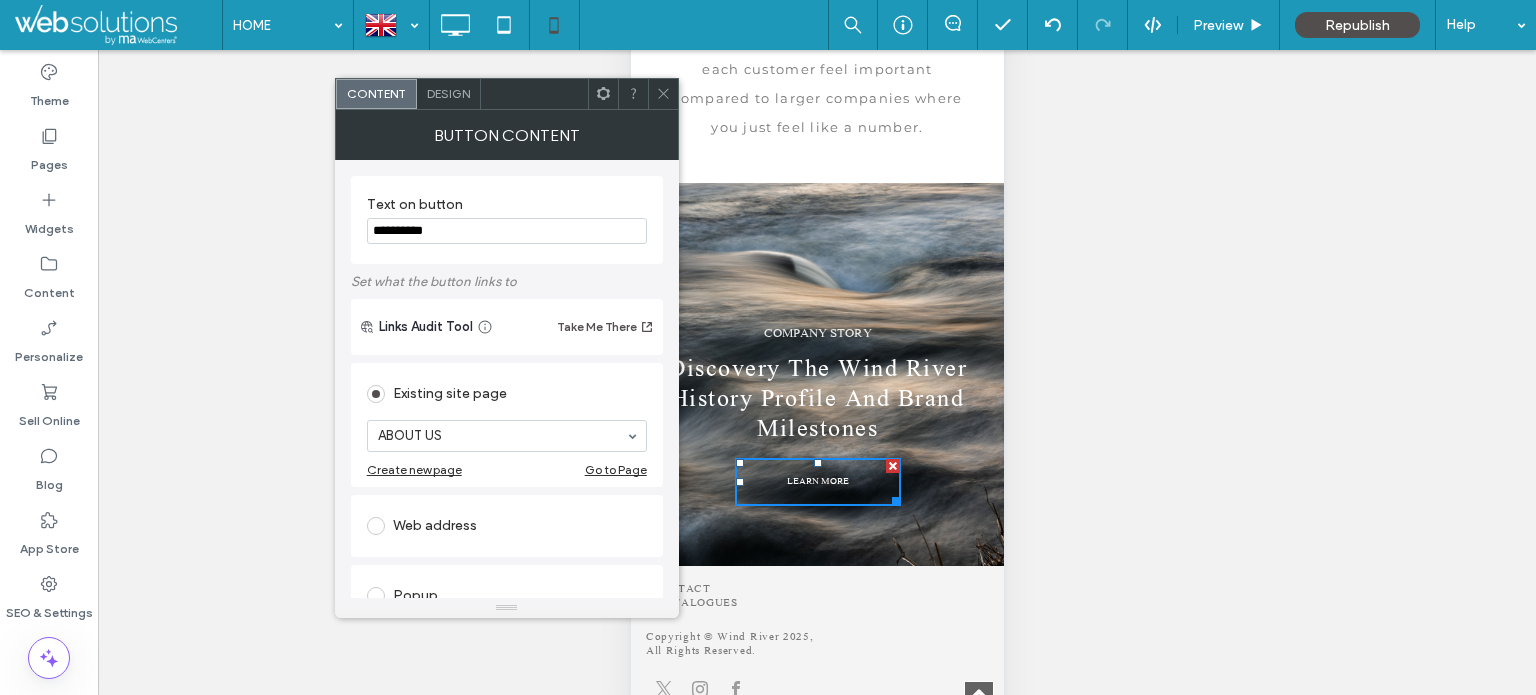 click on "Design" at bounding box center (448, 93) 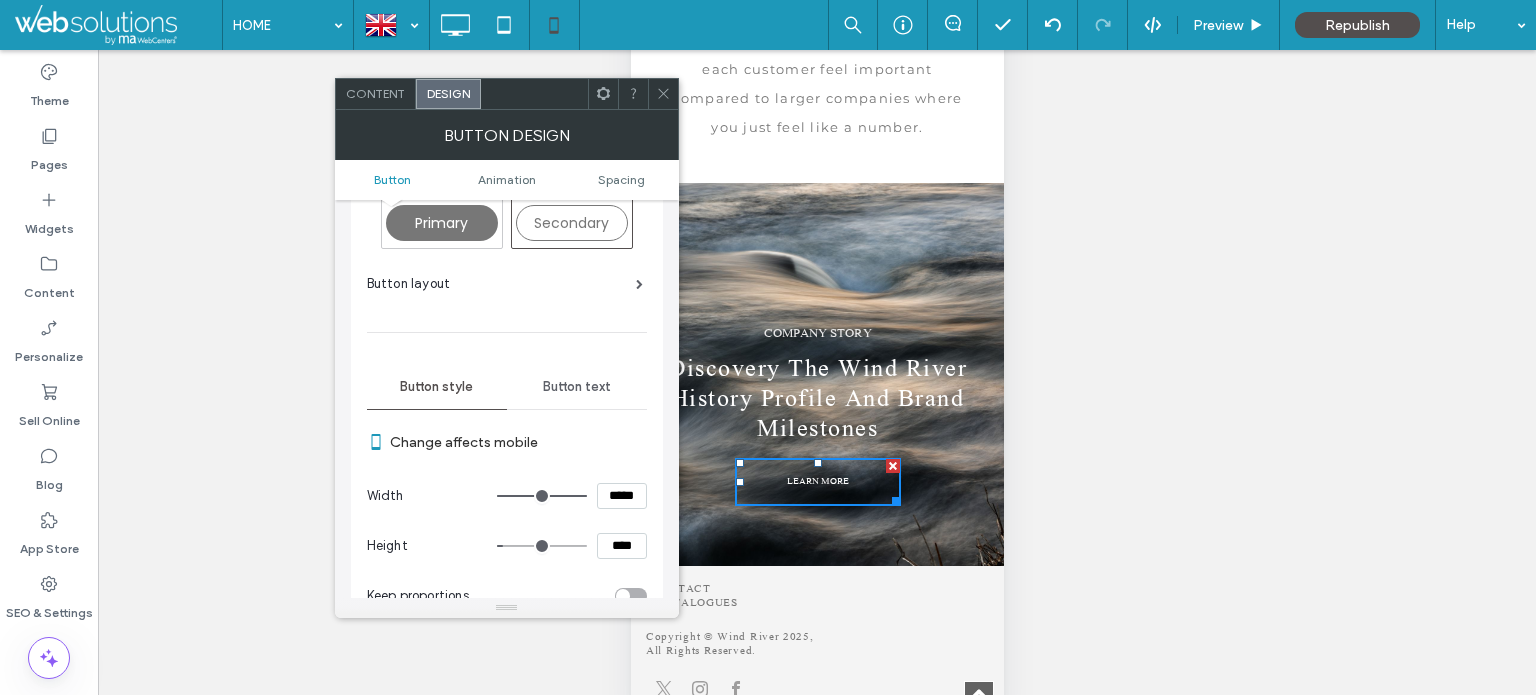 scroll, scrollTop: 100, scrollLeft: 0, axis: vertical 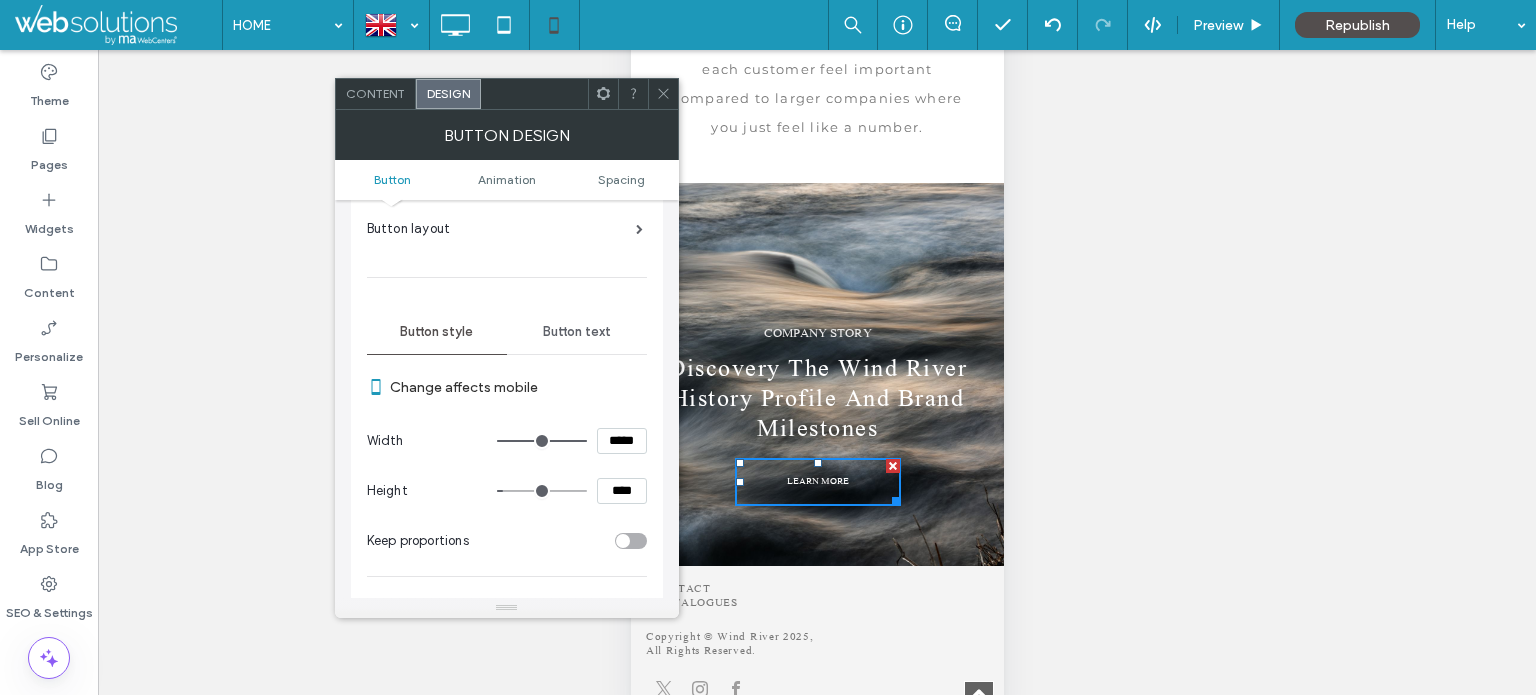click on "Button text" at bounding box center (577, 332) 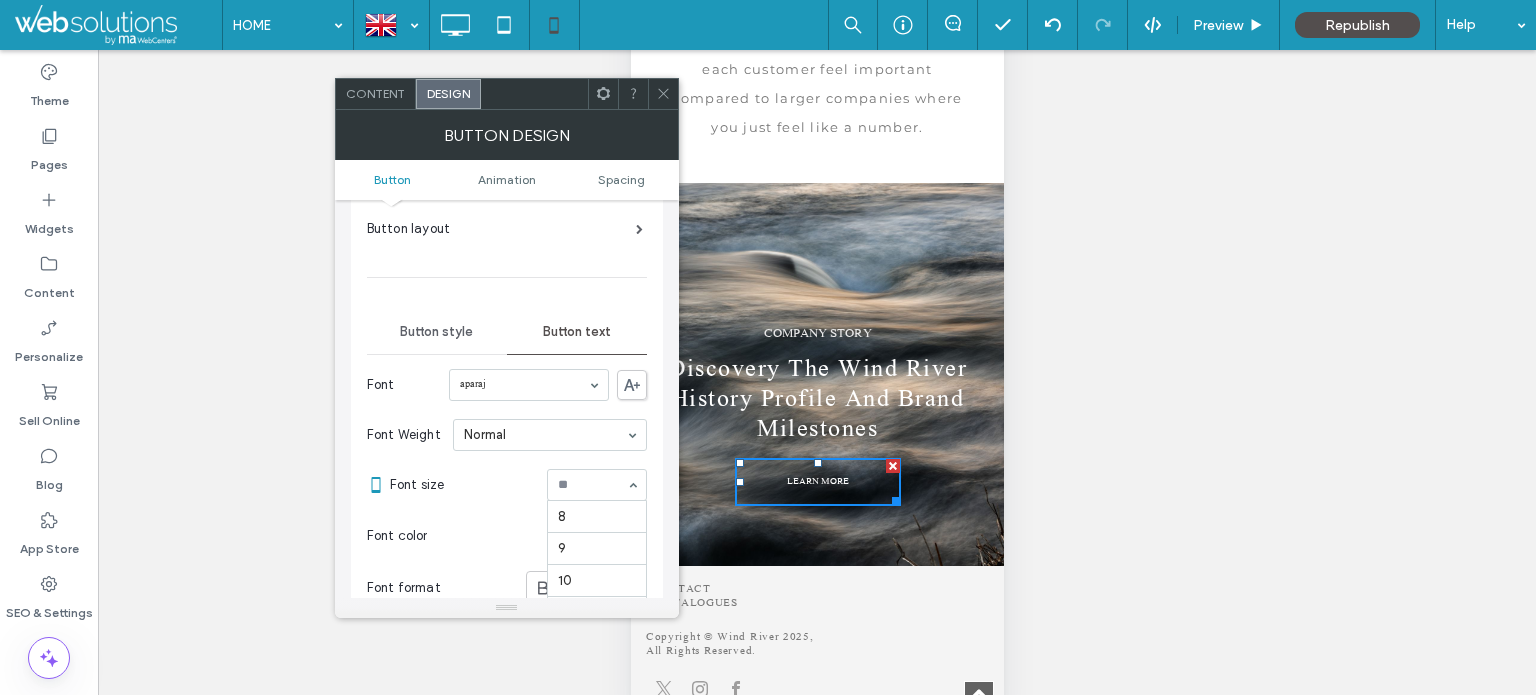 scroll, scrollTop: 131, scrollLeft: 0, axis: vertical 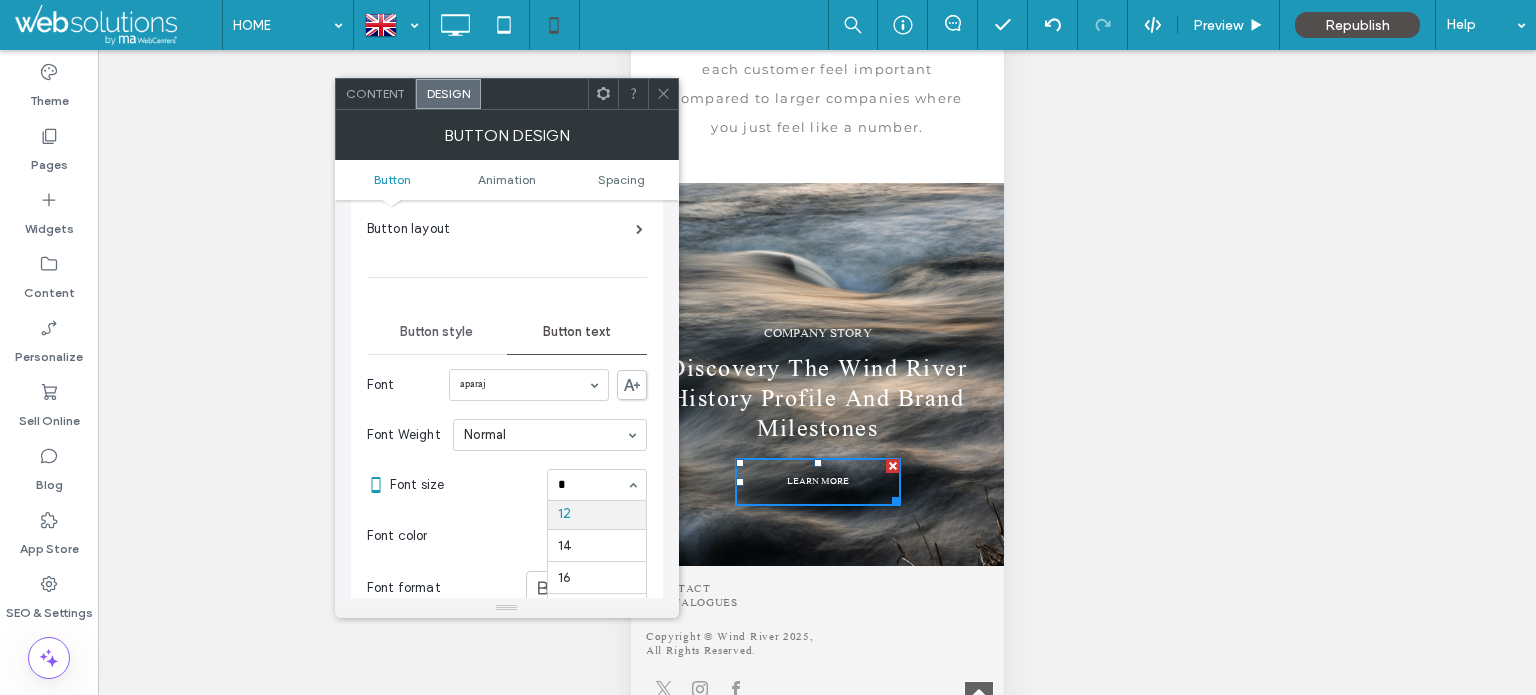 type on "**" 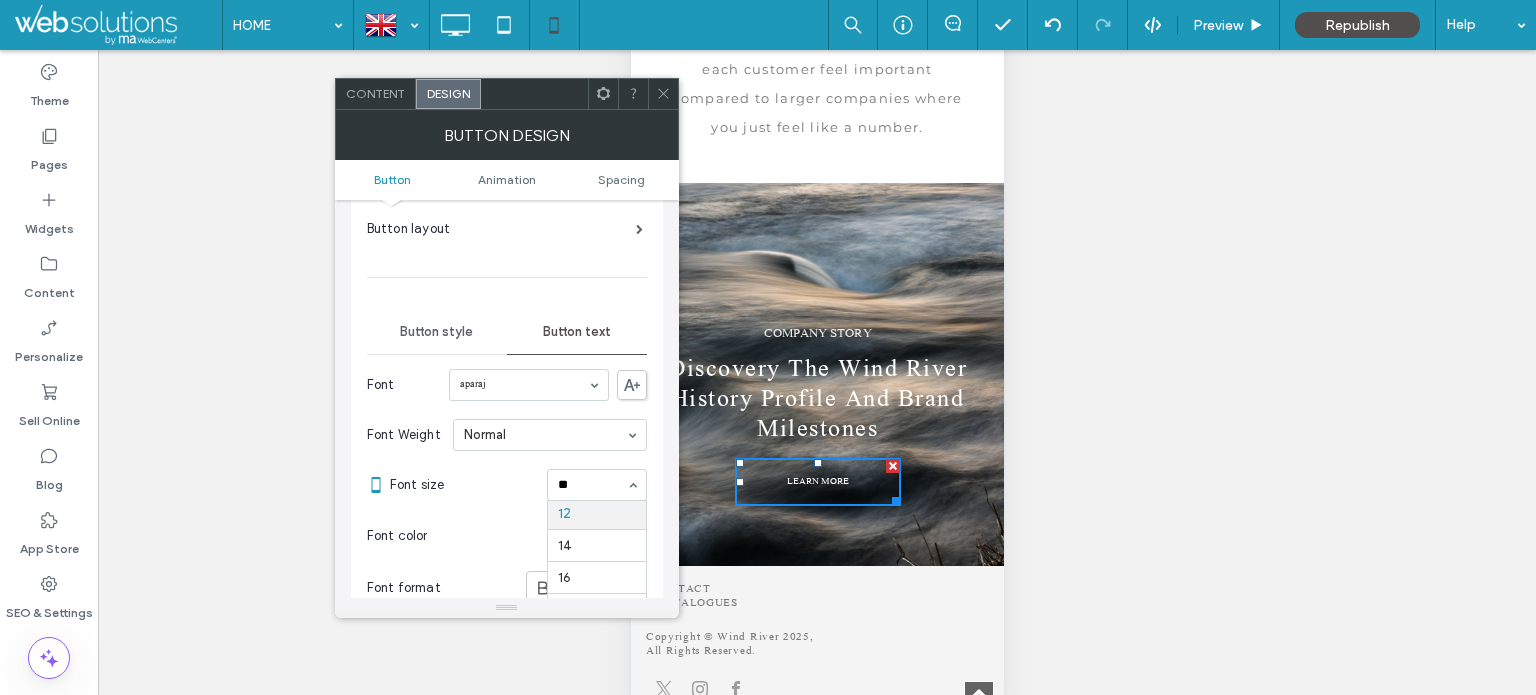 scroll, scrollTop: 0, scrollLeft: 0, axis: both 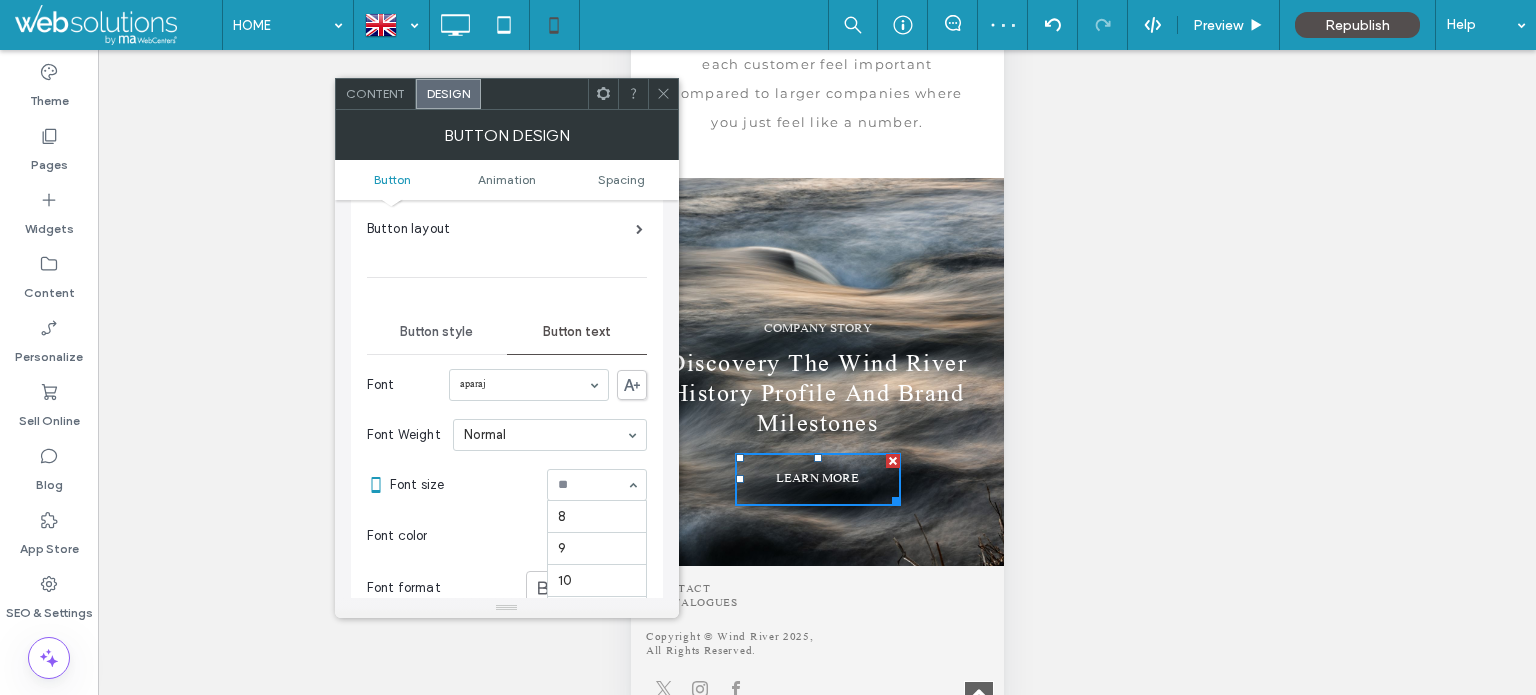 click at bounding box center (592, 485) 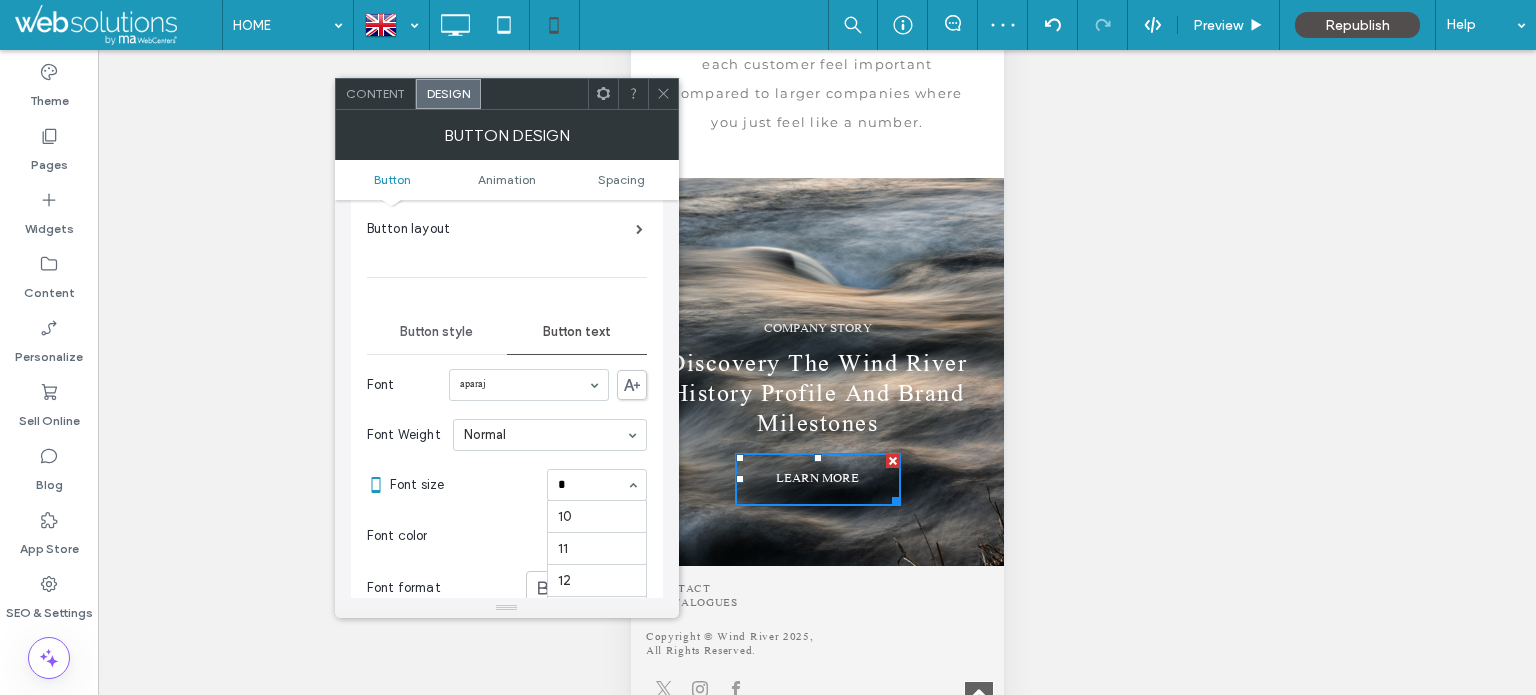 scroll, scrollTop: 0, scrollLeft: 0, axis: both 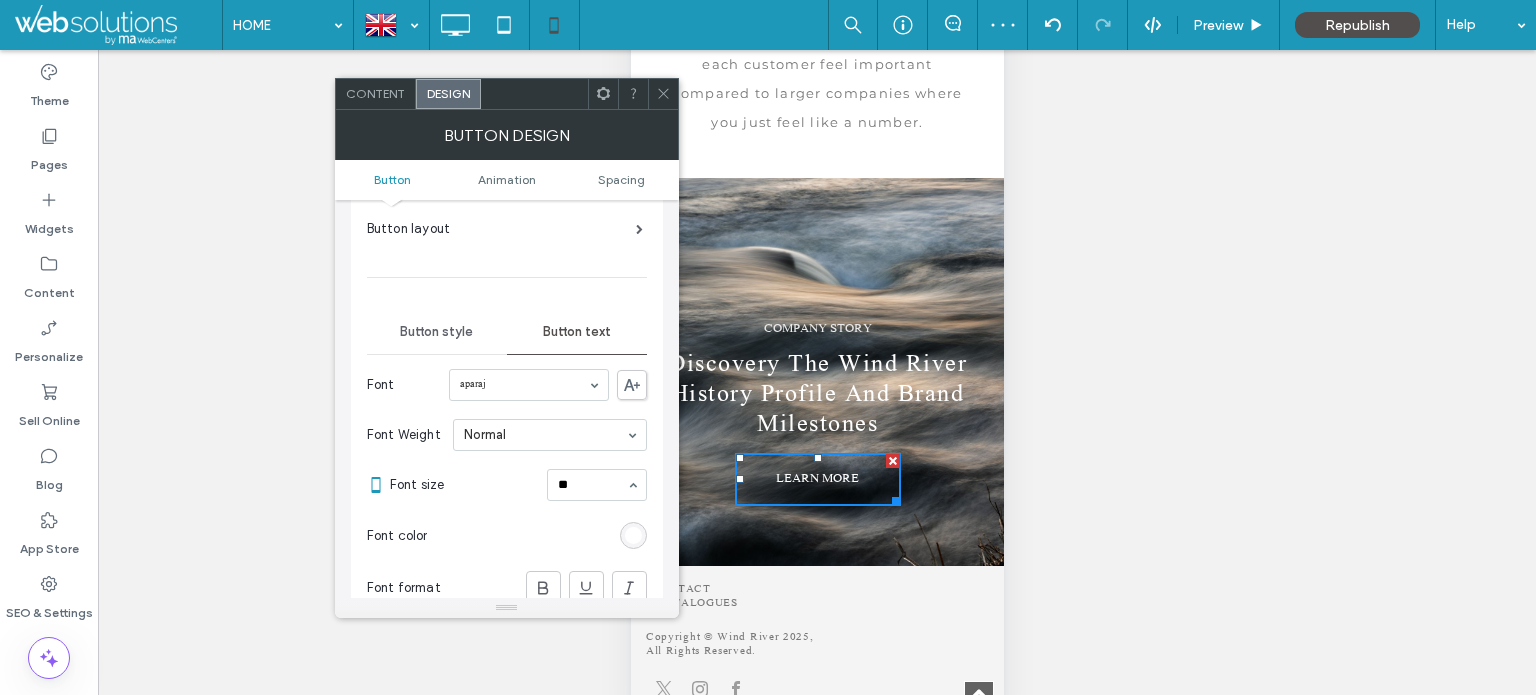 type 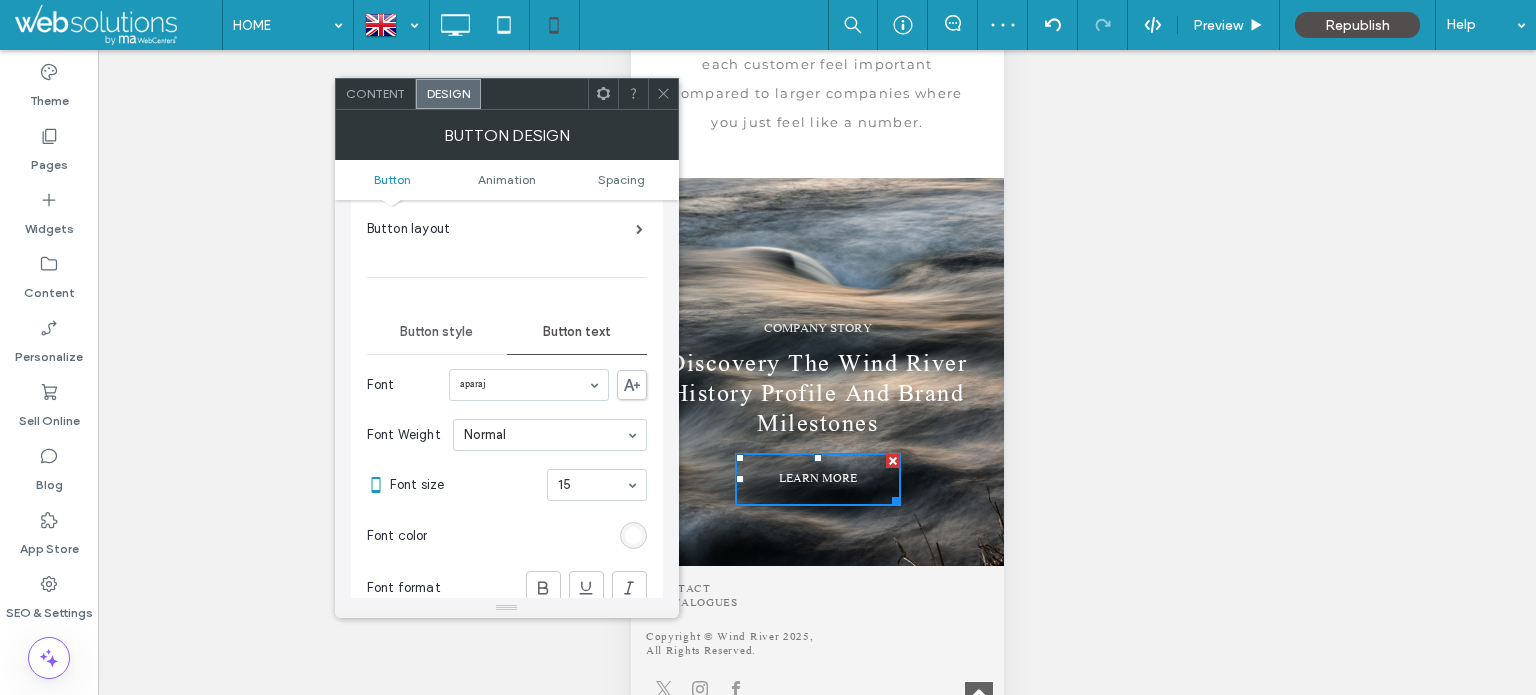click 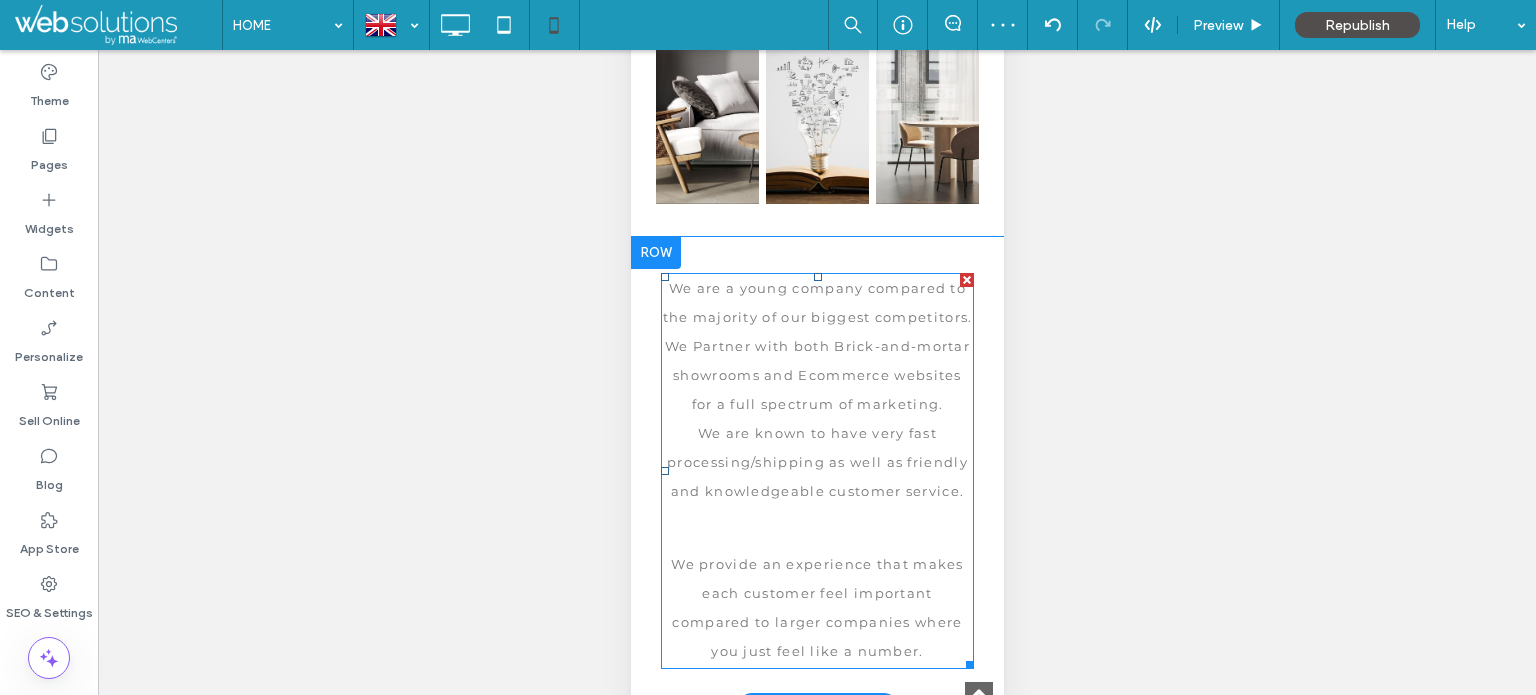 scroll, scrollTop: 1549, scrollLeft: 0, axis: vertical 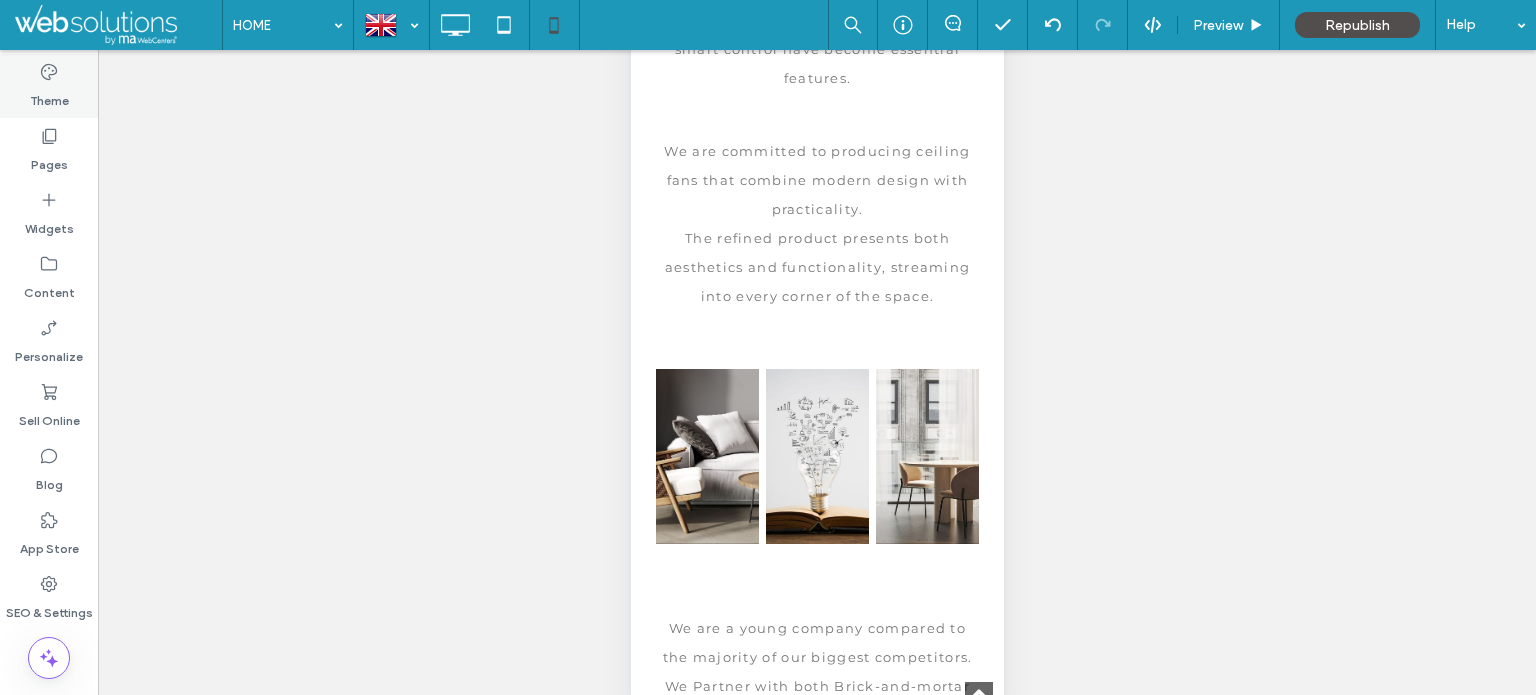 click on "Theme" at bounding box center [49, 86] 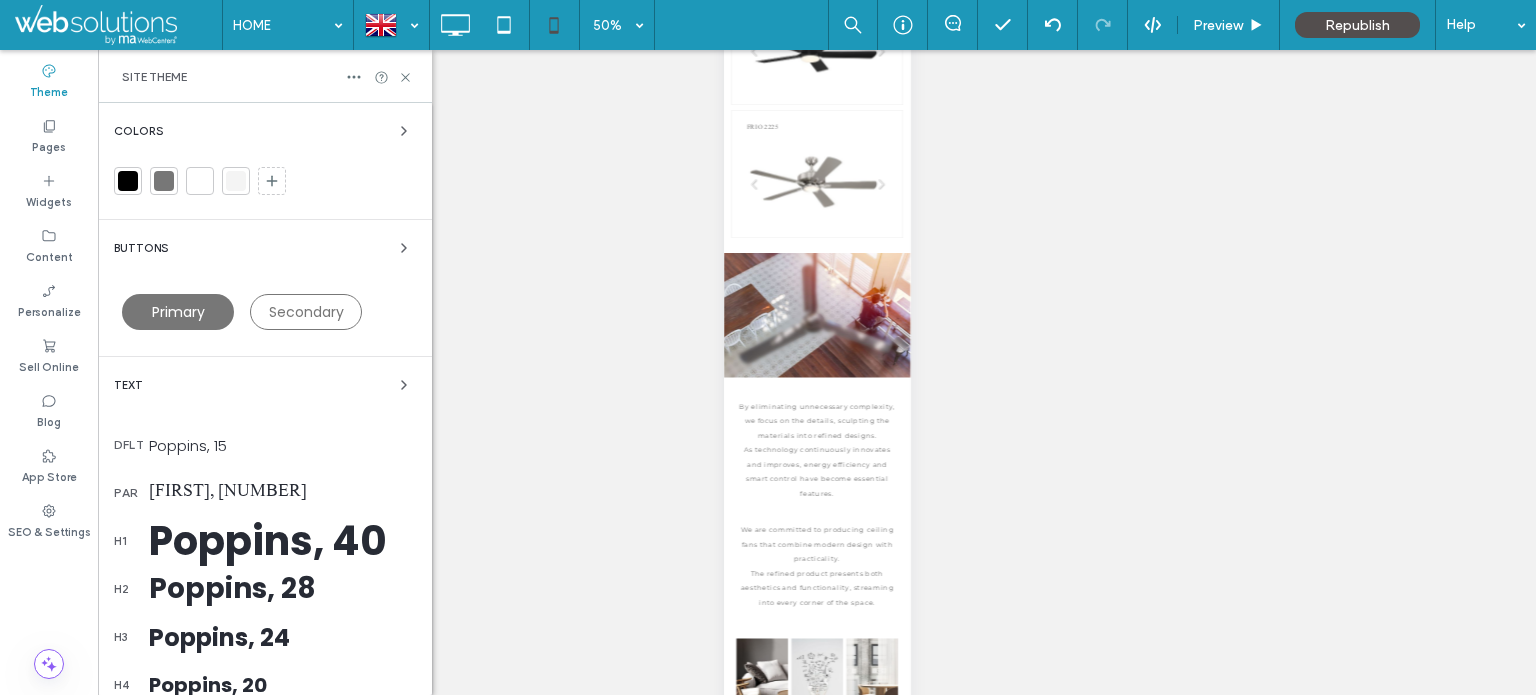 scroll, scrollTop: 719, scrollLeft: 0, axis: vertical 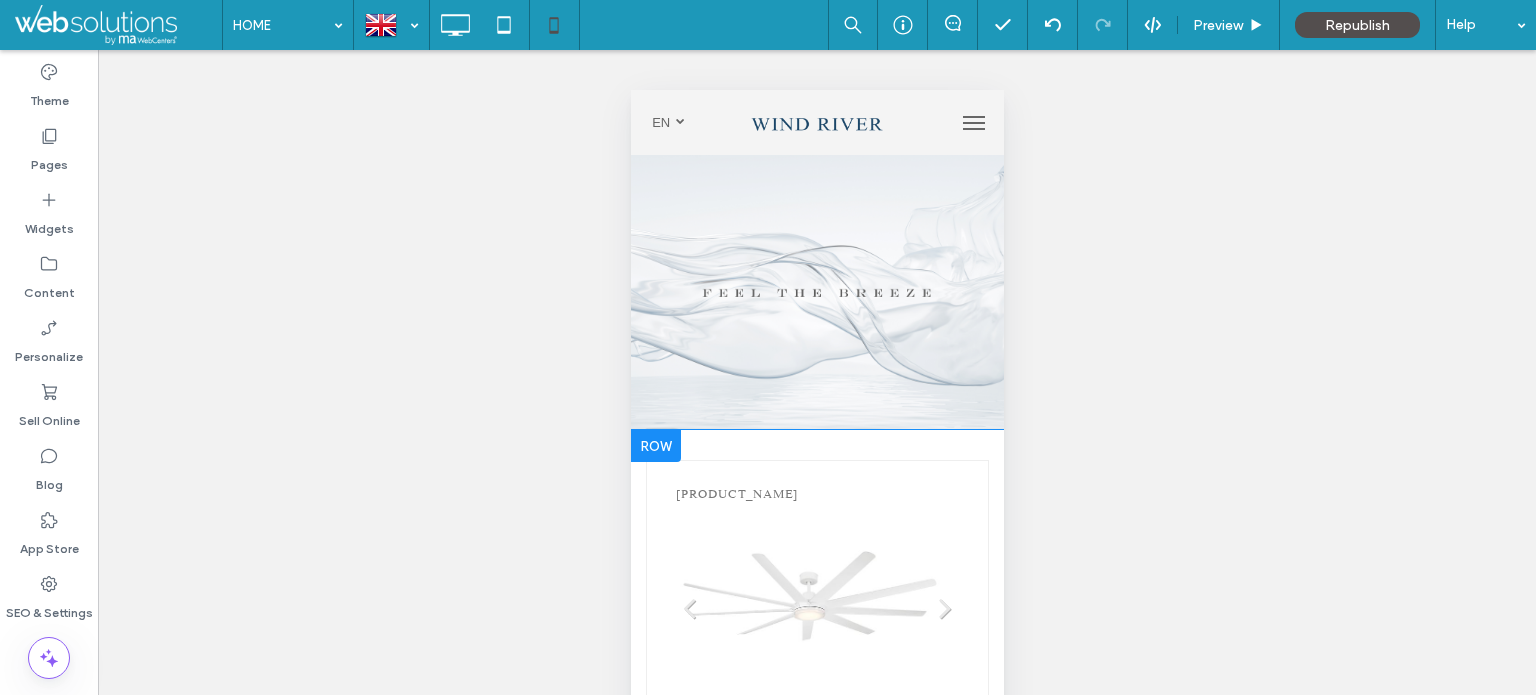 click on "[PRODUCT_NAME]" at bounding box center (736, 495) 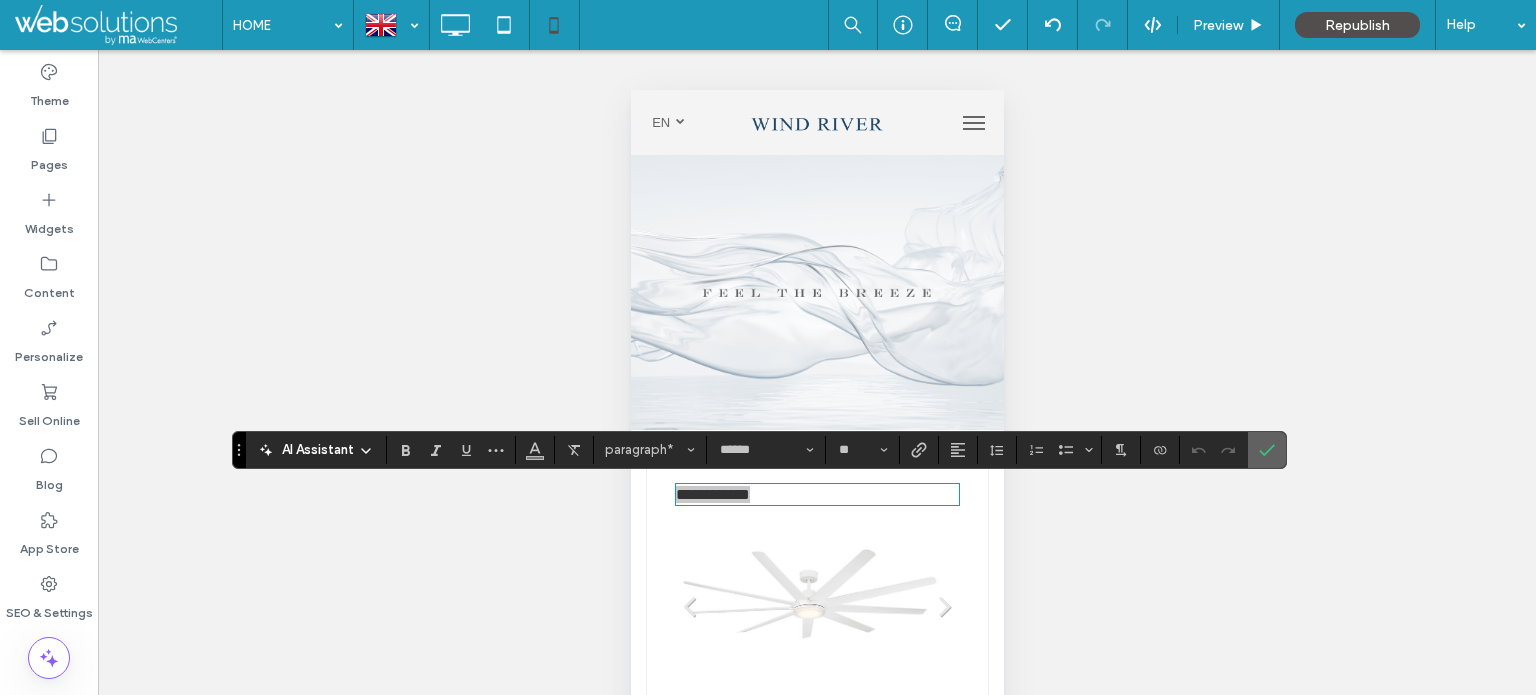 click 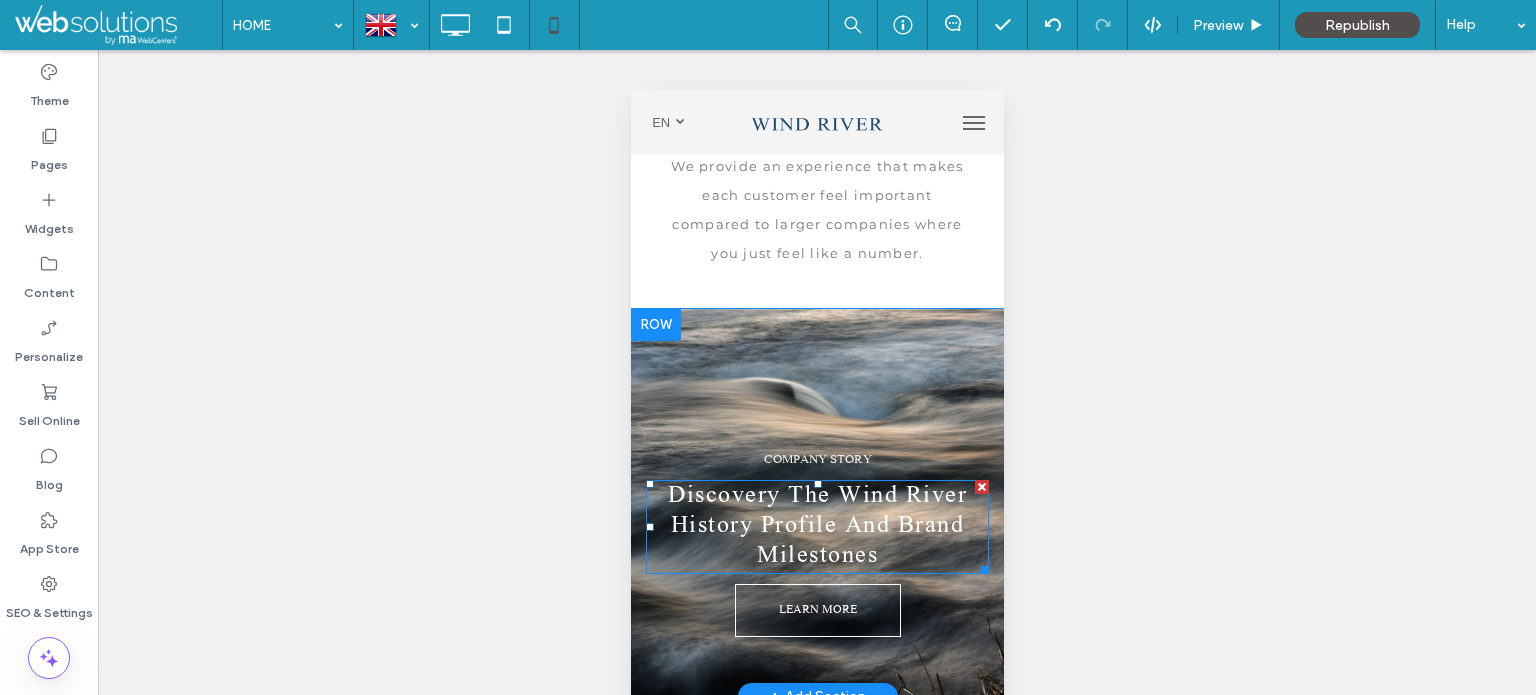 scroll, scrollTop: 2552, scrollLeft: 0, axis: vertical 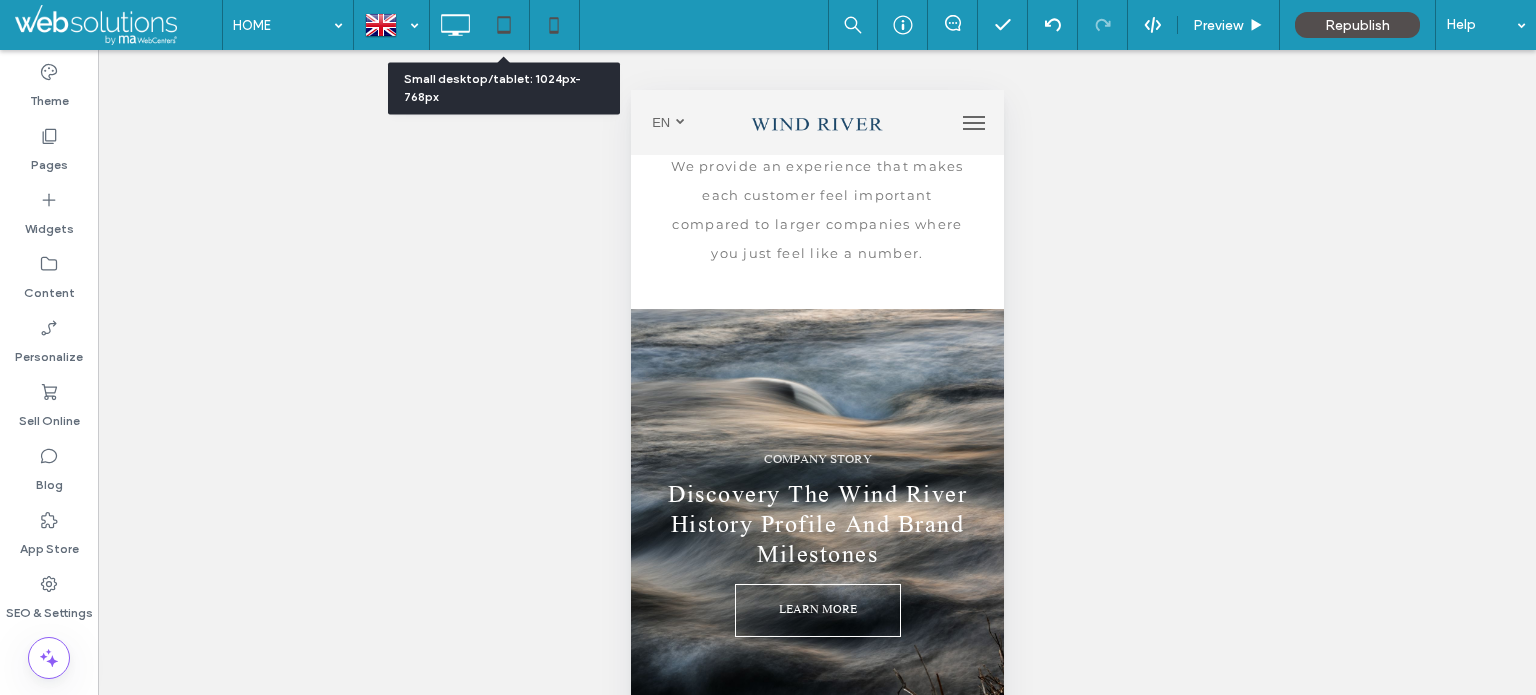 click 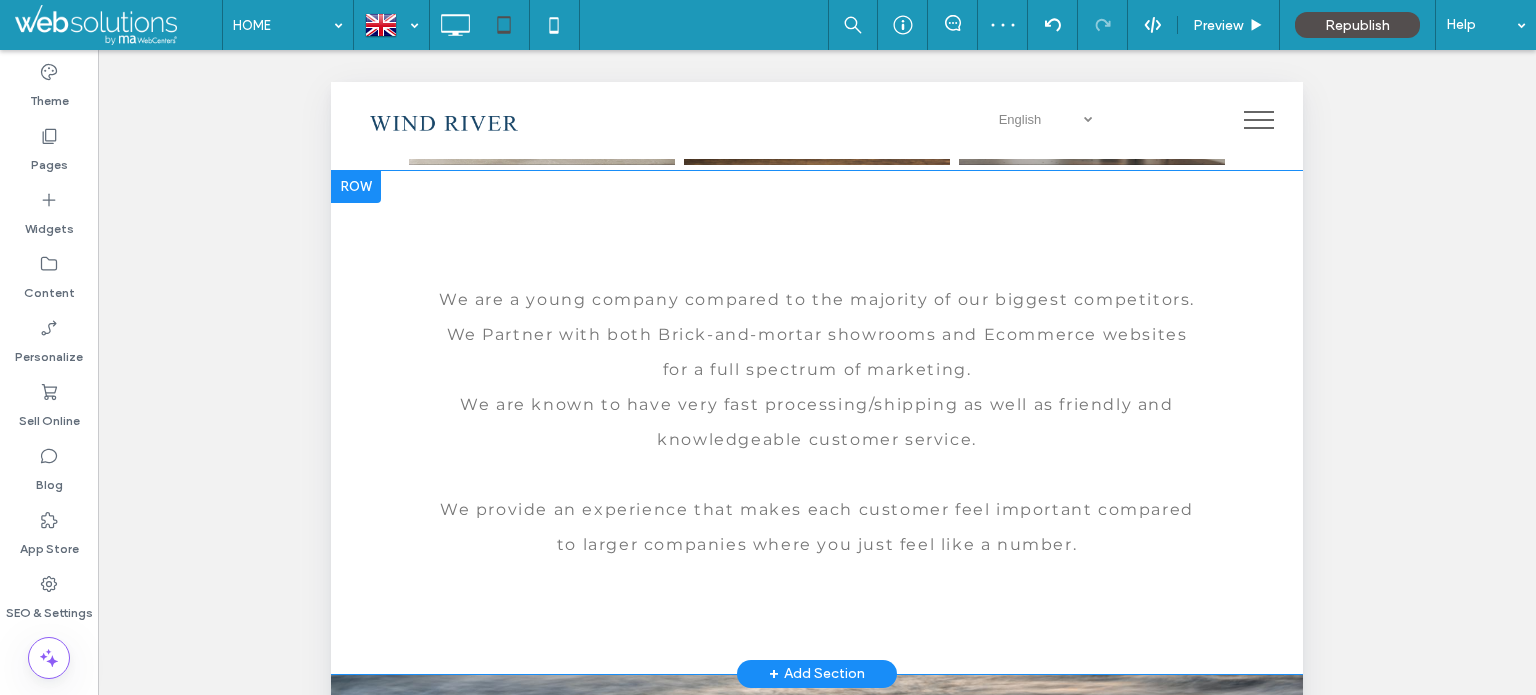 scroll, scrollTop: 2489, scrollLeft: 0, axis: vertical 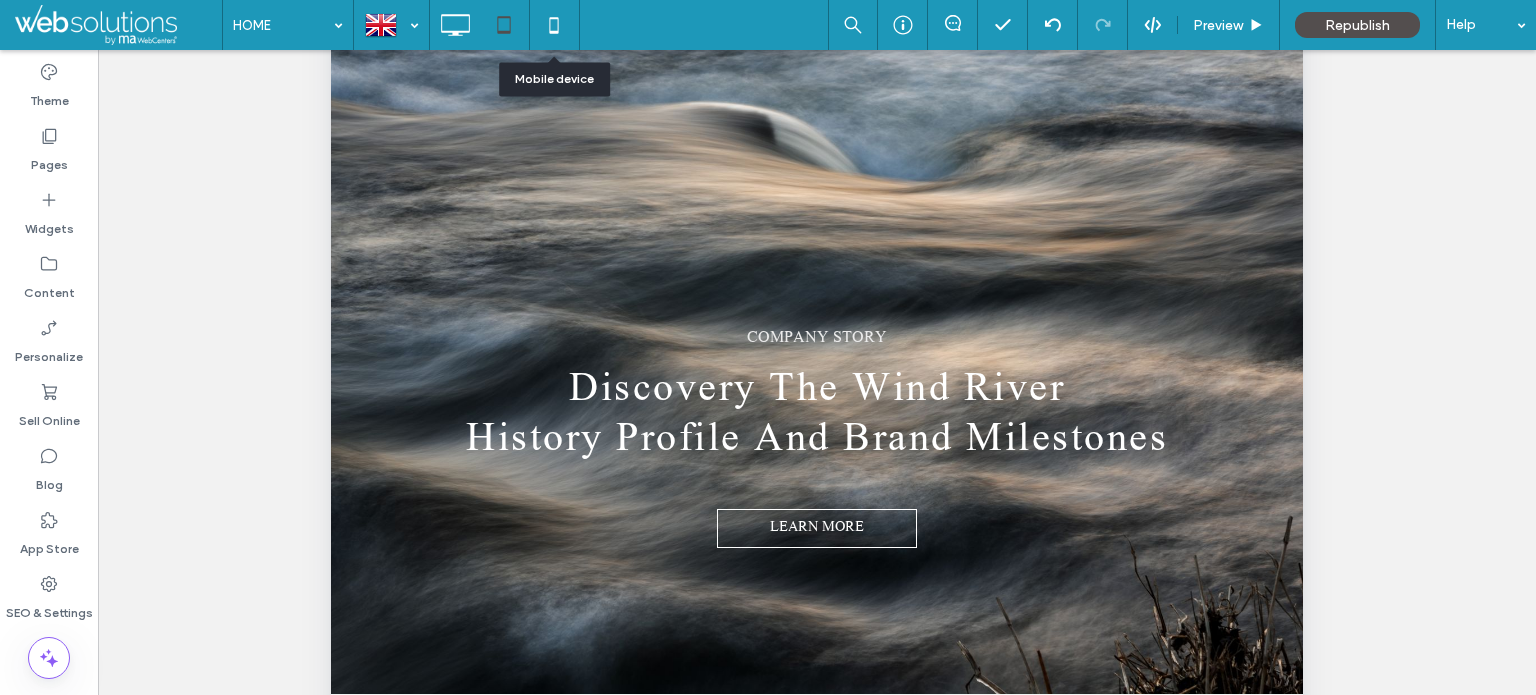 click 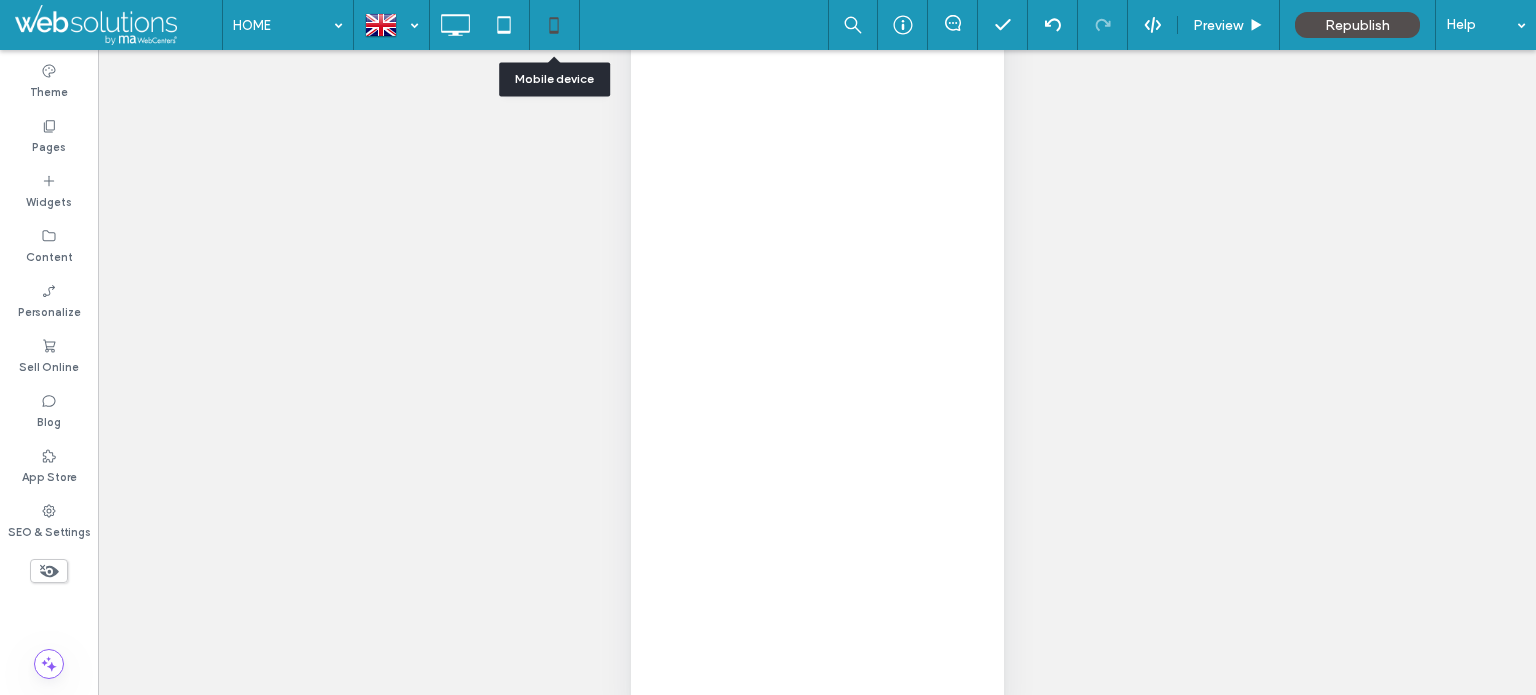 scroll, scrollTop: 0, scrollLeft: 0, axis: both 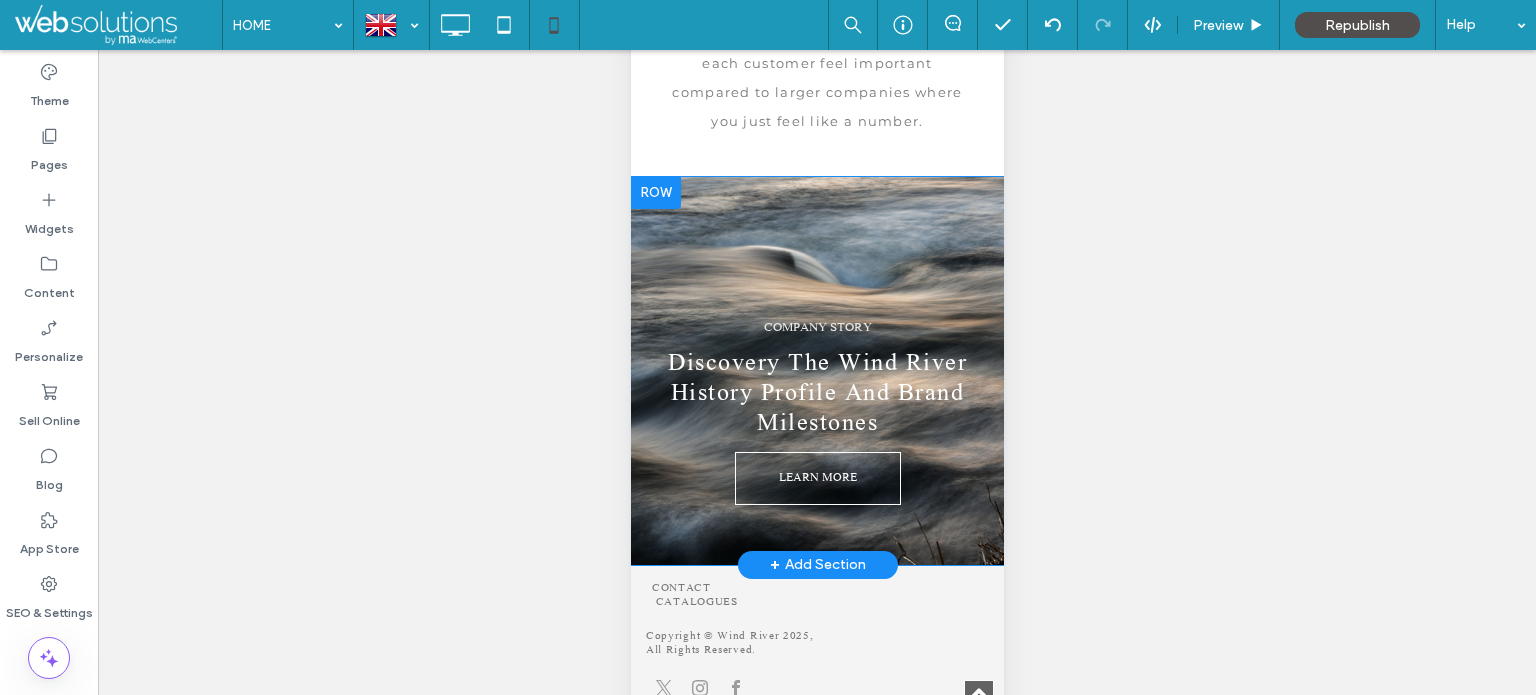 click on "COMPANY STORY
Discovery The Wind River
History Profile And Brand Milestones
LEARN MORE
Click To Paste" at bounding box center (816, 412) 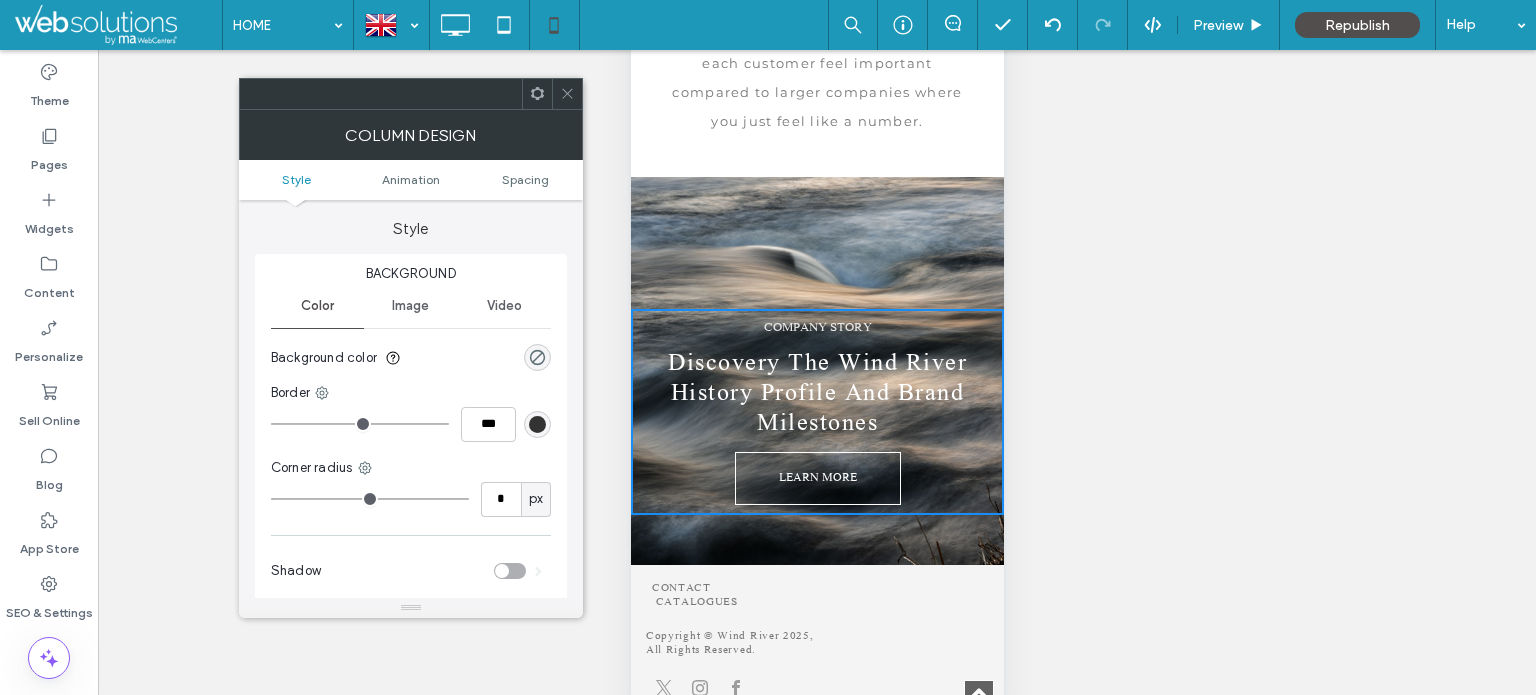 click 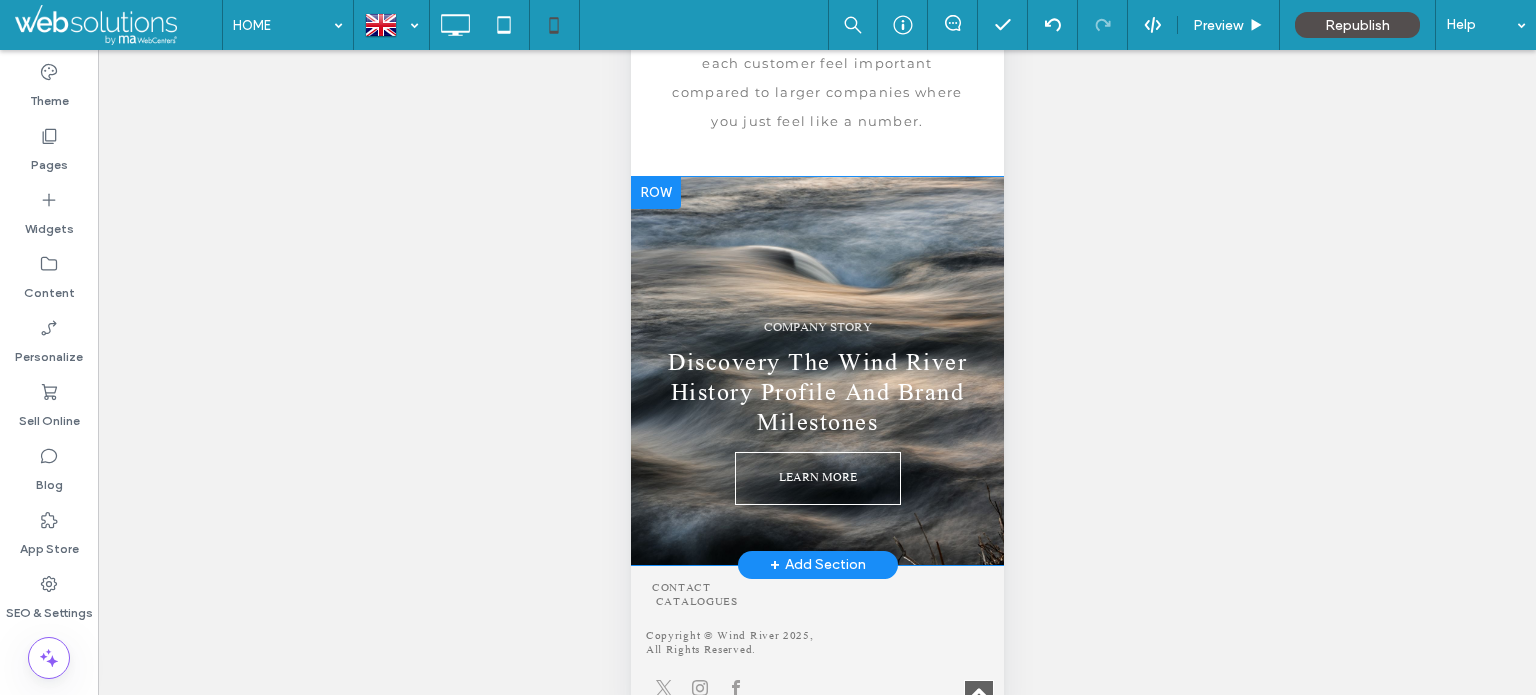 click on "COMPANY STORY
Discovery The Wind River
History Profile And Brand Milestones
LEARN MORE
Click To Paste
Row + Add Section" at bounding box center (816, 371) 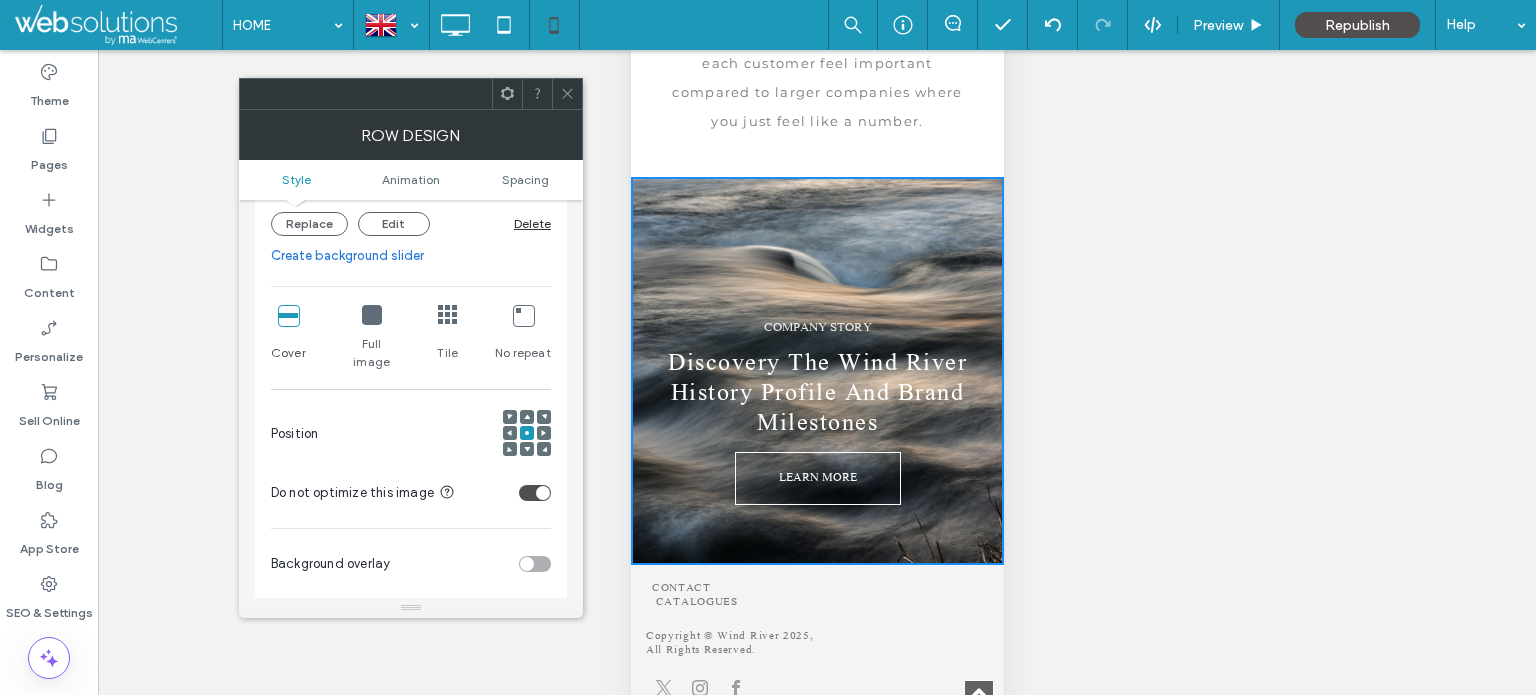 scroll, scrollTop: 400, scrollLeft: 0, axis: vertical 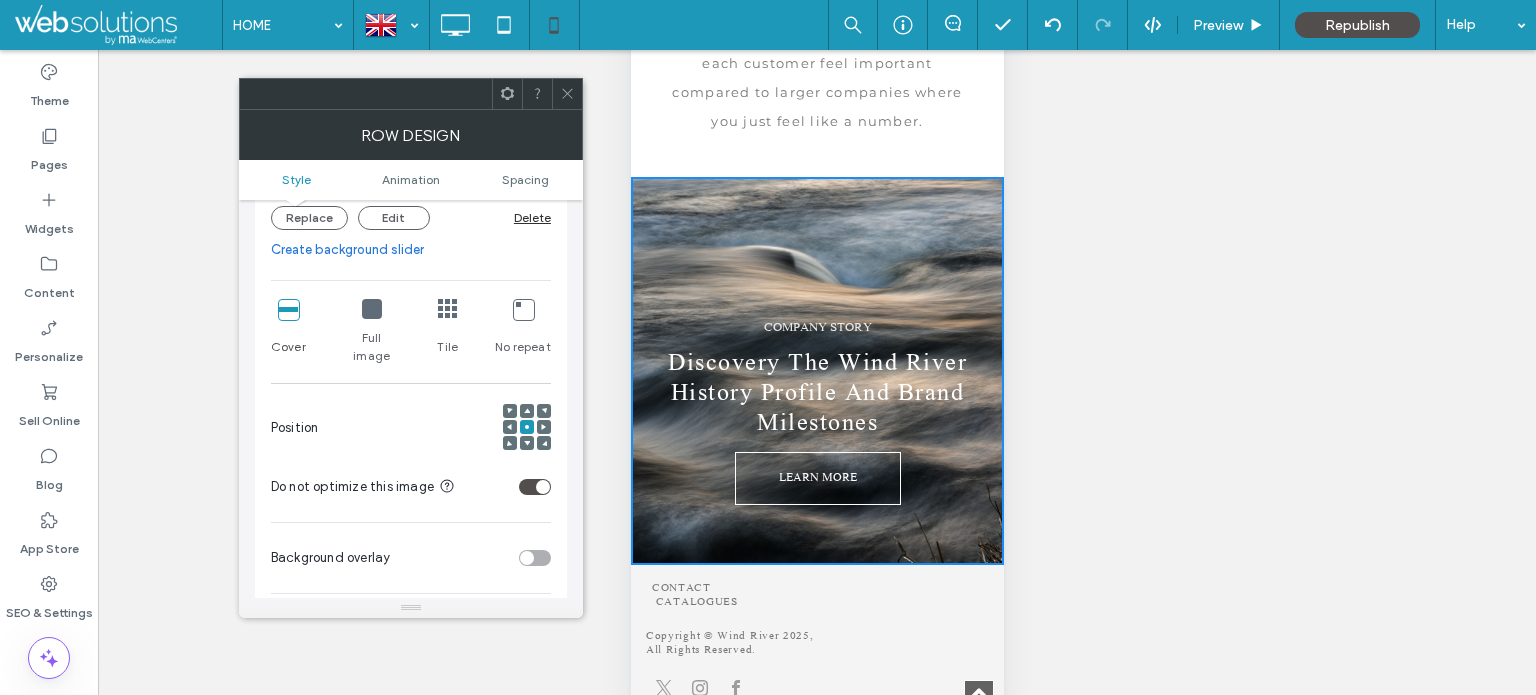 click 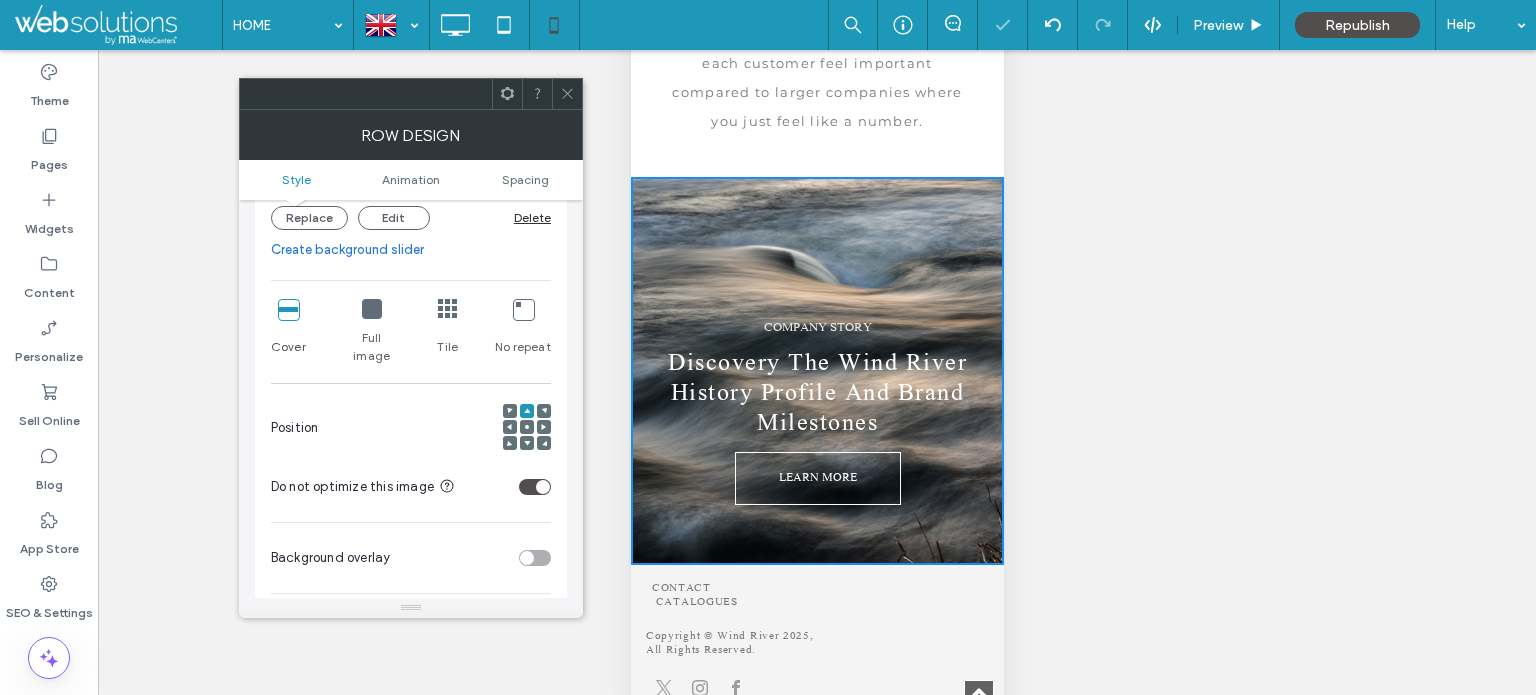 click 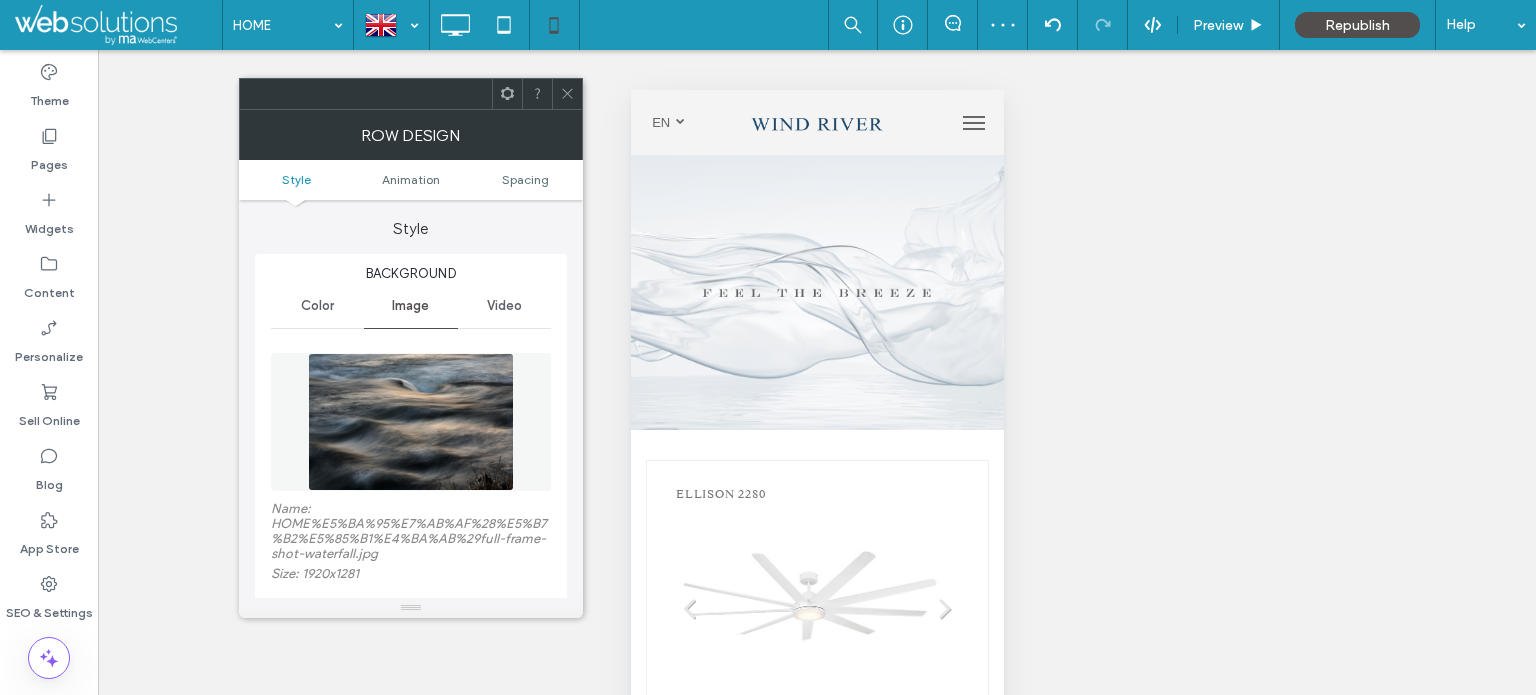 scroll, scrollTop: 2552, scrollLeft: 0, axis: vertical 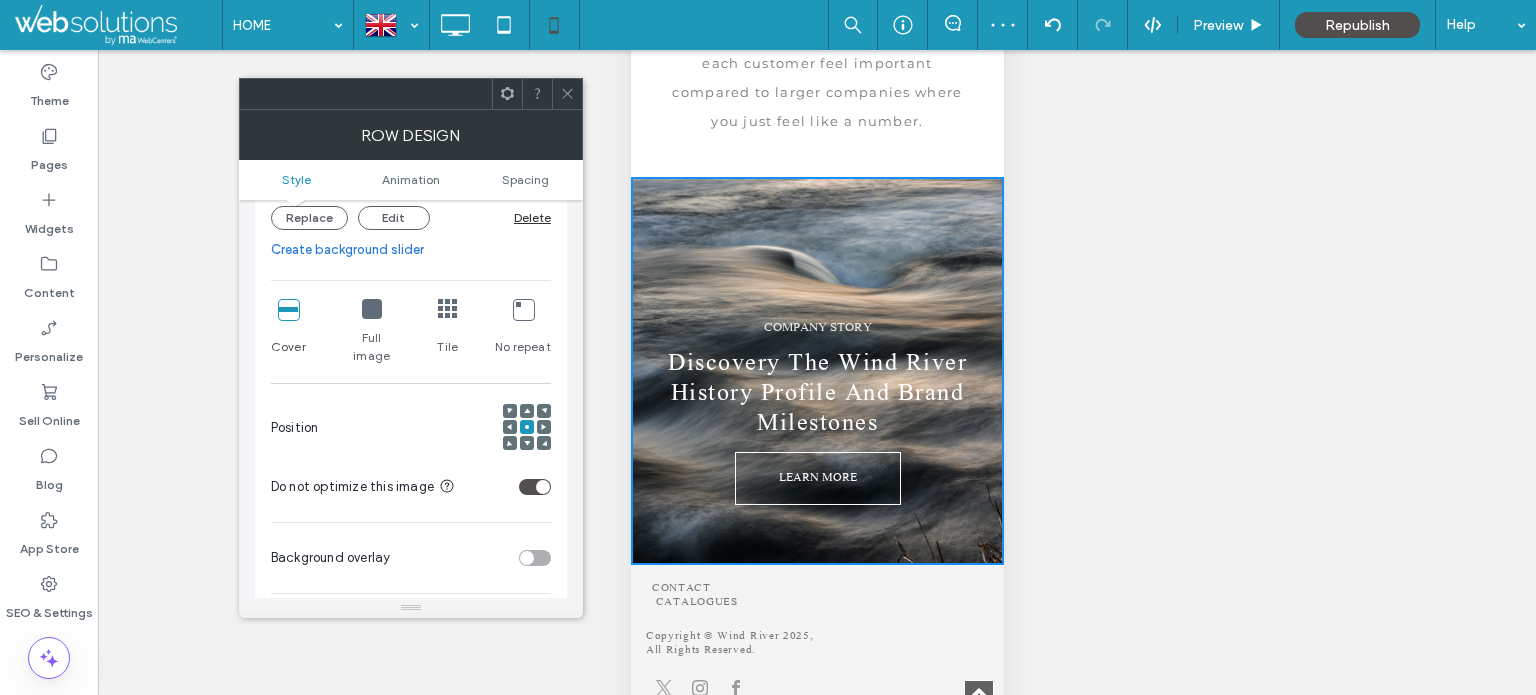 click 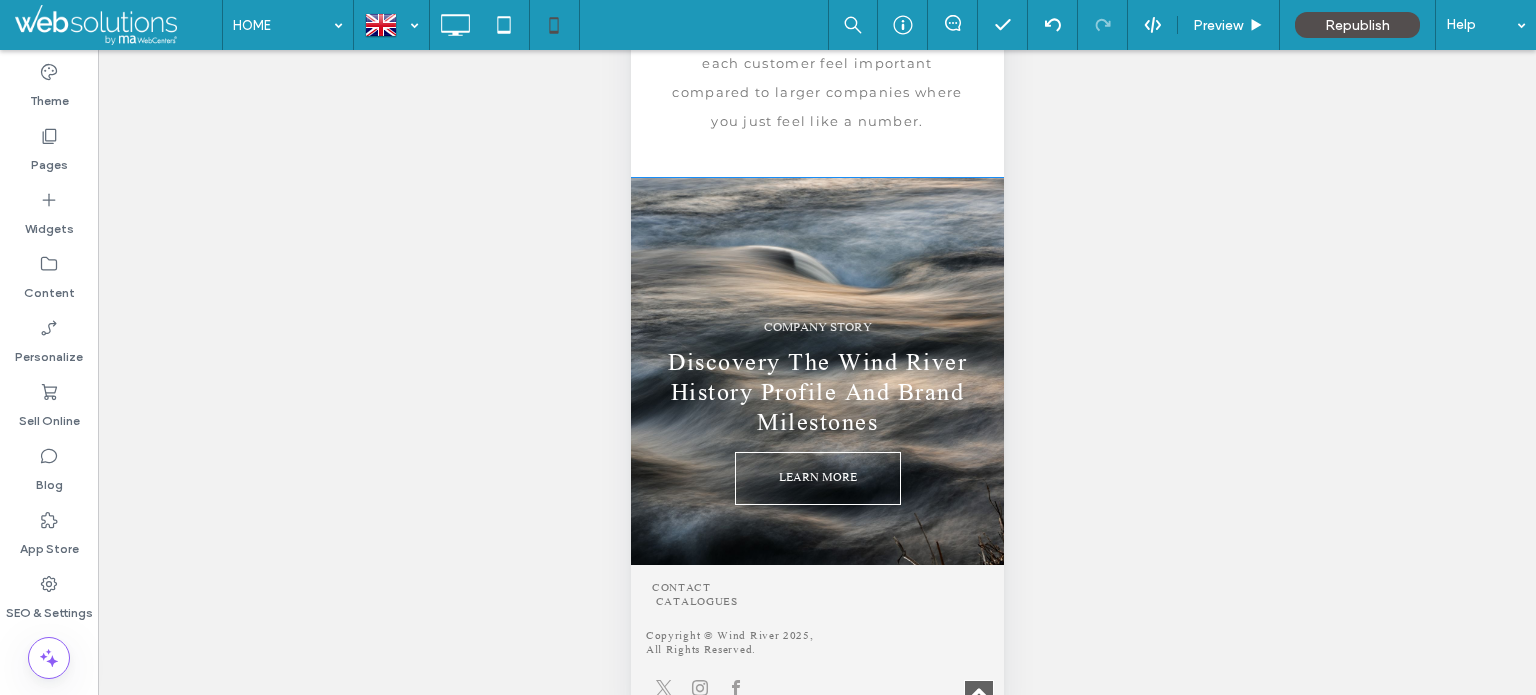 scroll, scrollTop: 2052, scrollLeft: 0, axis: vertical 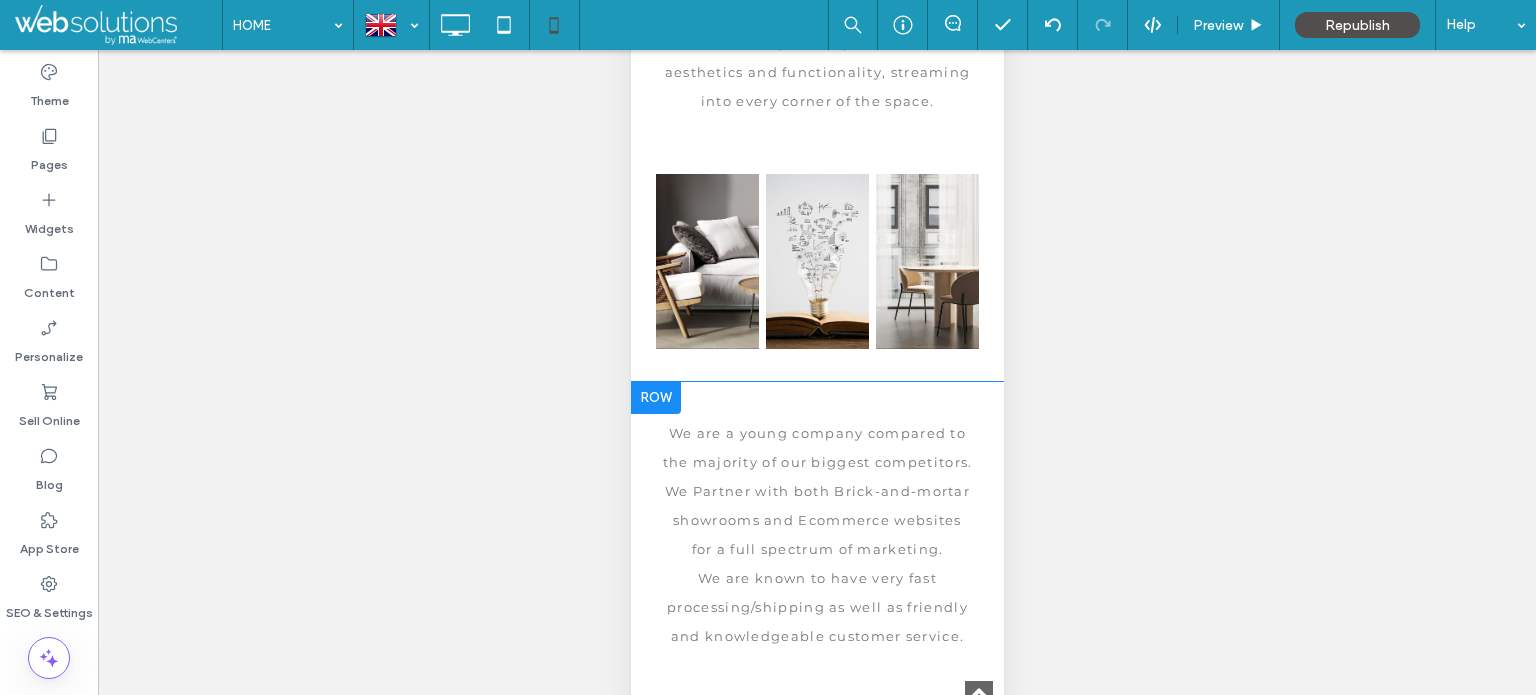 click on "We are a young company compared to the majority of our biggest competitors. We Partner with both Brick-and-mortar showrooms and Ecommerce websites for a full spectrum of marketing. We are known to have very fast processing/shipping as well as friendly and knowledgeable customer service.   We provide an experience that makes each customer feel important compared to larger companies where you just feel like a number.
Click To Paste
Row + Add Section" at bounding box center [816, 617] 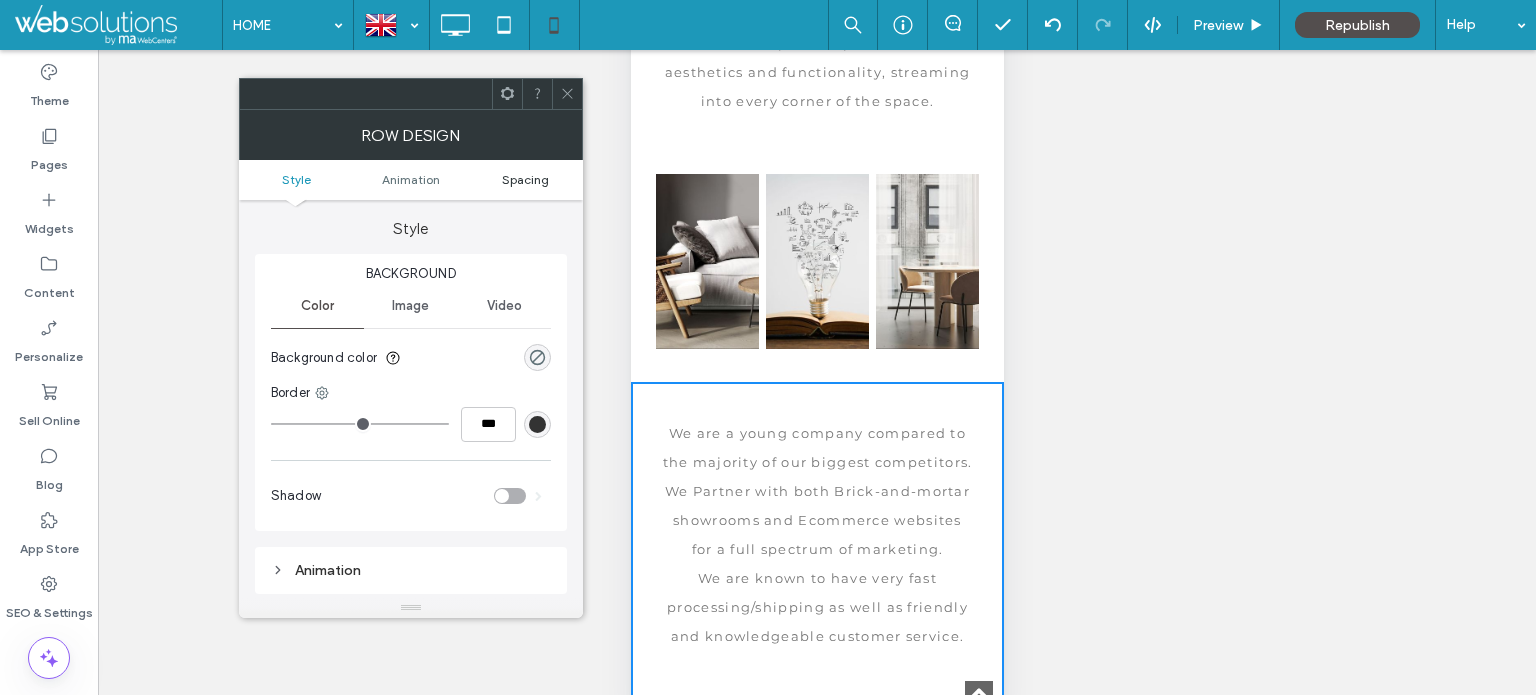 click on "Spacing" at bounding box center [525, 179] 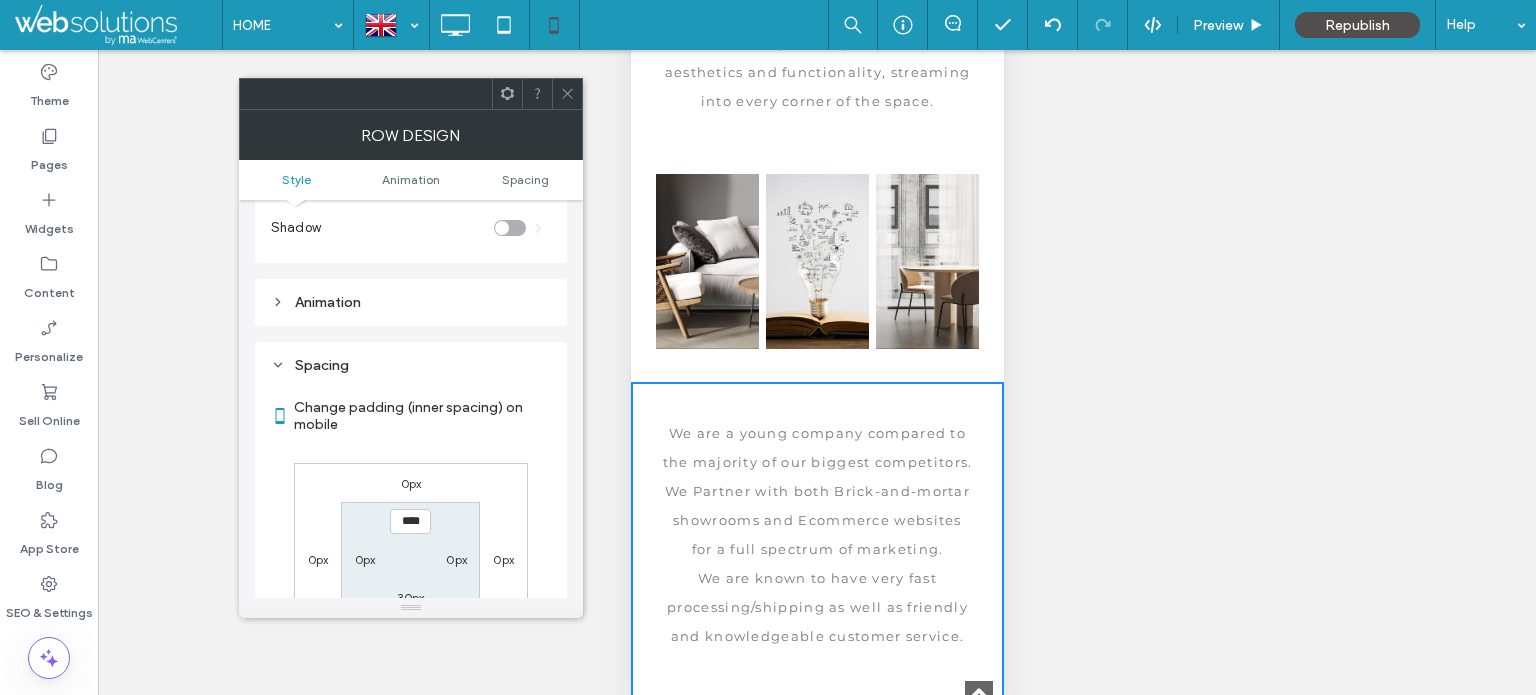 scroll, scrollTop: 394, scrollLeft: 0, axis: vertical 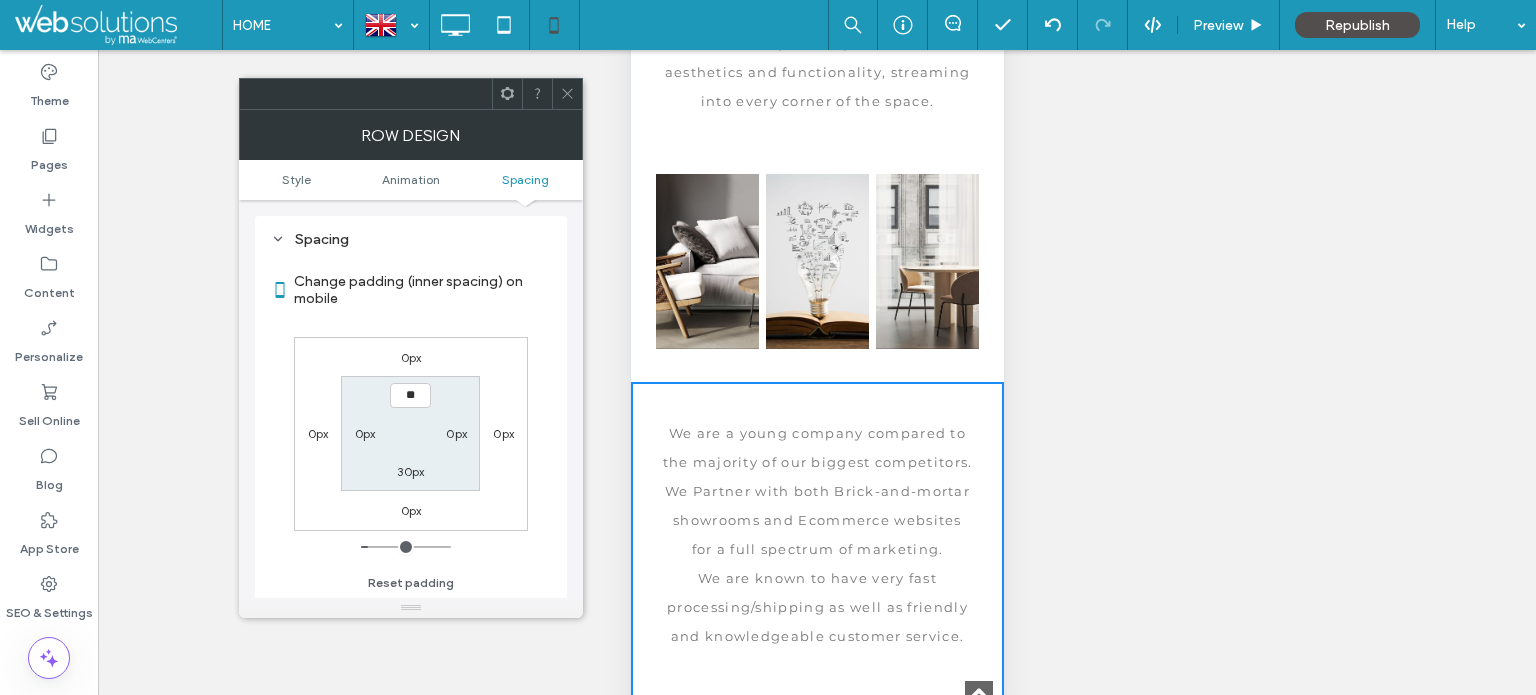 type on "****" 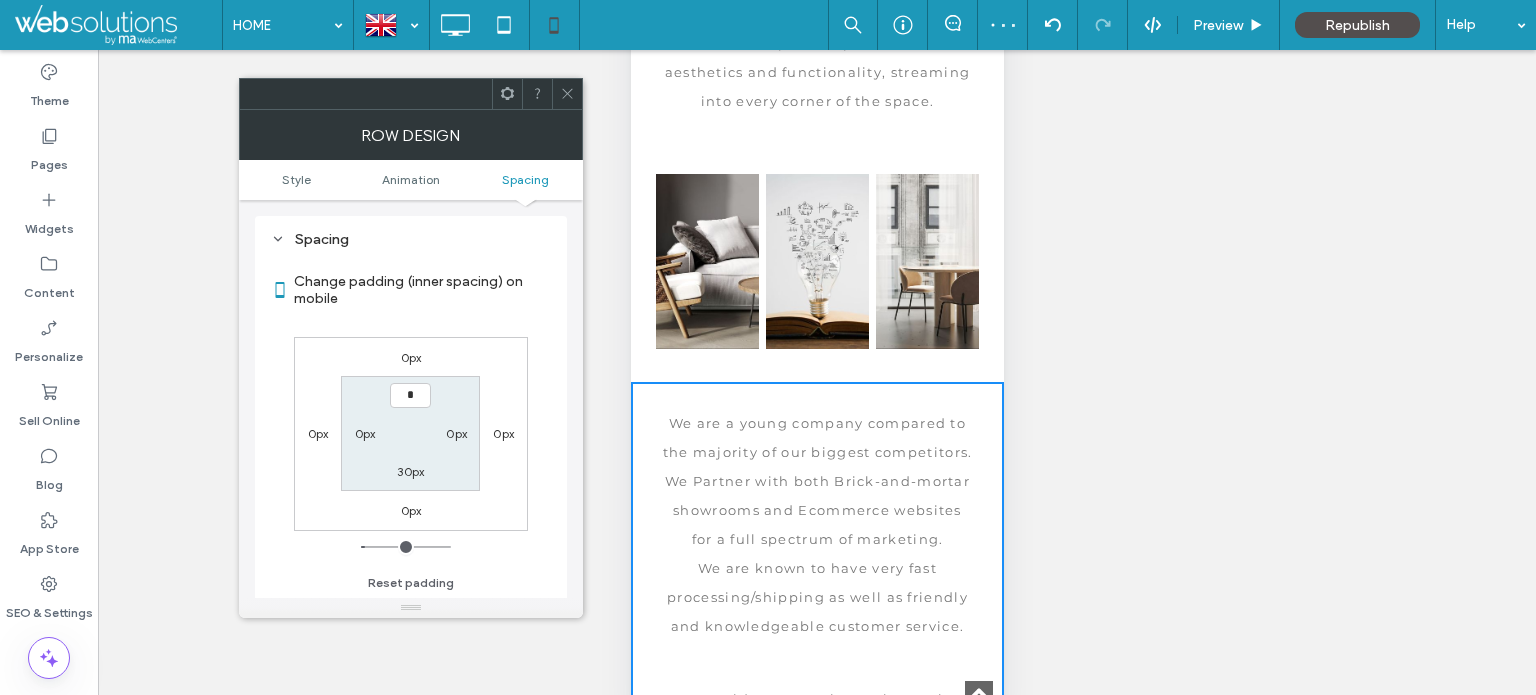 type on "***" 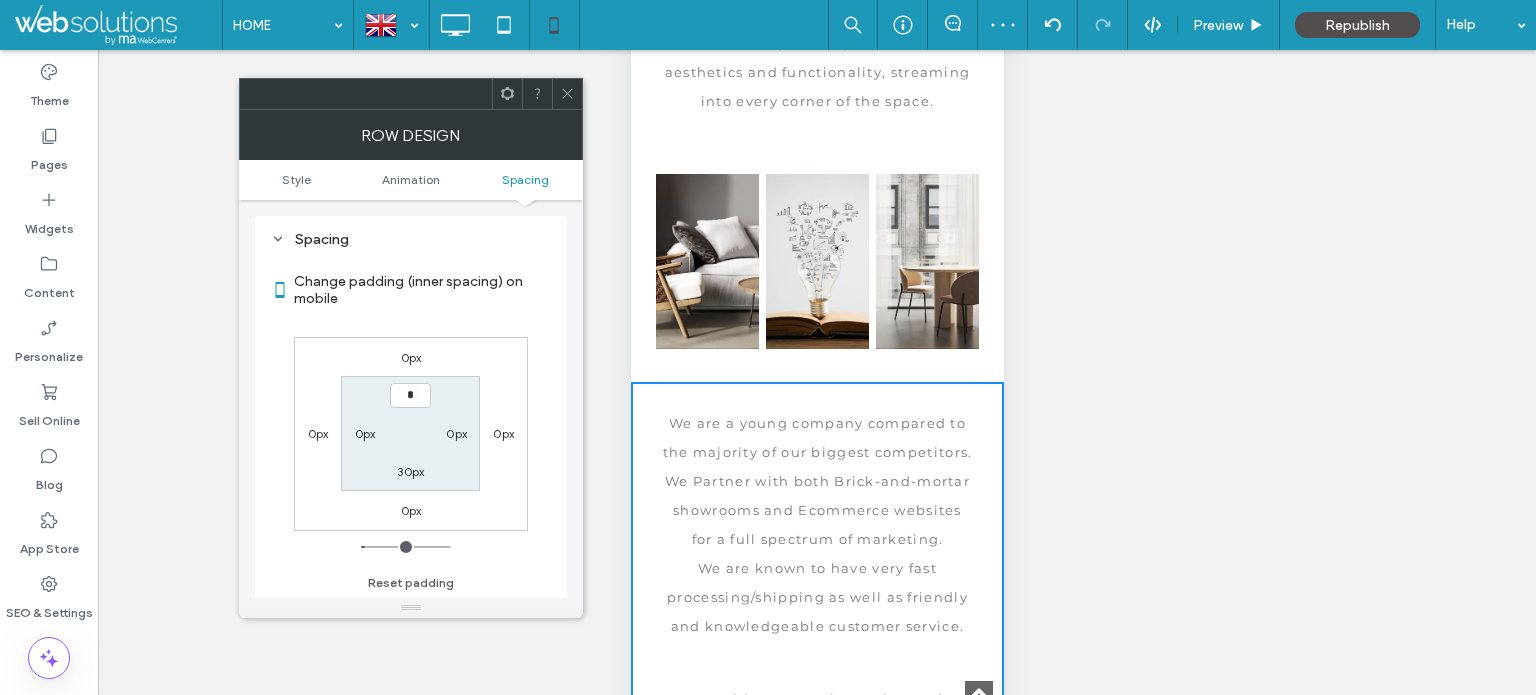 type on "*" 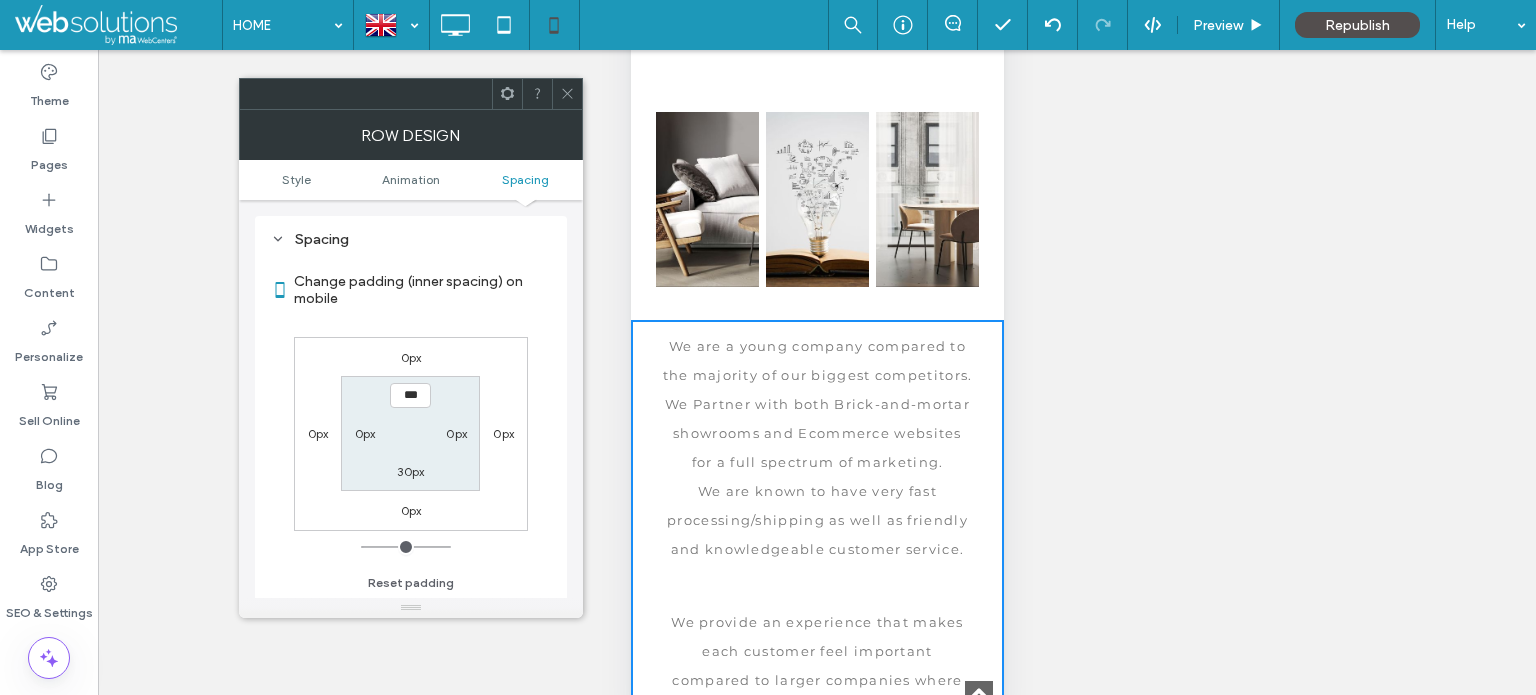 scroll, scrollTop: 1643, scrollLeft: 0, axis: vertical 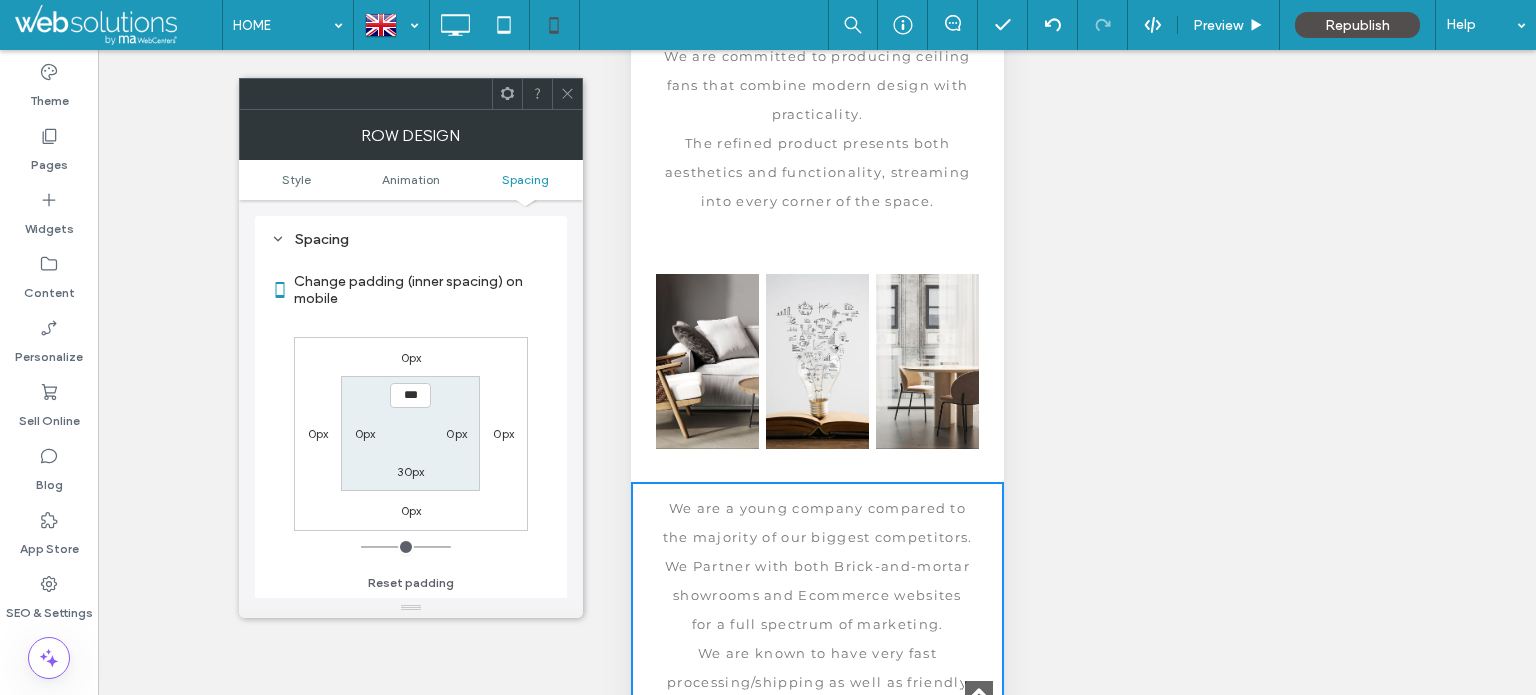 click 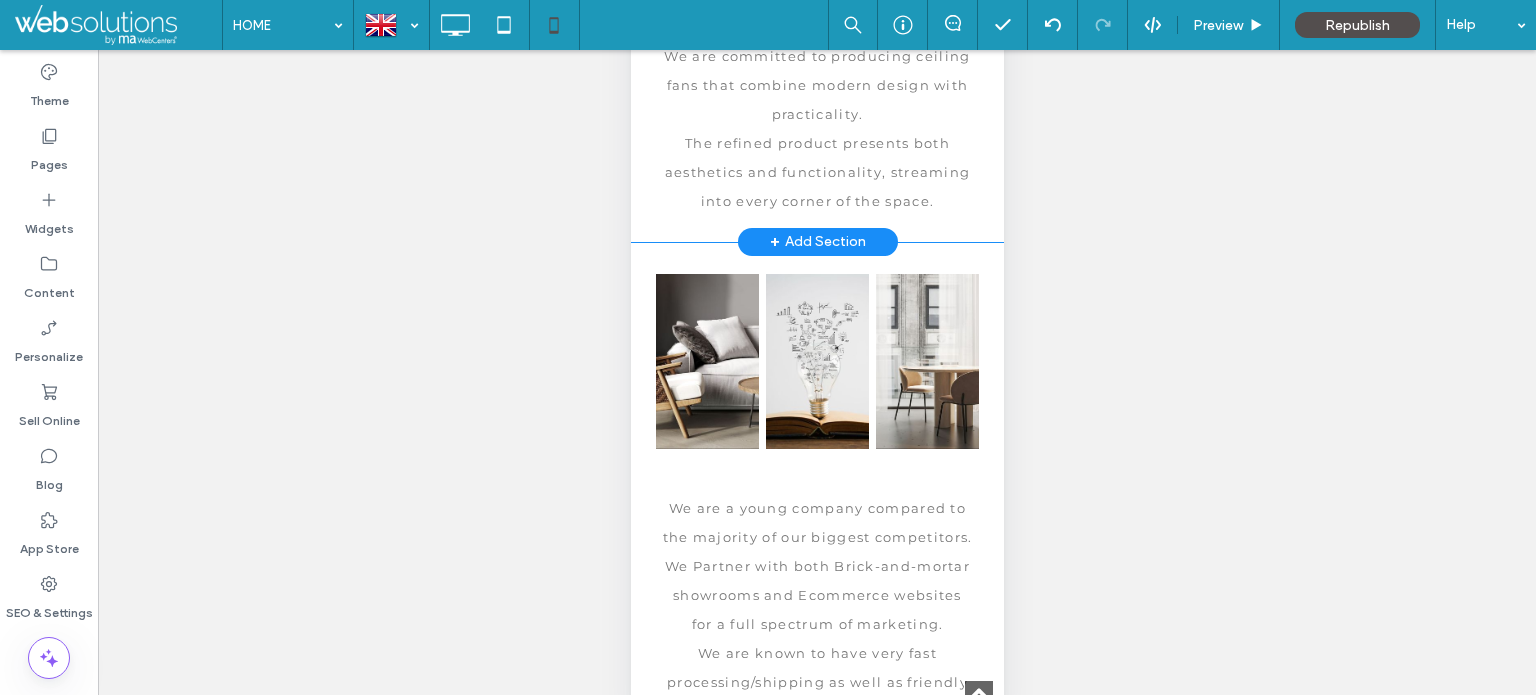 drag, startPoint x: 661, startPoint y: 274, endPoint x: 1226, endPoint y: 233, distance: 566.48566 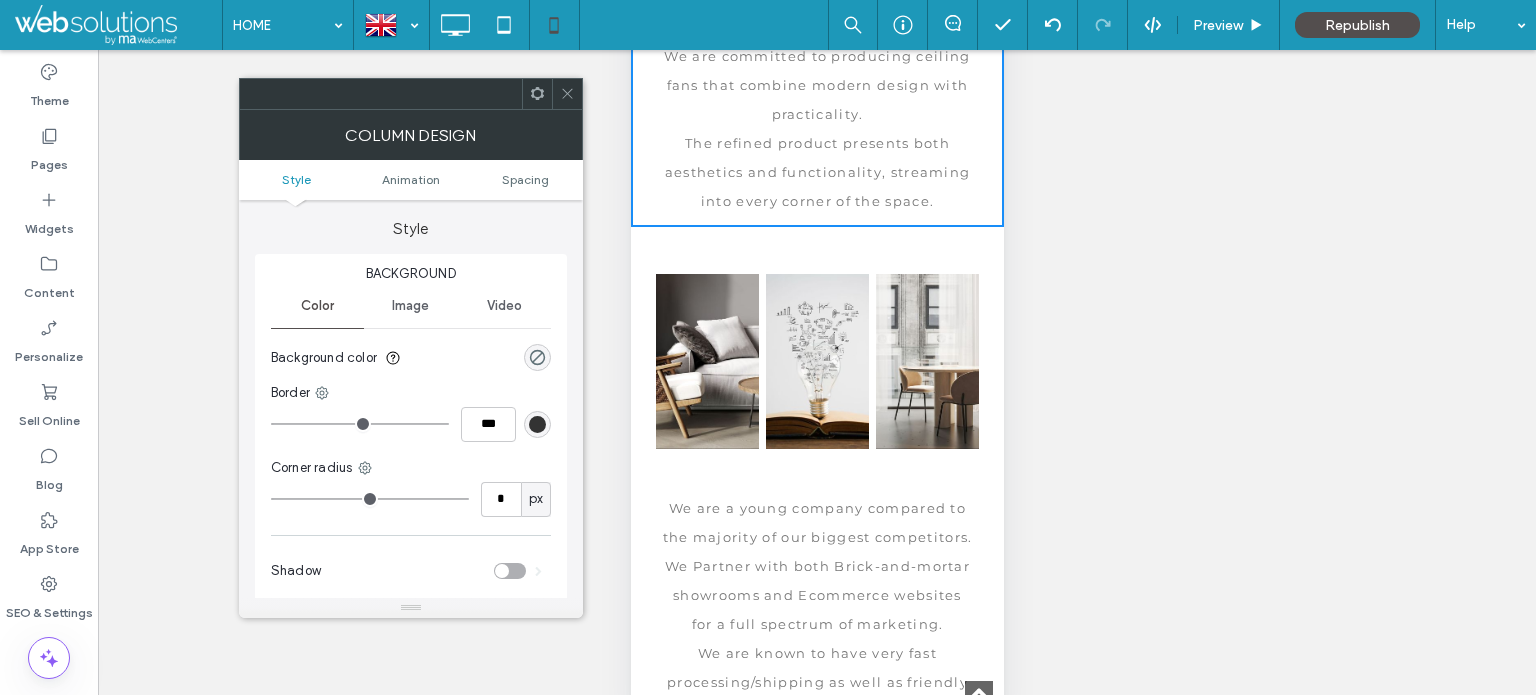 click on "Spacing" at bounding box center (525, 179) 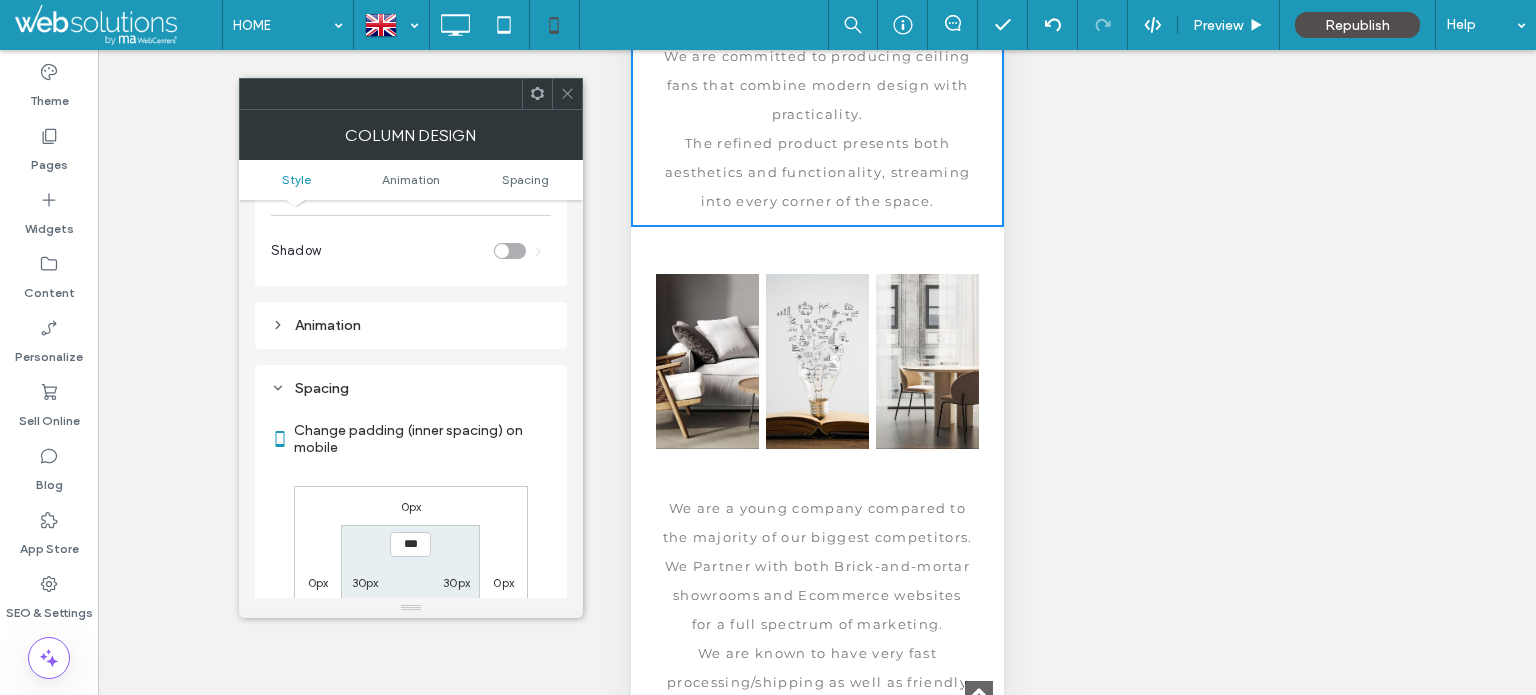 scroll, scrollTop: 468, scrollLeft: 0, axis: vertical 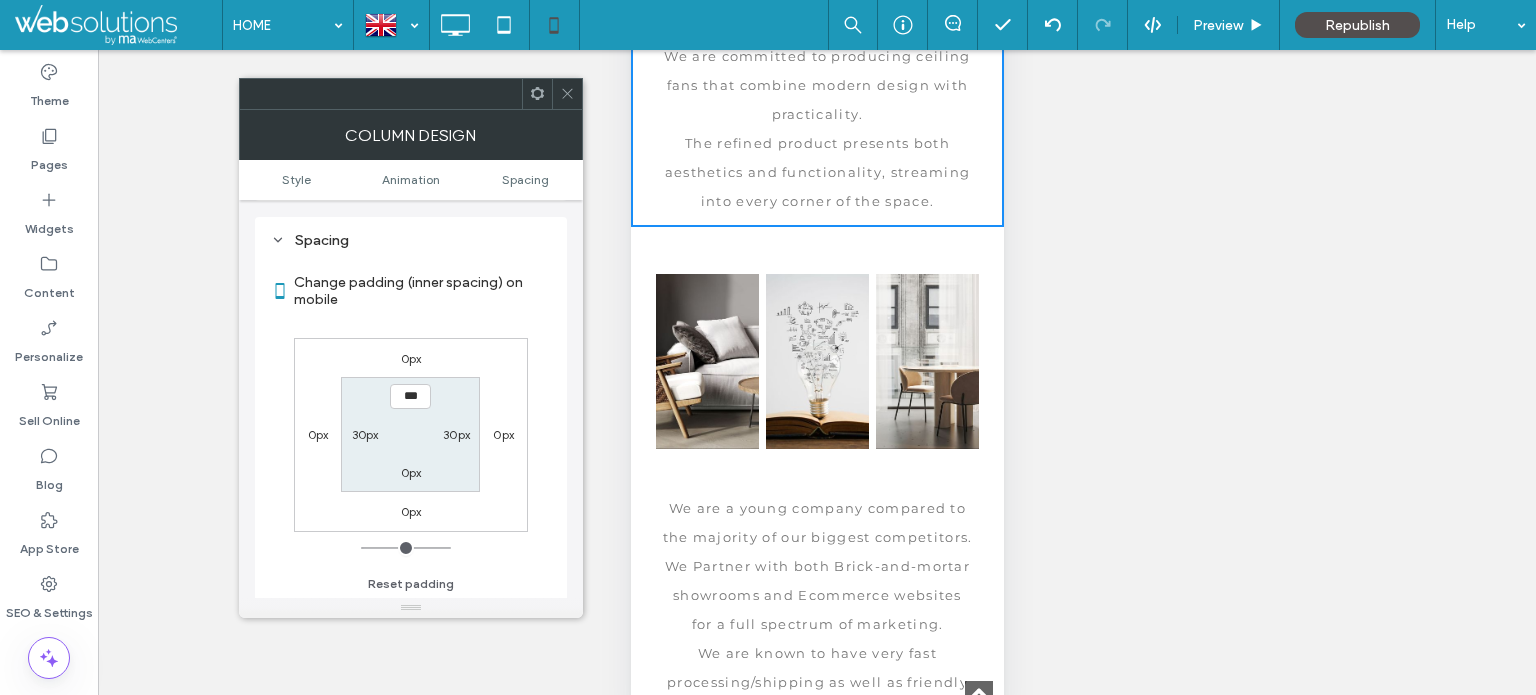 click 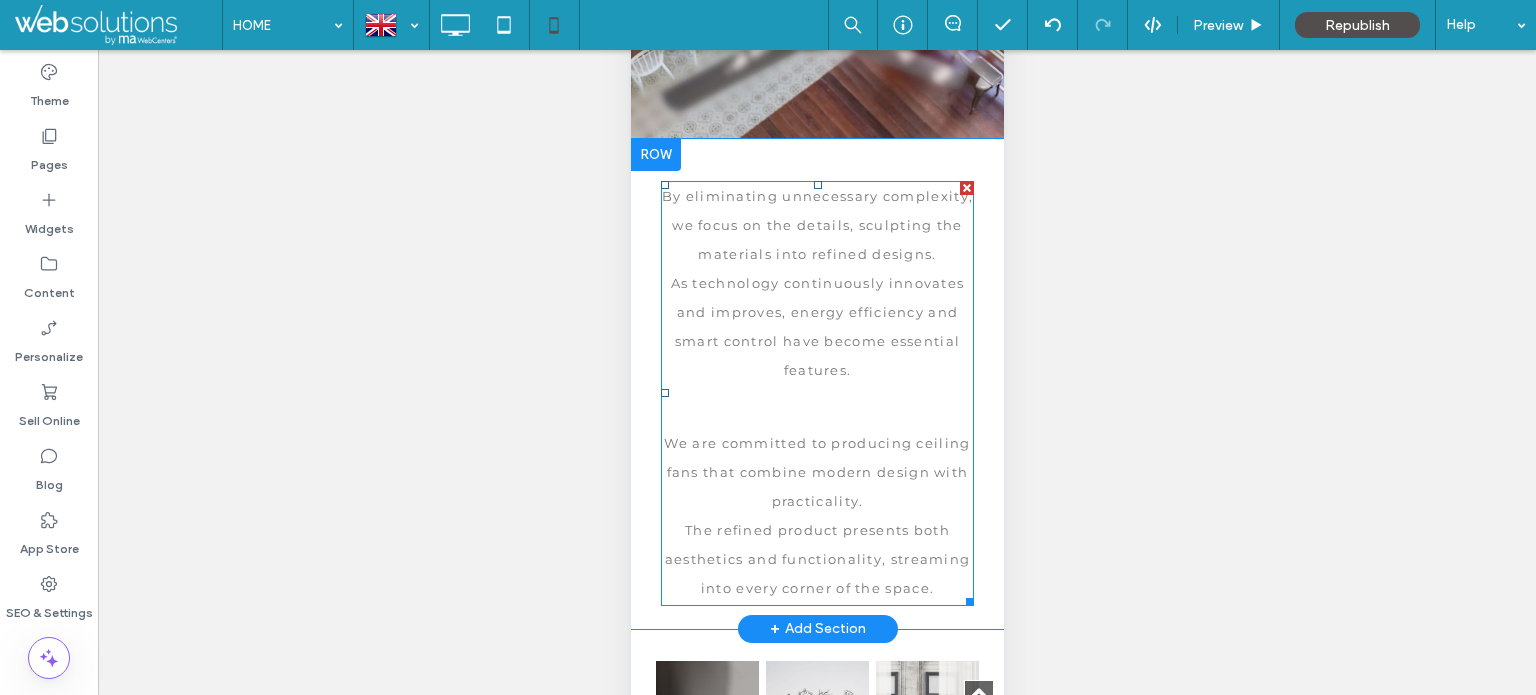 scroll, scrollTop: 1143, scrollLeft: 0, axis: vertical 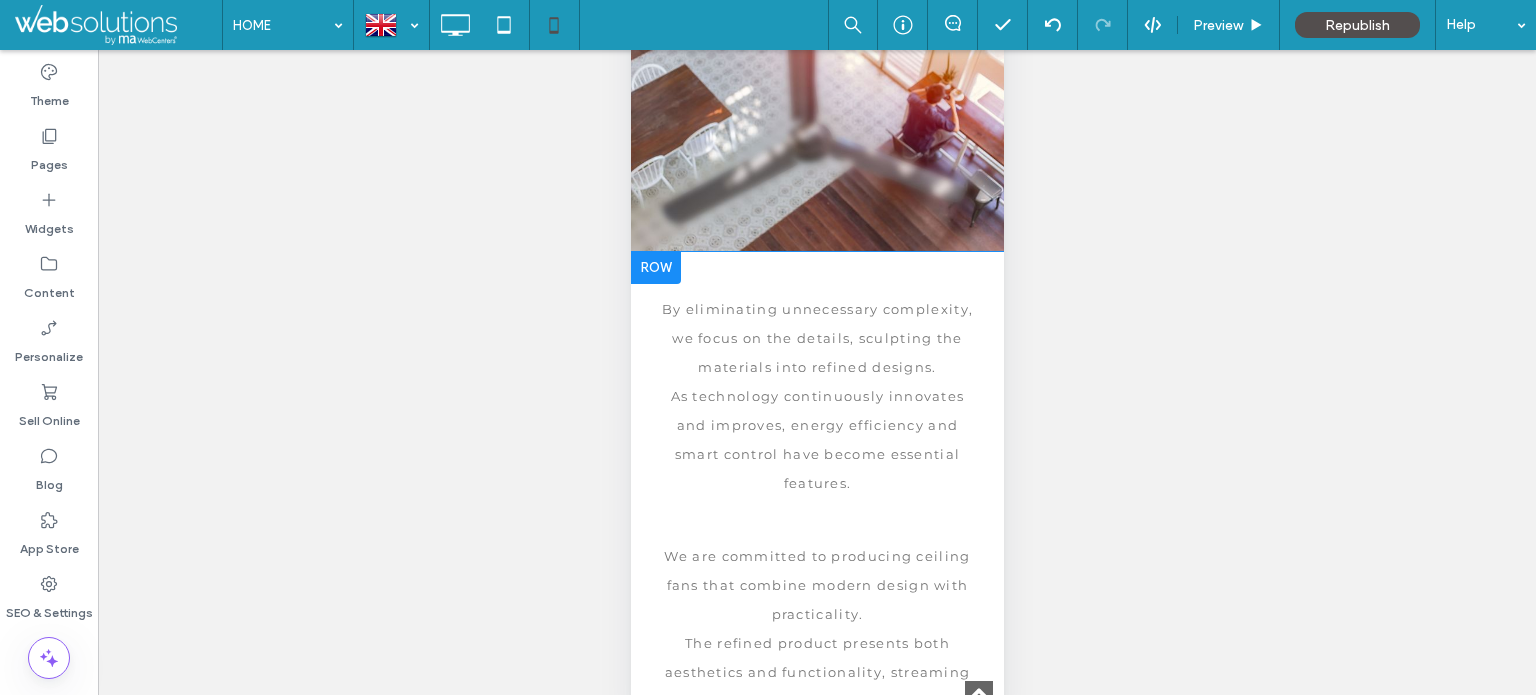click on "By eliminating unnecessary complexity, we focus on the details, sculpting the materials into refined designs. As technology continuously innovates and improves, energy efficiency and smart control have become essential features. We are committed to producing ceiling fans that combine modern design with practicality. The refined product presents both aesthetics and functionality, streaming into every corner of the space.
Click To Paste" at bounding box center [816, 497] 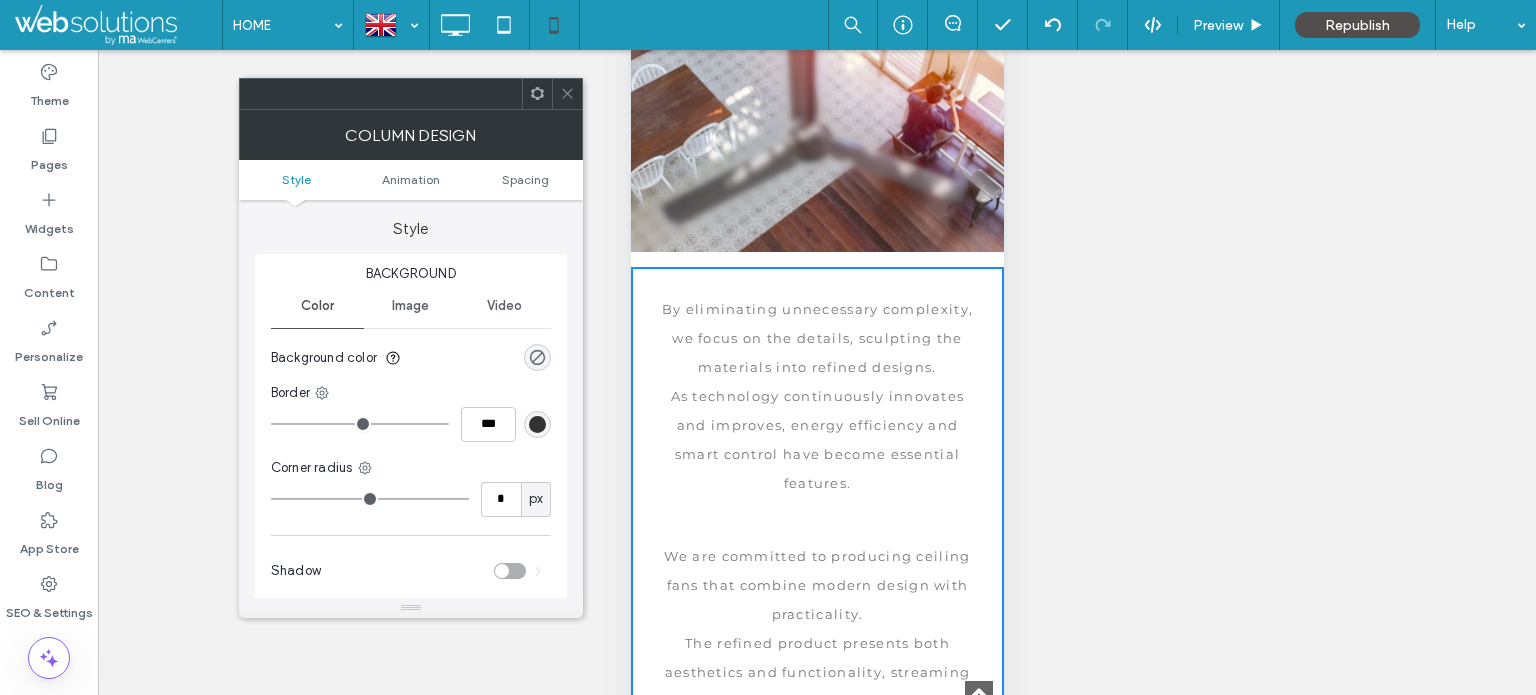 click 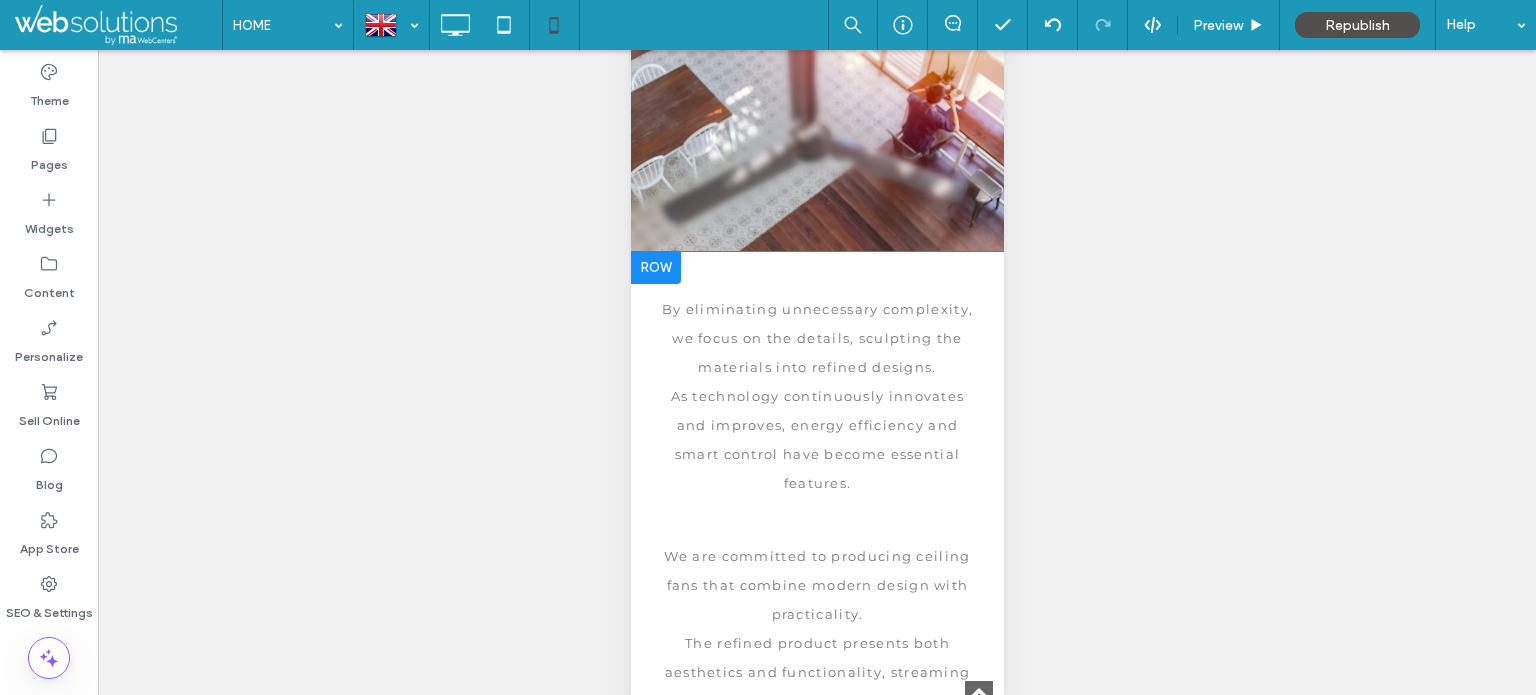 click at bounding box center [655, 268] 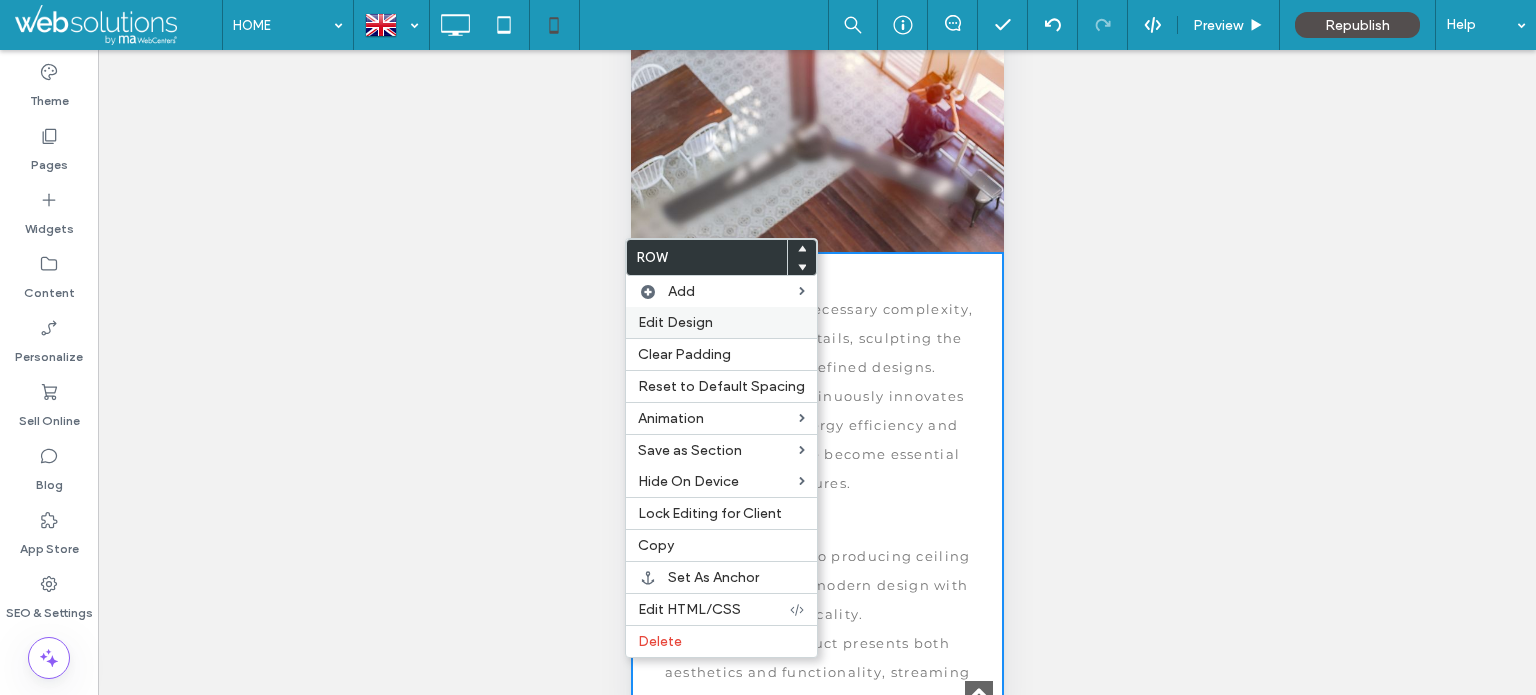 click on "Edit Design" at bounding box center (675, 322) 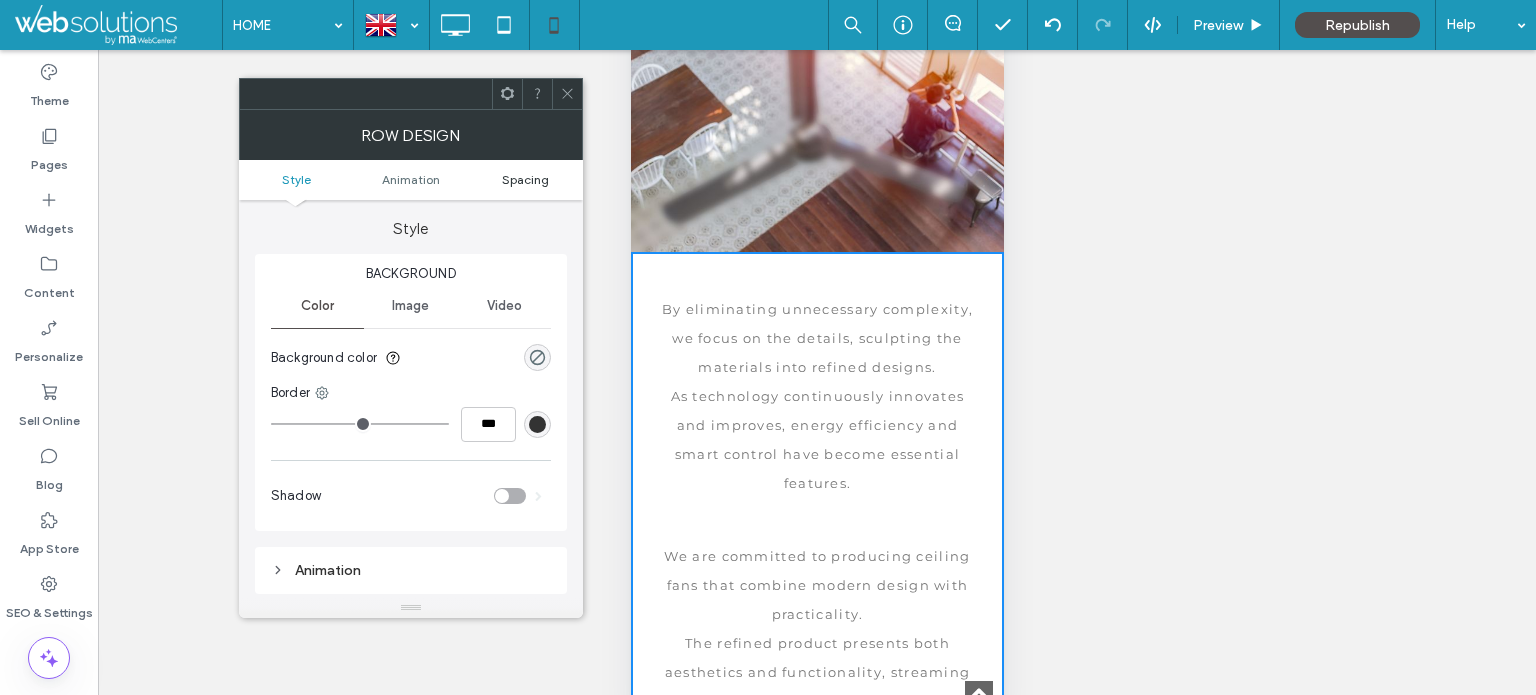 click on "Spacing" at bounding box center (525, 179) 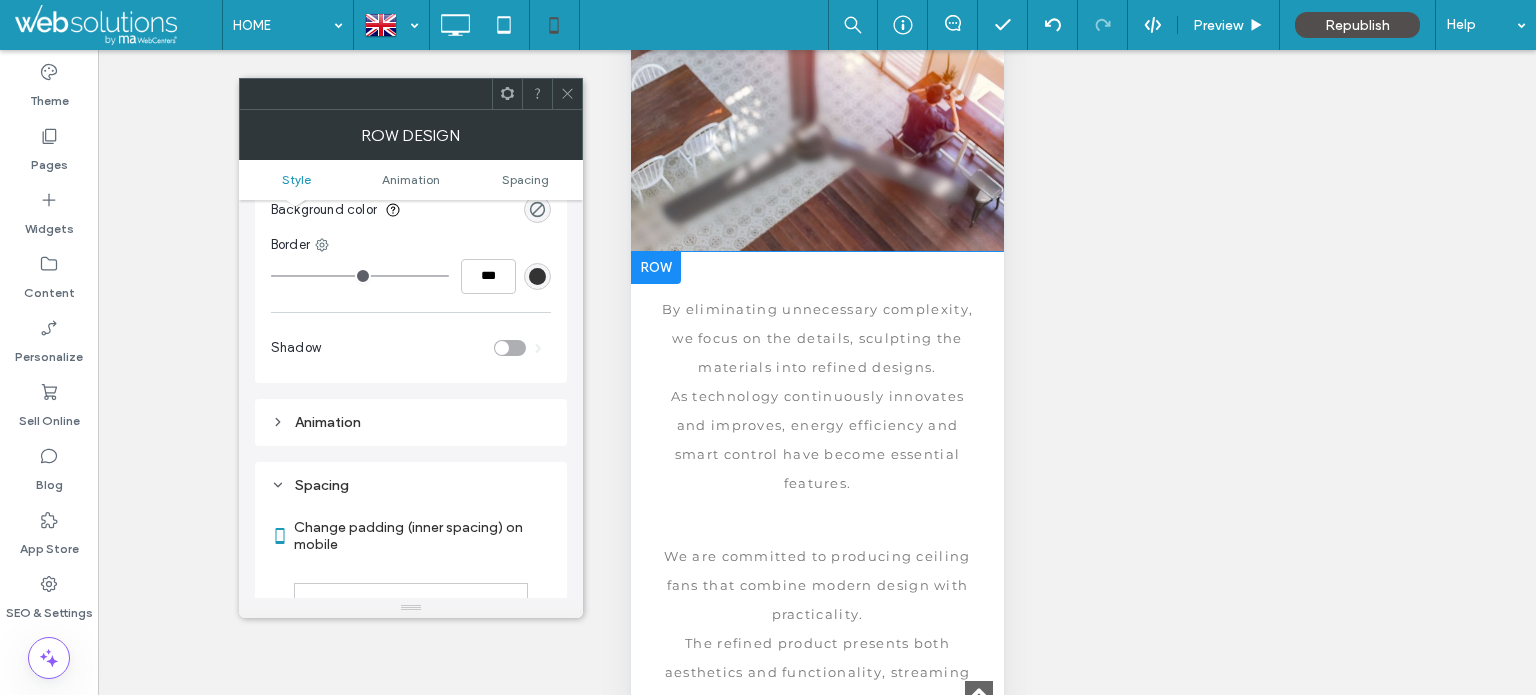 scroll, scrollTop: 247, scrollLeft: 0, axis: vertical 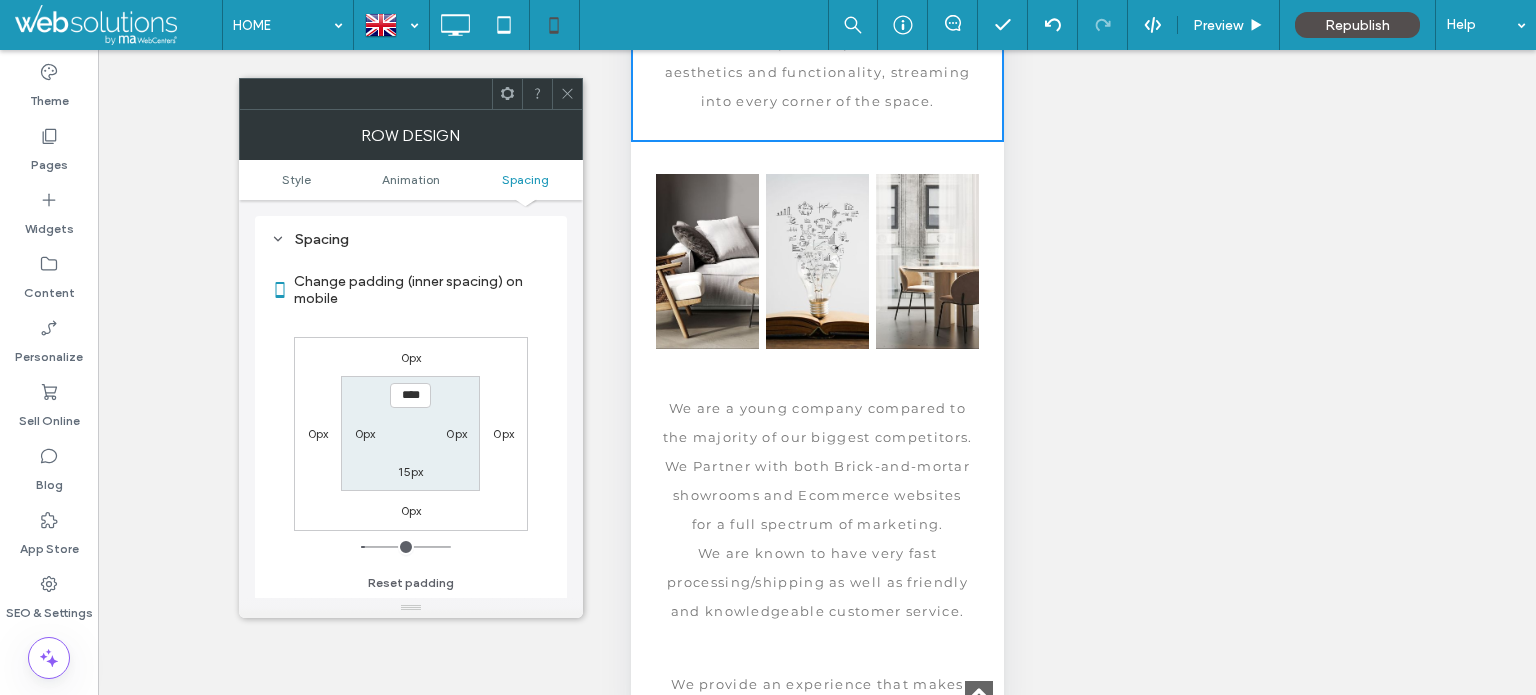 click on "15px" at bounding box center (410, 471) 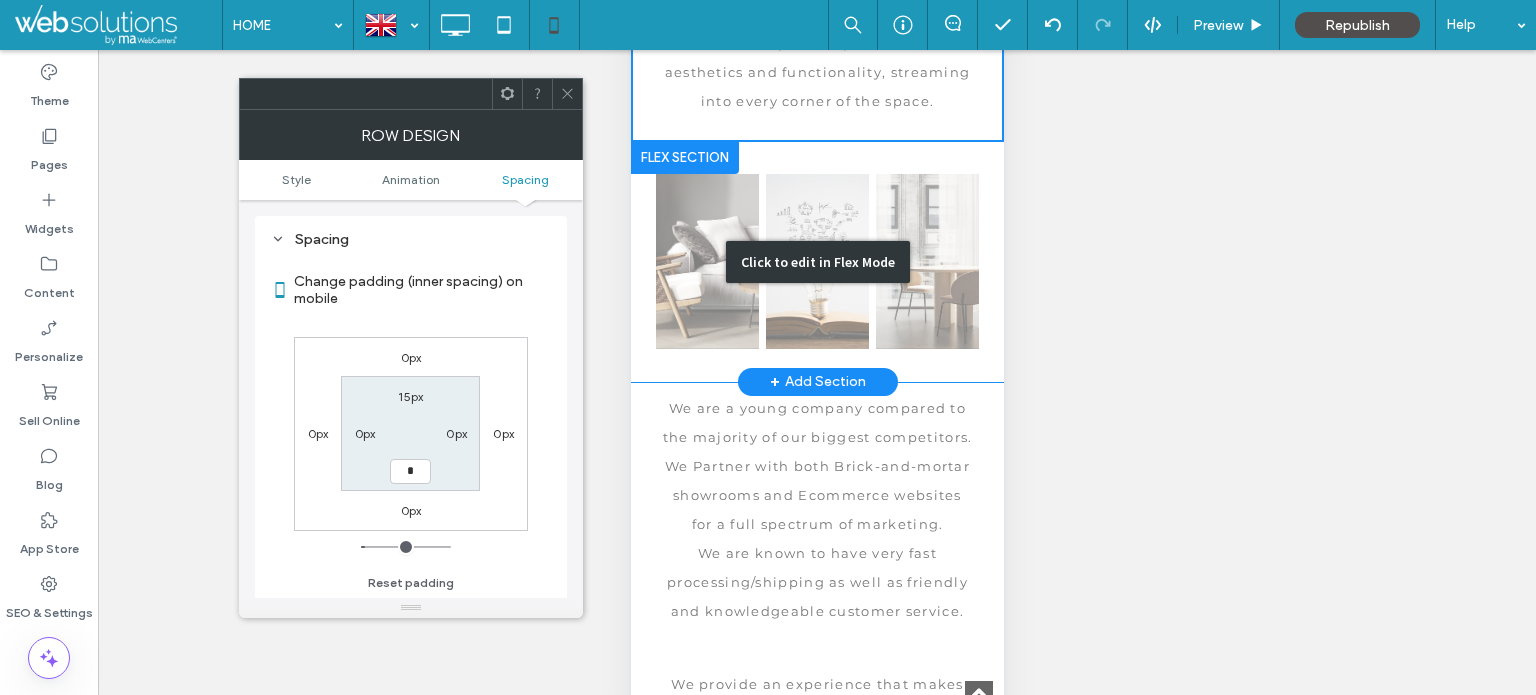 type on "*" 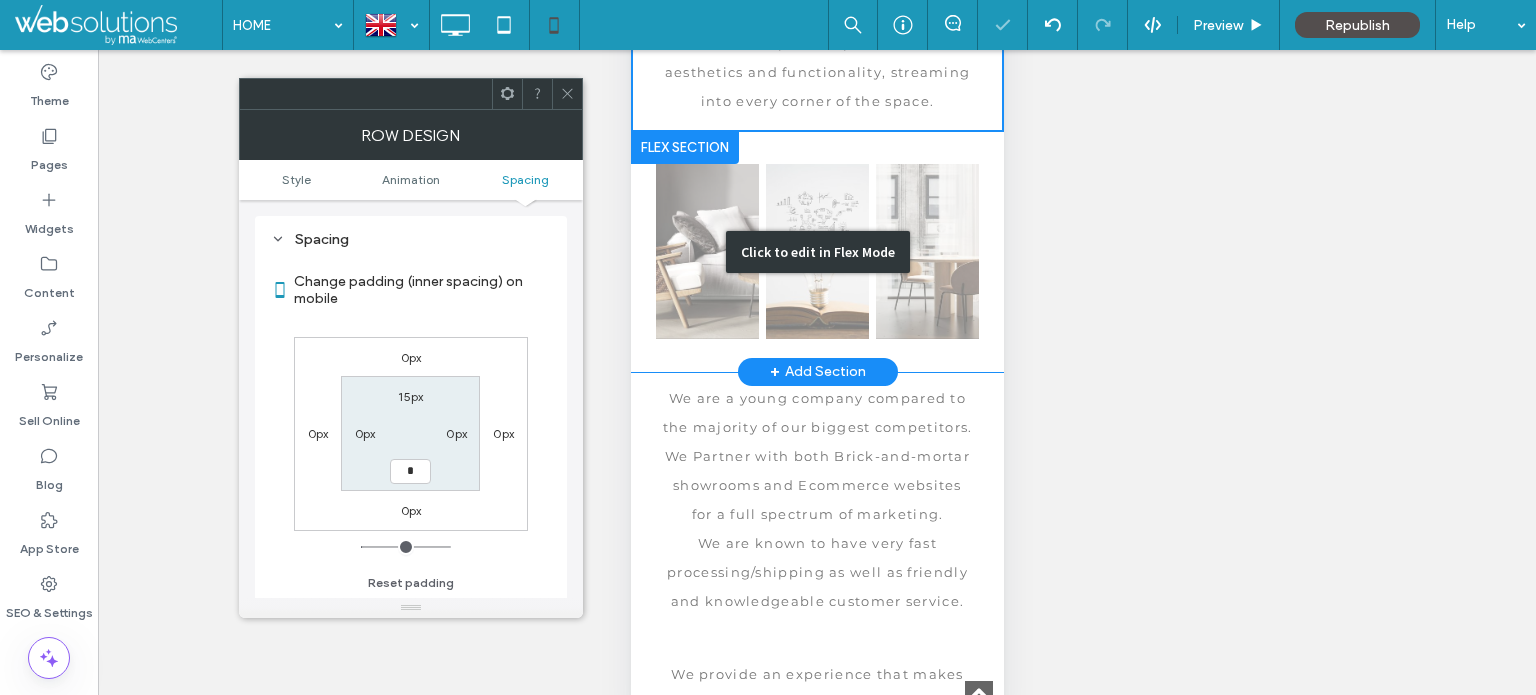 type on "*" 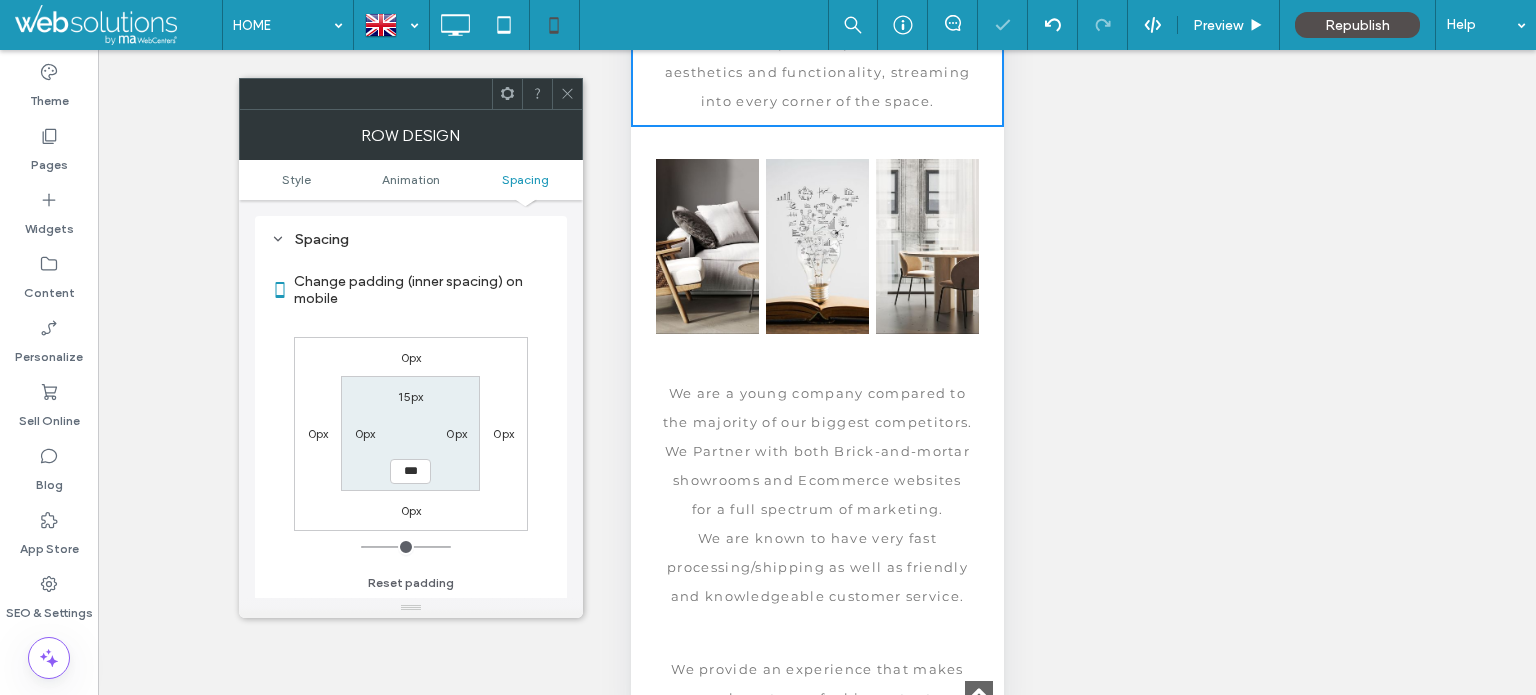 click 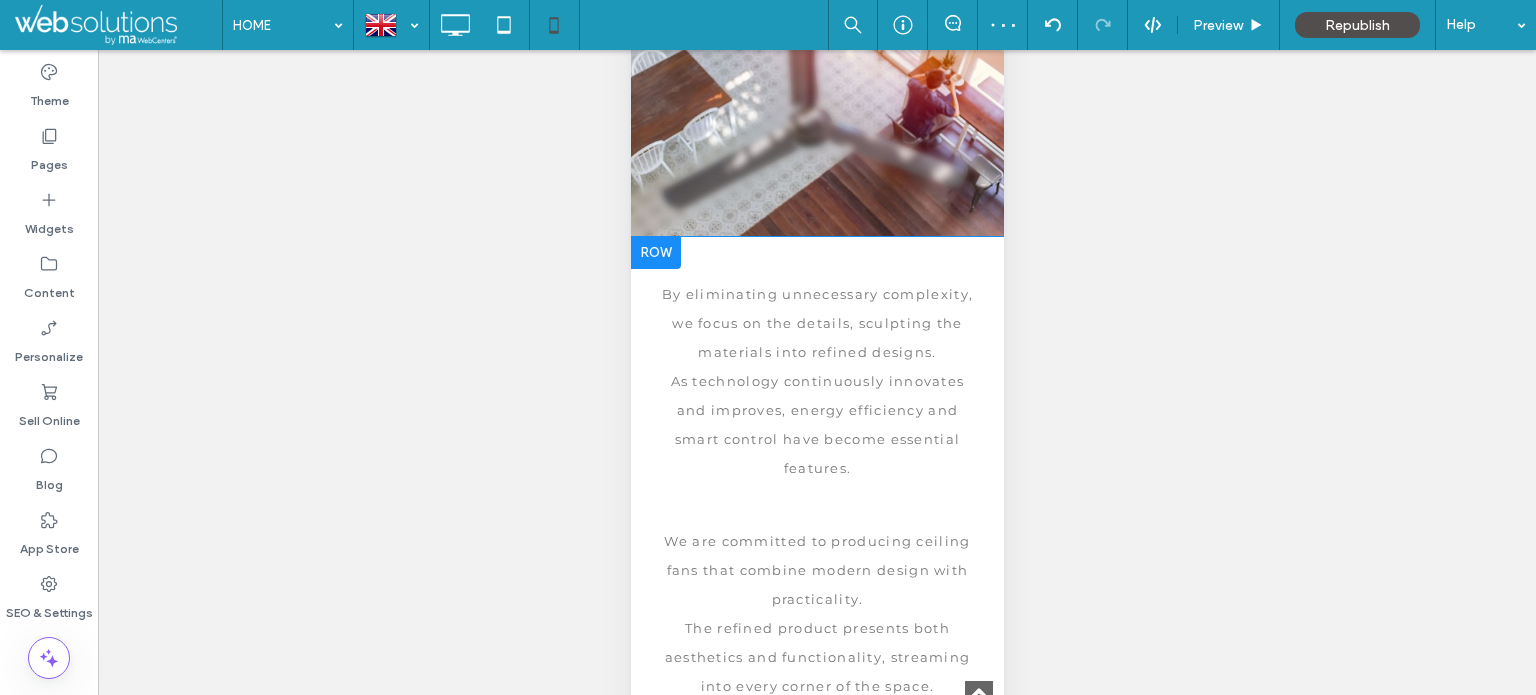 scroll, scrollTop: 1143, scrollLeft: 0, axis: vertical 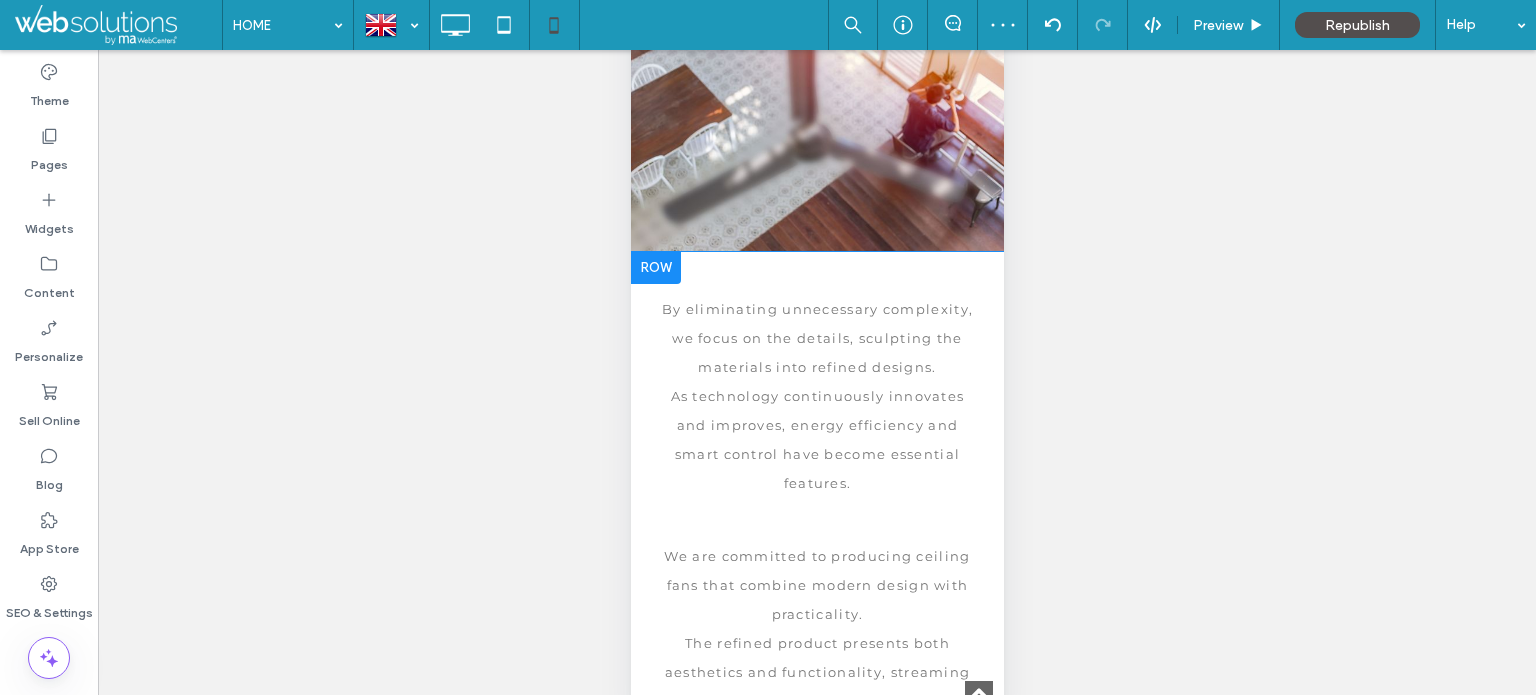 click on "By eliminating unnecessary complexity, we focus on the details, sculpting the materials into refined designs. As technology continuously innovates and improves, energy efficiency and smart control have become essential features. We are committed to producing ceiling fans that combine modern design with practicality. The refined product presents both aesthetics and functionality, streaming into every corner of the space.
Click To Paste" at bounding box center (816, 497) 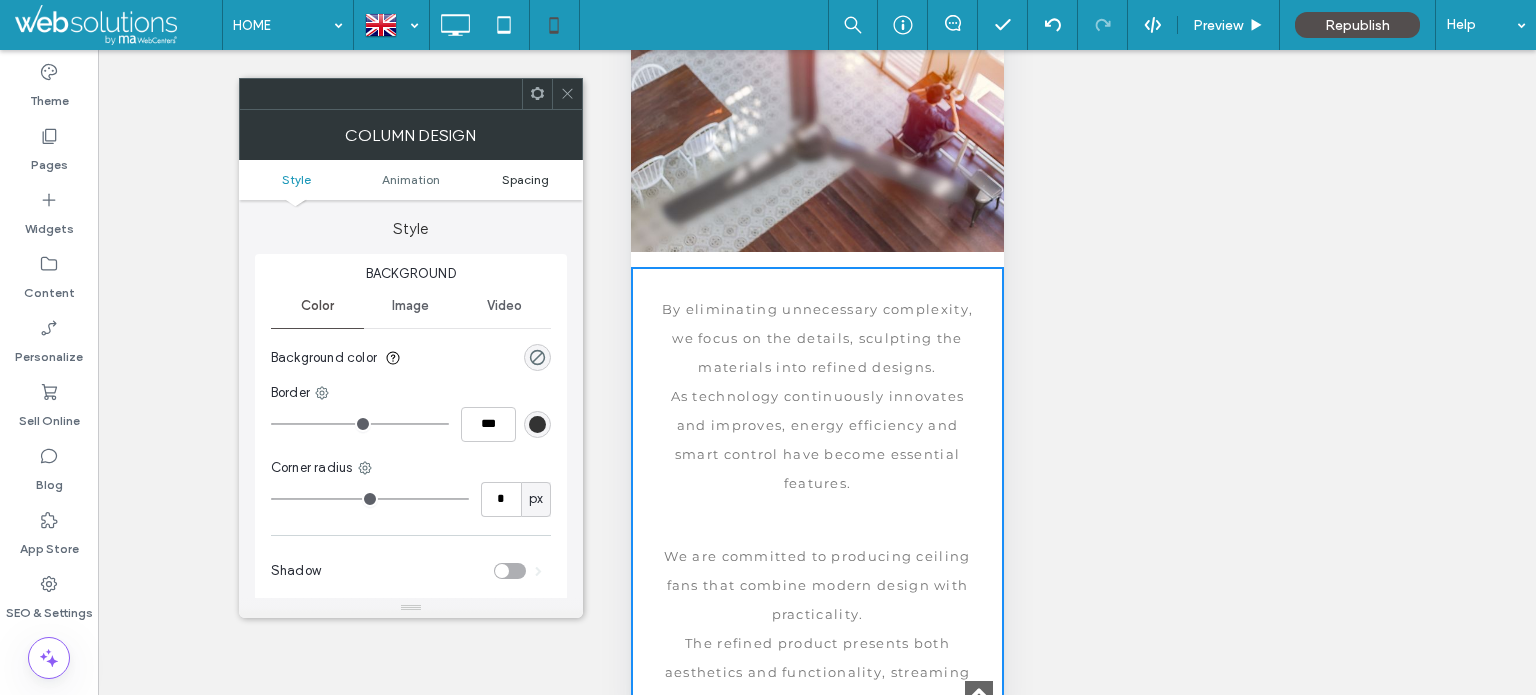 click on "Spacing" at bounding box center (525, 179) 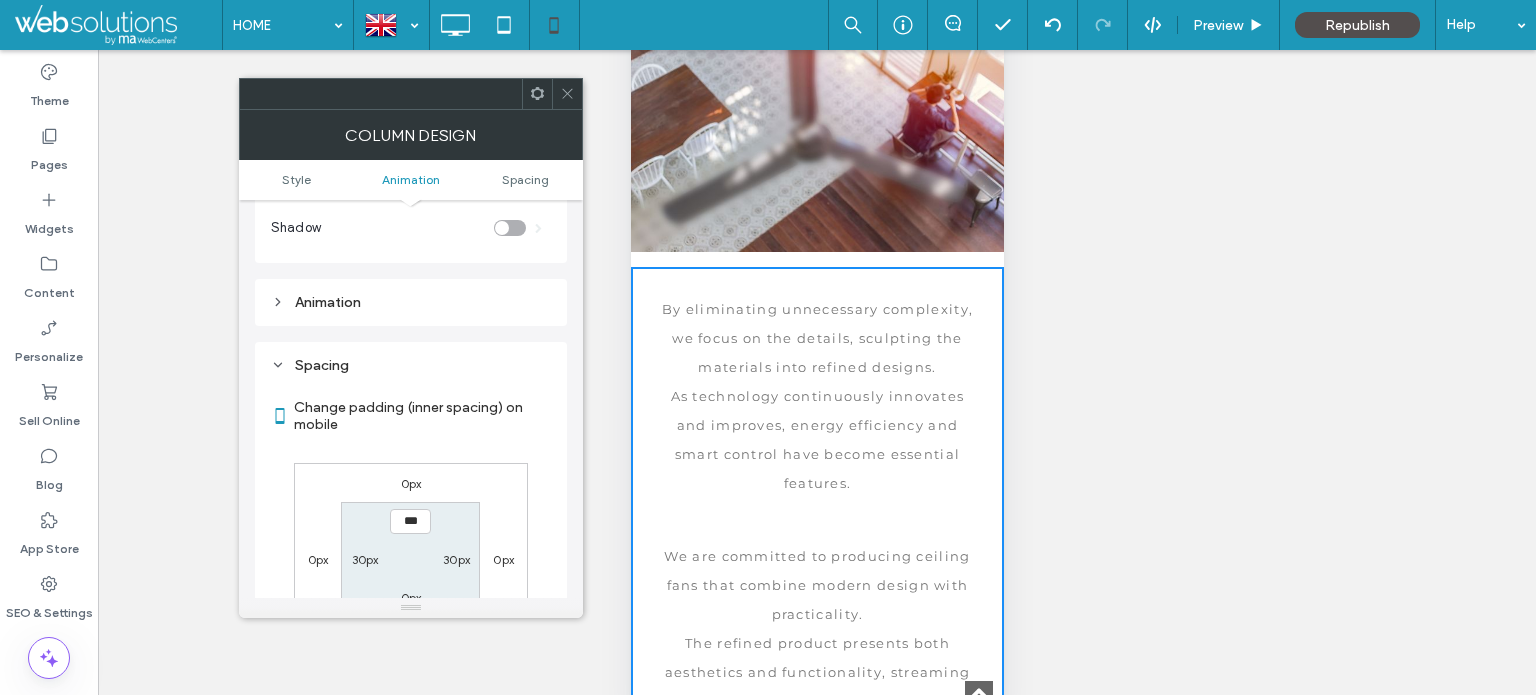 scroll, scrollTop: 468, scrollLeft: 0, axis: vertical 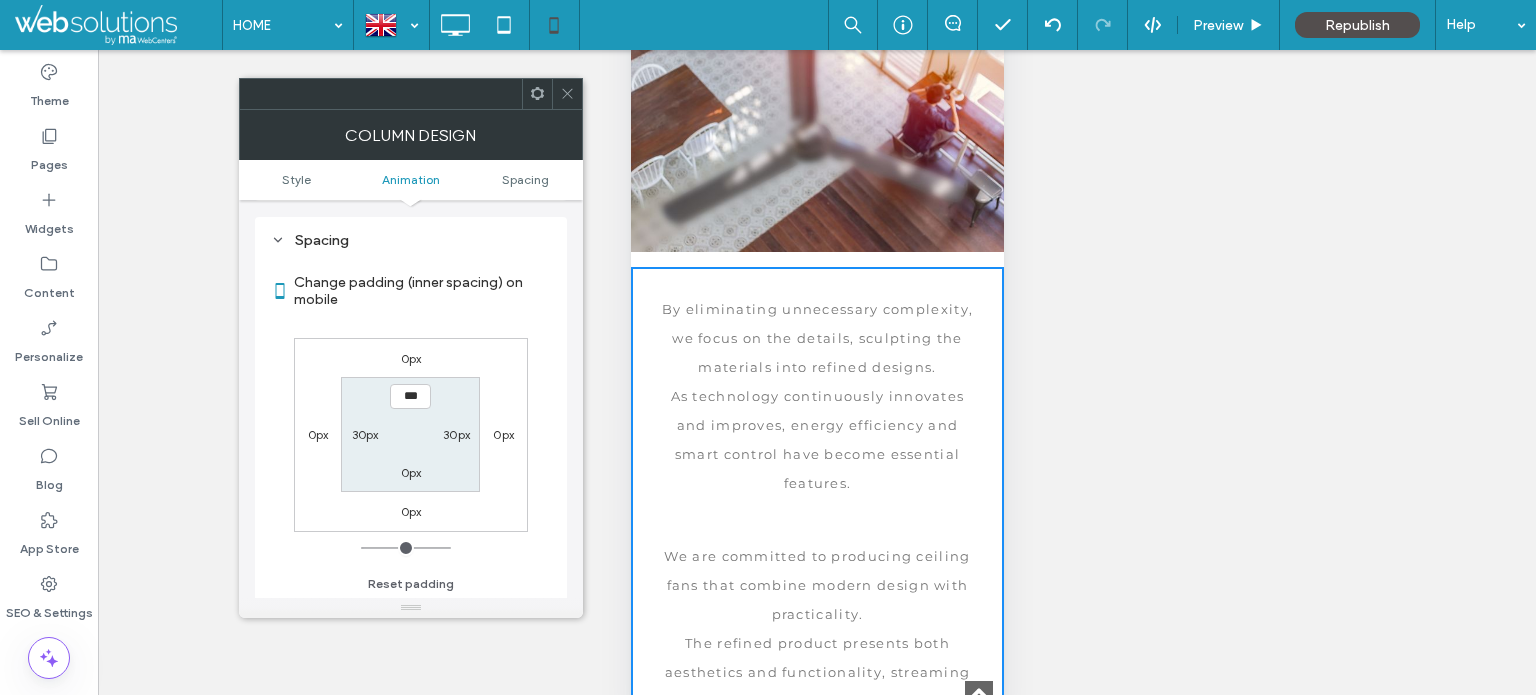 click on "30px" at bounding box center (365, 434) 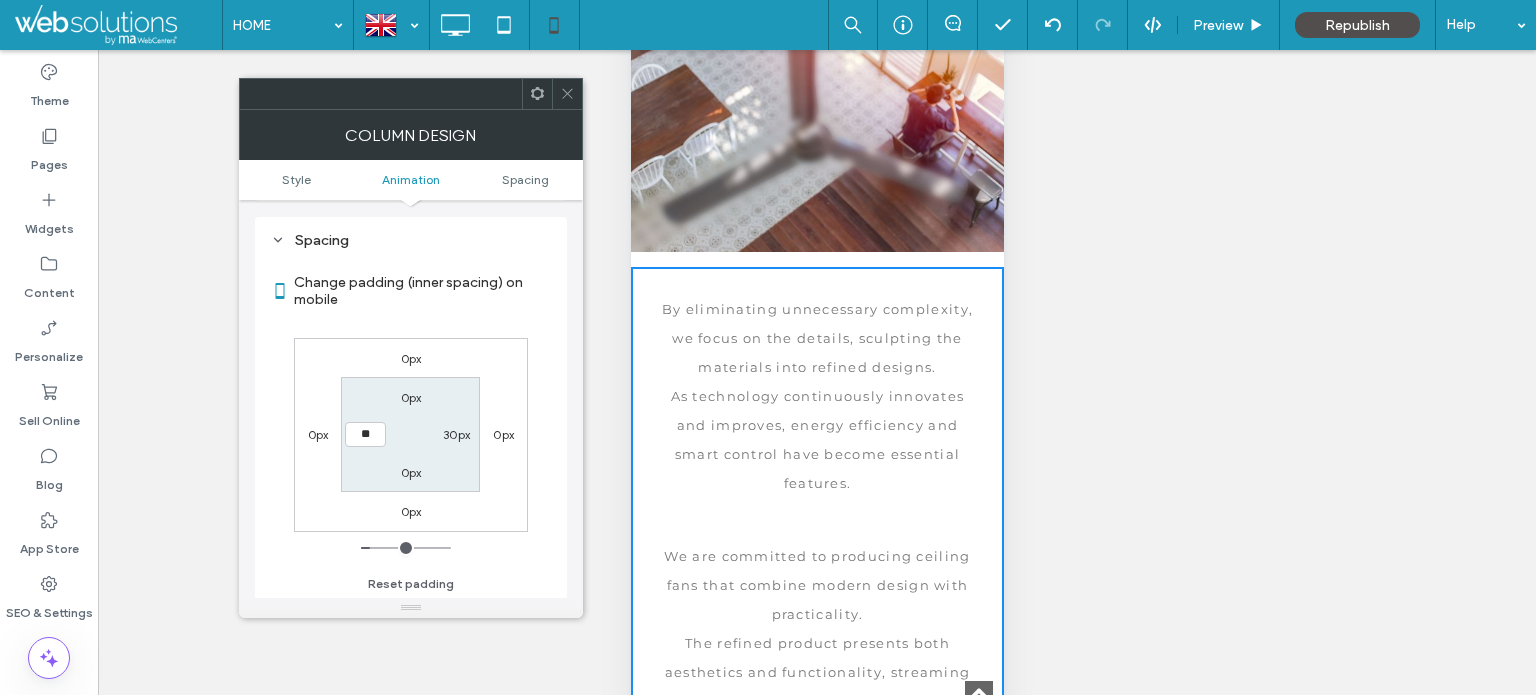 type on "**" 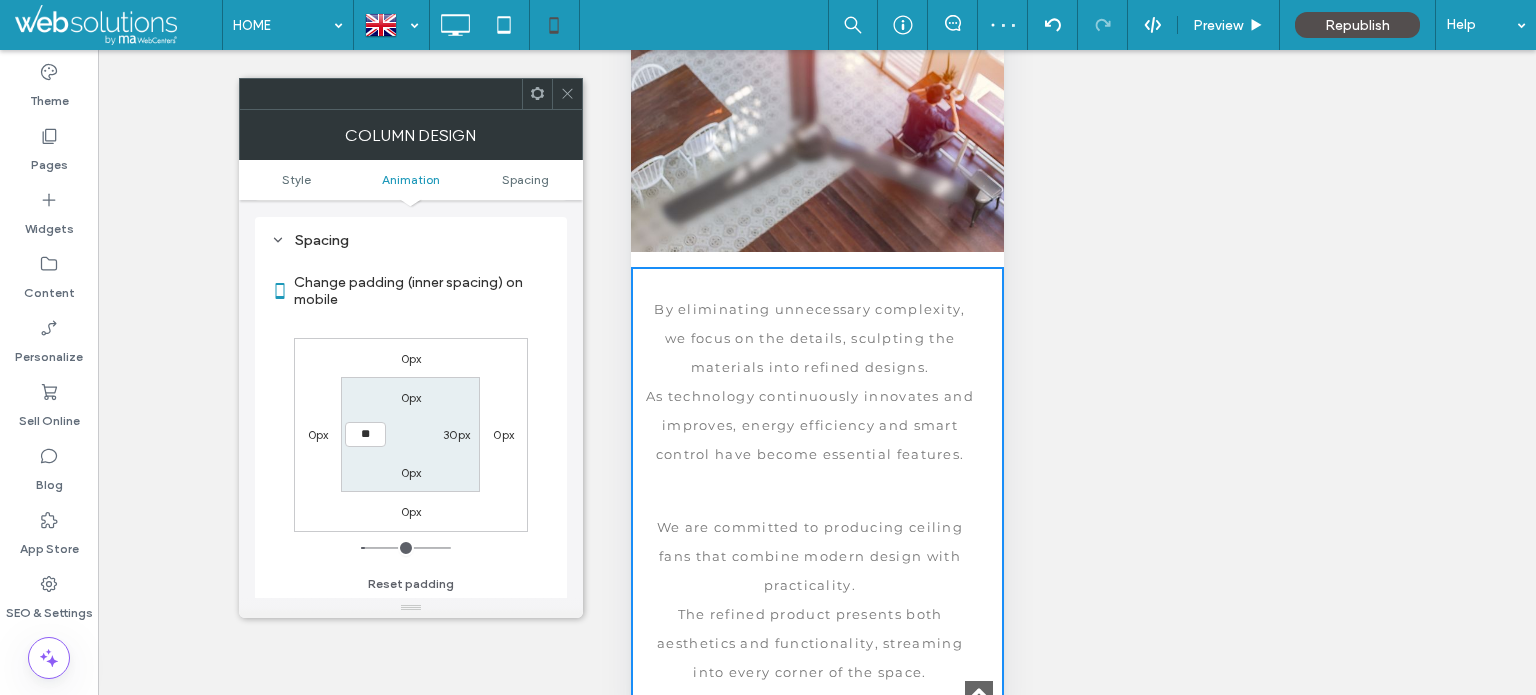 type on "**" 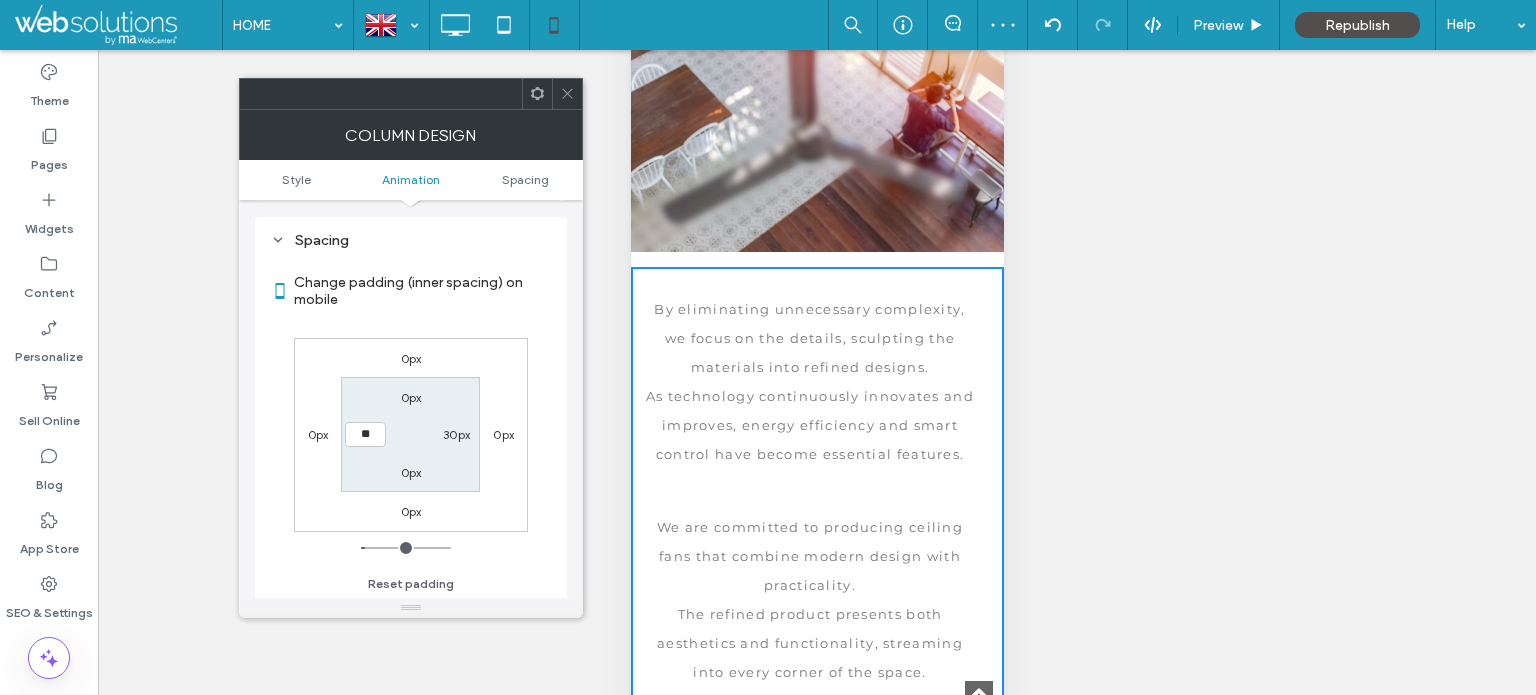 type on "**" 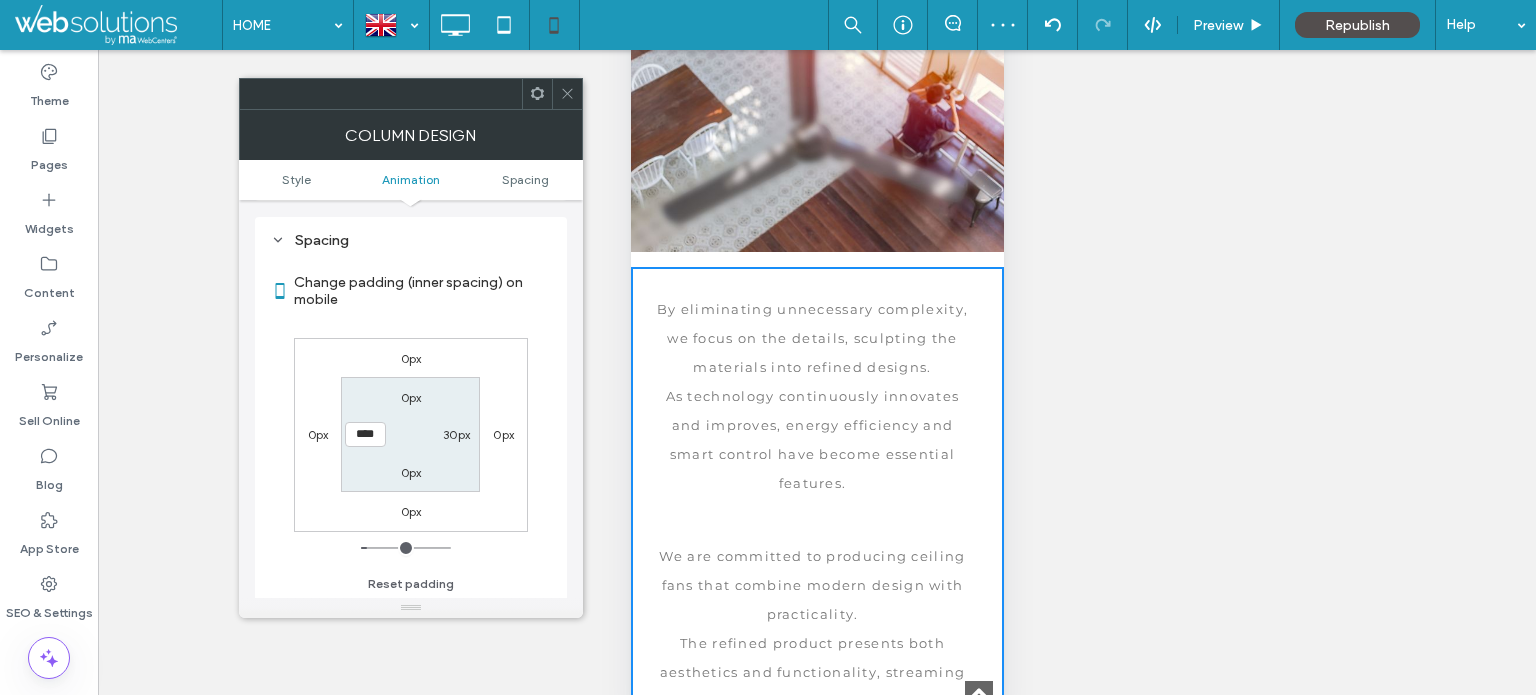 click on "30px" at bounding box center (456, 434) 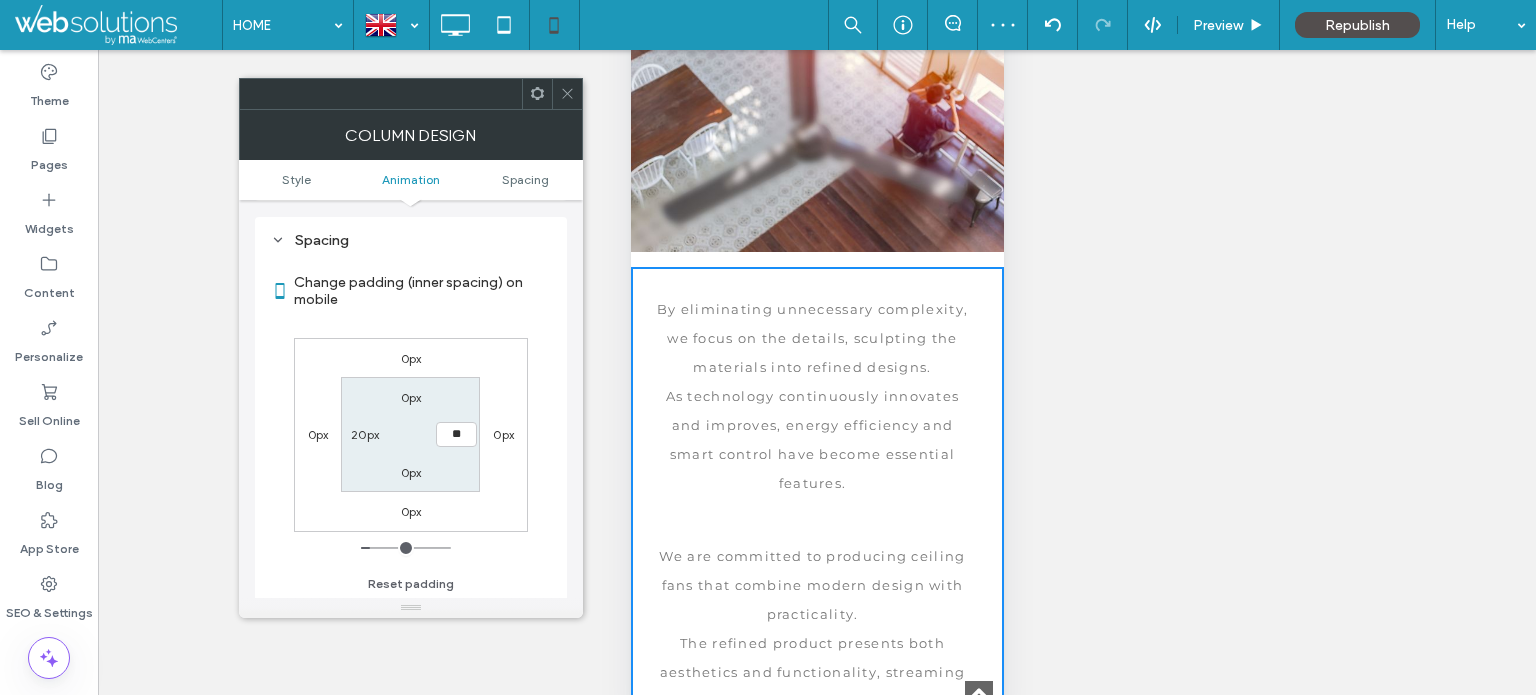 type on "**" 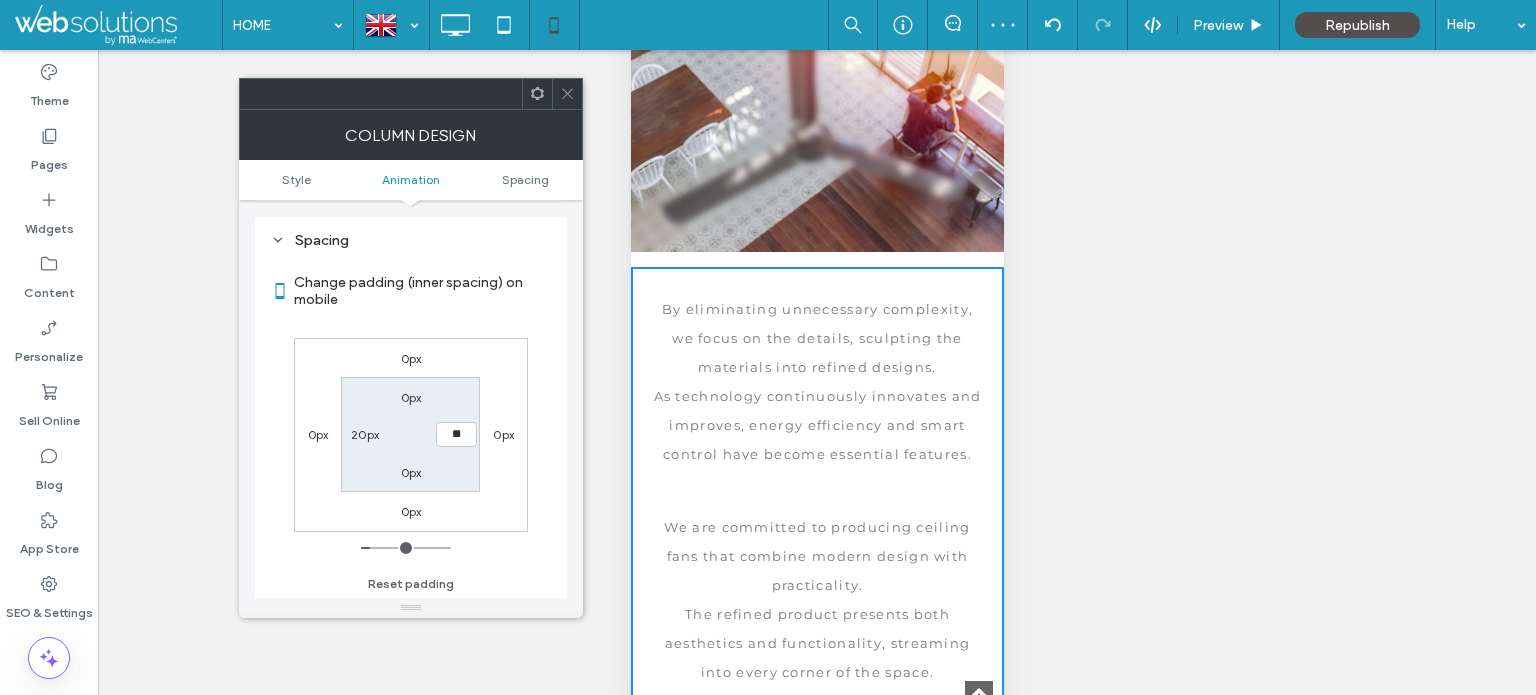 type on "**" 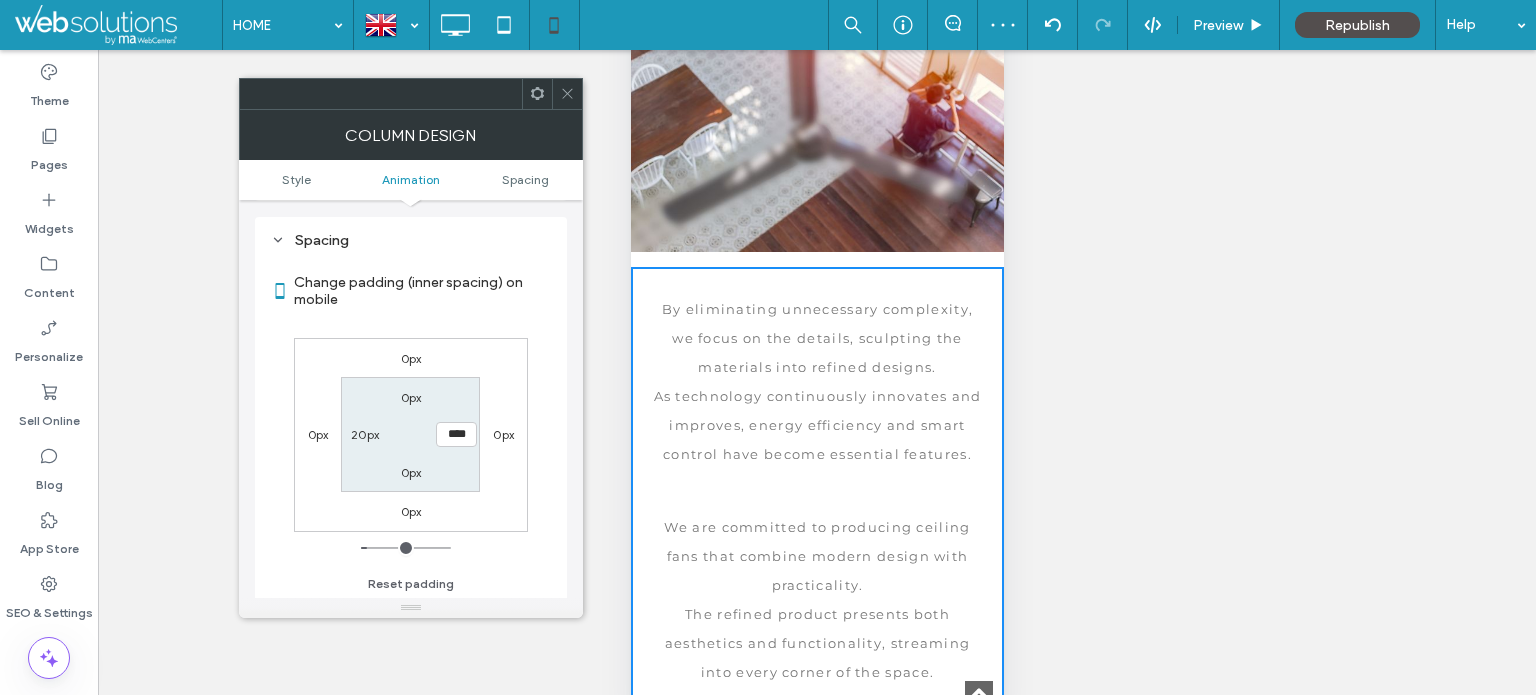 click on "****" at bounding box center (456, 434) 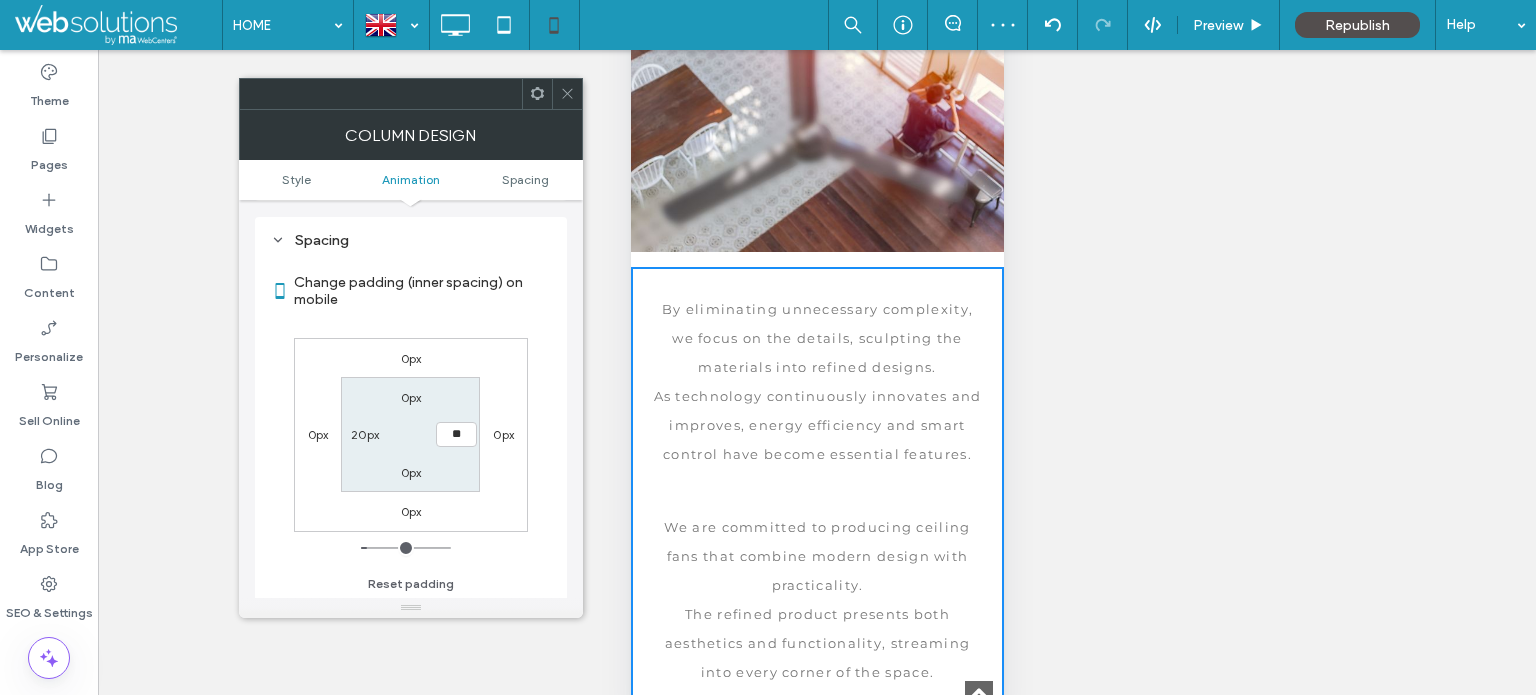 type on "**" 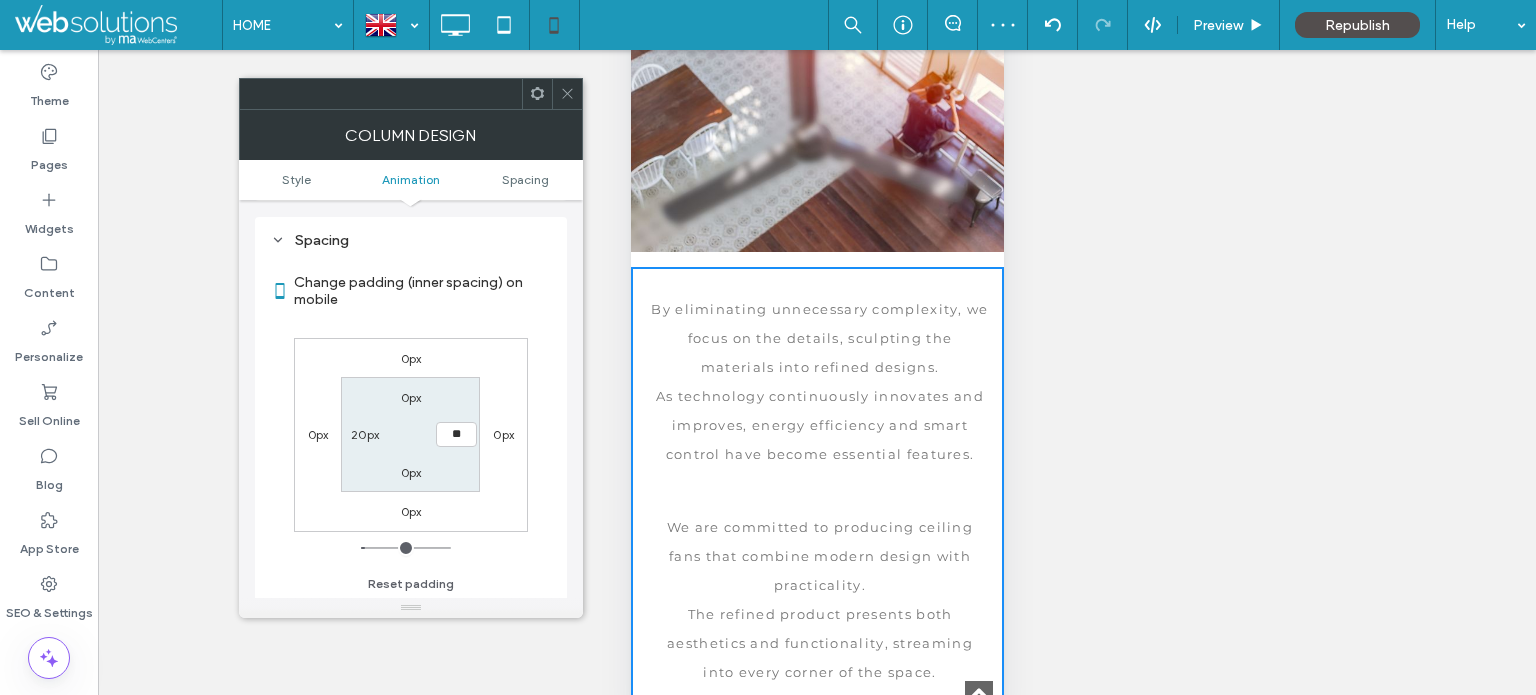 type on "**" 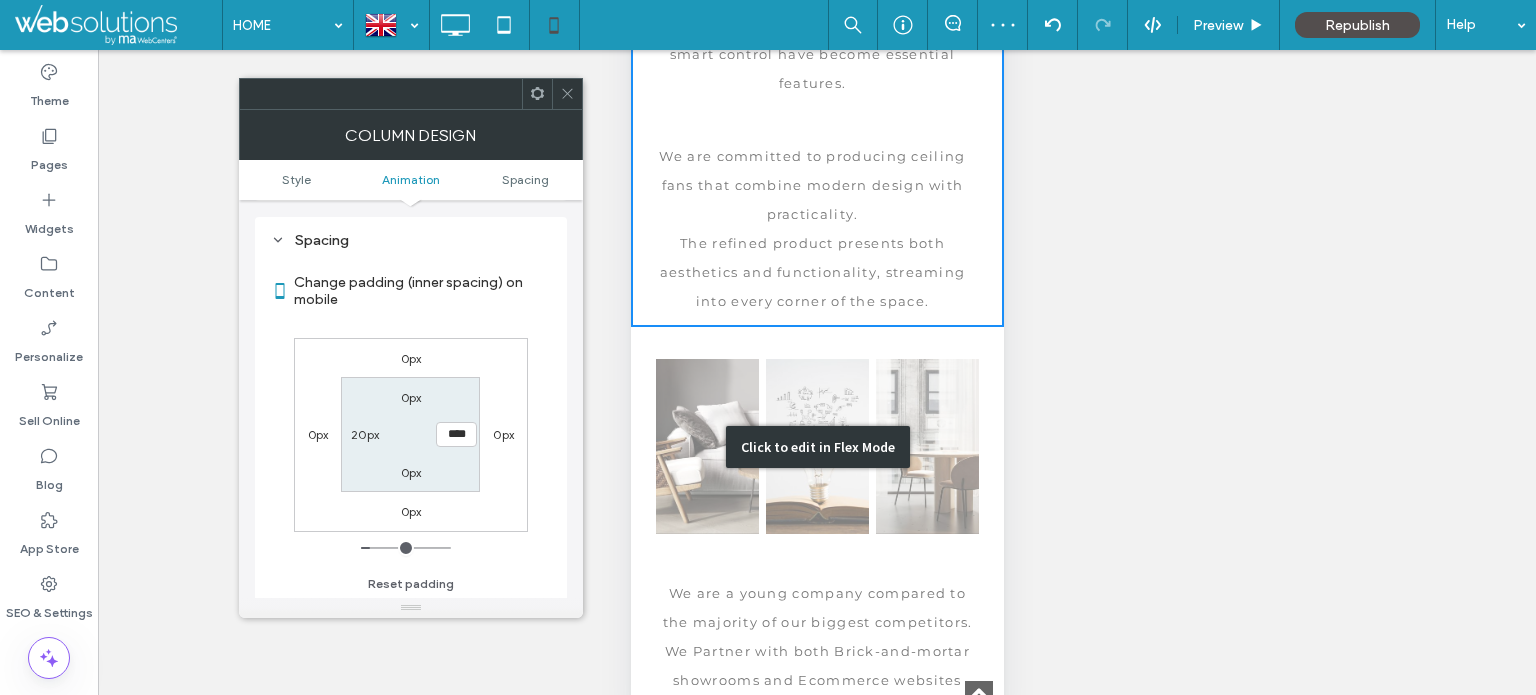 scroll, scrollTop: 1843, scrollLeft: 0, axis: vertical 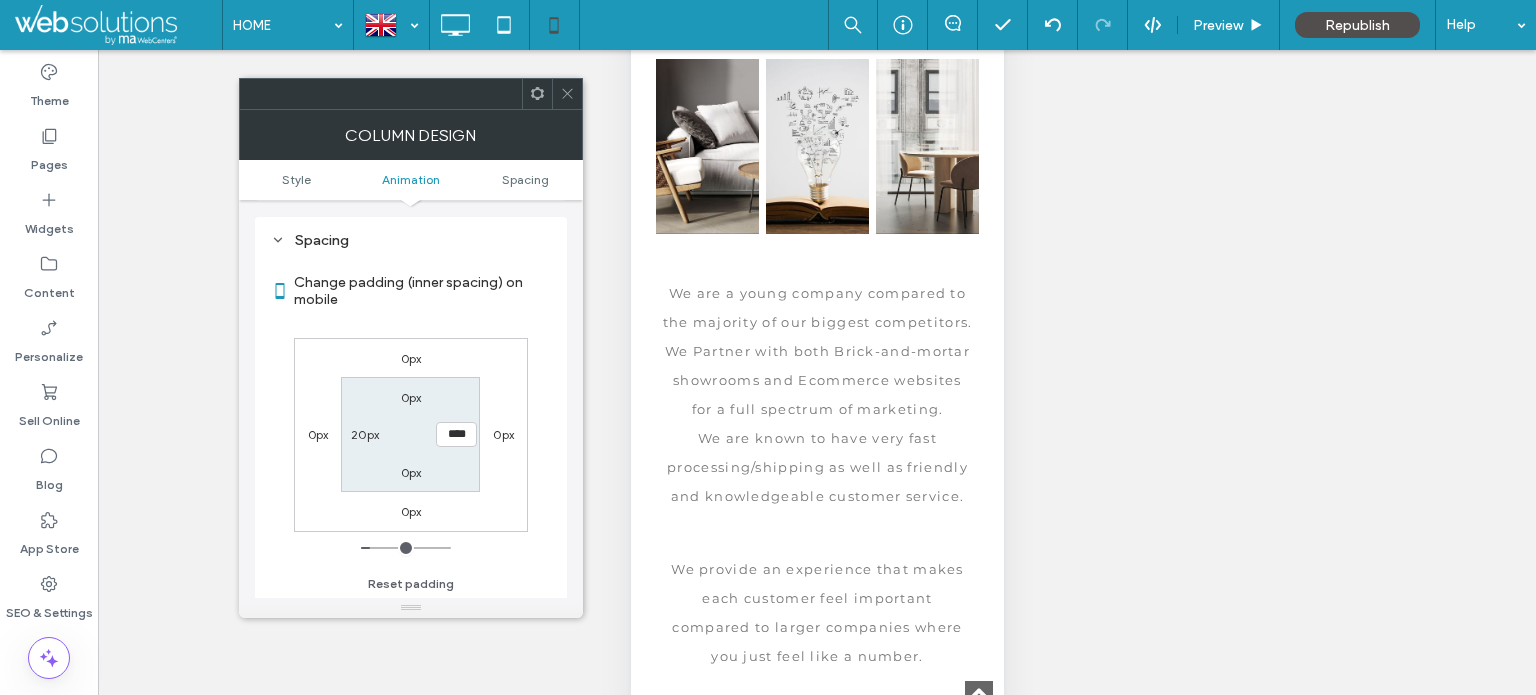 click on "20px" at bounding box center [365, 434] 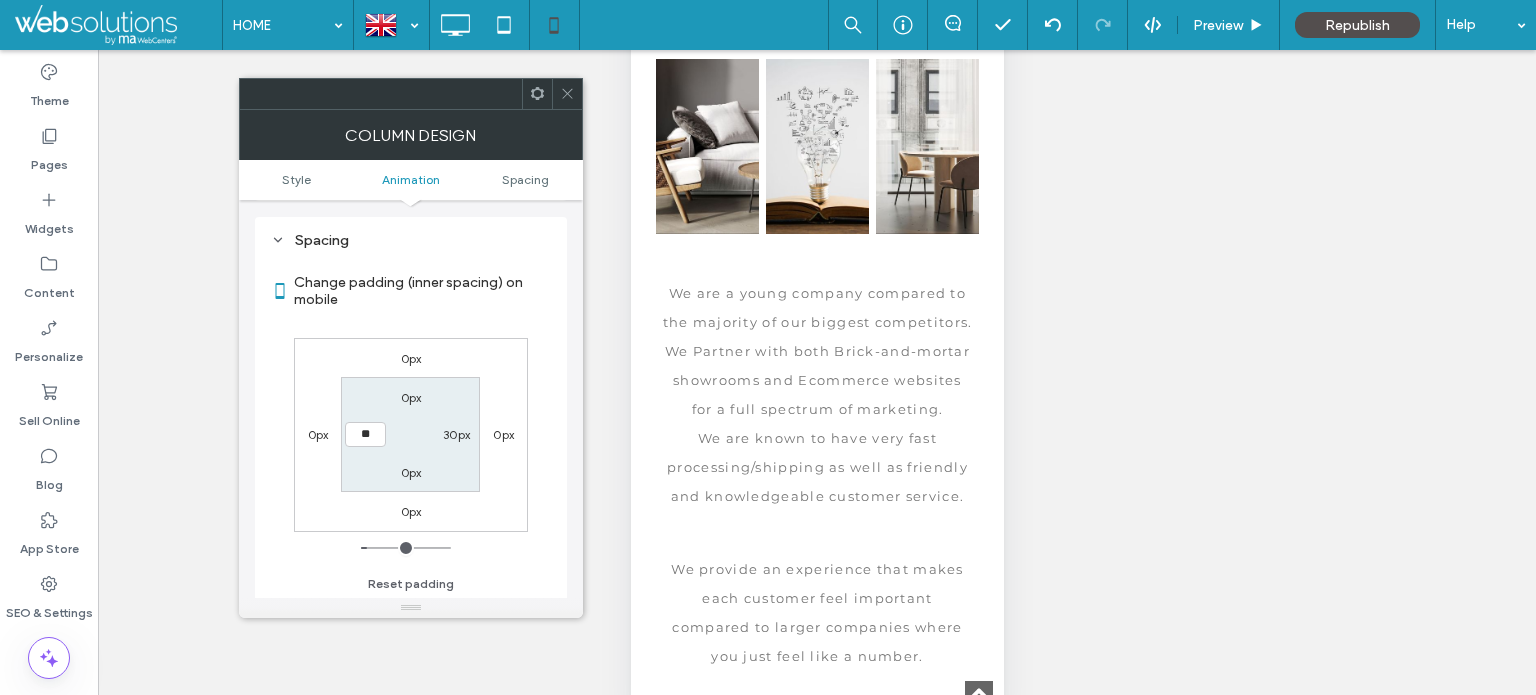 type on "**" 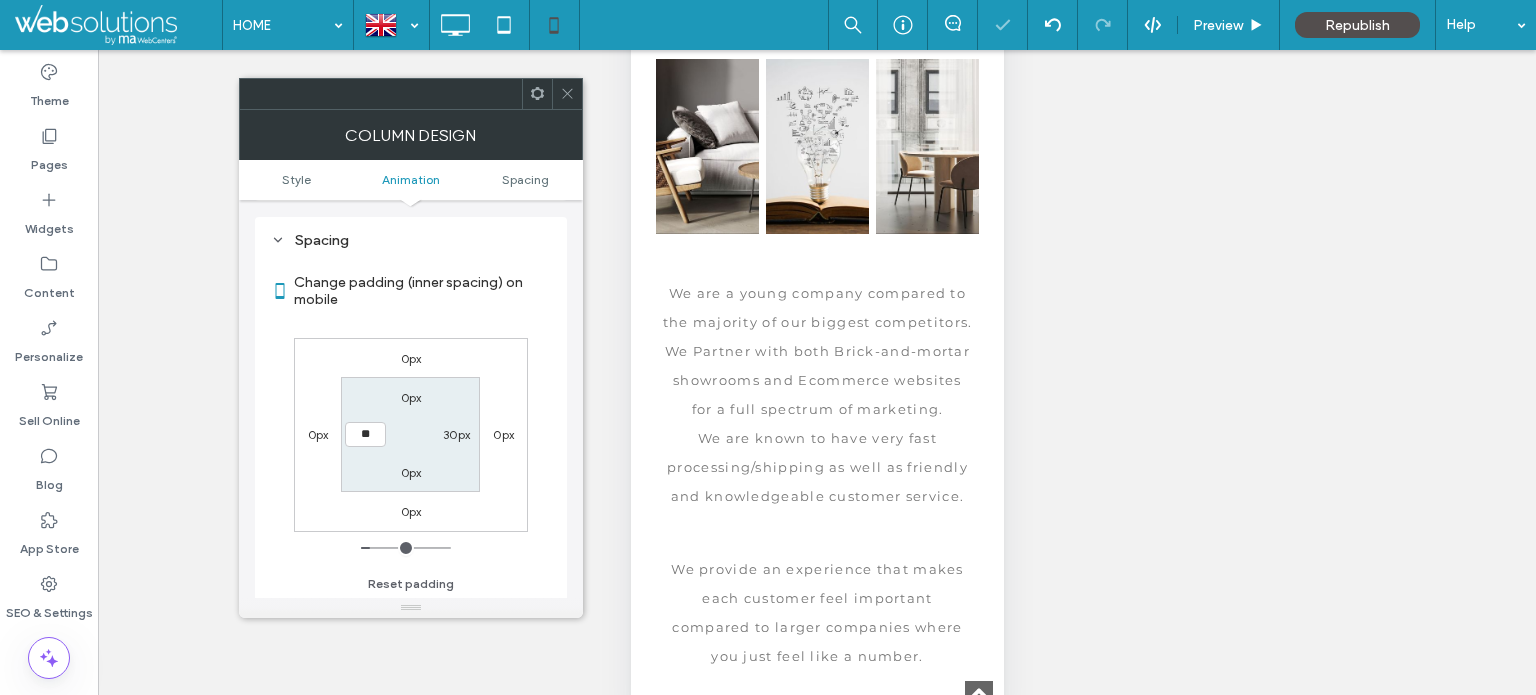 type on "**" 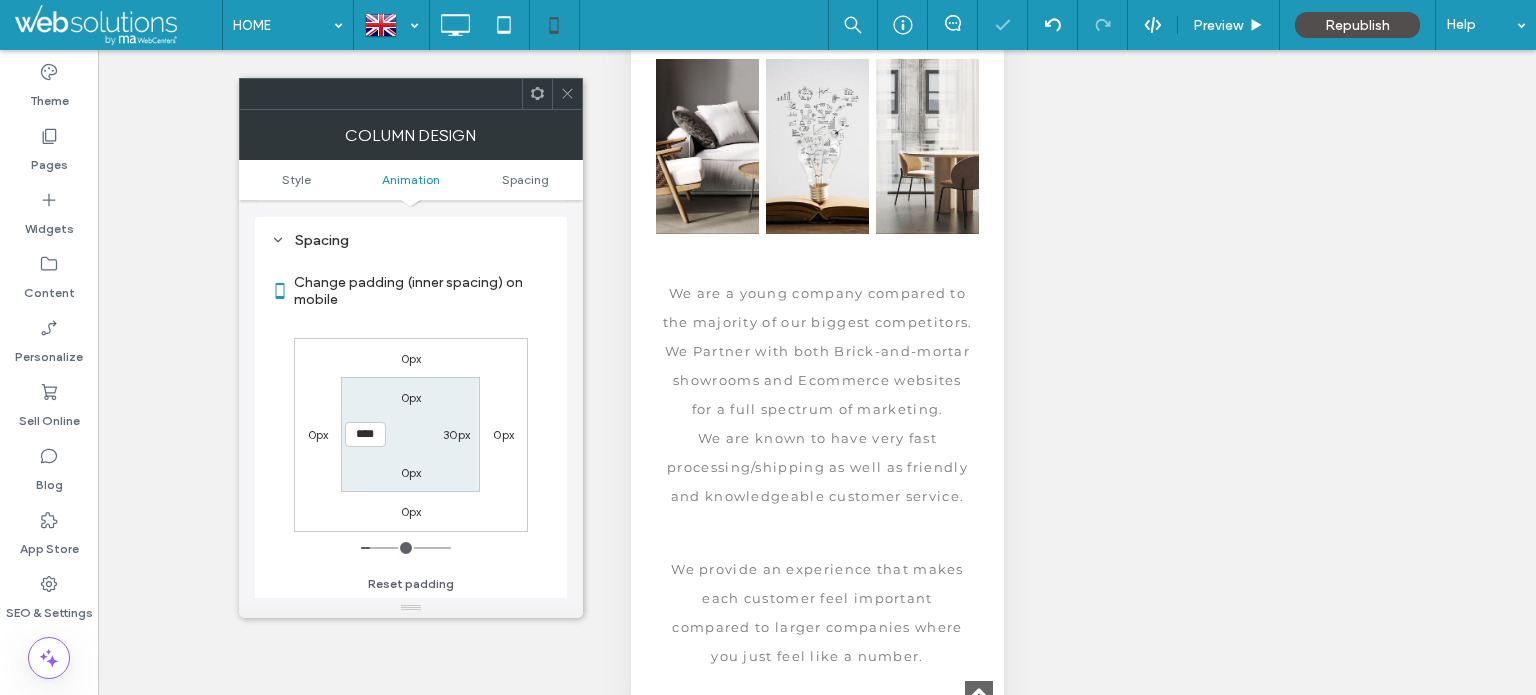 click 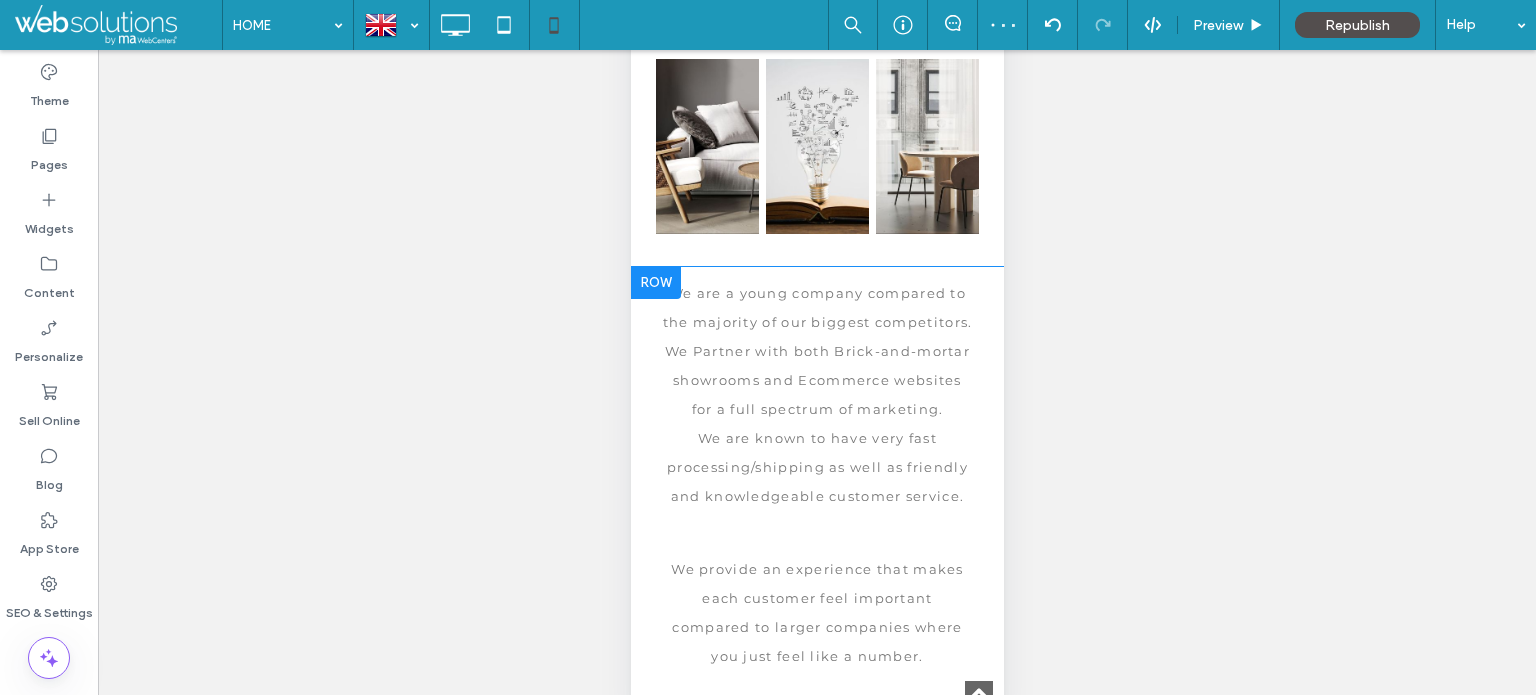 click on "We are a young company compared to the majority of our biggest competitors. We Partner with both Brick-and-mortar showrooms and Ecommerce websites for a full spectrum of marketing. We are known to have very fast processing/shipping as well as friendly and knowledgeable customer service.   We provide an experience that makes each customer feel important compared to larger companies where you just feel like a number.
Click To Paste" at bounding box center (816, 474) 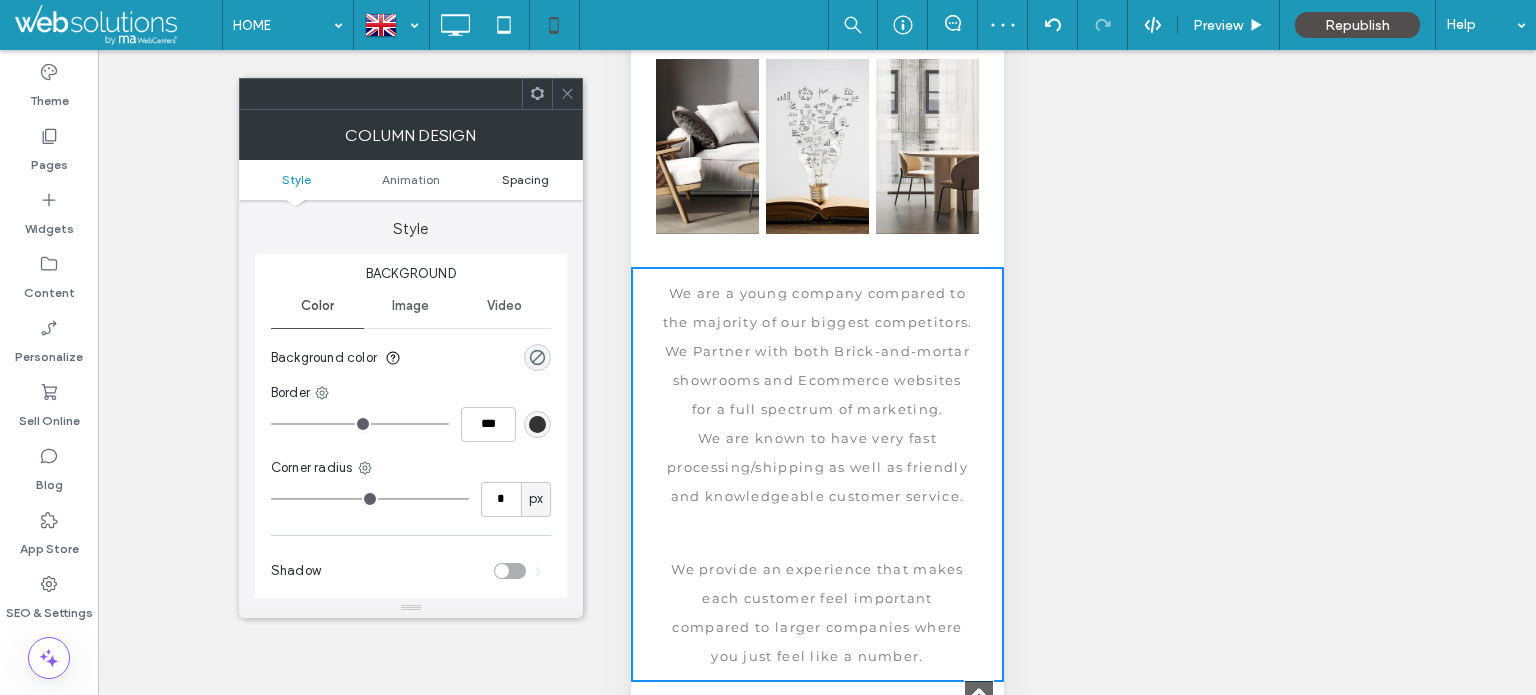click on "Spacing" at bounding box center [525, 179] 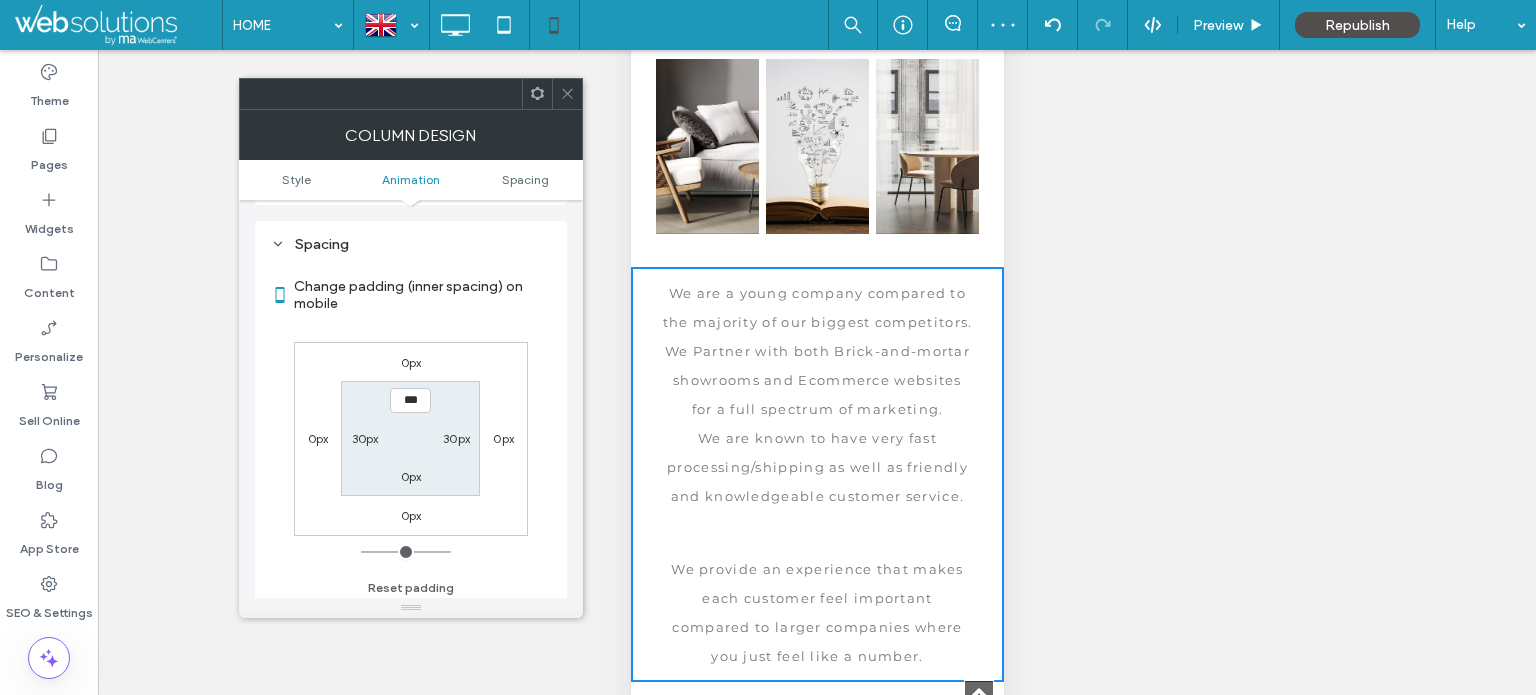 scroll, scrollTop: 468, scrollLeft: 0, axis: vertical 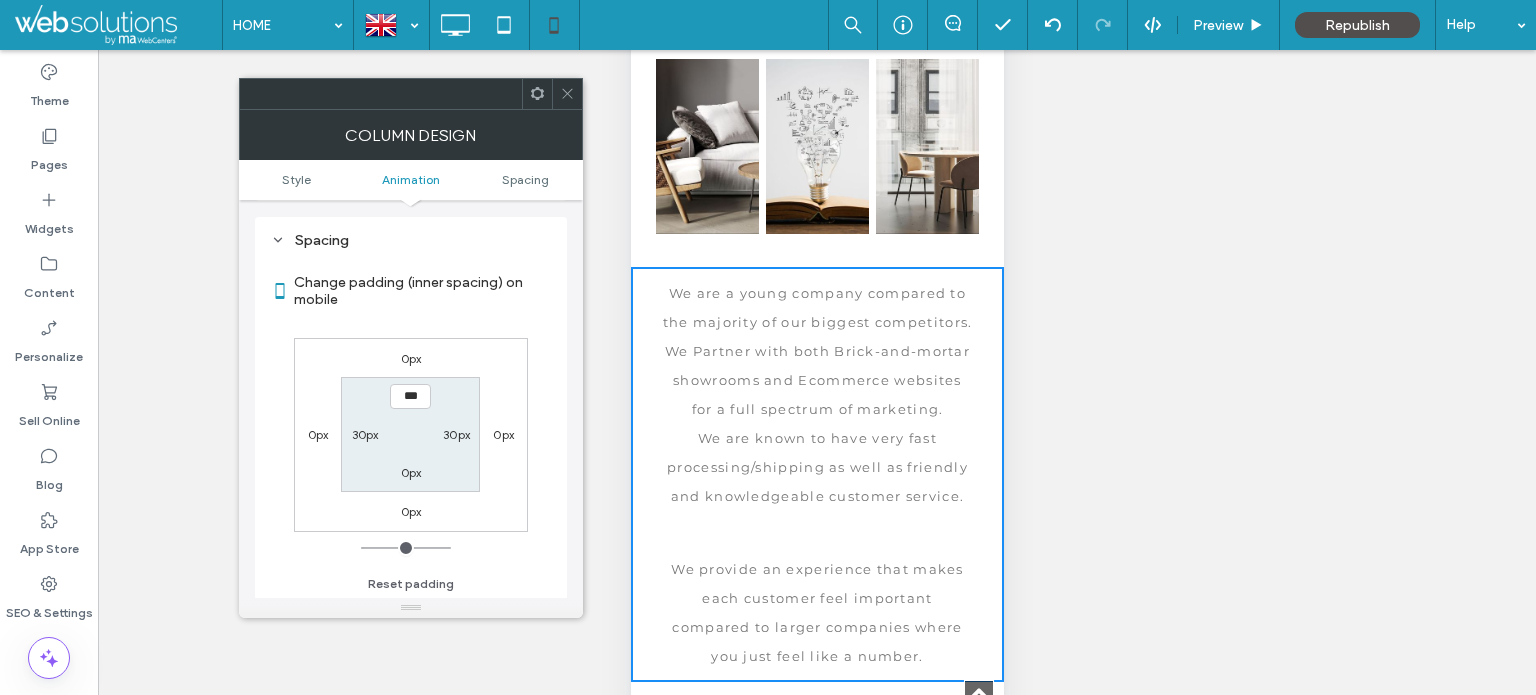 click 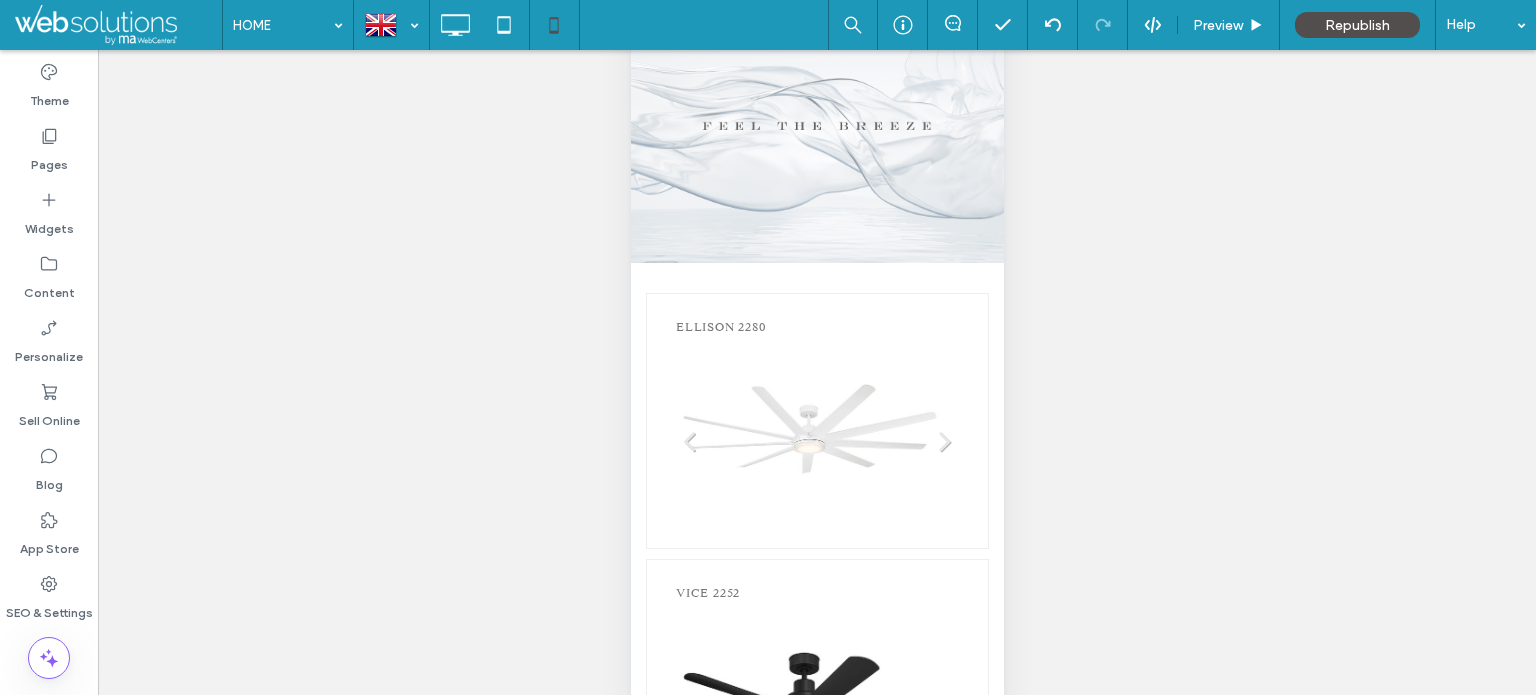 scroll, scrollTop: 0, scrollLeft: 0, axis: both 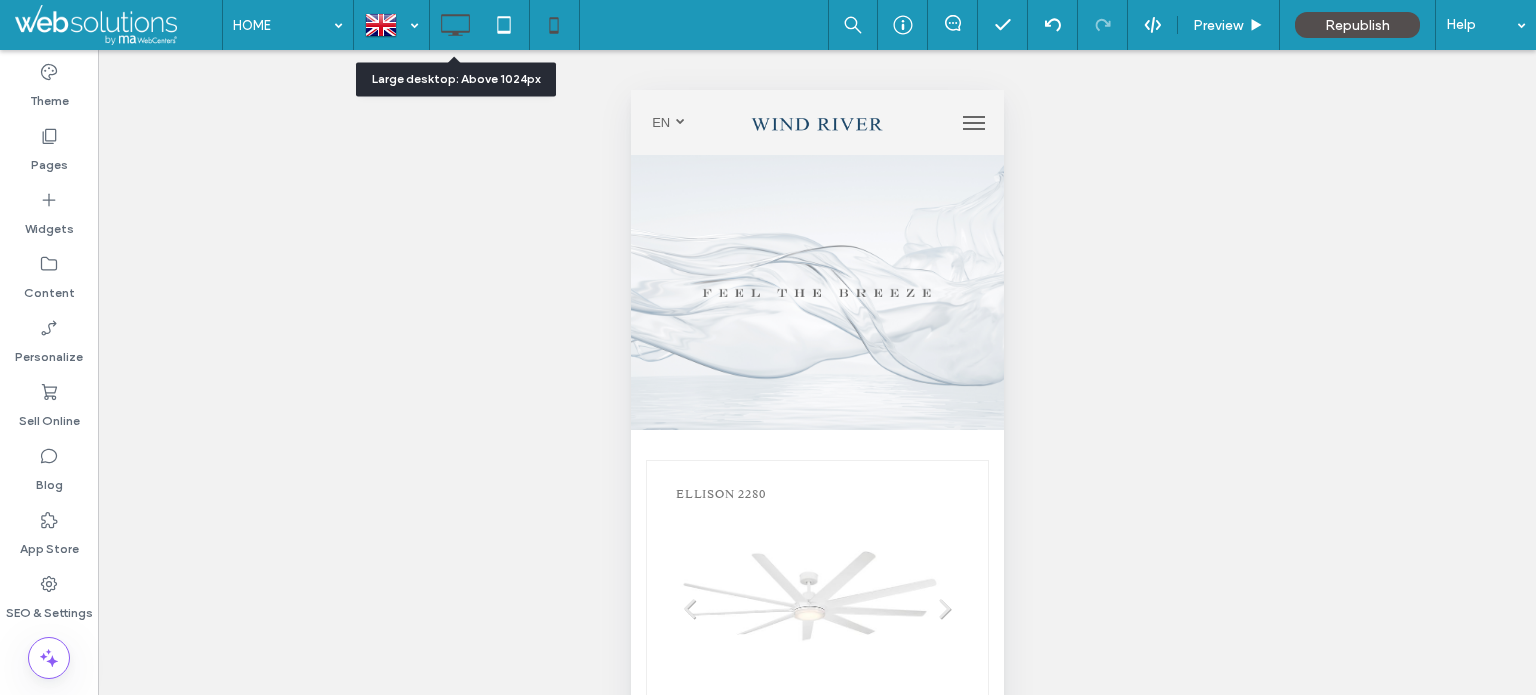 click 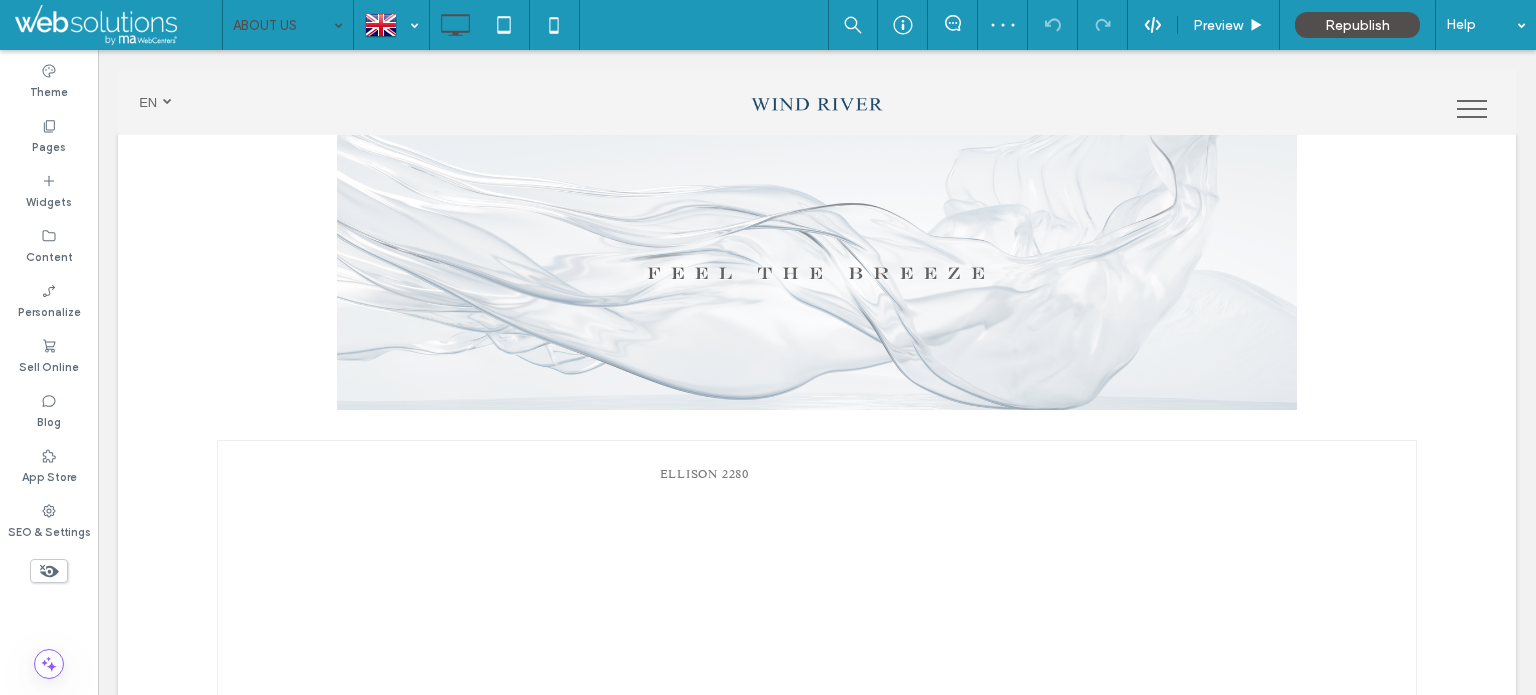 drag, startPoint x: 53, startPoint y: 563, endPoint x: 72, endPoint y: 555, distance: 20.615528 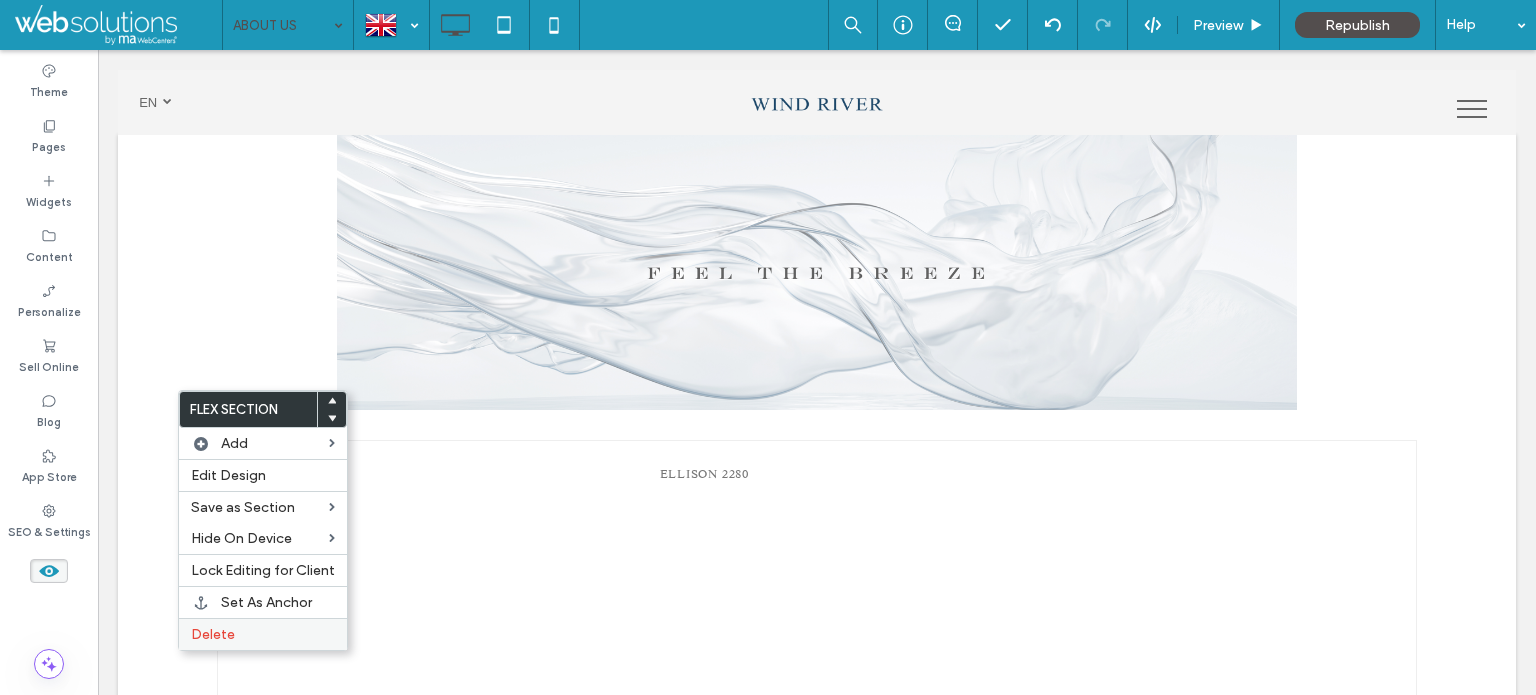 click on "Delete" at bounding box center [263, 634] 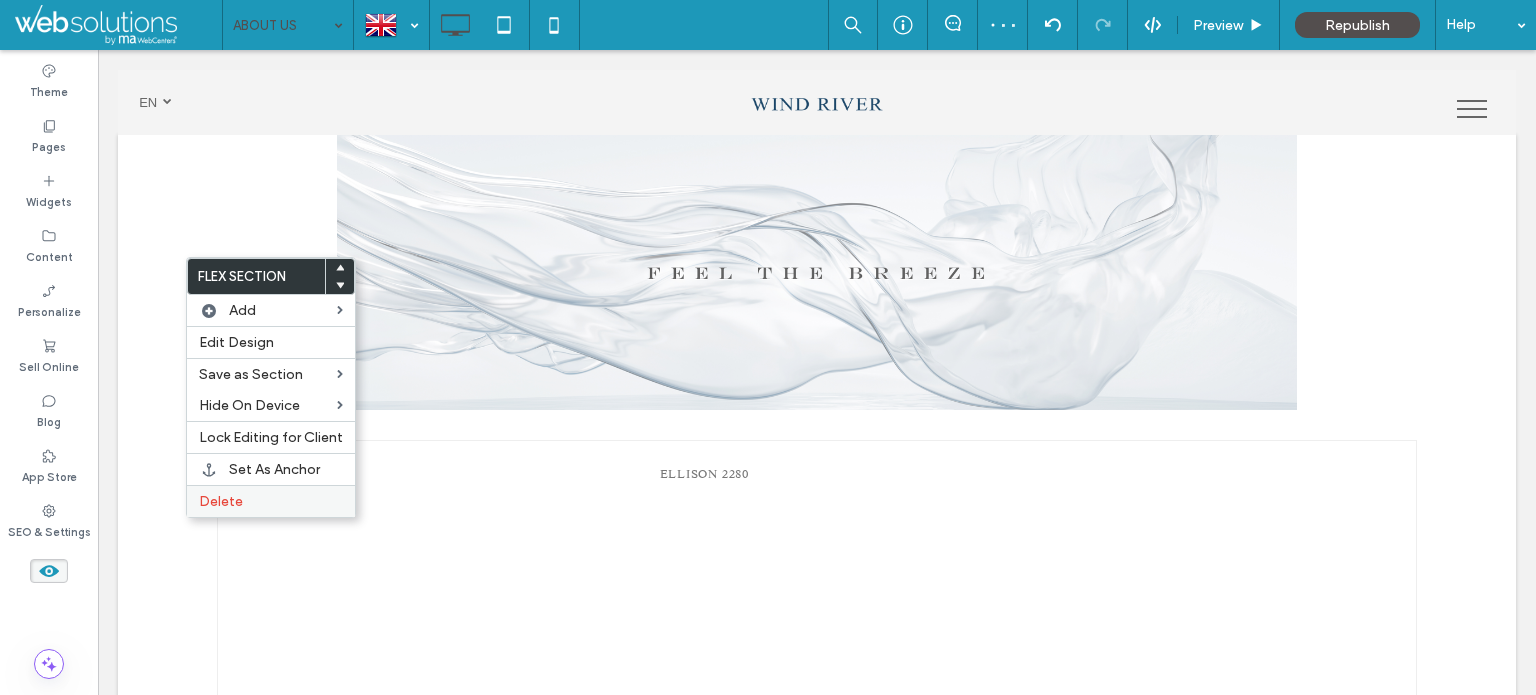 click on "Delete" at bounding box center (271, 501) 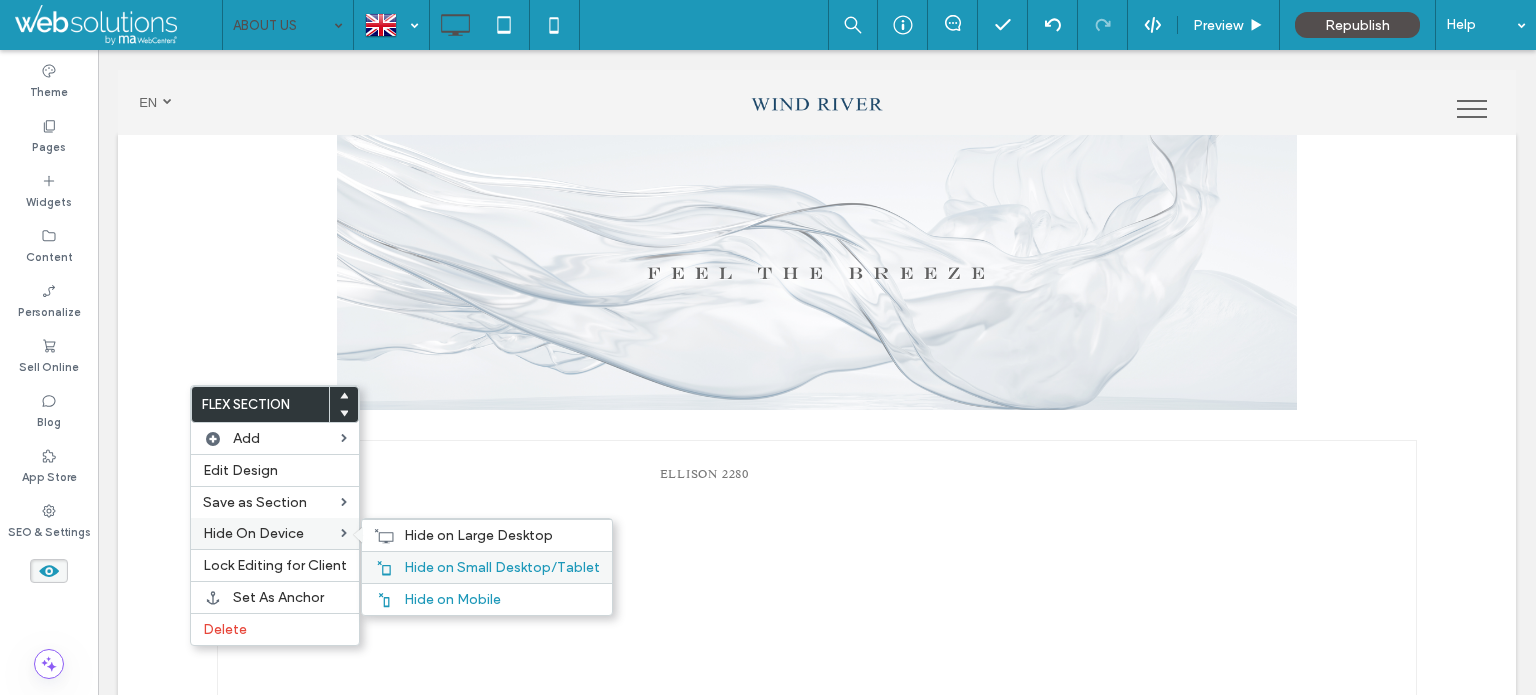 click on "Hide on Small Desktop/Tablet" at bounding box center [502, 567] 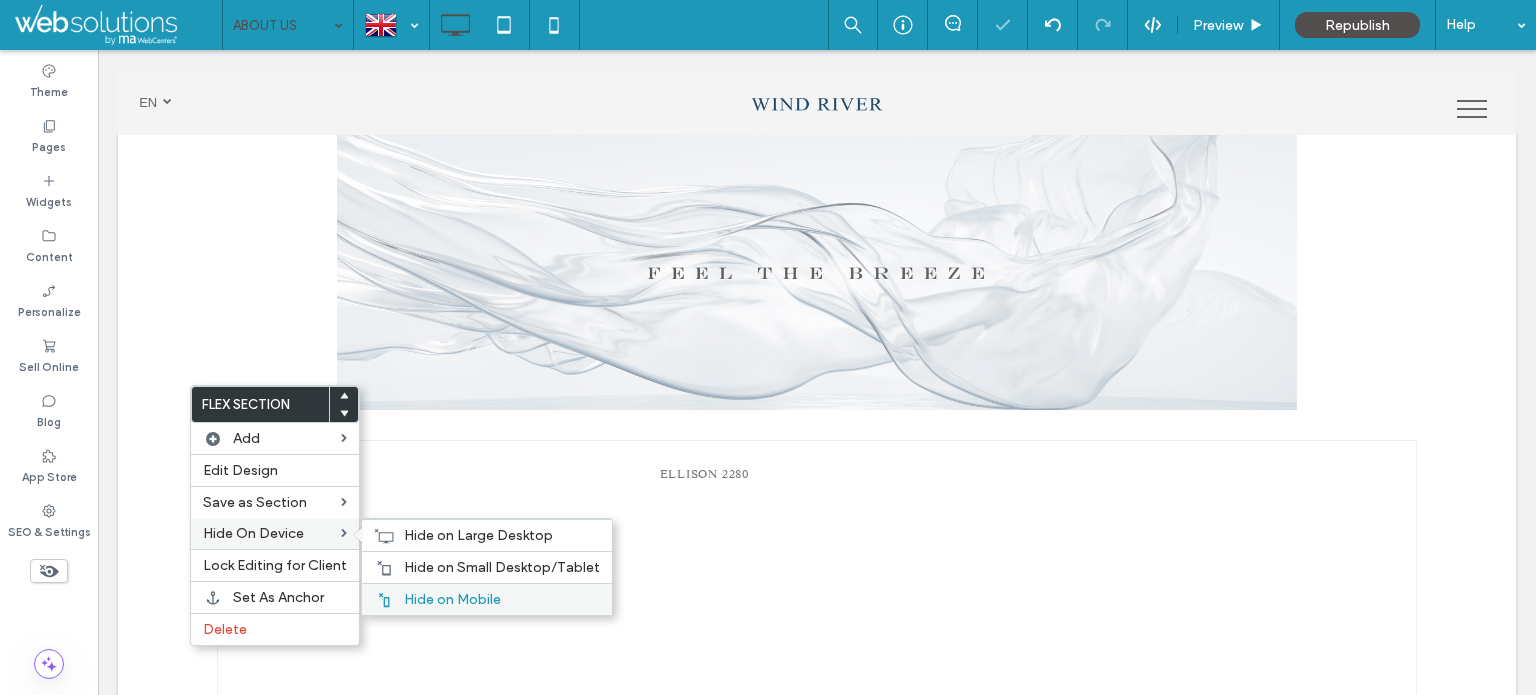 click on "Hide on Mobile" at bounding box center (452, 599) 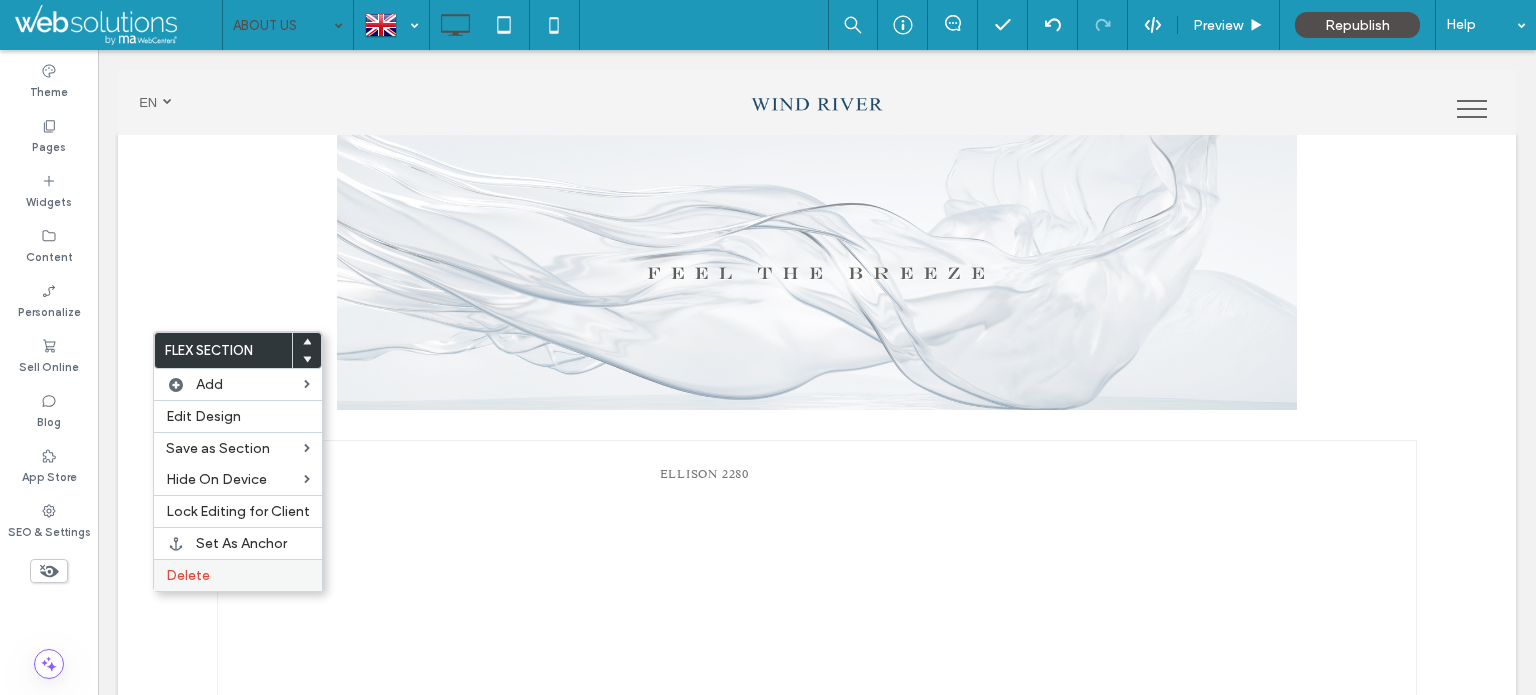 click on "Delete" at bounding box center (188, 575) 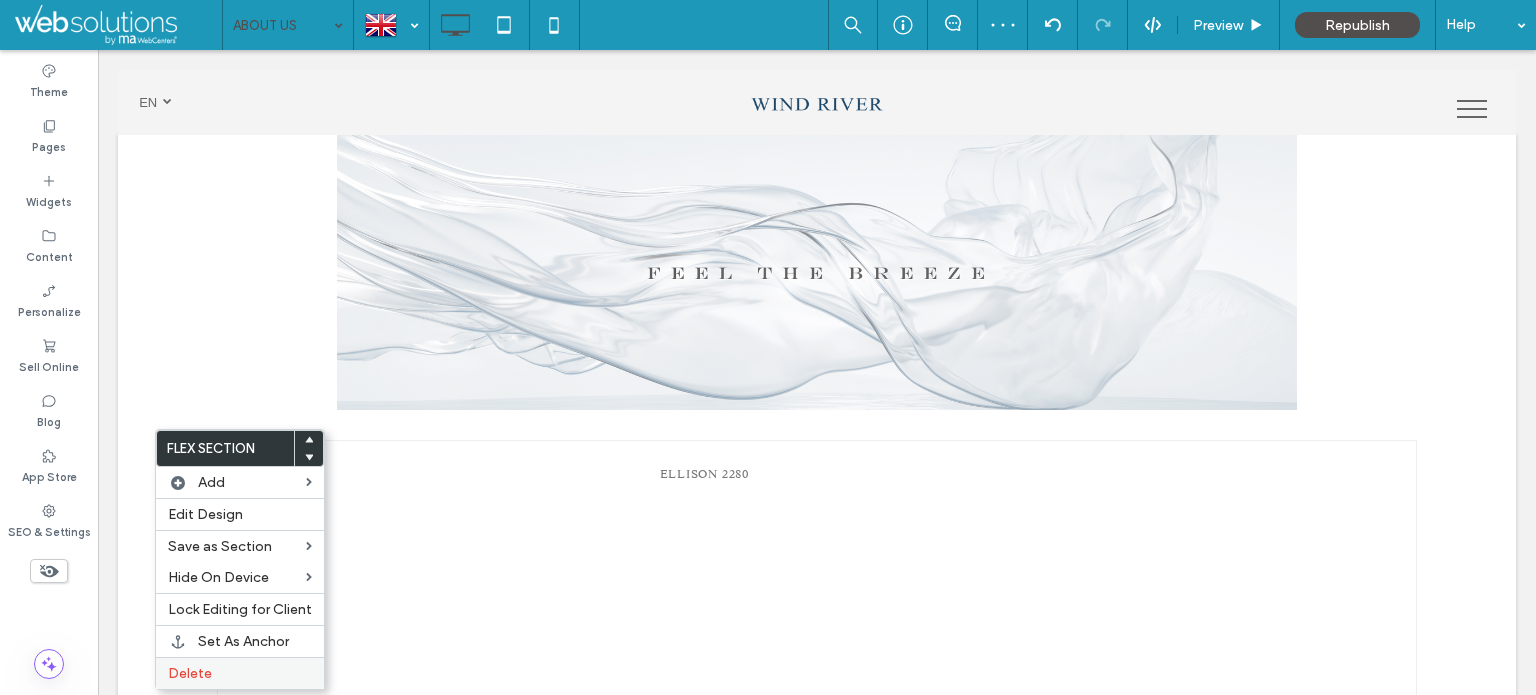 click on "Delete" at bounding box center [190, 673] 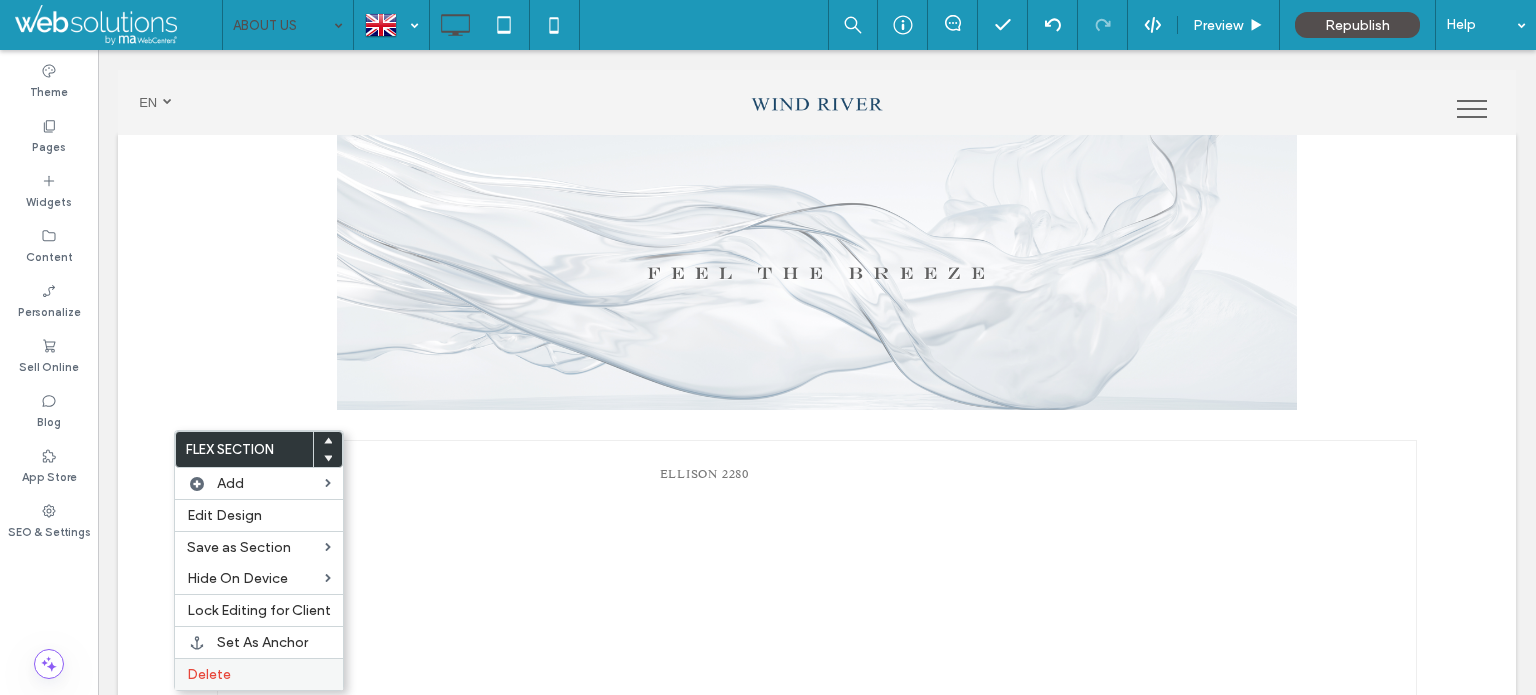 click on "Delete" at bounding box center (259, 674) 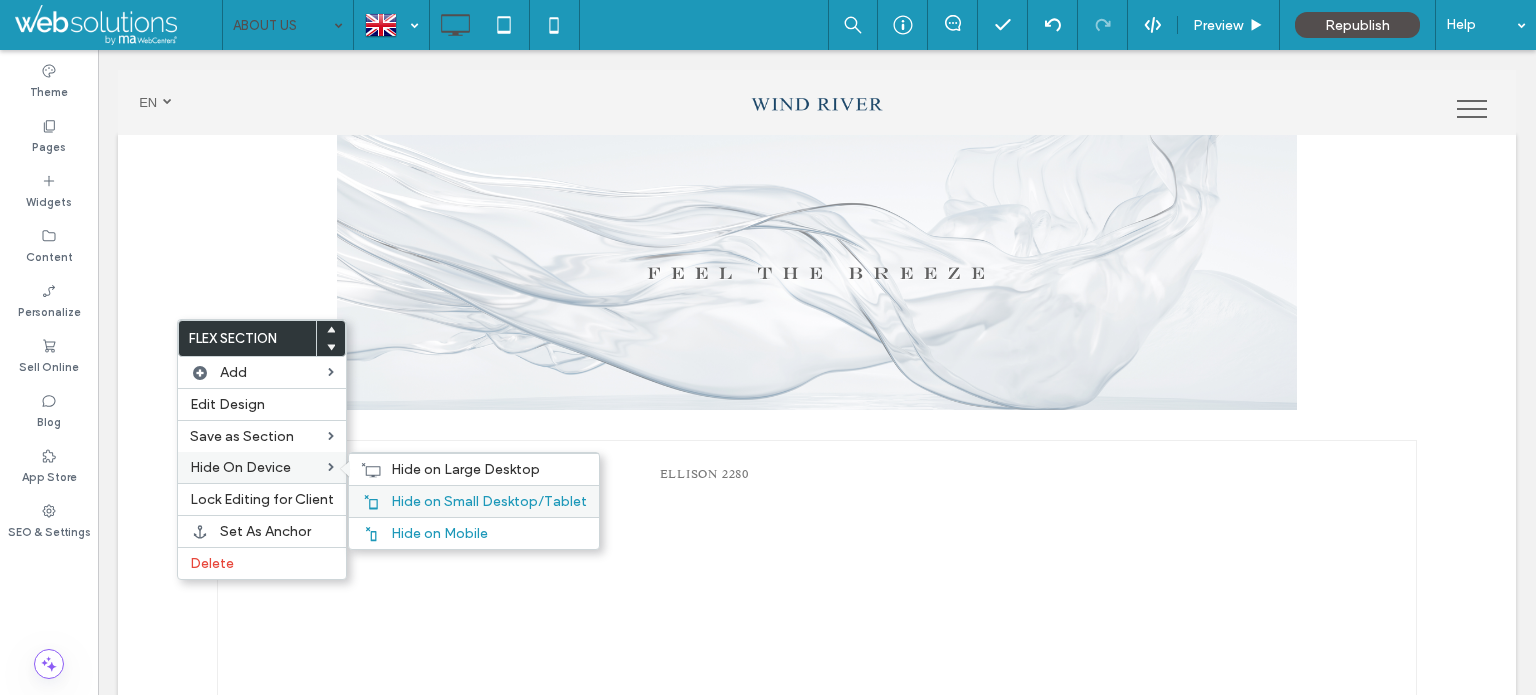 click on "Hide on Small Desktop/Tablet" at bounding box center (489, 501) 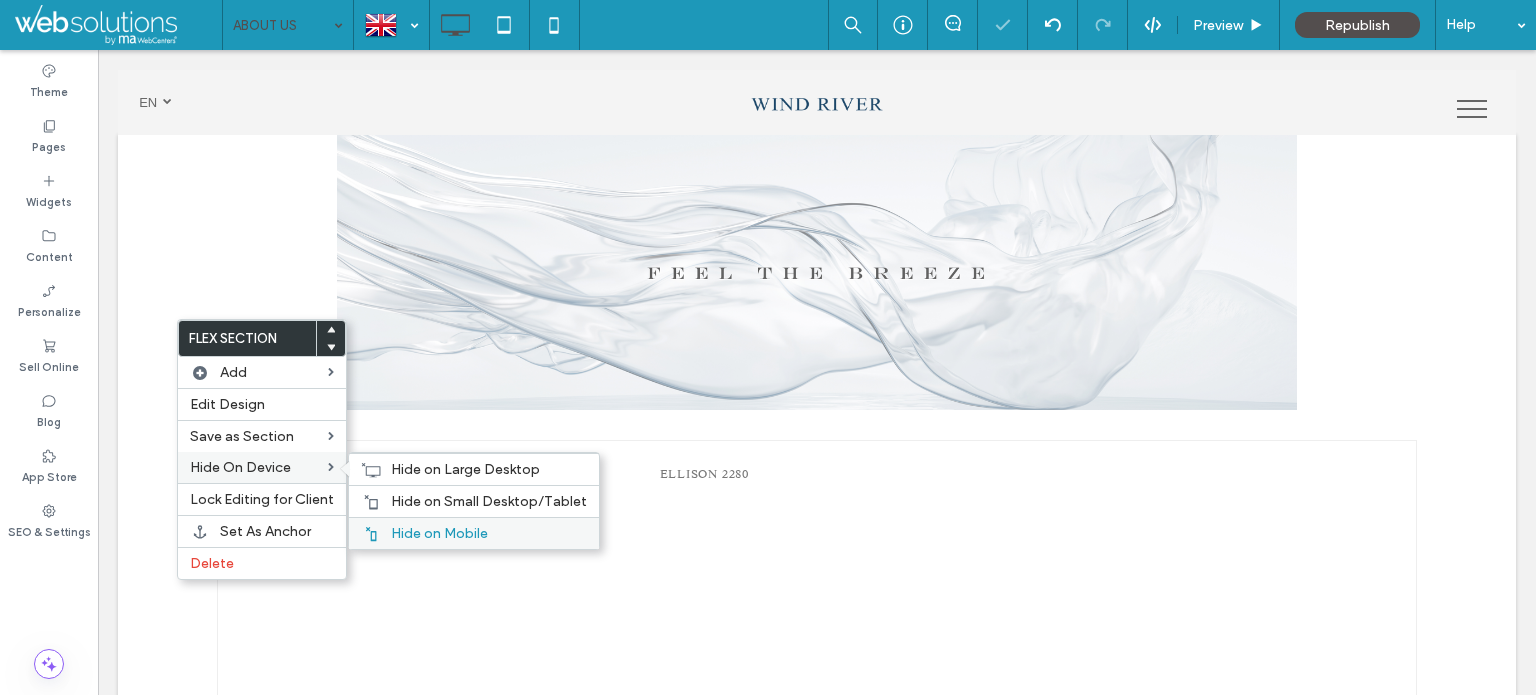 click on "Hide on Mobile" at bounding box center [439, 533] 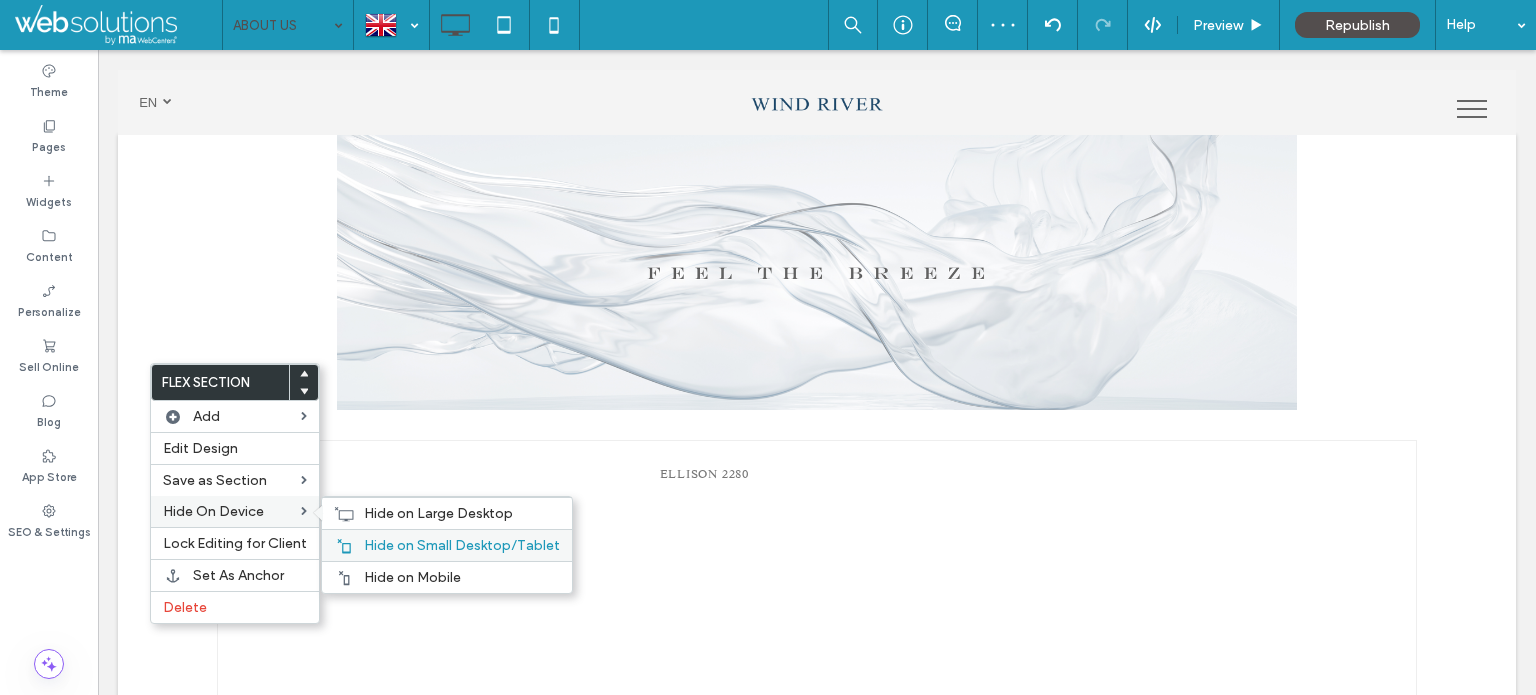 click on "Hide on Small Desktop/Tablet" at bounding box center [462, 545] 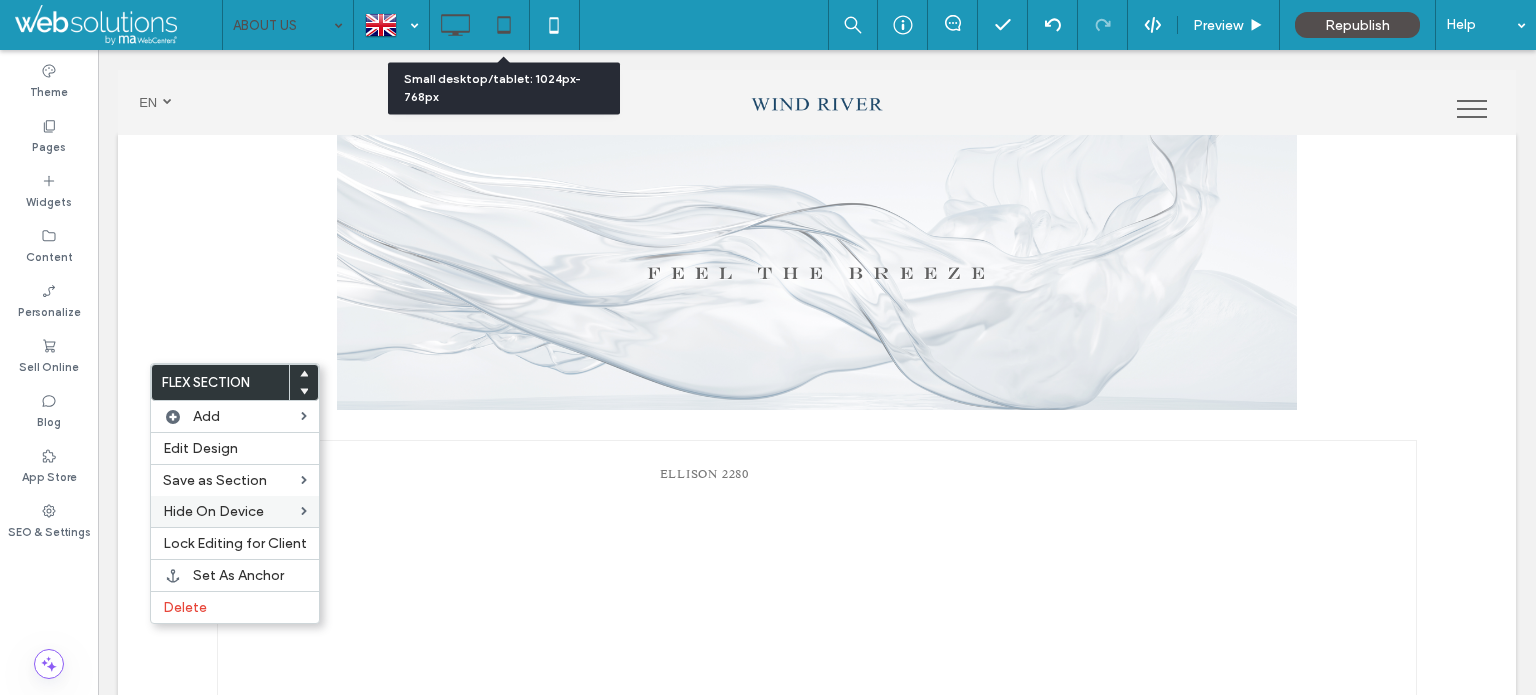 click 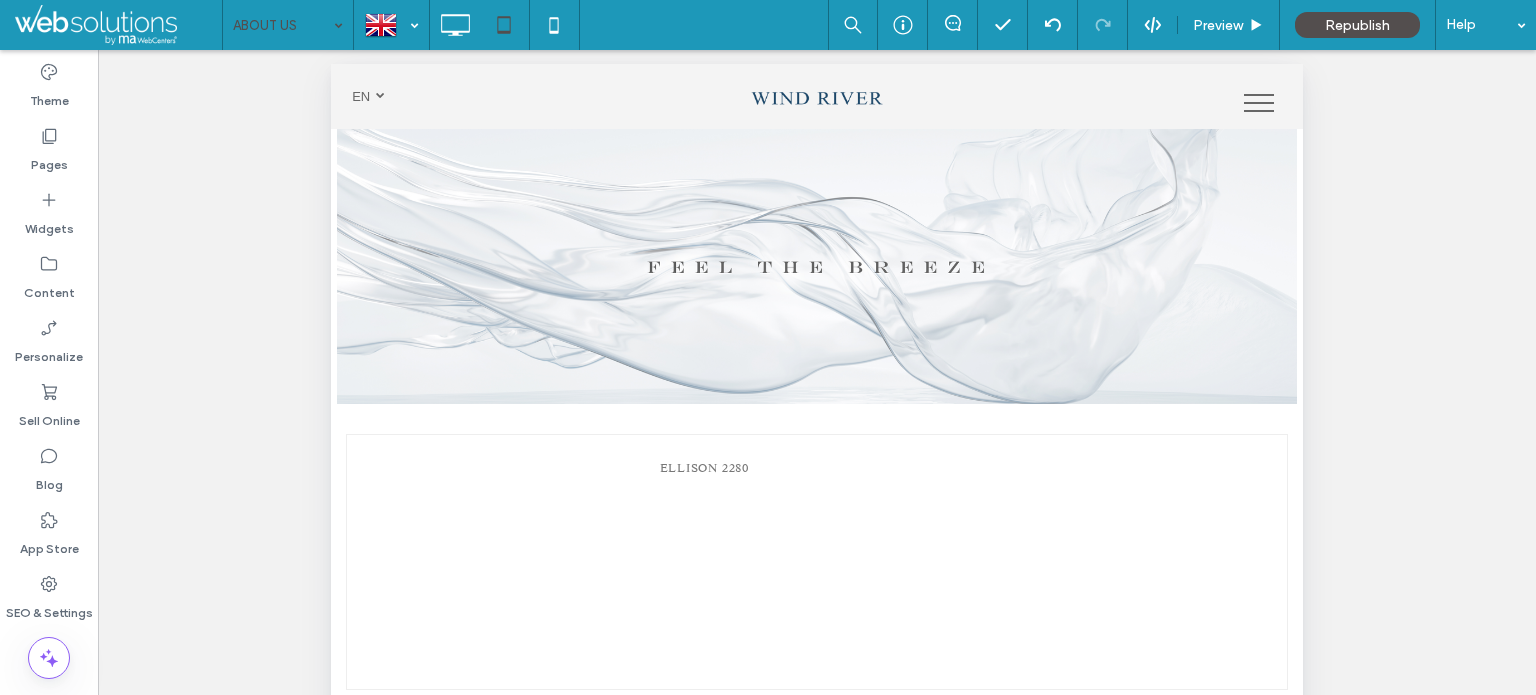 scroll, scrollTop: 0, scrollLeft: 0, axis: both 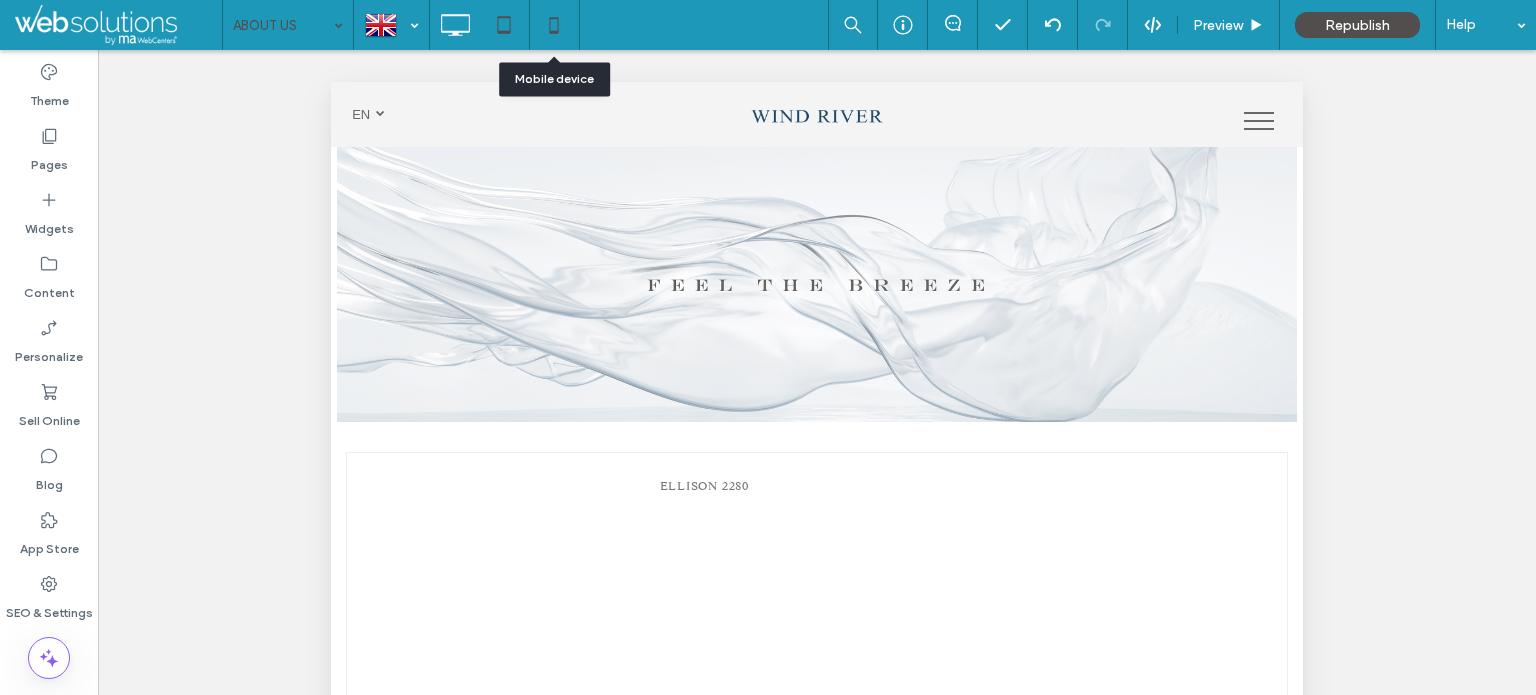 click 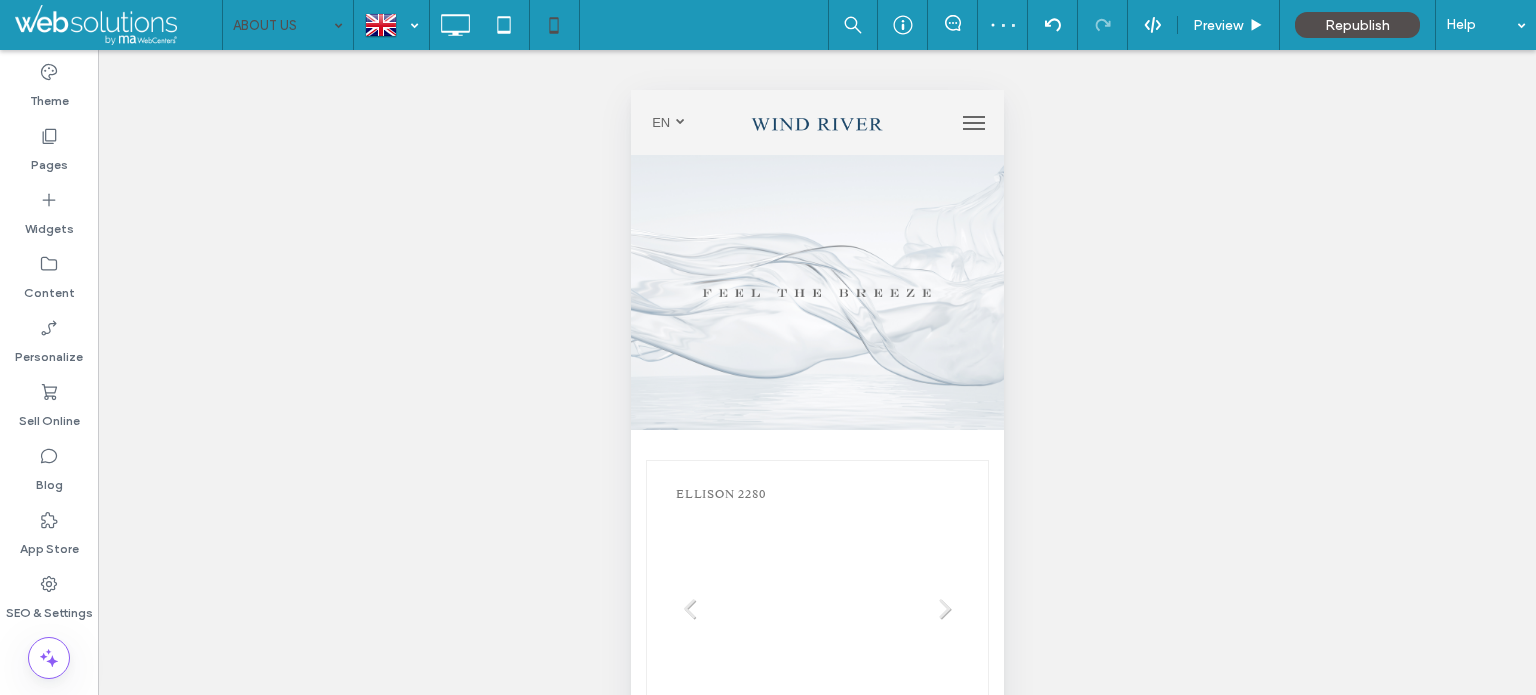 scroll, scrollTop: 73, scrollLeft: 0, axis: vertical 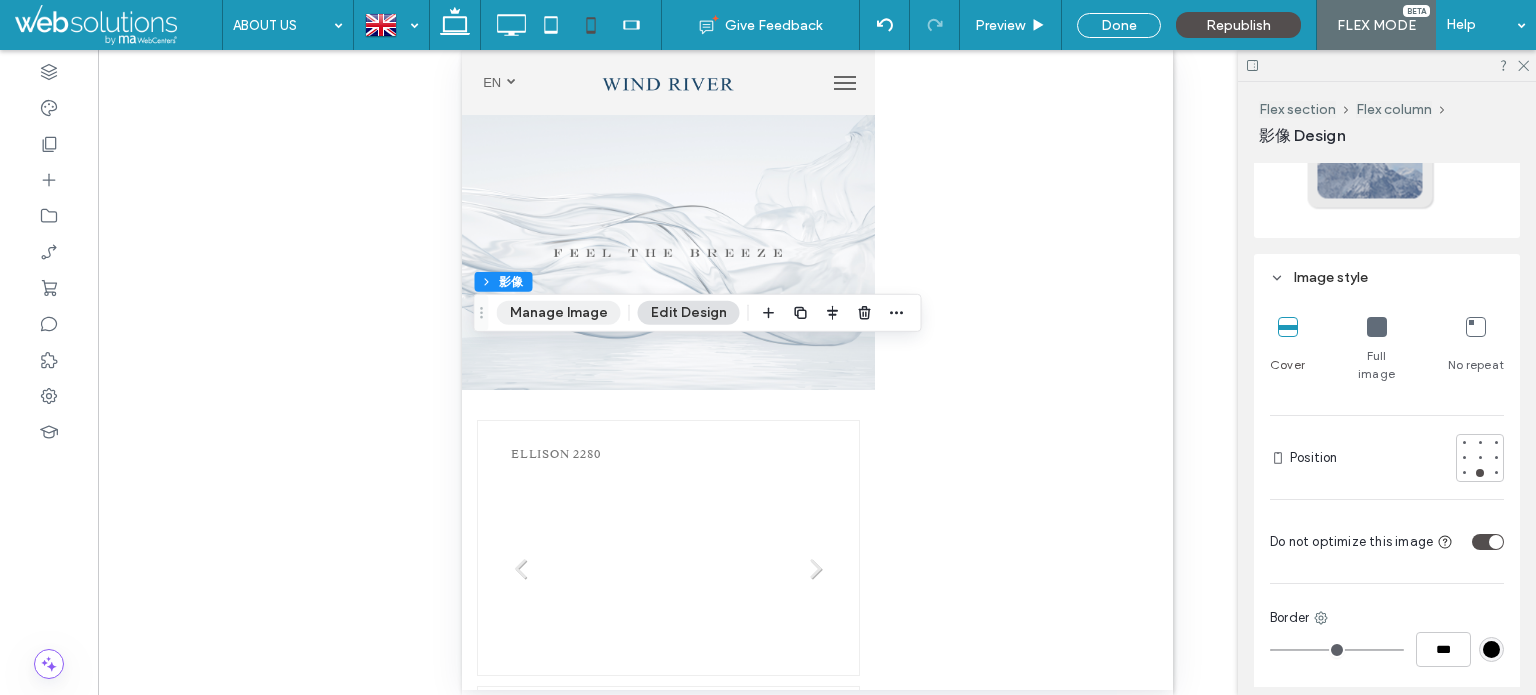 click on "Manage Image" at bounding box center [559, 313] 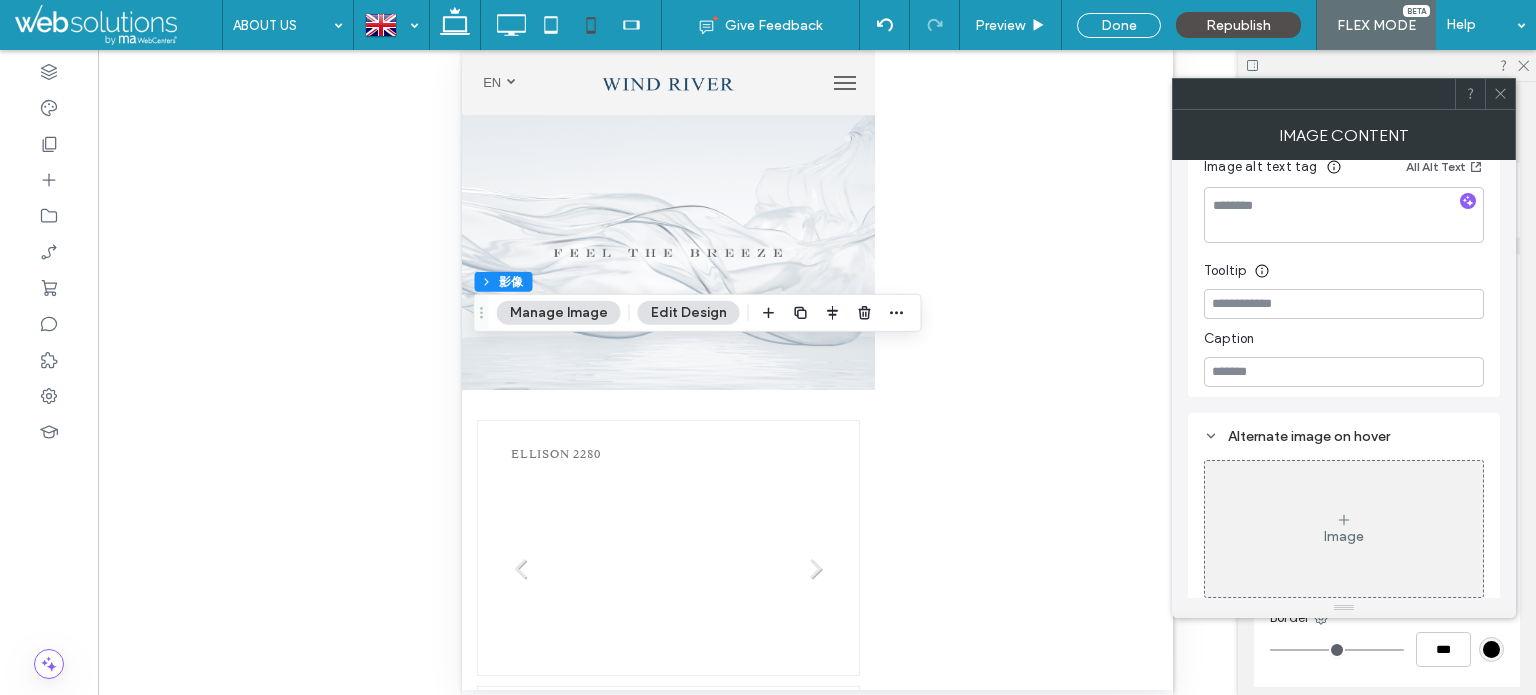 scroll, scrollTop: 568, scrollLeft: 0, axis: vertical 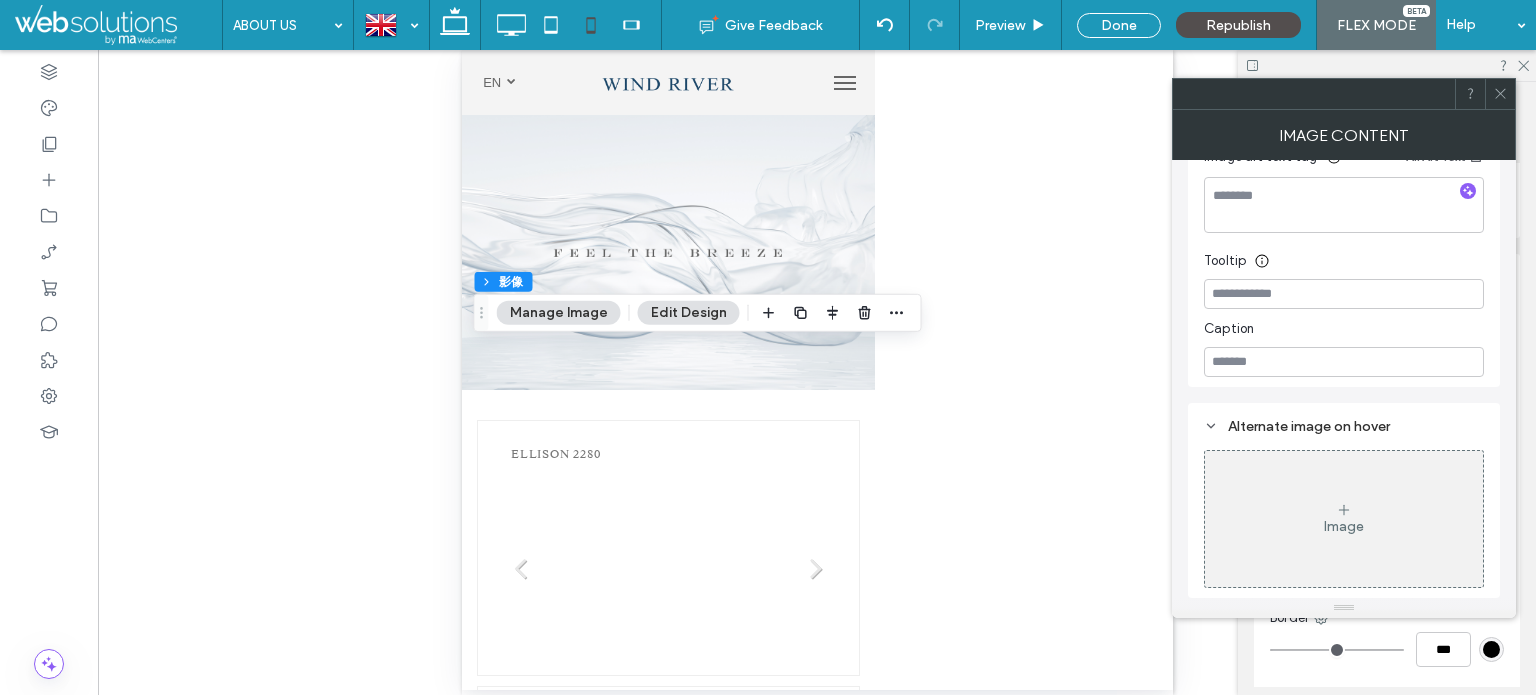 click at bounding box center [1500, 94] 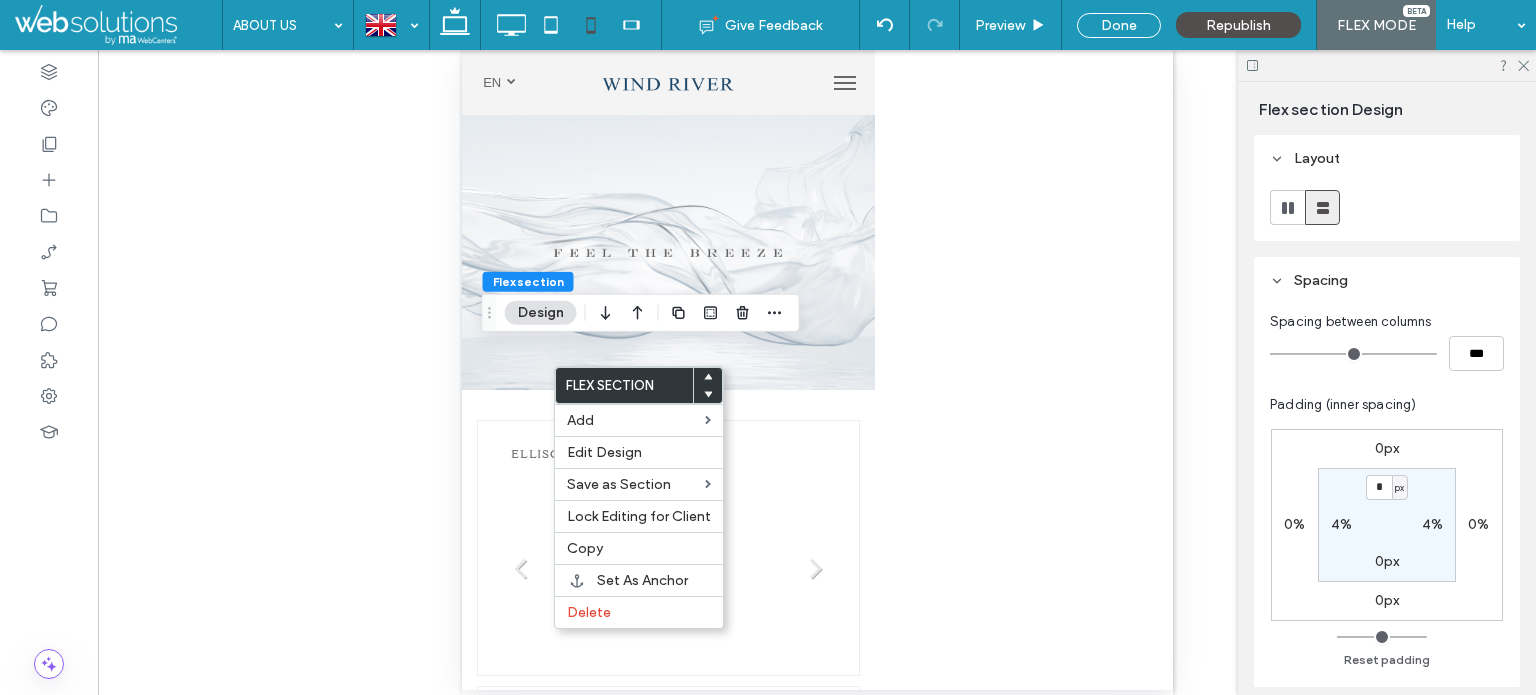 click 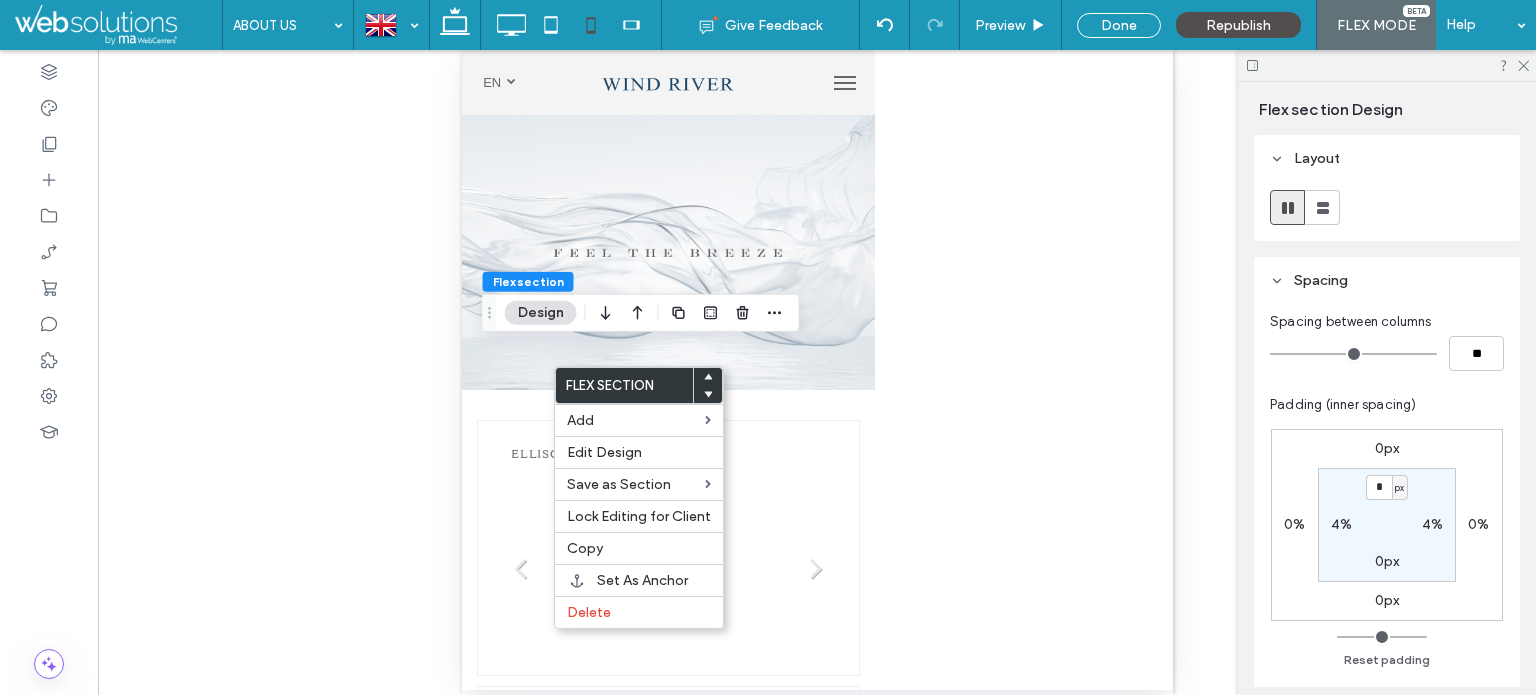 type on "***" 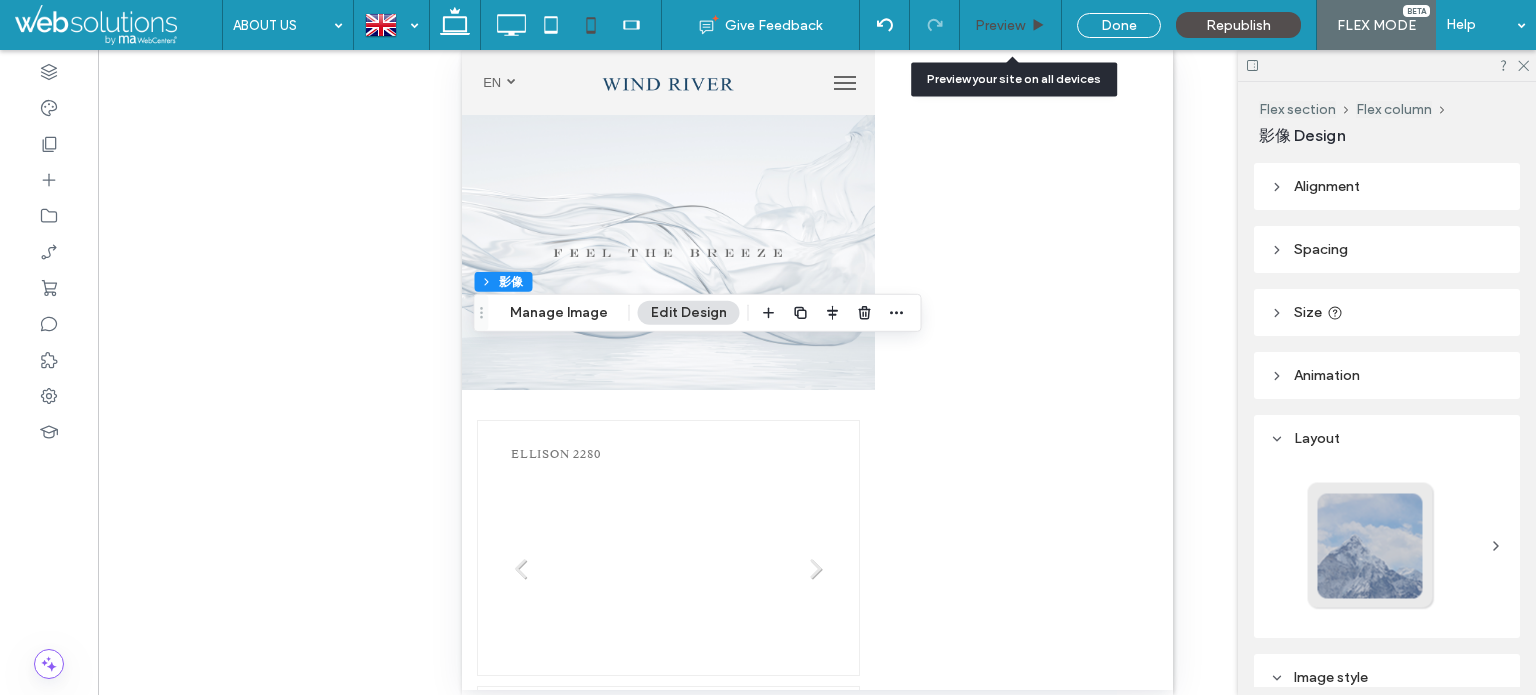 click on "Preview" at bounding box center [1000, 25] 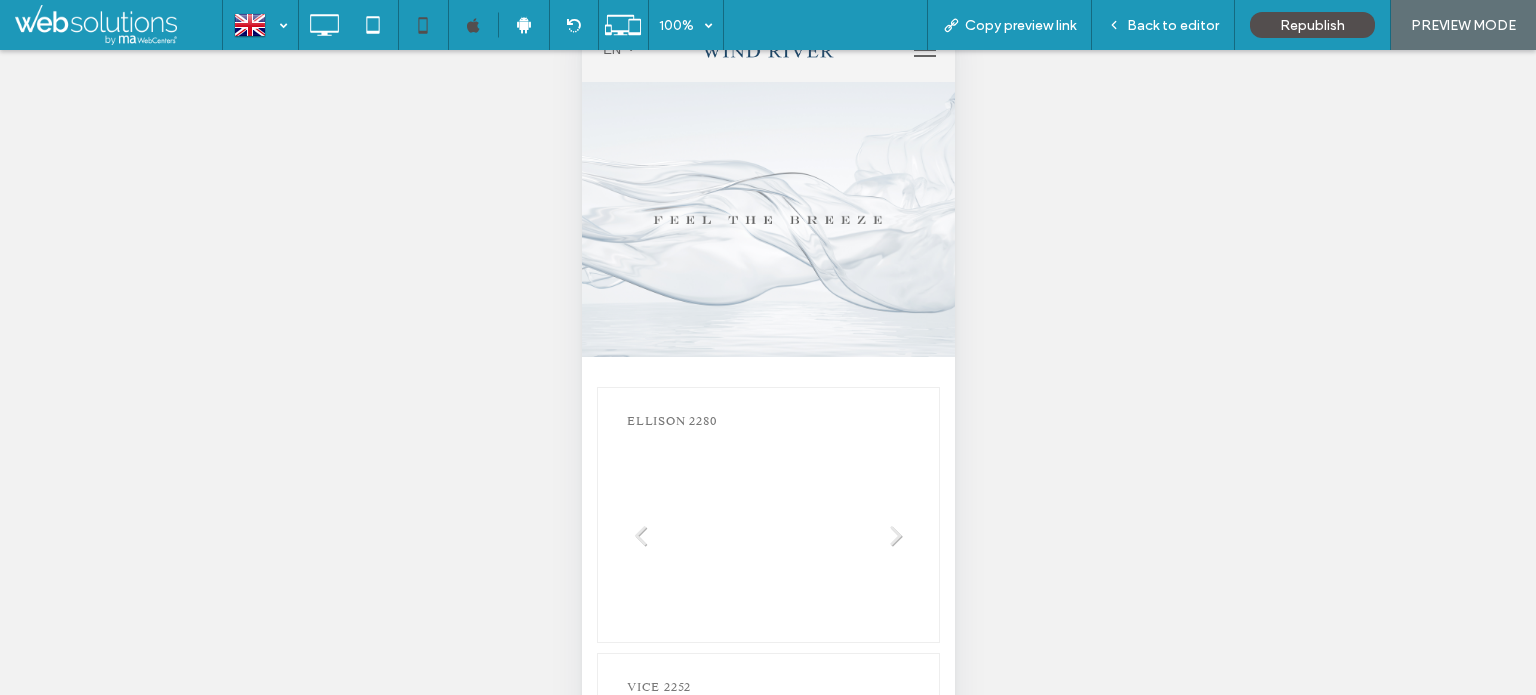 scroll, scrollTop: 0, scrollLeft: 0, axis: both 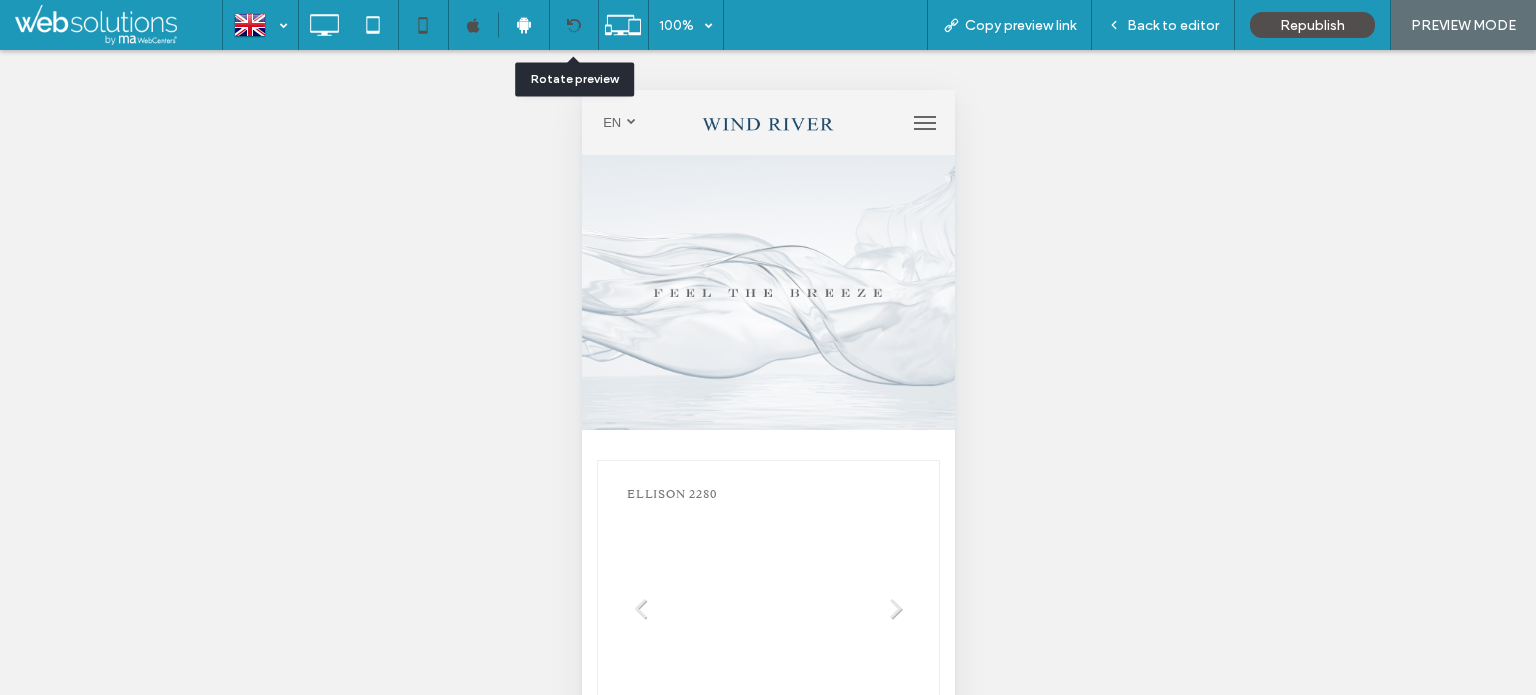 click at bounding box center (573, 25) 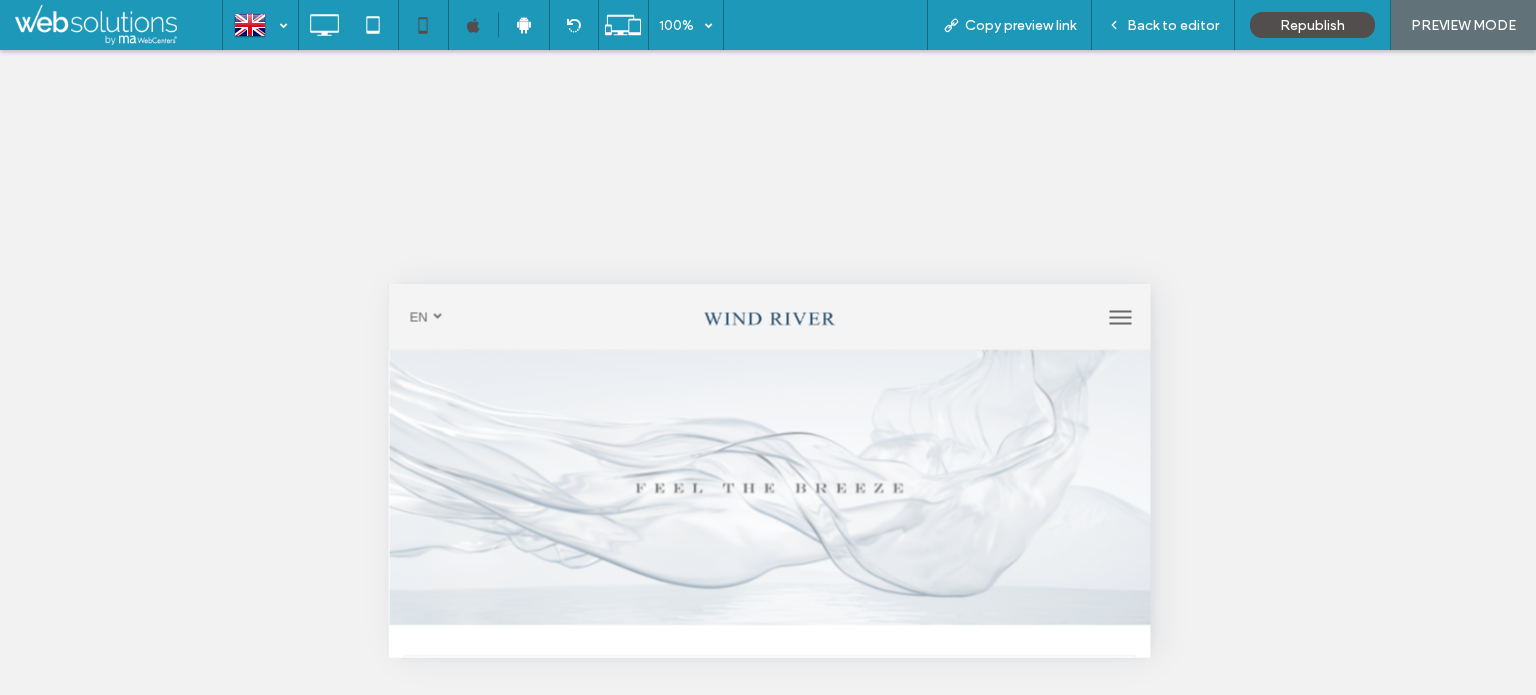 drag, startPoint x: 1156, startPoint y: 25, endPoint x: 1083, endPoint y: 128, distance: 126.24579 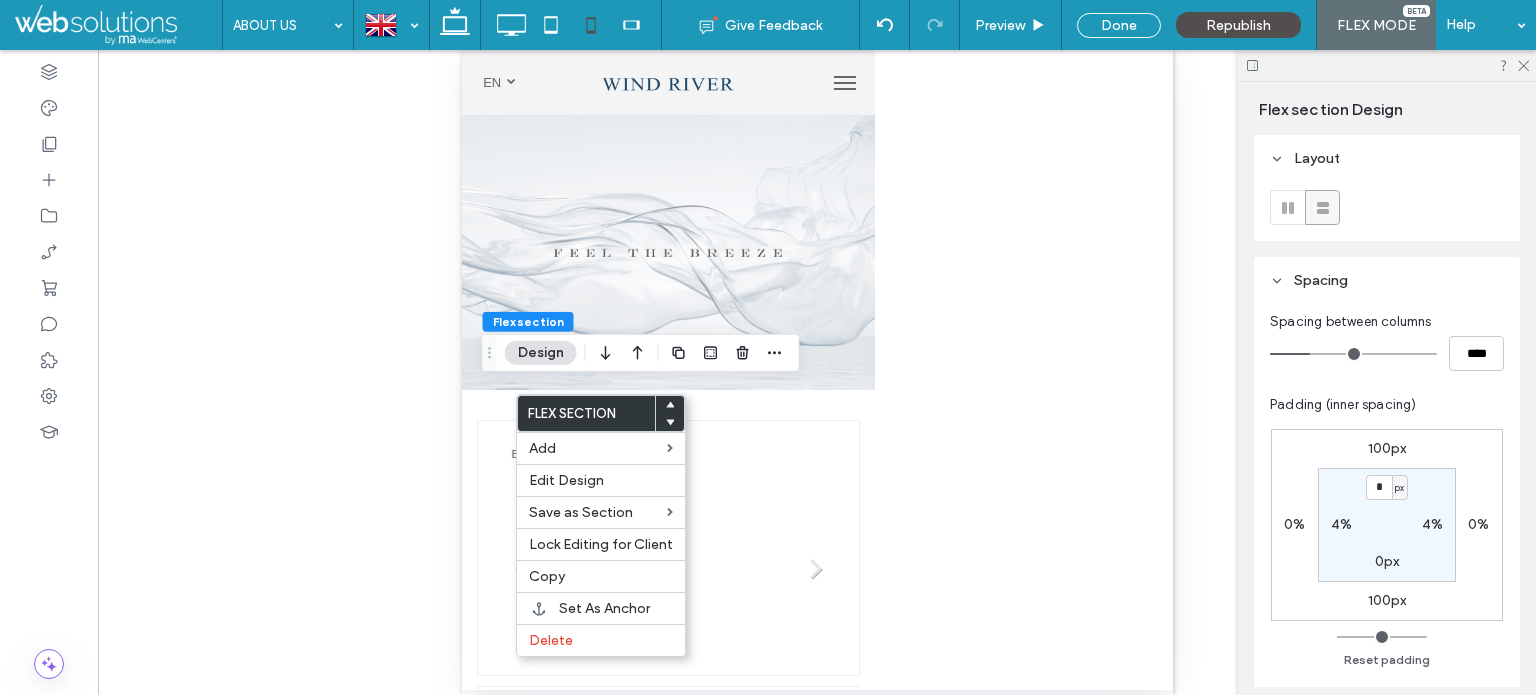 click on "100px" at bounding box center [1387, 448] 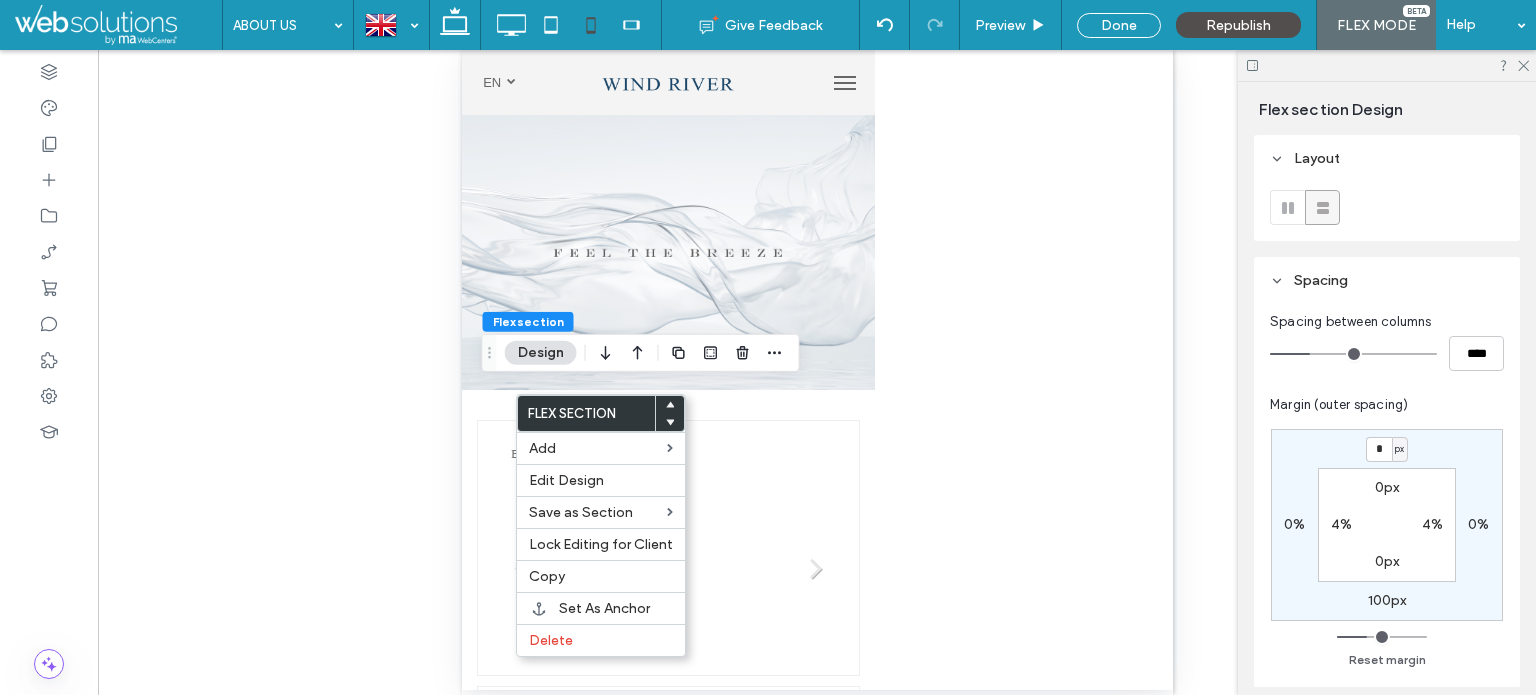 type on "*" 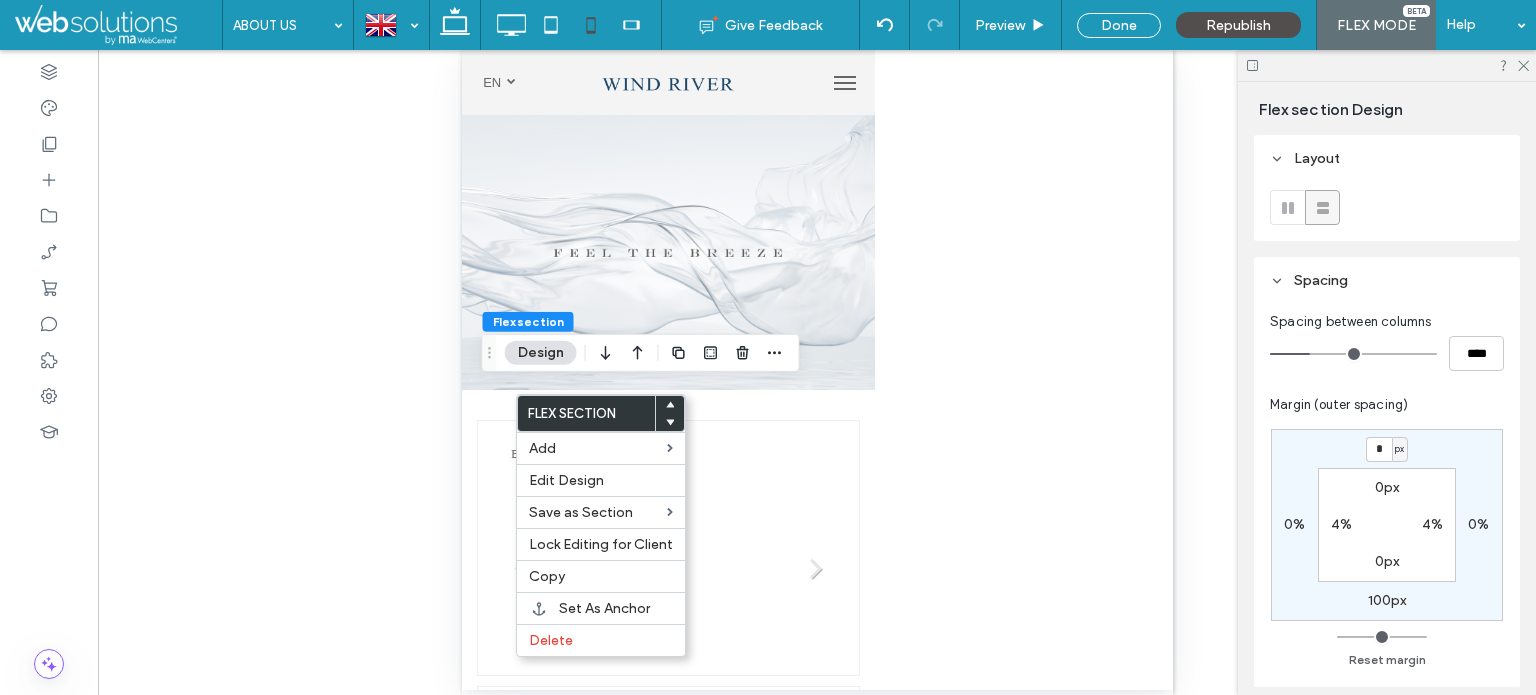 click on "100px" at bounding box center (1387, 600) 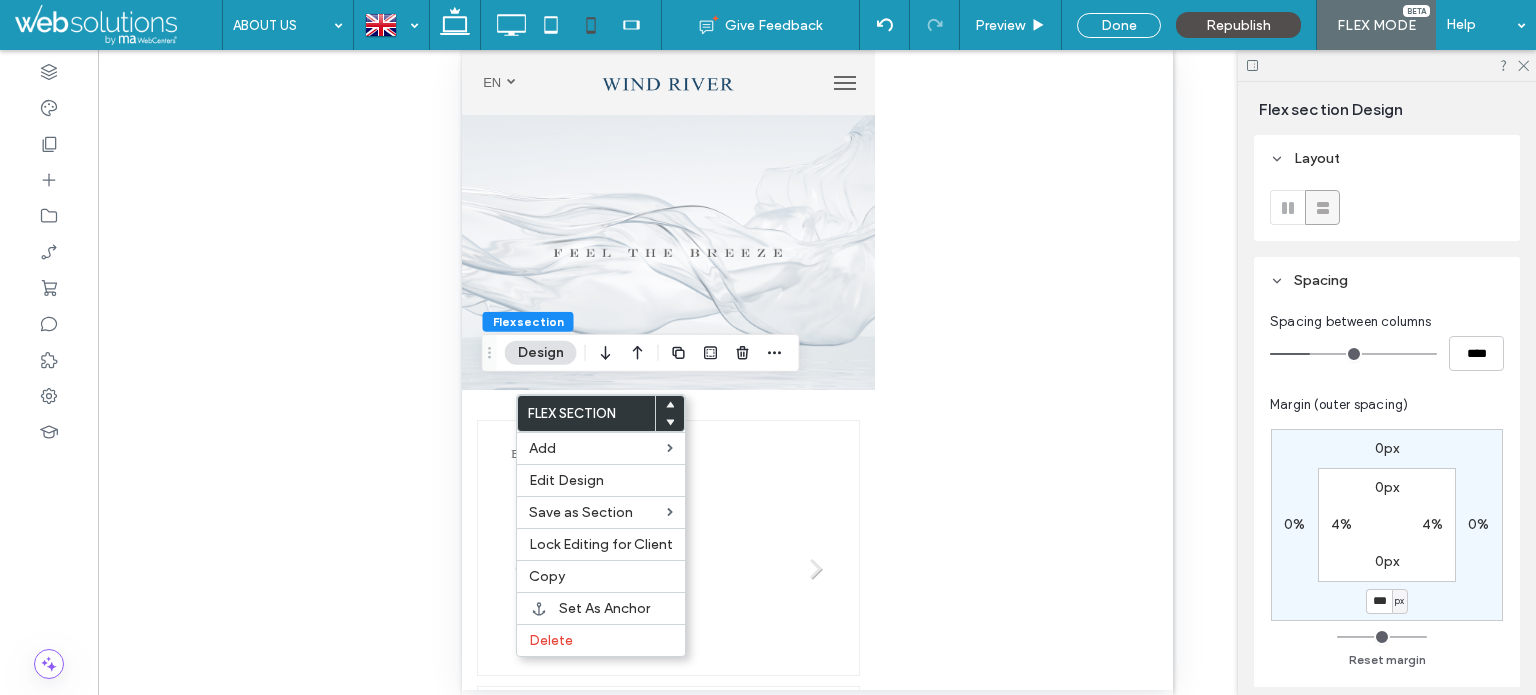 type on "***" 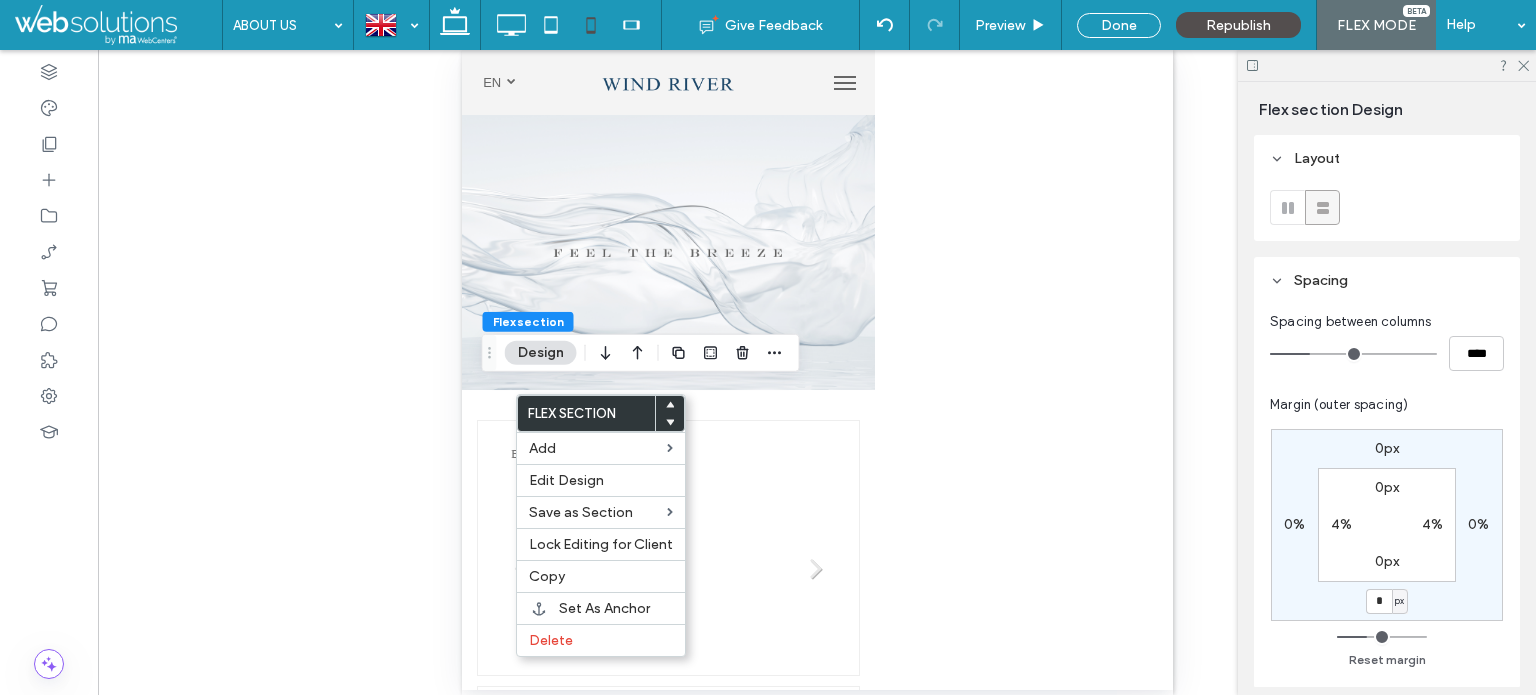 type on "*" 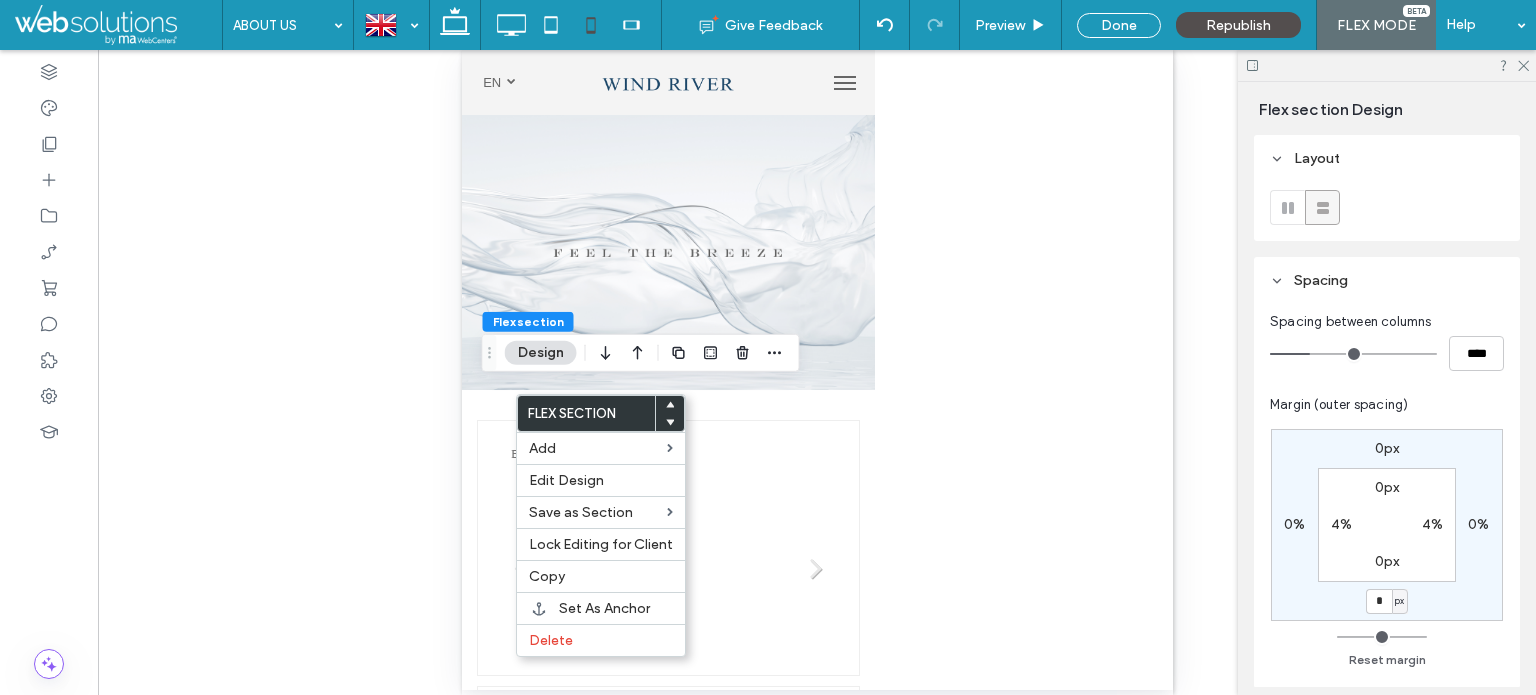 click on "0px" at bounding box center [1387, 487] 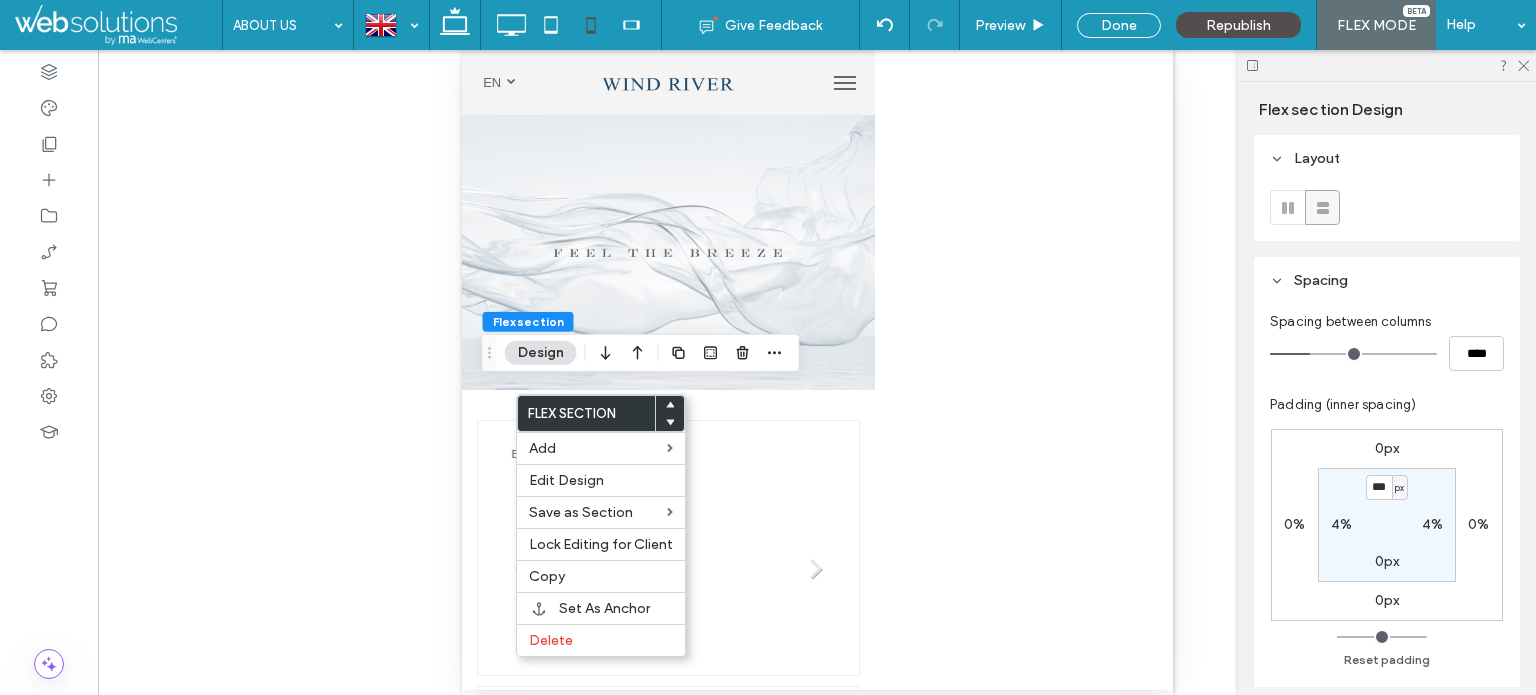 type on "***" 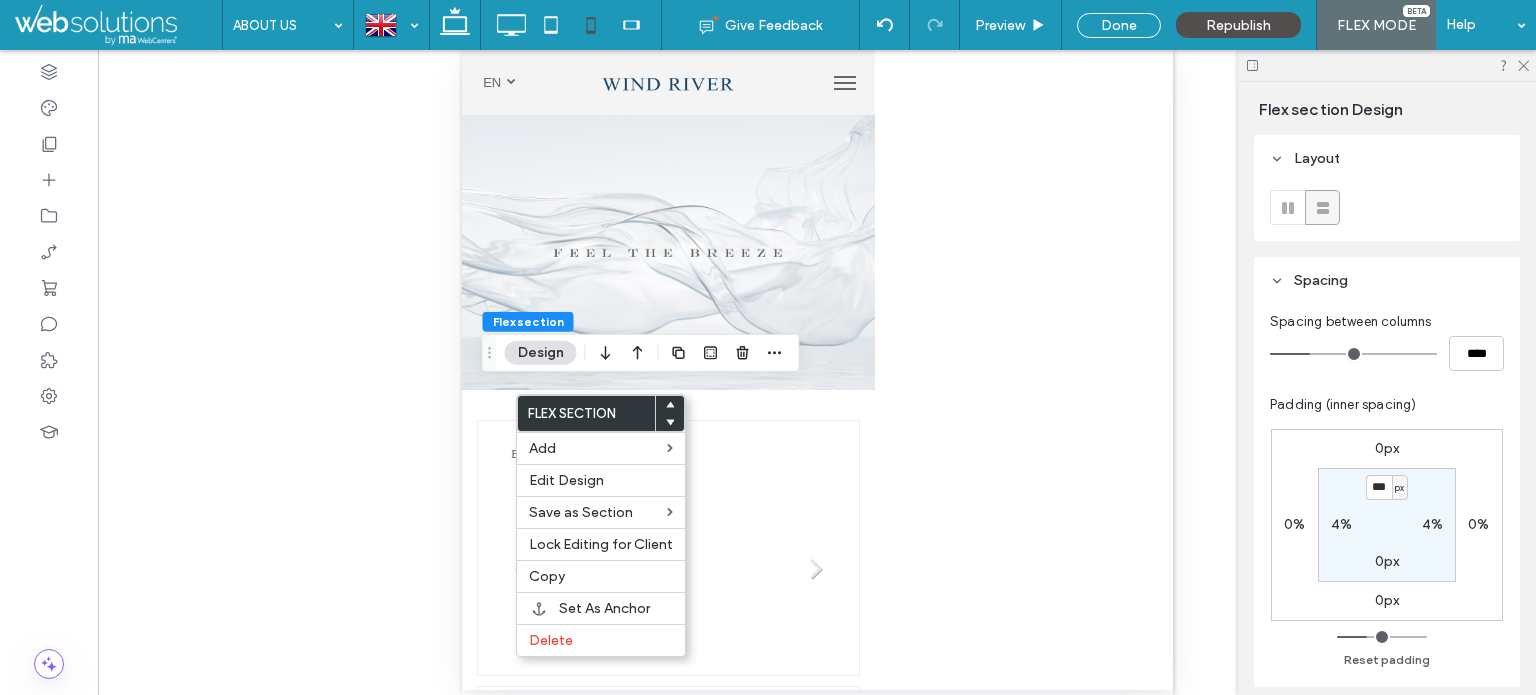 click on "0px" at bounding box center [1387, 561] 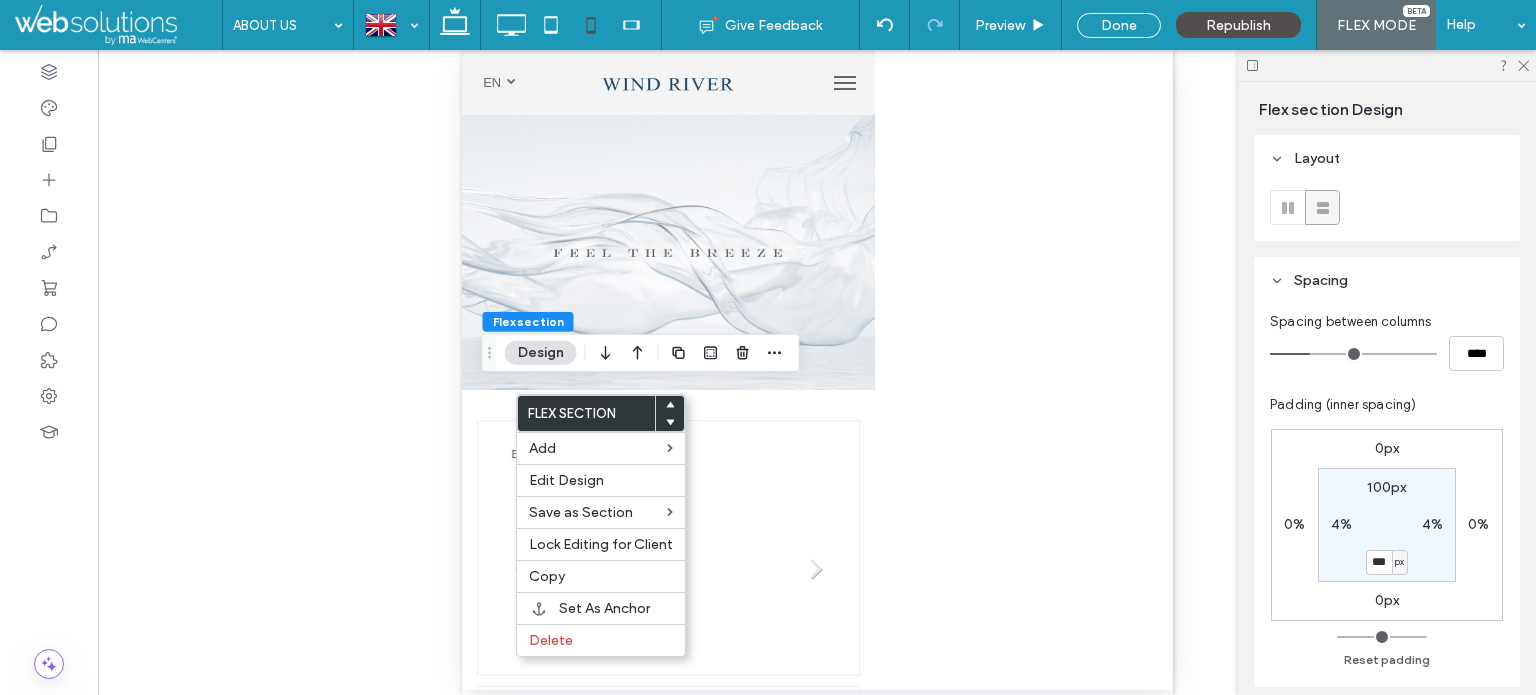 type on "***" 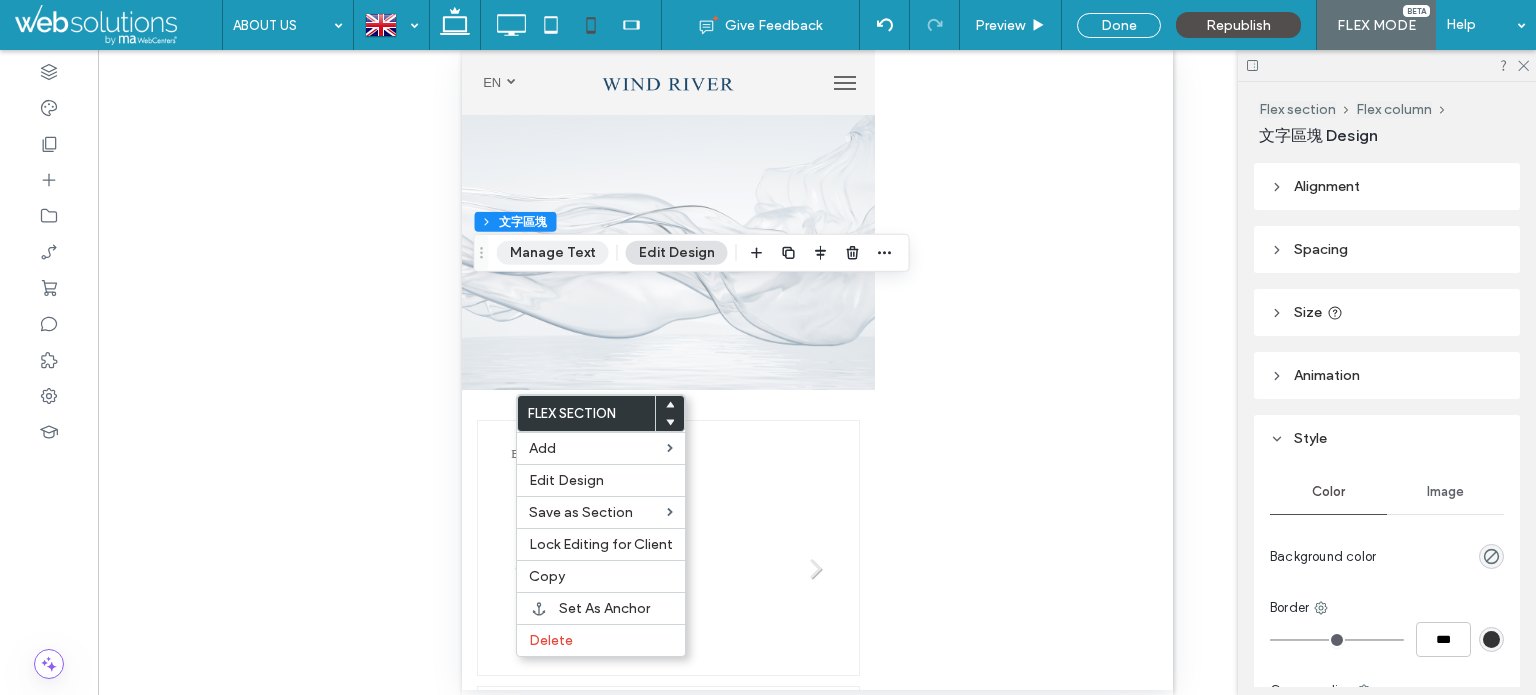click on "Manage Text" at bounding box center [553, 253] 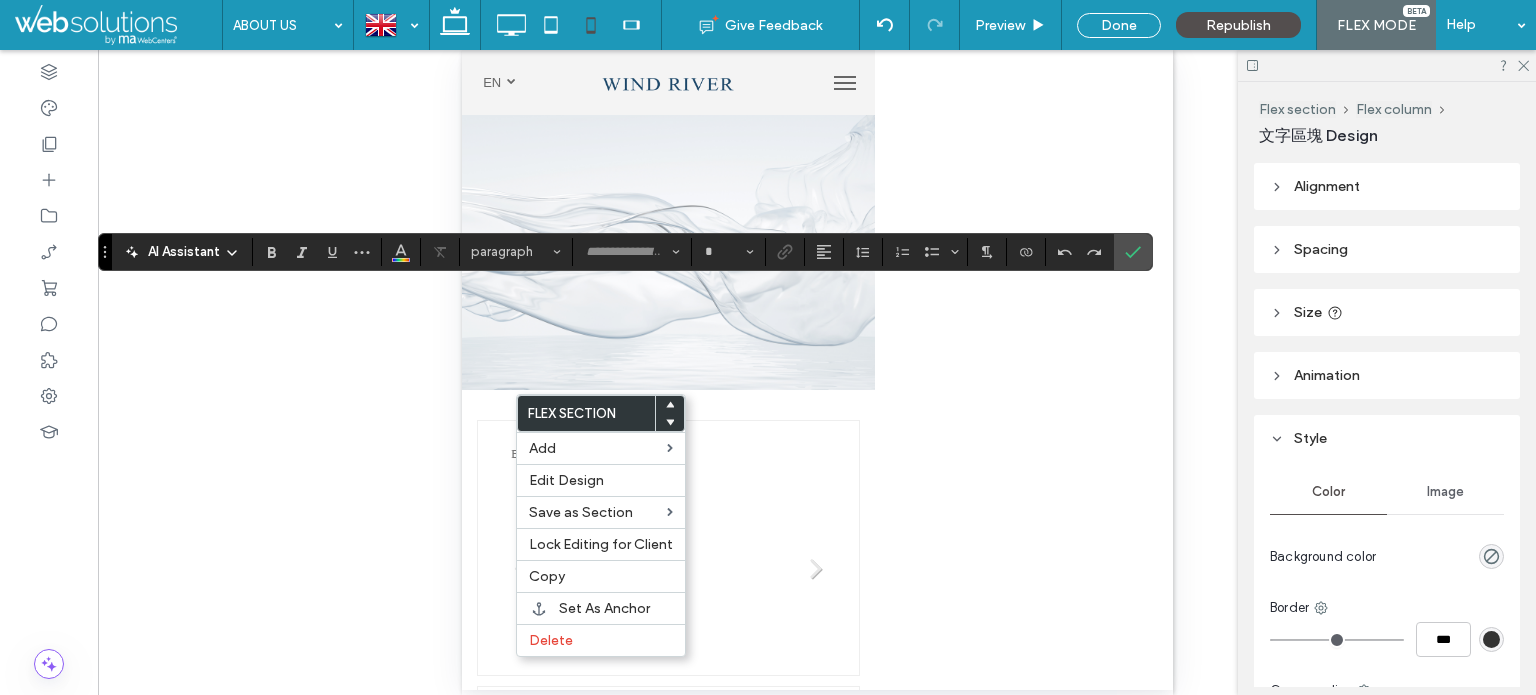 type on "**********" 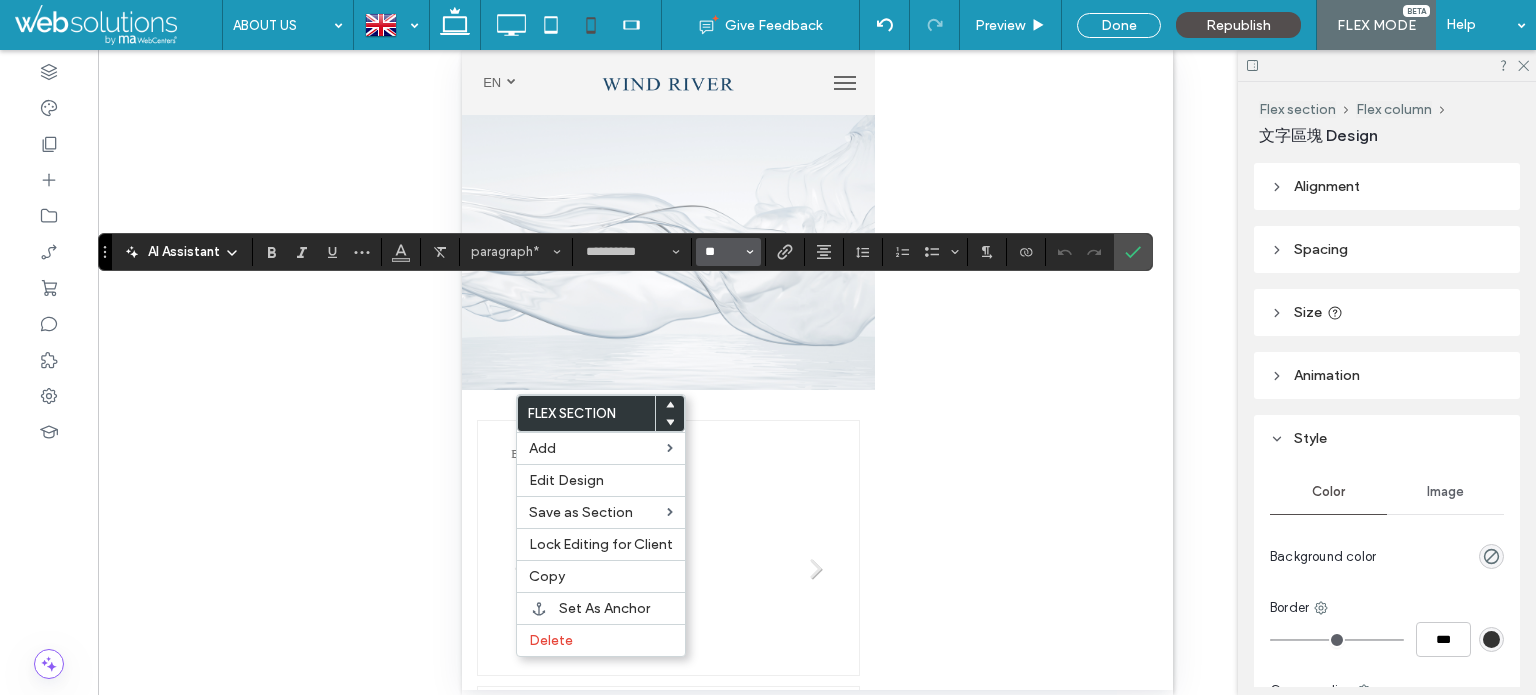 click on "**" at bounding box center (722, 252) 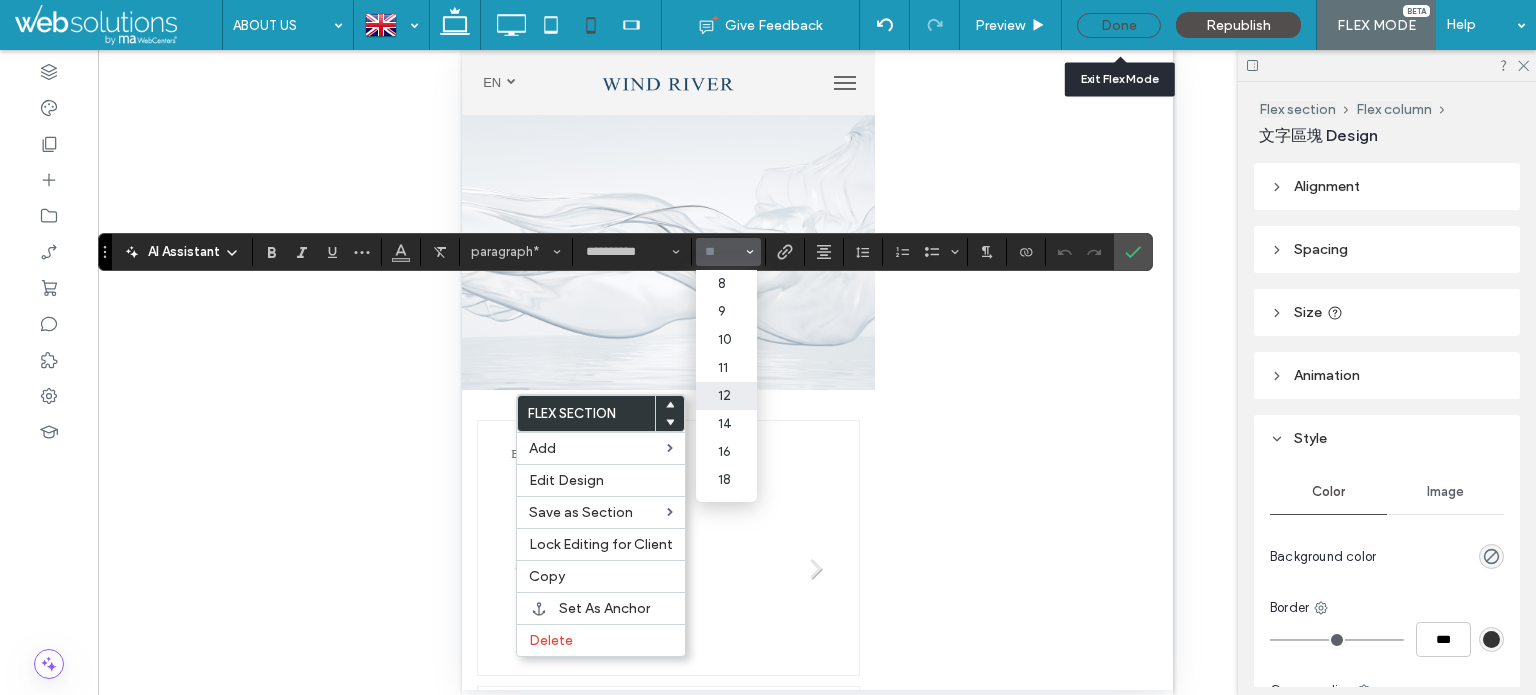 click on "Done" at bounding box center (1119, 25) 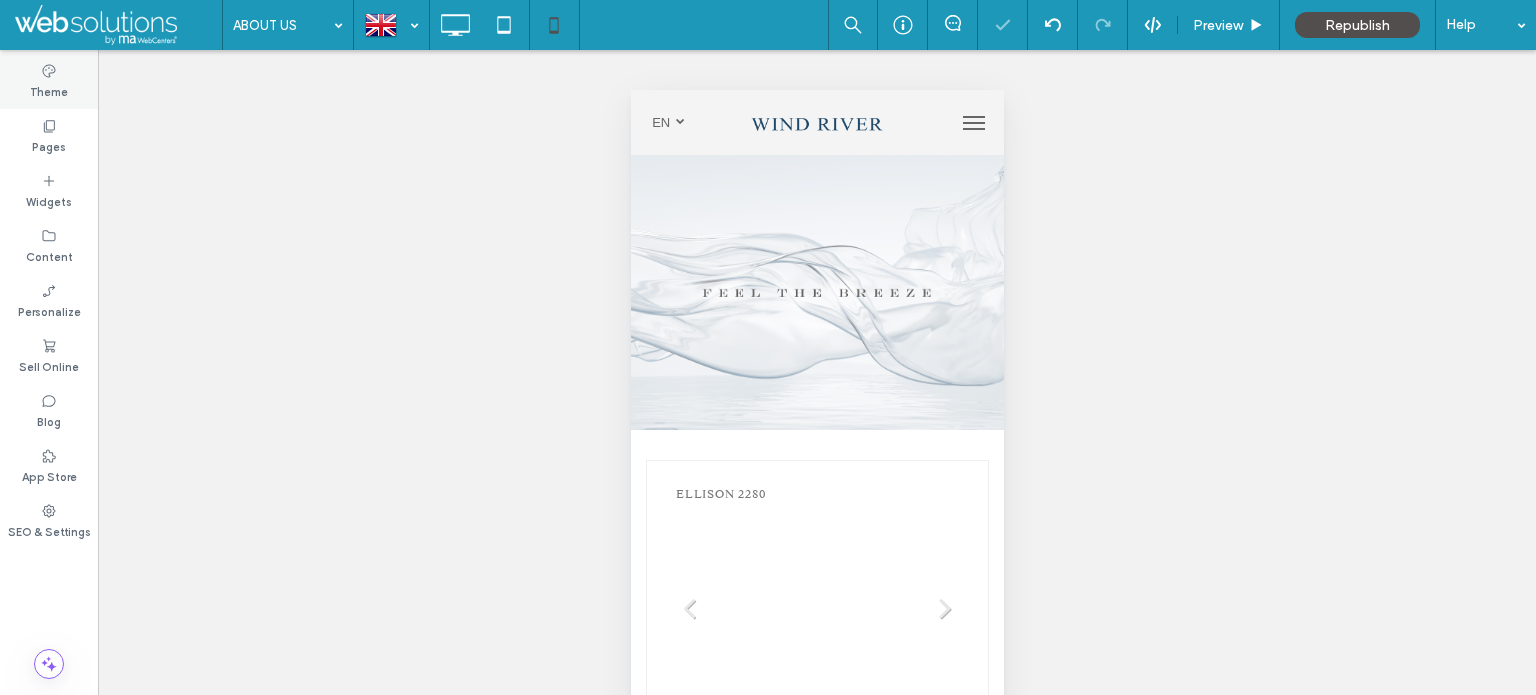 click 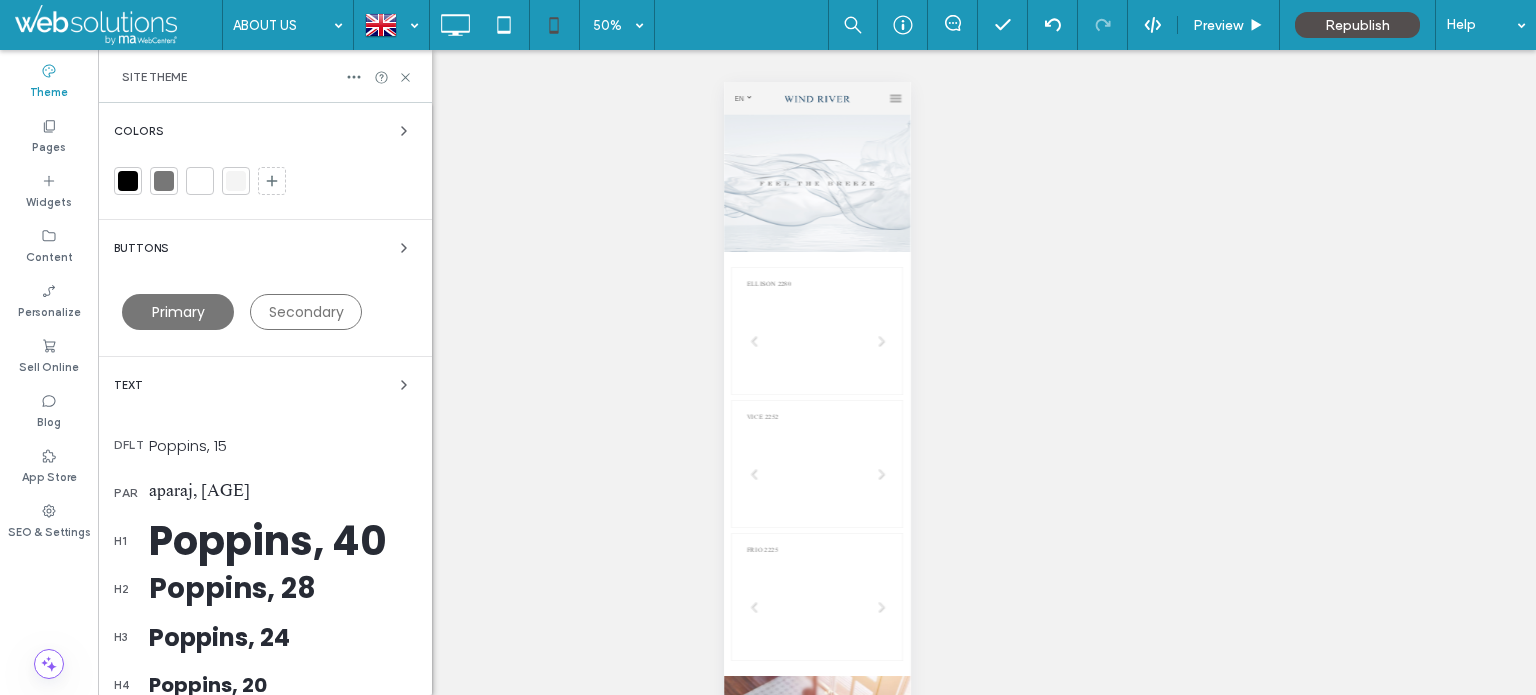click 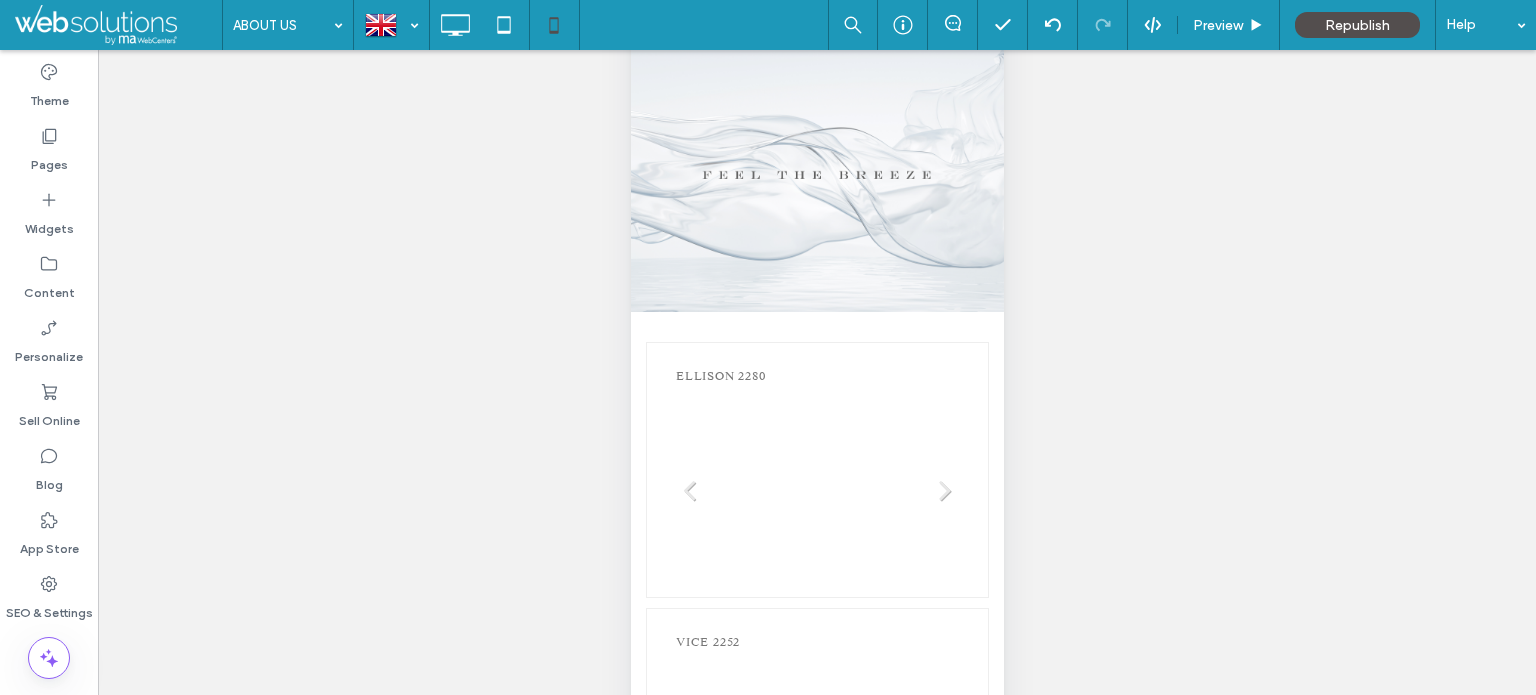 scroll, scrollTop: 131, scrollLeft: 0, axis: vertical 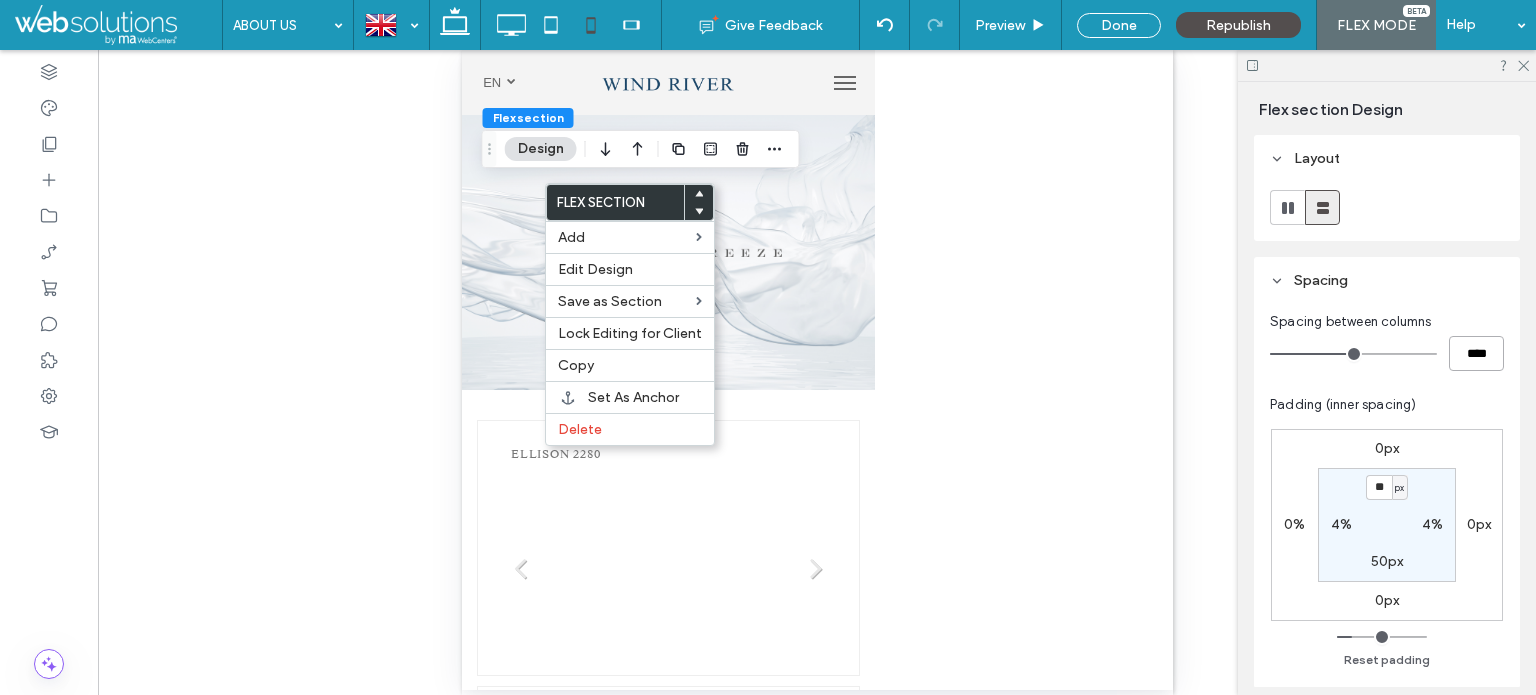 drag, startPoint x: 1464, startPoint y: 355, endPoint x: 1405, endPoint y: 352, distance: 59.07622 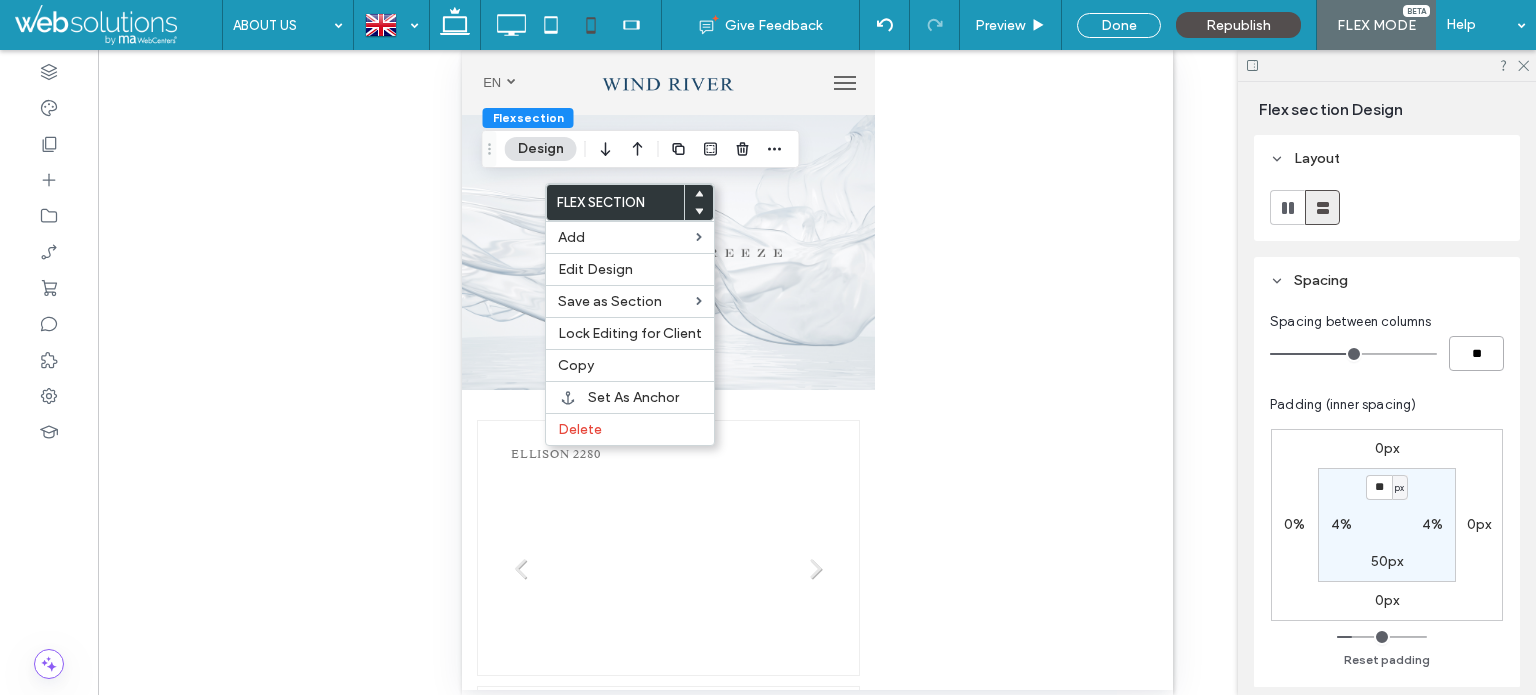 type on "**" 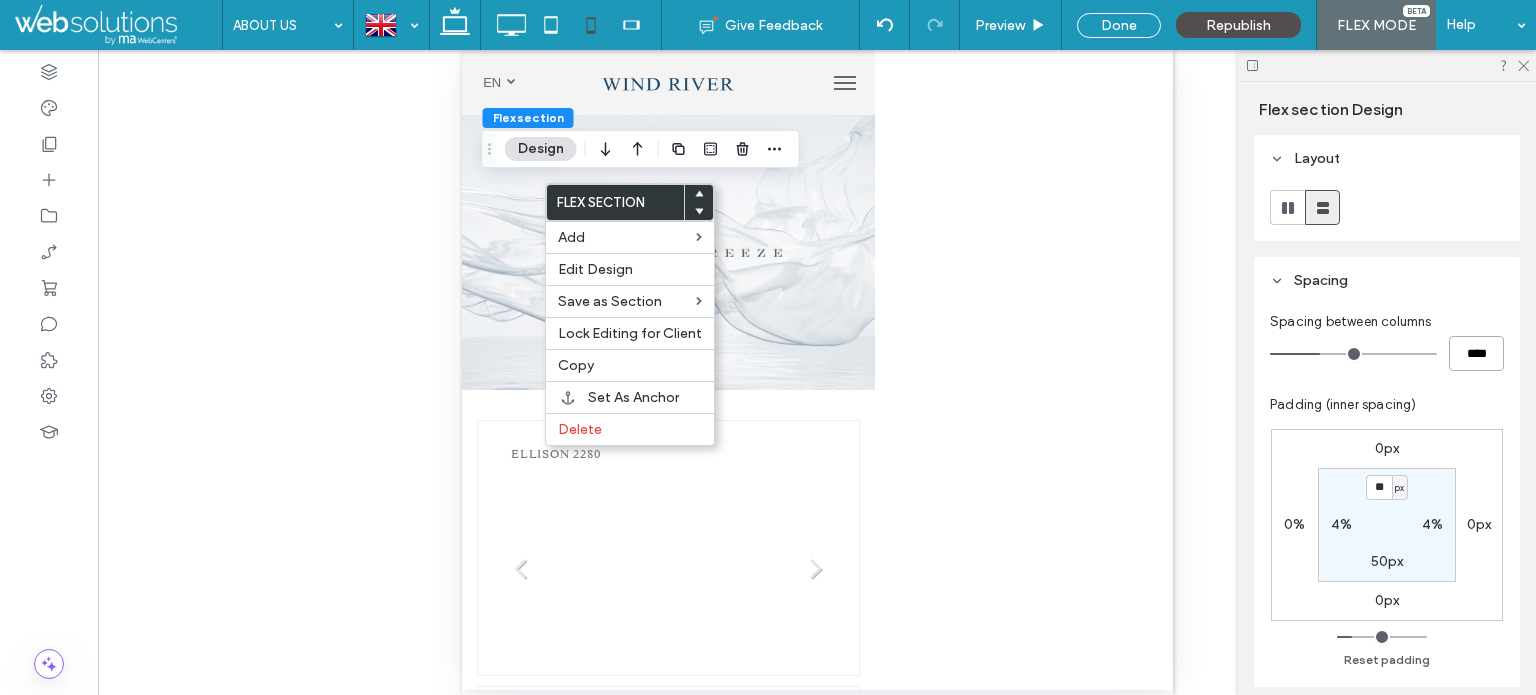 drag, startPoint x: 1467, startPoint y: 354, endPoint x: 1389, endPoint y: 352, distance: 78.025635 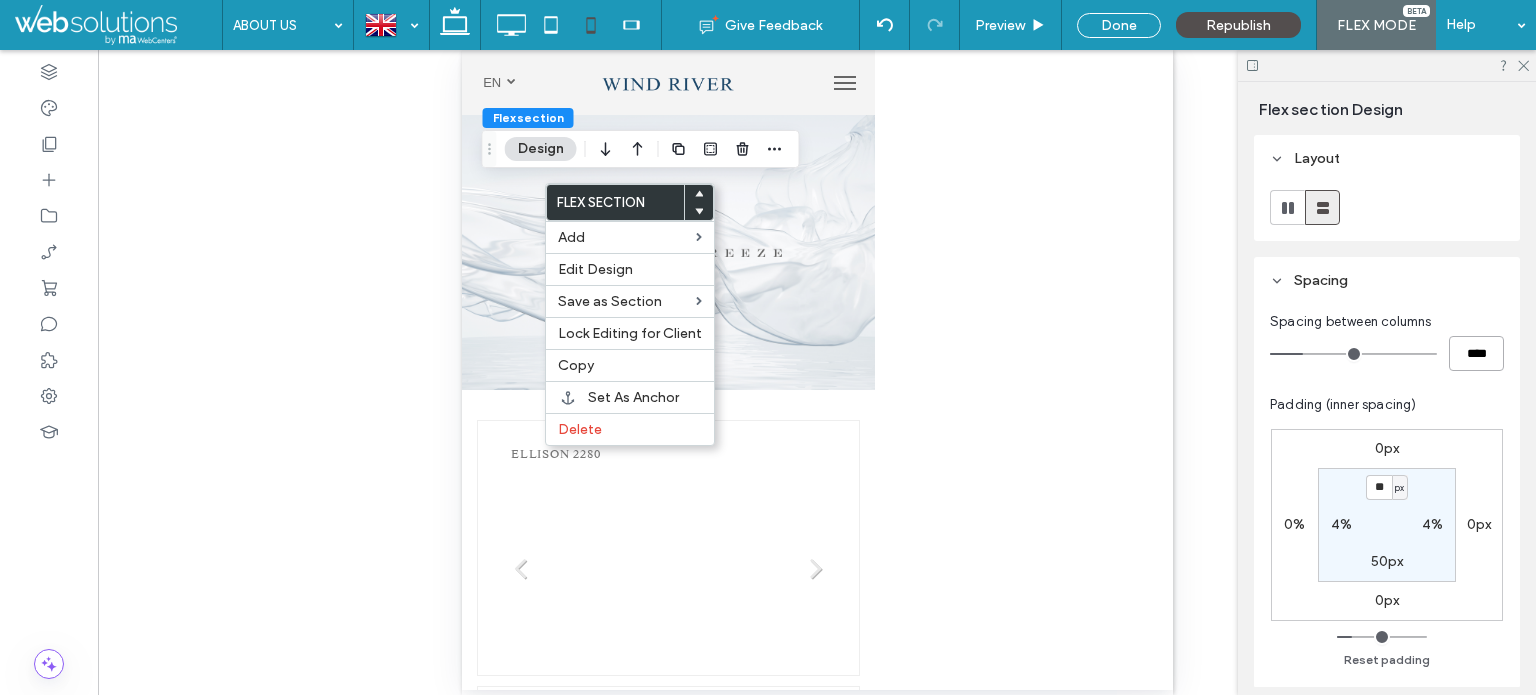 drag, startPoint x: 1455, startPoint y: 346, endPoint x: 1390, endPoint y: 352, distance: 65.27634 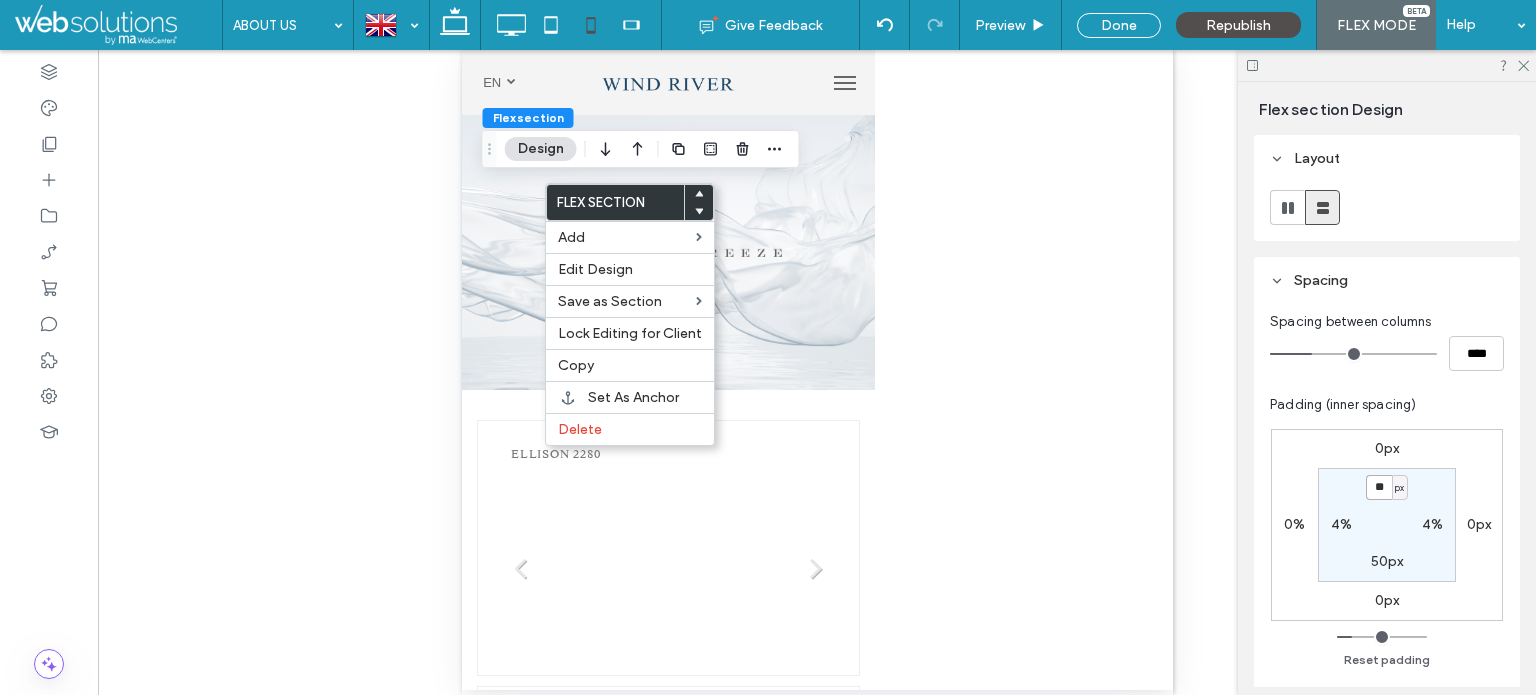click on "**" at bounding box center (1379, 487) 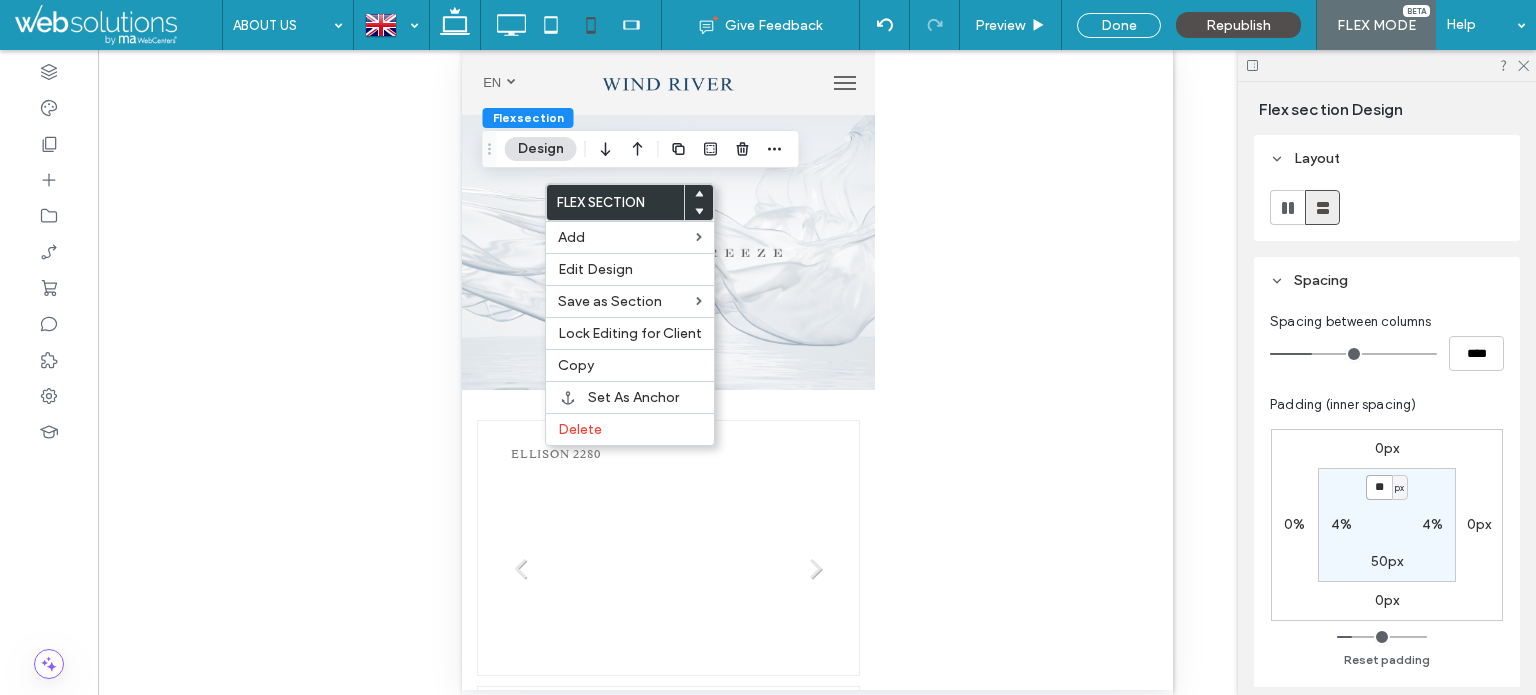 type on "**" 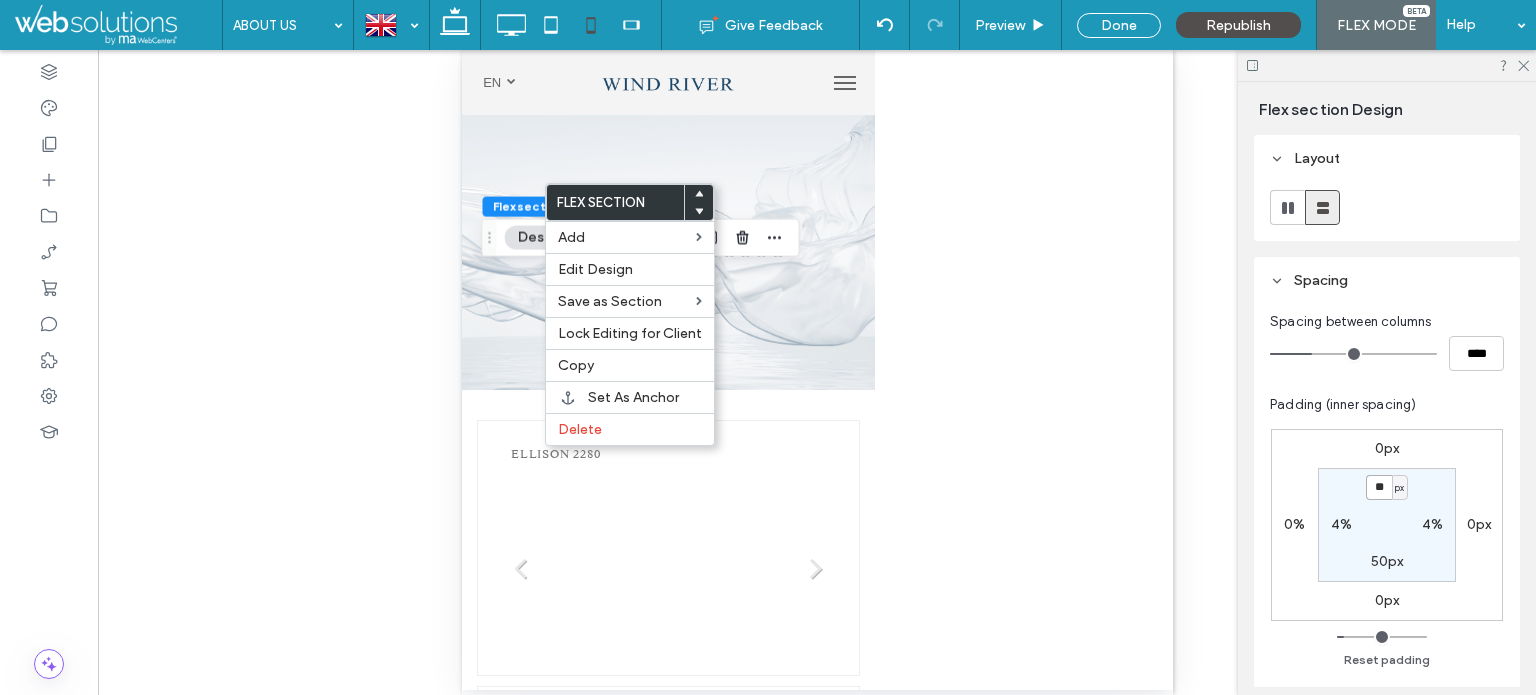 drag, startPoint x: 1384, startPoint y: 482, endPoint x: 1324, endPoint y: 483, distance: 60.00833 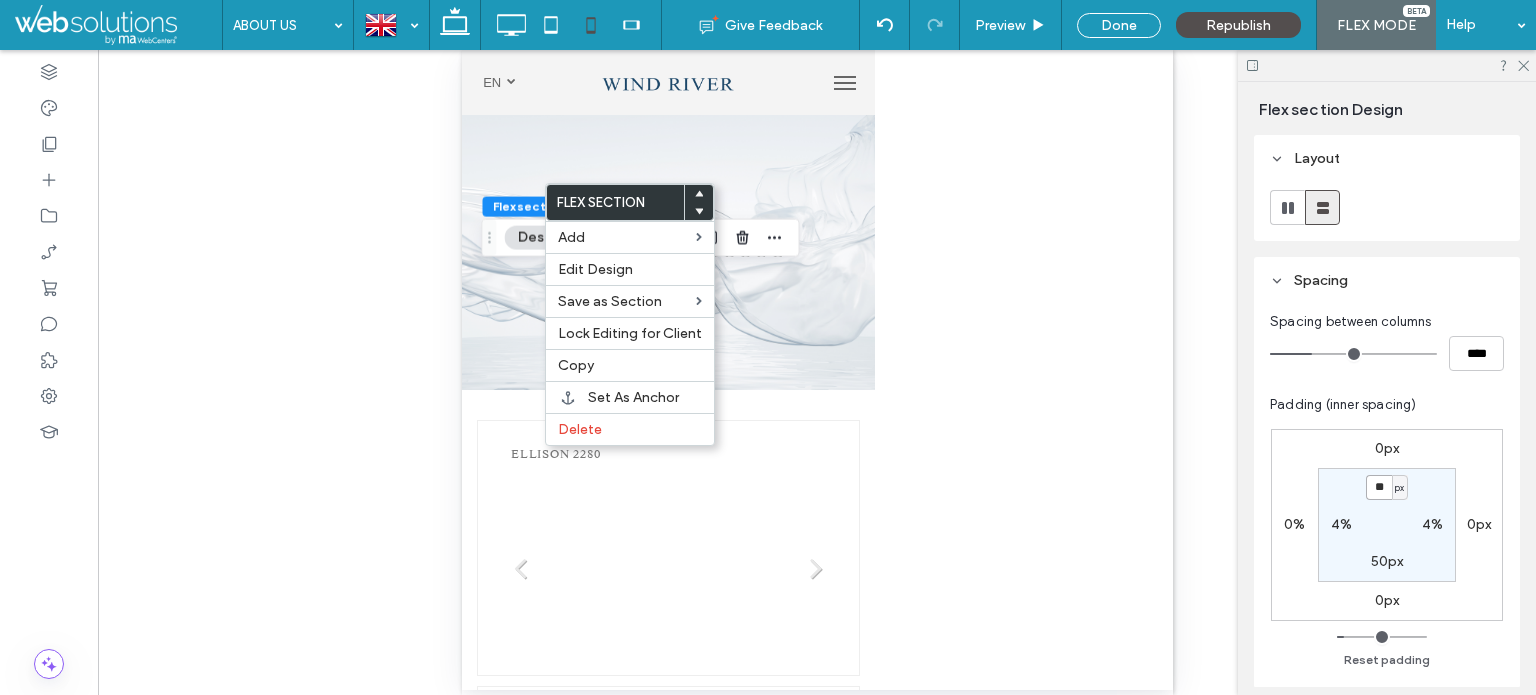 type on "**" 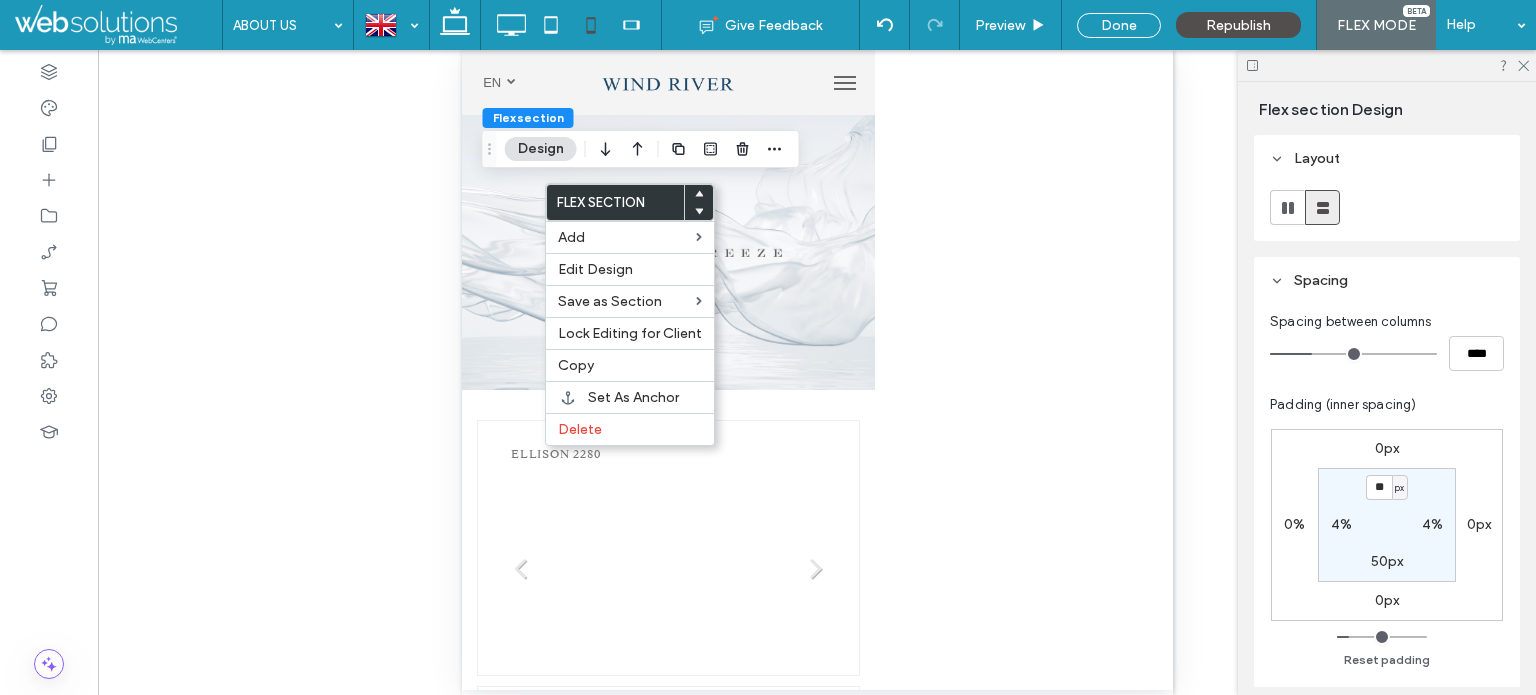 click on "50px" at bounding box center [1387, 561] 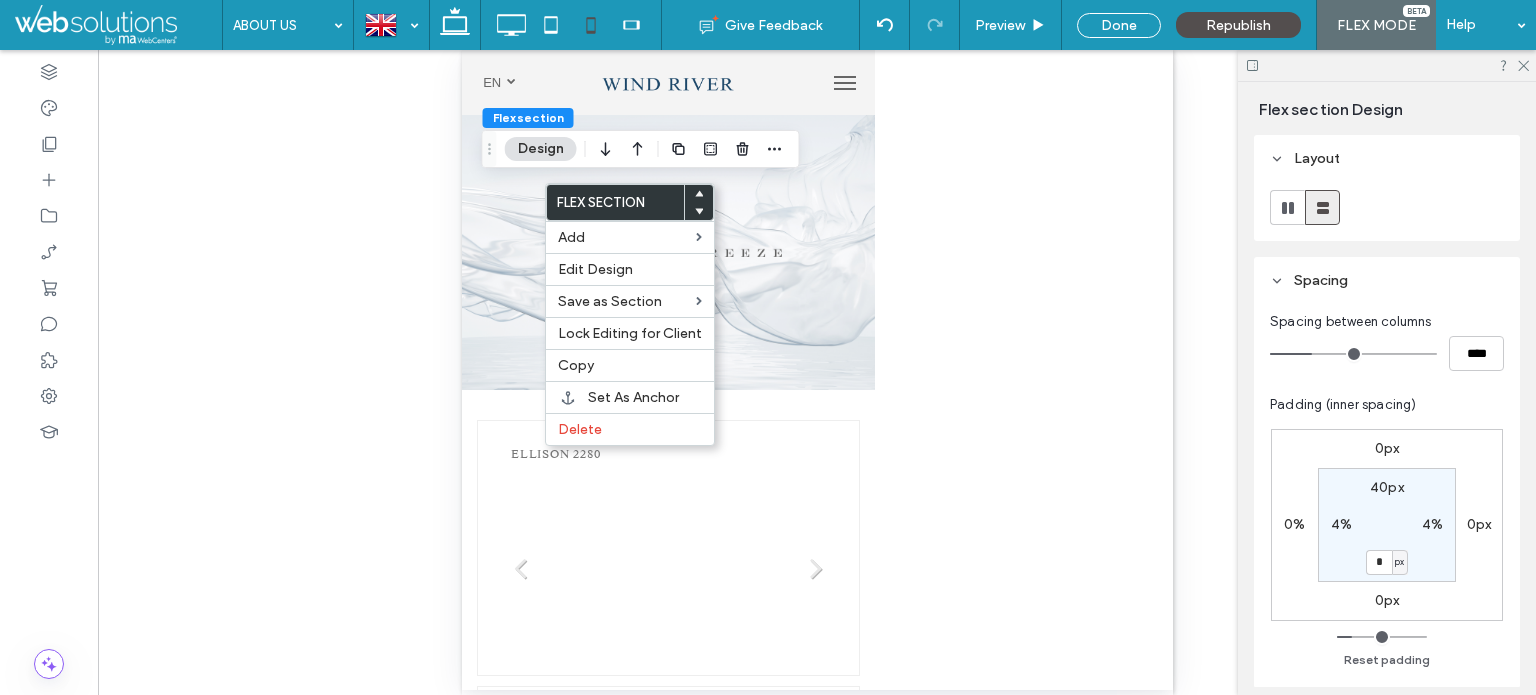 type on "*" 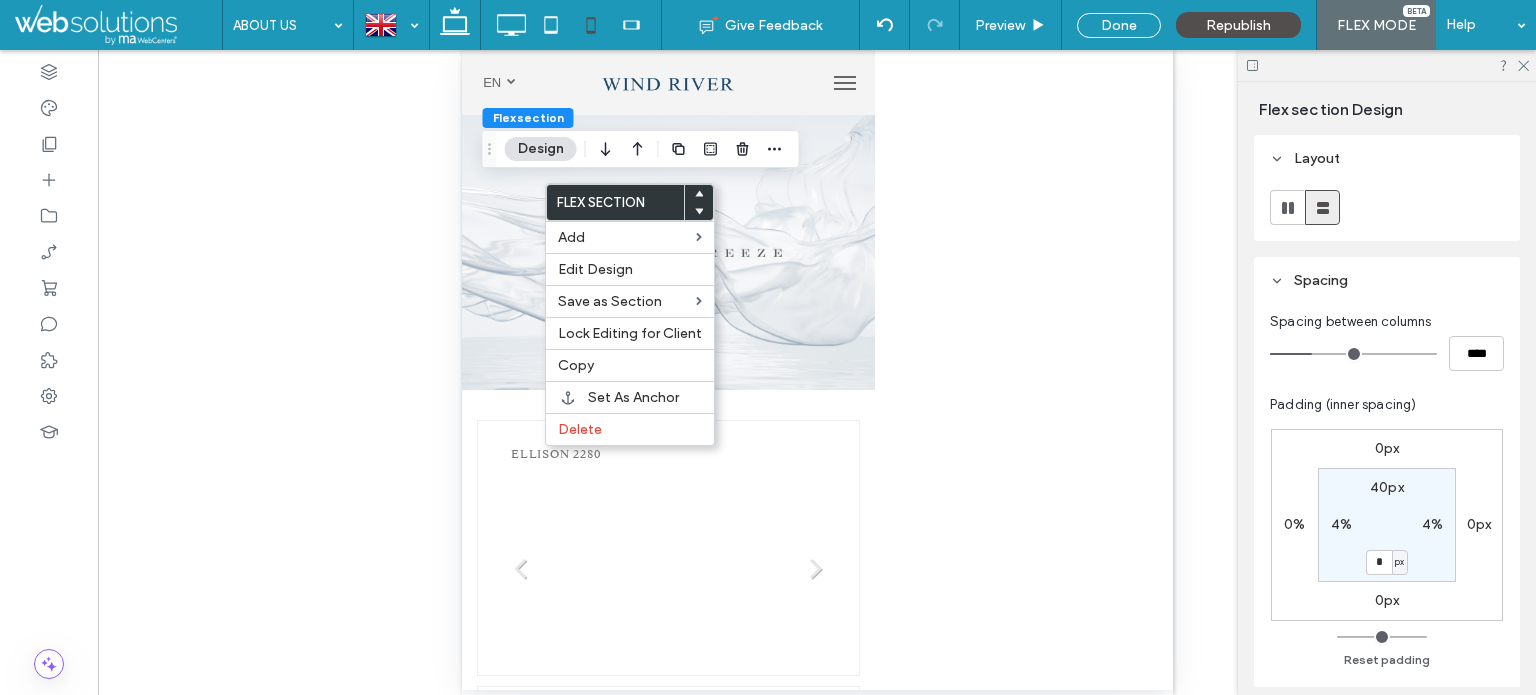drag, startPoint x: 1382, startPoint y: 561, endPoint x: 1292, endPoint y: 558, distance: 90.04999 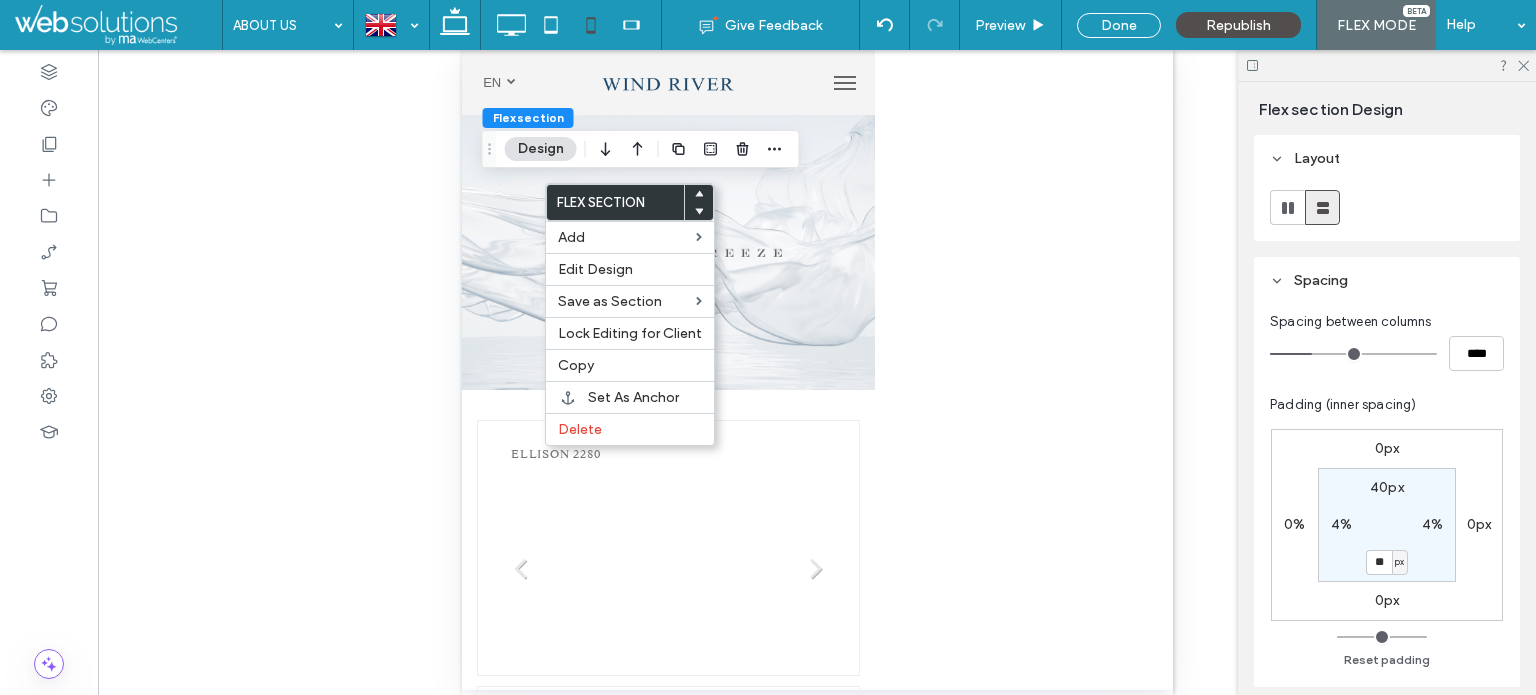 type on "**" 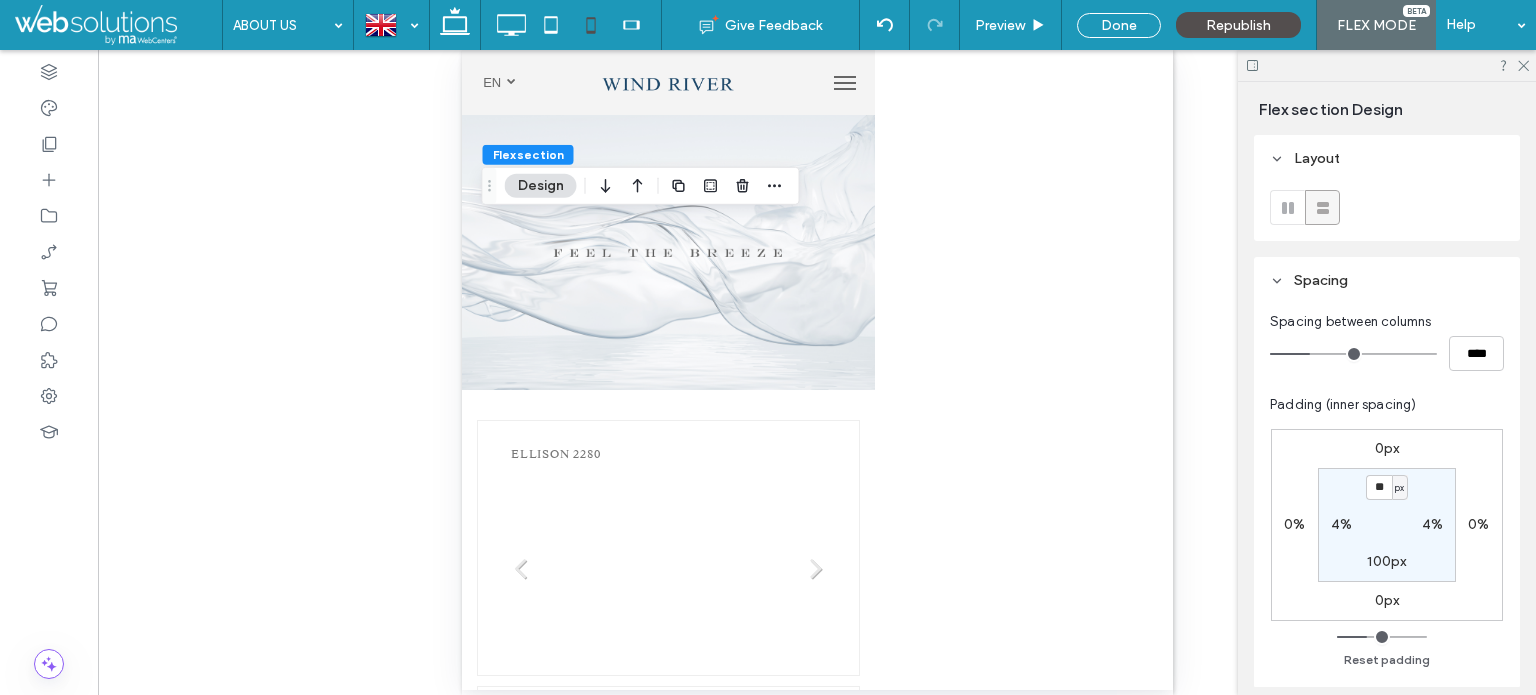 type on "**" 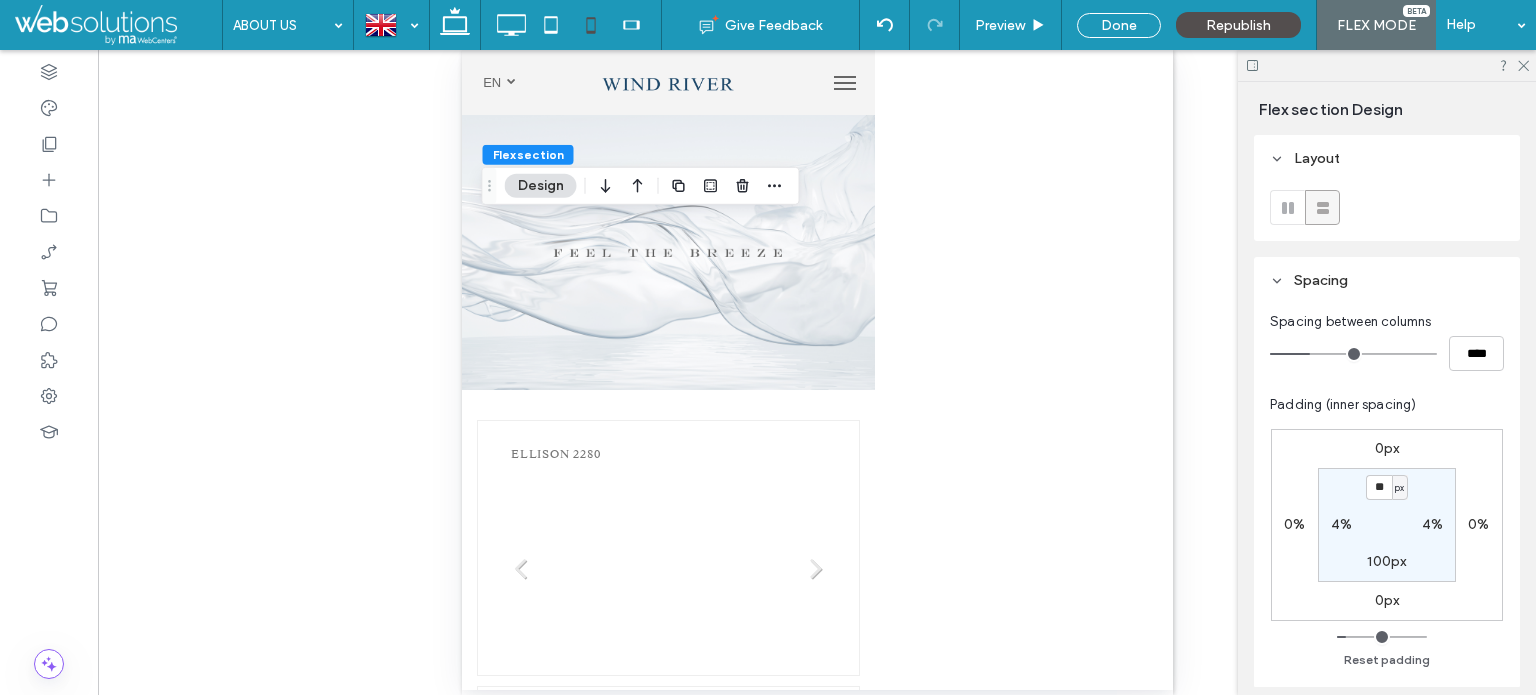 drag, startPoint x: 1361, startPoint y: 483, endPoint x: 1264, endPoint y: 463, distance: 99.0404 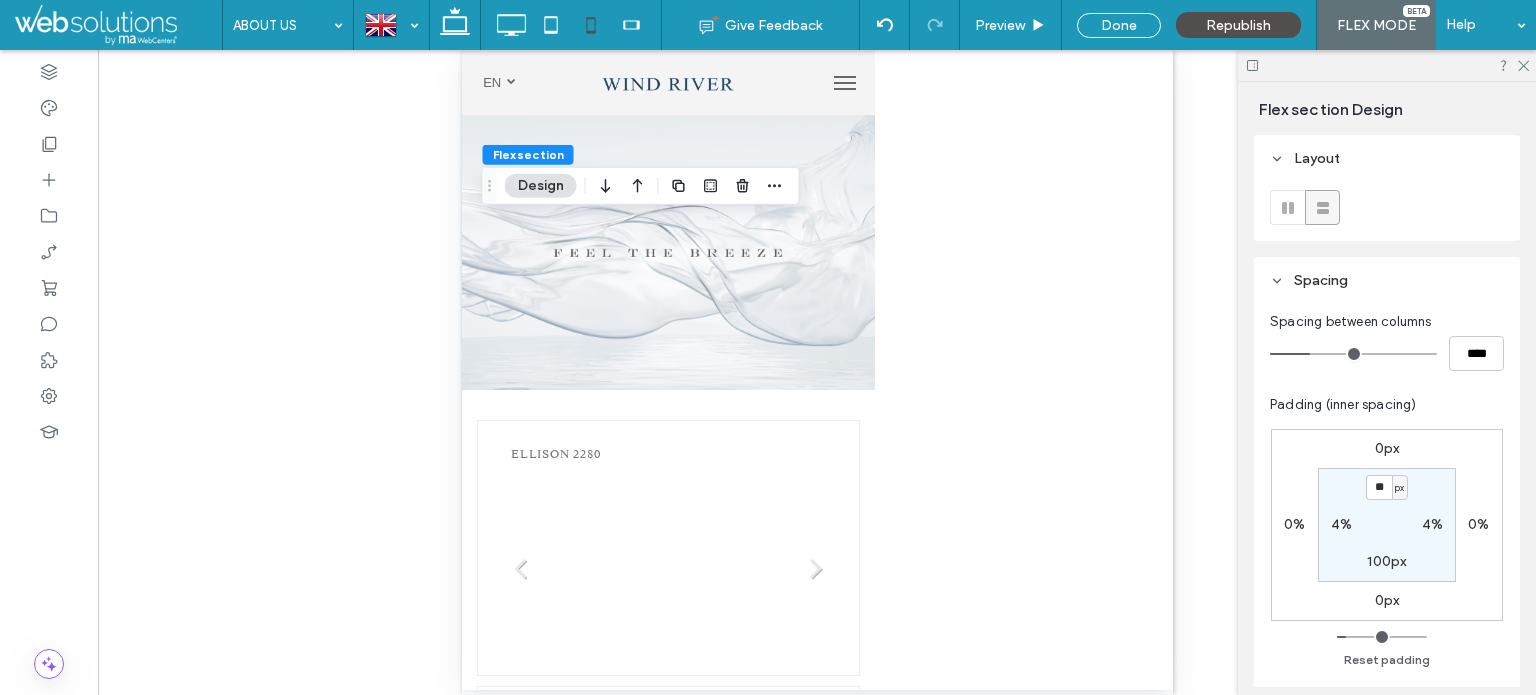 type on "**" 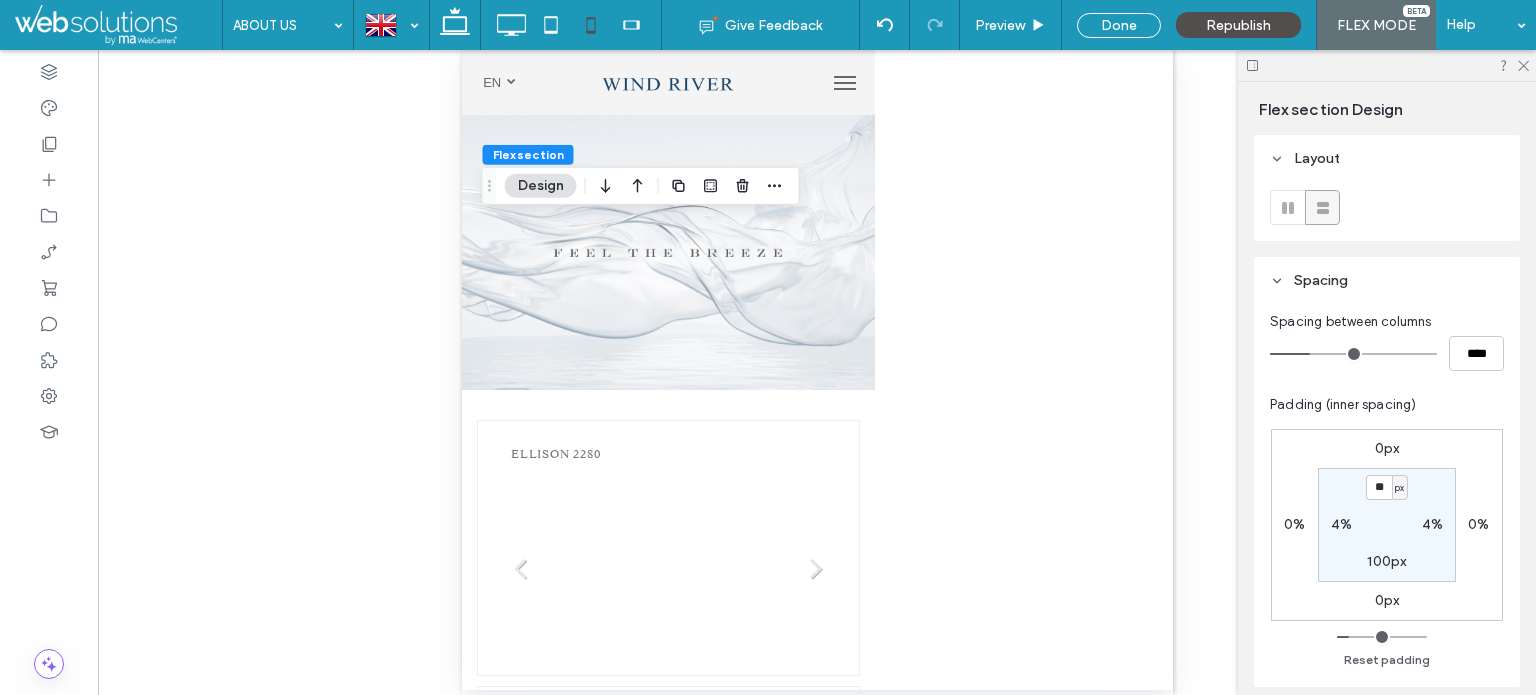 click on "100px" at bounding box center [1386, 561] 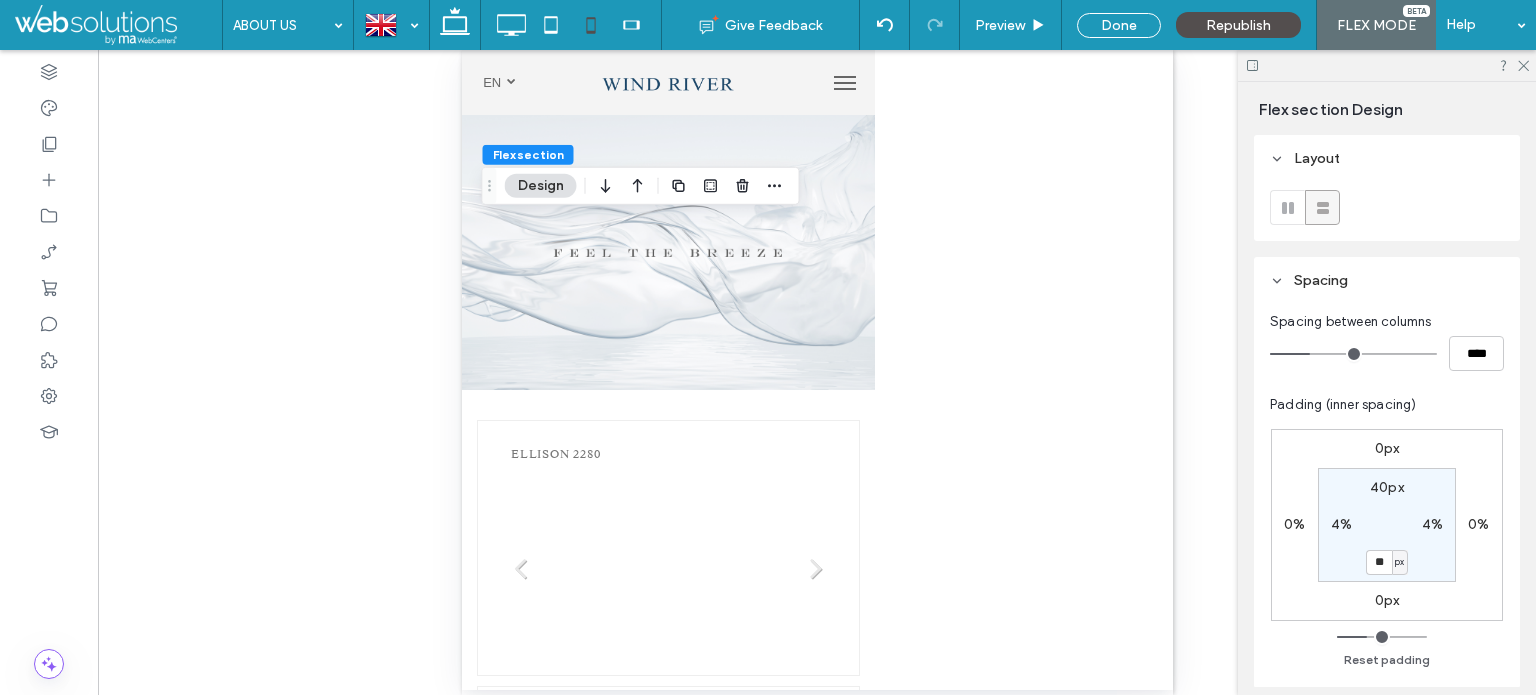 type on "**" 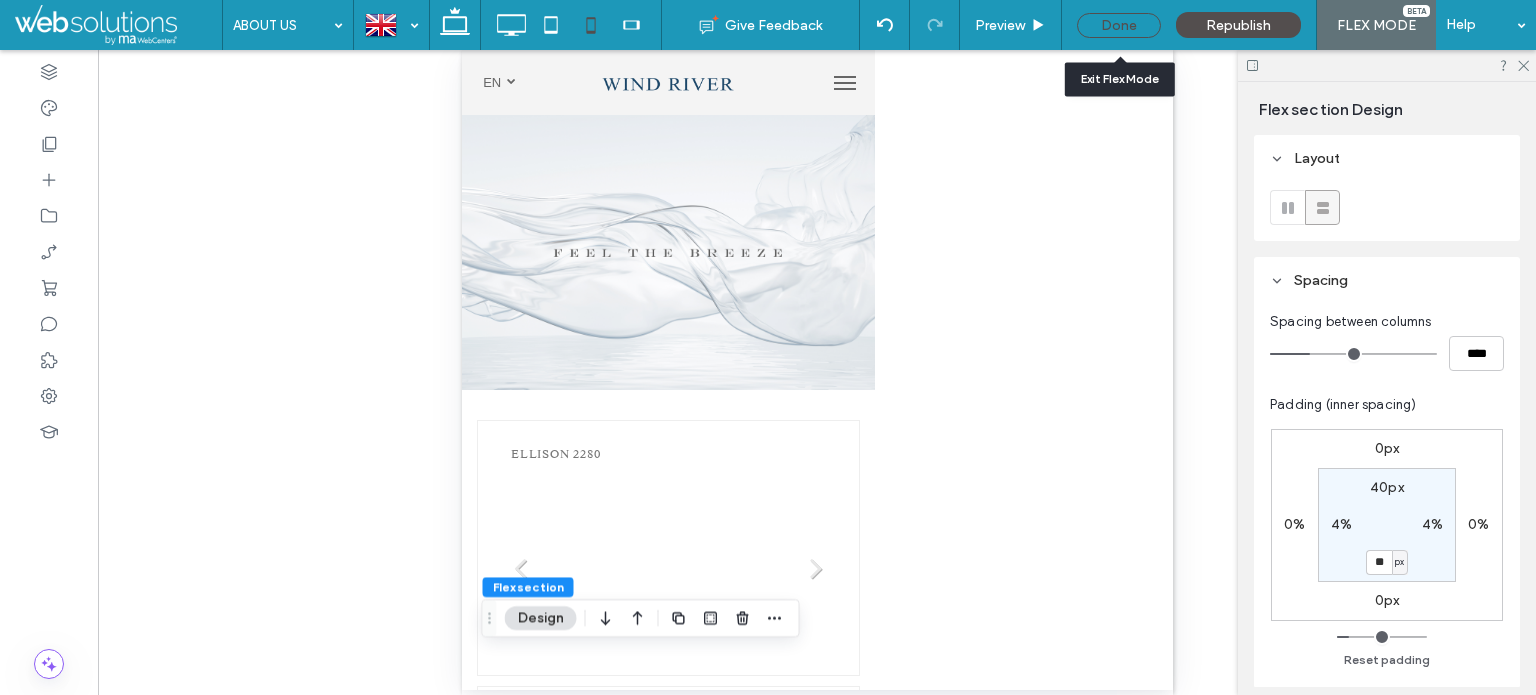 click on "Done" at bounding box center [1119, 25] 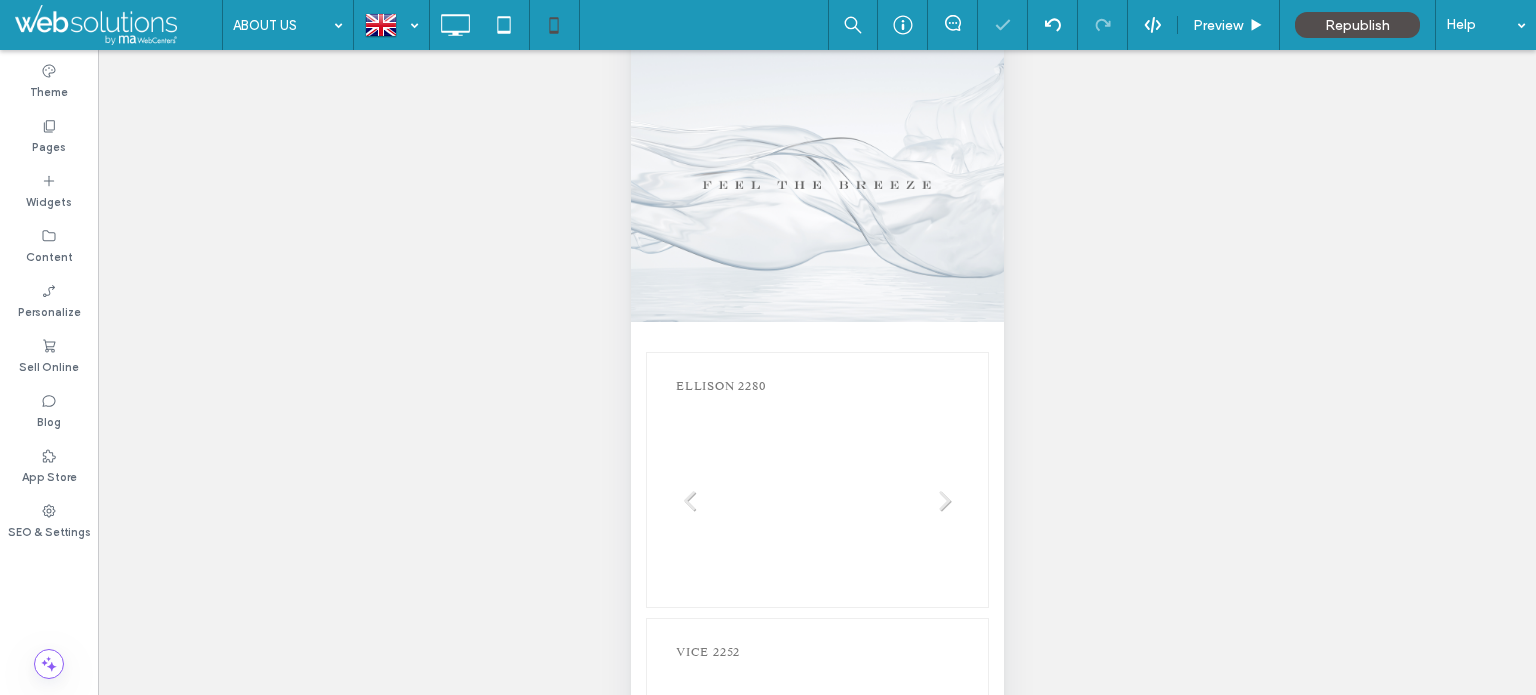 scroll, scrollTop: 131, scrollLeft: 0, axis: vertical 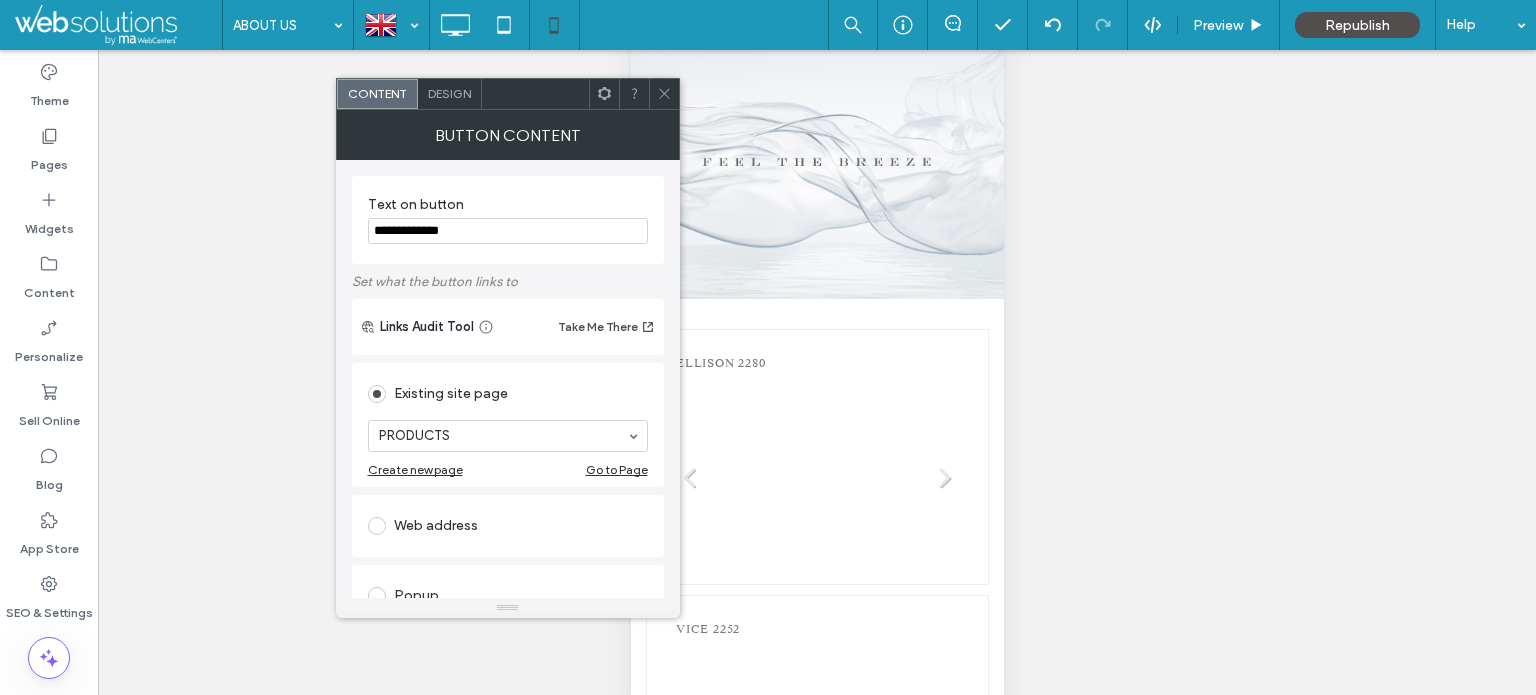 click on "Design" at bounding box center (449, 93) 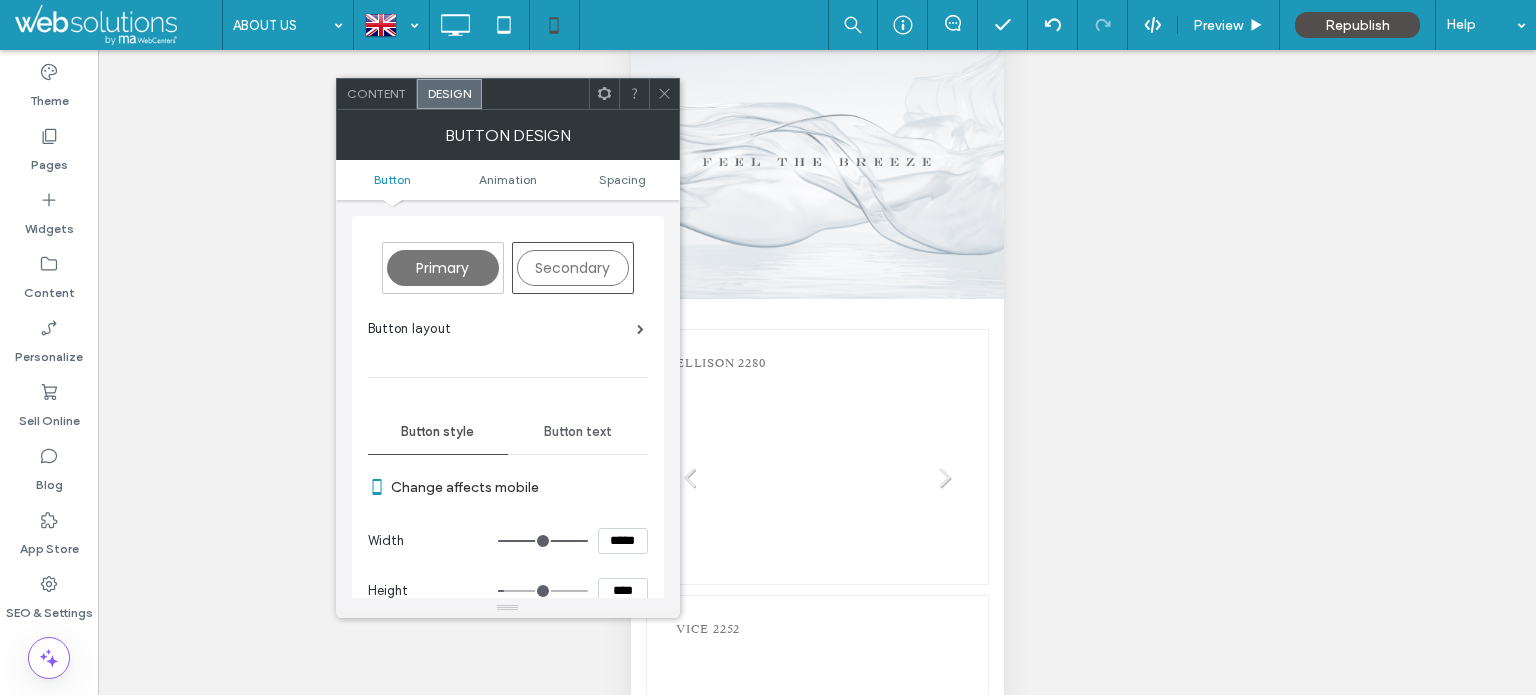 click on "Button text" at bounding box center (578, 432) 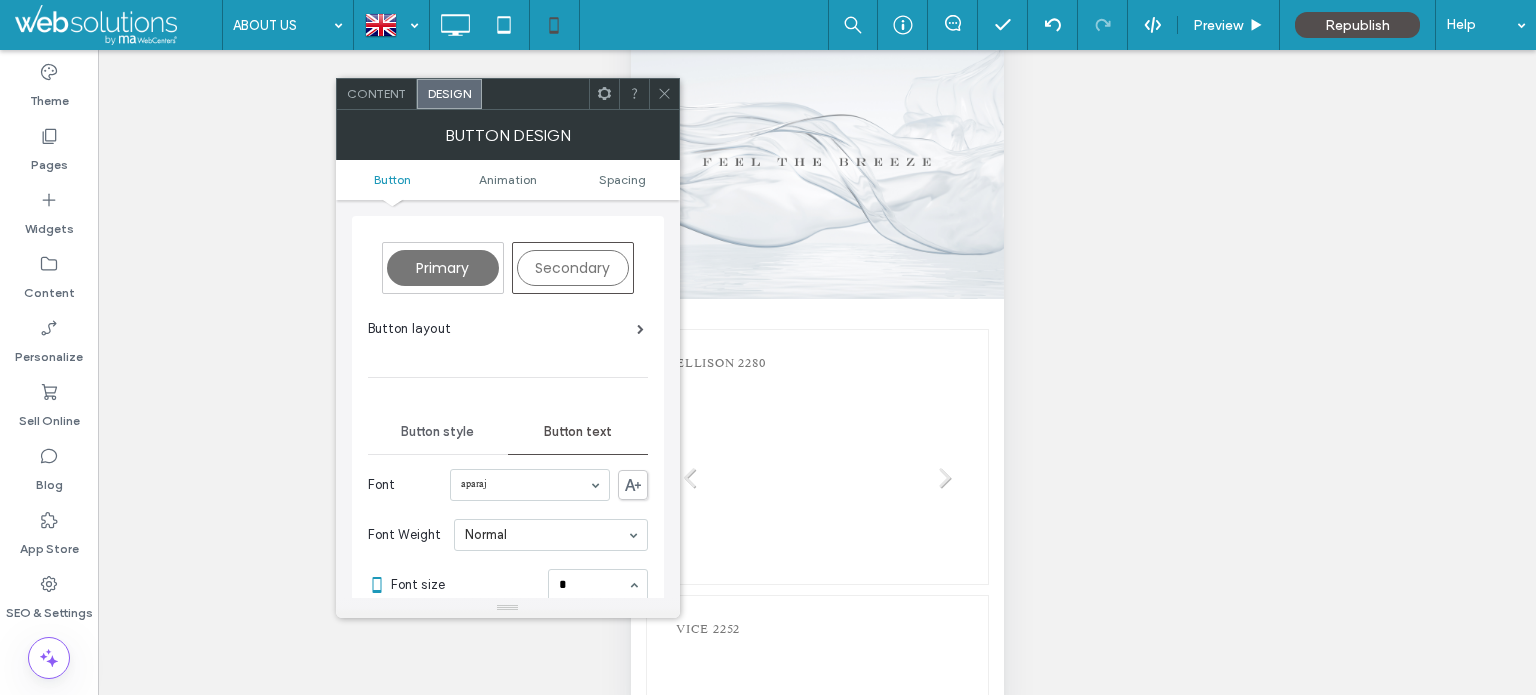 scroll, scrollTop: 30, scrollLeft: 0, axis: vertical 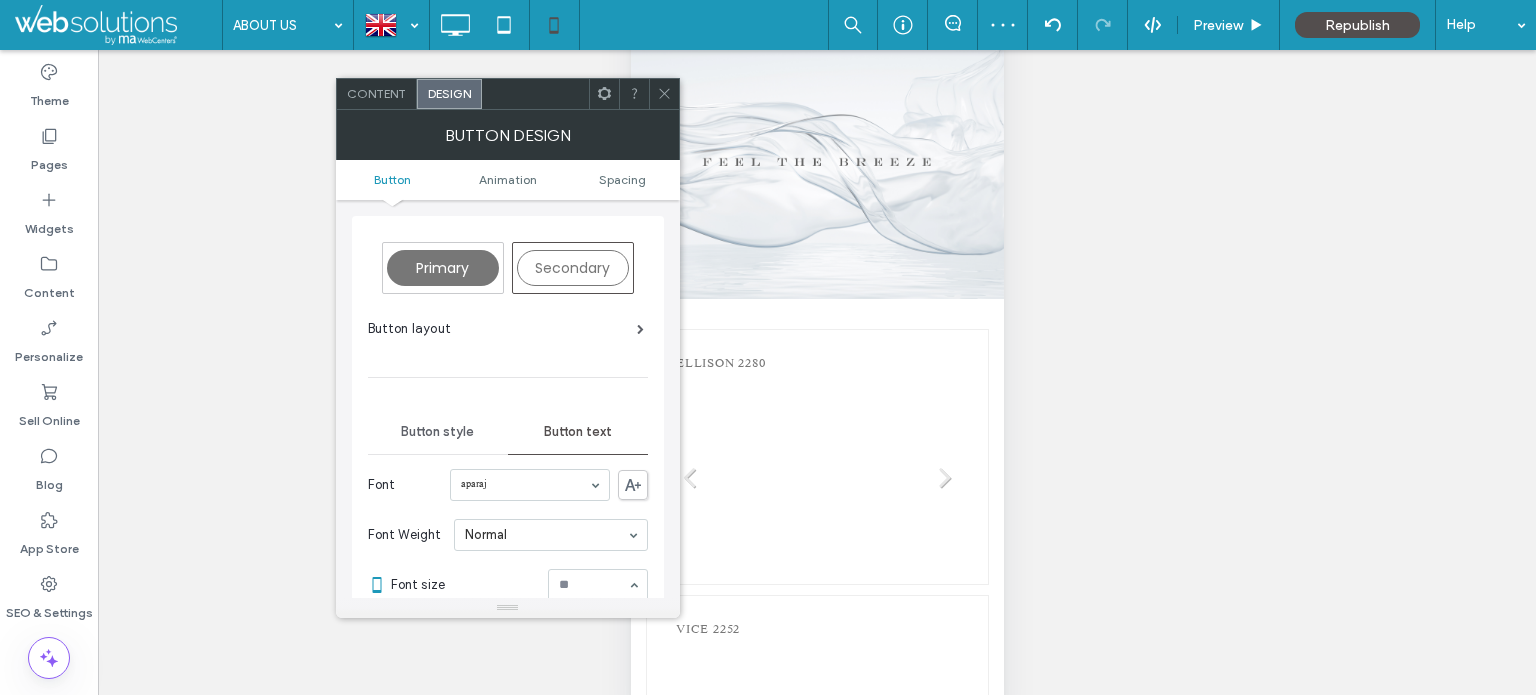 click at bounding box center [598, 585] 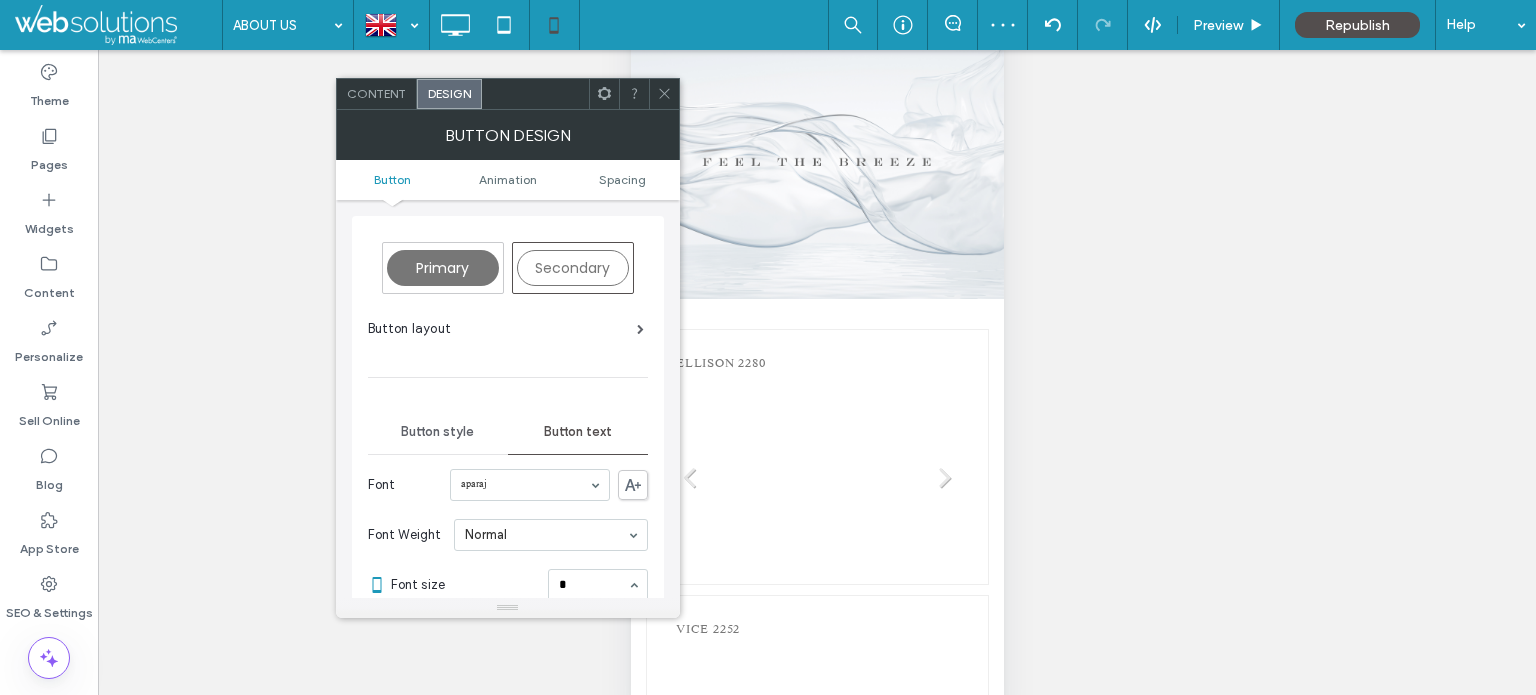 scroll, scrollTop: 30, scrollLeft: 0, axis: vertical 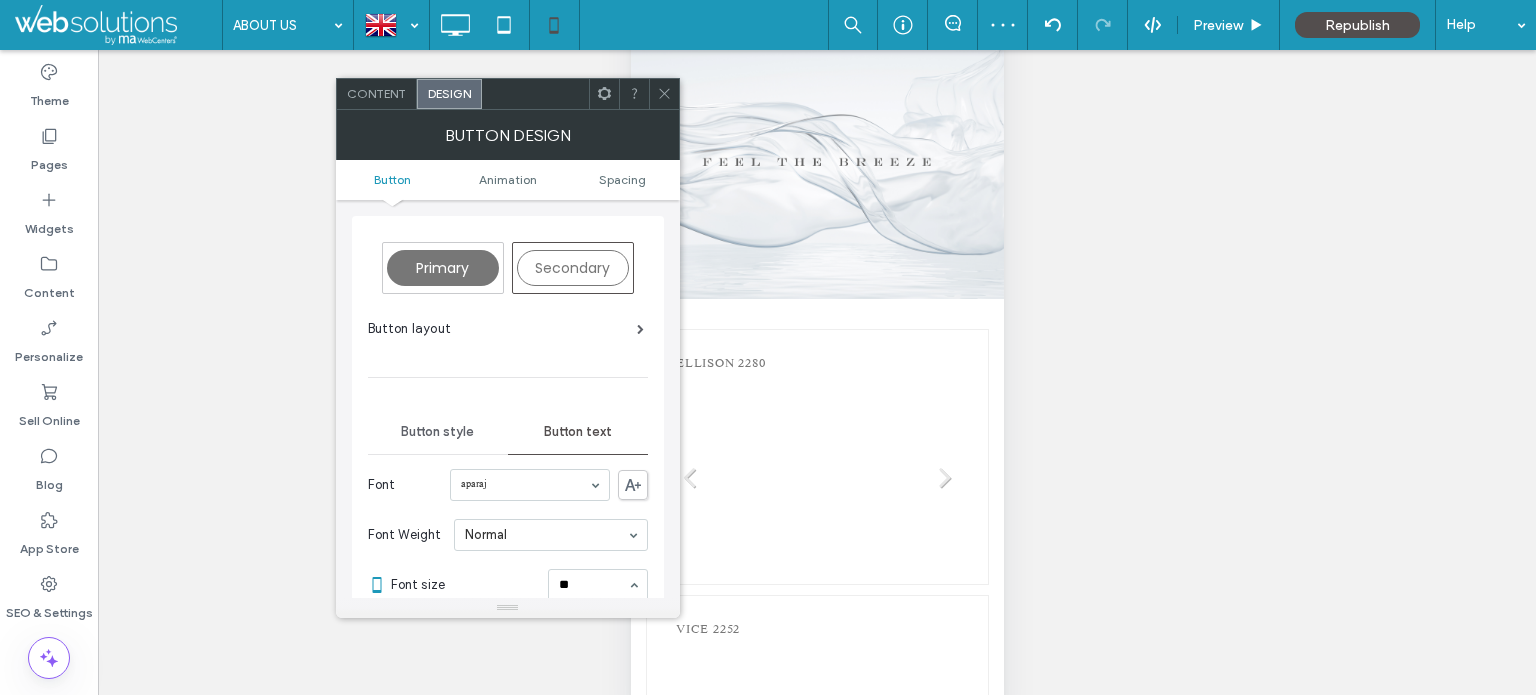 type 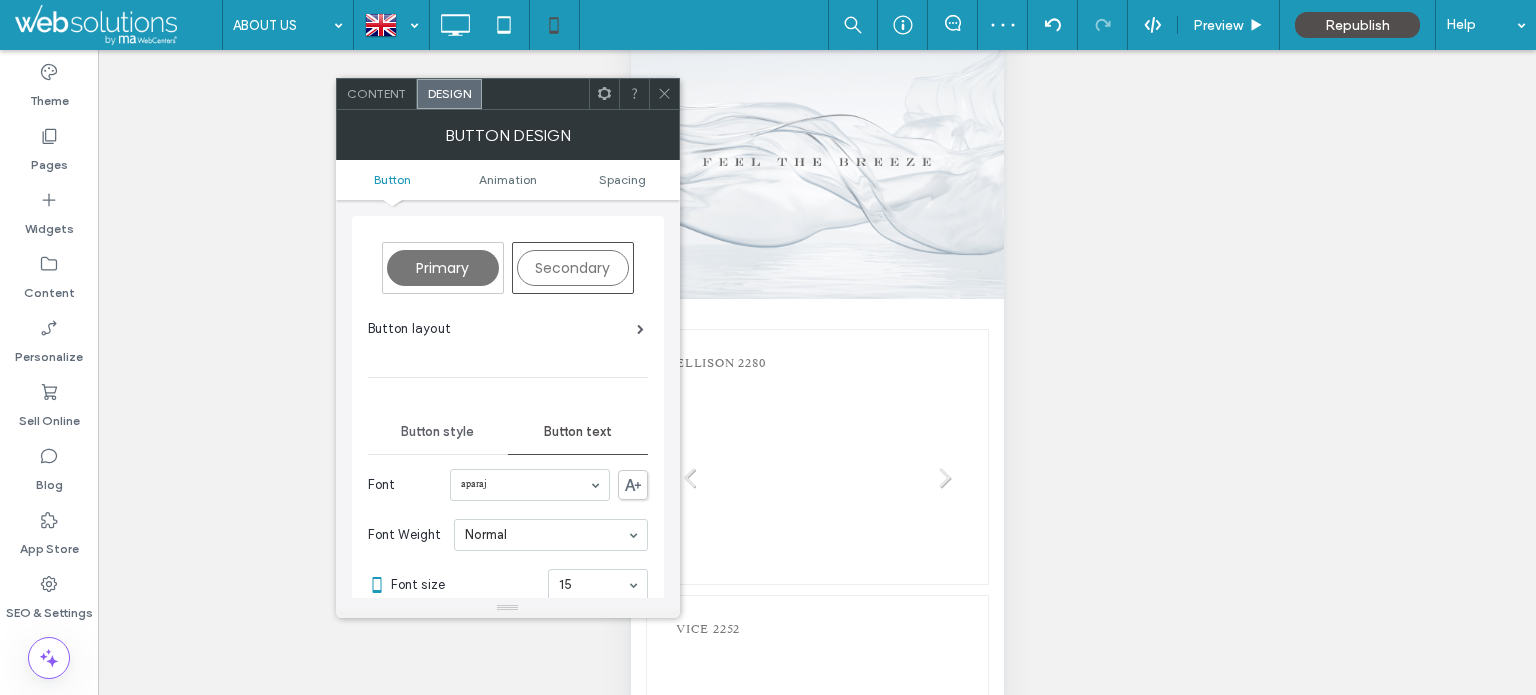 click 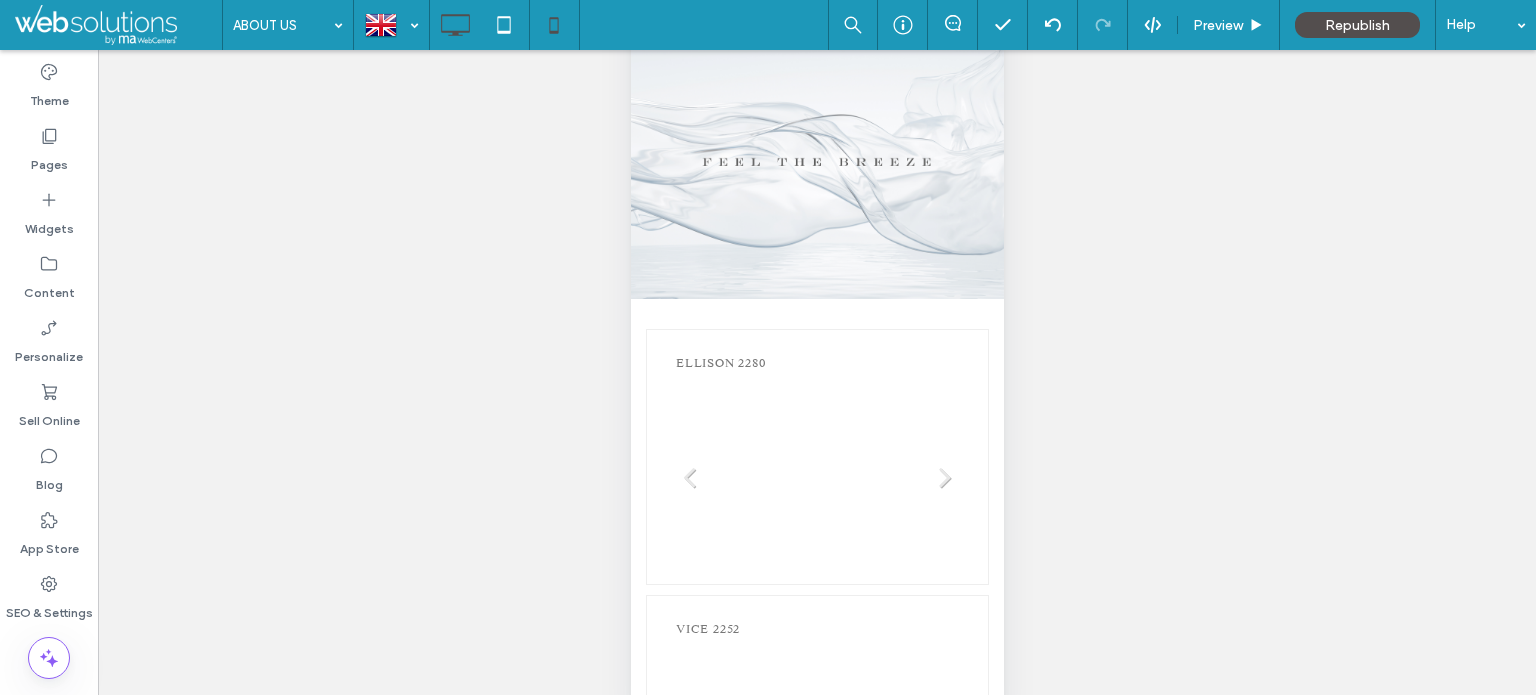 click 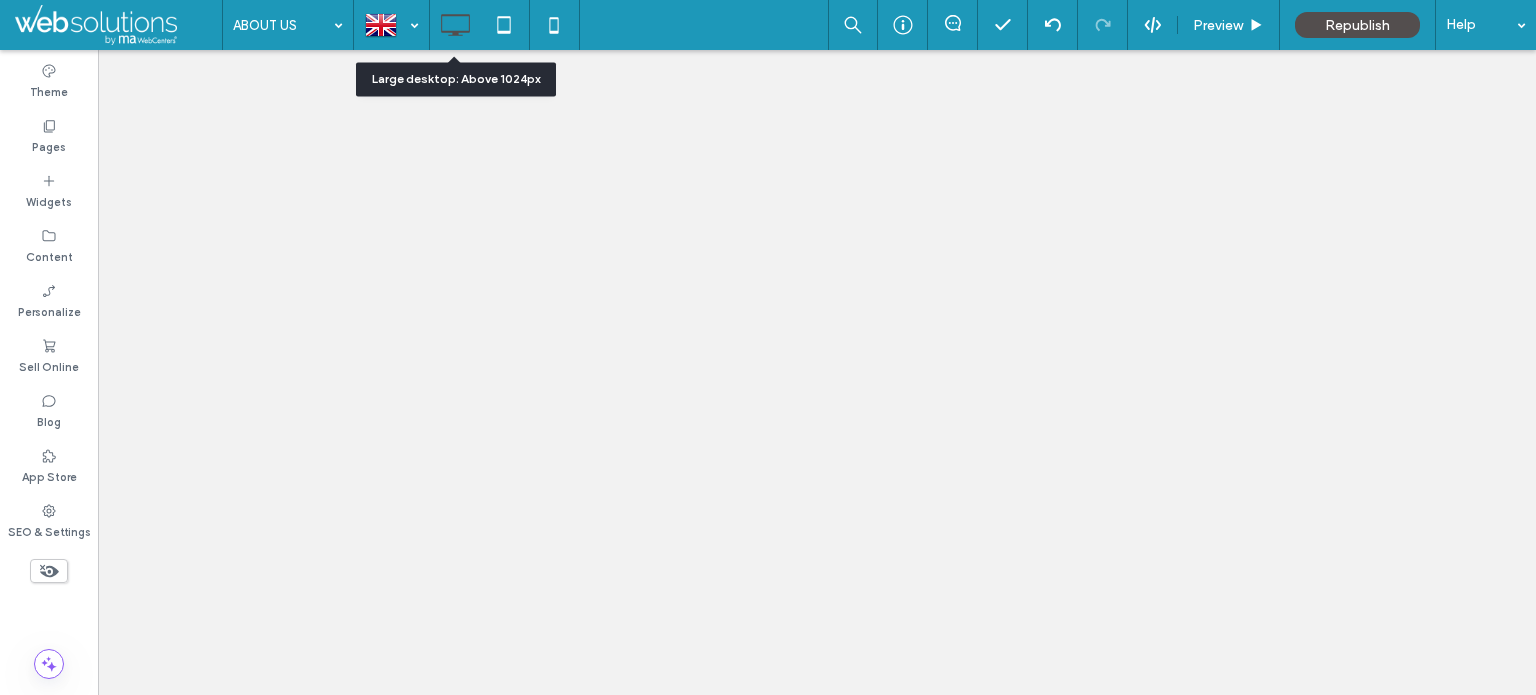 scroll, scrollTop: 0, scrollLeft: 0, axis: both 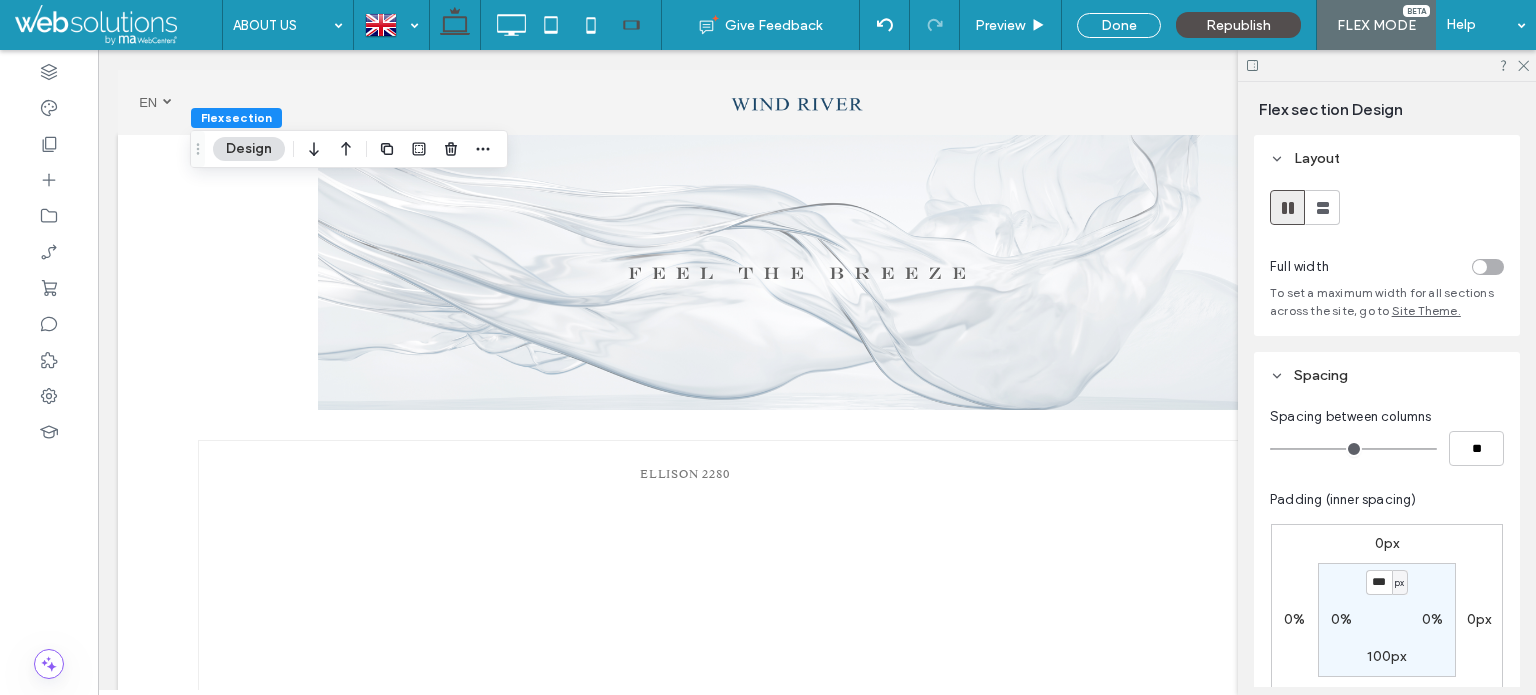 click 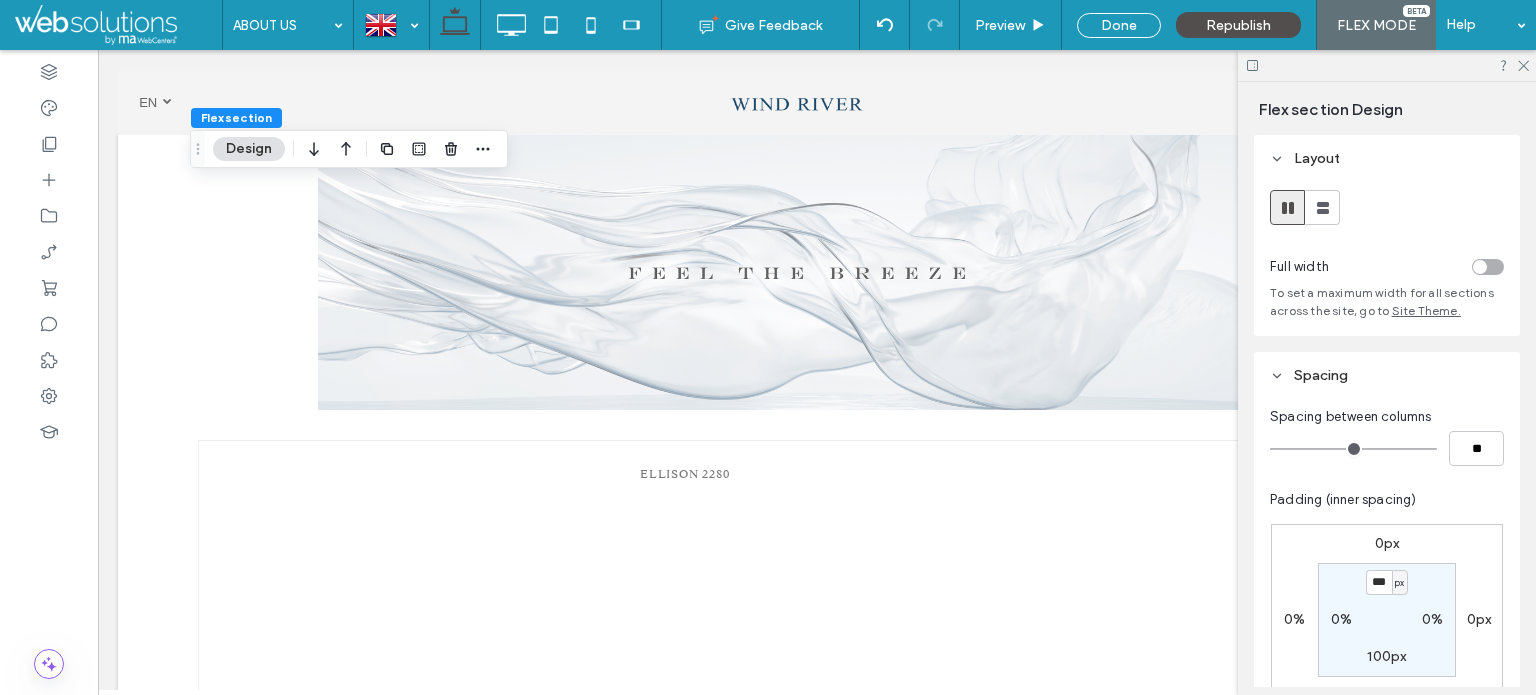 type on "**" 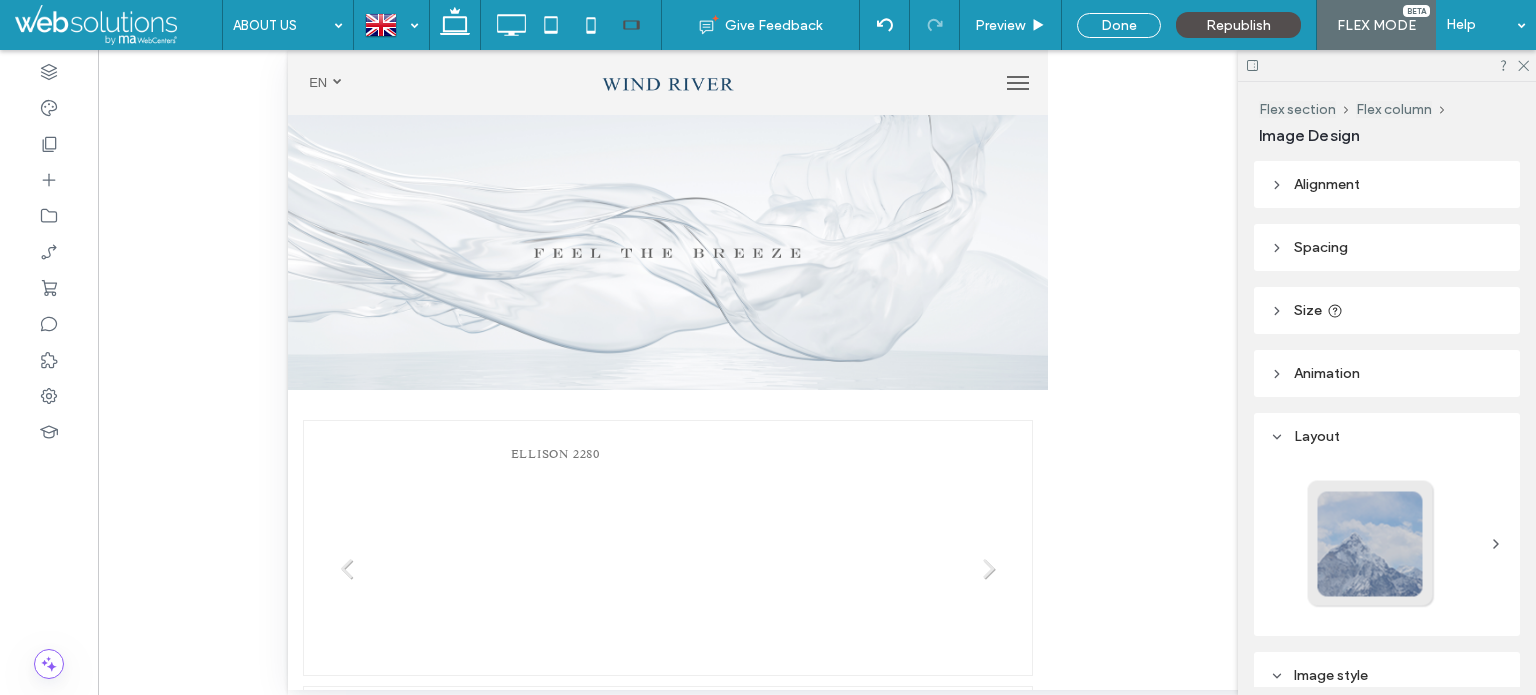 type on "**" 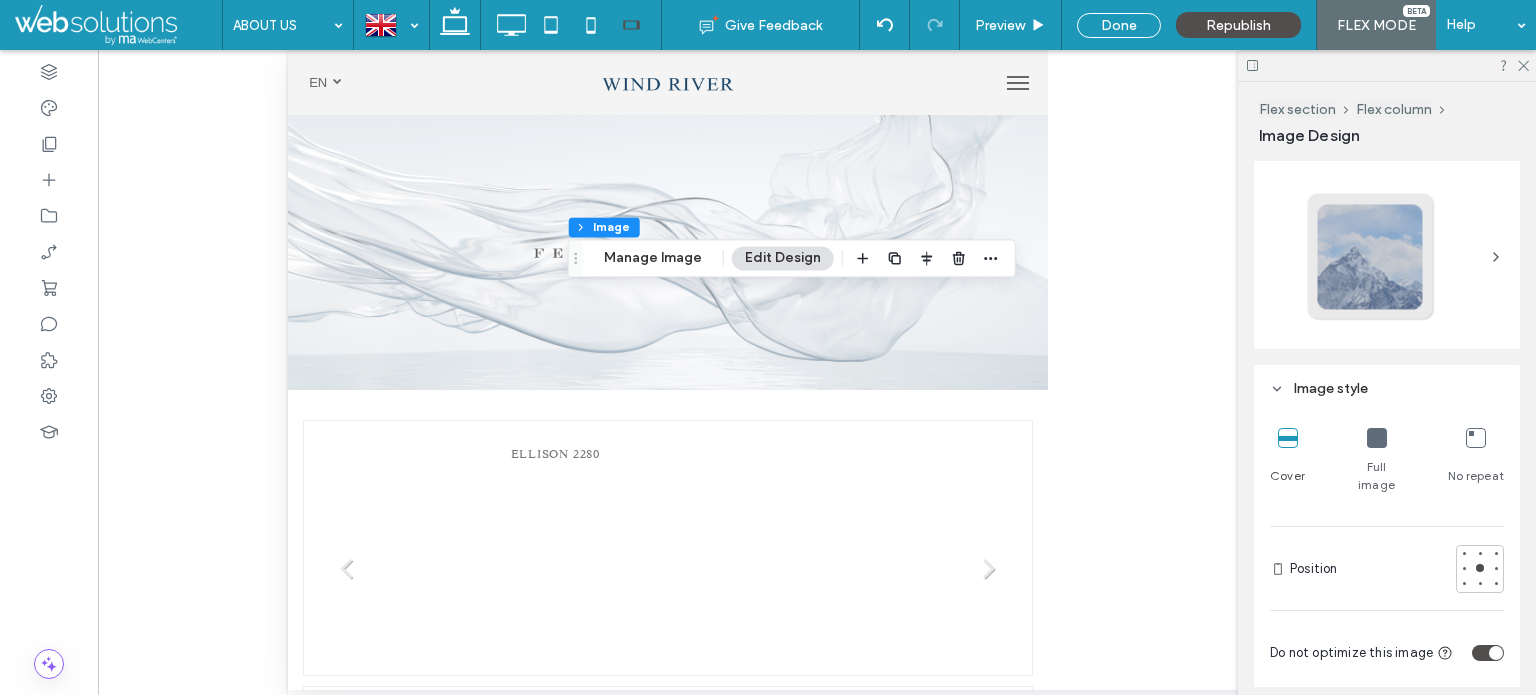 scroll, scrollTop: 300, scrollLeft: 0, axis: vertical 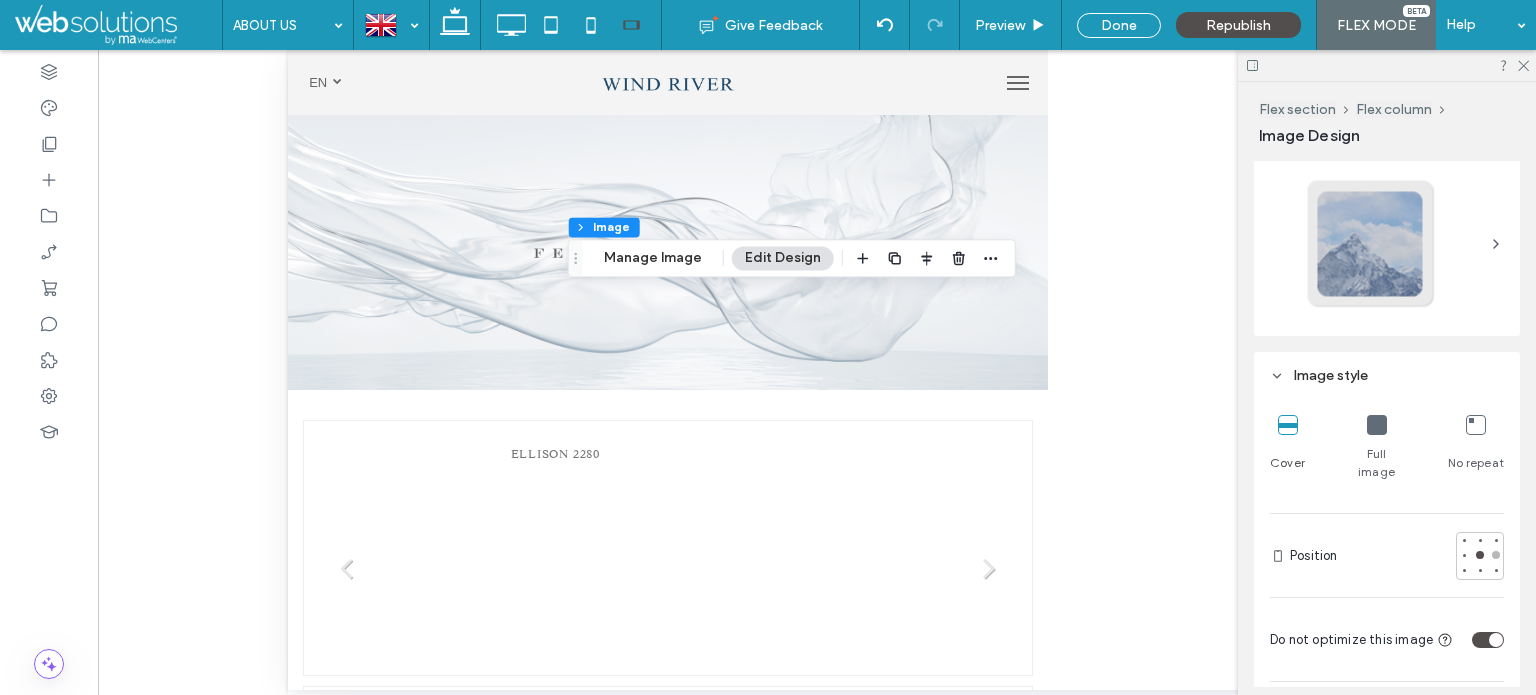 click at bounding box center [1496, 555] 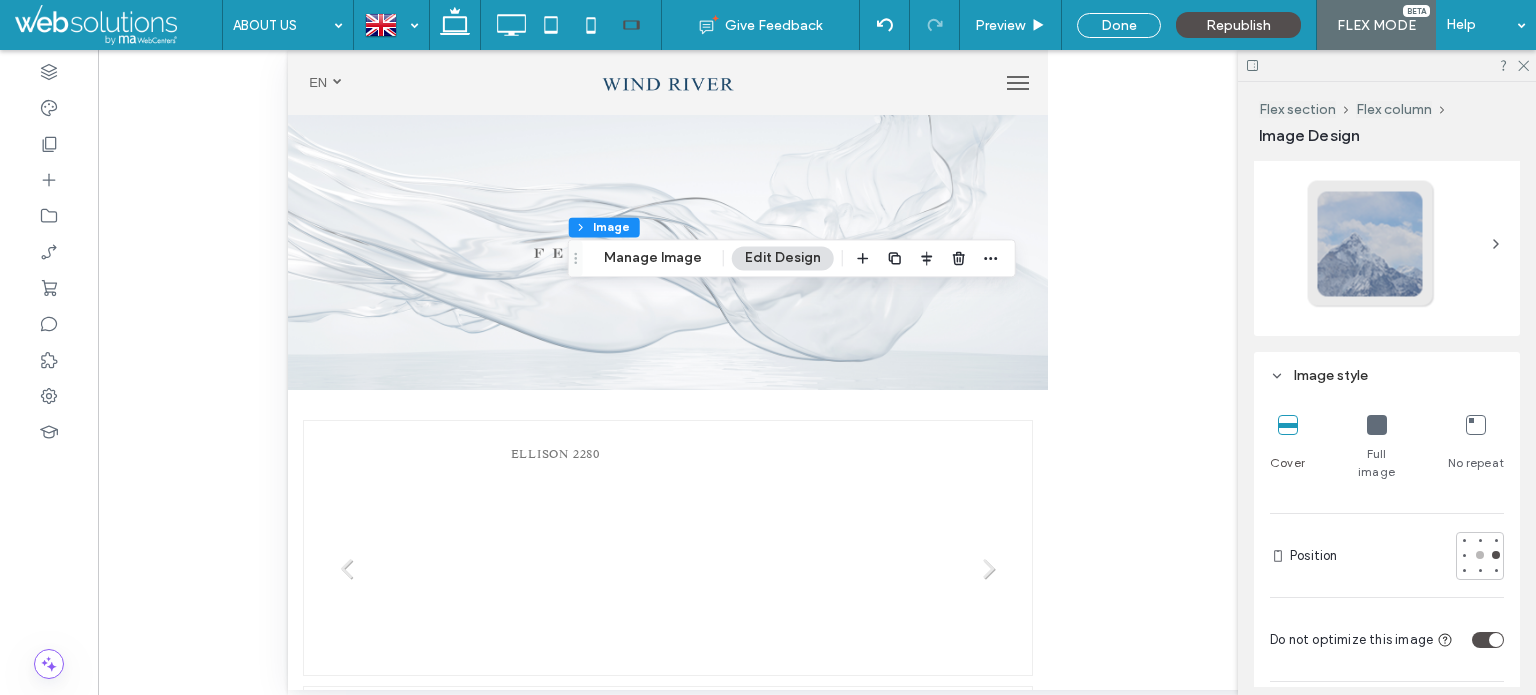 click at bounding box center [1480, 555] 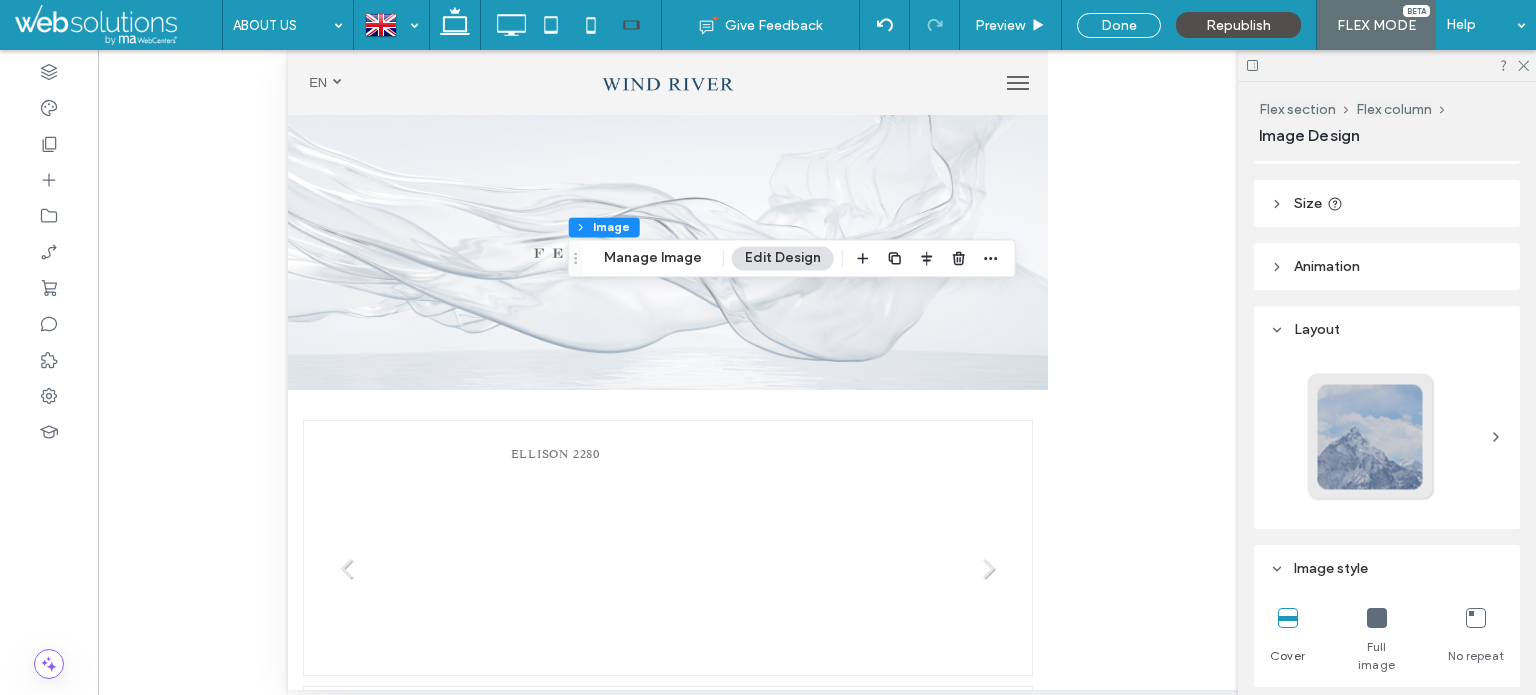 scroll, scrollTop: 100, scrollLeft: 0, axis: vertical 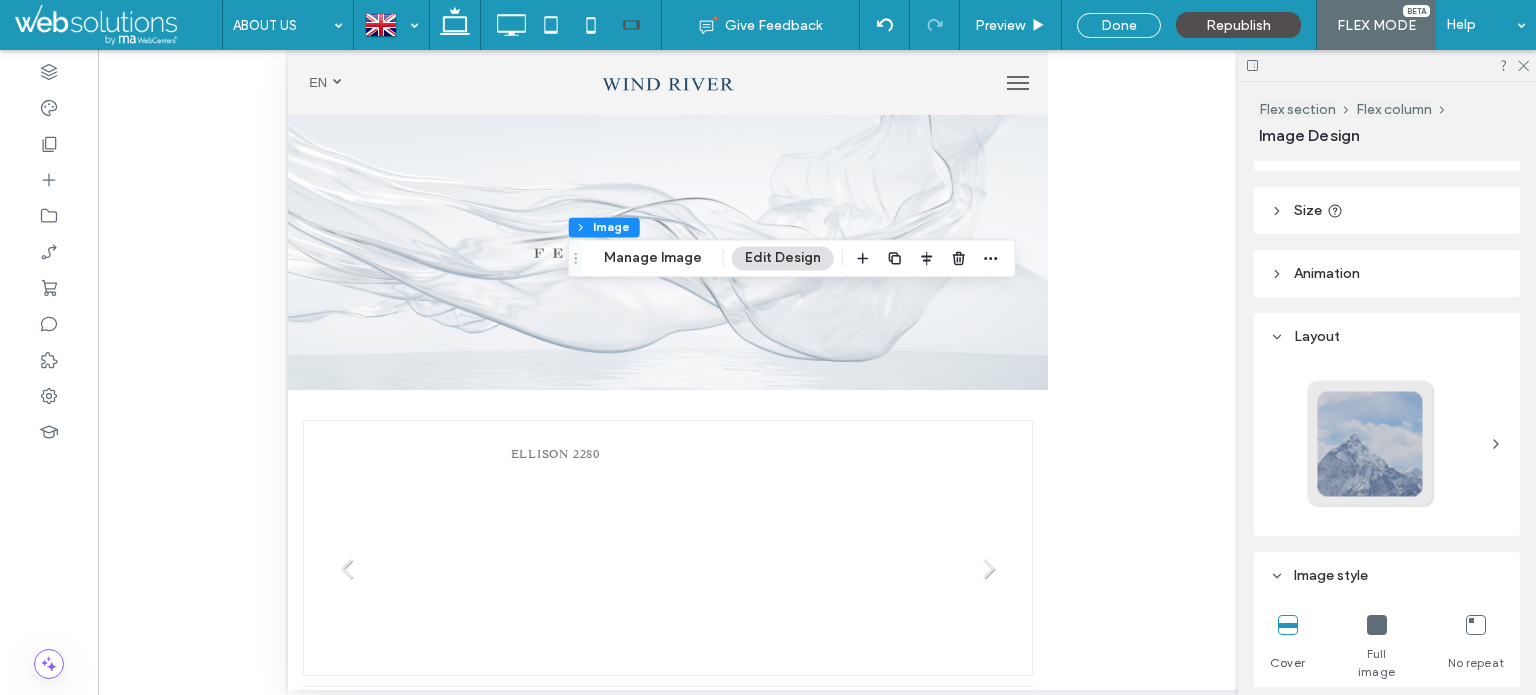 click on "Size" at bounding box center [1387, 210] 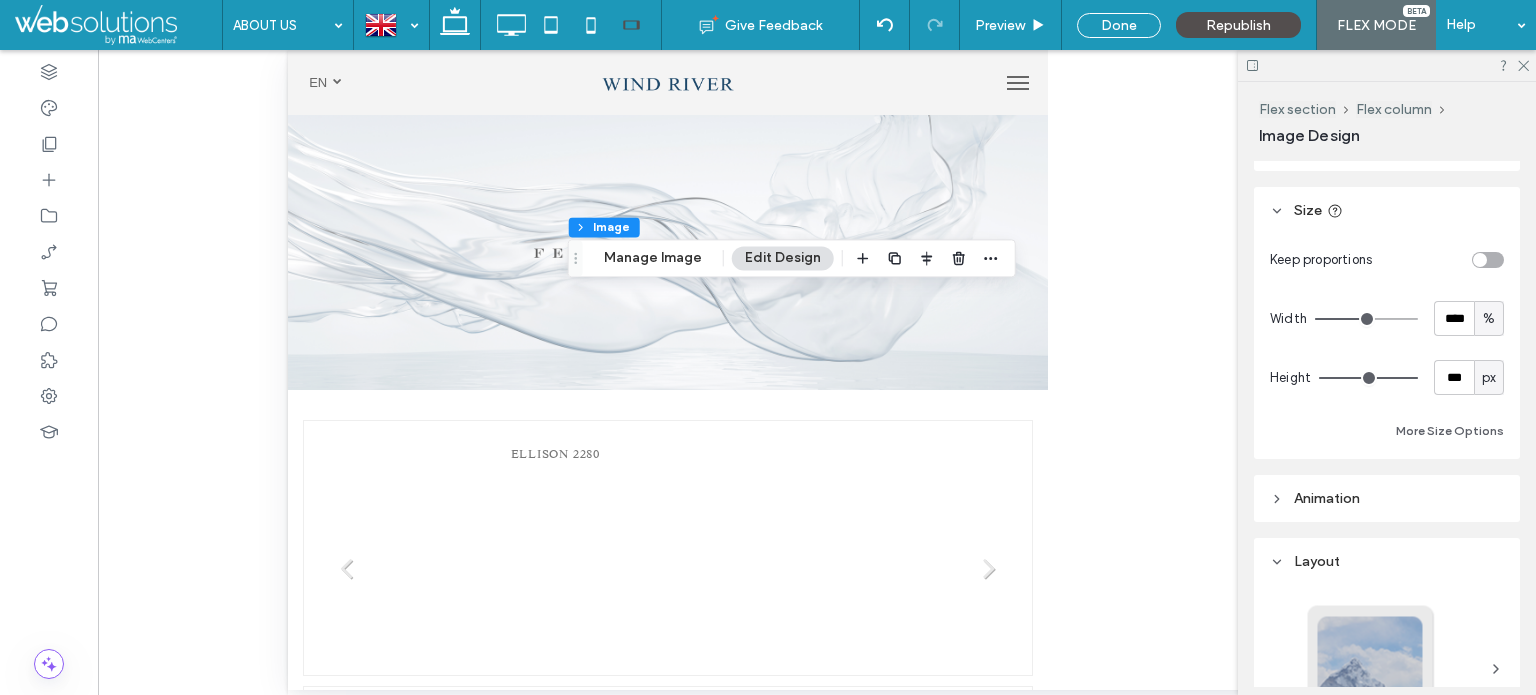 click at bounding box center (1488, 260) 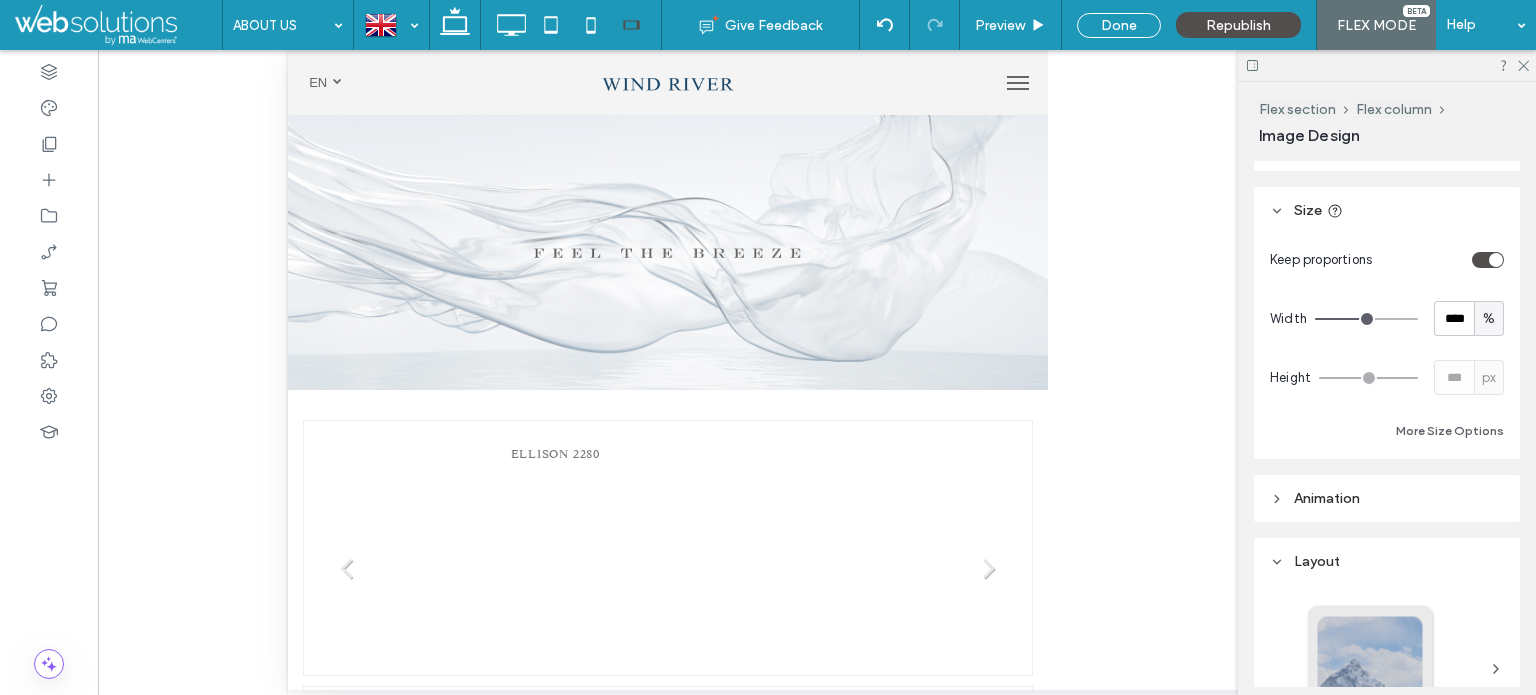 type on "*" 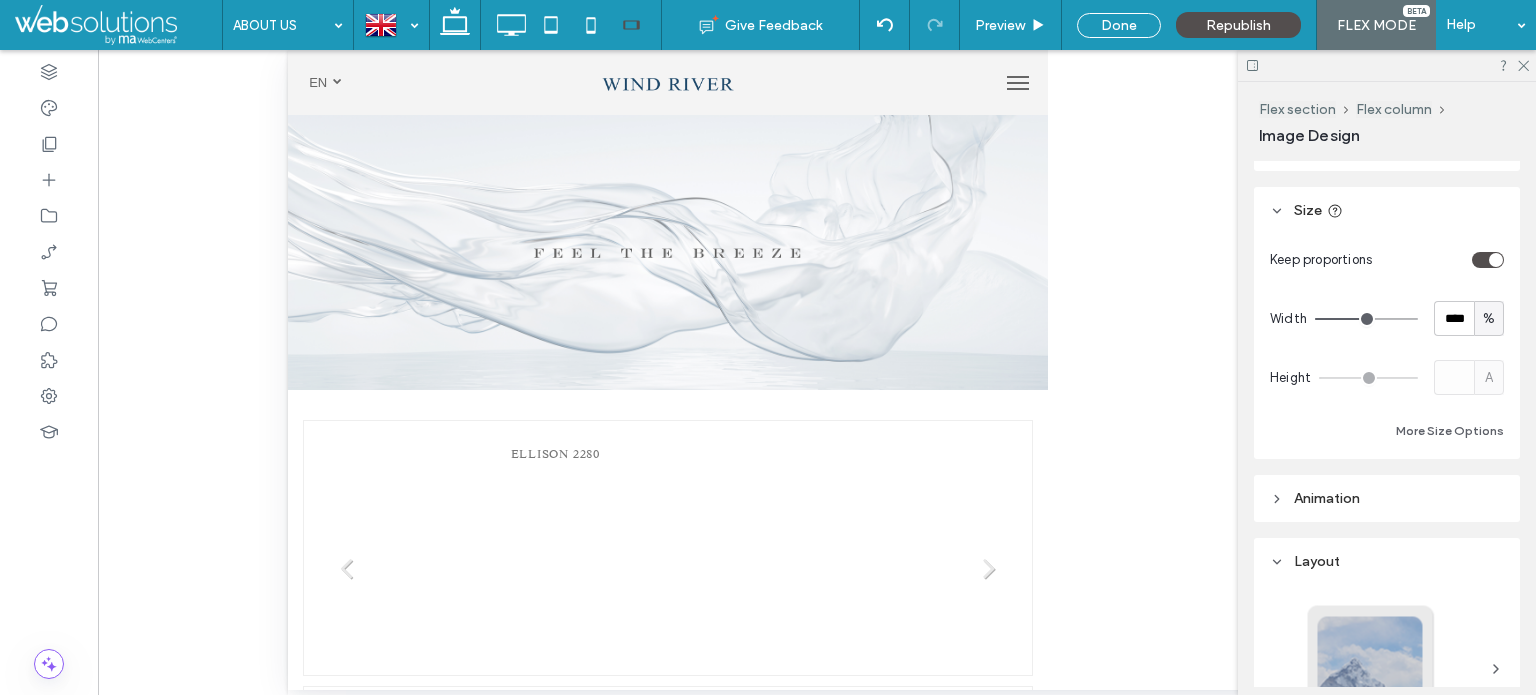 type on "**" 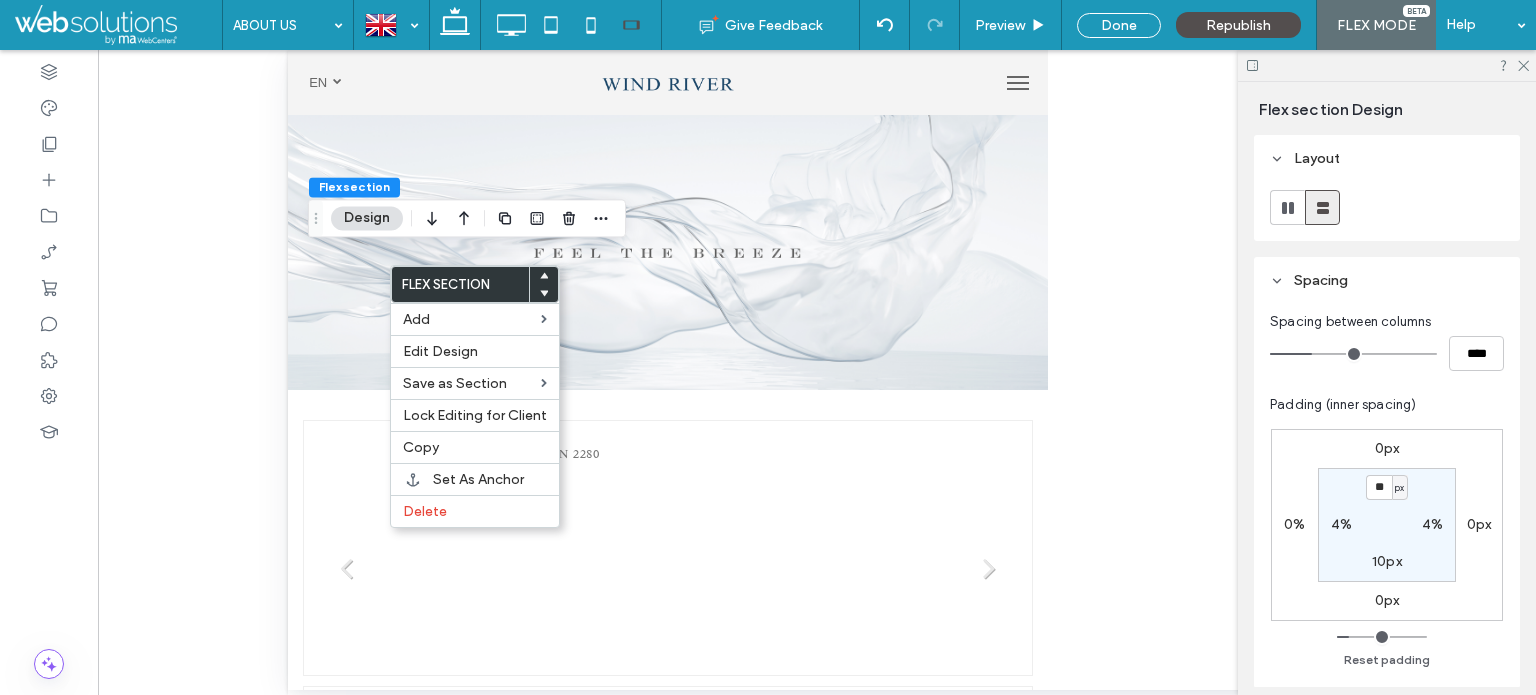 click at bounding box center [1287, 207] 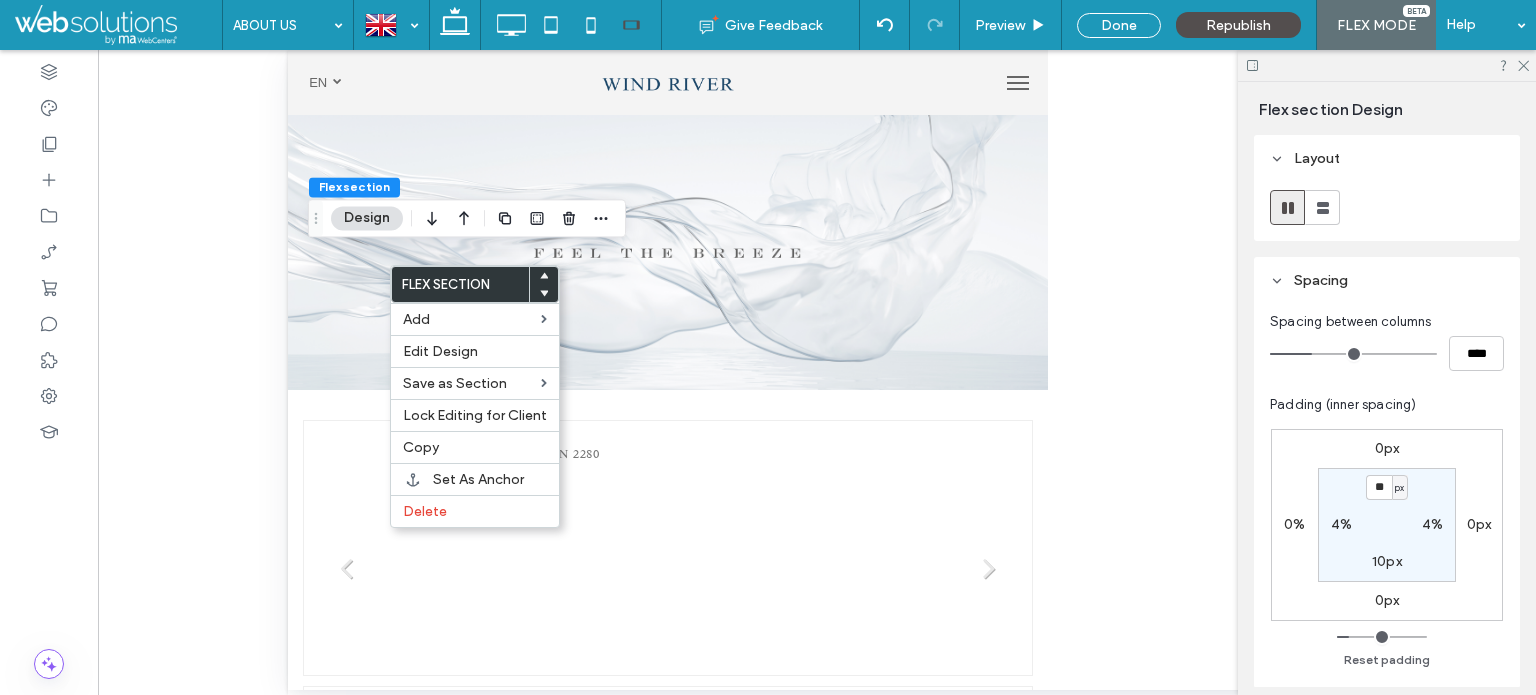 type on "***" 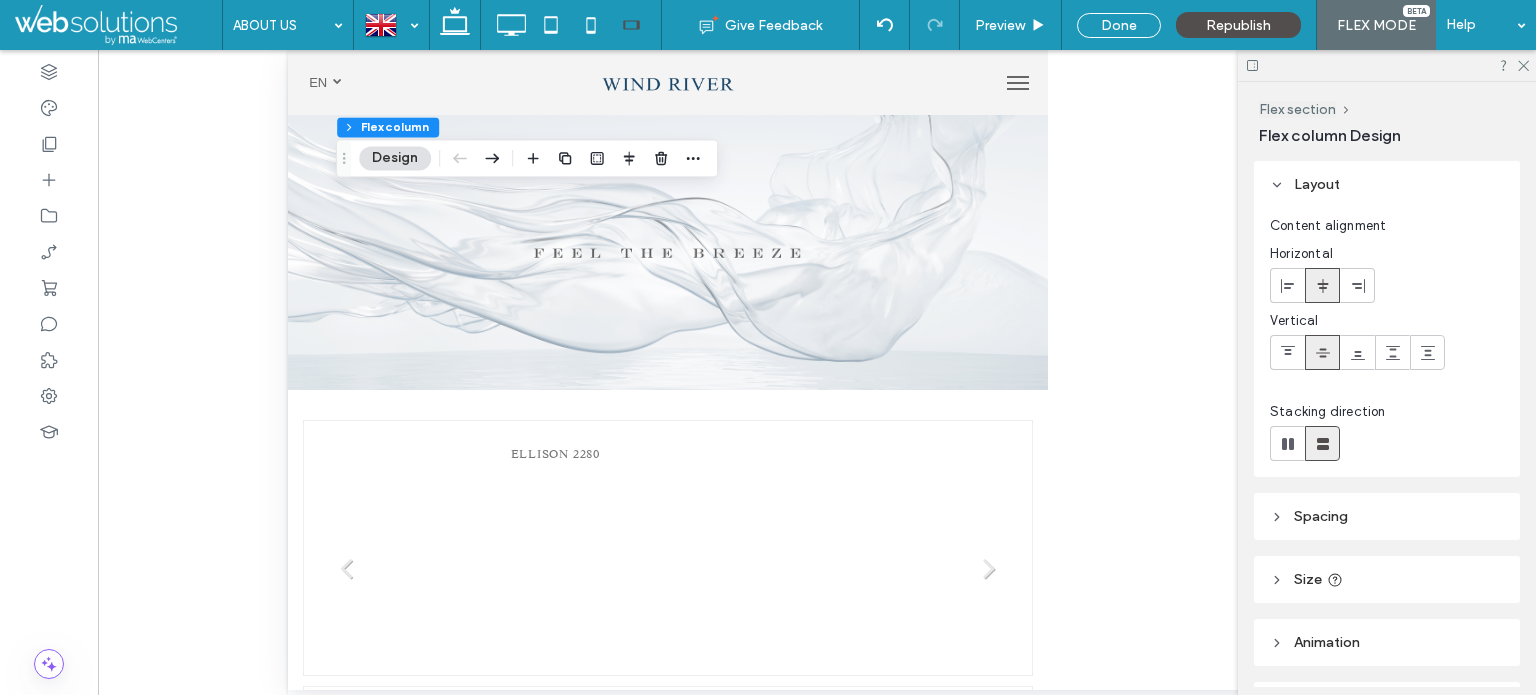 click on "Spacing" at bounding box center (1321, 516) 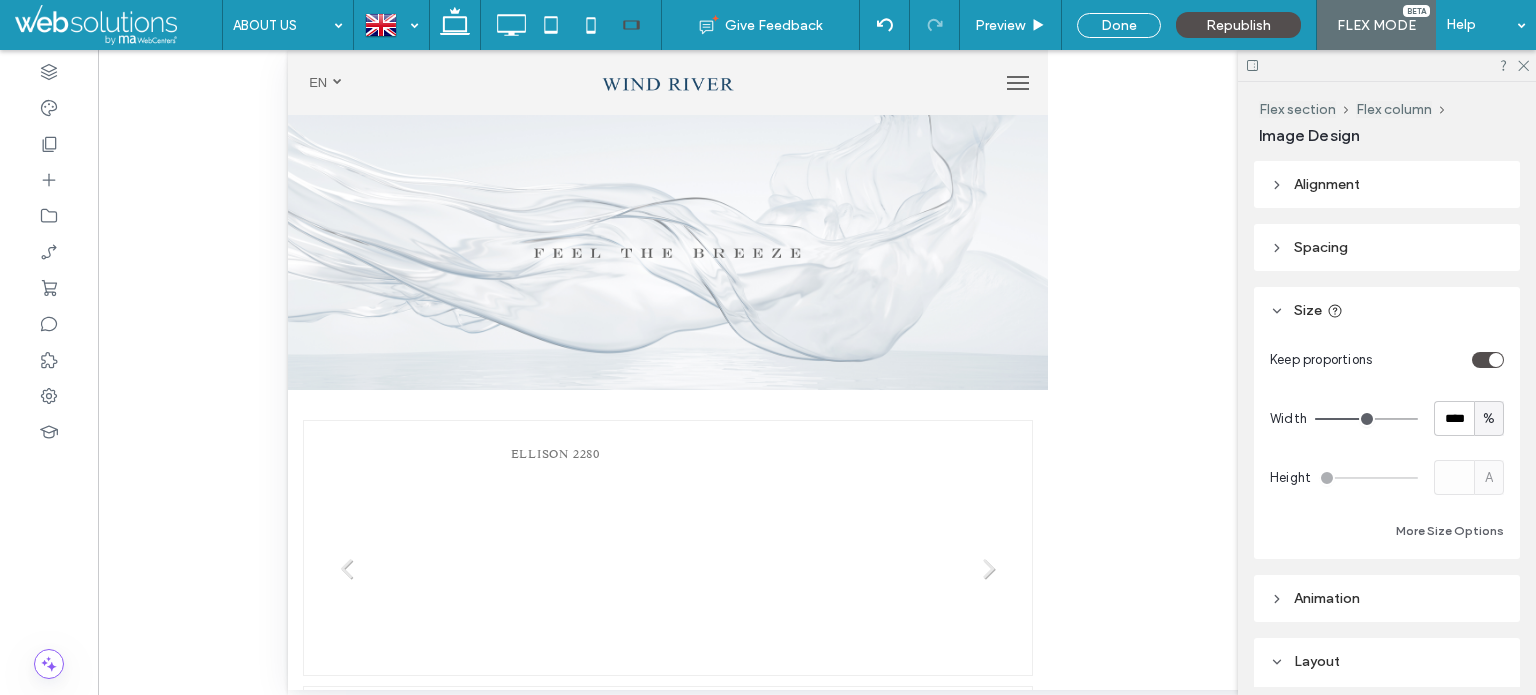 type on "**" 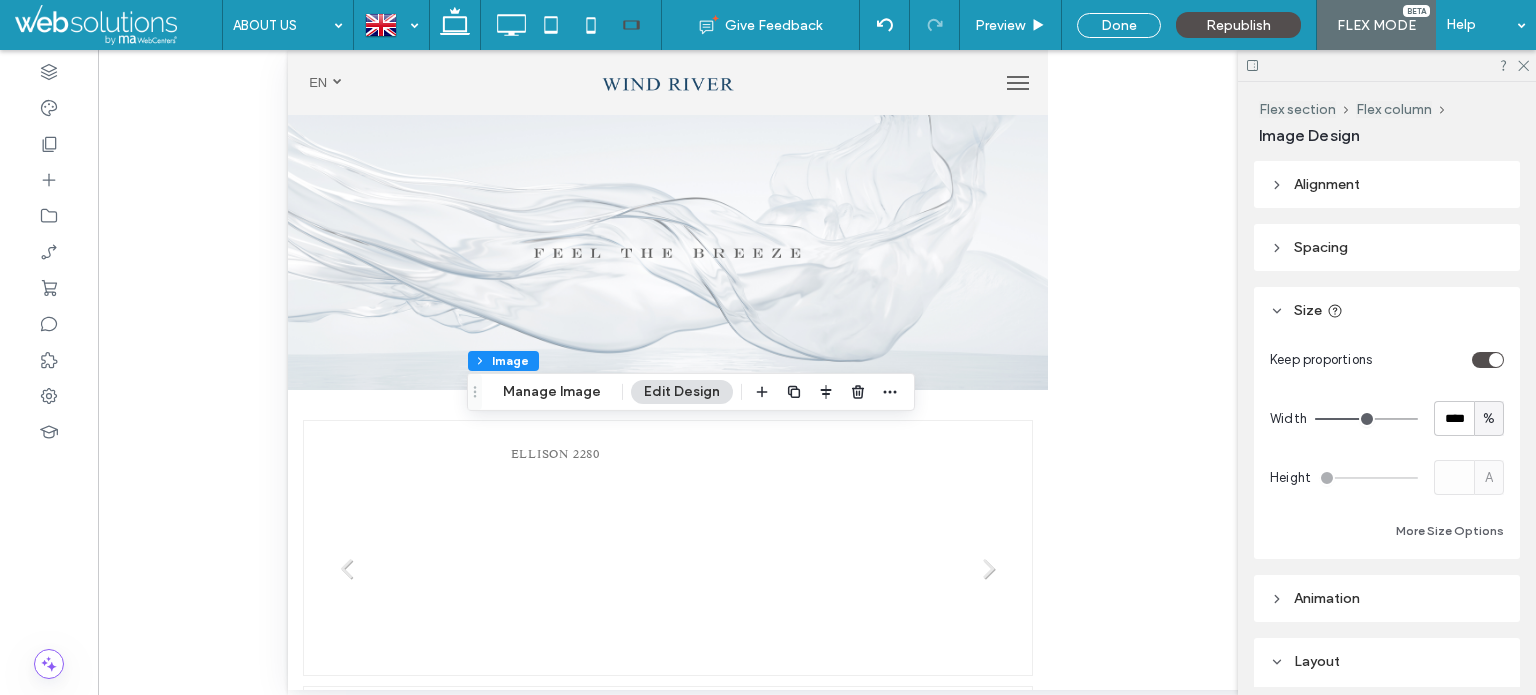type on "**" 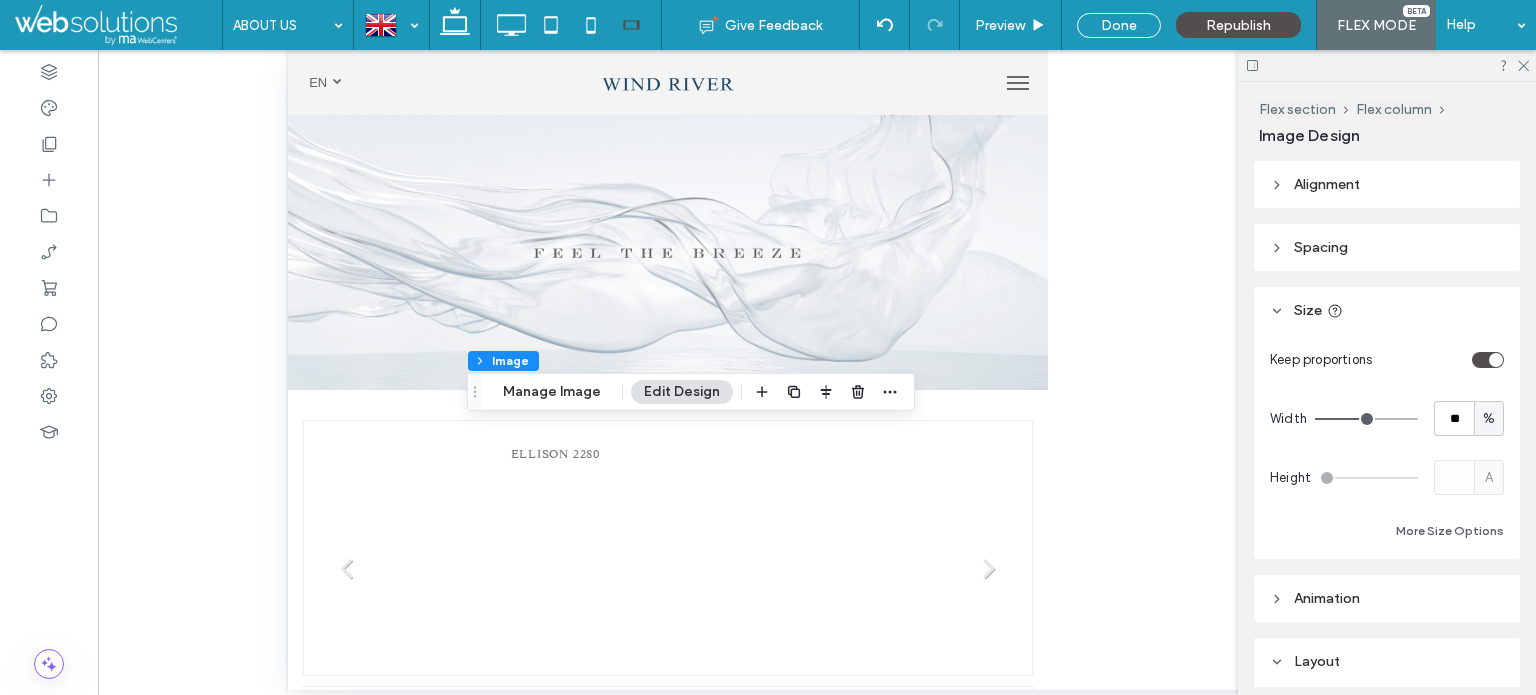 type on "**" 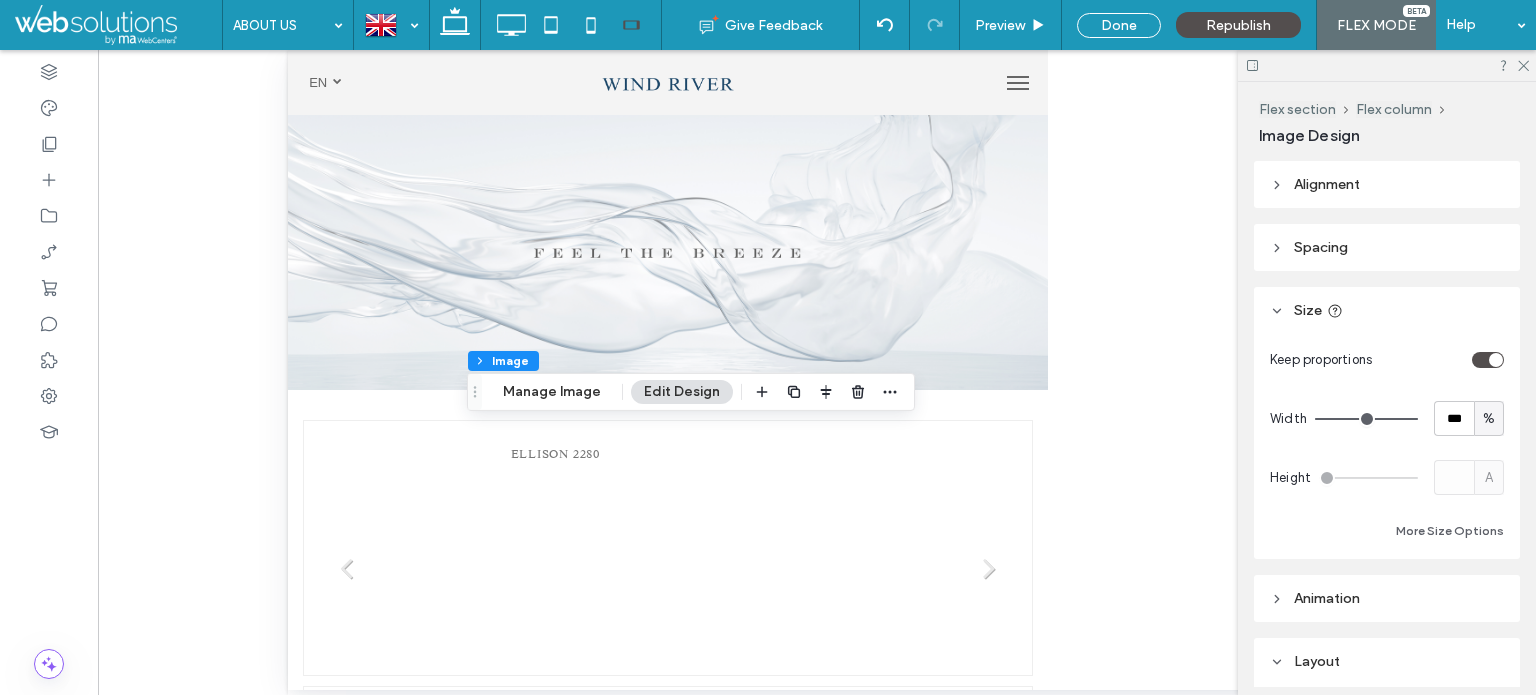 drag, startPoint x: 1371, startPoint y: 415, endPoint x: 1533, endPoint y: 429, distance: 162.6038 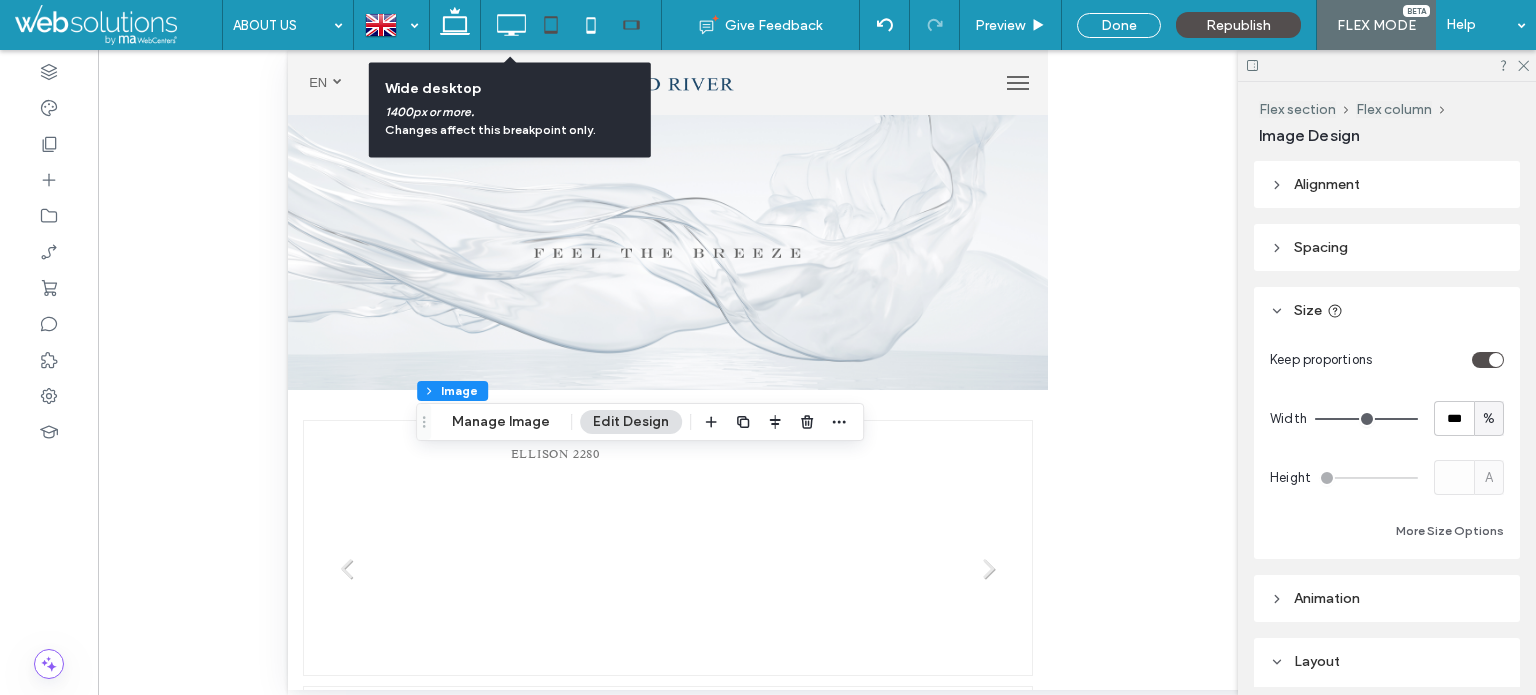 click 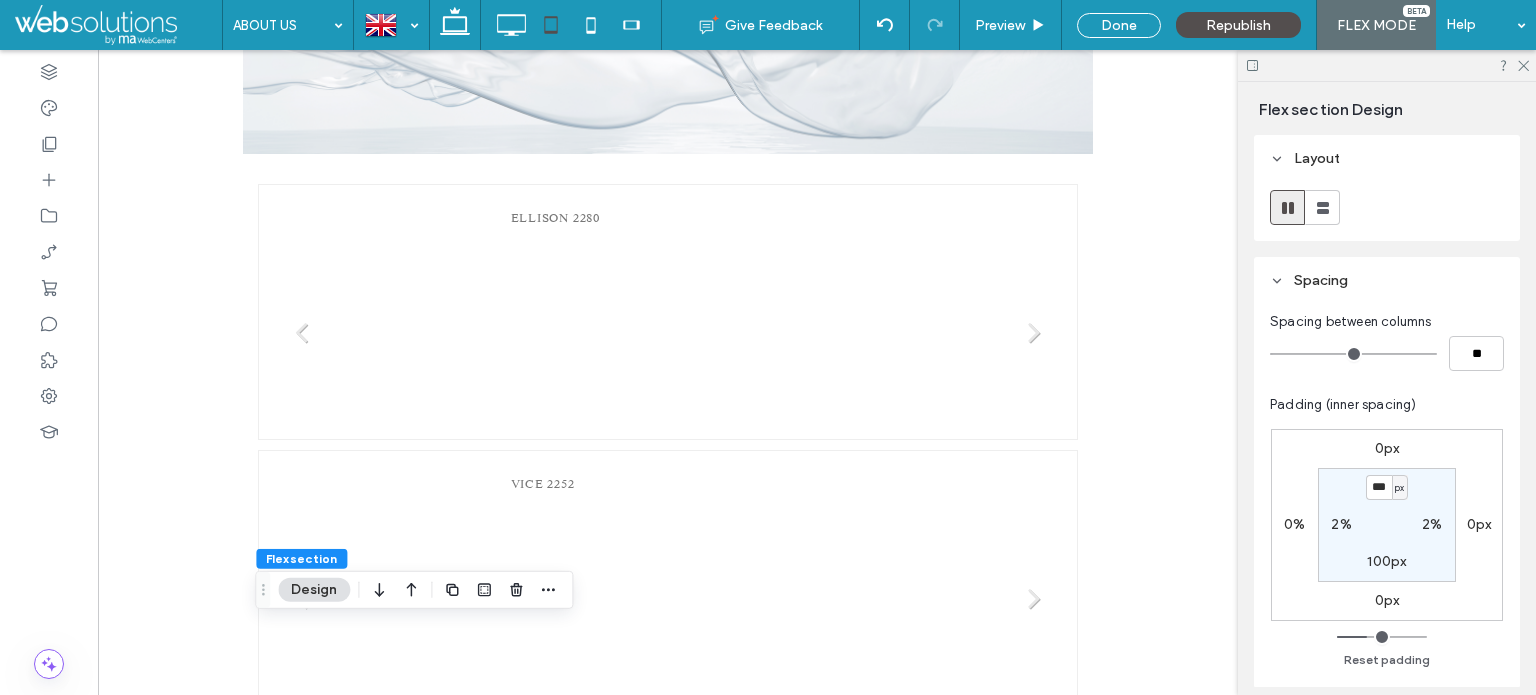 scroll, scrollTop: 572, scrollLeft: 0, axis: vertical 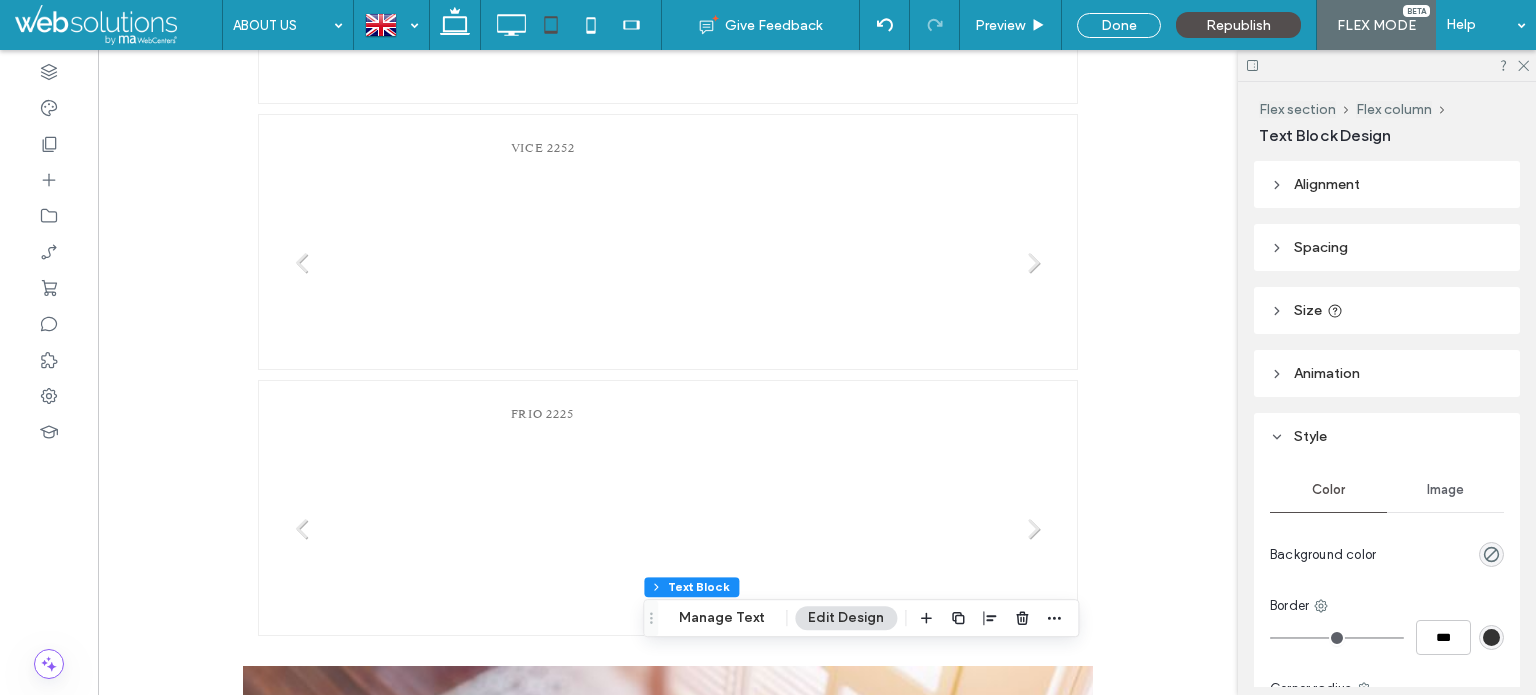 drag, startPoint x: 628, startPoint y: 24, endPoint x: 625, endPoint y: 38, distance: 14.3178215 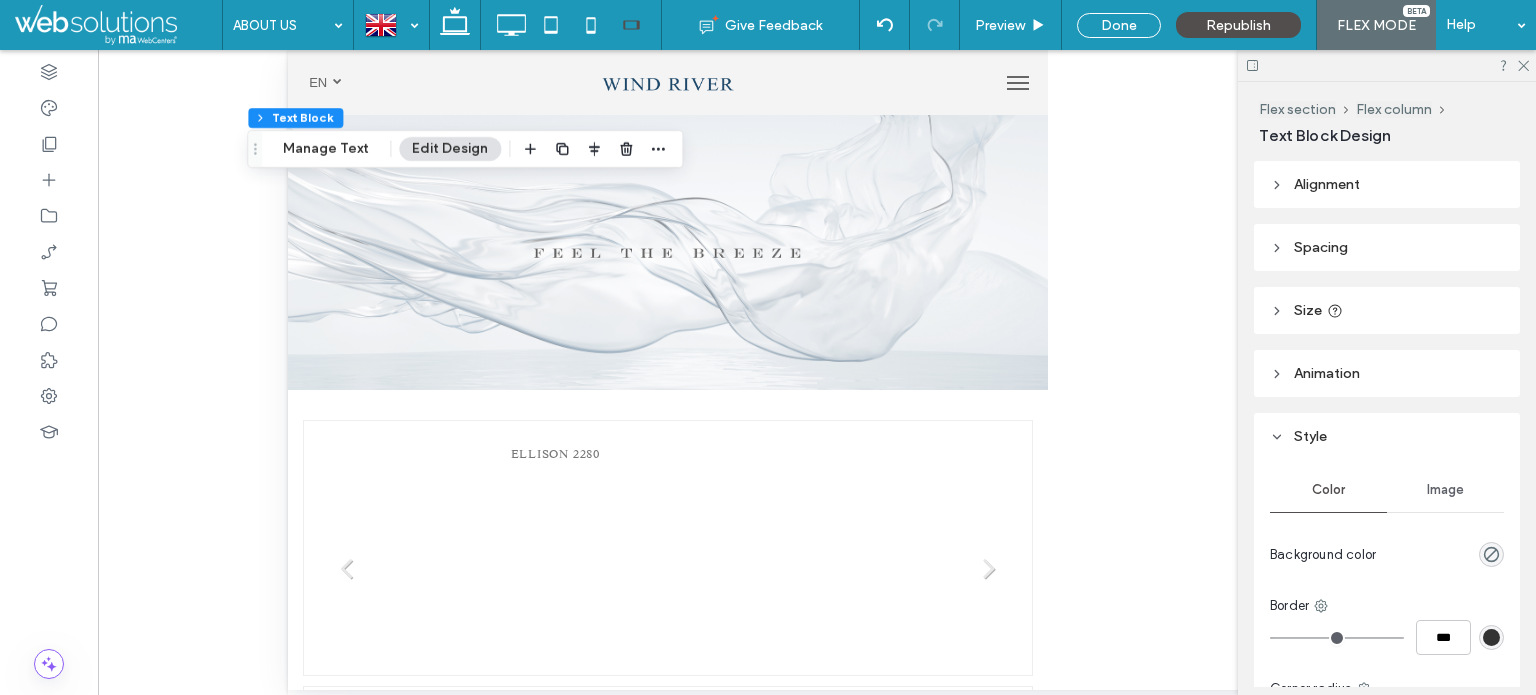 scroll, scrollTop: 0, scrollLeft: 0, axis: both 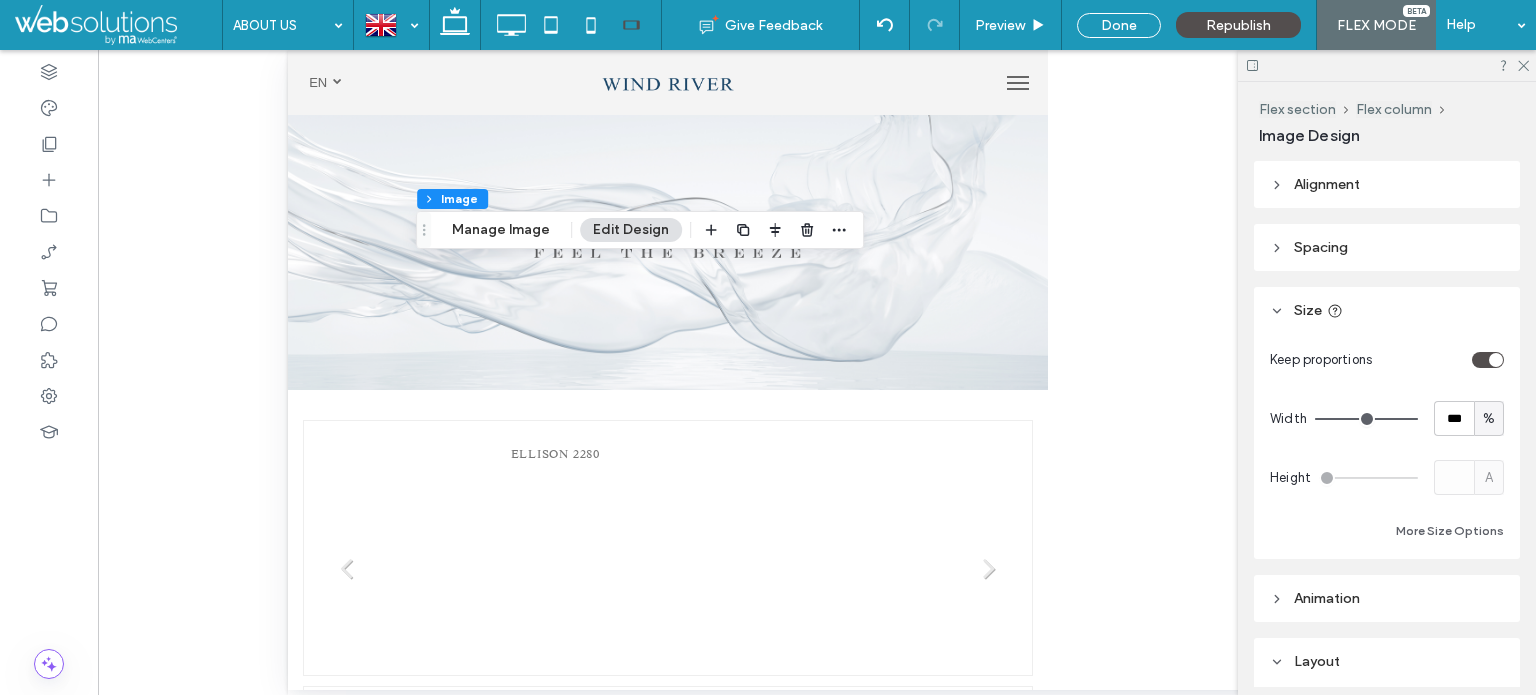 click on "Alignment" at bounding box center (1327, 184) 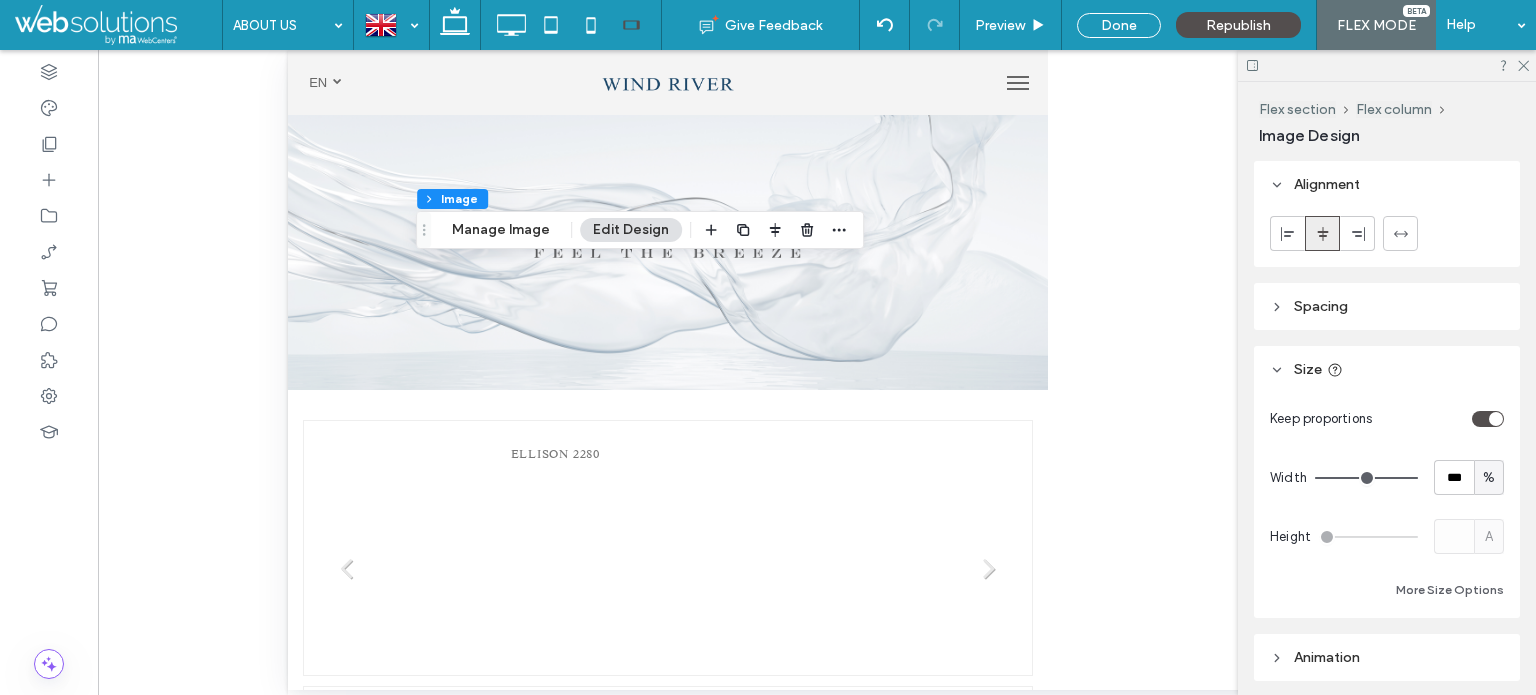 click at bounding box center [1287, 233] 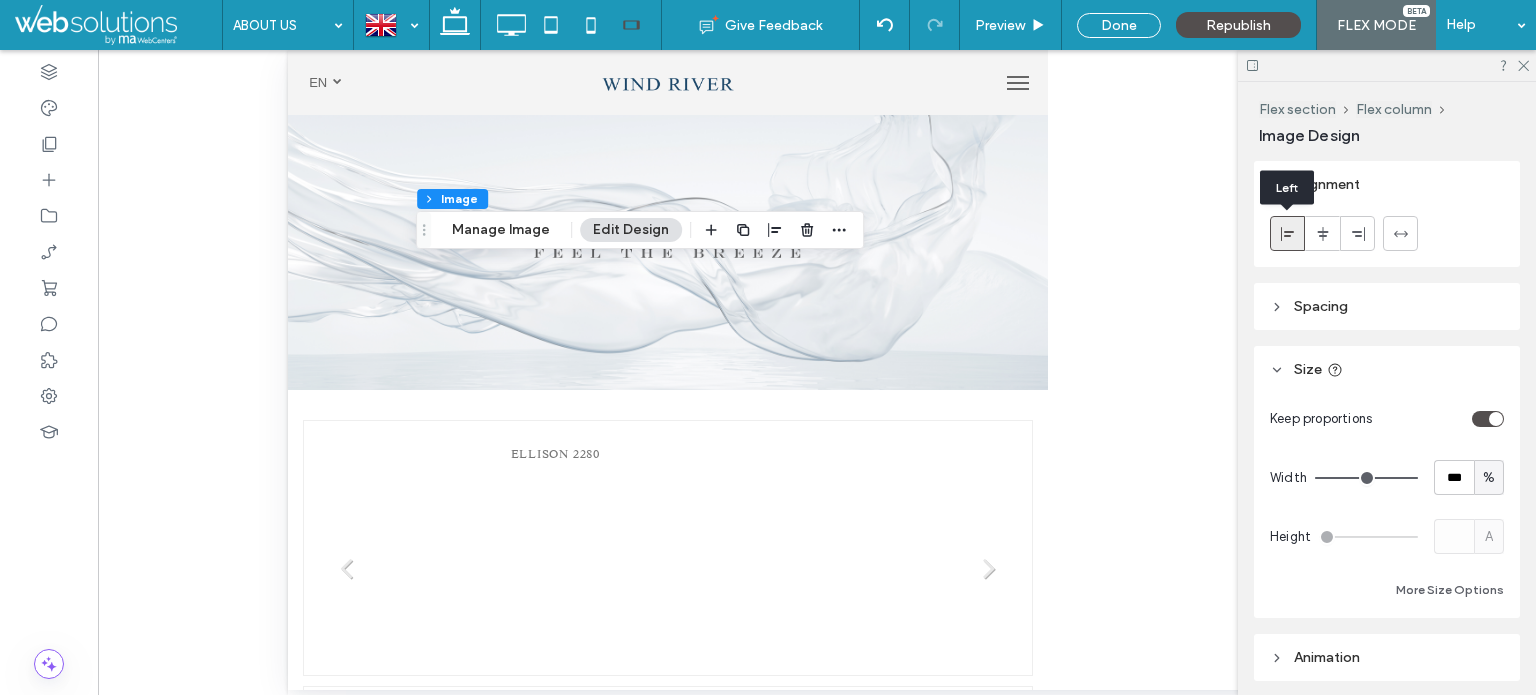 click at bounding box center (1288, 233) 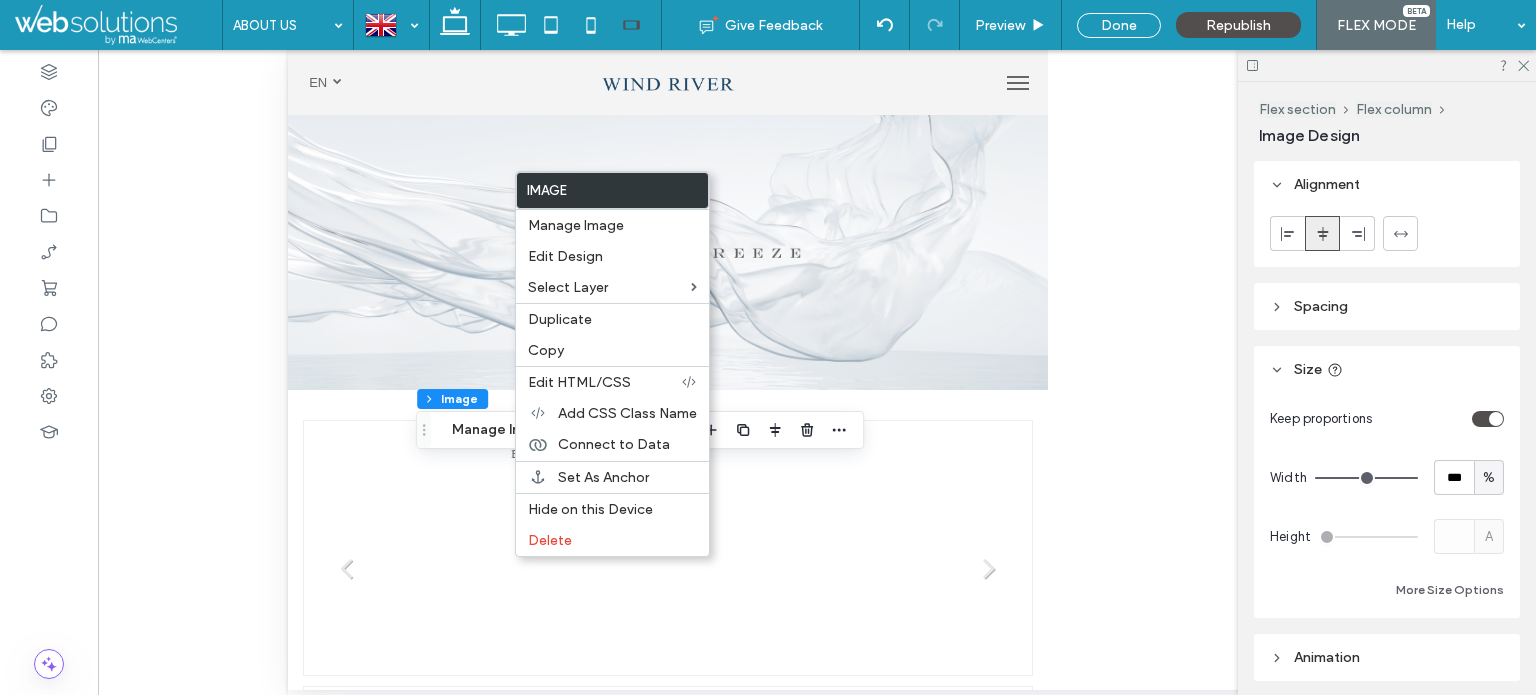 click 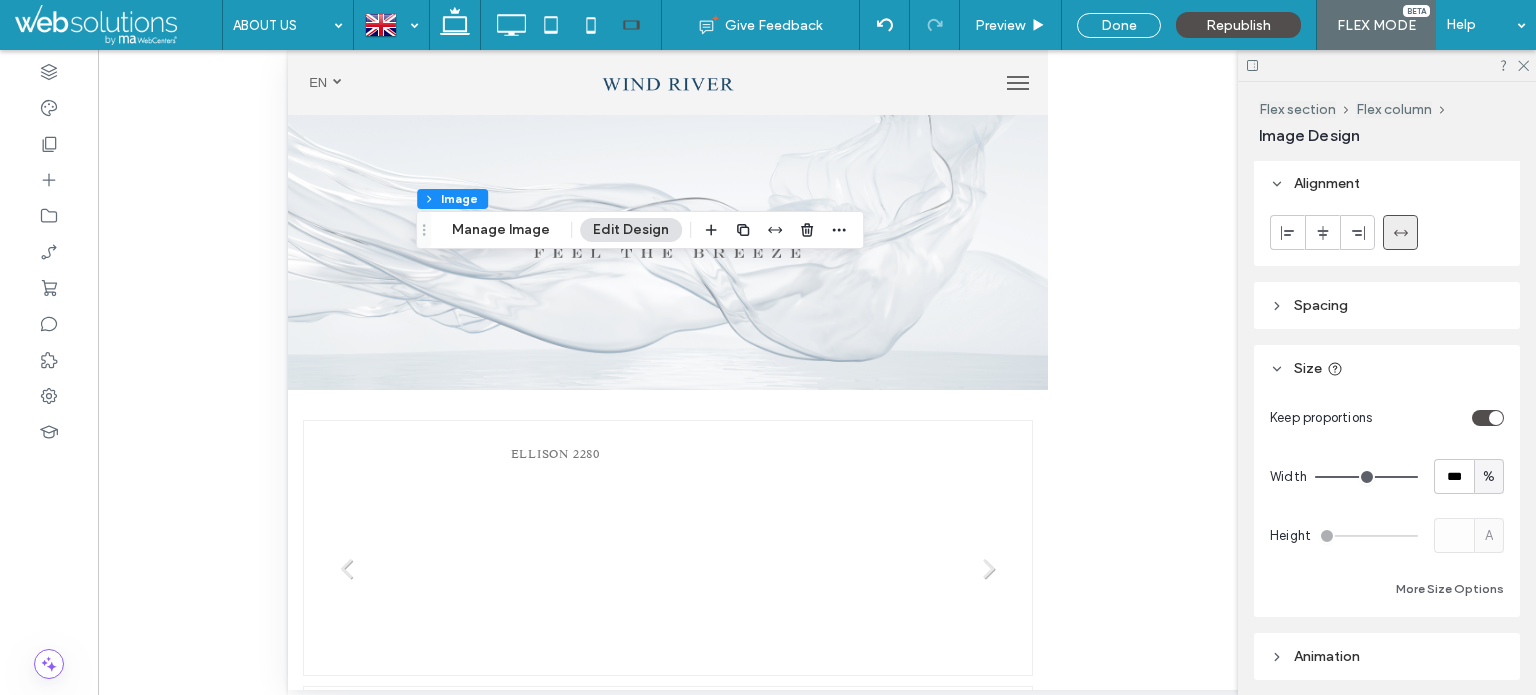 scroll, scrollTop: 0, scrollLeft: 0, axis: both 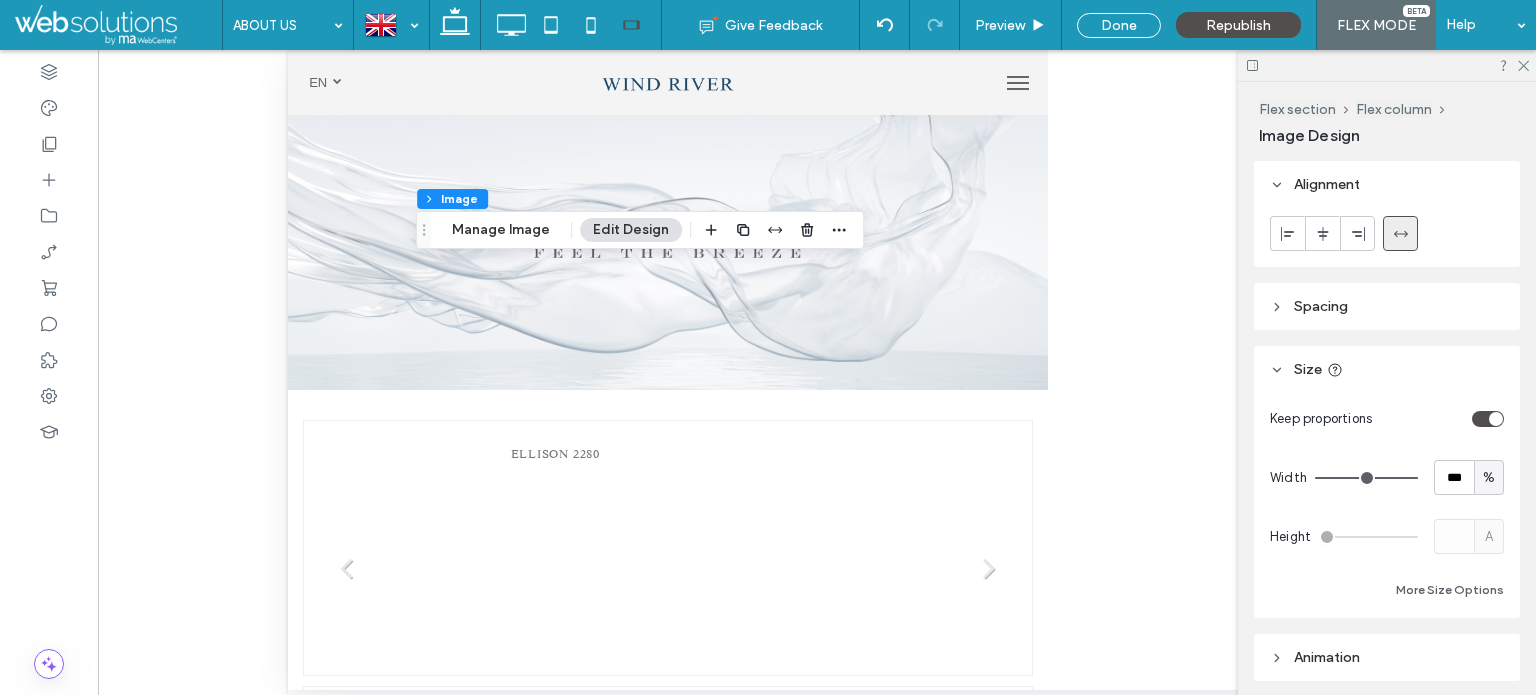 click on "Spacing" at bounding box center [1387, 306] 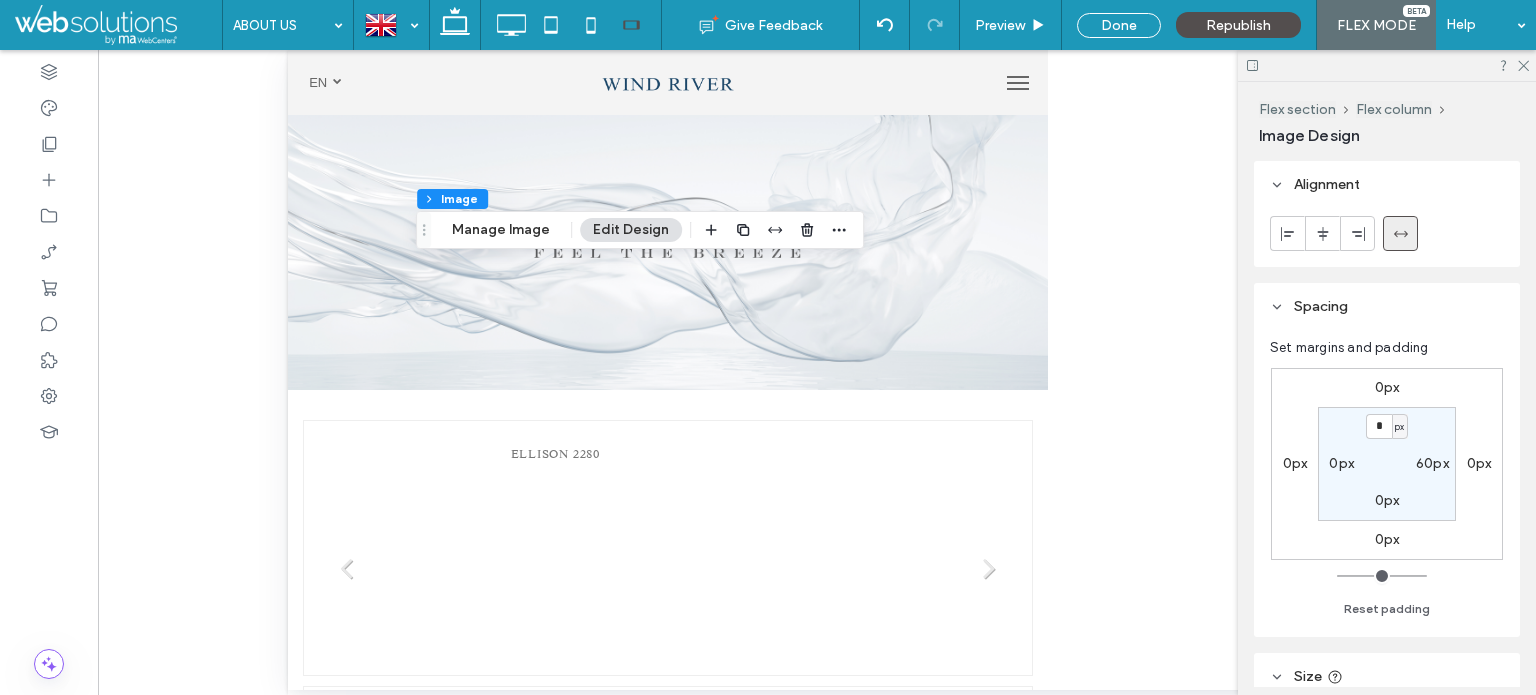click on "60px" at bounding box center [1432, 463] 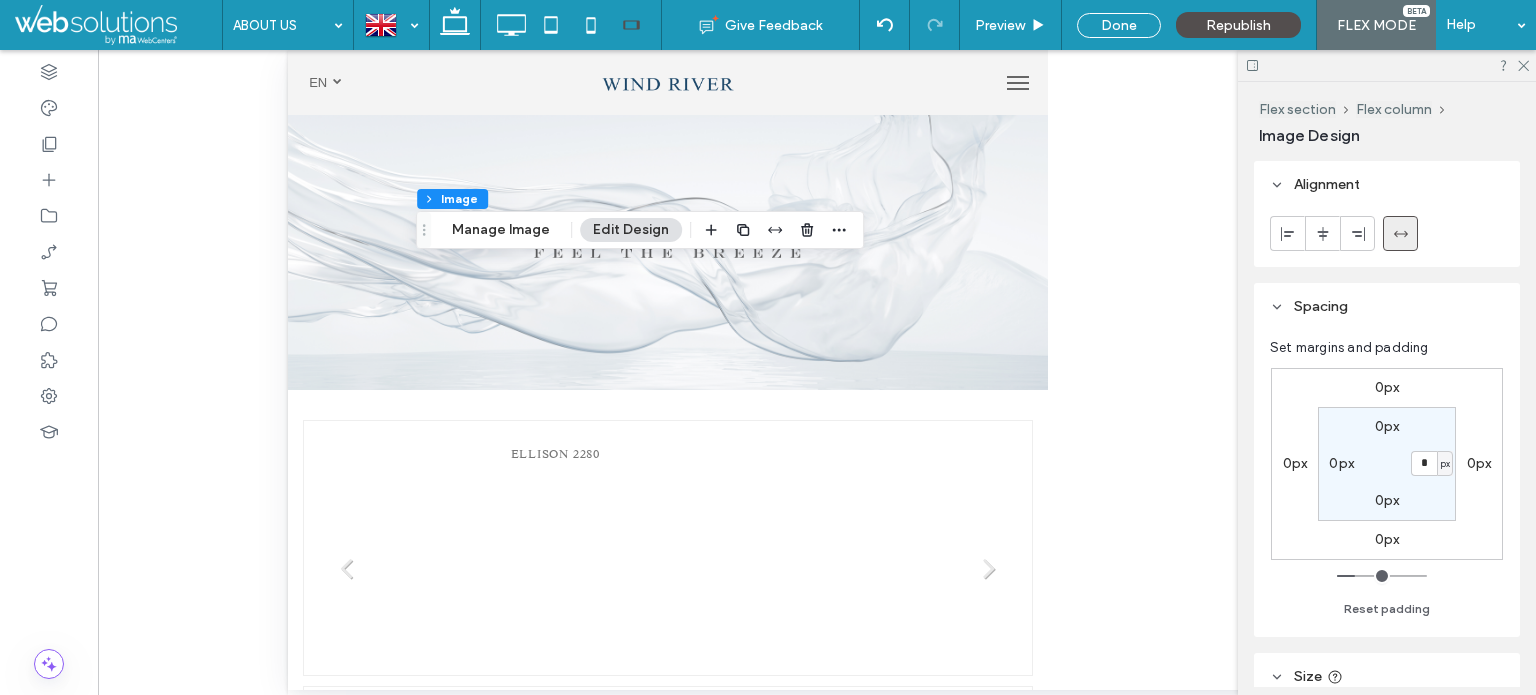 type on "*" 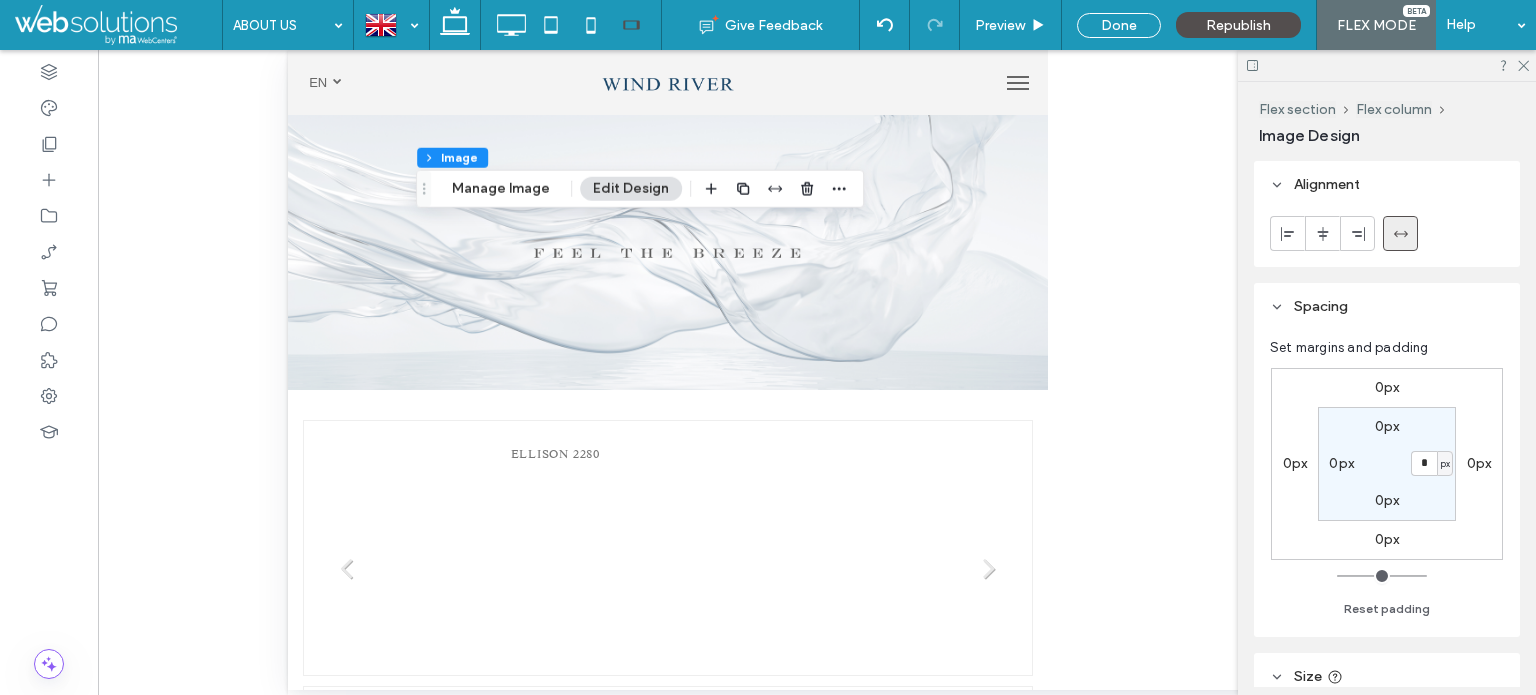 click at bounding box center [1322, 233] 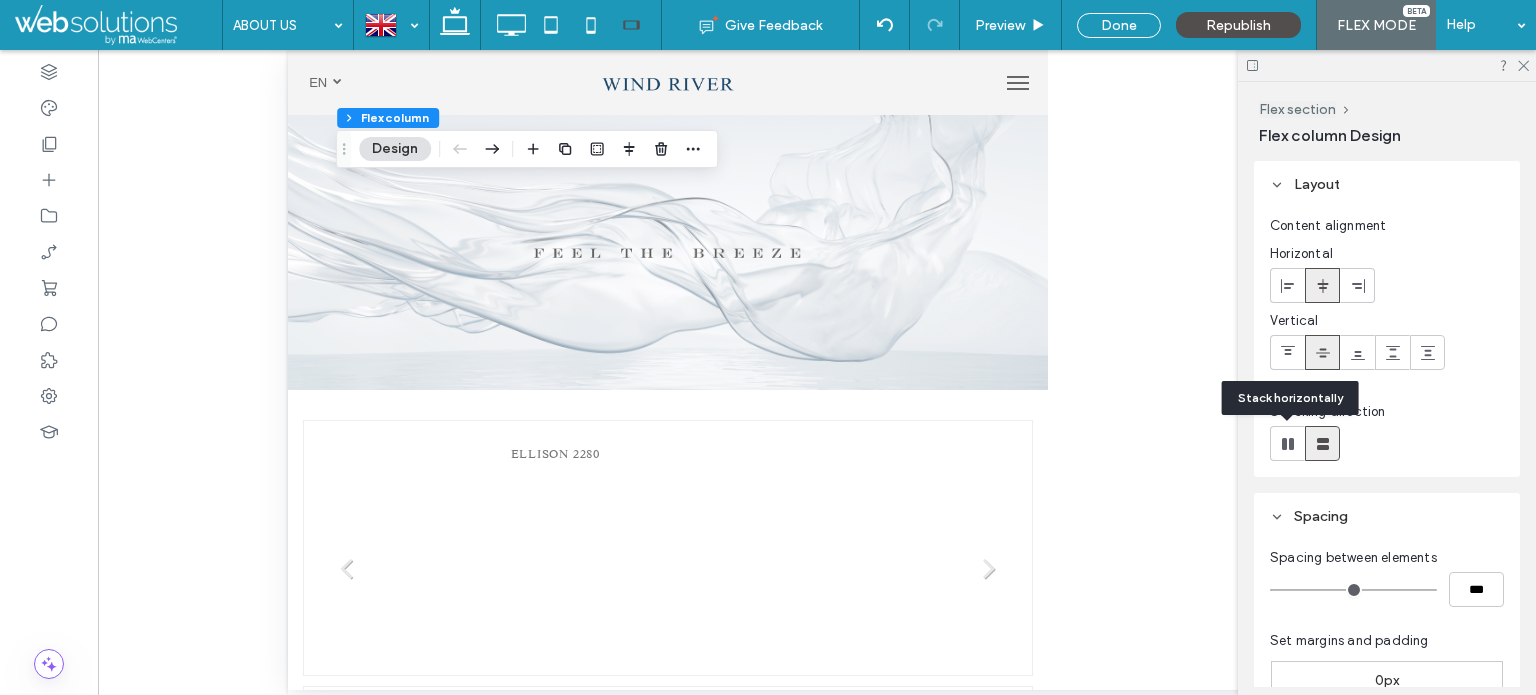 click 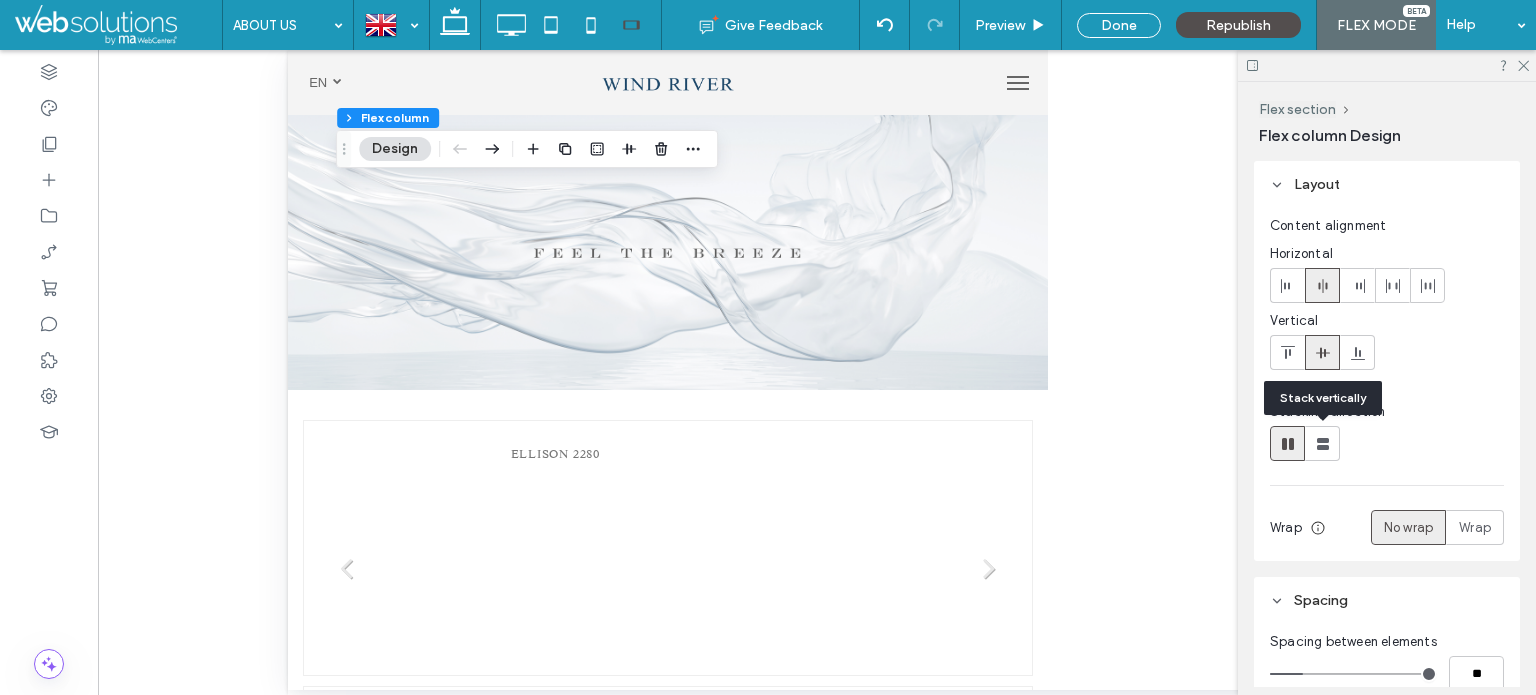 click 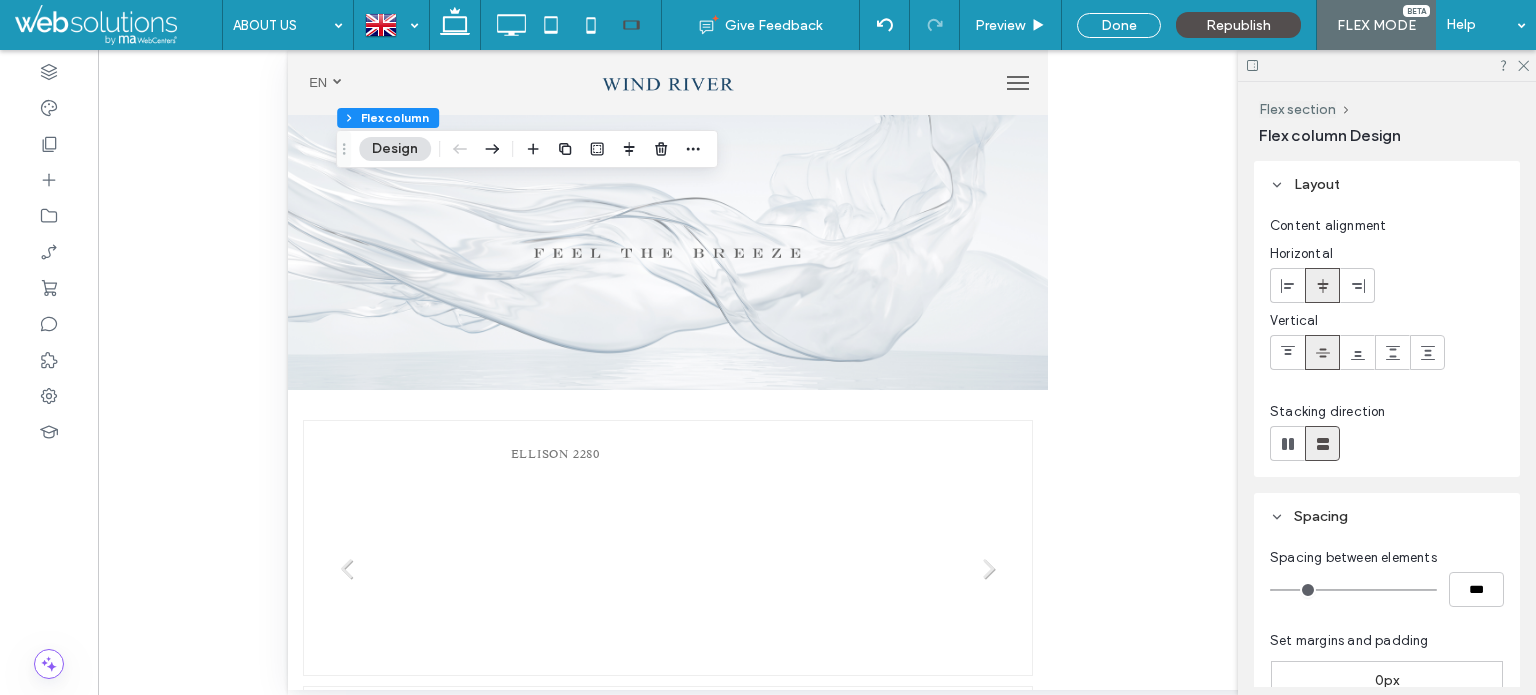 click 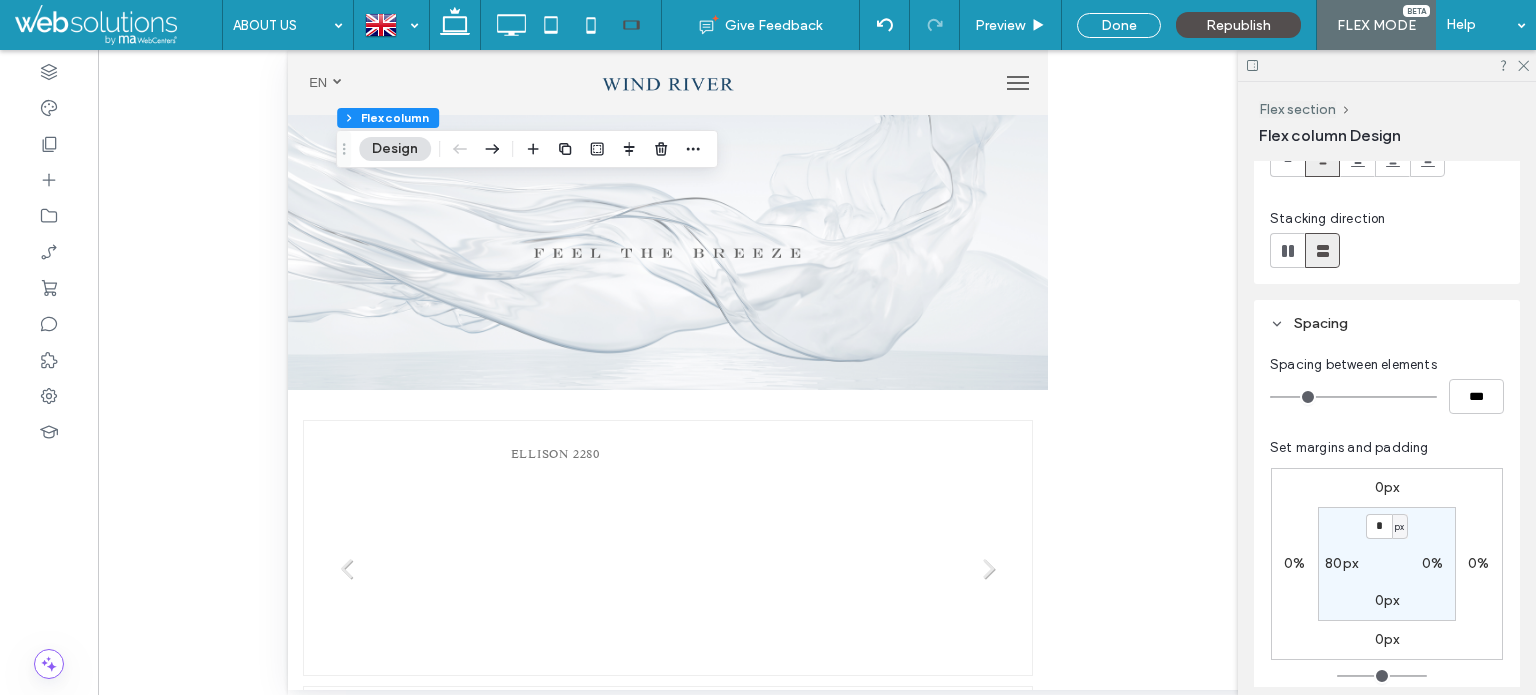 scroll, scrollTop: 200, scrollLeft: 0, axis: vertical 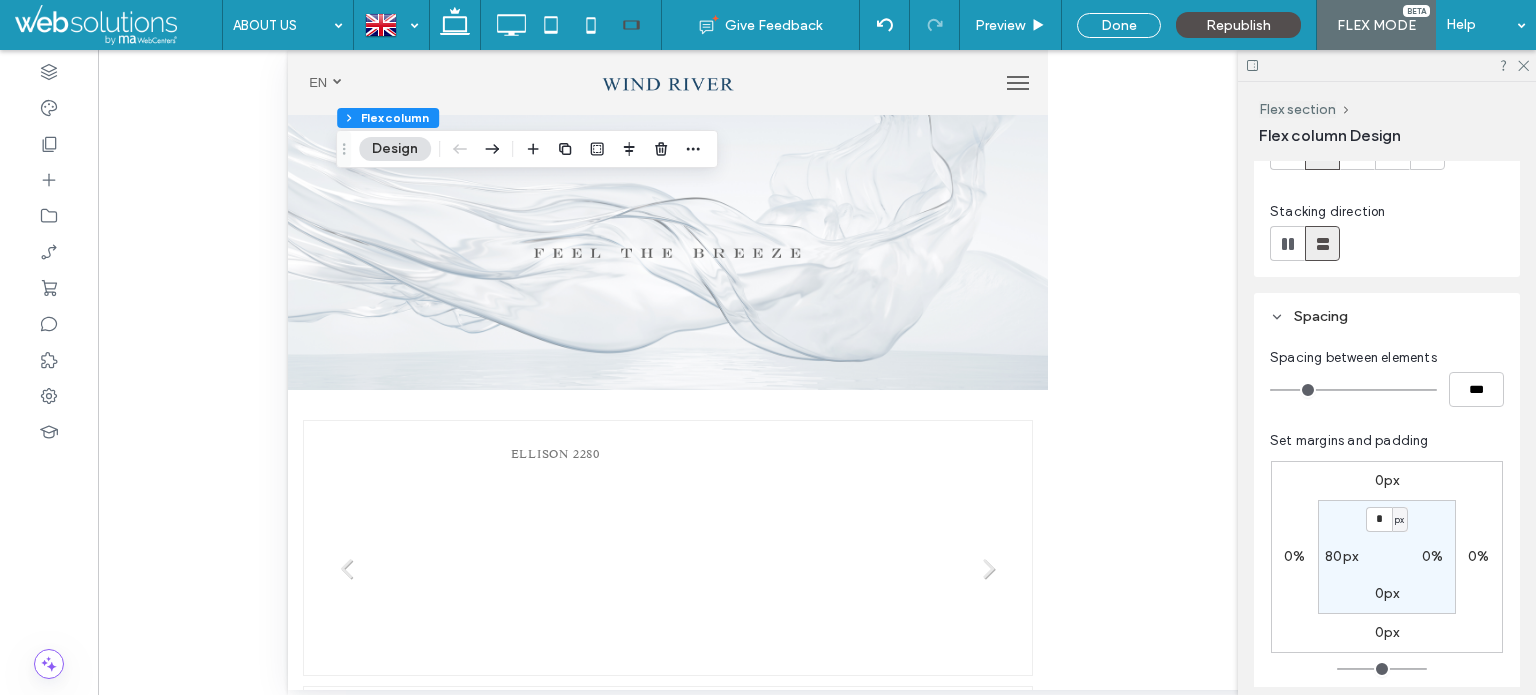 click on "80px" at bounding box center [1341, 556] 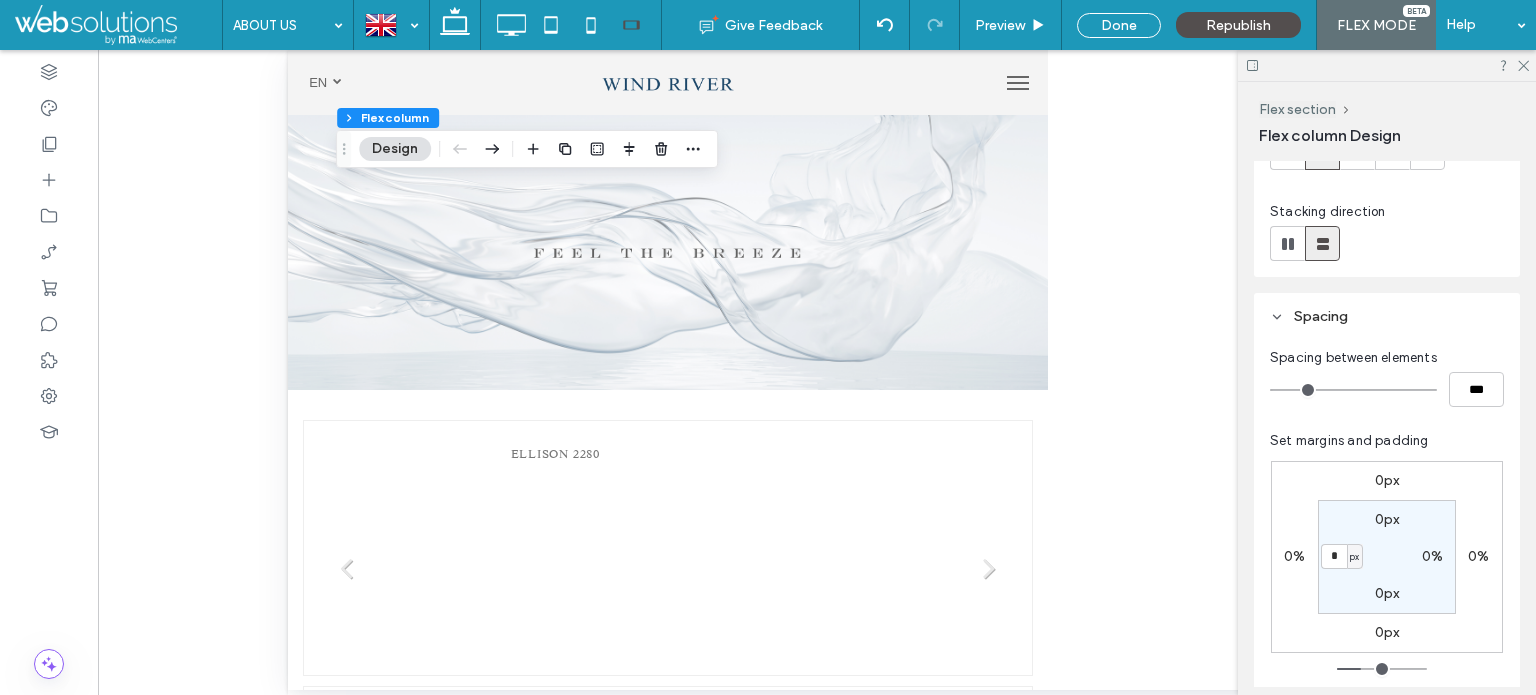 type on "*" 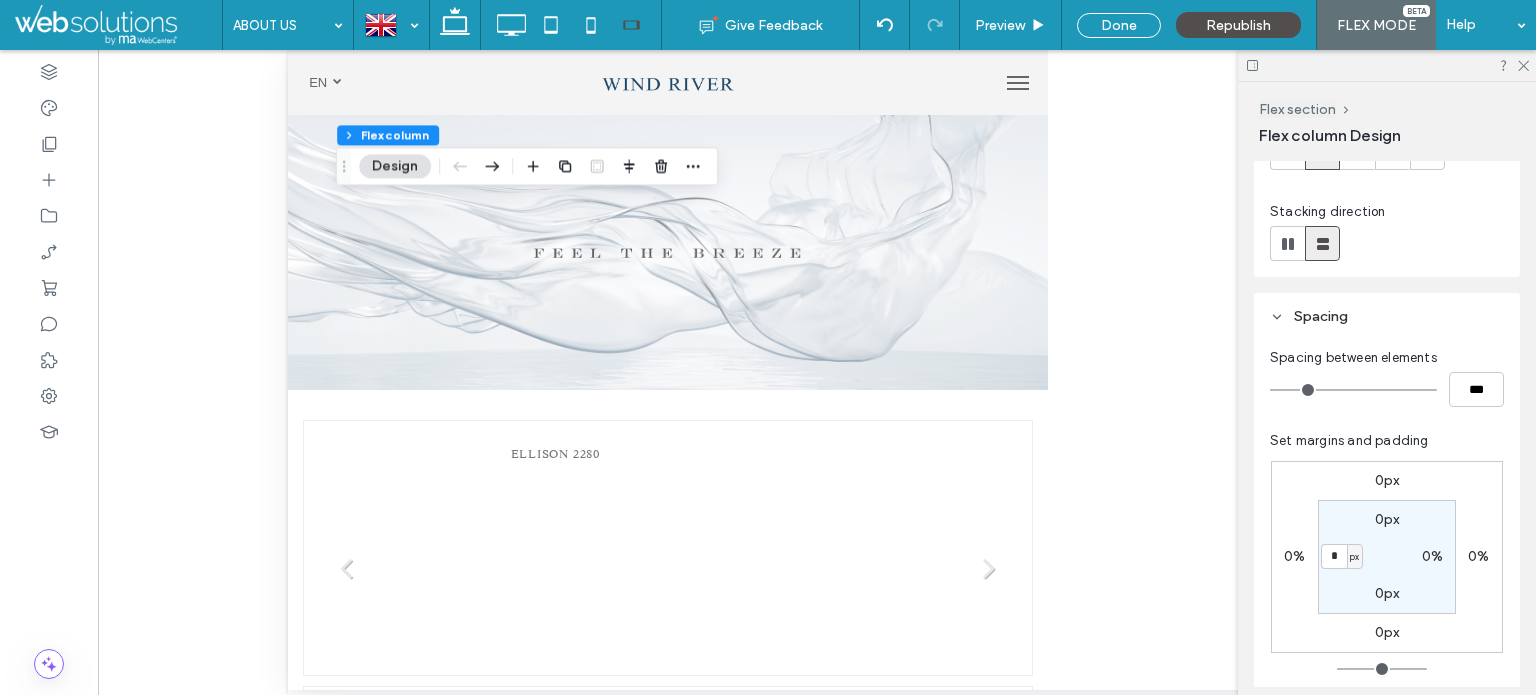 click on "*" at bounding box center (1334, 556) 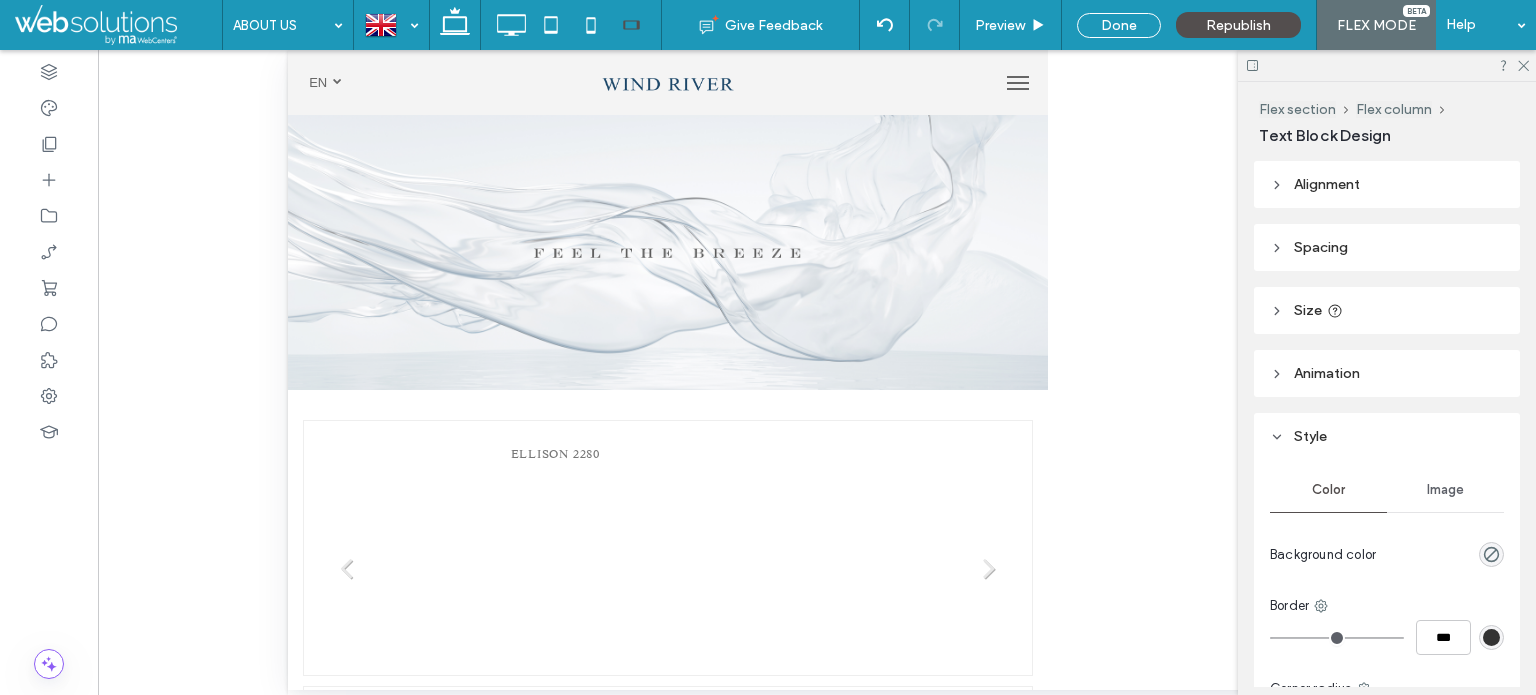 type on "**" 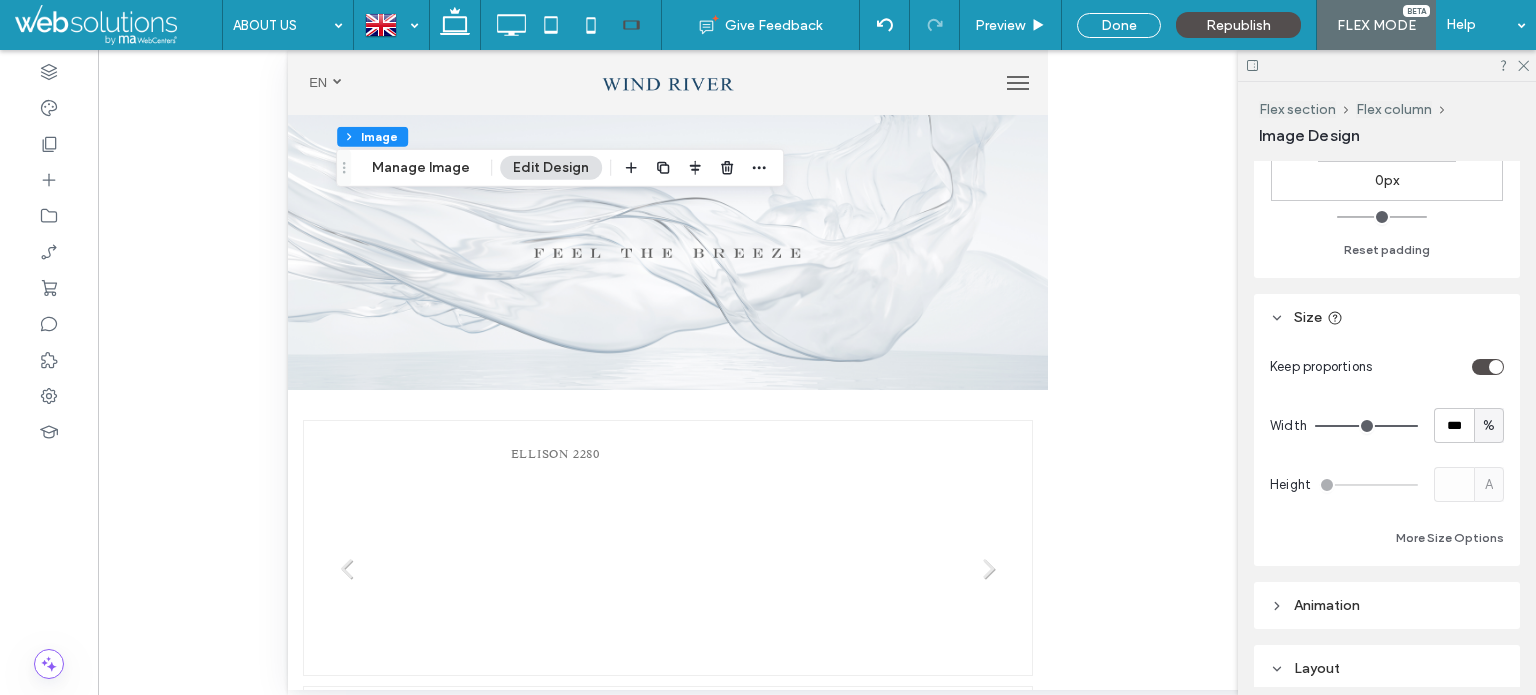 scroll, scrollTop: 400, scrollLeft: 0, axis: vertical 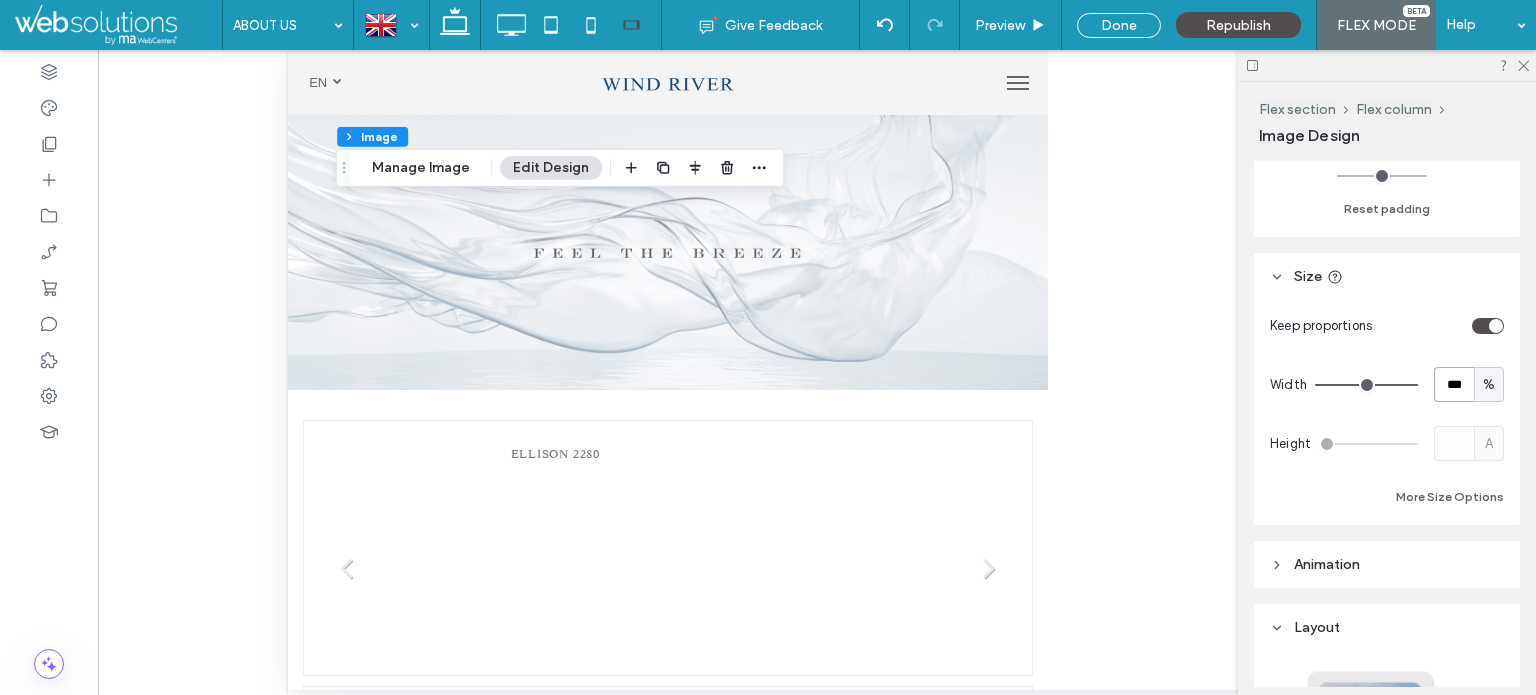 drag, startPoint x: 1453, startPoint y: 379, endPoint x: 1415, endPoint y: 382, distance: 38.118237 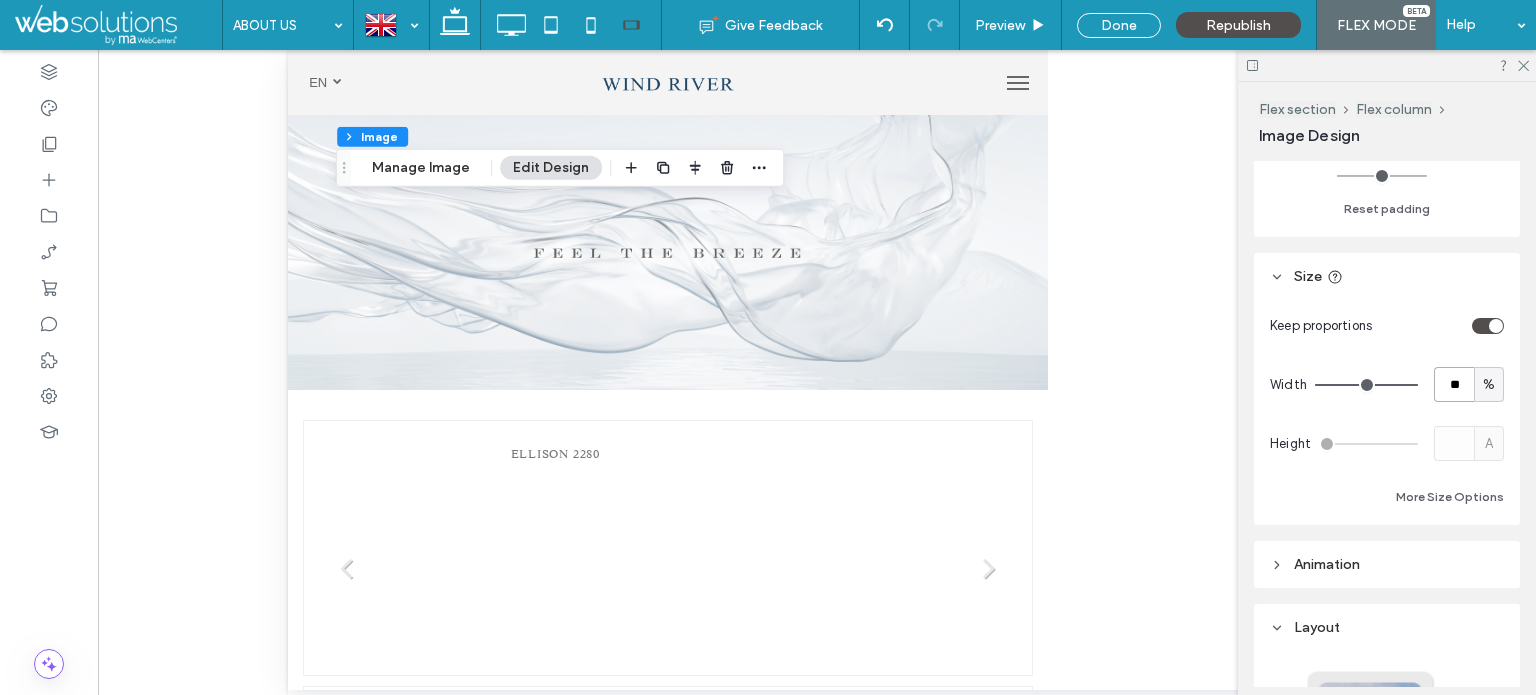 type on "**" 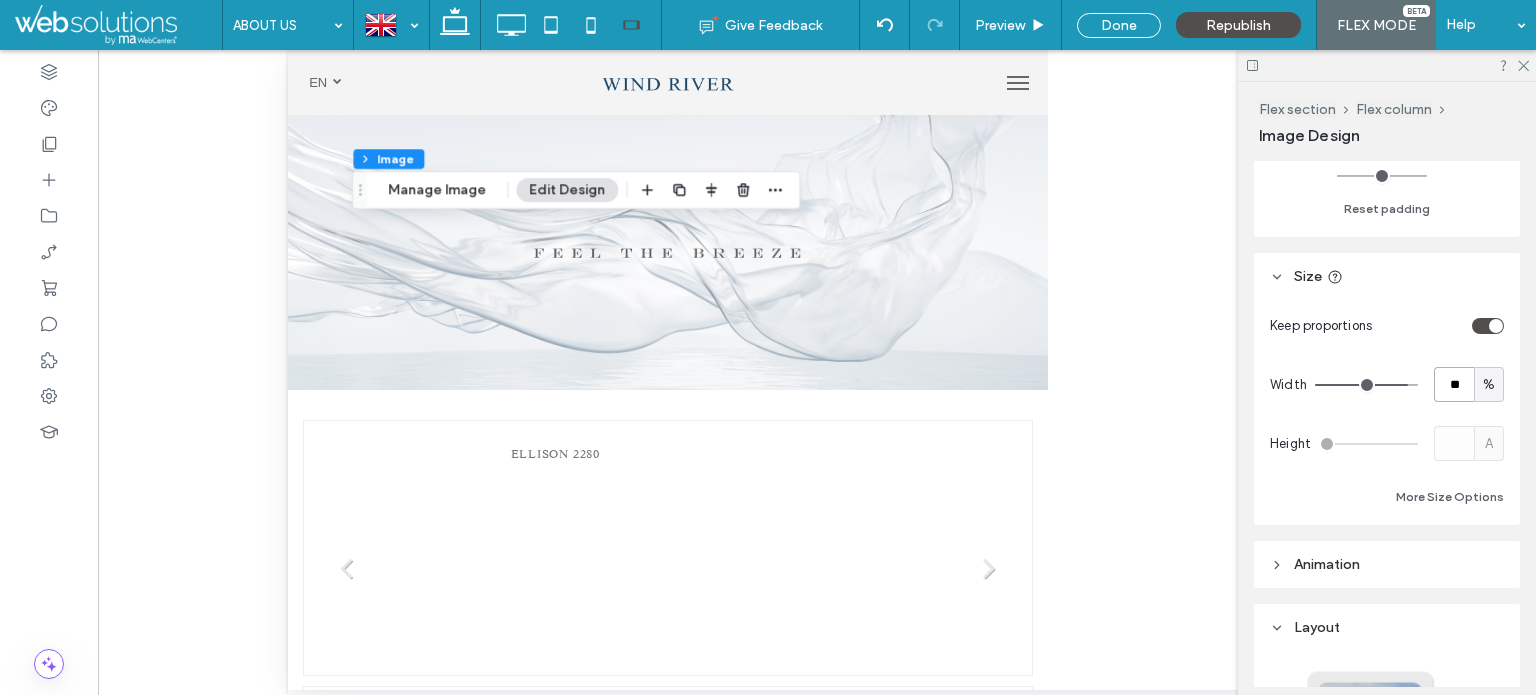 drag, startPoint x: 1449, startPoint y: 383, endPoint x: 1310, endPoint y: 373, distance: 139.35925 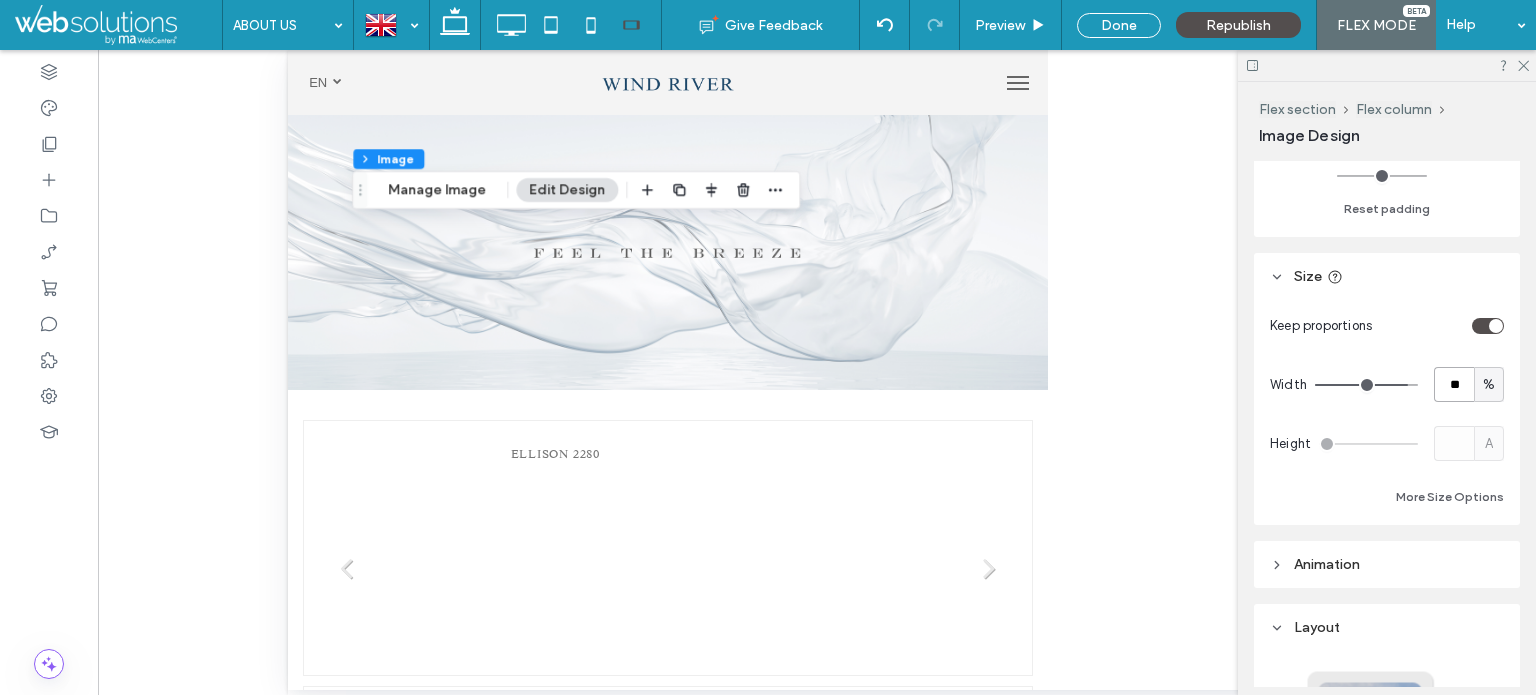 type on "**" 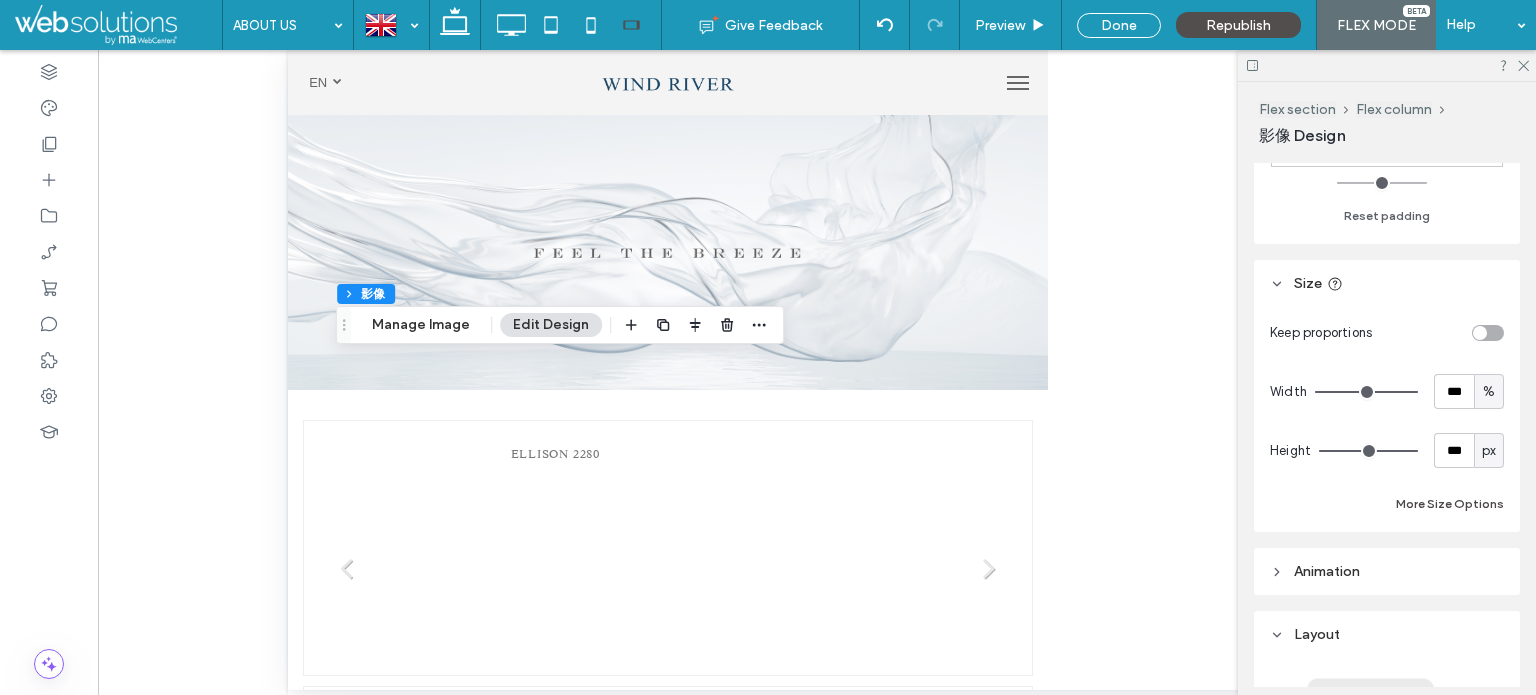 scroll, scrollTop: 400, scrollLeft: 0, axis: vertical 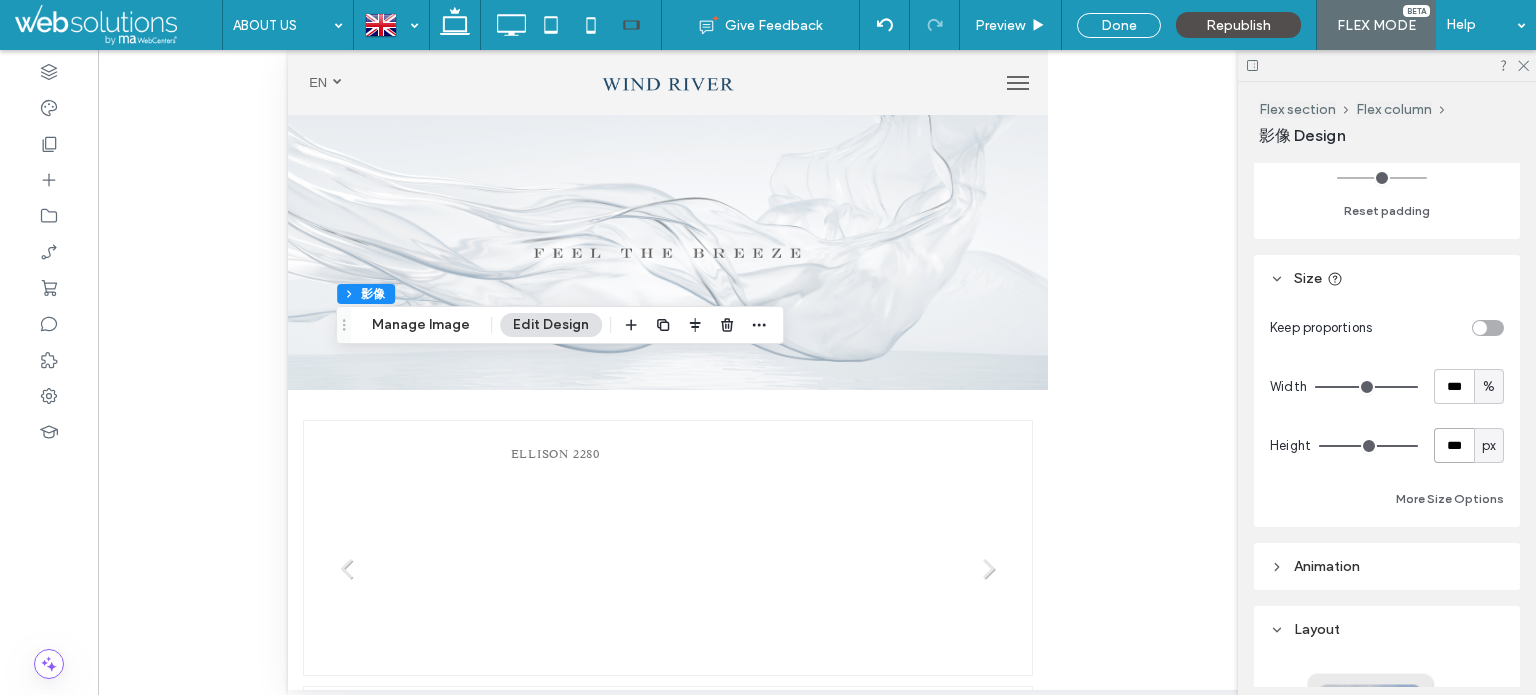 drag, startPoint x: 1396, startPoint y: 451, endPoint x: 1358, endPoint y: 445, distance: 38.470768 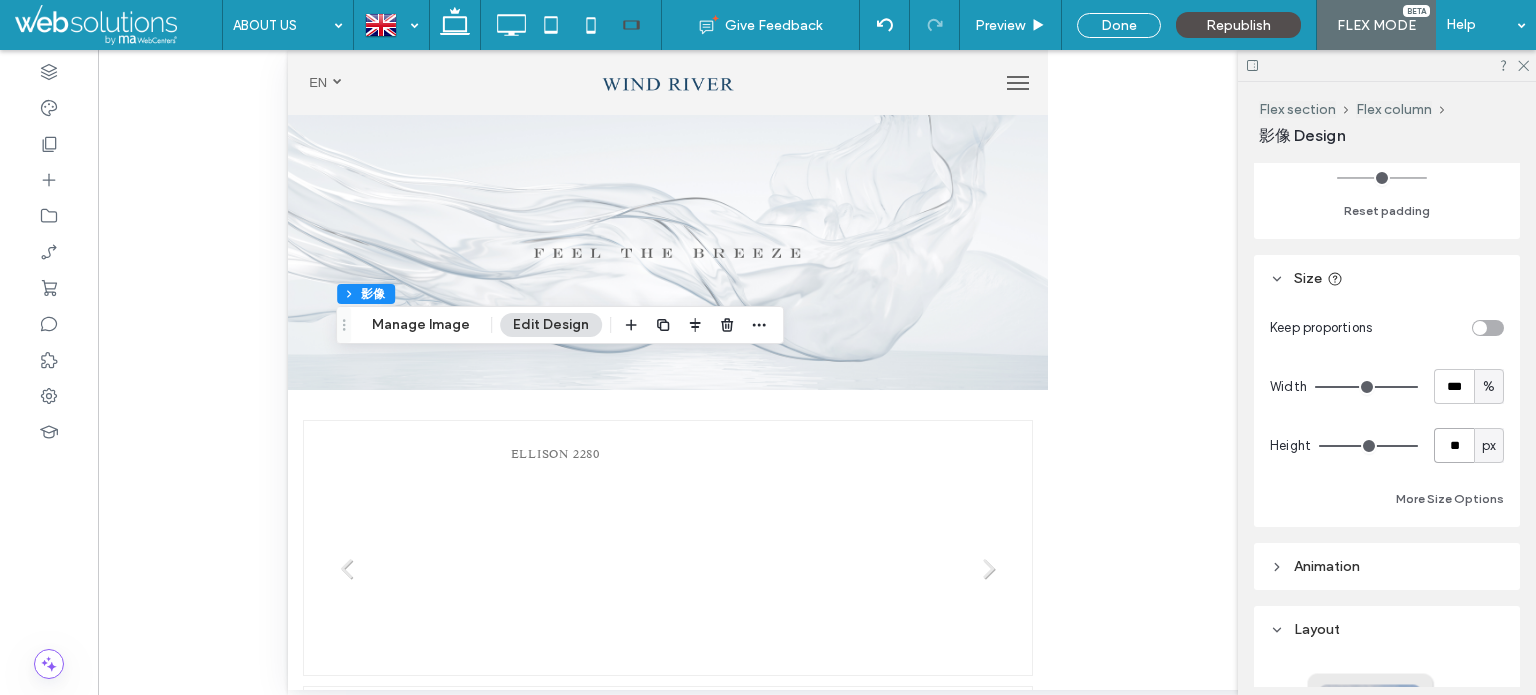 type on "**" 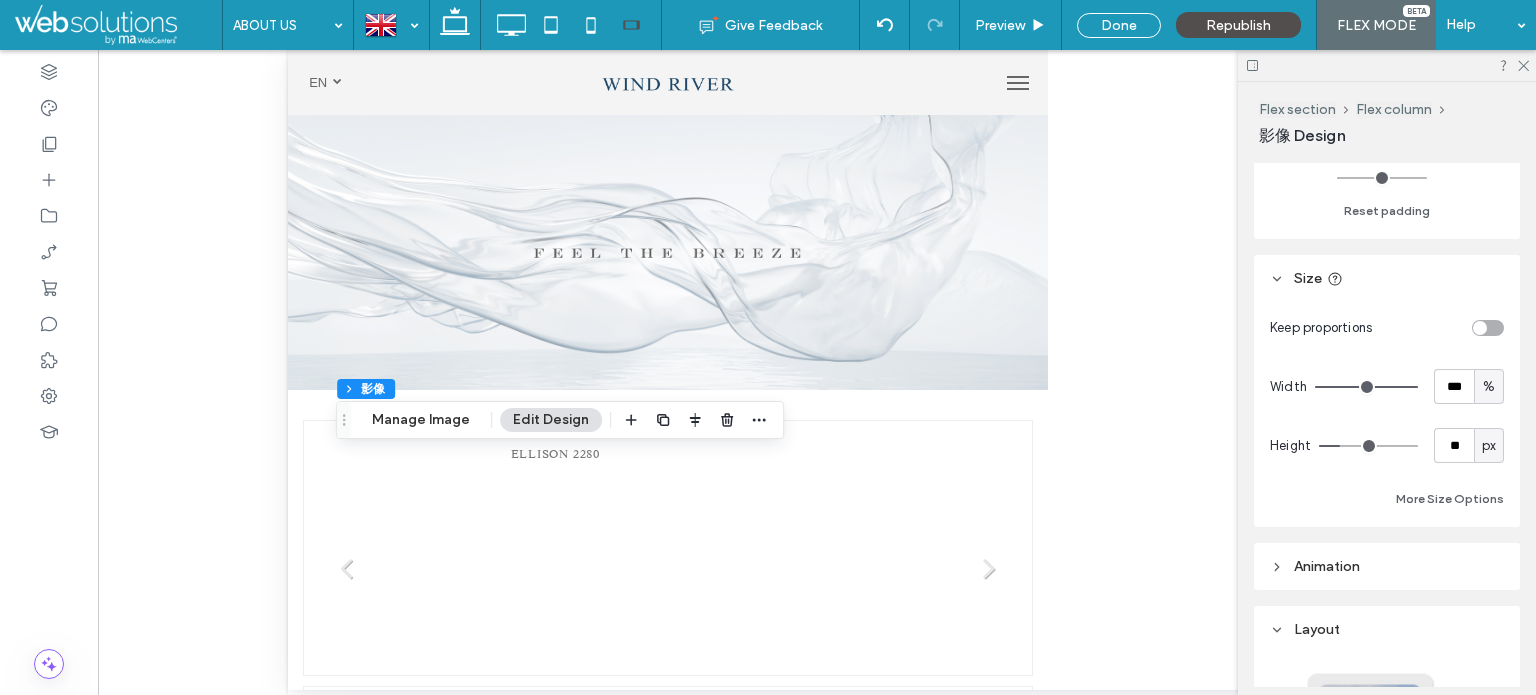 type on "**" 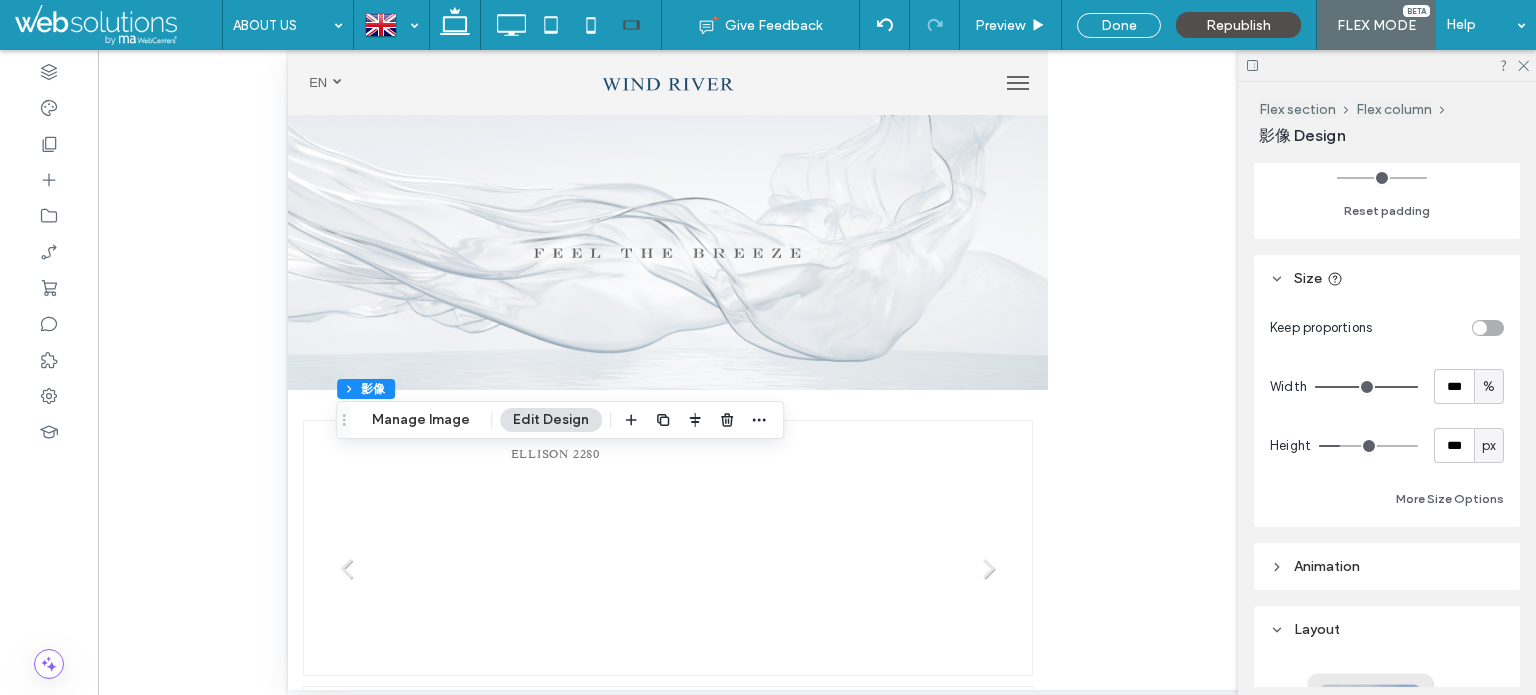 type on "***" 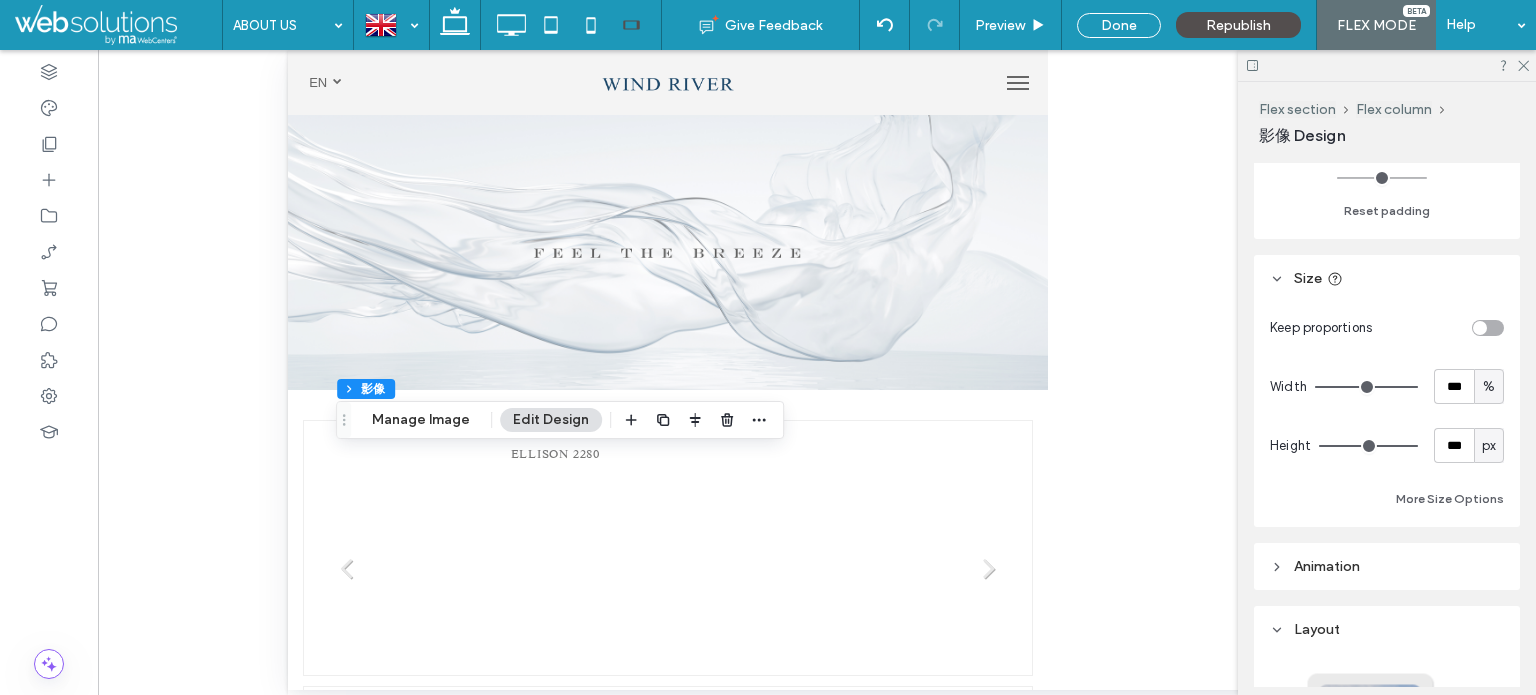 drag, startPoint x: 1341, startPoint y: 443, endPoint x: 1461, endPoint y: 454, distance: 120.50311 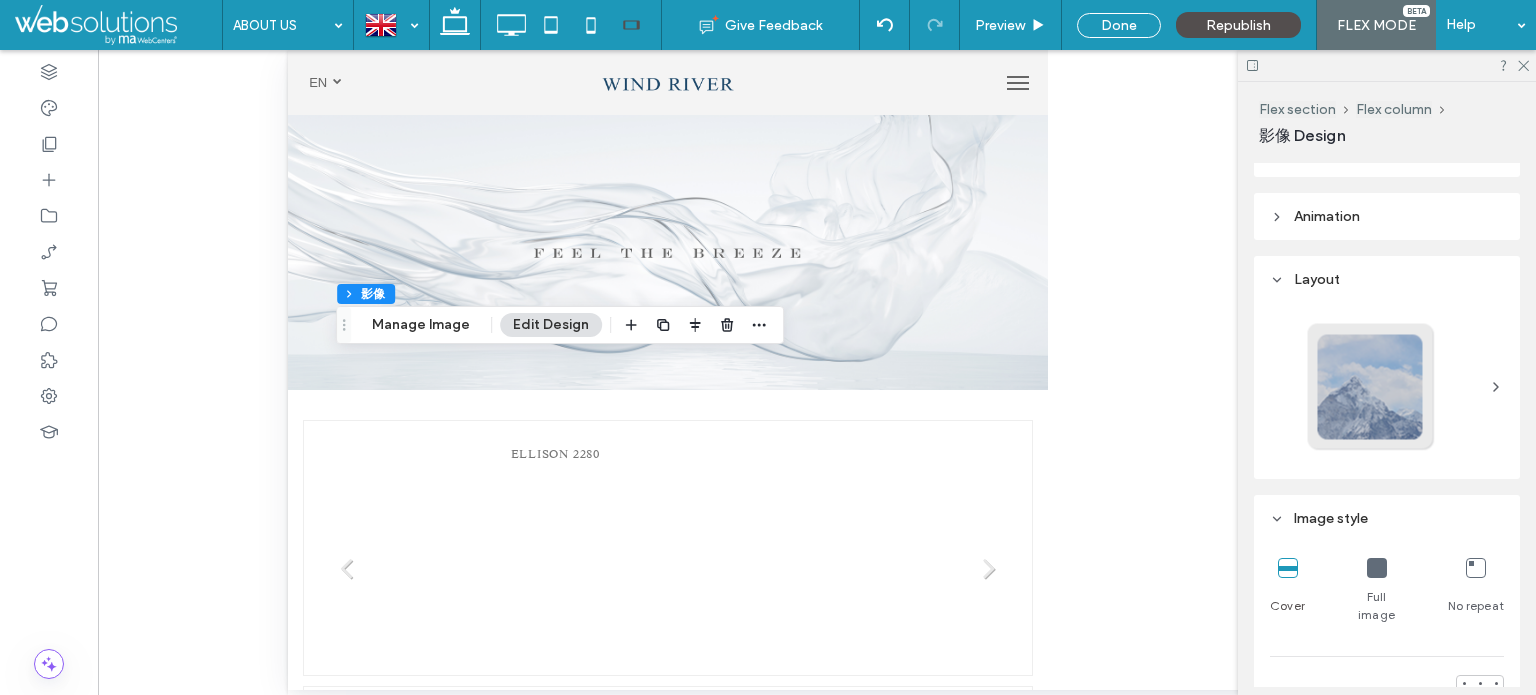 scroll, scrollTop: 900, scrollLeft: 0, axis: vertical 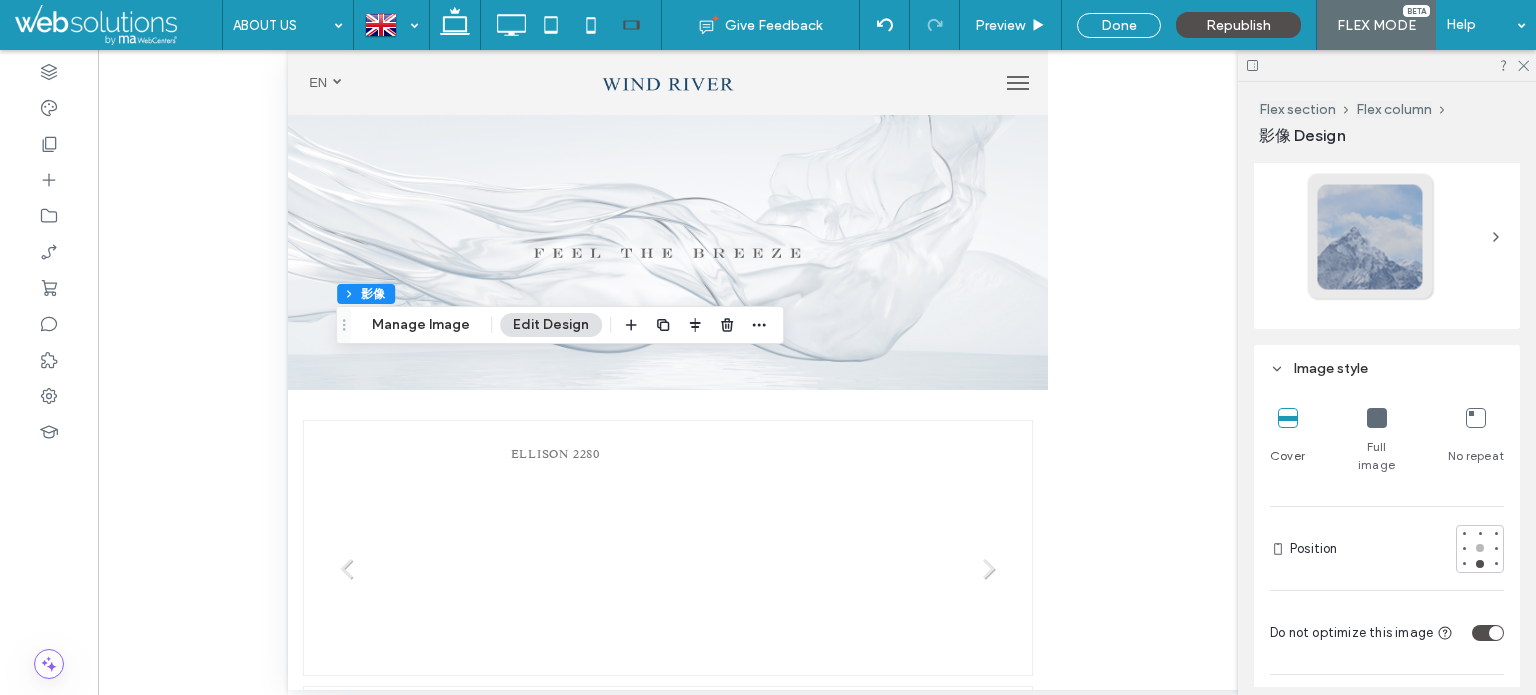 click at bounding box center [1480, 548] 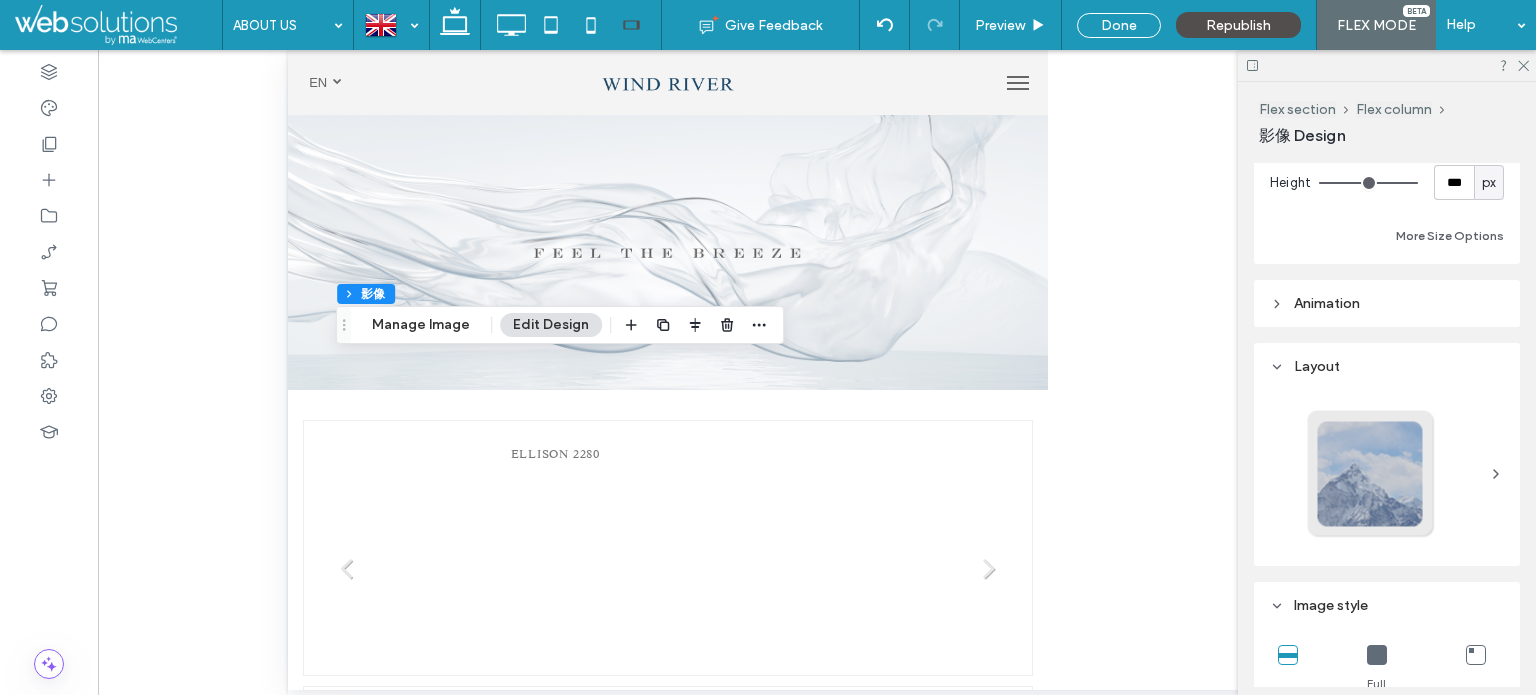 scroll, scrollTop: 500, scrollLeft: 0, axis: vertical 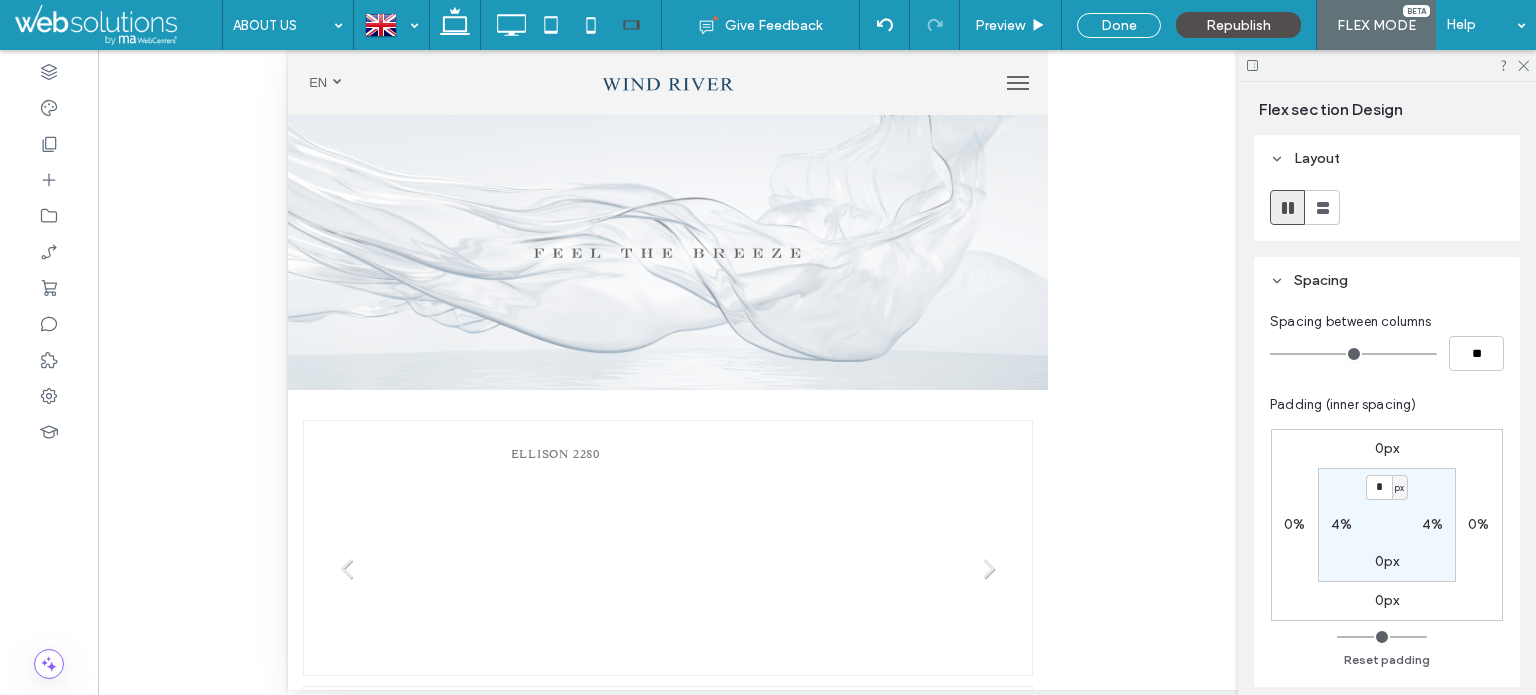 type on "***" 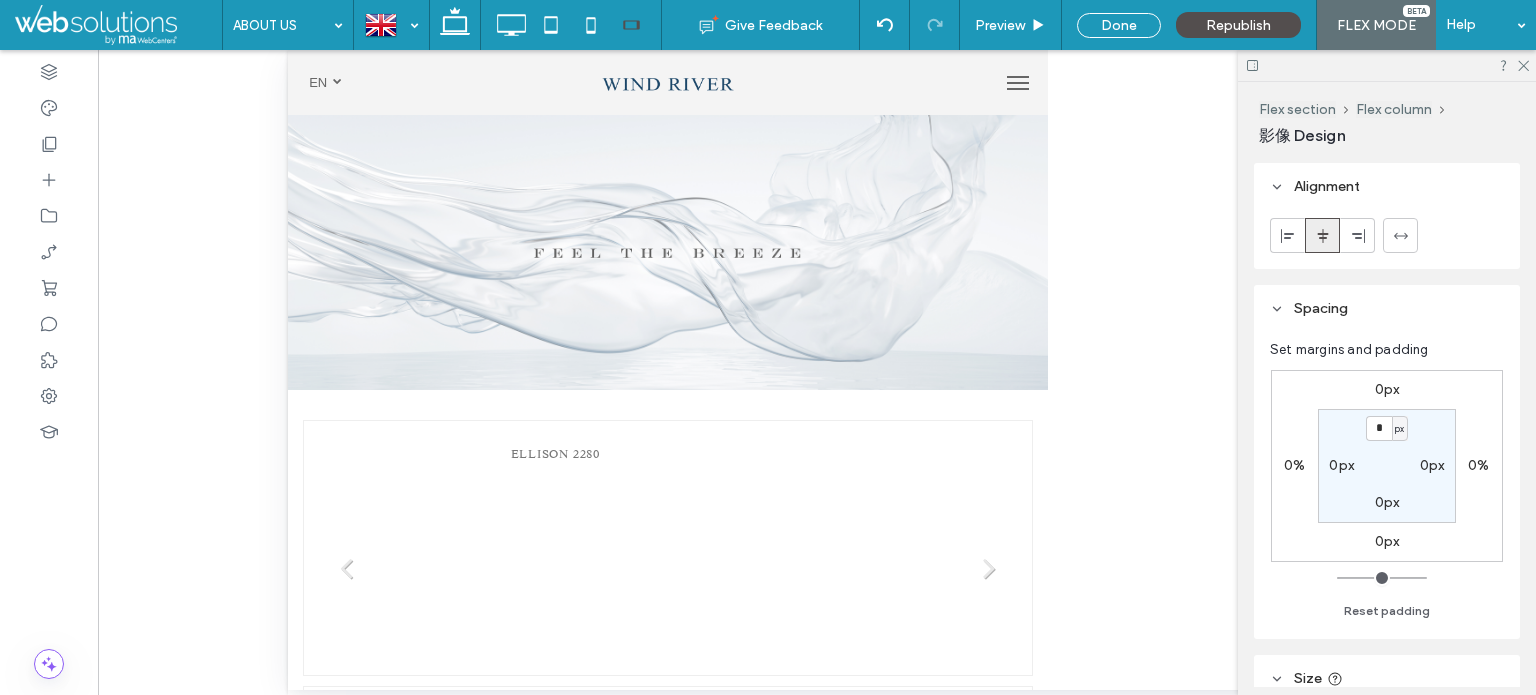 type on "***" 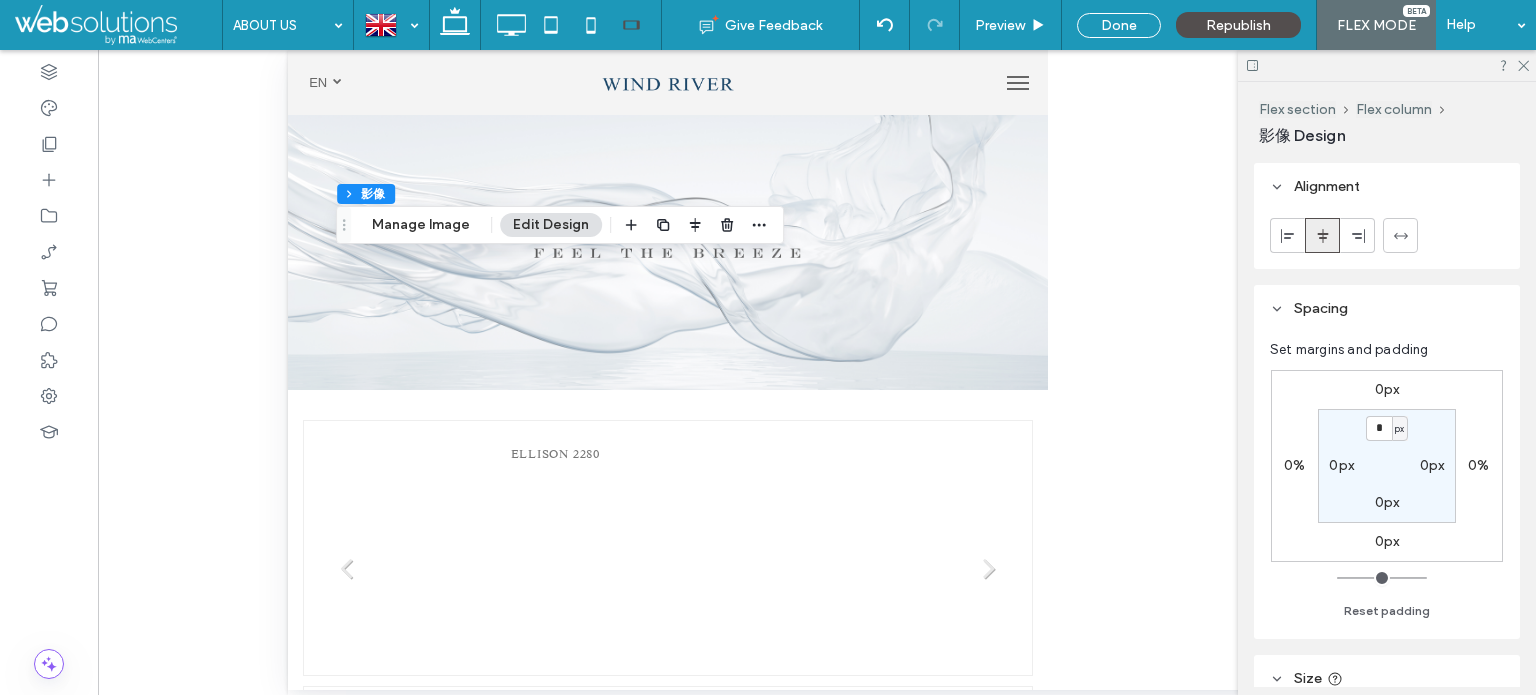 click on "Spacing" at bounding box center [1321, 308] 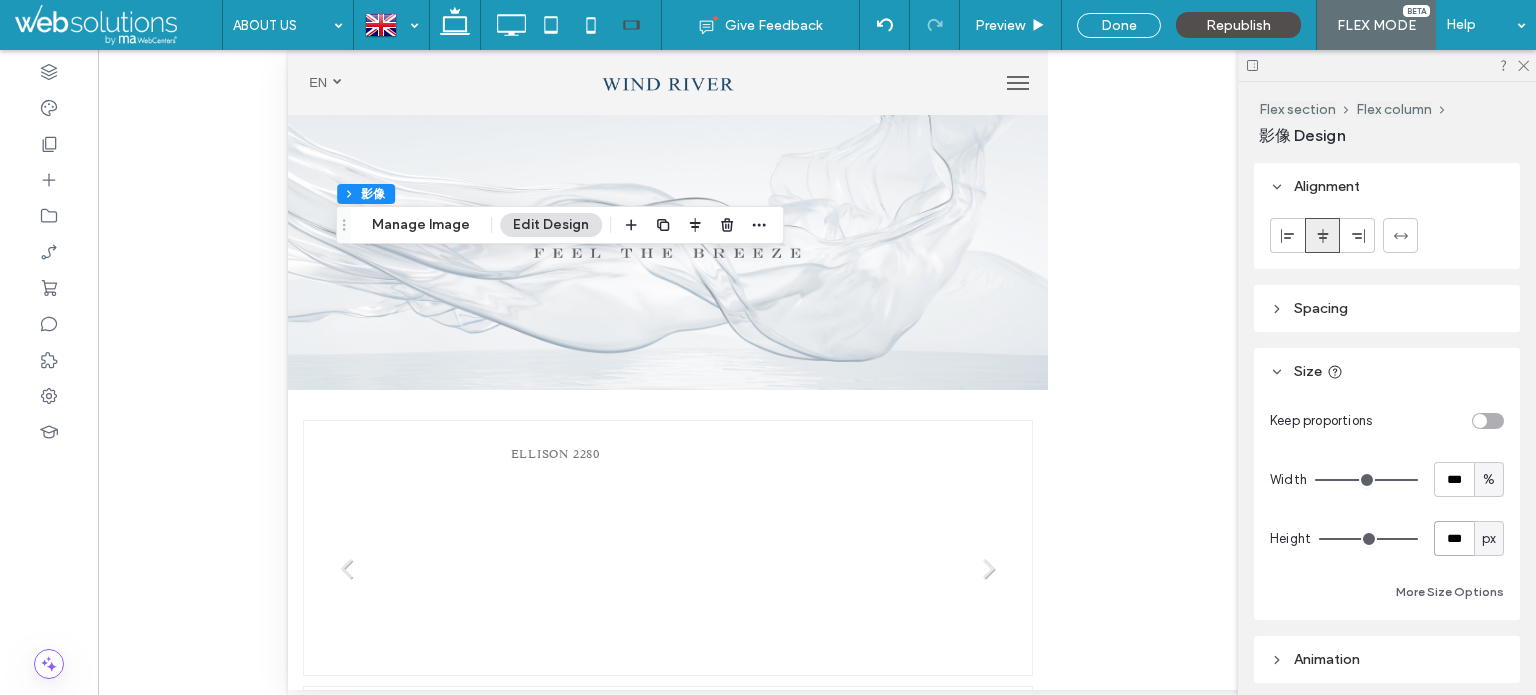 drag, startPoint x: 1405, startPoint y: 539, endPoint x: 1372, endPoint y: 526, distance: 35.468296 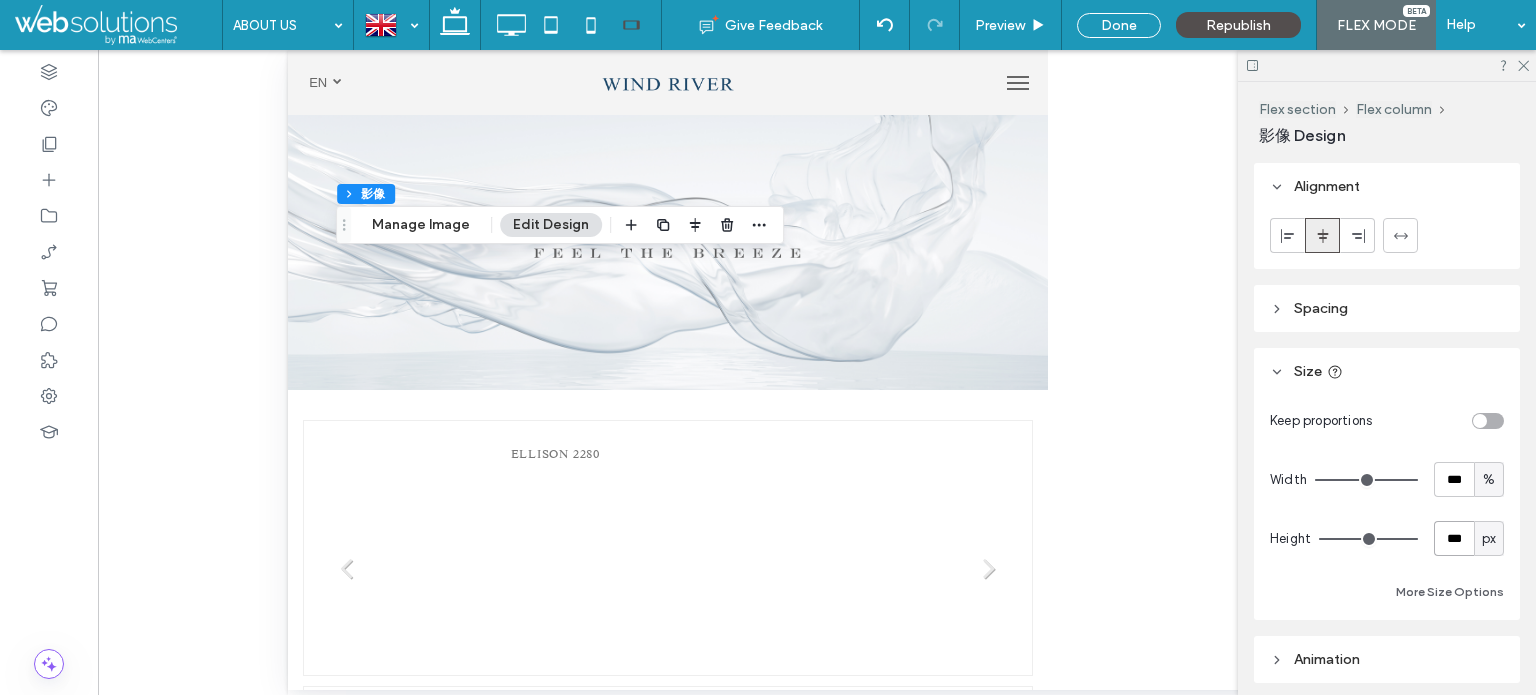 type on "***" 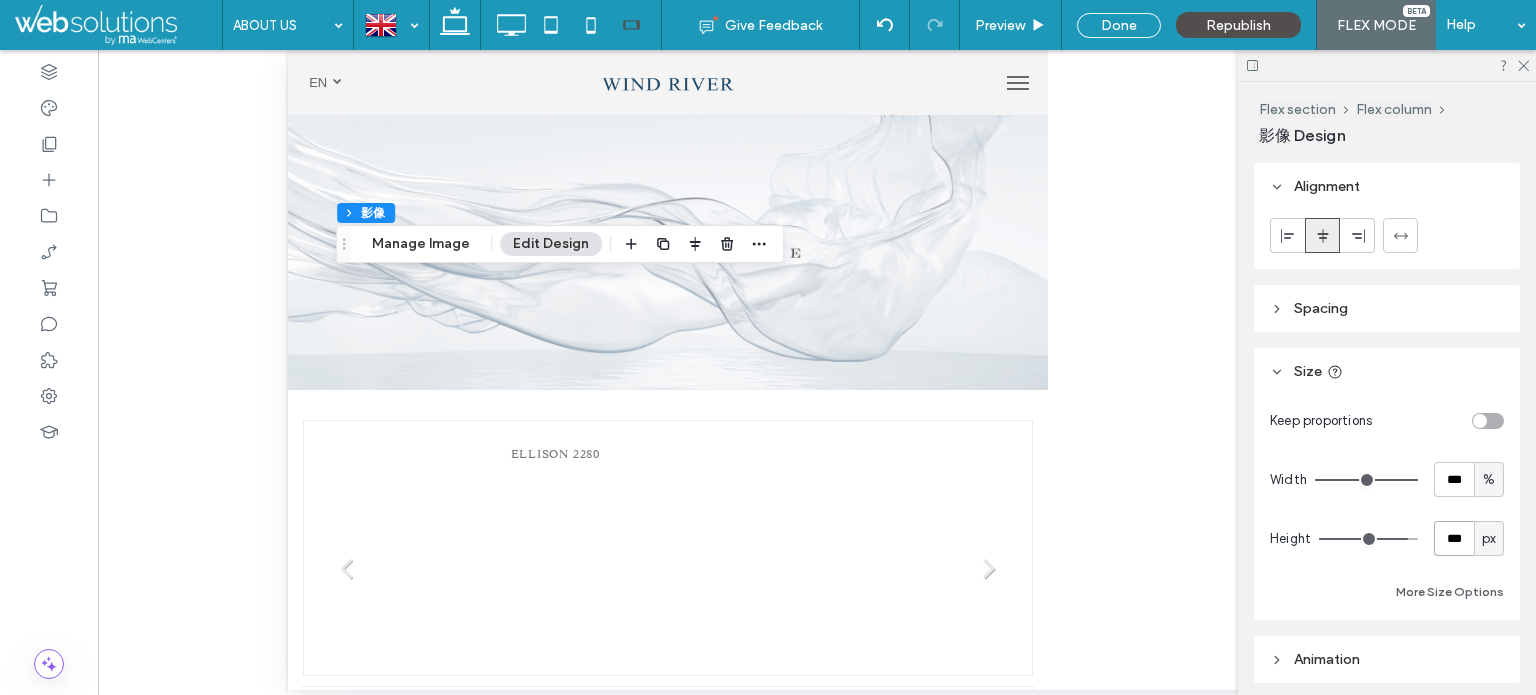 drag, startPoint x: 1460, startPoint y: 537, endPoint x: 1255, endPoint y: 512, distance: 206.51877 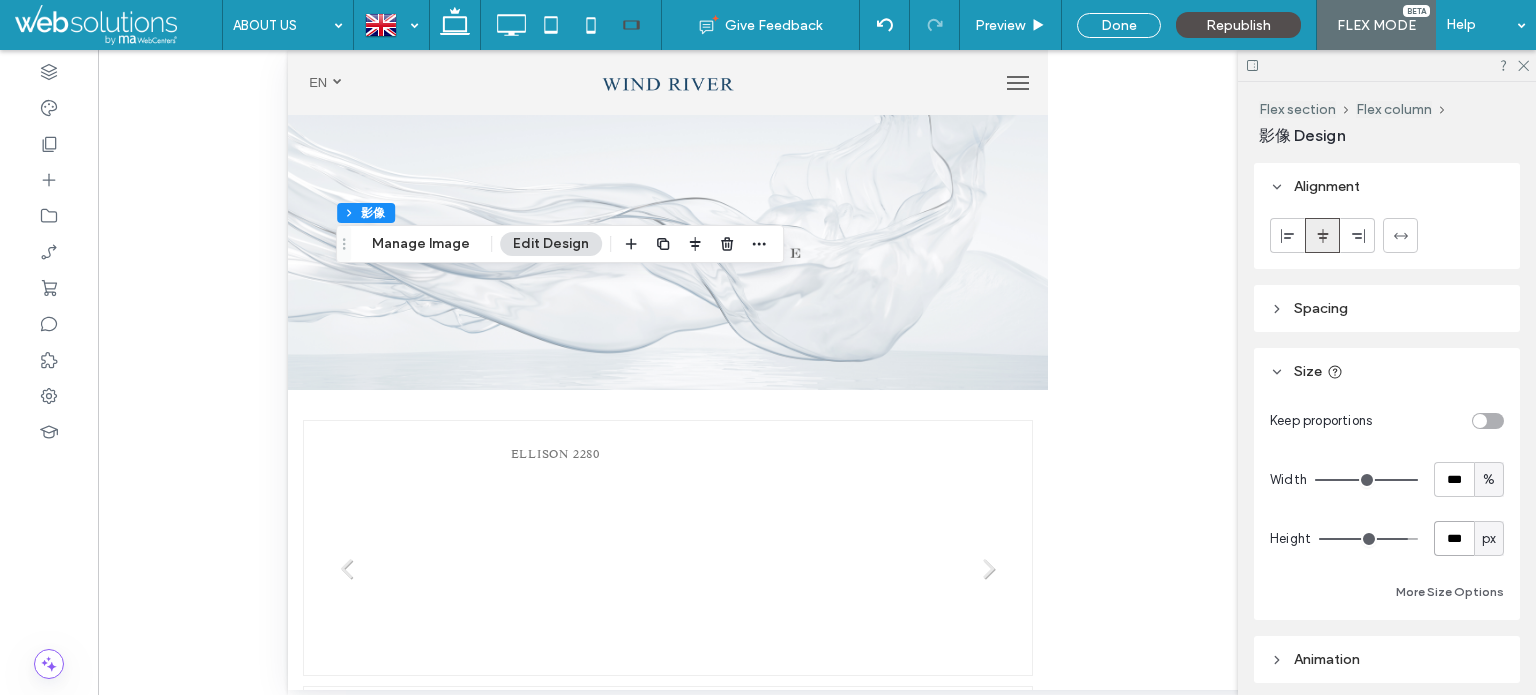 type on "***" 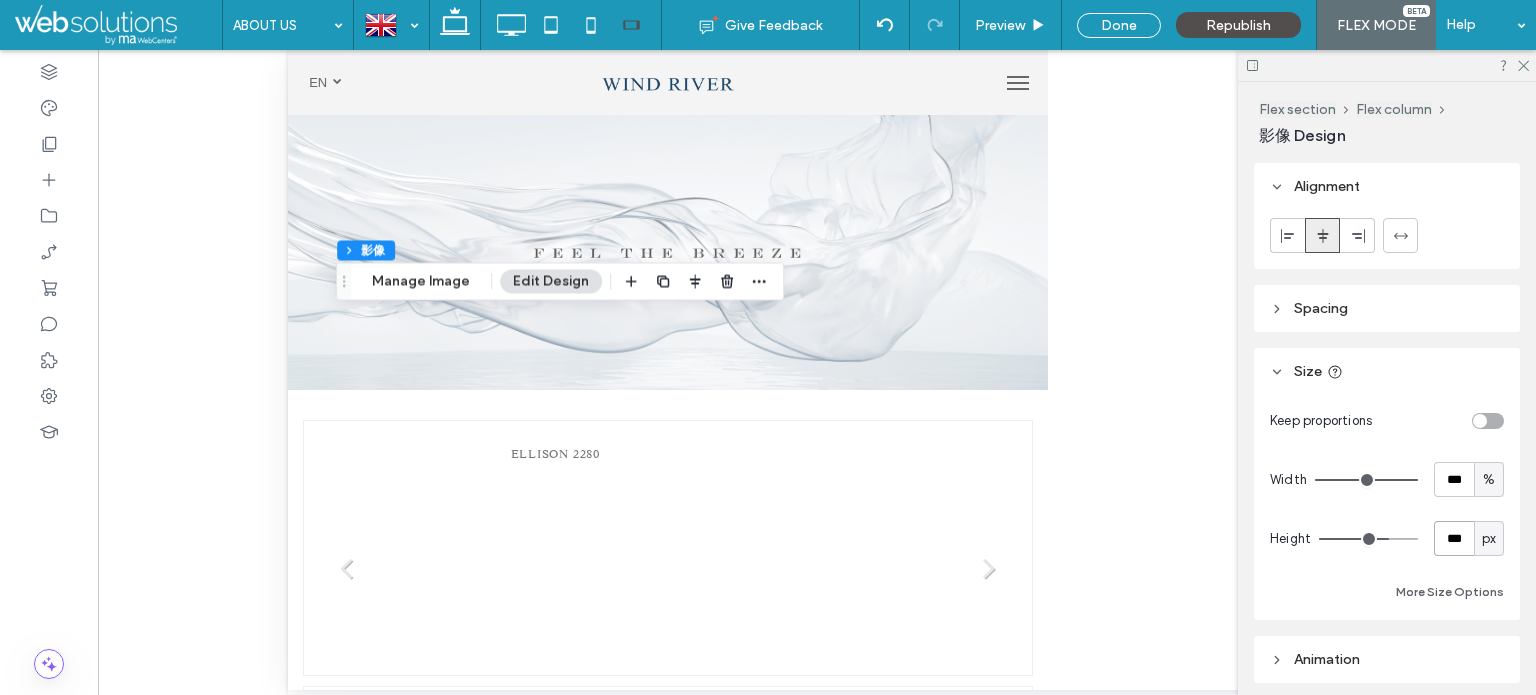 drag, startPoint x: 1340, startPoint y: 527, endPoint x: 1327, endPoint y: 527, distance: 13 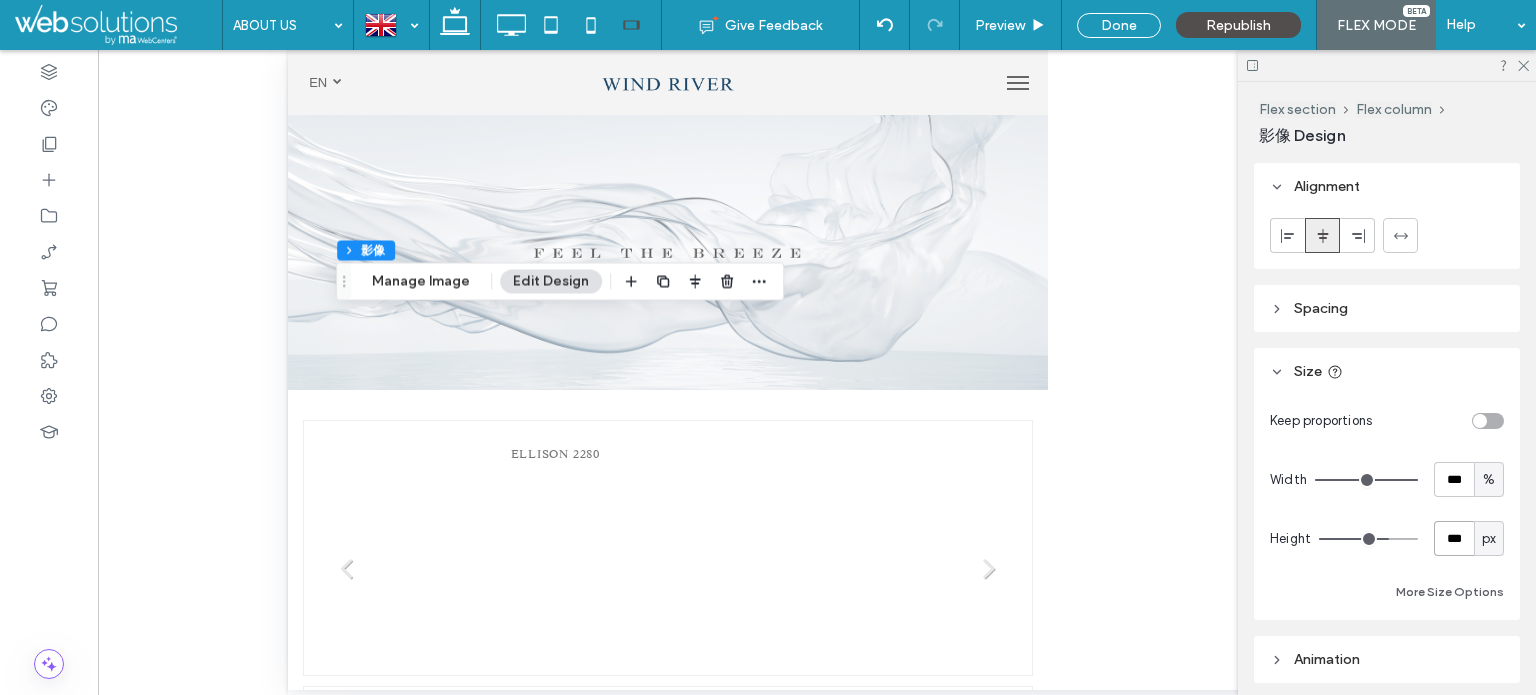 type on "***" 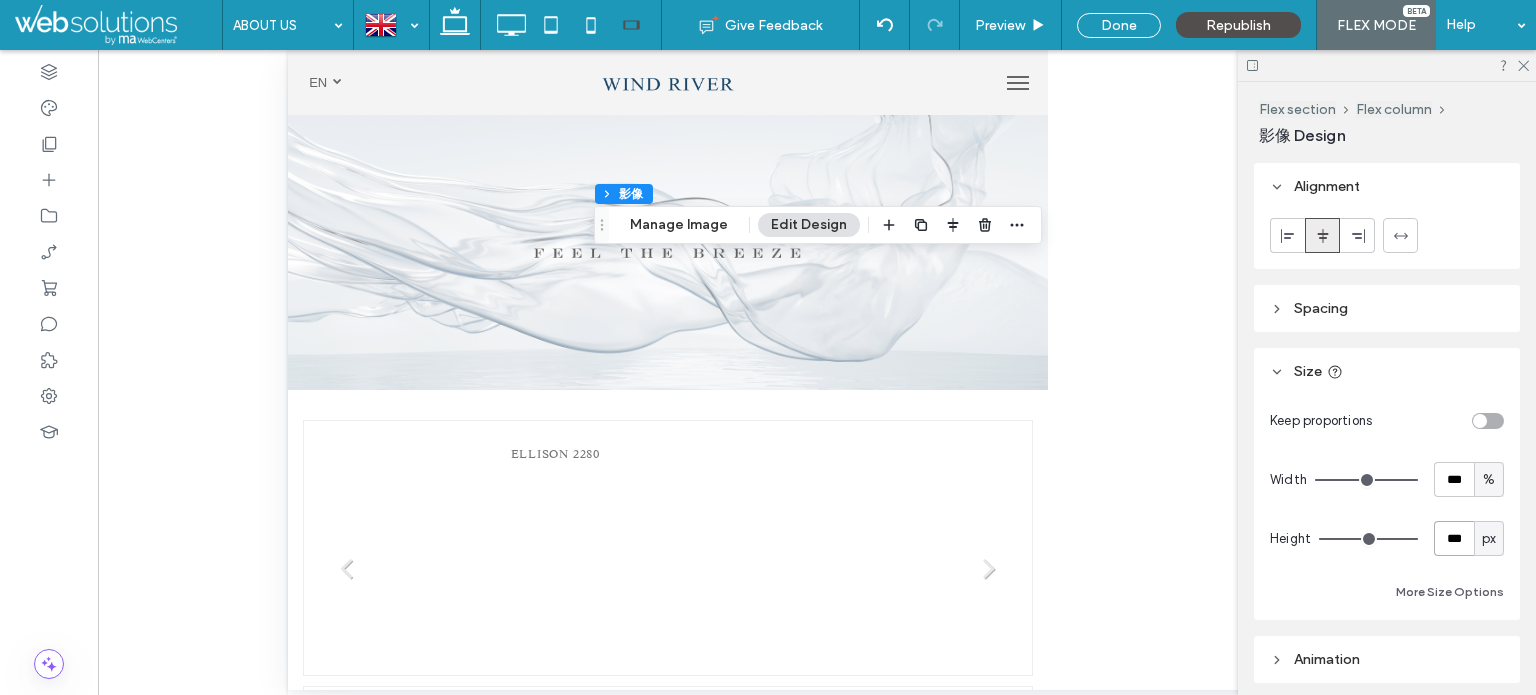 click on "***" at bounding box center [1454, 538] 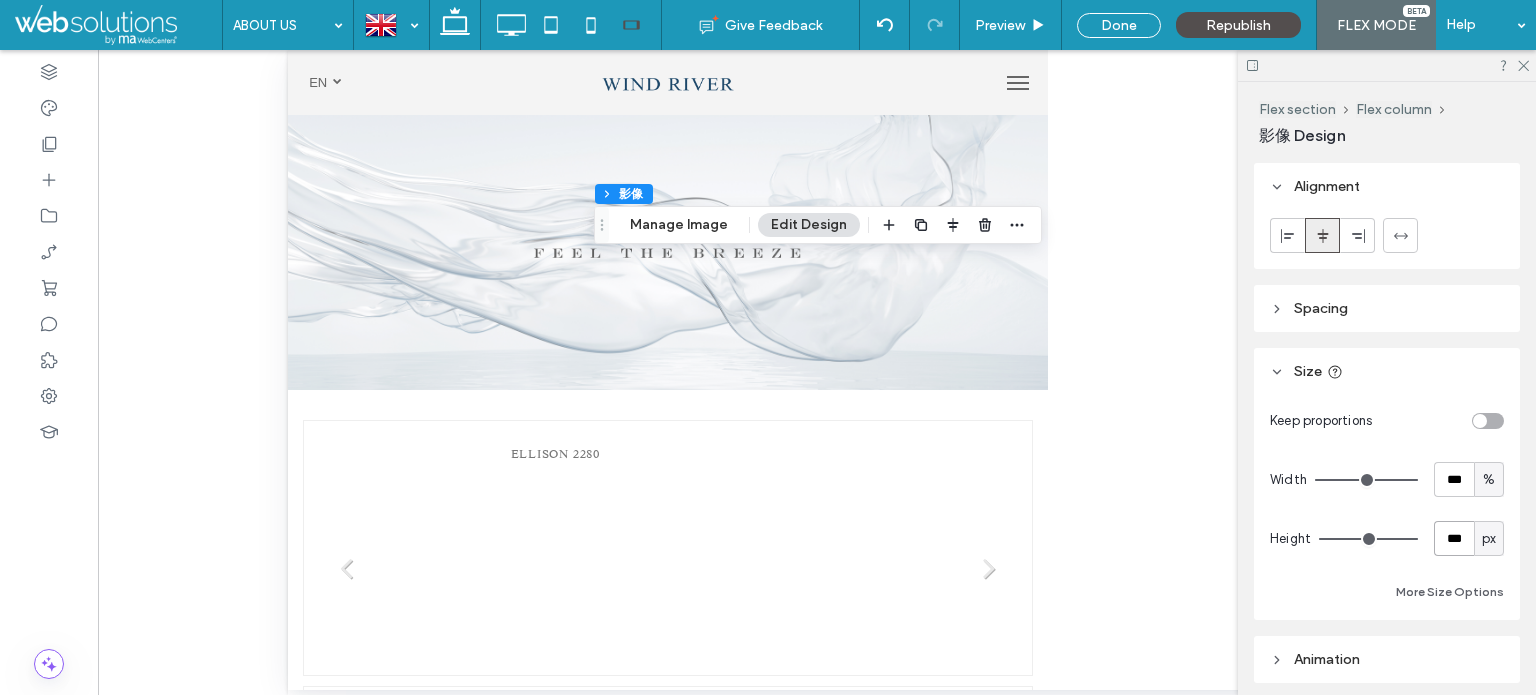 type on "***" 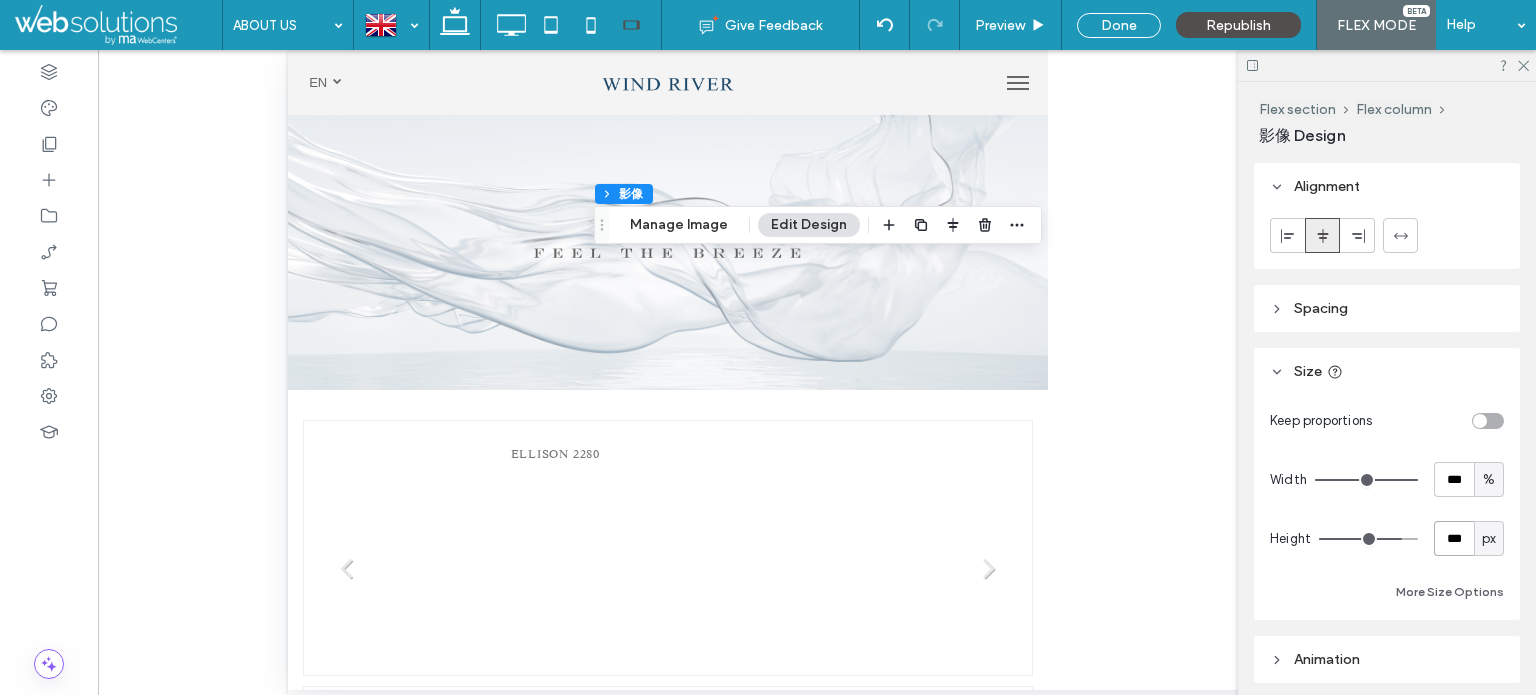 type on "***" 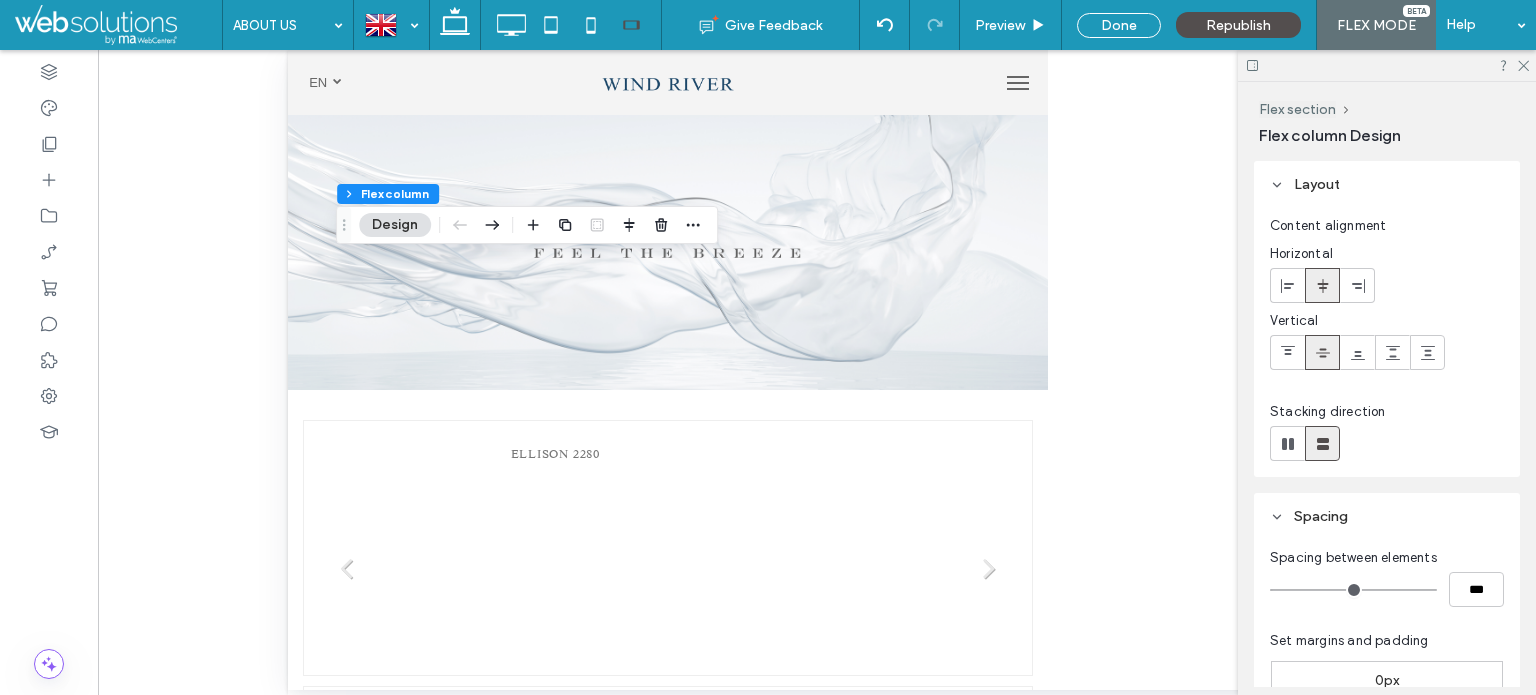 click on "Spacing" at bounding box center [1321, 516] 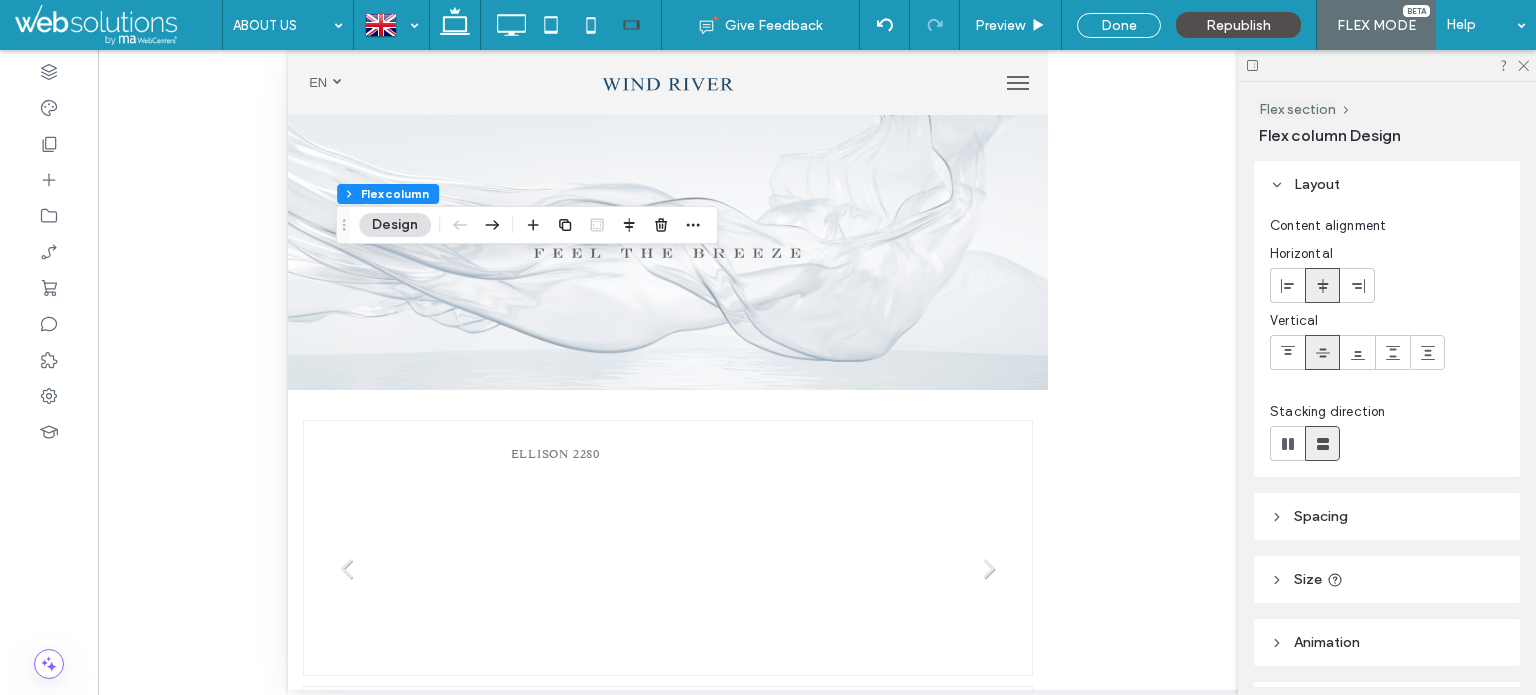click on "Size" at bounding box center [1387, 579] 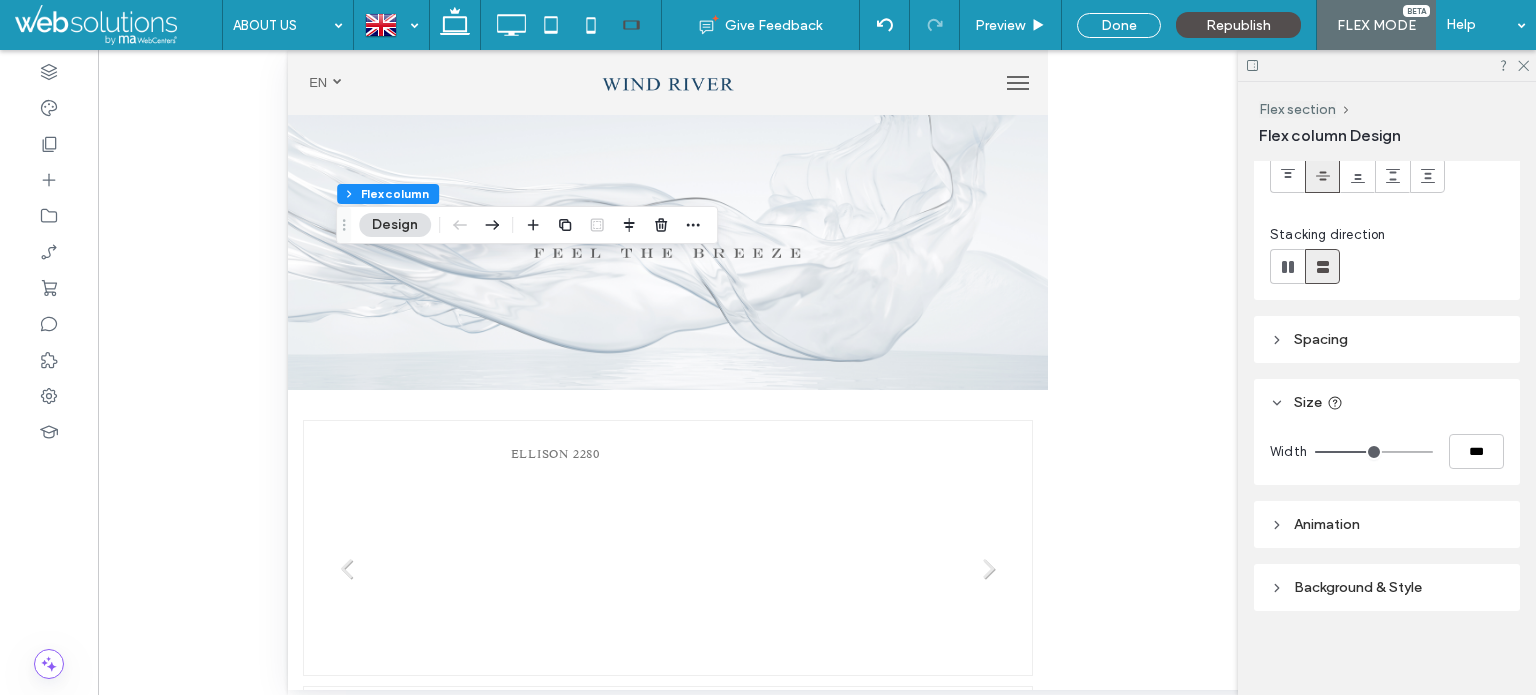 scroll, scrollTop: 180, scrollLeft: 0, axis: vertical 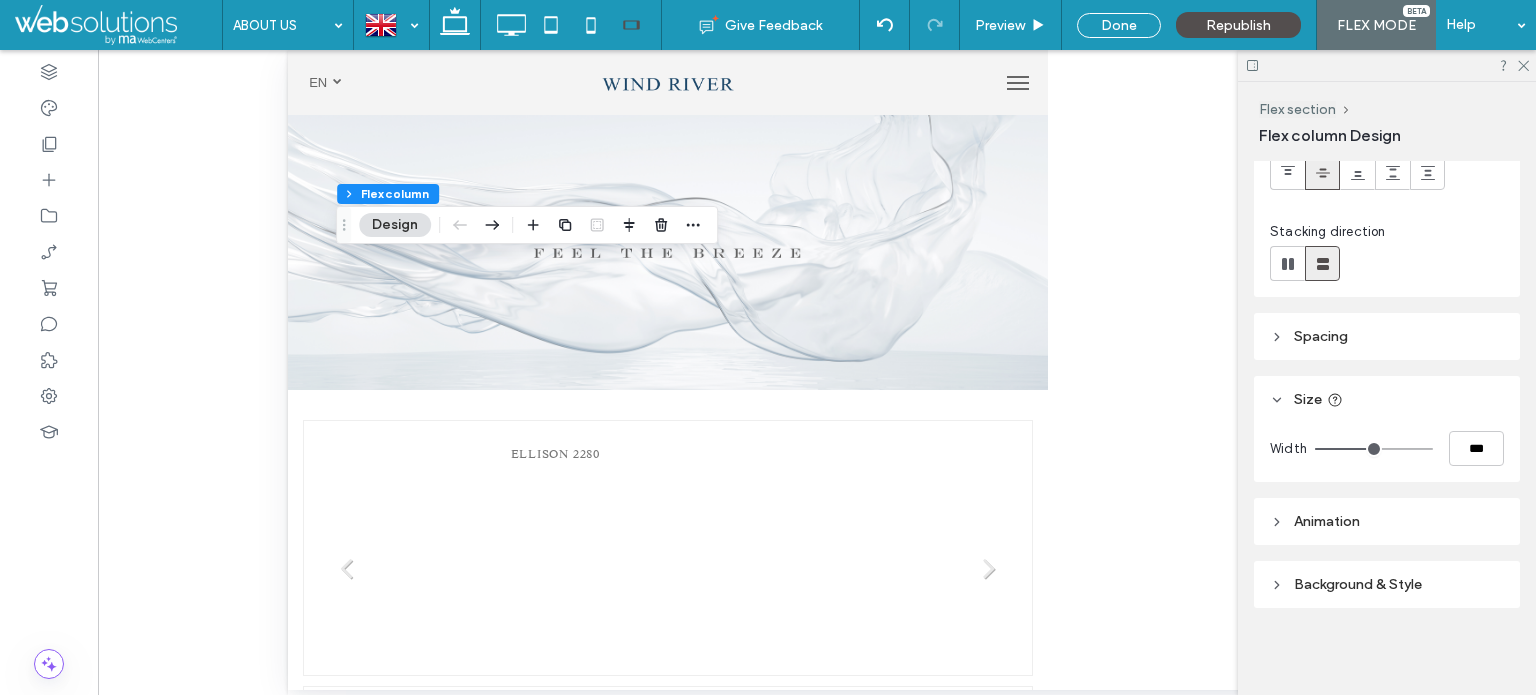 type on "**" 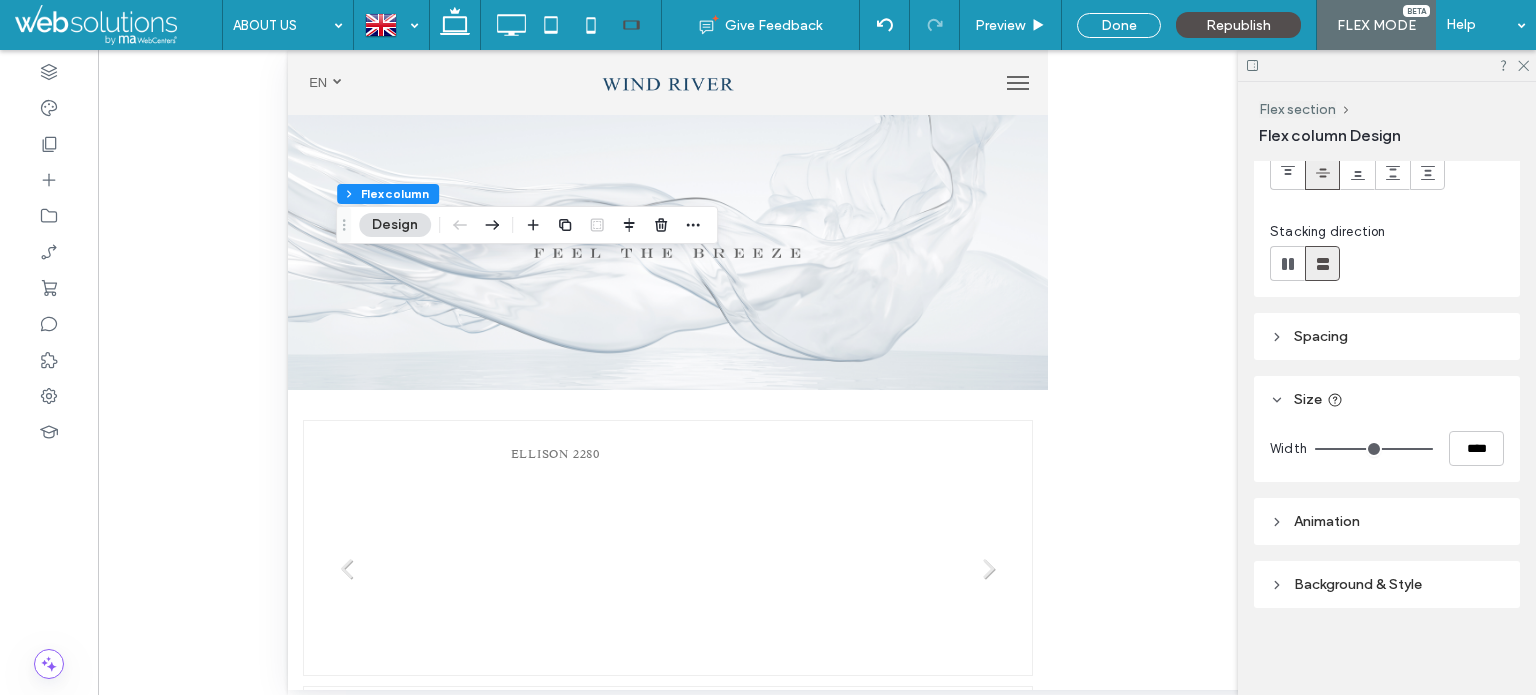 drag, startPoint x: 1370, startPoint y: 446, endPoint x: 1483, endPoint y: 444, distance: 113.0177 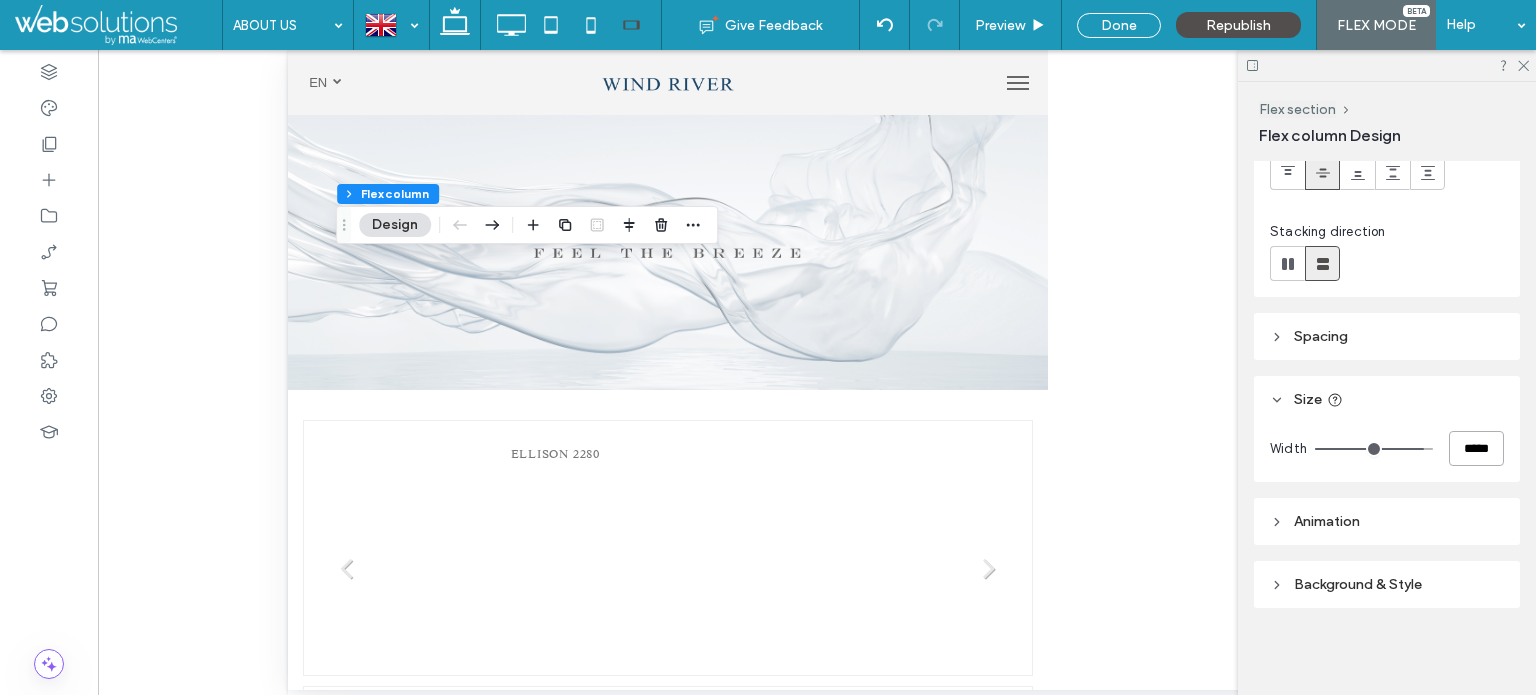 drag, startPoint x: 1453, startPoint y: 440, endPoint x: 1384, endPoint y: 435, distance: 69.18092 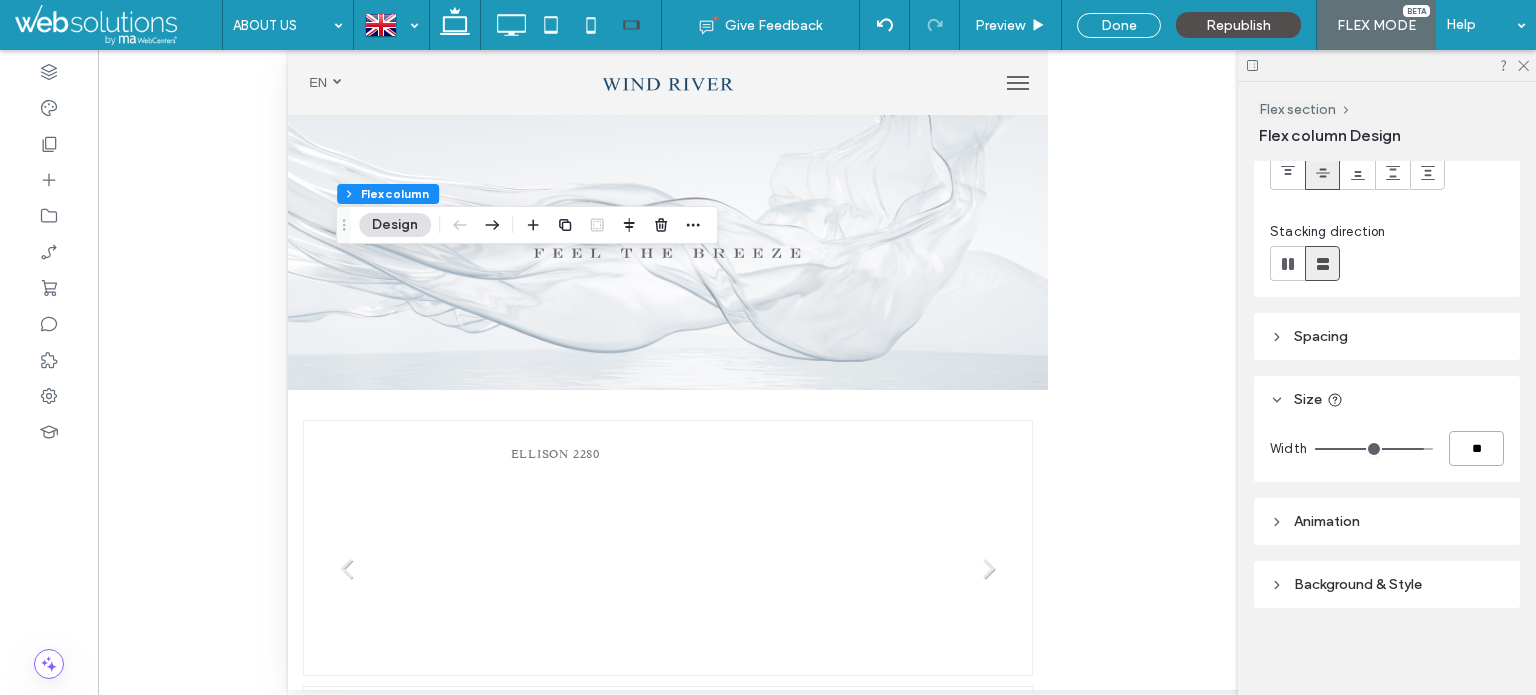 type on "**" 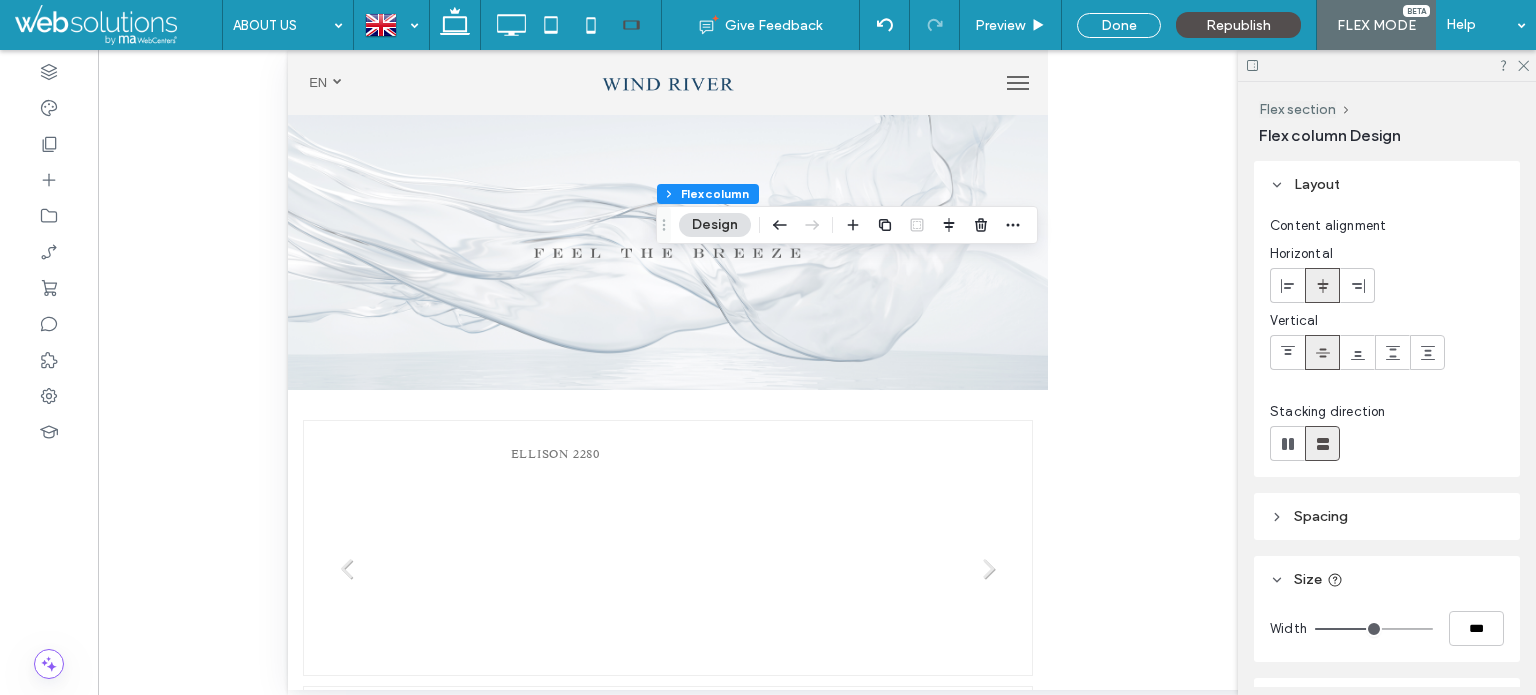click 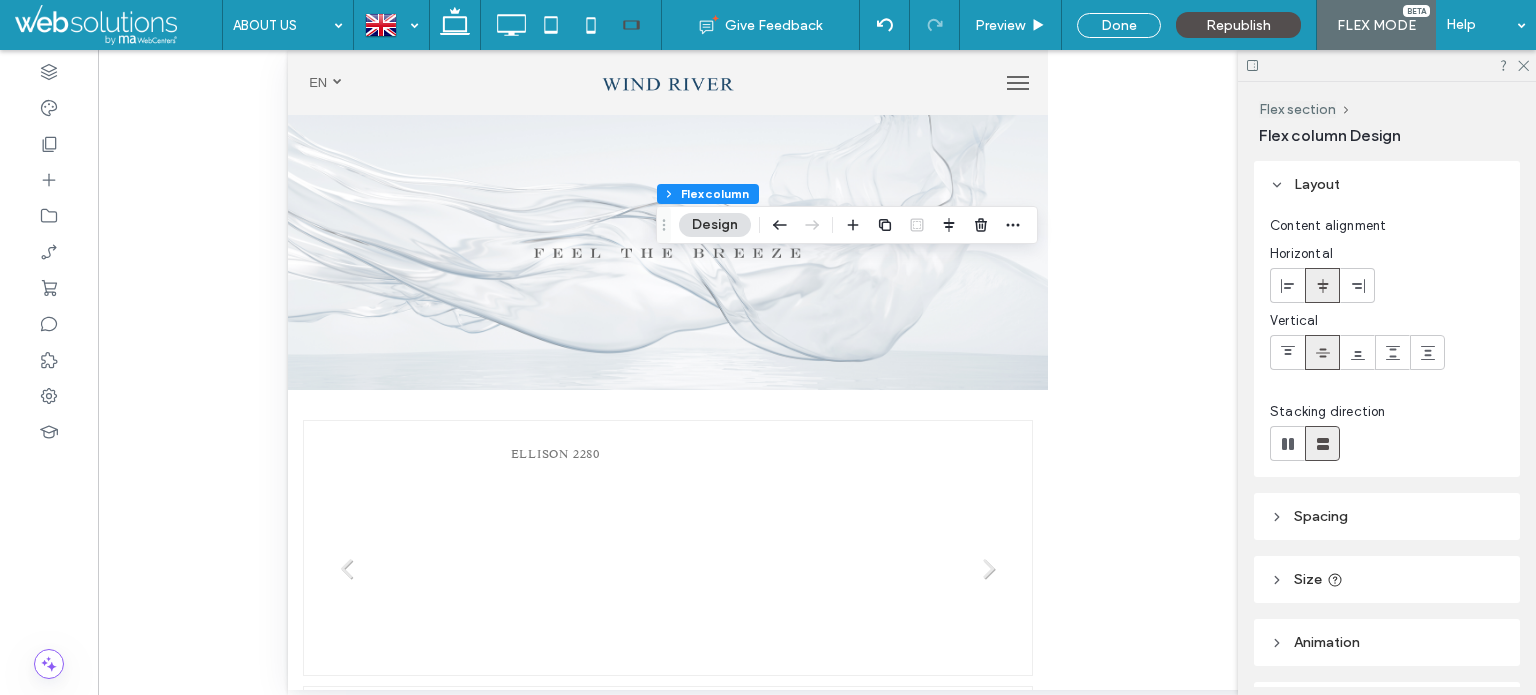 click 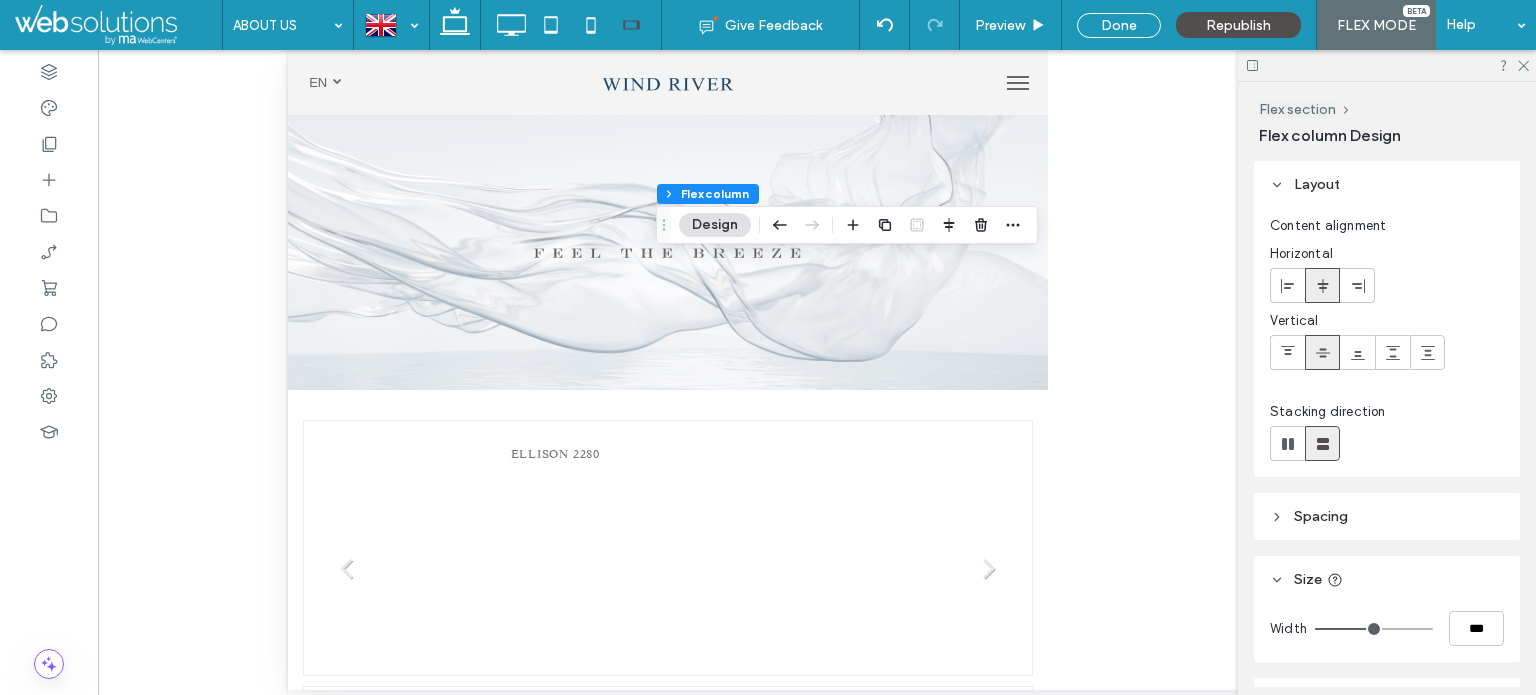 click 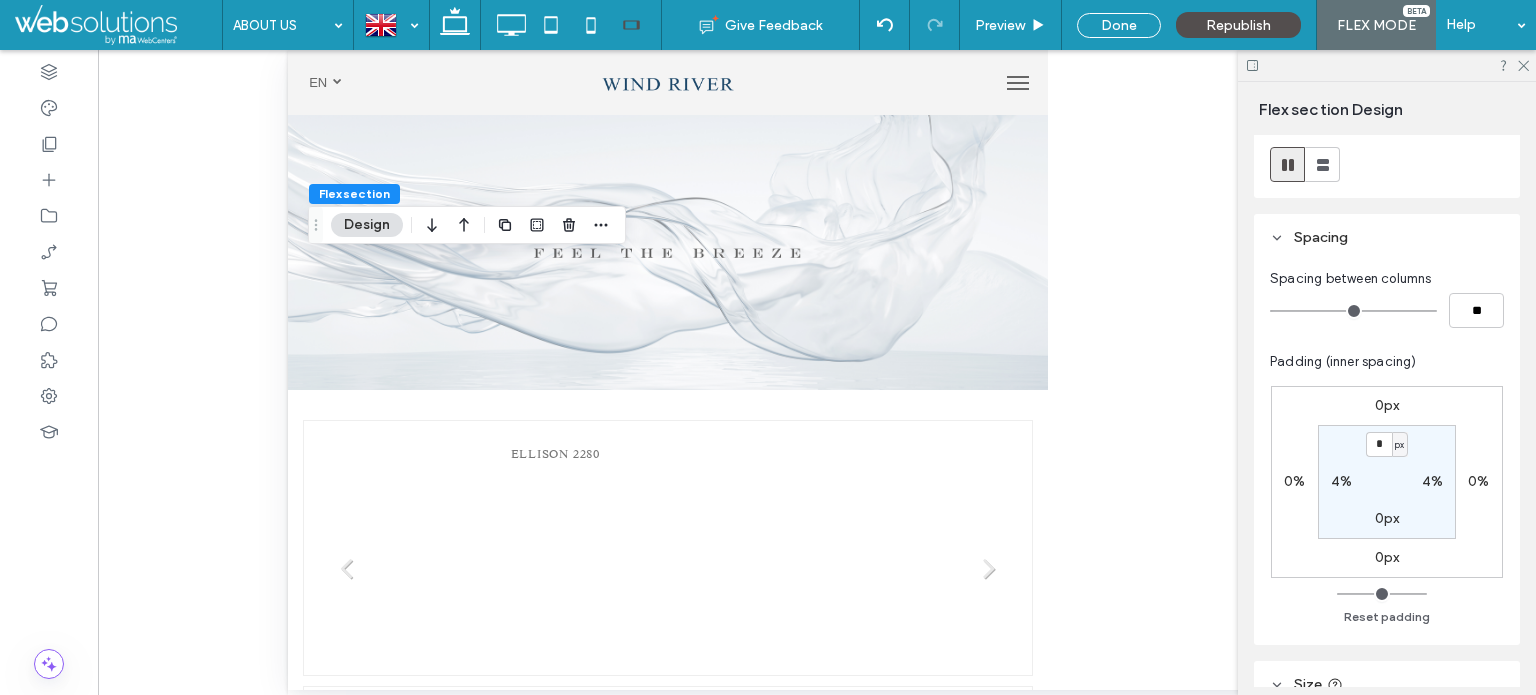 scroll, scrollTop: 200, scrollLeft: 0, axis: vertical 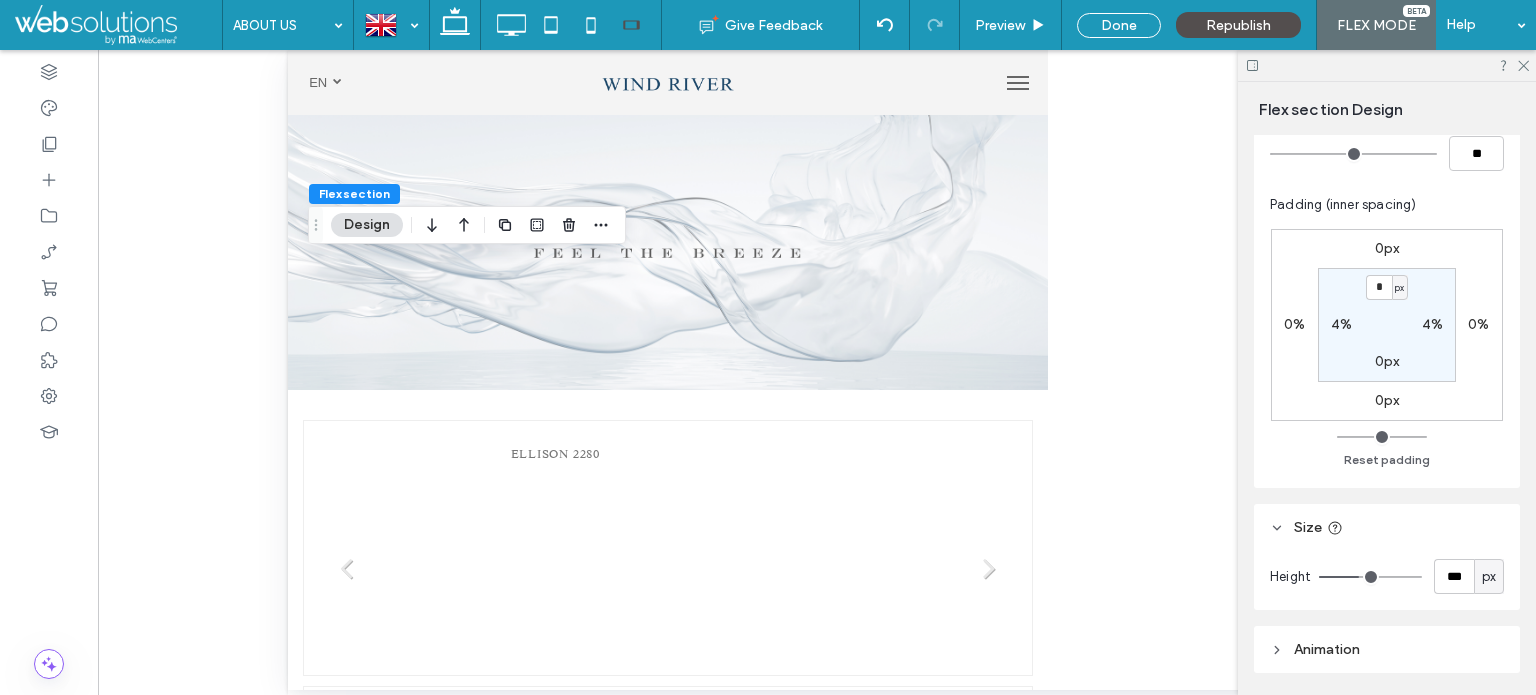 click on "px" at bounding box center [1489, 577] 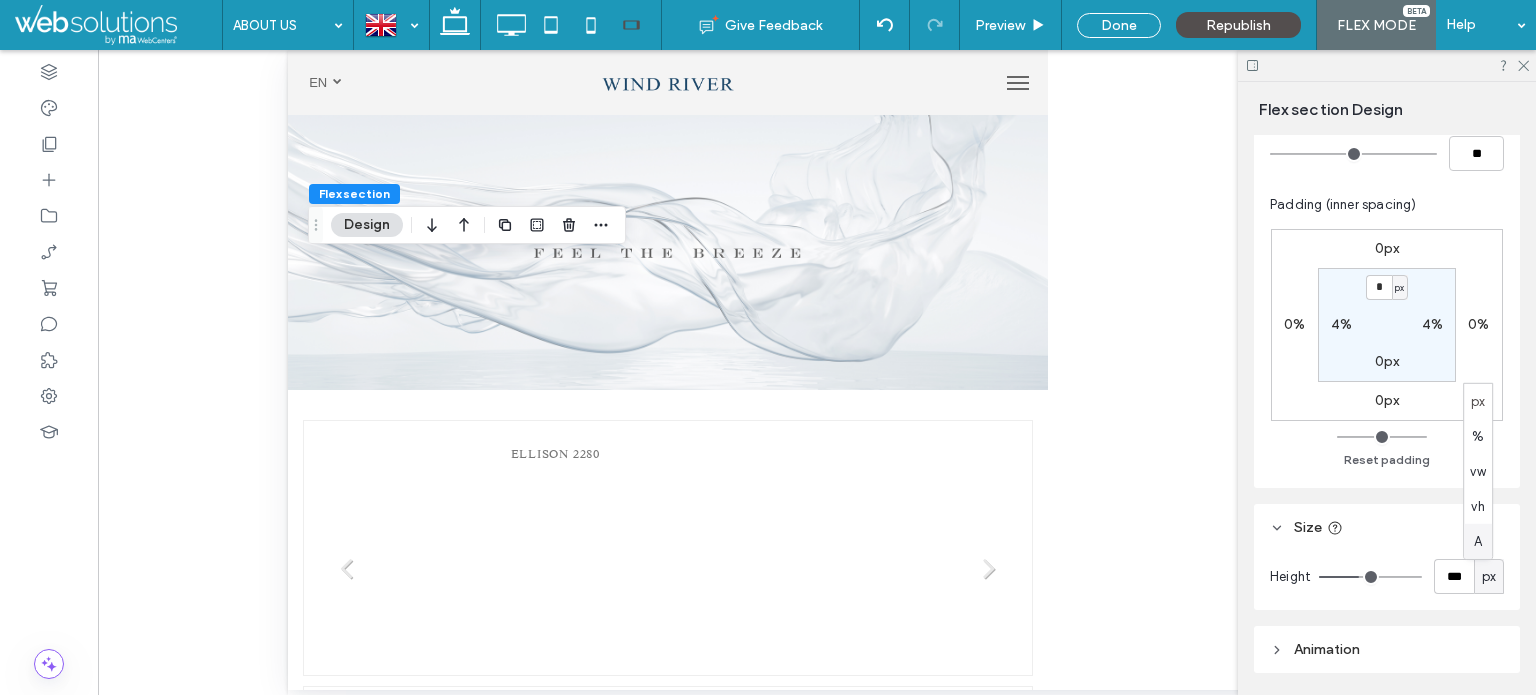 click on "A" at bounding box center (1478, 541) 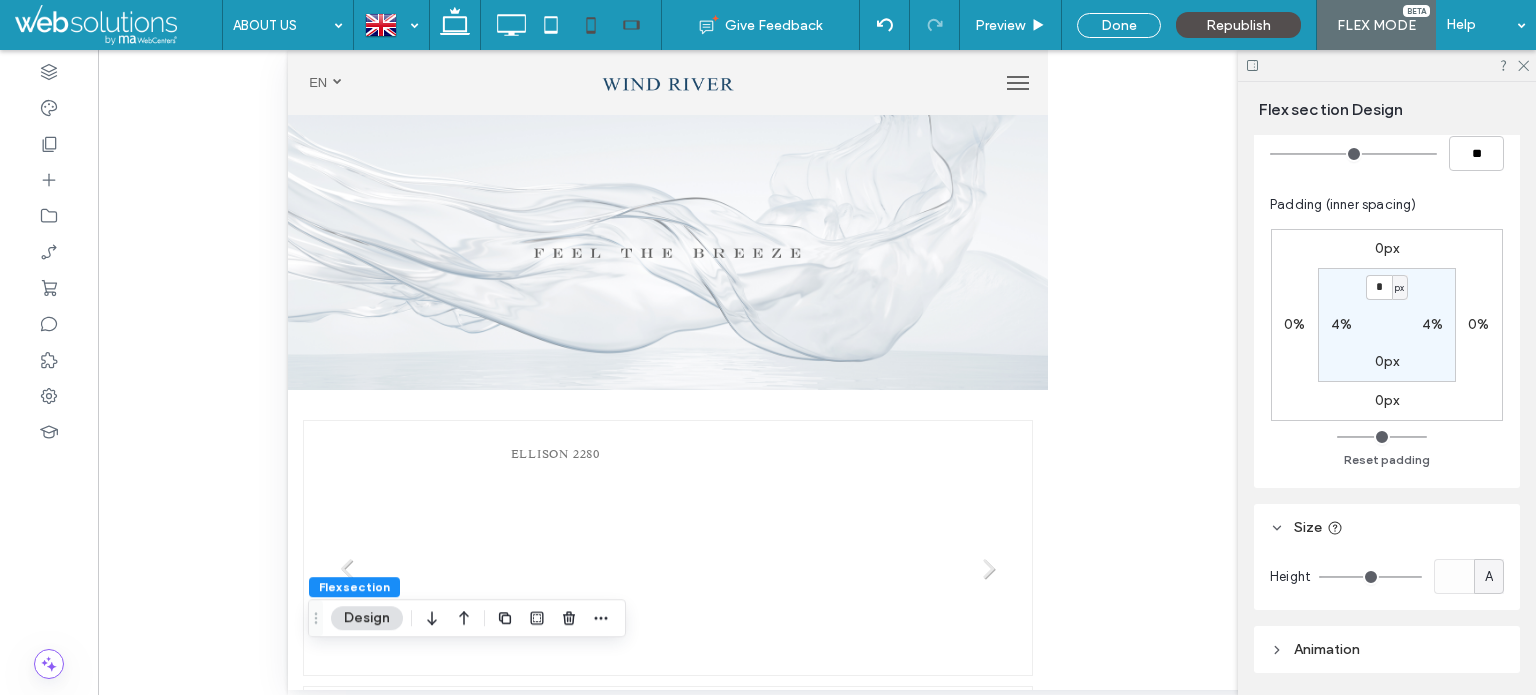 click 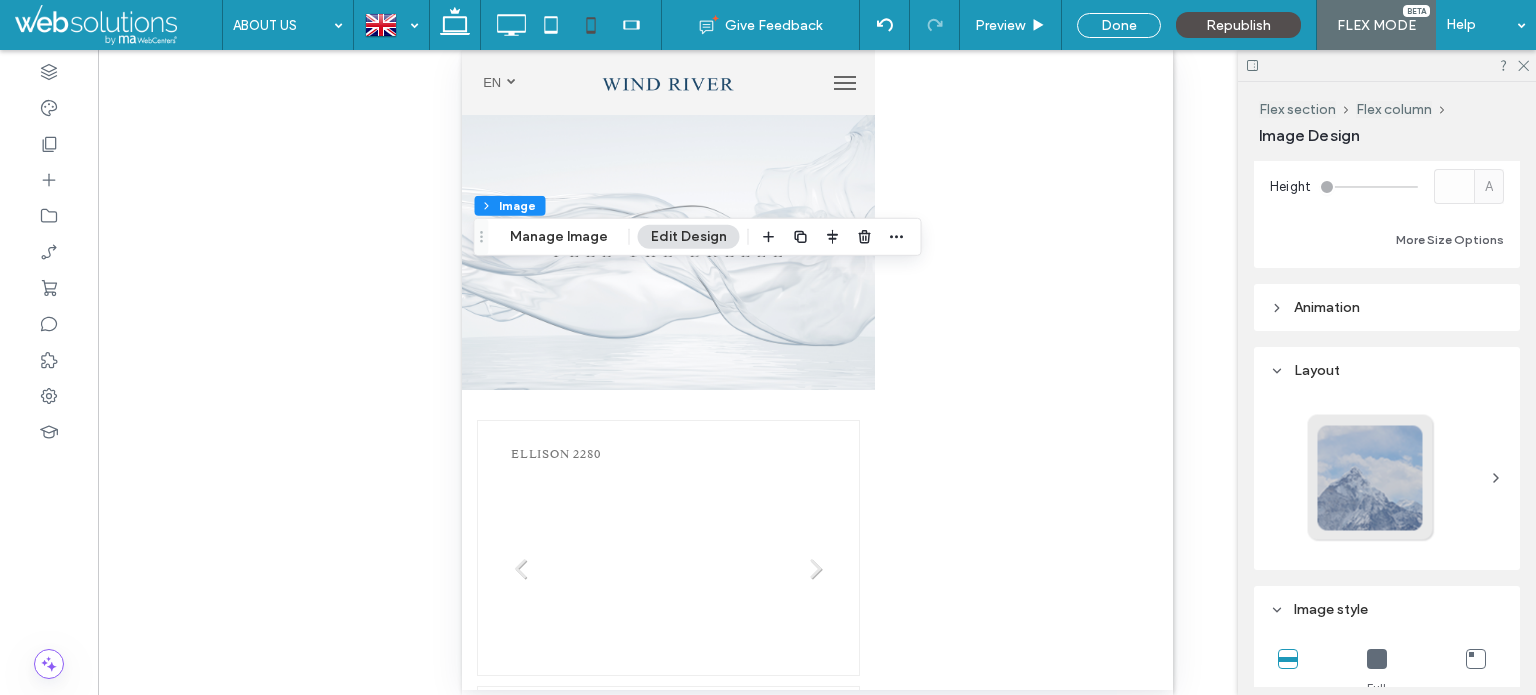 scroll, scrollTop: 300, scrollLeft: 0, axis: vertical 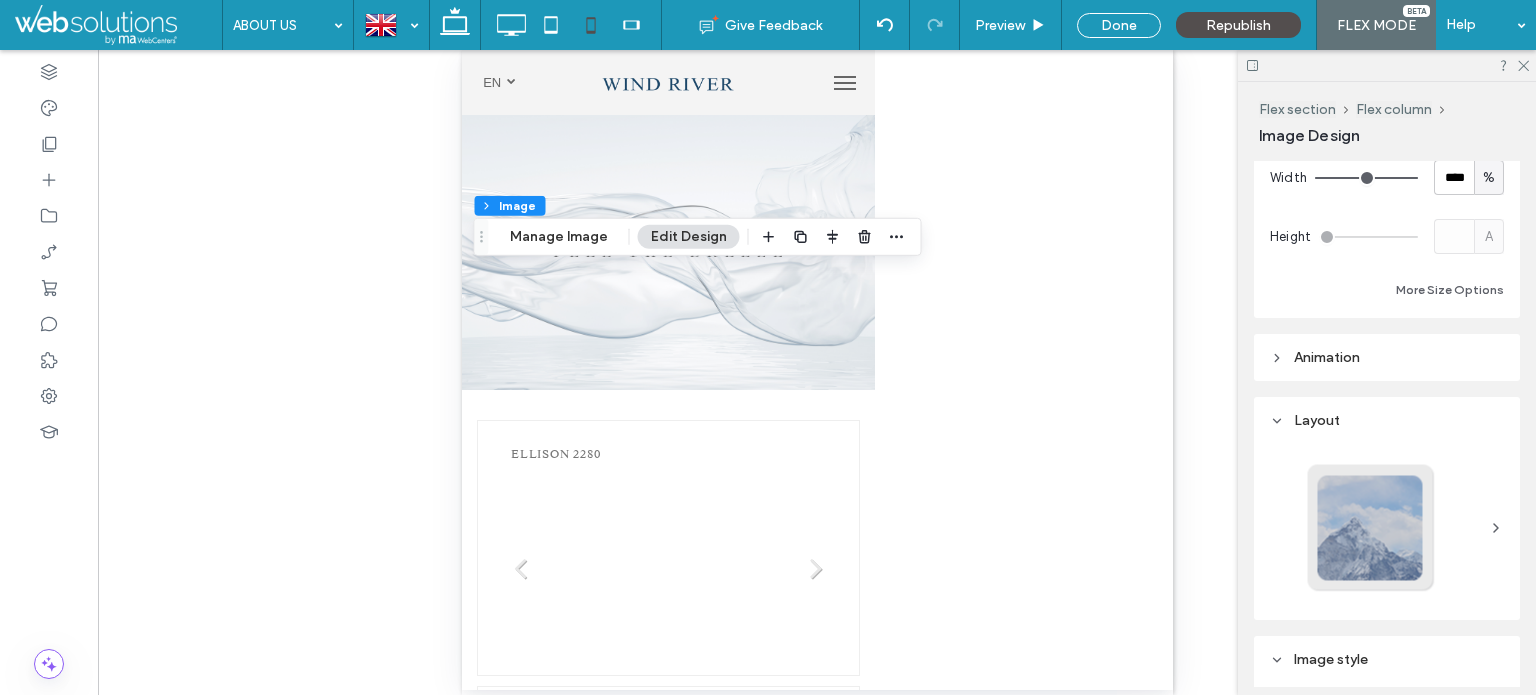 click on "Layout" at bounding box center (1387, 420) 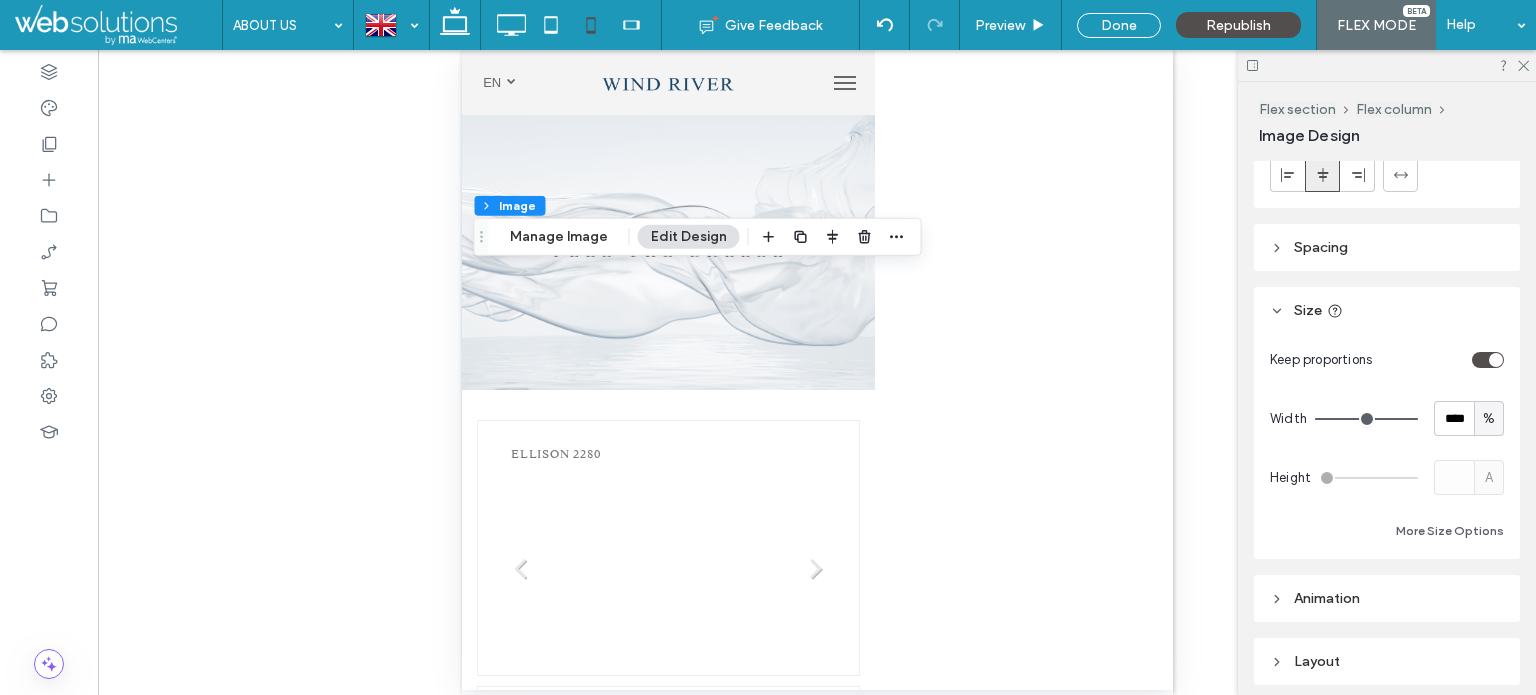 scroll, scrollTop: 0, scrollLeft: 0, axis: both 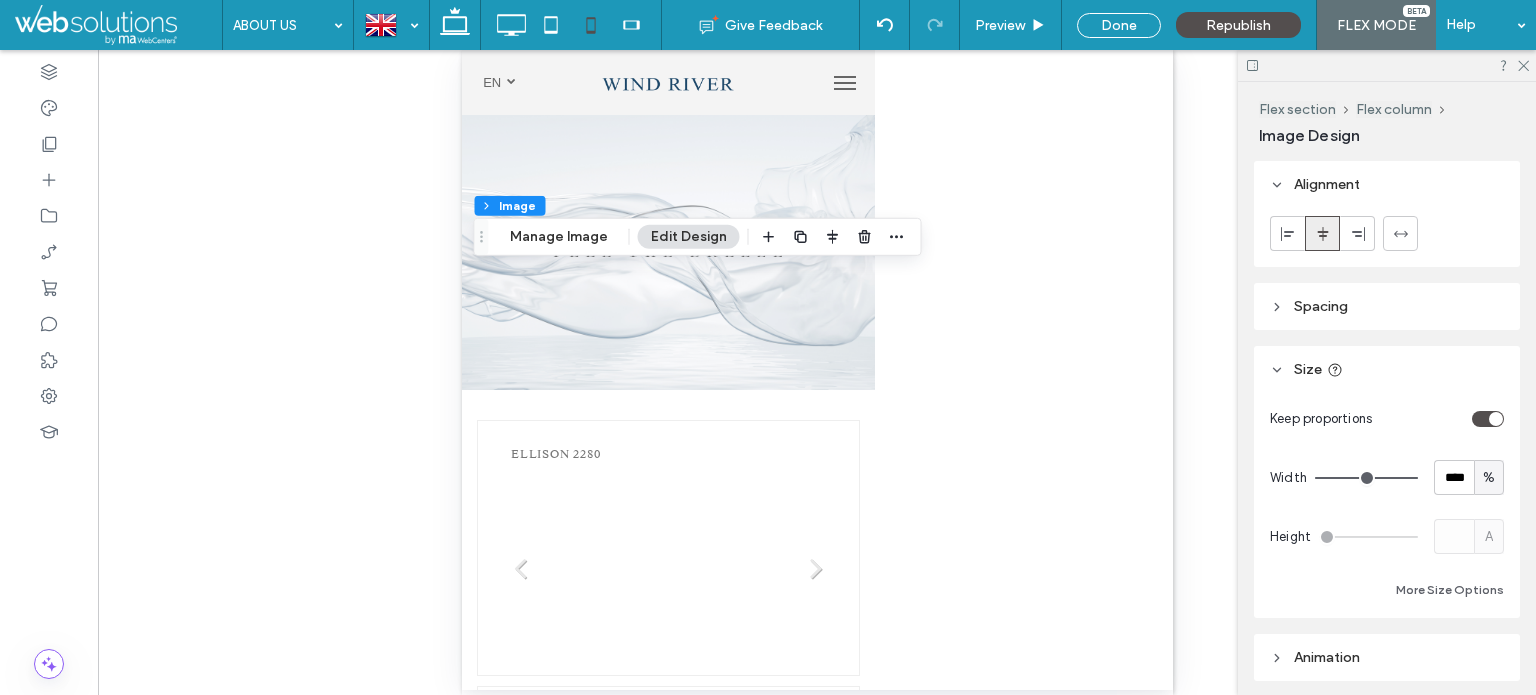 click on "Spacing" at bounding box center [1387, 306] 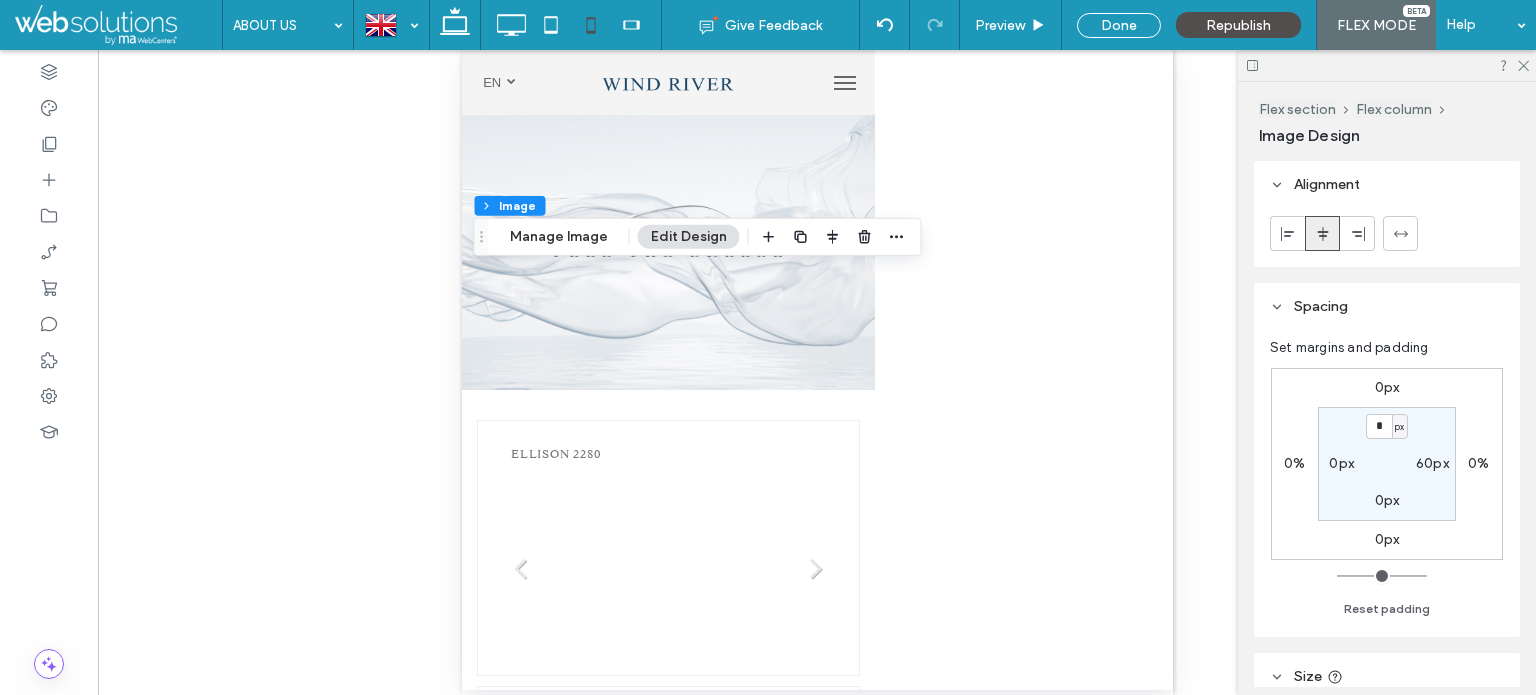 click on "60px" at bounding box center (1432, 463) 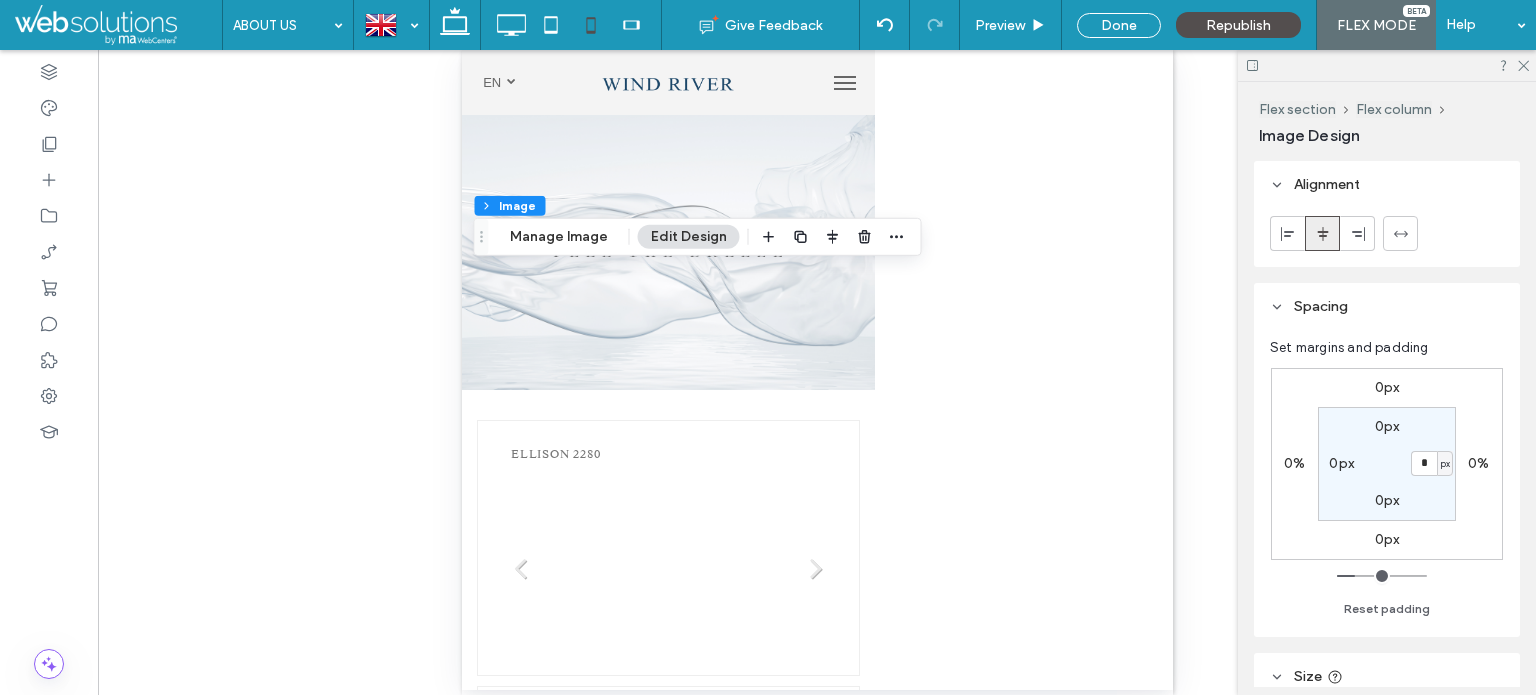 type on "*" 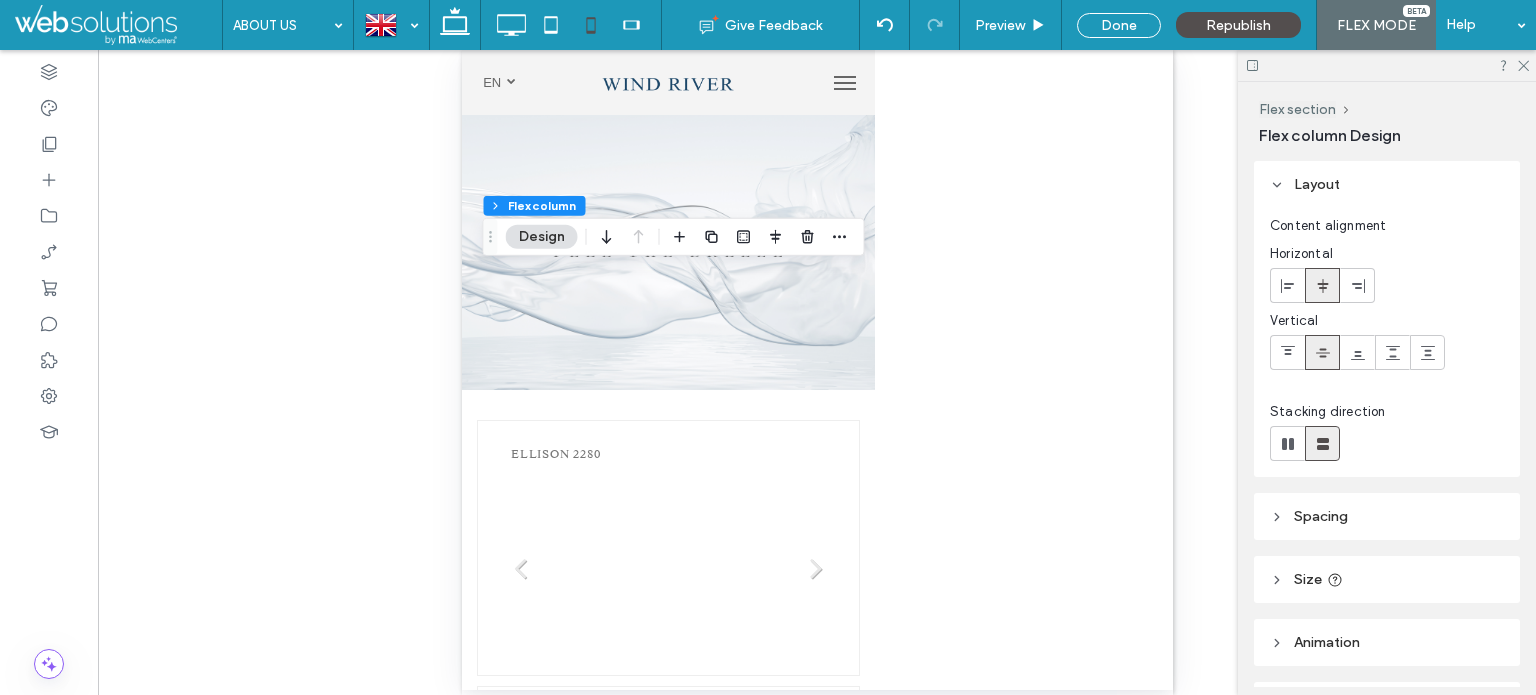 click on "Spacing" at bounding box center [1321, 516] 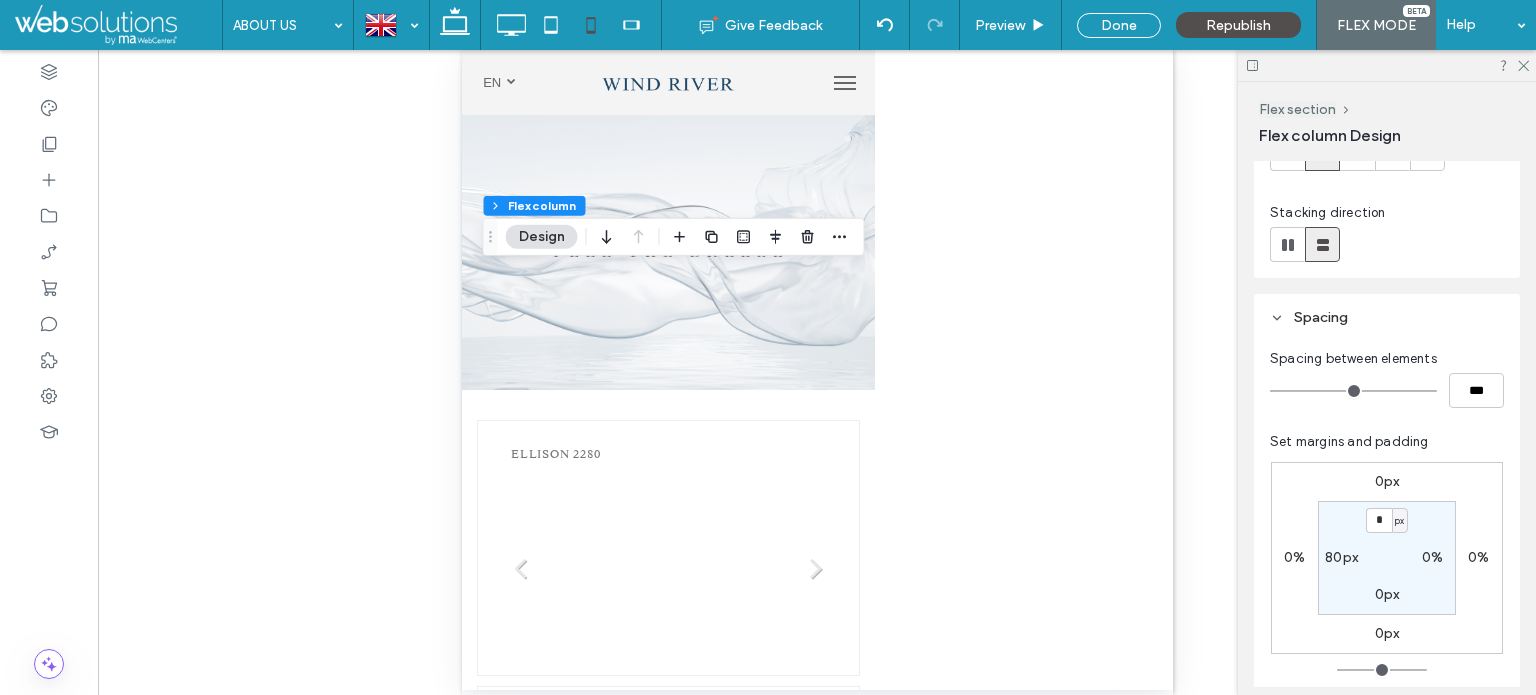 scroll, scrollTop: 200, scrollLeft: 0, axis: vertical 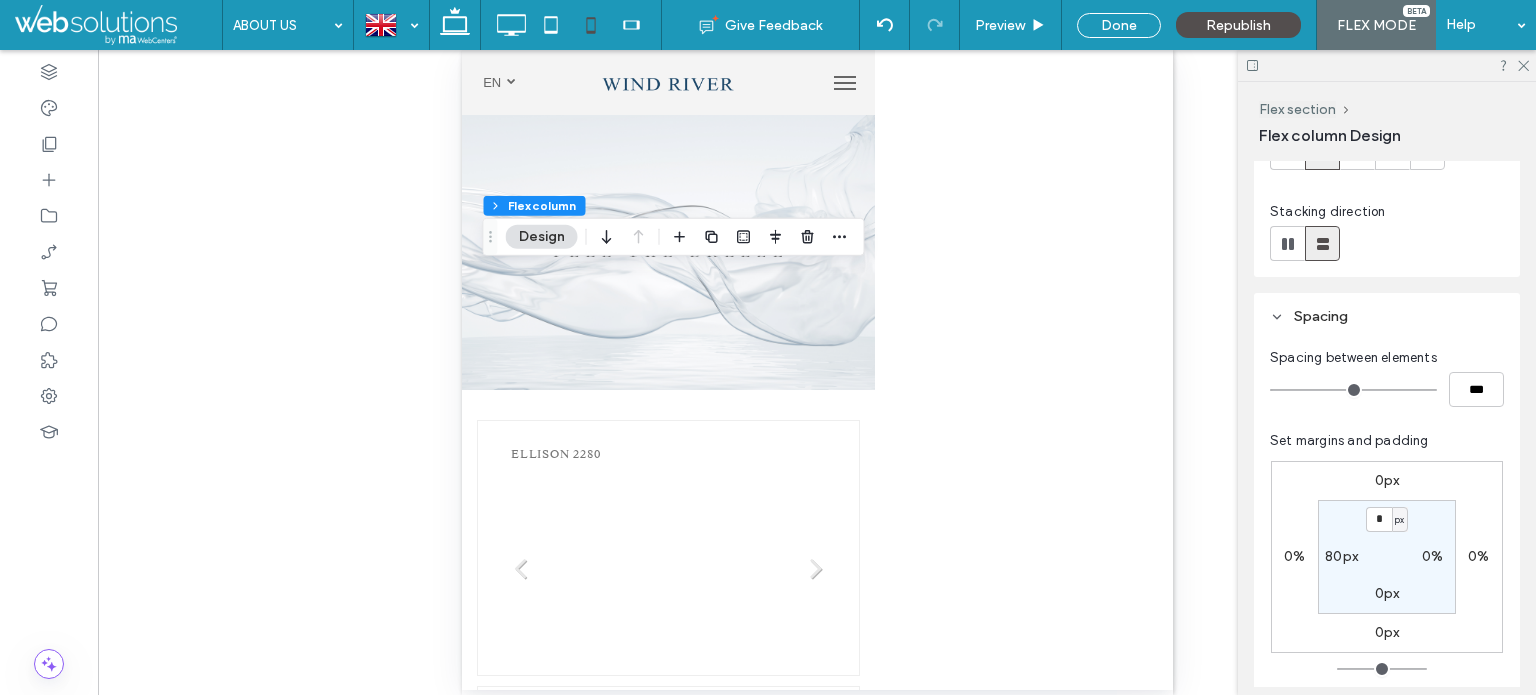 click on "80px" at bounding box center (1341, 556) 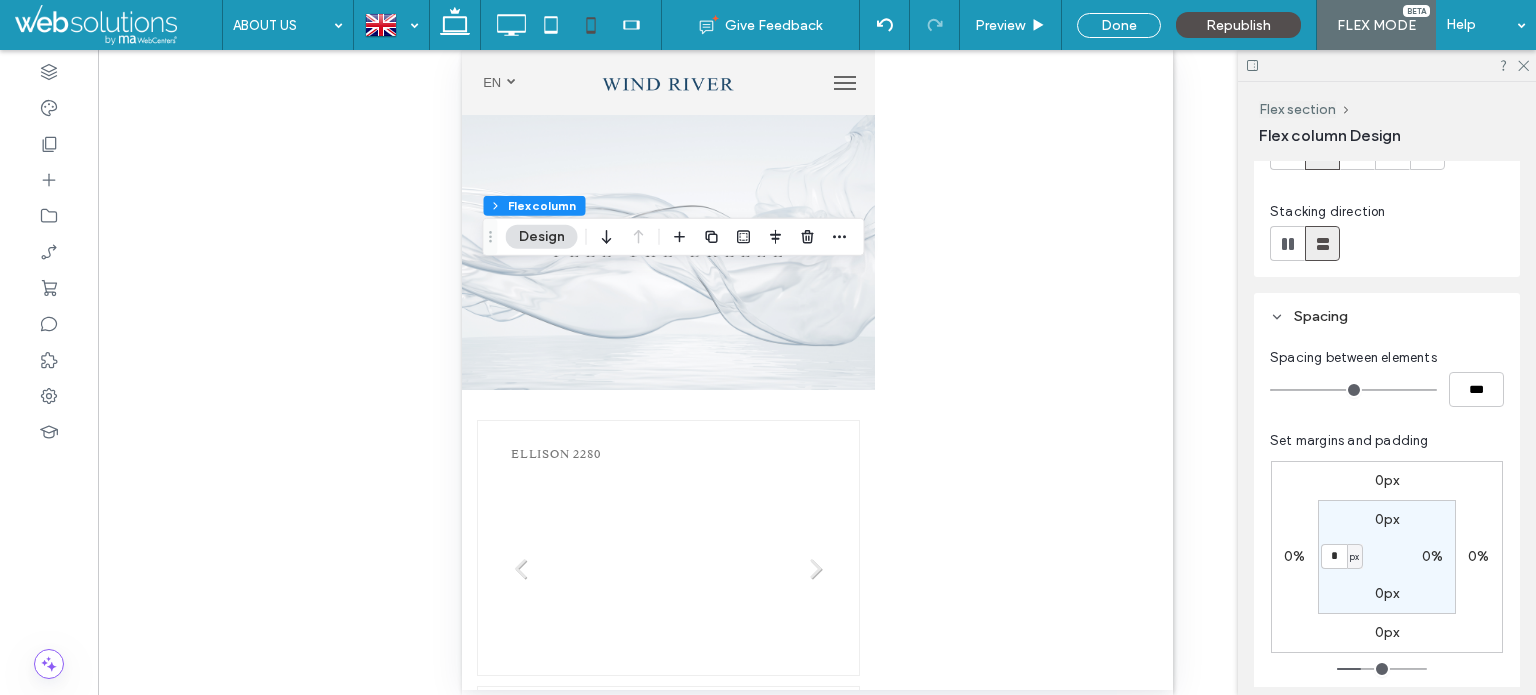 type on "*" 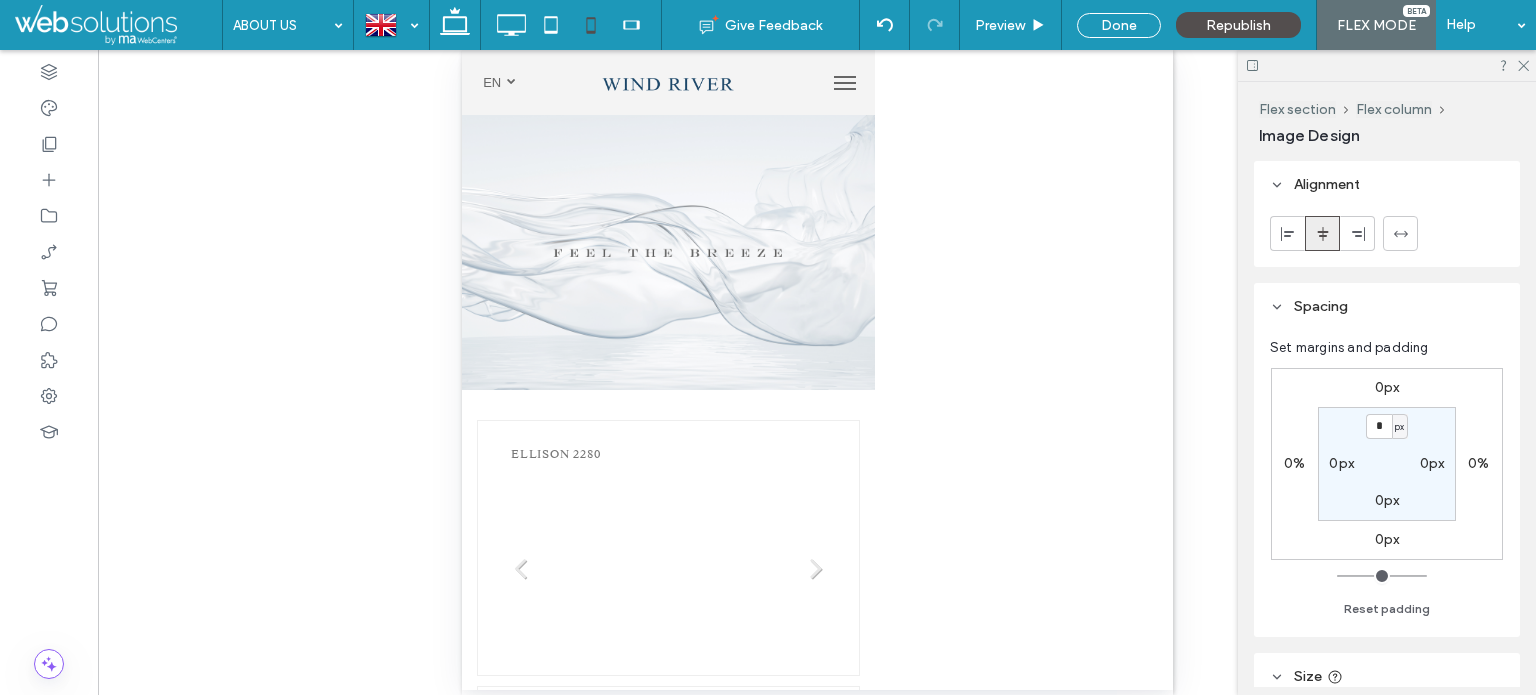 type on "**" 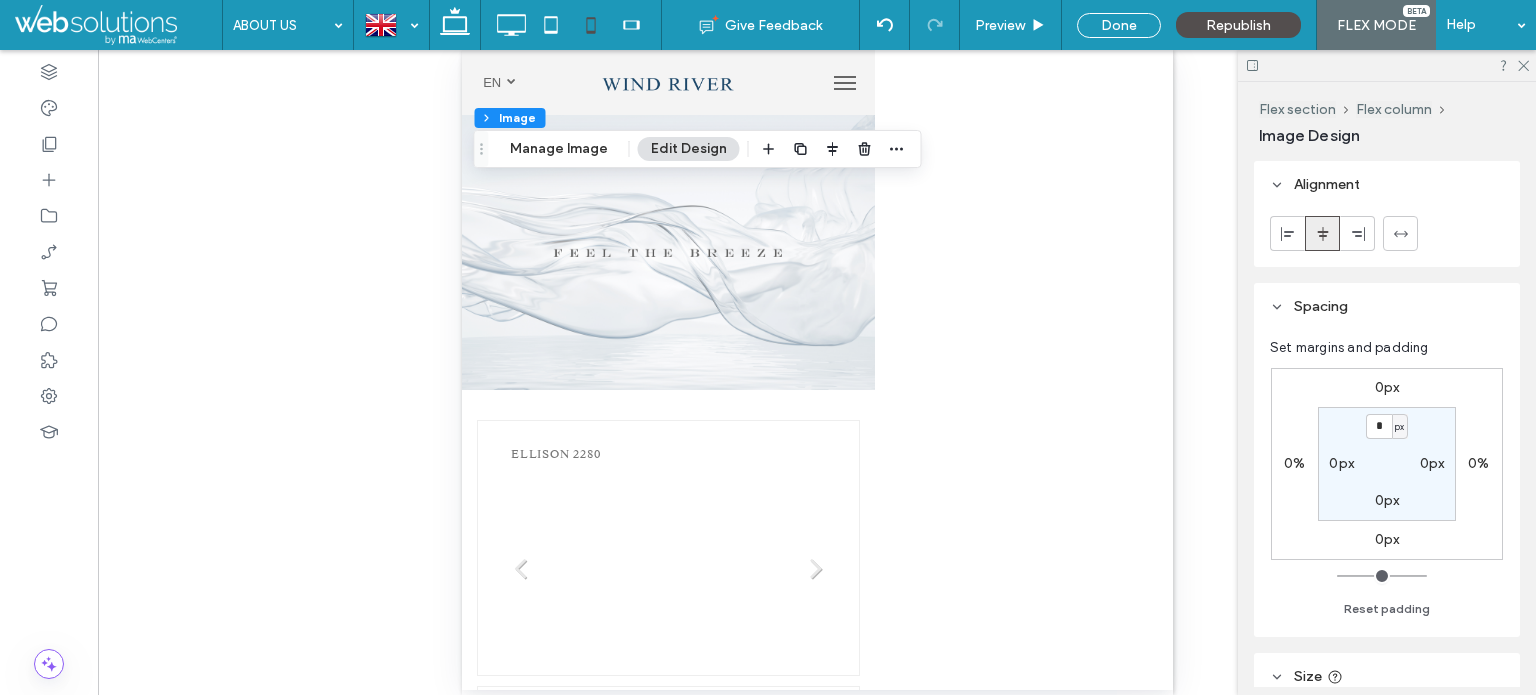 drag, startPoint x: 1312, startPoint y: 295, endPoint x: 1317, endPoint y: 308, distance: 13.928389 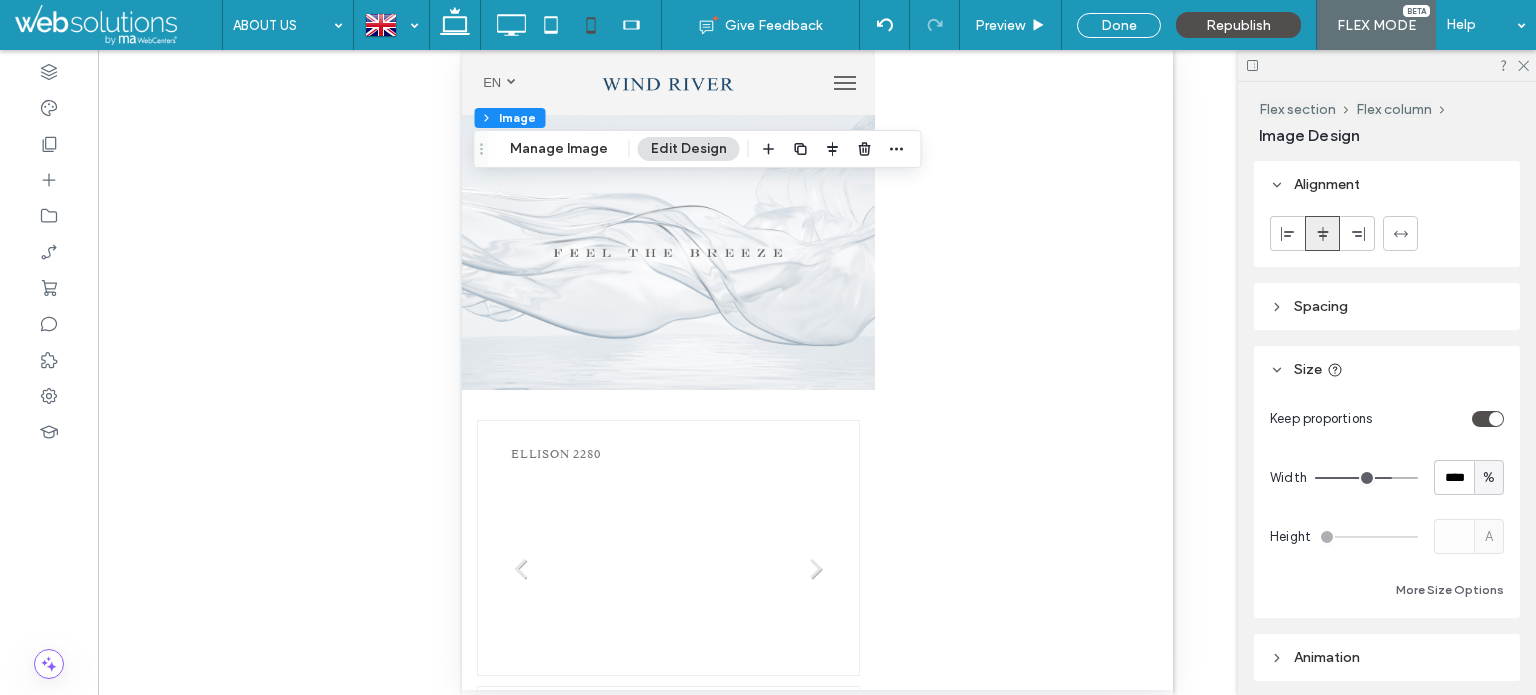 click at bounding box center [1488, 419] 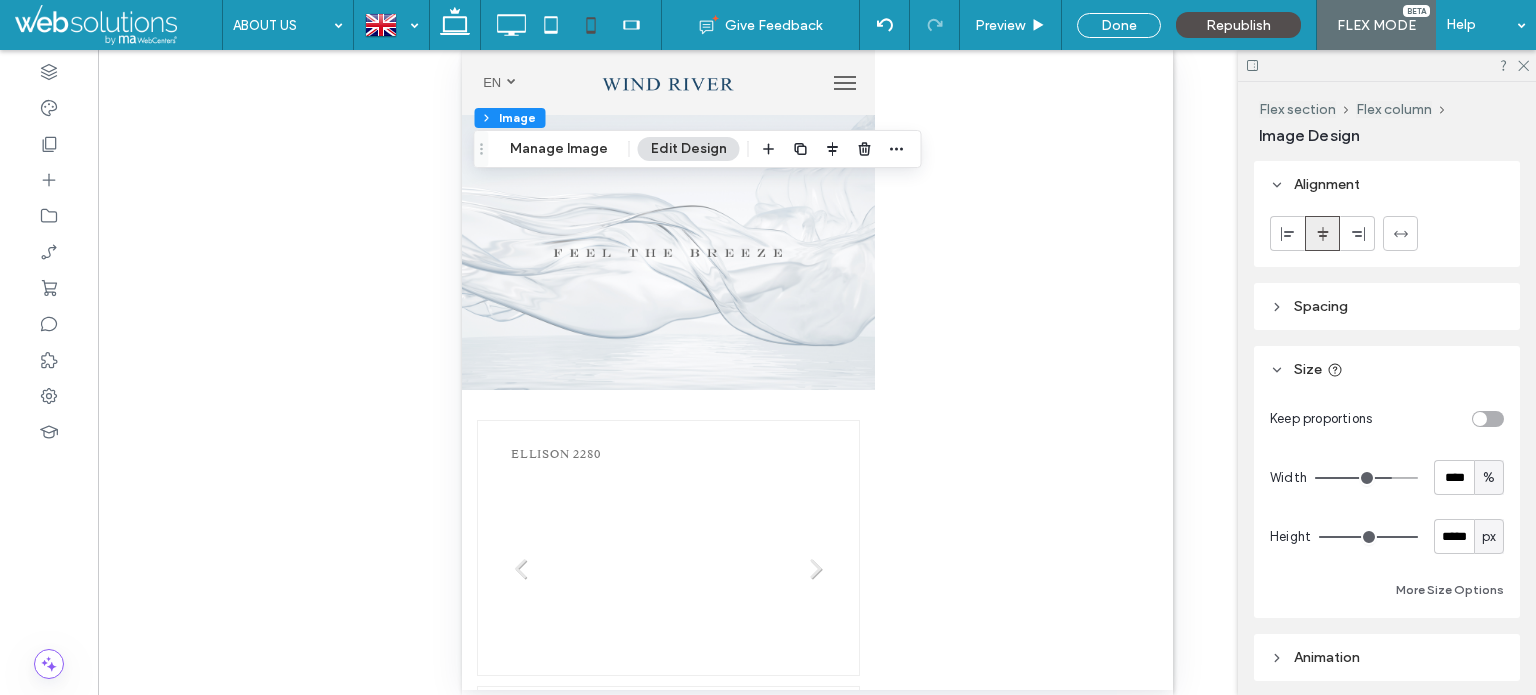 click at bounding box center [1480, 419] 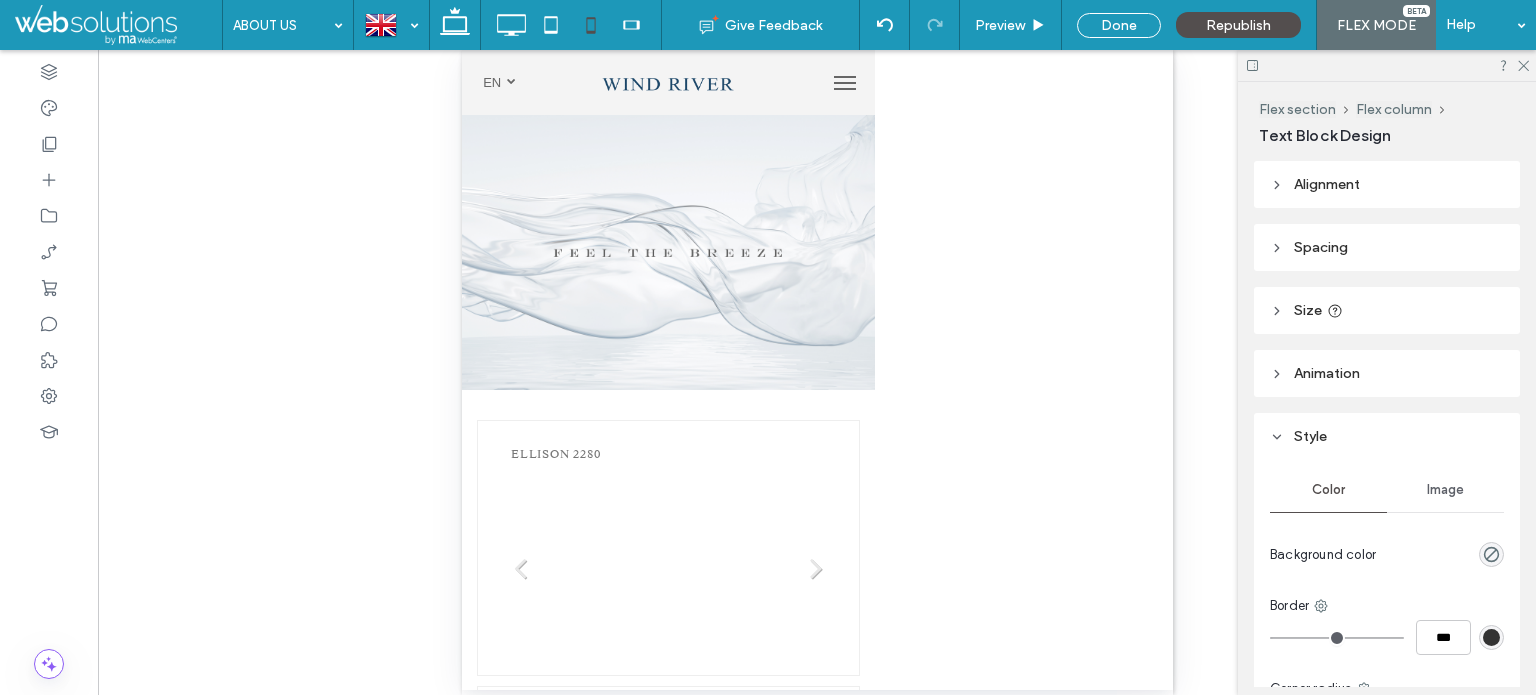 type on "**" 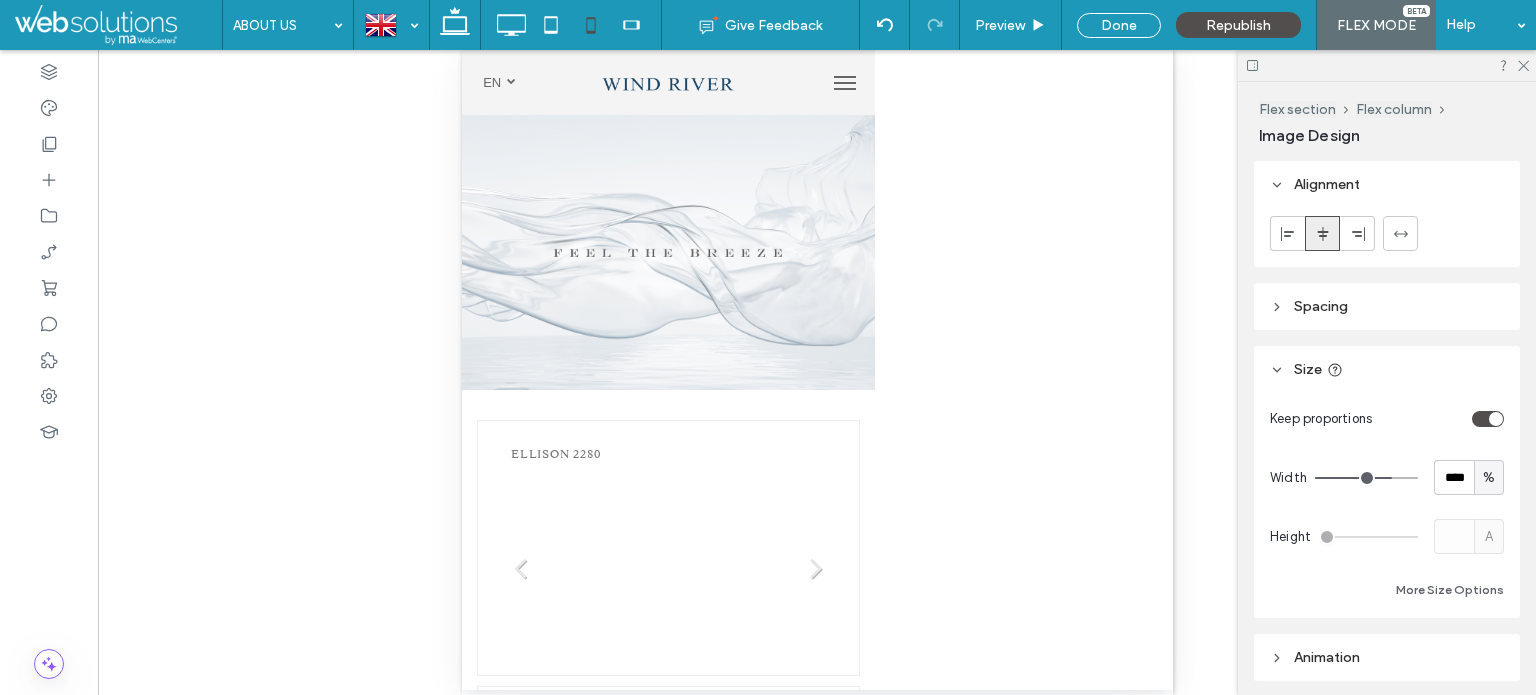 type on "**" 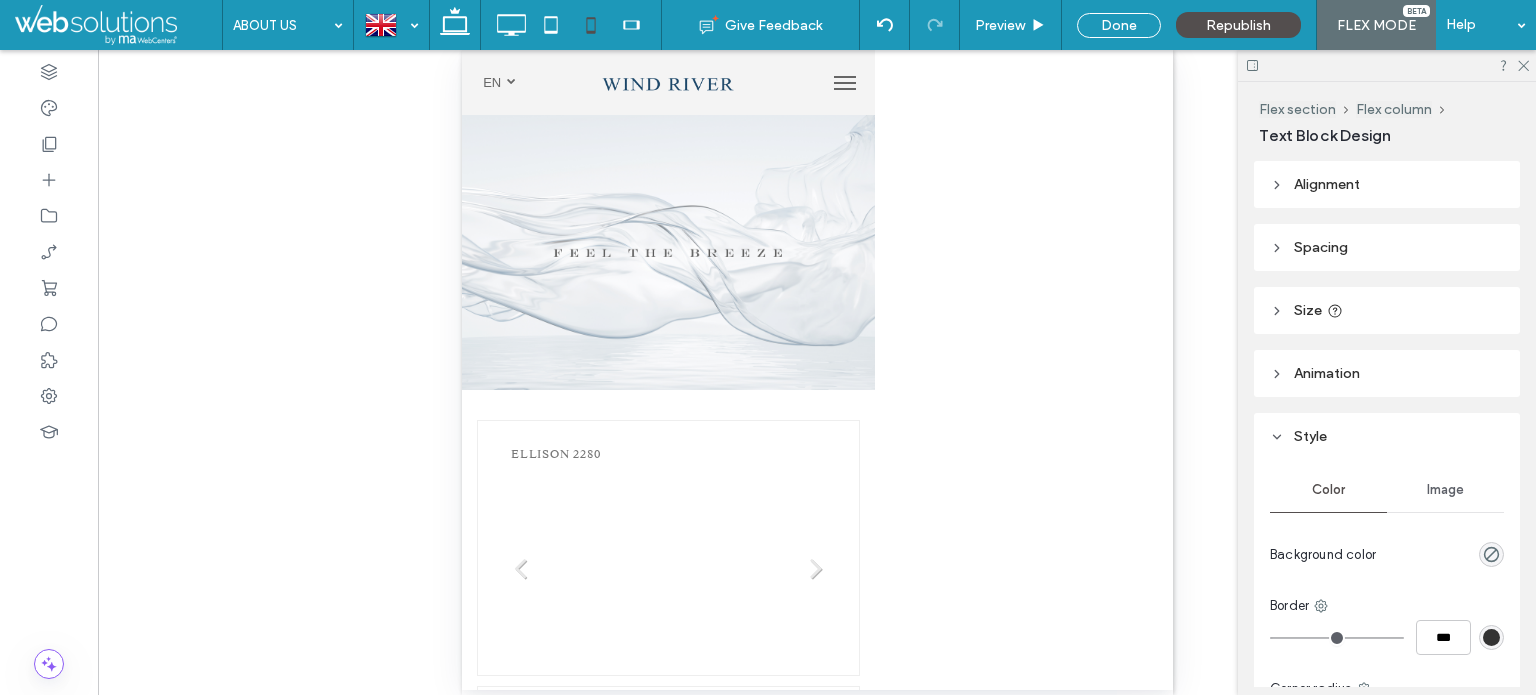 type on "**" 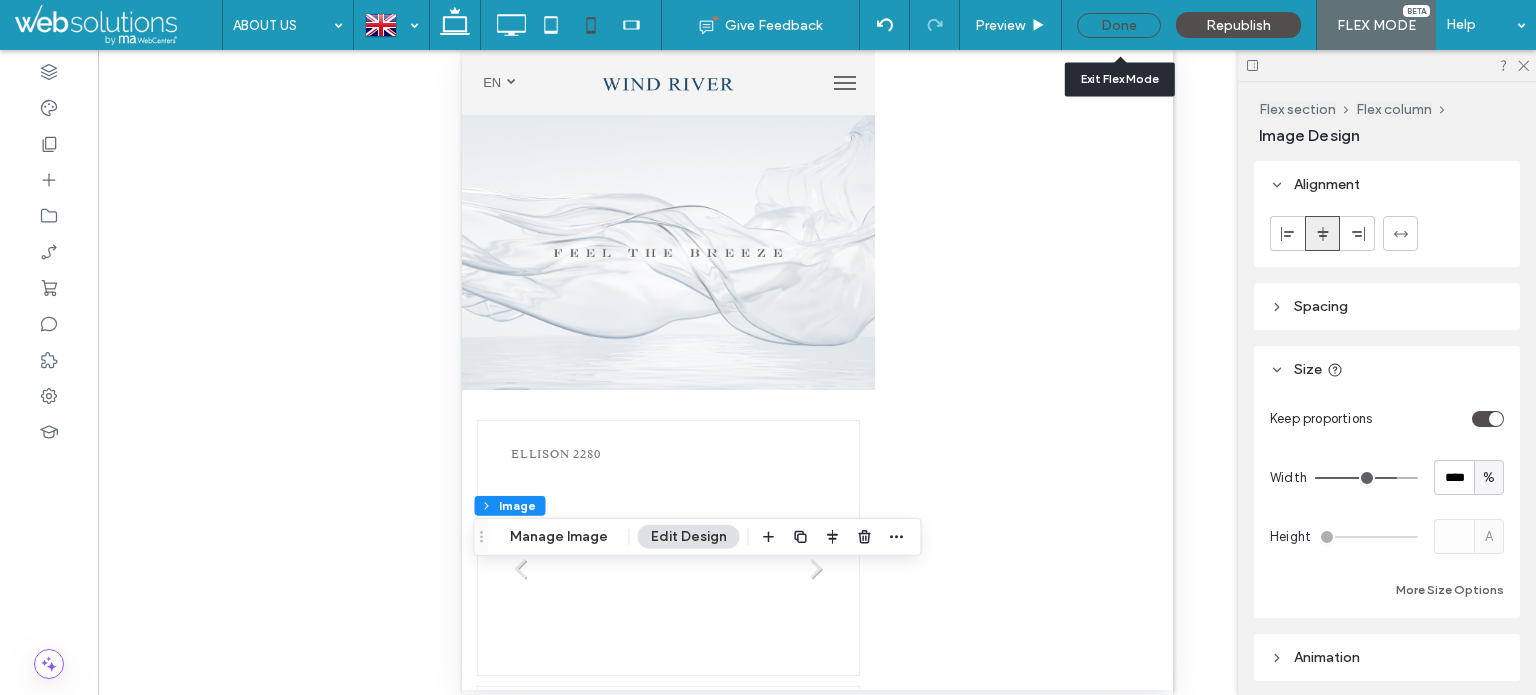 click on "Done" at bounding box center [1119, 25] 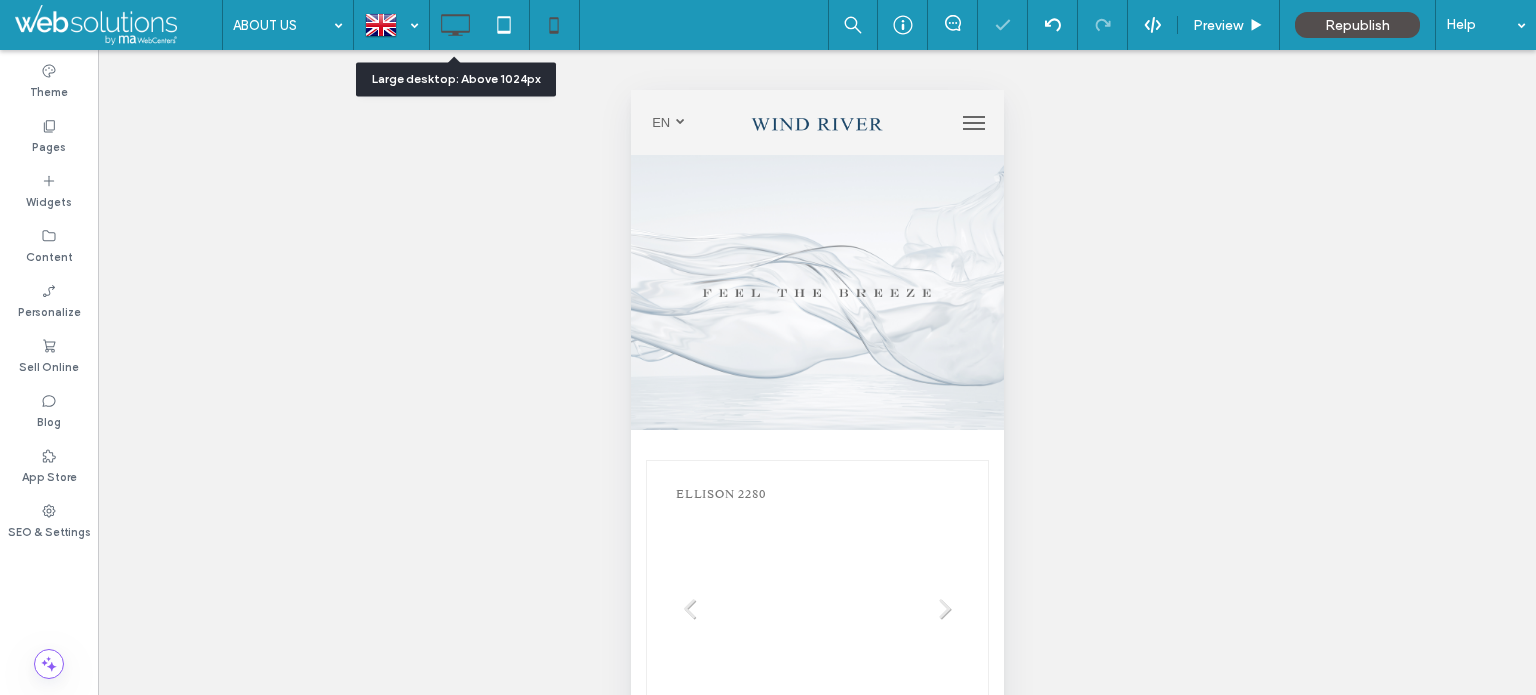 click 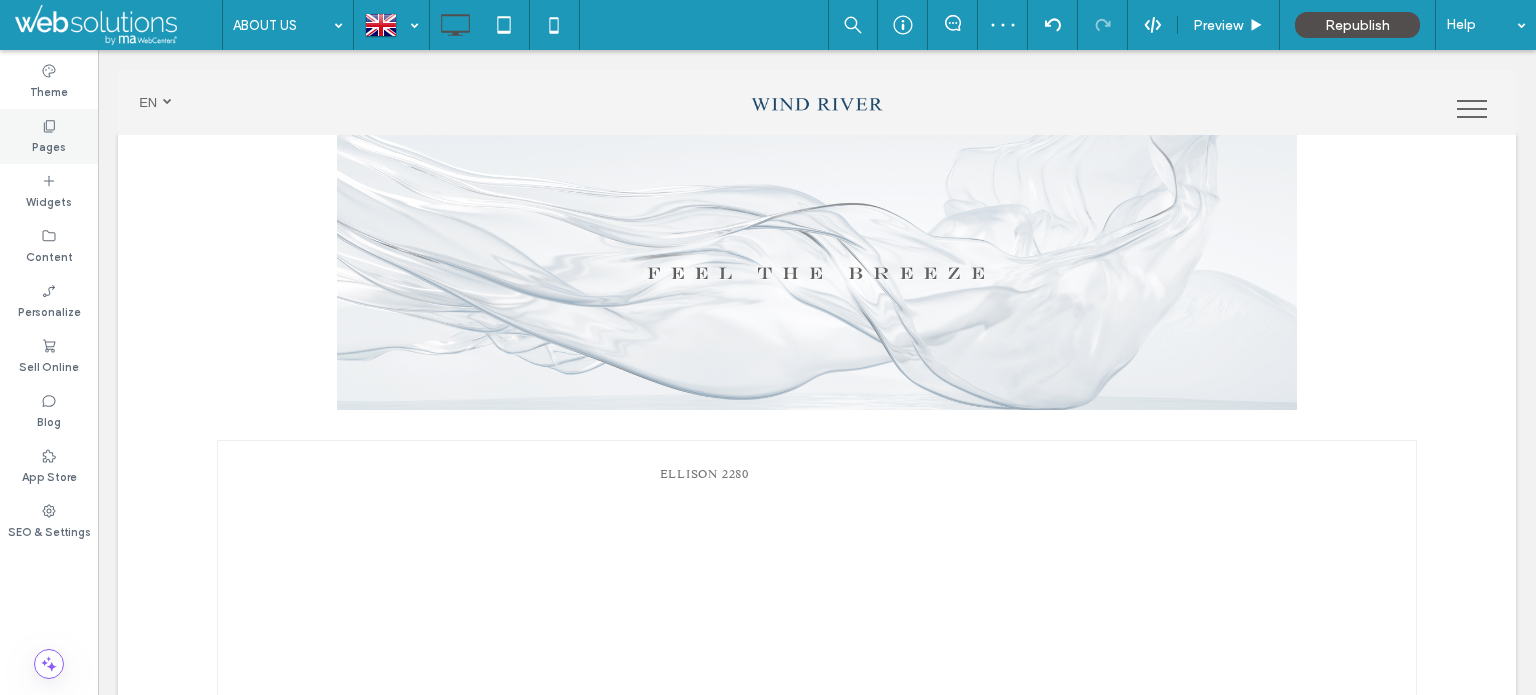 click 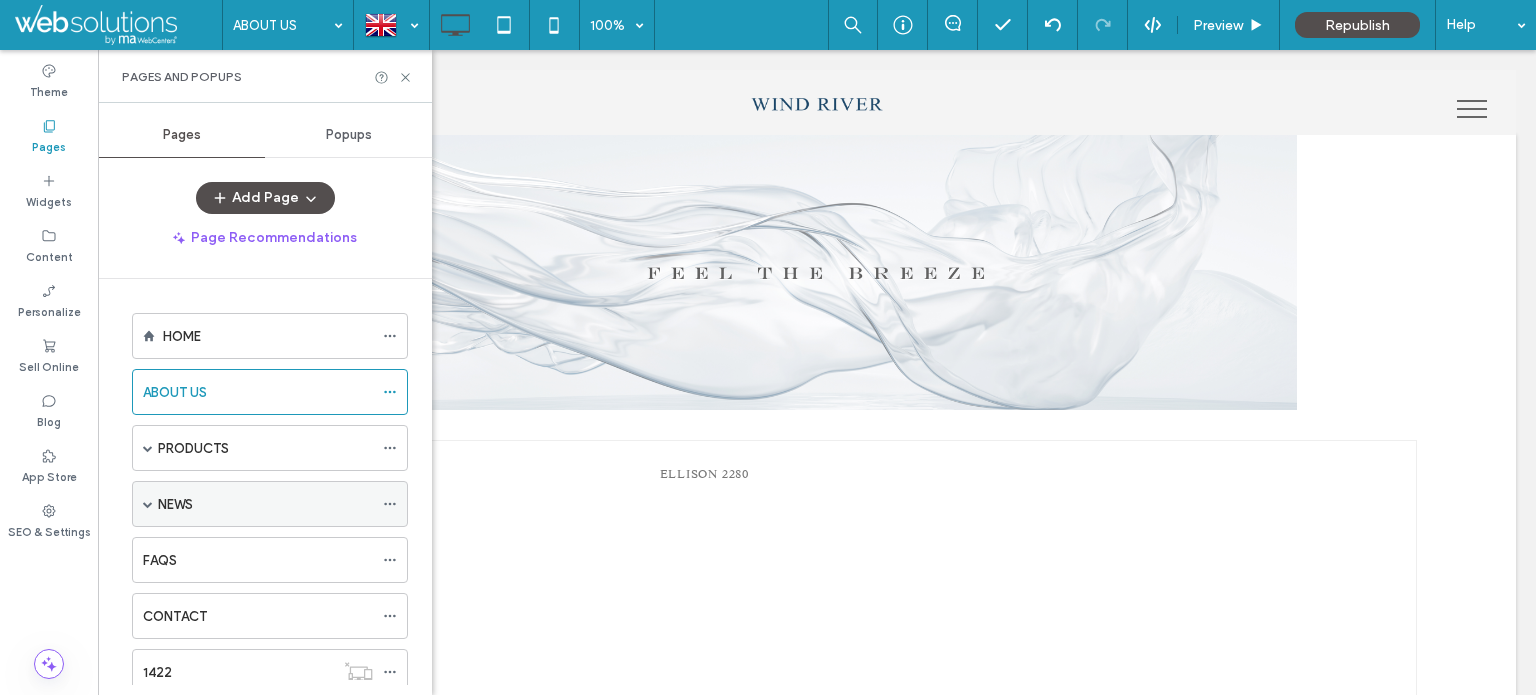 click at bounding box center [148, 504] 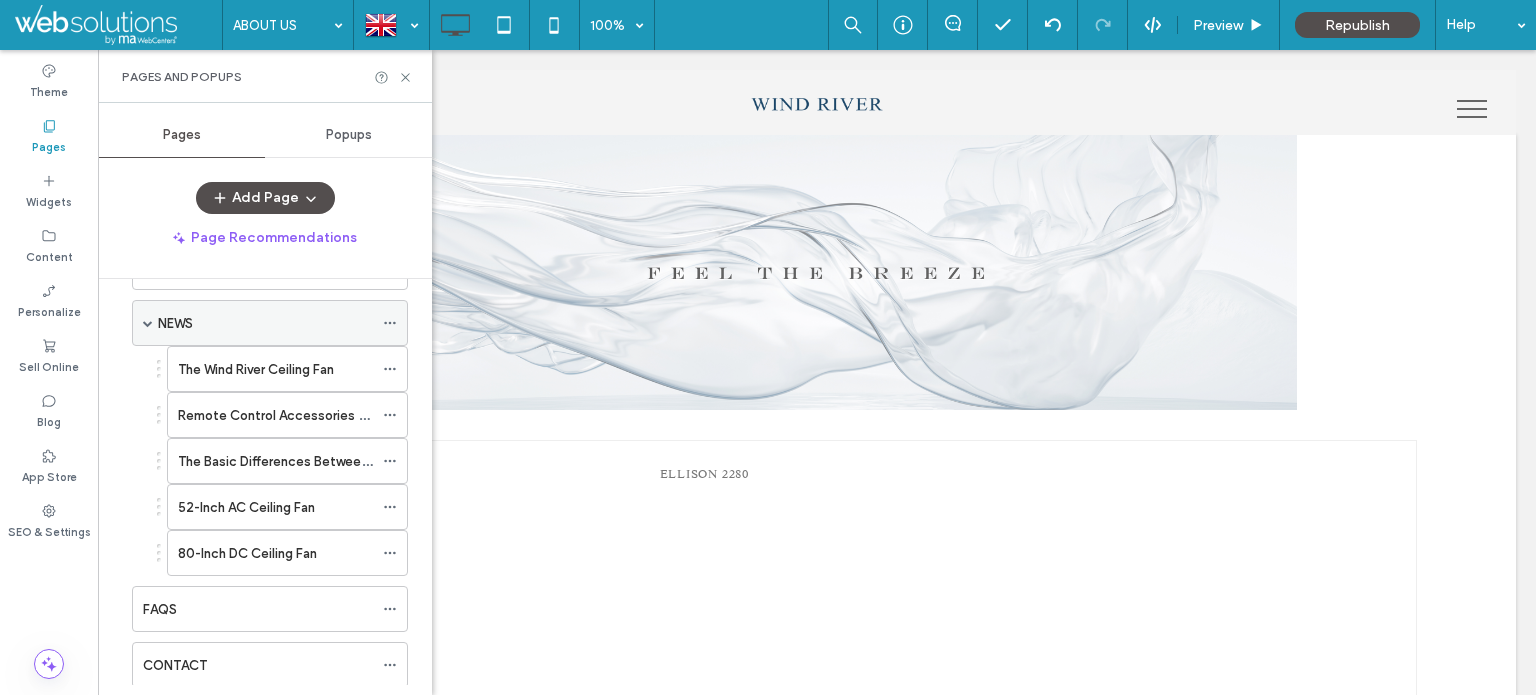 scroll, scrollTop: 200, scrollLeft: 0, axis: vertical 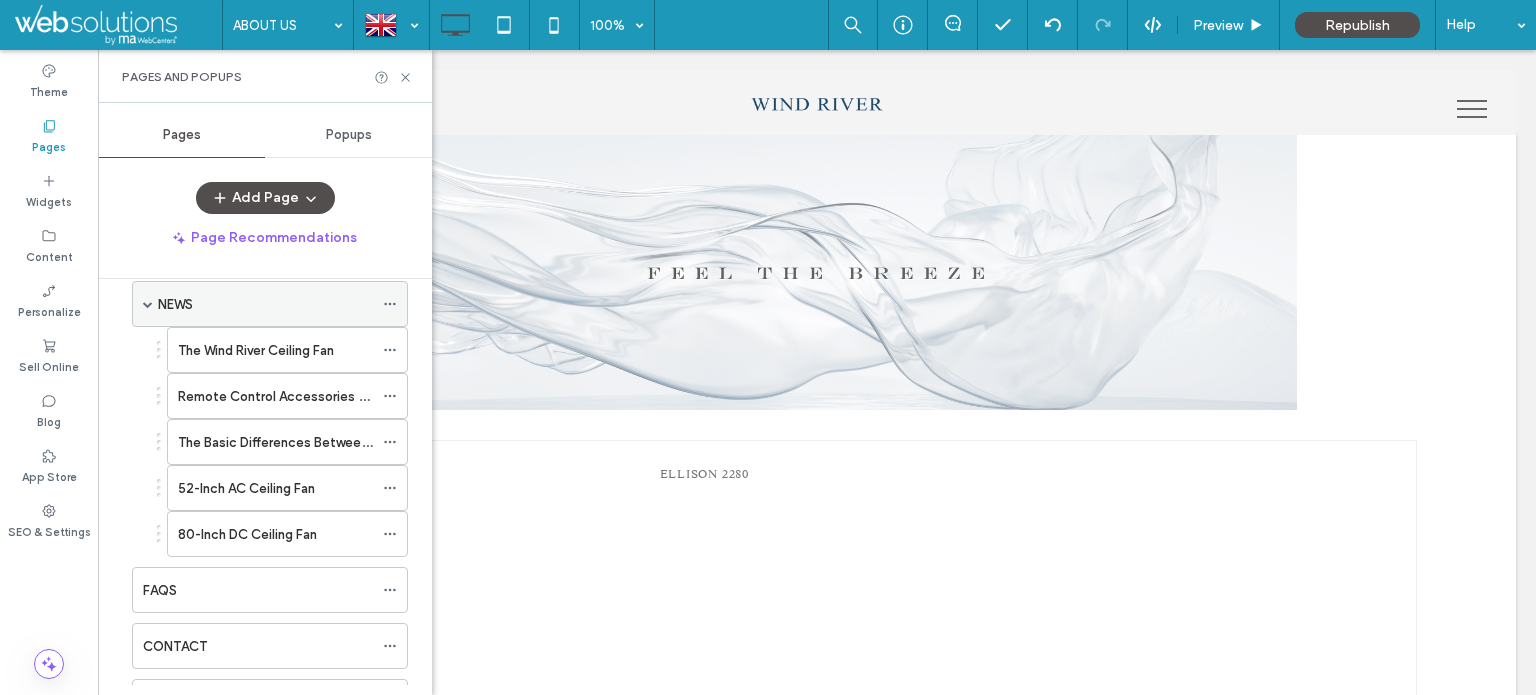 click on "NEWS" at bounding box center (265, 304) 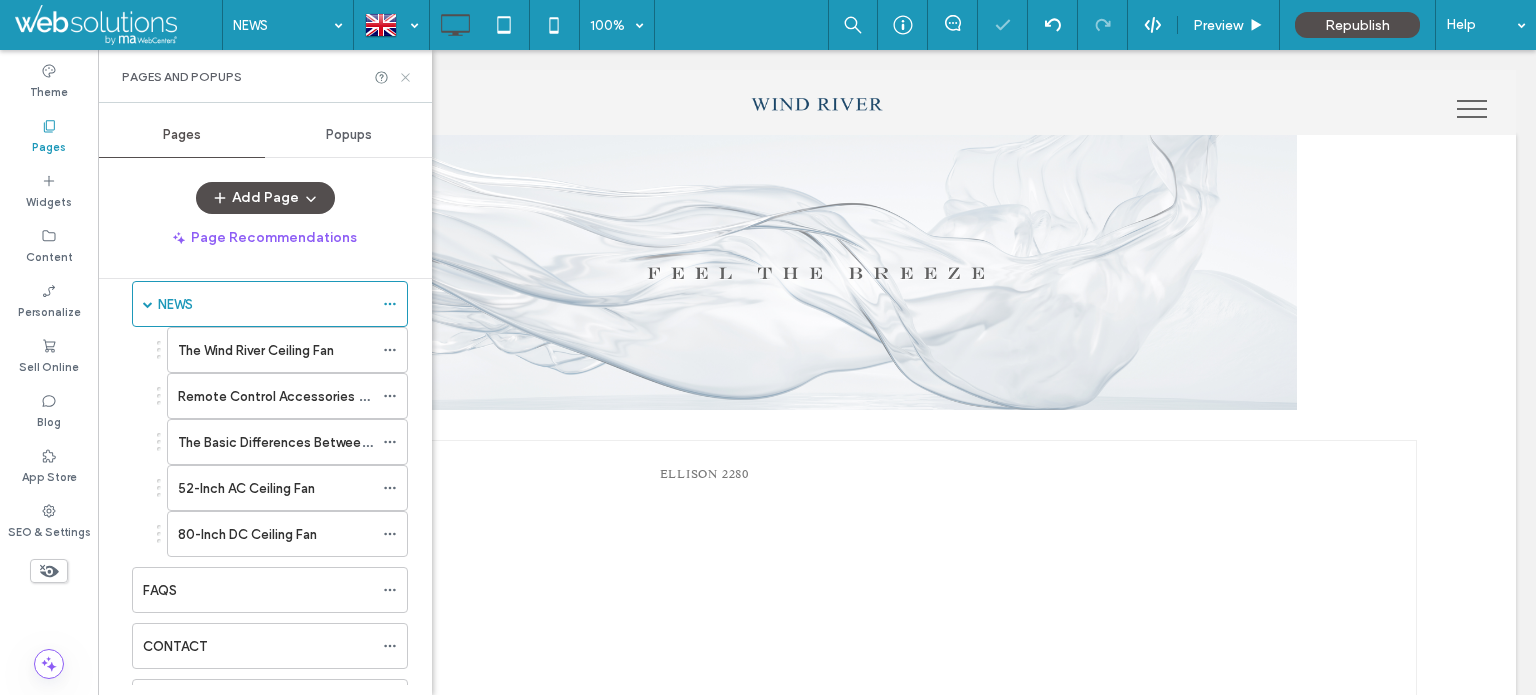 click 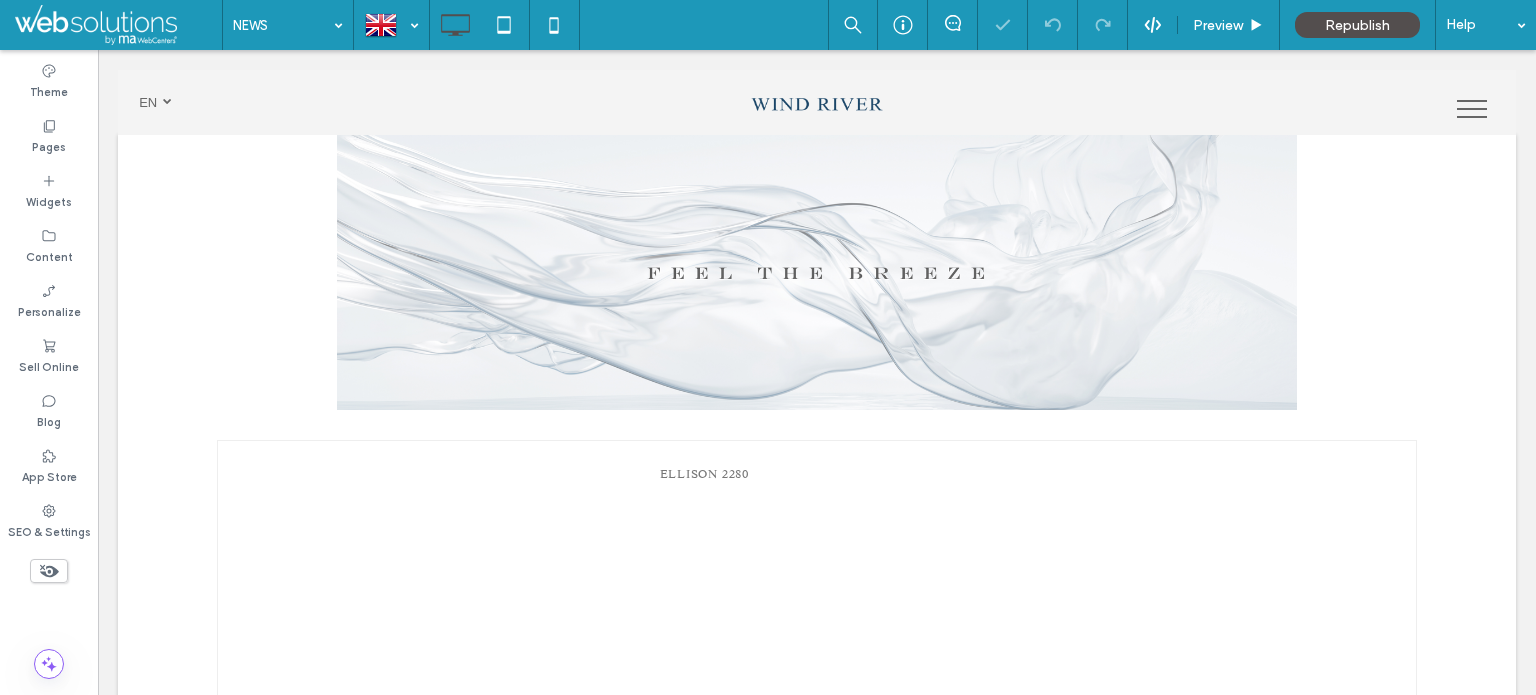click 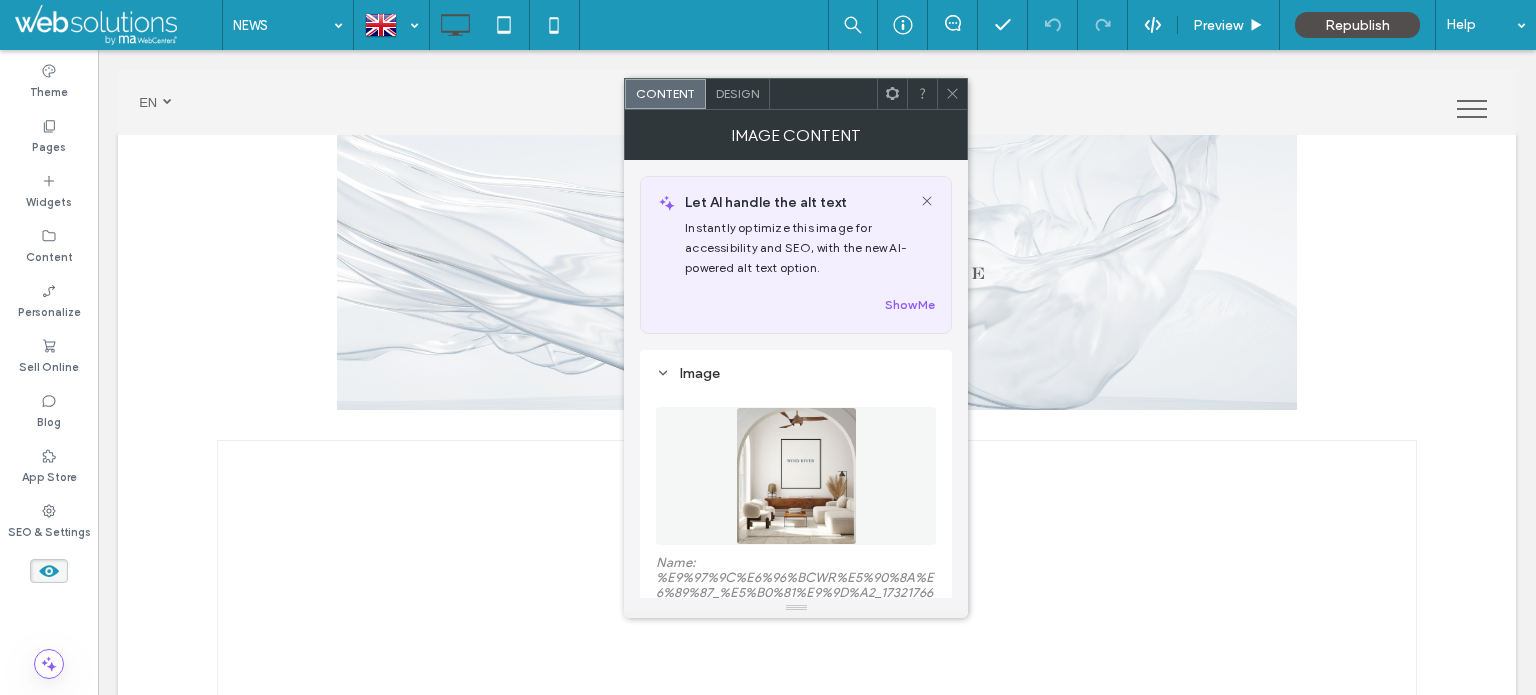 drag, startPoint x: 946, startPoint y: 85, endPoint x: 944, endPoint y: 103, distance: 18.110771 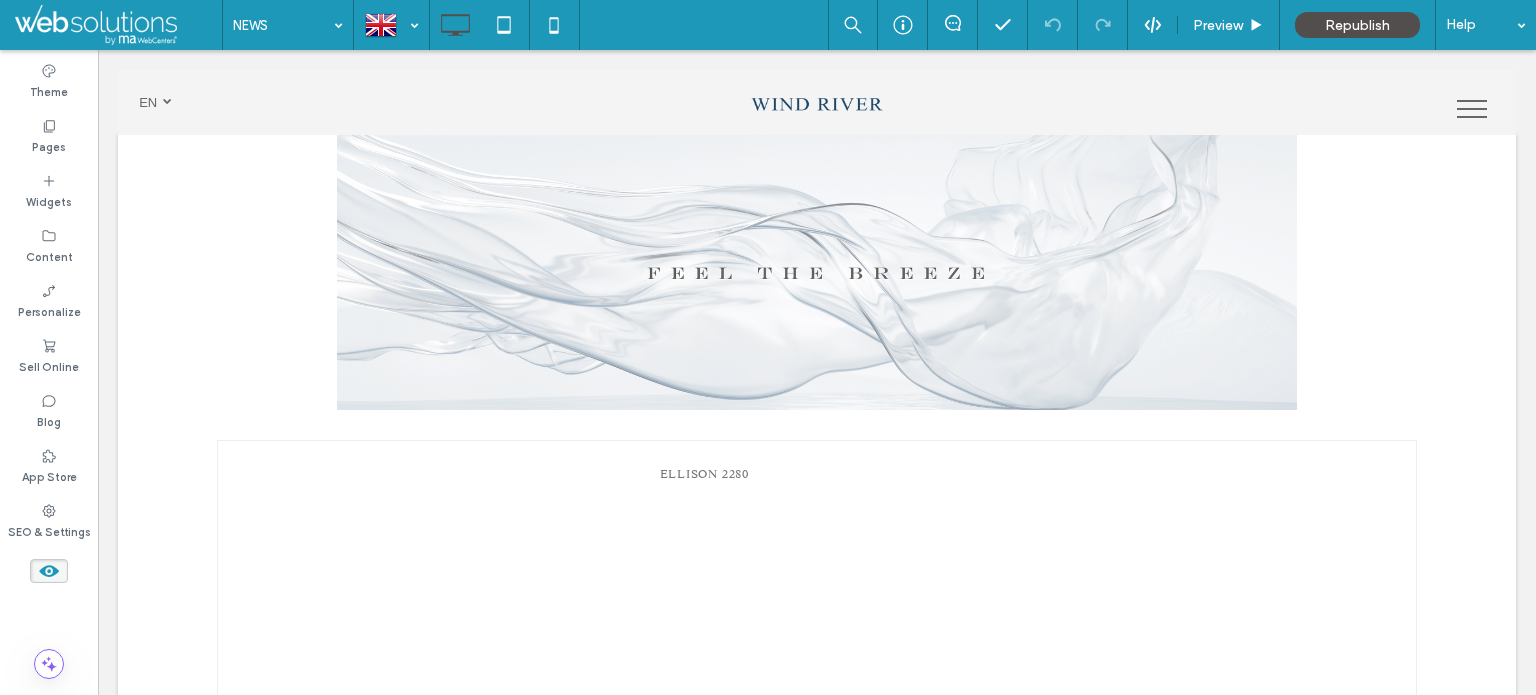 click at bounding box center [49, 571] 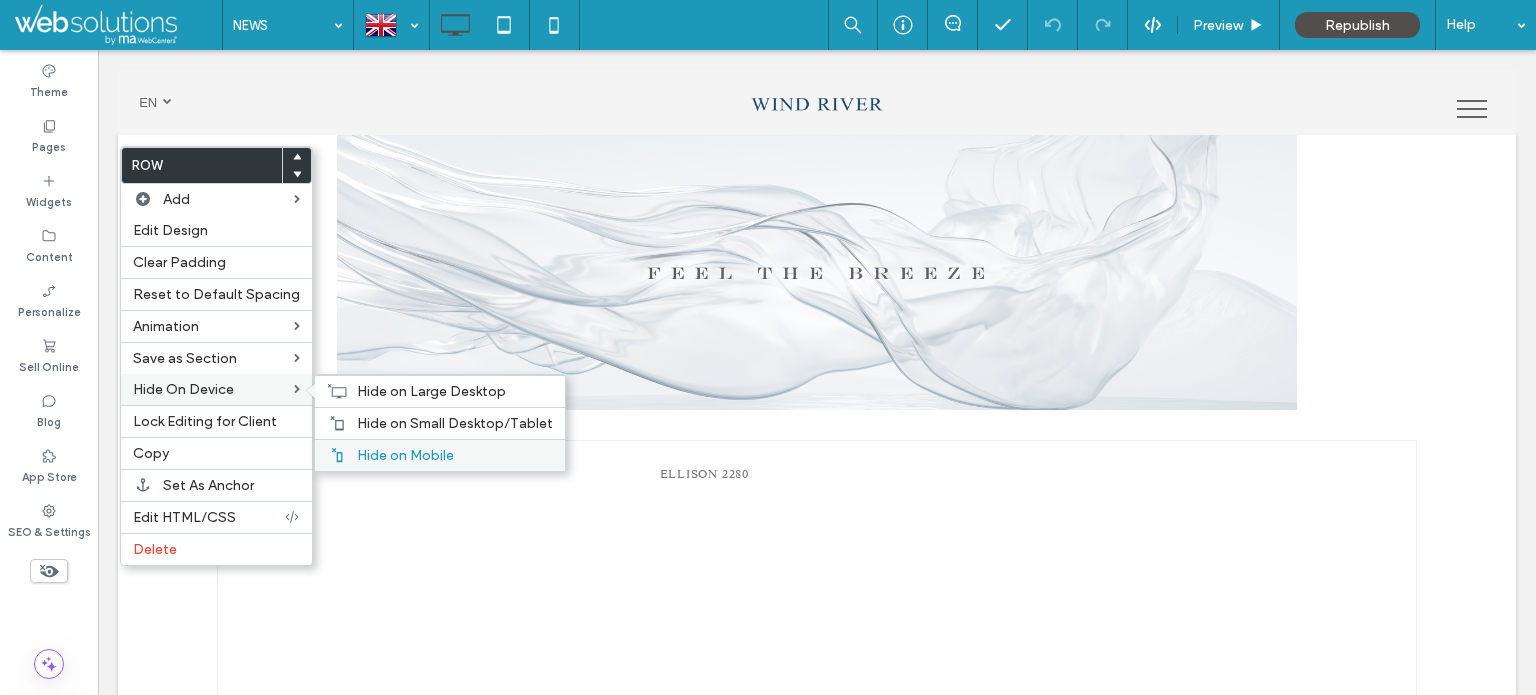 click on "Hide on Mobile" at bounding box center (405, 455) 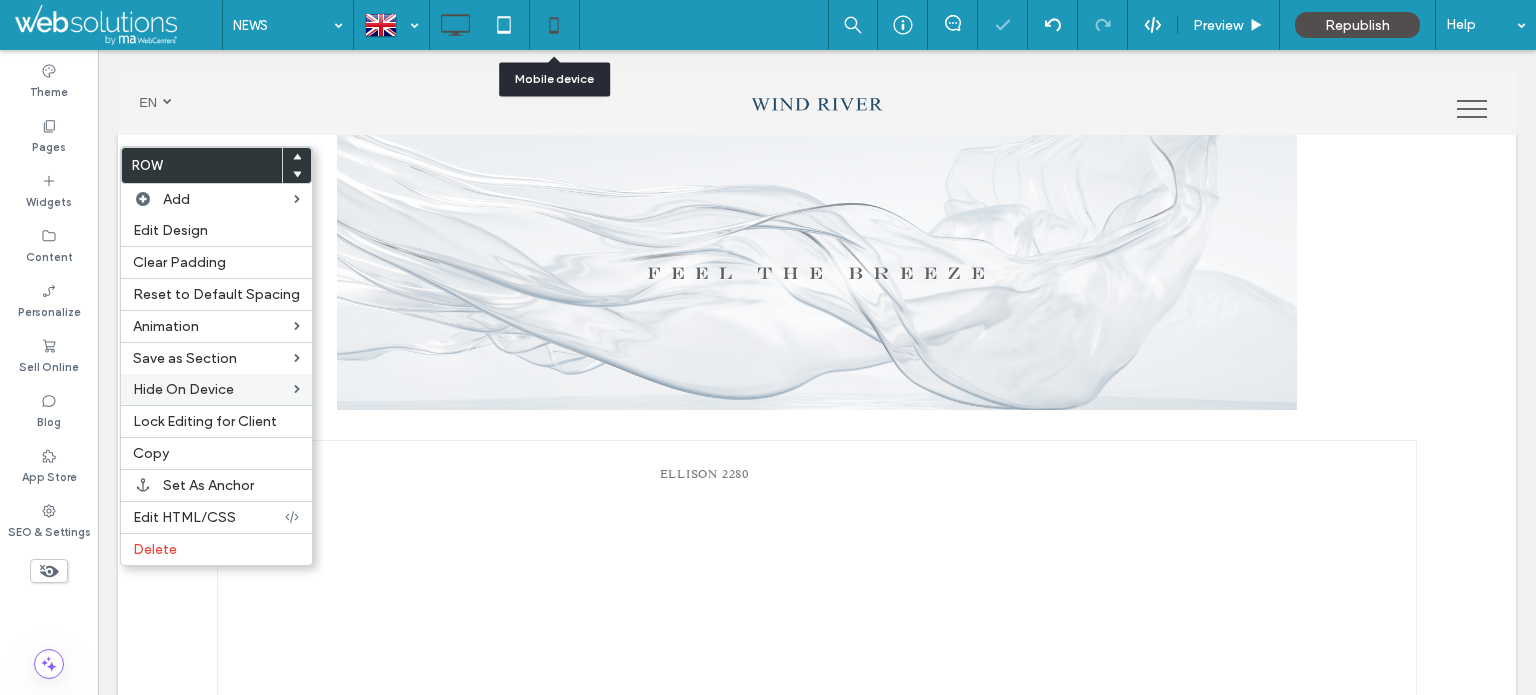 click 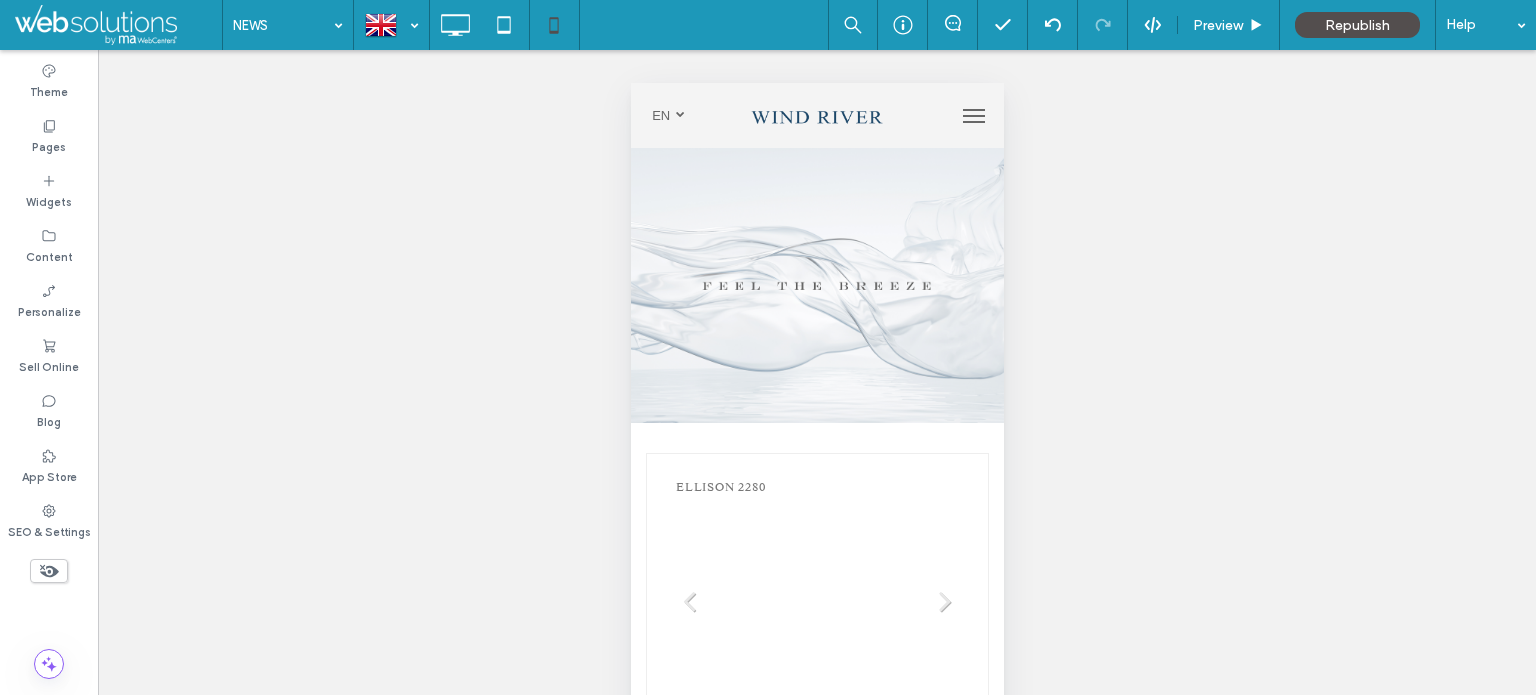 scroll, scrollTop: 0, scrollLeft: 0, axis: both 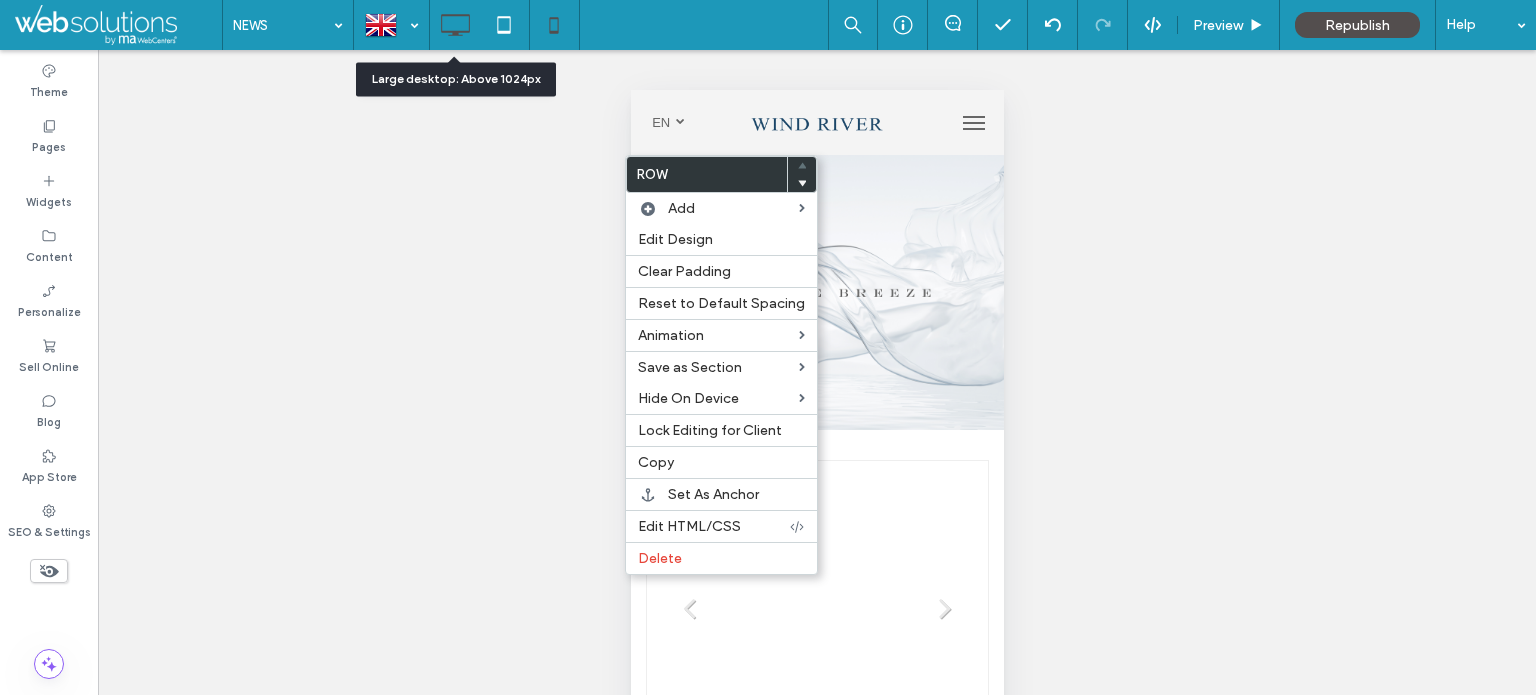 click 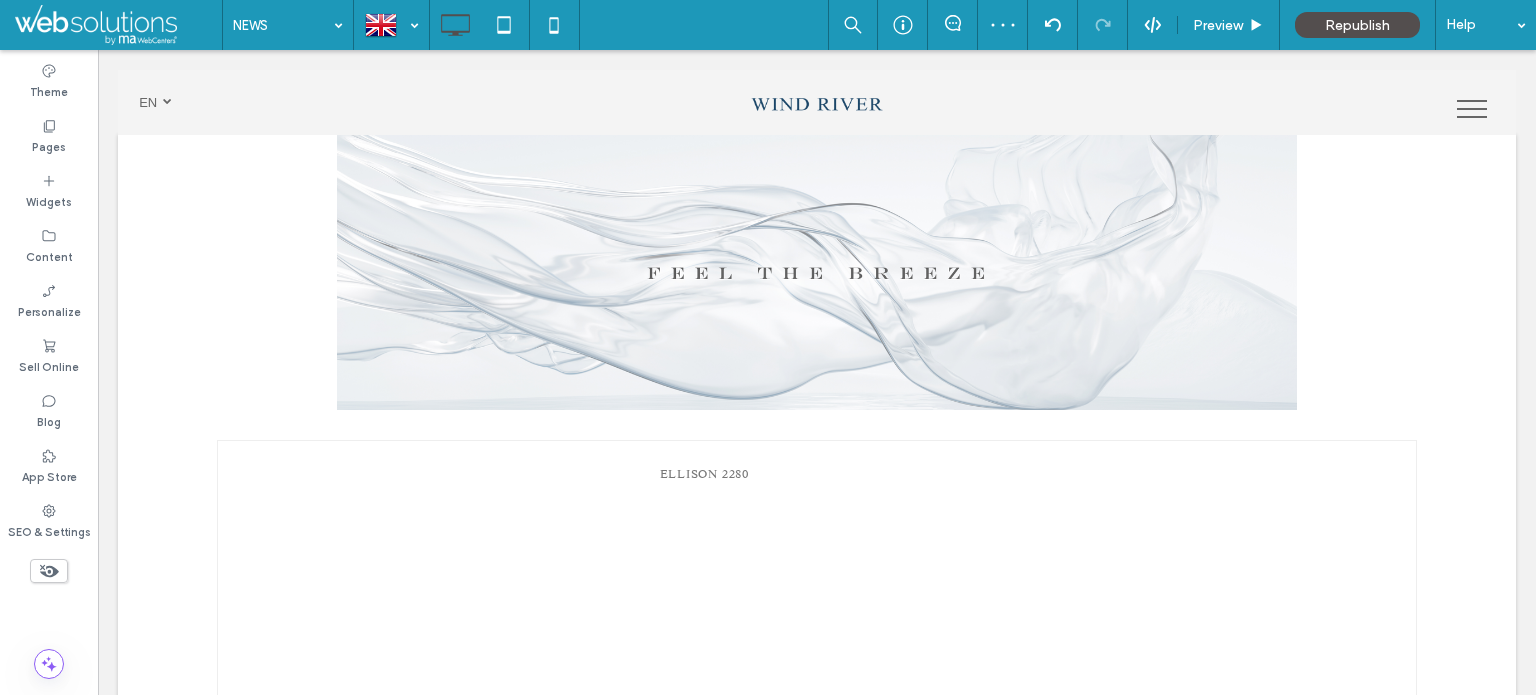click 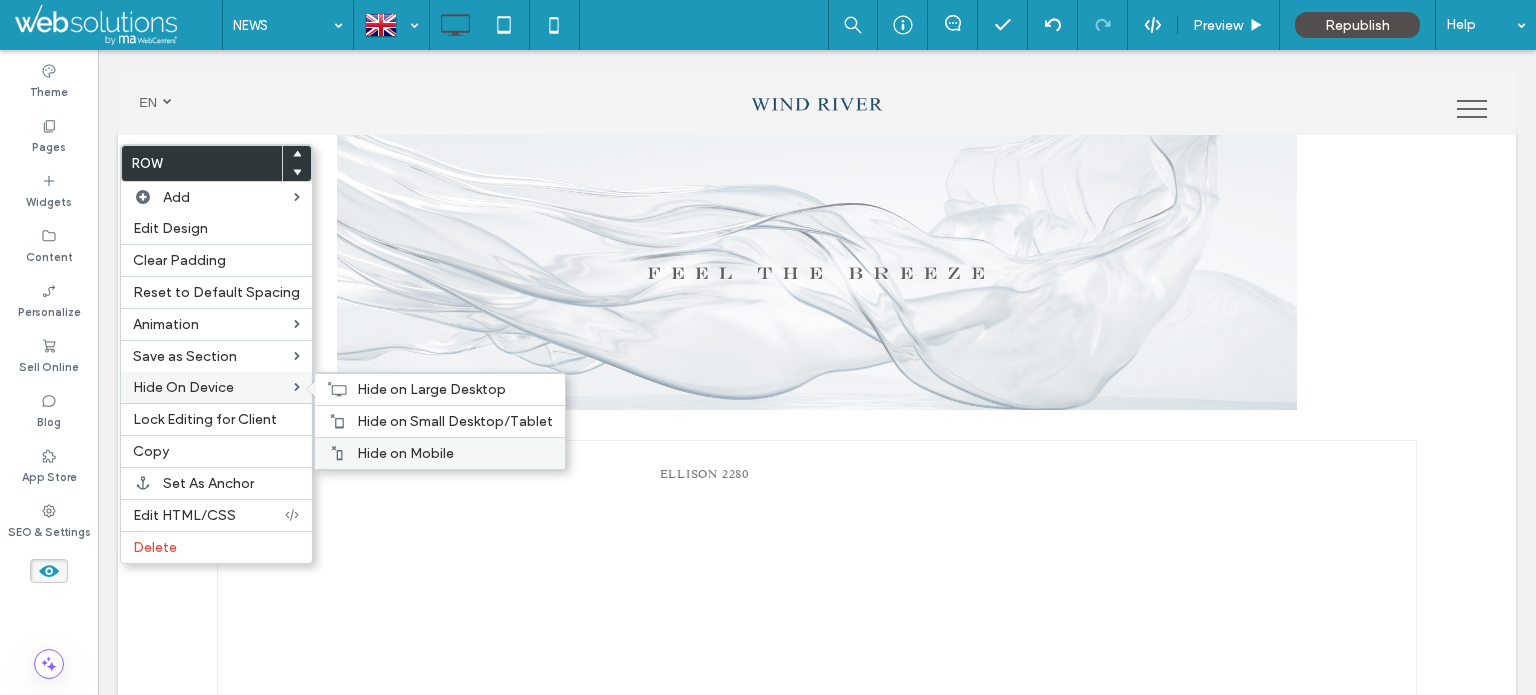 click on "Hide on Mobile" at bounding box center (405, 453) 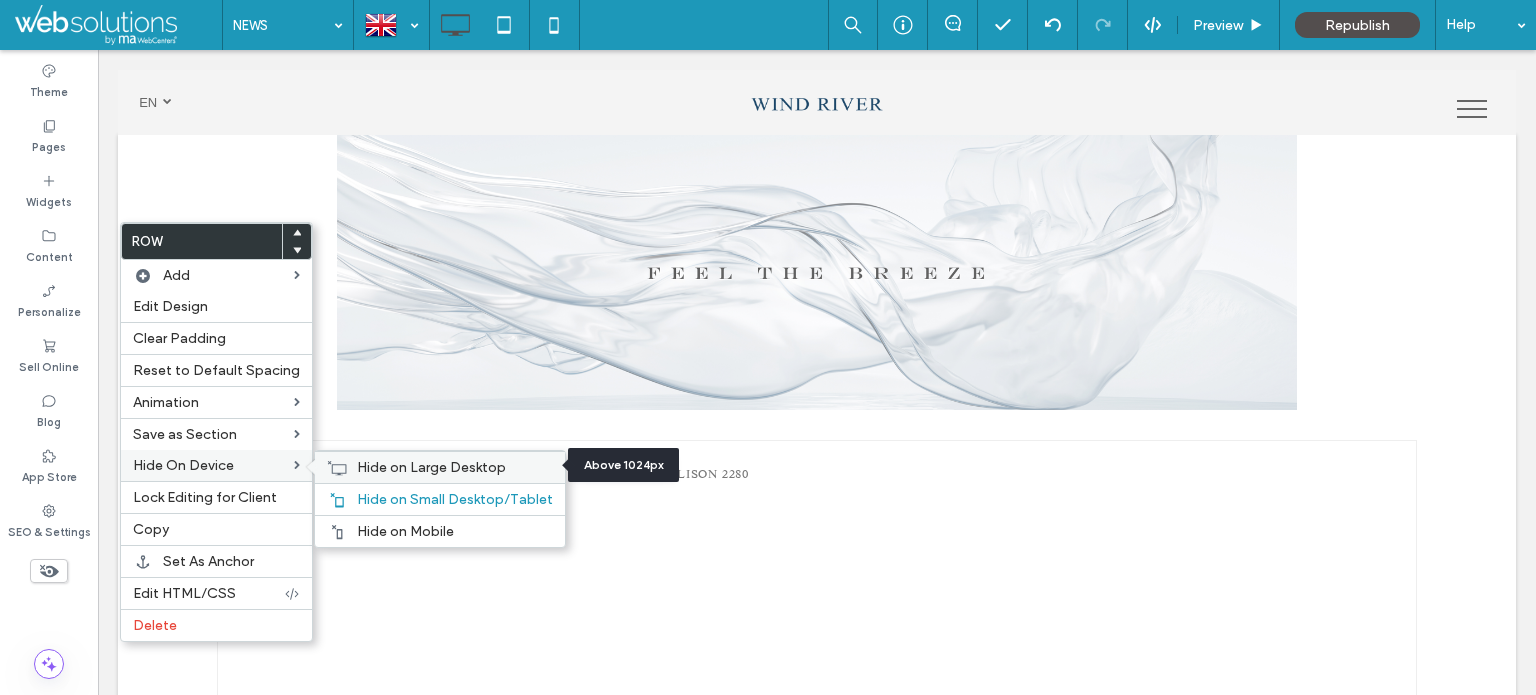 click on "Hide on Large Desktop" at bounding box center [440, 467] 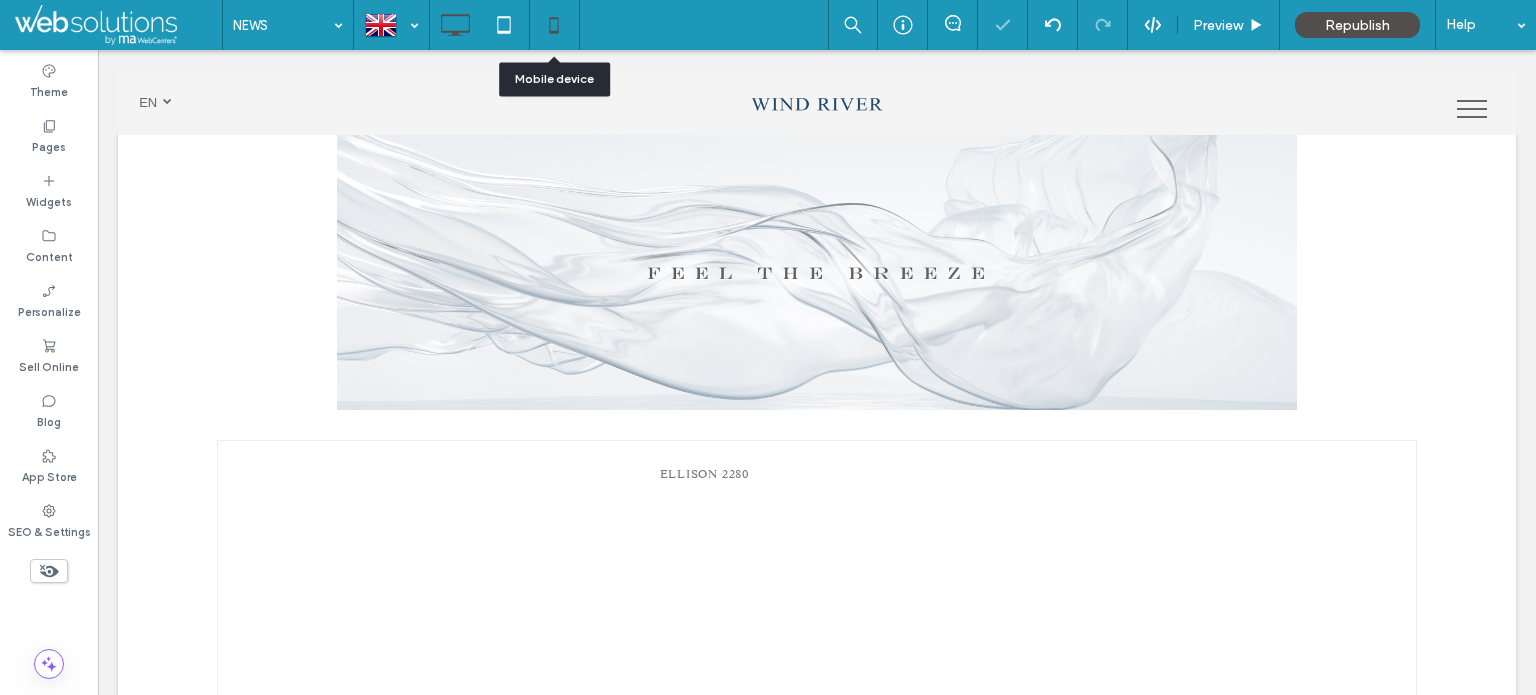 click 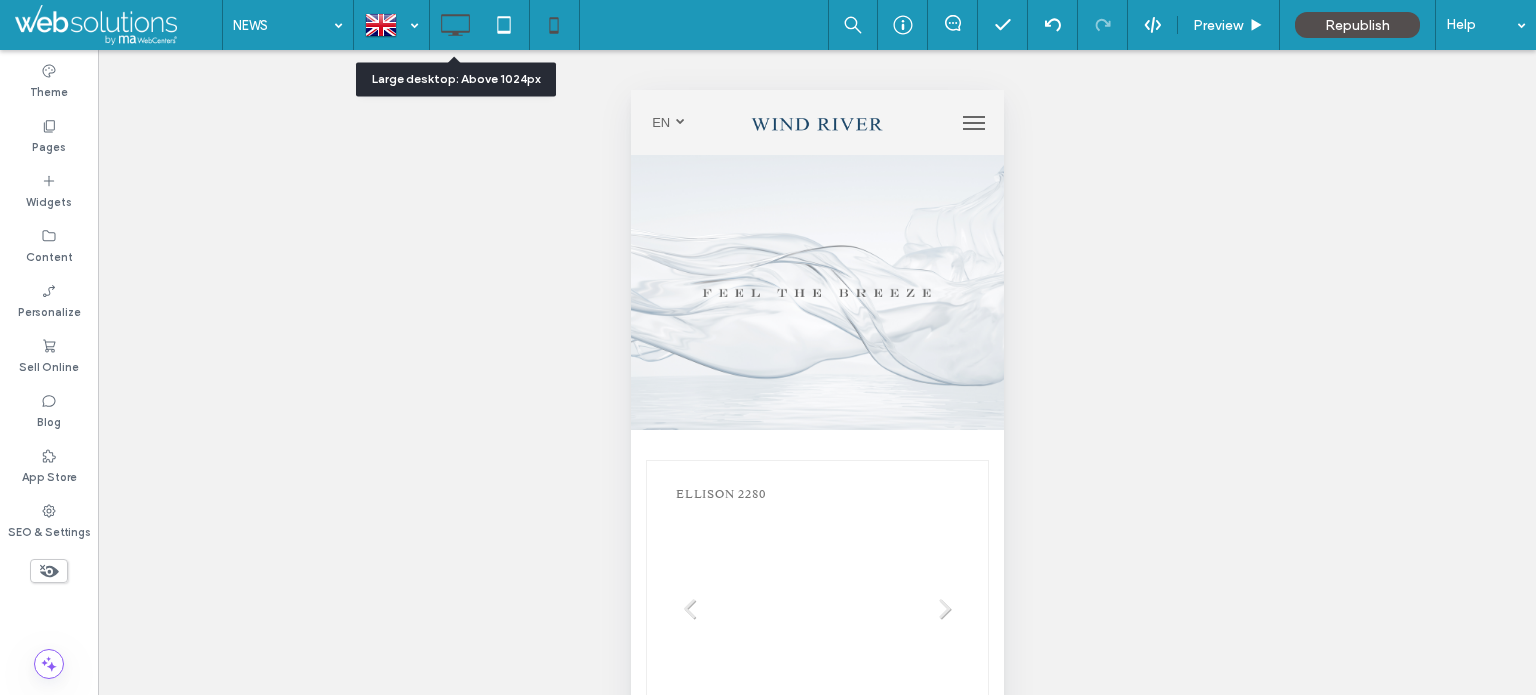 click 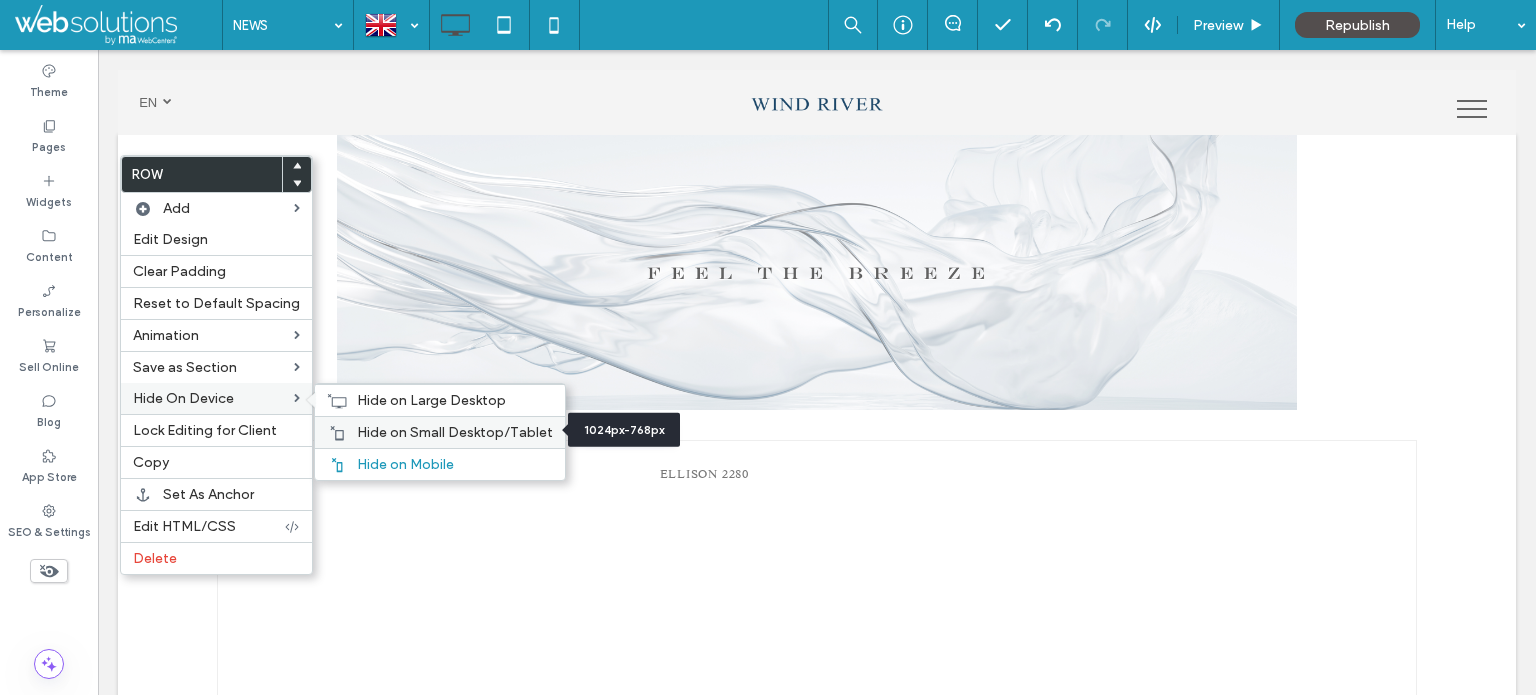 click on "Hide on Small Desktop/Tablet" at bounding box center [455, 432] 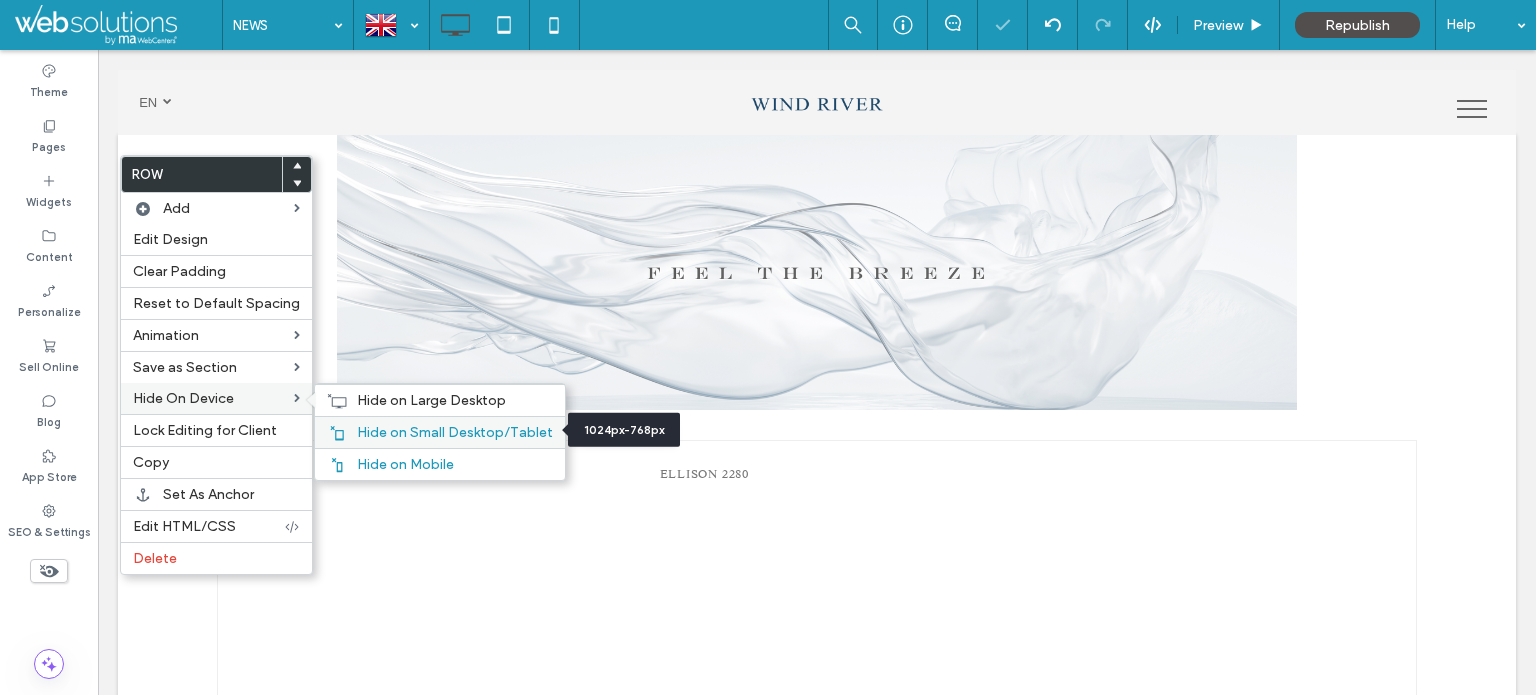 click on "Hide on Small Desktop/Tablet" at bounding box center [455, 432] 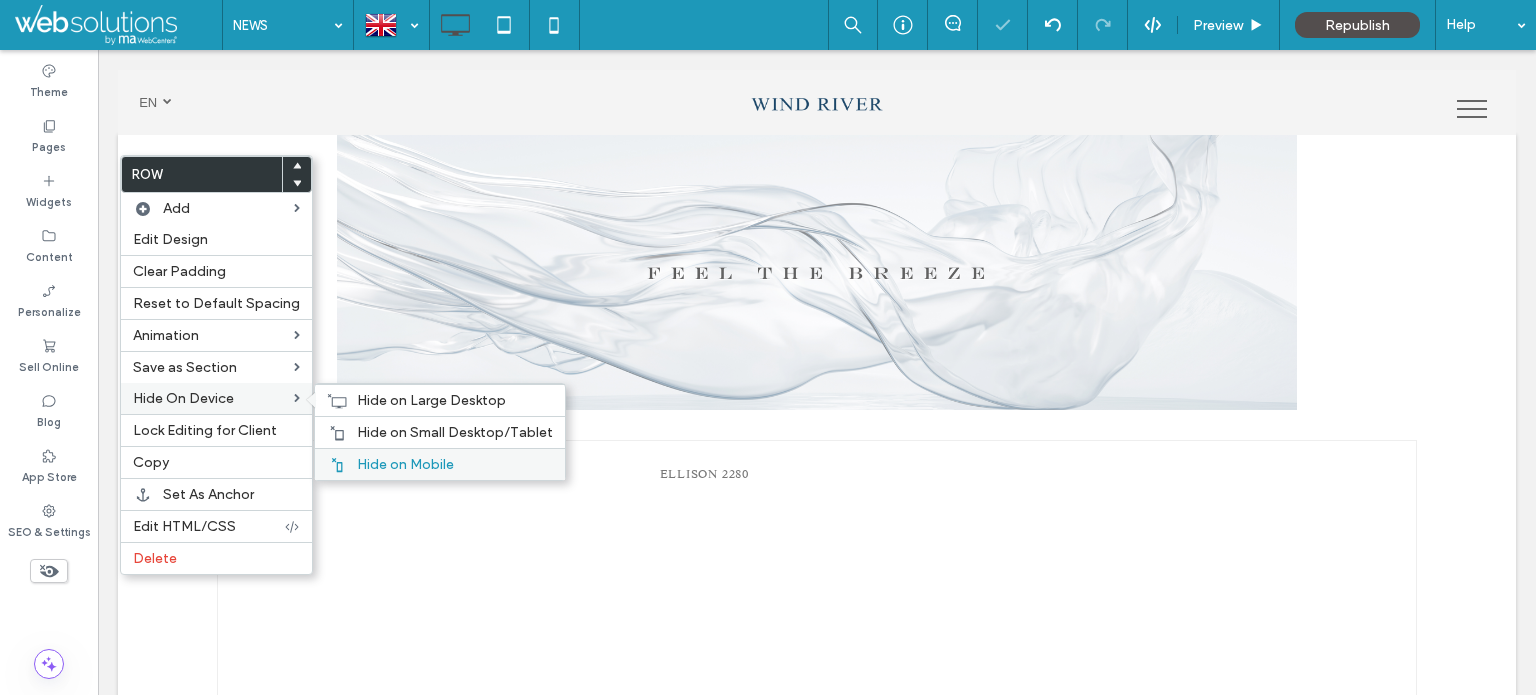 click on "Hide on Mobile" at bounding box center (405, 464) 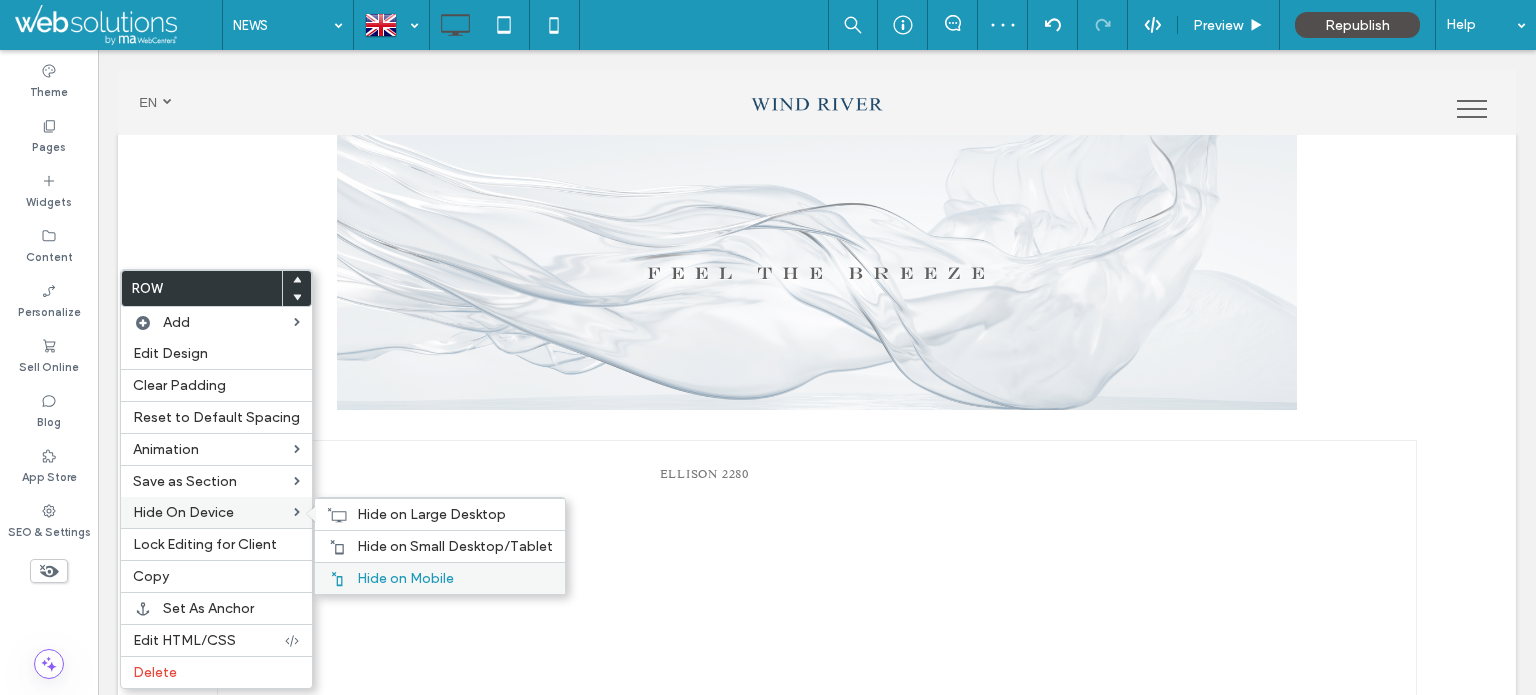 click on "Hide on Mobile" at bounding box center [405, 578] 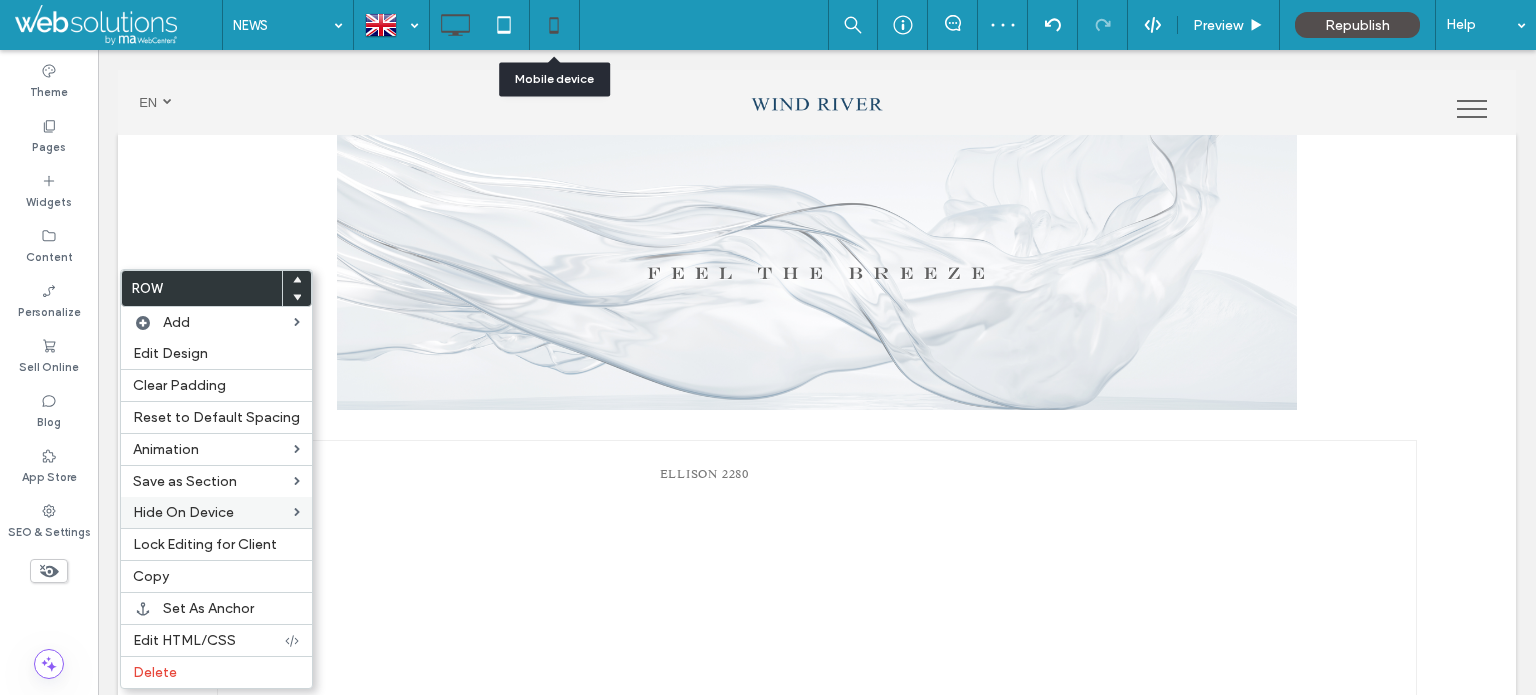 click 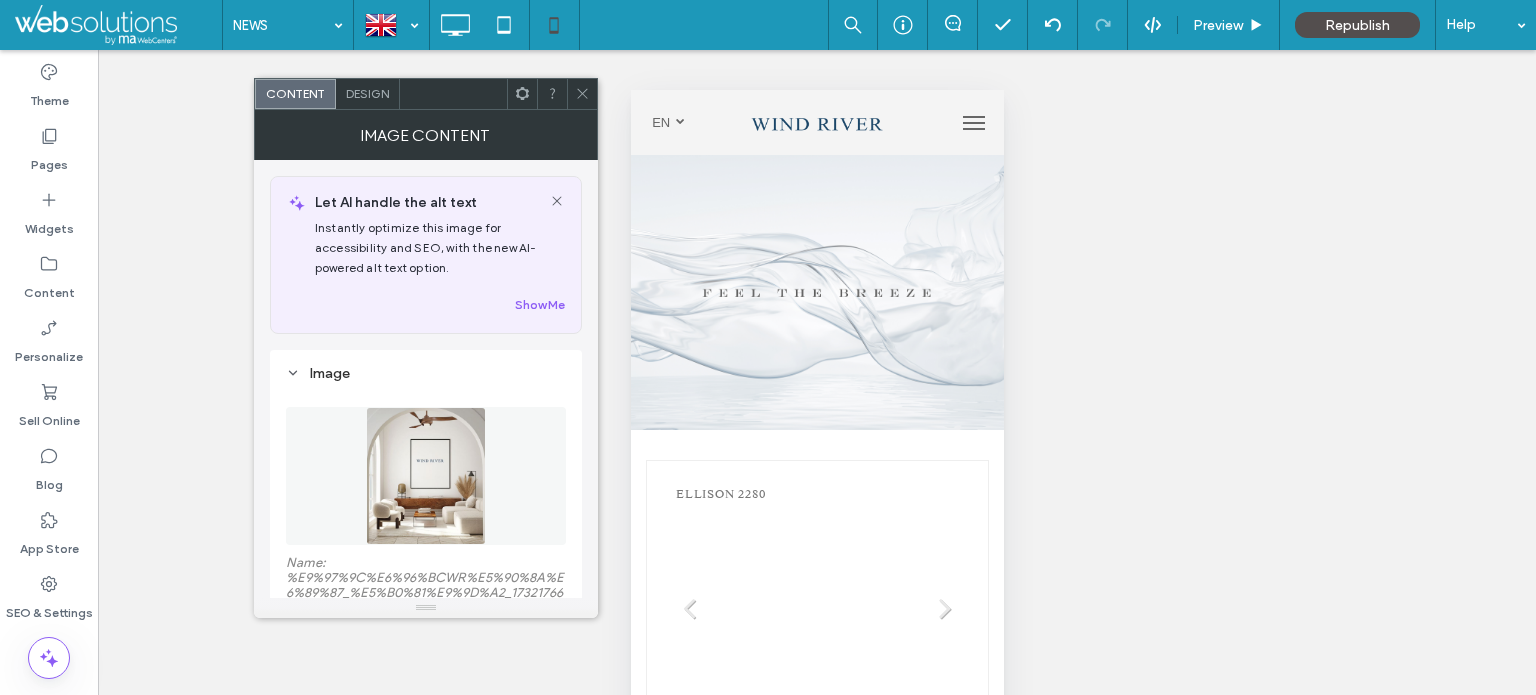 drag, startPoint x: 578, startPoint y: 91, endPoint x: 589, endPoint y: 87, distance: 11.7046995 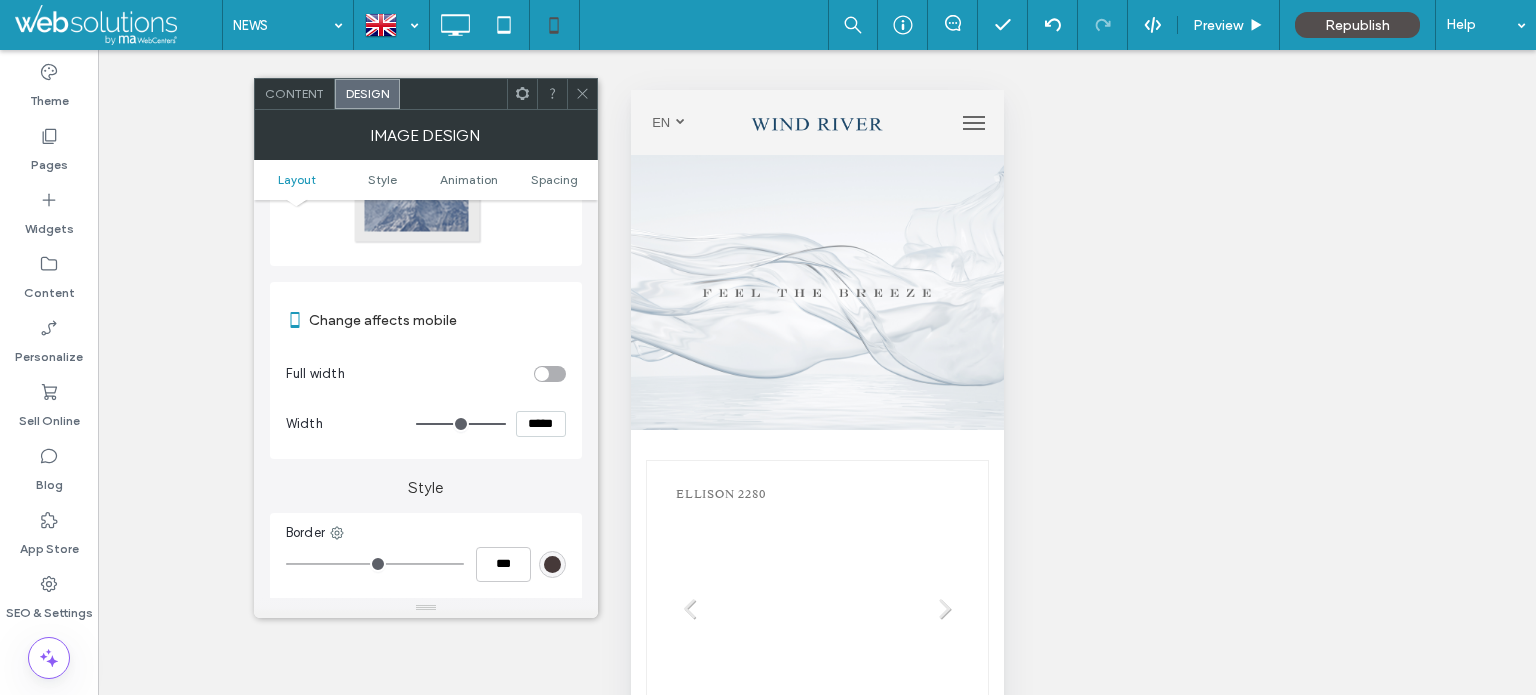 scroll, scrollTop: 200, scrollLeft: 0, axis: vertical 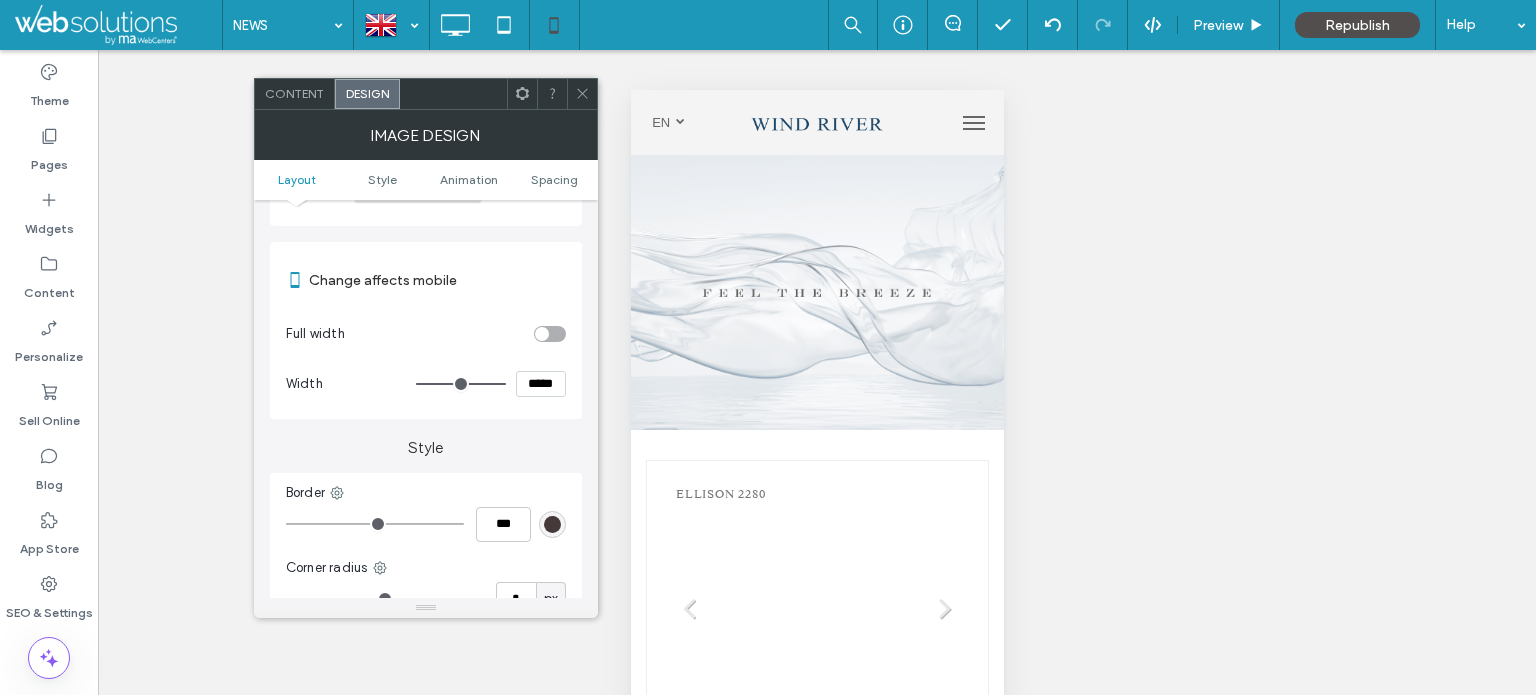 type on "***" 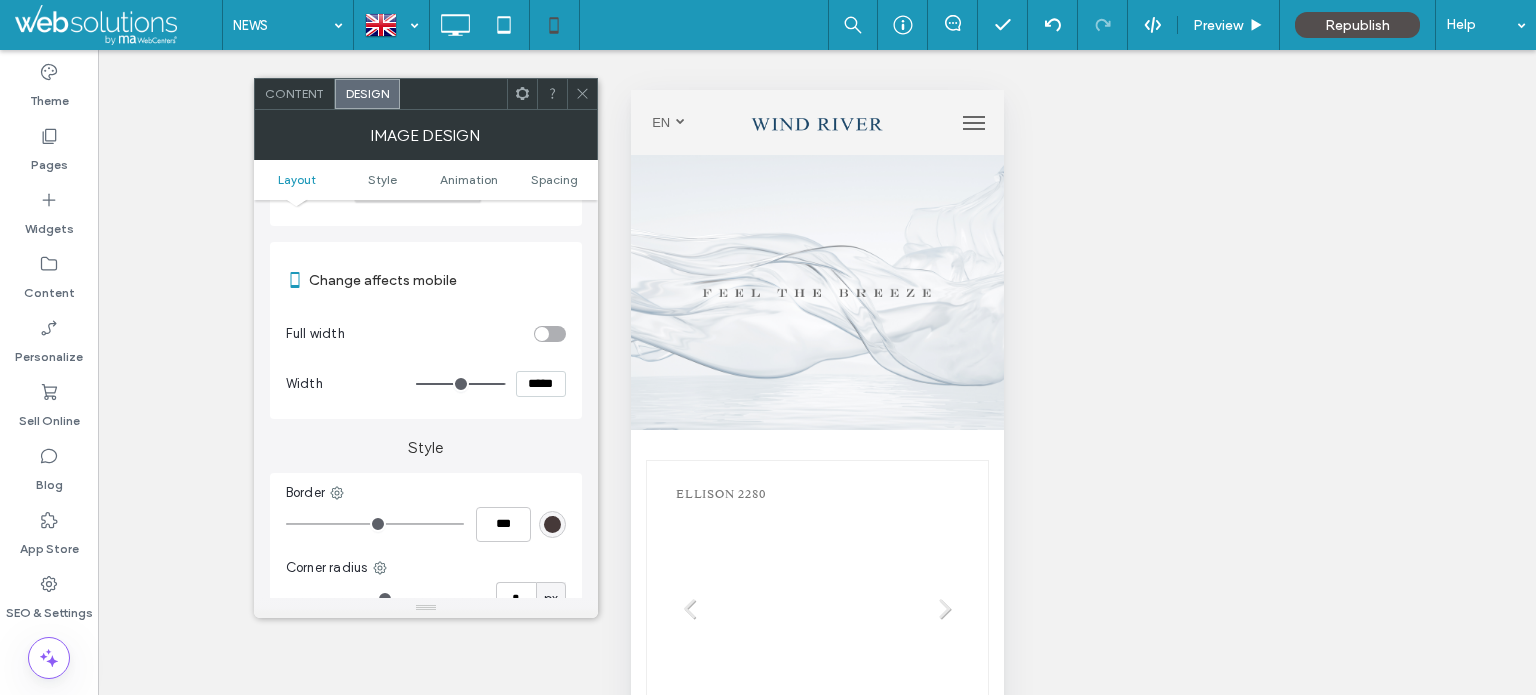 type on "***" 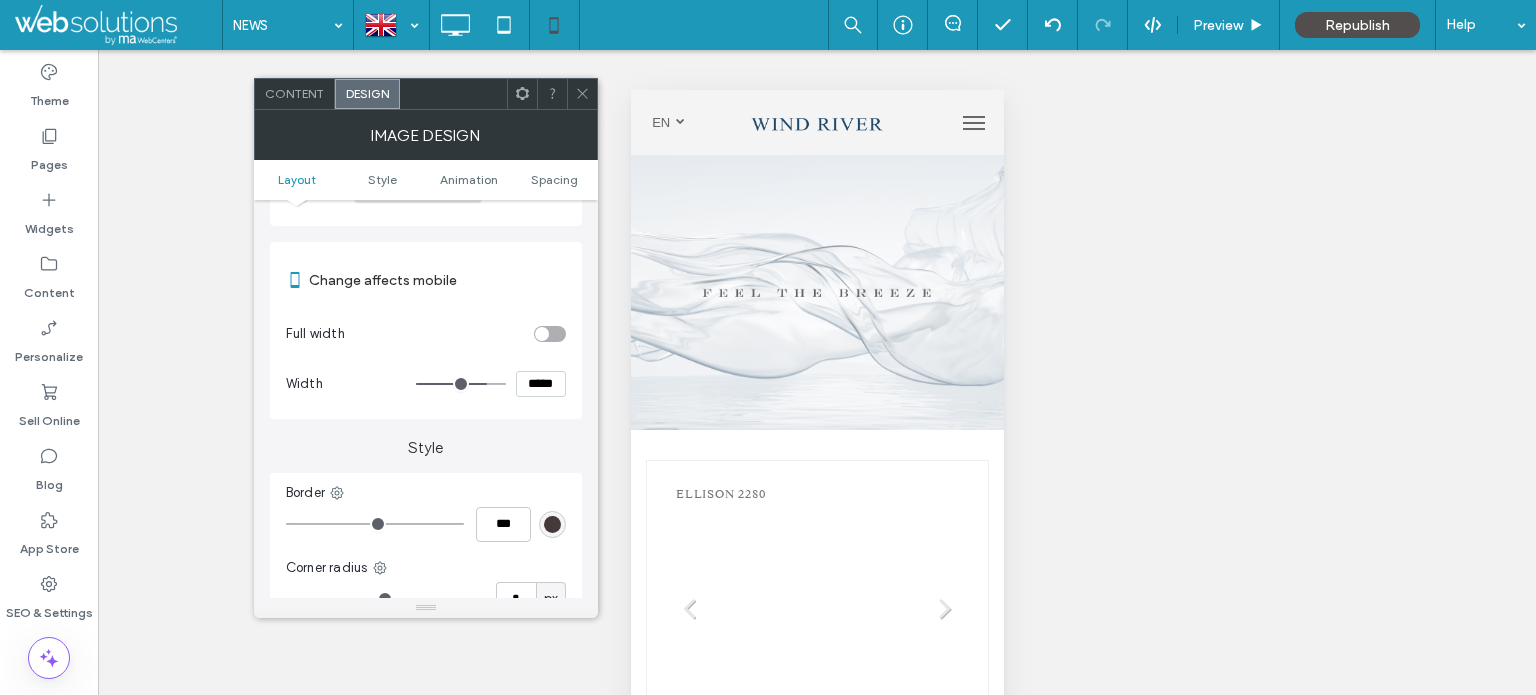 type on "***" 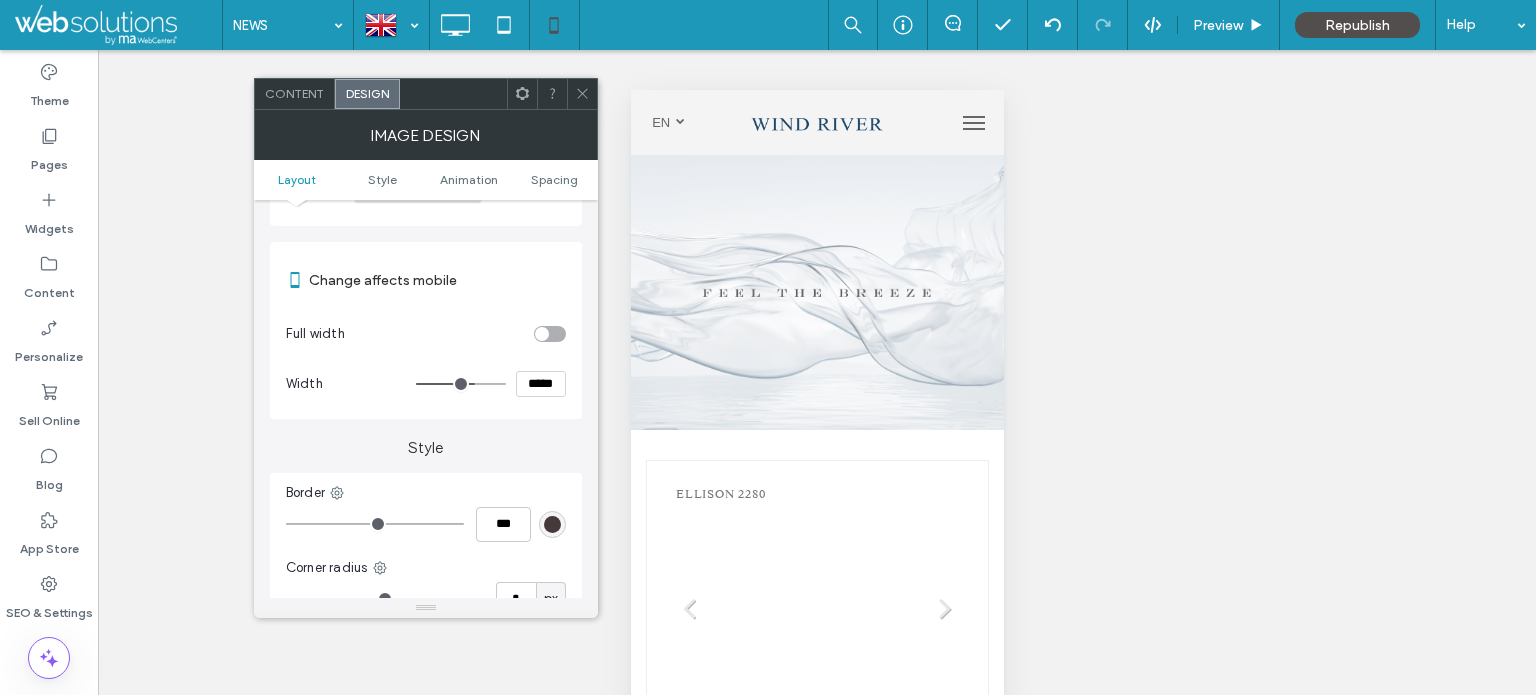 drag, startPoint x: 497, startPoint y: 380, endPoint x: 472, endPoint y: 387, distance: 25.96151 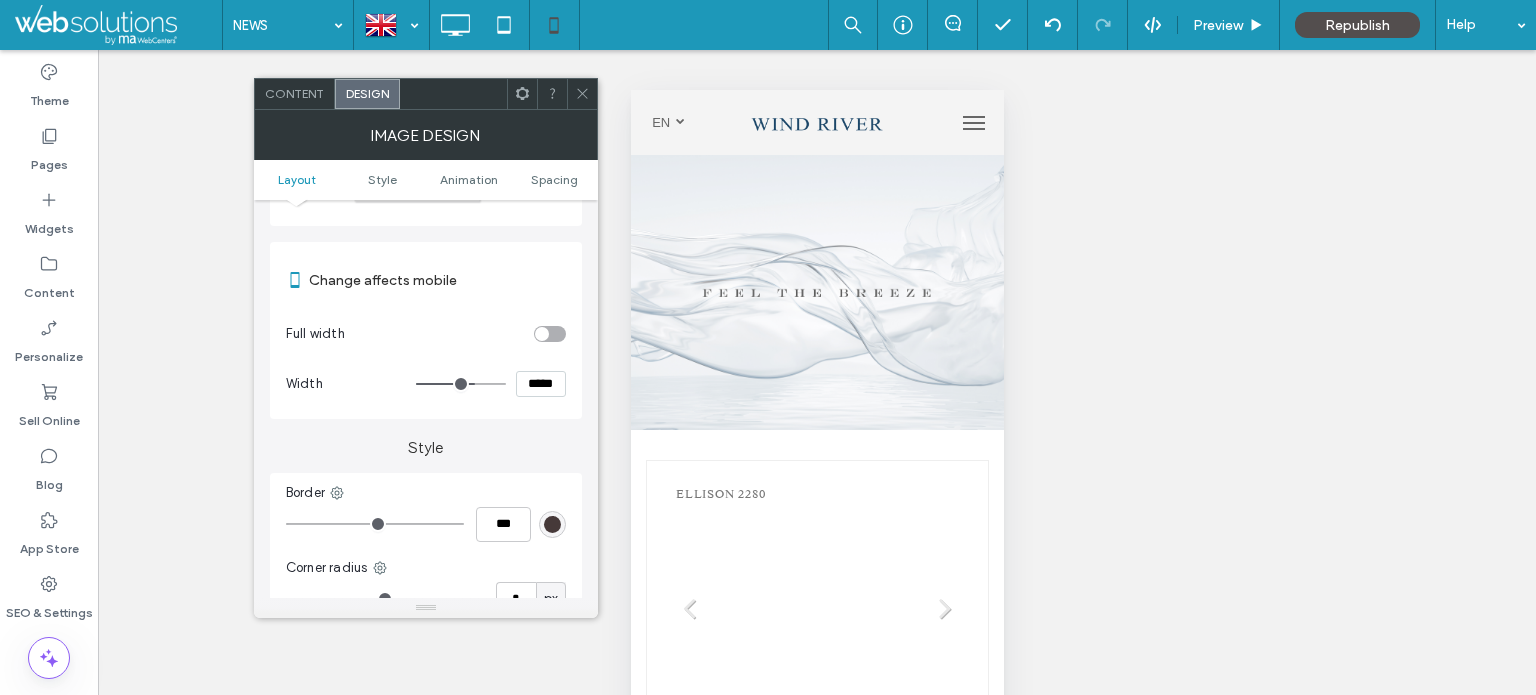 click at bounding box center [461, 384] 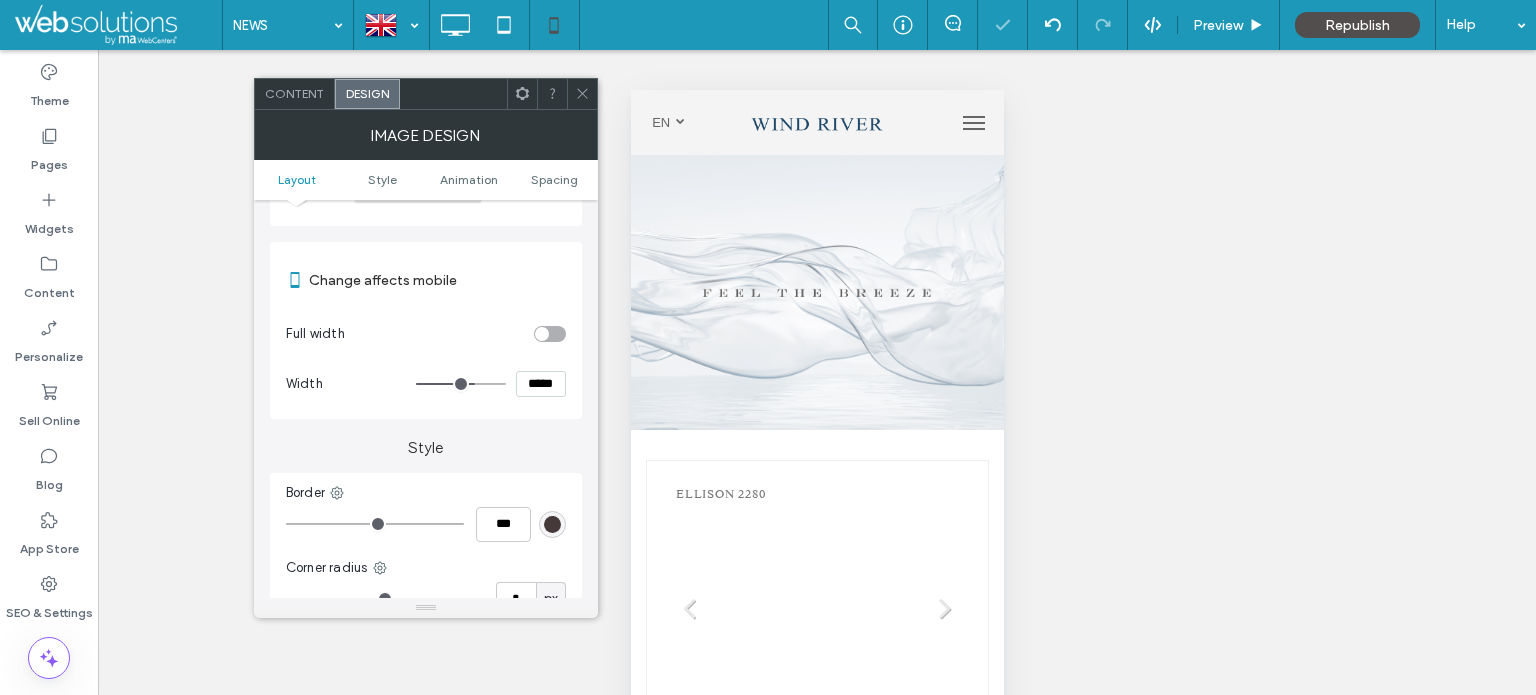 drag, startPoint x: 543, startPoint y: 378, endPoint x: 472, endPoint y: 371, distance: 71.34424 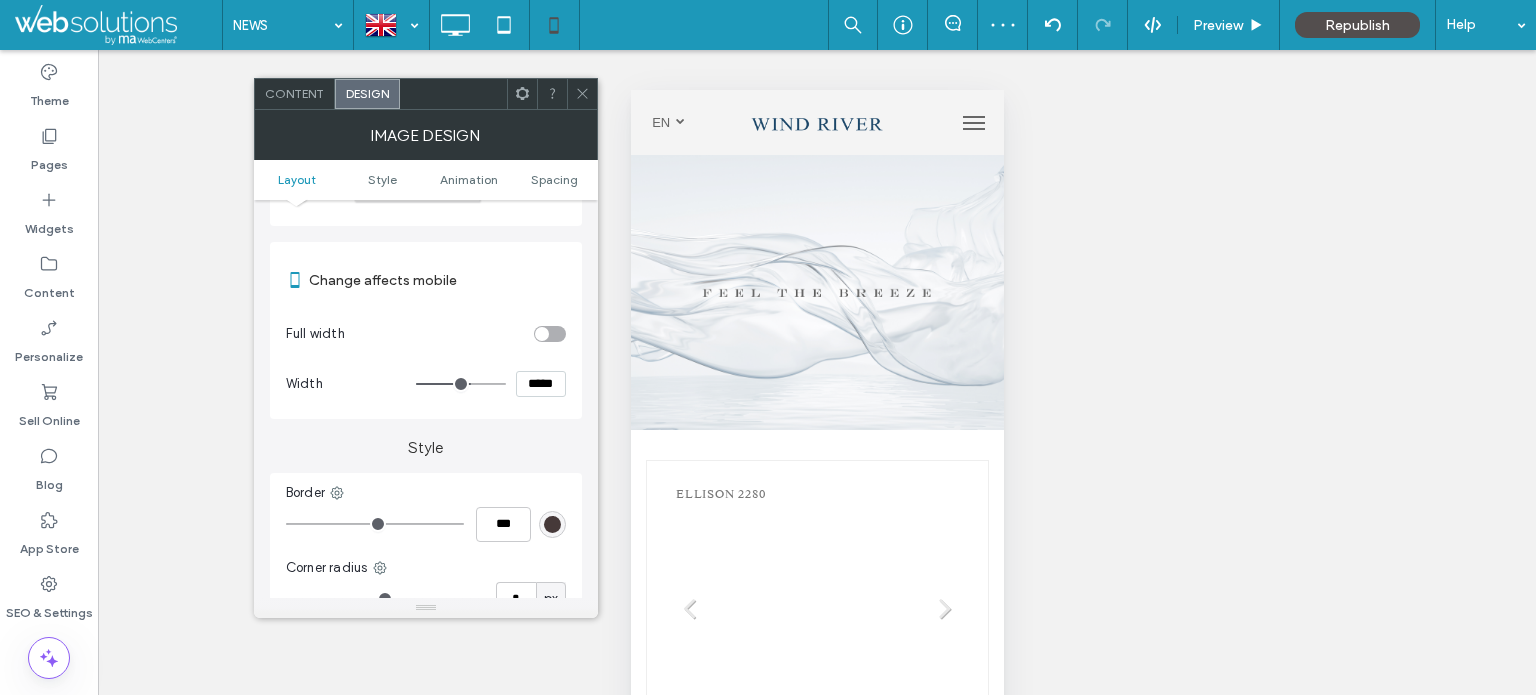 click 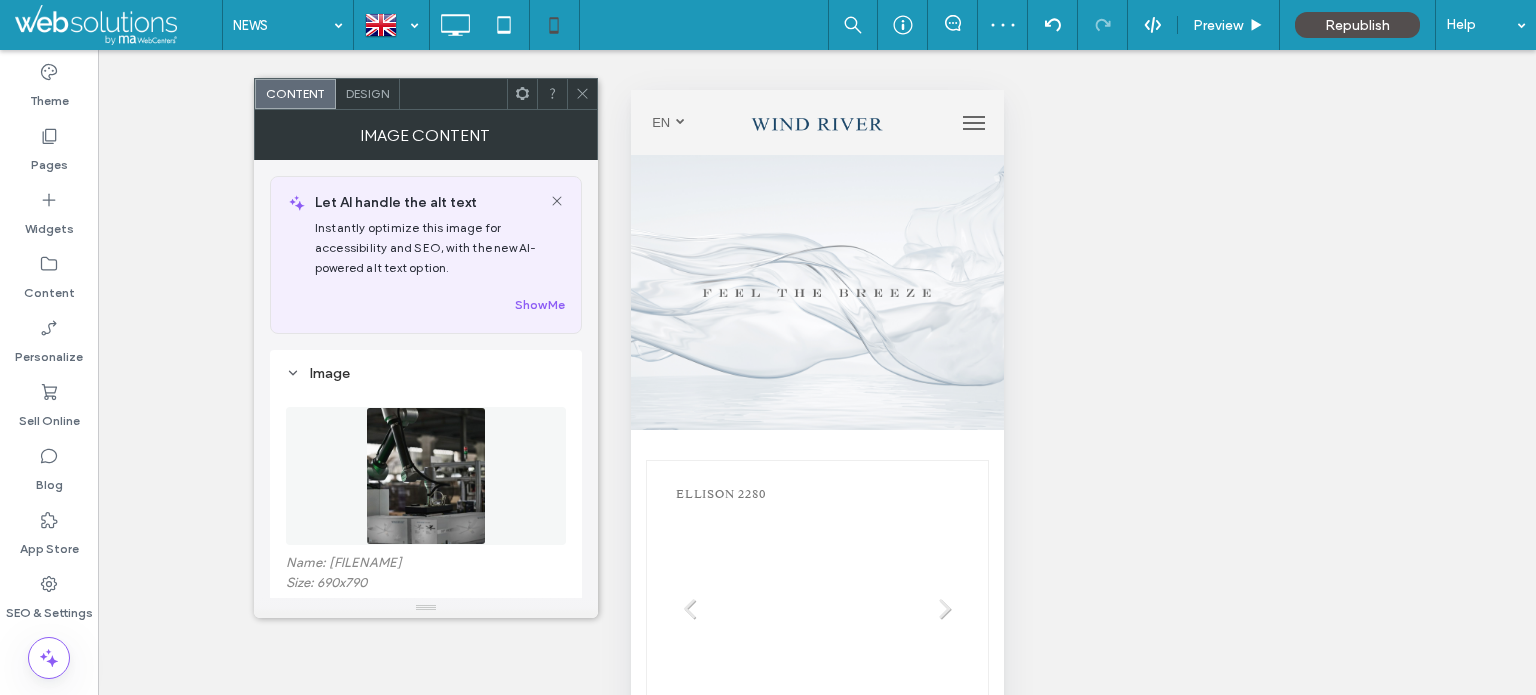 click on "Design" at bounding box center [367, 93] 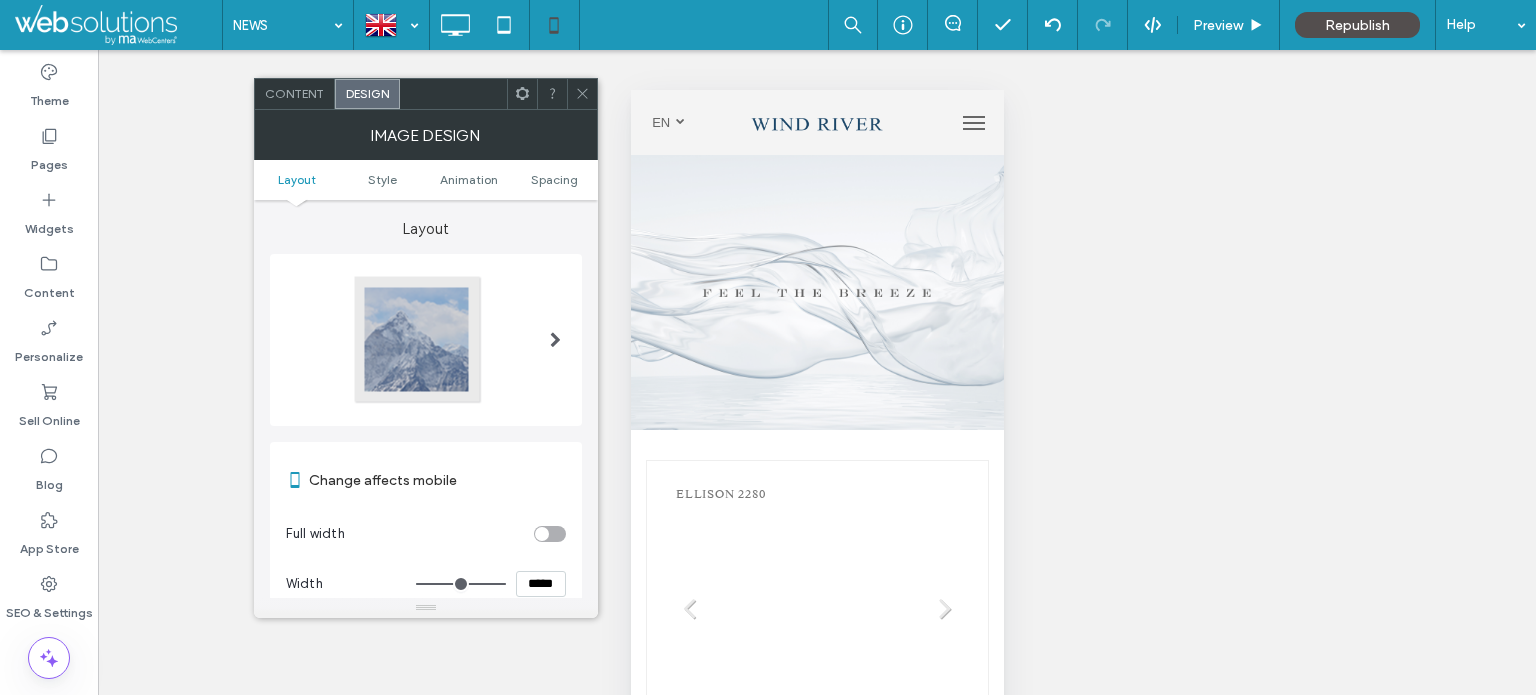 scroll, scrollTop: 16, scrollLeft: 0, axis: vertical 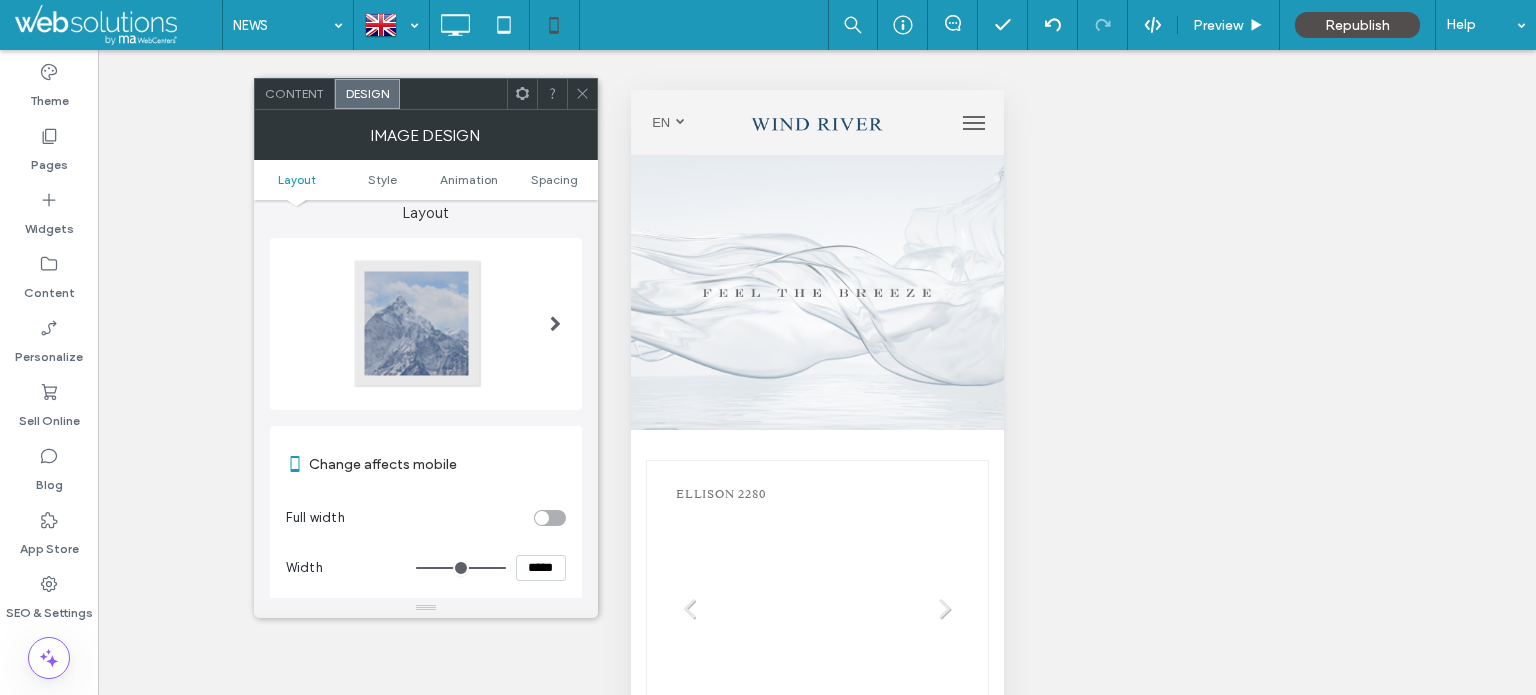 drag, startPoint x: 543, startPoint y: 585, endPoint x: 458, endPoint y: 576, distance: 85.47514 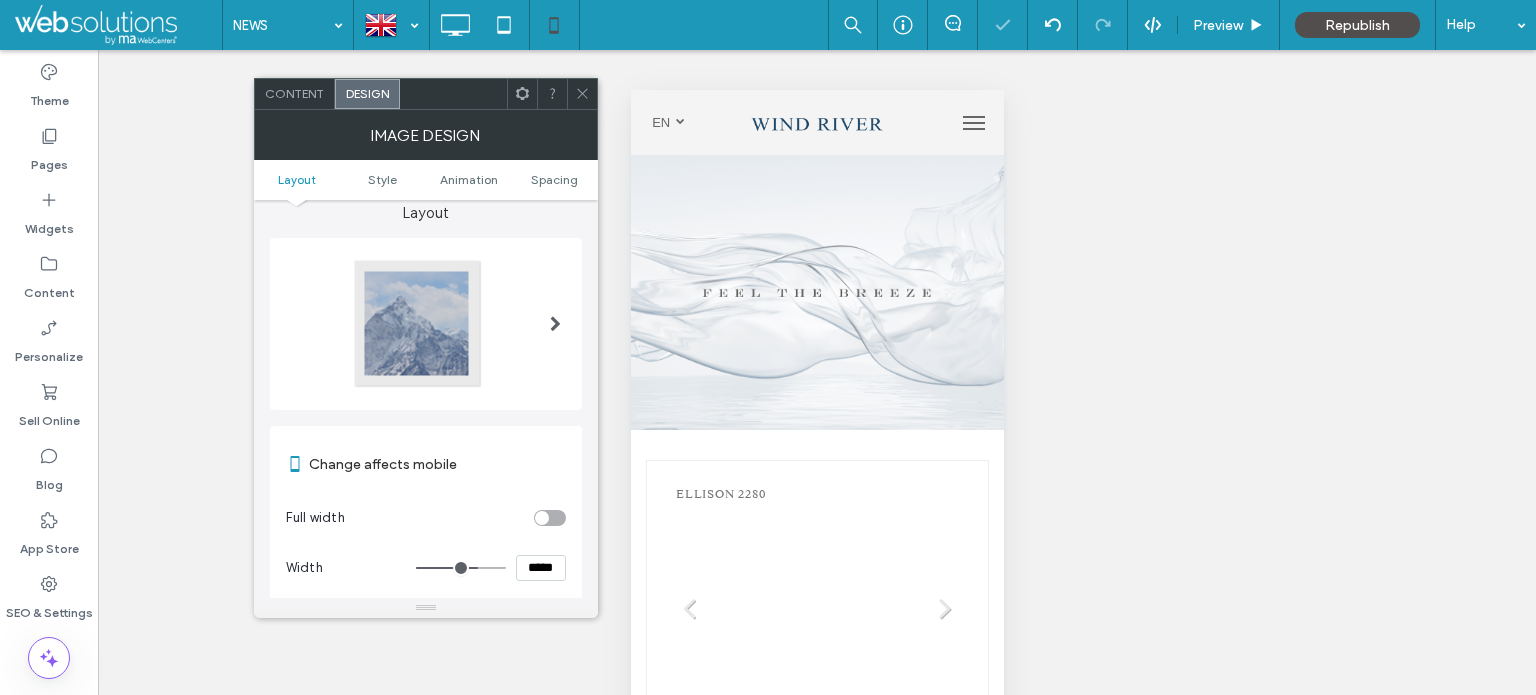 click on "Unhide?
Yes
Unhide?
Yes
Unhide?
Yes
Unhide?
Yes
Unhide?
Yes
Unhide?
Yes
Unhide?
Yes
Unhide?
Yes
Unhide?
Yes
Unhide?
Yes
Unhide?
Yes
Unhide?
Yes
Yes" at bounding box center [817, 397] 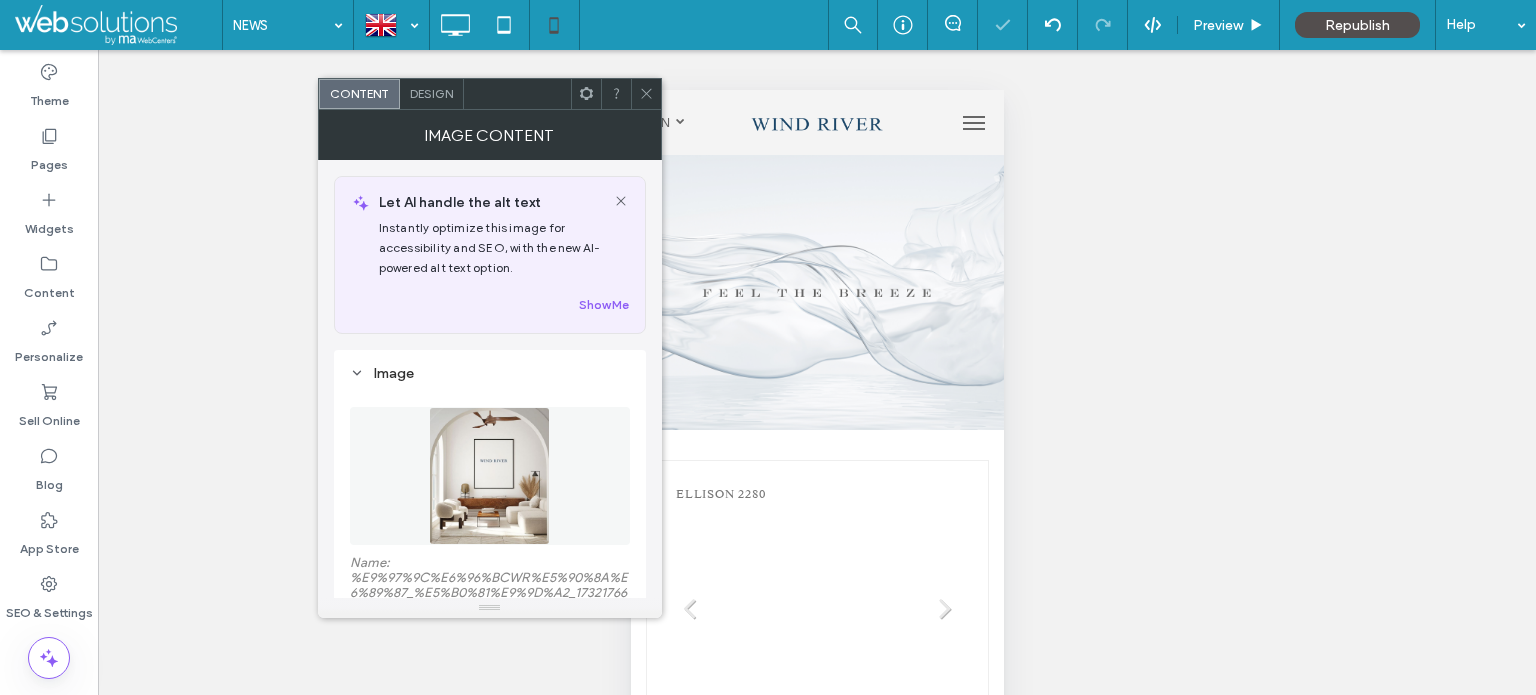 click on "Design" at bounding box center [431, 93] 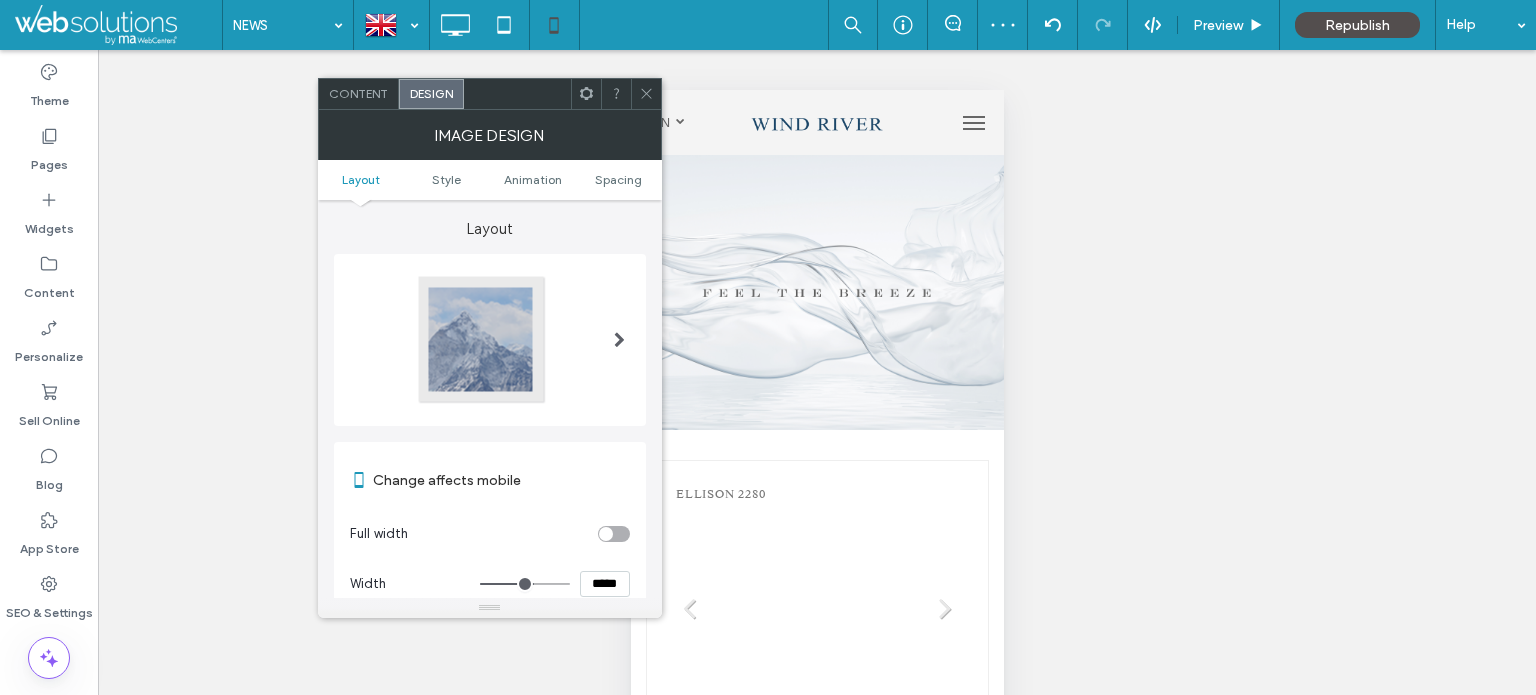 scroll, scrollTop: 22, scrollLeft: 0, axis: vertical 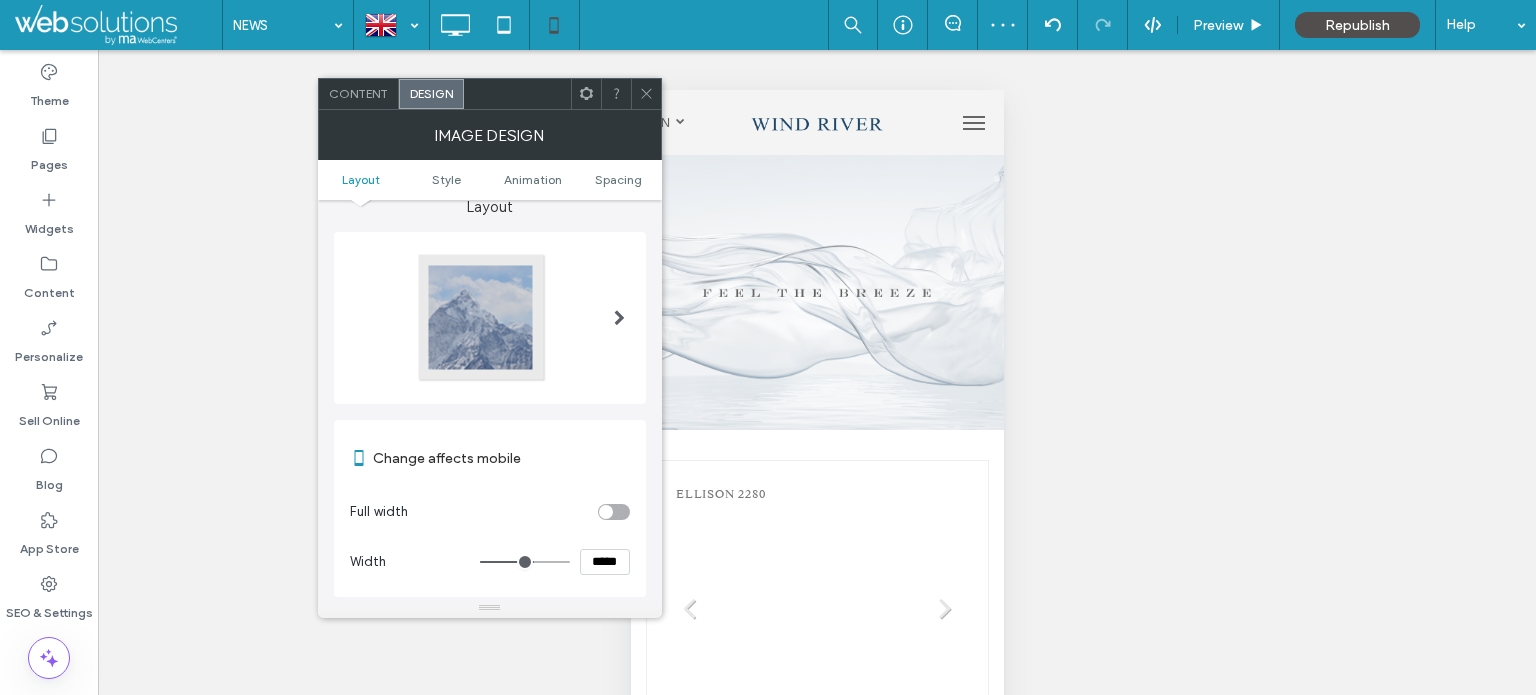 drag, startPoint x: 607, startPoint y: 583, endPoint x: 534, endPoint y: 576, distance: 73.33485 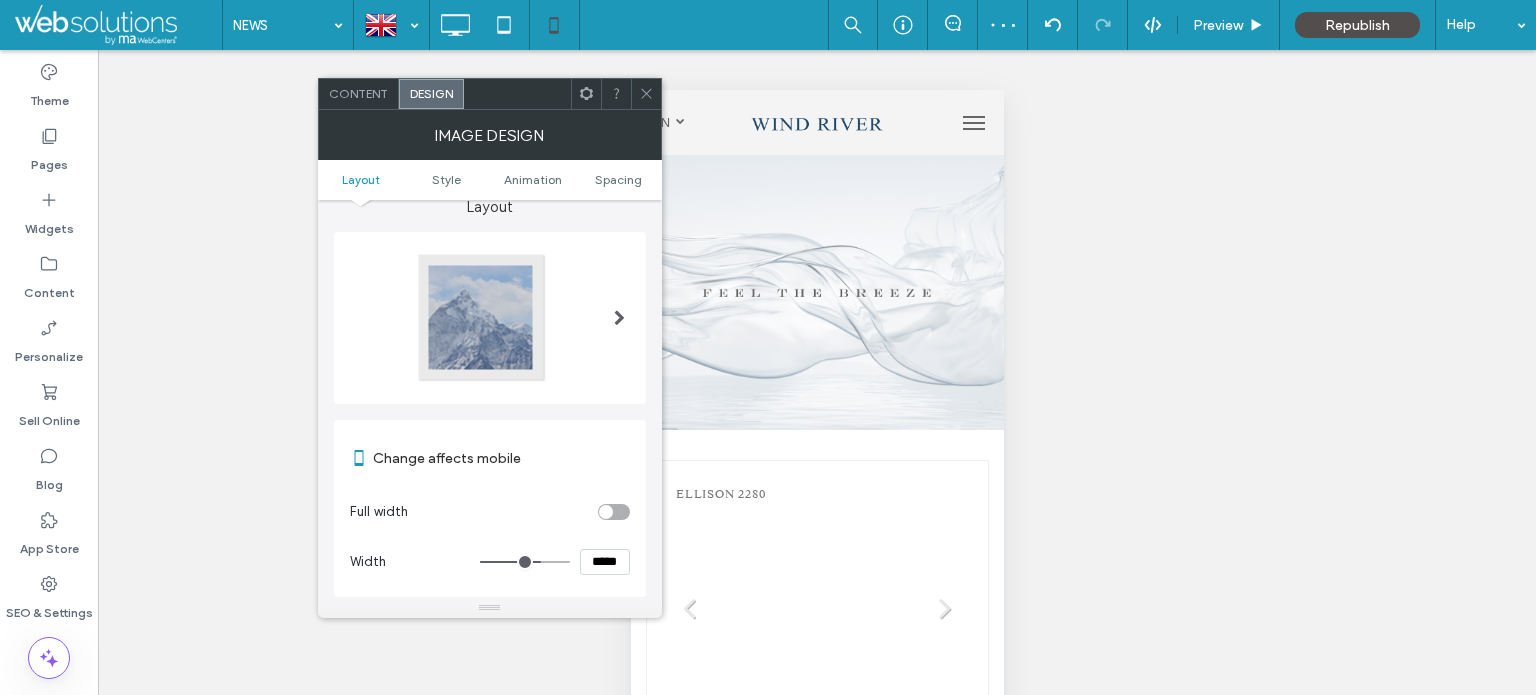 click 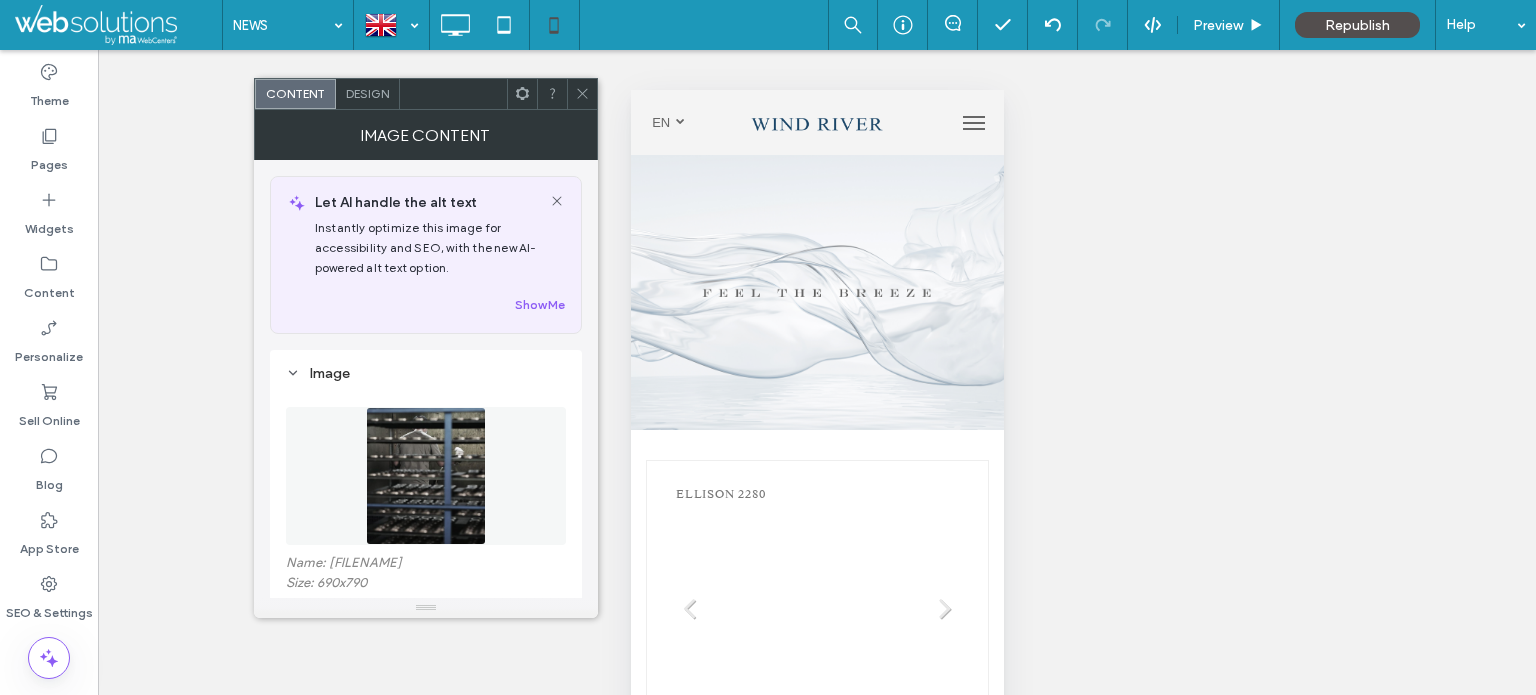 click on "Design" at bounding box center (367, 93) 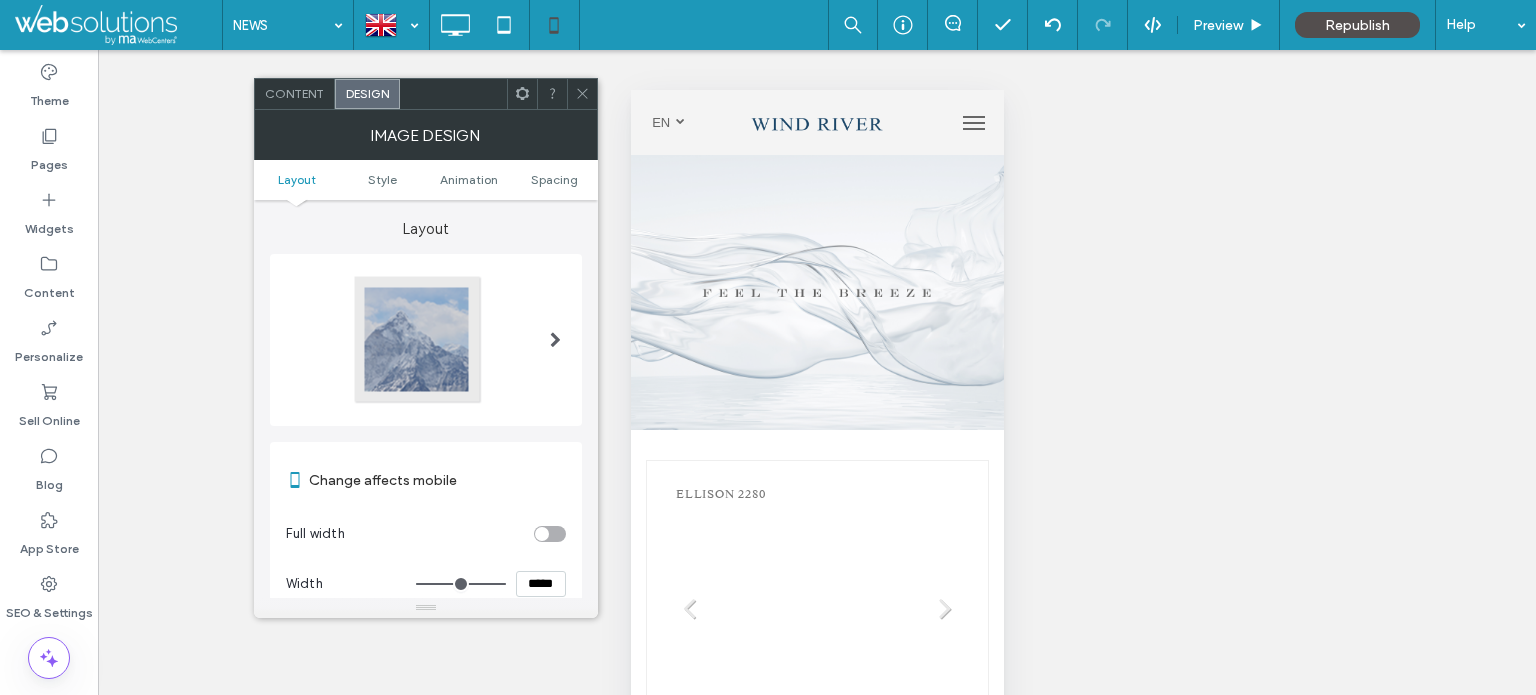 scroll, scrollTop: 11, scrollLeft: 0, axis: vertical 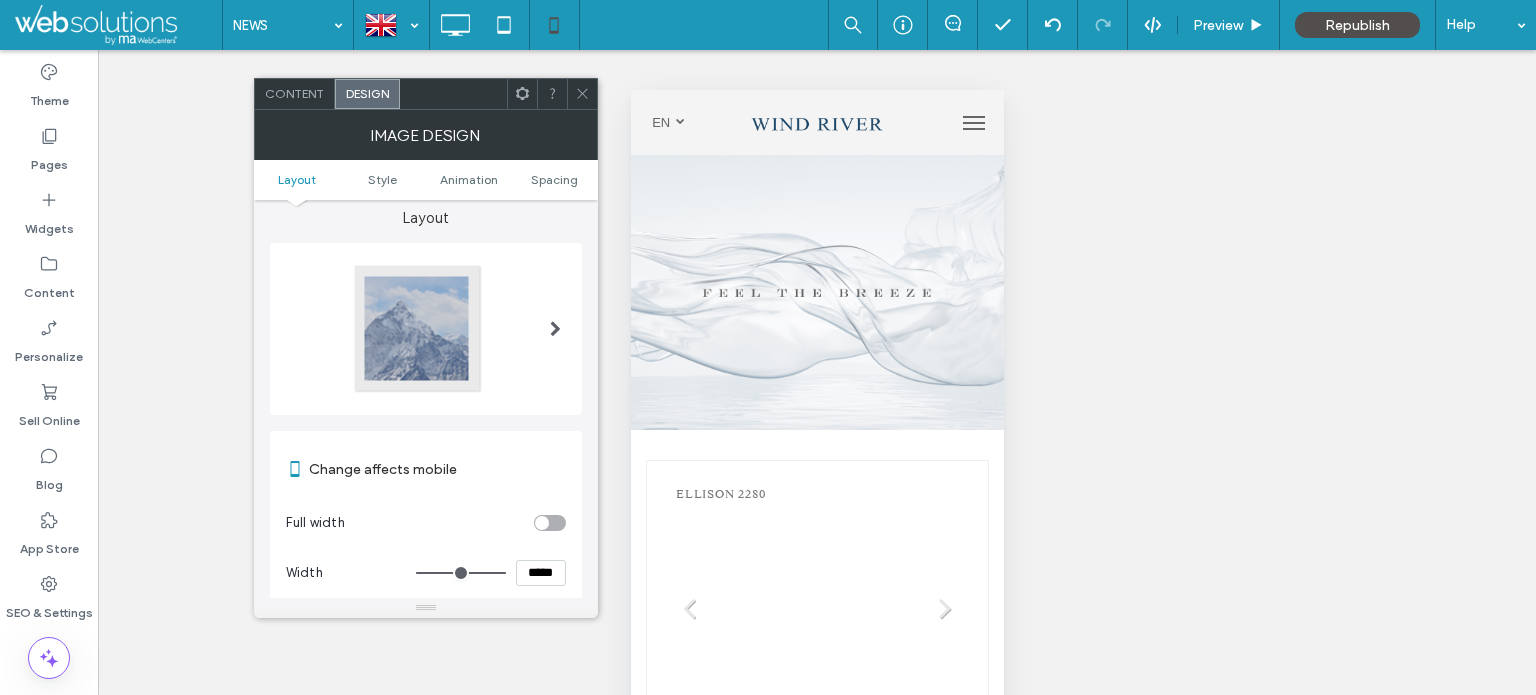 click on "*****" at bounding box center [491, 573] 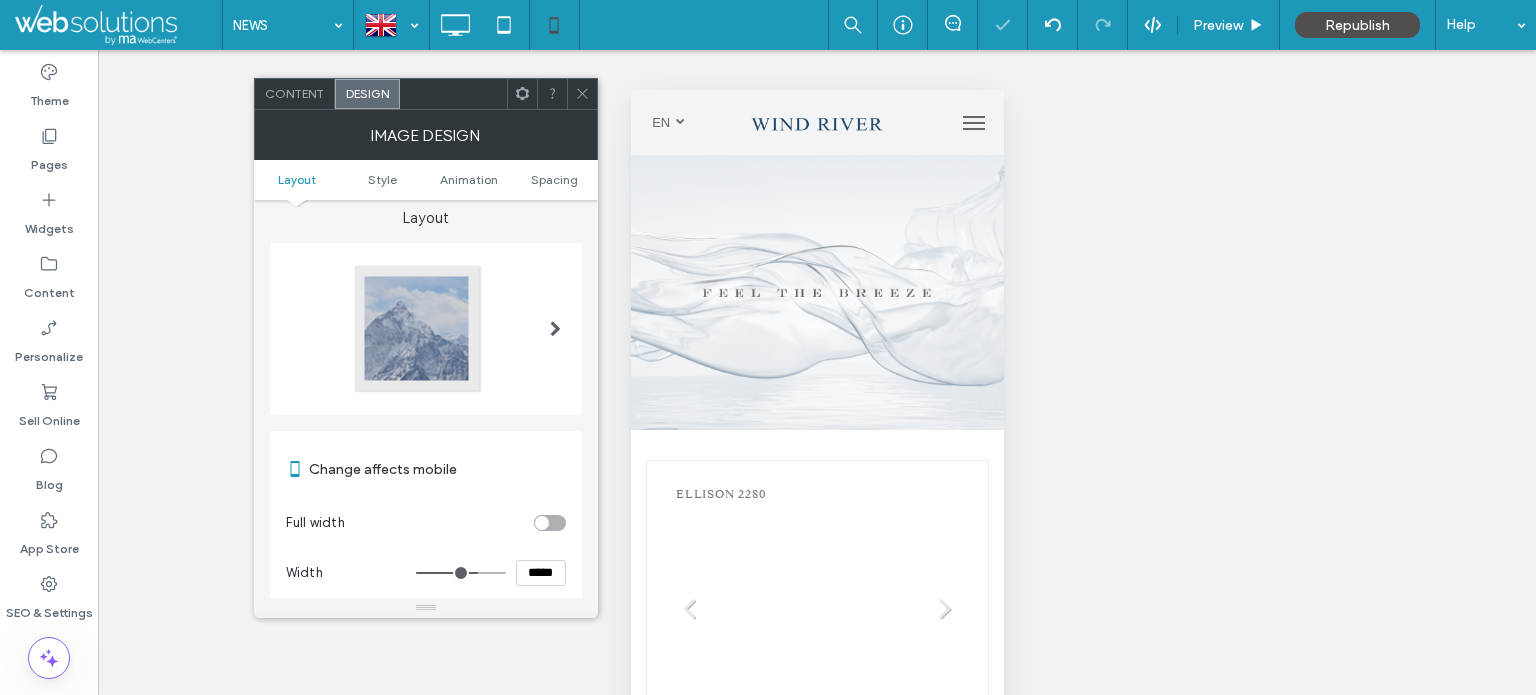 click 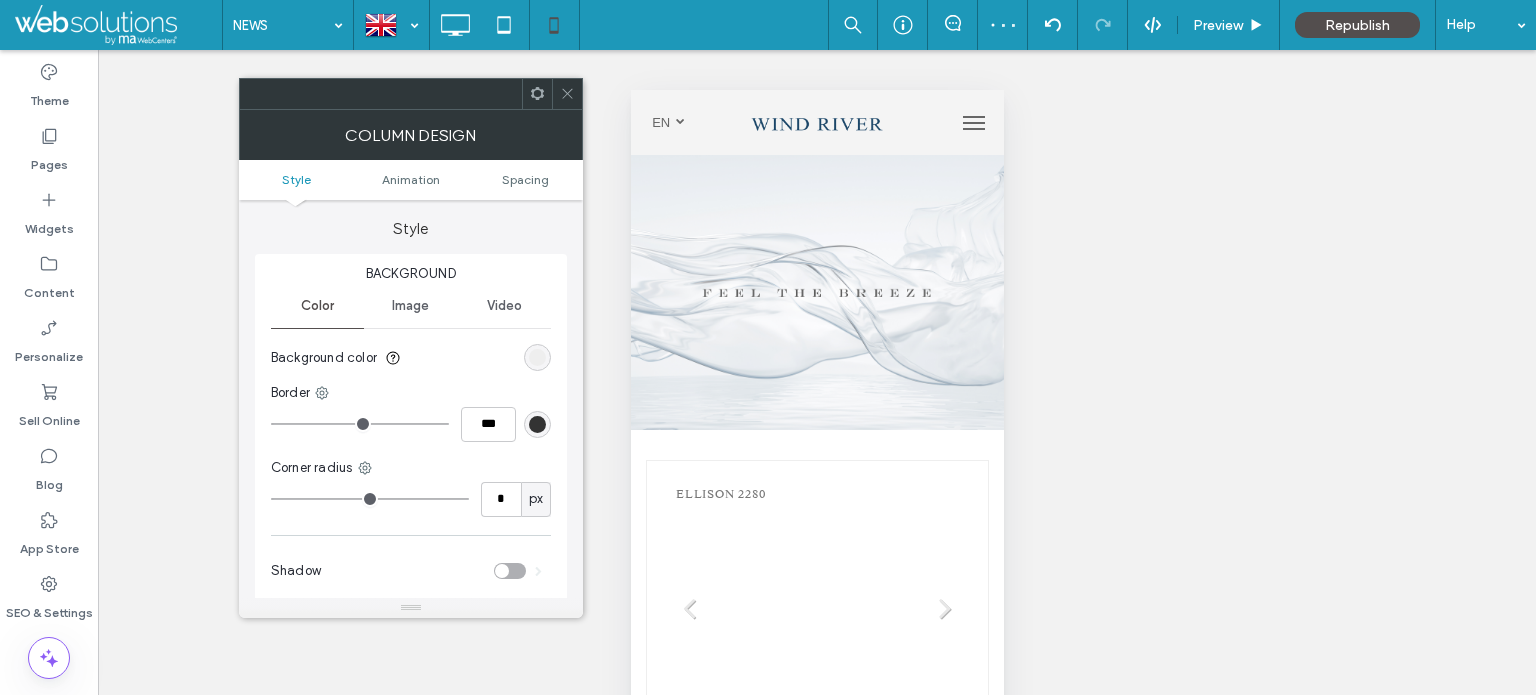 drag, startPoint x: 568, startPoint y: 98, endPoint x: 494, endPoint y: 60, distance: 83.18654 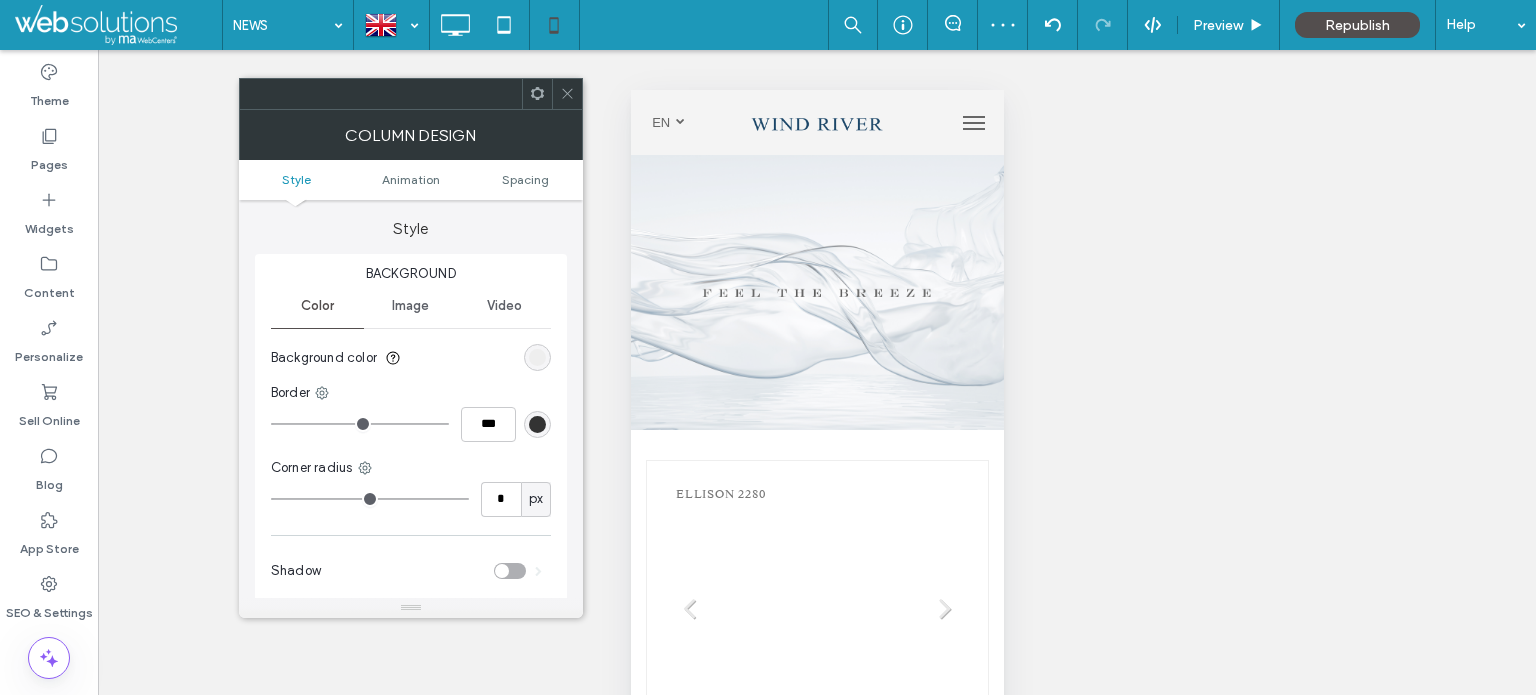 click 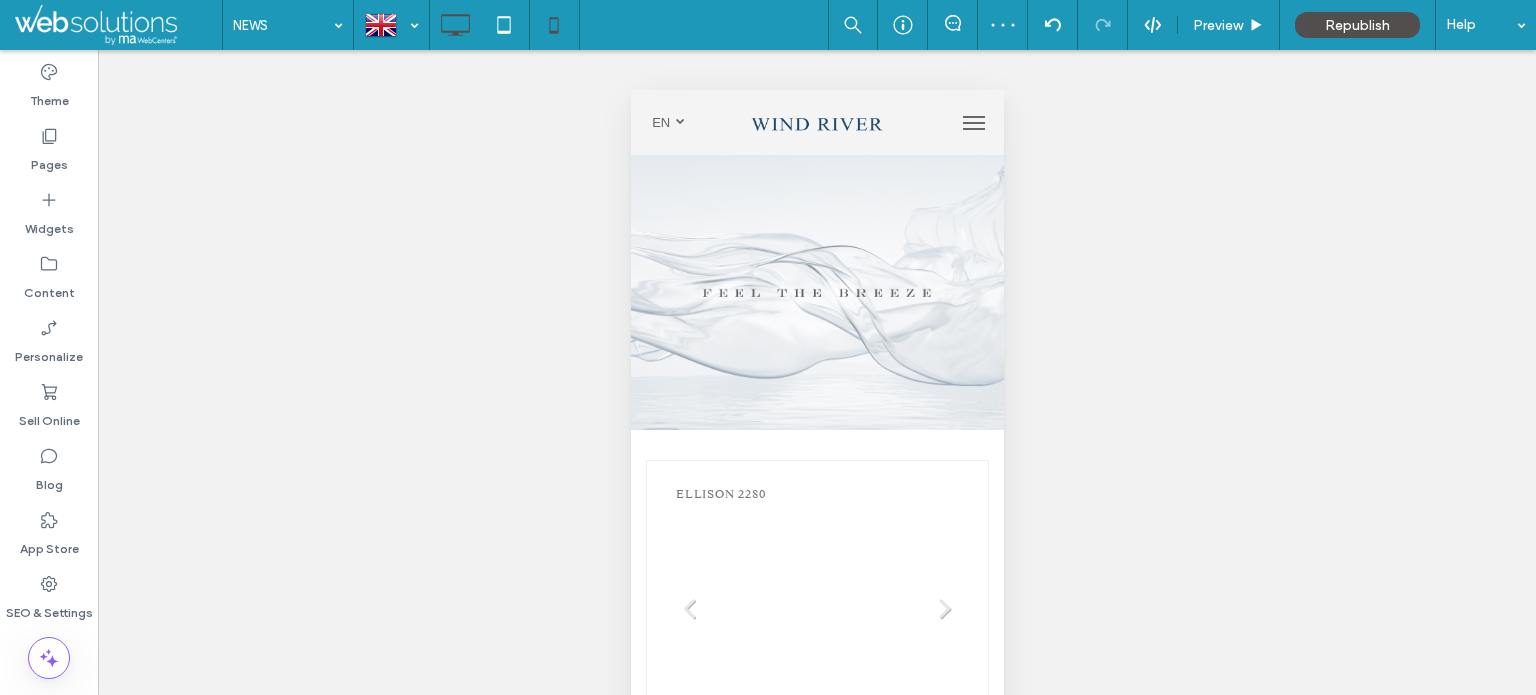 click 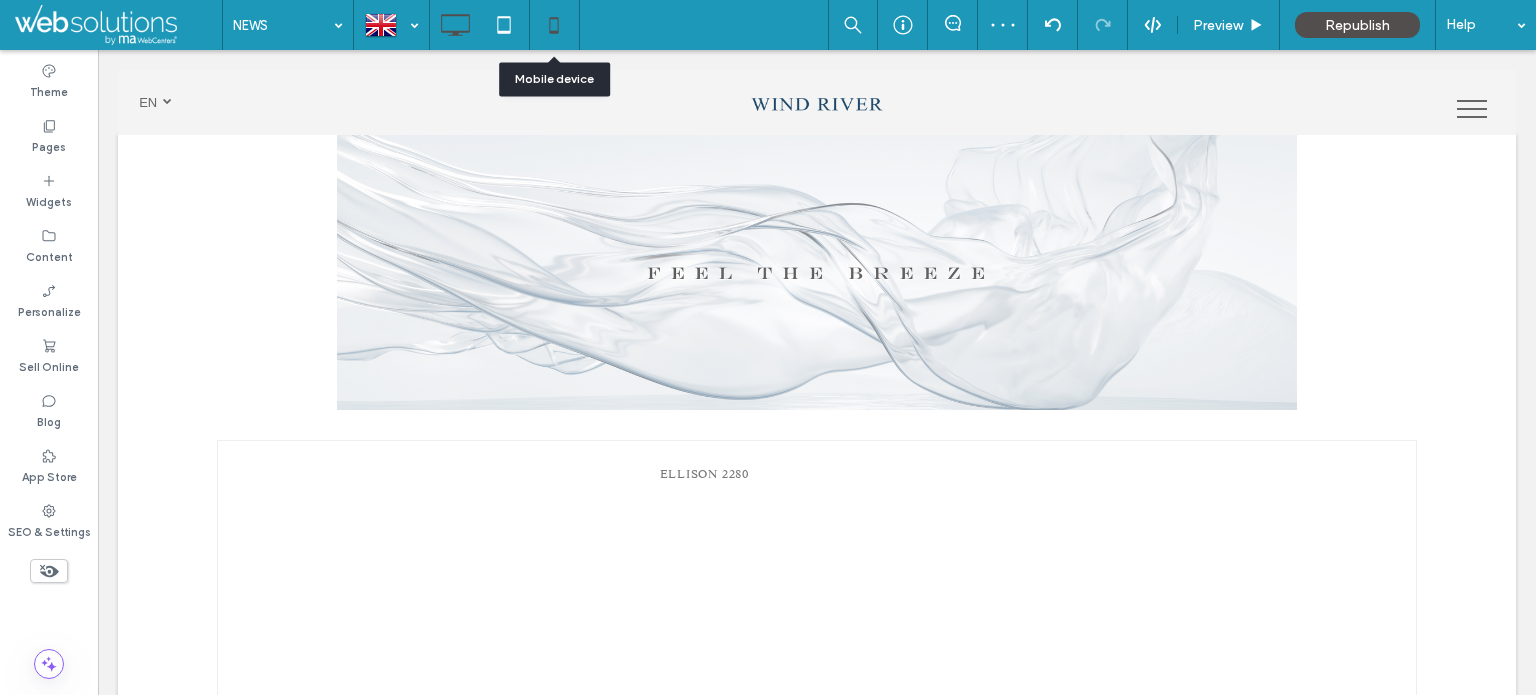 click 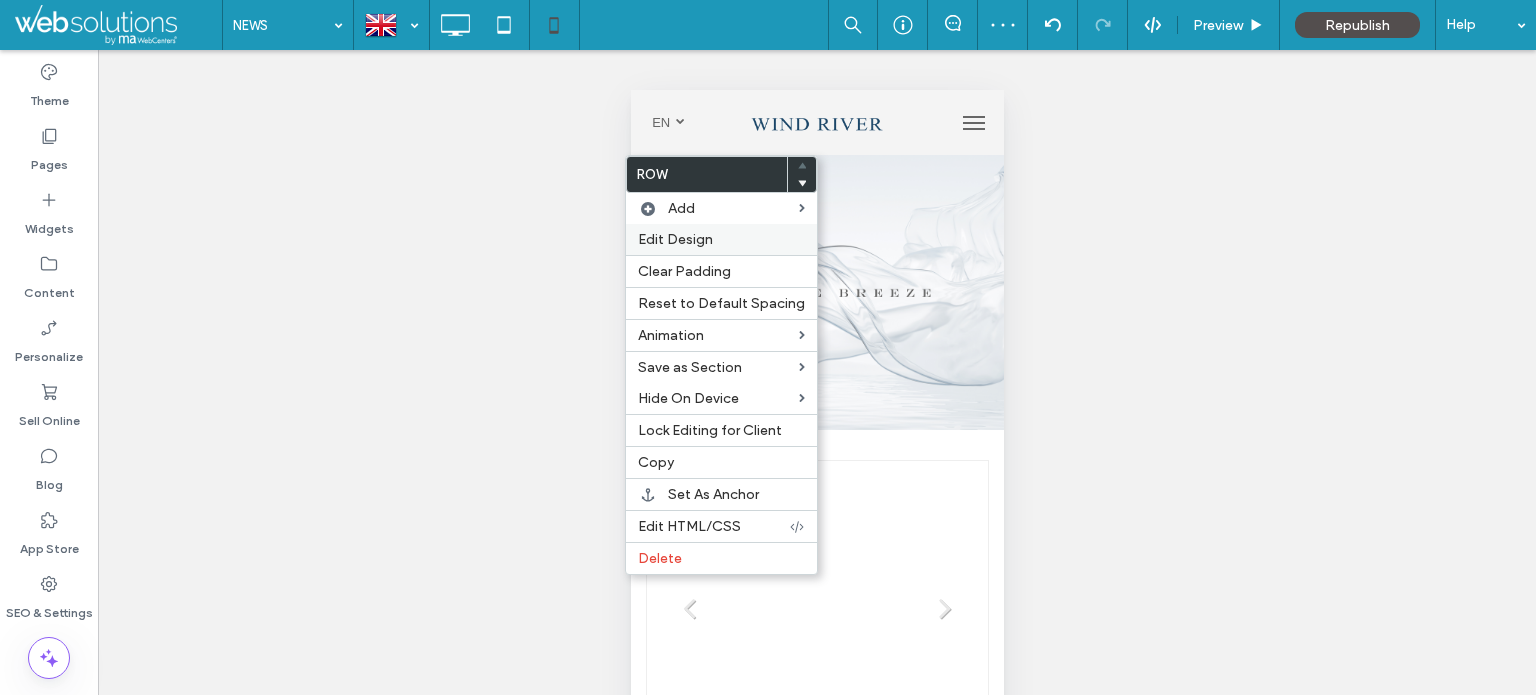 drag, startPoint x: 665, startPoint y: 238, endPoint x: 608, endPoint y: 238, distance: 57 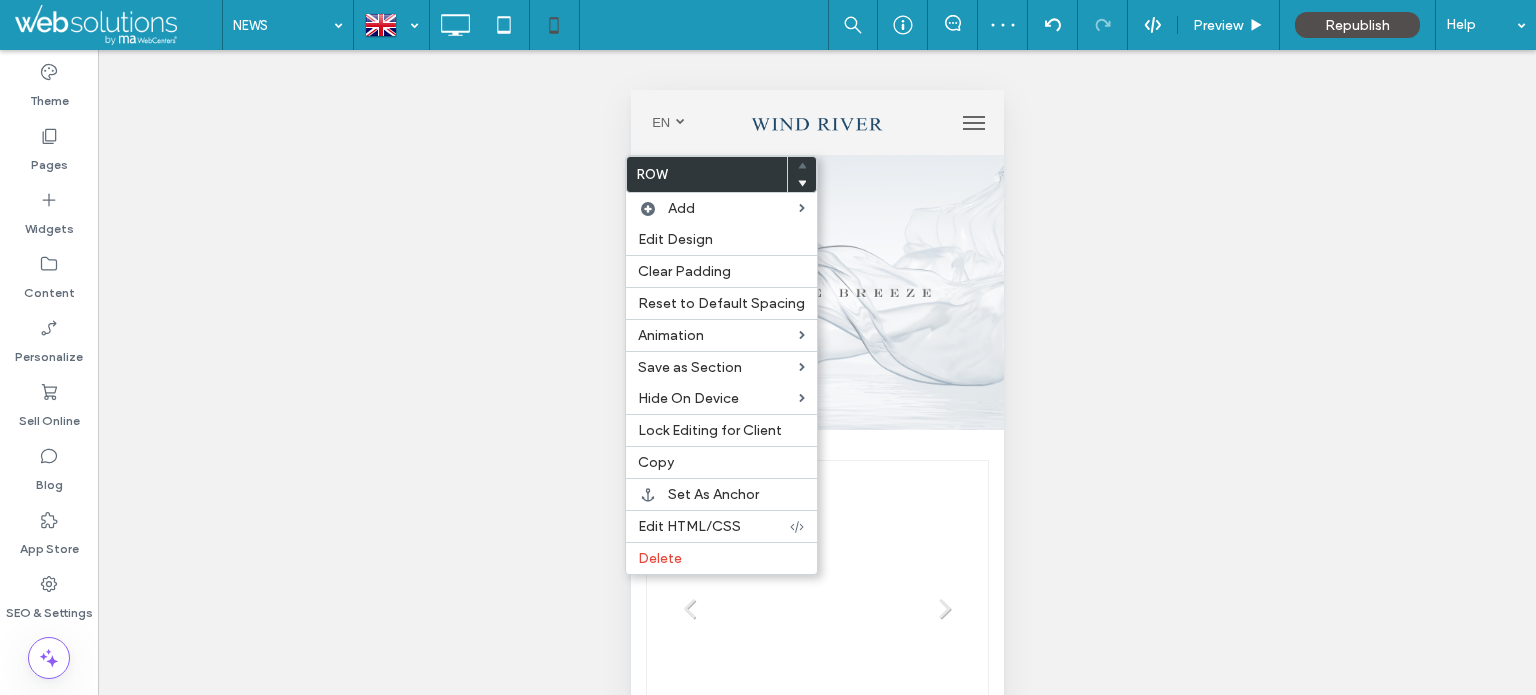 click on "Edit Design" at bounding box center (675, 239) 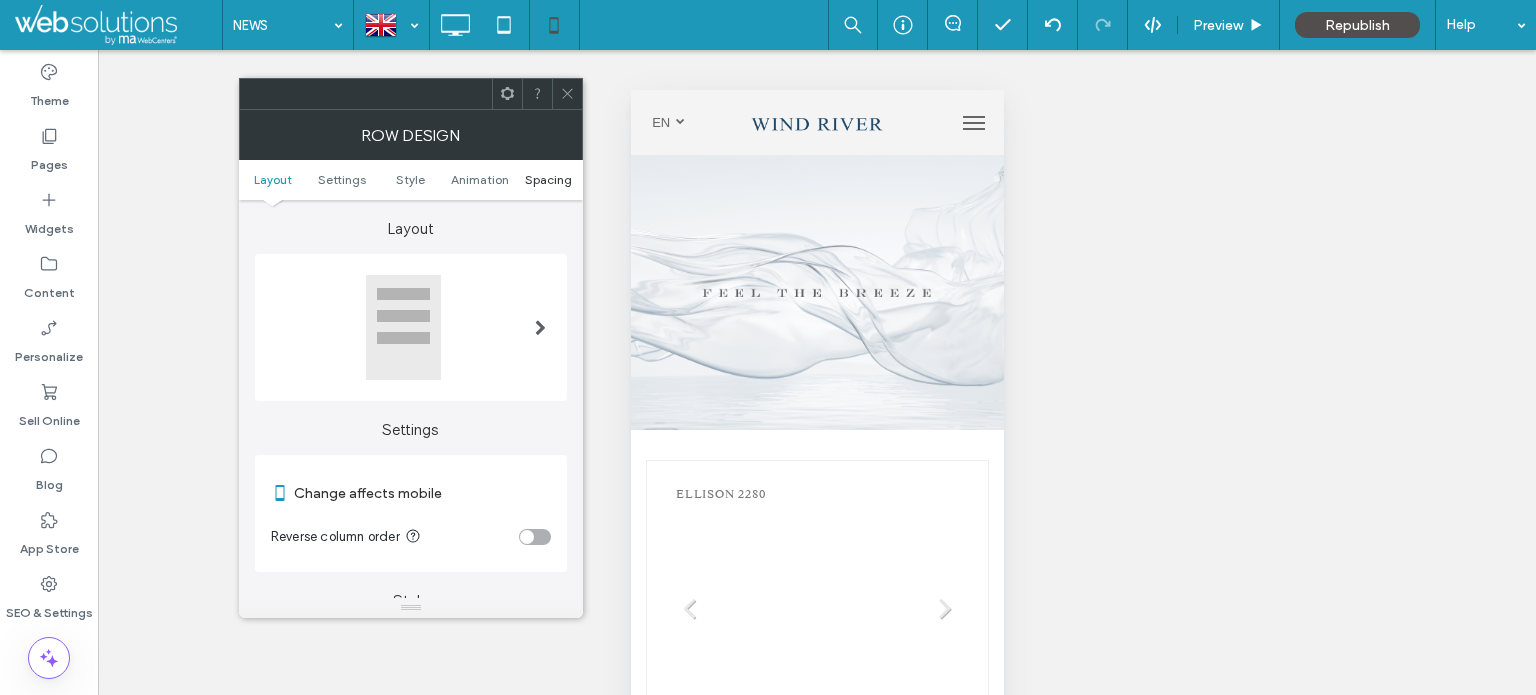 click on "Spacing" at bounding box center (548, 179) 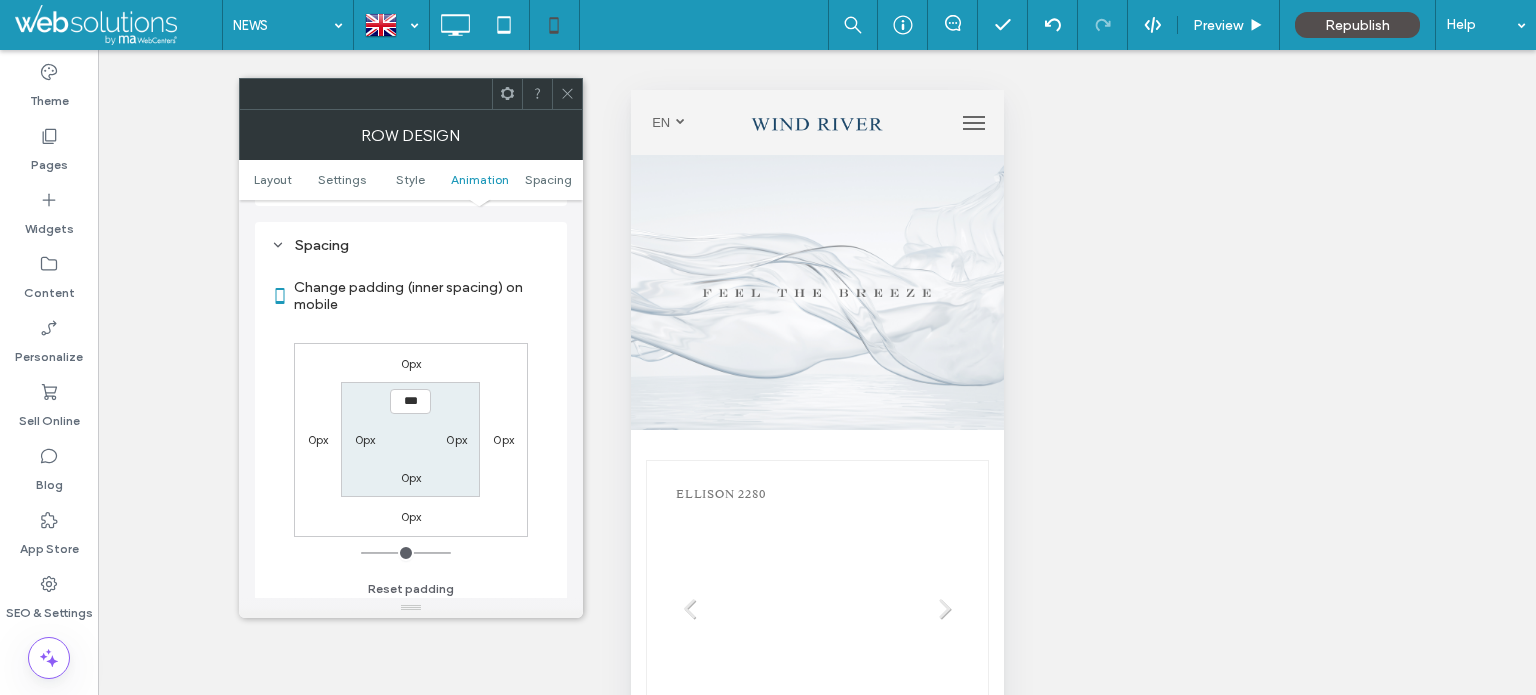 scroll, scrollTop: 766, scrollLeft: 0, axis: vertical 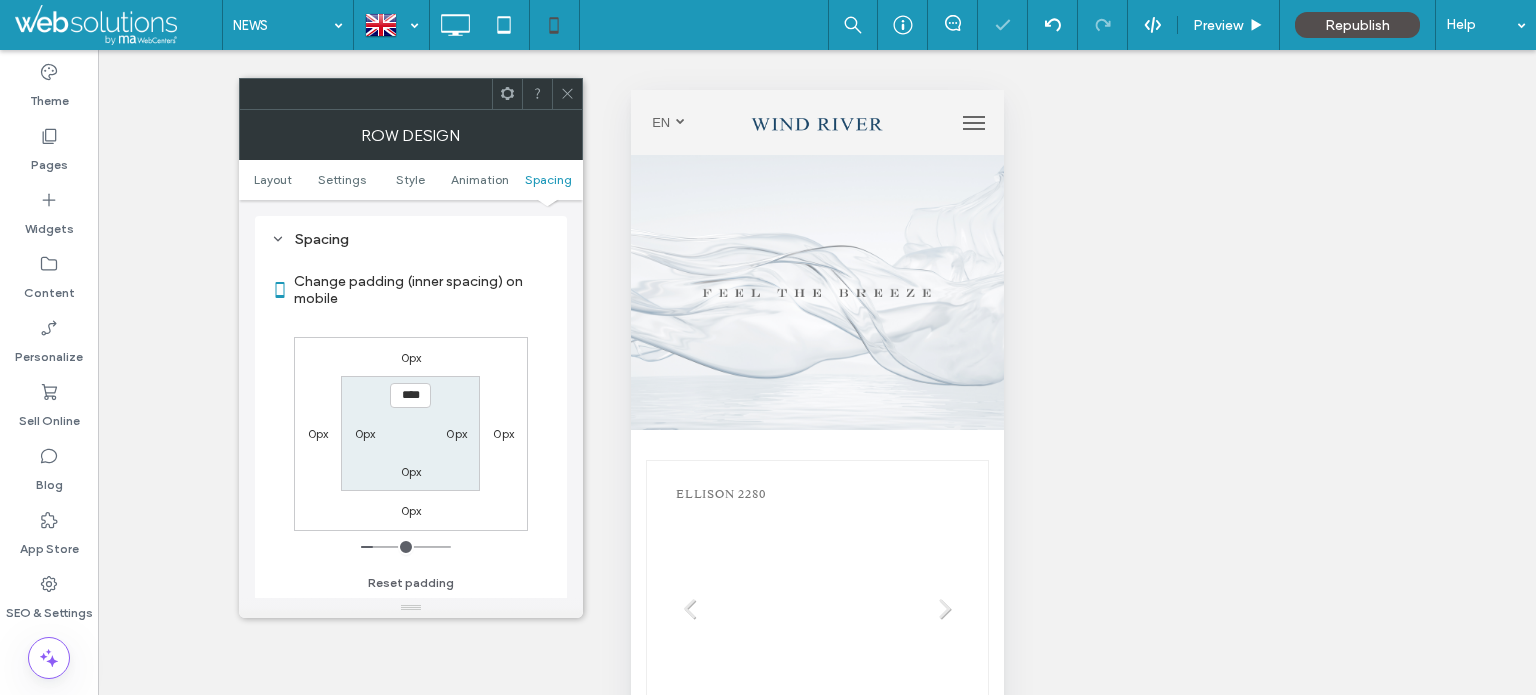 click on "0px" at bounding box center [365, 433] 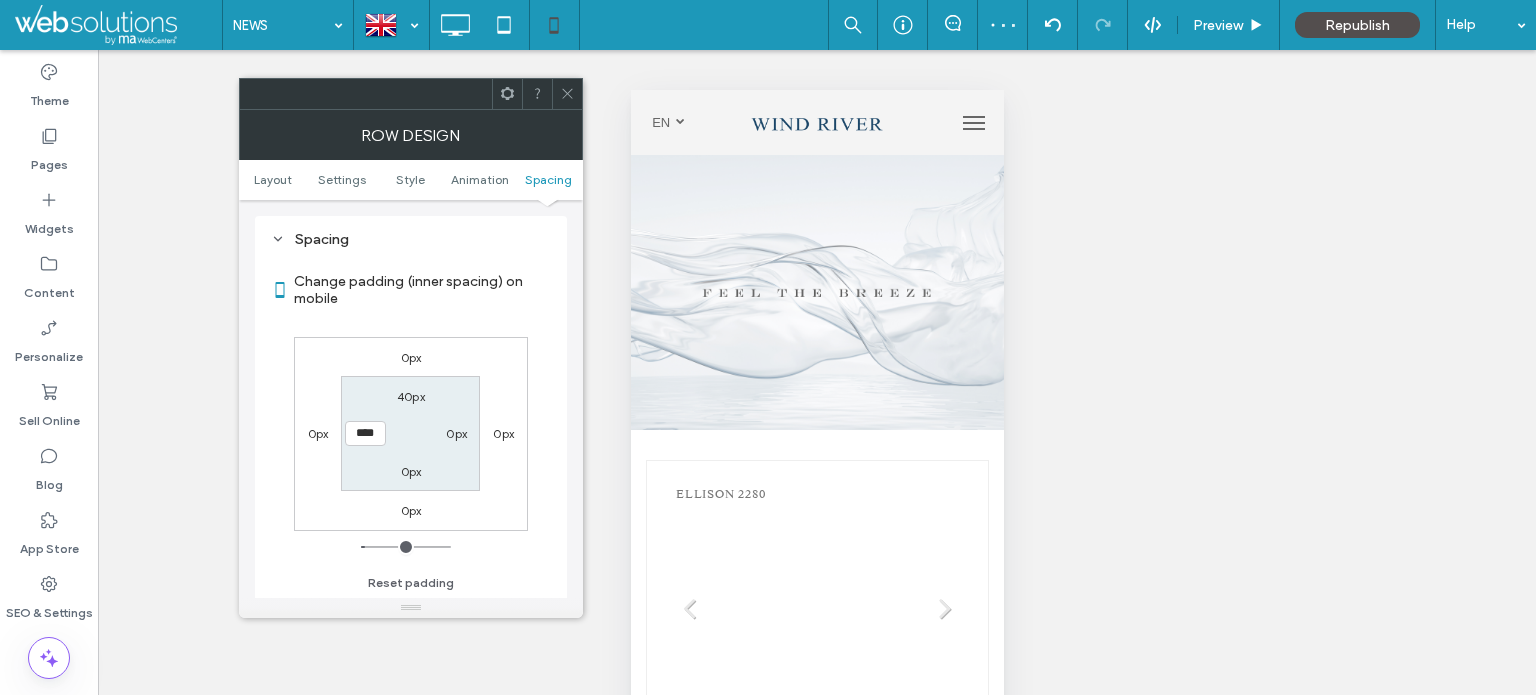 drag, startPoint x: 373, startPoint y: 425, endPoint x: 304, endPoint y: 427, distance: 69.02898 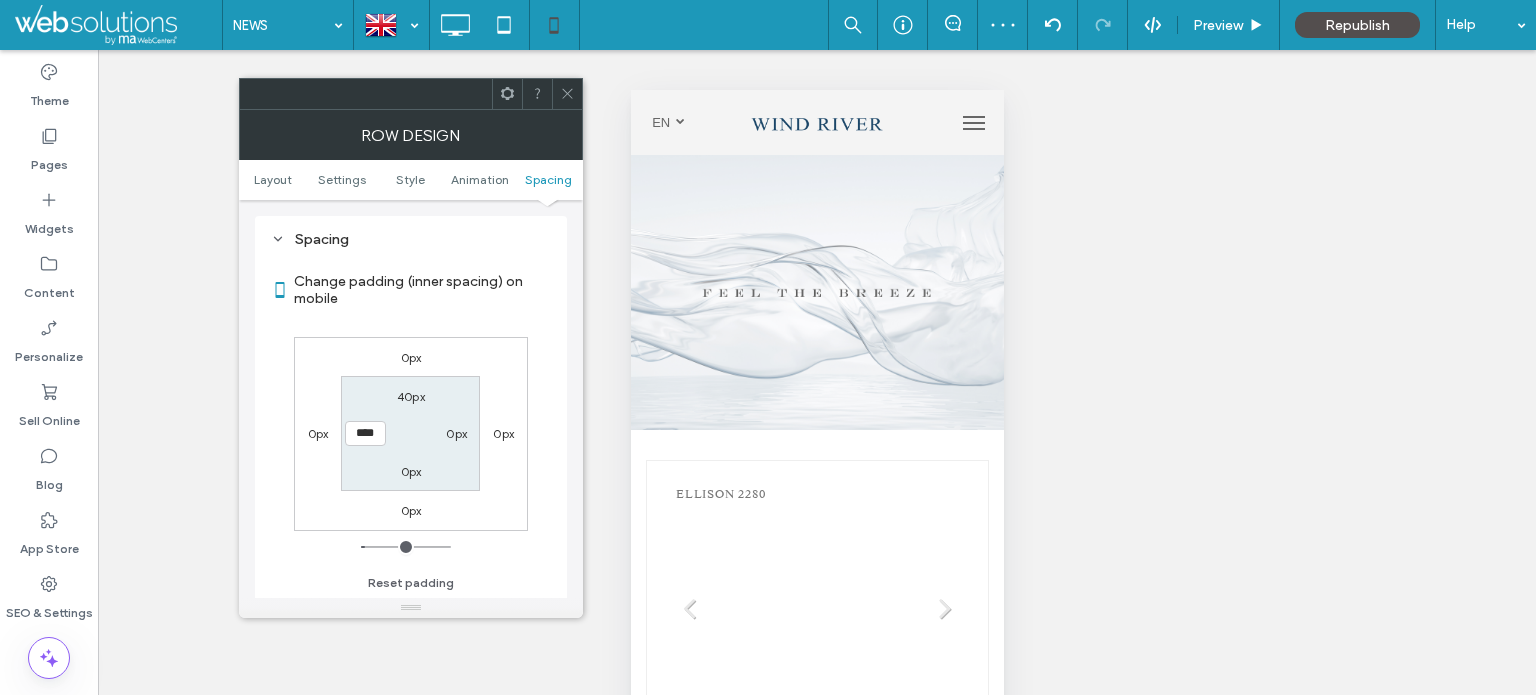 click on "0px 0px 0px 0px 40px 0px 0px ****" at bounding box center [411, 434] 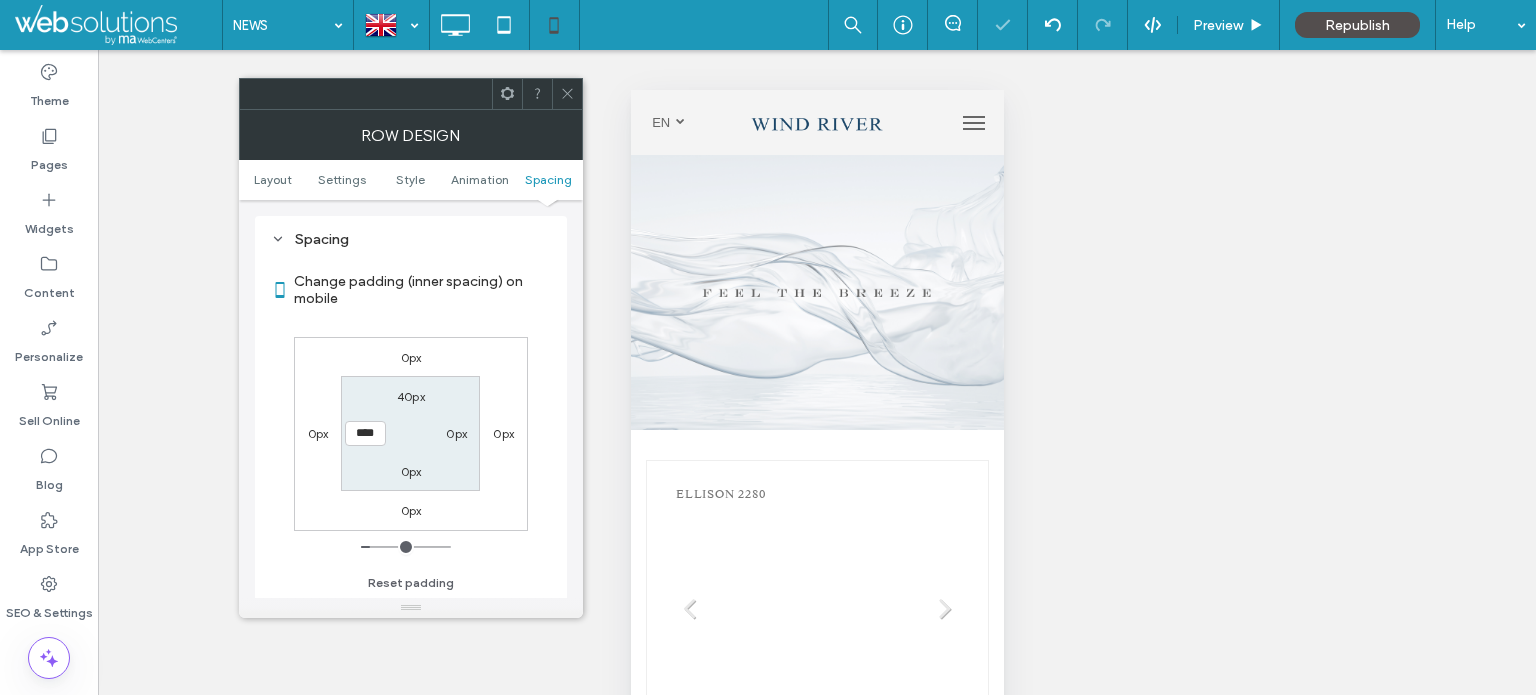 click on "0px" at bounding box center (456, 433) 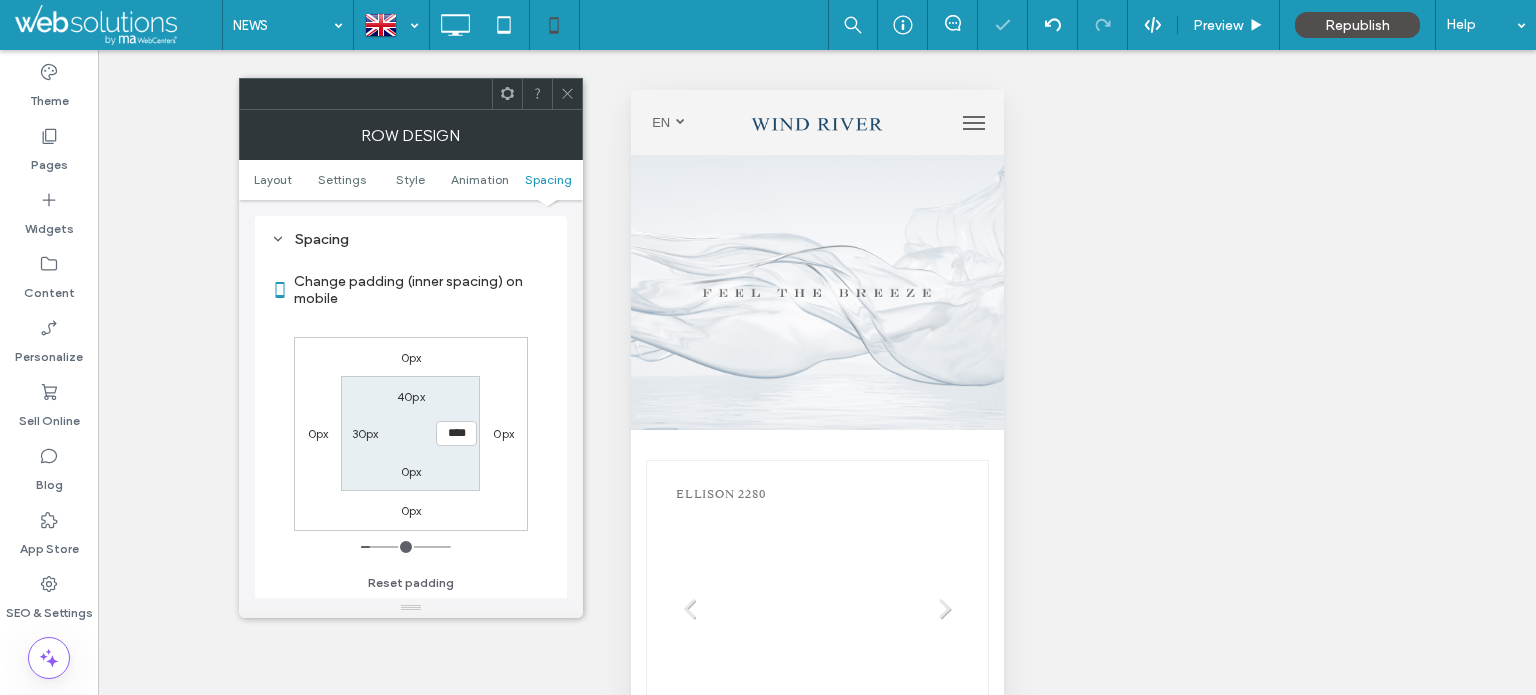 click on "40px" at bounding box center (411, 396) 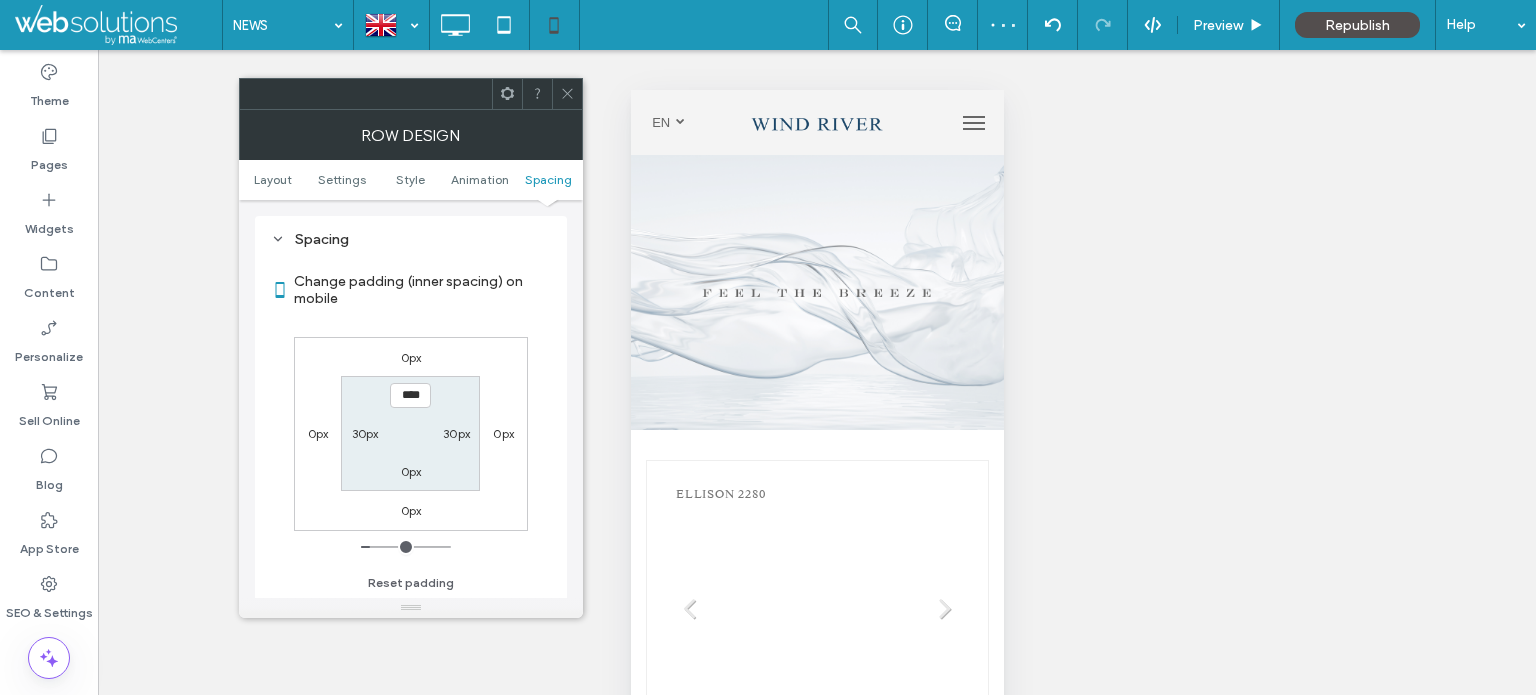 click 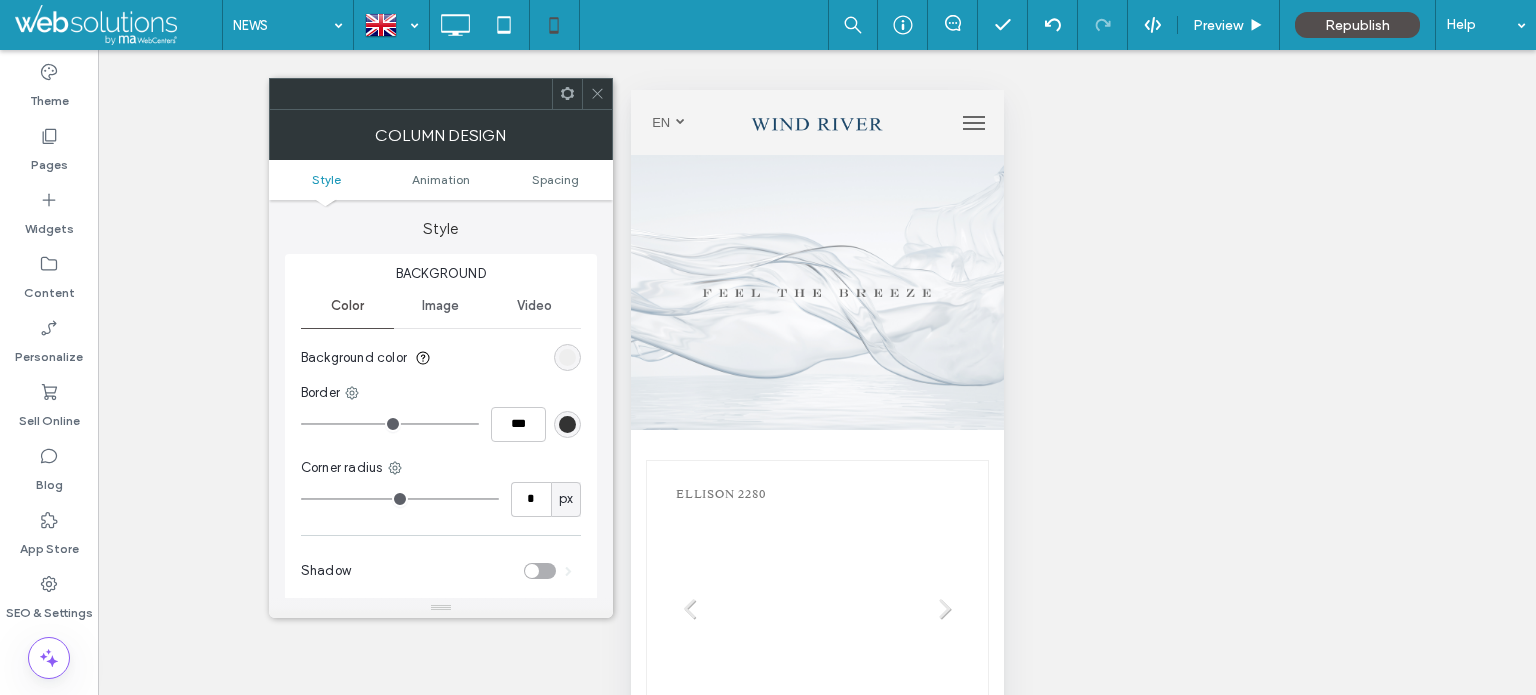 click on "Style Animation Spacing" at bounding box center [441, 180] 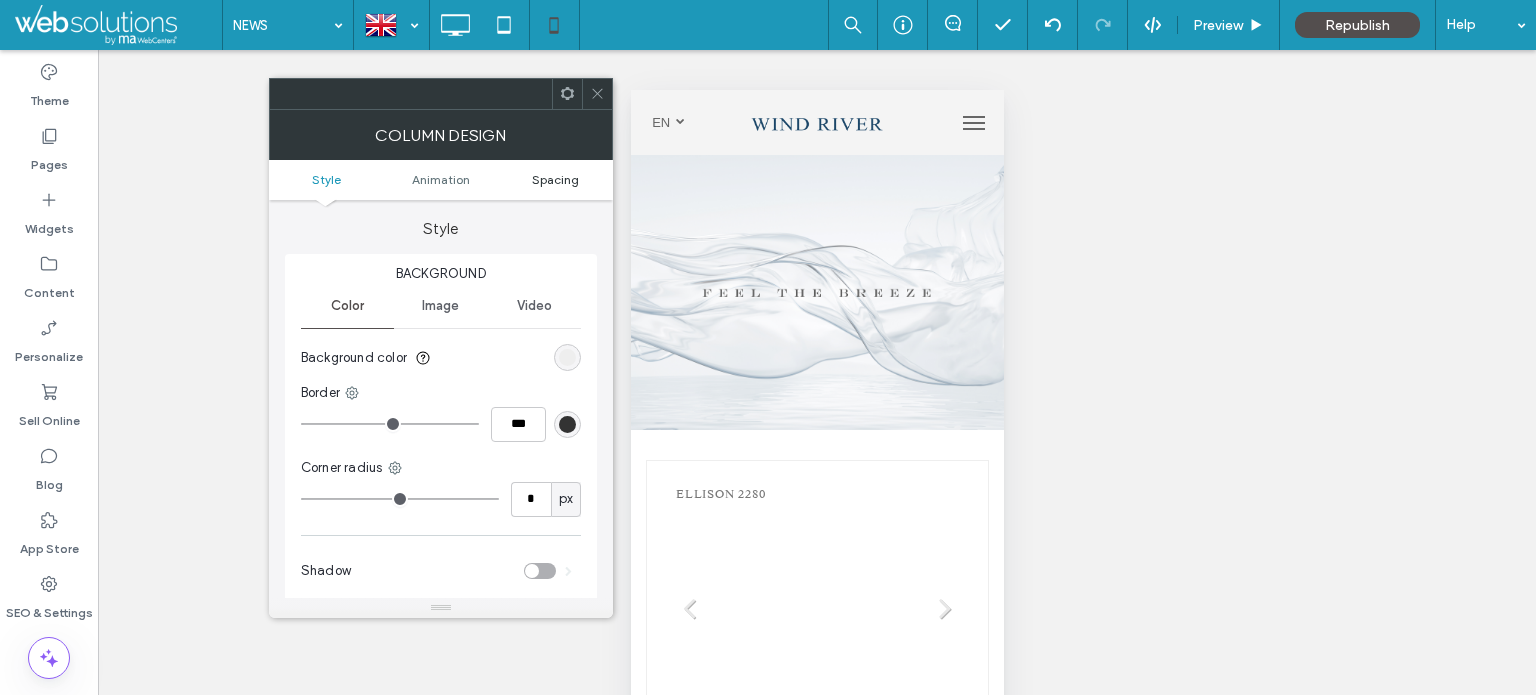 click on "Spacing" at bounding box center (555, 179) 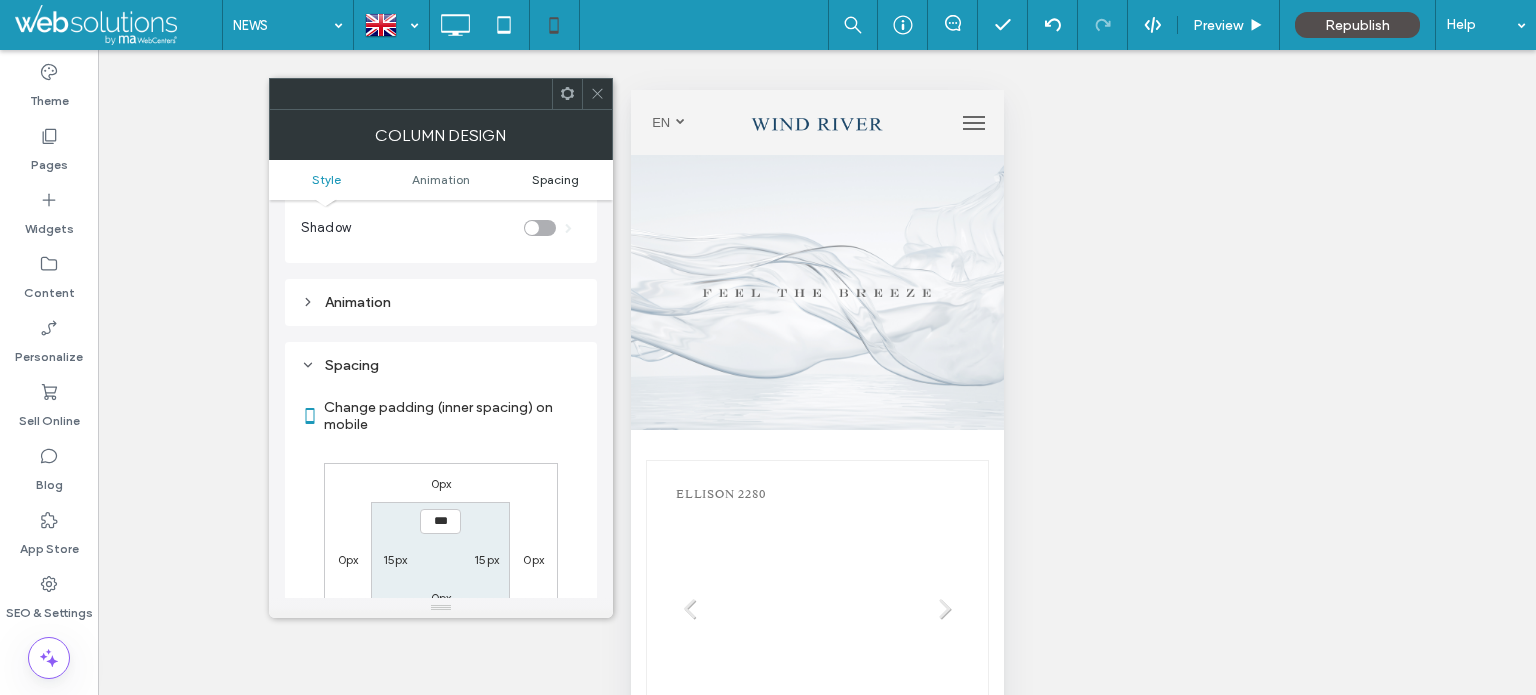 scroll, scrollTop: 468, scrollLeft: 0, axis: vertical 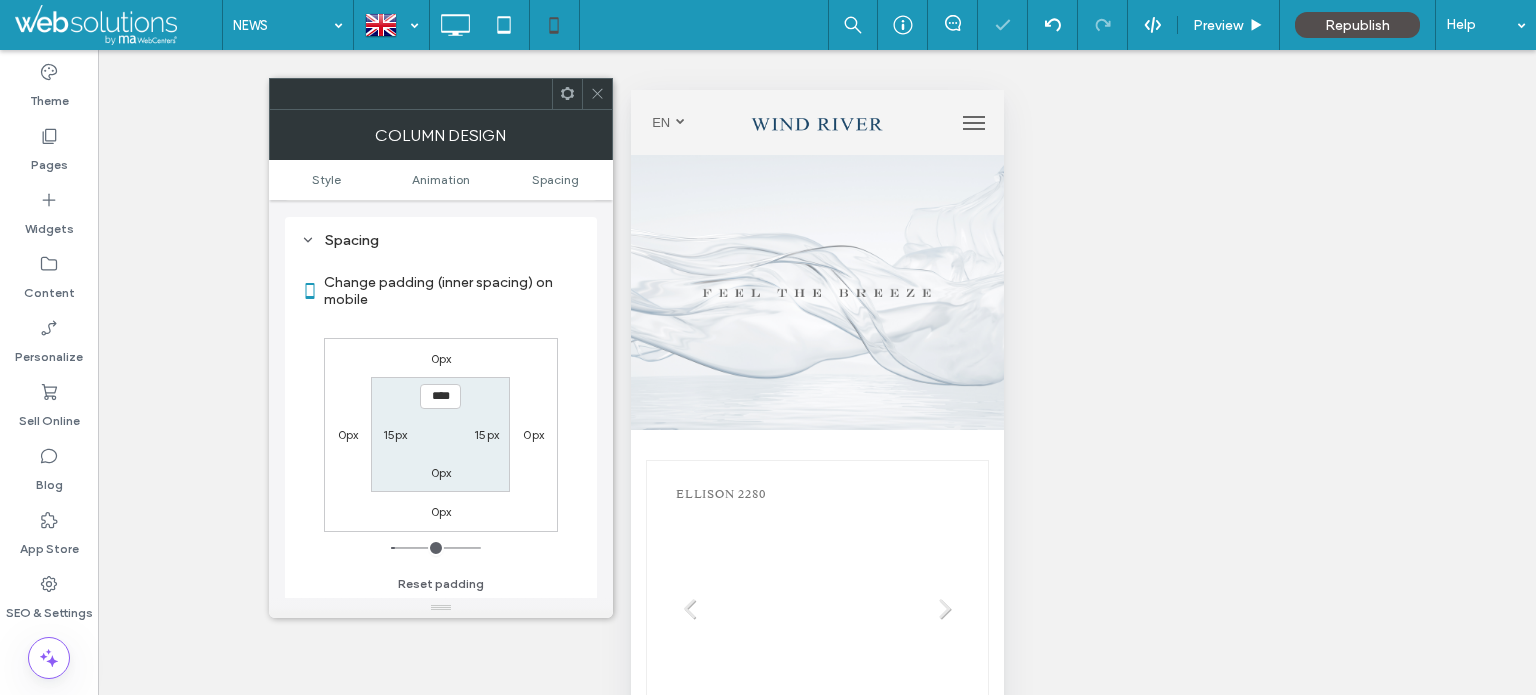 click on "0px" at bounding box center [441, 472] 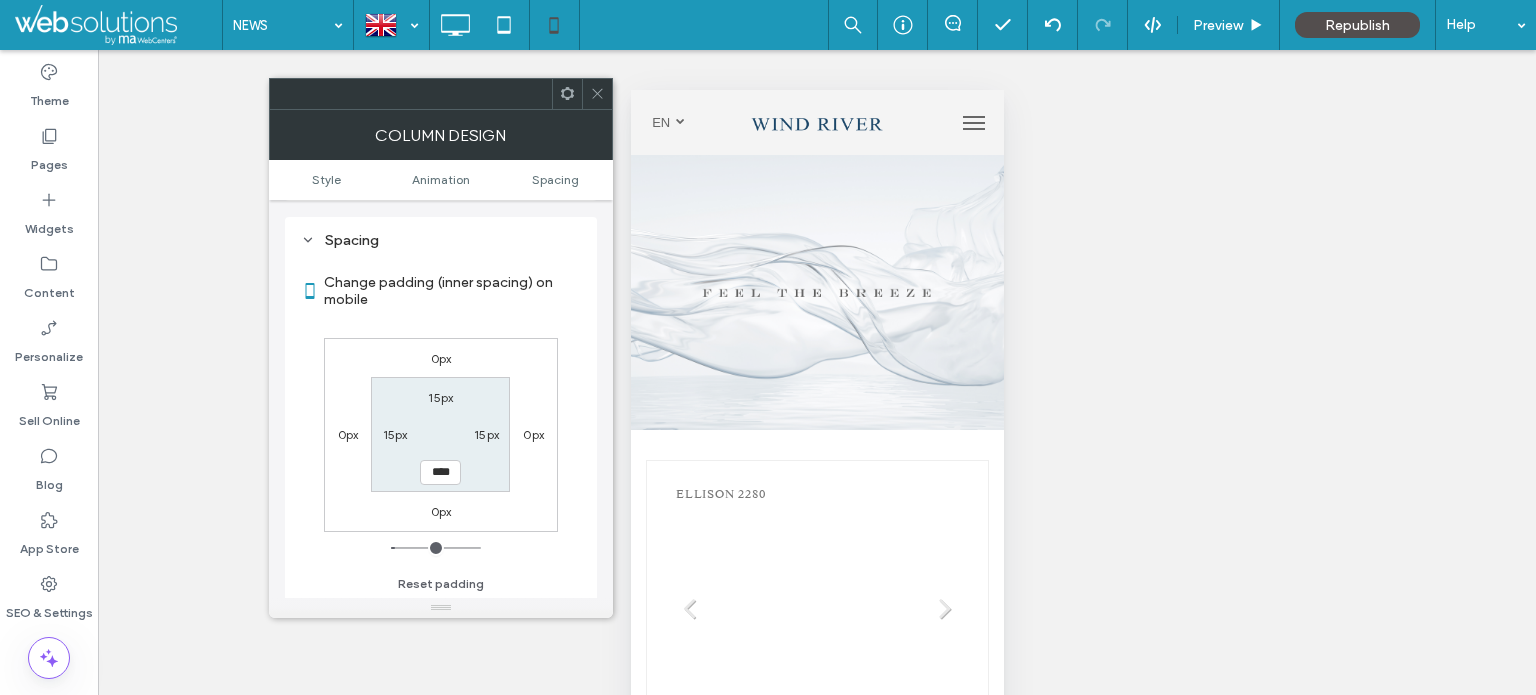 click 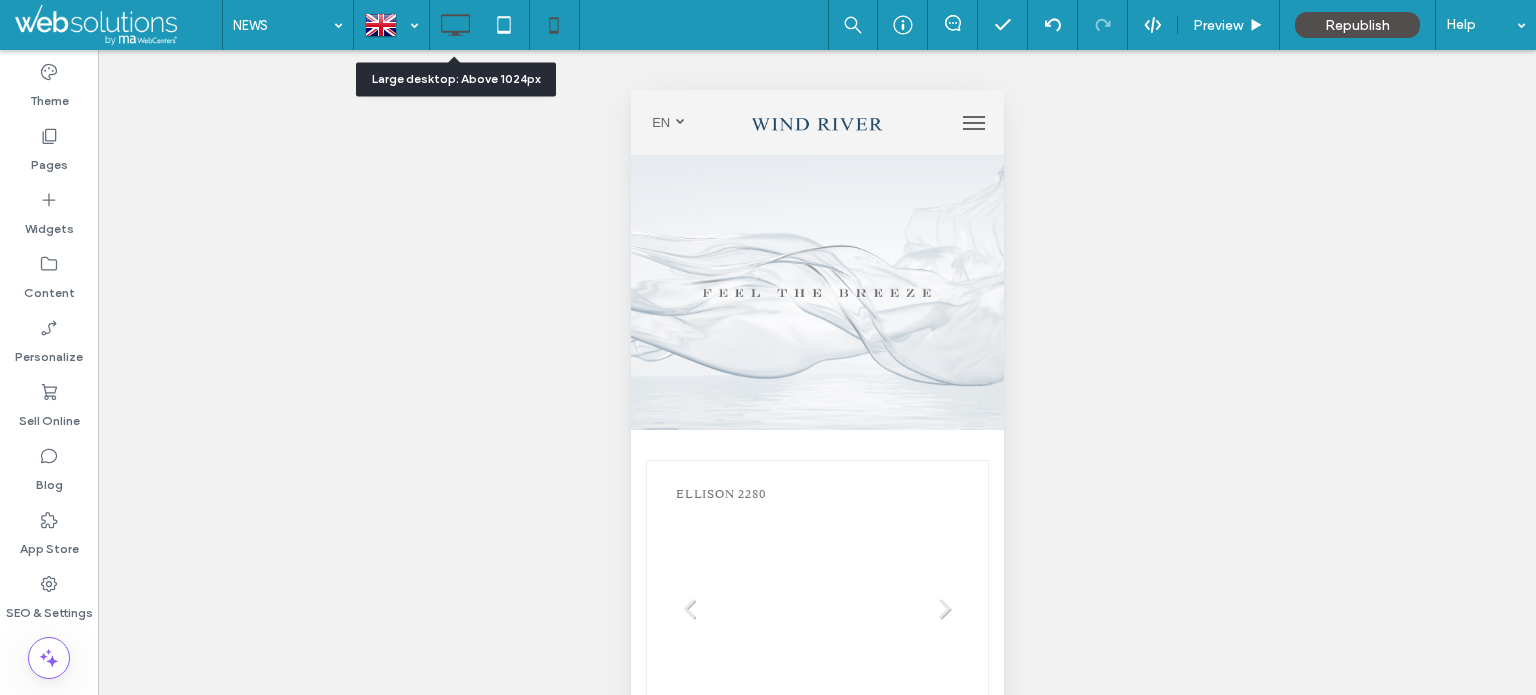 click 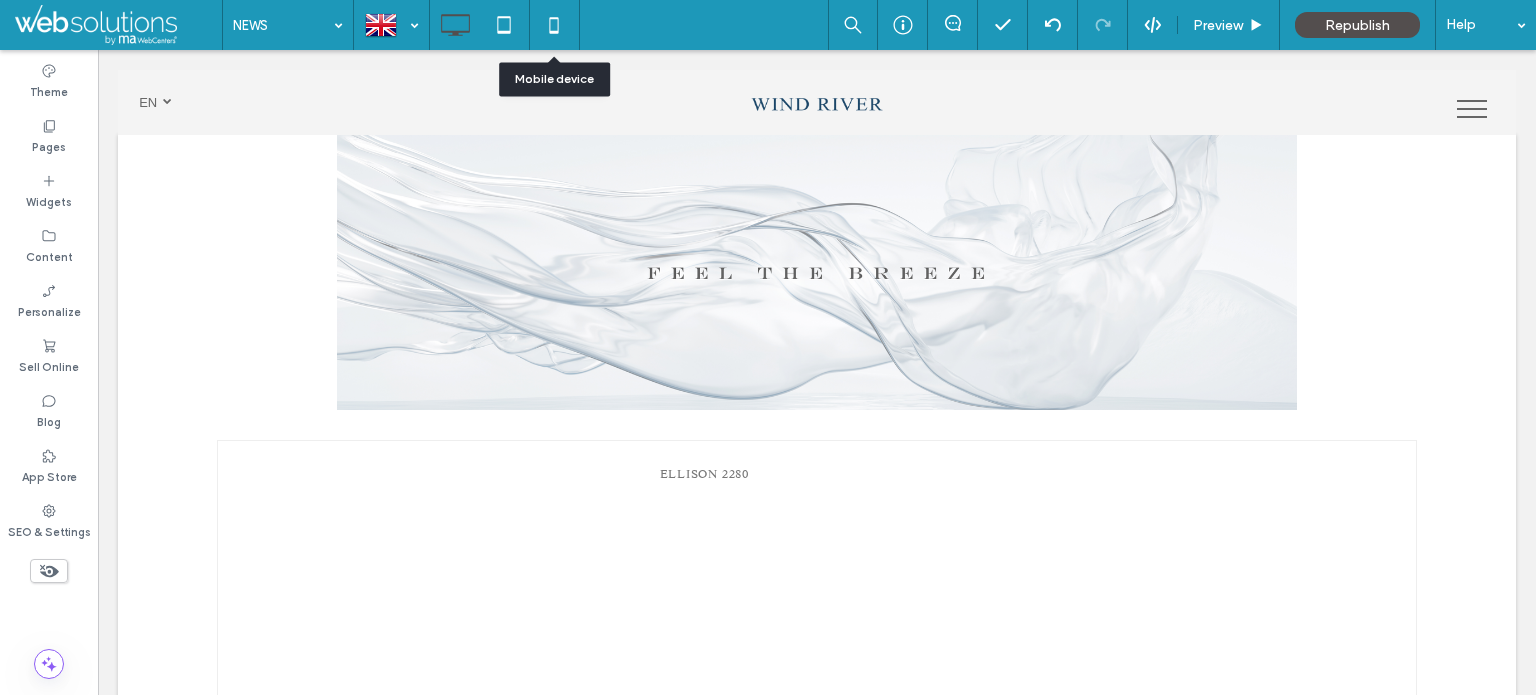 click 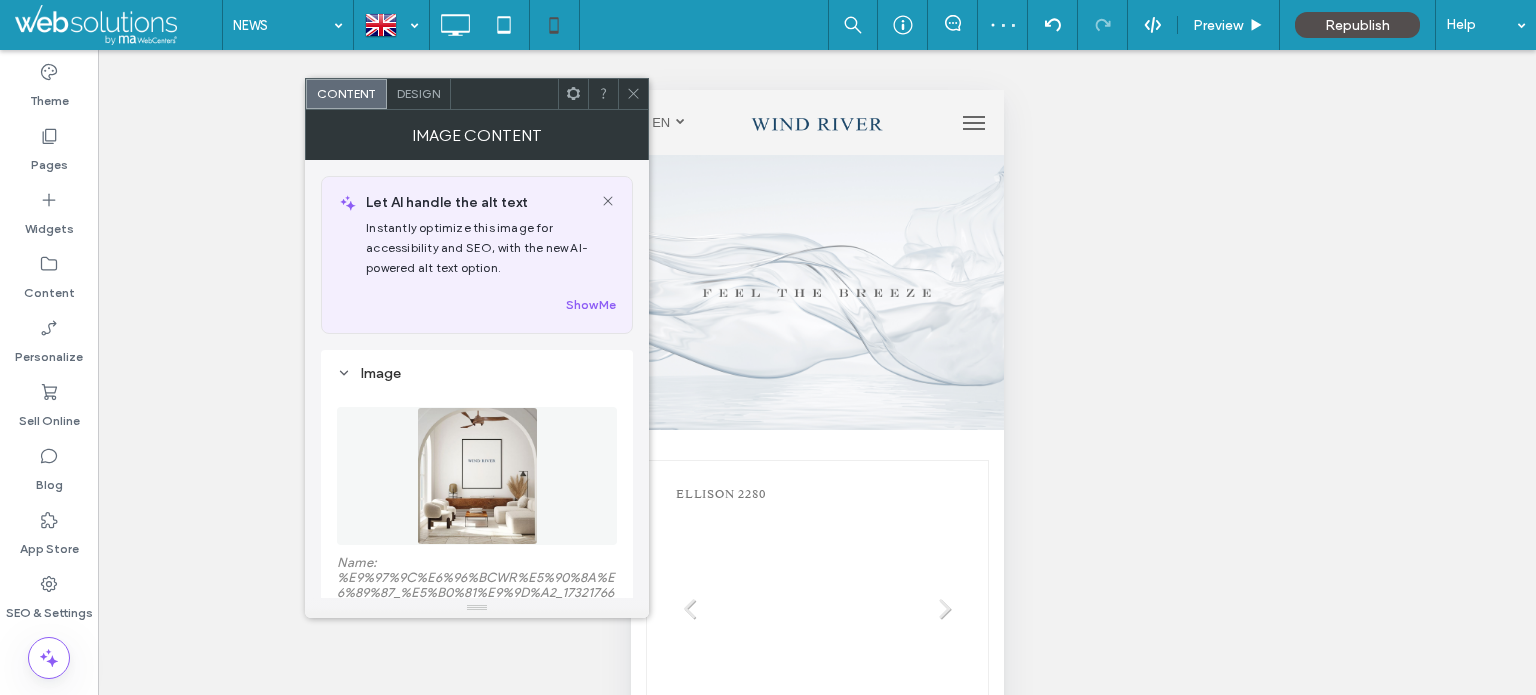 click on "Design" at bounding box center (418, 93) 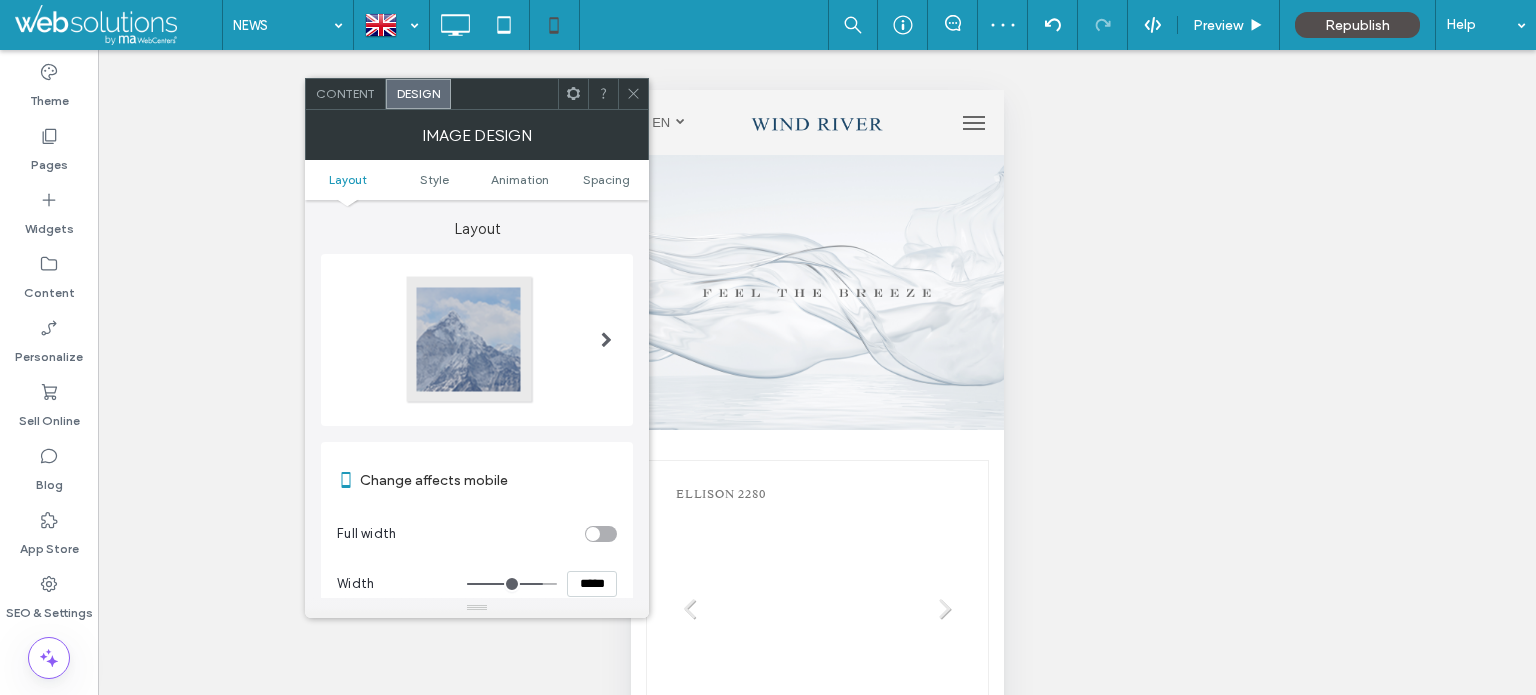 drag, startPoint x: 595, startPoint y: 583, endPoint x: 530, endPoint y: 569, distance: 66.4906 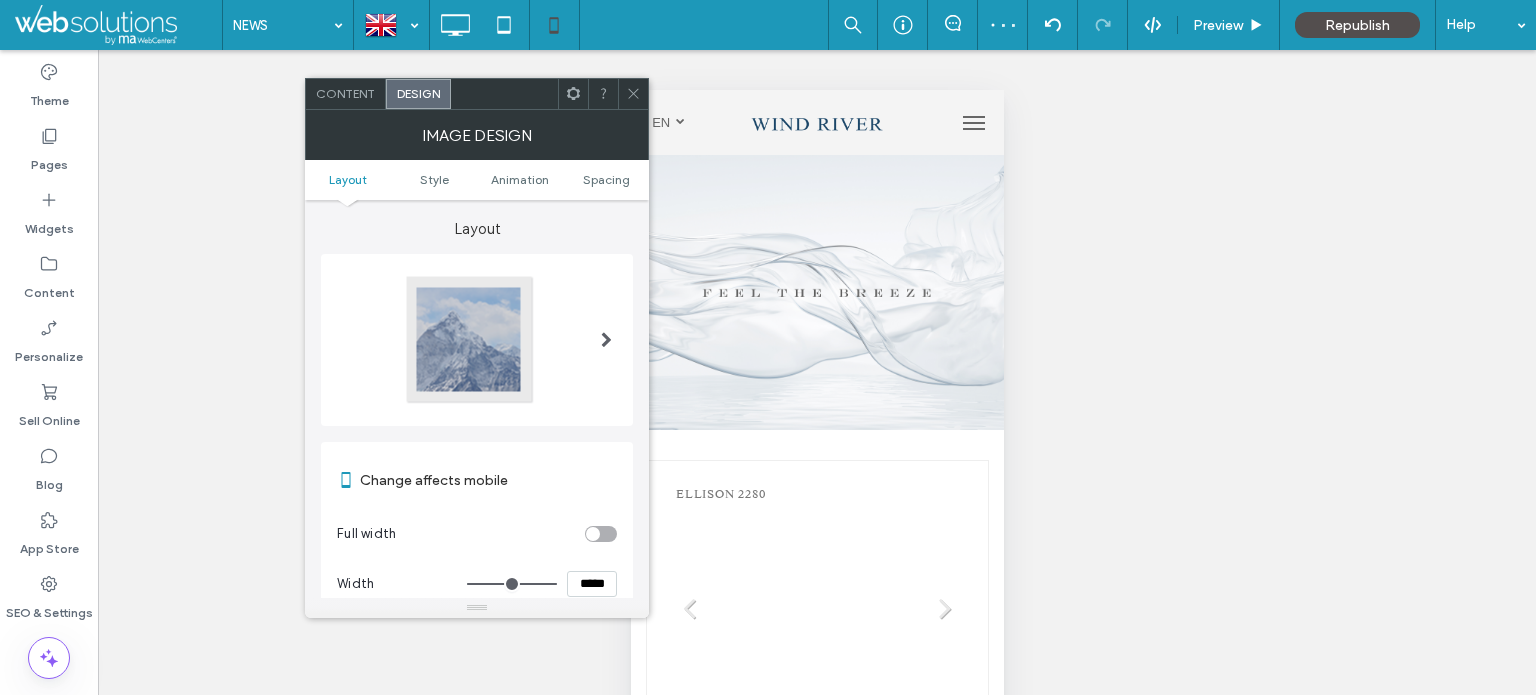 click at bounding box center [633, 94] 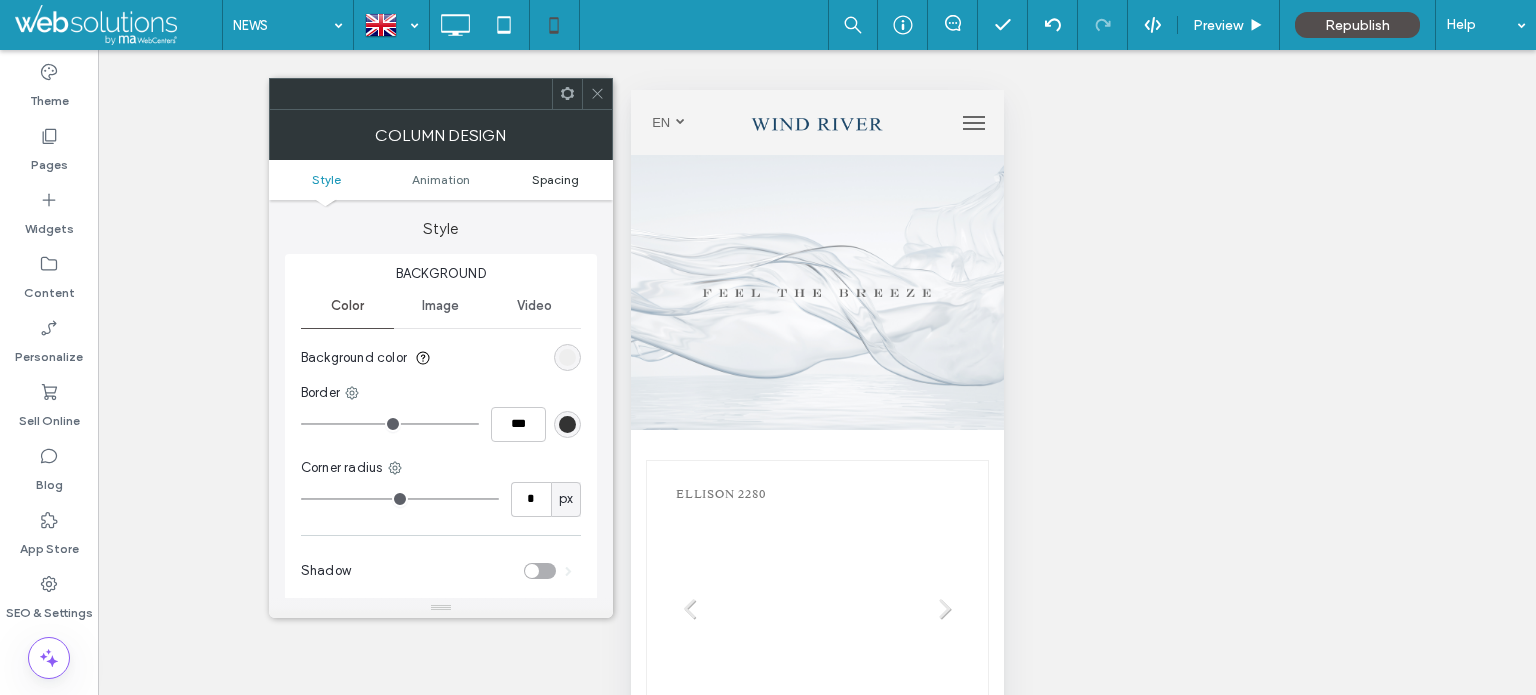click on "Spacing" at bounding box center (555, 179) 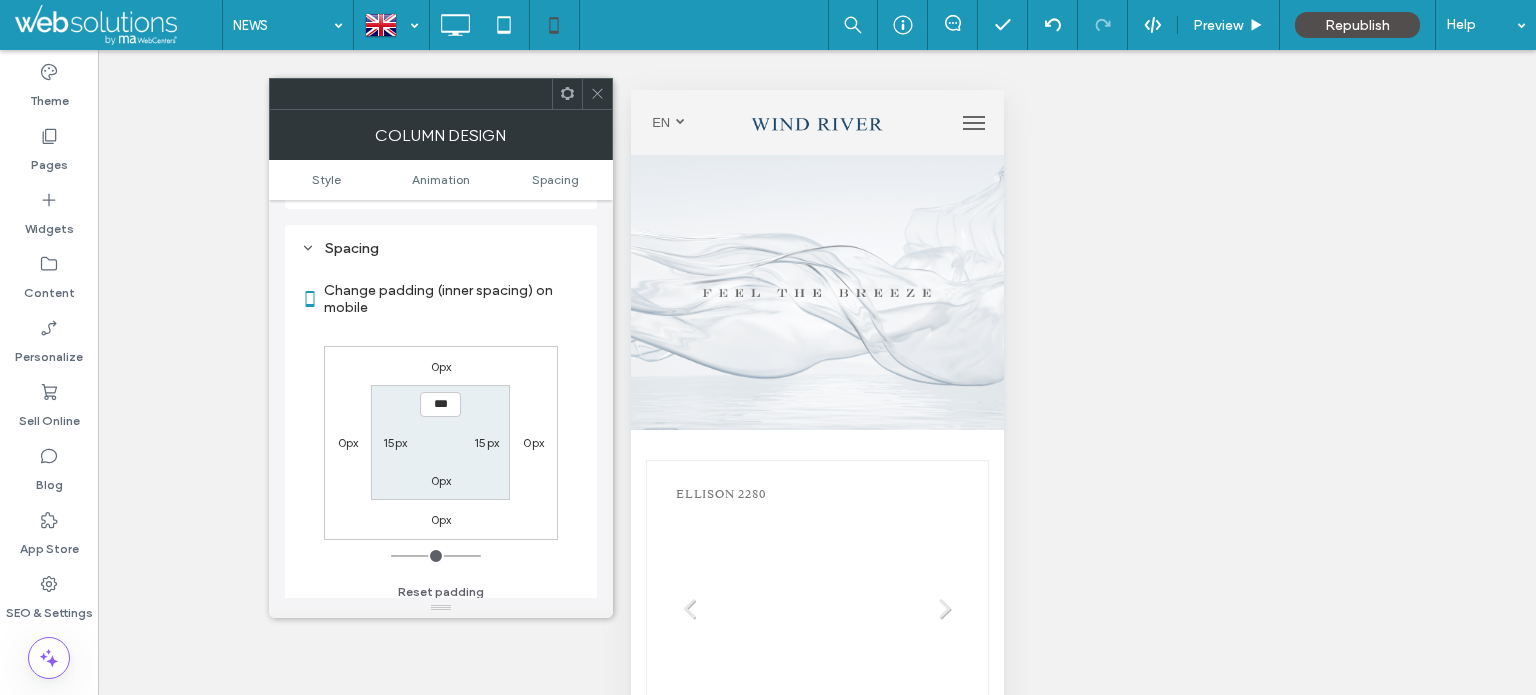 scroll, scrollTop: 468, scrollLeft: 0, axis: vertical 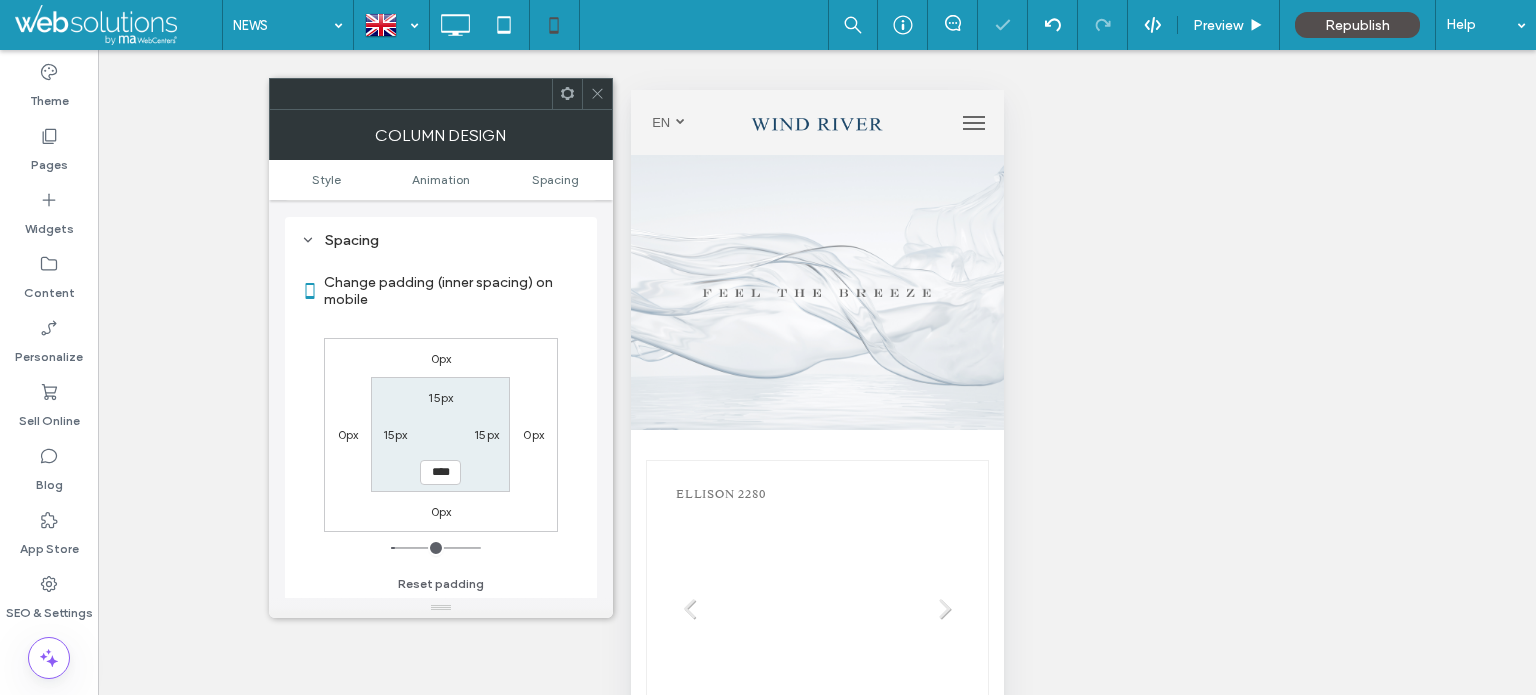 click 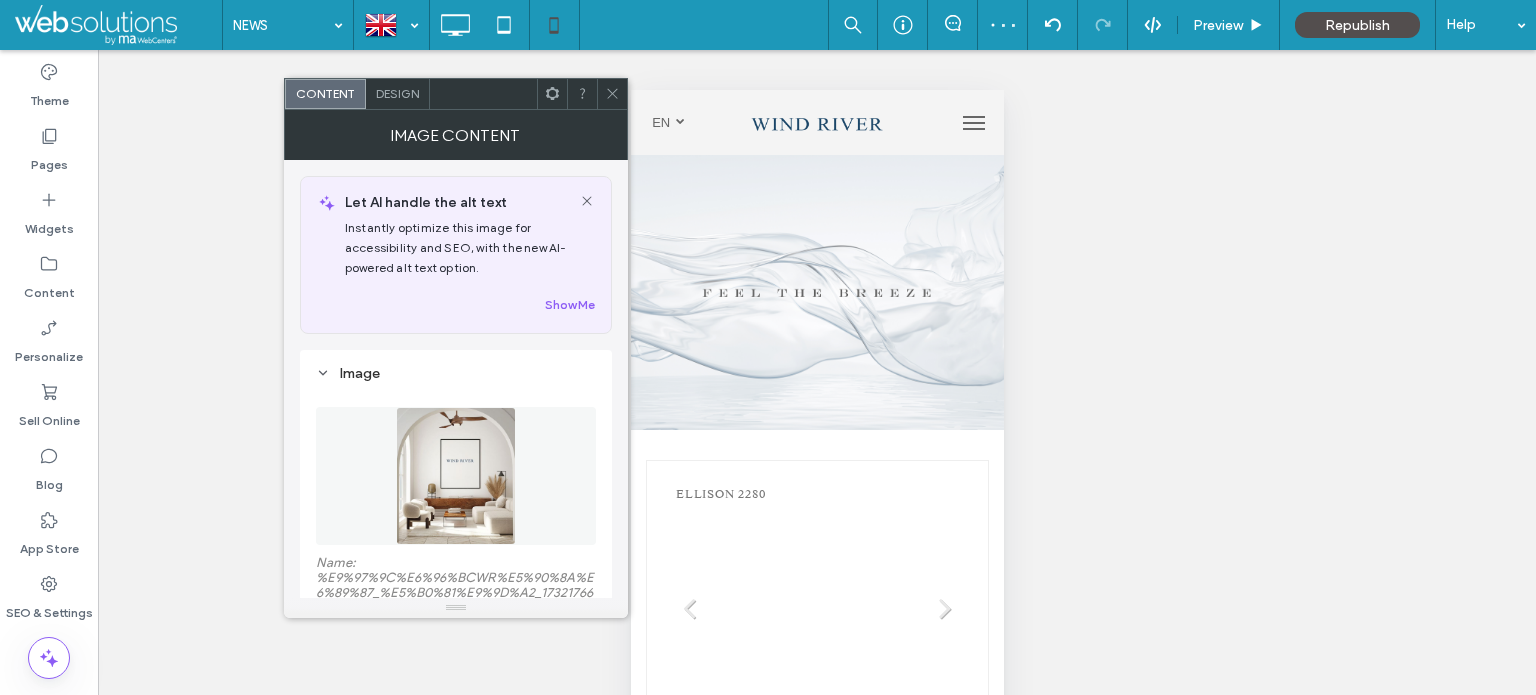 click on "Design" at bounding box center [397, 93] 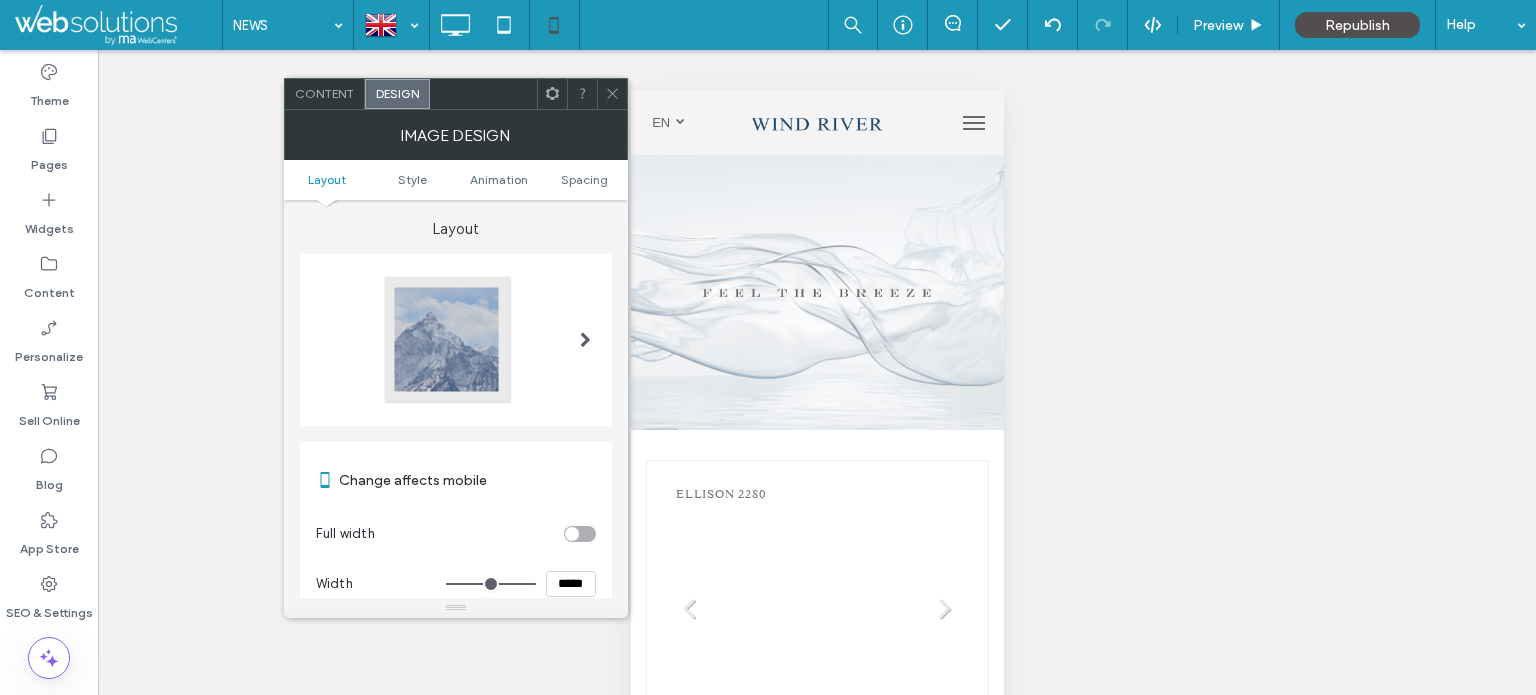 click 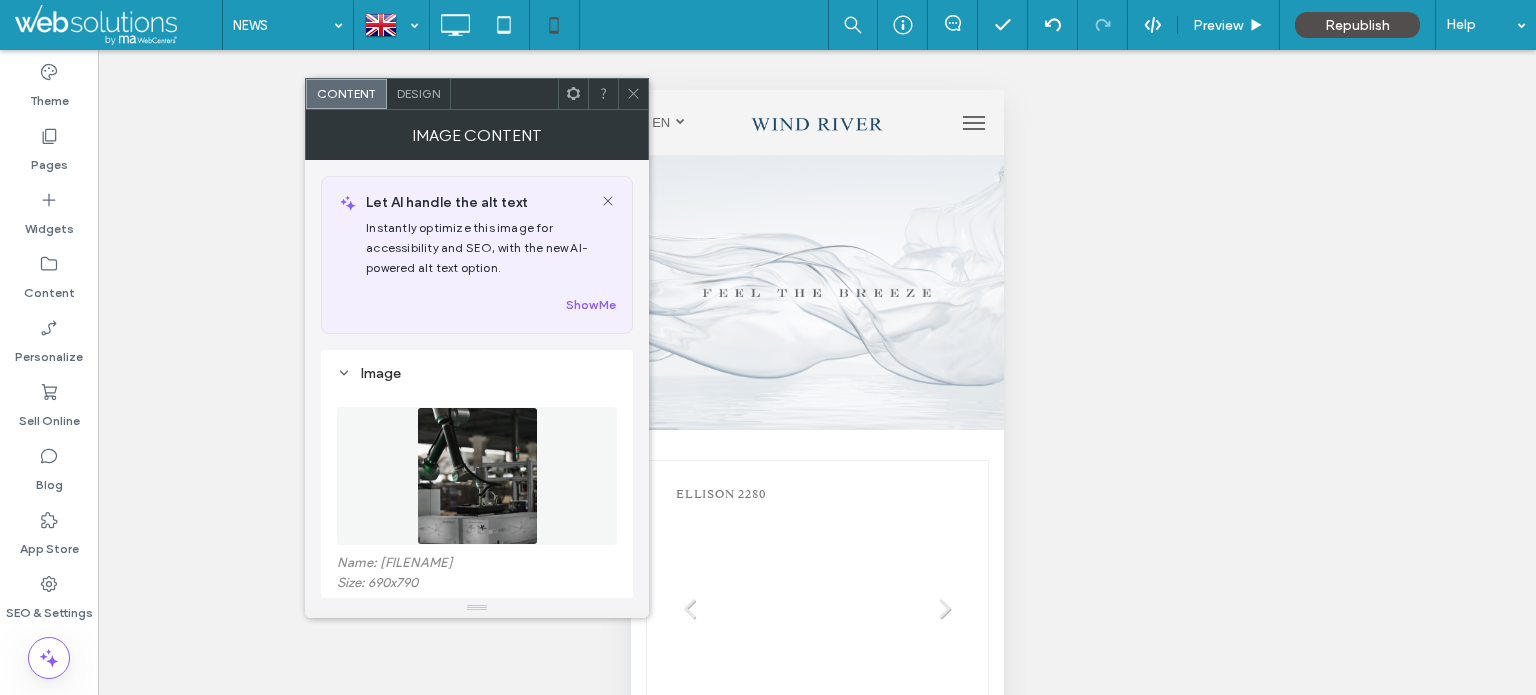 click on "Design" at bounding box center (419, 94) 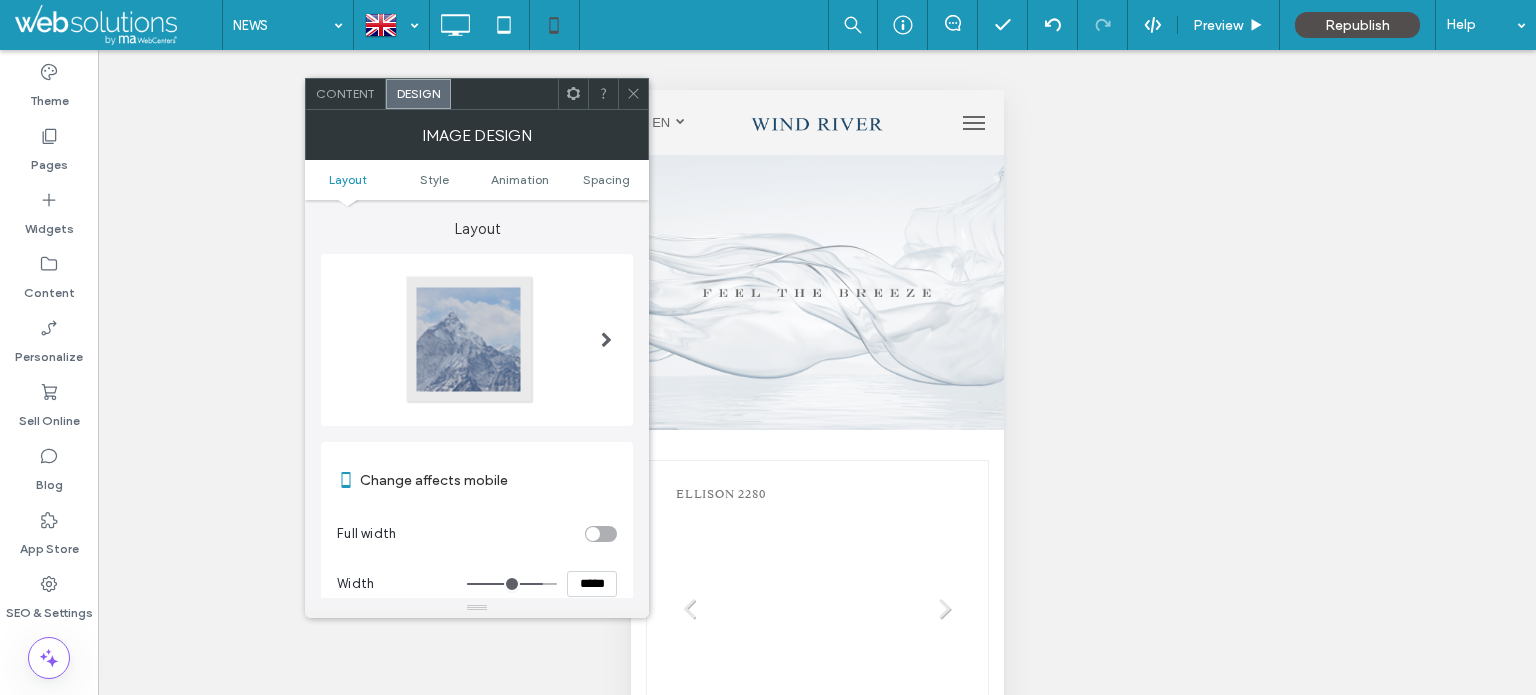 click on "Width *****" at bounding box center (477, 584) 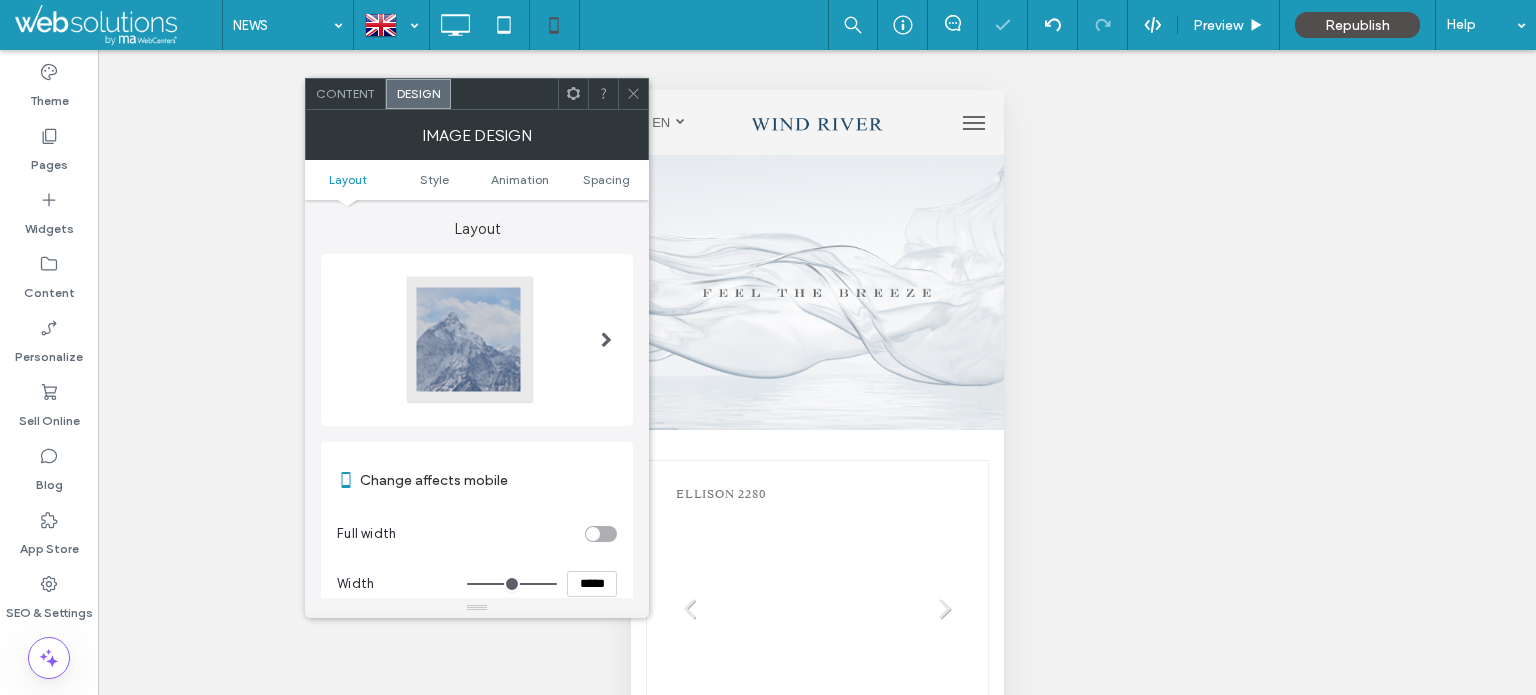 click 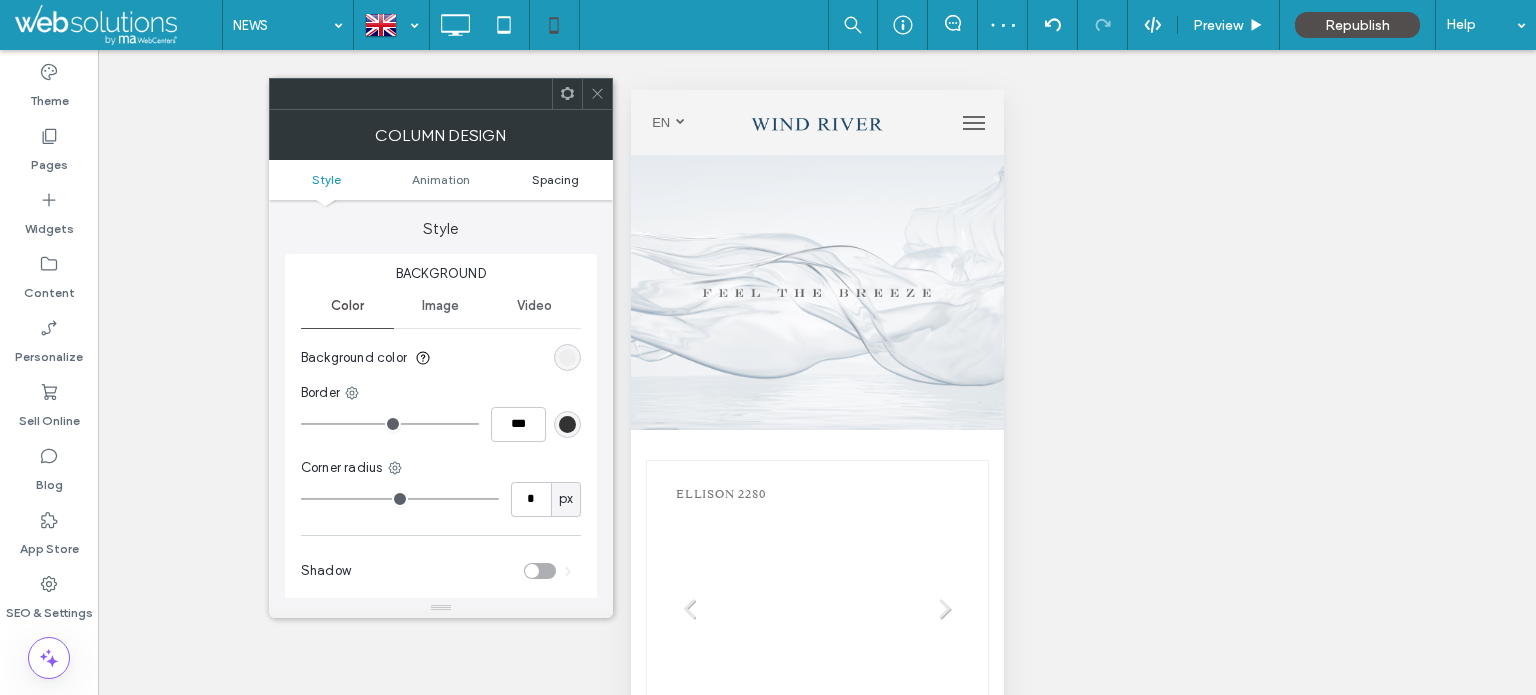 click on "Spacing" at bounding box center [555, 179] 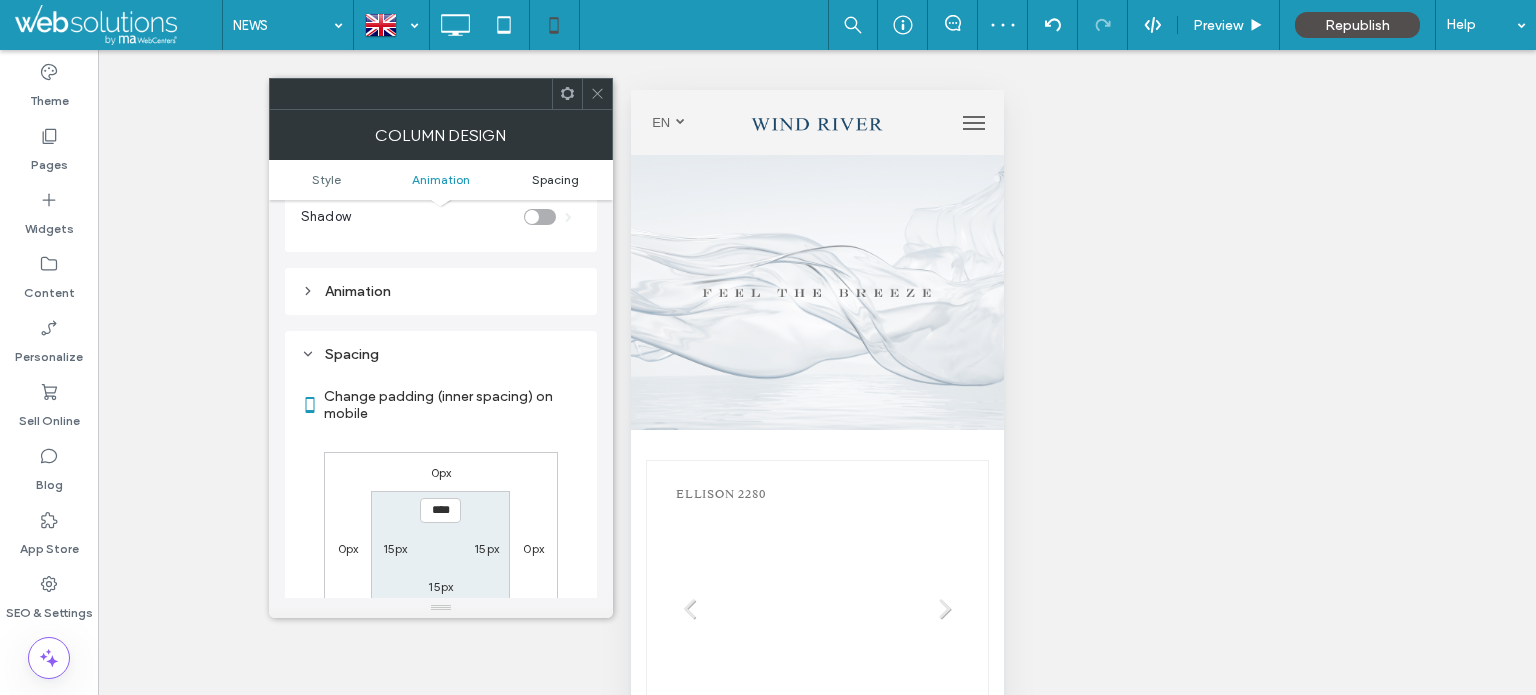 scroll, scrollTop: 468, scrollLeft: 0, axis: vertical 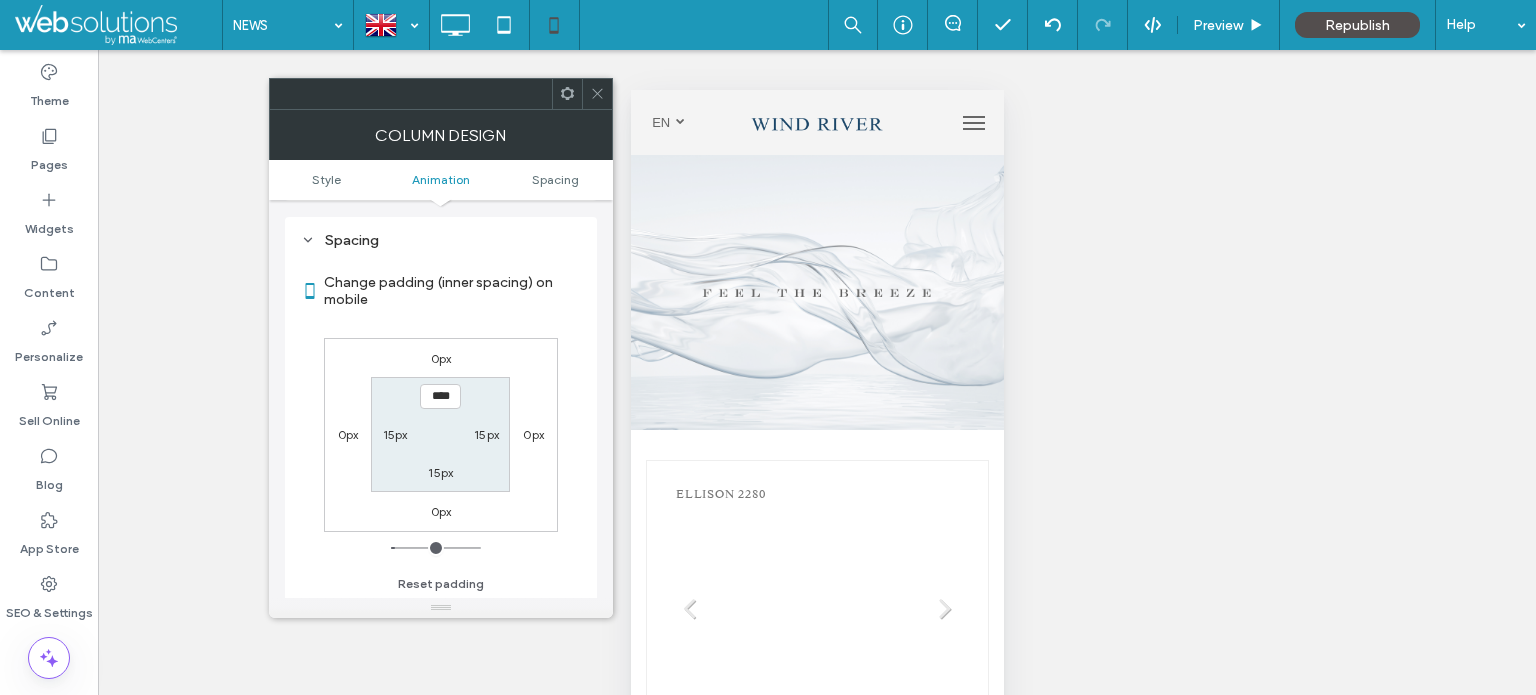 click on "15px" at bounding box center (440, 472) 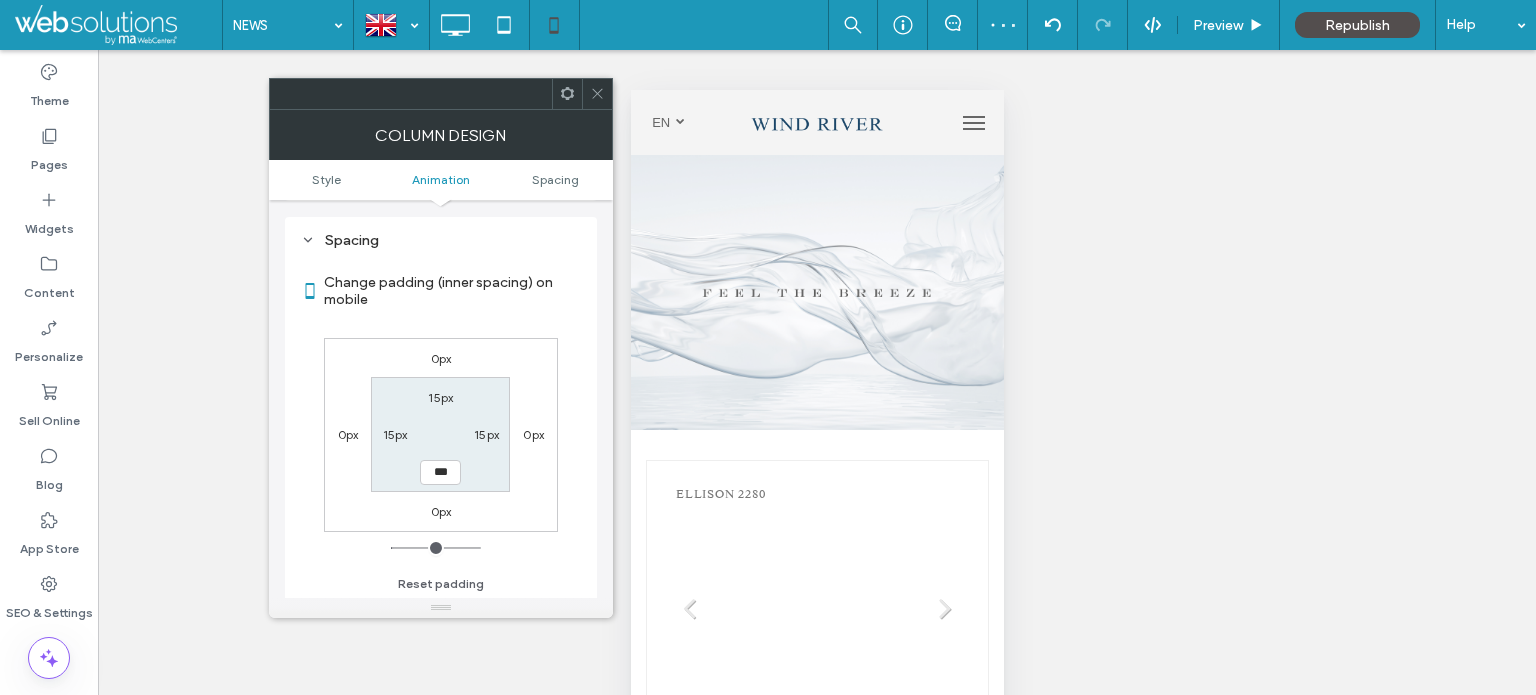 click 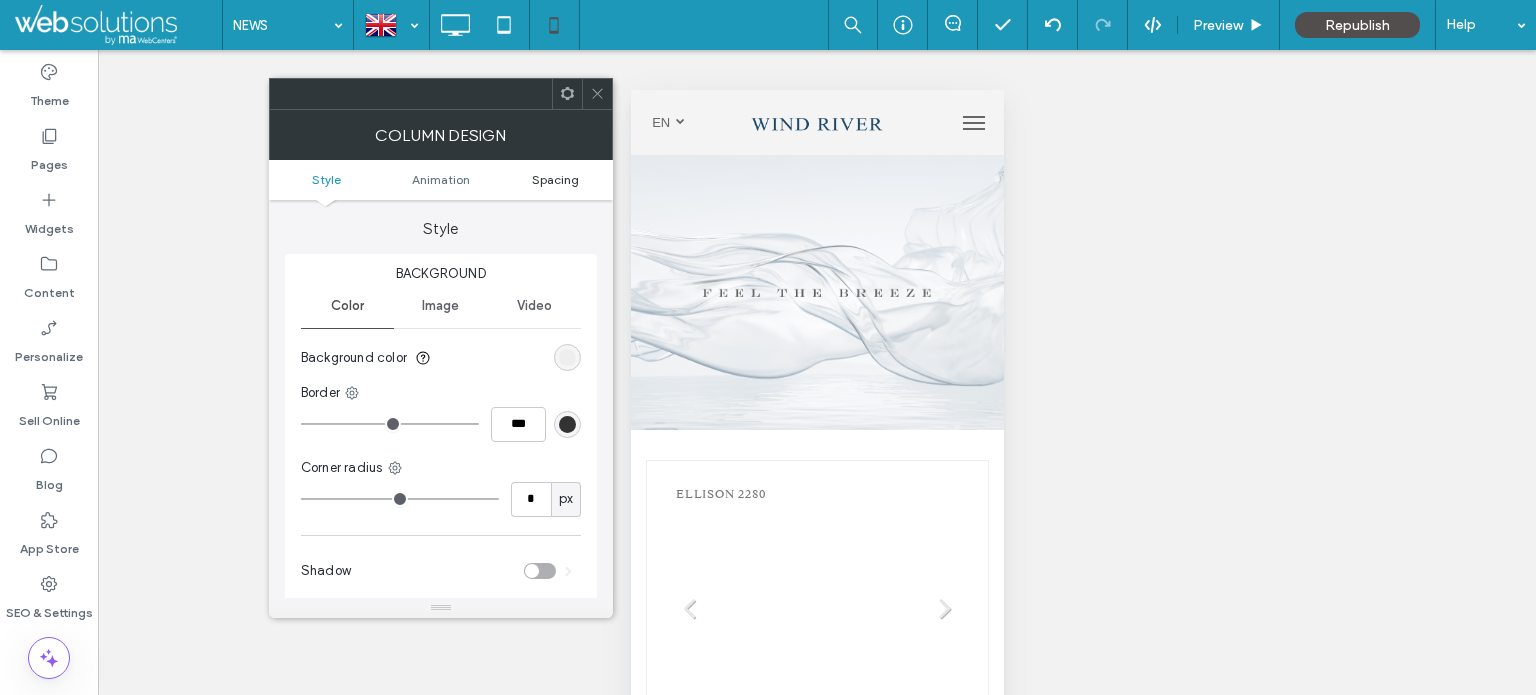 click on "Spacing" at bounding box center [555, 179] 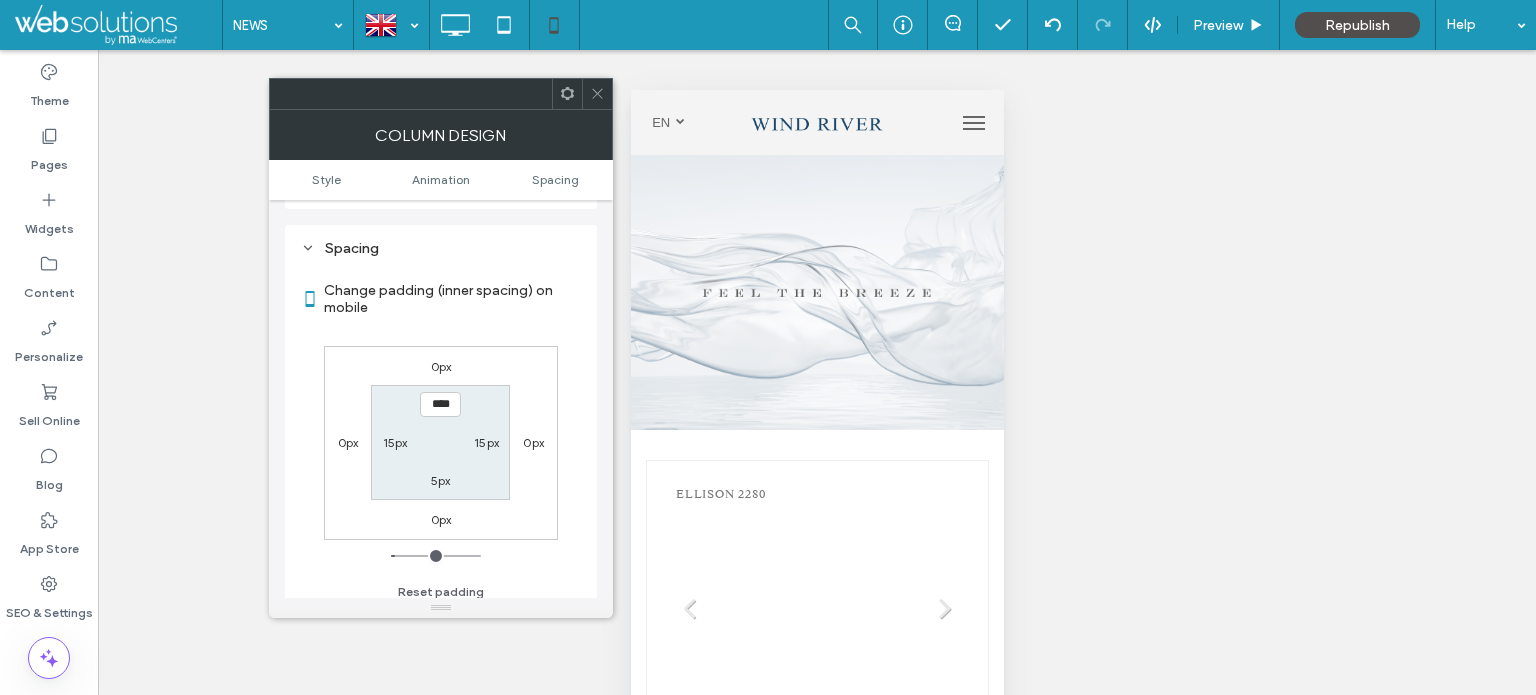 scroll, scrollTop: 468, scrollLeft: 0, axis: vertical 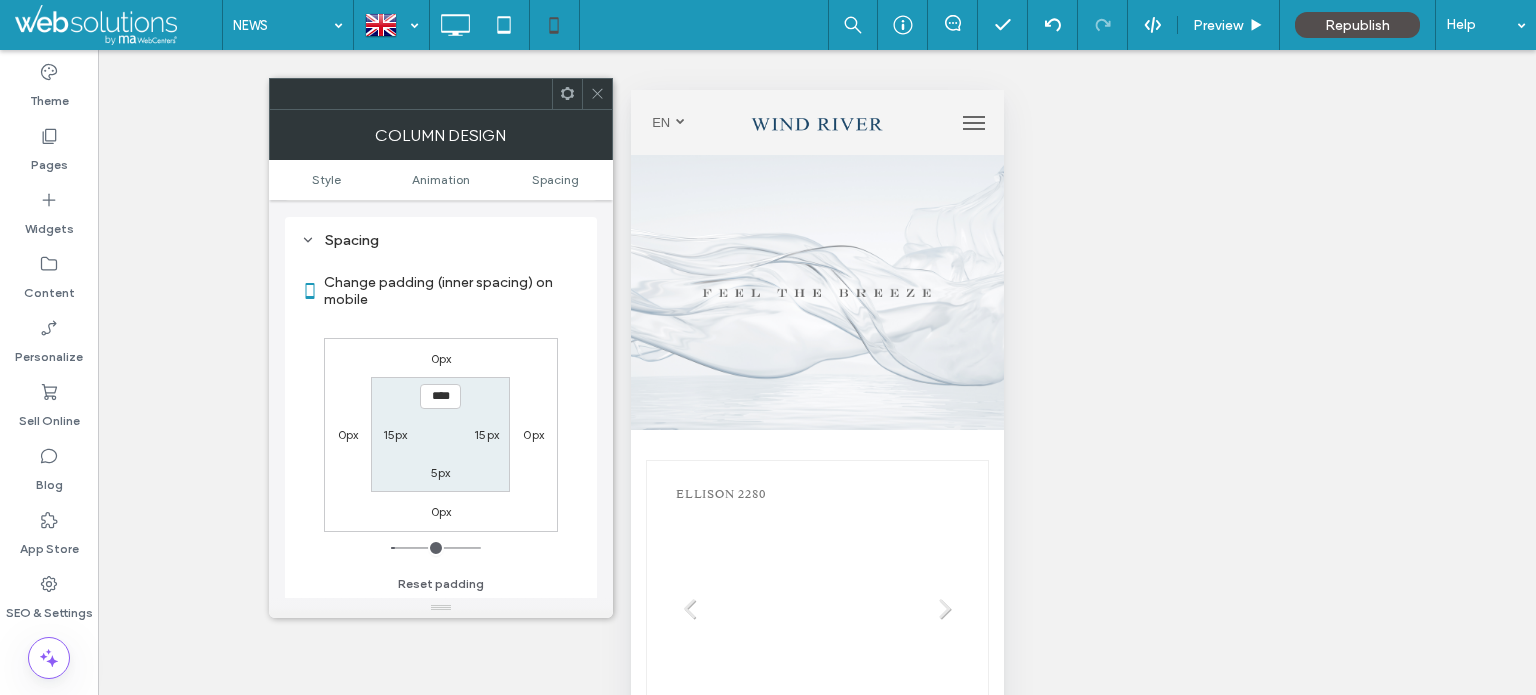 click on "0px" at bounding box center [441, 511] 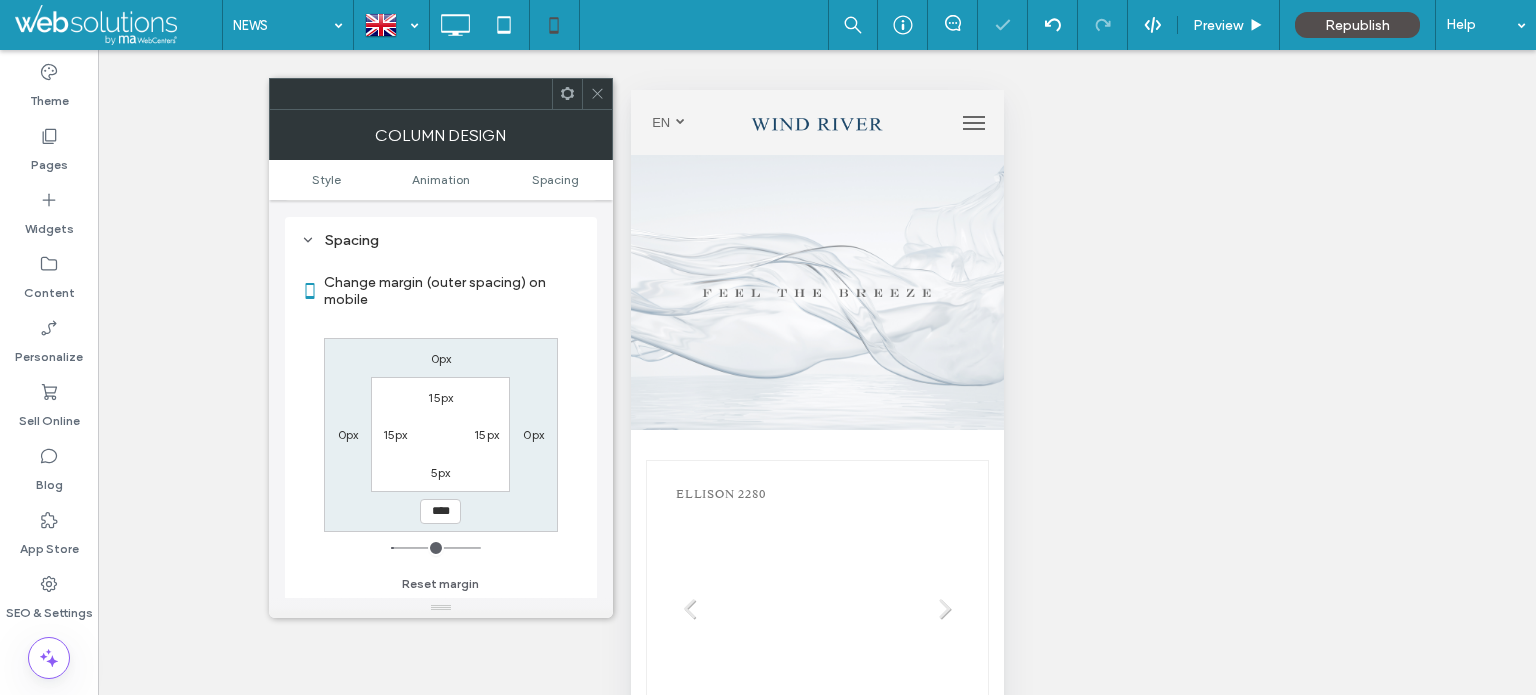 drag, startPoint x: 594, startPoint y: 94, endPoint x: 594, endPoint y: 131, distance: 37 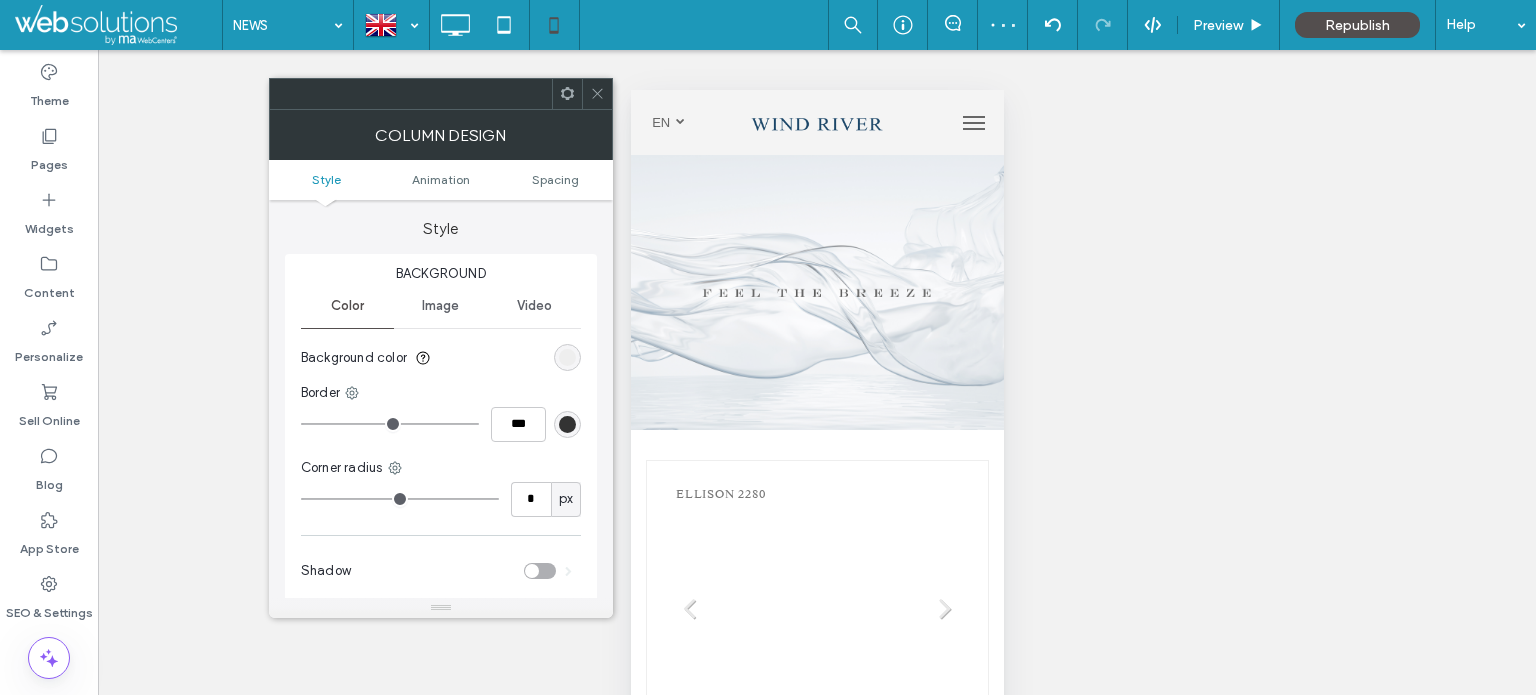drag, startPoint x: 563, startPoint y: 180, endPoint x: 554, endPoint y: 272, distance: 92.43917 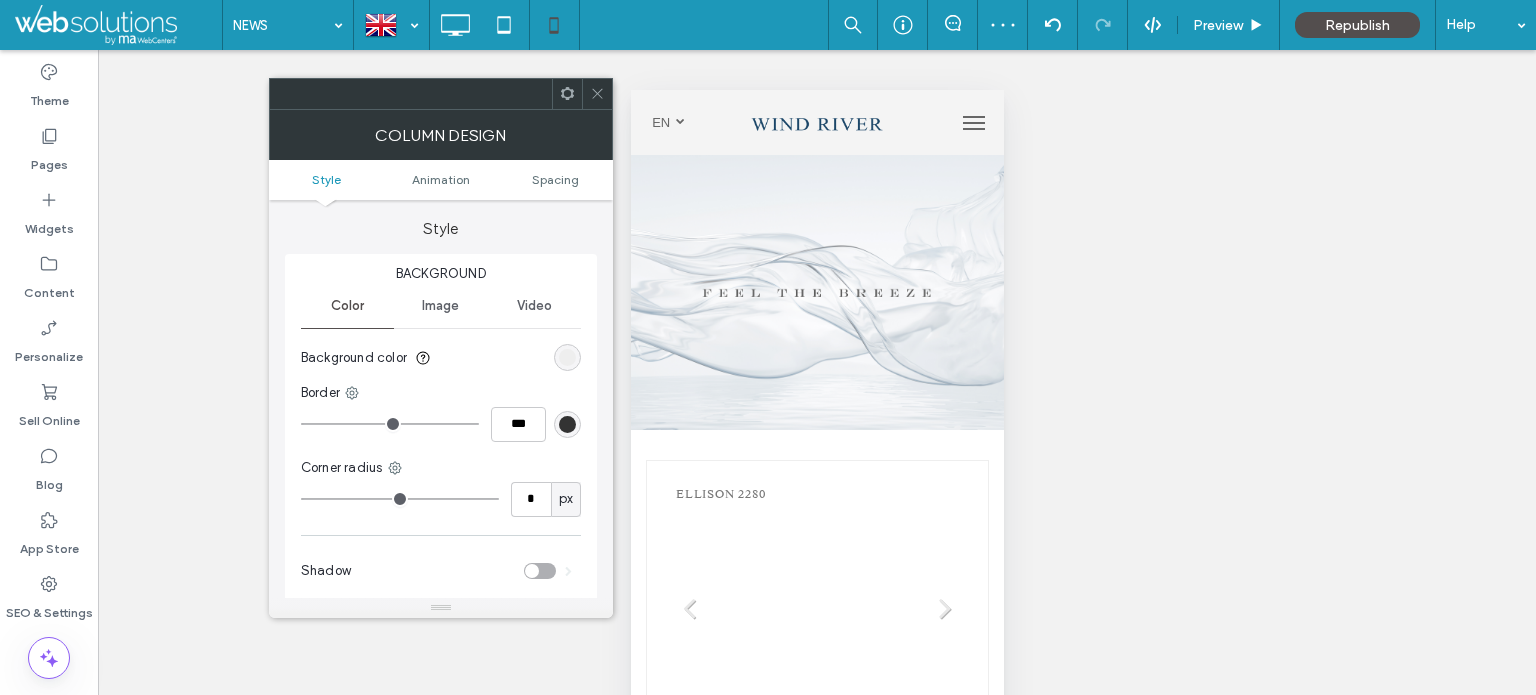 click on "Spacing" at bounding box center (555, 179) 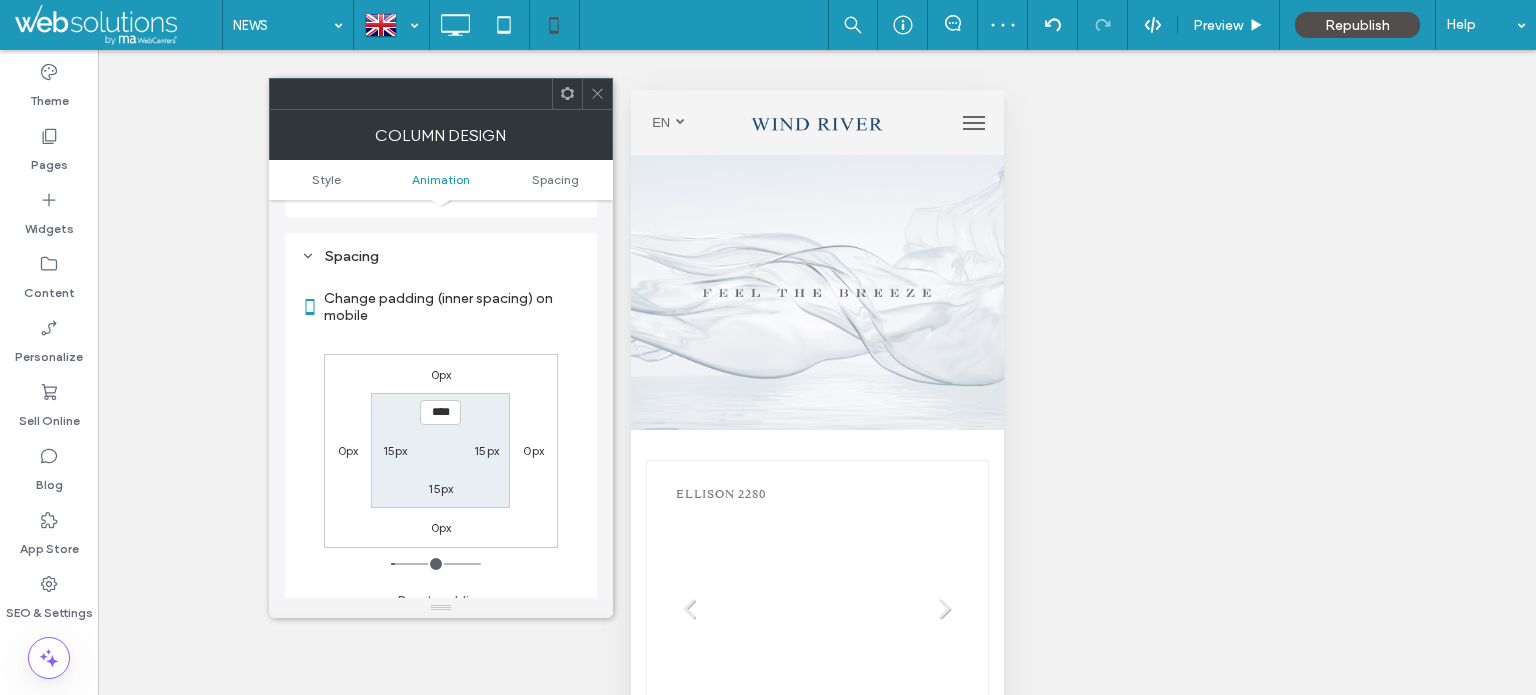 scroll, scrollTop: 468, scrollLeft: 0, axis: vertical 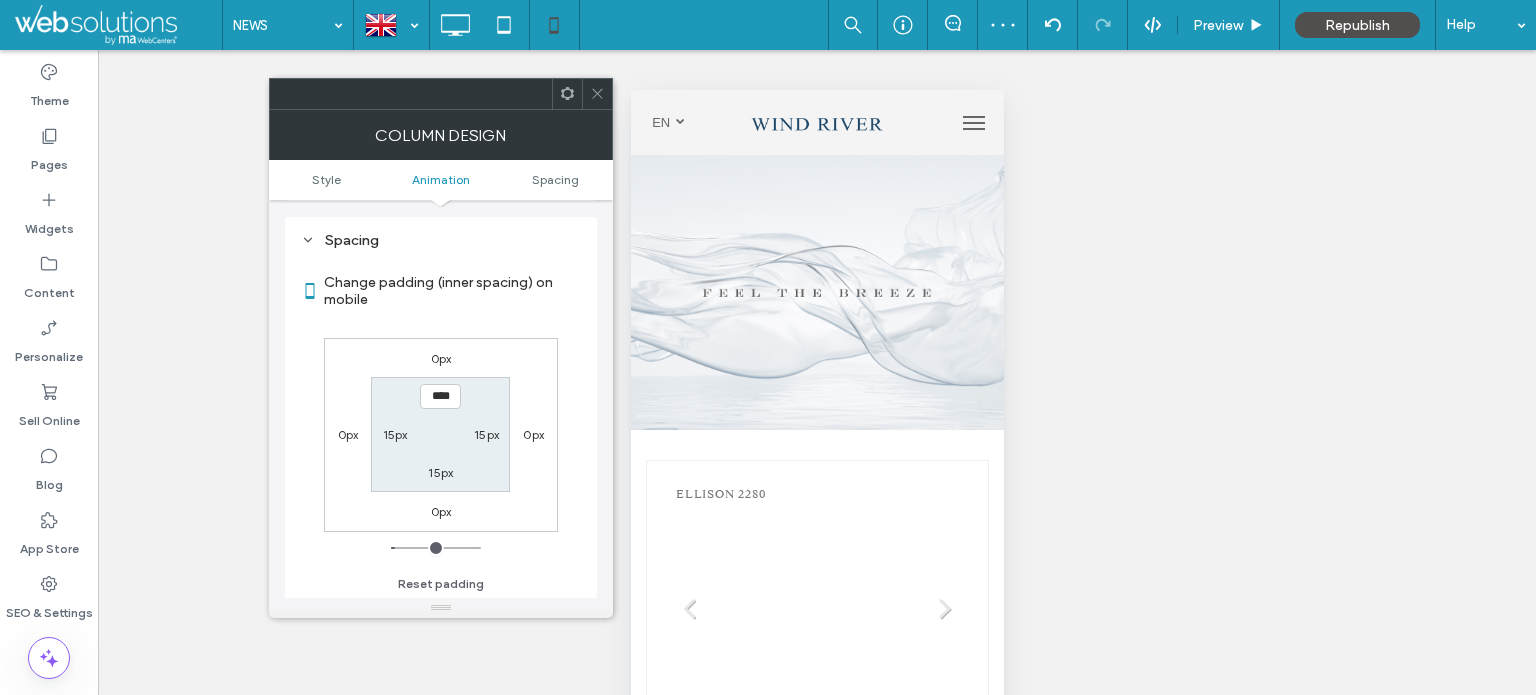 click on "0px" at bounding box center (441, 511) 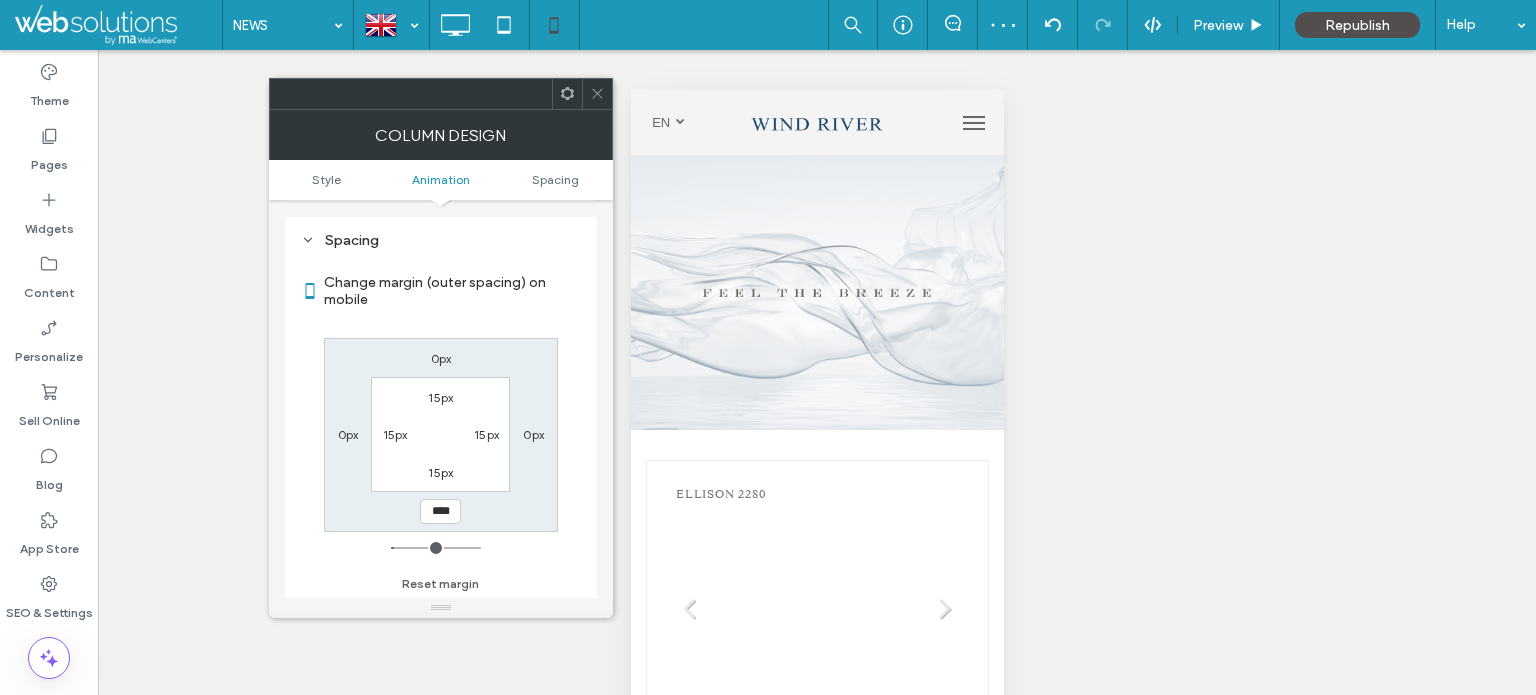 click on "15px" at bounding box center (440, 472) 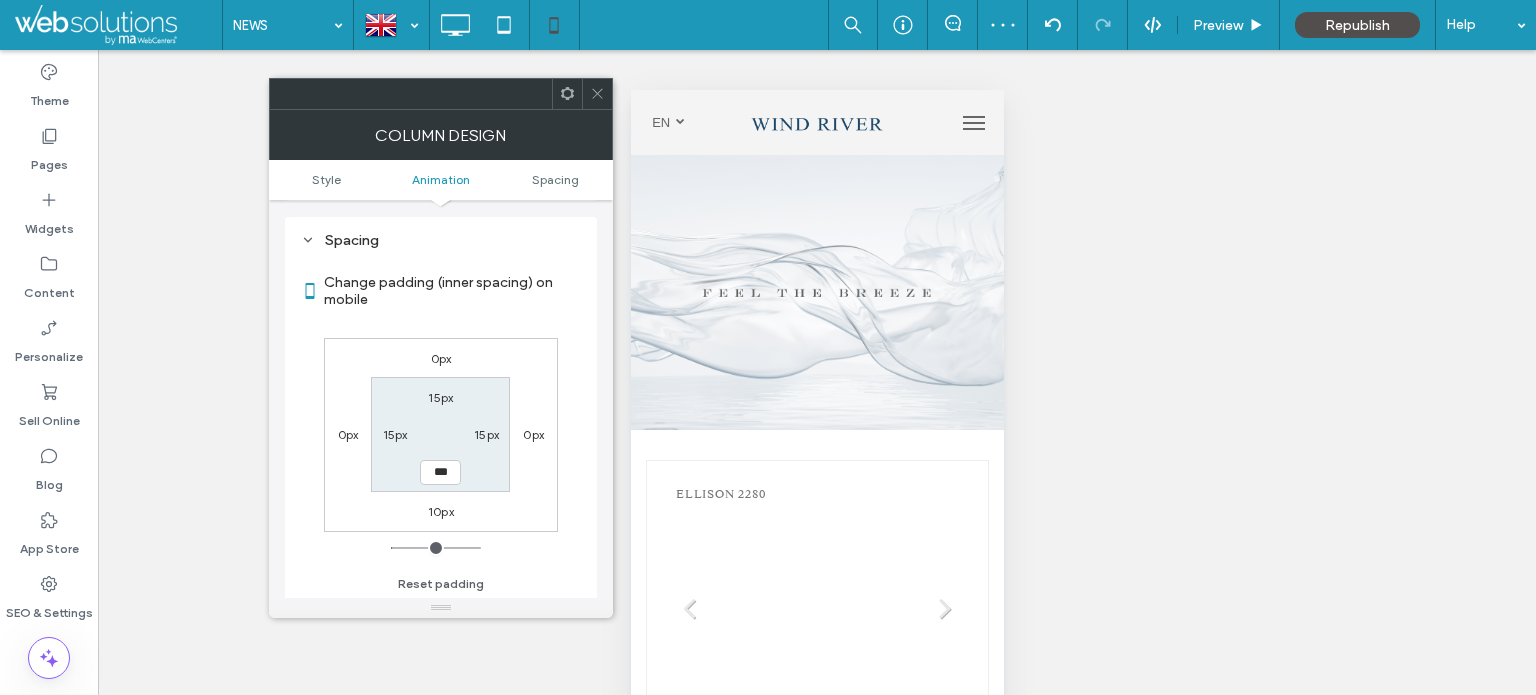 click 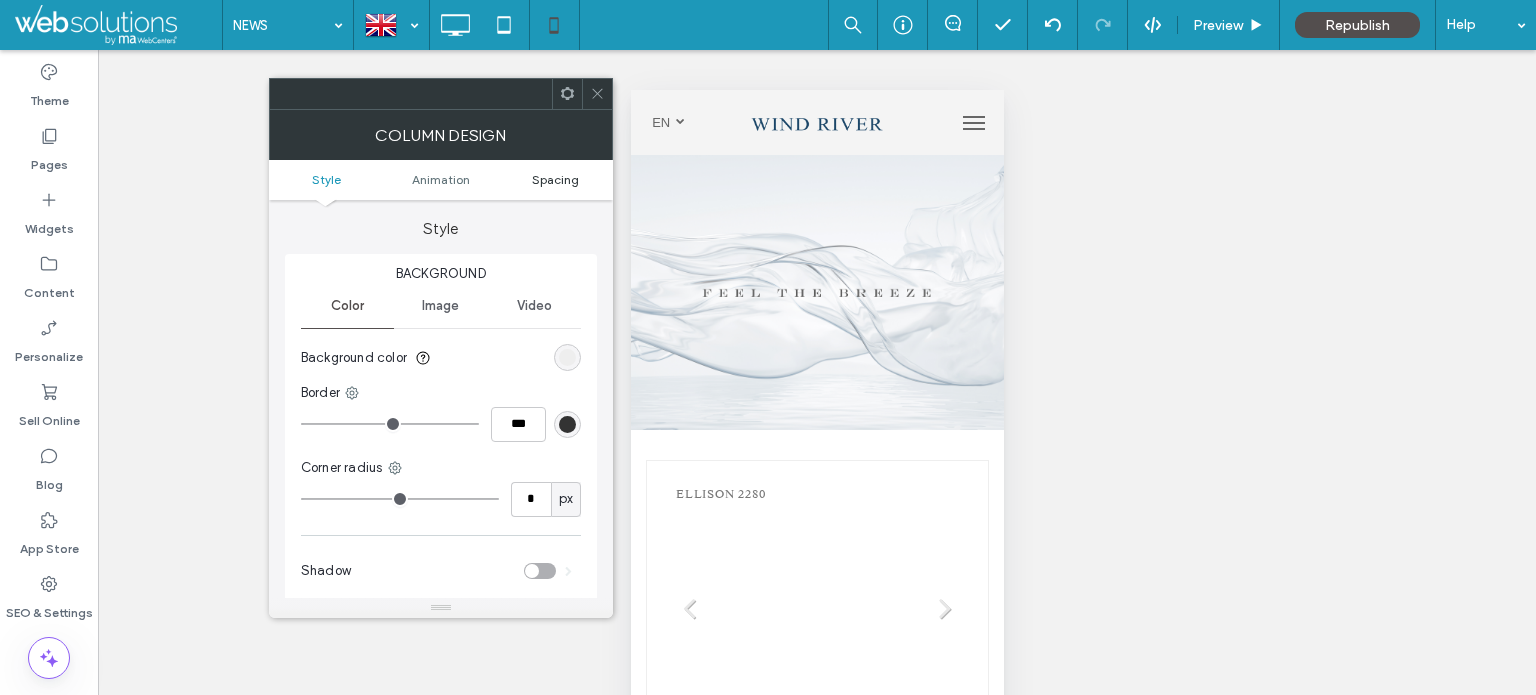 click on "Spacing" at bounding box center [555, 179] 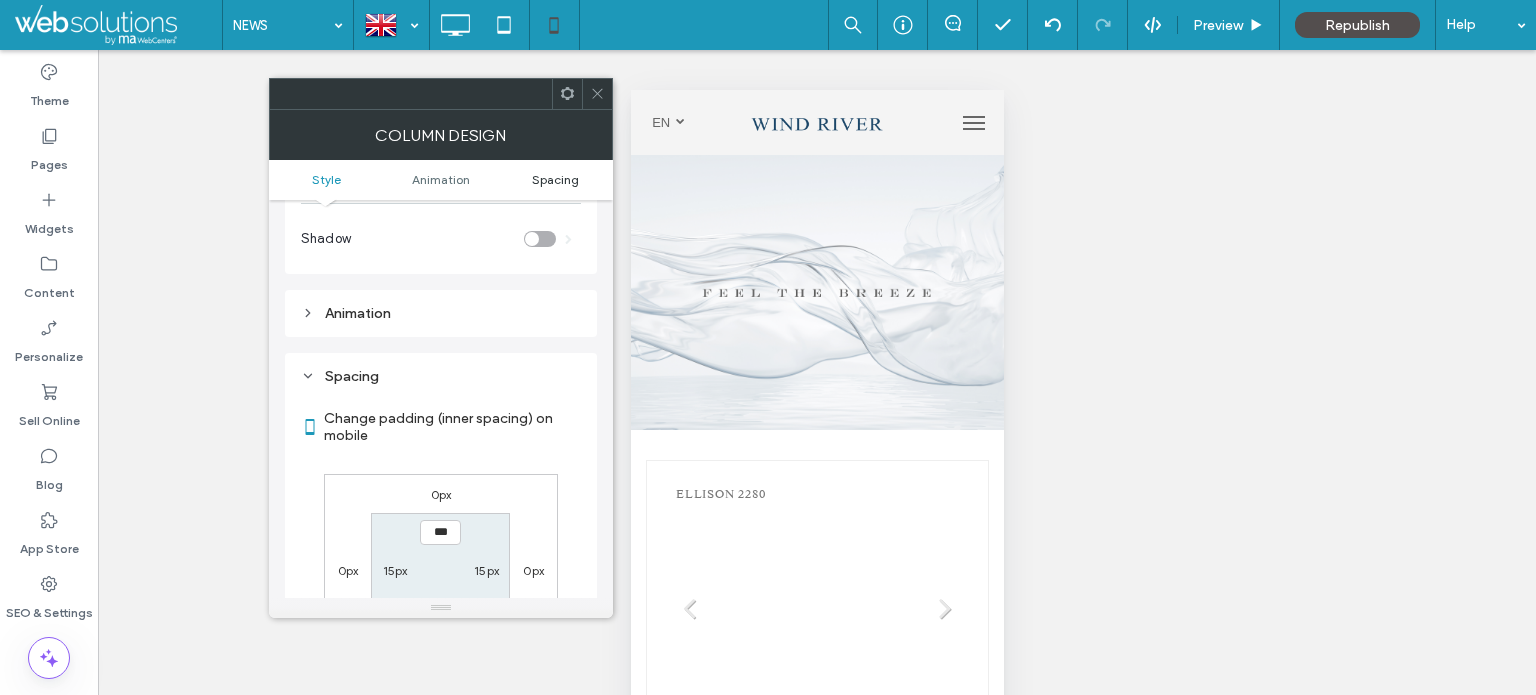 scroll, scrollTop: 468, scrollLeft: 0, axis: vertical 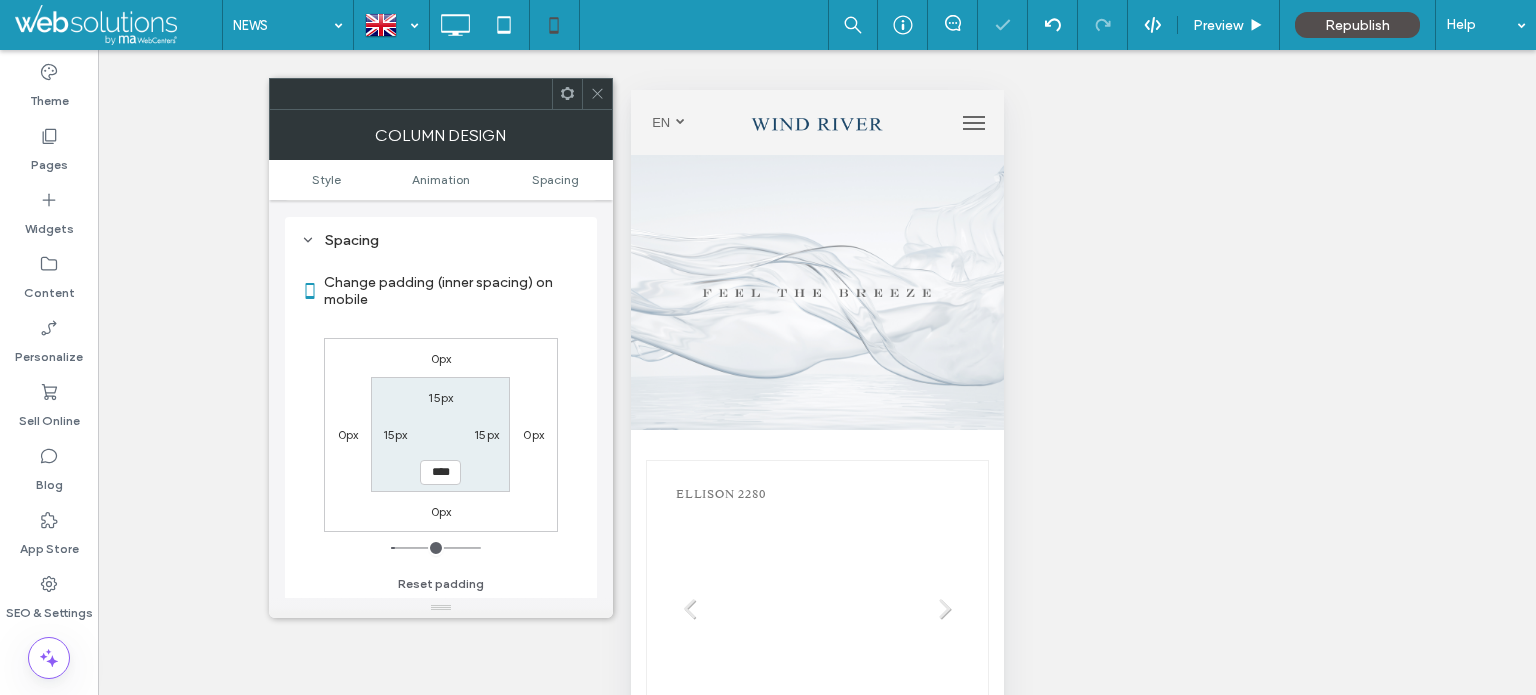 click on "0px" at bounding box center [441, 511] 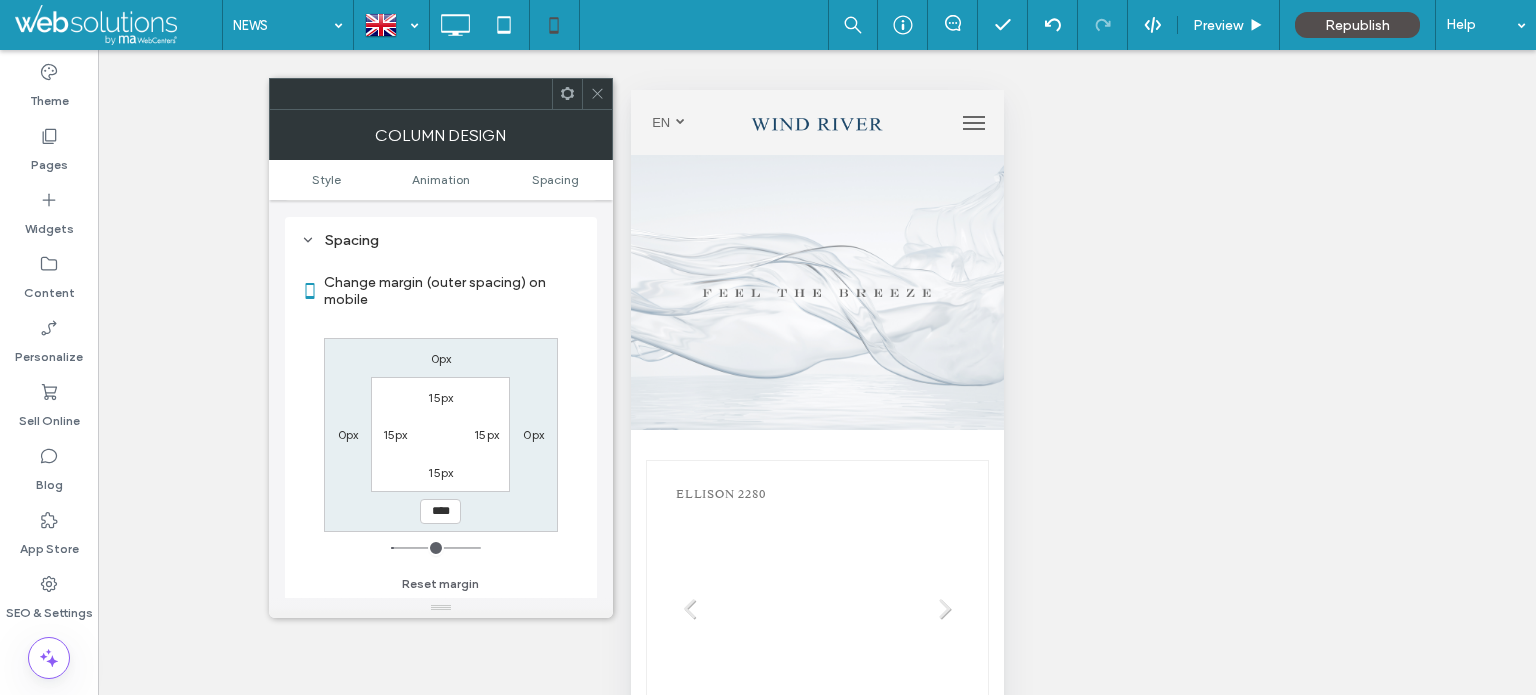 click at bounding box center (597, 94) 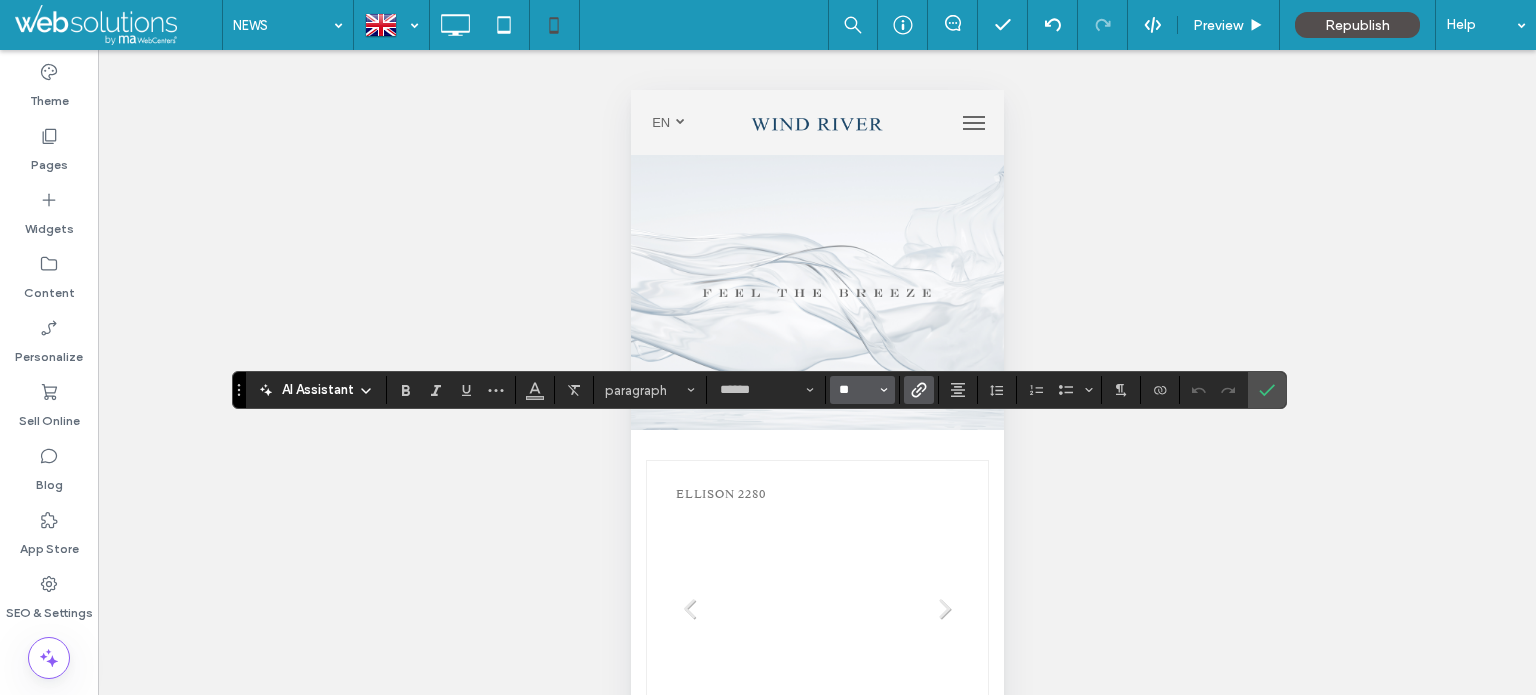 click on "**" at bounding box center (856, 390) 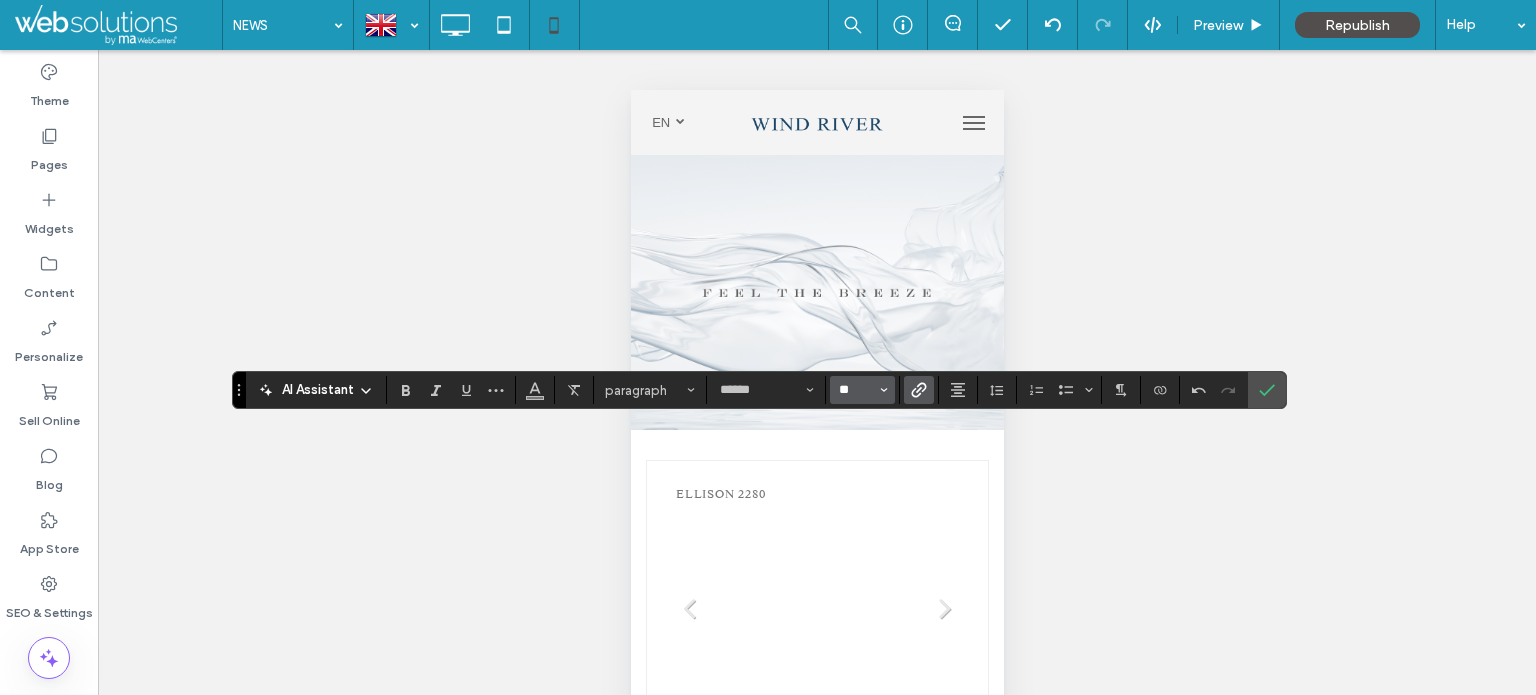 click on "**" at bounding box center [856, 390] 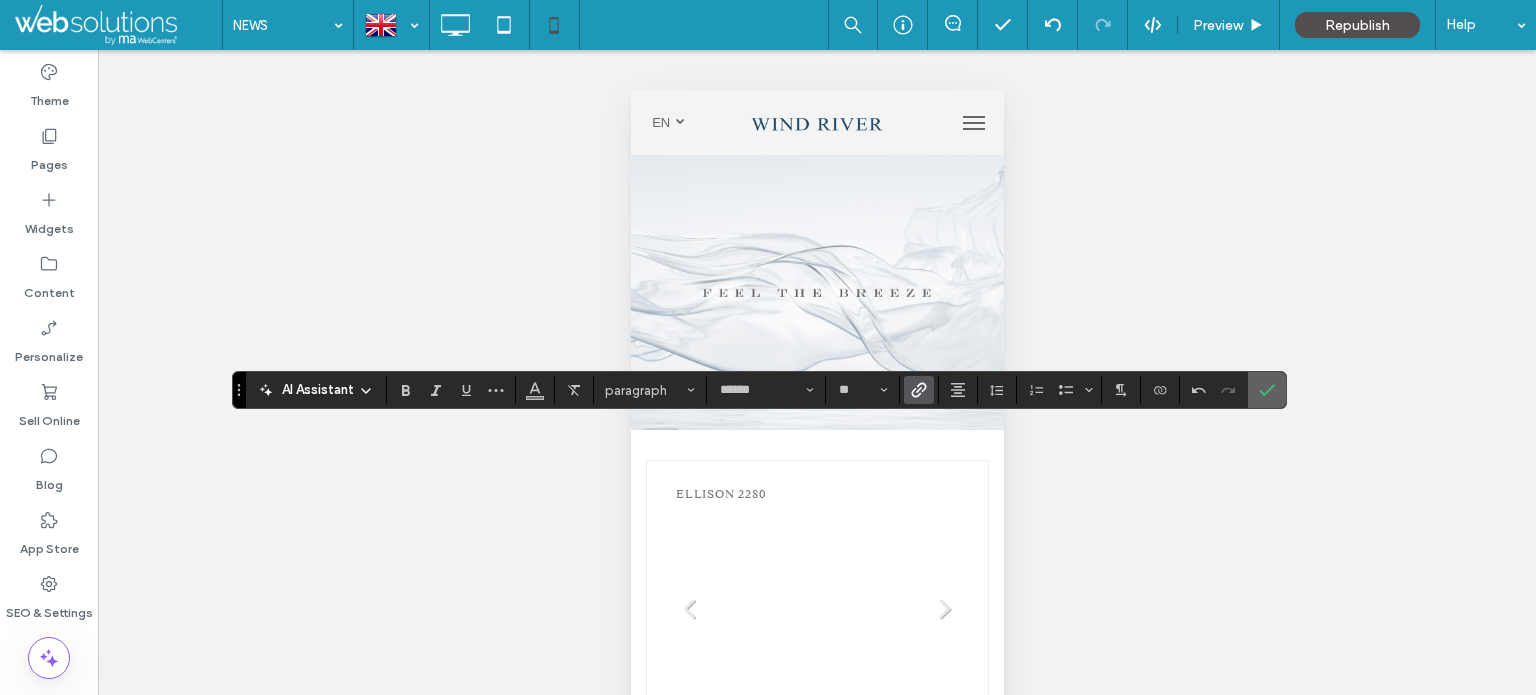 click 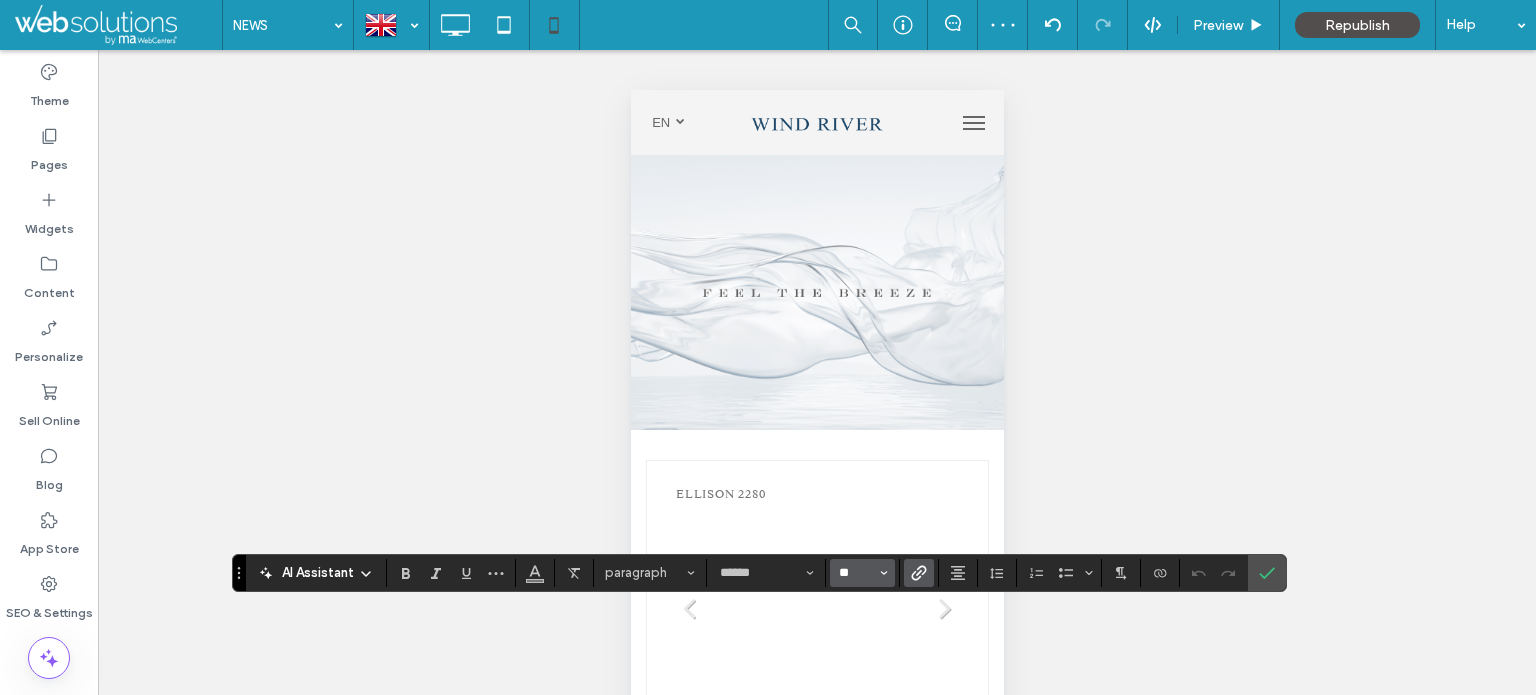 click on "**" at bounding box center (856, 573) 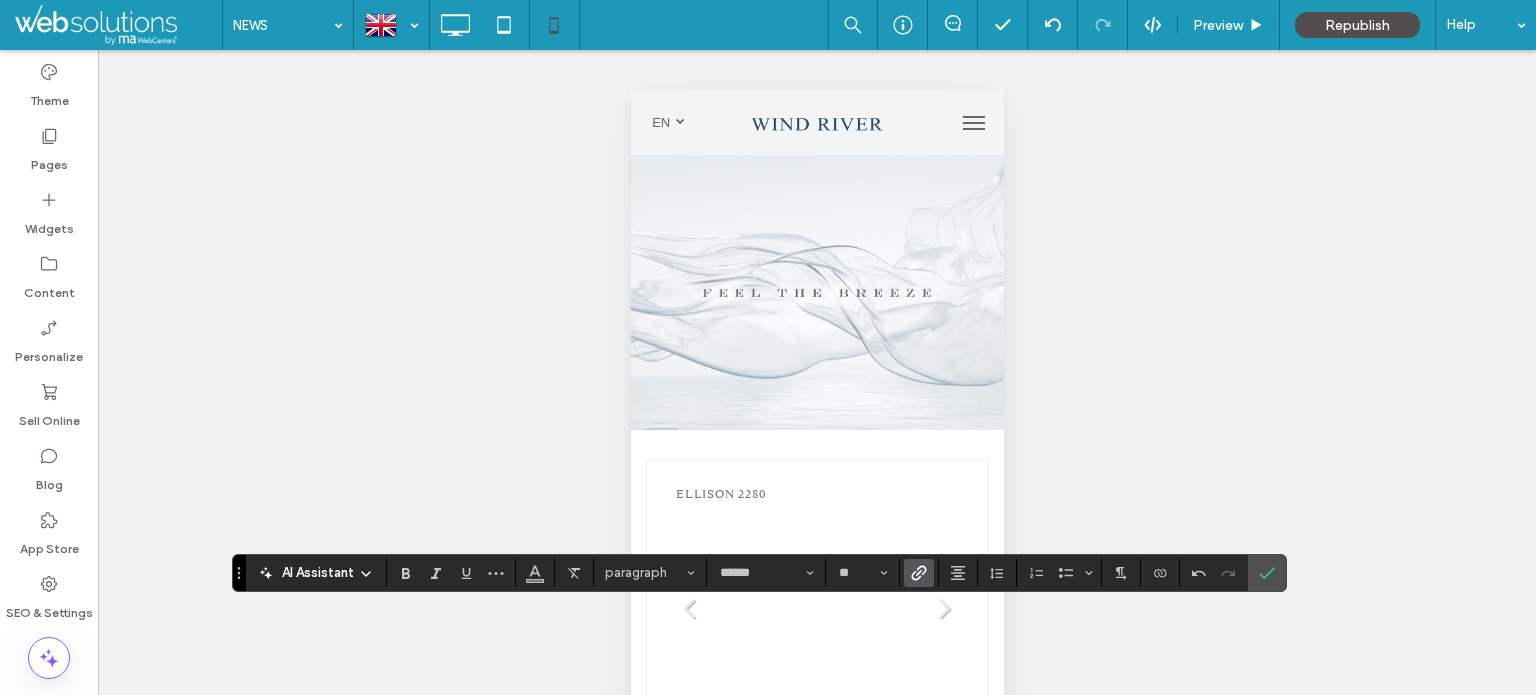 click 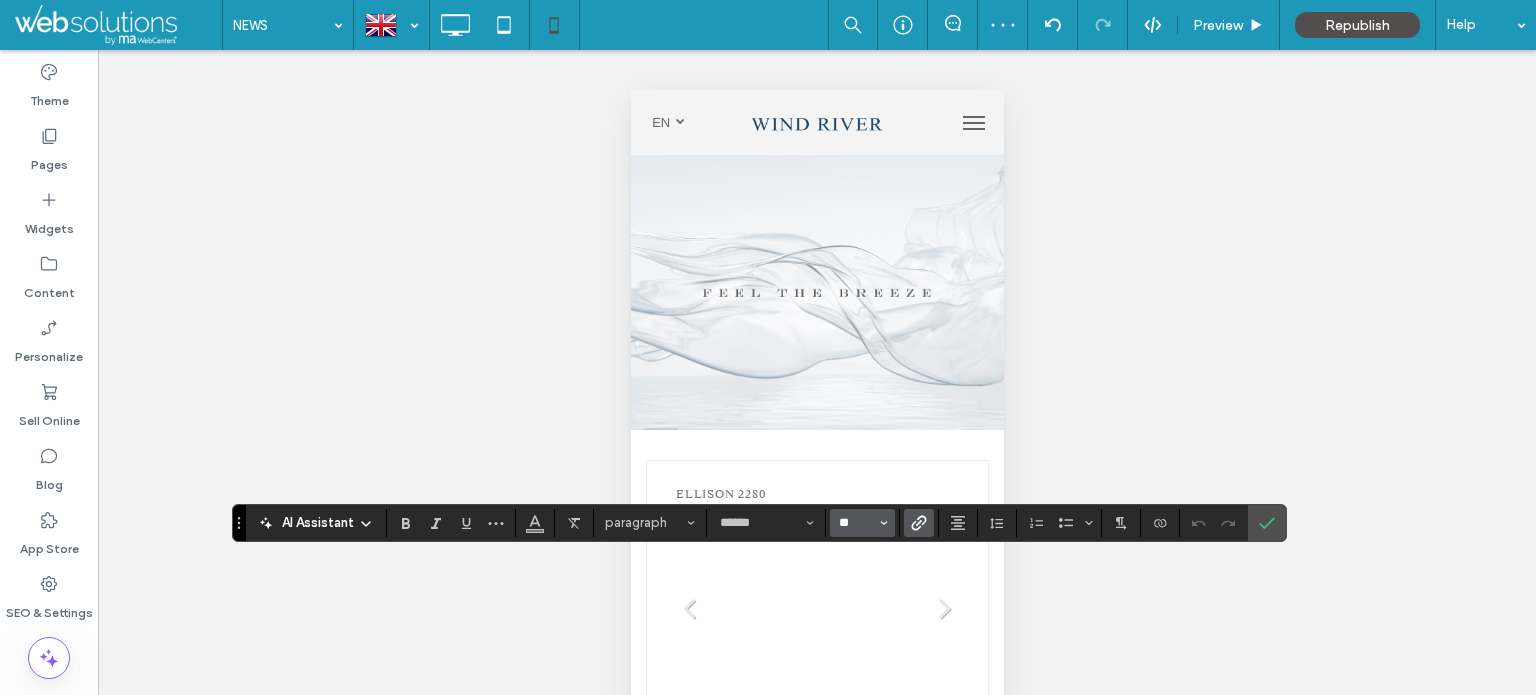 click on "**" at bounding box center (856, 523) 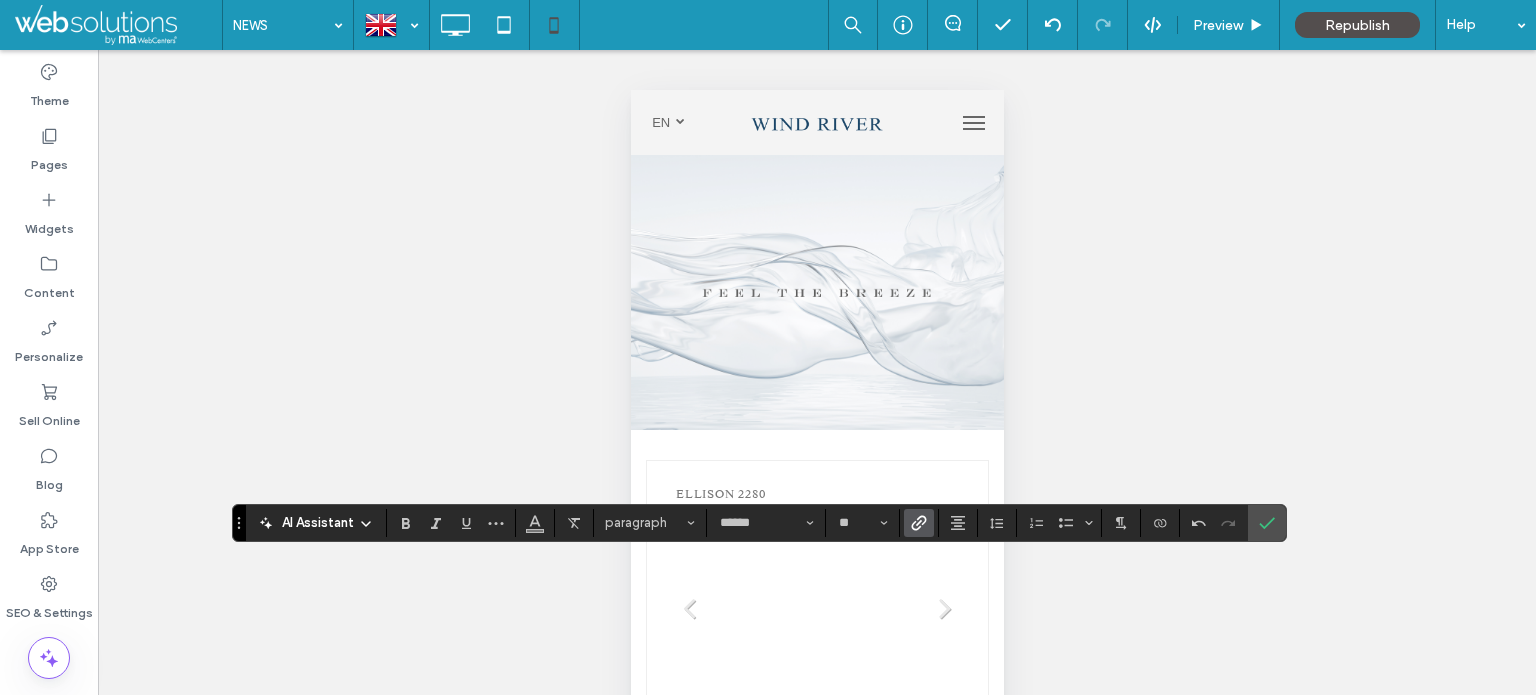 drag, startPoint x: 1274, startPoint y: 523, endPoint x: 1205, endPoint y: 519, distance: 69.115845 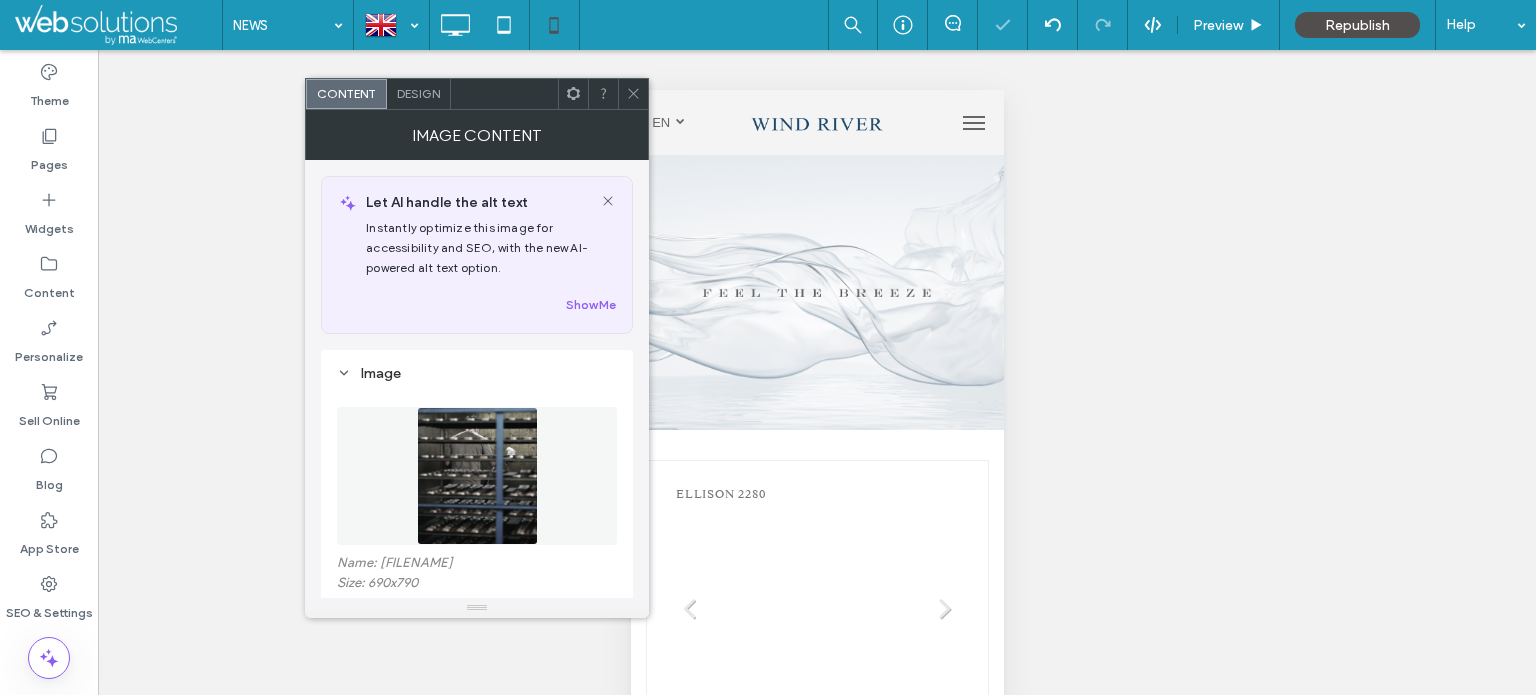 click on "Design" at bounding box center (419, 94) 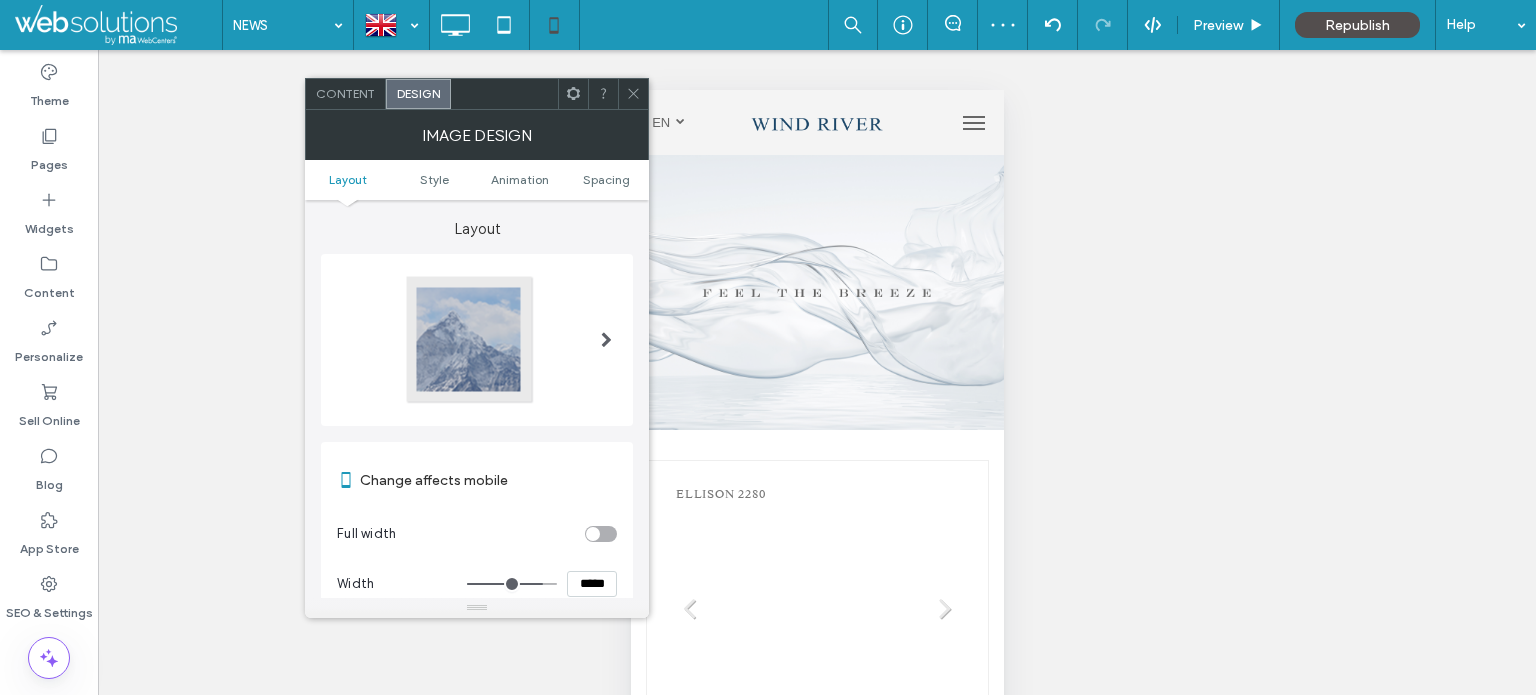 click on "*****" at bounding box center (592, 584) 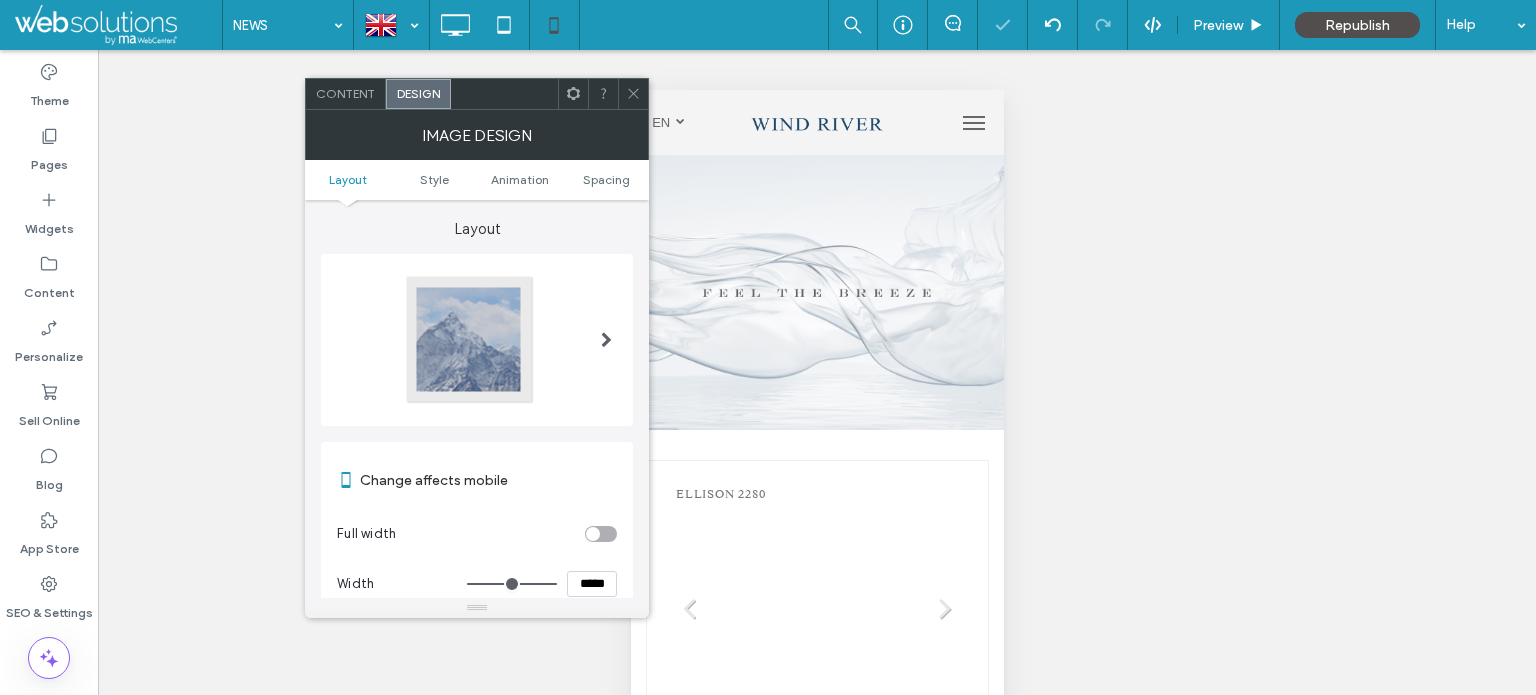 click at bounding box center [633, 94] 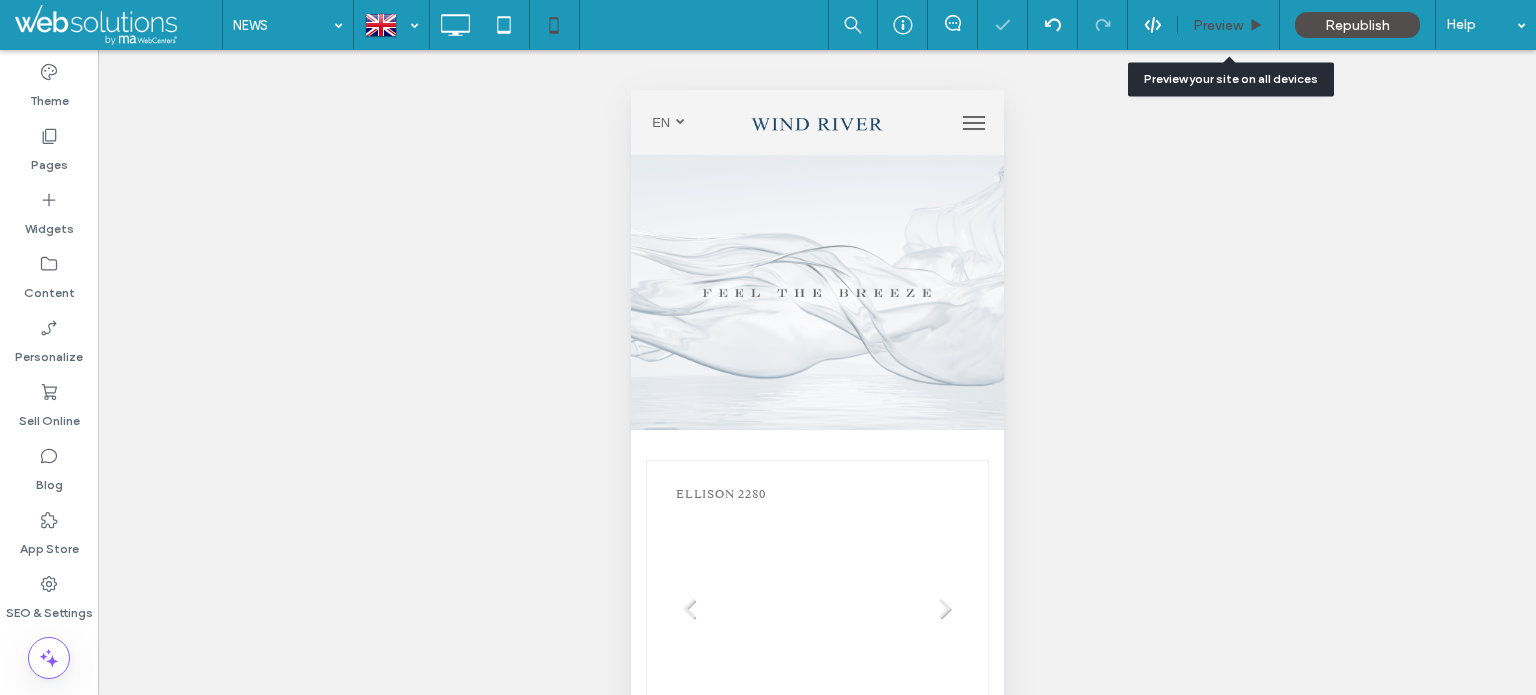 click on "Preview" at bounding box center (1229, 25) 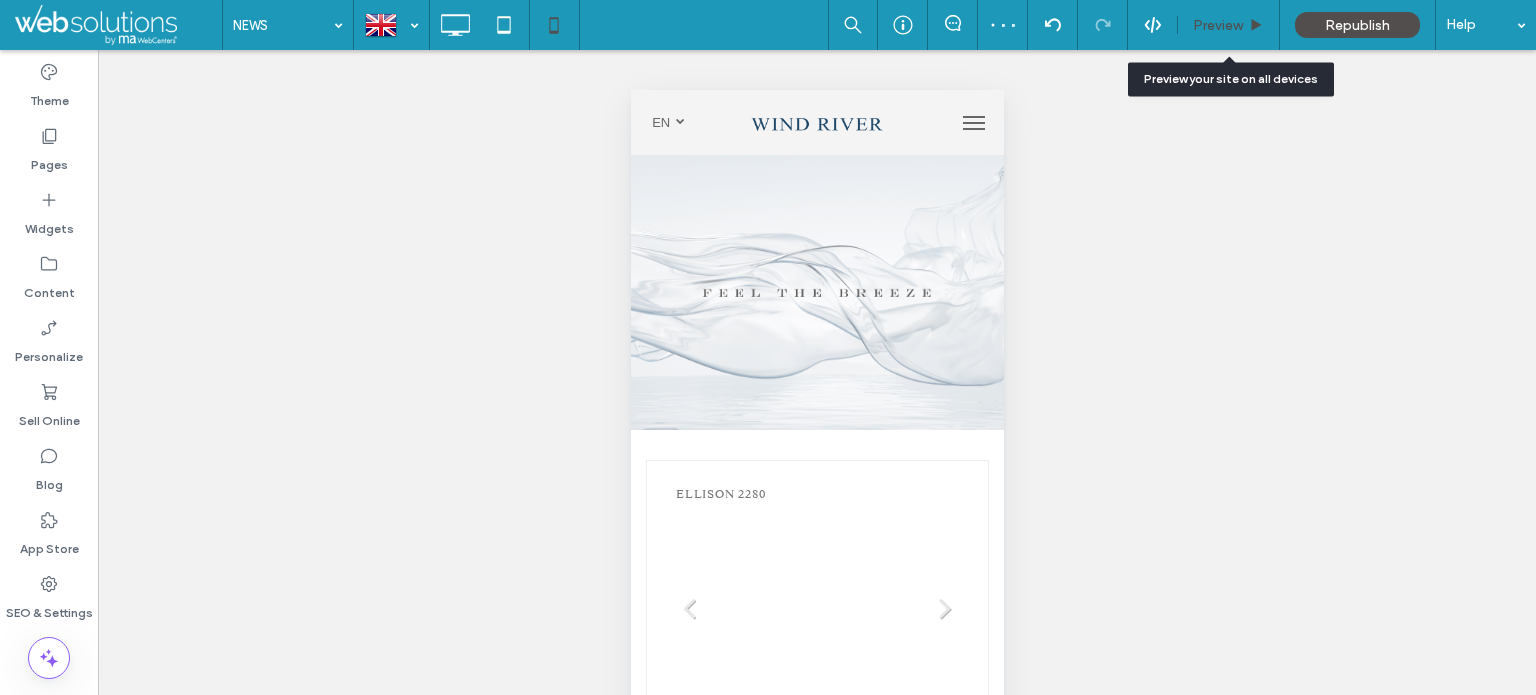 click on "Preview" at bounding box center (1228, 25) 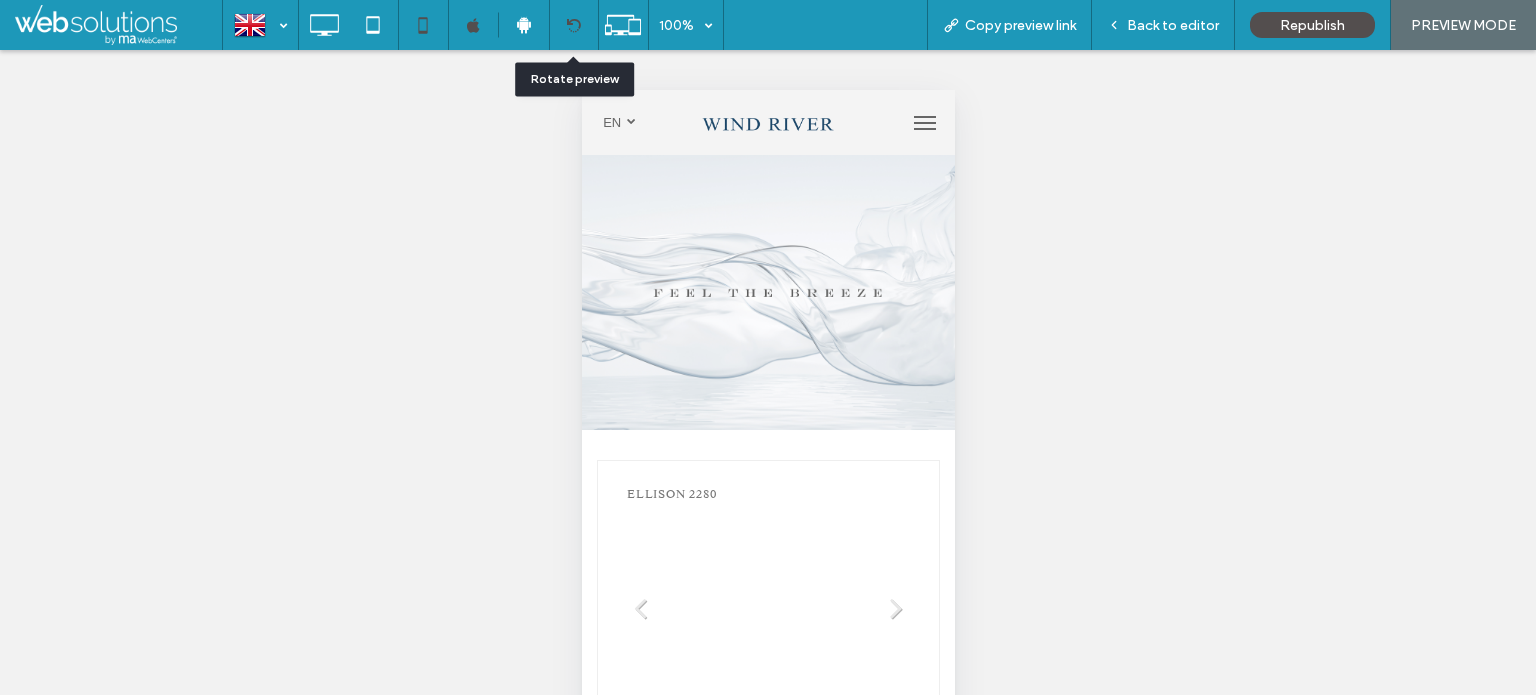 drag, startPoint x: 568, startPoint y: 16, endPoint x: 710, endPoint y: 164, distance: 205.10486 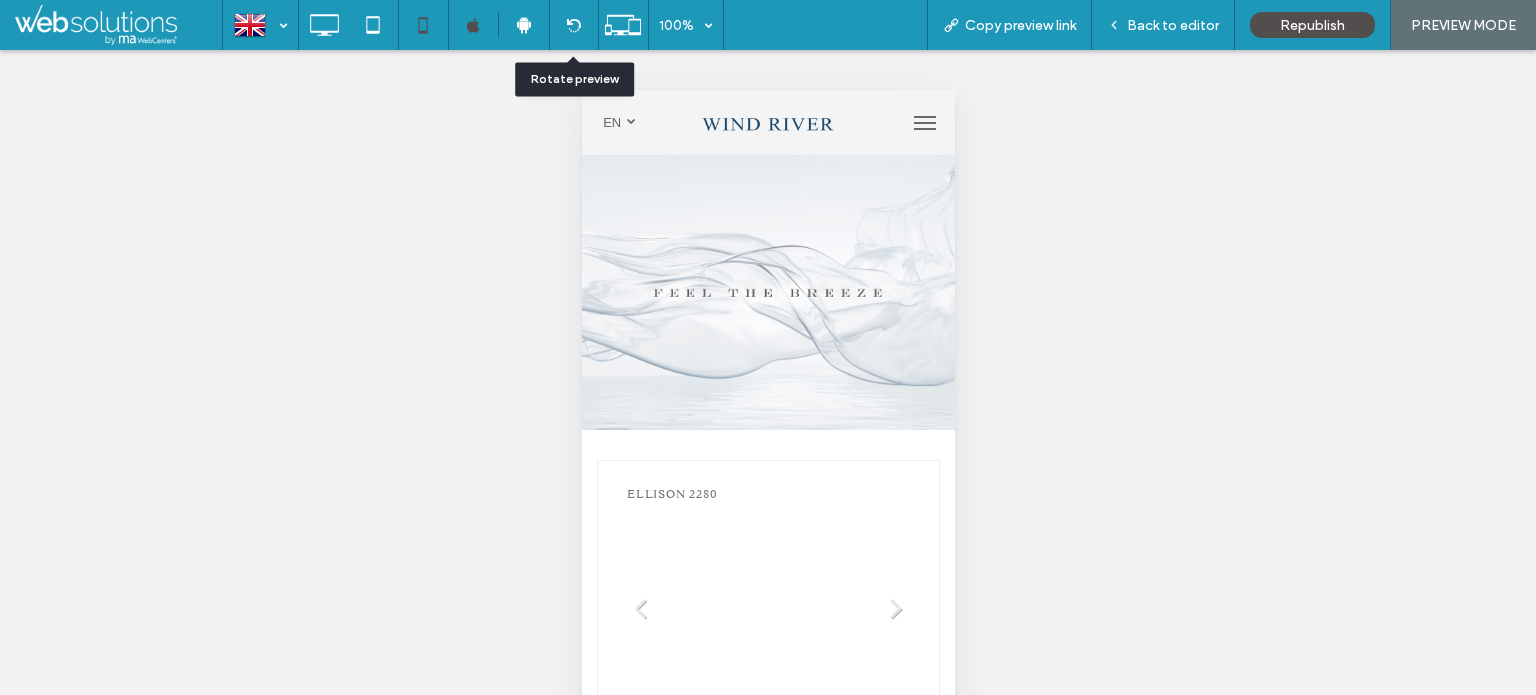 click at bounding box center [573, 25] 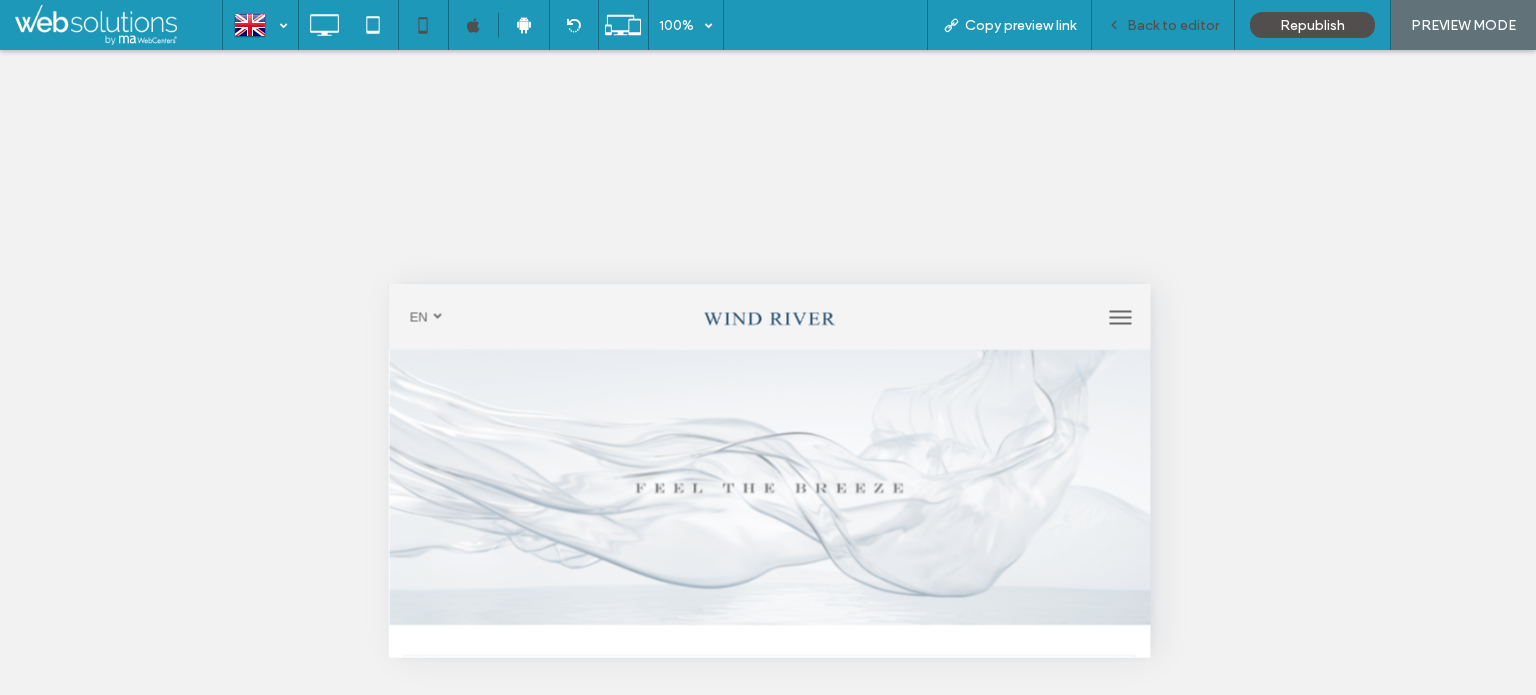 click on "Back to editor" at bounding box center (1173, 25) 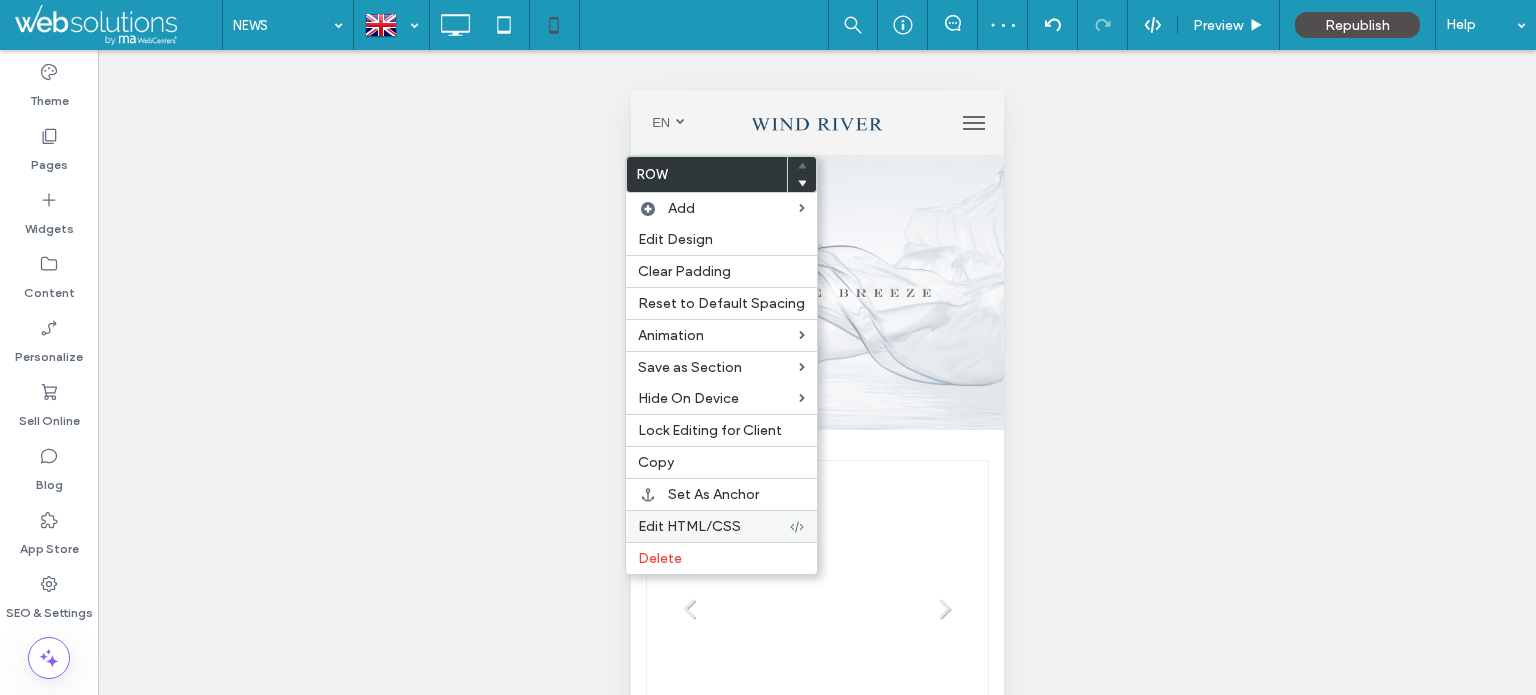 click on "Edit HTML/CSS" at bounding box center [689, 526] 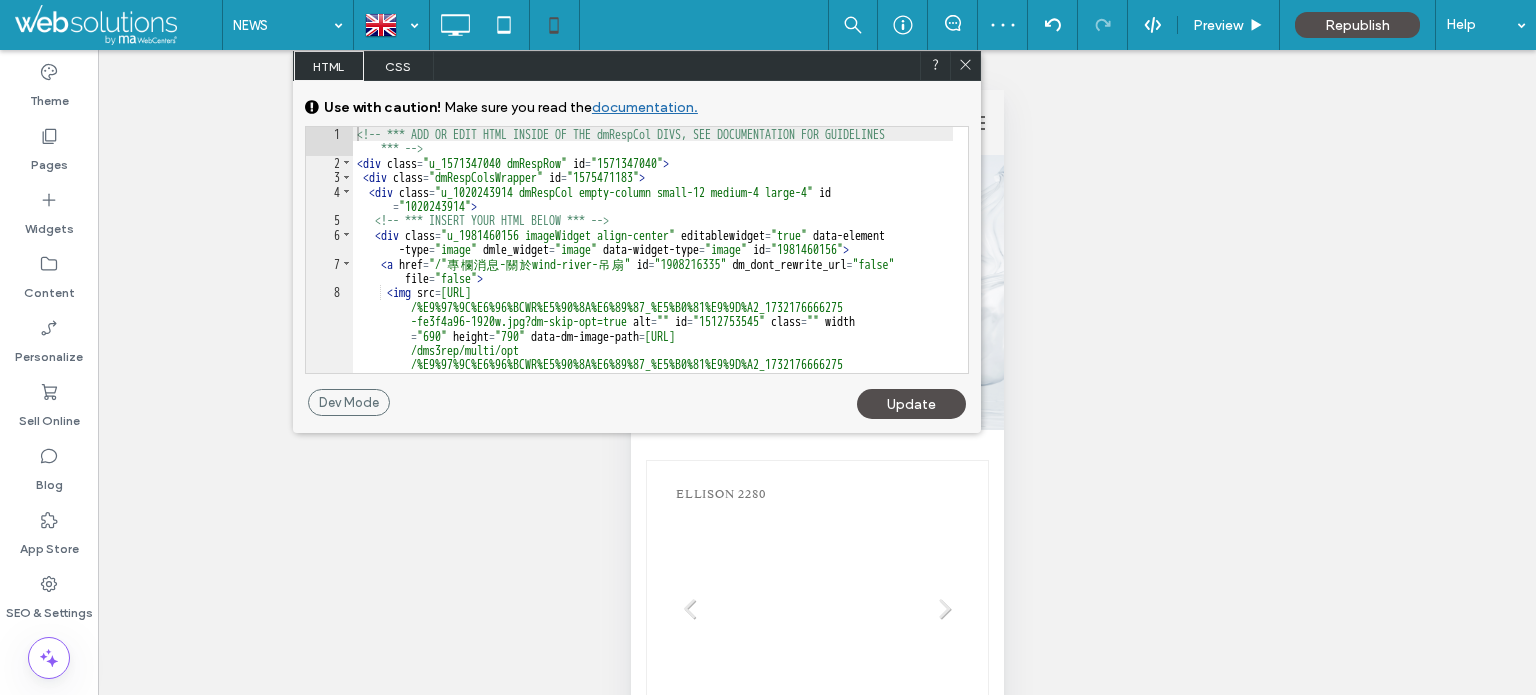 drag, startPoint x: 402, startPoint y: 58, endPoint x: 556, endPoint y: 97, distance: 158.86157 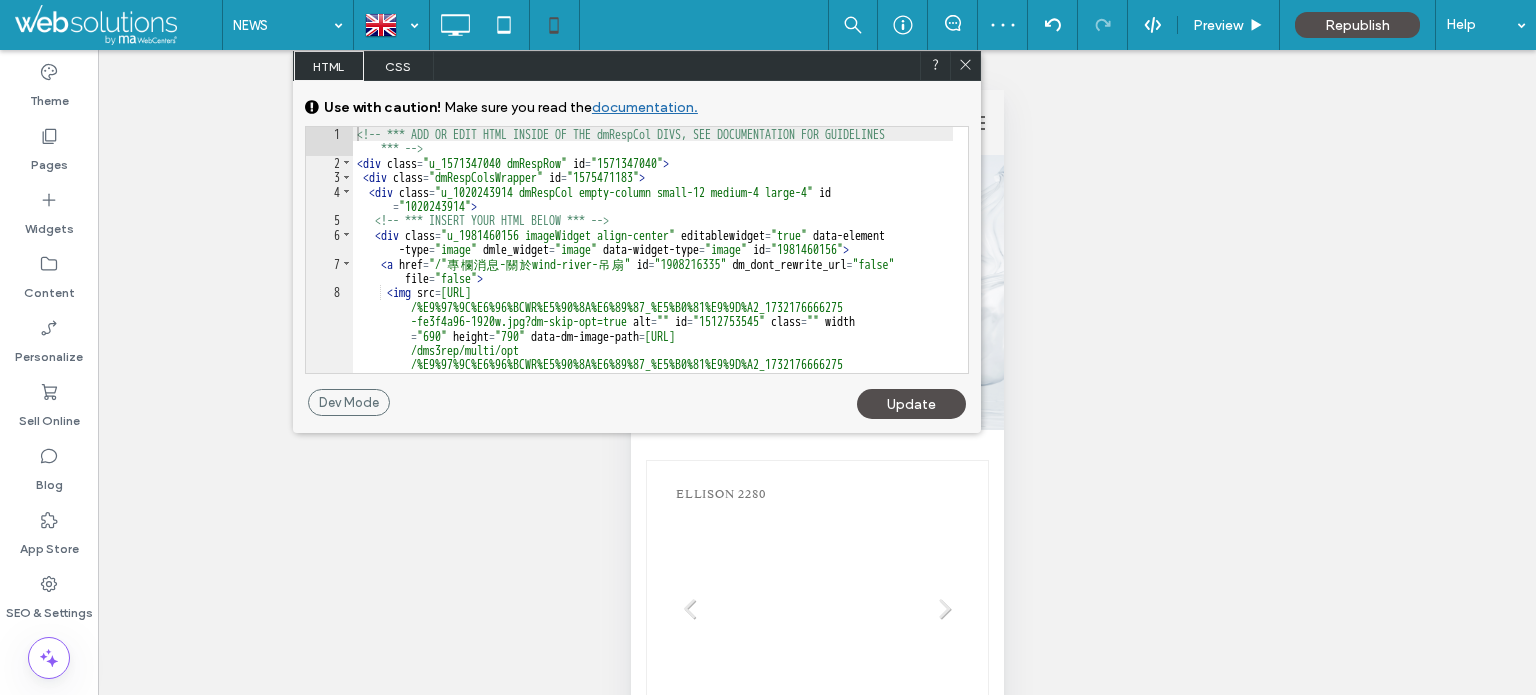click on "CSS" at bounding box center (399, 66) 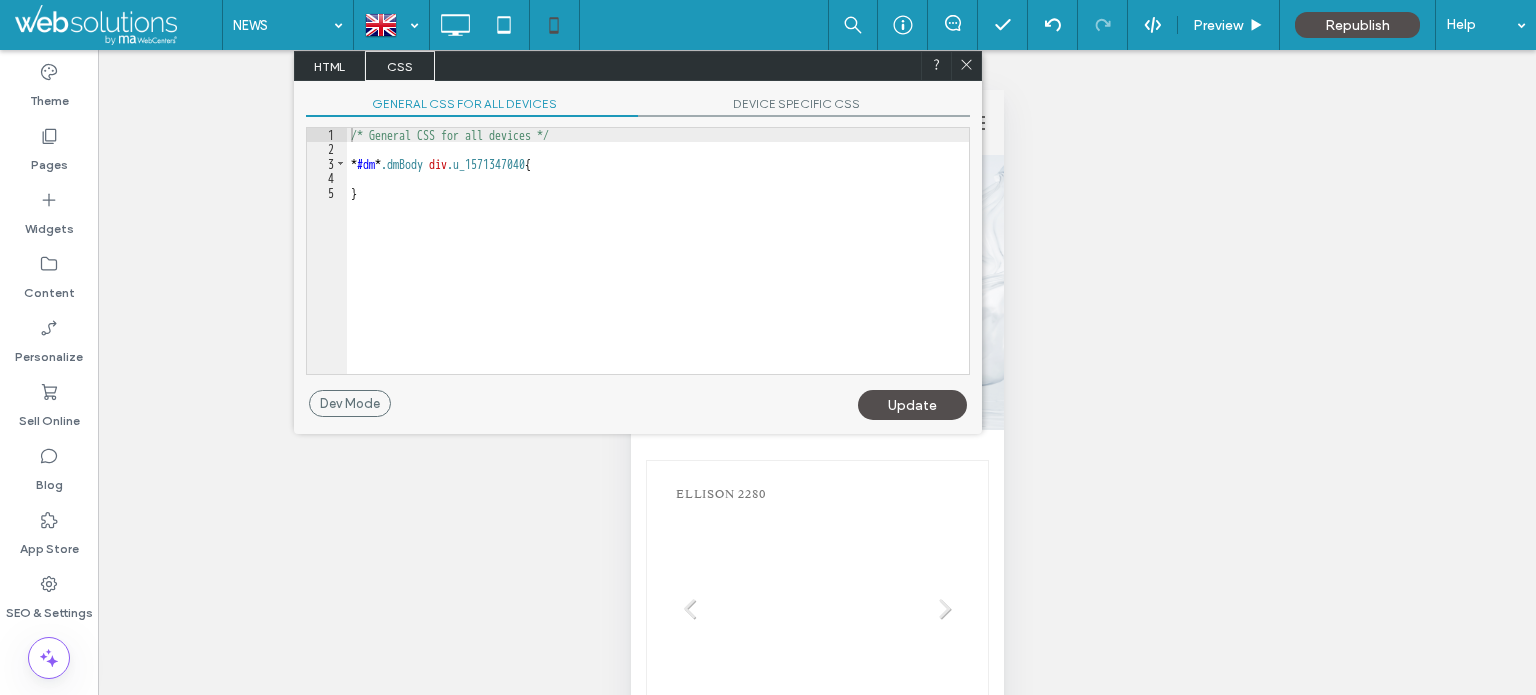 click on "DEVICE SPECIFIC CSS" at bounding box center [804, 106] 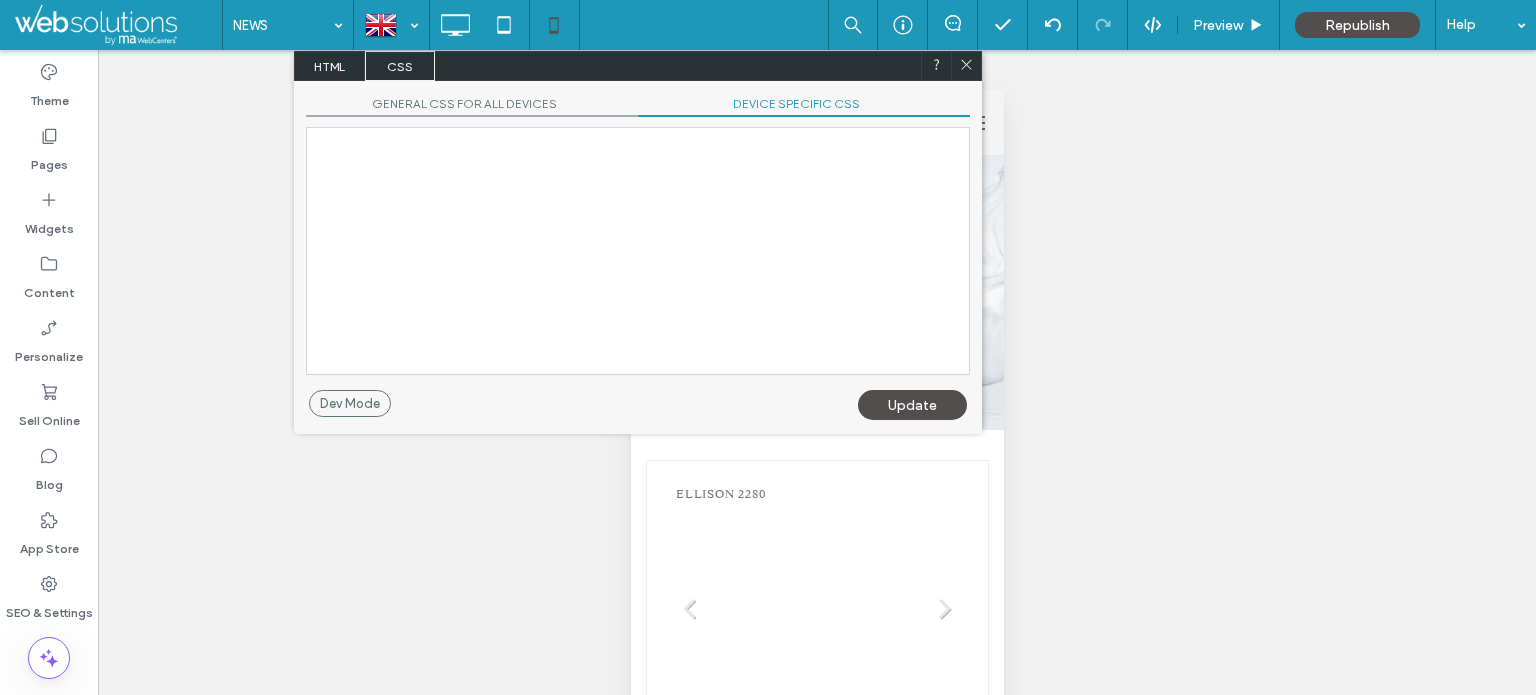 click at bounding box center [638, 128] 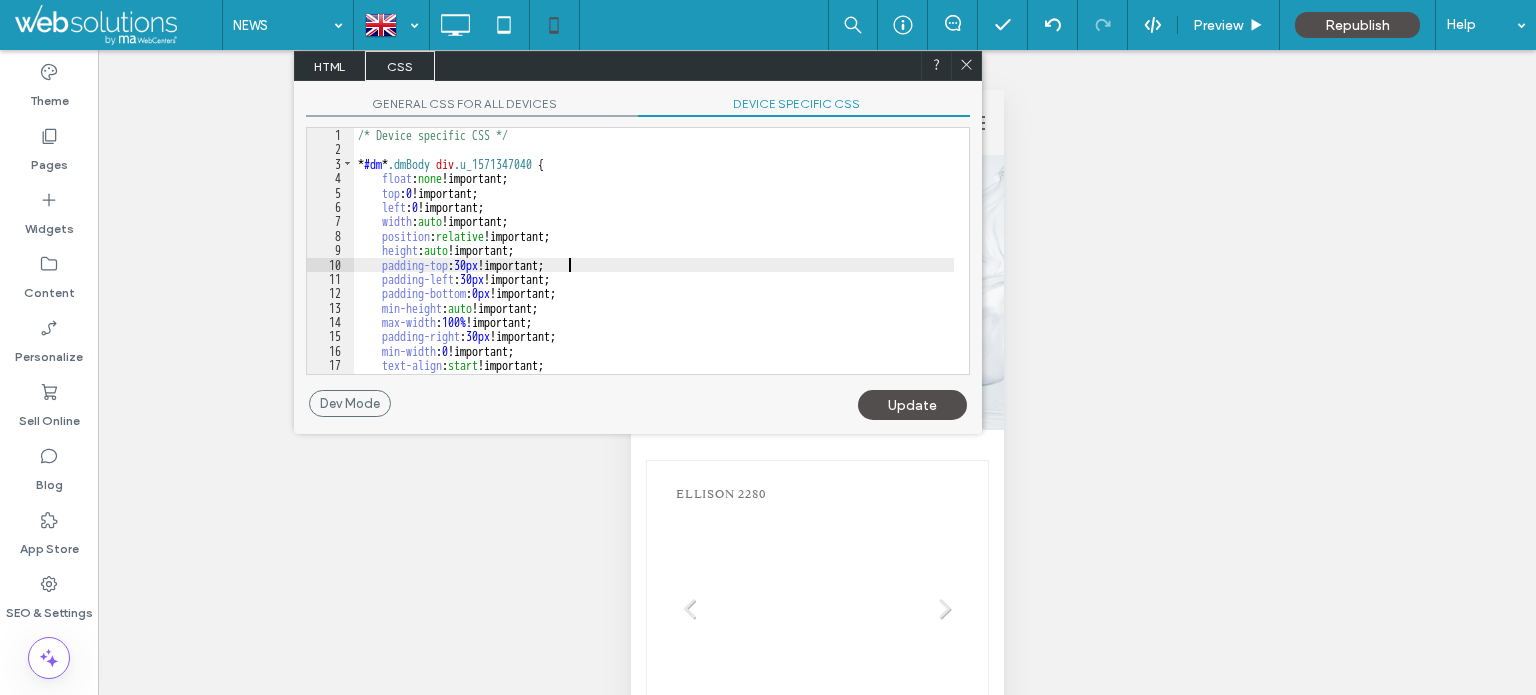 scroll, scrollTop: 84, scrollLeft: 0, axis: vertical 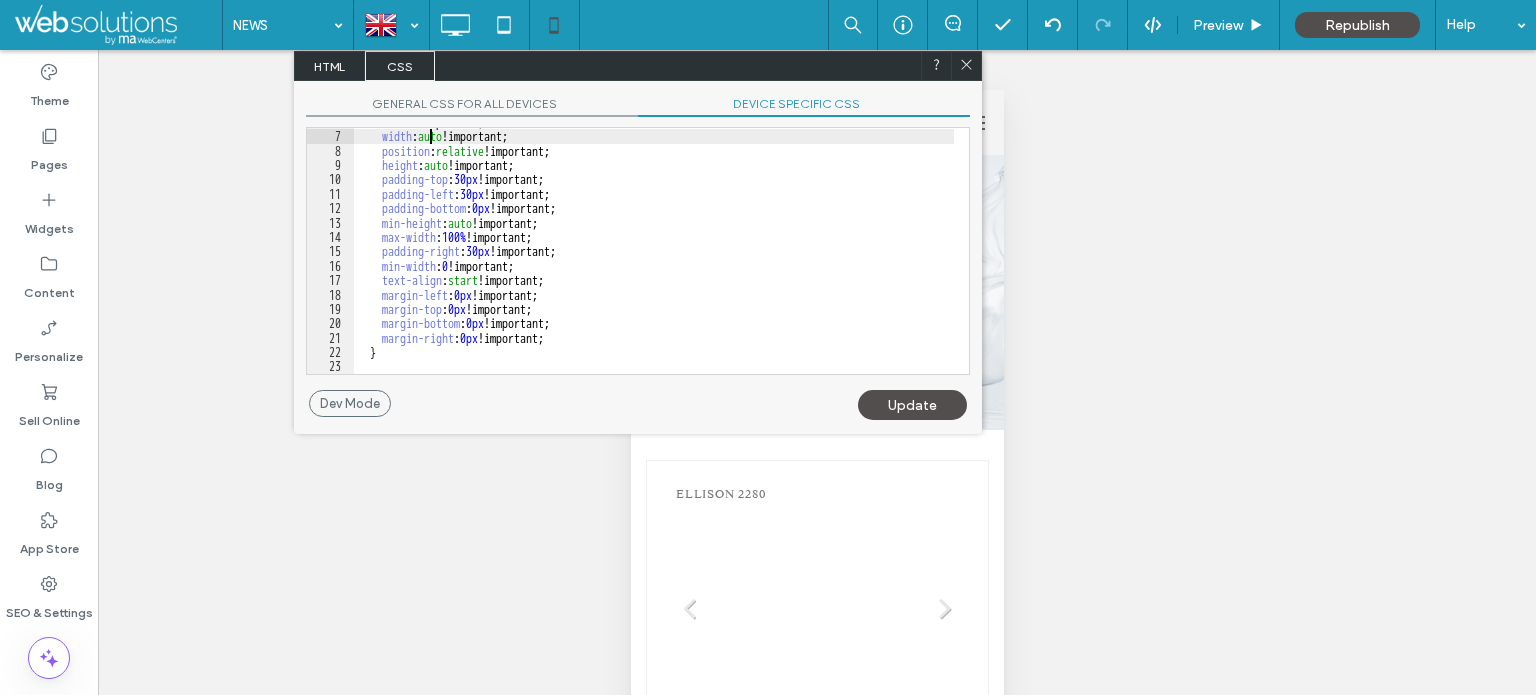 click on "left : 0  !important;      width : auto  !important;      position : relative  !important;      height : auto  !important;      padding-top : 30 px  !important;      padding-left : 30 px  !important;      padding-bottom : 0 px  !important;      min-height : auto  !important;      max-width : 100 %  !important;      padding-right : 30 px  !important;      min-width : 0  !important;      text-align : start  !important;      margin-left : 0 px  !important;      margin-top : 0 px  !important;      margin-bottom : 0 px  !important;      margin-right : 0 px  !important;    }" at bounding box center (654, 252) 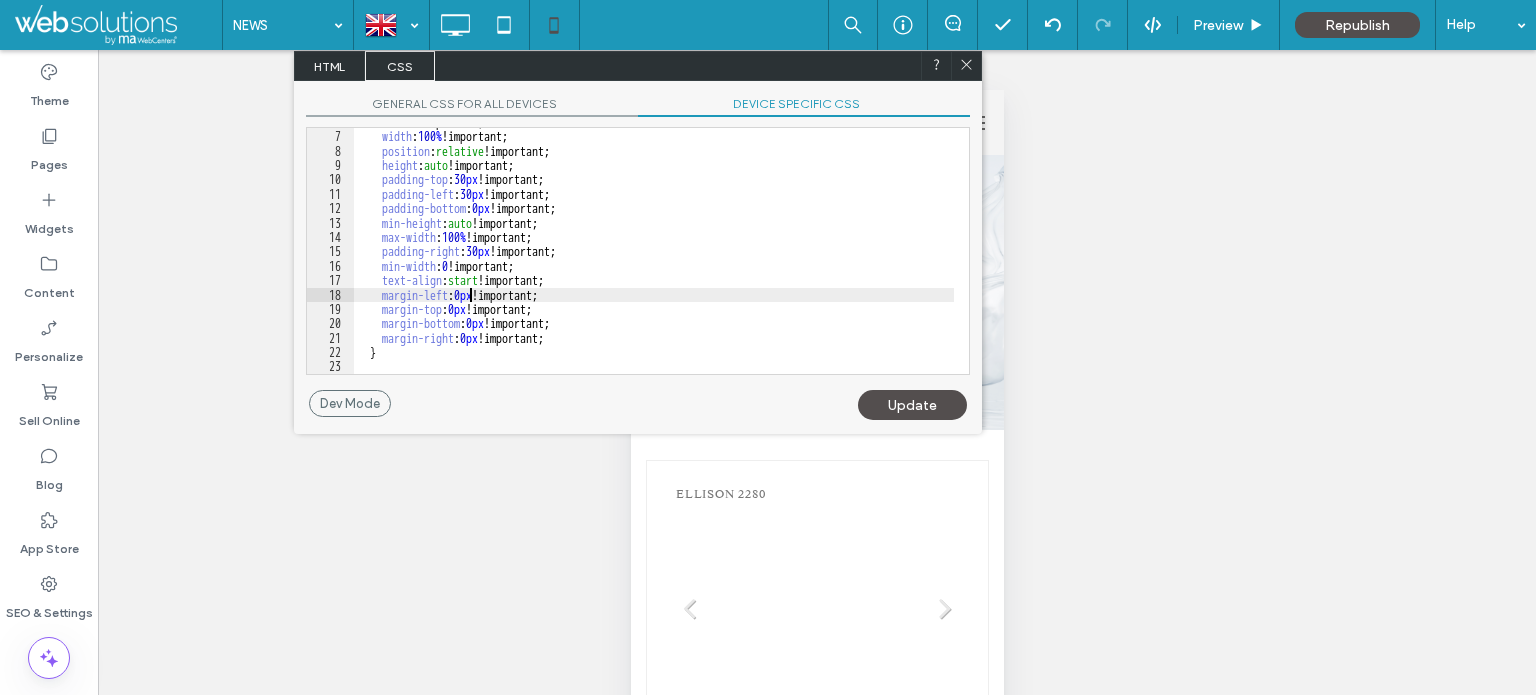 click on "left : 0  !important;      width : 100 %  !important;      position : relative  !important;      height : auto  !important;      padding-top : 30 px  !important;      padding-left : 30 px  !important;      padding-bottom : 0 px  !important;      min-height : auto  !important;      max-width : 100 %  !important;      padding-right : 30 px  !important;      min-width : 0  !important;      text-align : start  !important;      margin-left : 0 px  !important;      margin-top : 0 px  !important;      margin-bottom : 0 px  !important;      margin-right : 0 px  !important;    }" at bounding box center (654, 252) 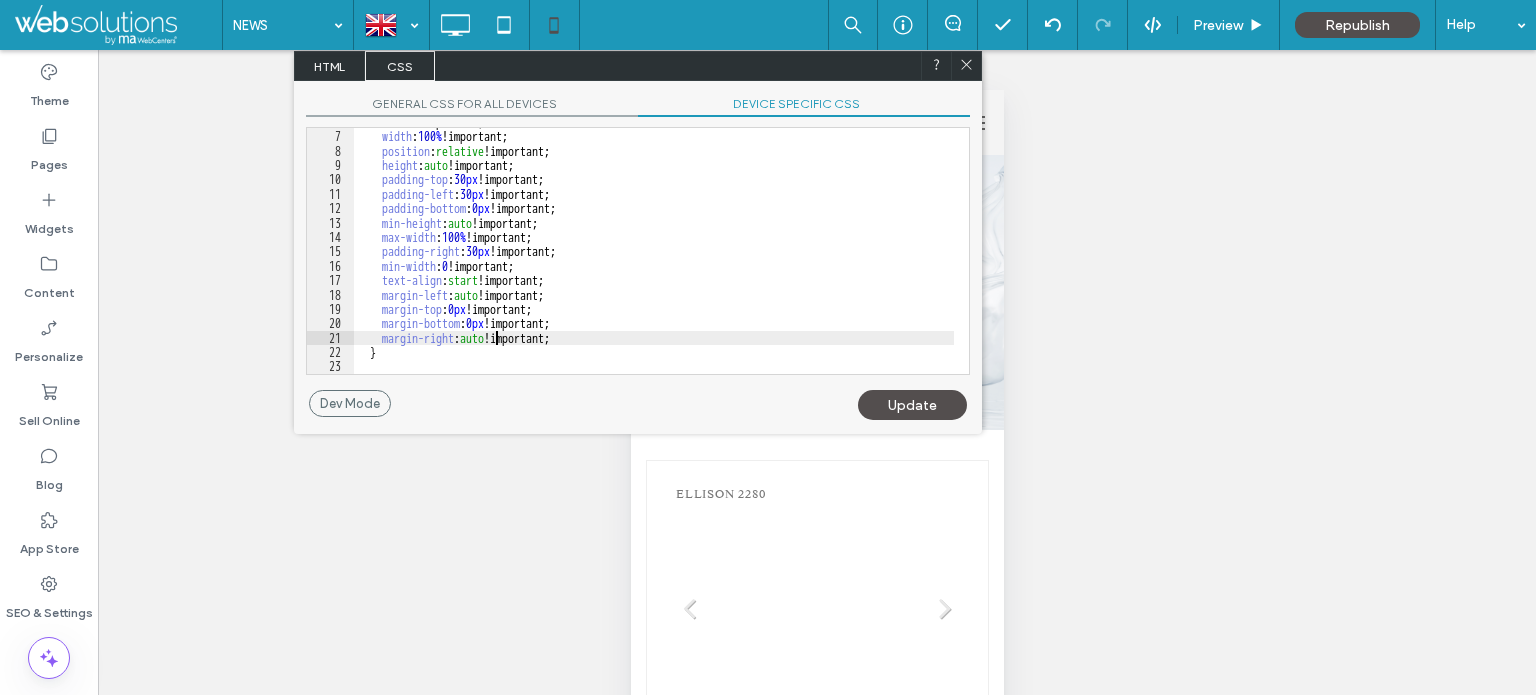 scroll, scrollTop: 25, scrollLeft: 0, axis: vertical 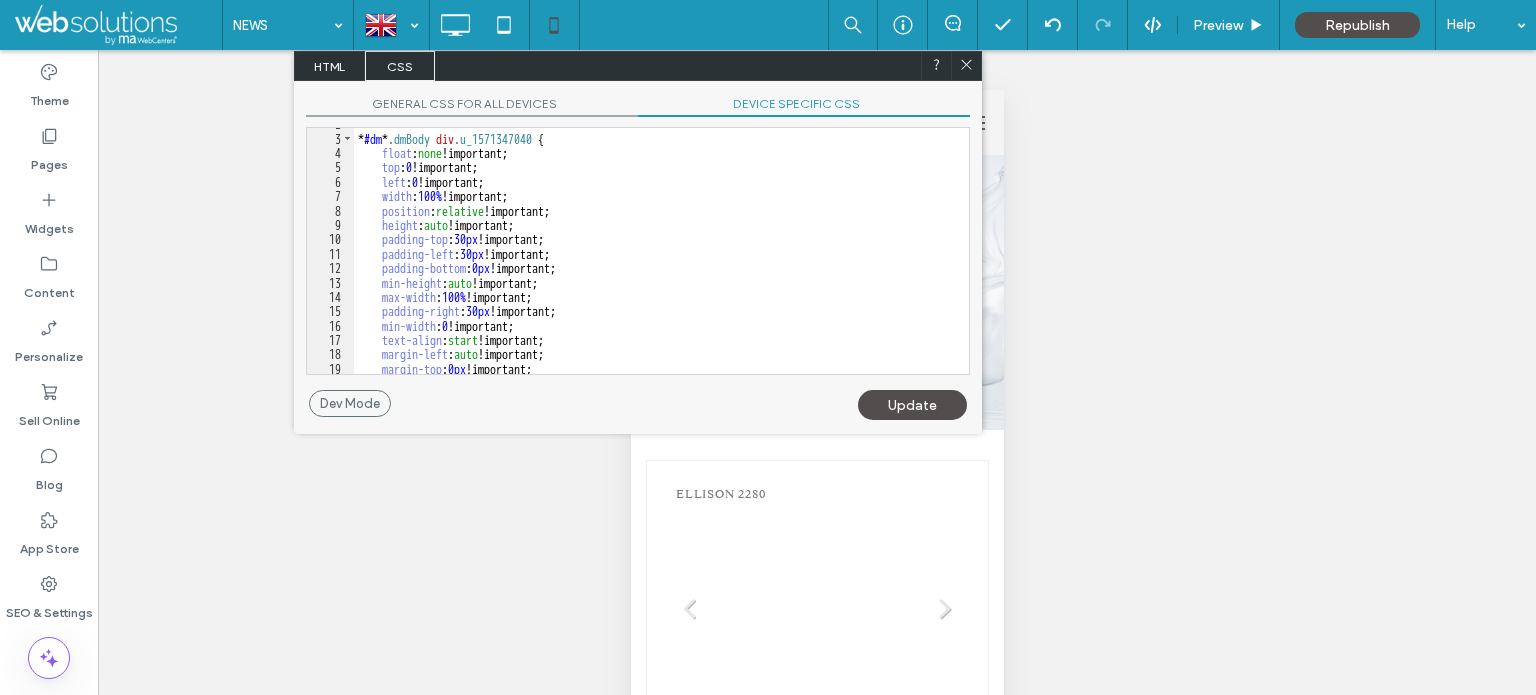 click on "* #dm  * .dmBody   div .u_1571347040   {      float : none  !important;      top : 0  !important;      left : 0  !important;      width : 100 %  !important;      position : relative  !important;      height : auto  !important;      padding-top : 30 px  !important;      padding-left : 30 px  !important;      padding-bottom : 0 px  !important;      min-height : auto  !important;      max-width : 100 %  !important;      padding-right : 30 px  !important;      min-width : 0  !important;      text-align : start  !important;      margin-left : auto  !important;      margin-top : 0 px  !important;      margin-bottom : 0 px  !important;" at bounding box center [654, 254] 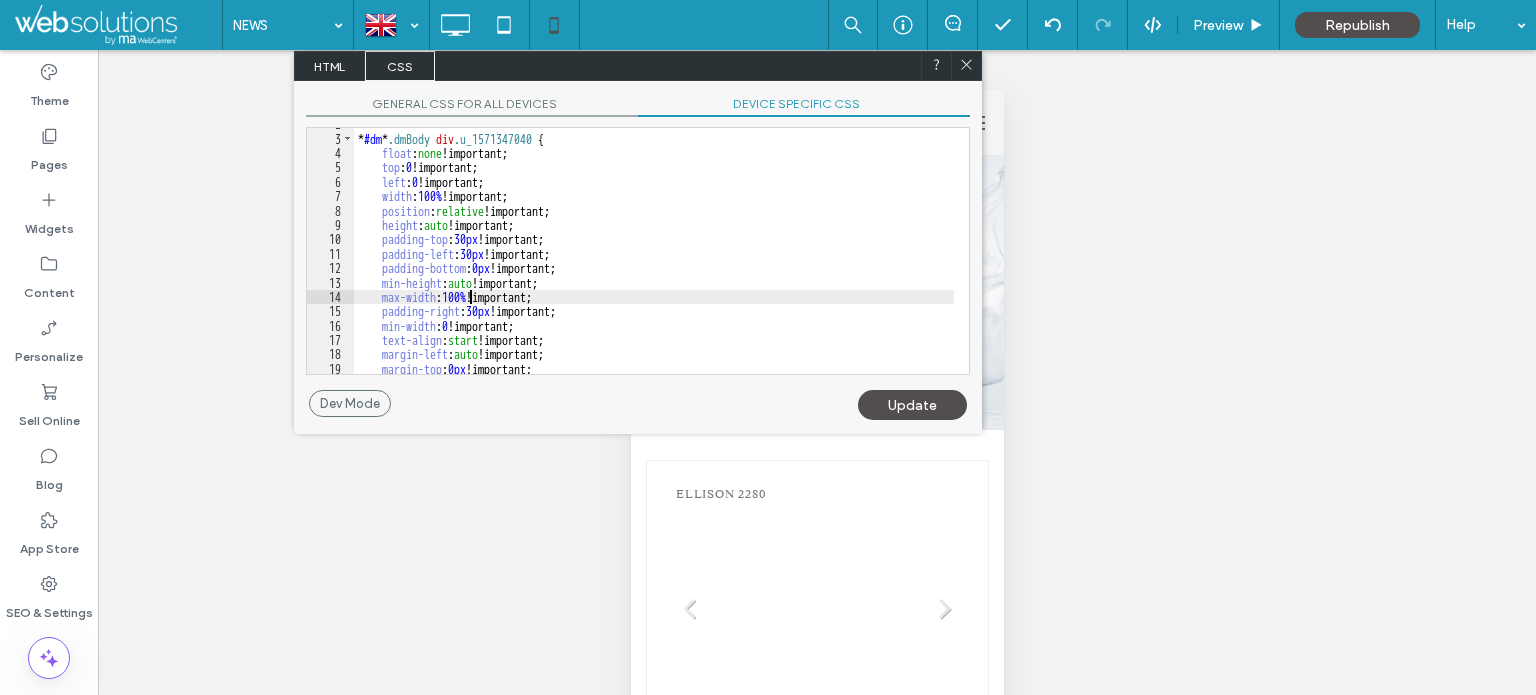 click on "* #dm  * .dmBody   div .u_1571347040   {      float : none  !important;      top : 0  !important;      left : 0  !important;      width : 100 %  !important;      position : relative  !important;      height : auto  !important;      padding-top : 30 px  !important;      padding-left : 30 px  !important;      padding-bottom : 0 px  !important;      min-height : auto  !important;      max-width : 100 %  !important;      padding-right : 30 px  !important;      min-width : 0  !important;      text-align : start  !important;      margin-left : auto  !important;      margin-top : 0 px  !important;      margin-bottom : 0 px  !important;" at bounding box center [654, 254] 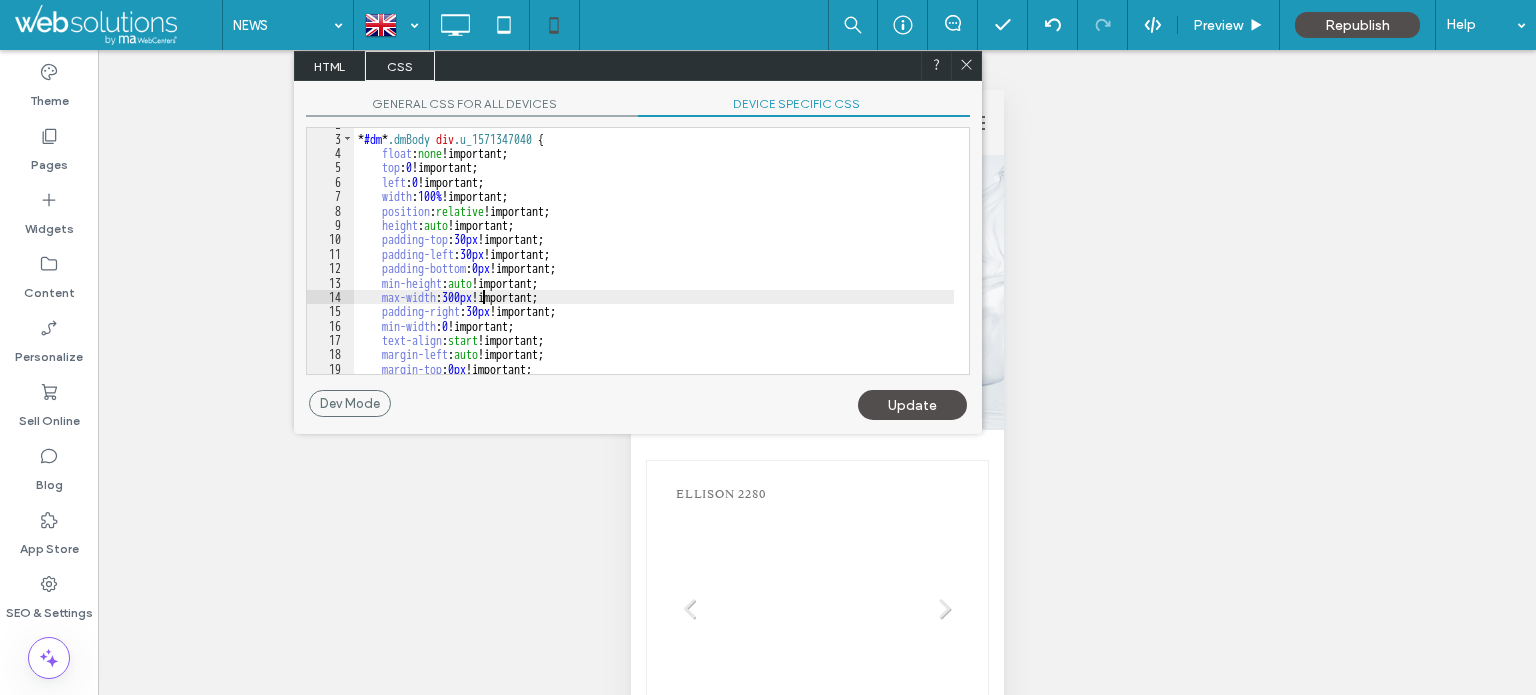 click on "Update" at bounding box center (912, 405) 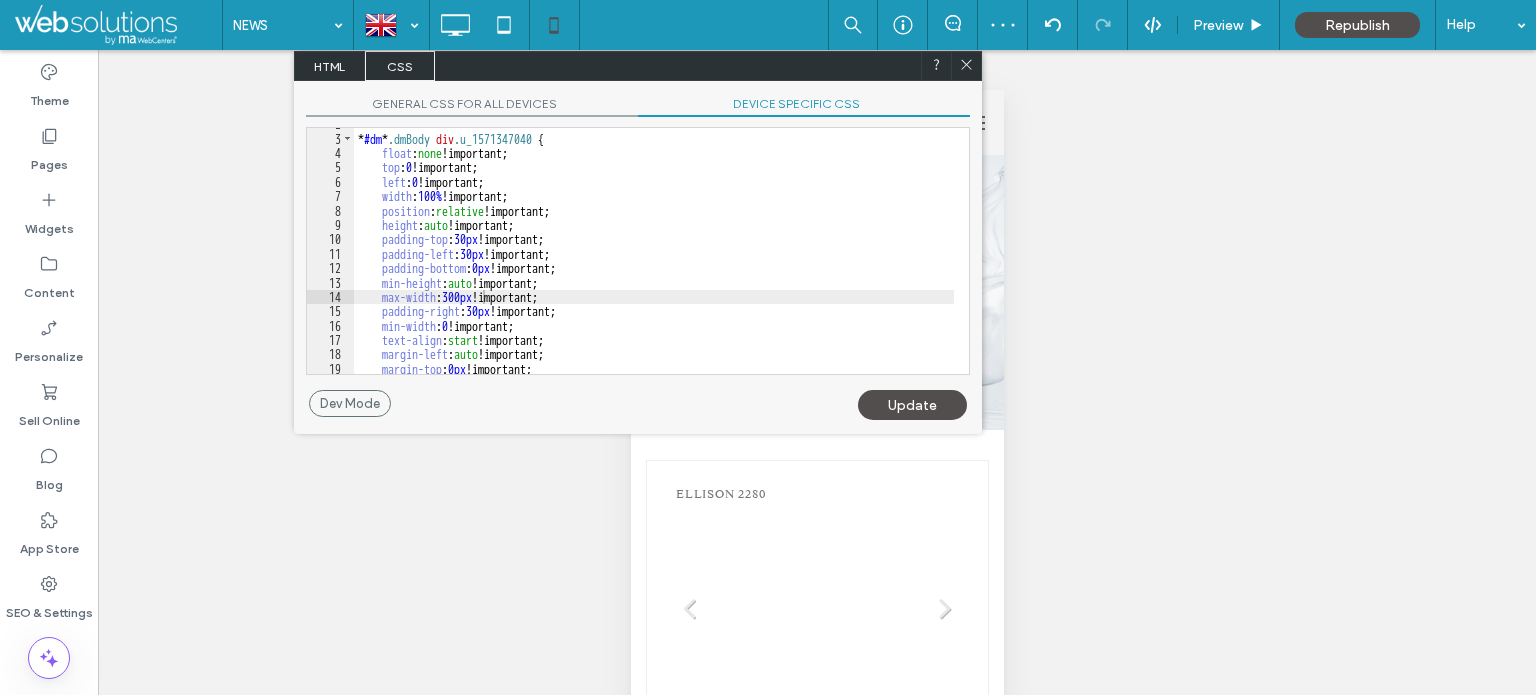 click on "* #dm  * .dmBody   div .u_1571347040   {      float : none  !important;      top : 0  !important;      left : 0  !important;      width : 100 %  !important;      position : relative  !important;      height : auto  !important;      padding-top : 30 px  !important;      padding-left : 30 px  !important;      padding-bottom : 0 px  !important;      min-height : auto  !important;      max-width : 300 px  !important;      padding-right : 30 px  !important;      min-width : 0  !important;      text-align : start  !important;      margin-left : auto  !important;      margin-top : 0 px  !important;      margin-bottom : 0 px  !important;" at bounding box center [654, 254] 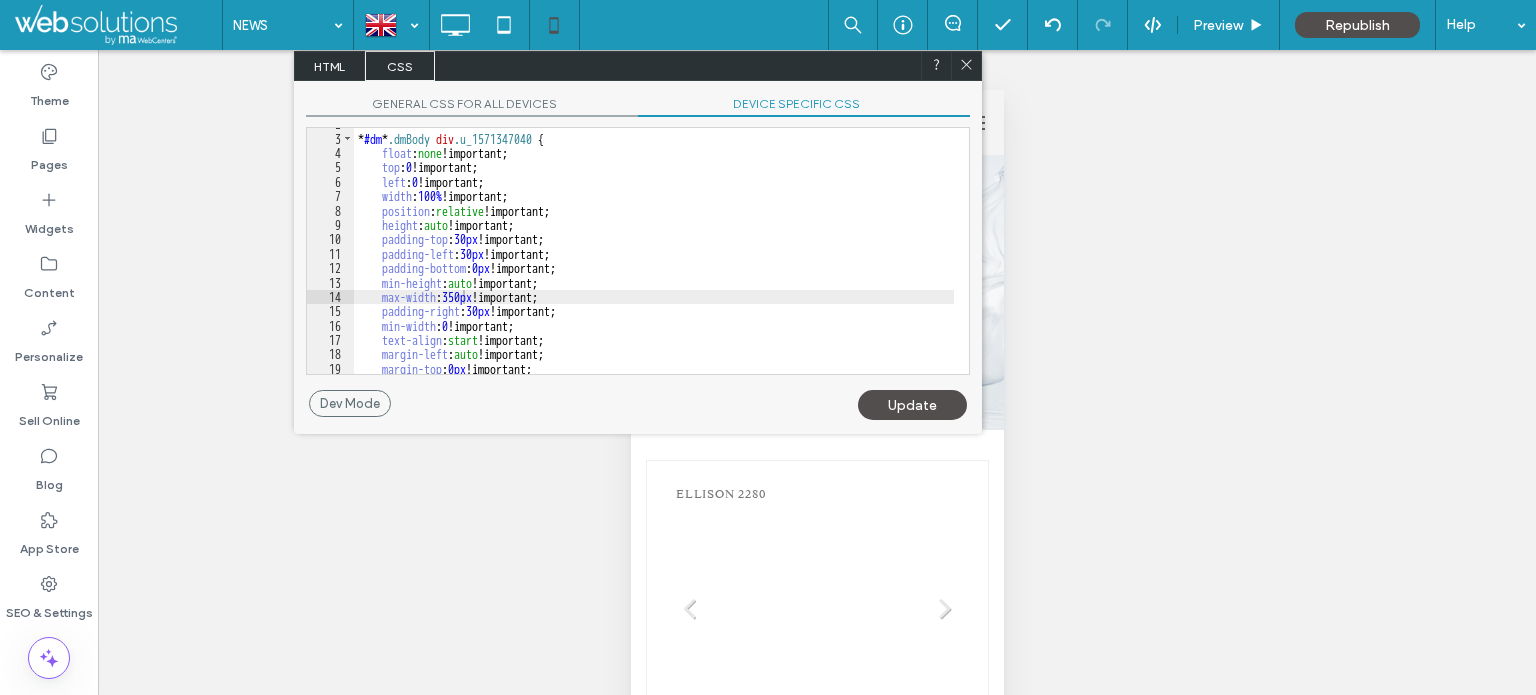 click on "Update" at bounding box center (912, 405) 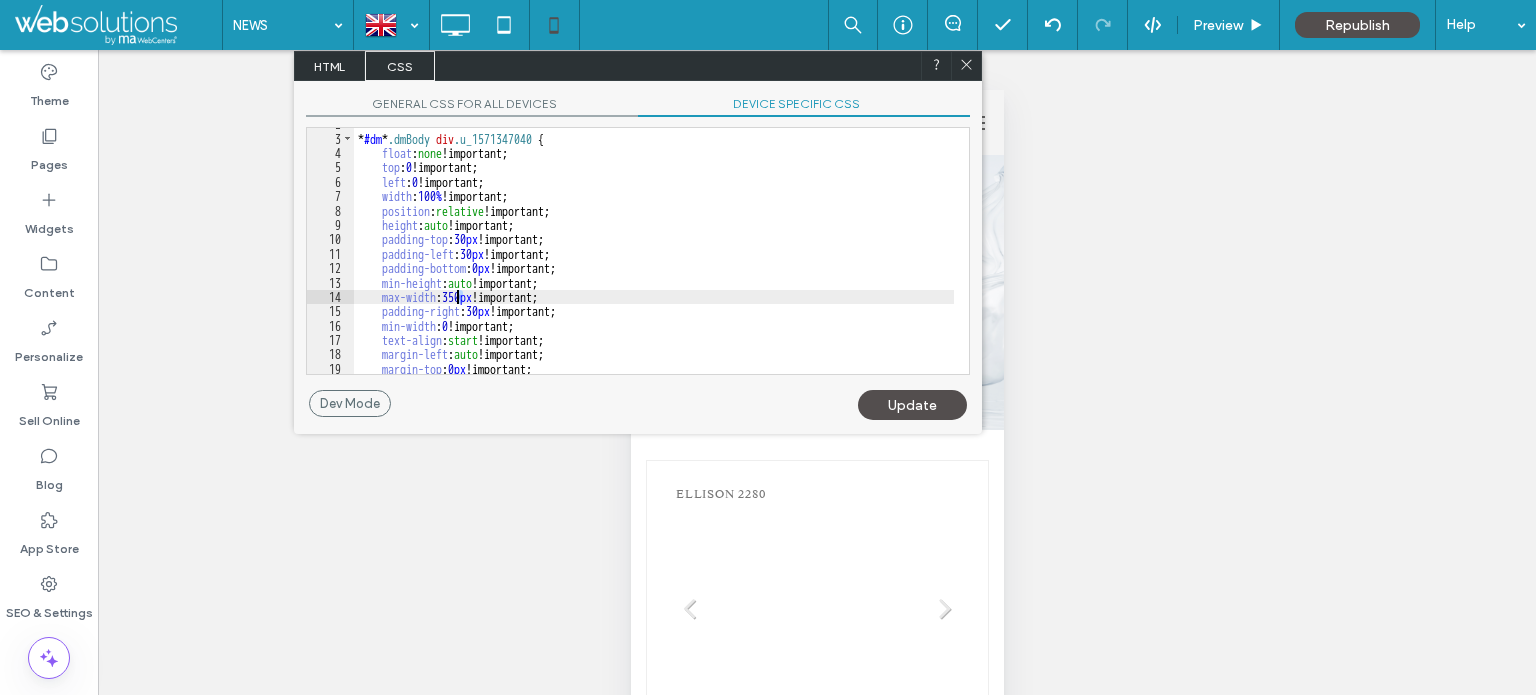 click on "* #dm  * .dmBody   div .u_1571347040   {      float : none  !important;      top : 0  !important;      left : 0  !important;      width : 100 %  !important;      position : relative  !important;      height : auto  !important;      padding-top : 30 px  !important;      padding-left : 30 px  !important;      padding-bottom : 0 px  !important;      min-height : auto  !important;      max-width : 350 px  !important;      padding-right : 30 px  !important;      min-width : 0  !important;      text-align : start  !important;      margin-left : auto  !important;      margin-top : 0 px  !important;      margin-bottom : 0 px  !important;" at bounding box center [654, 254] 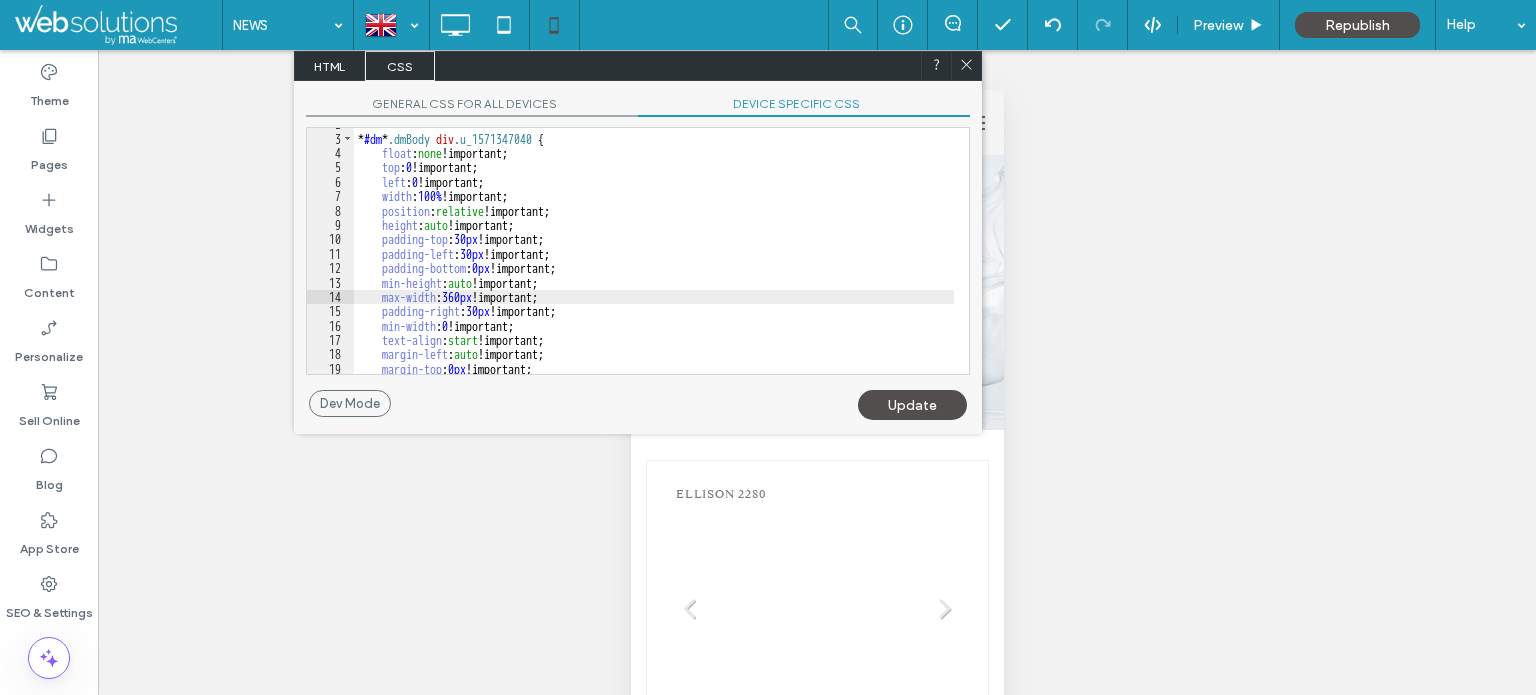 click on "Update" at bounding box center [912, 405] 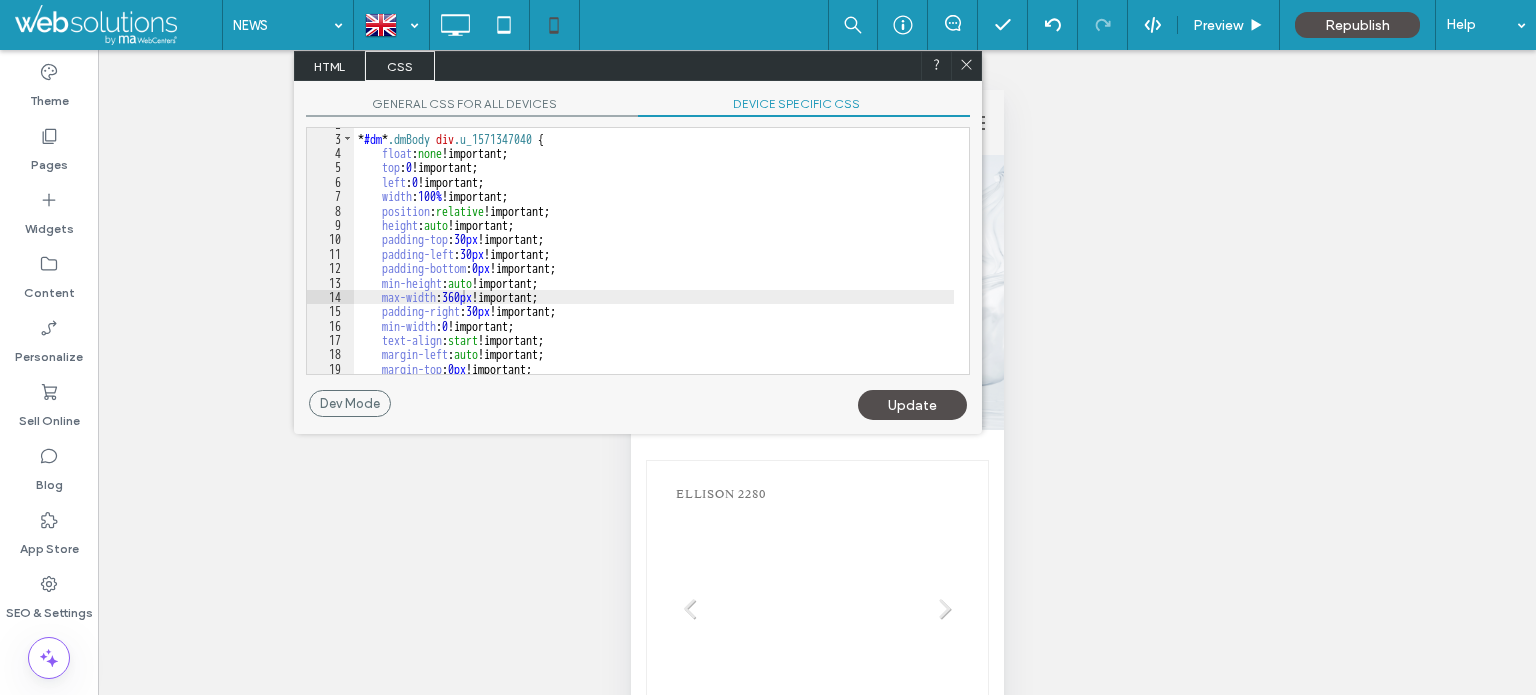 click 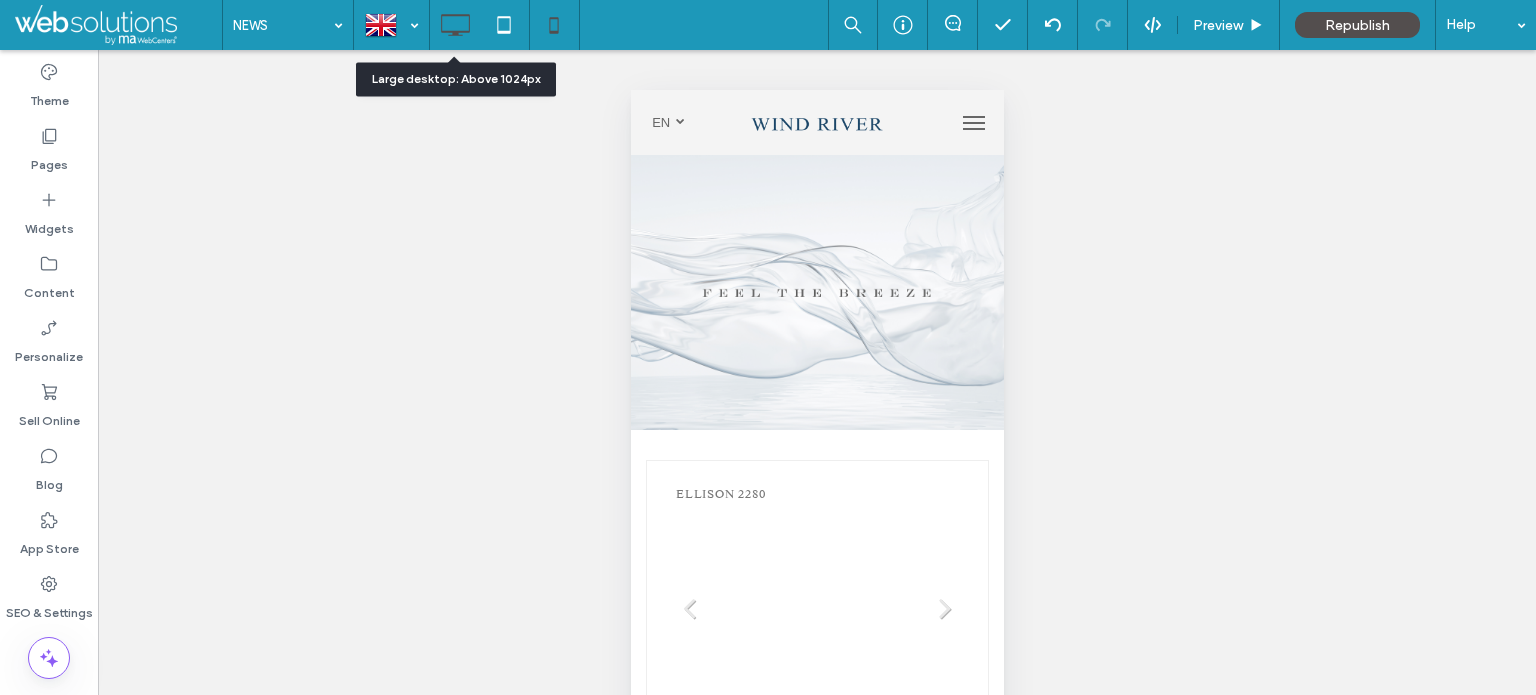 click 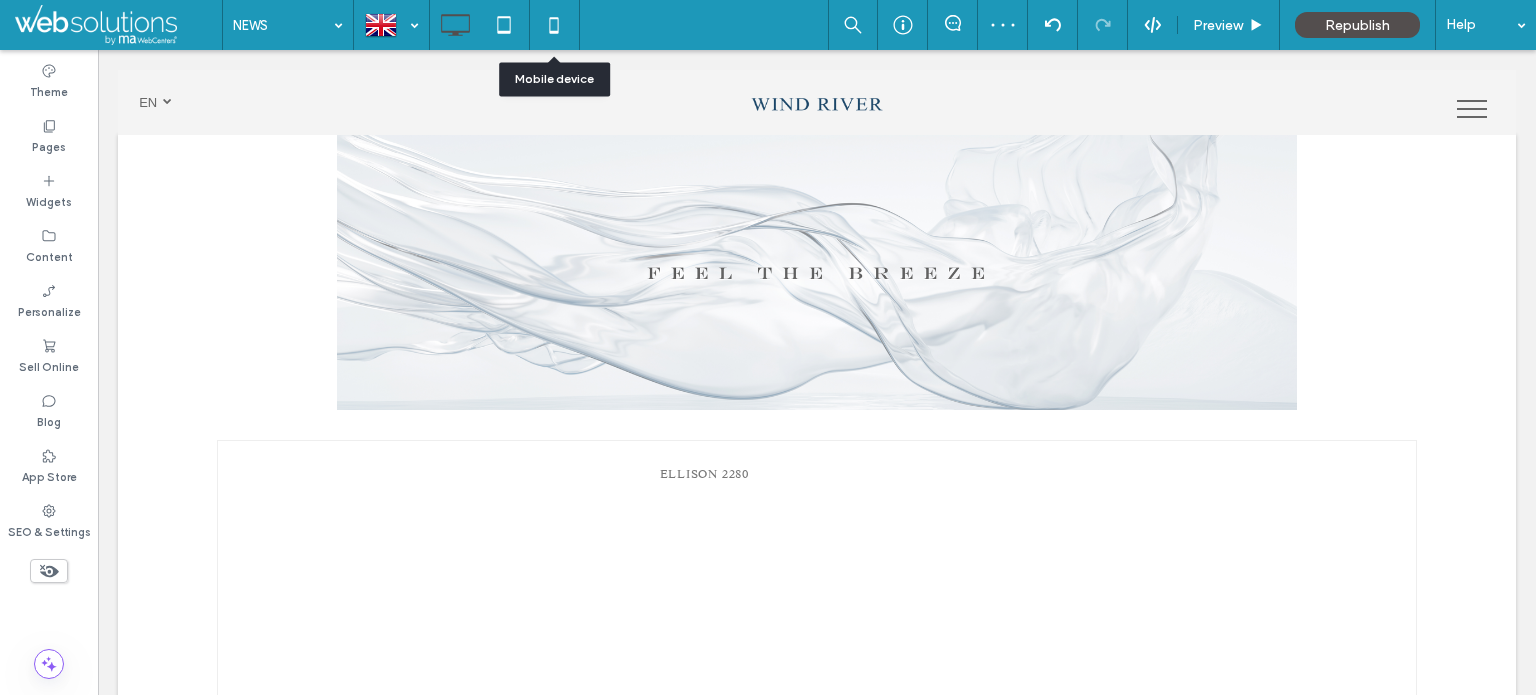 drag, startPoint x: 552, startPoint y: 14, endPoint x: 624, endPoint y: 108, distance: 118.40608 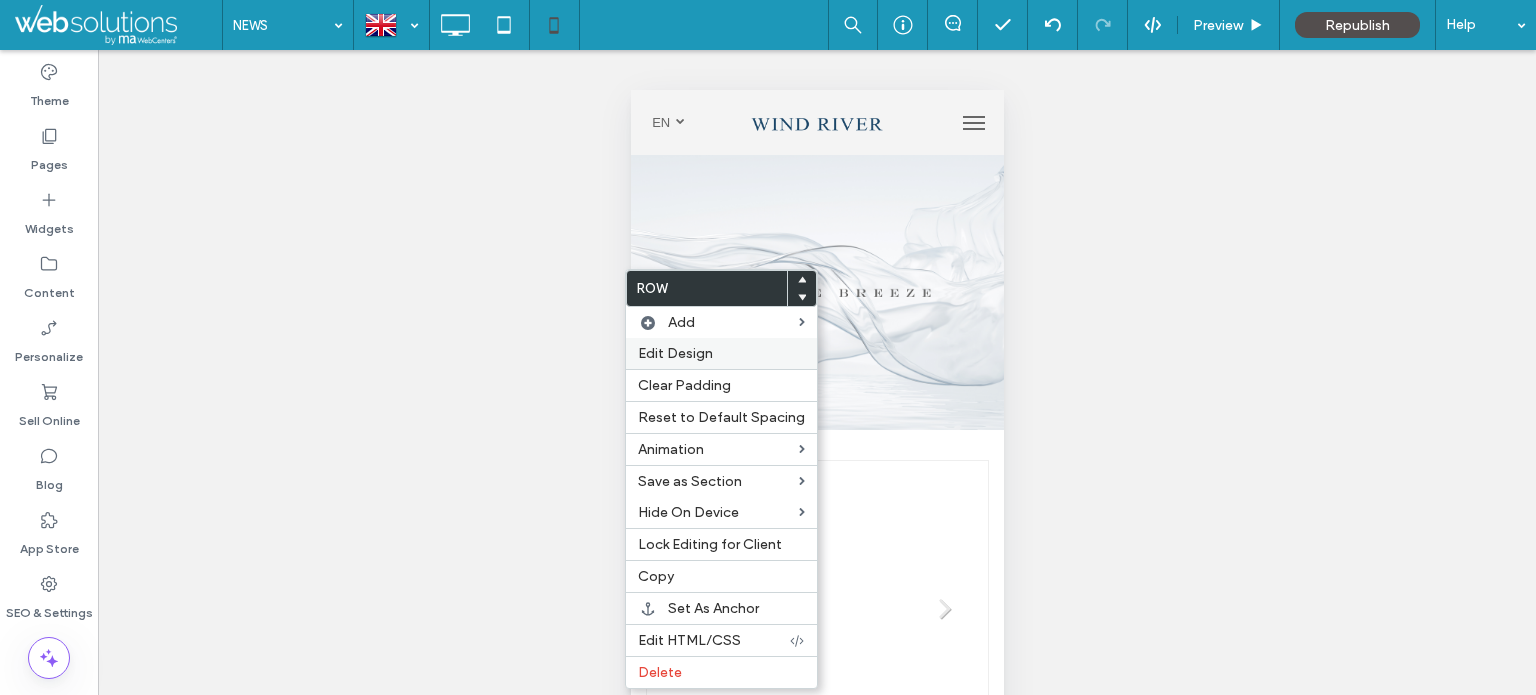 click on "Edit Design" at bounding box center [721, 353] 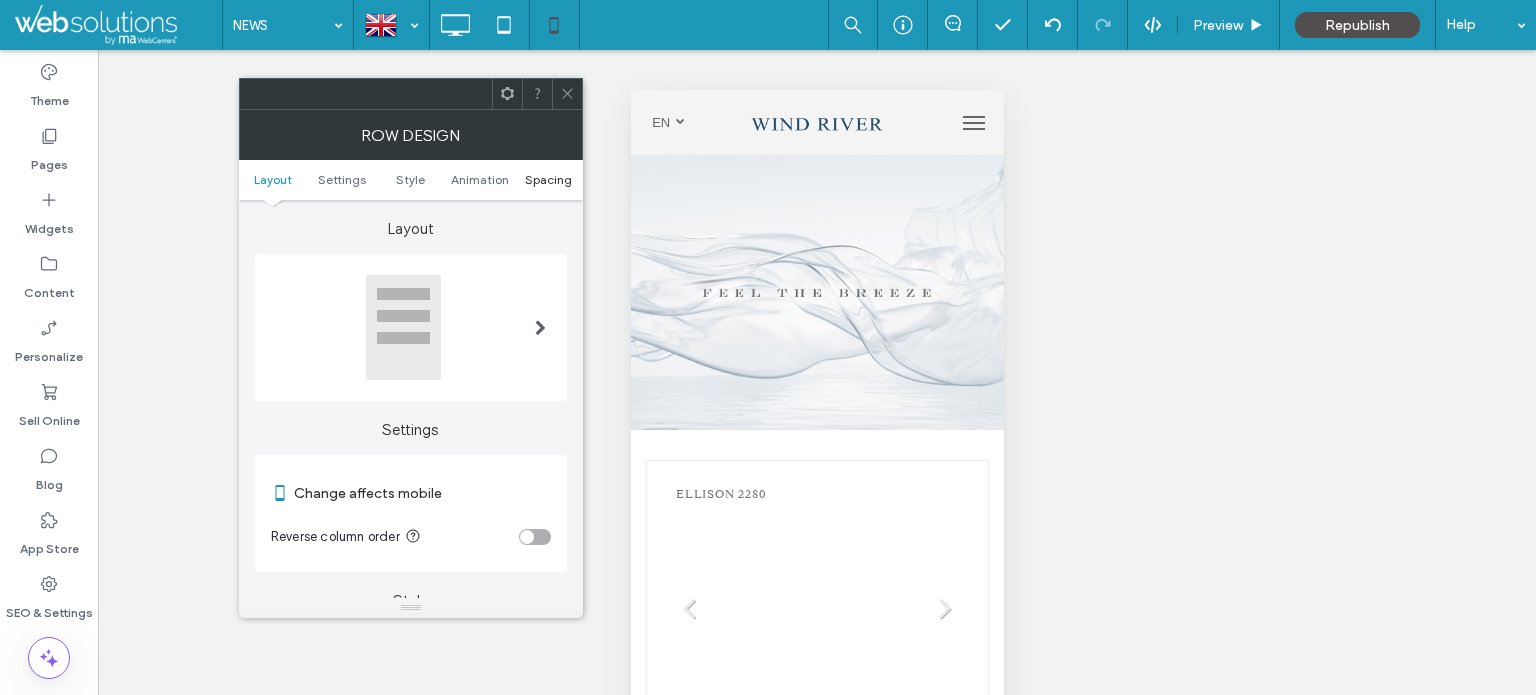 click on "Spacing" at bounding box center [548, 179] 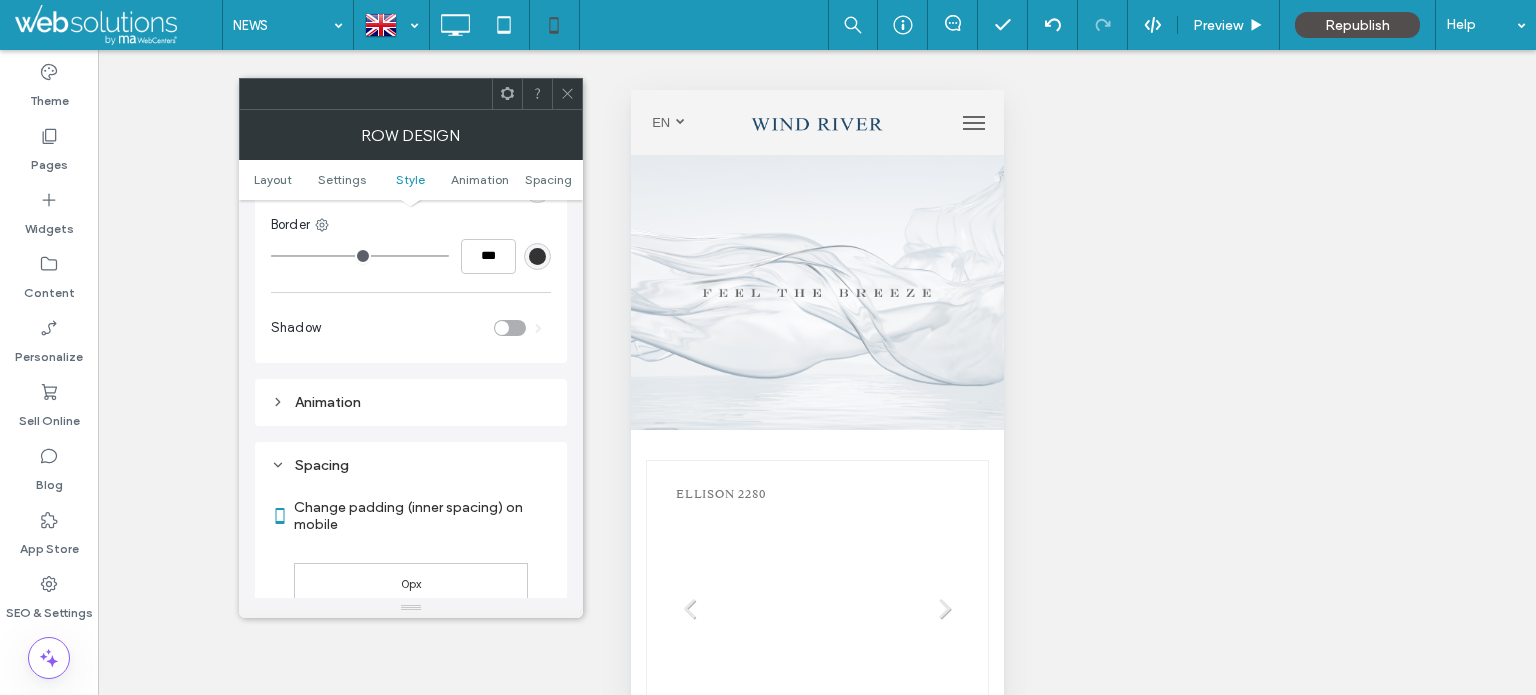 scroll, scrollTop: 766, scrollLeft: 0, axis: vertical 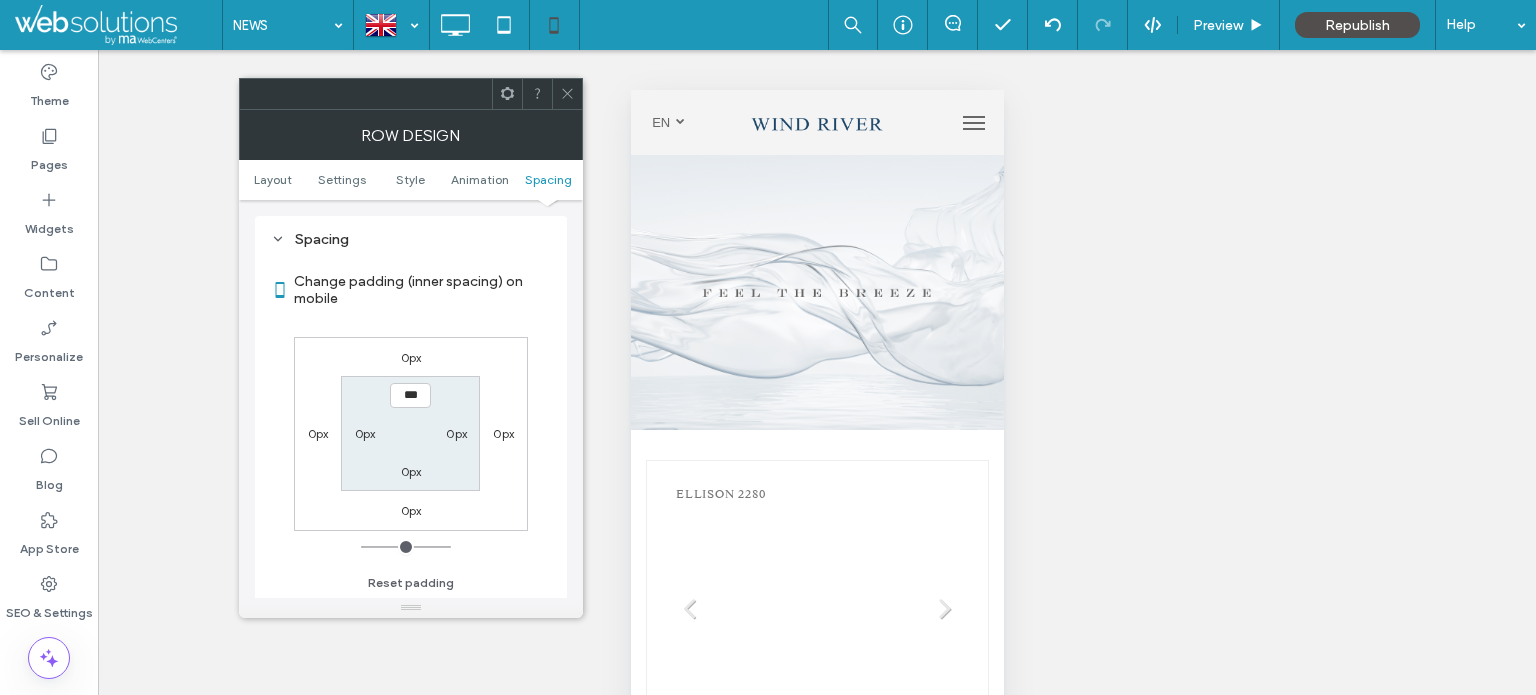 click on "0px" at bounding box center [365, 433] 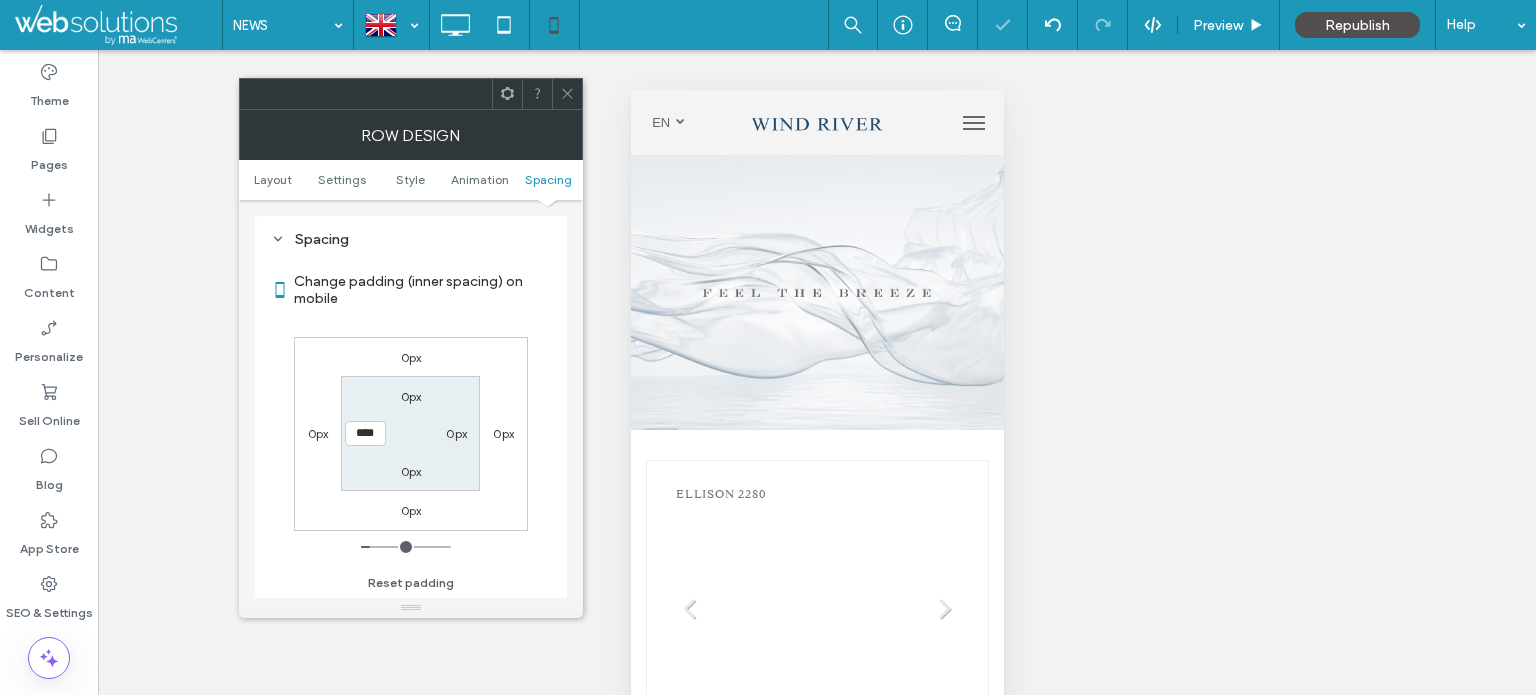 click on "0px" at bounding box center [503, 433] 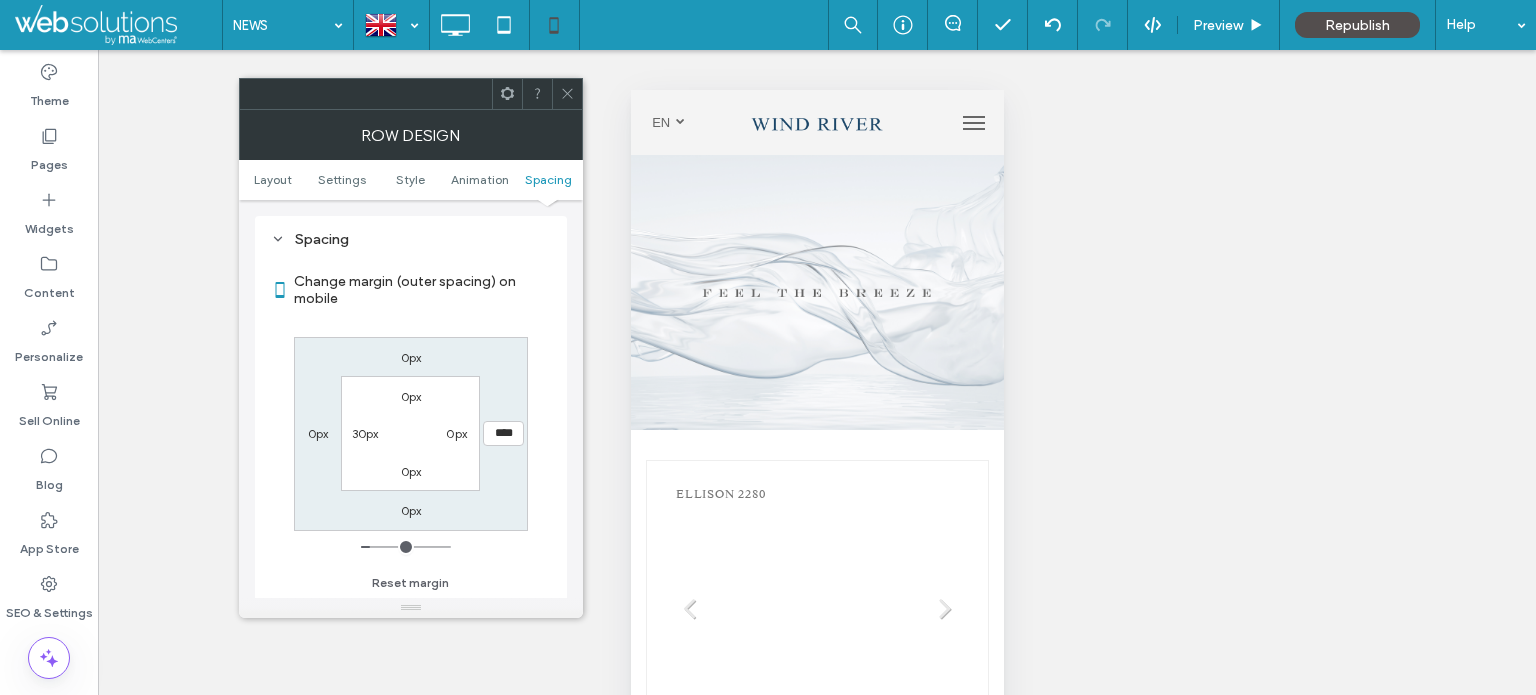 click 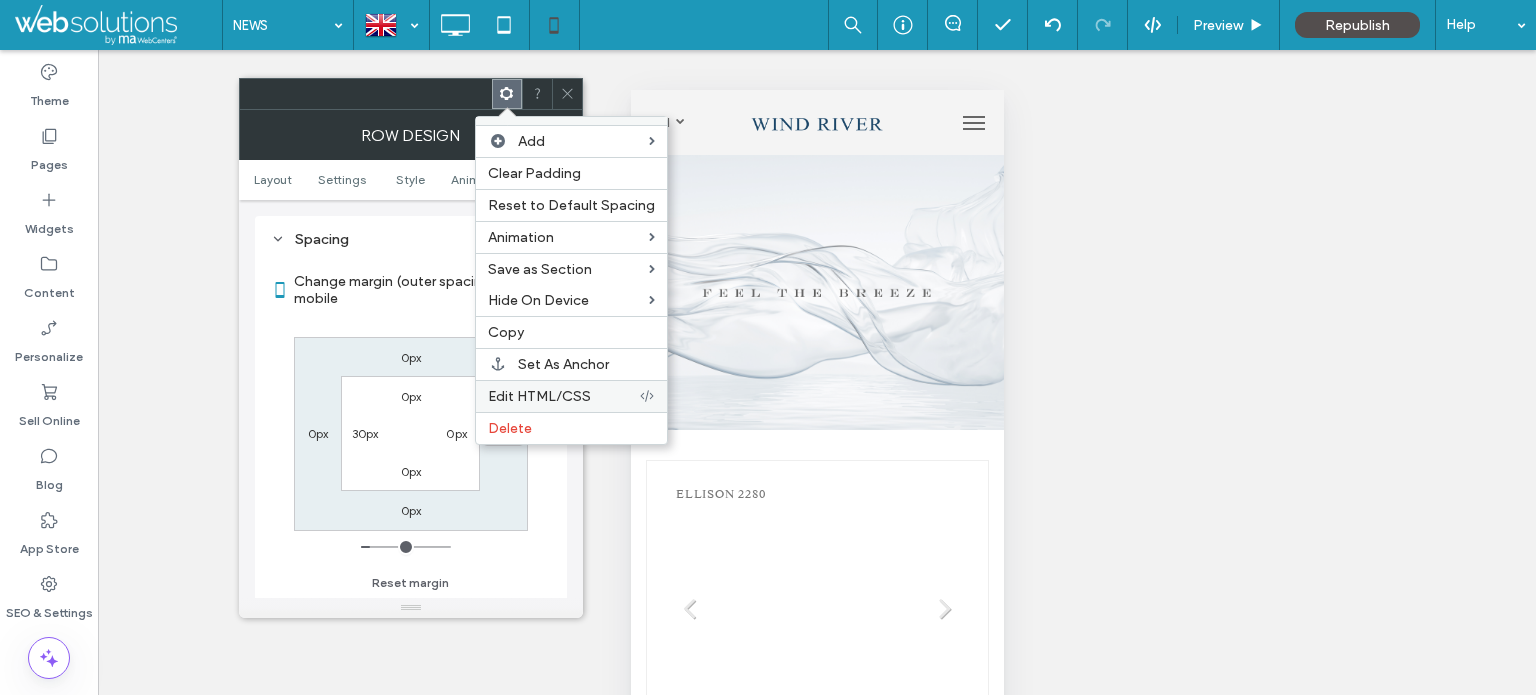 click on "Edit HTML/CSS" at bounding box center (539, 396) 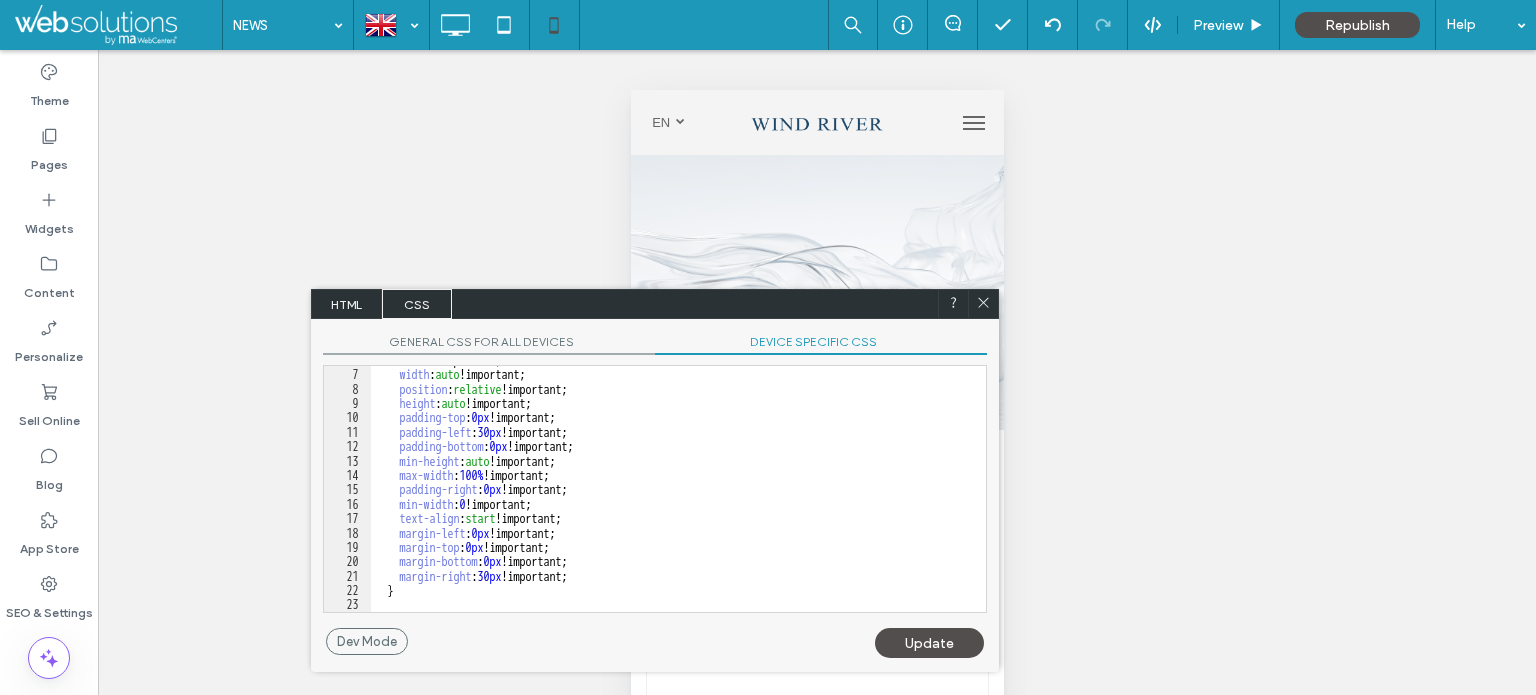 scroll, scrollTop: 84, scrollLeft: 0, axis: vertical 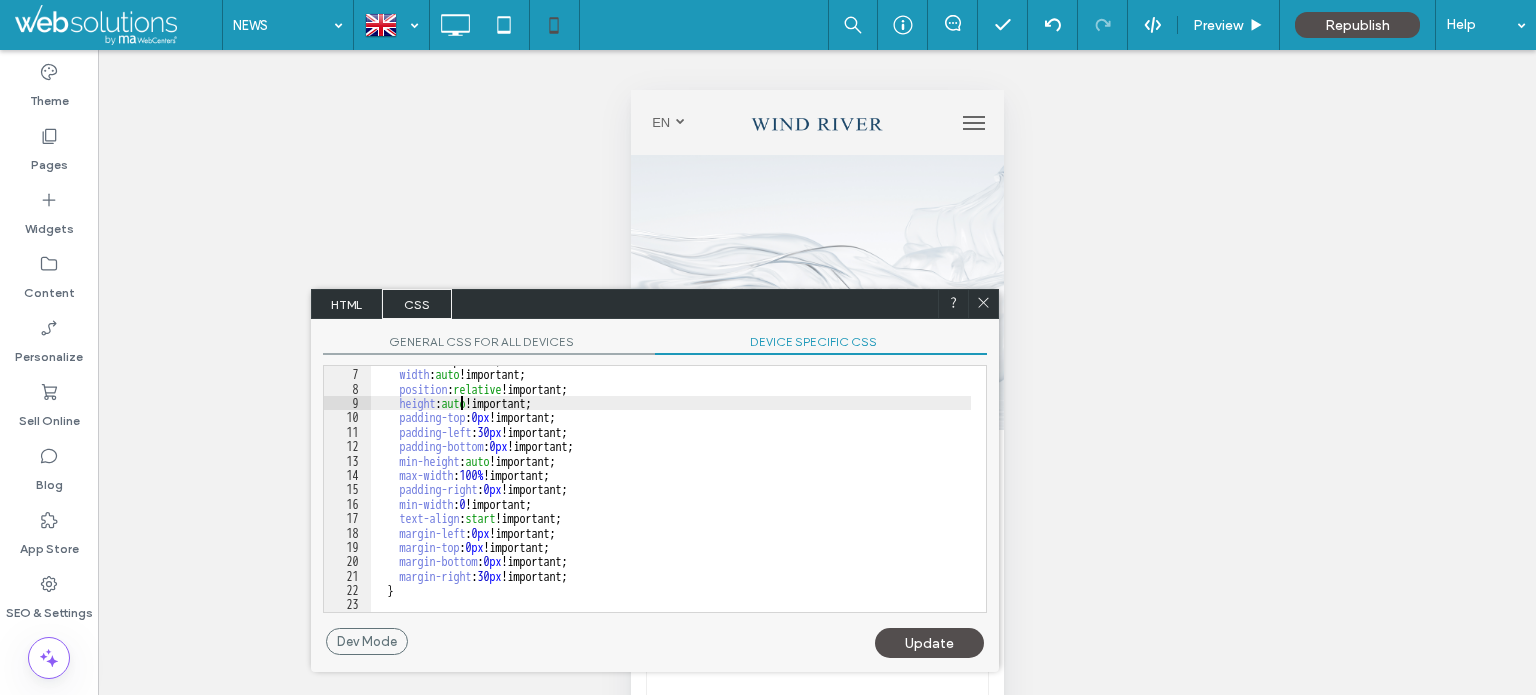 click on "left : 0  !important;      width : auto  !important;      position : relative  !important;      height : auto  !important;      padding-top : 0 px  !important;      padding-left : 30 px  !important;      padding-bottom : 0 px  !important;      min-height : auto  !important;      max-width : 100 %  !important;      padding-right : 0 px  !important;      min-width : 0  !important;      text-align : start  !important;      margin-left : 0 px  !important;      margin-top : 0 px  !important;      margin-bottom : 0 px  !important;      margin-right : 30 px  !important;    }" at bounding box center [671, 490] 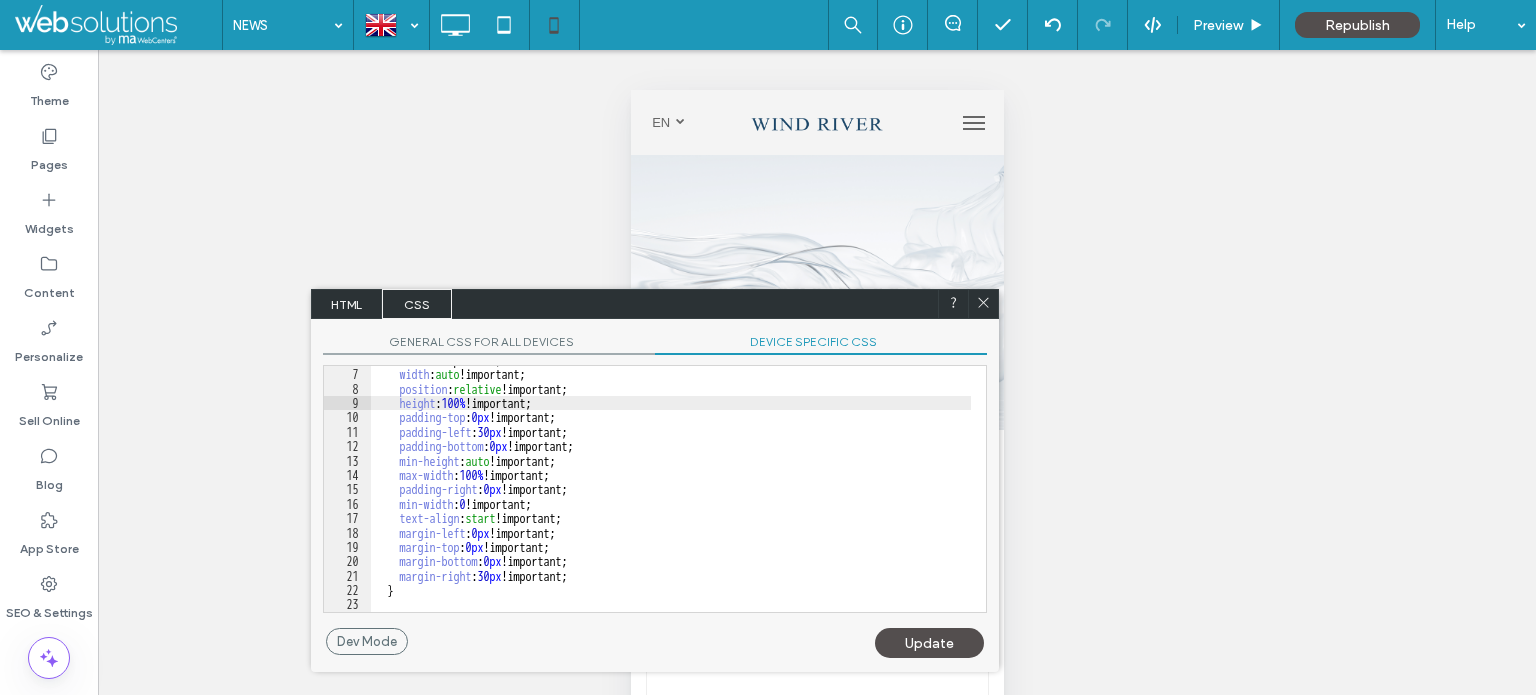 click on "left : 0  !important;      width : auto  !important;      position : relative  !important;      height : 100 %  !important;      padding-top : 0 px  !important;      padding-left : 30 px  !important;      padding-bottom : 0 px  !important;      min-height : auto  !important;      max-width : 100 %  !important;      padding-right : 0 px  !important;      min-width : 0  !important;      text-align : start  !important;      margin-left : 0 px  !important;      margin-top : 0 px  !important;      margin-bottom : 0 px  !important;      margin-right : 30 px  !important;    }" at bounding box center (671, 490) 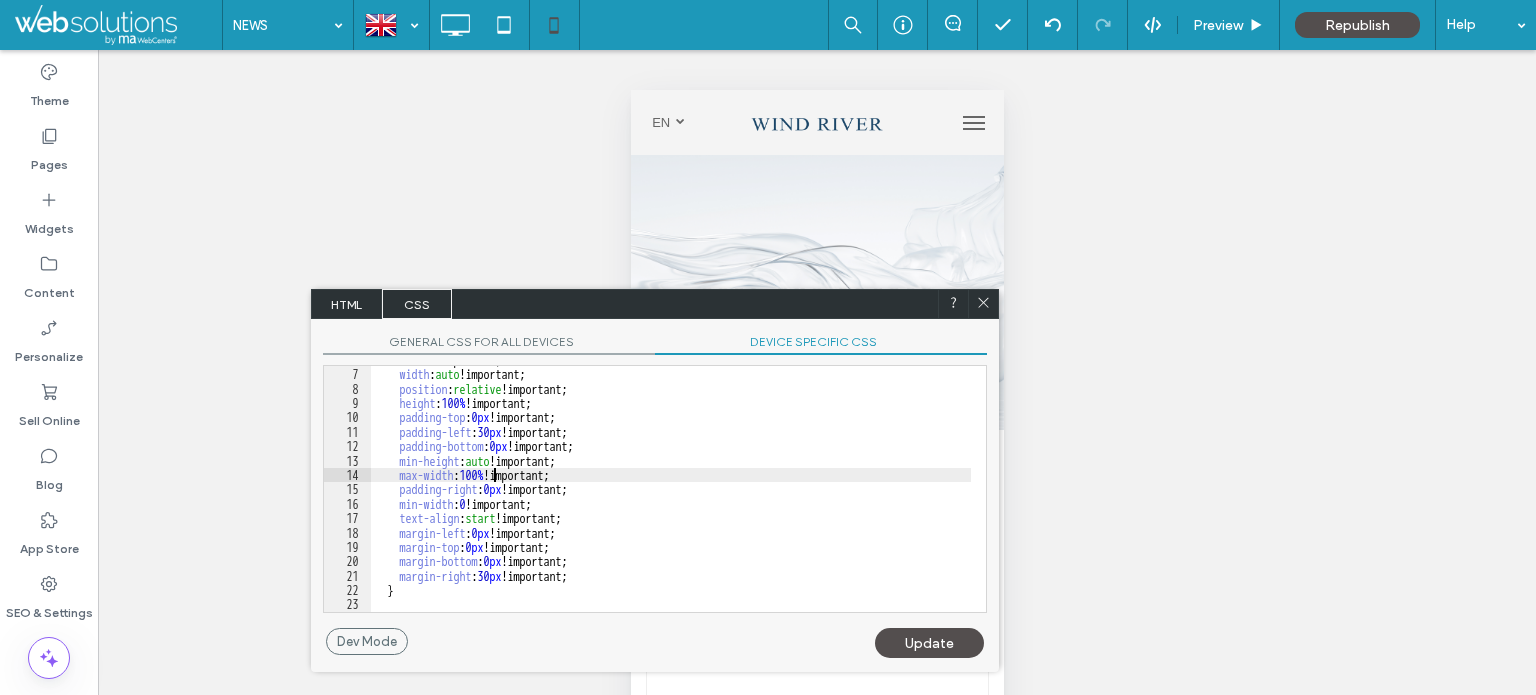 click on "left : 0  !important;      width : auto  !important;      position : relative  !important;      height : 100 %  !important;      padding-top : 0 px  !important;      padding-left : 30 px  !important;      padding-bottom : 0 px  !important;      min-height : auto  !important;      max-width : 100 %  !important;      padding-right : 0 px  !important;      min-width : 0  !important;      text-align : start  !important;      margin-left : 0 px  !important;      margin-top : 0 px  !important;      margin-bottom : 0 px  !important;      margin-right : 30 px  !important;    }" at bounding box center (671, 490) 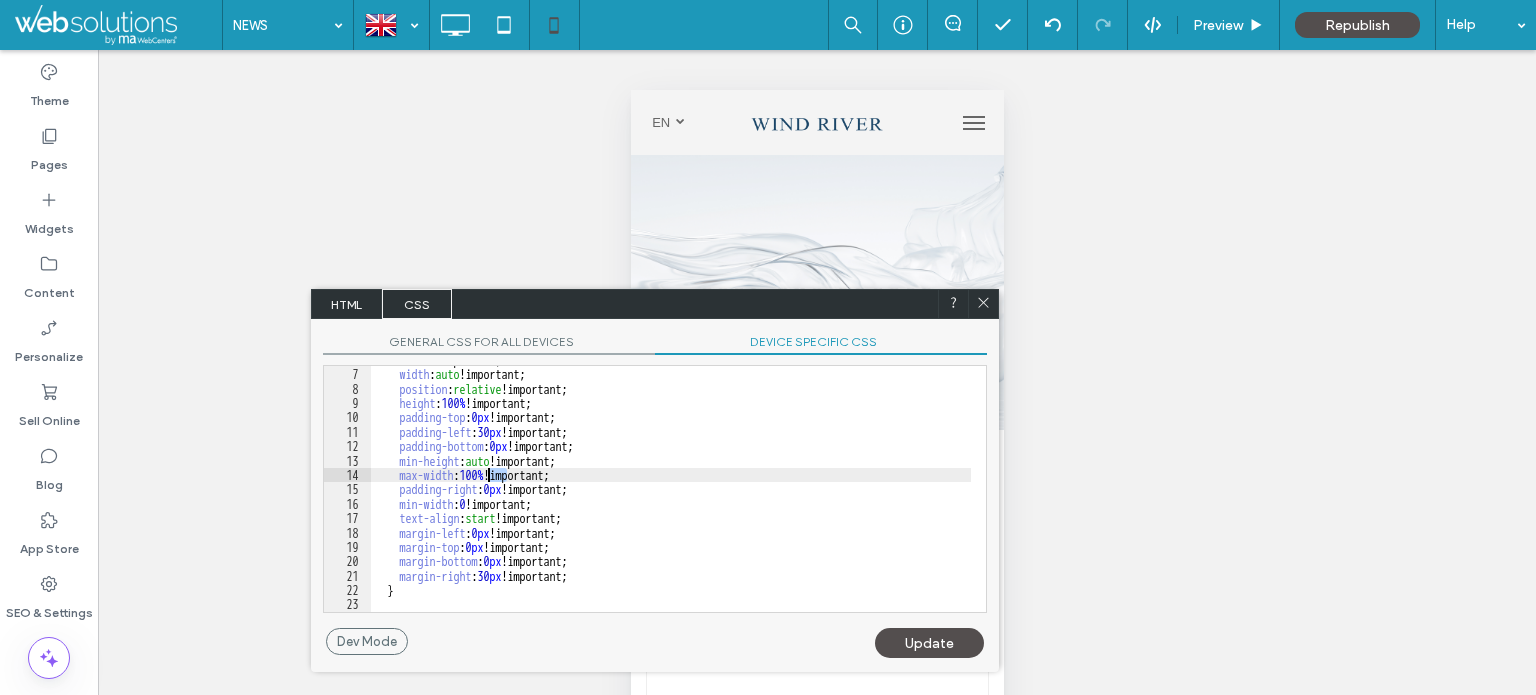 click on "left : 0  !important;      width : auto  !important;      position : relative  !important;      height : 100 %  !important;      padding-top : 0 px  !important;      padding-left : 30 px  !important;      padding-bottom : 0 px  !important;      min-height : auto  !important;      max-width : 100 %  !important;      padding-right : 0 px  !important;      min-width : 0  !important;      text-align : start  !important;      margin-left : 0 px  !important;      margin-top : 0 px  !important;      margin-bottom : 0 px  !important;      margin-right : 30 px  !important;    }" at bounding box center [671, 489] 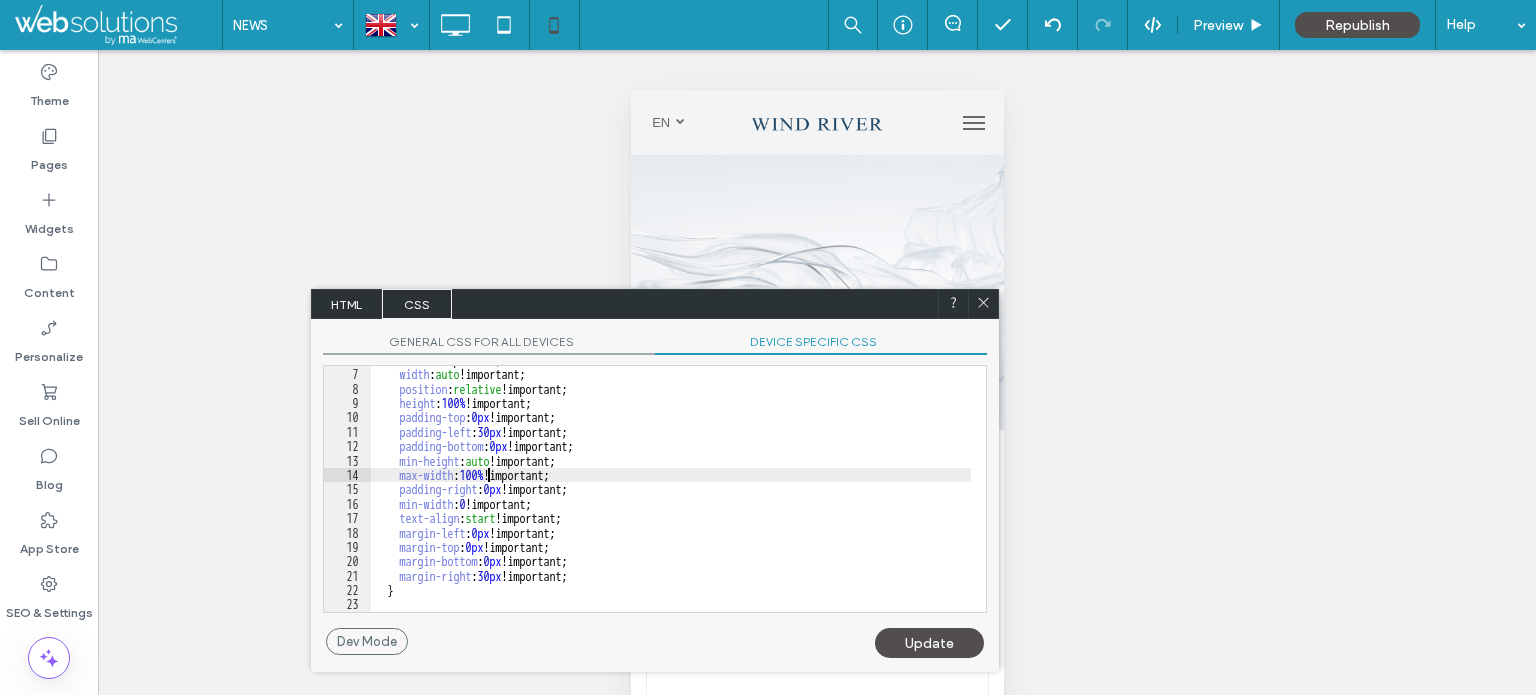 click on "left : 0  !important;      width : auto  !important;      position : relative  !important;      height : 100 %  !important;      padding-top : 0 px  !important;      padding-left : 30 px  !important;      padding-bottom : 0 px  !important;      min-height : auto  !important;      max-width : 100 %  !important;      padding-right : 0 px  !important;      min-width : 0  !important;      text-align : start  !important;      margin-left : 0 px  !important;      margin-top : 0 px  !important;      margin-bottom : 0 px  !important;      margin-right : 30 px  !important;    }" at bounding box center (671, 490) 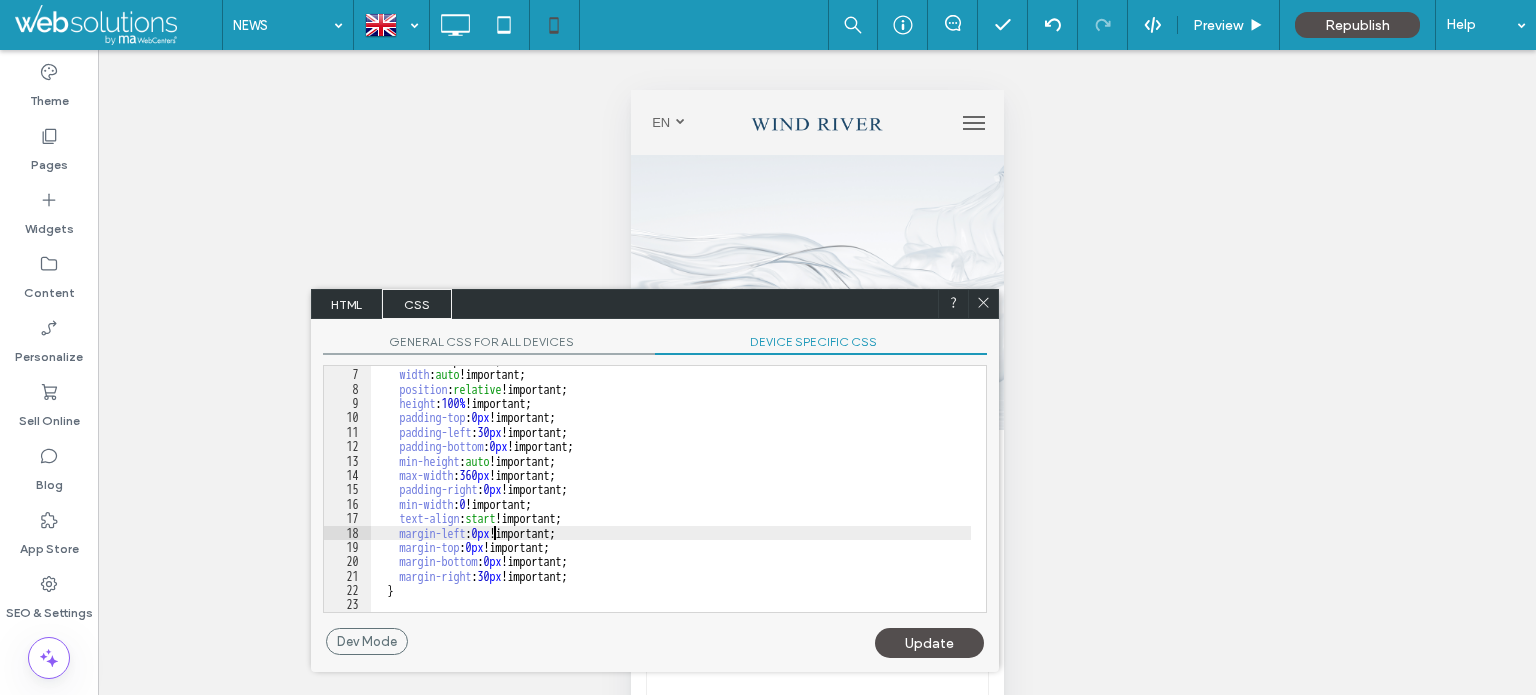 click on "left : 0  !important;      width : auto  !important;      position : relative  !important;      height : 100 %  !important;      padding-top : 0 px  !important;      padding-left : 30 px  !important;      padding-bottom : 0 px  !important;      min-height : auto  !important;      max-width : 360 px  !important;      padding-right : 0 px  !important;      min-width : 0  !important;      text-align : start  !important;      margin-left : 0 px  !important;      margin-top : 0 px  !important;      margin-bottom : 0 px  !important;      margin-right : 30 px  !important;    }" at bounding box center (671, 490) 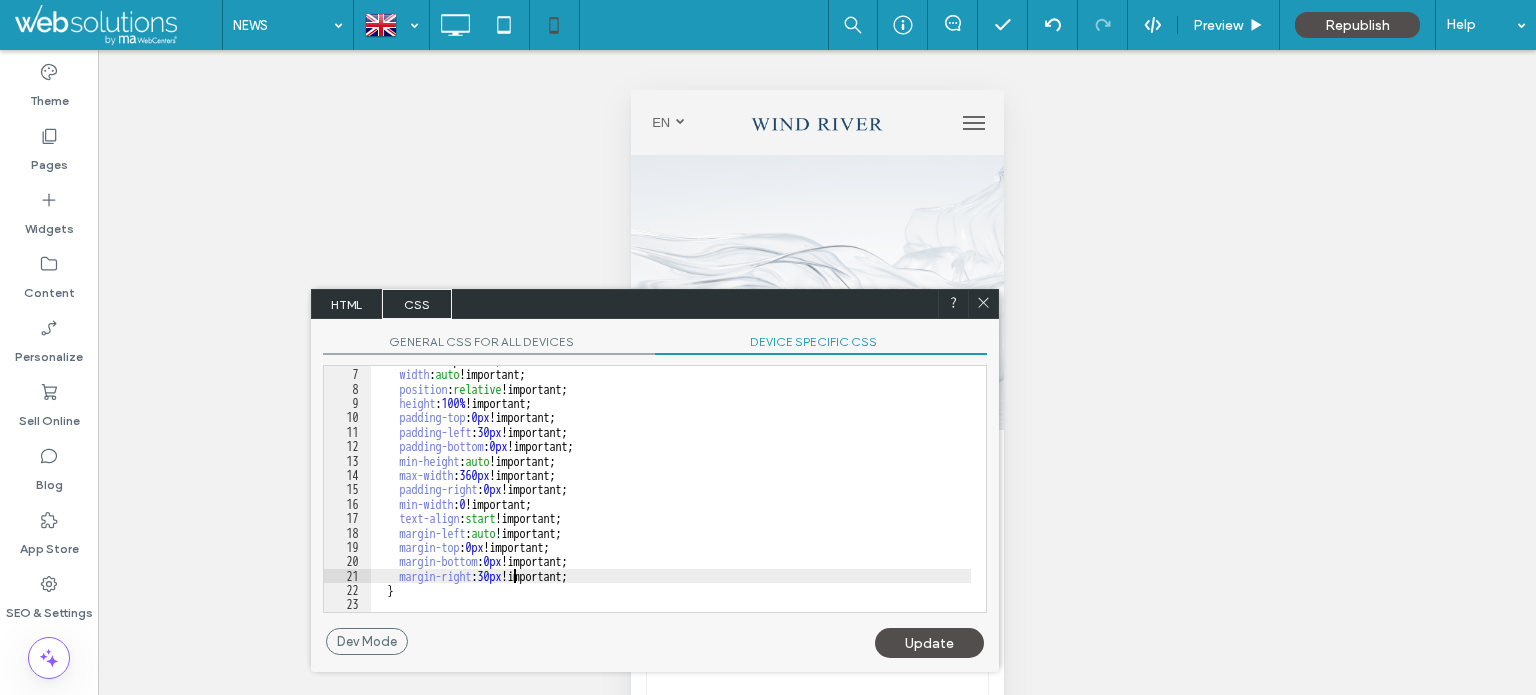 click on "left : 0  !important;      width : auto  !important;      position : relative  !important;      height : 100 %  !important;      padding-top : 0 px  !important;      padding-left : 30 px  !important;      padding-bottom : 0 px  !important;      min-height : auto  !important;      max-width : 360 px  !important;      padding-right : 0 px  !important;      min-width : 0  !important;      text-align : start  !important;      margin-left : auto  !important;      margin-top : 0 px  !important;      margin-bottom : 0 px  !important;      margin-right : 30 px  !important;    }" at bounding box center (671, 490) 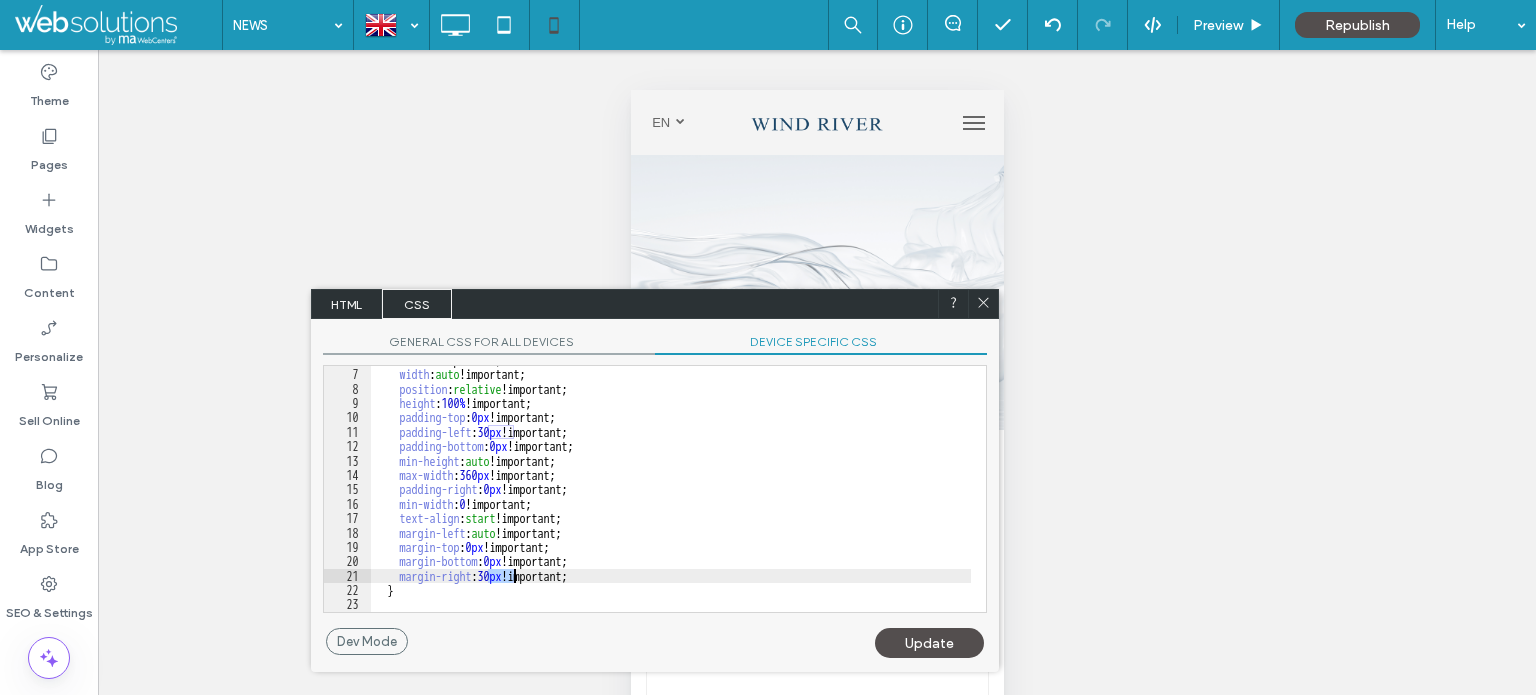 click on "left : 0  !important;      width : auto  !important;      position : relative  !important;      height : 100 %  !important;      padding-top : 0 px  !important;      padding-left : 30 px  !important;      padding-bottom : 0 px  !important;      min-height : auto  !important;      max-width : 360 px  !important;      padding-right : 0 px  !important;      min-width : 0  !important;      text-align : start  !important;      margin-left : auto  !important;      margin-top : 0 px  !important;      margin-bottom : 0 px  !important;      margin-right : 30 px  !important;    }" at bounding box center [671, 490] 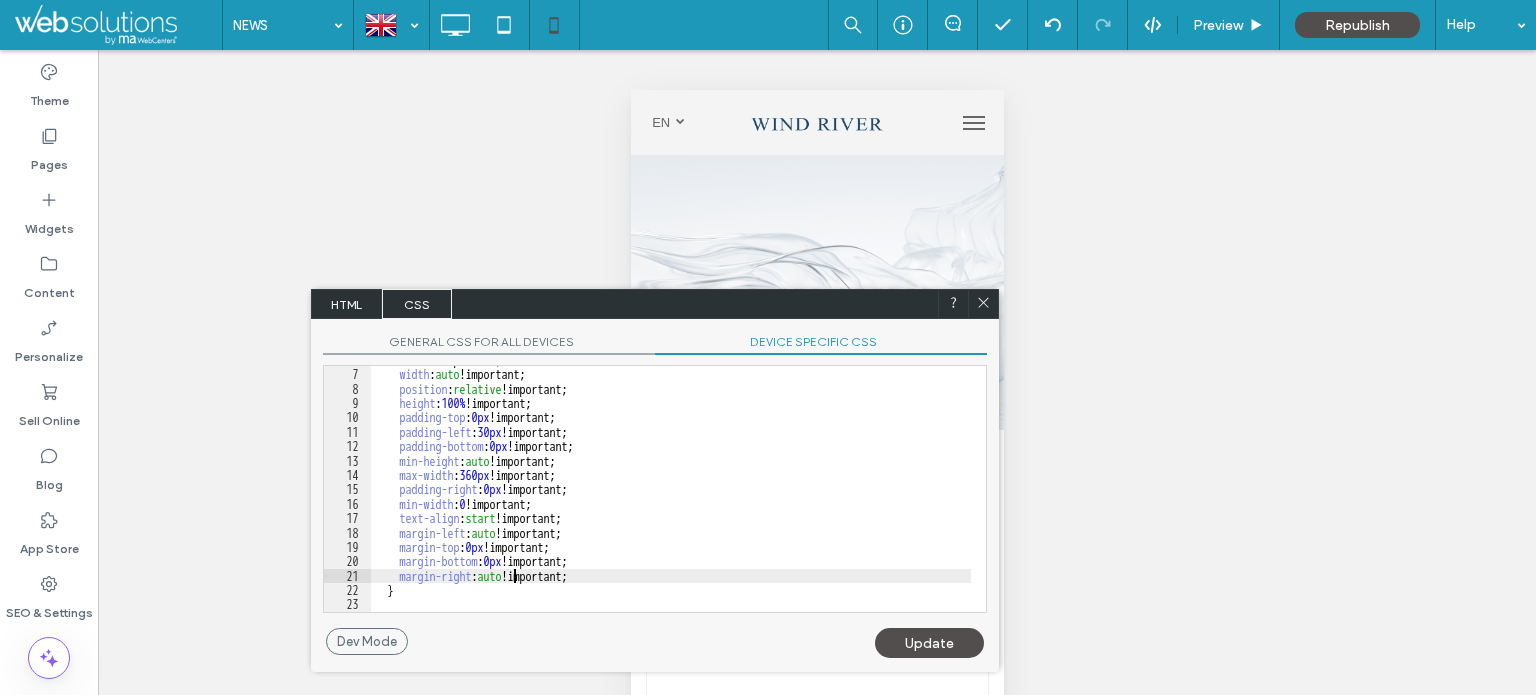 click on "Update" at bounding box center [929, 643] 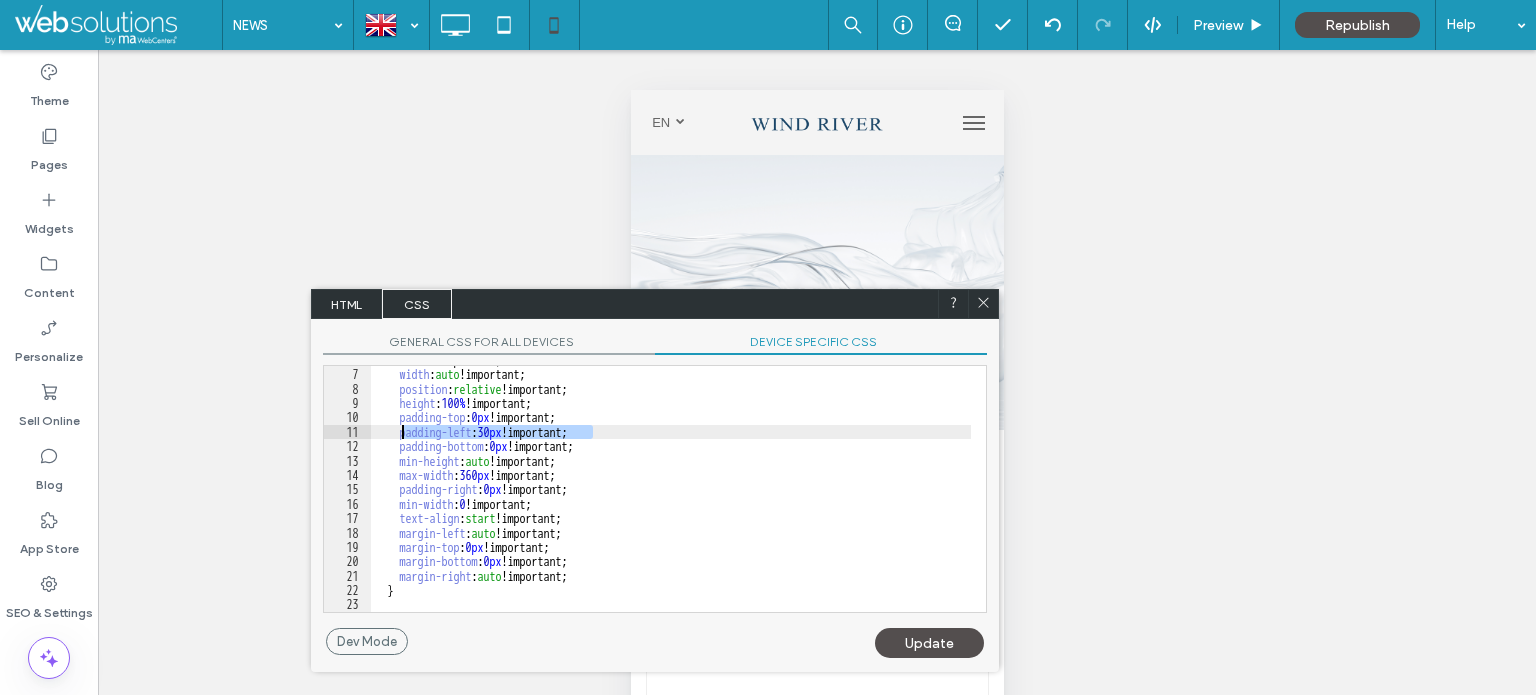 drag, startPoint x: 594, startPoint y: 428, endPoint x: 398, endPoint y: 432, distance: 196.04082 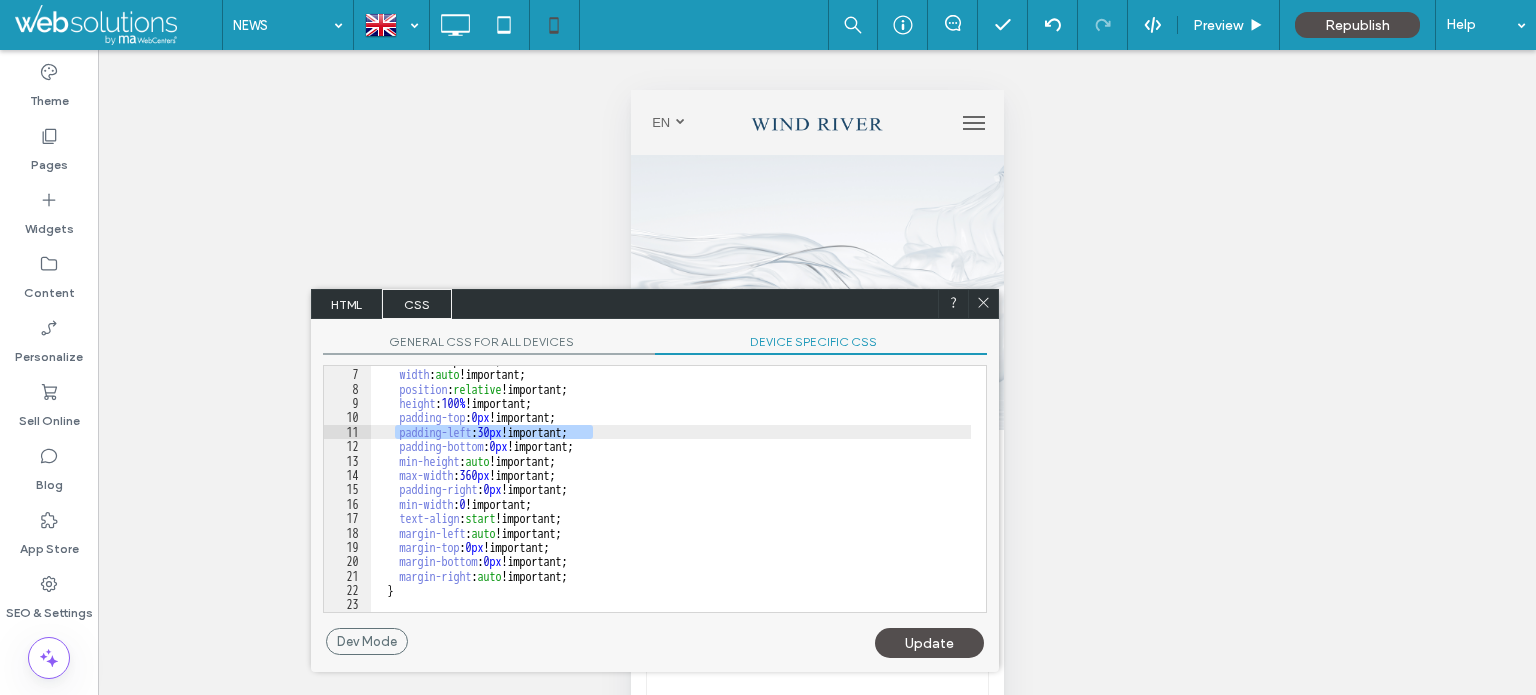 click on "left : 0  !important;      width : auto  !important;      position : relative  !important;      height : 100 %  !important;      padding-top : 0 px  !important;      padding-left : 30 px  !important;      padding-bottom : 0 px  !important;      min-height : auto  !important;      max-width : 360 px  !important;      padding-right : 0 px  !important;      min-width : 0  !important;      text-align : start  !important;      margin-left : auto  !important;      margin-top : 0 px  !important;      margin-bottom : 0 px  !important;      margin-right : auto  !important;    }" at bounding box center (671, 489) 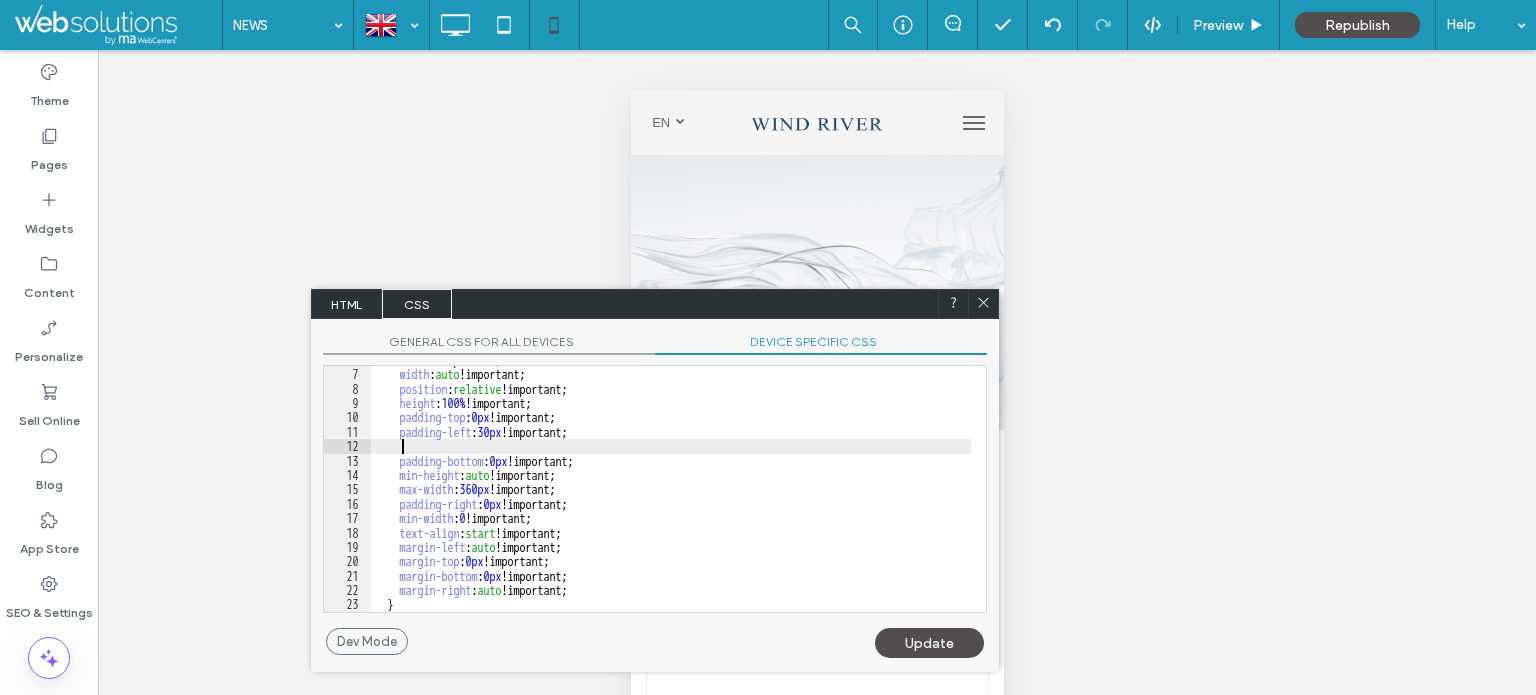 paste 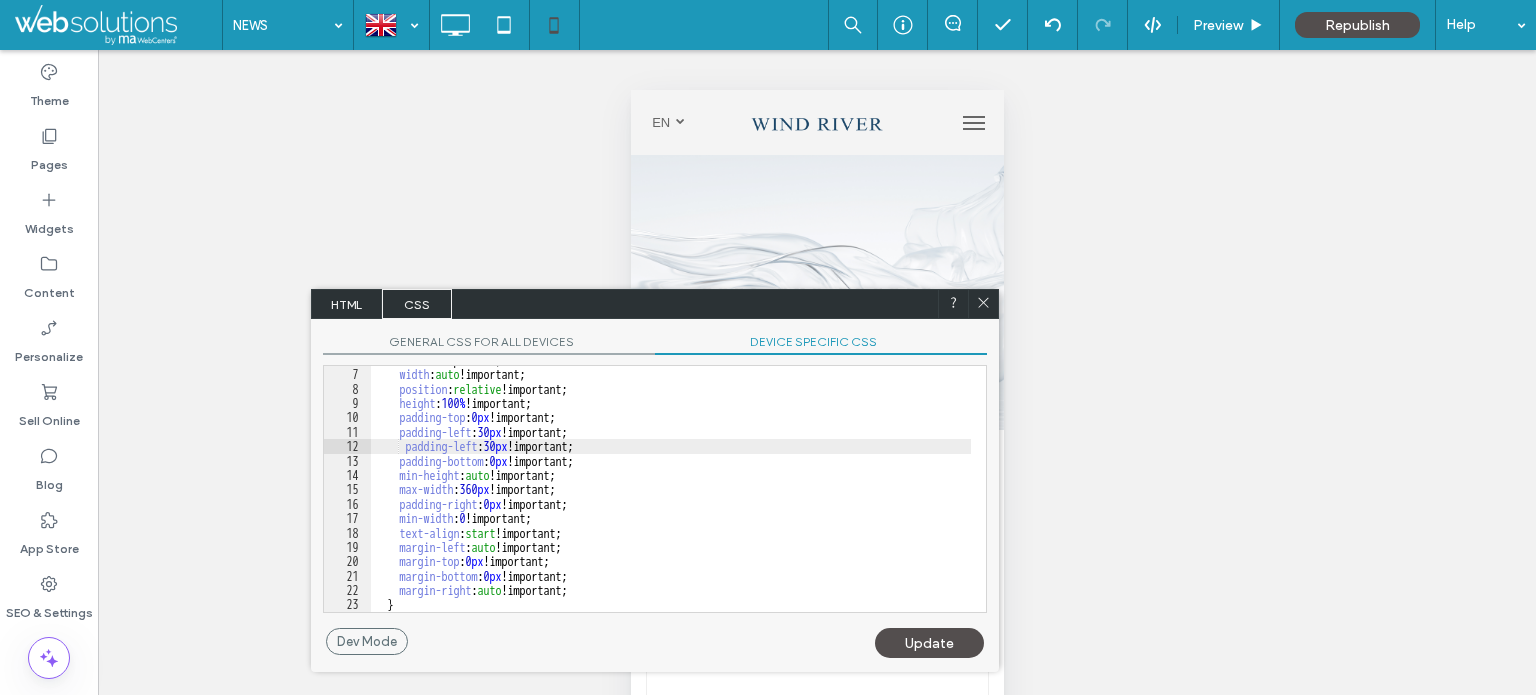 click on "left : 0  !important;      width : auto  !important;      position : relative  !important;      height : 100 %  !important;      padding-top : 0 px  !important;      padding-left : 30 px  !important;        padding-left : 30 px  !important;      padding-bottom : 0 px  !important;      min-height : auto  !important;      max-width : 360 px  !important;      padding-right : 0 px  !important;      min-width : 0  !important;      text-align : start  !important;      margin-left : auto  !important;      margin-top : 0 px  !important;      margin-bottom : 0 px  !important;      margin-right : auto  !important;    }" at bounding box center (671, 490) 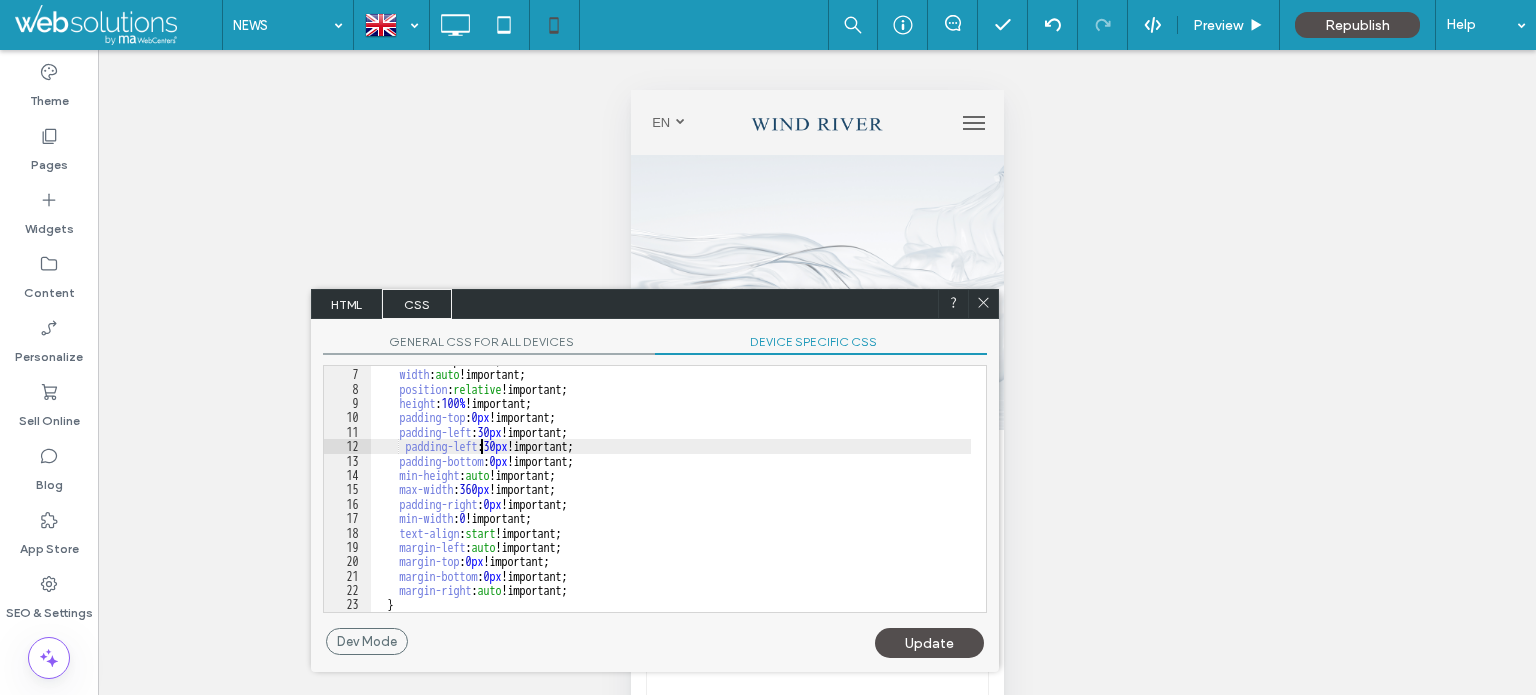 click on "left : 0  !important;      width : auto  !important;      position : relative  !important;      height : 100 %  !important;      padding-top : 0 px  !important;      padding-left : 30 px  !important;        padding-left : 30 px  !important;      padding-bottom : 0 px  !important;      min-height : auto  !important;      max-width : 360 px  !important;      padding-right : 0 px  !important;      min-width : 0  !important;      text-align : start  !important;      margin-left : auto  !important;      margin-top : 0 px  !important;      margin-bottom : 0 px  !important;      margin-right : auto  !important;    }" at bounding box center [671, 490] 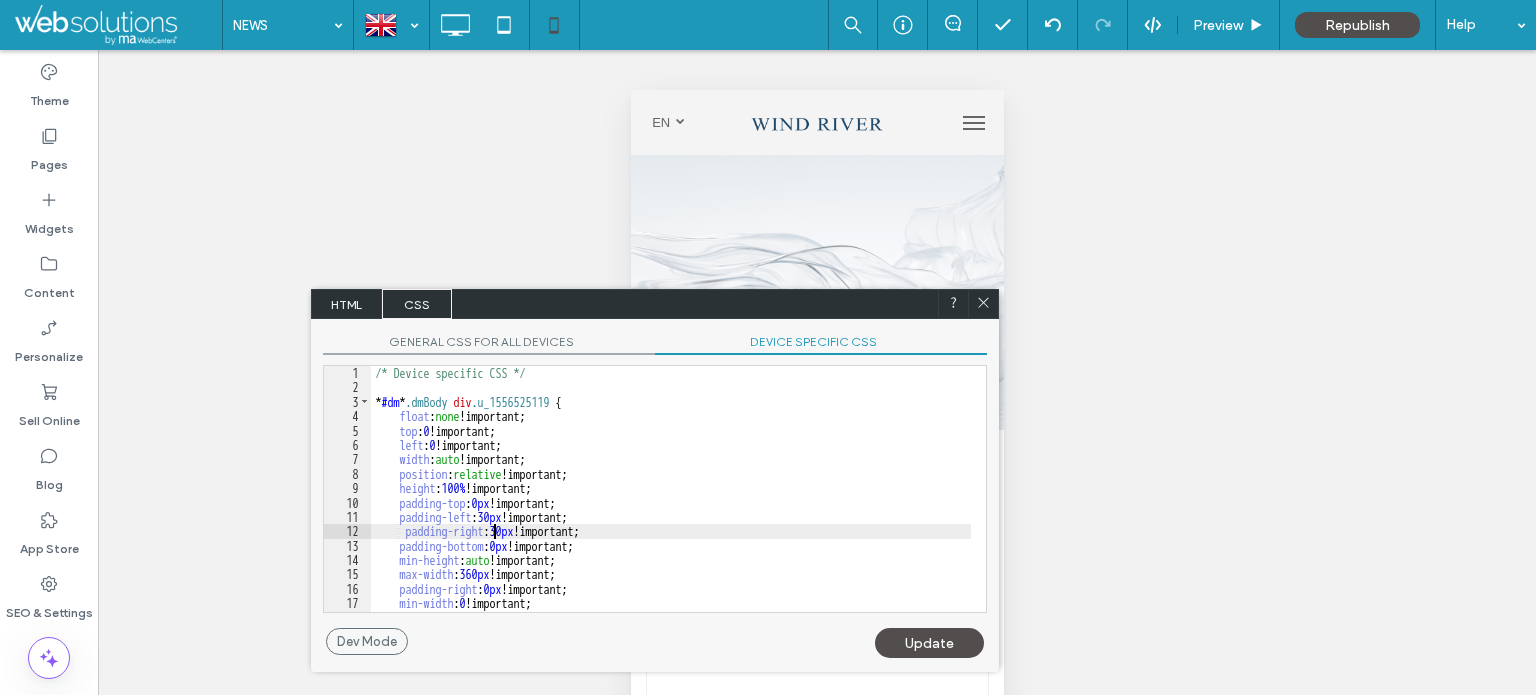 scroll, scrollTop: 60, scrollLeft: 0, axis: vertical 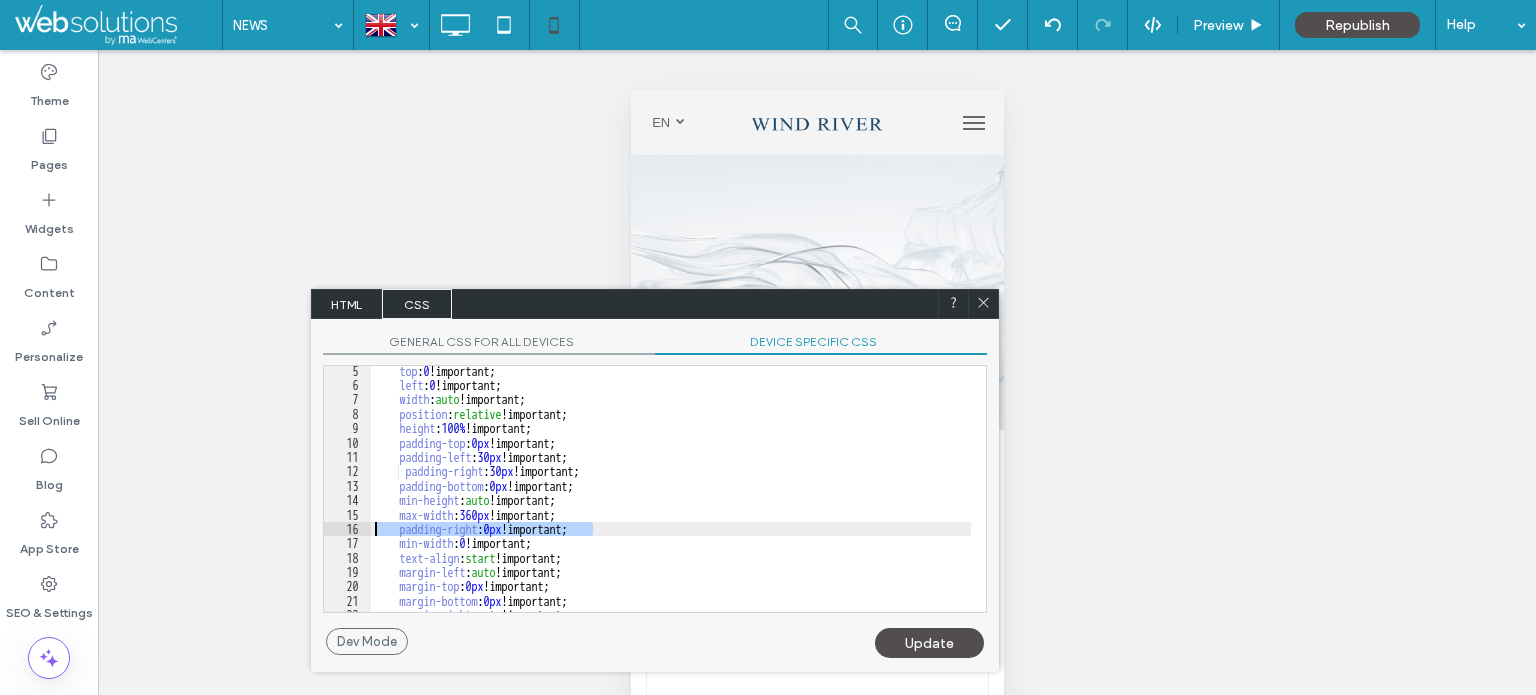 drag, startPoint x: 597, startPoint y: 530, endPoint x: 352, endPoint y: 527, distance: 245.01837 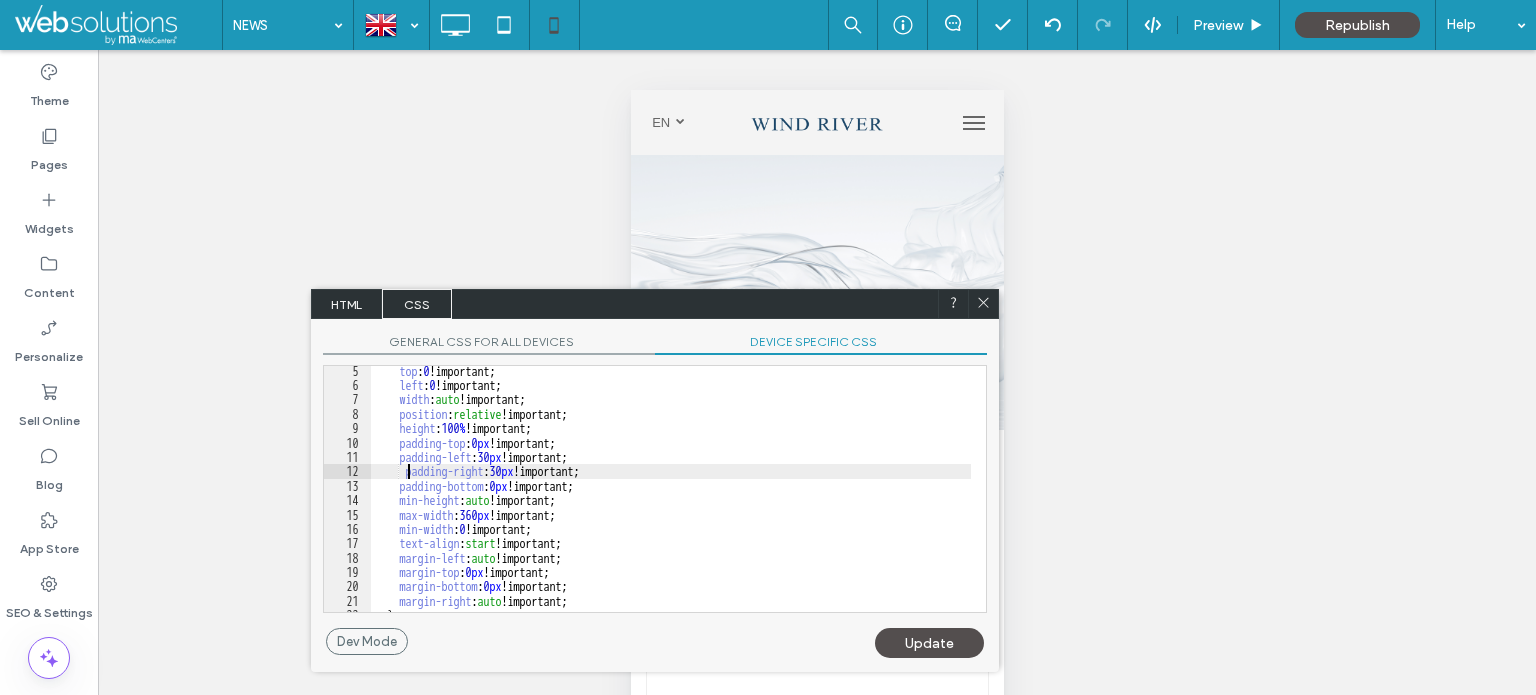 click on "top : 0  !important;      left : 0  !important;      width : auto  !important;      position : relative  !important;      height : 100 %  !important;      padding-top : 0 px  !important;      padding-left : 30 px  !important;        padding-right : 30 px  !important;      padding-bottom : 0 px  !important;      min-height : auto  !important;      max-width : 360 px  !important;      min-width : 0  !important;      text-align : start  !important;      margin-left : auto  !important;      margin-top : 0 px  !important;      margin-bottom : 0 px  !important;      margin-right : auto  !important;    }" at bounding box center [671, 501] 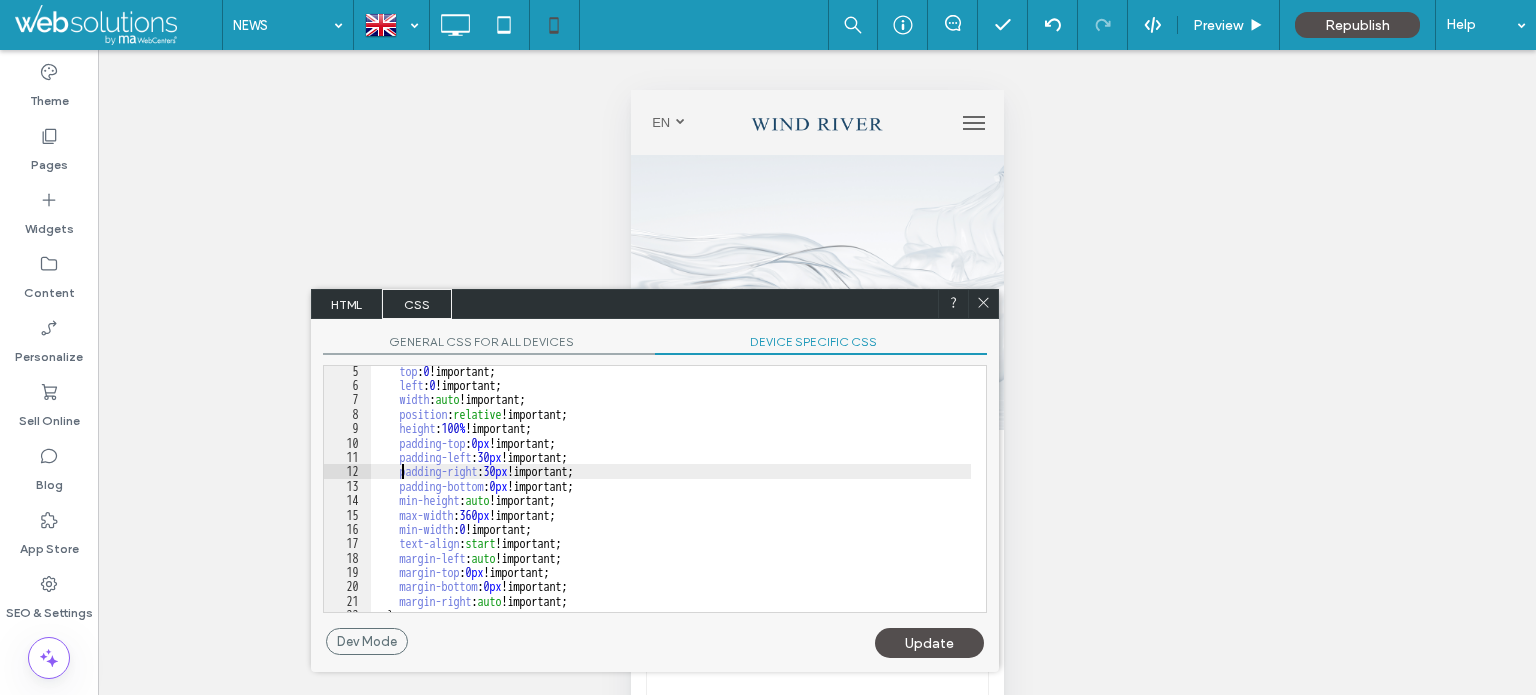 click on "Update" at bounding box center (929, 643) 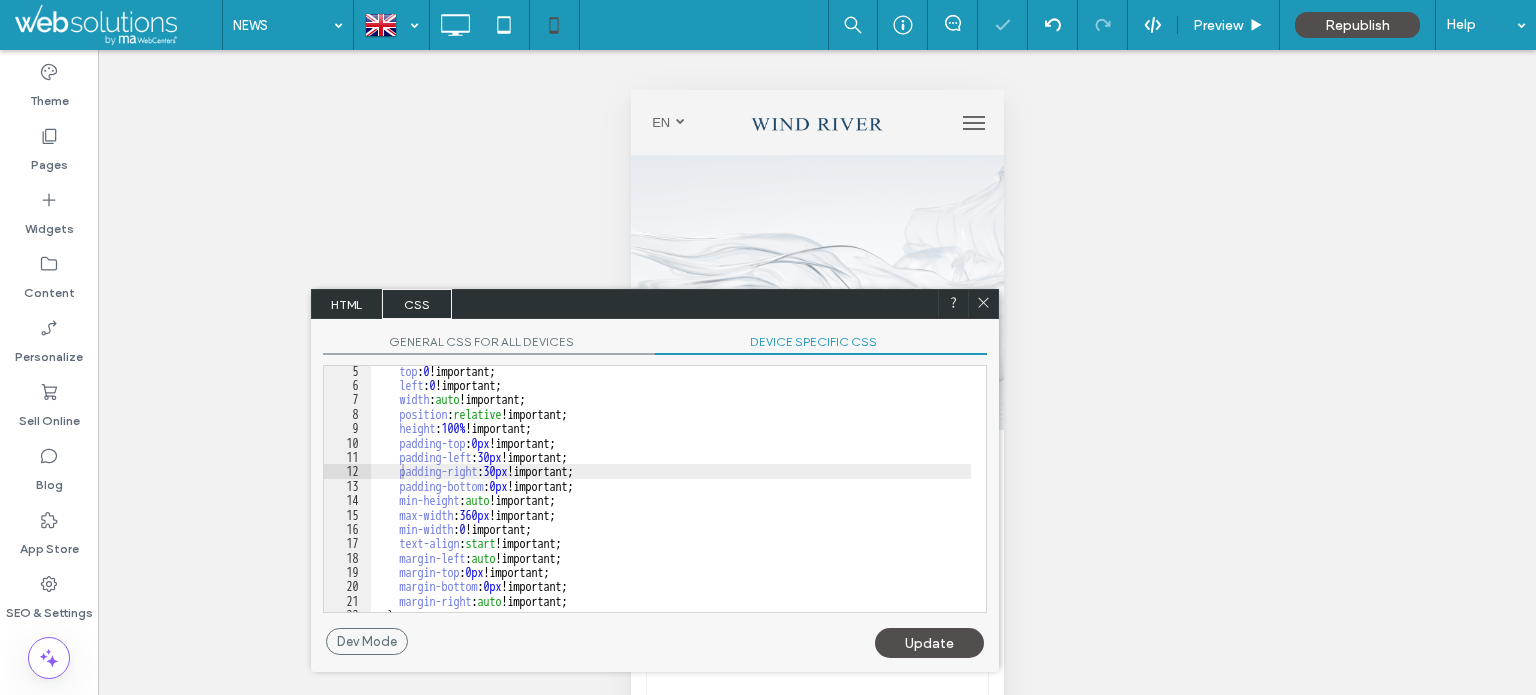 click 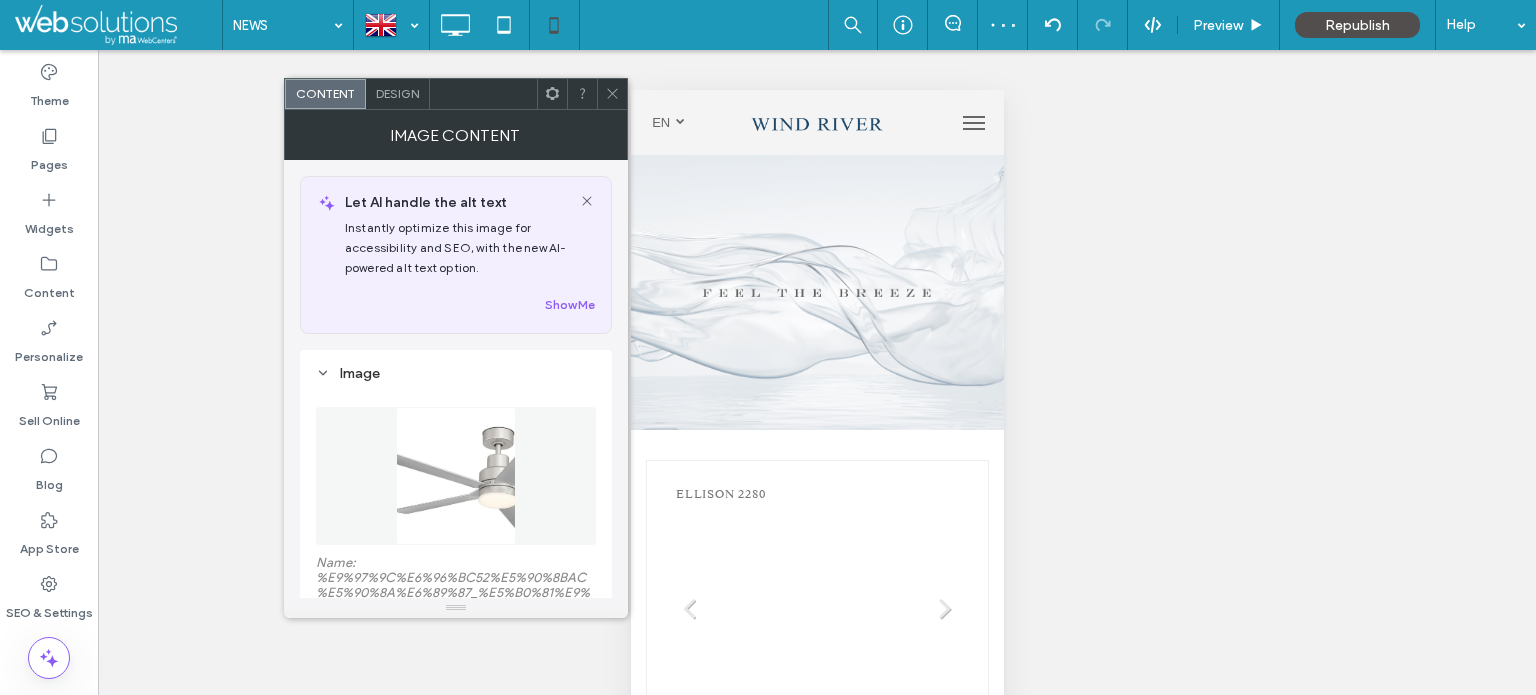 click on "Design" at bounding box center [397, 93] 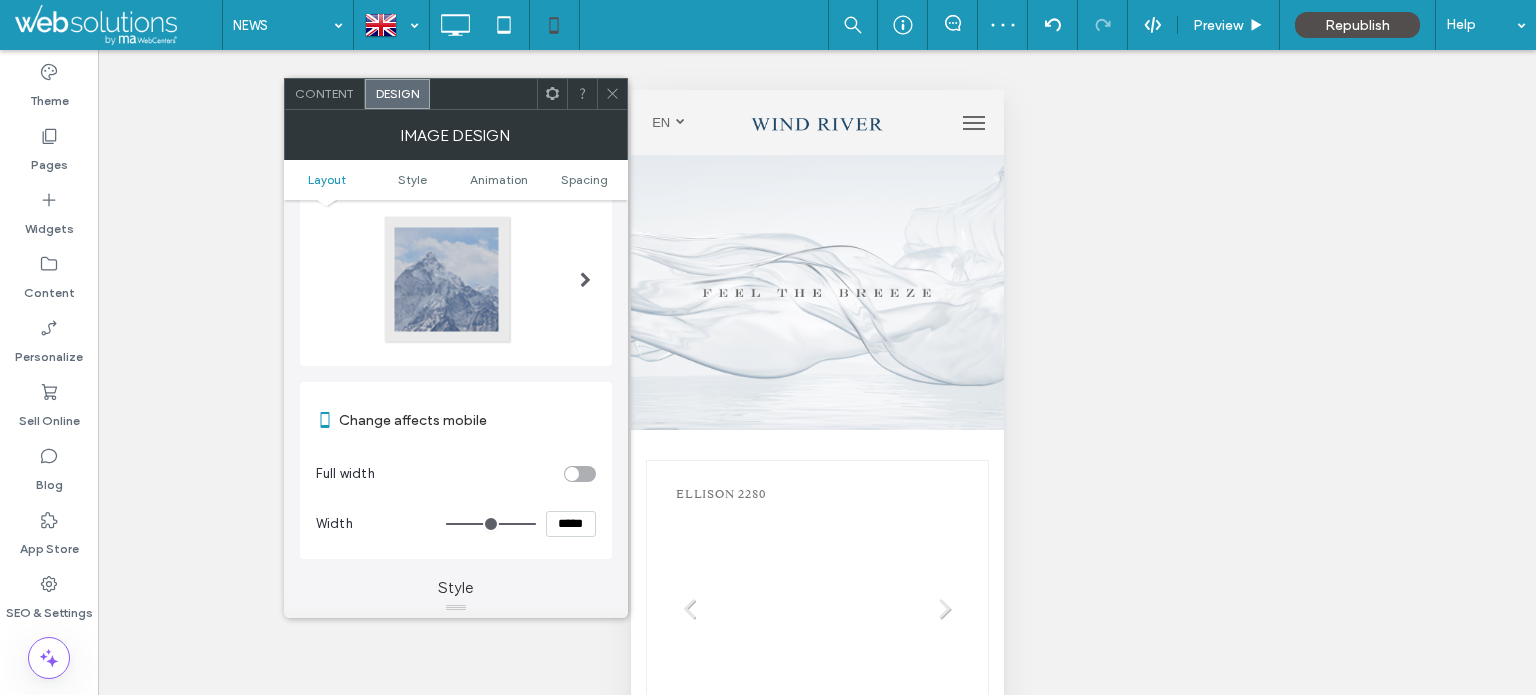 scroll, scrollTop: 200, scrollLeft: 0, axis: vertical 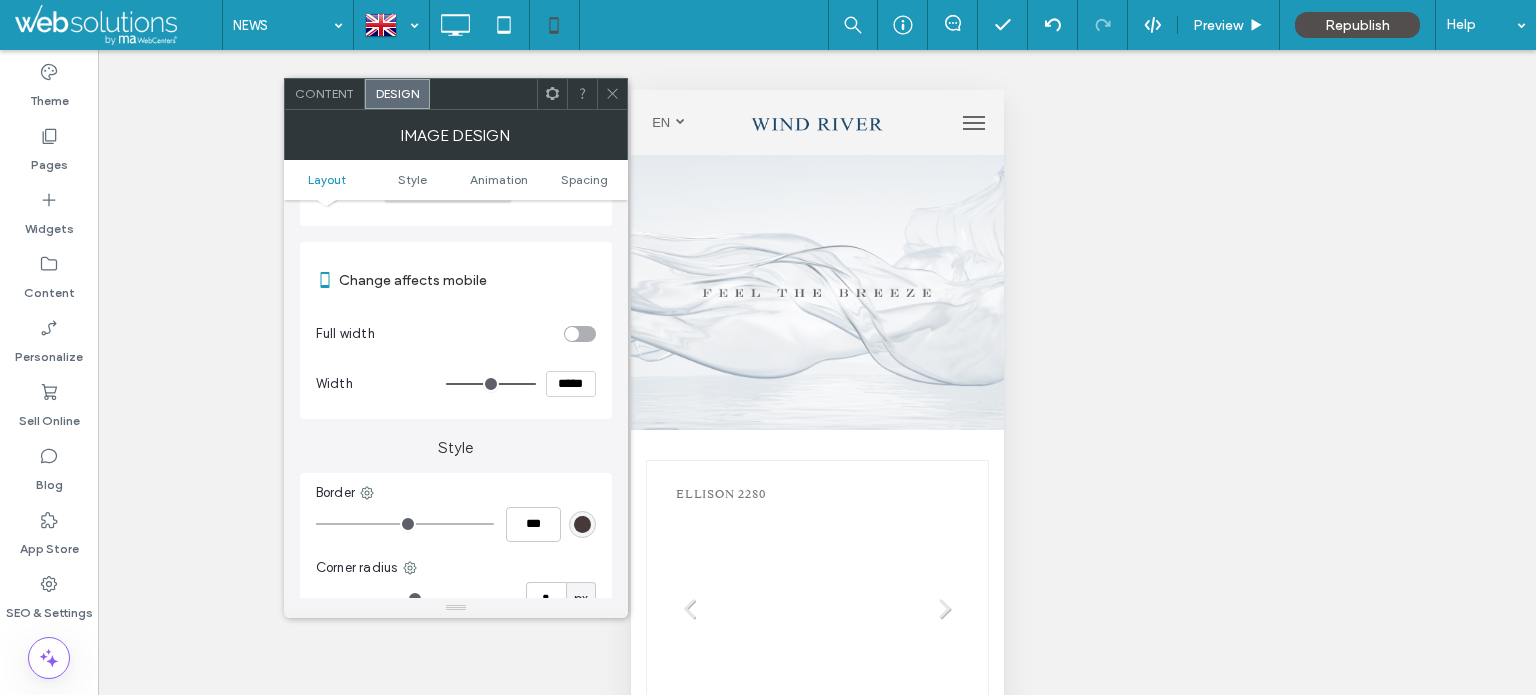 click on "*****" at bounding box center (571, 384) 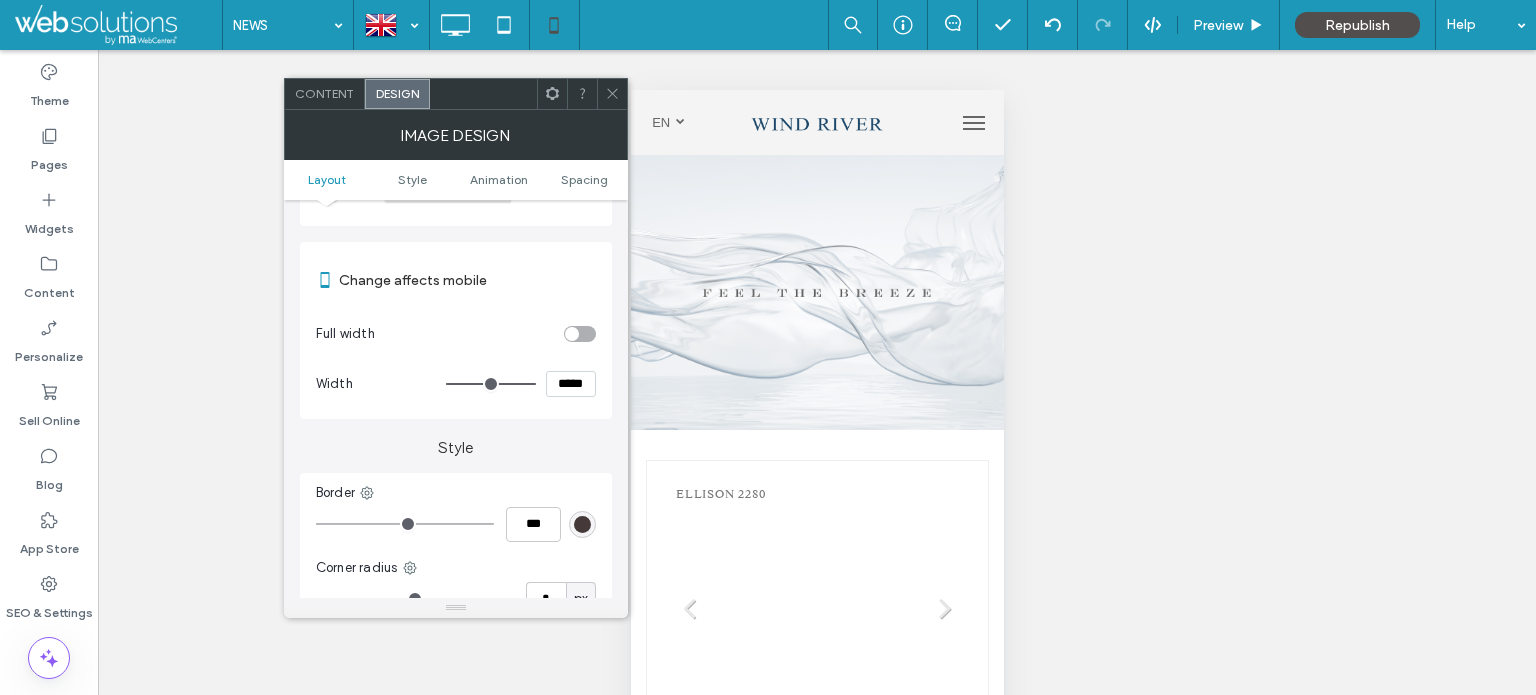 click 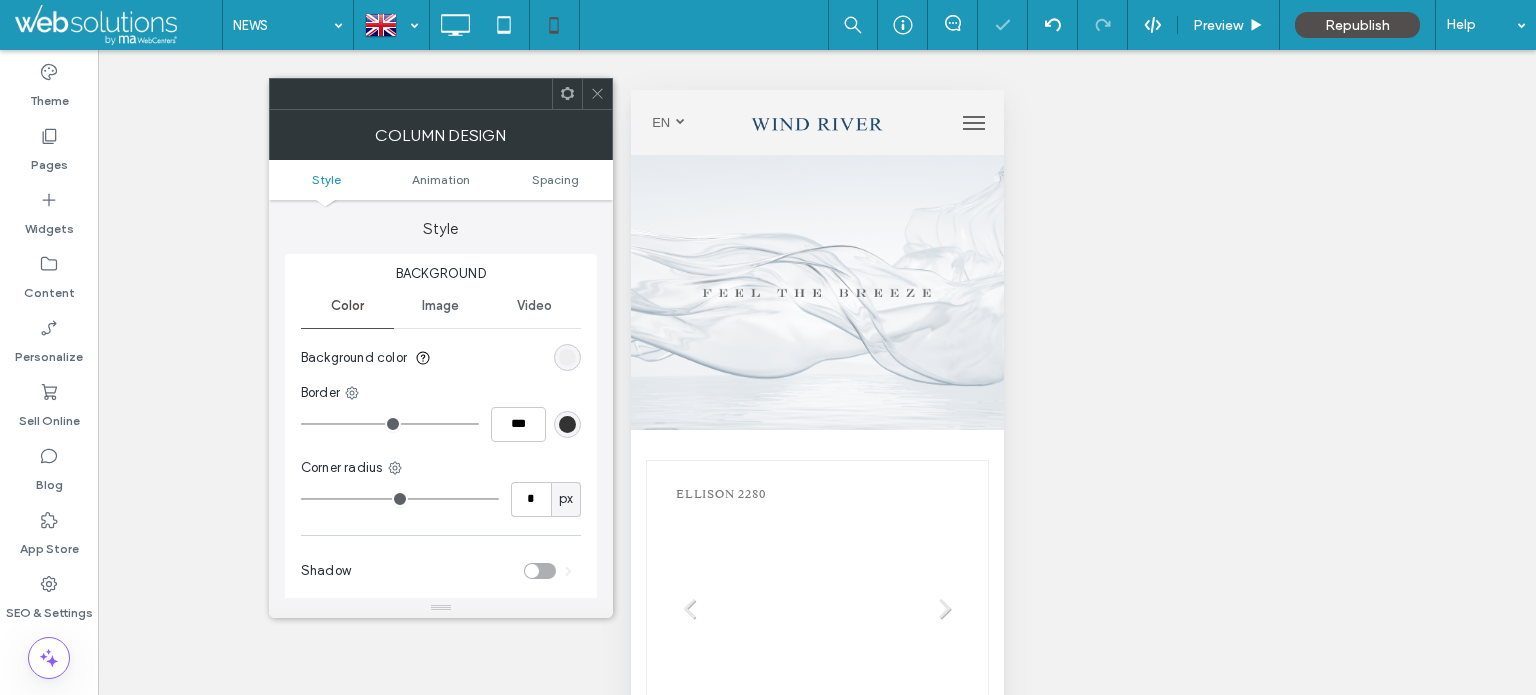 click on "Style Animation Spacing" at bounding box center [441, 180] 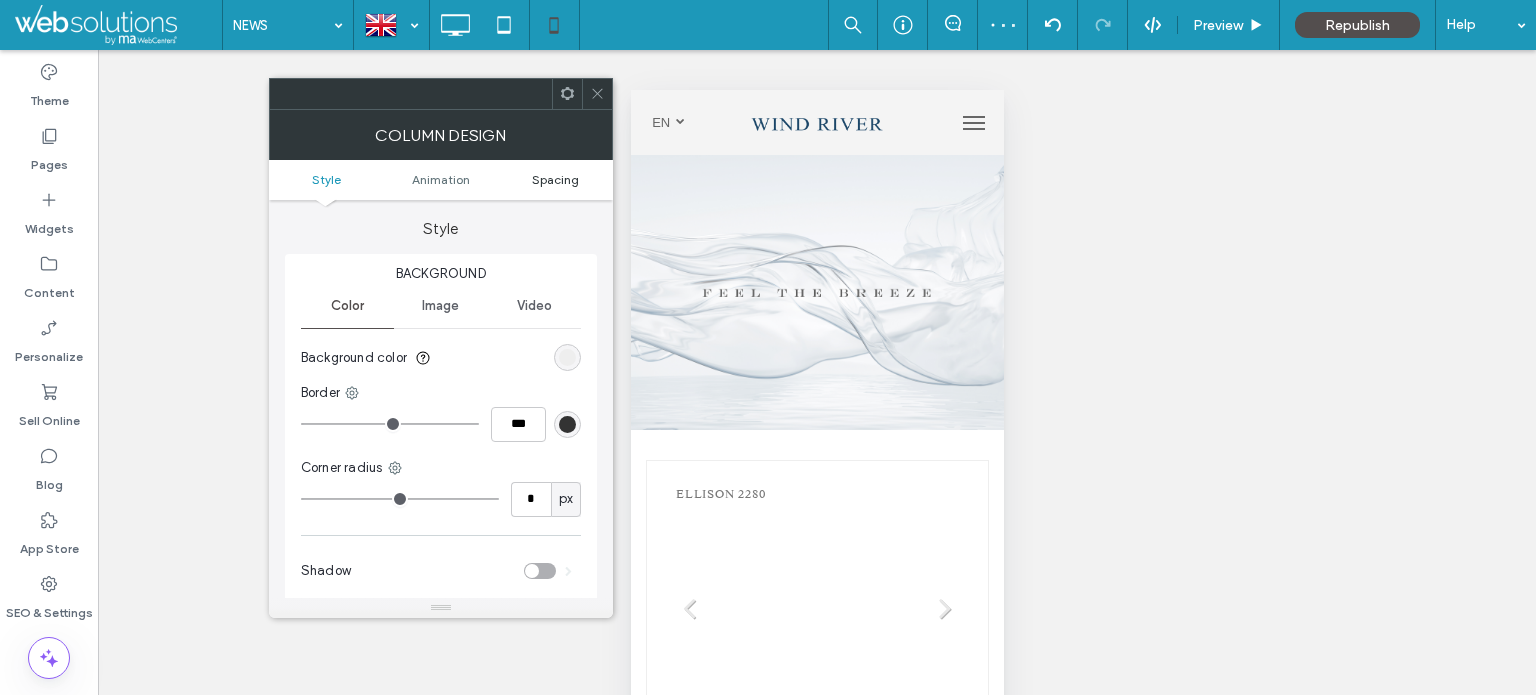 click on "Spacing" at bounding box center (555, 179) 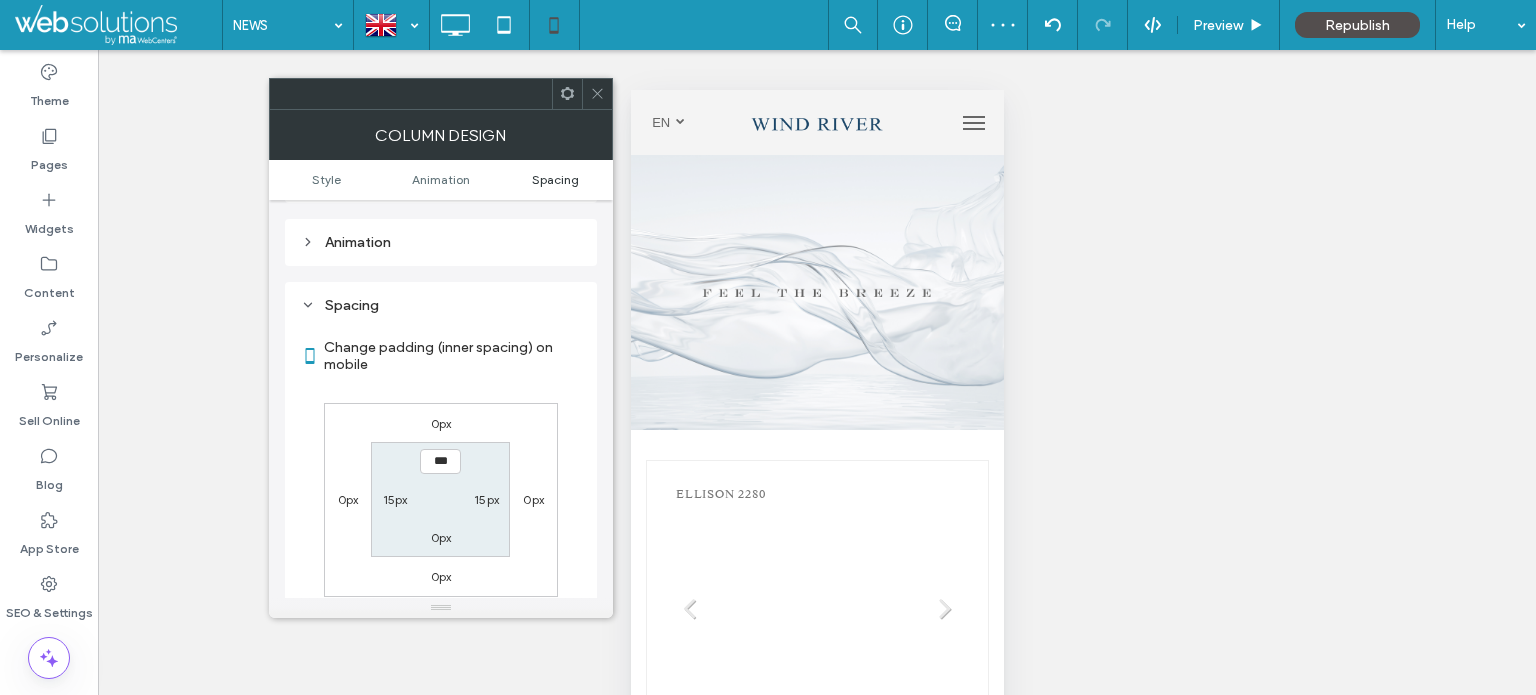 scroll, scrollTop: 468, scrollLeft: 0, axis: vertical 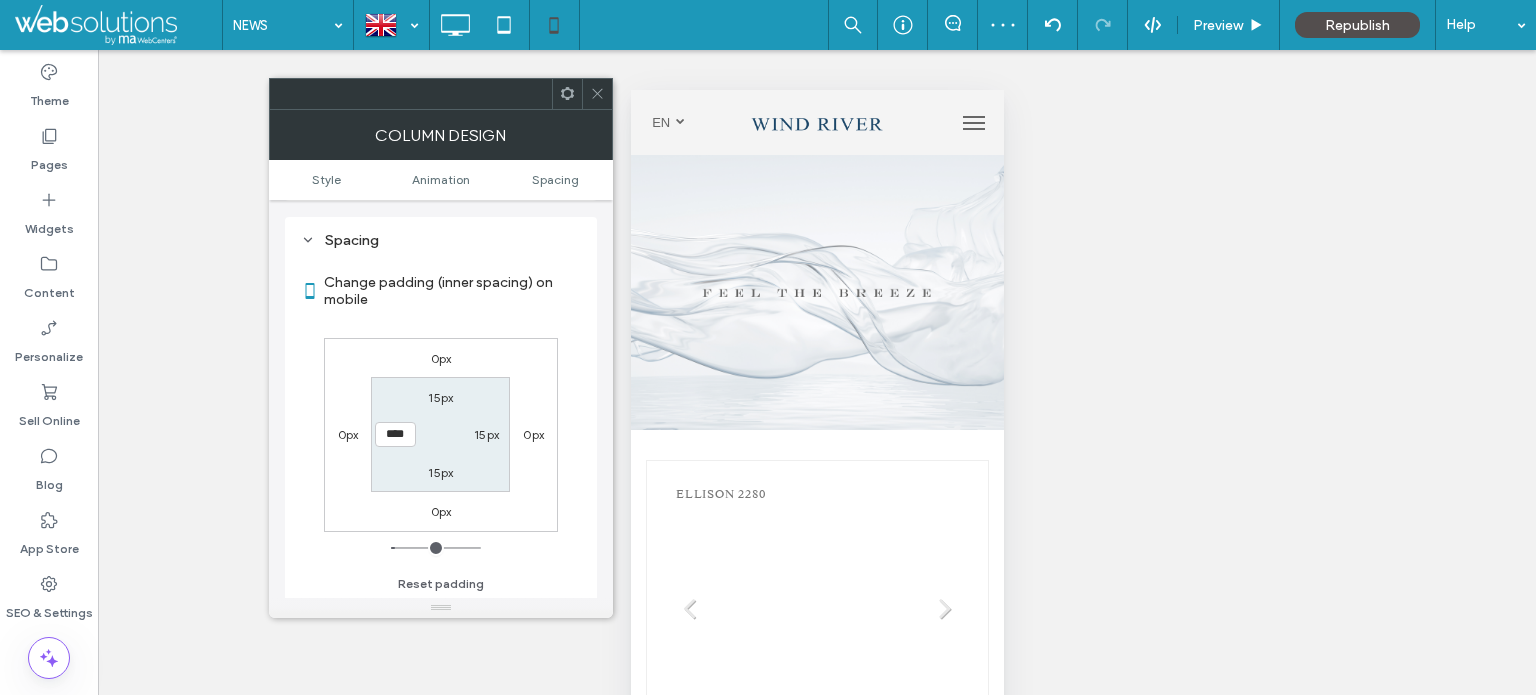 click on "0px" at bounding box center (441, 511) 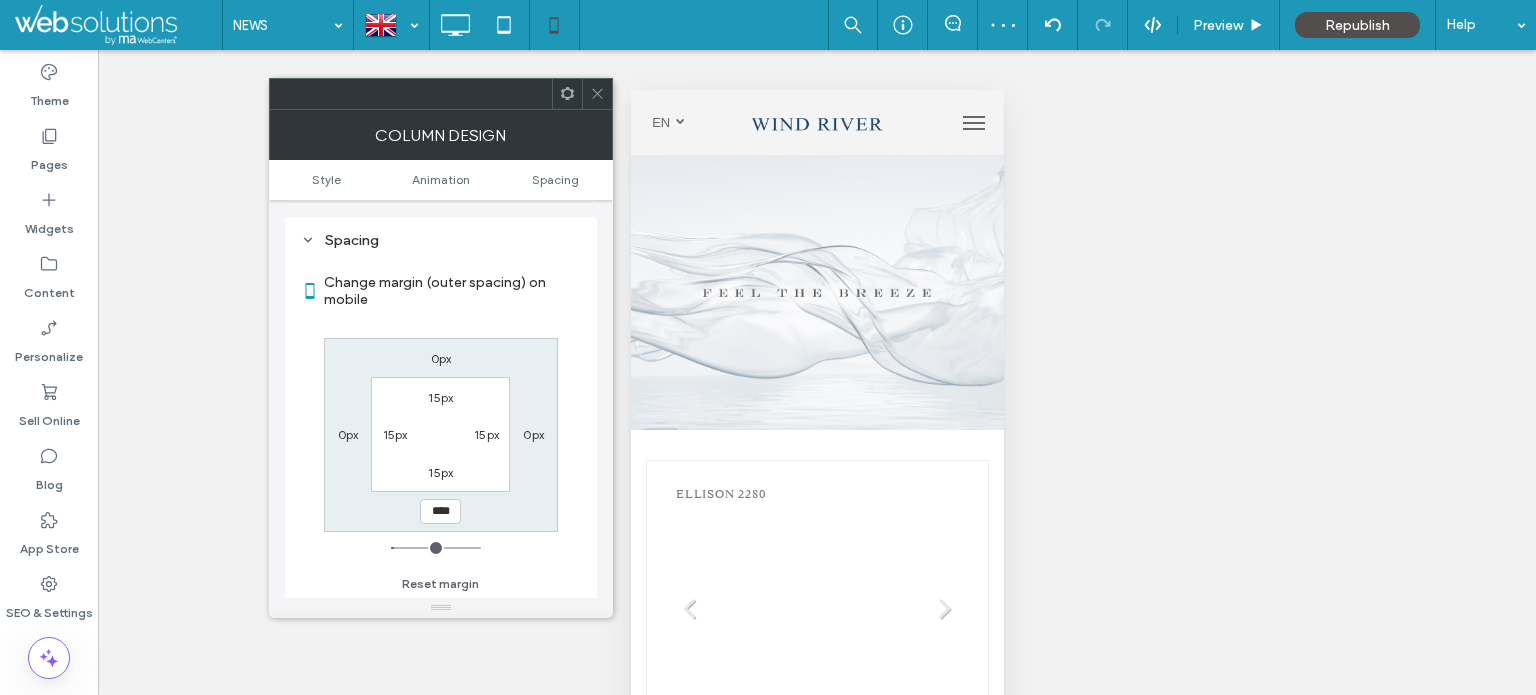 click 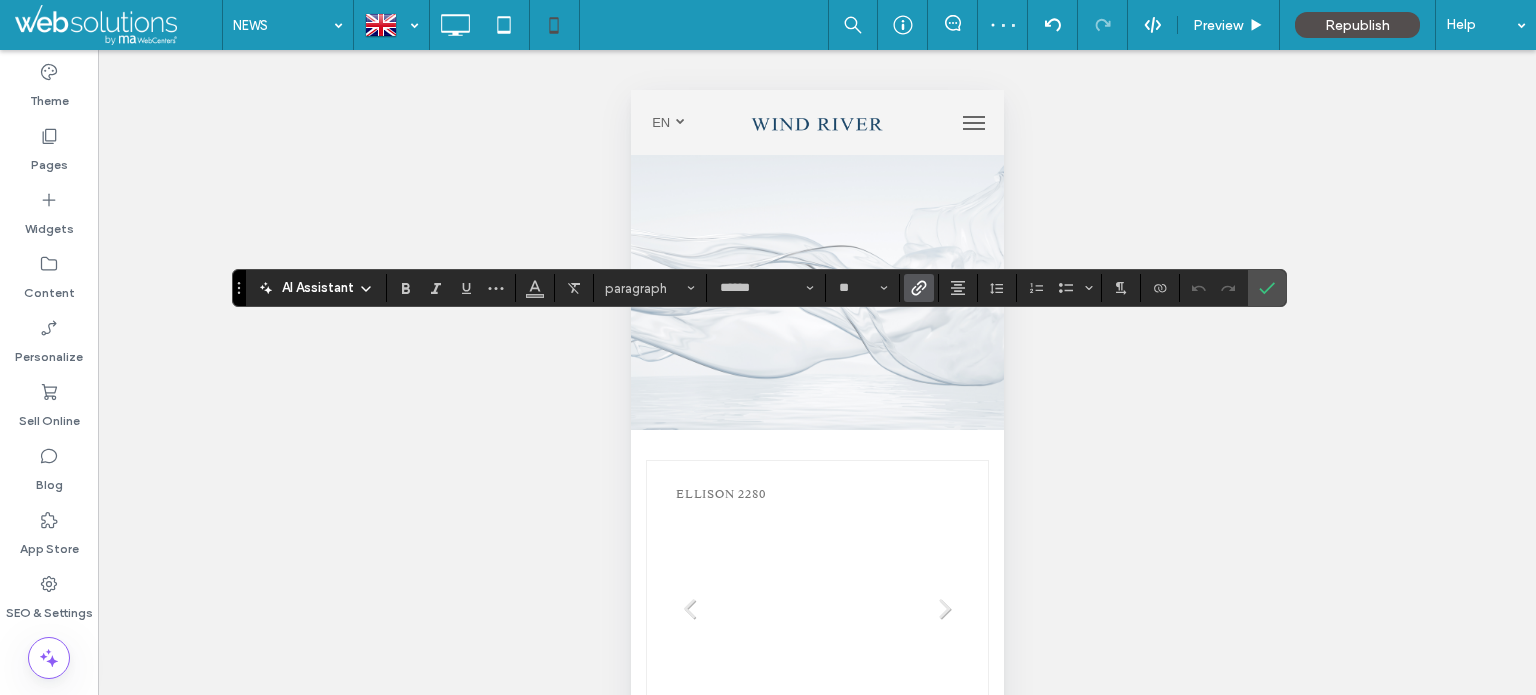 click on "**" at bounding box center (863, 288) 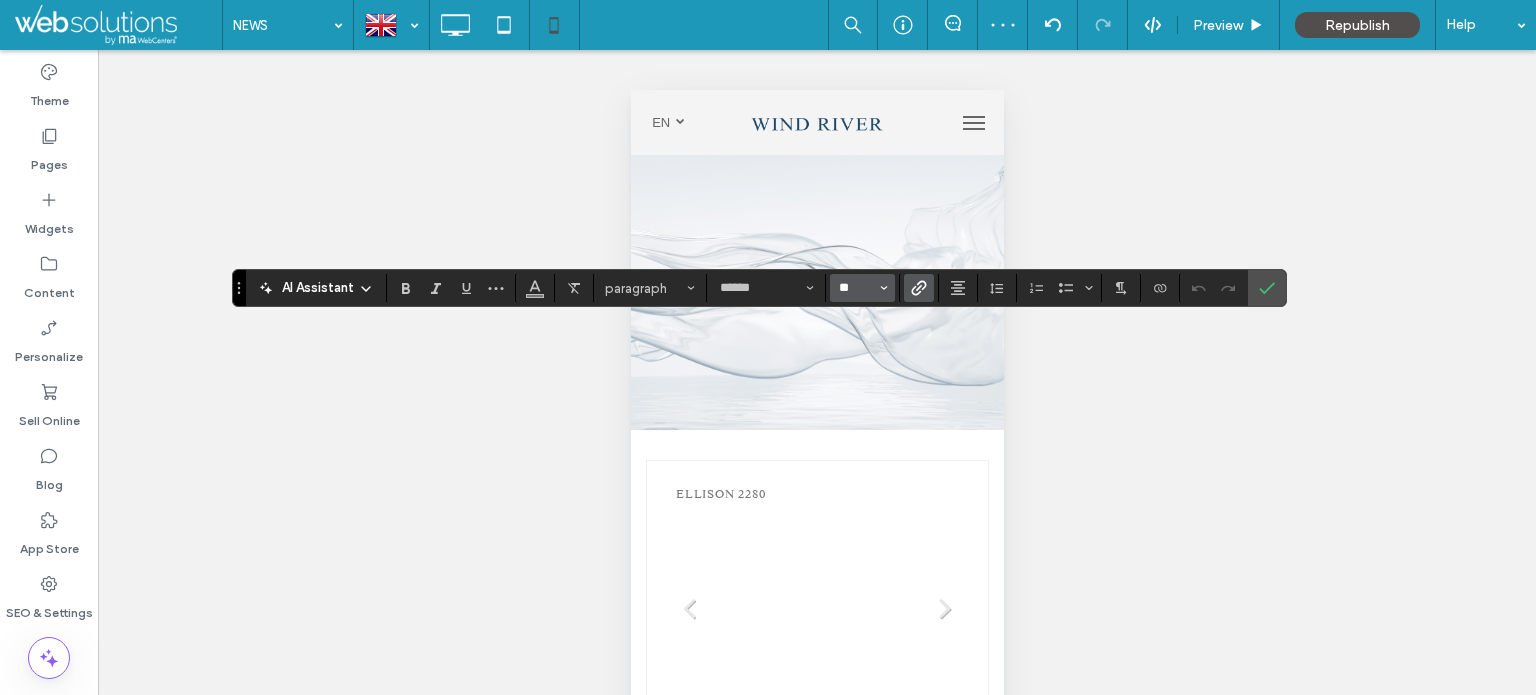 click on "**" at bounding box center [856, 288] 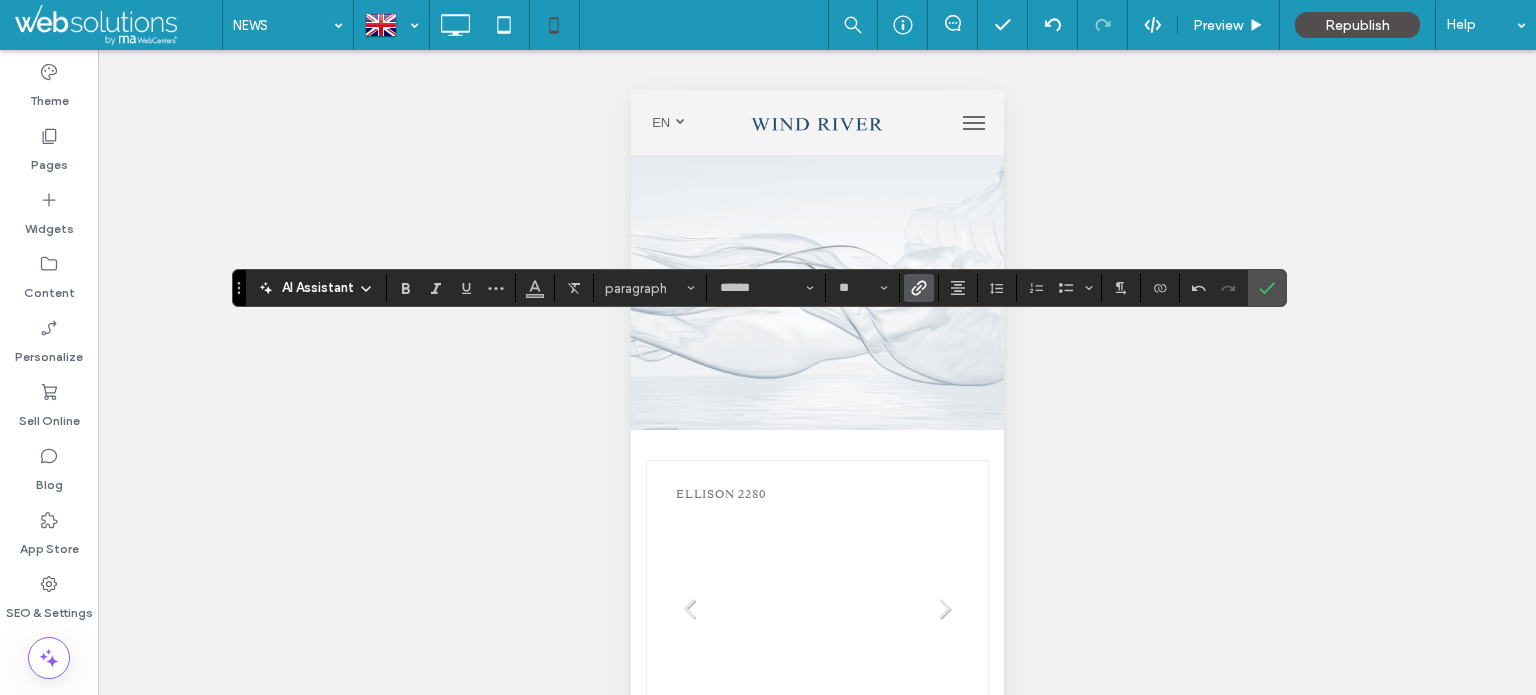 drag, startPoint x: 1257, startPoint y: 288, endPoint x: 1052, endPoint y: 306, distance: 205.78873 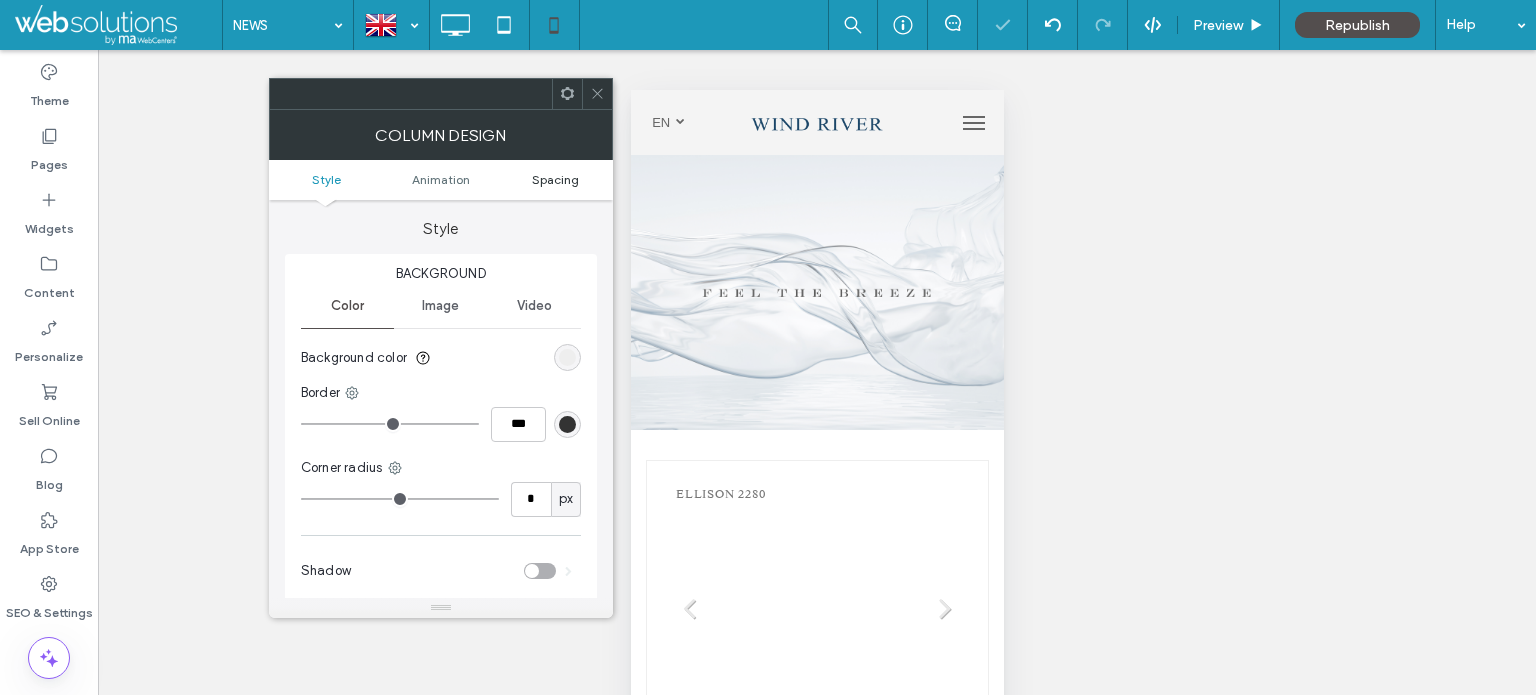click on "Spacing" at bounding box center [555, 179] 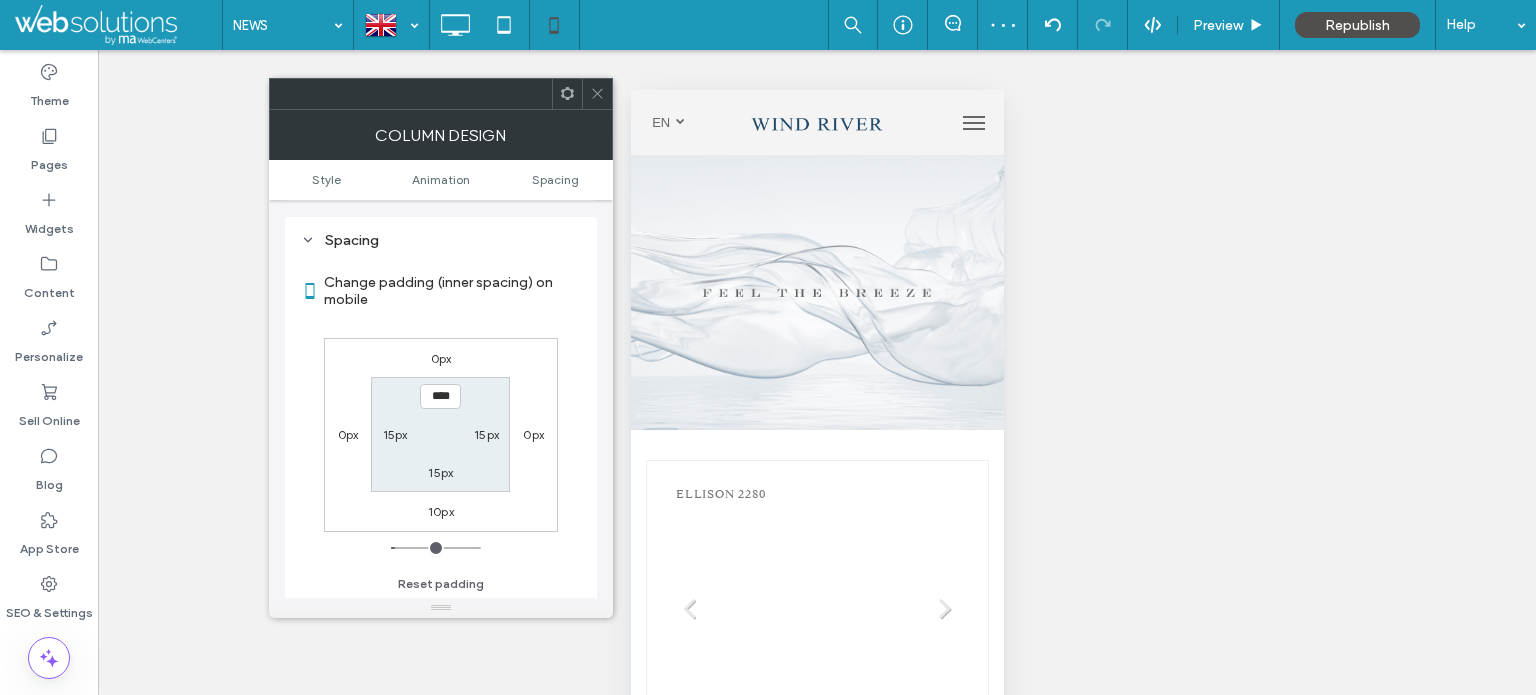 scroll, scrollTop: 468, scrollLeft: 0, axis: vertical 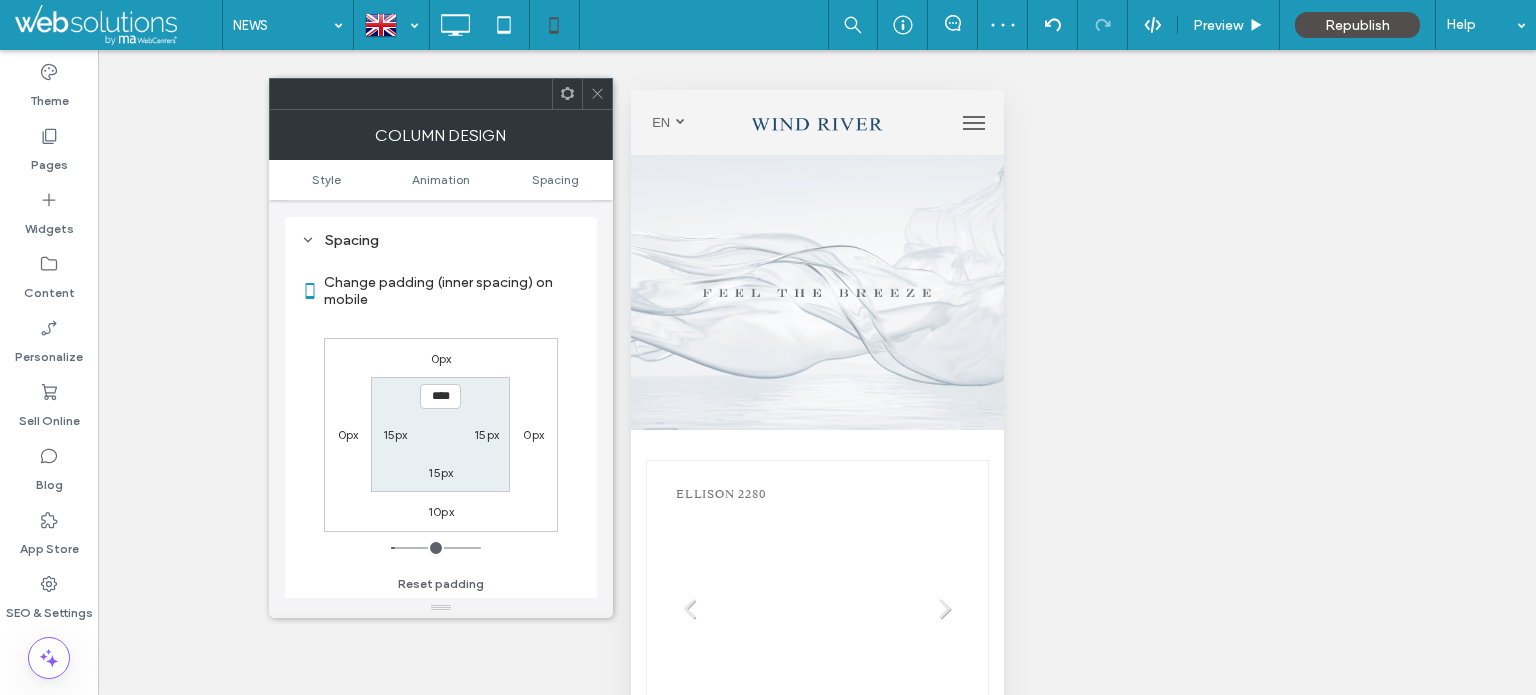 click on "15px" at bounding box center [440, 472] 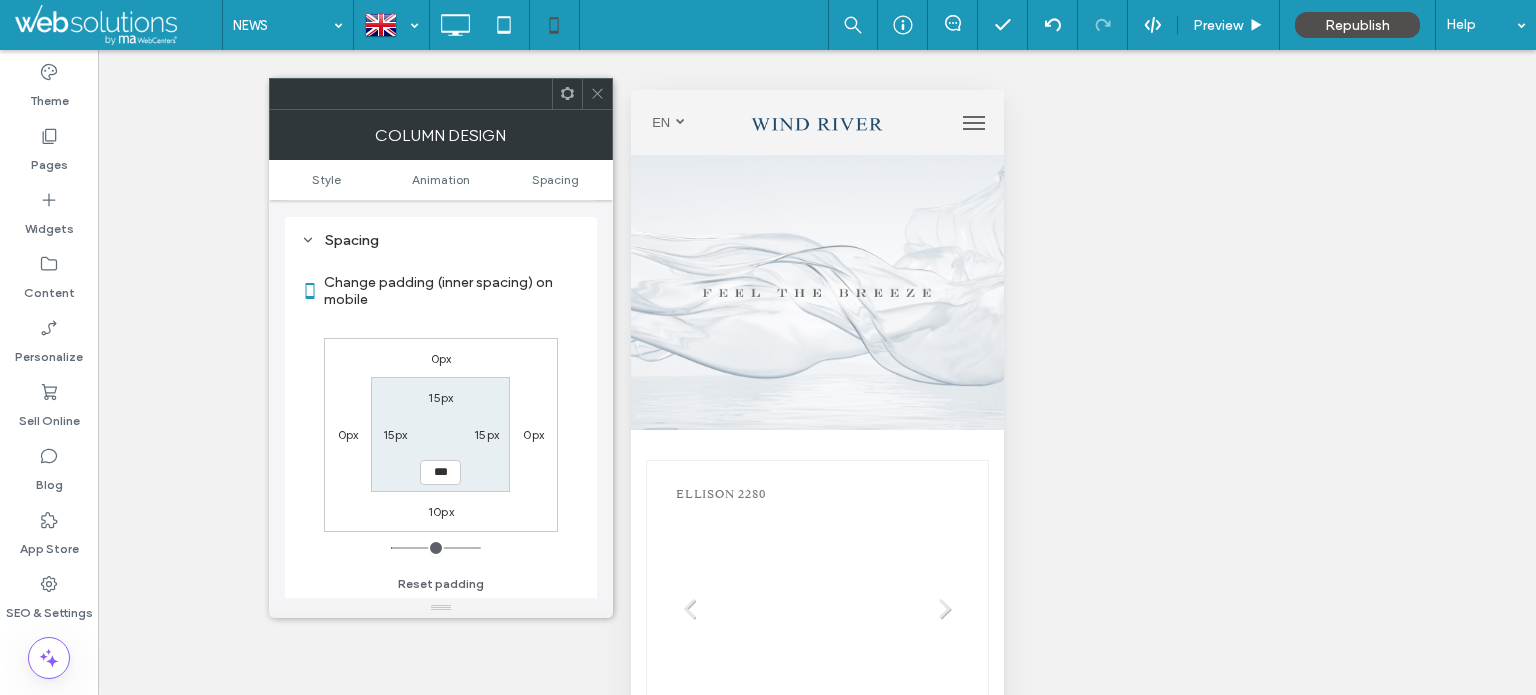 drag, startPoint x: 602, startPoint y: 99, endPoint x: 603, endPoint y: 161, distance: 62.008064 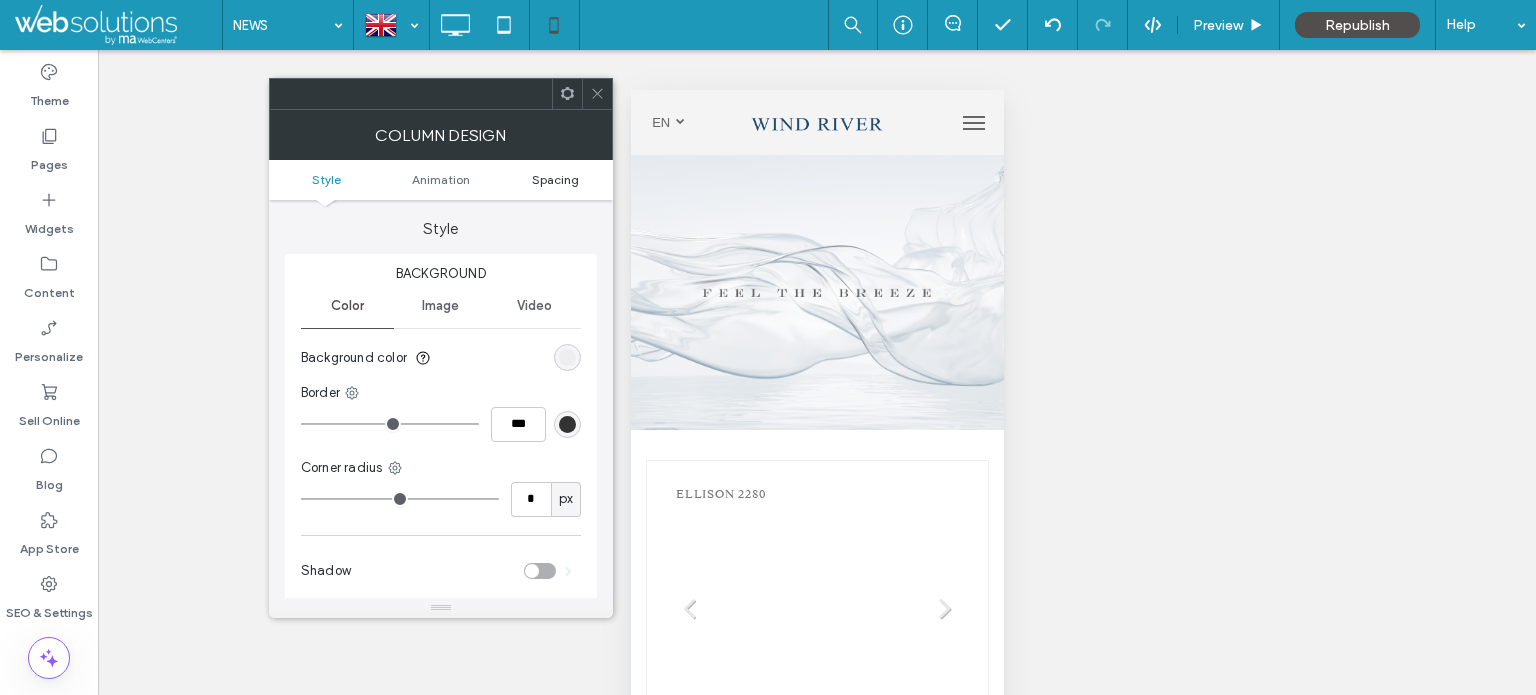 click on "Spacing" at bounding box center [555, 179] 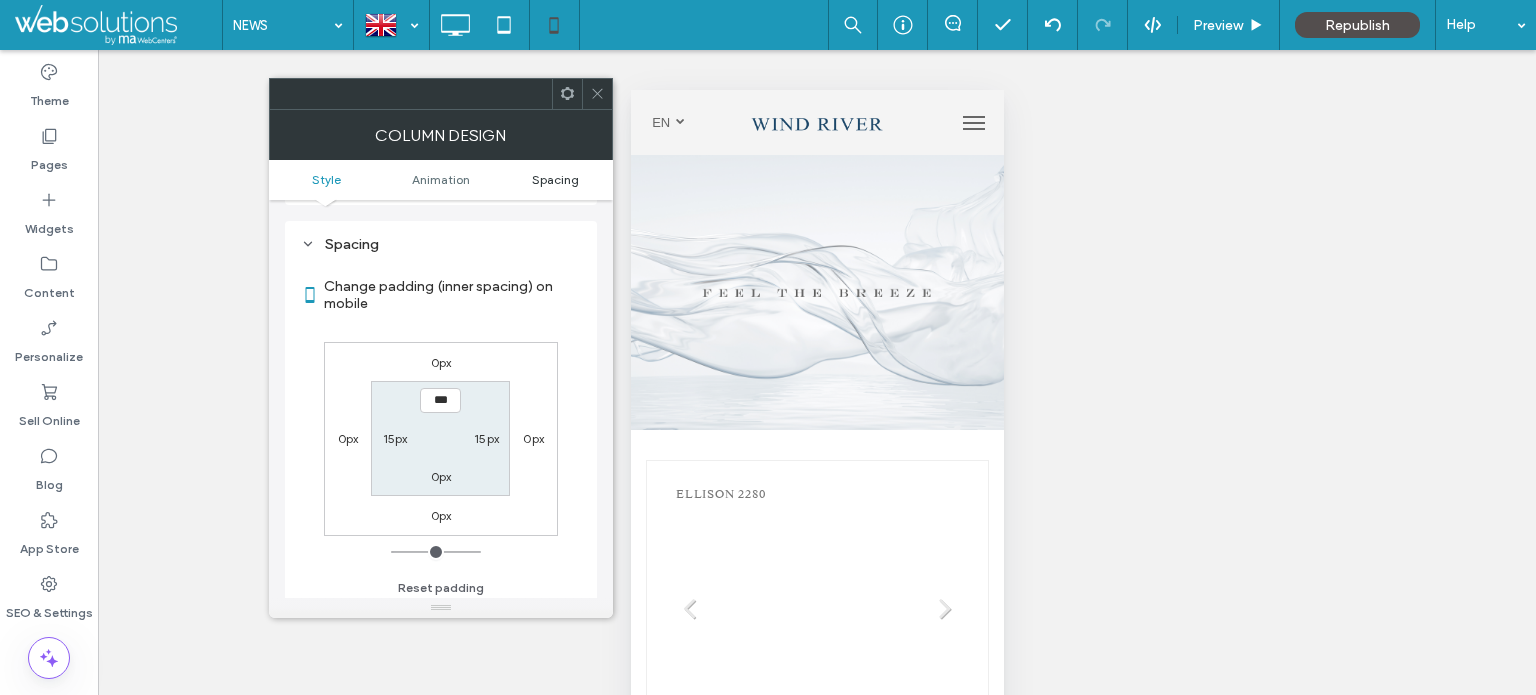 scroll, scrollTop: 468, scrollLeft: 0, axis: vertical 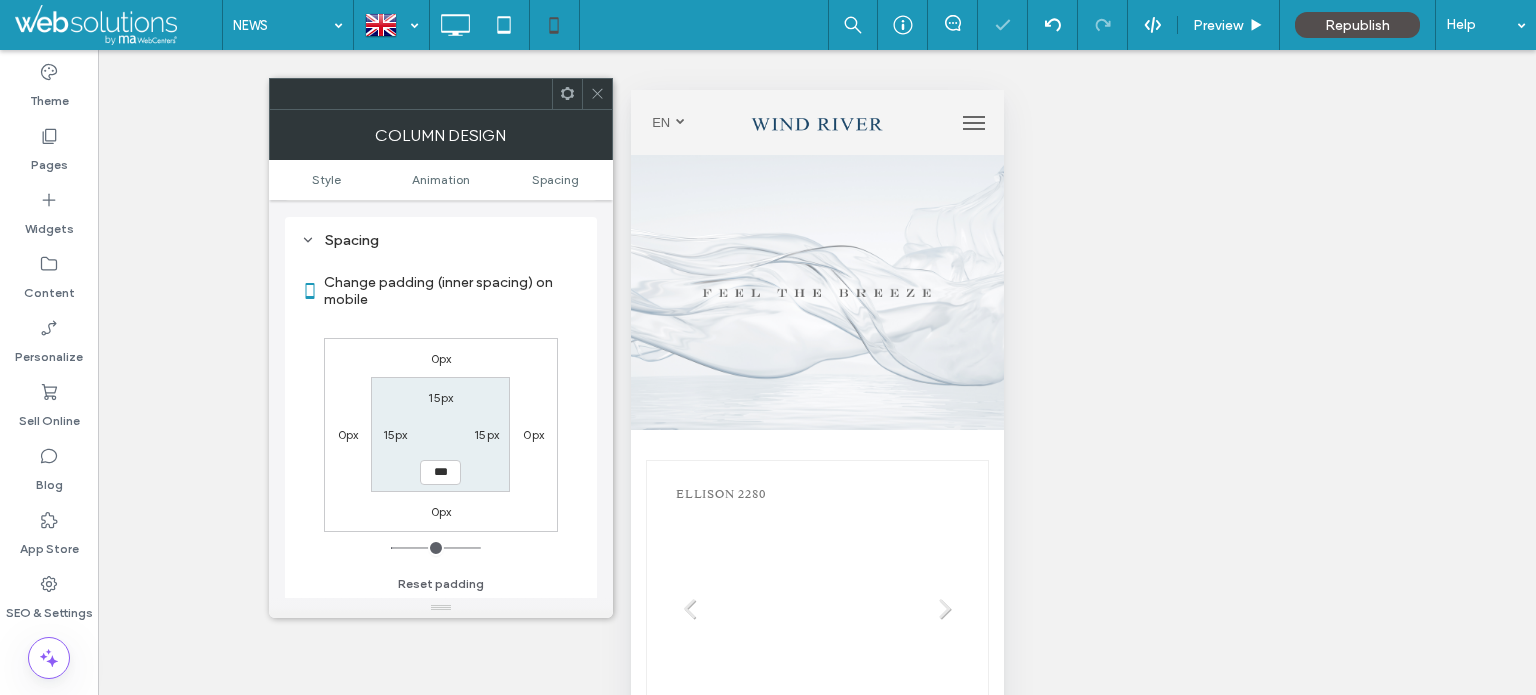 click on "0px" at bounding box center (441, 511) 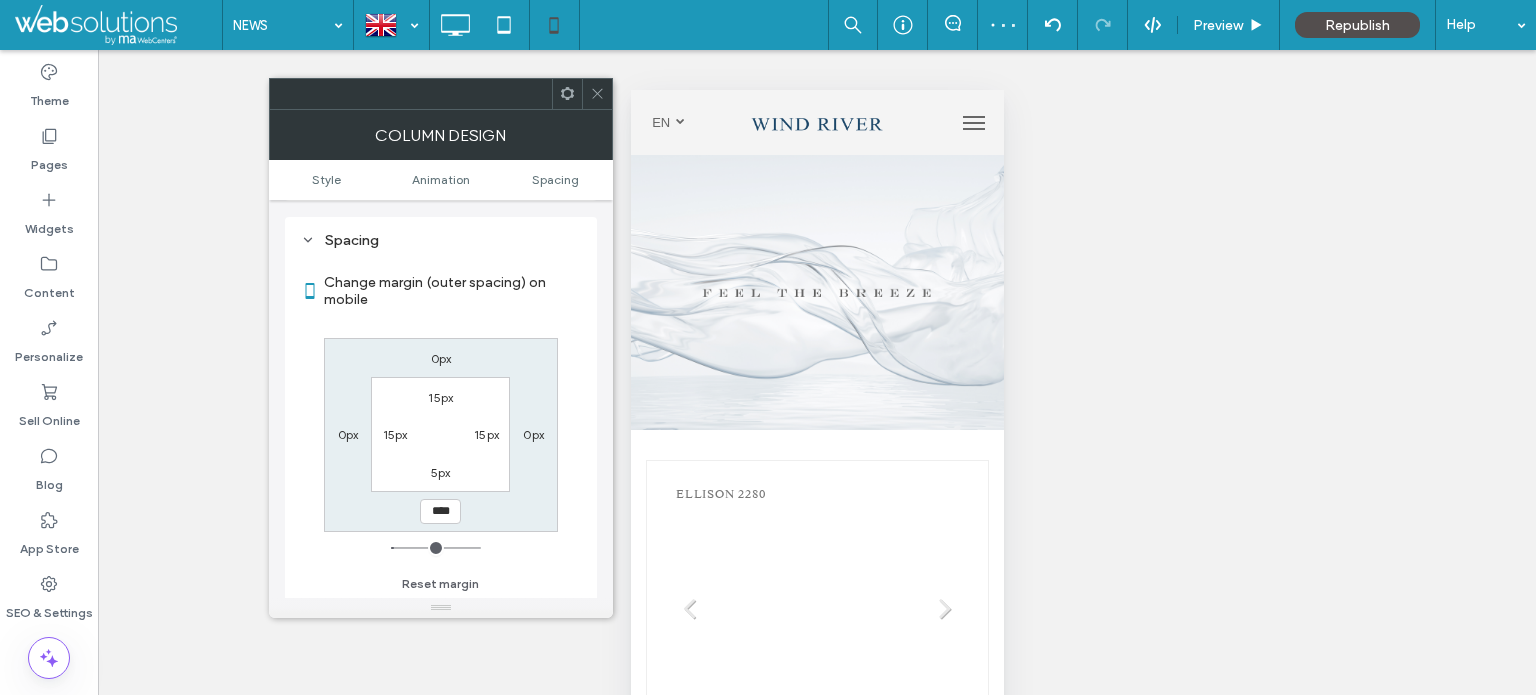 click at bounding box center (597, 94) 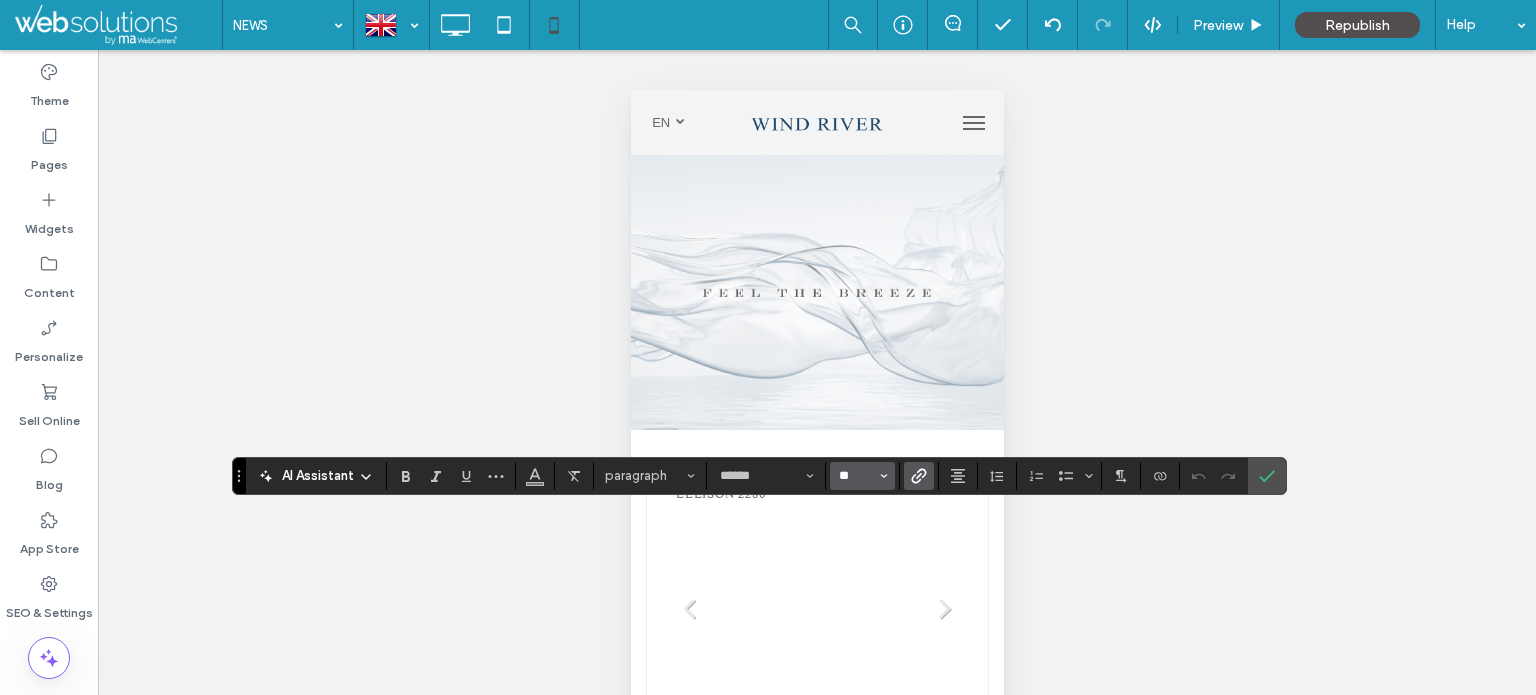 click on "**" at bounding box center [856, 476] 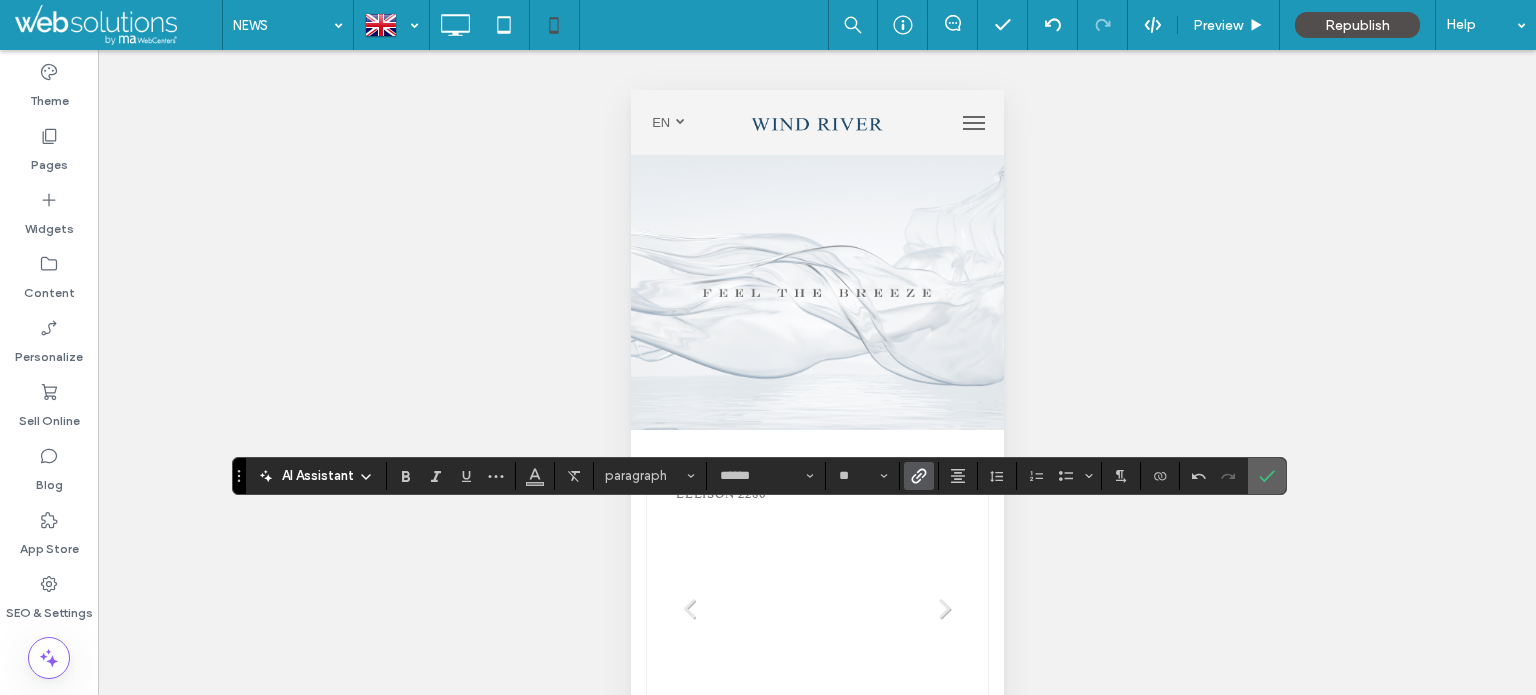 click at bounding box center (1267, 476) 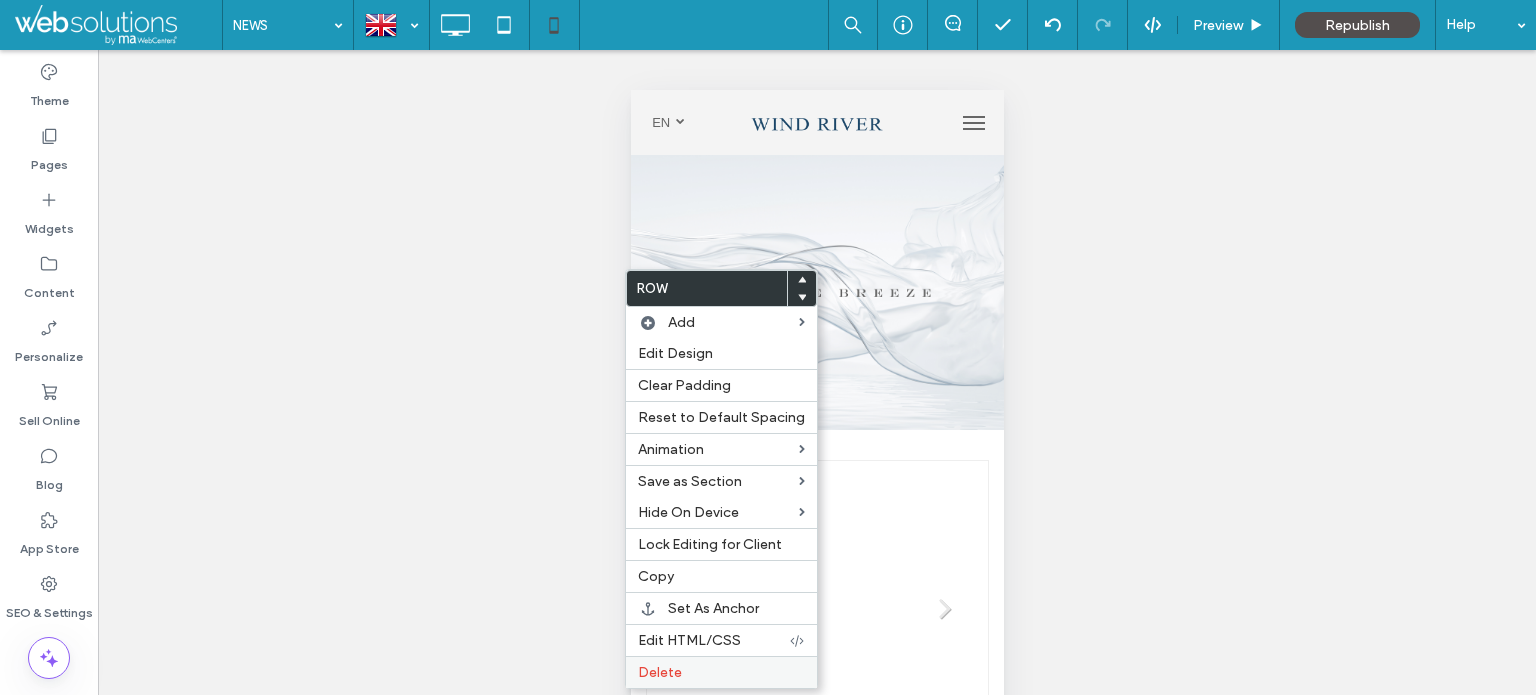 drag, startPoint x: 683, startPoint y: 672, endPoint x: 668, endPoint y: 670, distance: 15.132746 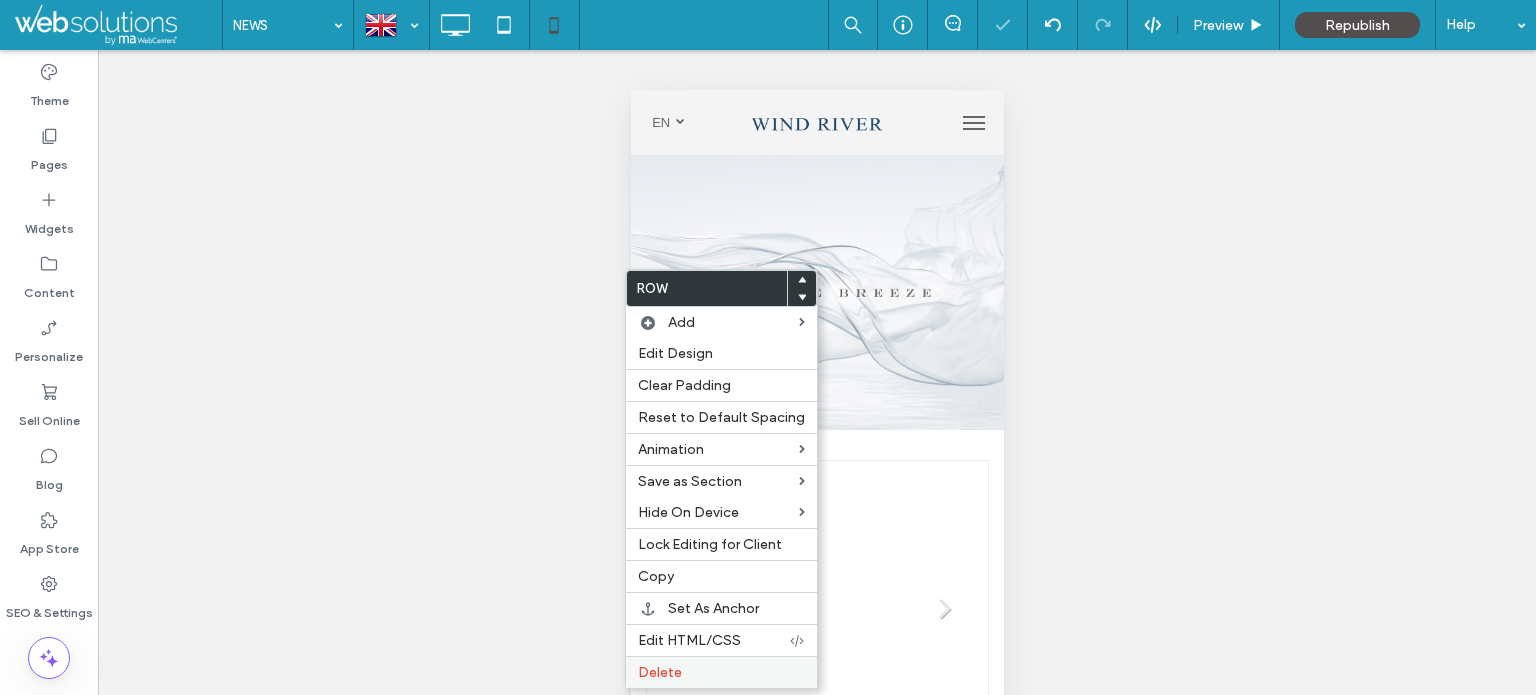 click on "Delete" at bounding box center [721, 672] 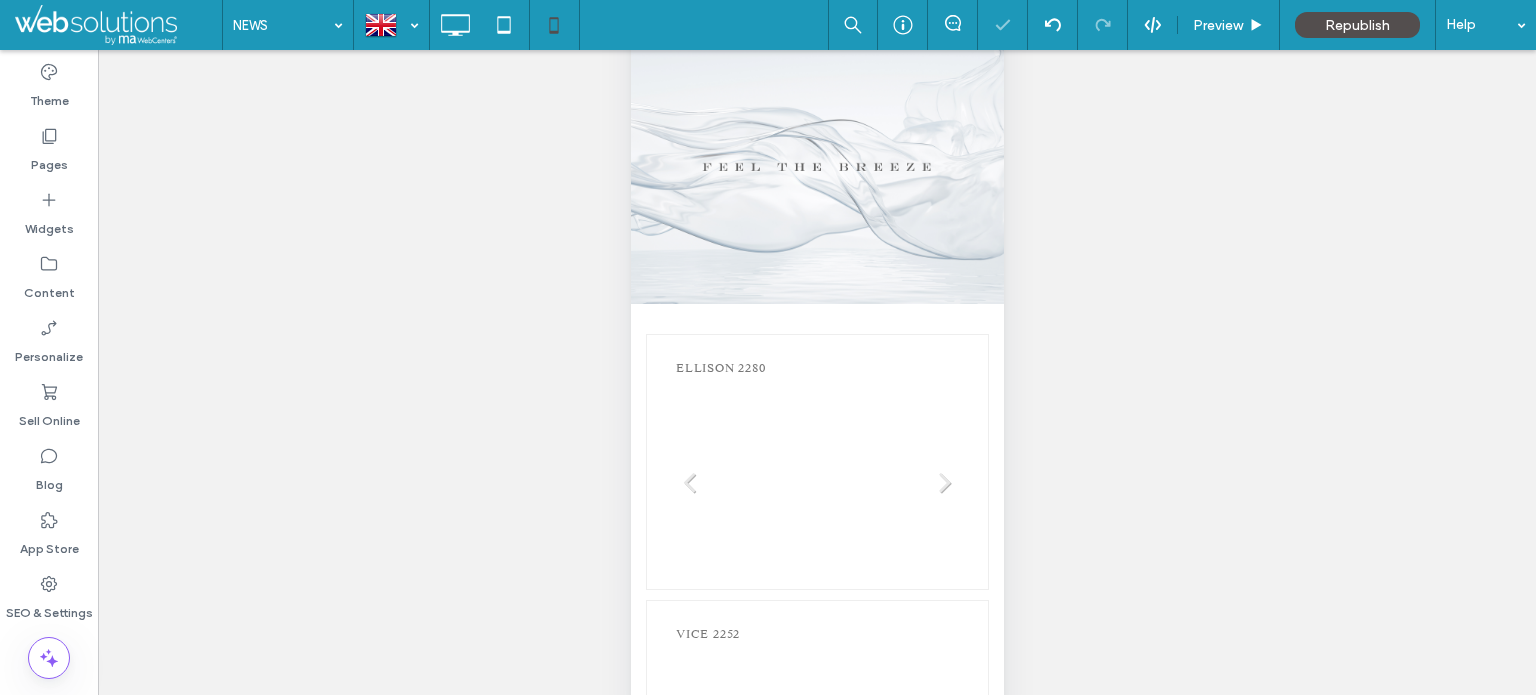 scroll, scrollTop: 131, scrollLeft: 0, axis: vertical 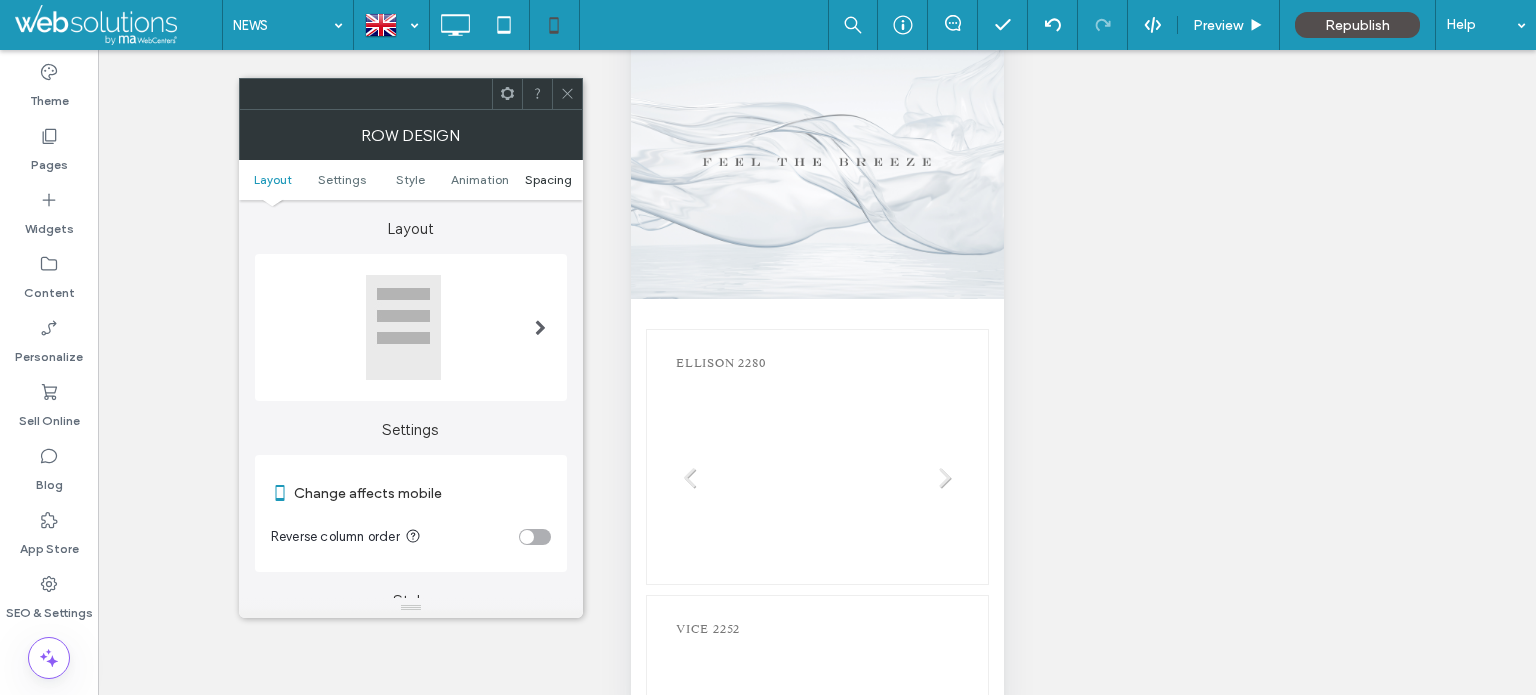 click on "Spacing" at bounding box center [548, 179] 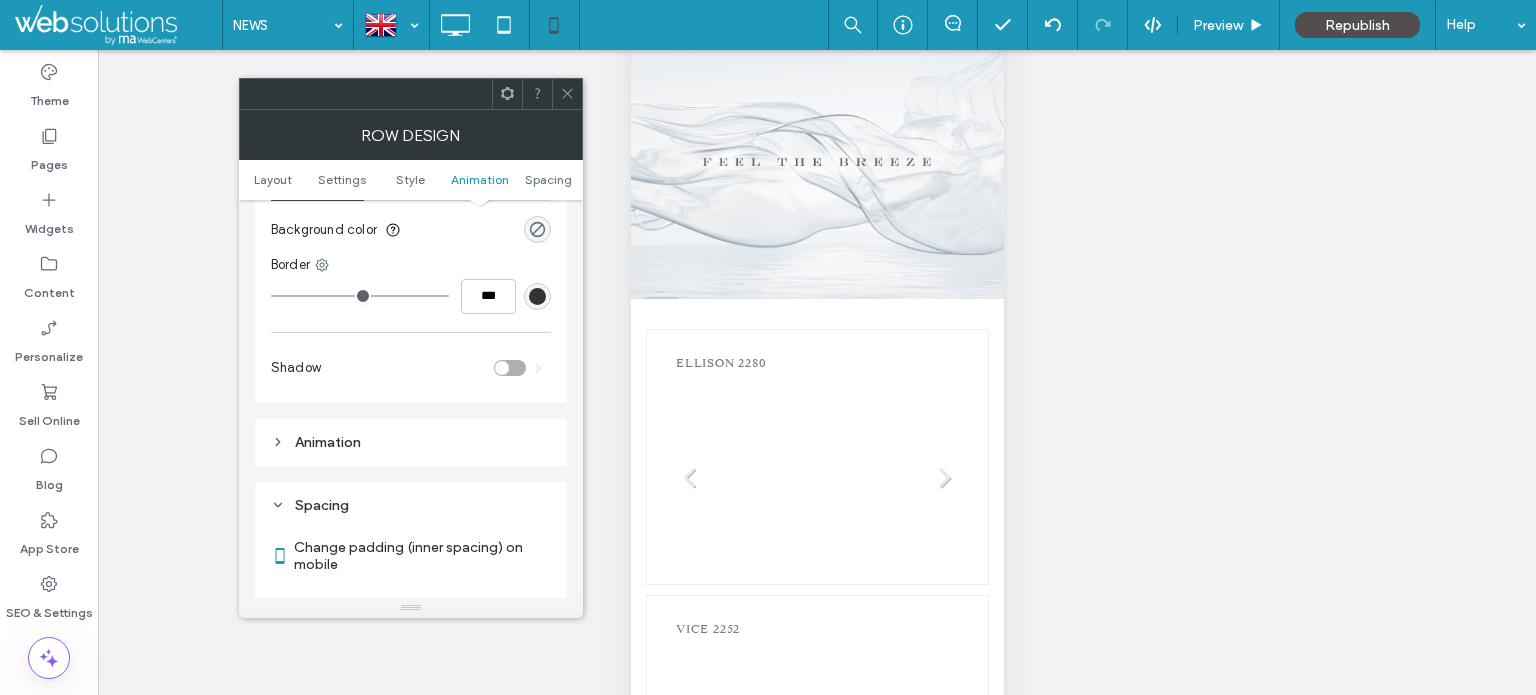 scroll, scrollTop: 766, scrollLeft: 0, axis: vertical 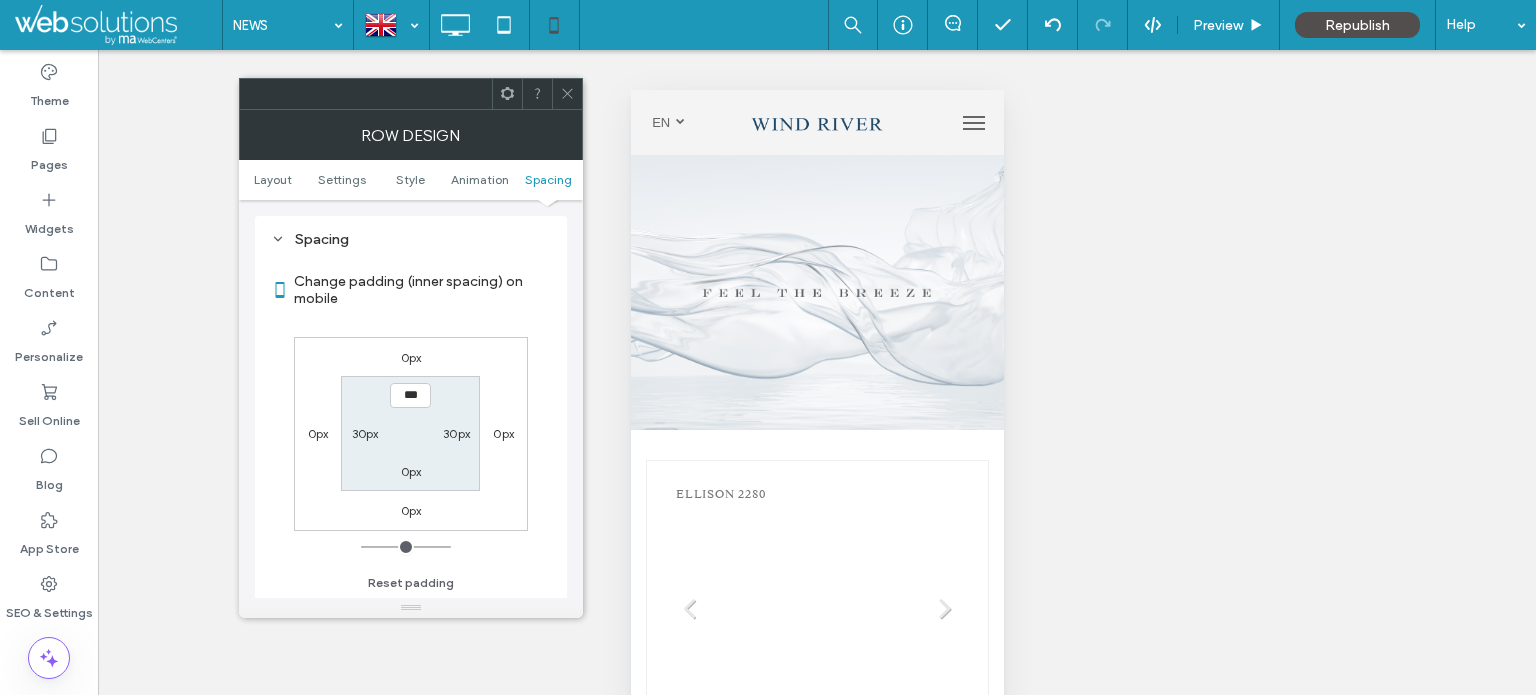 click on "0px" at bounding box center (411, 471) 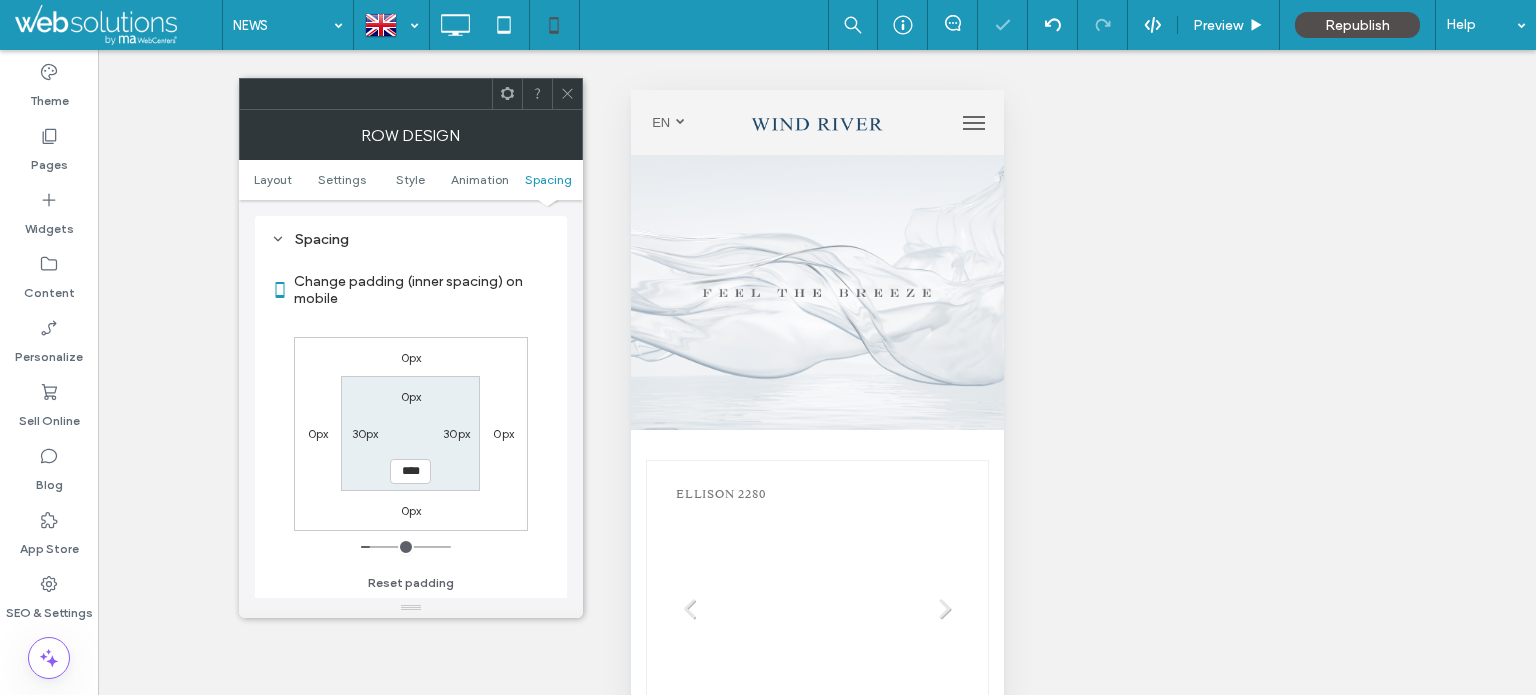 drag, startPoint x: 573, startPoint y: 88, endPoint x: 613, endPoint y: 169, distance: 90.33826 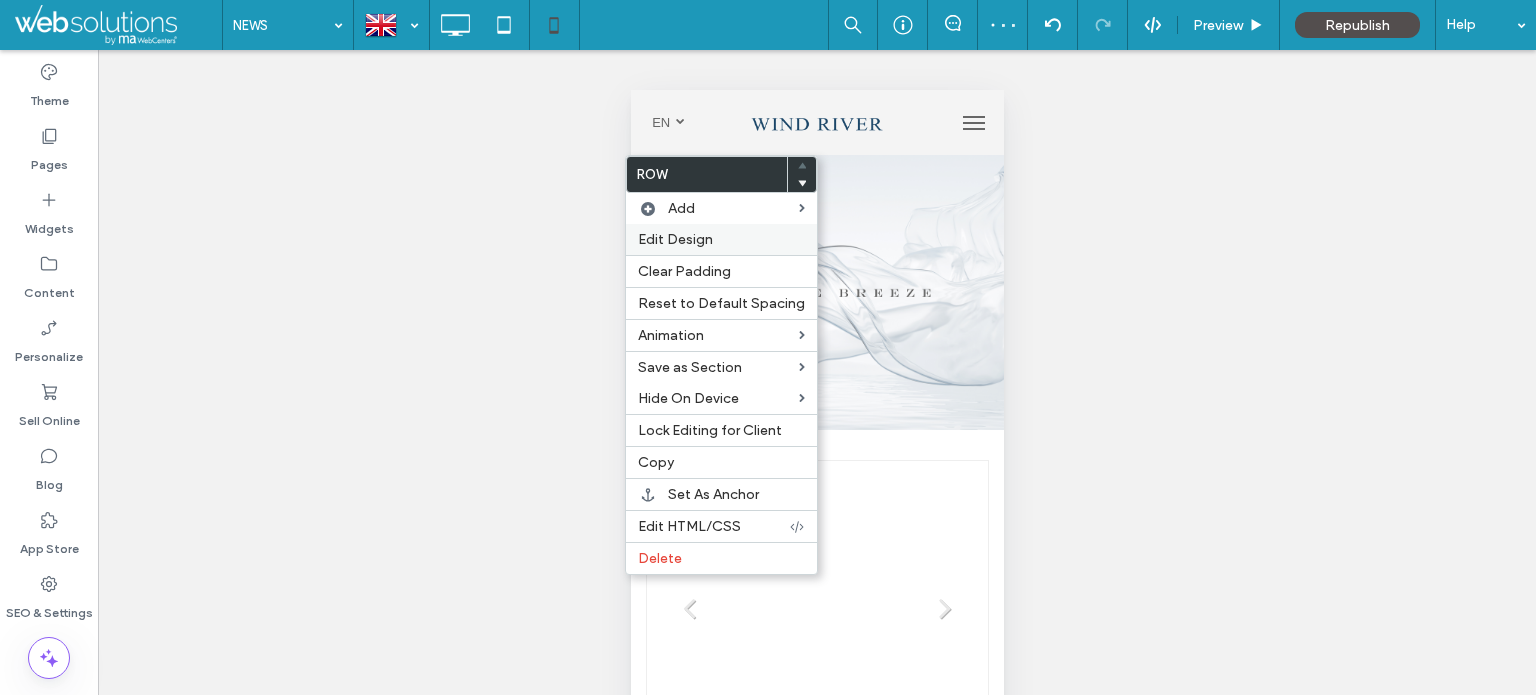 click on "Edit Design" at bounding box center [675, 239] 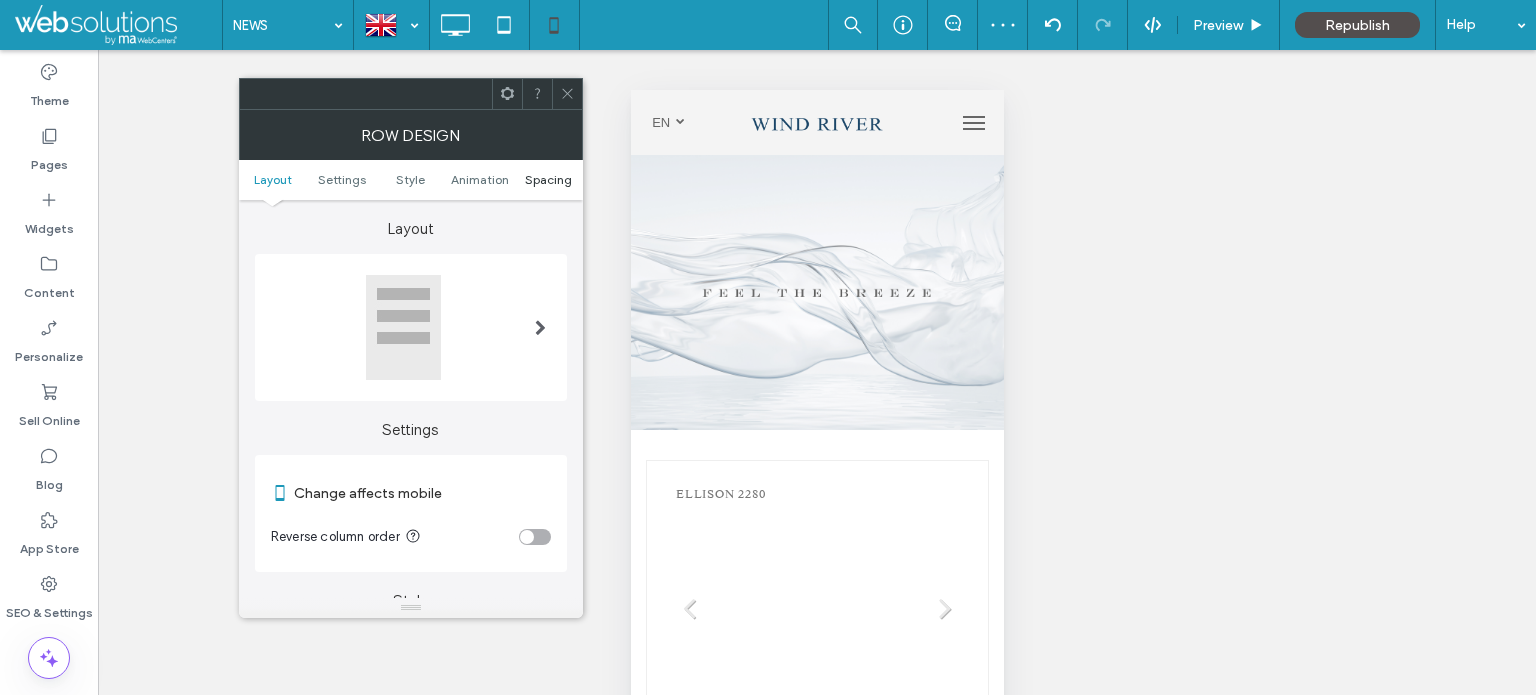 click on "Spacing" at bounding box center [548, 179] 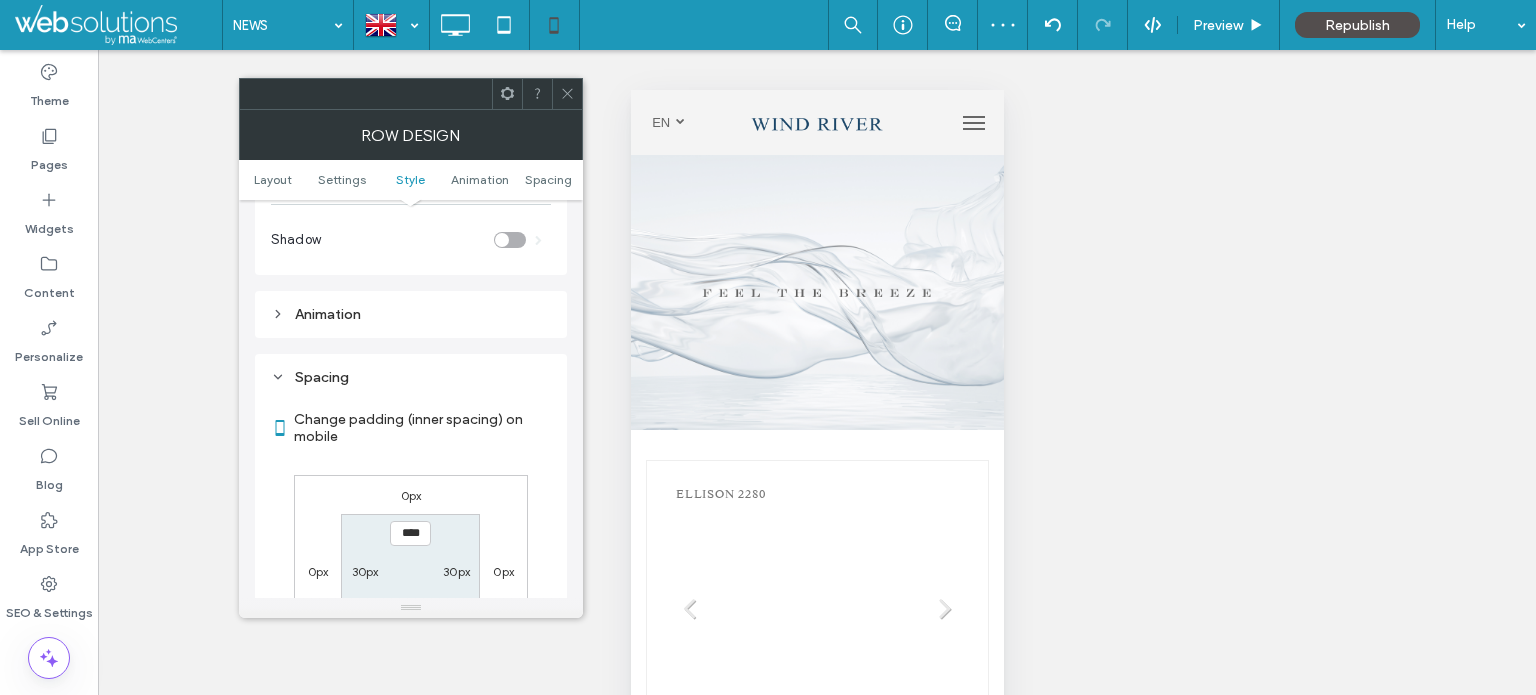 scroll, scrollTop: 766, scrollLeft: 0, axis: vertical 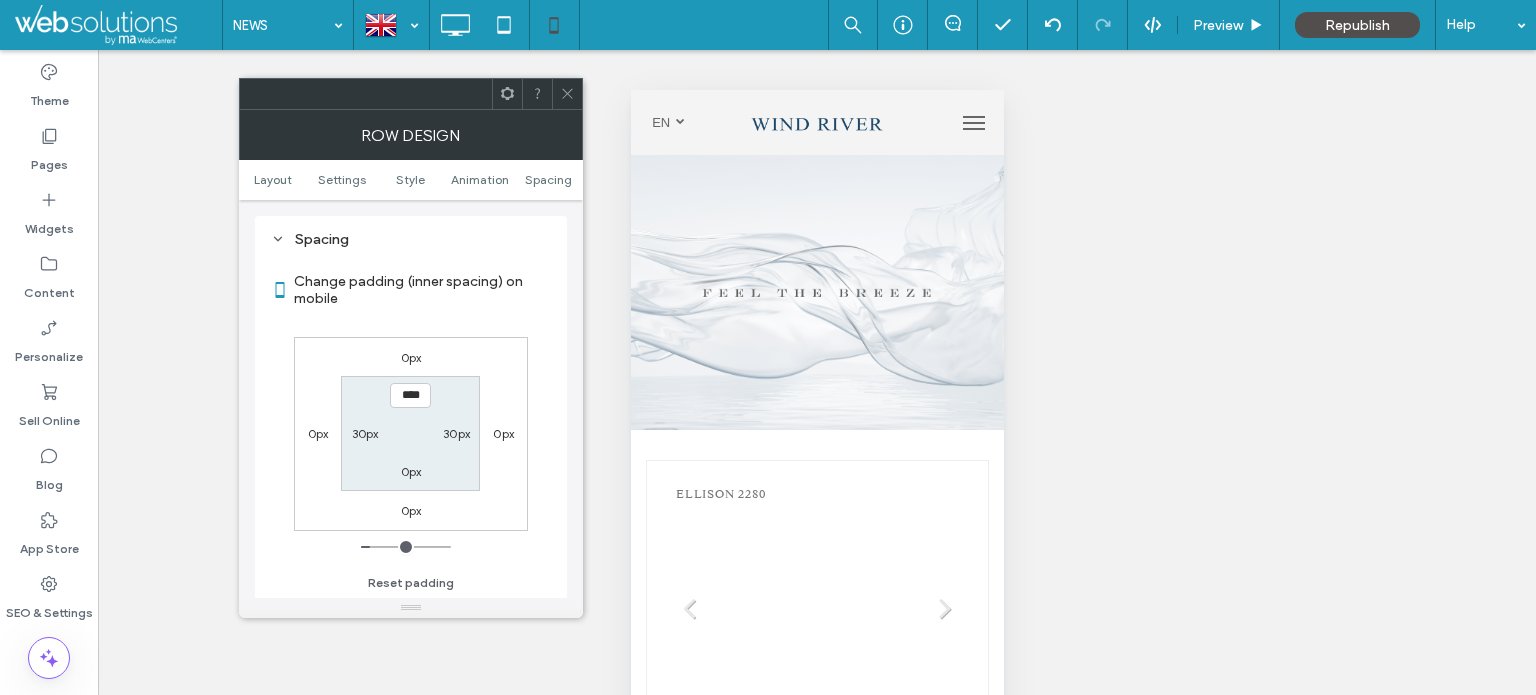 click at bounding box center [567, 94] 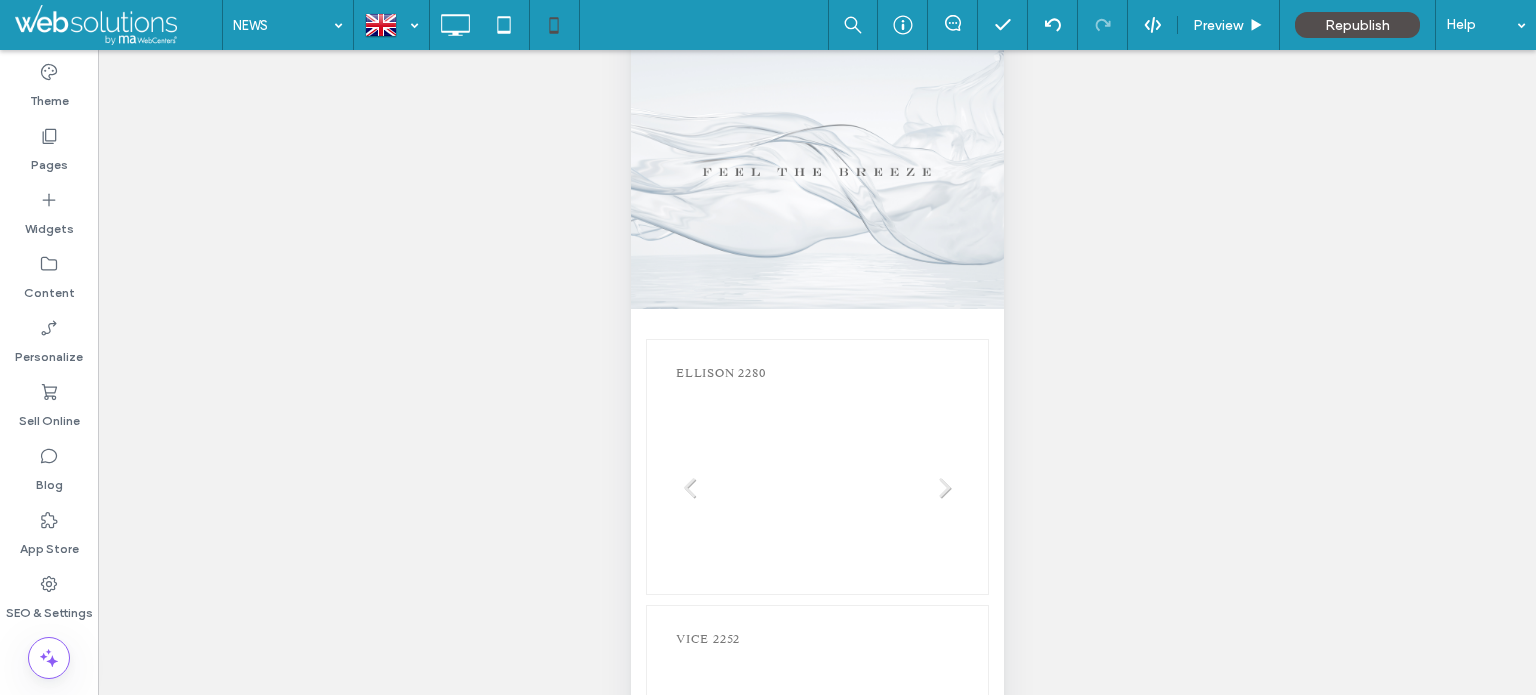 scroll, scrollTop: 131, scrollLeft: 0, axis: vertical 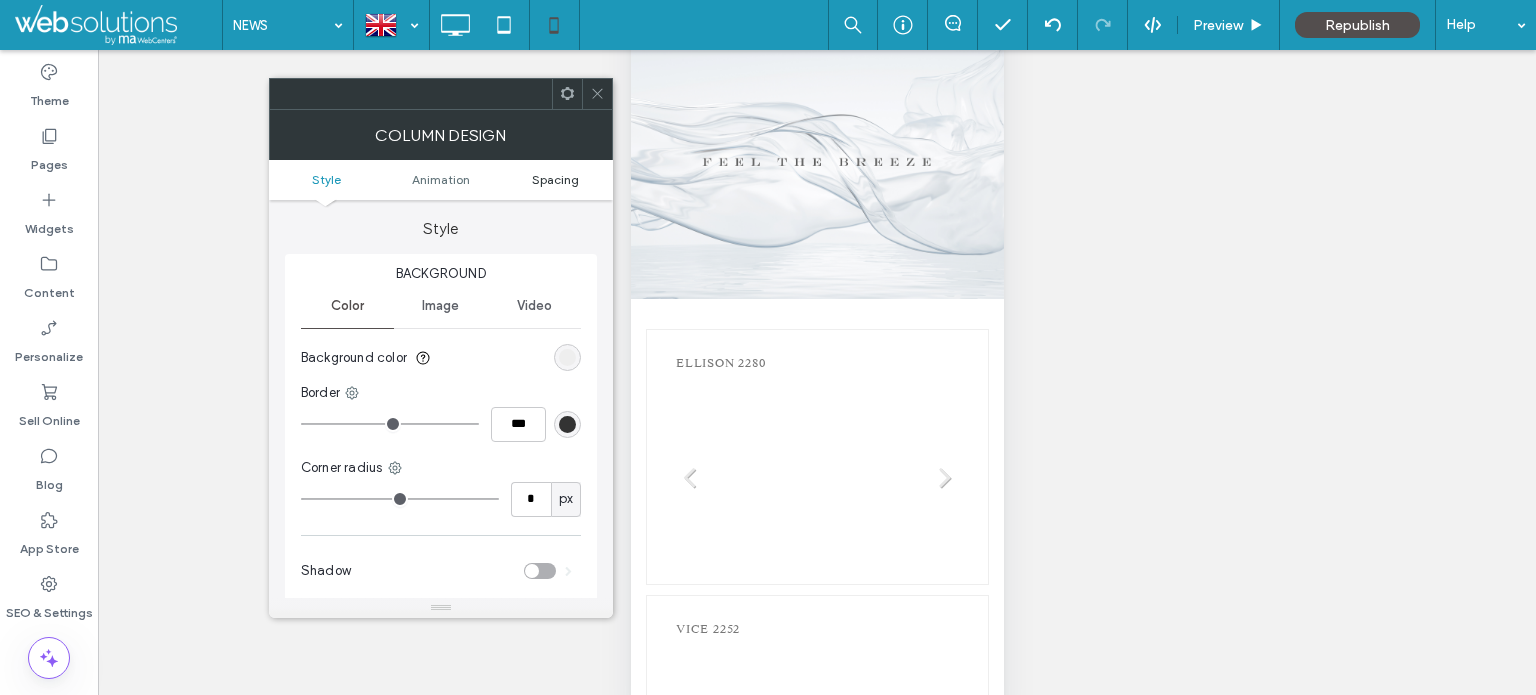 click on "Spacing" at bounding box center [555, 179] 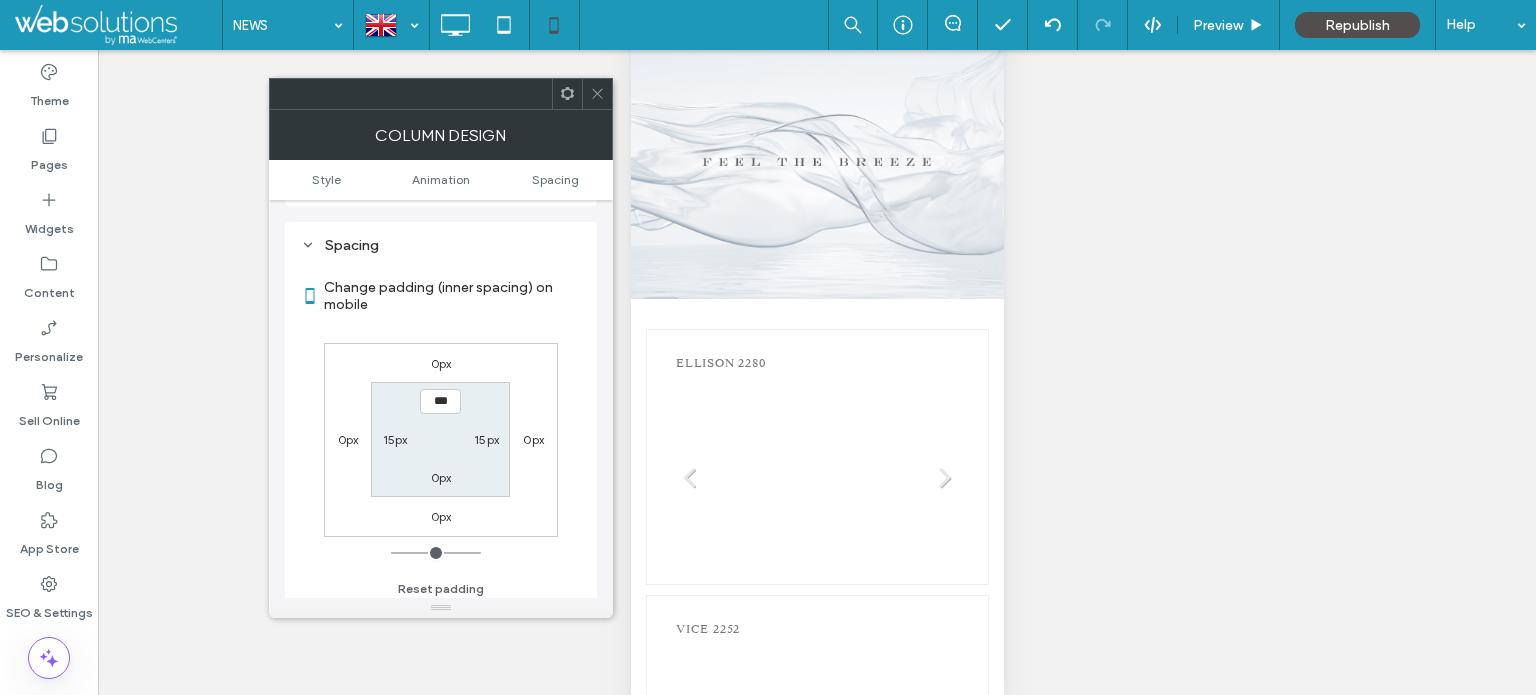 scroll, scrollTop: 468, scrollLeft: 0, axis: vertical 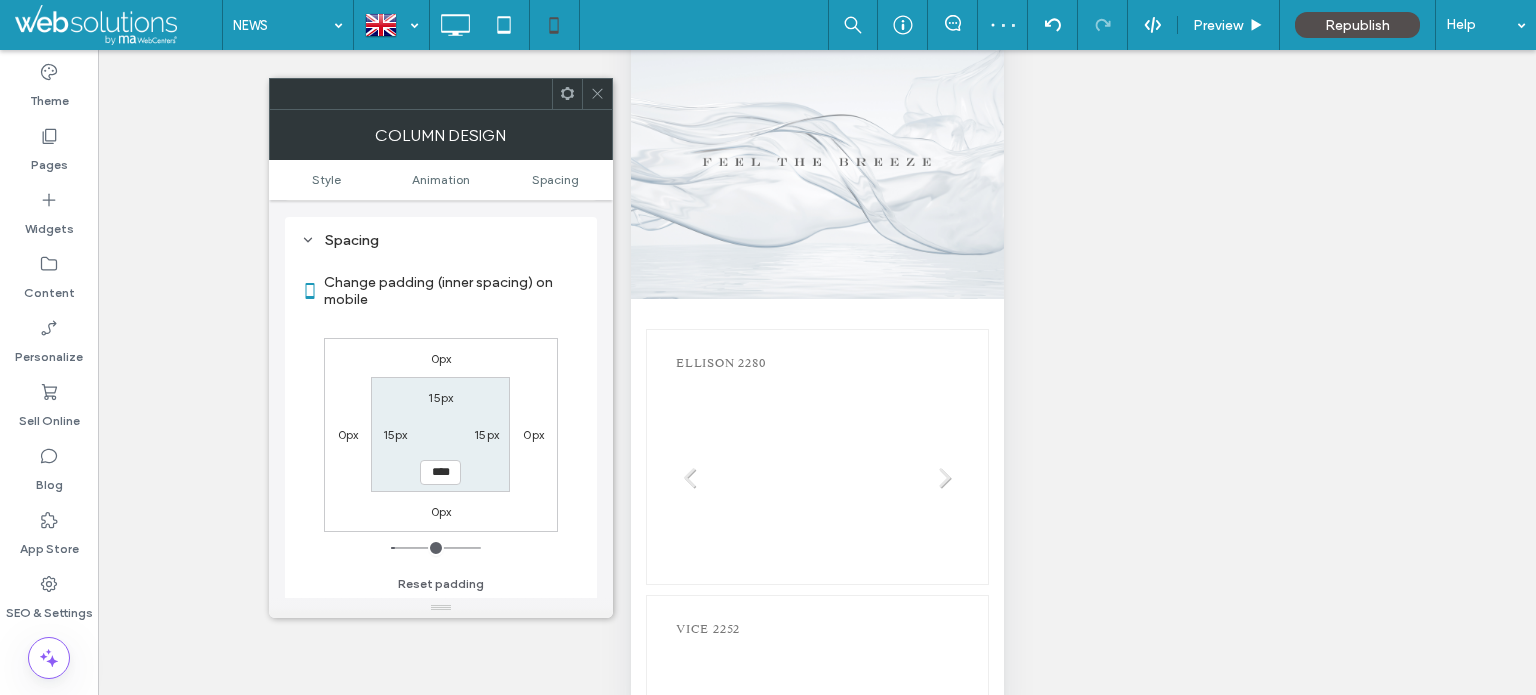 drag, startPoint x: 591, startPoint y: 95, endPoint x: 613, endPoint y: 98, distance: 22.203604 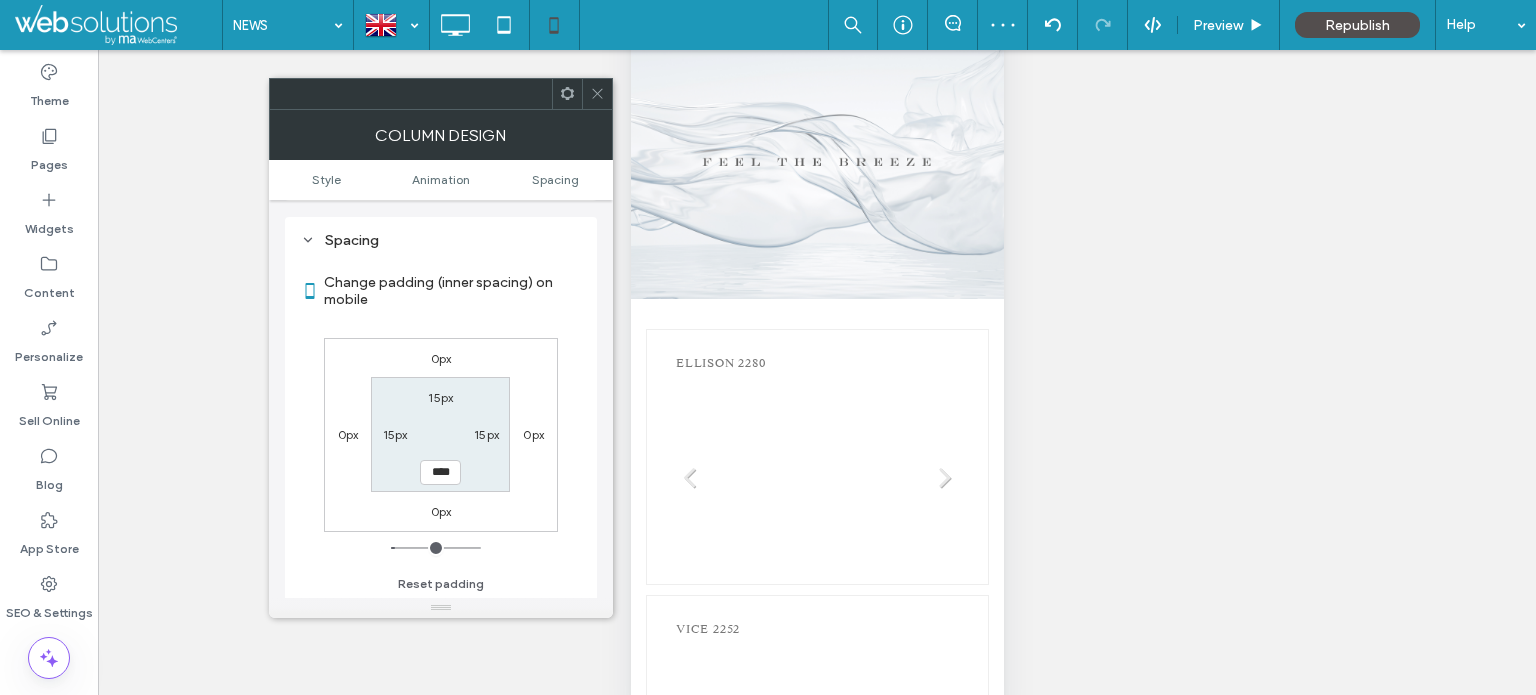 click 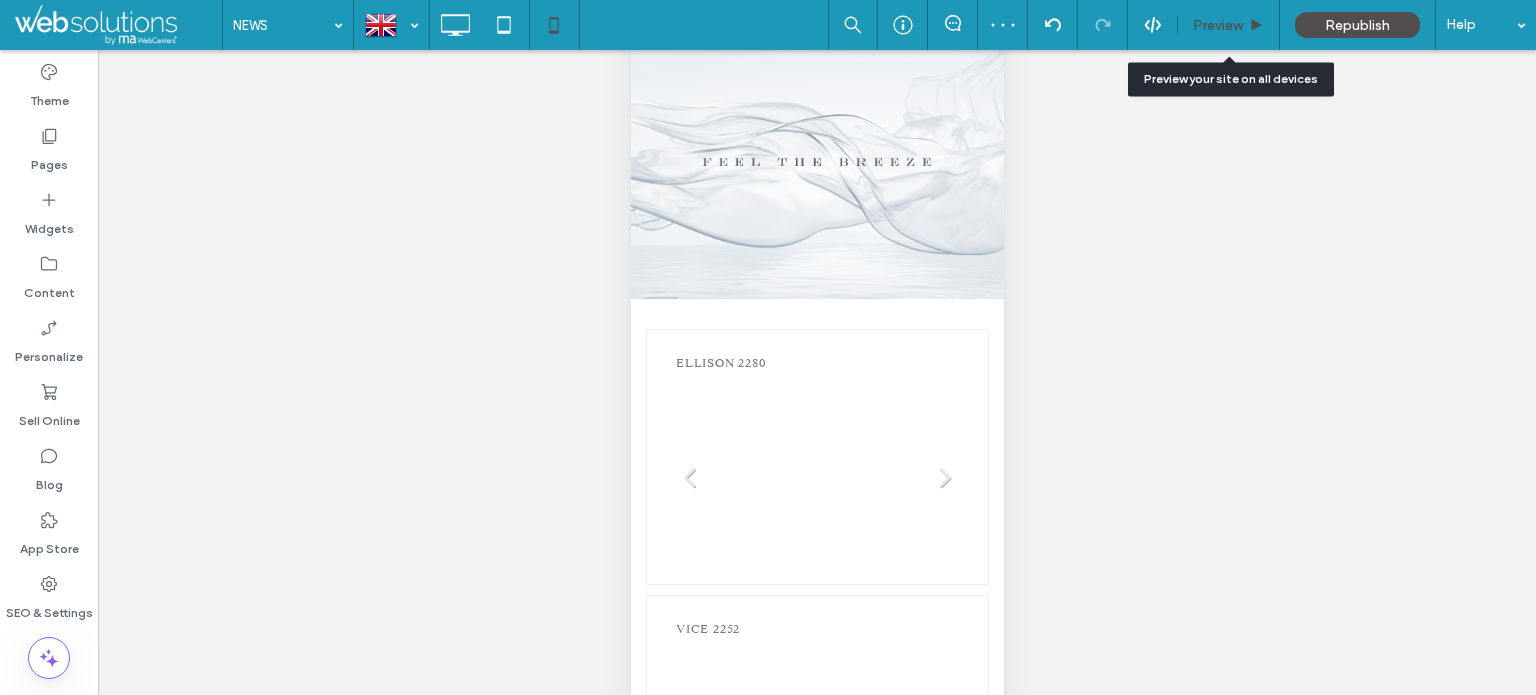 click on "Preview" at bounding box center (1228, 25) 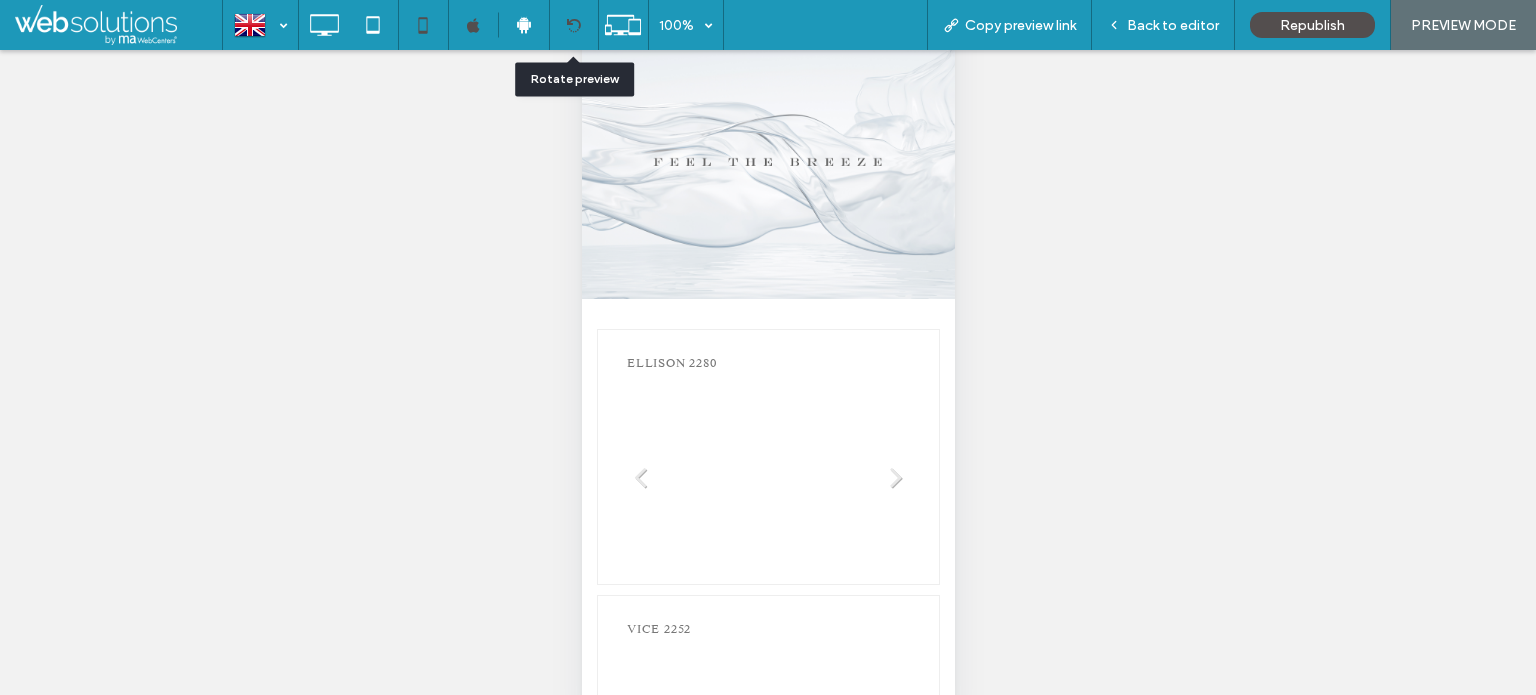 click at bounding box center [573, 25] 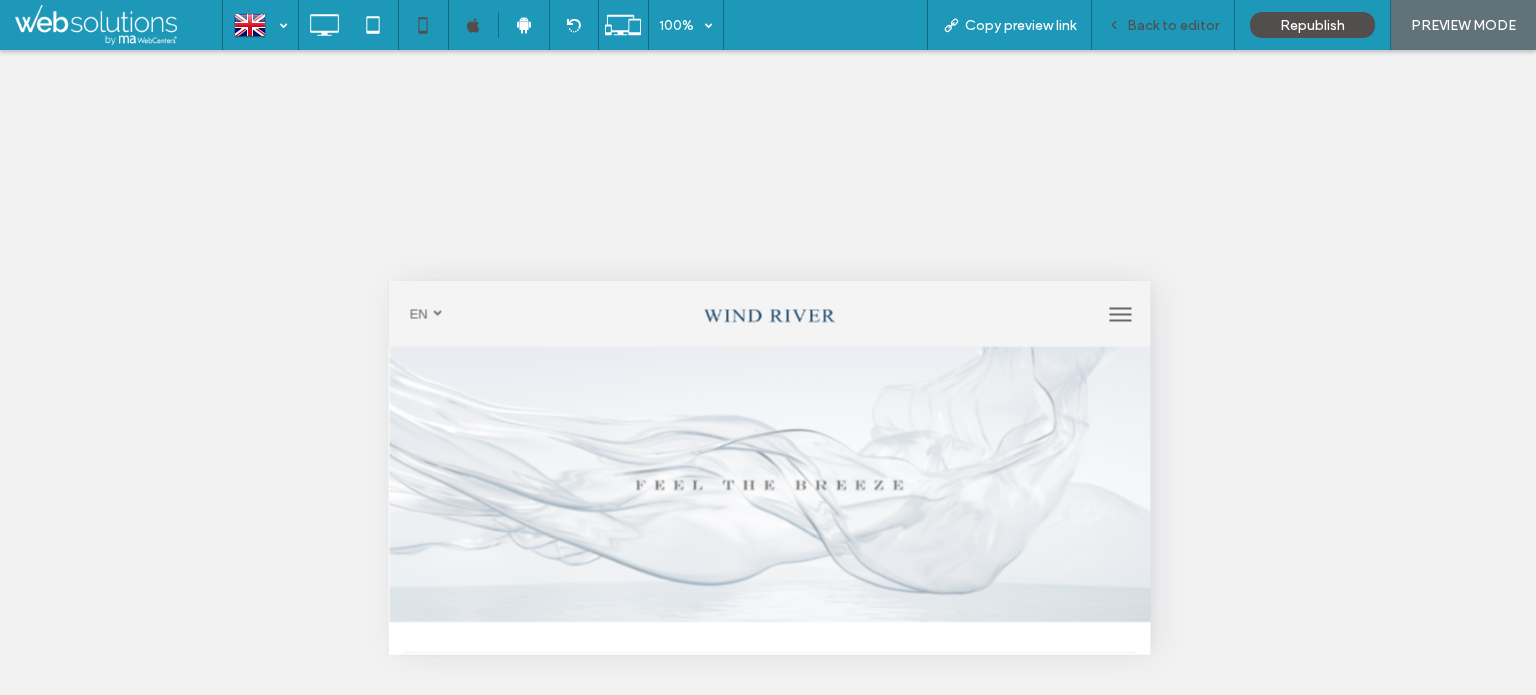 scroll, scrollTop: 0, scrollLeft: 0, axis: both 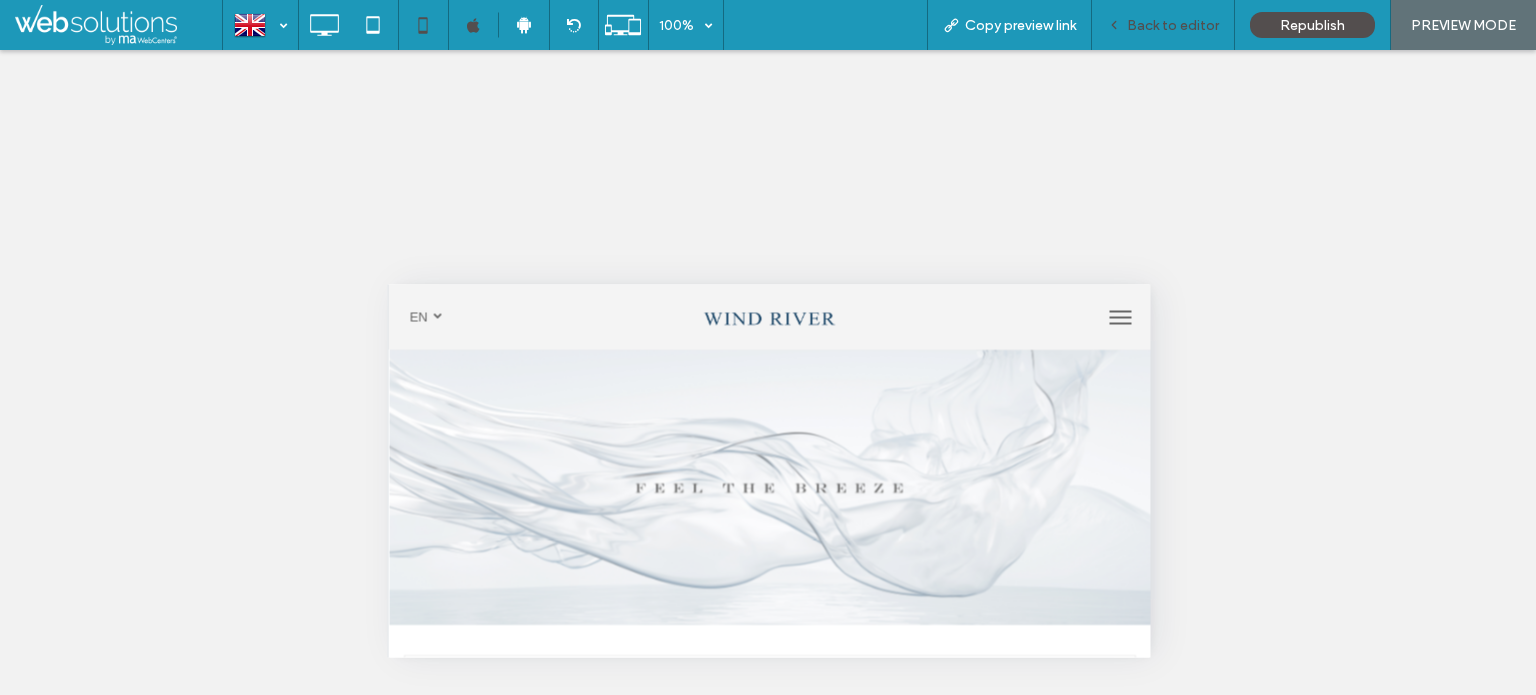 click on "Back to editor" at bounding box center (1173, 25) 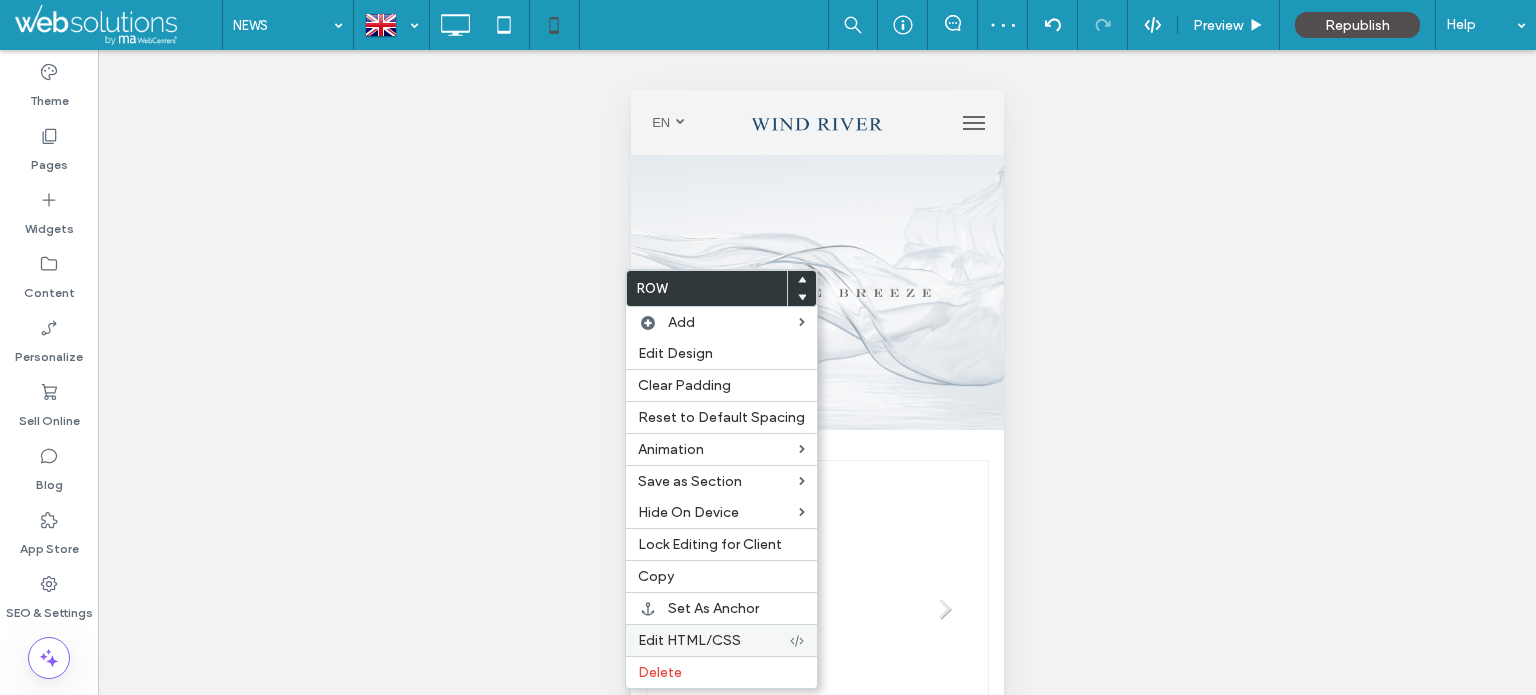 click on "Edit HTML/CSS" at bounding box center [689, 640] 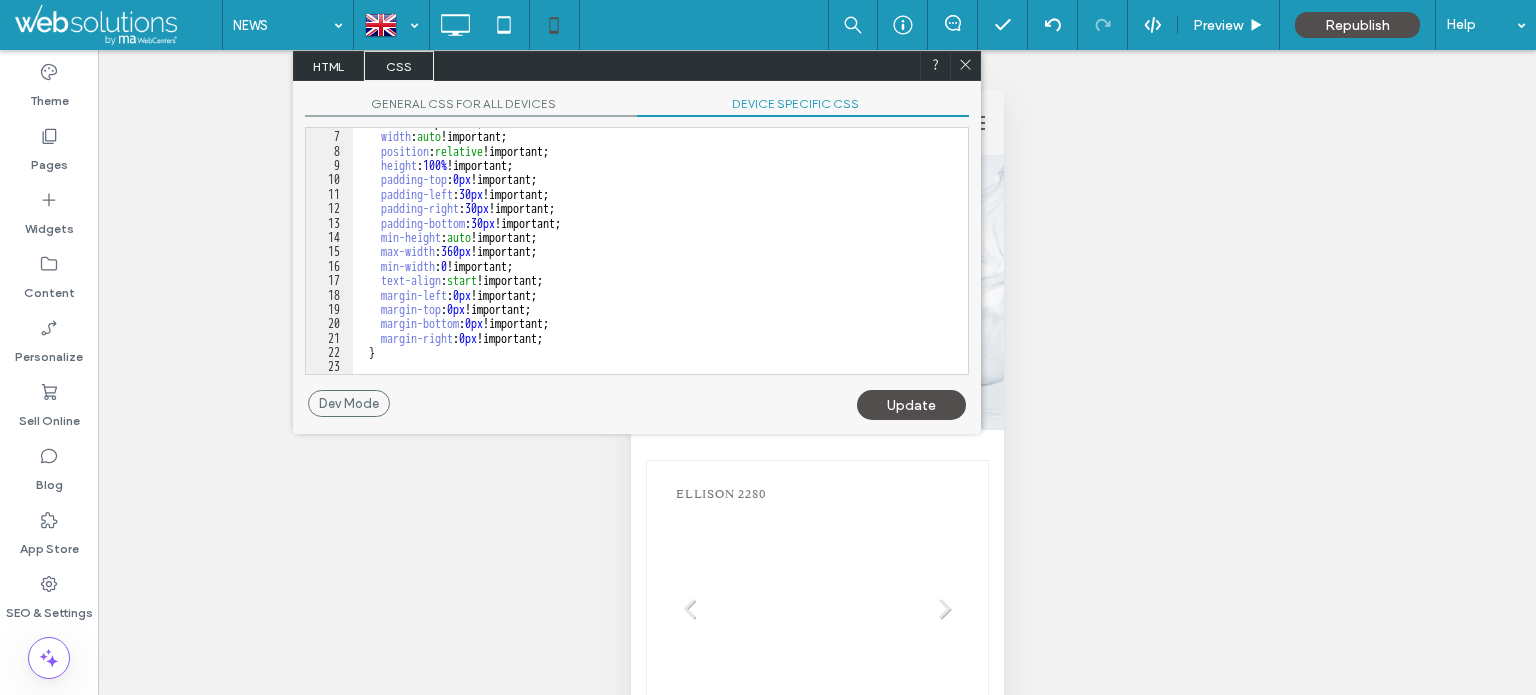scroll, scrollTop: 84, scrollLeft: 0, axis: vertical 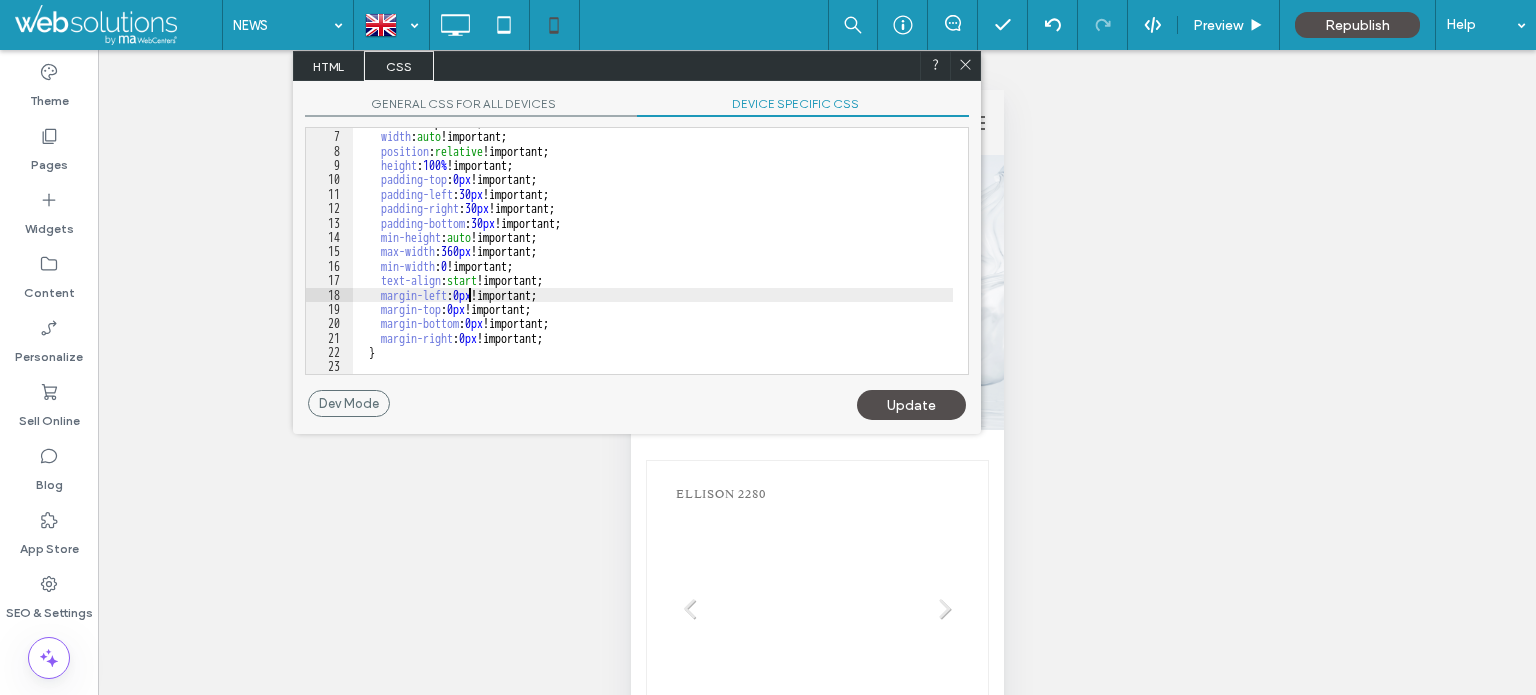 click on "left : 0  !important;      width : auto  !important;      position : relative  !important;      height : 100 %  !important;      padding-top : 0 px  !important;      padding-left : 30 px  !important;      padding-right : 30 px  !important;      padding-bottom : 30 px  !important;      min-height : auto  !important;      max-width : 360 px  !important;      min-width : 0  !important;      text-align : start  !important;      margin-left : 0 px  !important;      margin-top : 0 px  !important;      margin-bottom : 0 px  !important;      margin-right : 0 px  !important;    }" at bounding box center [653, 252] 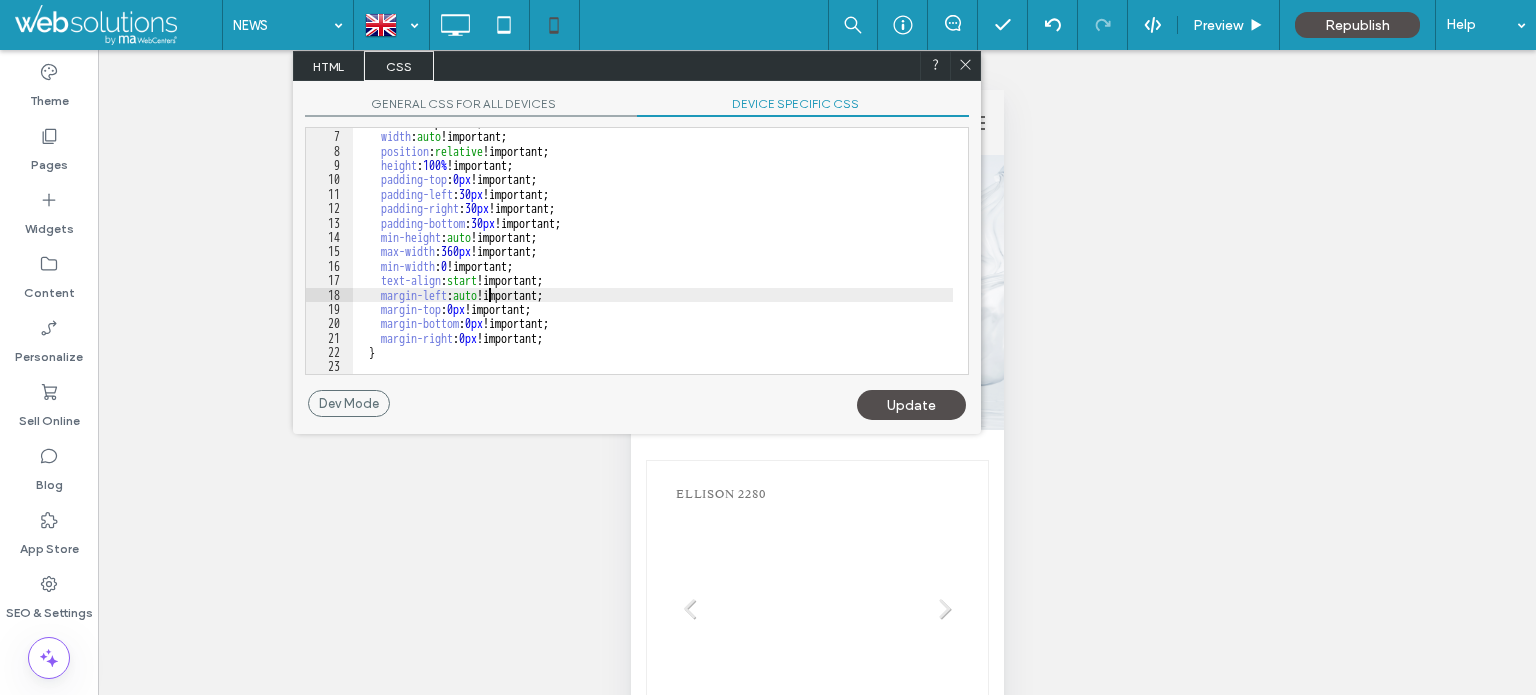 click on "left : 0  !important;      width : auto  !important;      position : relative  !important;      height : 100 %  !important;      padding-top : 0 px  !important;      padding-left : 30 px  !important;      padding-right : 30 px  !important;      padding-bottom : 30 px  !important;      min-height : auto  !important;      max-width : 360 px  !important;      min-width : 0  !important;      text-align : start  !important;      margin-left : auto  !important;      margin-top : 0 px  !important;      margin-bottom : 0 px  !important;      margin-right : 0 px  !important;    }" at bounding box center [653, 252] 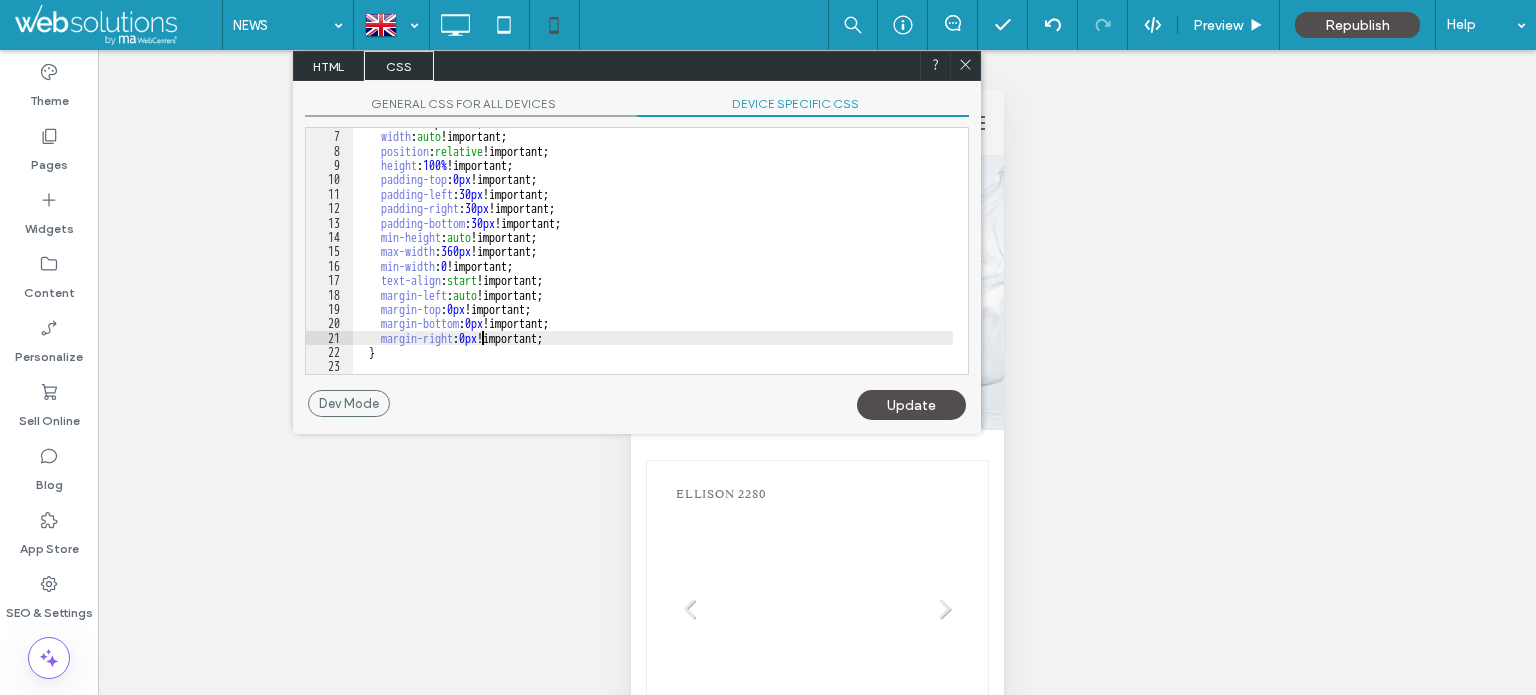 click on "left : 0  !important;      width : auto  !important;      position : relative  !important;      height : 100 %  !important;      padding-top : 0 px  !important;      padding-left : 30 px  !important;      padding-right : 30 px  !important;      padding-bottom : 30 px  !important;      min-height : auto  !important;      max-width : 360 px  !important;      min-width : 0  !important;      text-align : start  !important;      margin-left : auto  !important;      margin-top : 0 px  !important;      margin-bottom : 0 px  !important;      margin-right : 0 px  !important;    }" at bounding box center (653, 252) 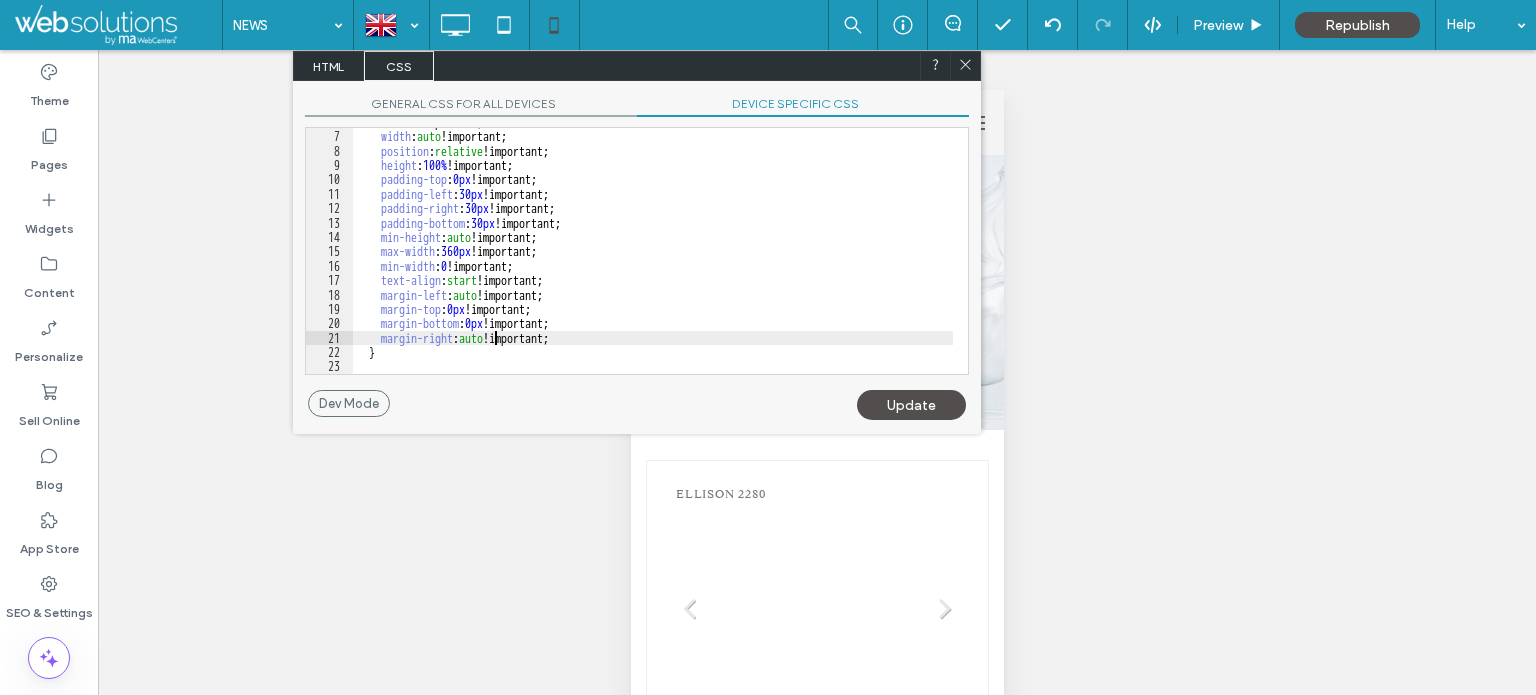 drag, startPoint x: 936, startPoint y: 399, endPoint x: 940, endPoint y: 375, distance: 24.33105 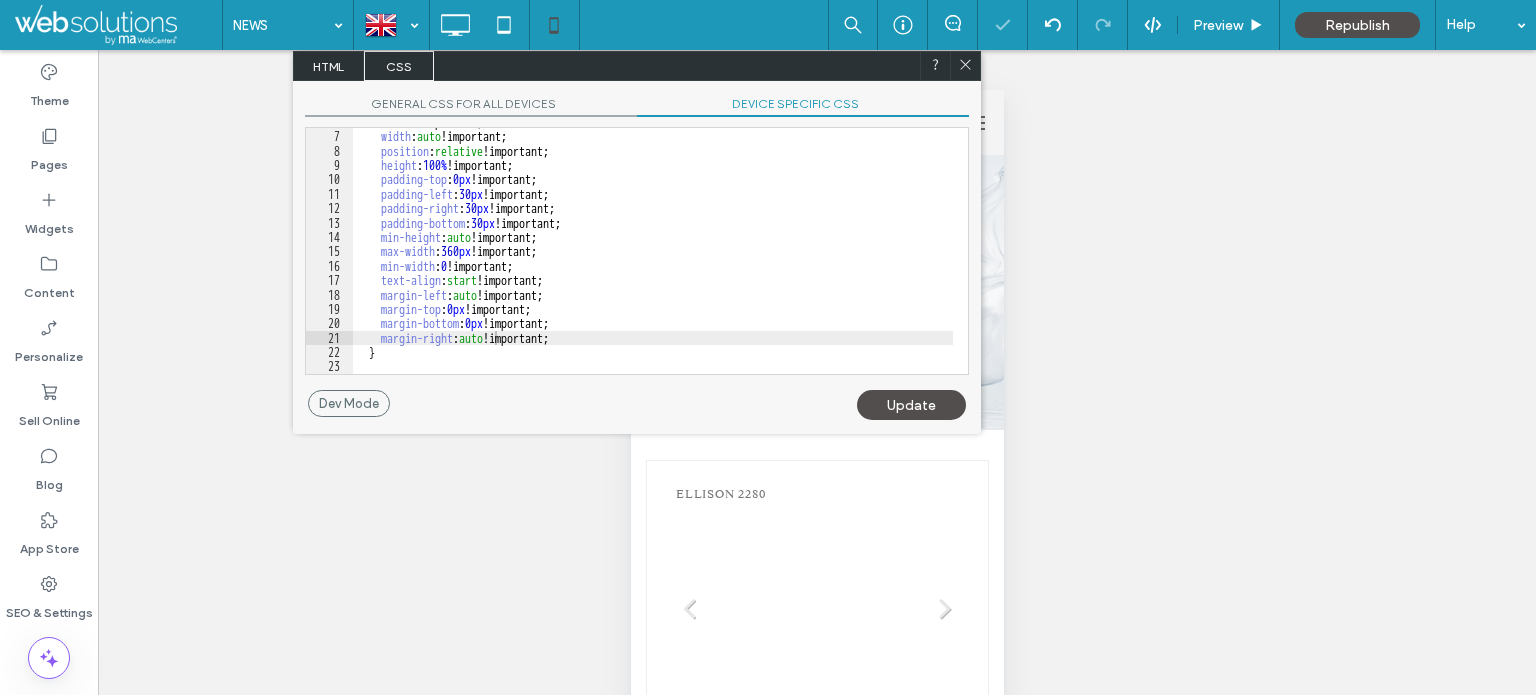 click 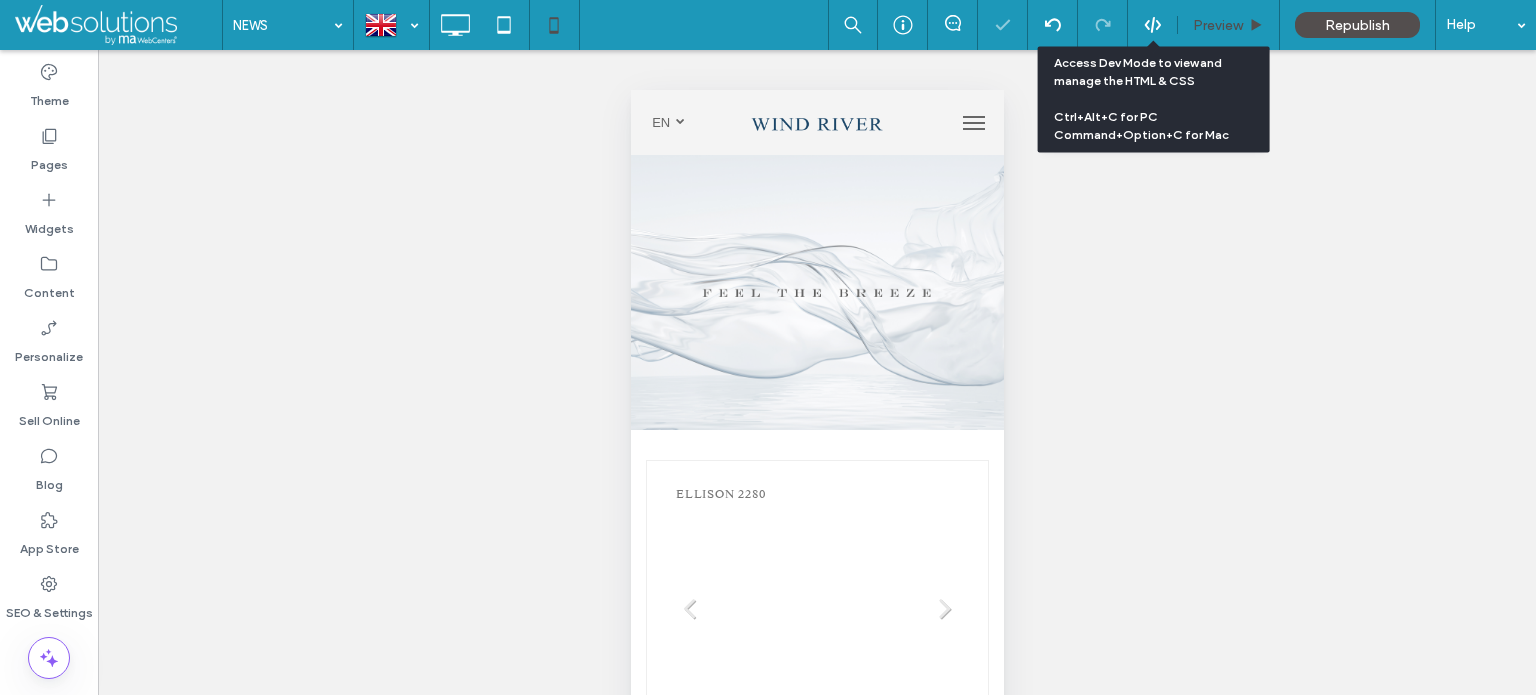 click on "Preview" at bounding box center [1218, 25] 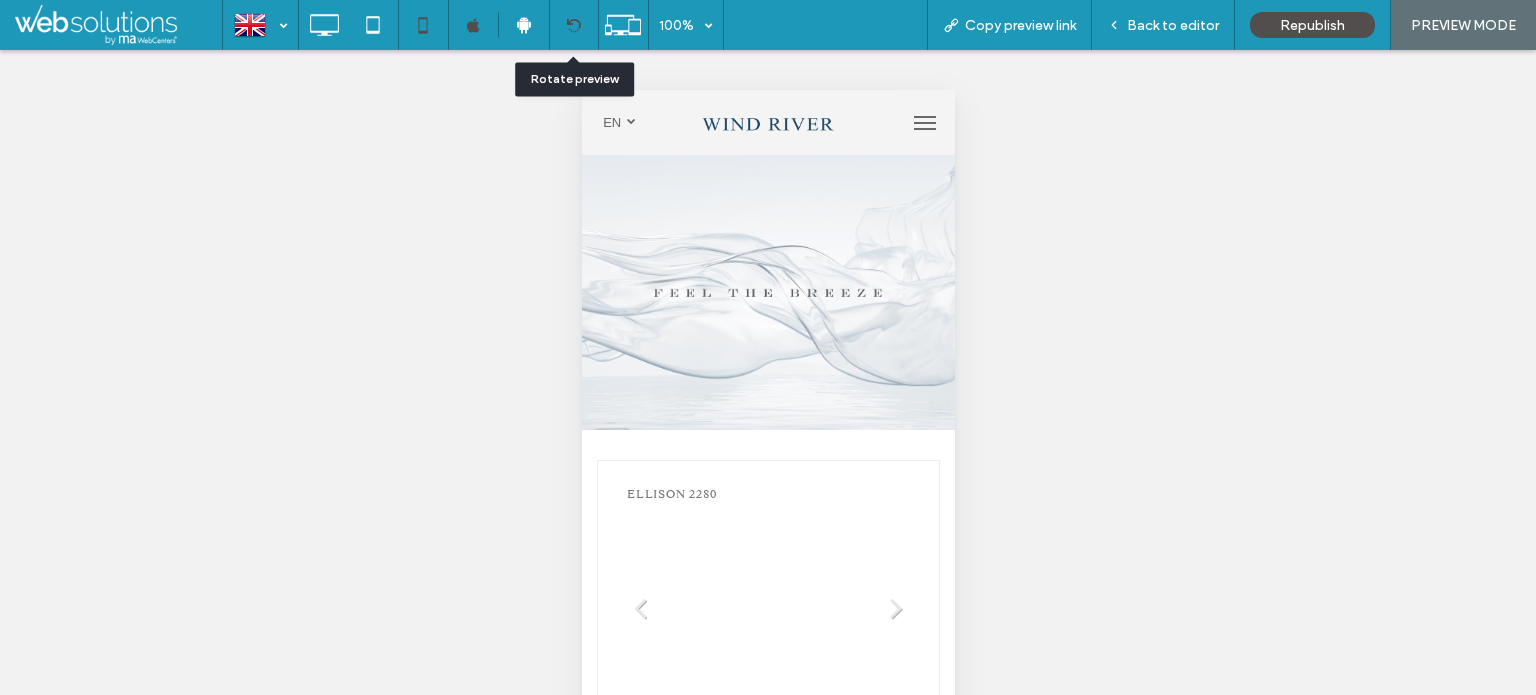 click at bounding box center [574, 25] 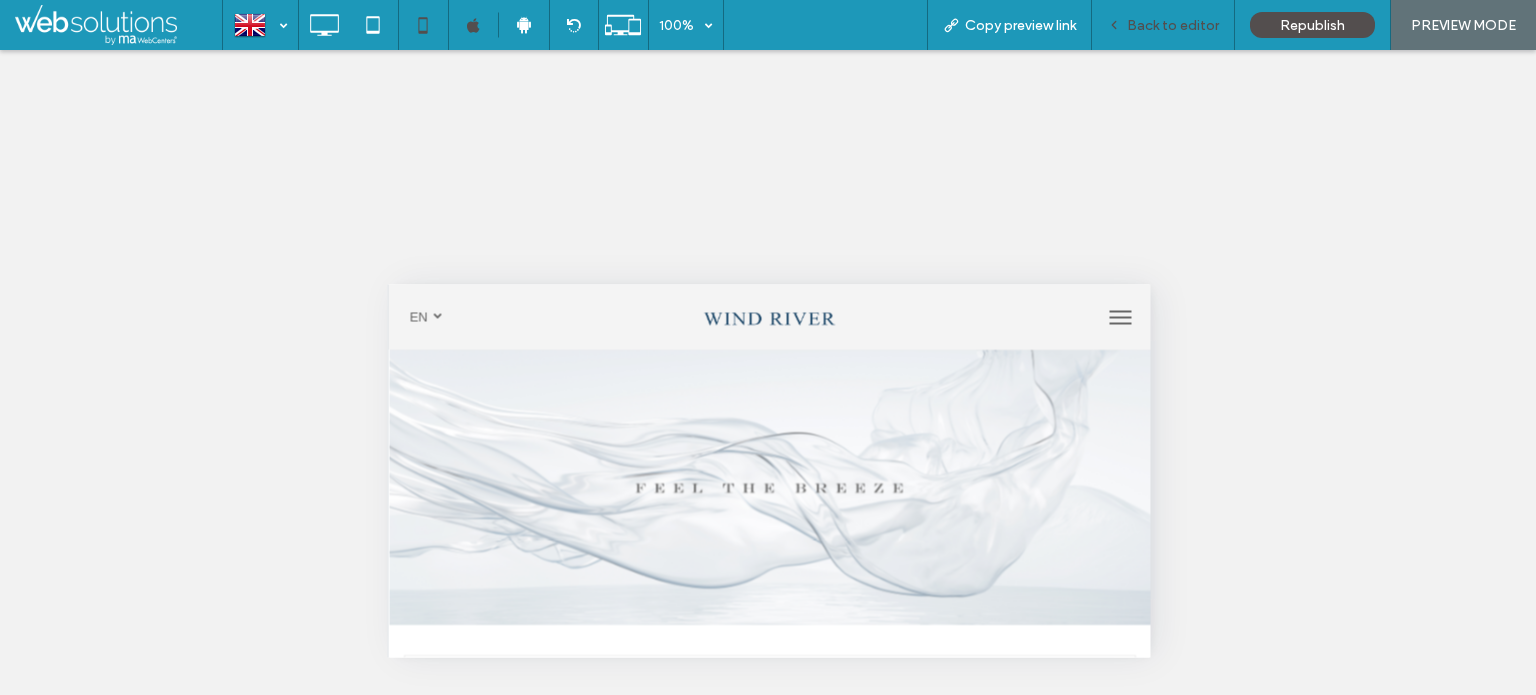 click on "Back to editor" at bounding box center [1173, 25] 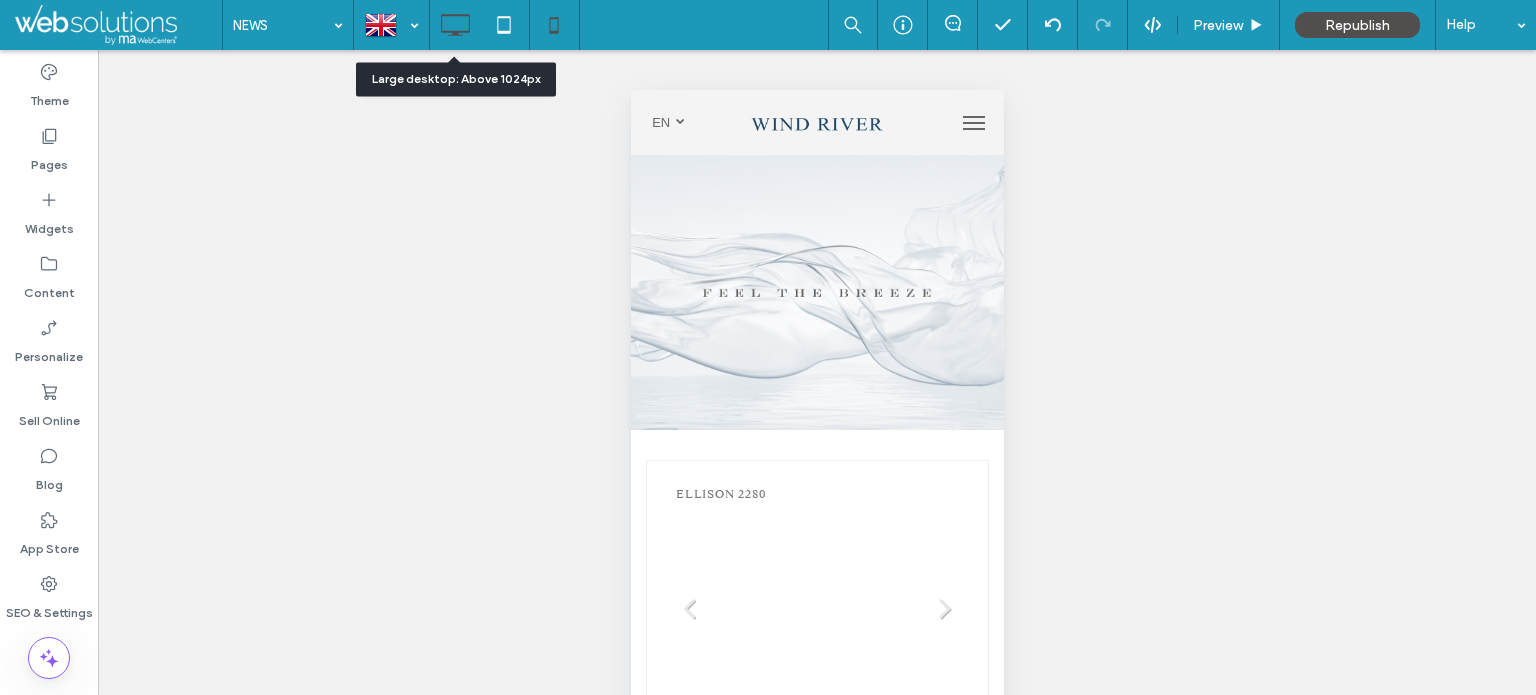 click 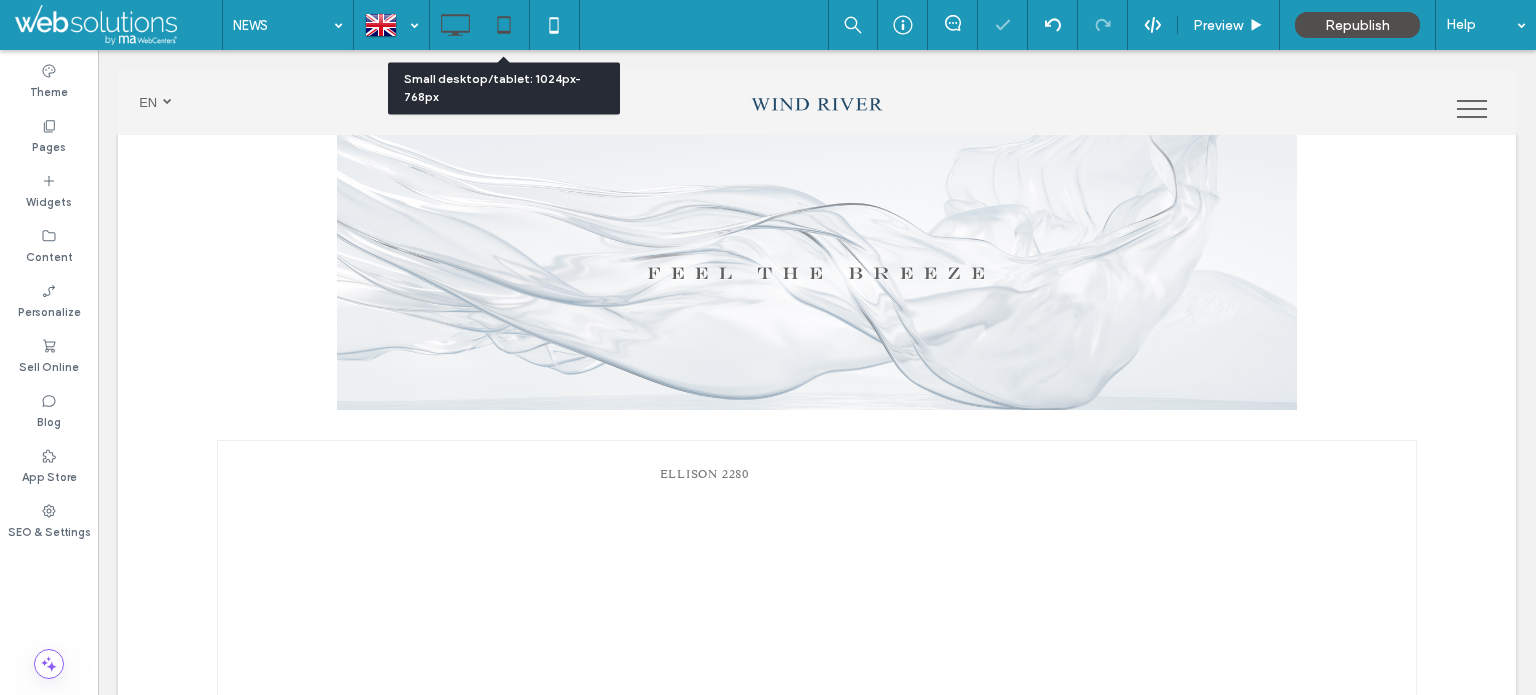 click 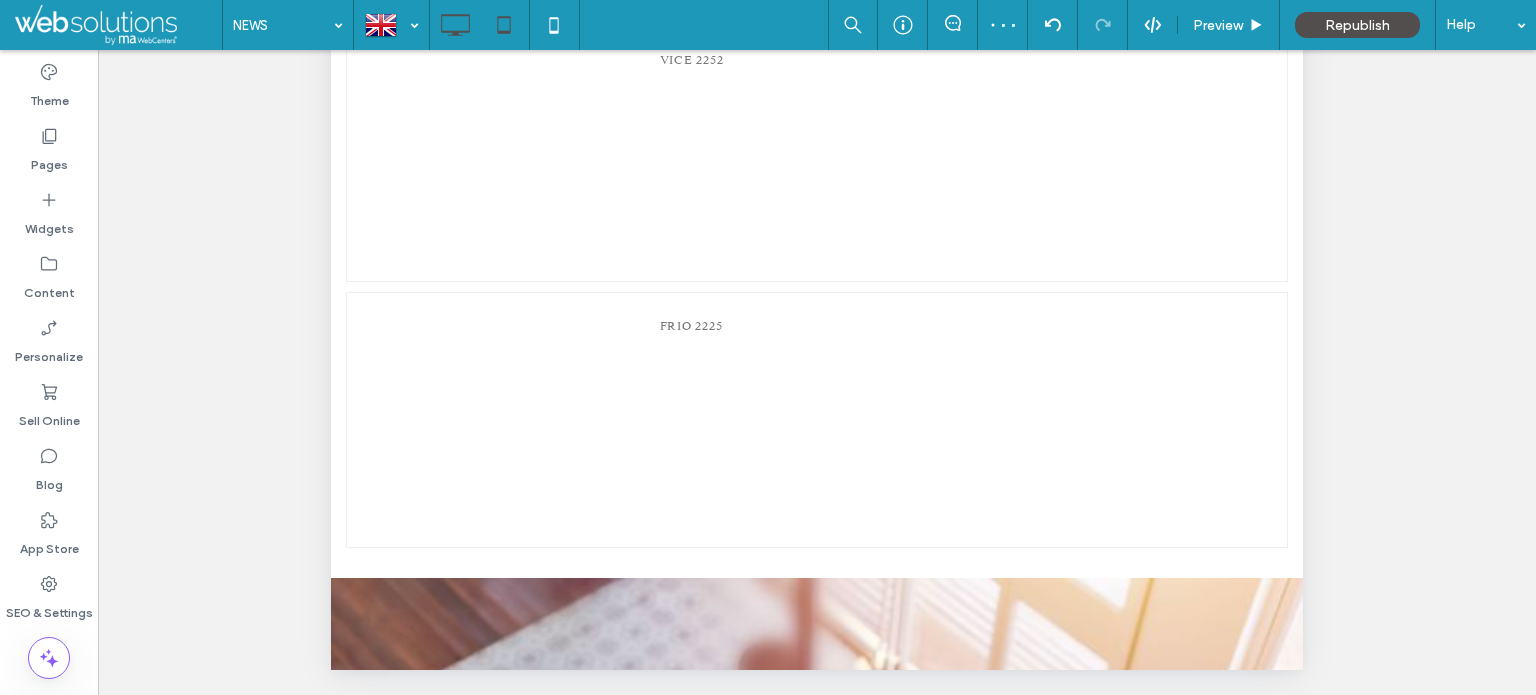 scroll, scrollTop: 698, scrollLeft: 0, axis: vertical 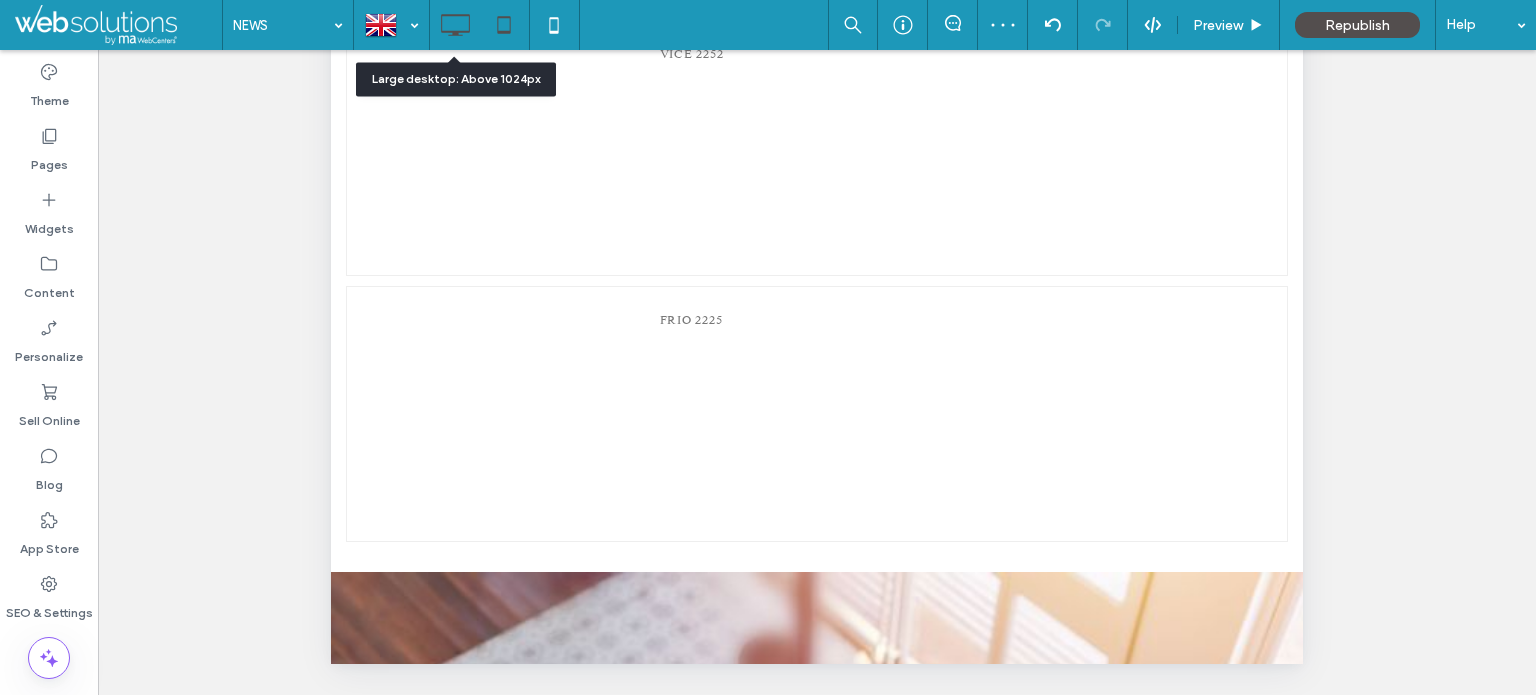 click 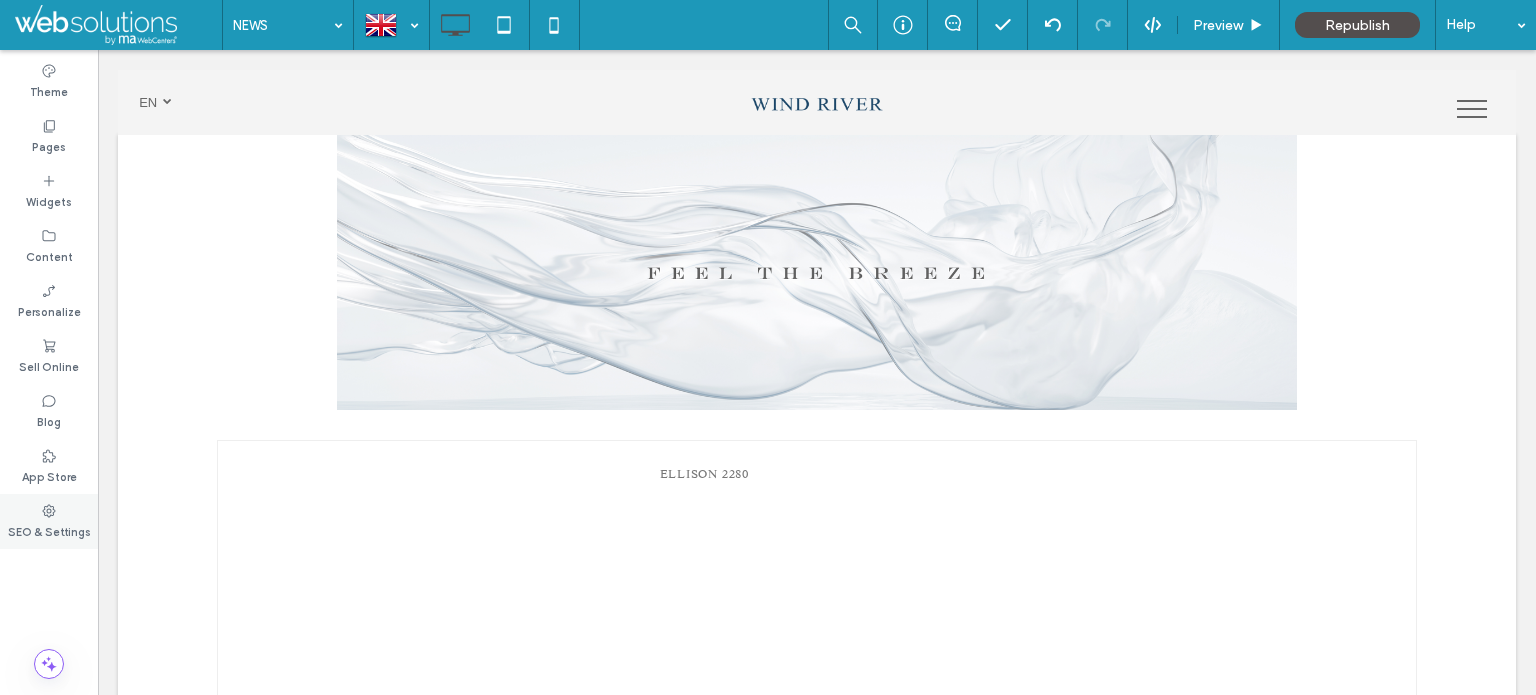 click 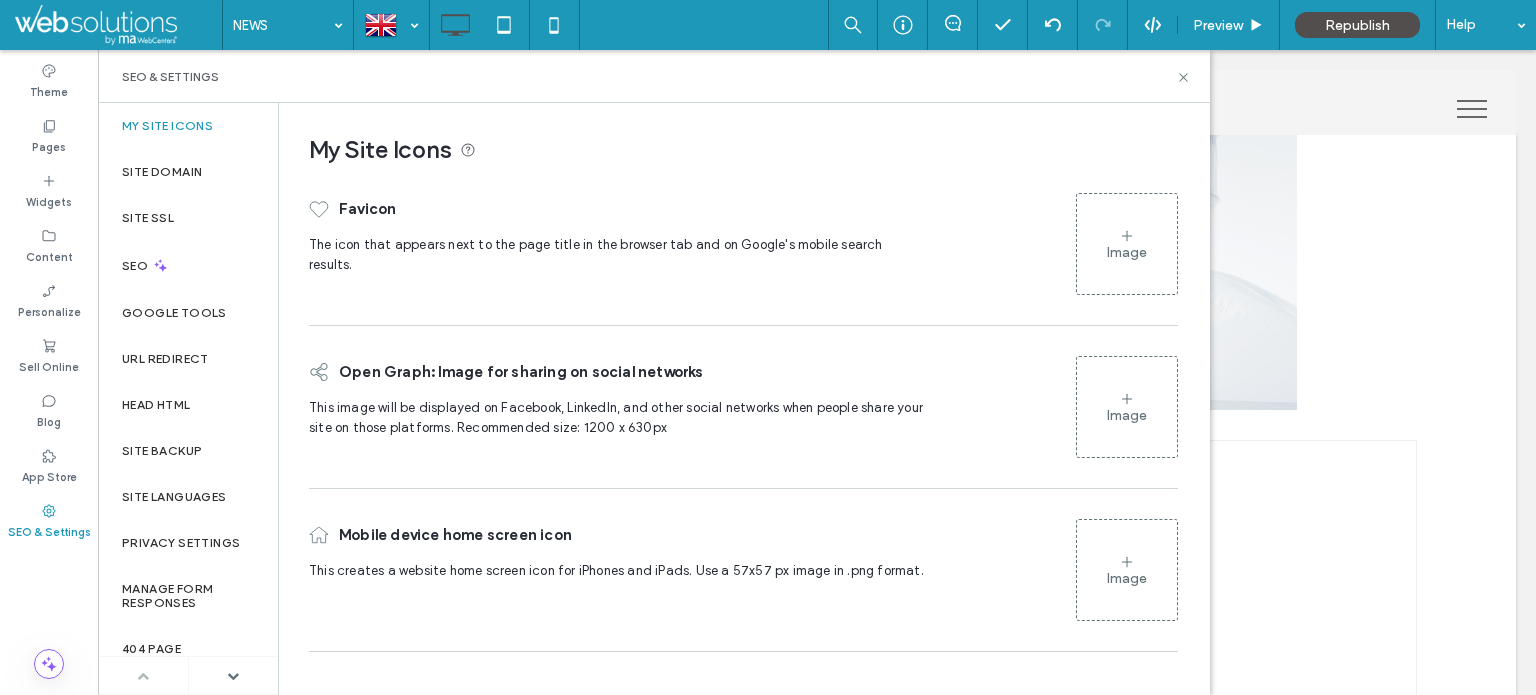 click on "SEO & Settings" at bounding box center (49, 530) 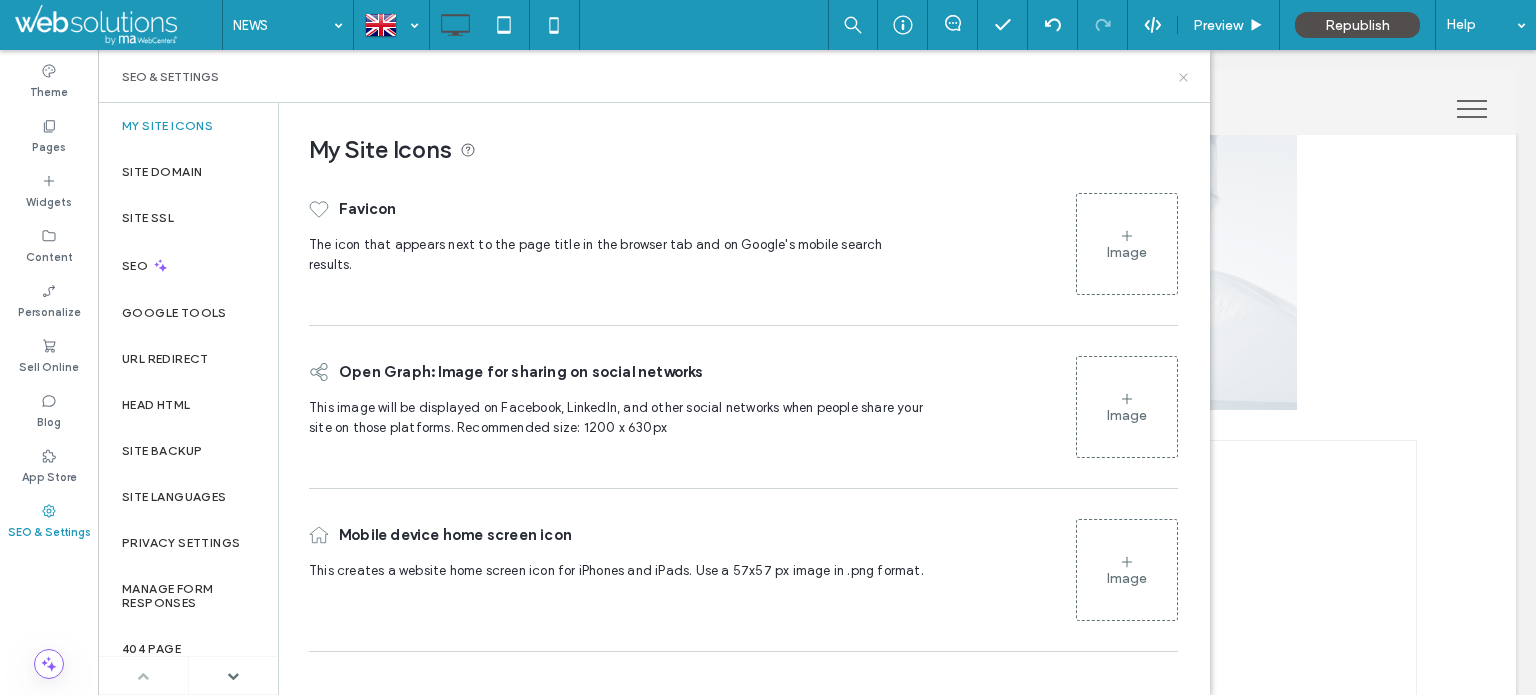 click 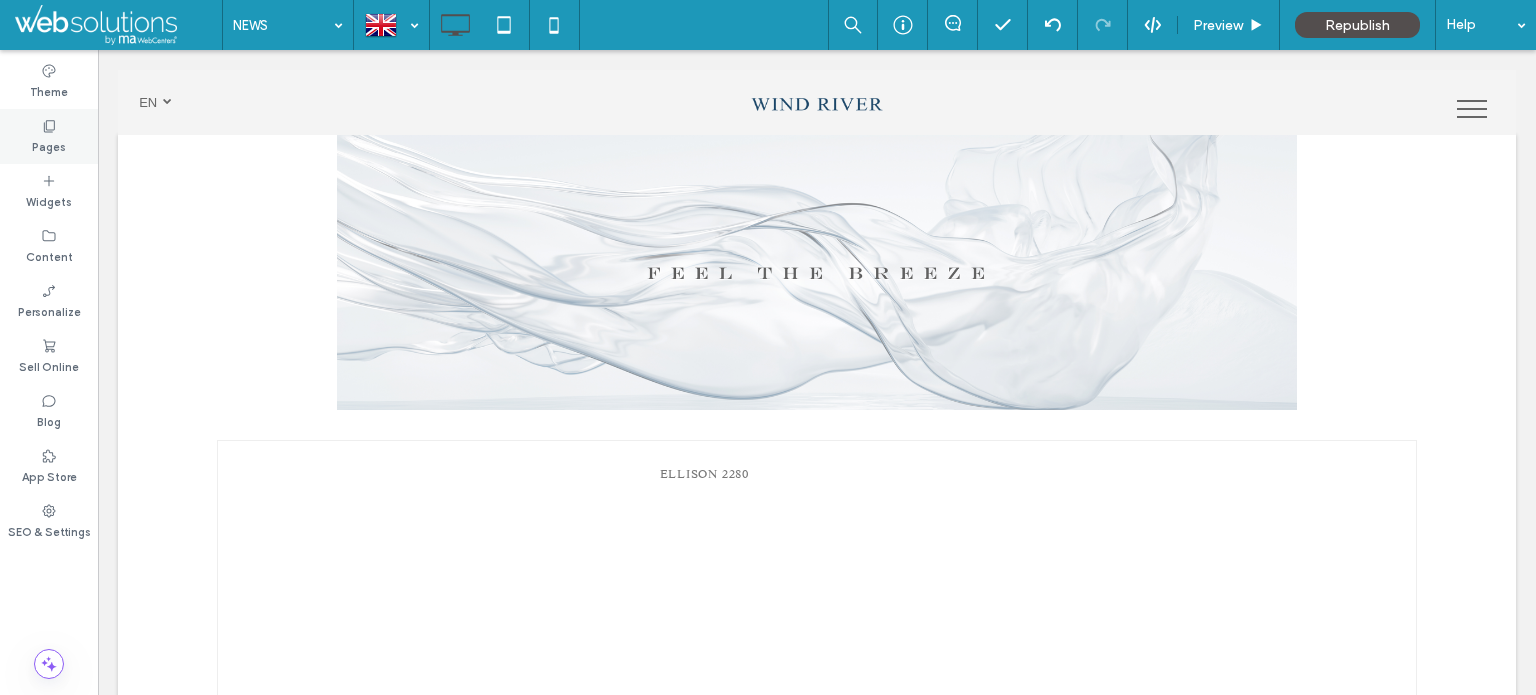 click on "Pages" at bounding box center (49, 136) 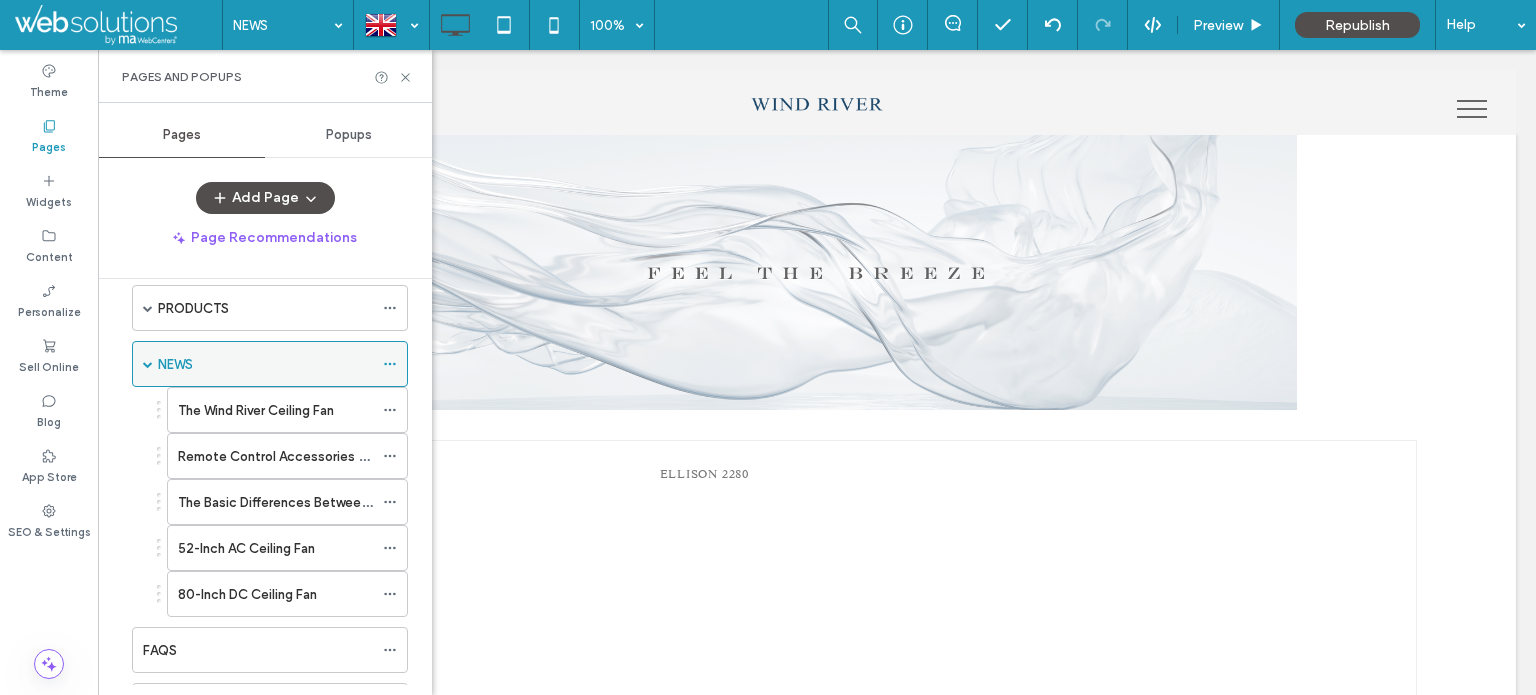 scroll, scrollTop: 200, scrollLeft: 0, axis: vertical 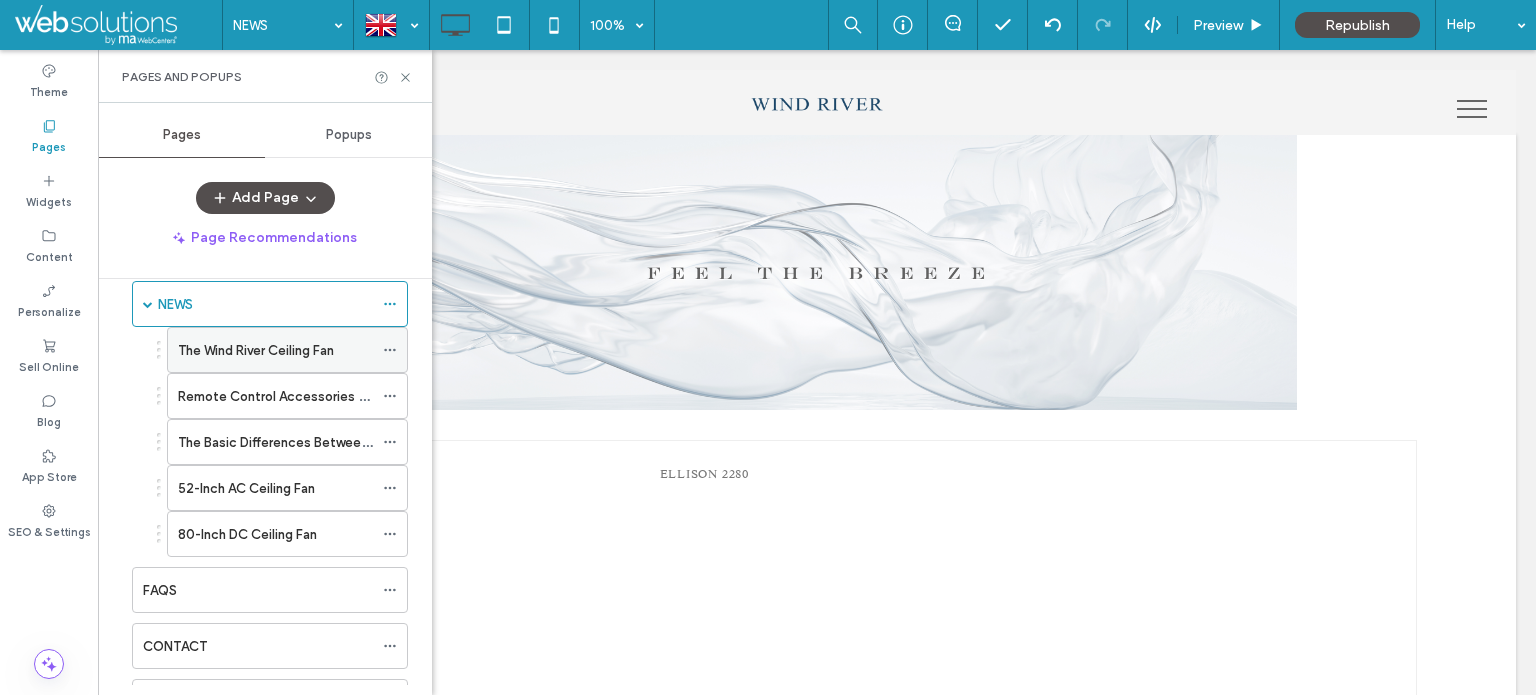 click on "The Wind River Ceiling Fan" at bounding box center [275, 350] 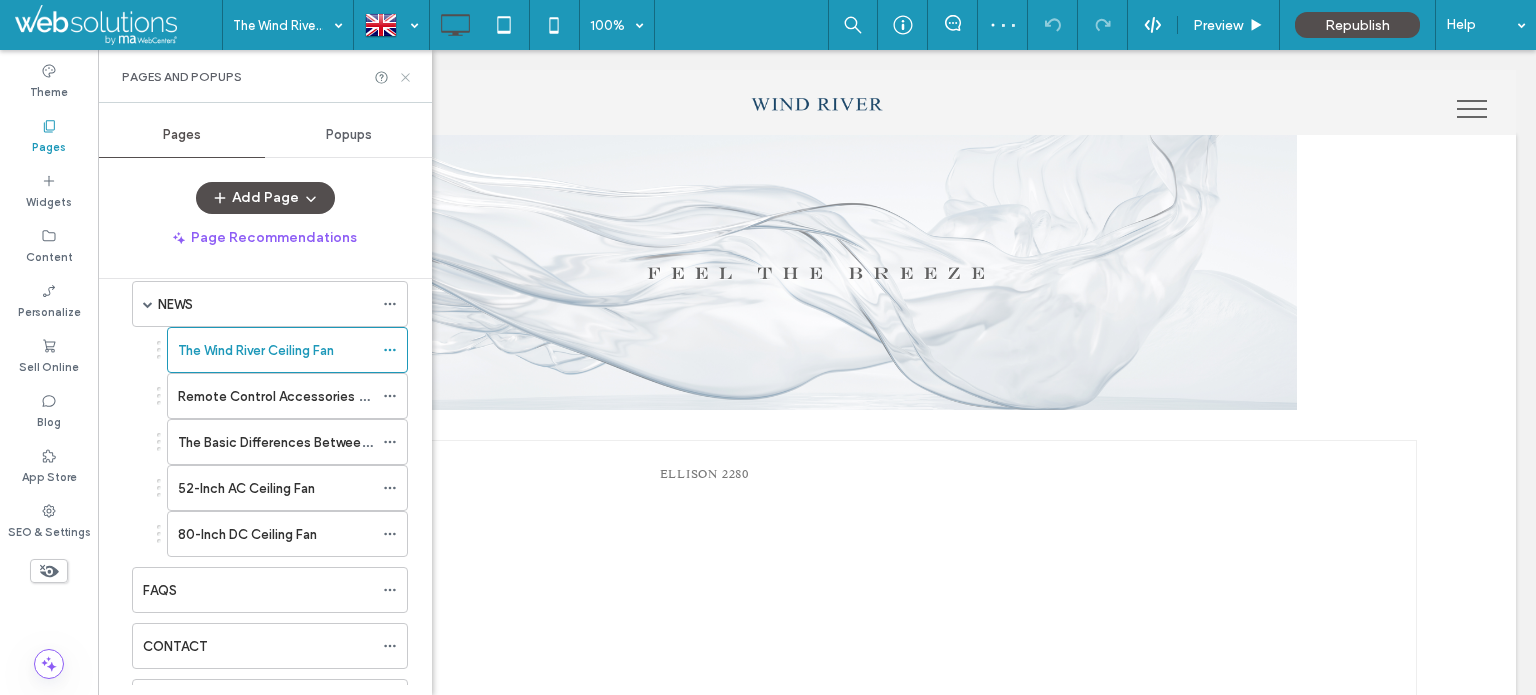 click 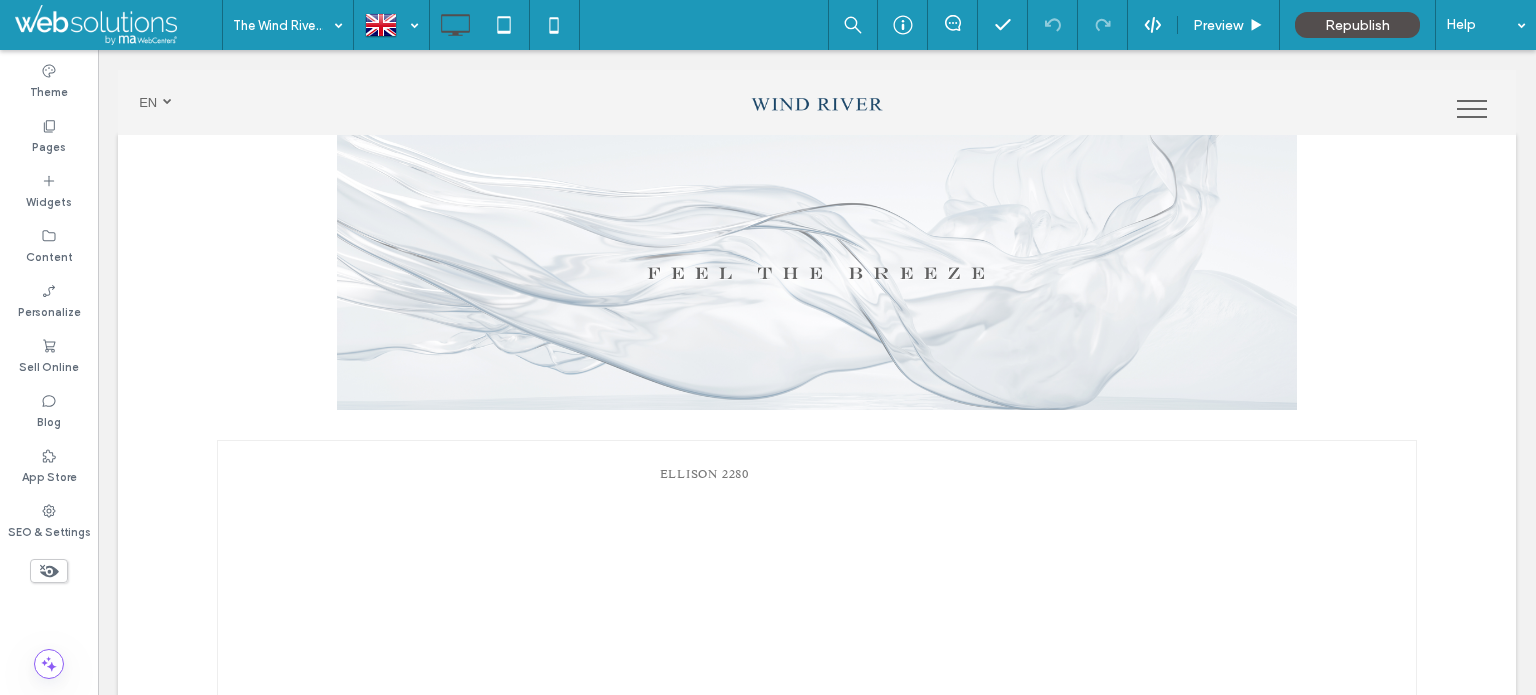 click at bounding box center [49, 571] 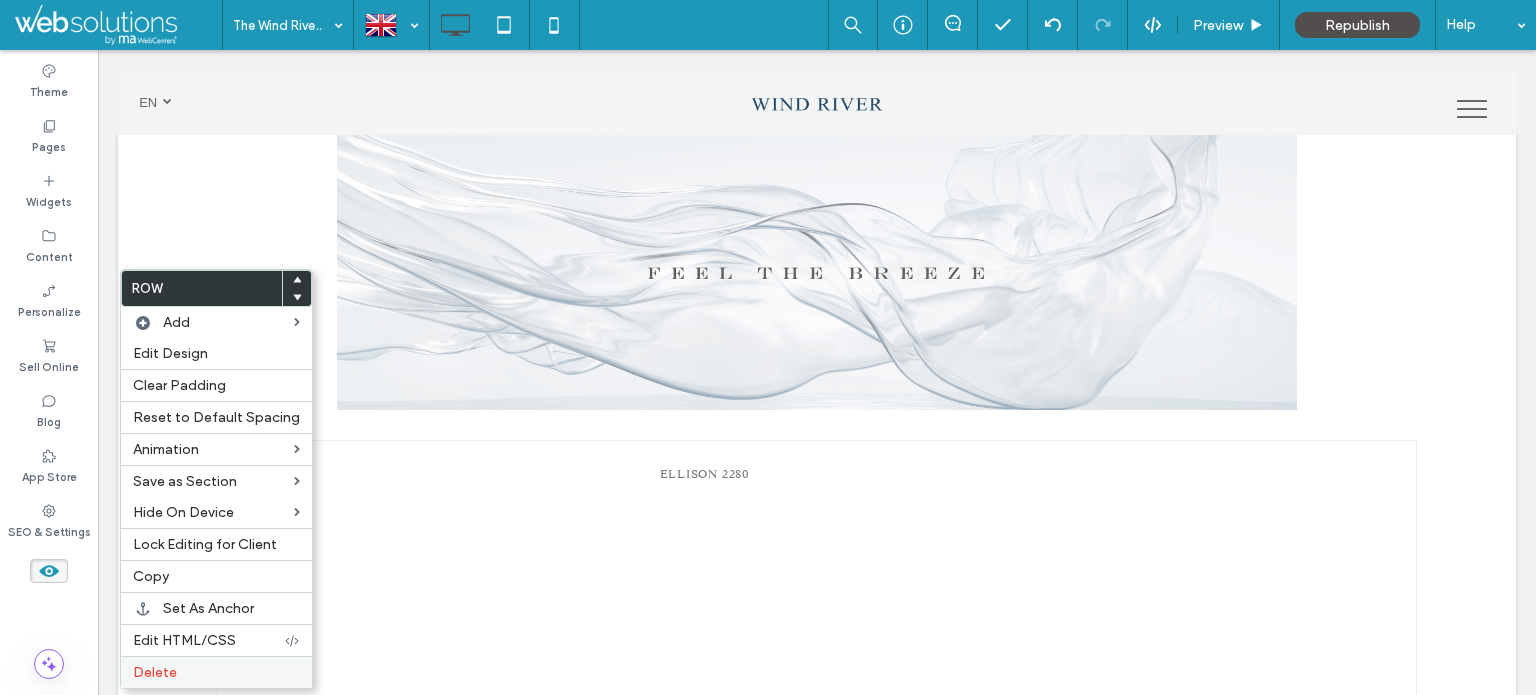 drag, startPoint x: 180, startPoint y: 667, endPoint x: 179, endPoint y: 657, distance: 10.049875 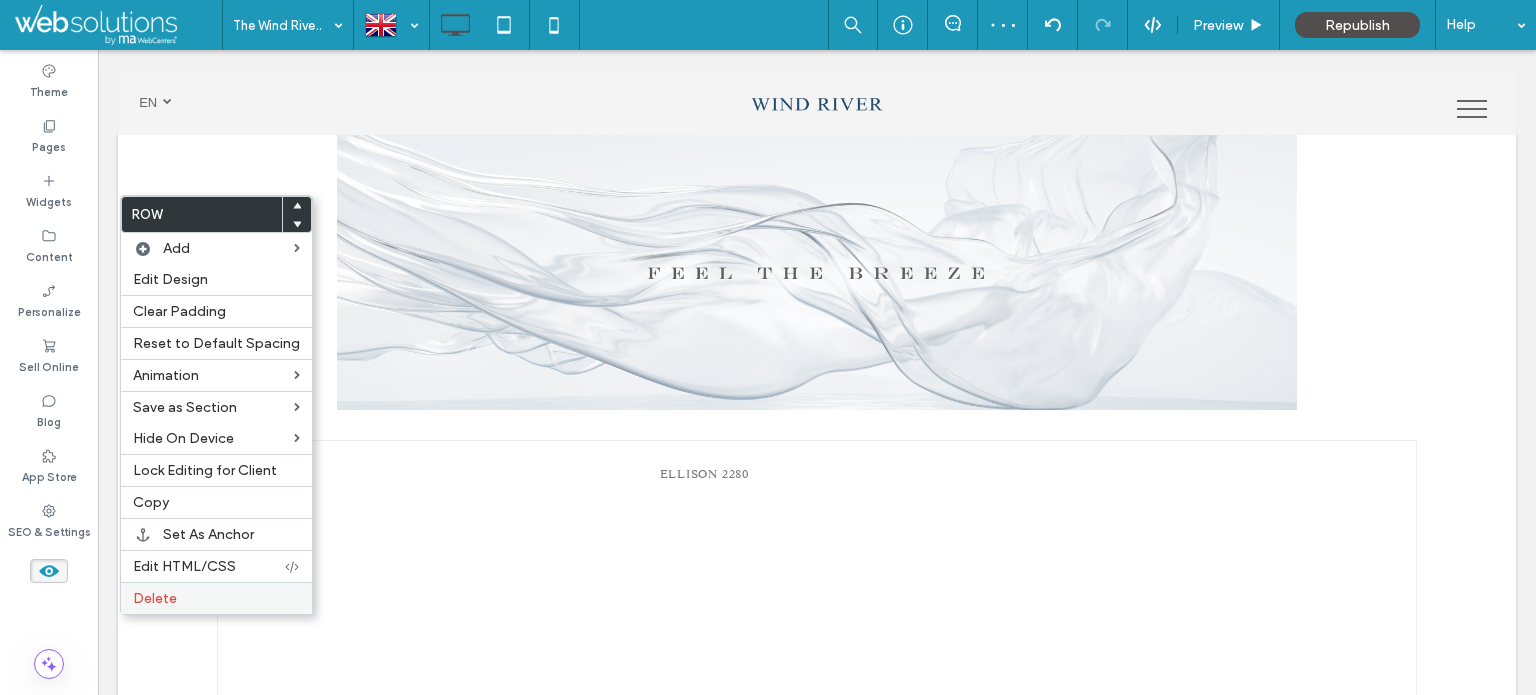 click on "Delete" at bounding box center [155, 598] 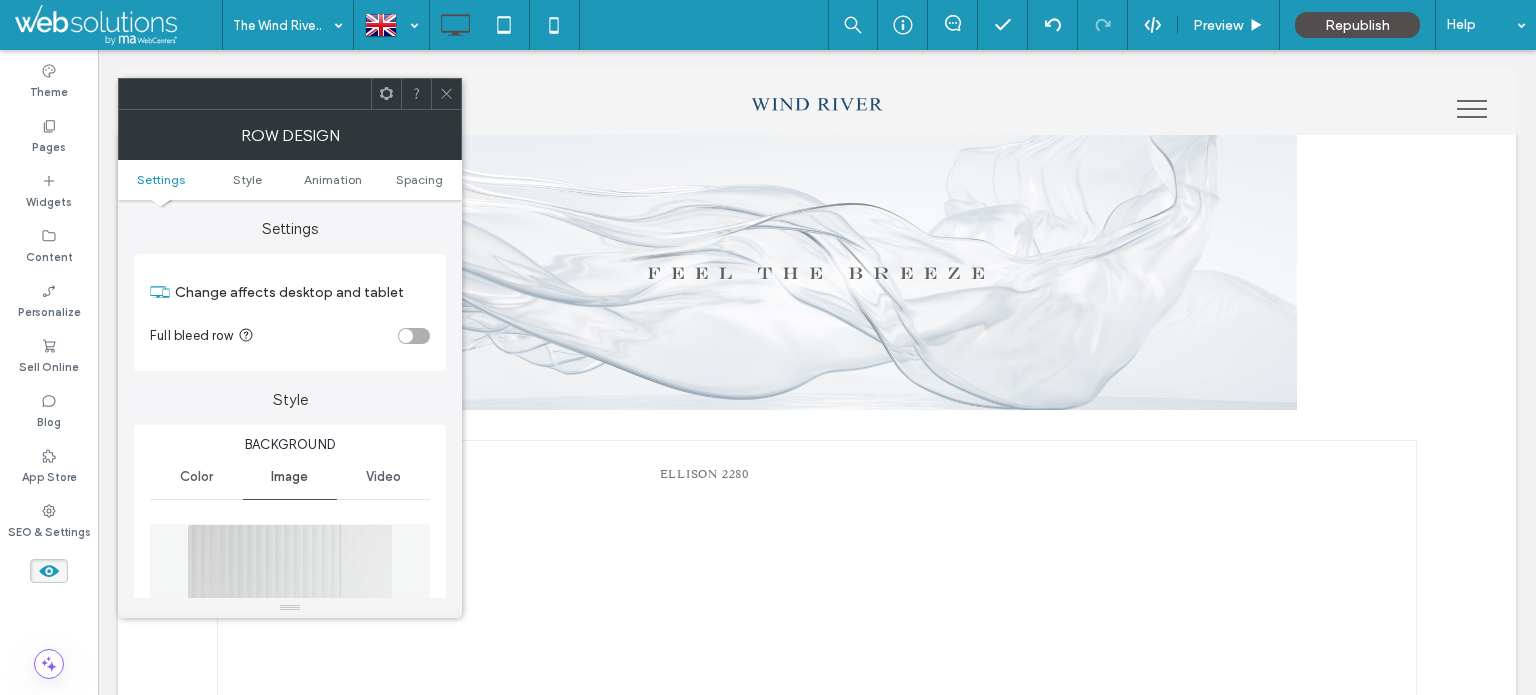 click 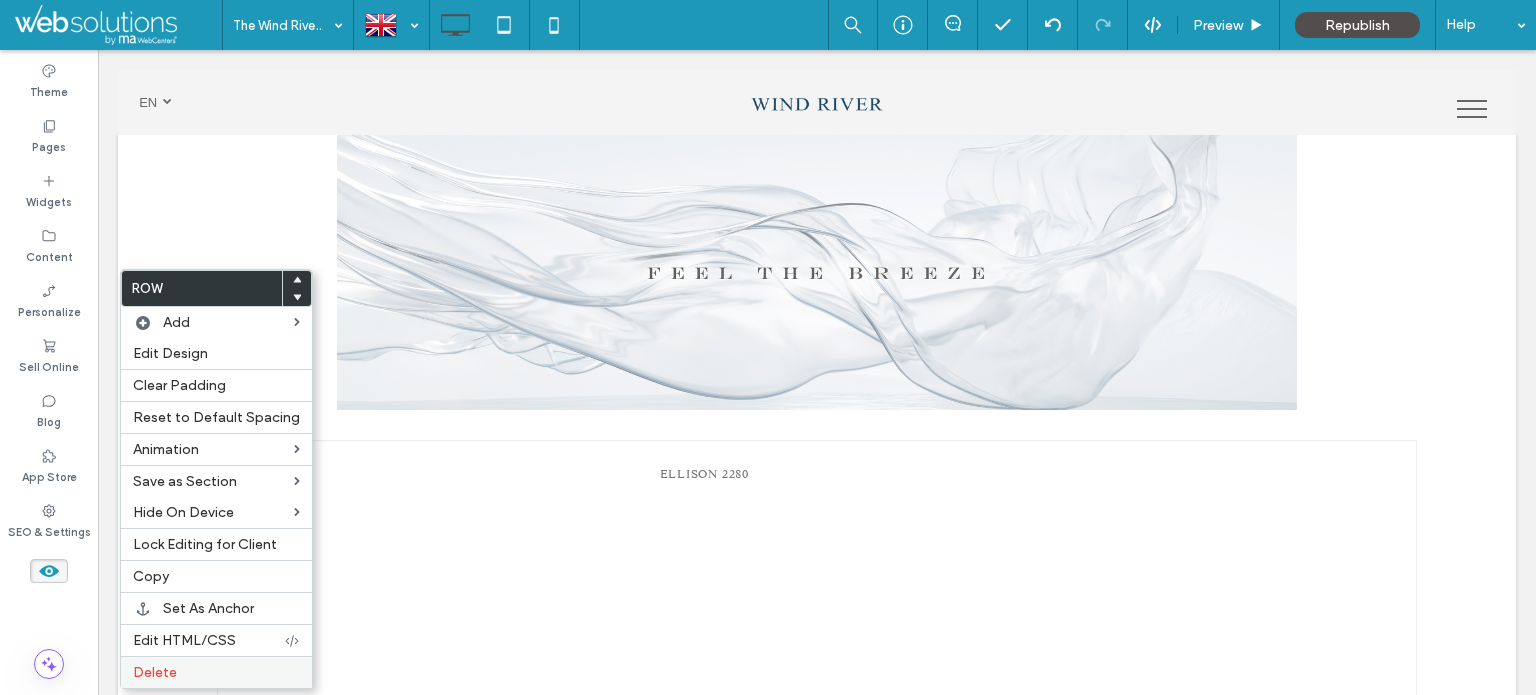 drag, startPoint x: 171, startPoint y: 670, endPoint x: 215, endPoint y: 673, distance: 44.102154 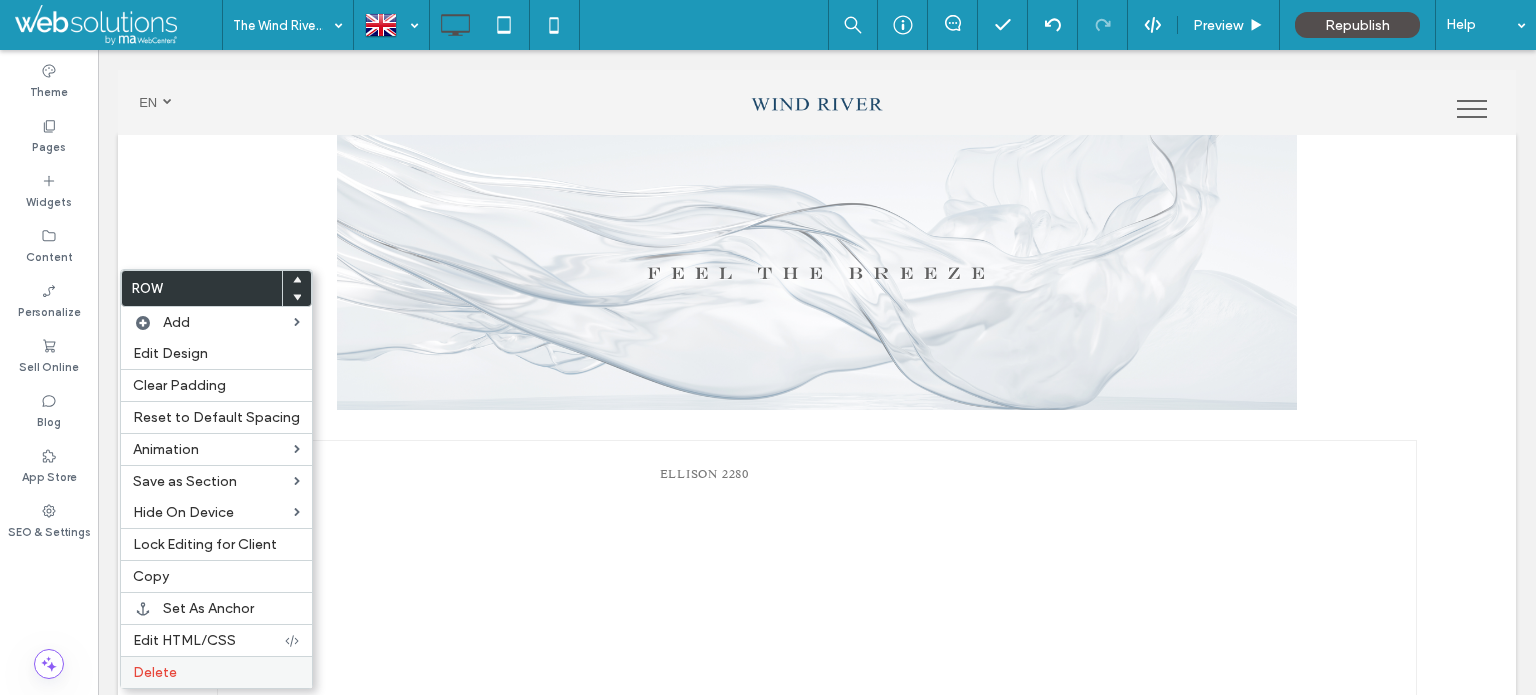 click on "Delete" at bounding box center (216, 672) 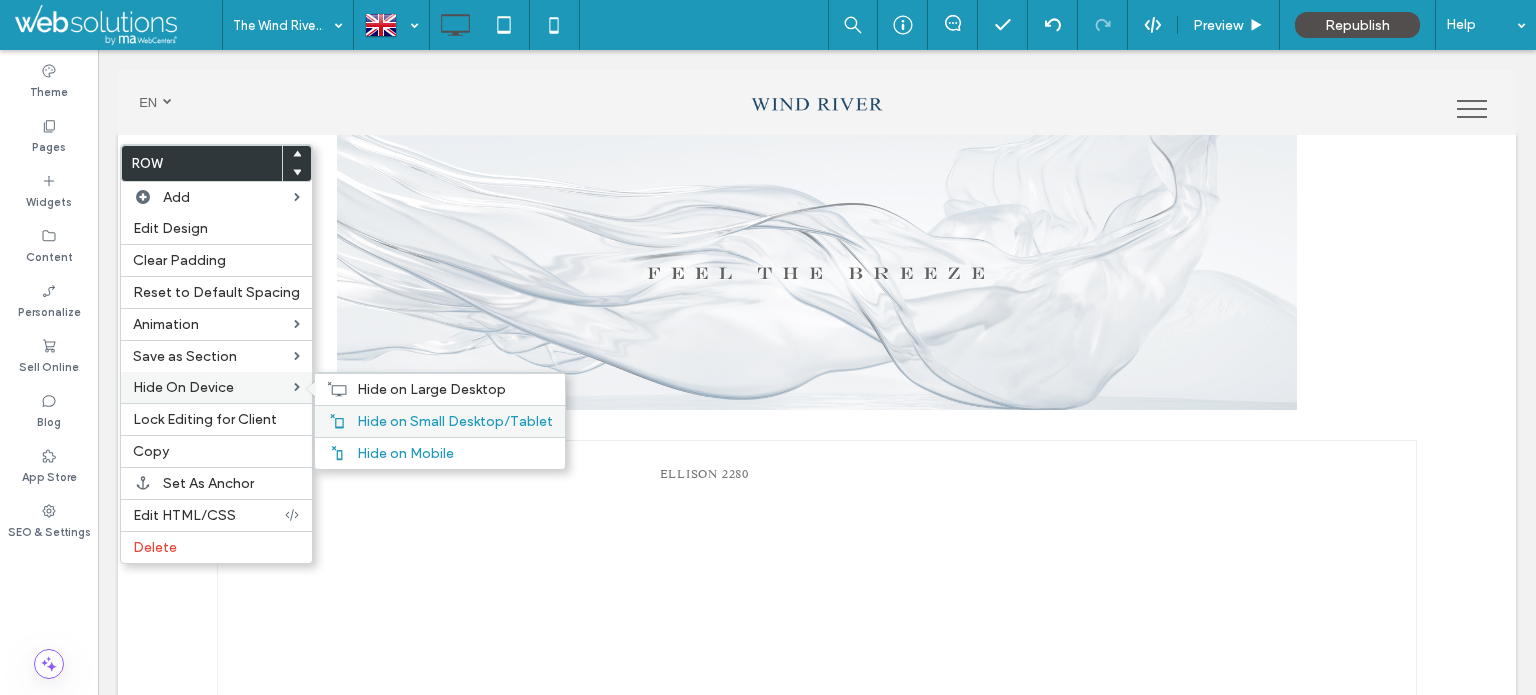click on "Hide on Small Desktop/Tablet" at bounding box center (455, 421) 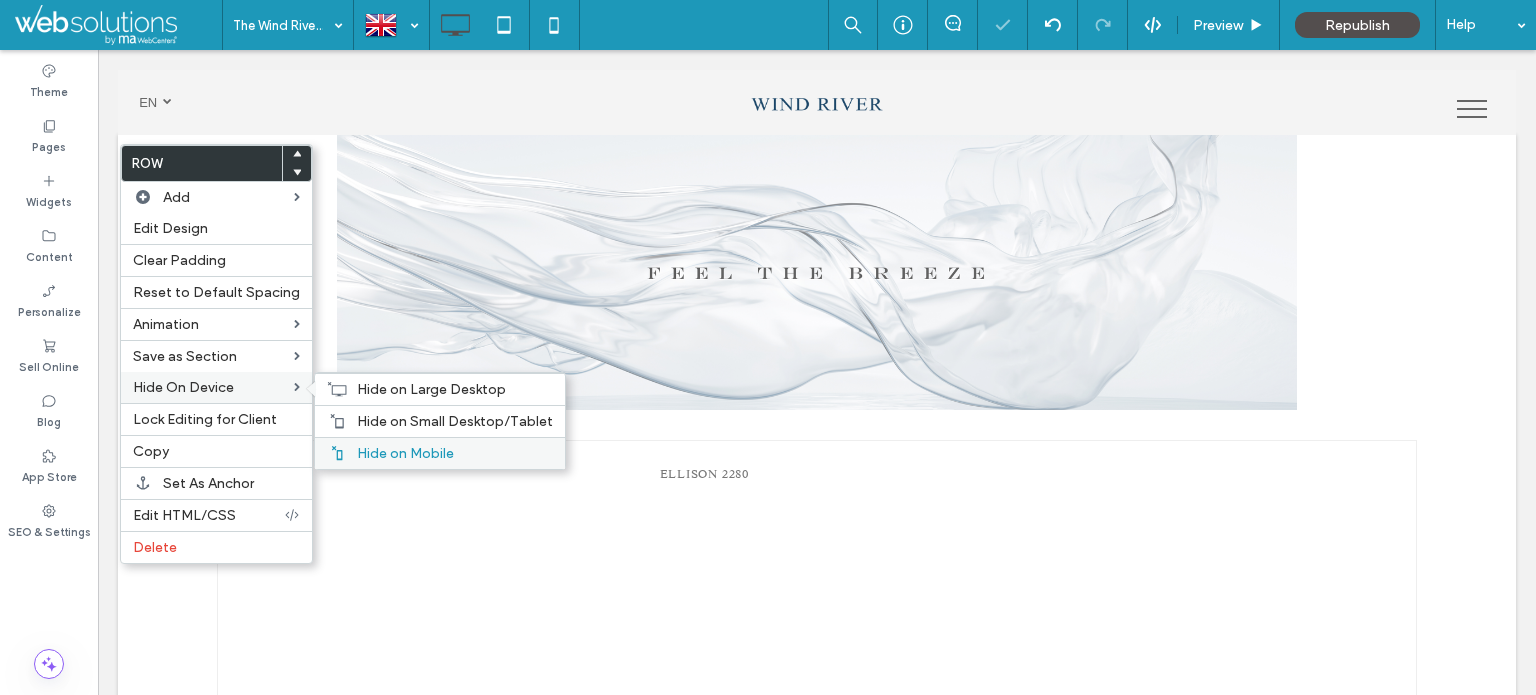 click on "Hide on Mobile" at bounding box center (405, 453) 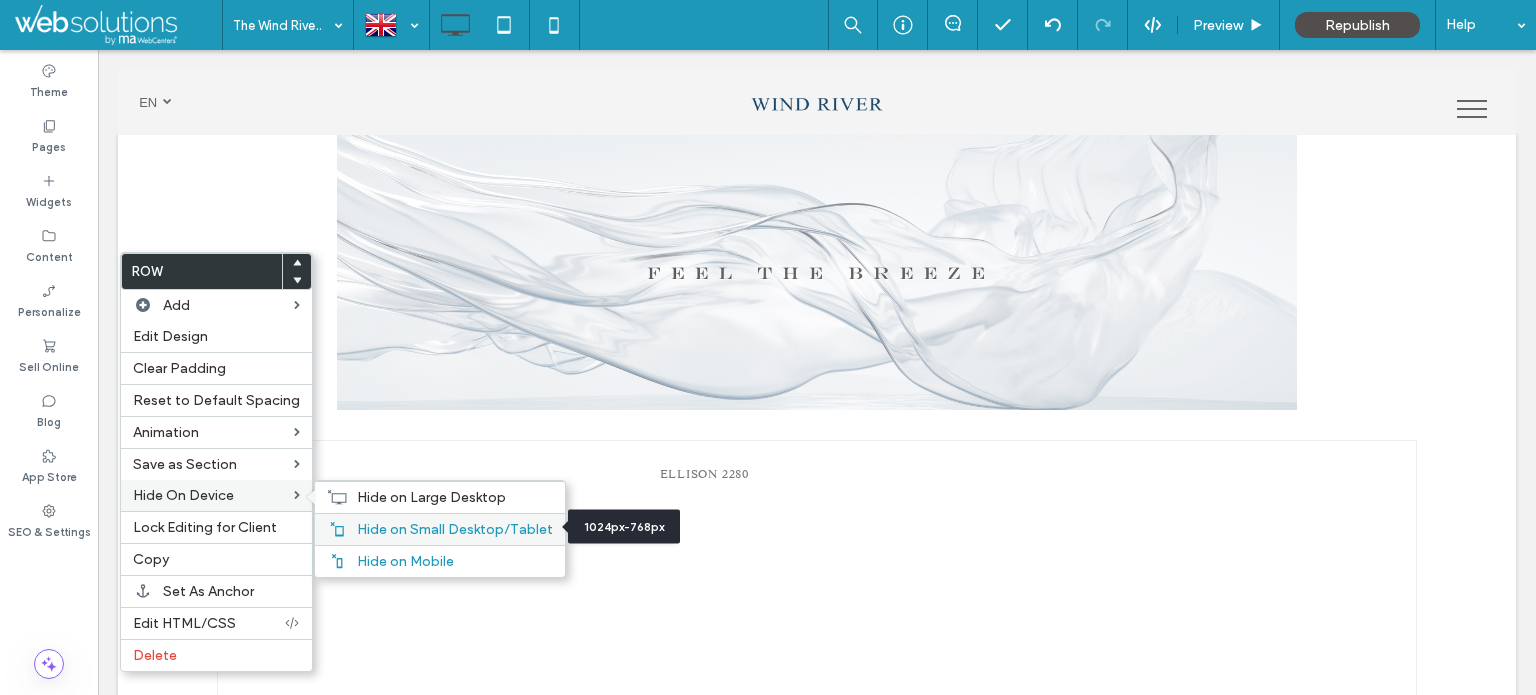 drag, startPoint x: 463, startPoint y: 535, endPoint x: 384, endPoint y: 531, distance: 79.101204 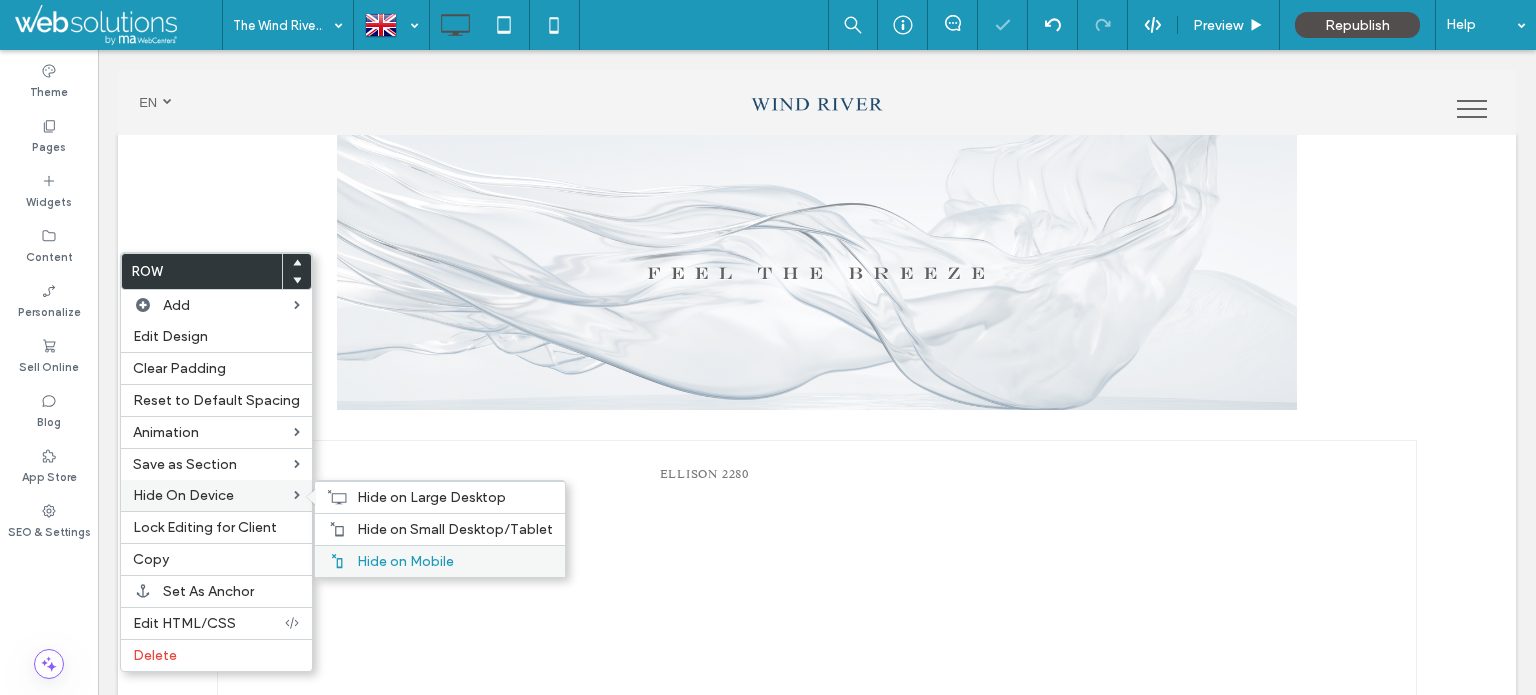 click on "Hide on Mobile" at bounding box center [405, 561] 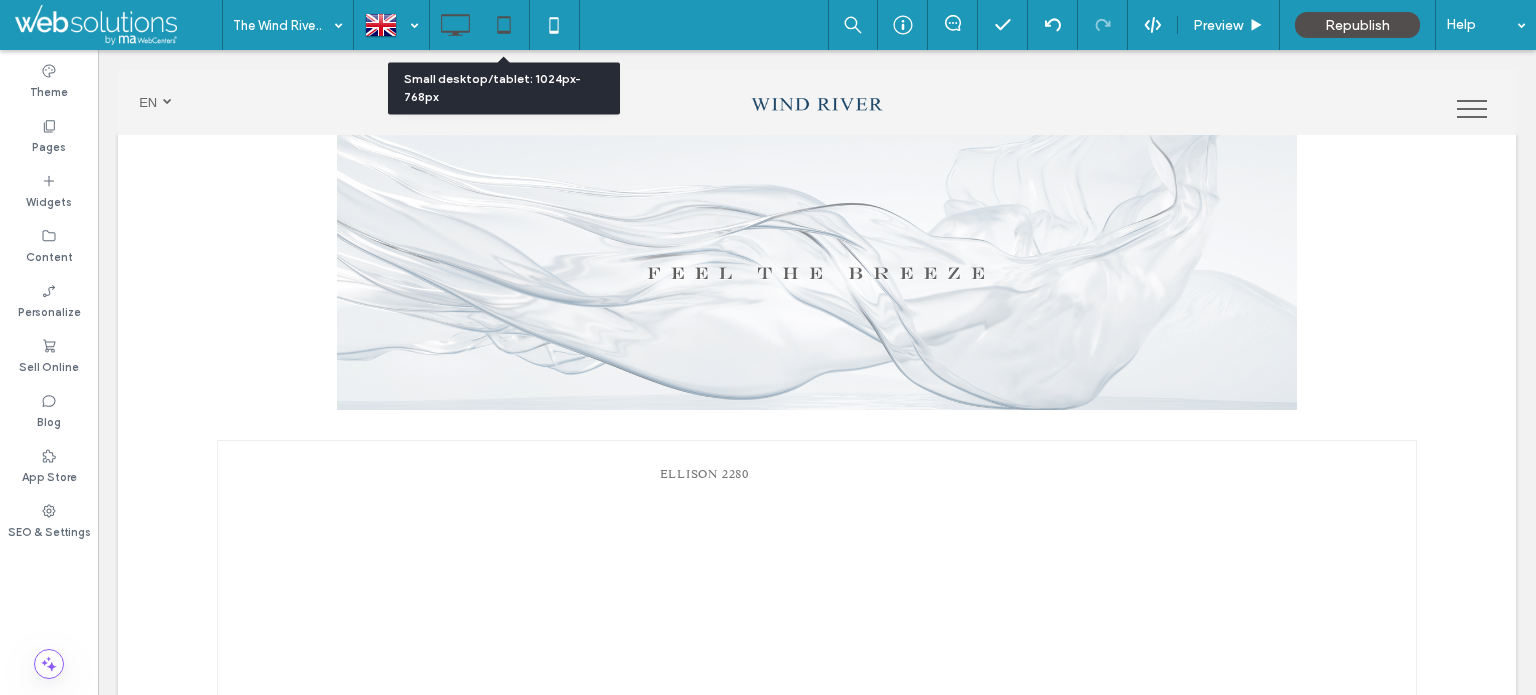 click 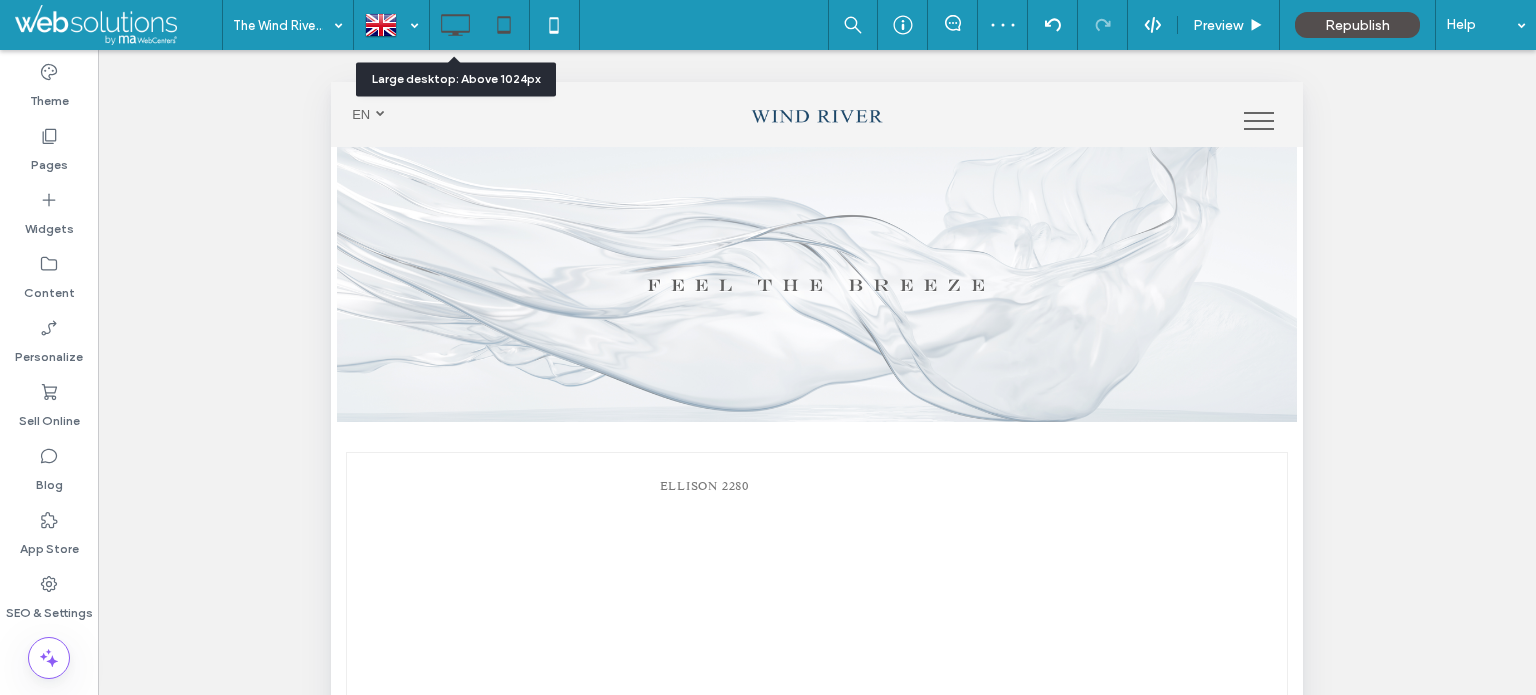 click 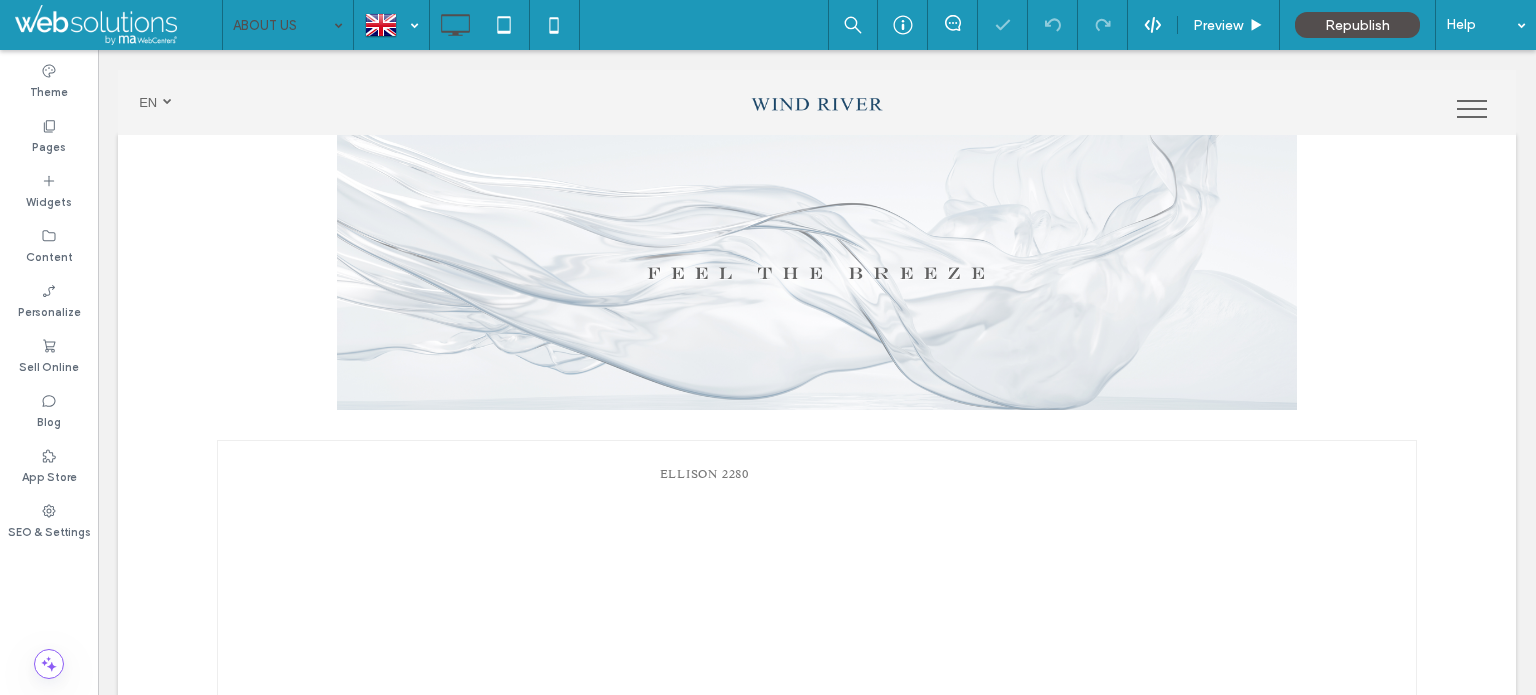 click at bounding box center (283, 25) 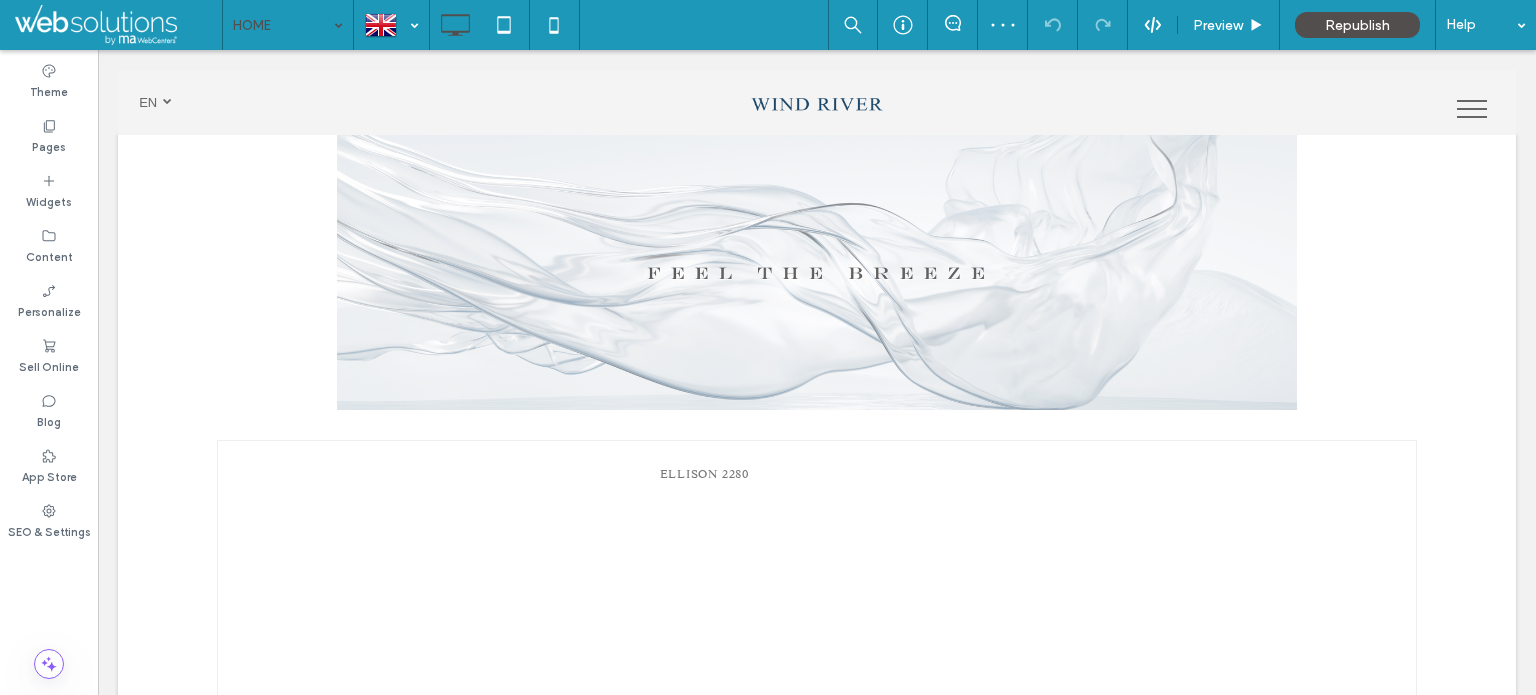 click at bounding box center (283, 25) 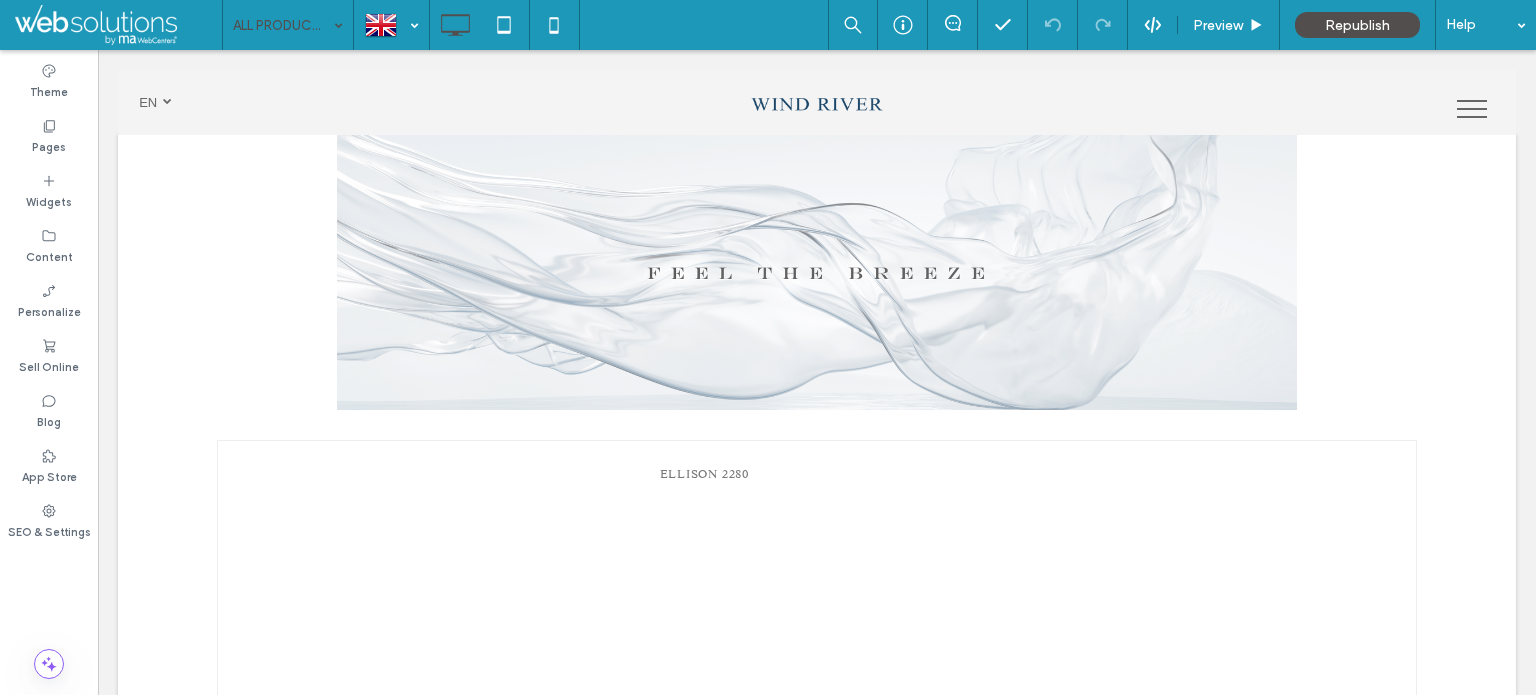 click at bounding box center (768, 347) 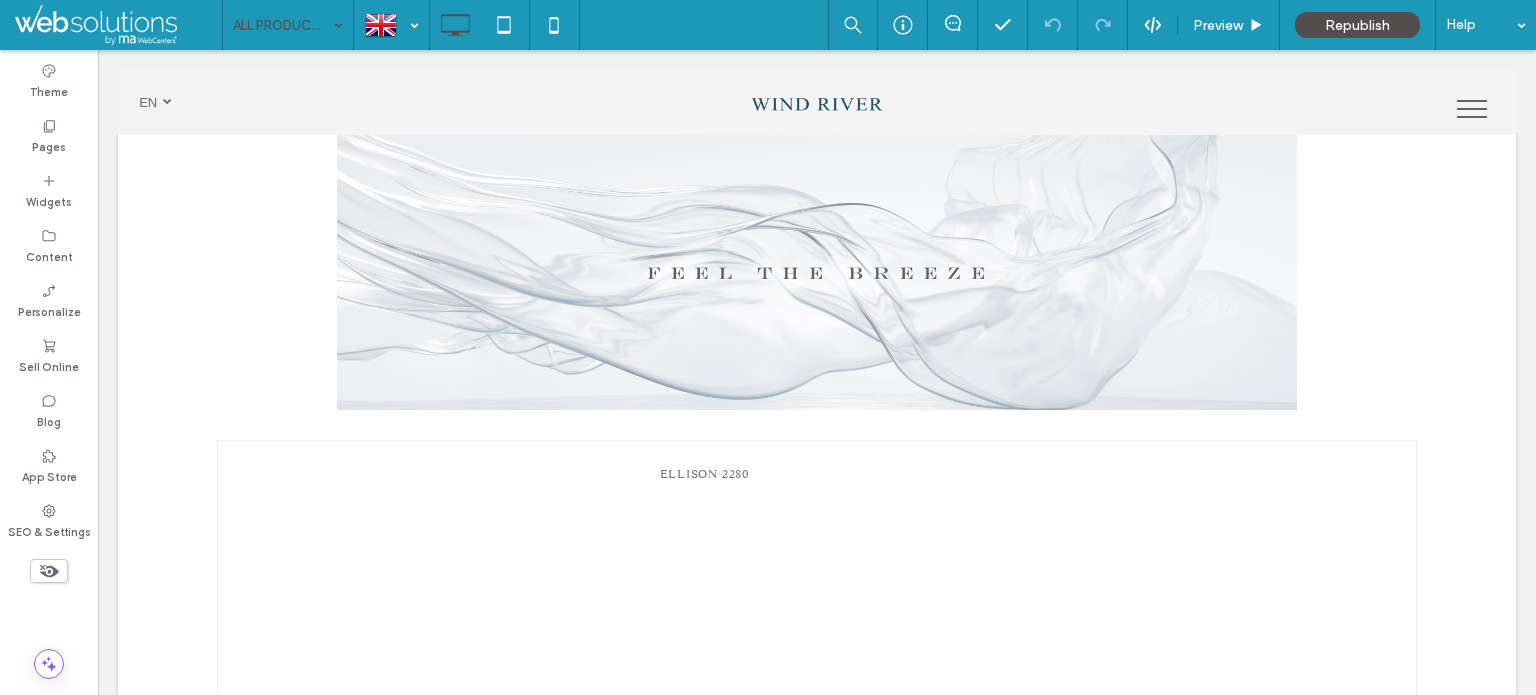 click 